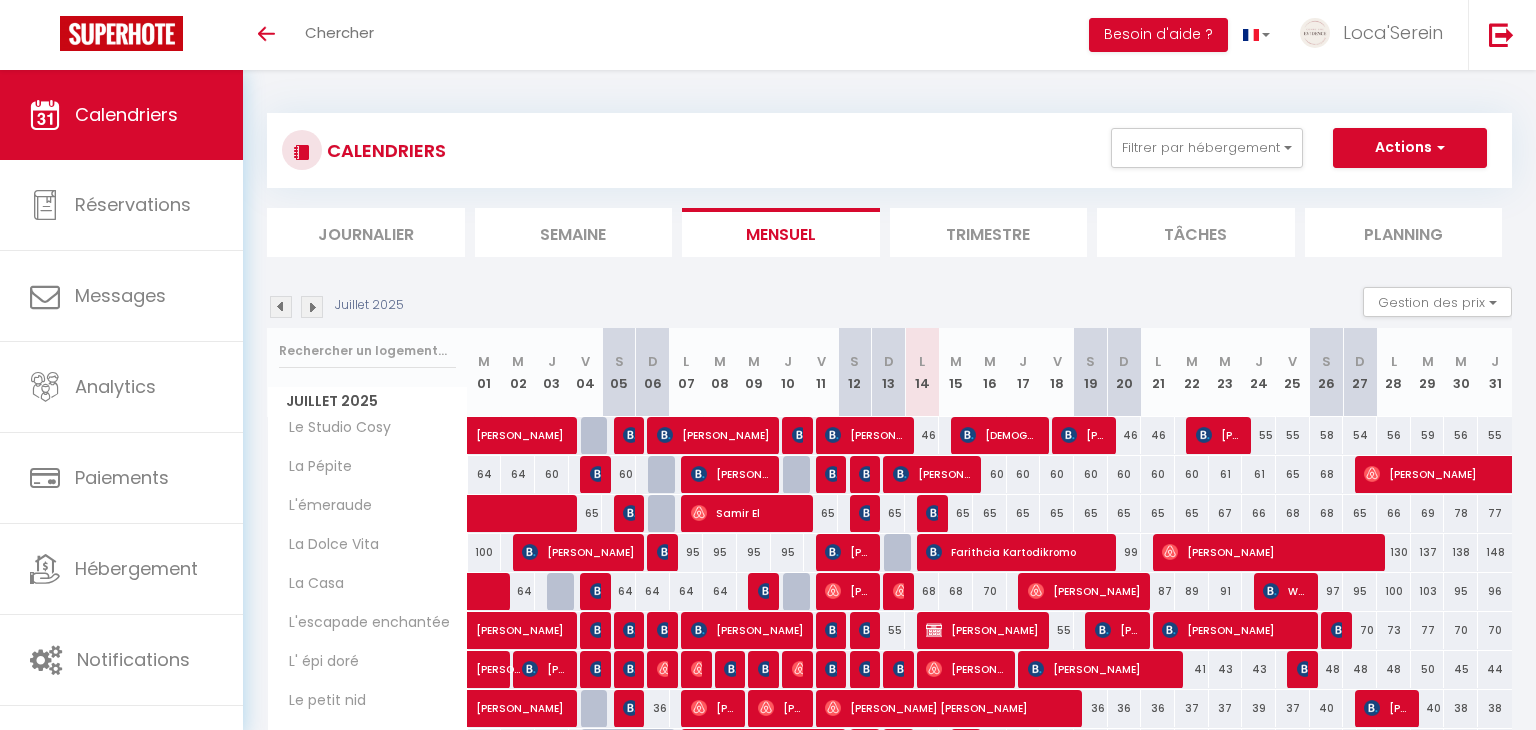scroll, scrollTop: 48, scrollLeft: 0, axis: vertical 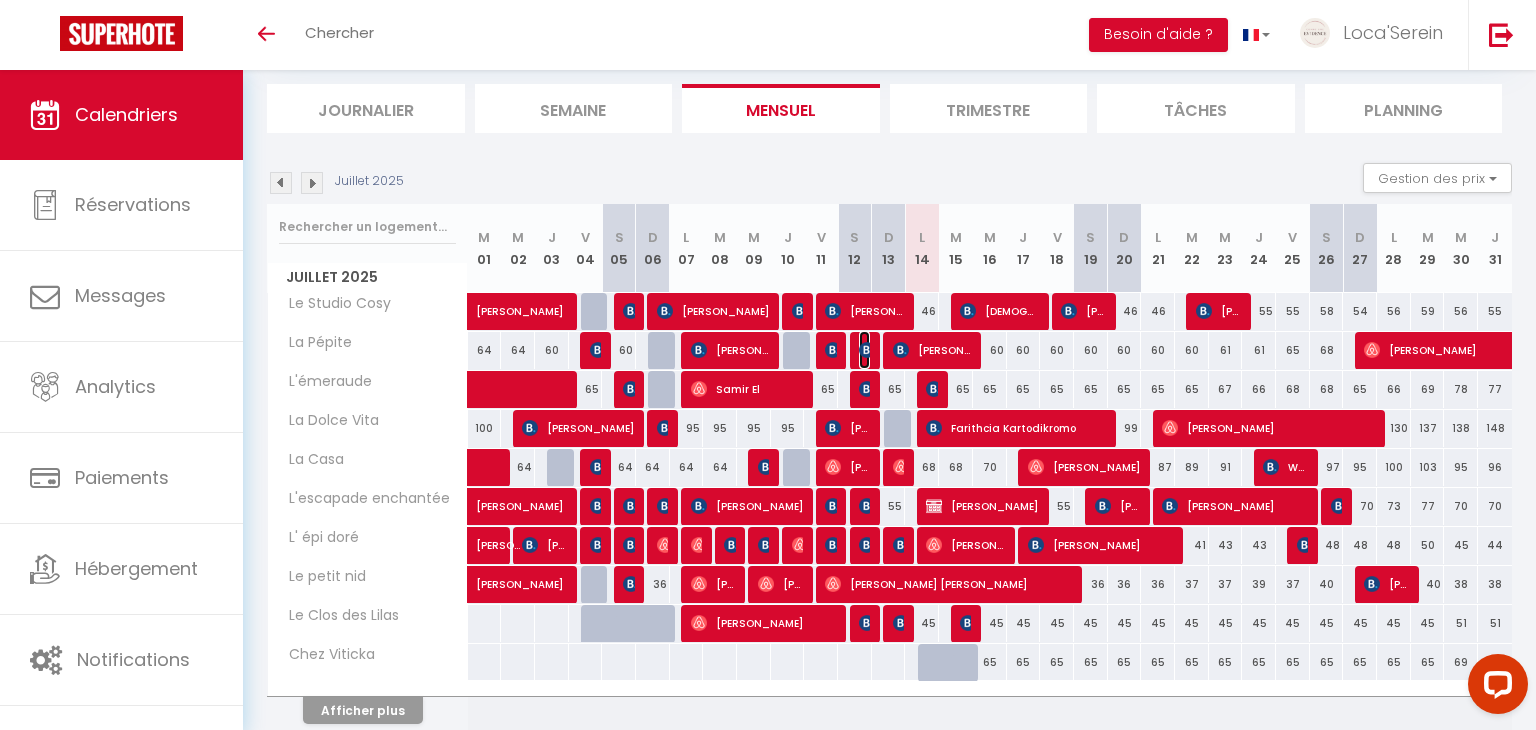 click at bounding box center (867, 350) 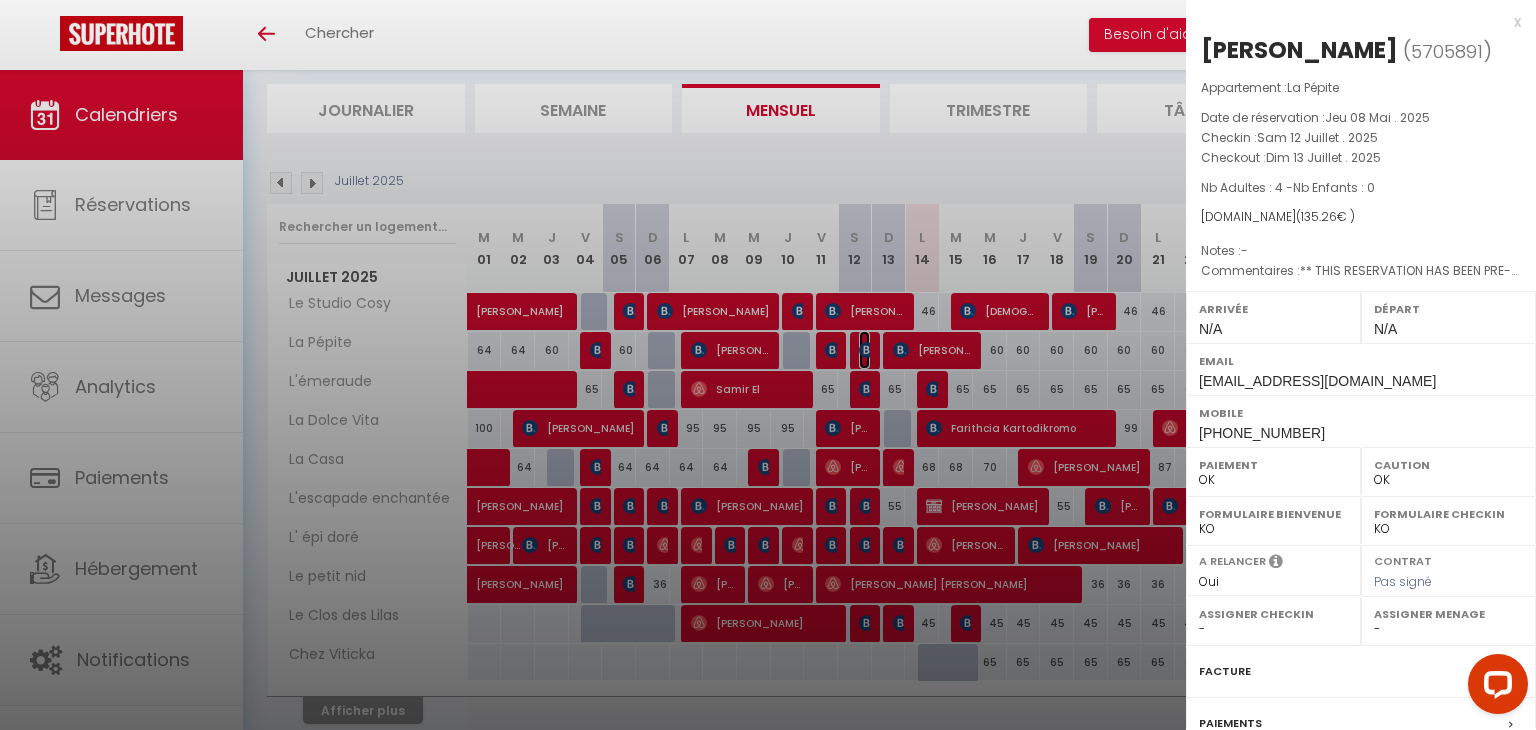select on "45459" 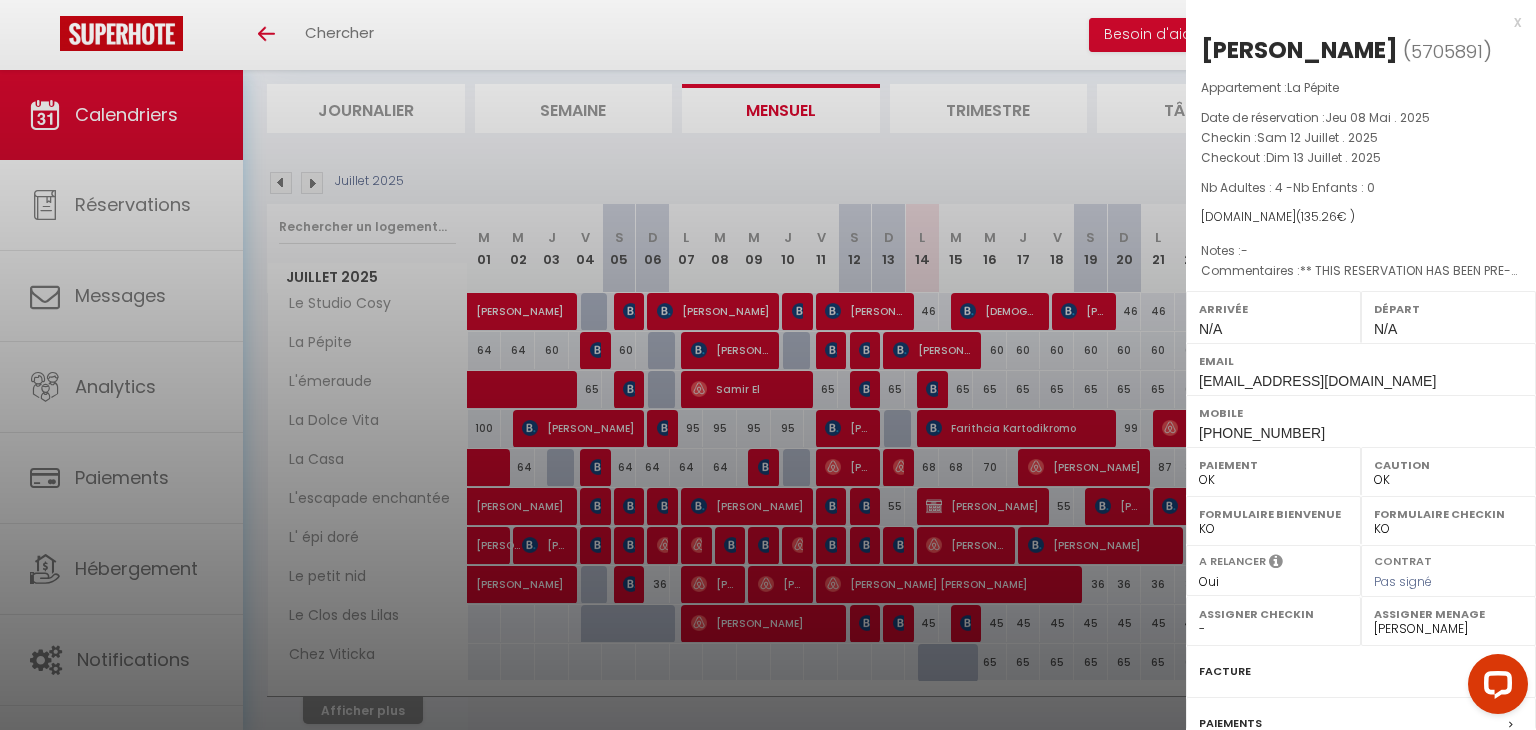 click at bounding box center (768, 365) 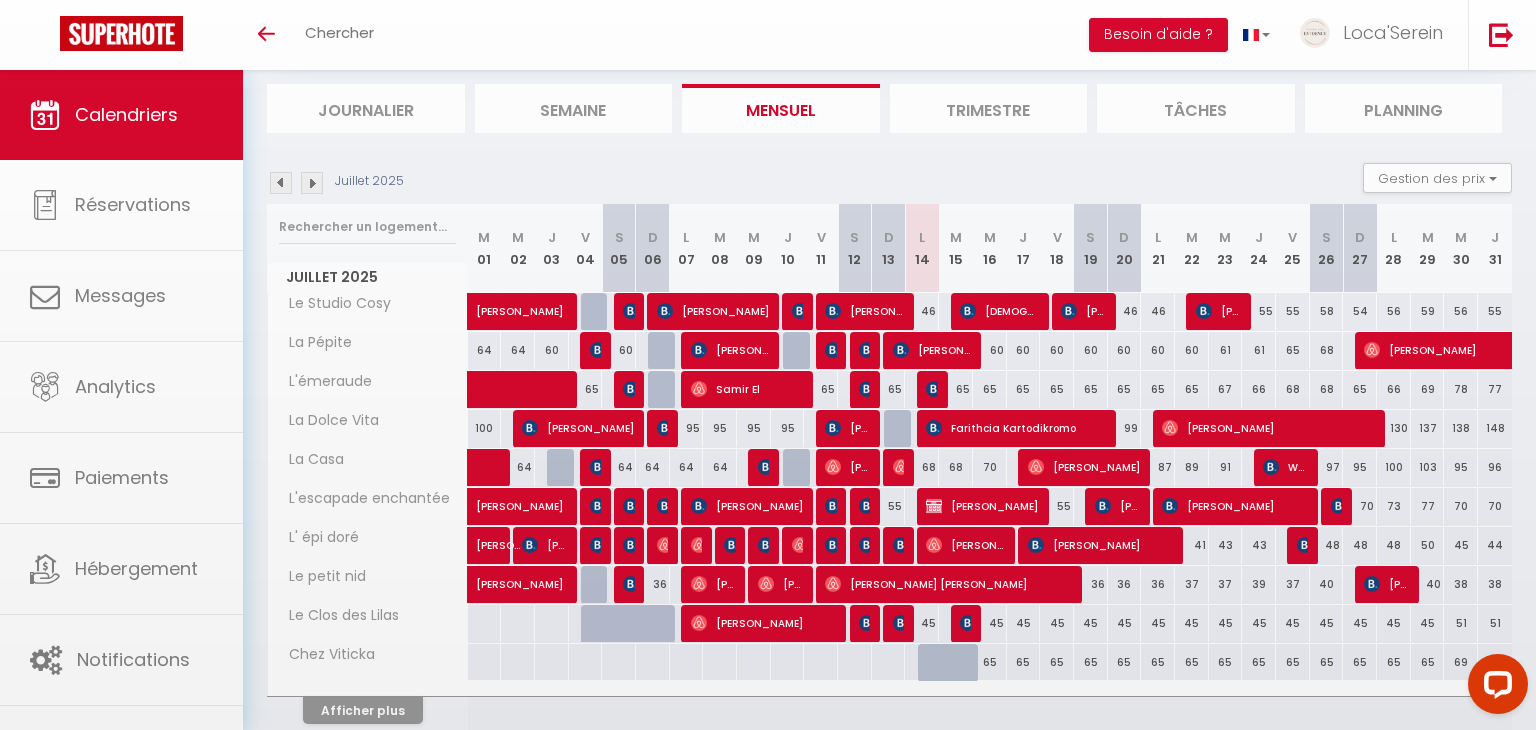 click on "Coaching SuperHote ce soir à 18h00, pour participer:  https://us02web.zoom.us/j/4667554618?pwd=QUhUTnBqenhNTG1HazhBOFJXWjRYUT09   ×     Toggle navigation       Toggle Search     Toggle menubar     Chercher   BUTTON
Besoin d'aide ?
Loca'Serein   Paramètres        Équipe     Résultat de la recherche   Aucun résultat     Calendriers     Réservations     Messages     Analytics      Paiements     Hébergement     Notifications                 Résultat de la recherche   Id   Appart   Voyageur    Checkin   Checkout   Nuits   Pers.   Plateforme   Statut     Résultat de la recherche   Aucun résultat           CALENDRIERS
Filtrer par hébergement
Tous       Le Studio Cosy     Le Westy 1     Le Westy 2     La Villa Arlequin     Vintage House     L' épi doré     La Dolce Vita     La Casa     Chez Viticka     Le Clos des Lilas     L'escapade enchantée     Le petit nid     La Pépite     L'émeraude    Effacer" at bounding box center (768, 380) 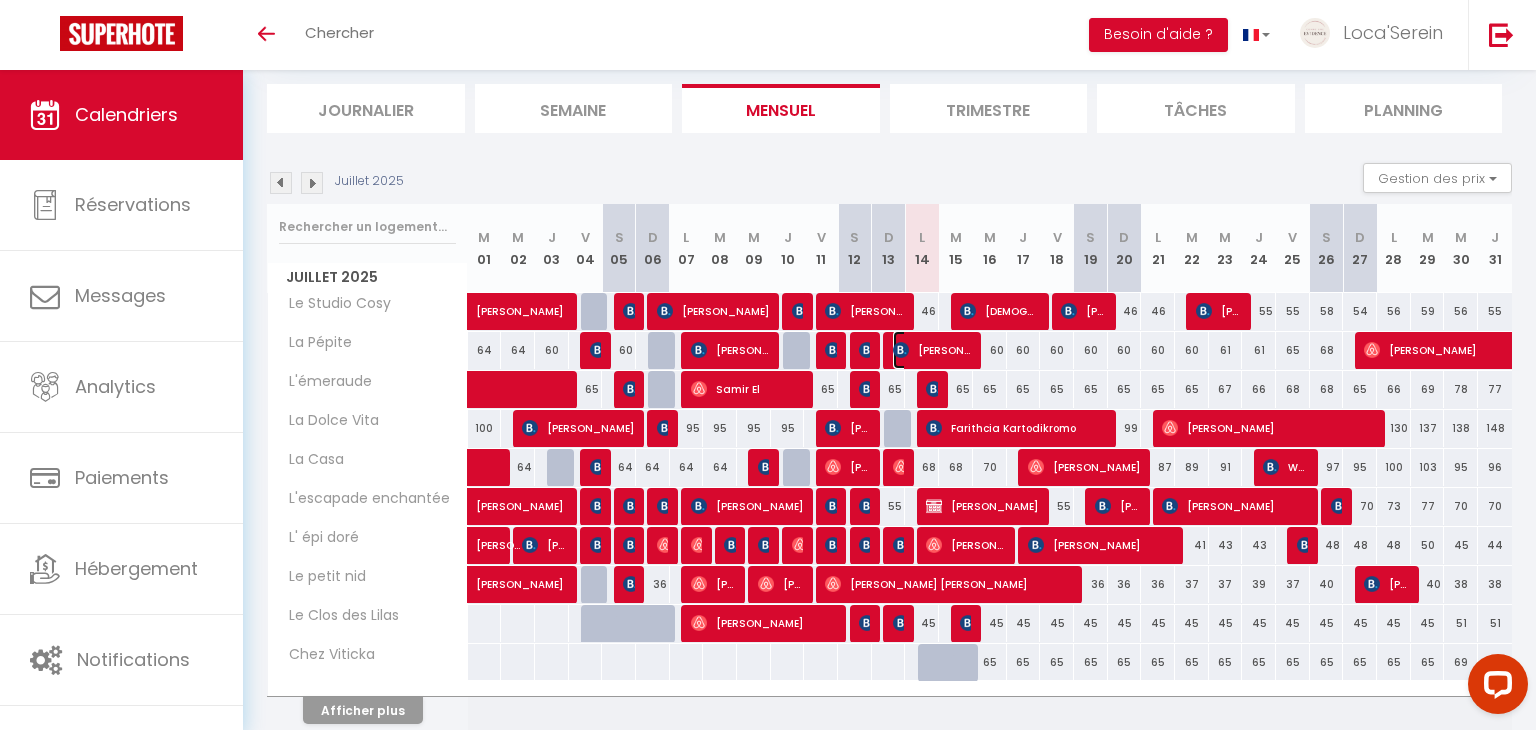 click on "[PERSON_NAME]" at bounding box center (932, 350) 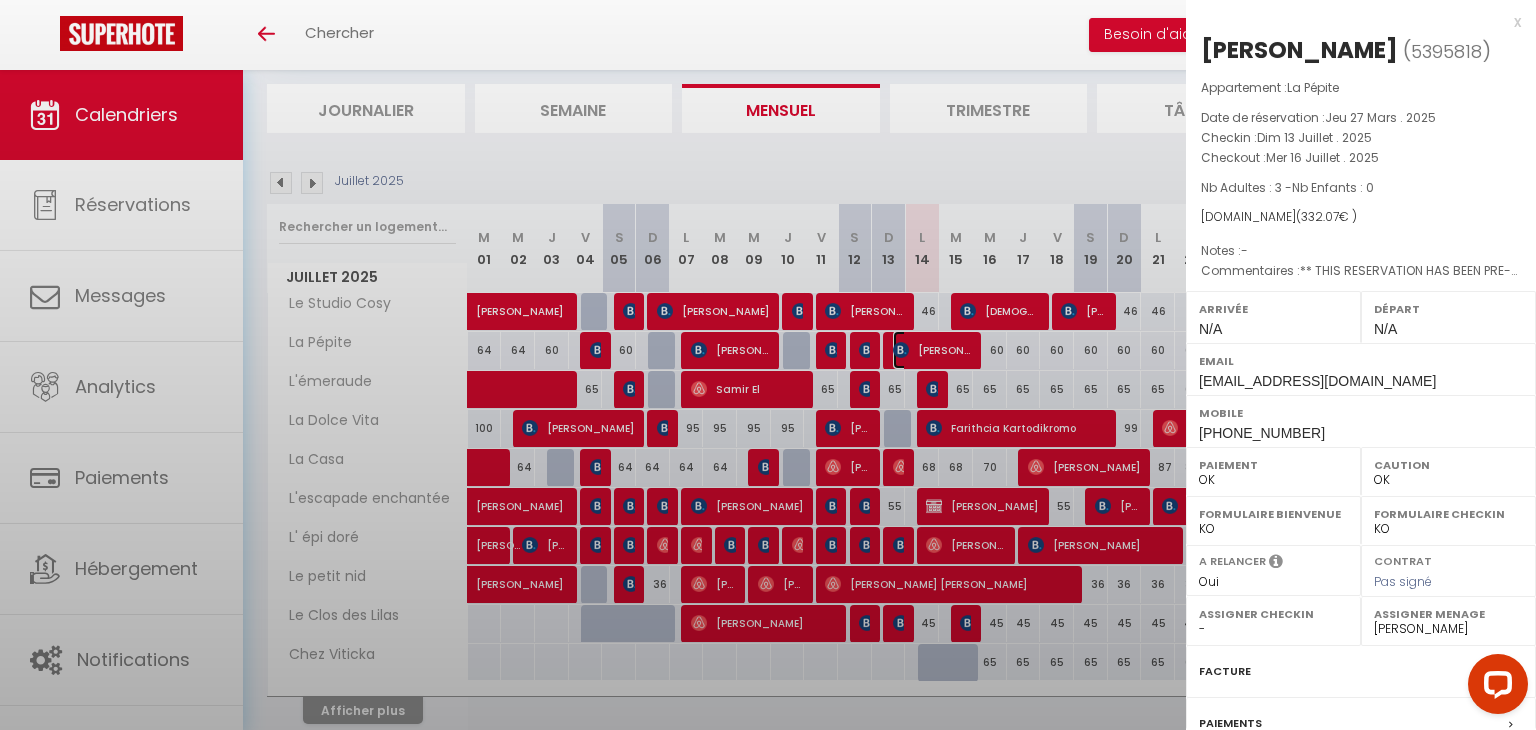 checkbox on "false" 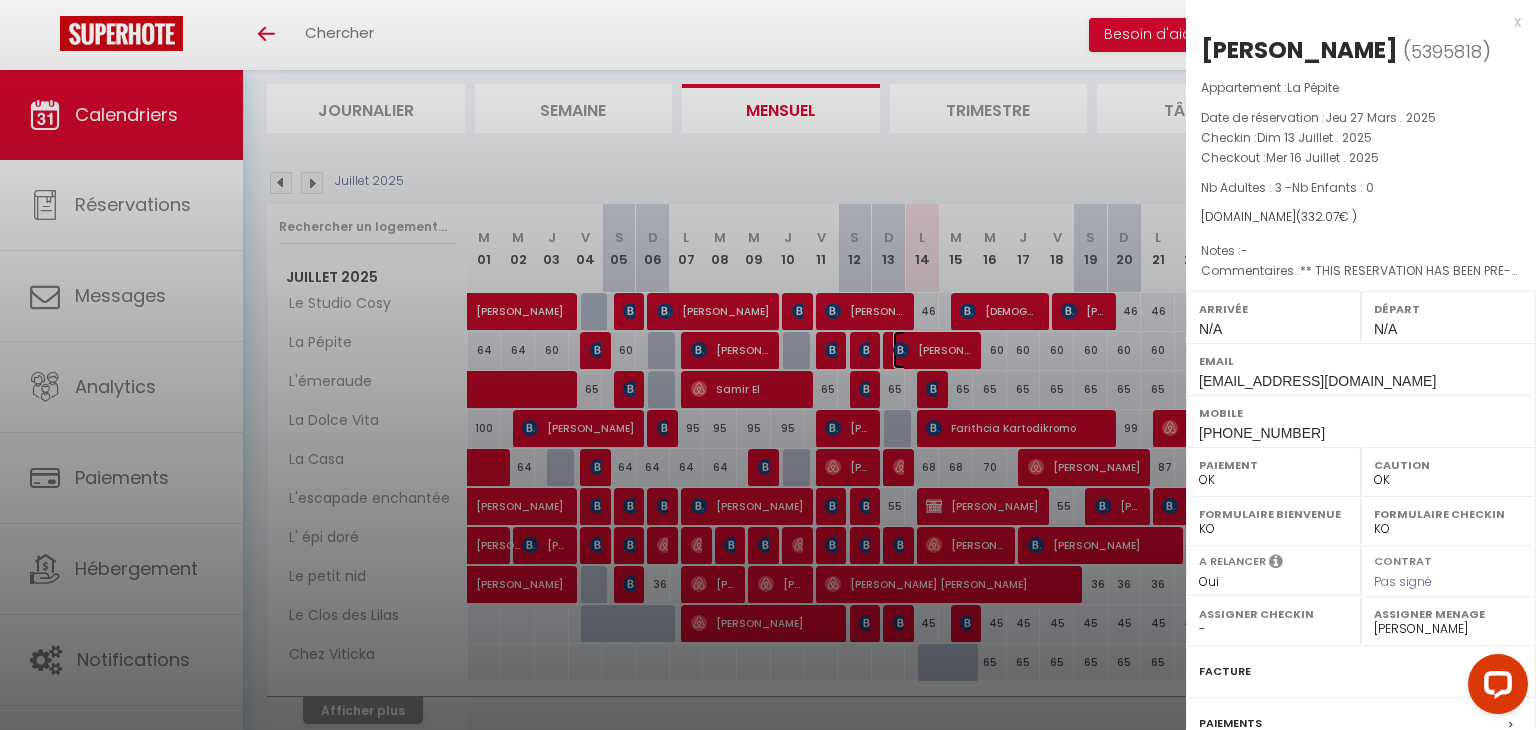 checkbox on "false" 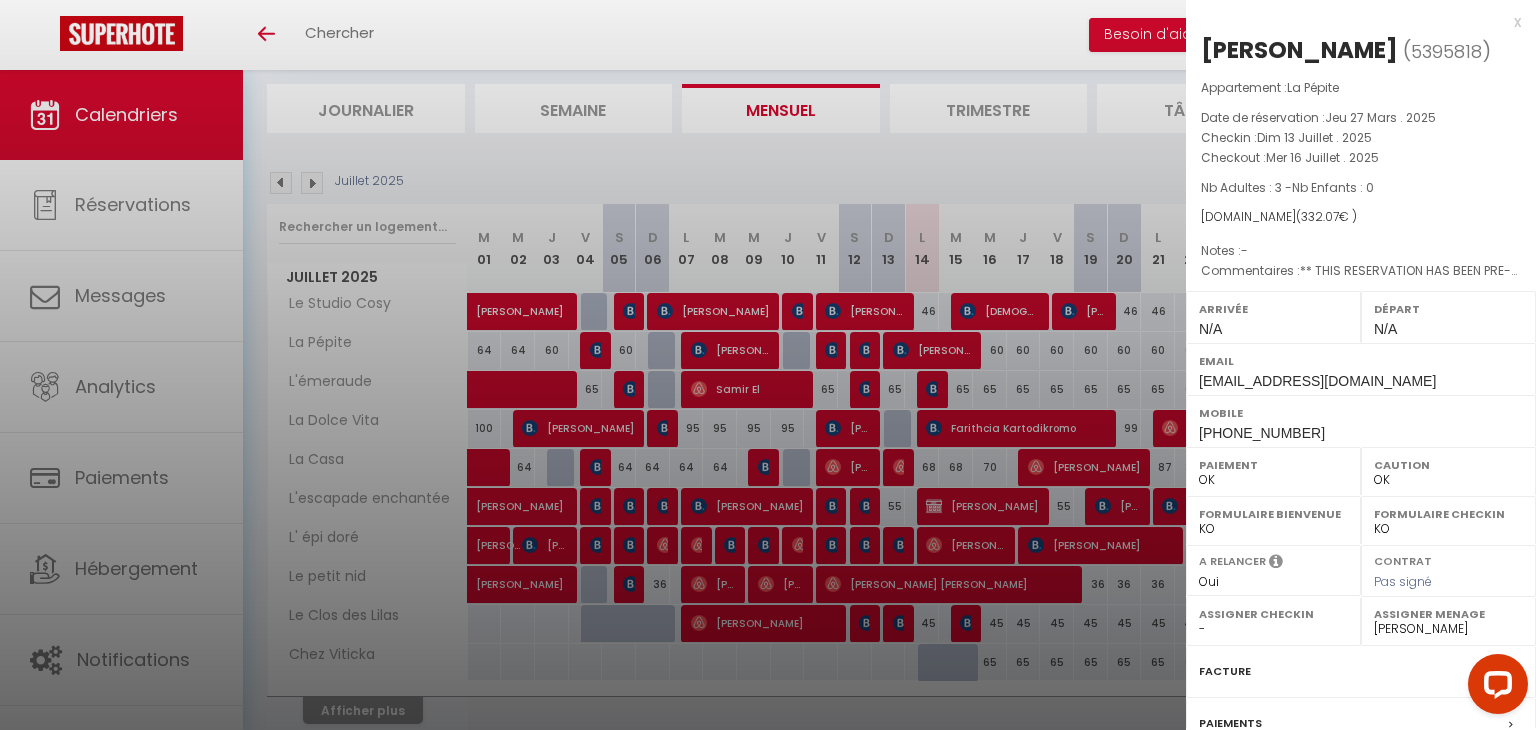 click at bounding box center (768, 365) 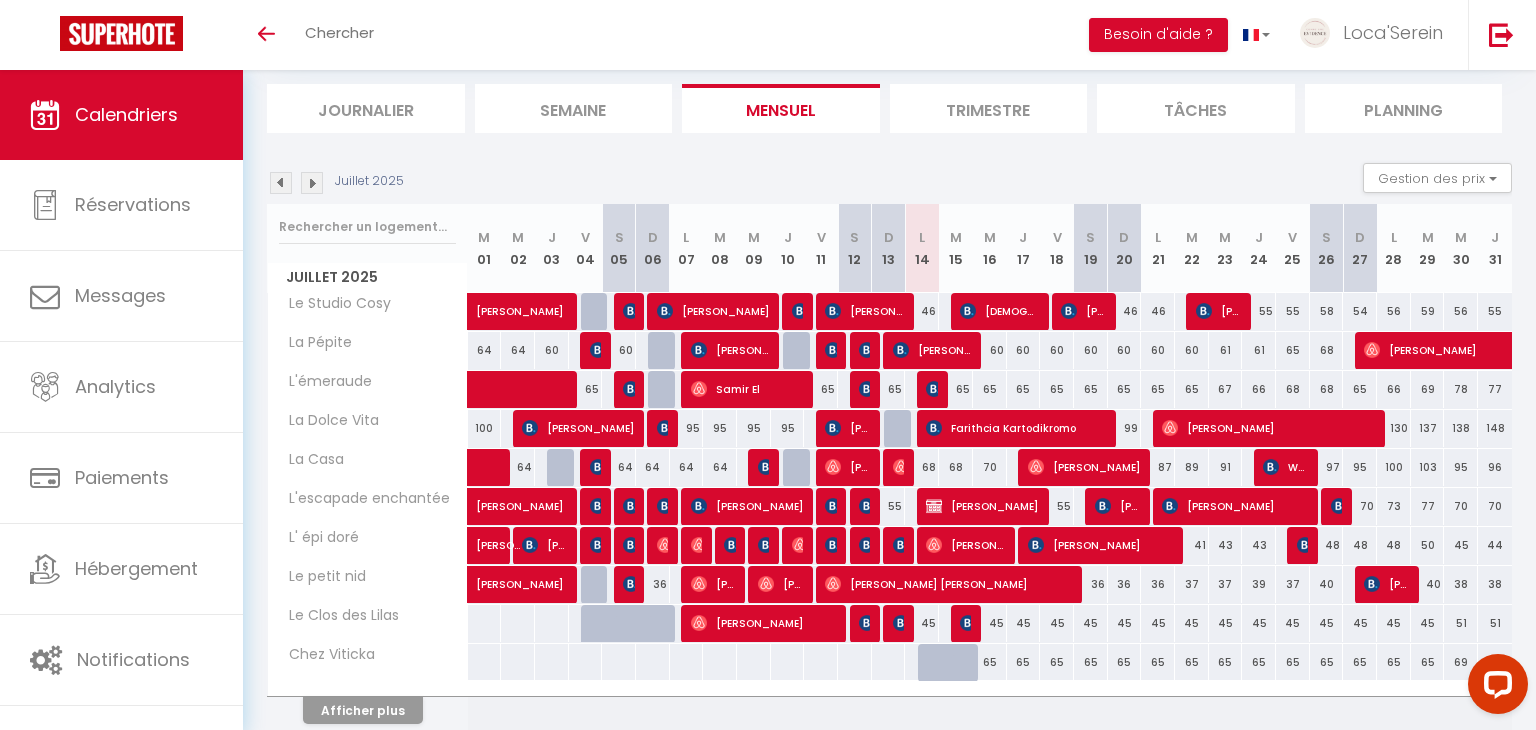 scroll, scrollTop: 0, scrollLeft: 0, axis: both 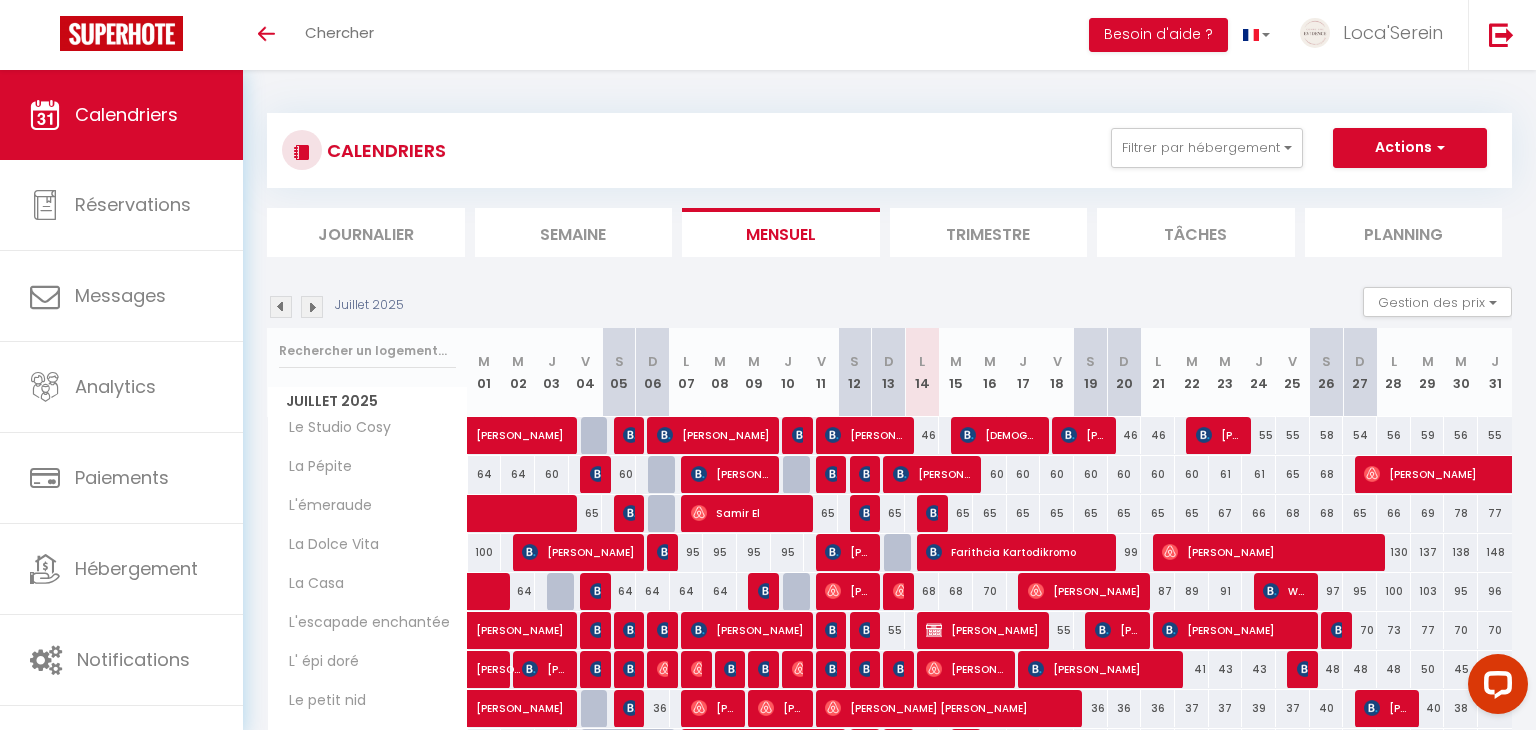 click on "CALENDRIERS
Filtrer par hébergement
Tous       Le Studio Cosy     Le Westy 1     Le Westy 2     La Villa Arlequin     Vintage House     L' épi doré     La Dolce Vita     La Casa     Chez Viticka     Le Clos des Lilas     L'escapade enchantée     Le petit nid     La Pépite     L'émeraude    Effacer   Sauvegarder
Actions
Nouvelle réservation   Exporter les réservations   Importer les réservations" at bounding box center (889, 150) 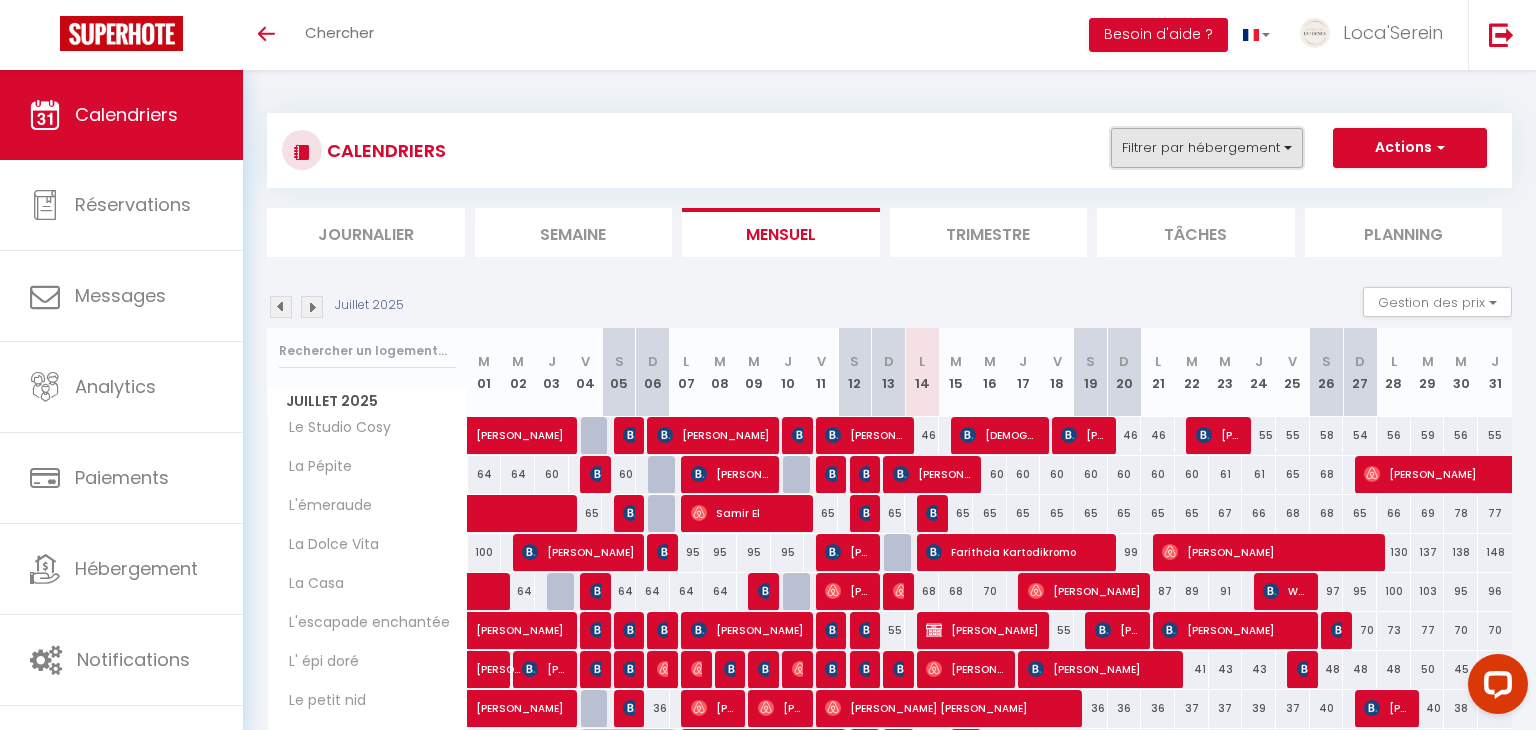 click on "Filtrer par hébergement" at bounding box center [1207, 148] 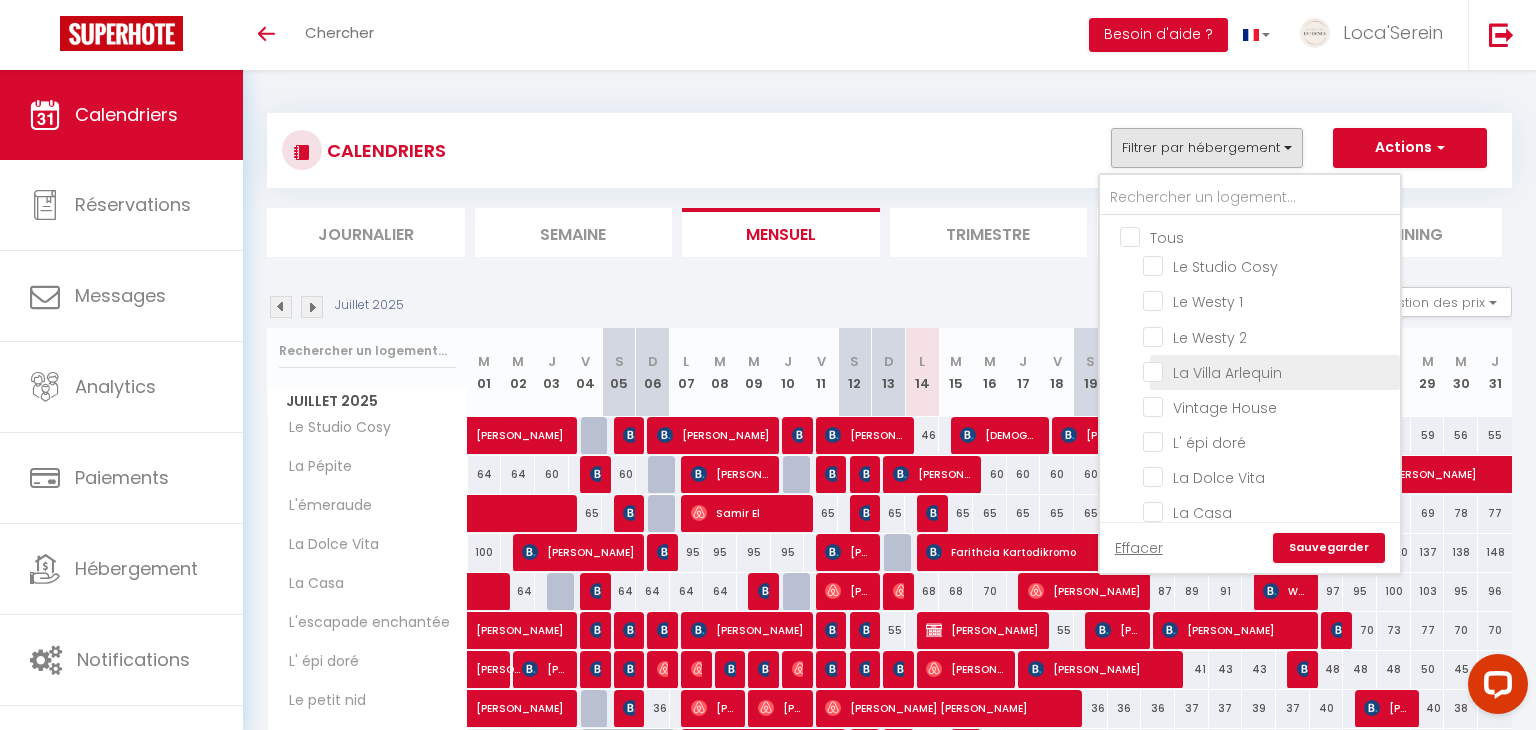 click on "La Villa Arlequin" at bounding box center [1268, 371] 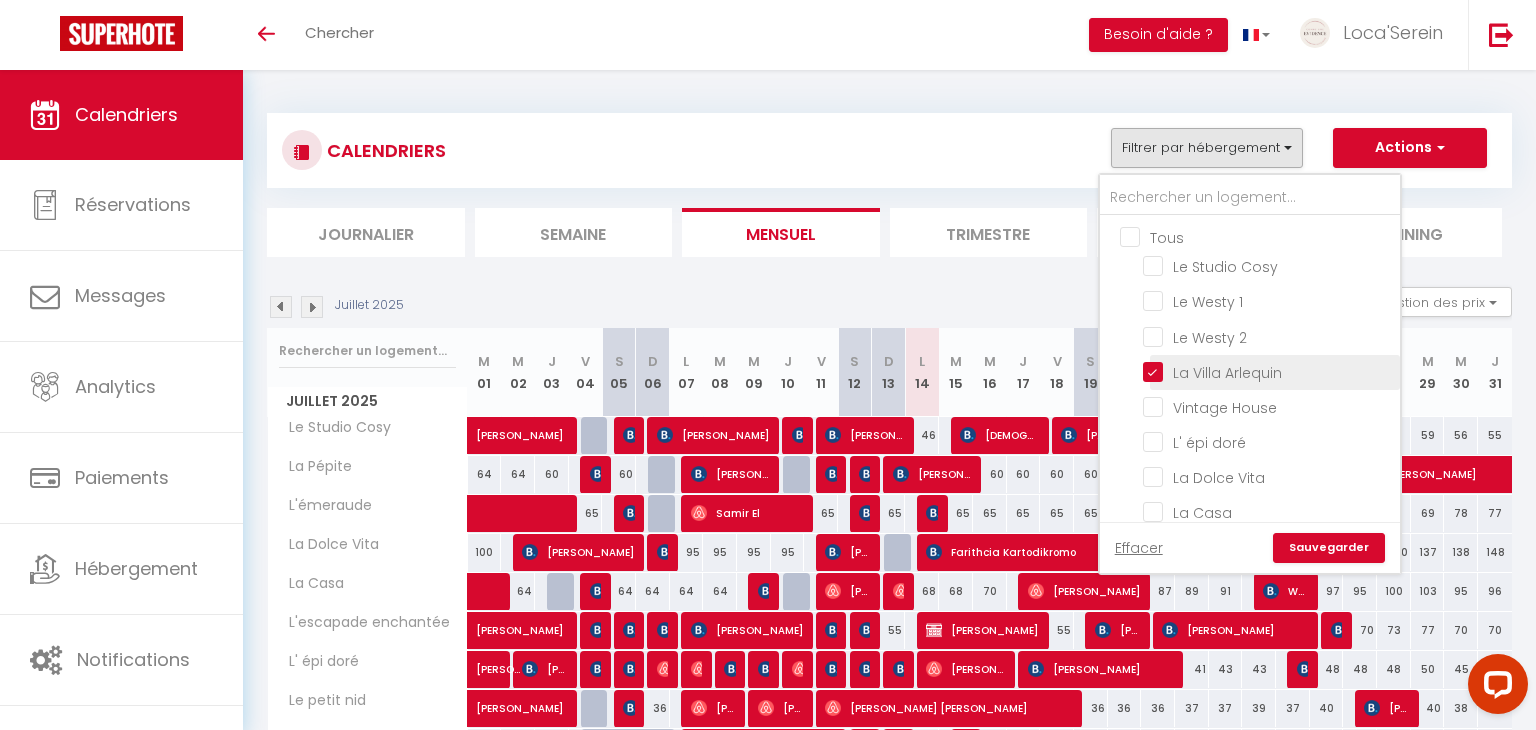 checkbox on "false" 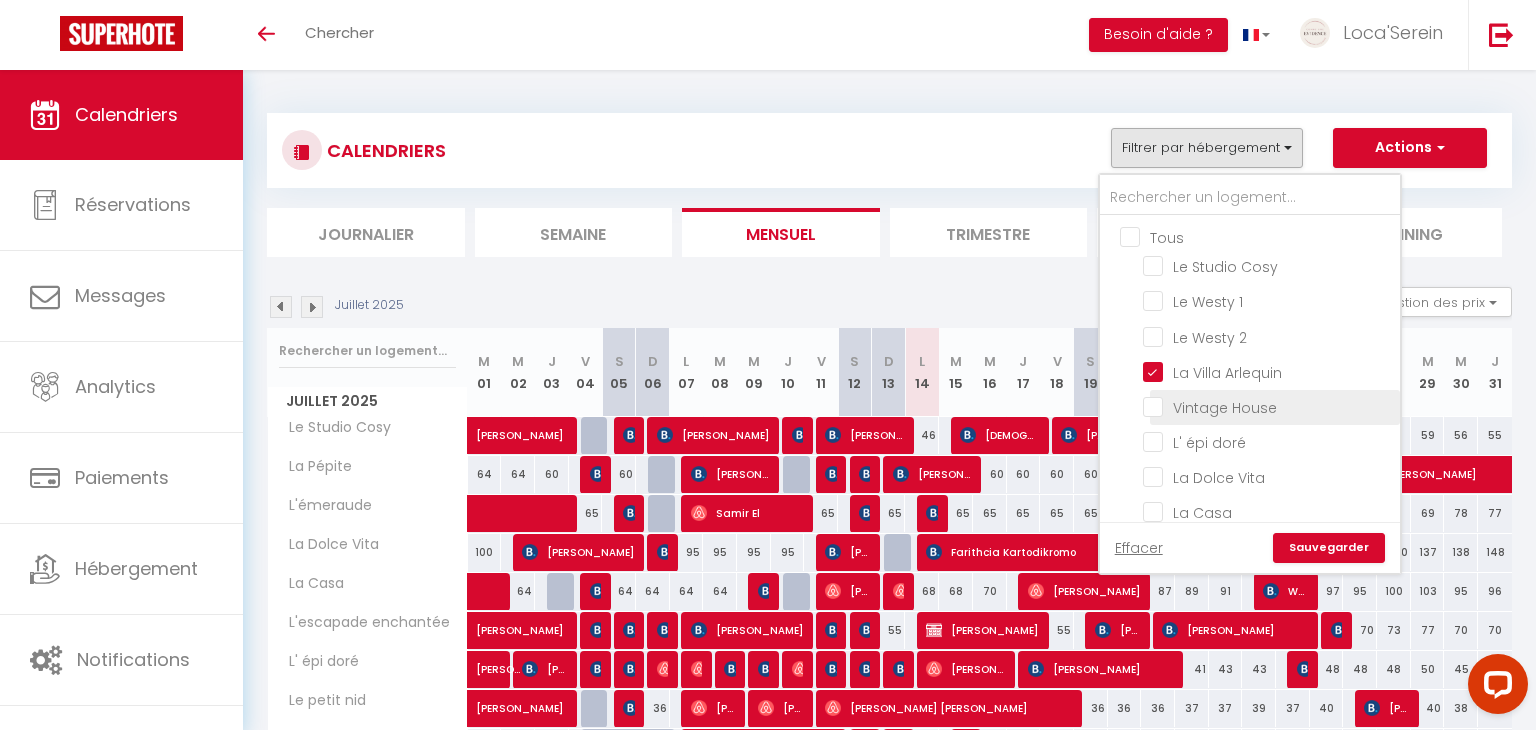 click on "Vintage House" at bounding box center (1268, 406) 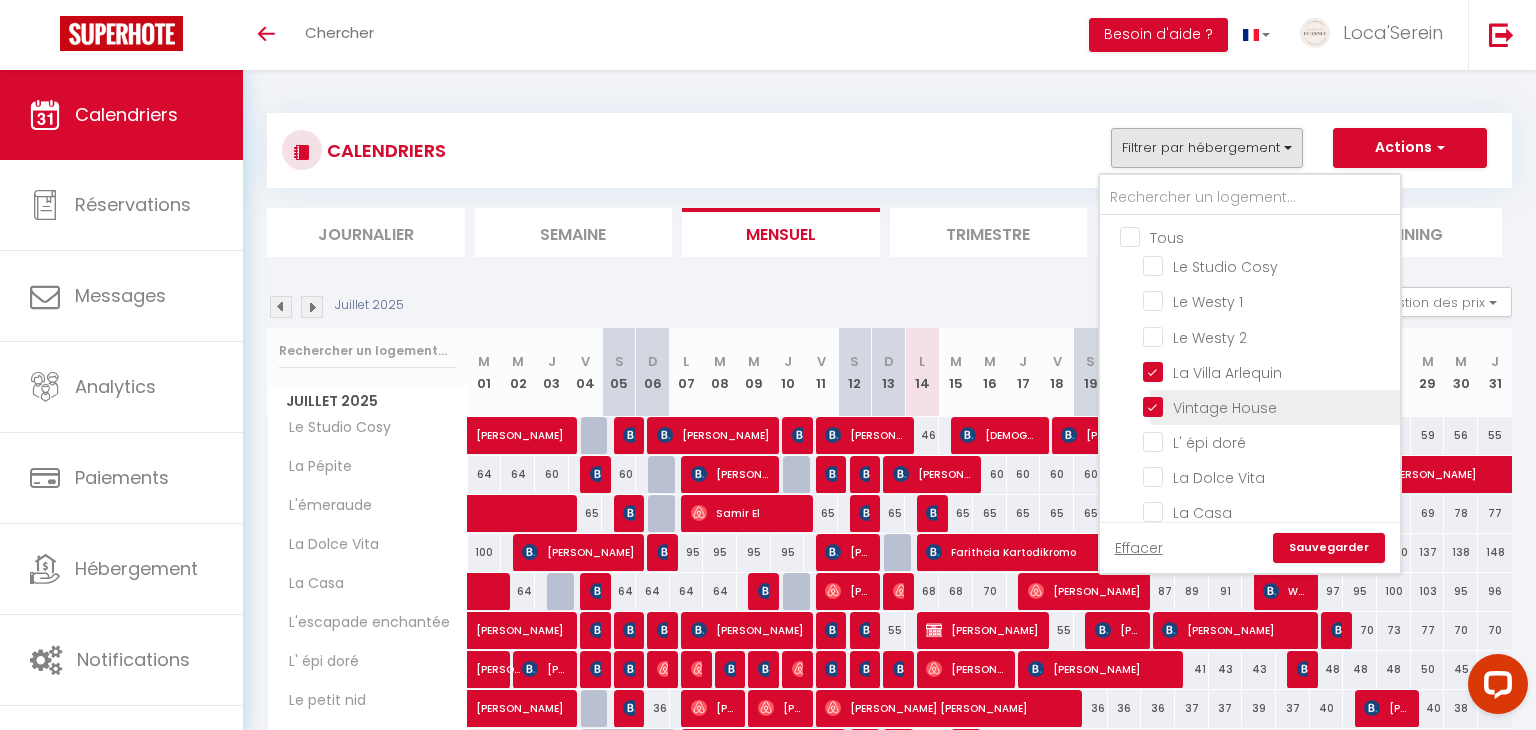 checkbox on "false" 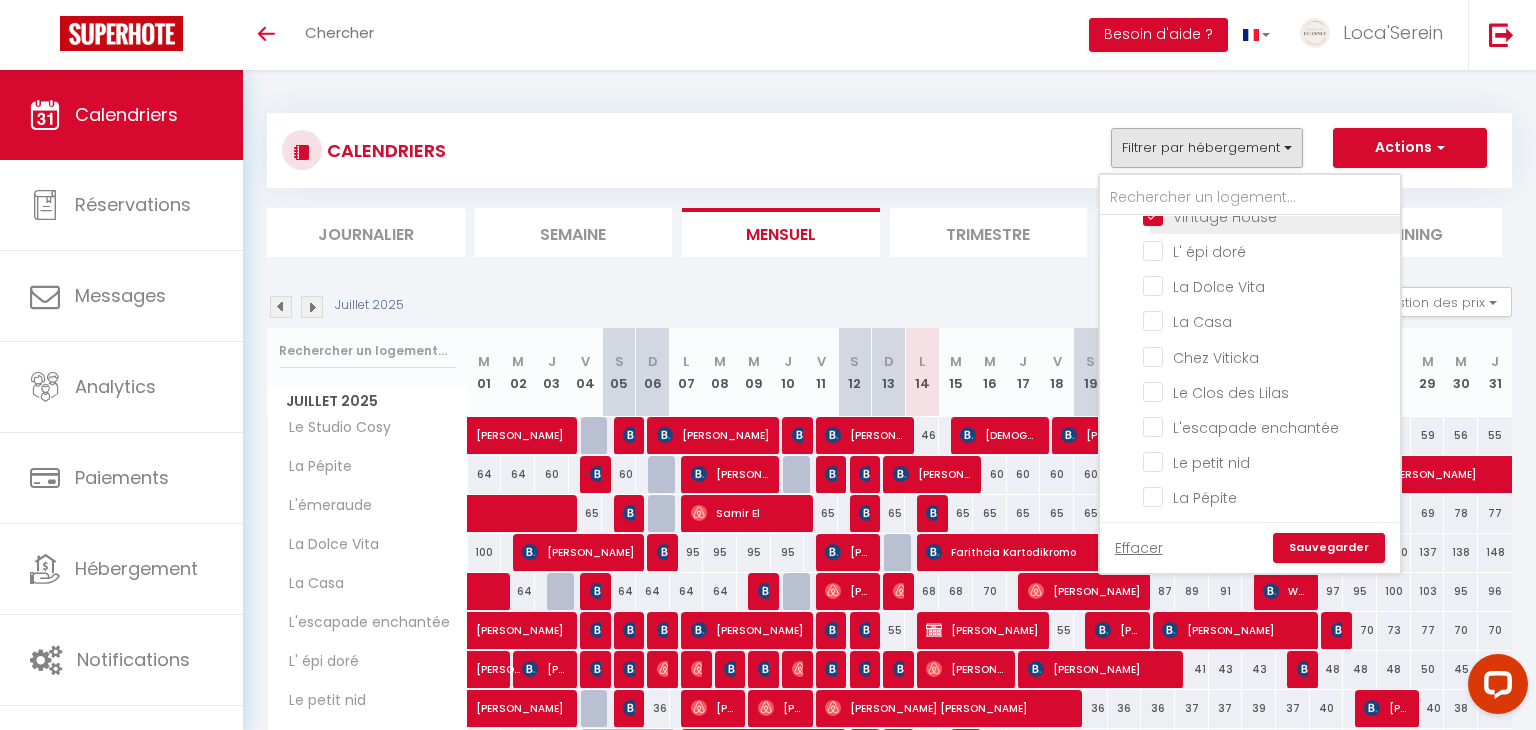scroll, scrollTop: 192, scrollLeft: 0, axis: vertical 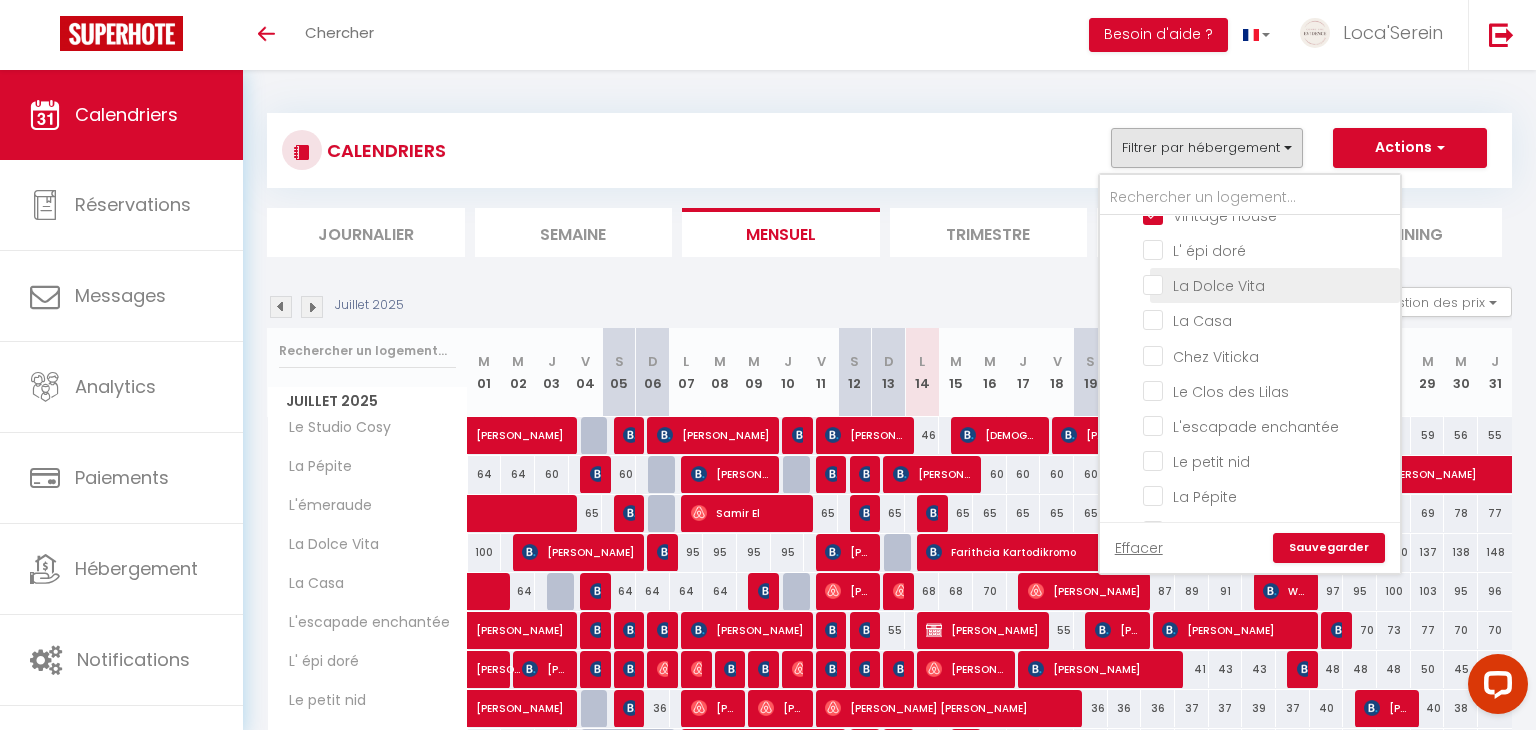 click on "La Dolce Vita" at bounding box center (1268, 284) 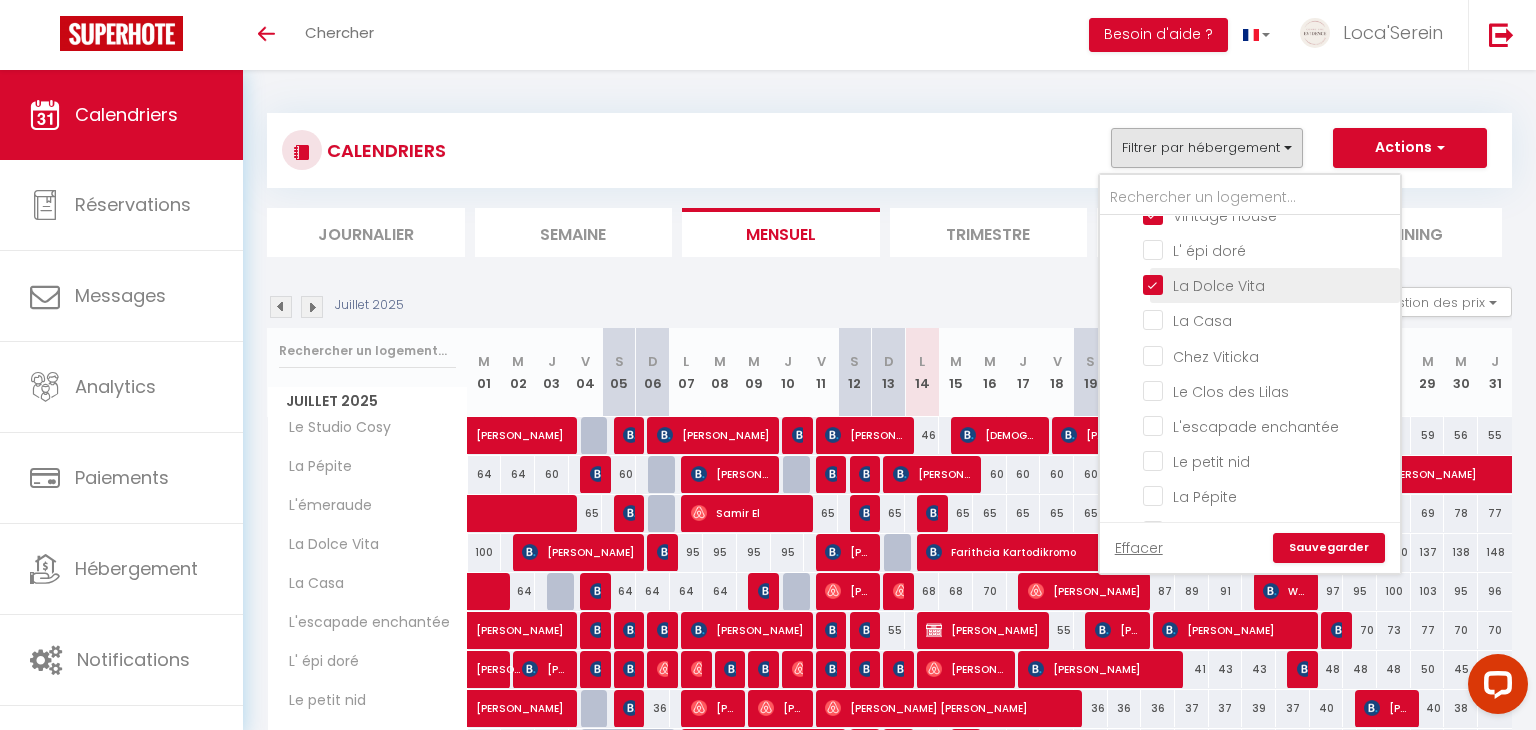checkbox on "false" 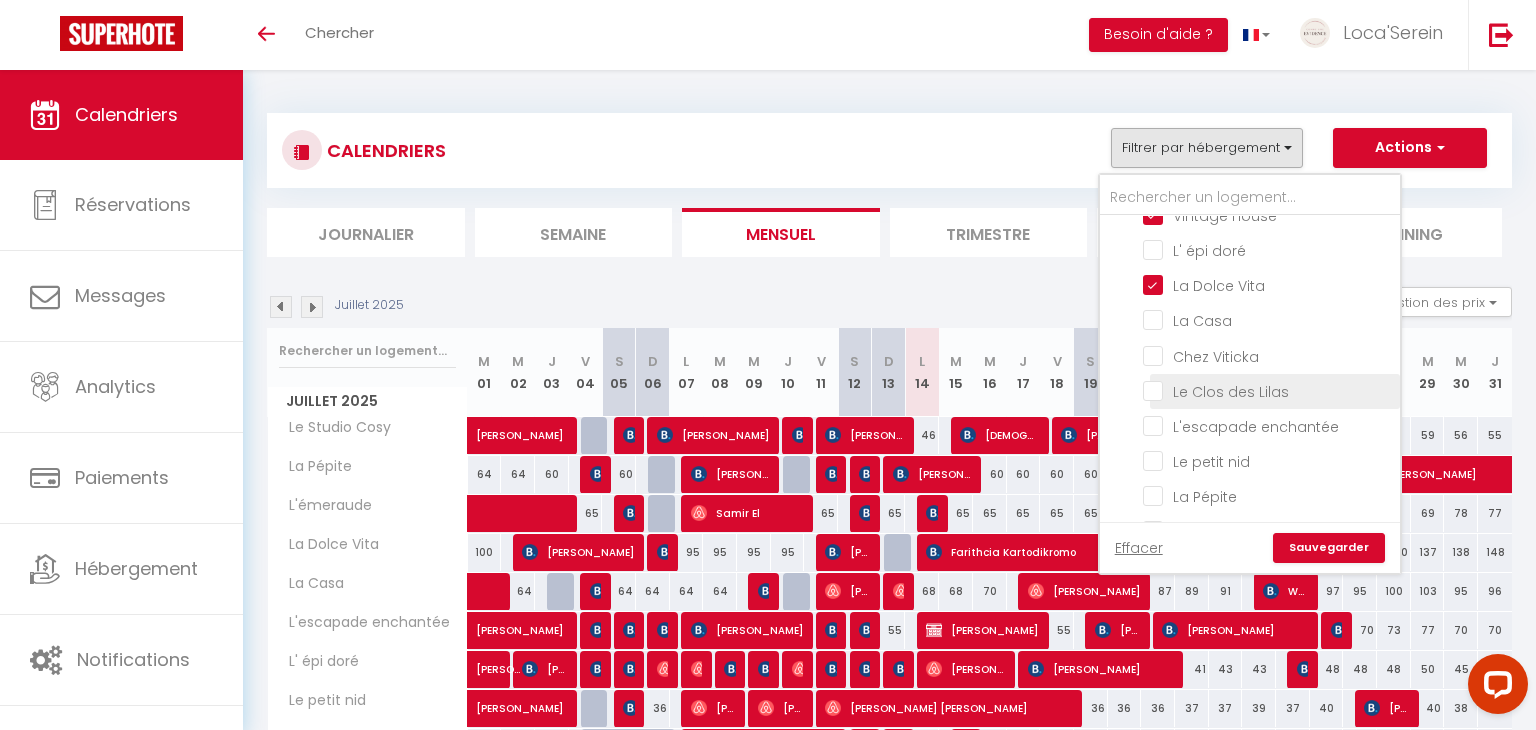 click on "Le Clos des Lilas" at bounding box center [1268, 390] 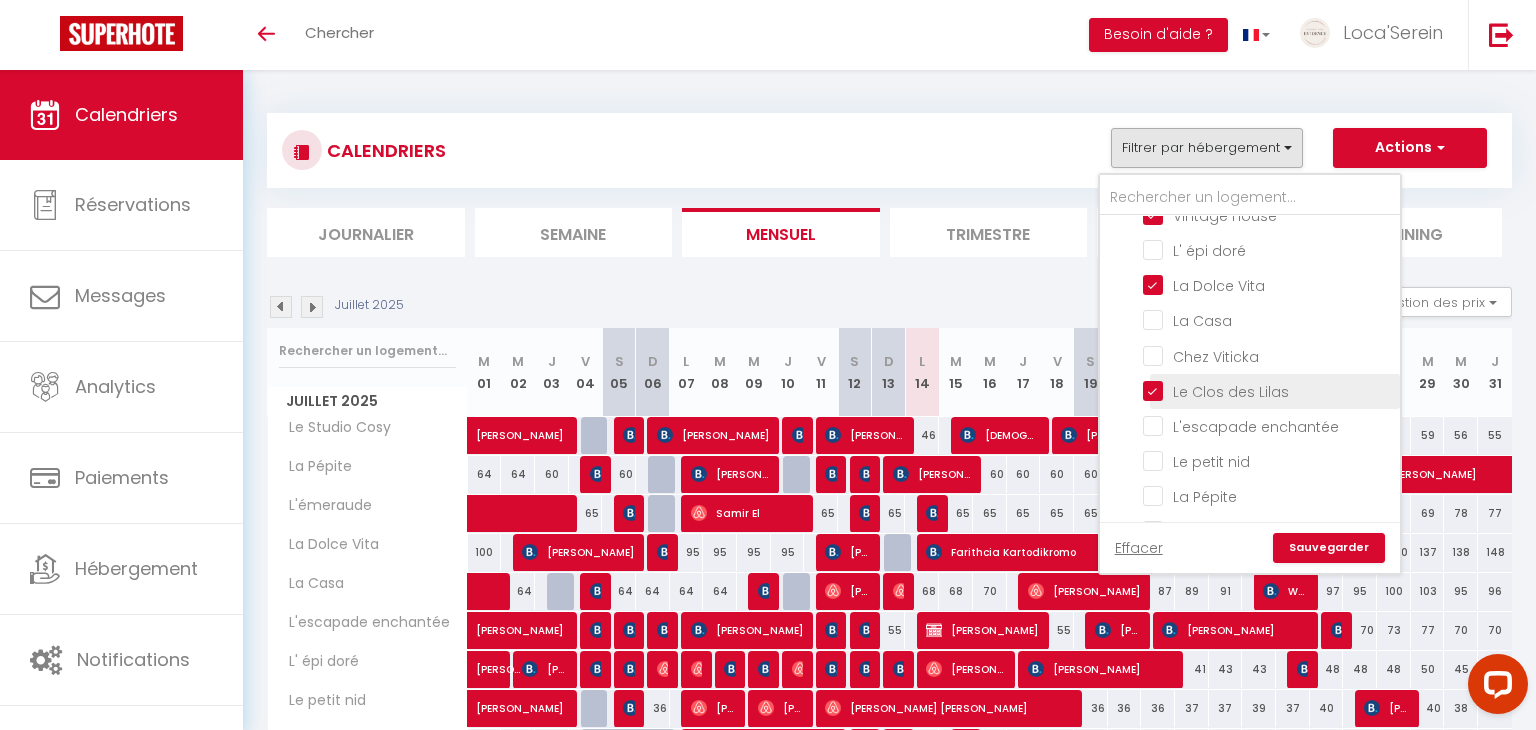 checkbox on "false" 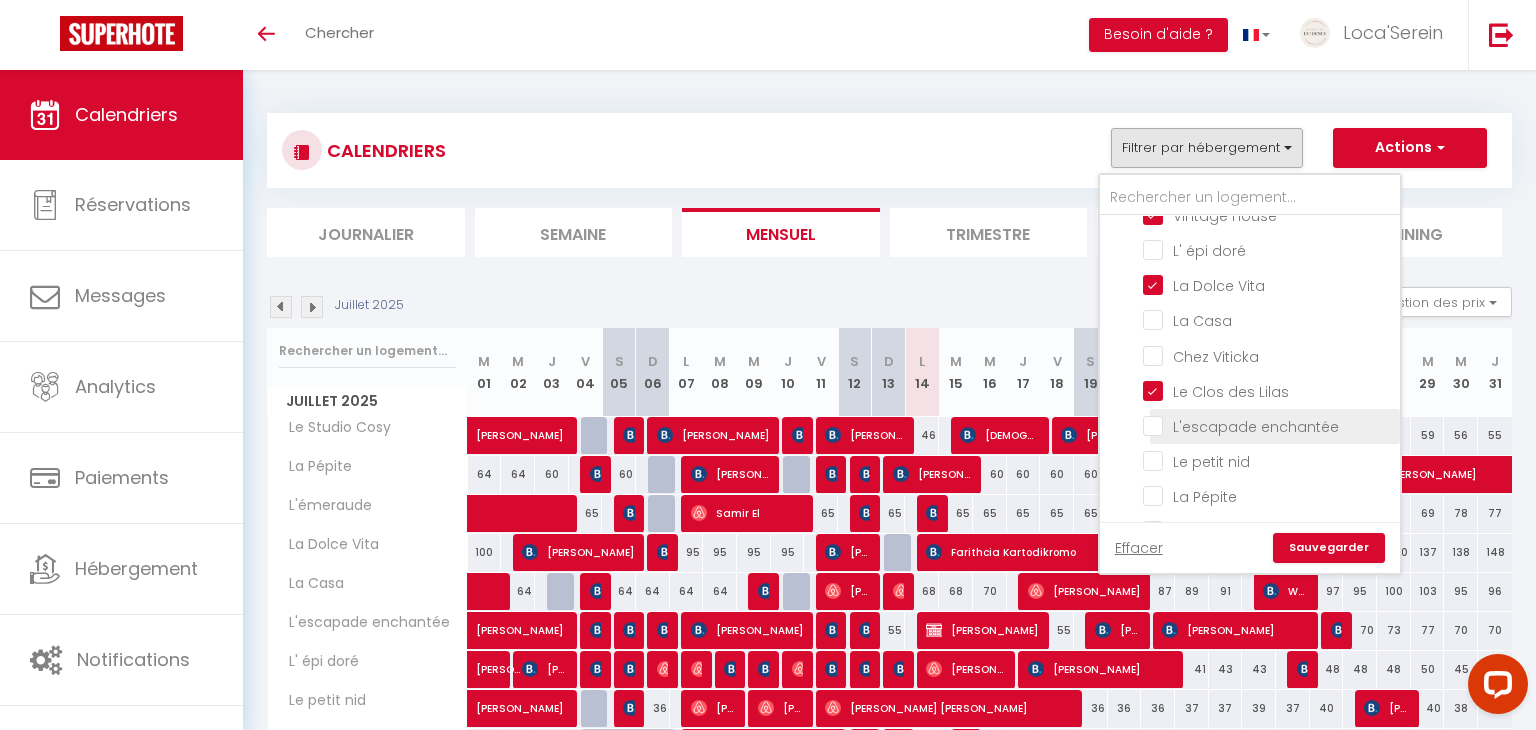 click on "L'escapade enchantée" at bounding box center (1268, 425) 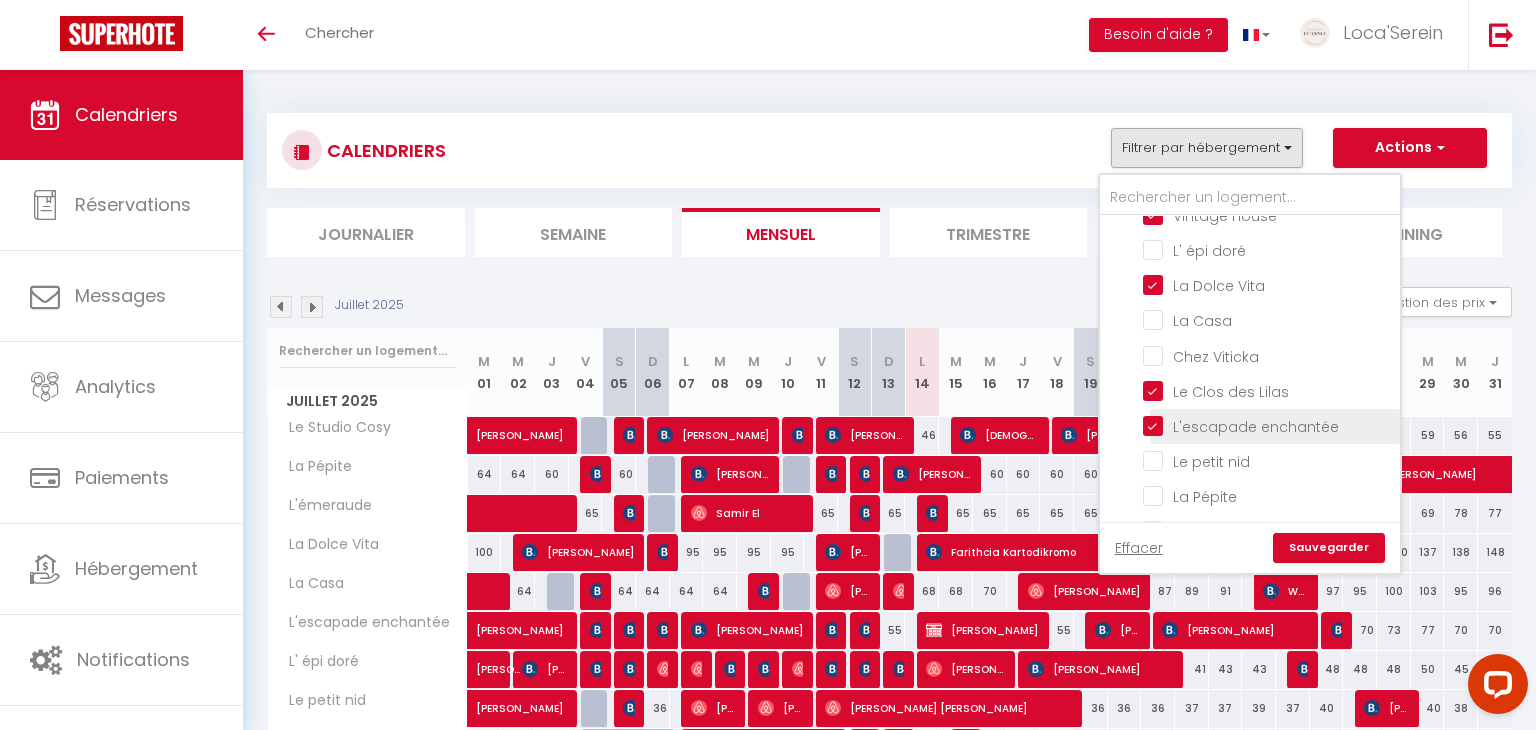 checkbox on "false" 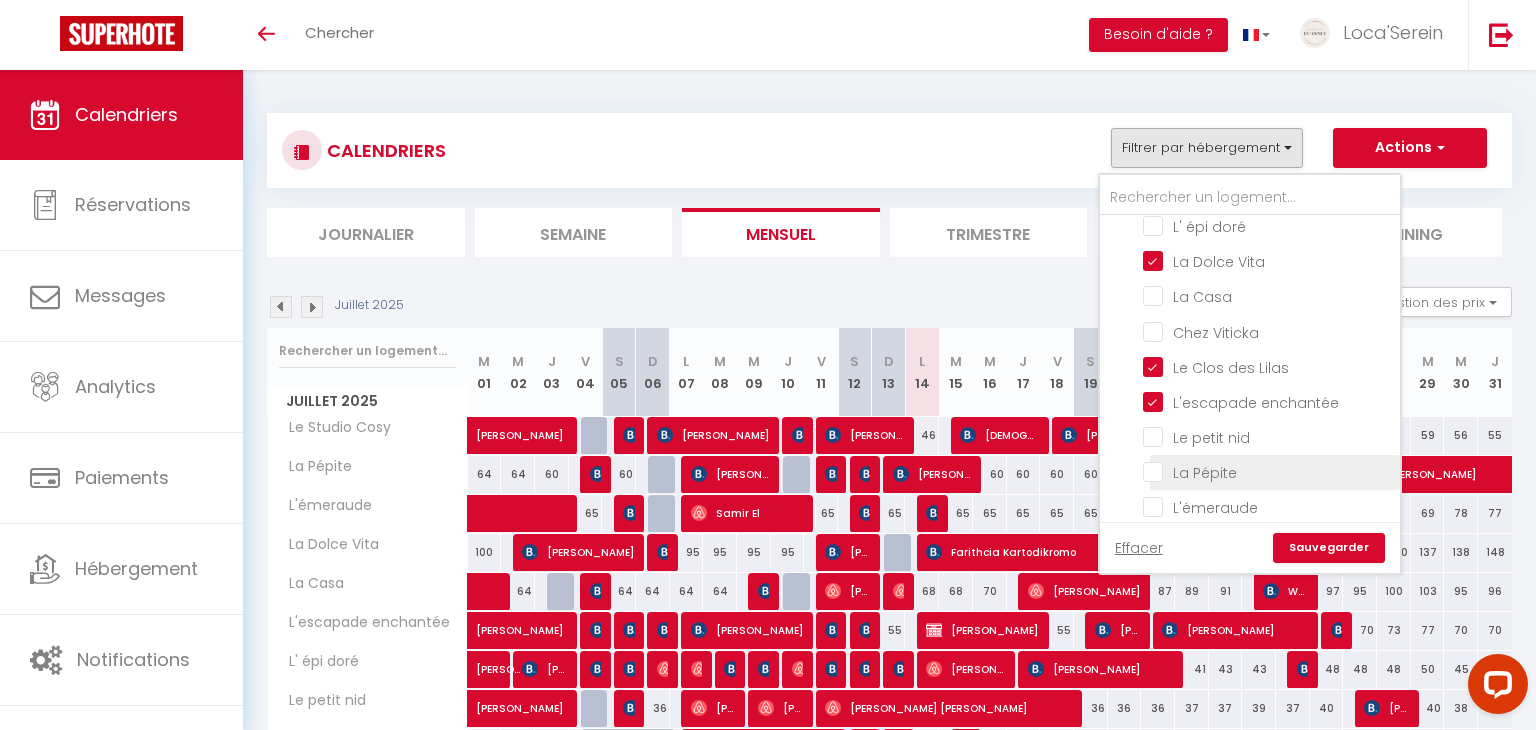 click on "La Pépite" at bounding box center [1268, 471] 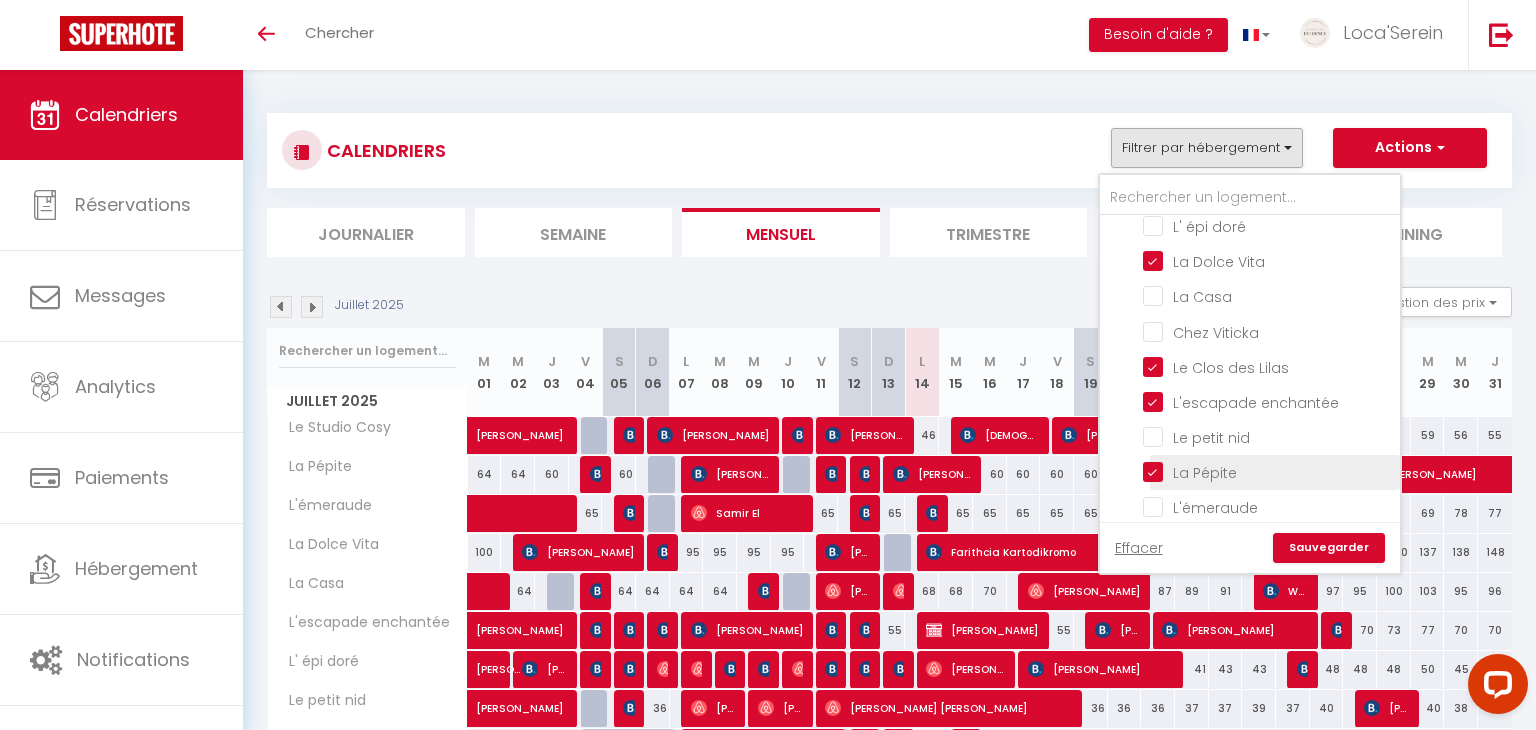 checkbox on "false" 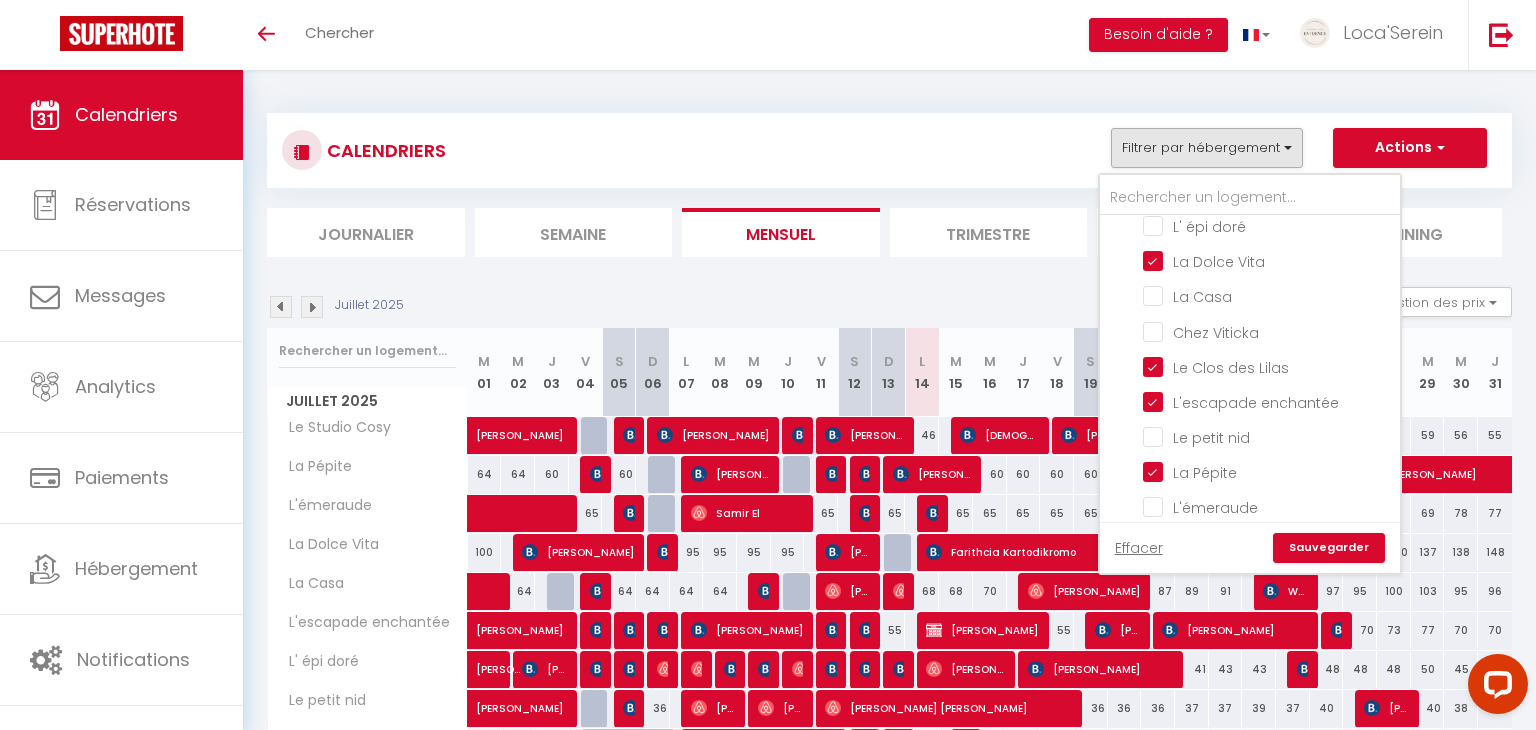 click on "Sauvegarder" at bounding box center [1329, 548] 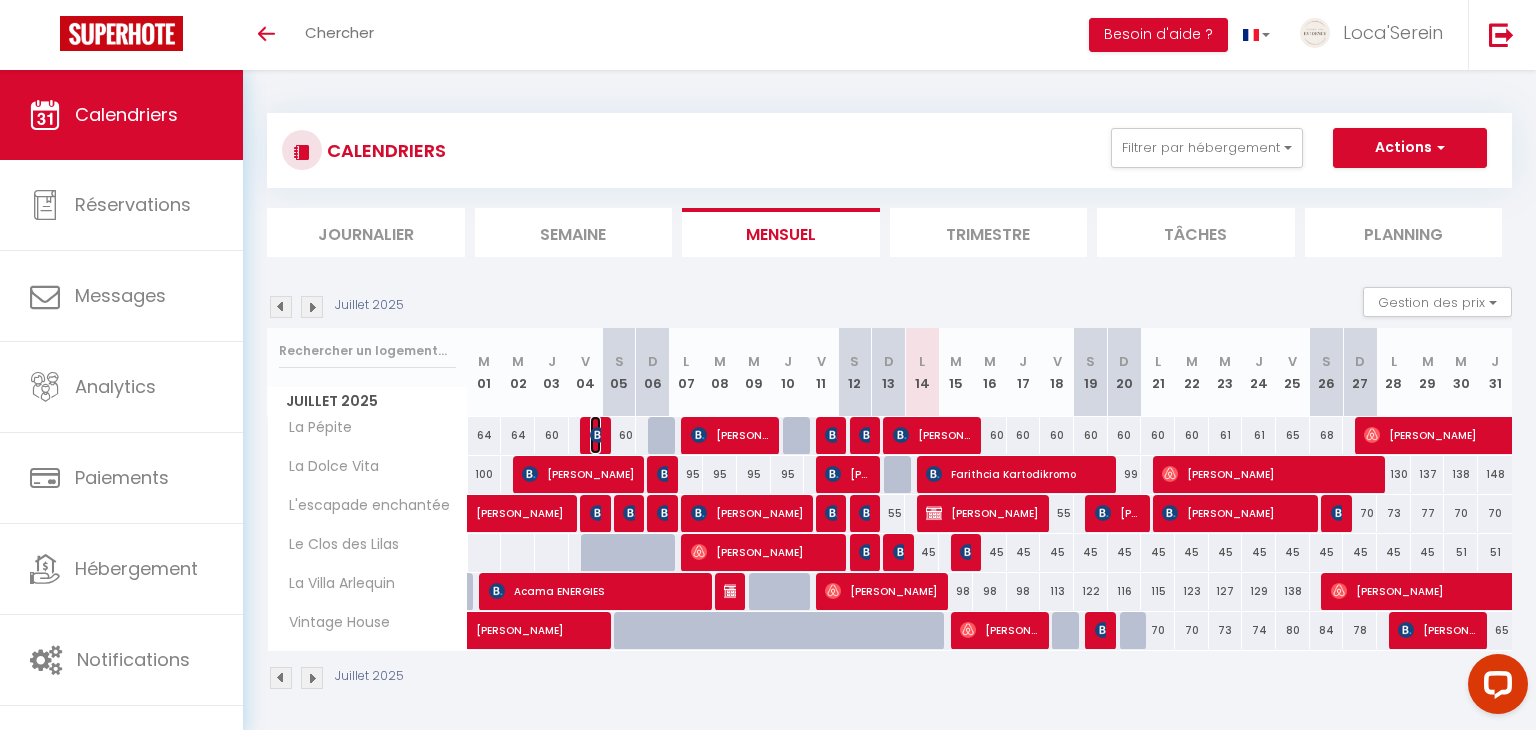 click at bounding box center [598, 435] 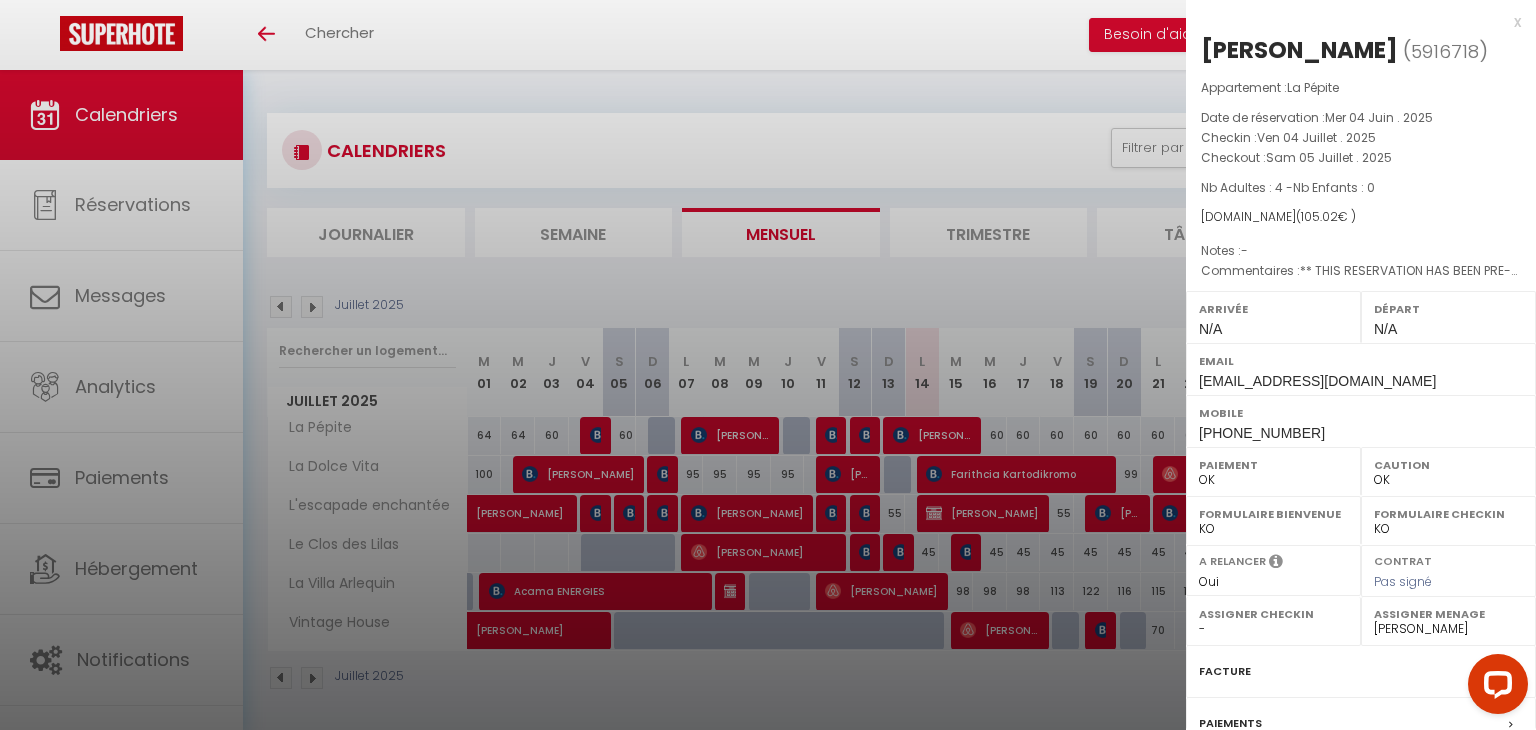 click at bounding box center [768, 365] 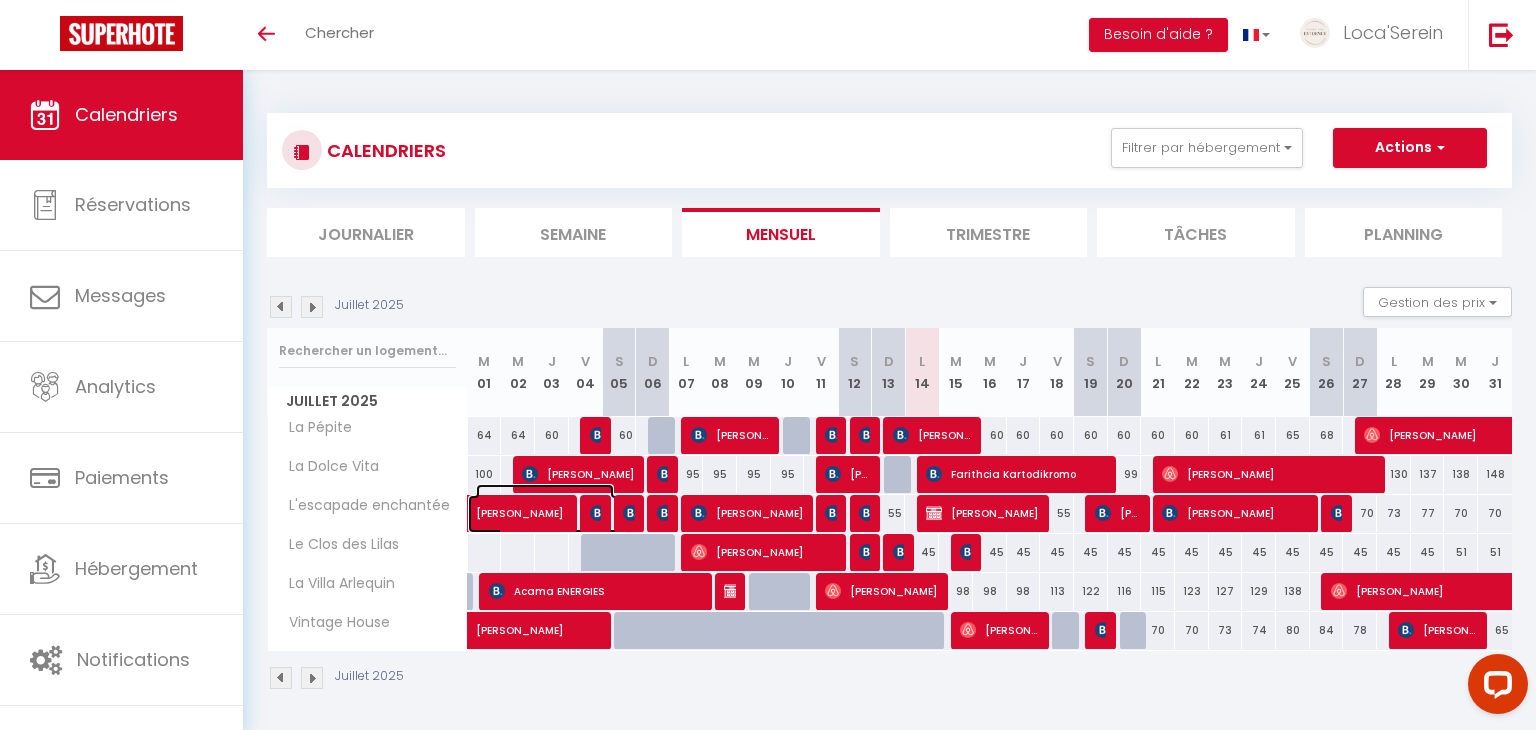 click on "[PERSON_NAME]" at bounding box center [545, 503] 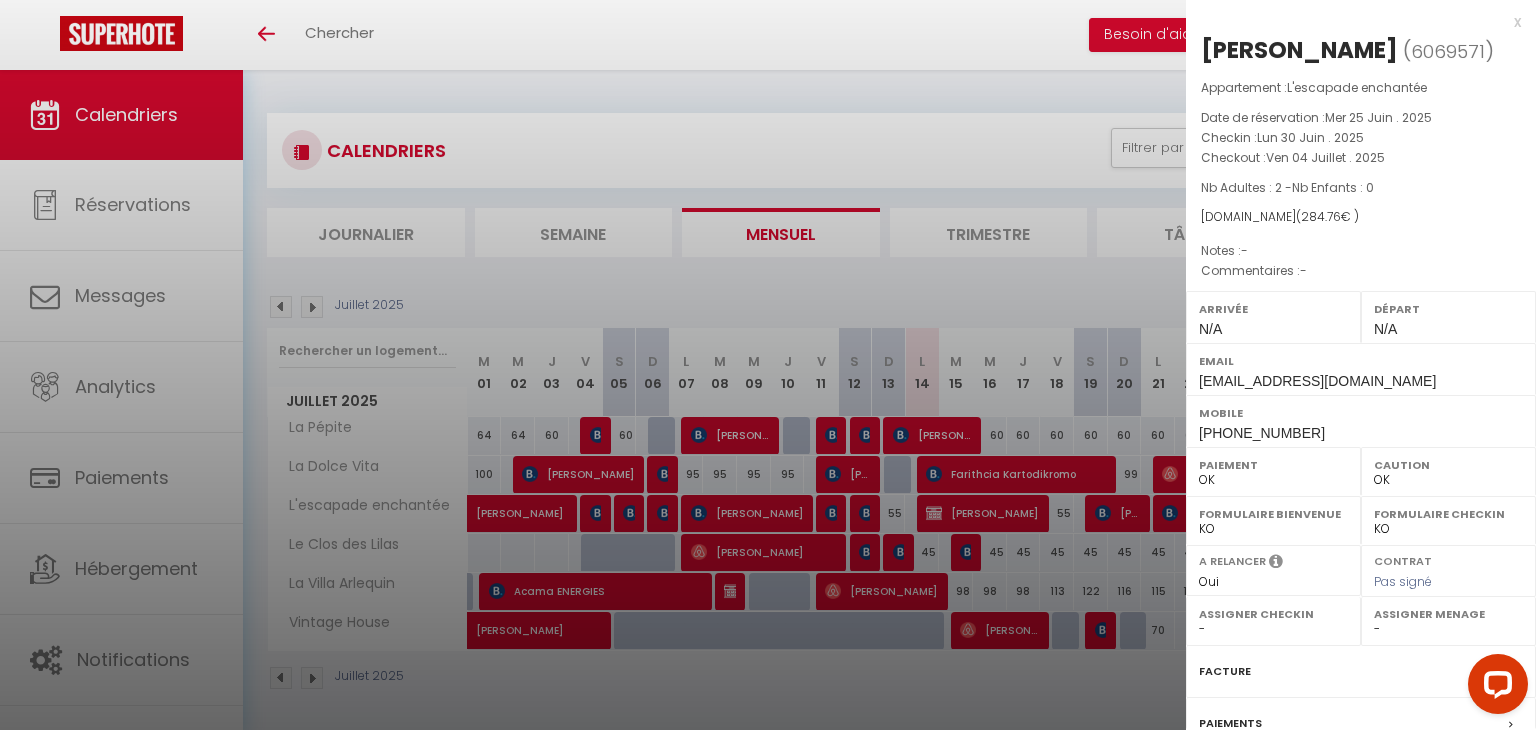 click at bounding box center [768, 365] 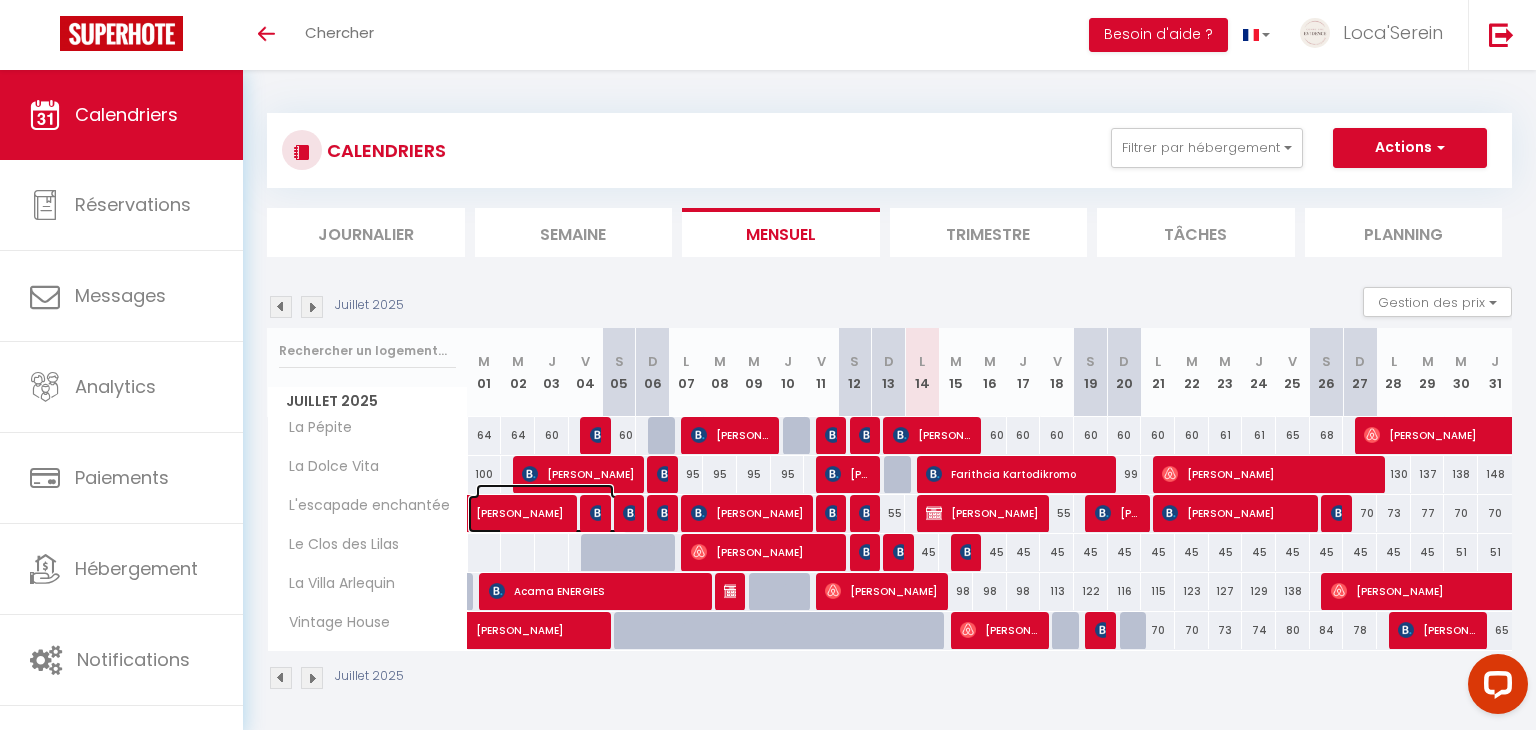 click on "[PERSON_NAME]" at bounding box center [545, 503] 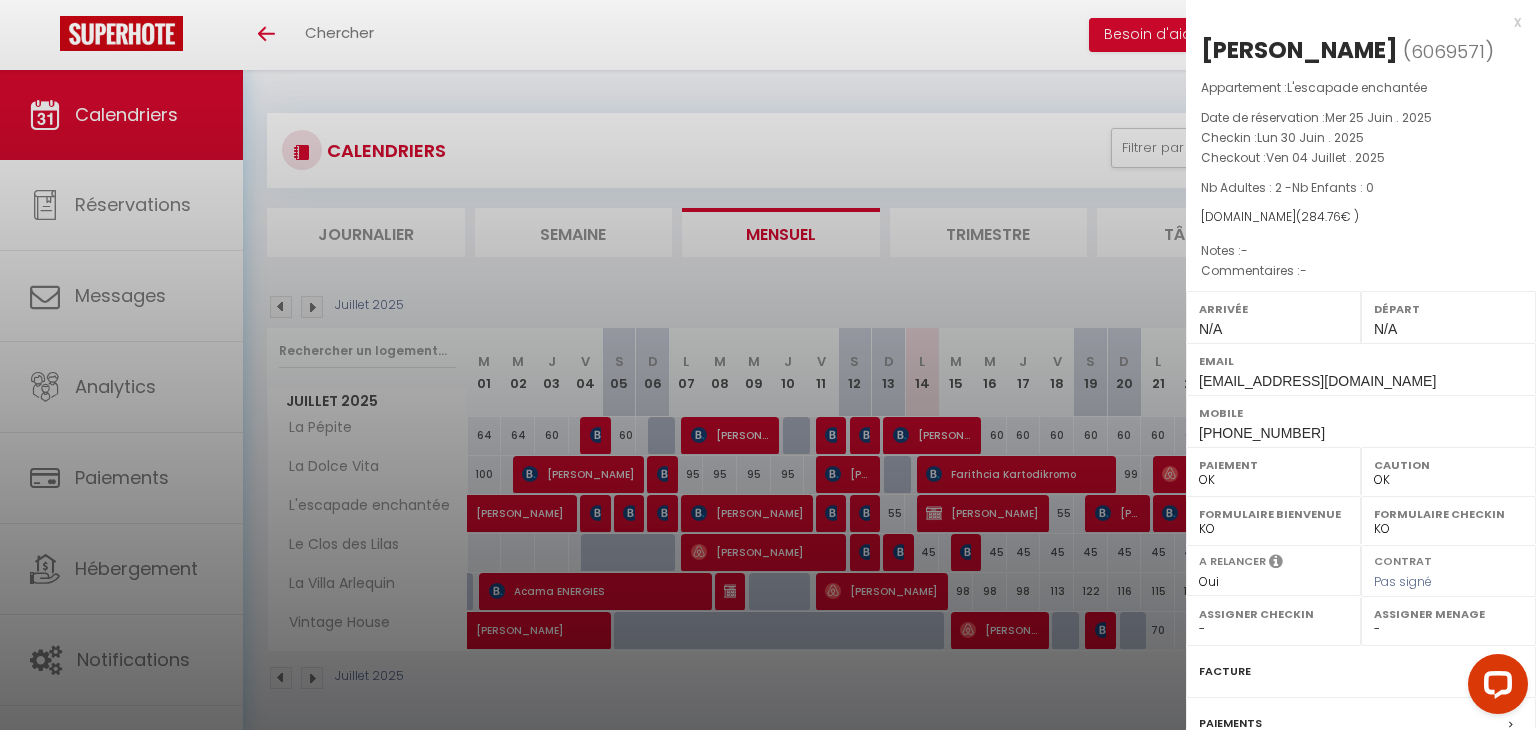 click on "-
matthieu ackermann
Carole Allegret
Suzanne Brunet
Gilles Baudon
Manuel LOPEZ
Grégory GENIN
Marie Janicot
Murielle Duru
Iryna Iryna
Kim DUCROZET
Helena Morais
Lucie Da Cruz
Emanuel Kotkowiak
Adeline AUTIN
Berkise GRILLOT" at bounding box center (1448, 629) 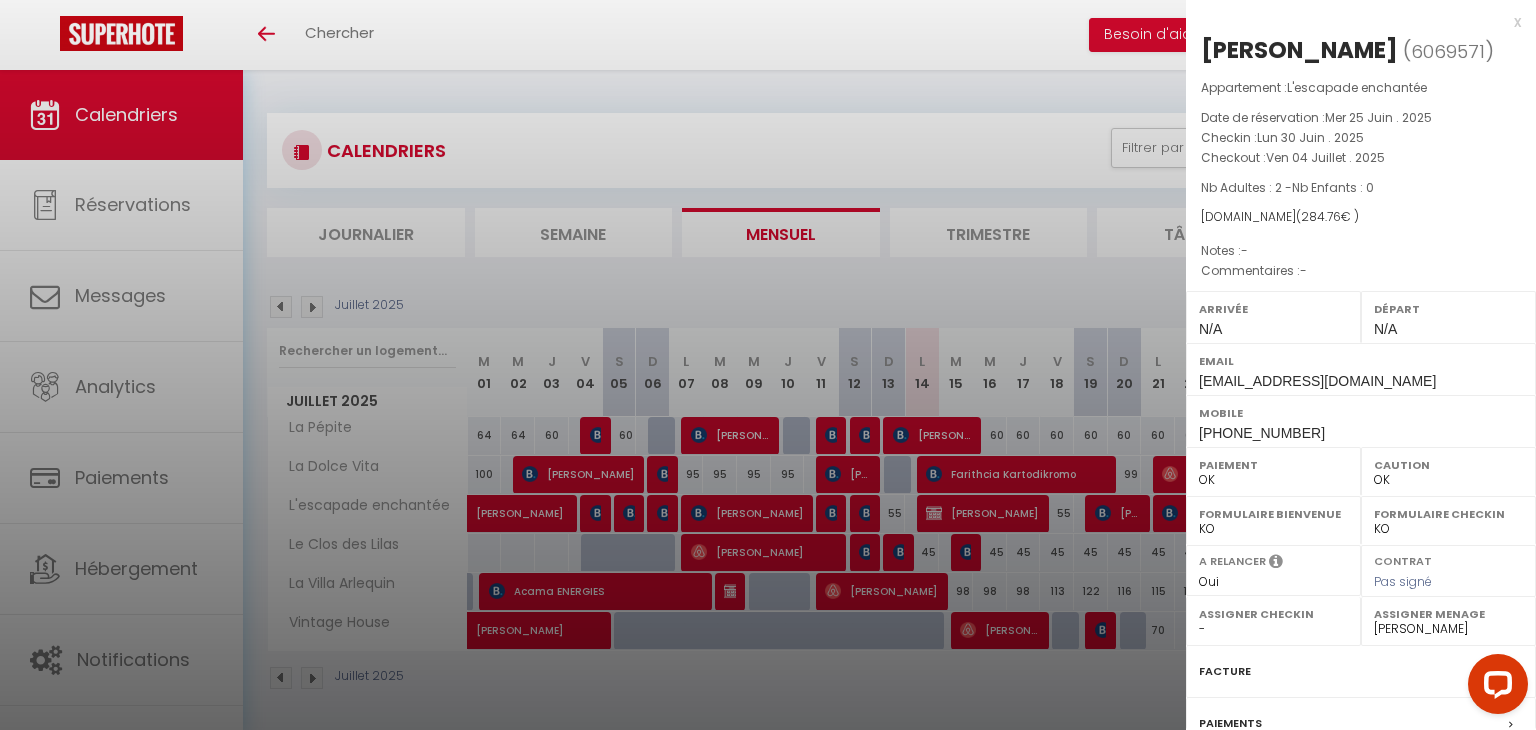 click on "-
matthieu ackermann
Carole Allegret
Suzanne Brunet
Gilles Baudon
Manuel LOPEZ
Grégory GENIN
Marie Janicot
Murielle Duru
Iryna Iryna
Kim DUCROZET
Helena Morais
Lucie Da Cruz
Emanuel Kotkowiak
Adeline AUTIN
Berkise GRILLOT" at bounding box center (1448, 629) 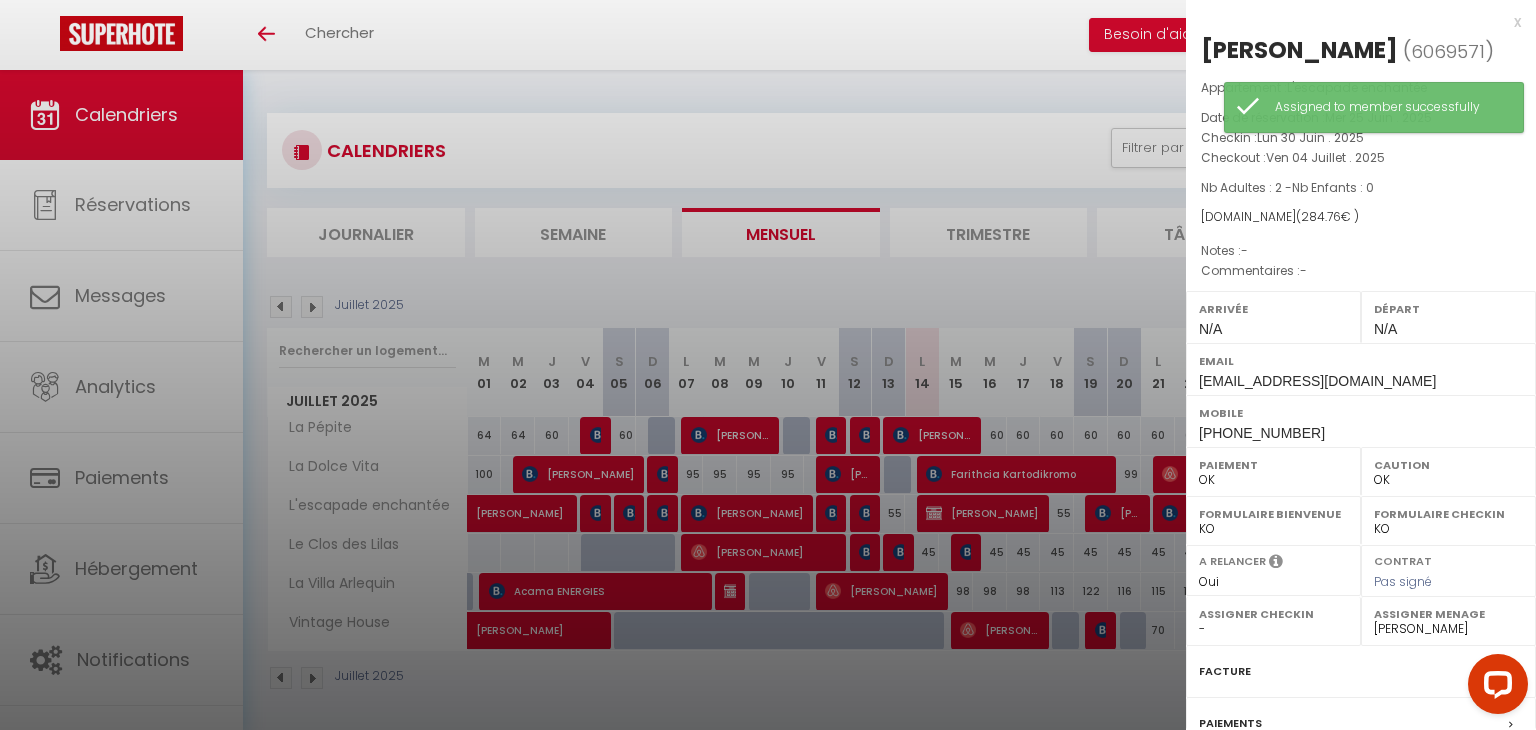 click at bounding box center (768, 365) 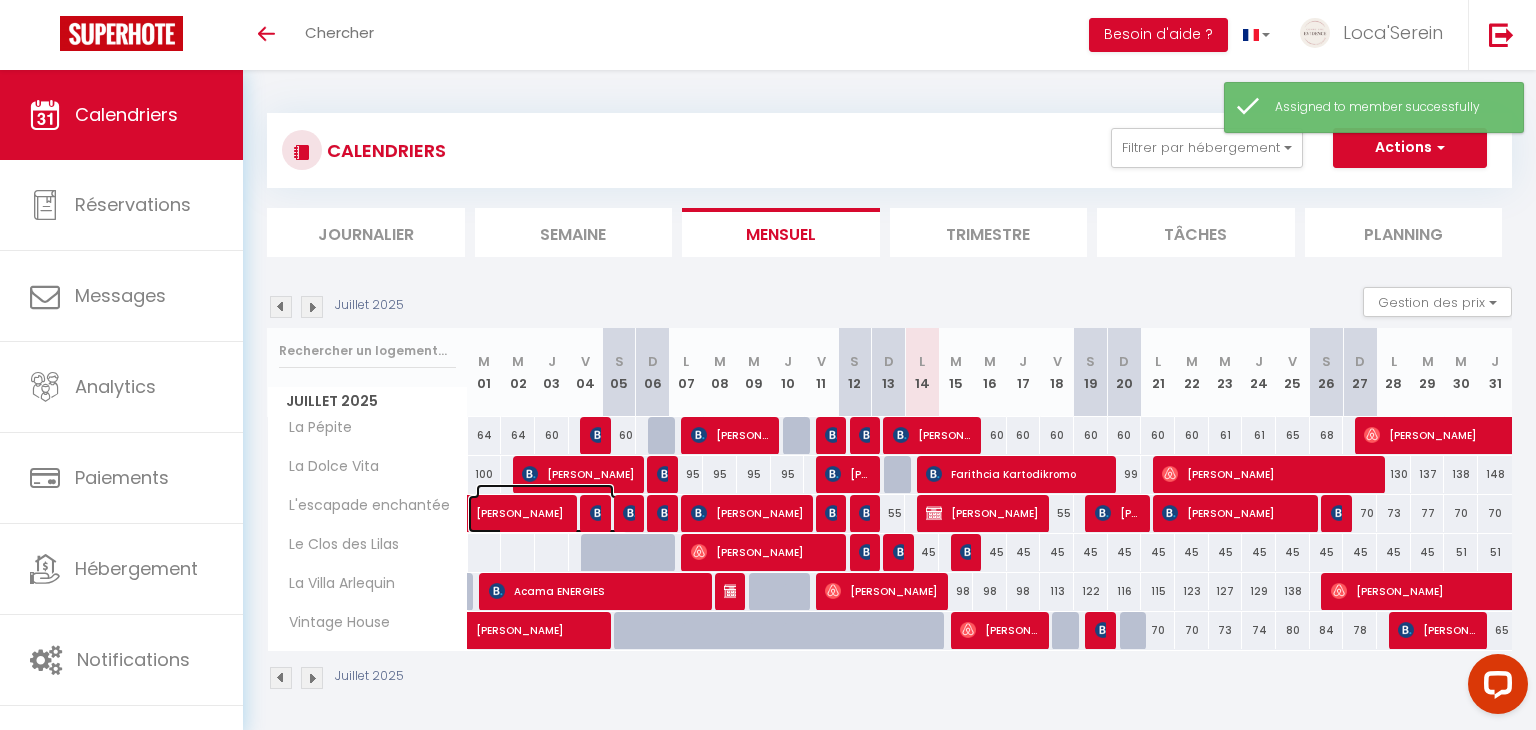 click on "[PERSON_NAME]" at bounding box center [545, 503] 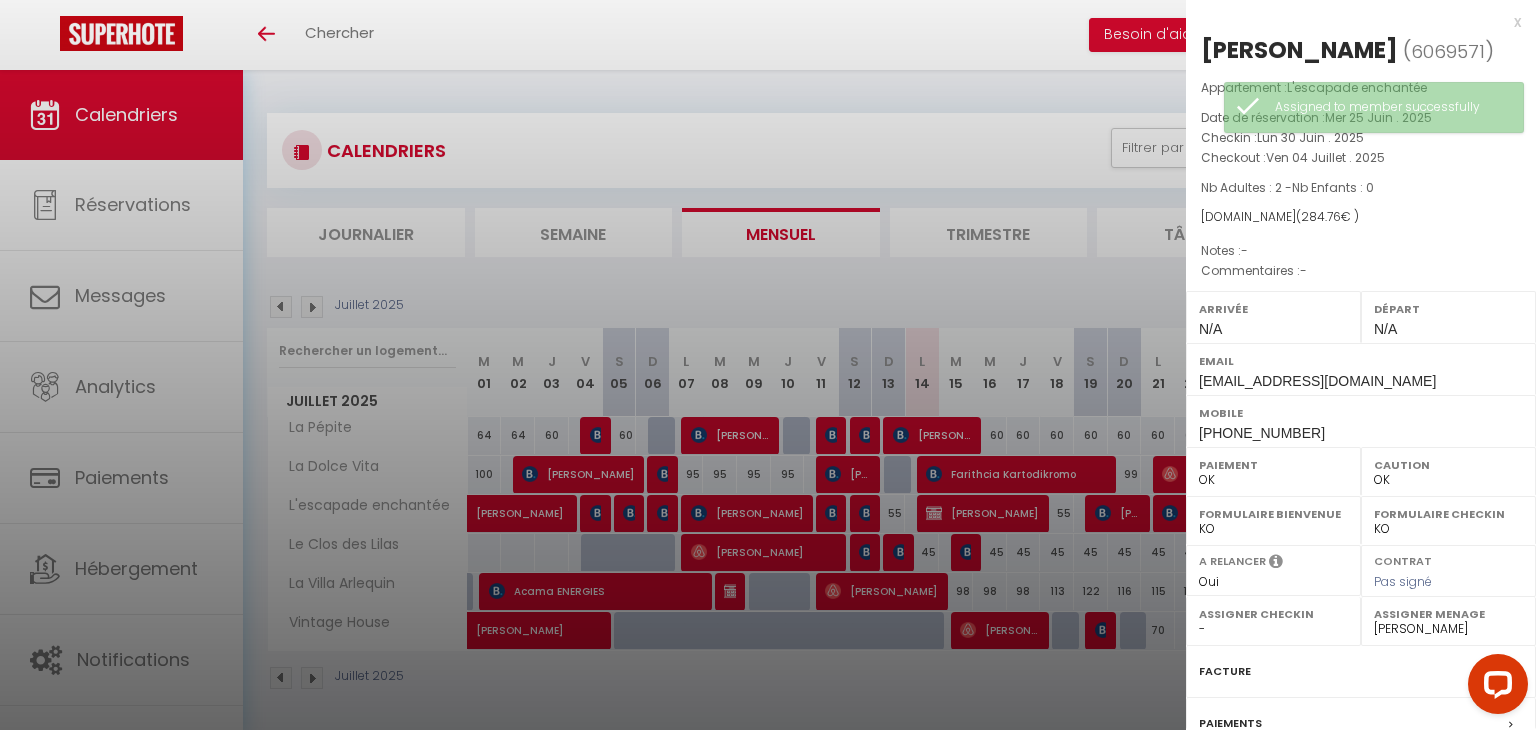 click at bounding box center (768, 365) 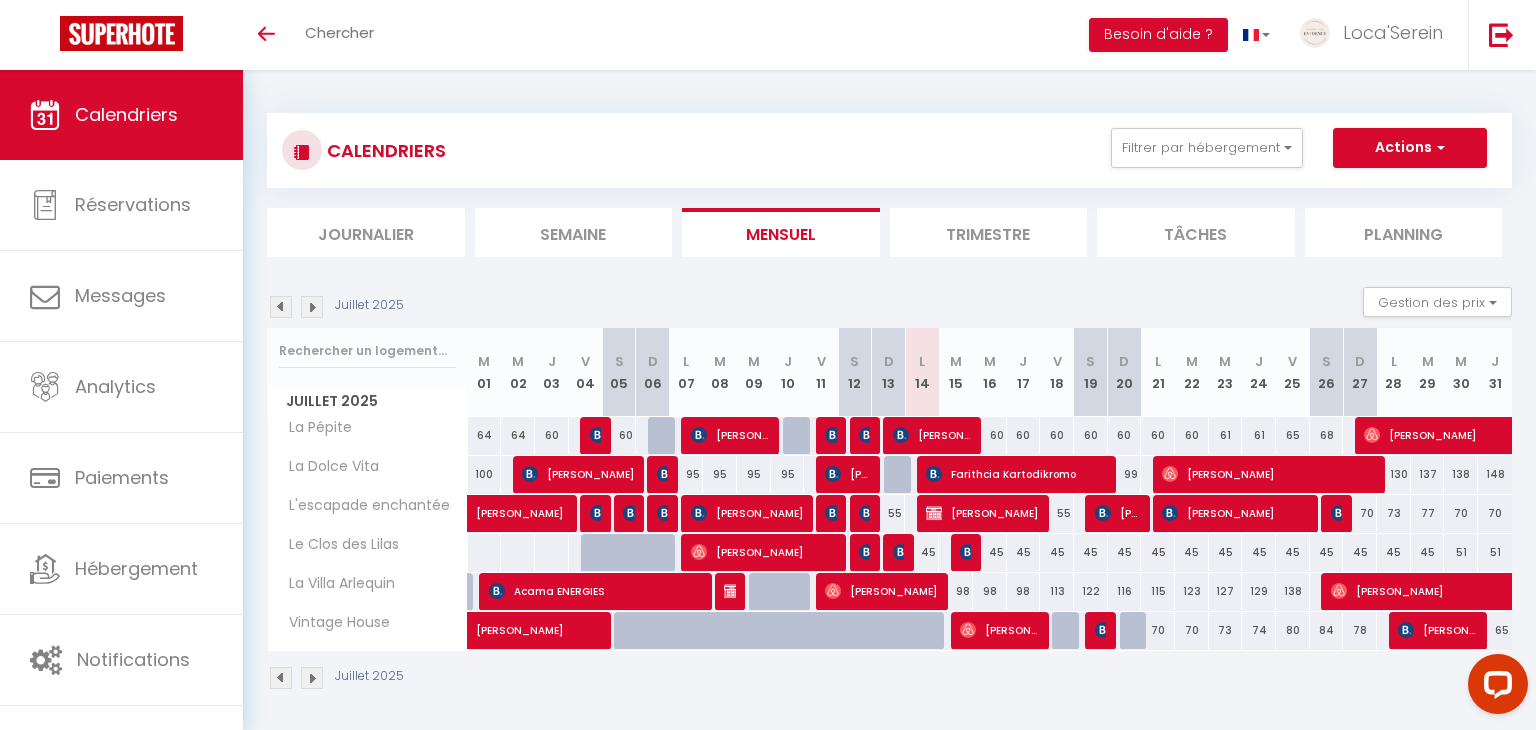 click on "60" at bounding box center [619, 435] 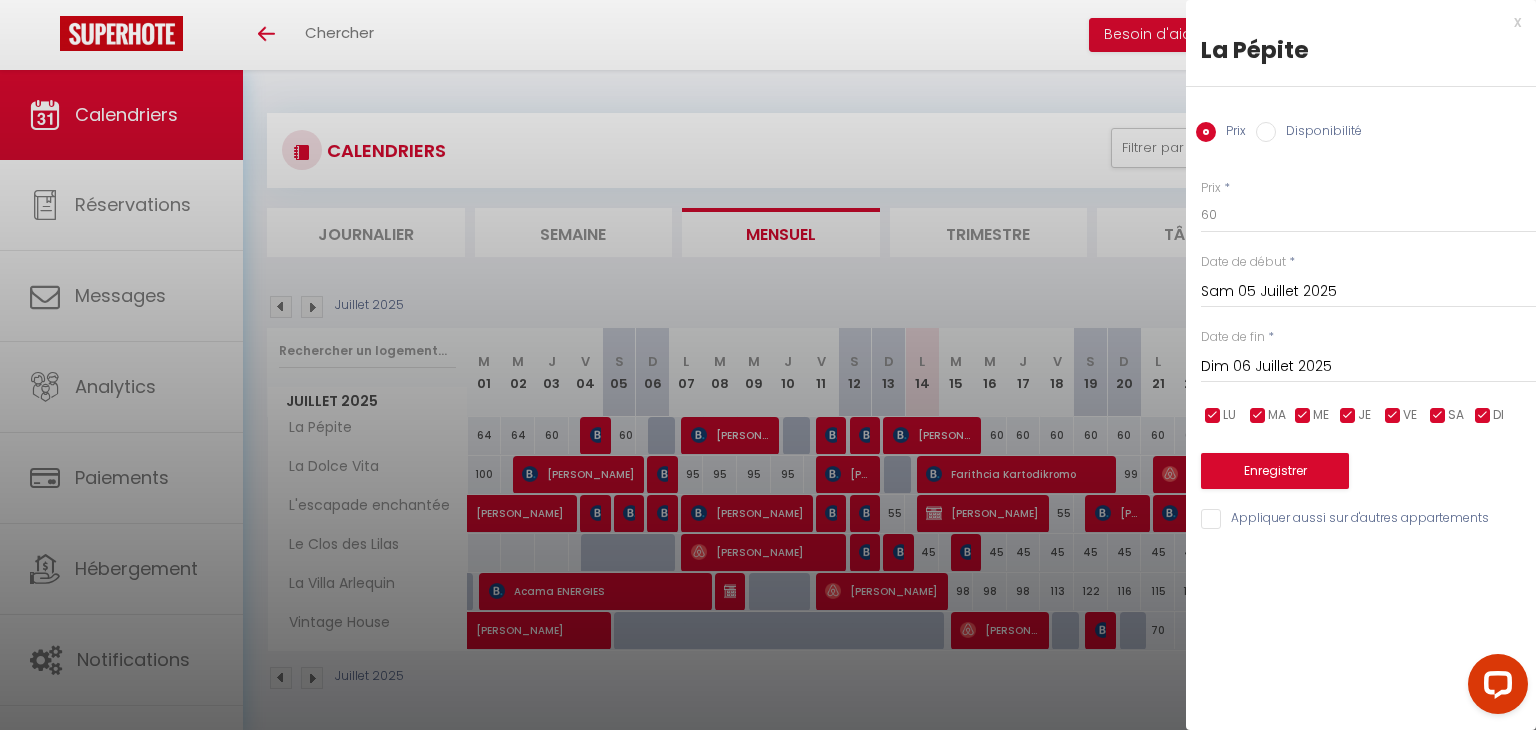 click at bounding box center [768, 365] 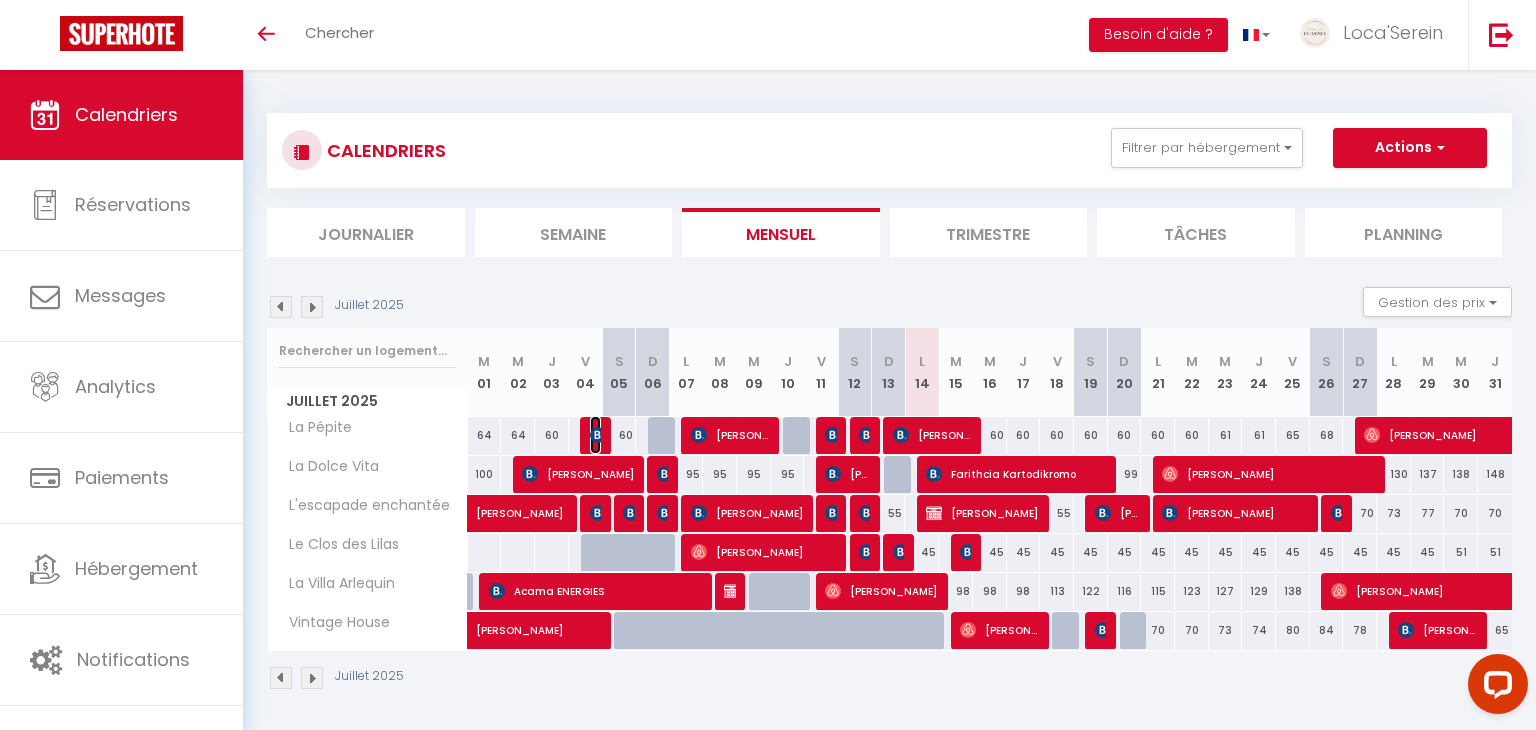 click at bounding box center (598, 435) 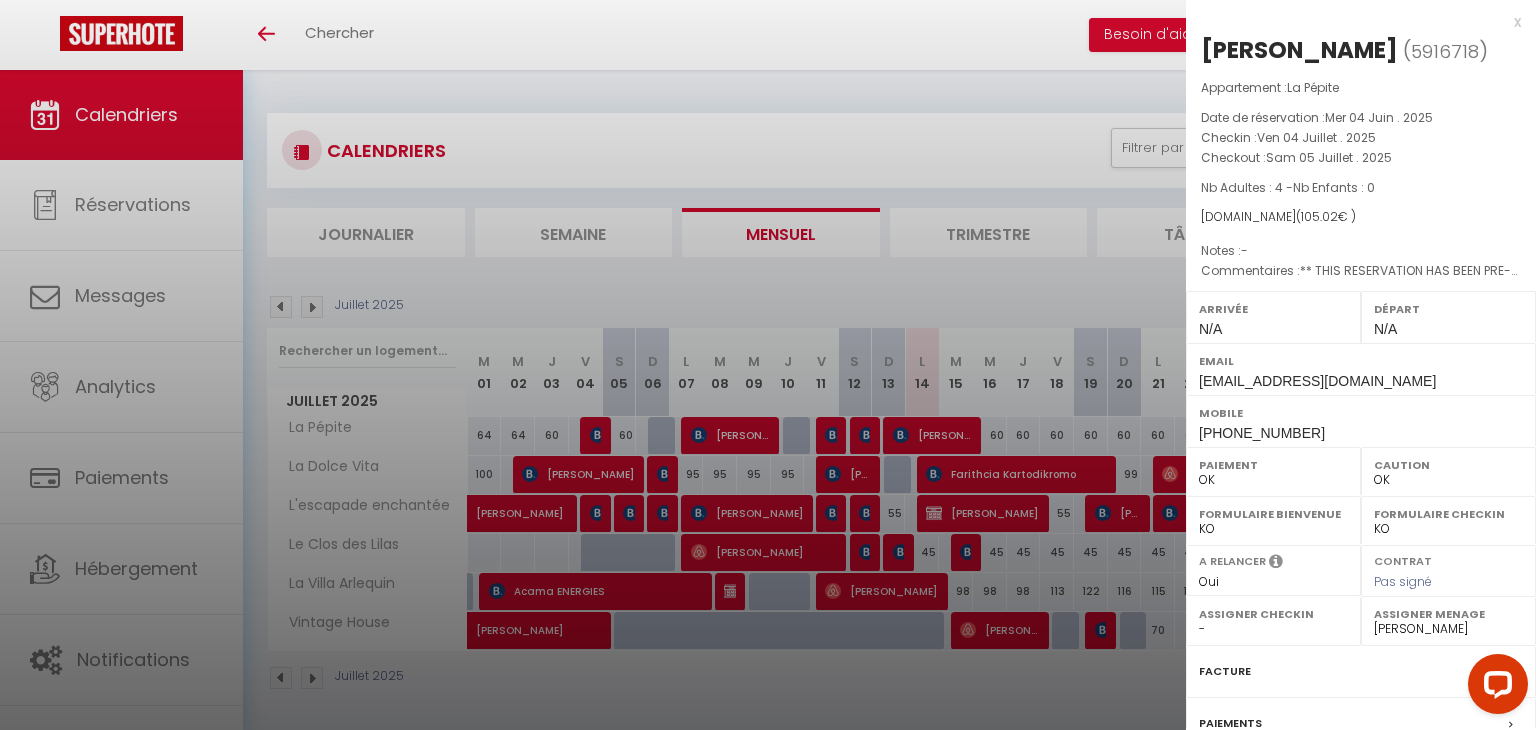click at bounding box center [768, 365] 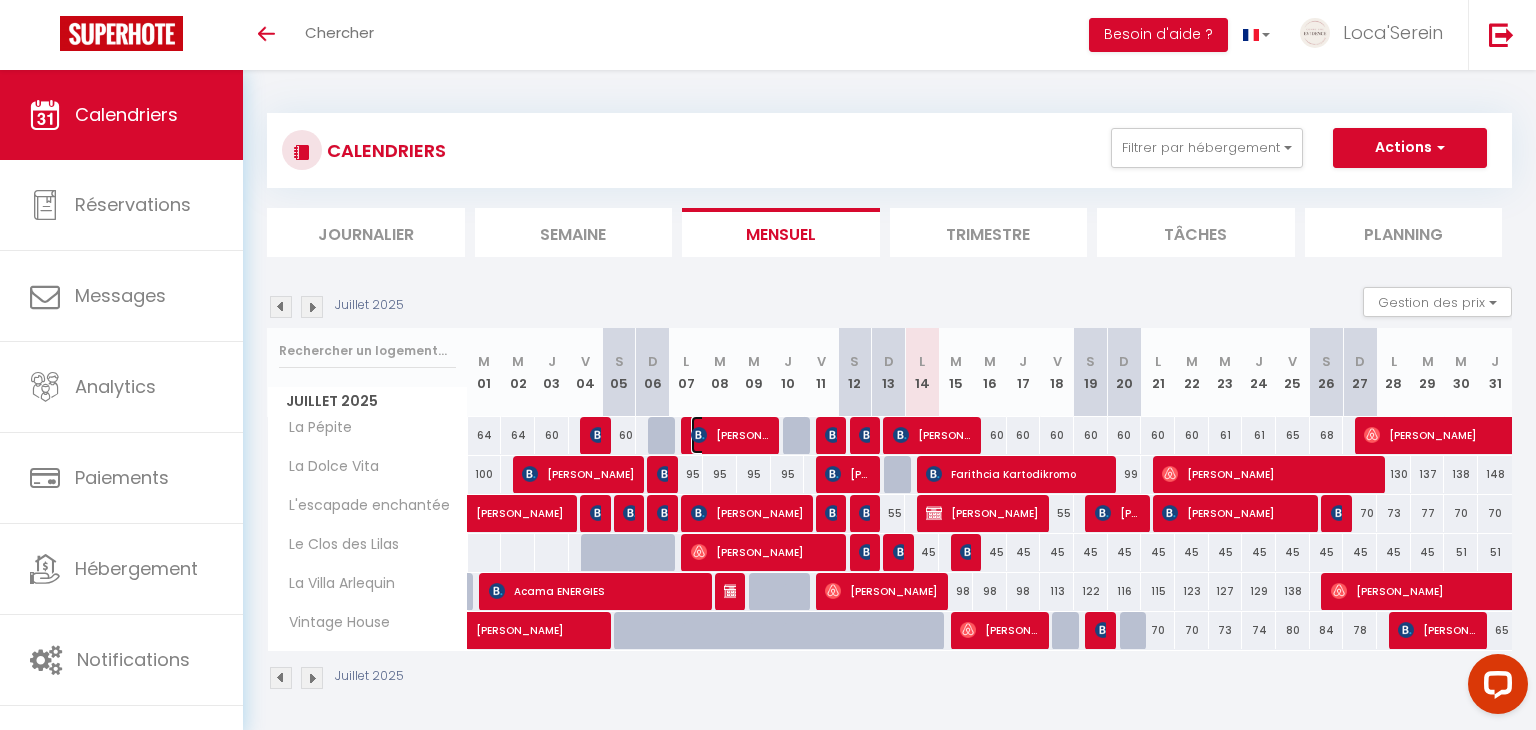 click on "[PERSON_NAME]" at bounding box center [730, 435] 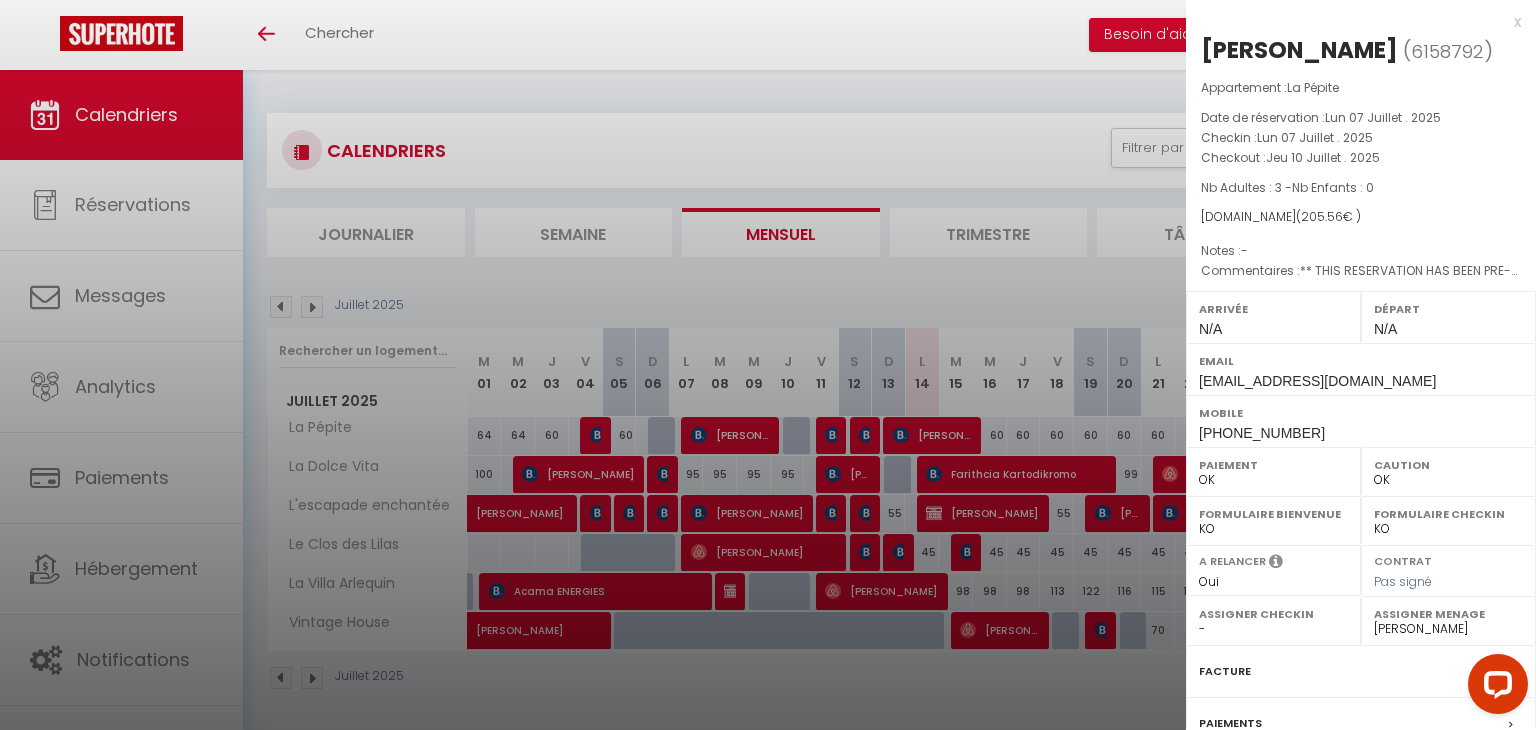 click at bounding box center [768, 365] 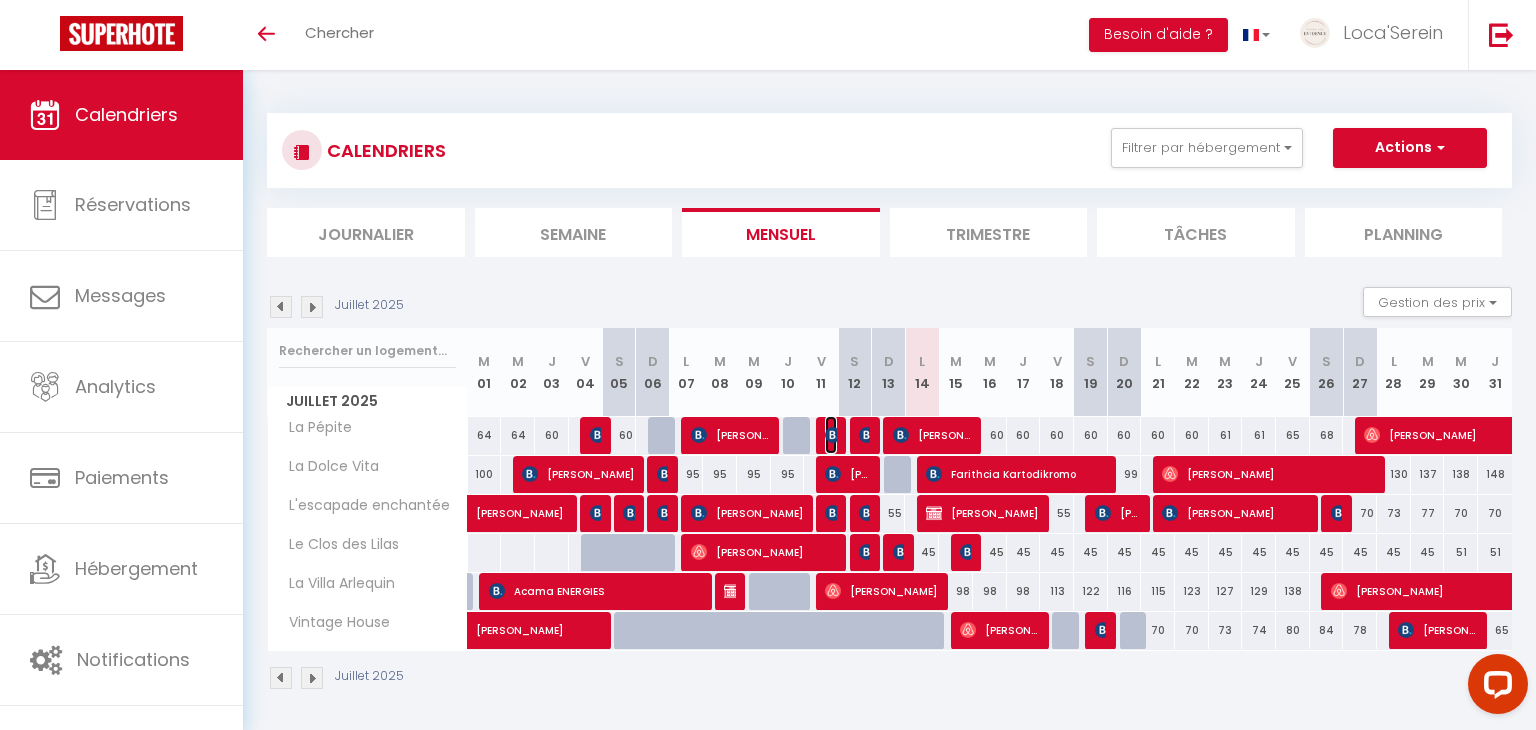 click at bounding box center [833, 435] 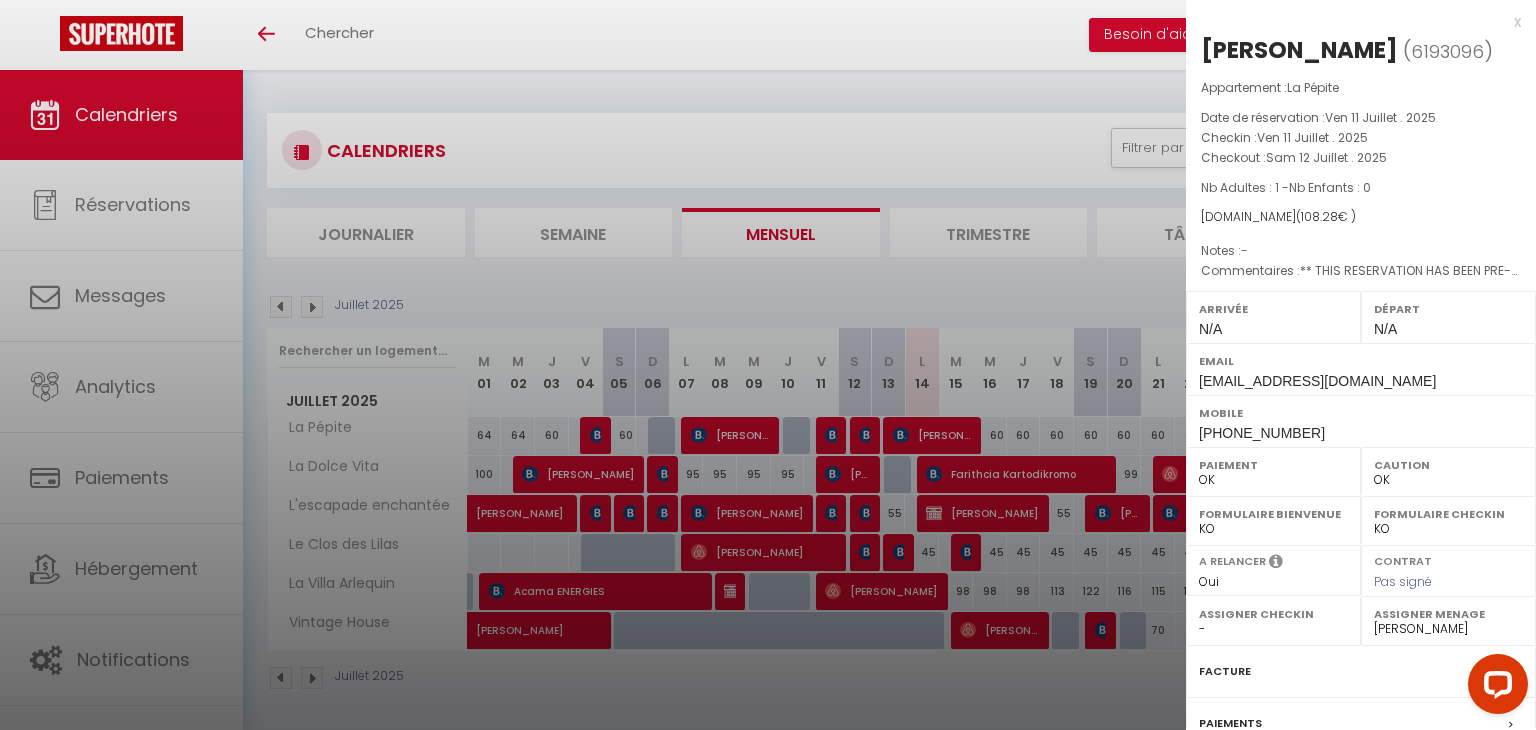 click at bounding box center (768, 365) 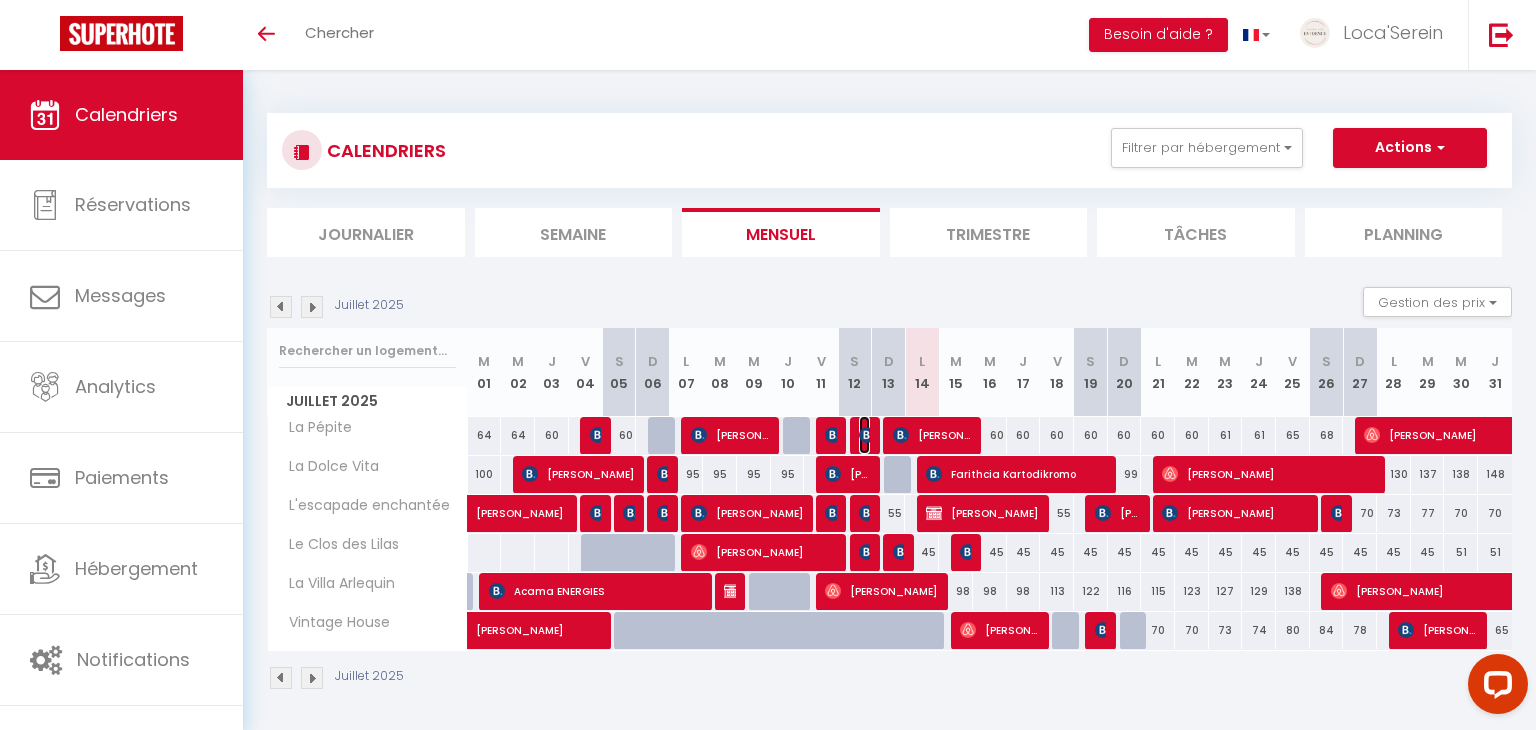 click at bounding box center (867, 435) 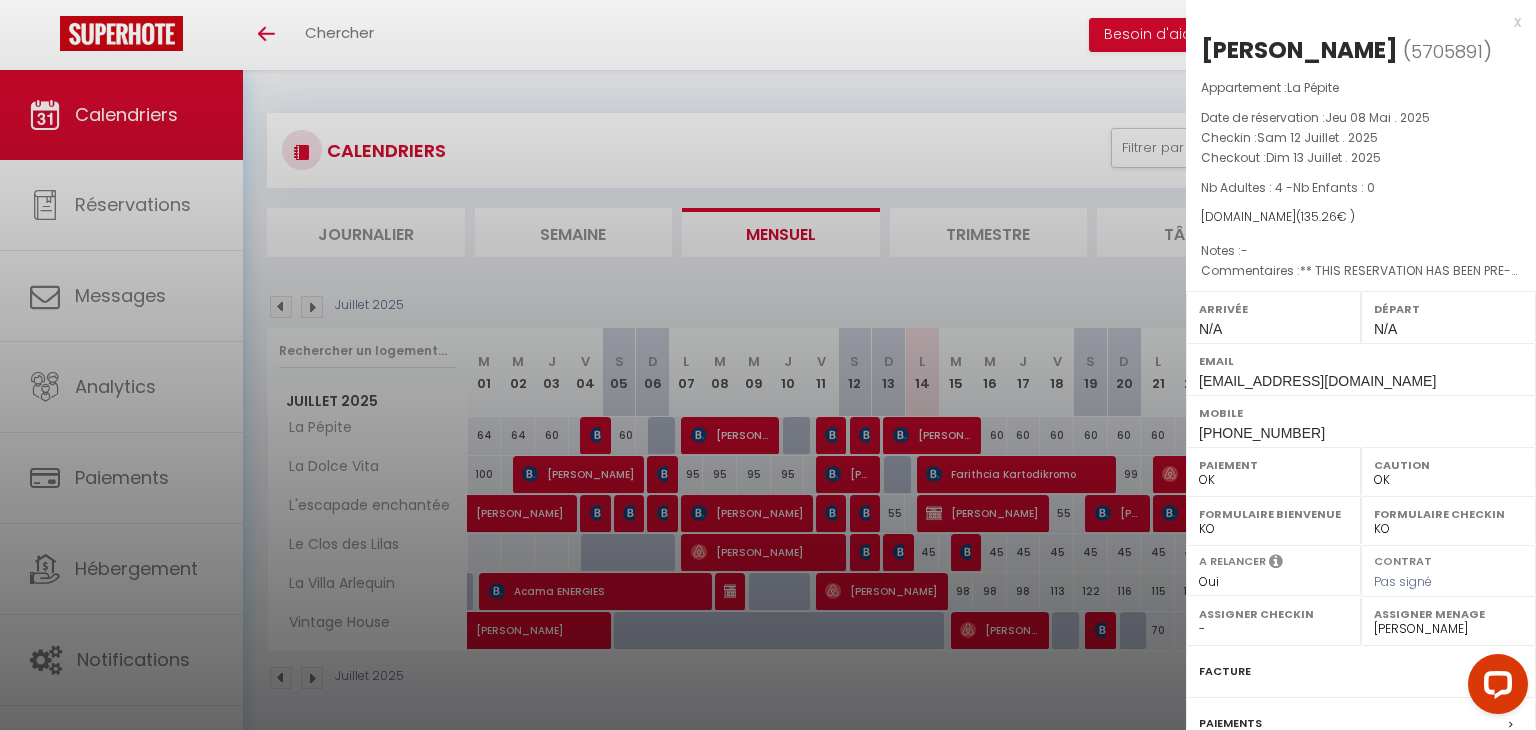 click at bounding box center (768, 365) 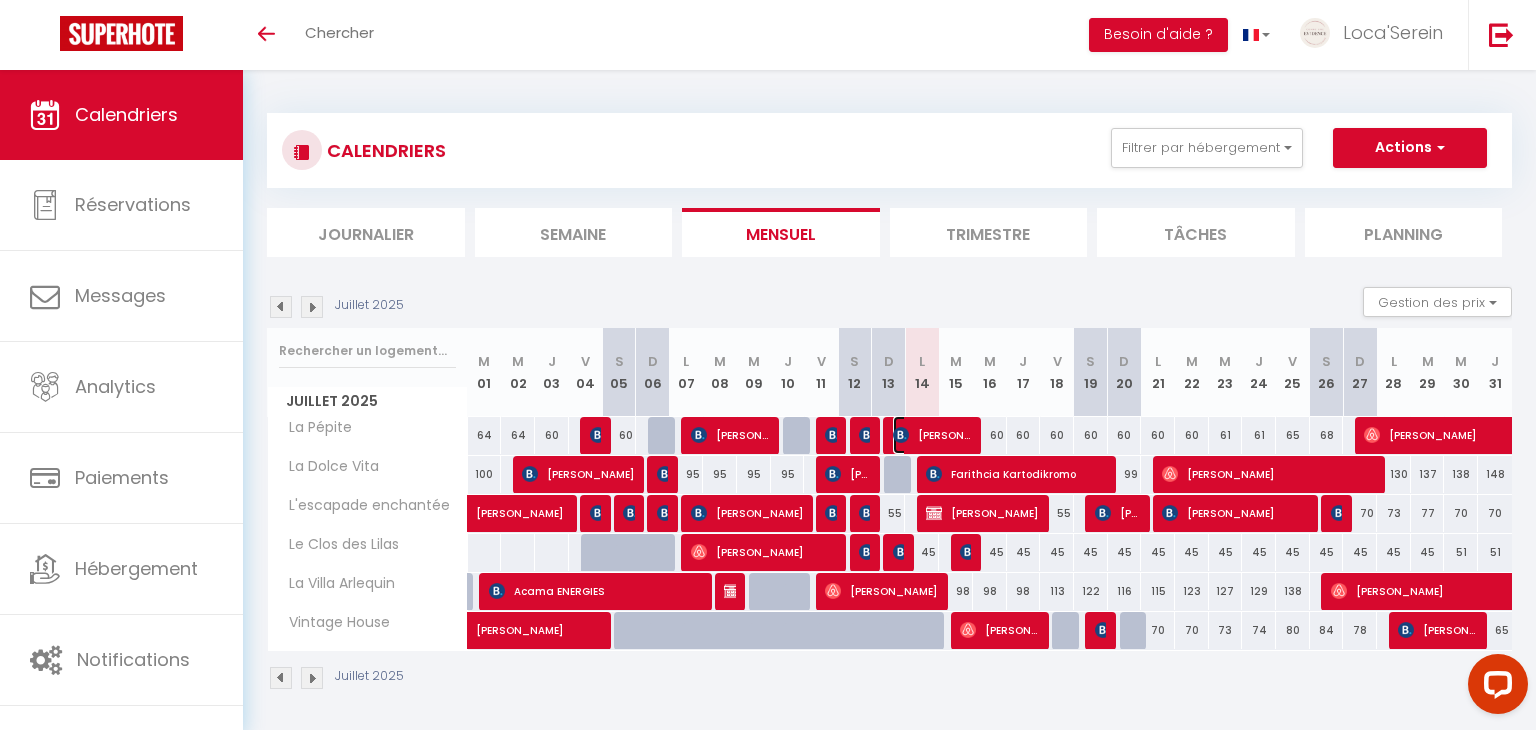 click on "[PERSON_NAME]" at bounding box center [932, 435] 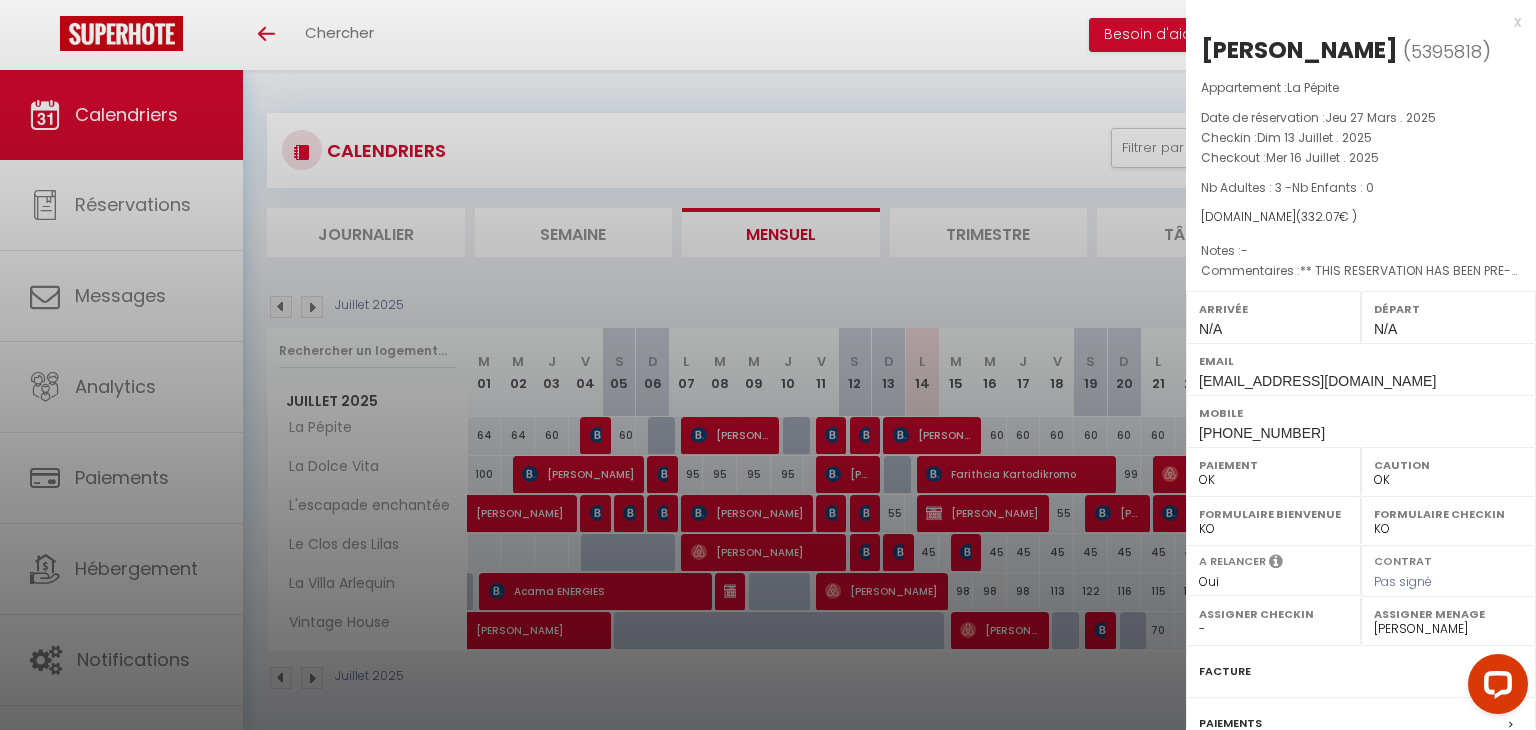 click at bounding box center (768, 365) 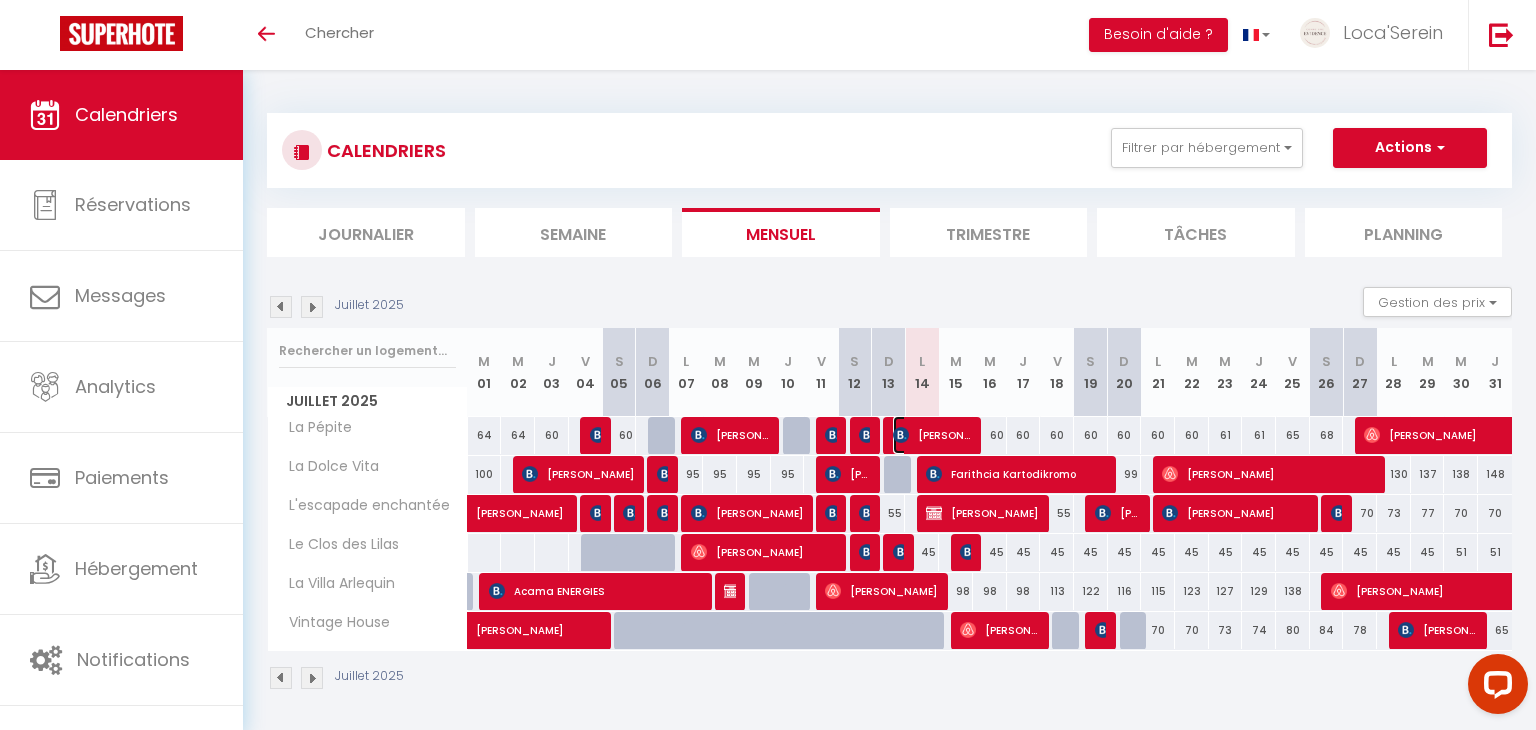 click on "[PERSON_NAME]" at bounding box center (932, 435) 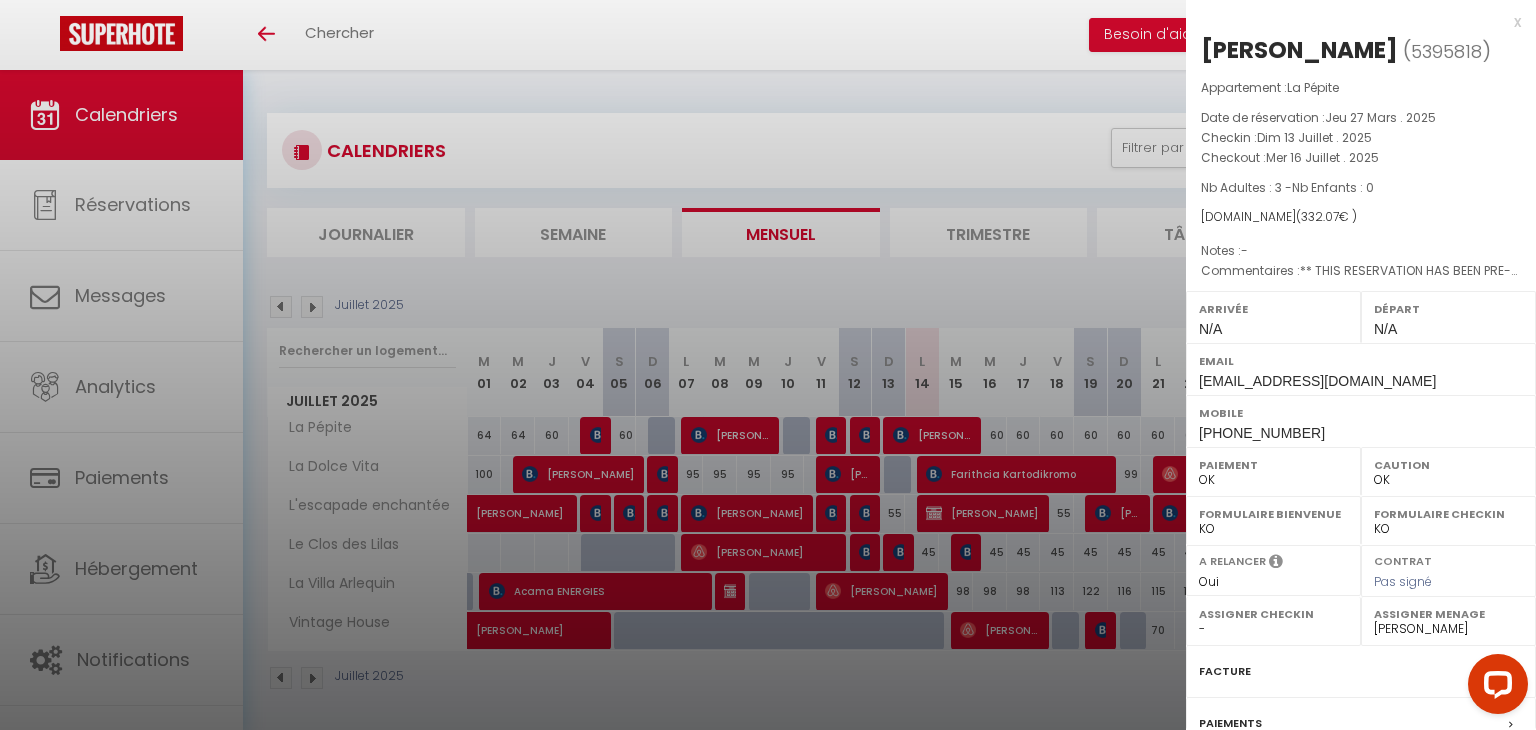 click at bounding box center [768, 365] 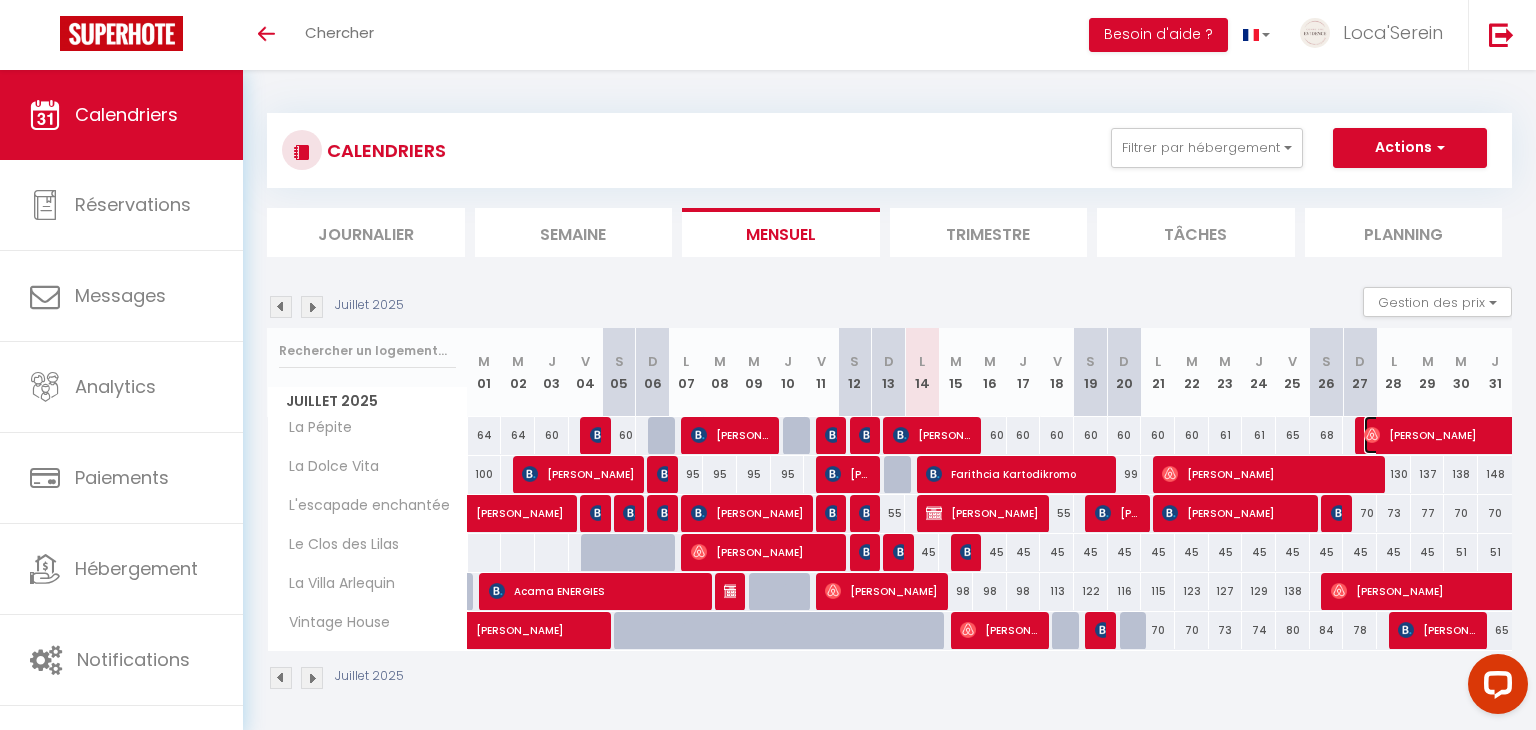click on "[PERSON_NAME]" at bounding box center (1525, 435) 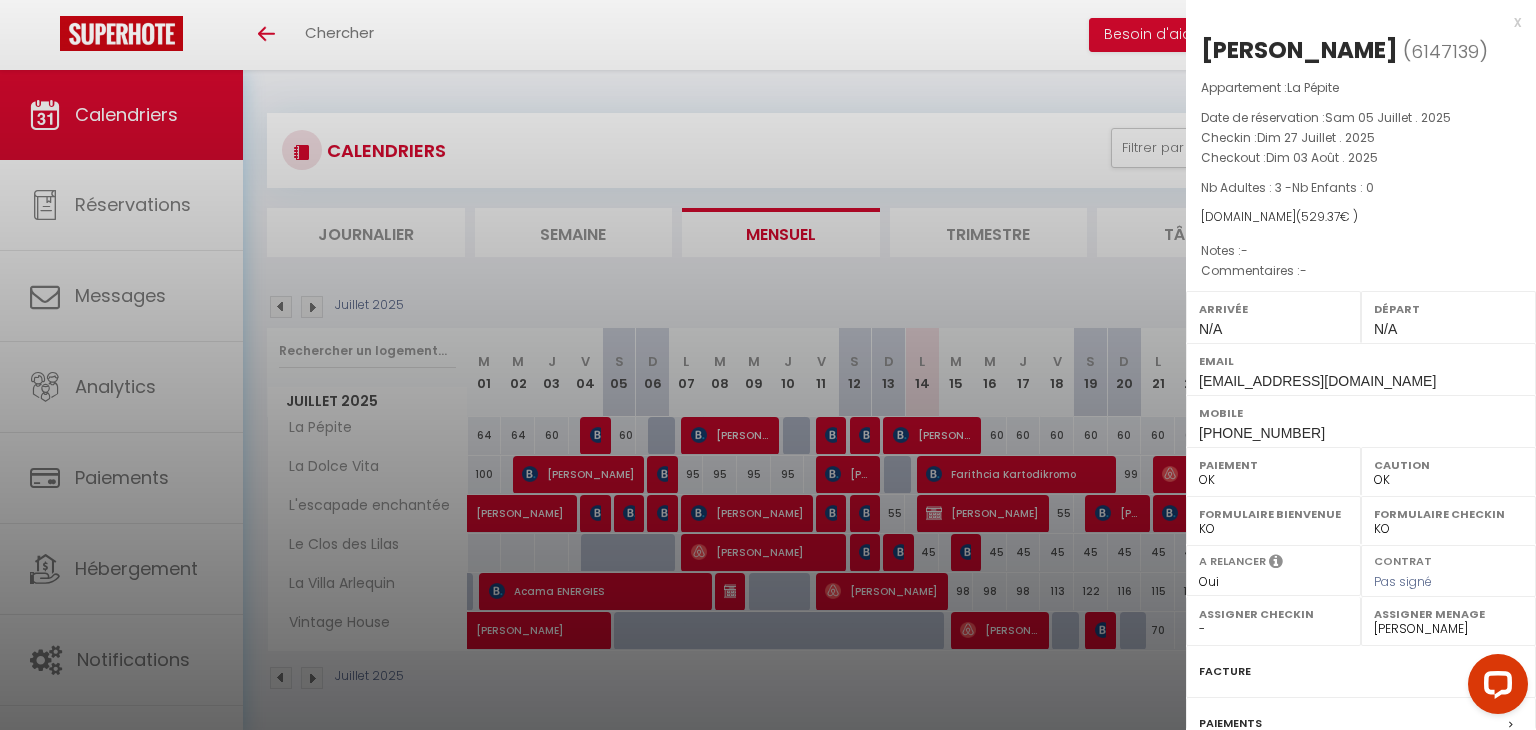 click at bounding box center [768, 365] 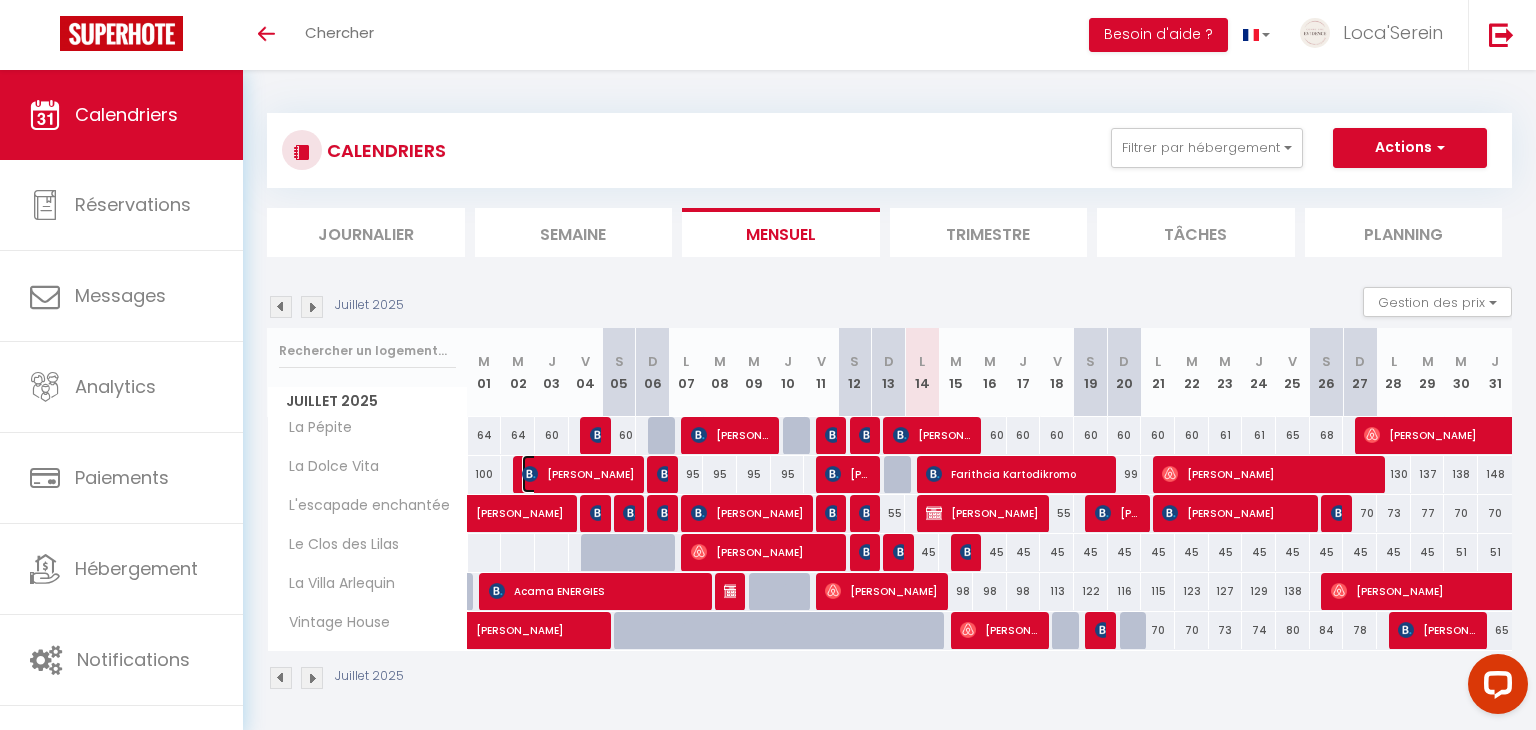 click on "[PERSON_NAME]" at bounding box center [578, 474] 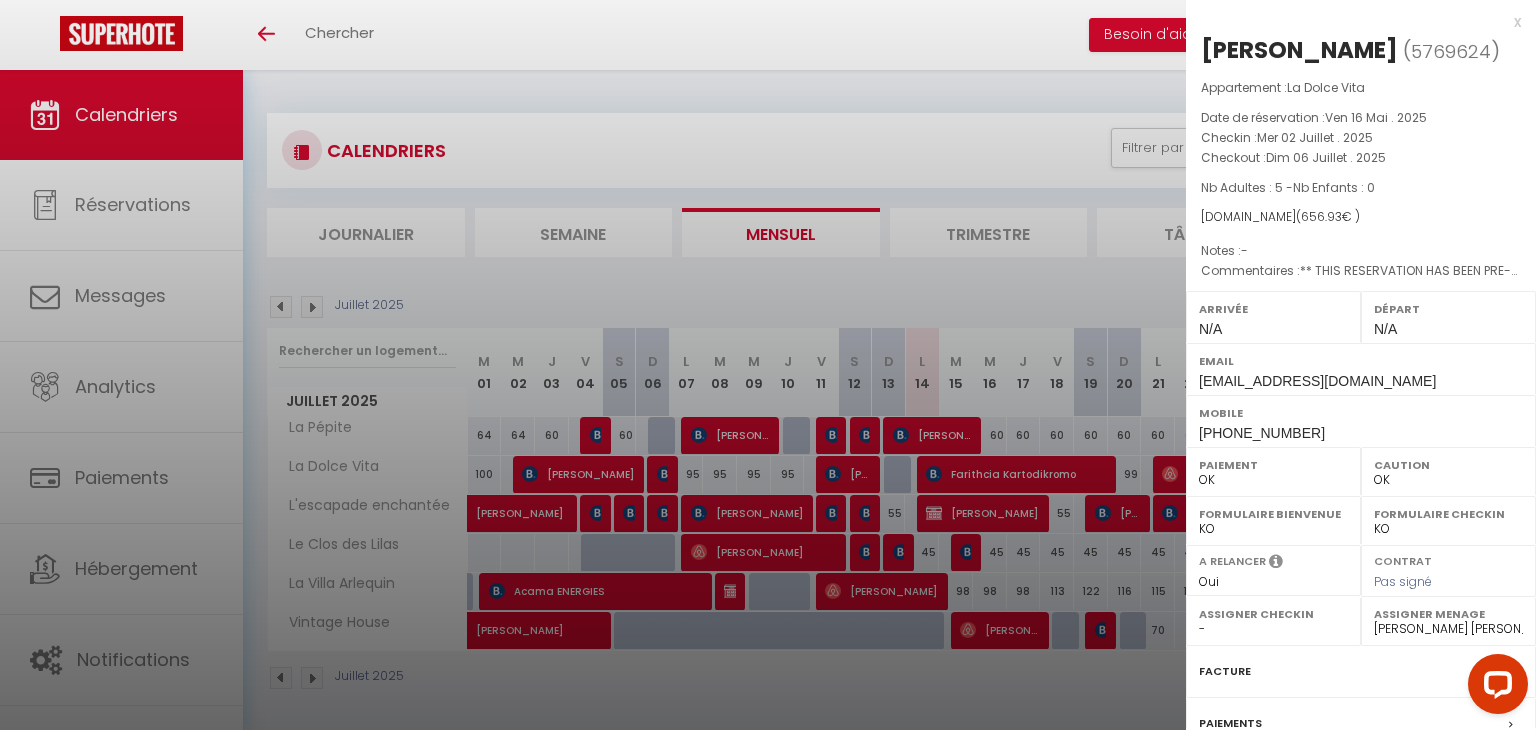 click at bounding box center (768, 365) 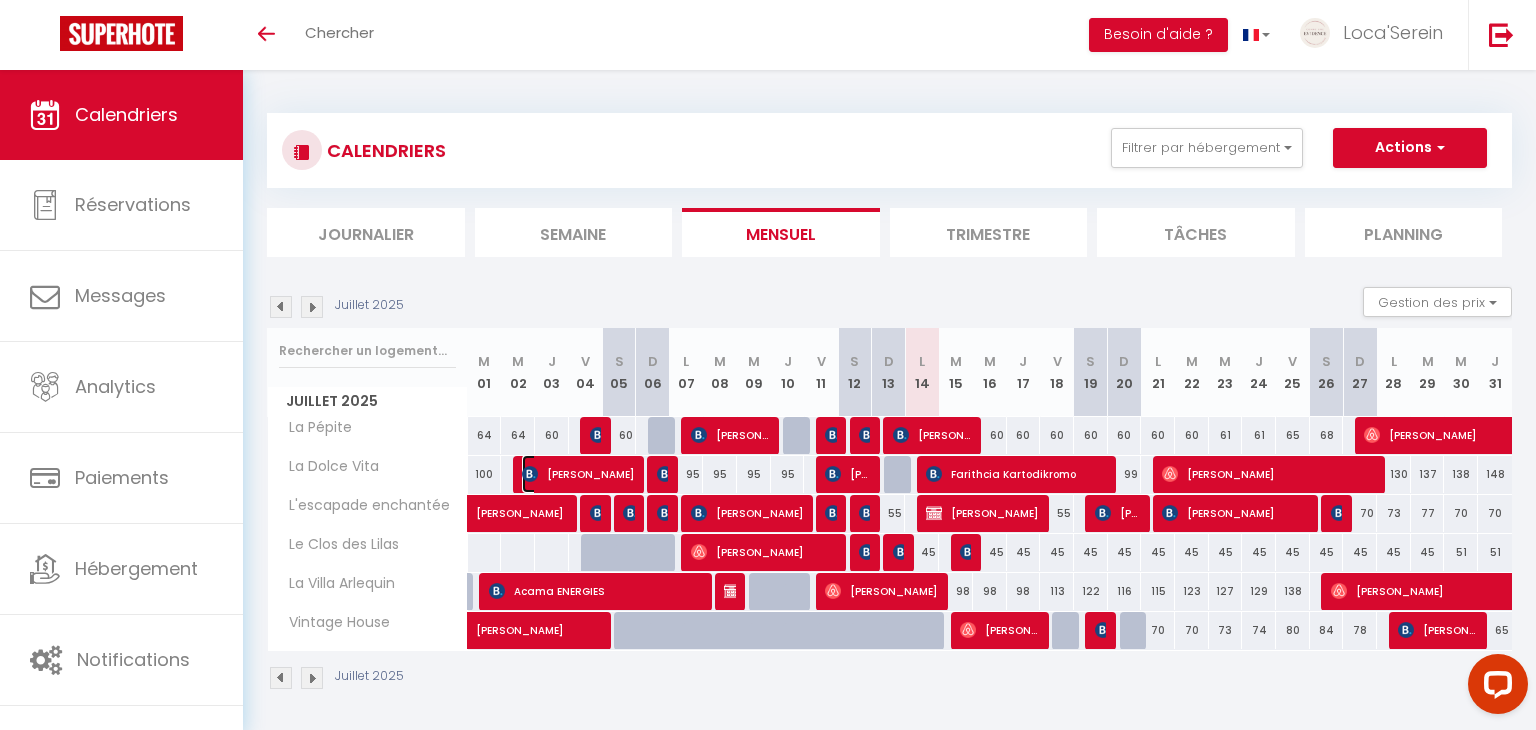 click on "[PERSON_NAME]" at bounding box center (578, 474) 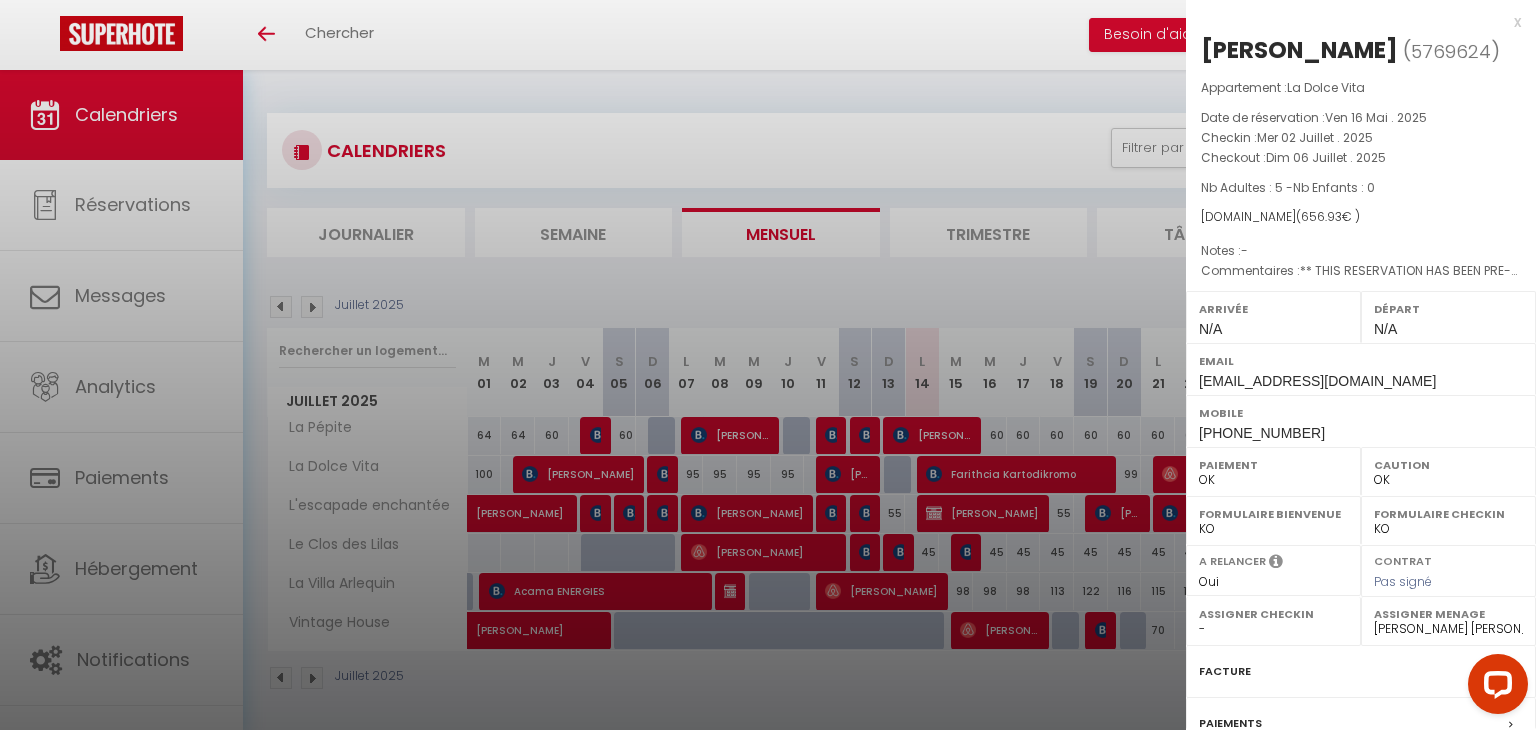 click at bounding box center (768, 365) 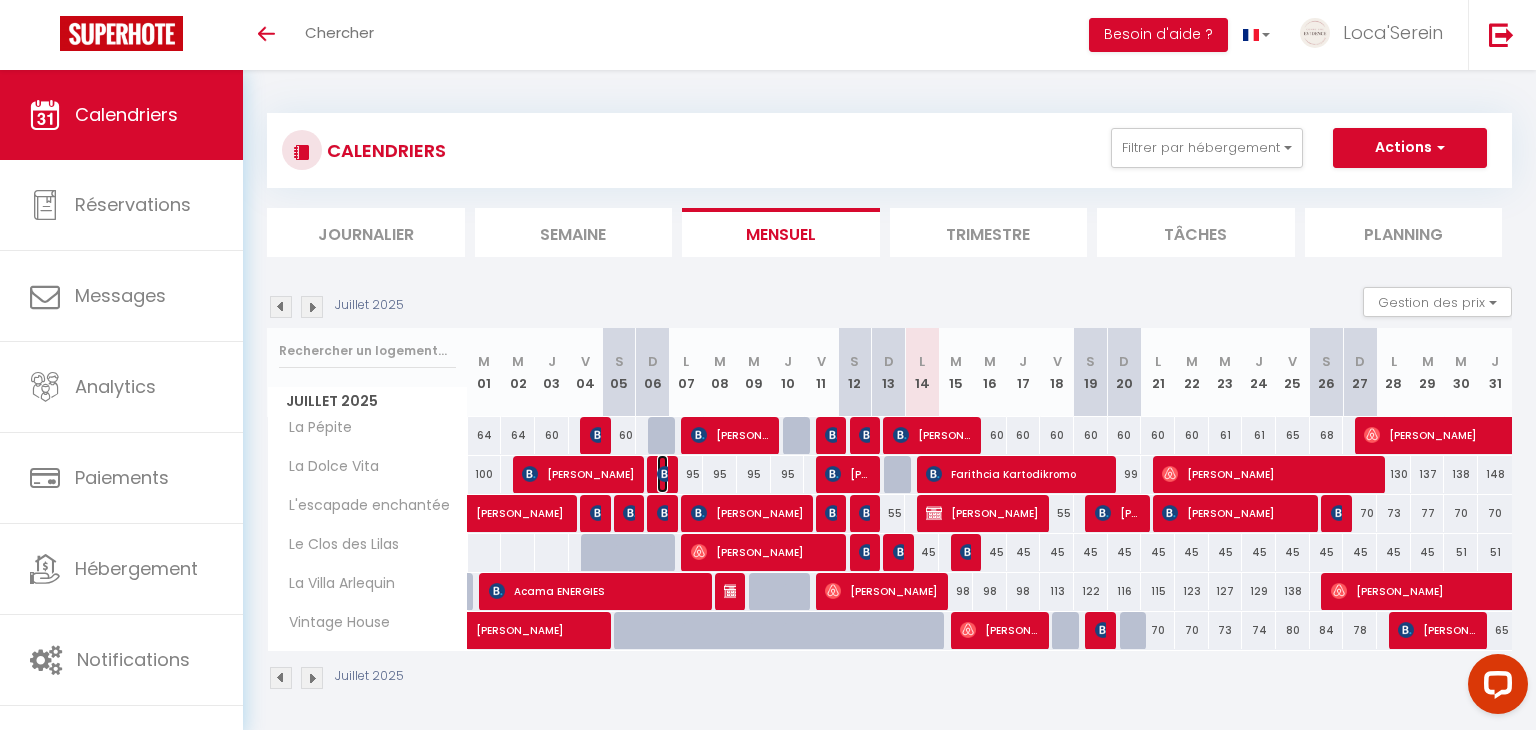 click at bounding box center [665, 474] 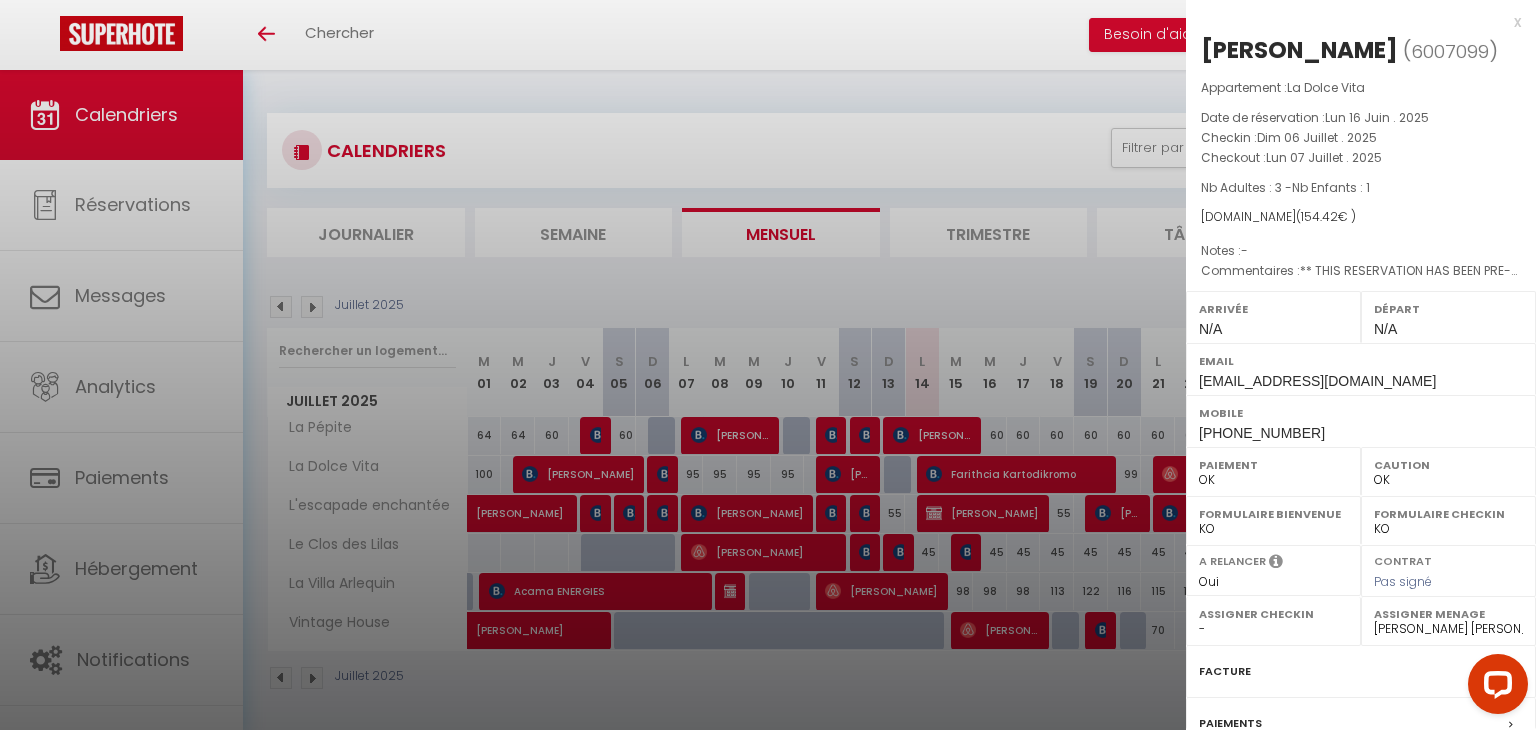 click at bounding box center [768, 365] 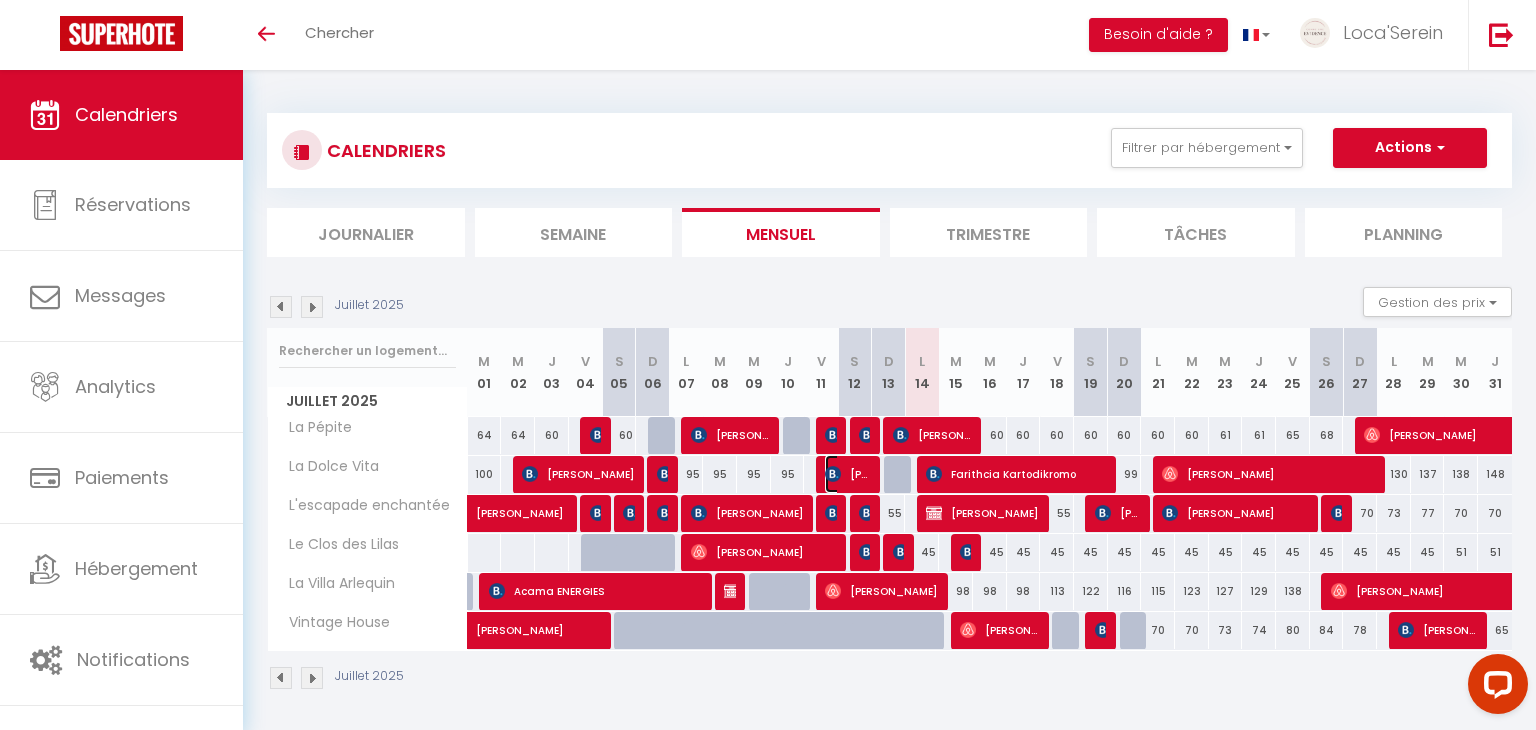 click on "[PERSON_NAME]" at bounding box center (847, 474) 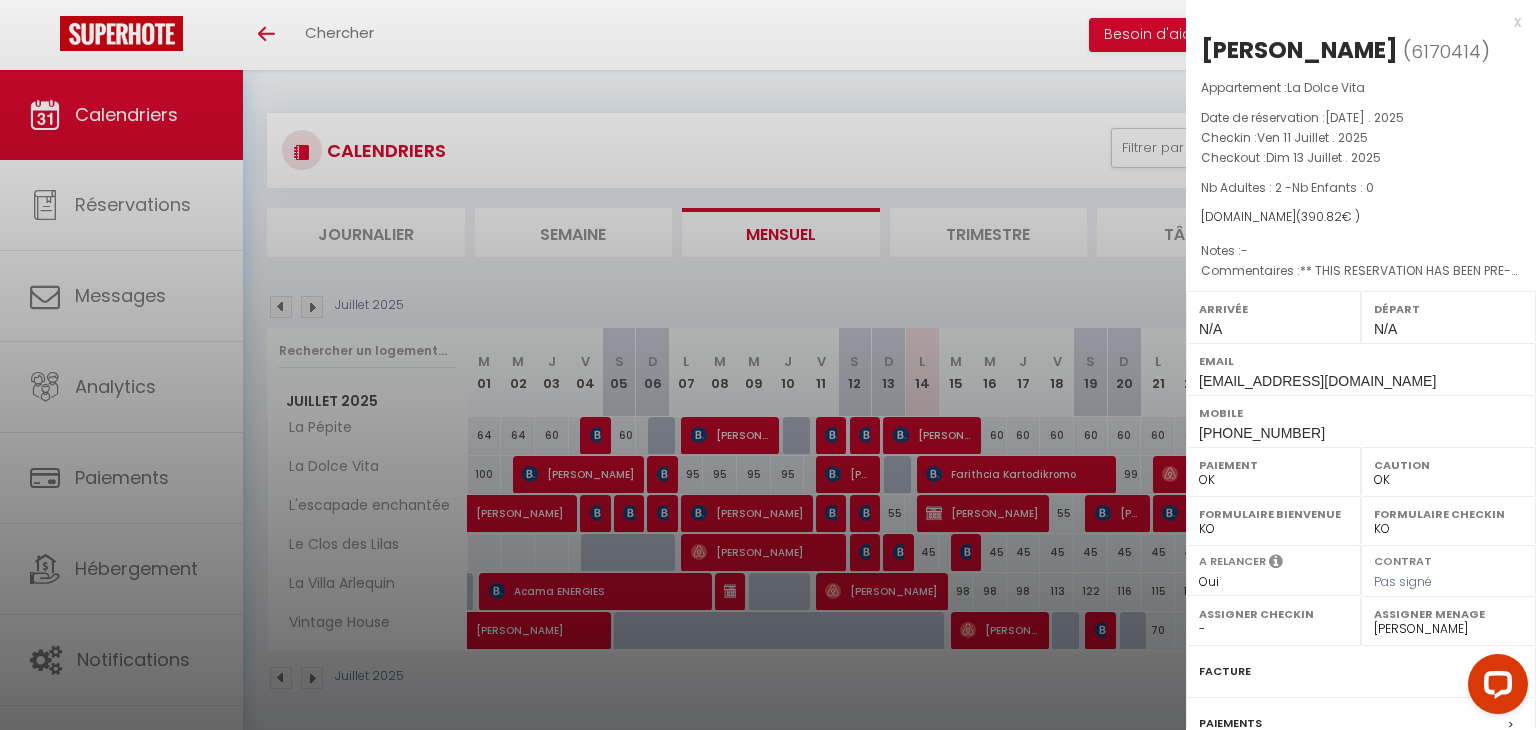 click at bounding box center [768, 365] 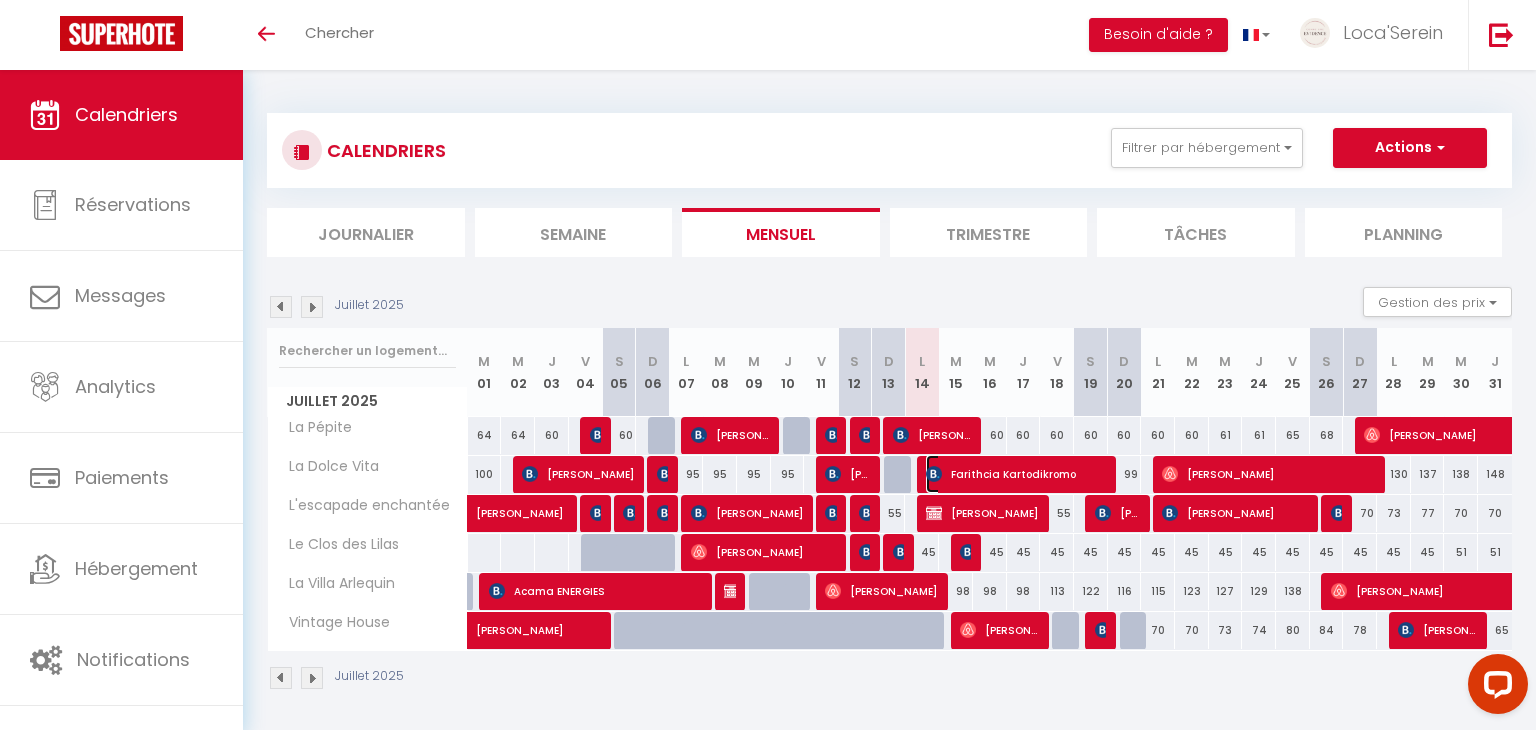 click on "Farithcia Kartodikromo" at bounding box center [1016, 474] 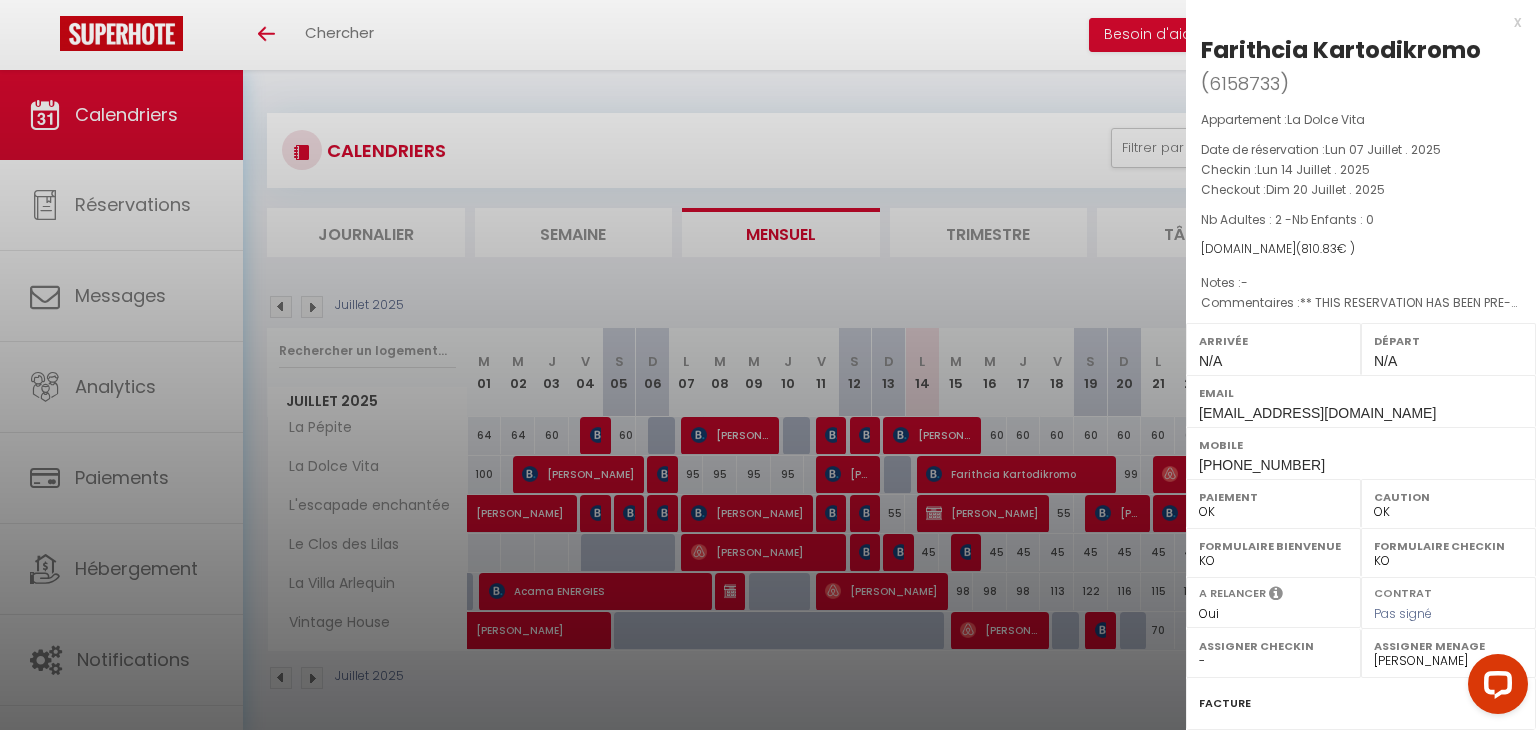 click at bounding box center [768, 365] 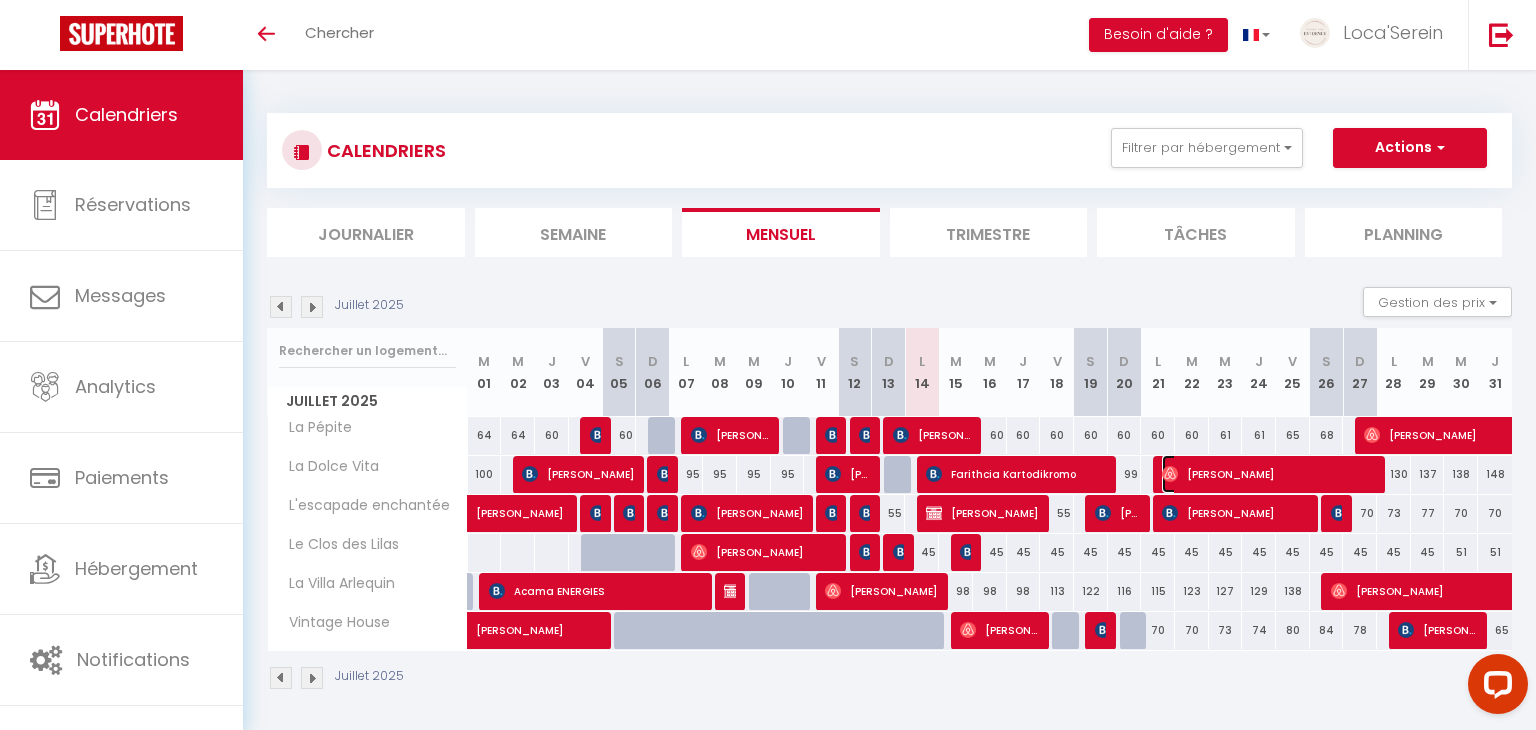 click on "[PERSON_NAME]" at bounding box center (1269, 474) 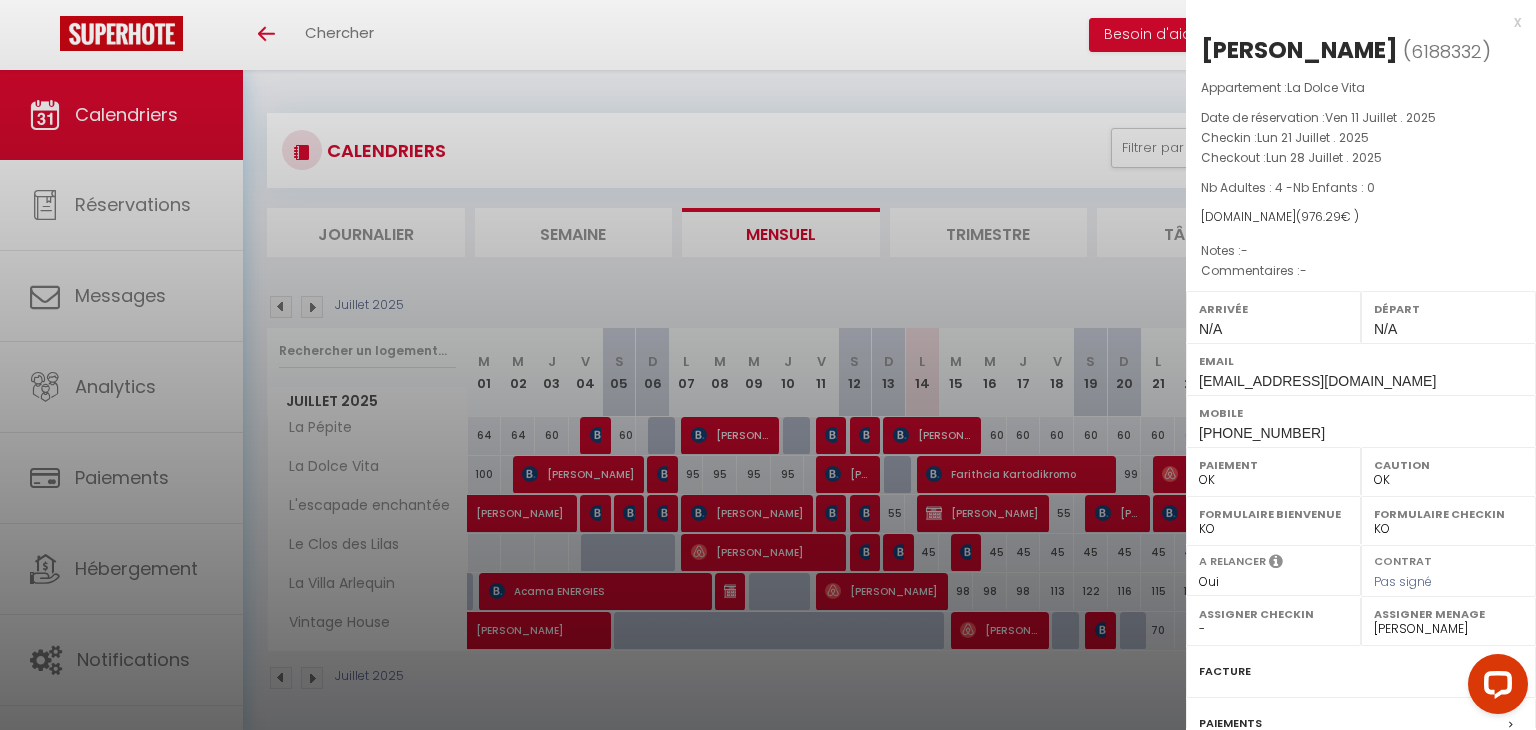 click on "Paiement" at bounding box center [1273, 465] 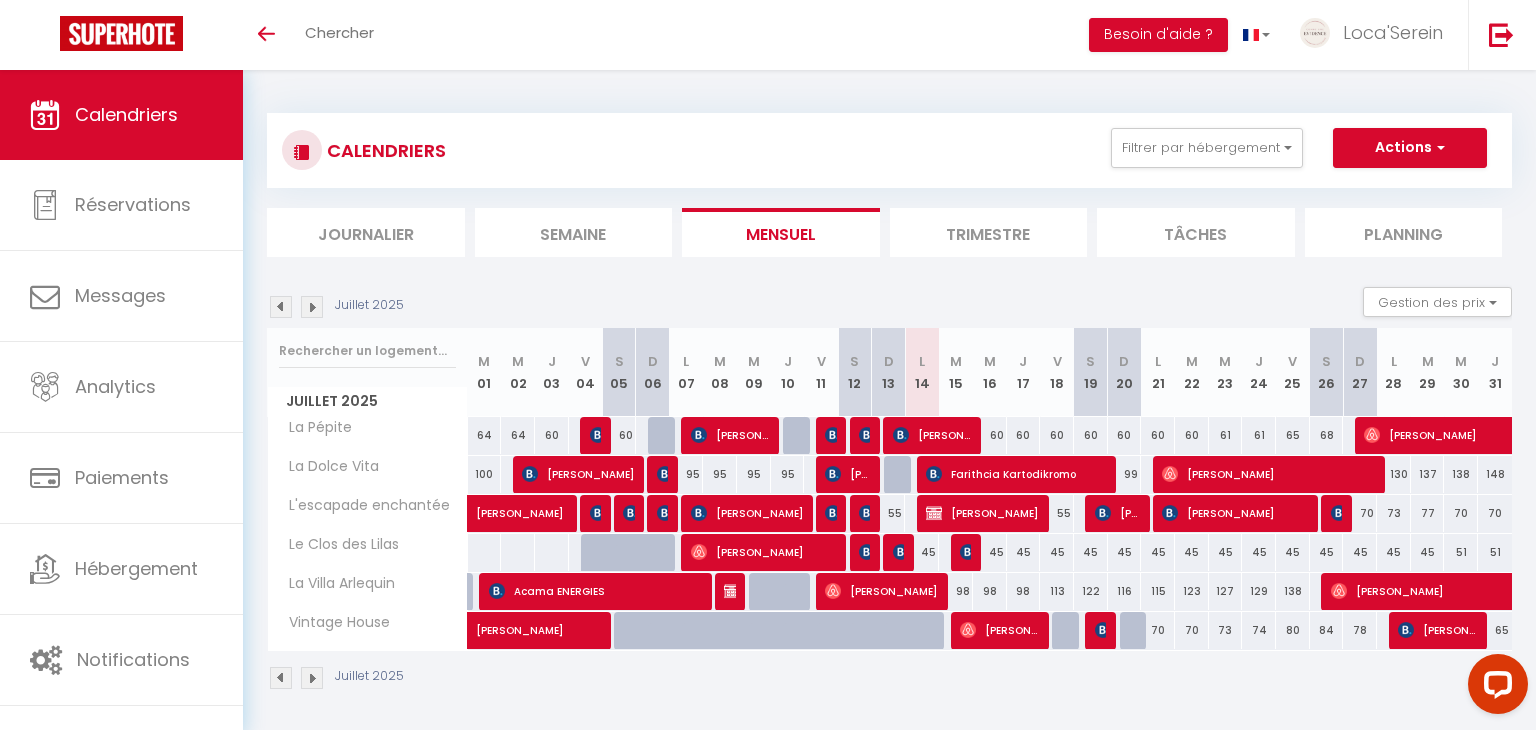 click on "99" at bounding box center [1125, 474] 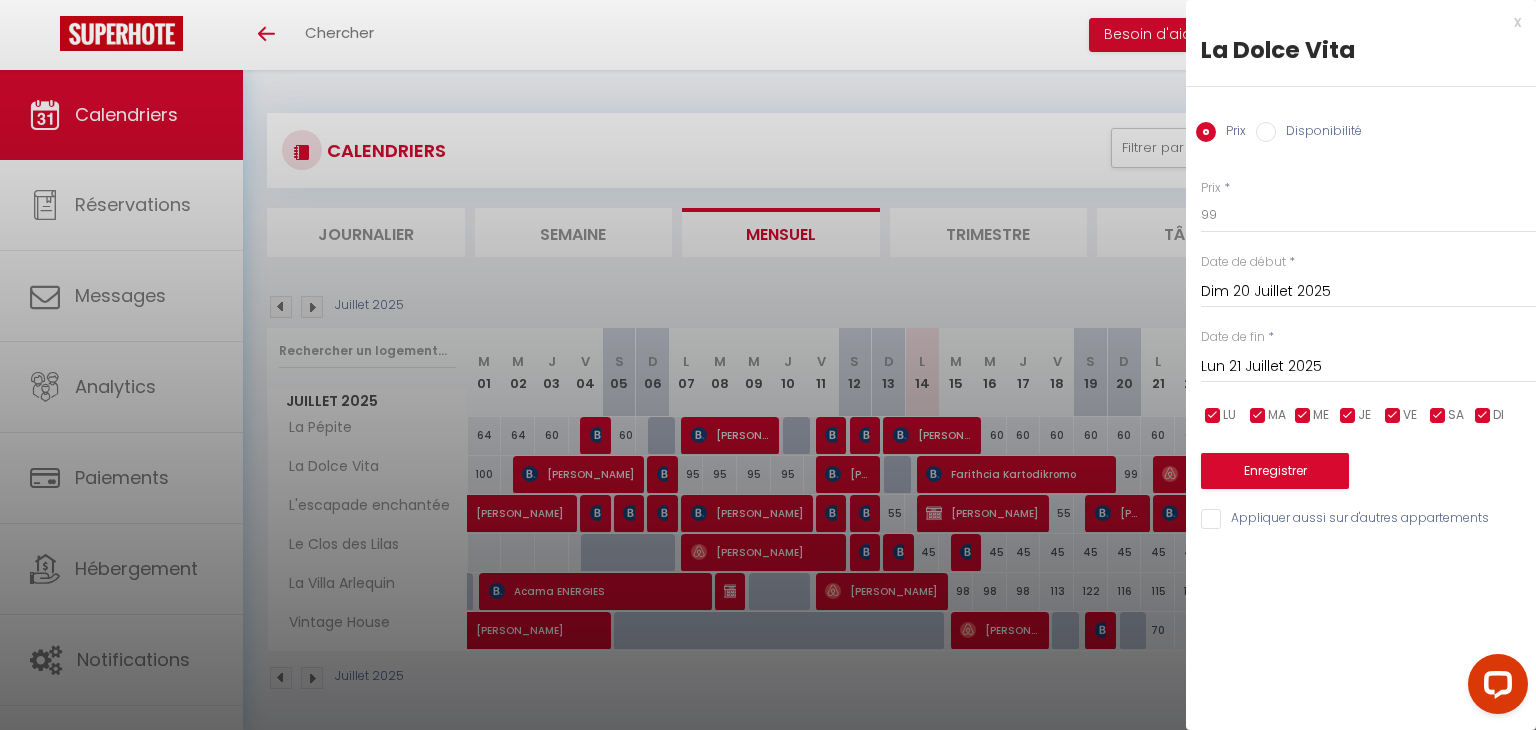 click on "Disponibilité" at bounding box center (1319, 133) 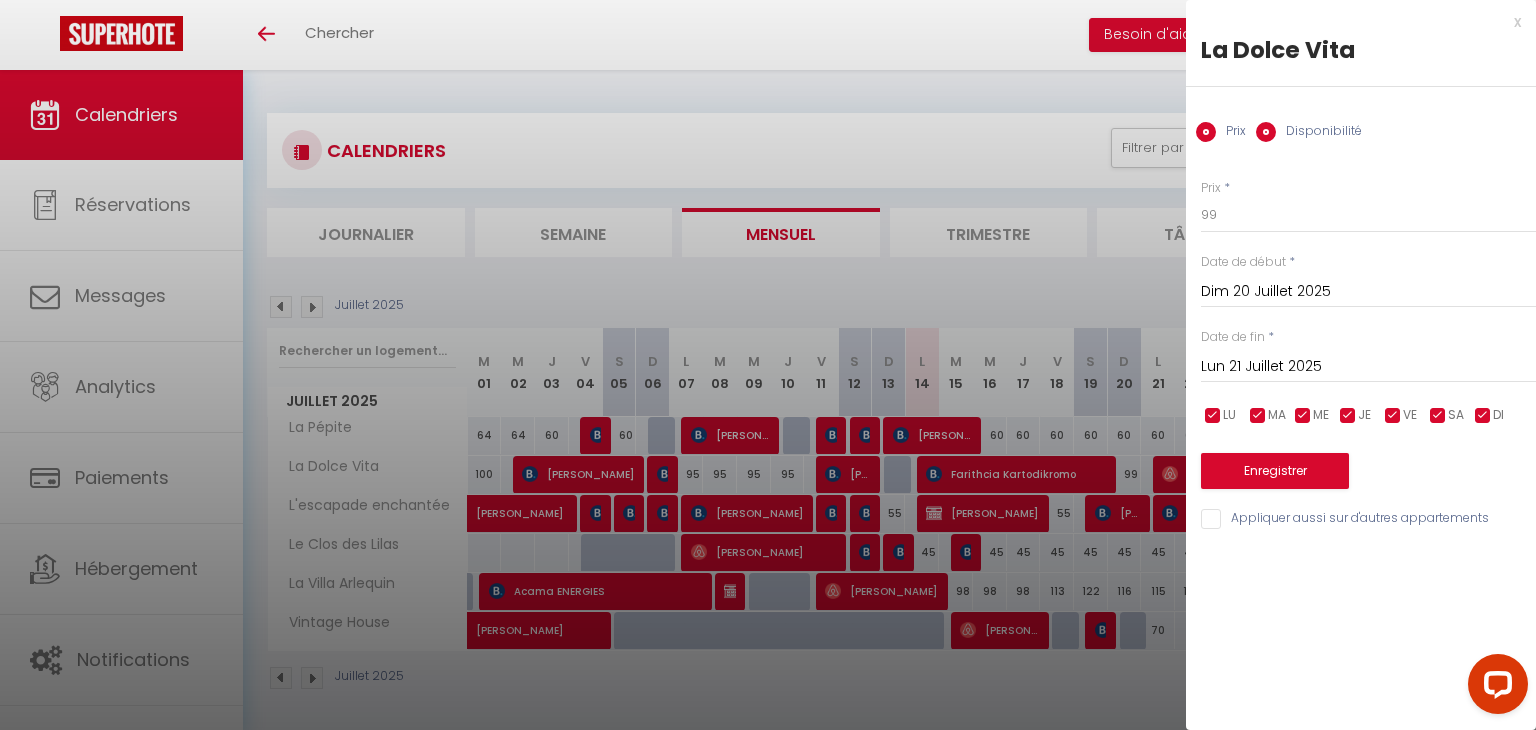 radio on "false" 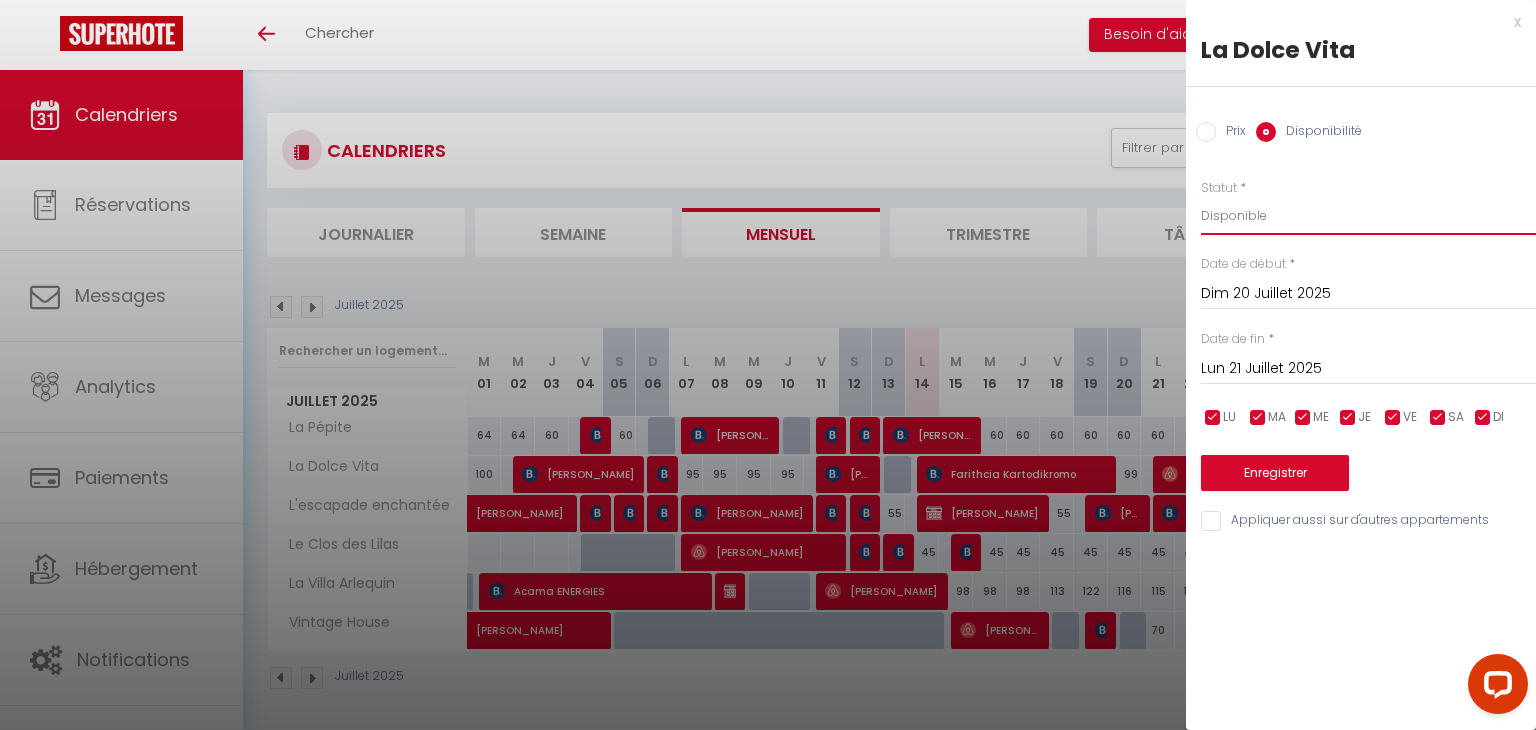 click on "Disponible
Indisponible" at bounding box center (1368, 216) 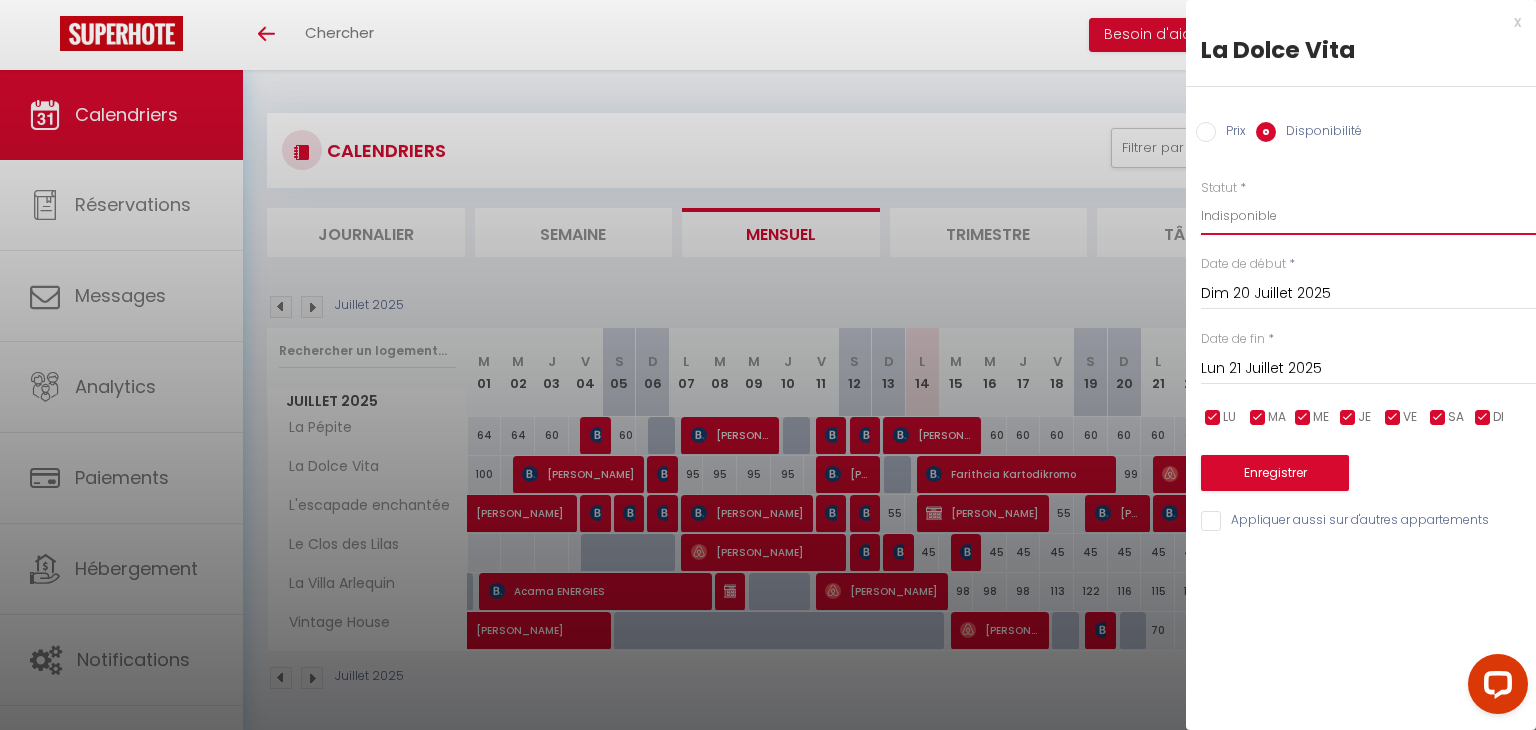 click on "Disponible
Indisponible" at bounding box center (1368, 216) 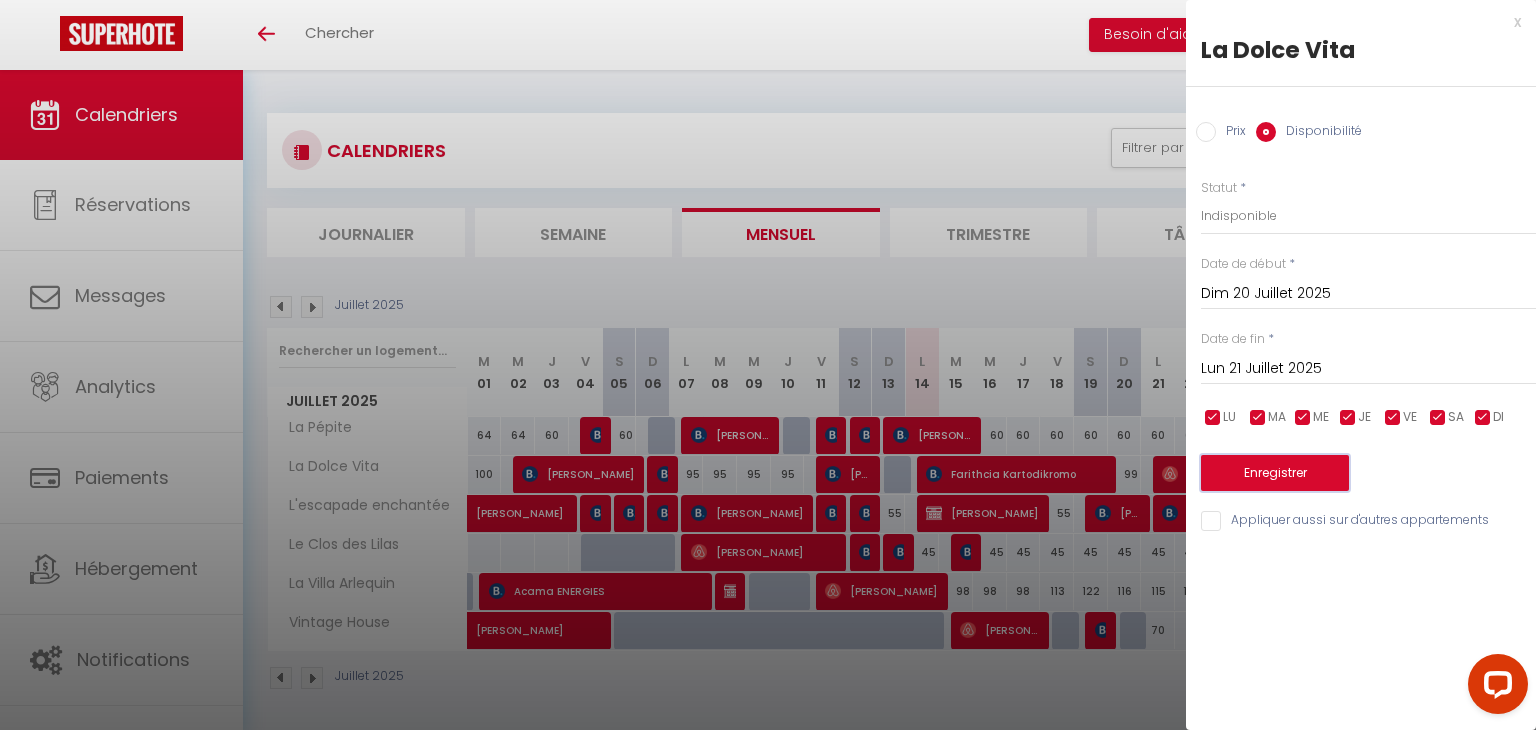 click on "Enregistrer" at bounding box center (1275, 473) 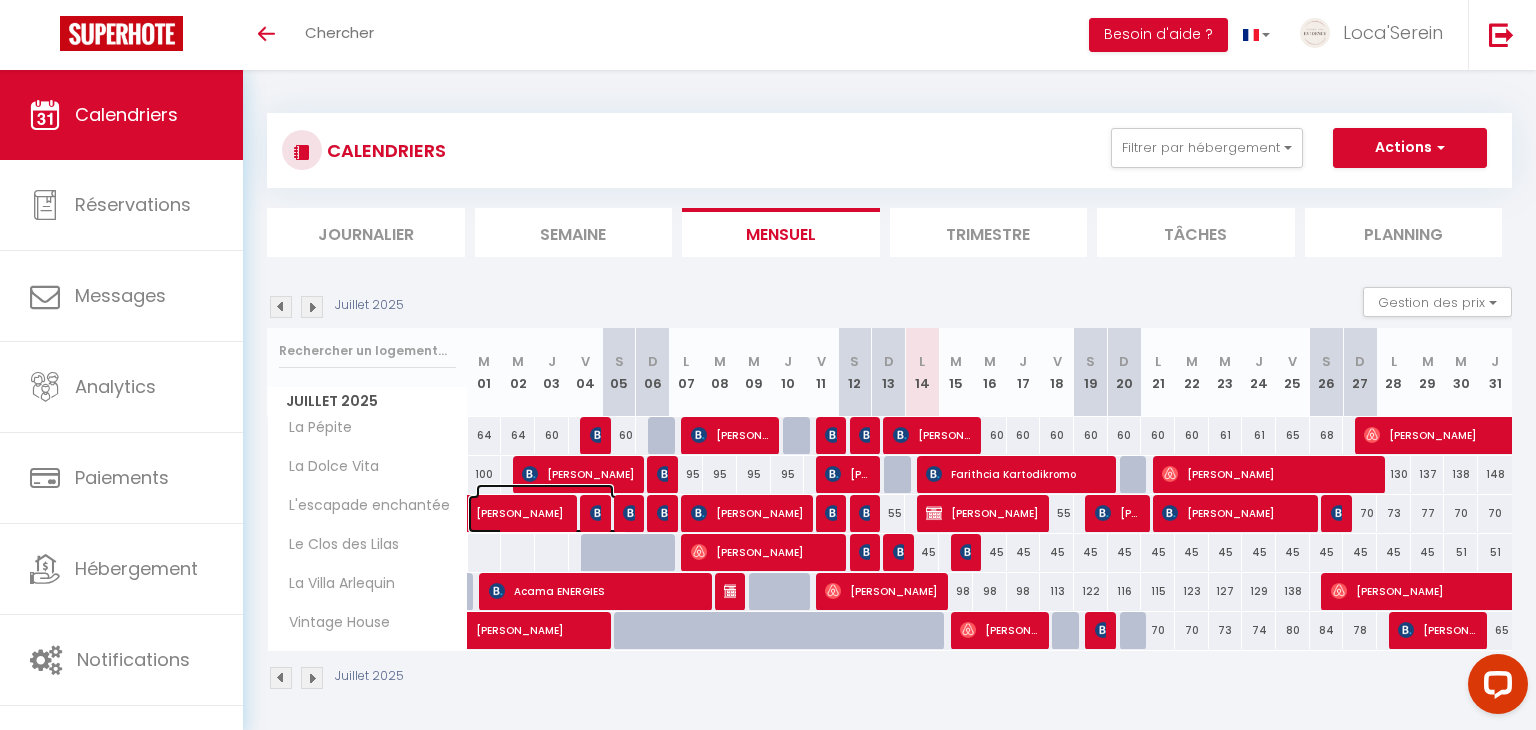 click on "[PERSON_NAME]" at bounding box center [545, 503] 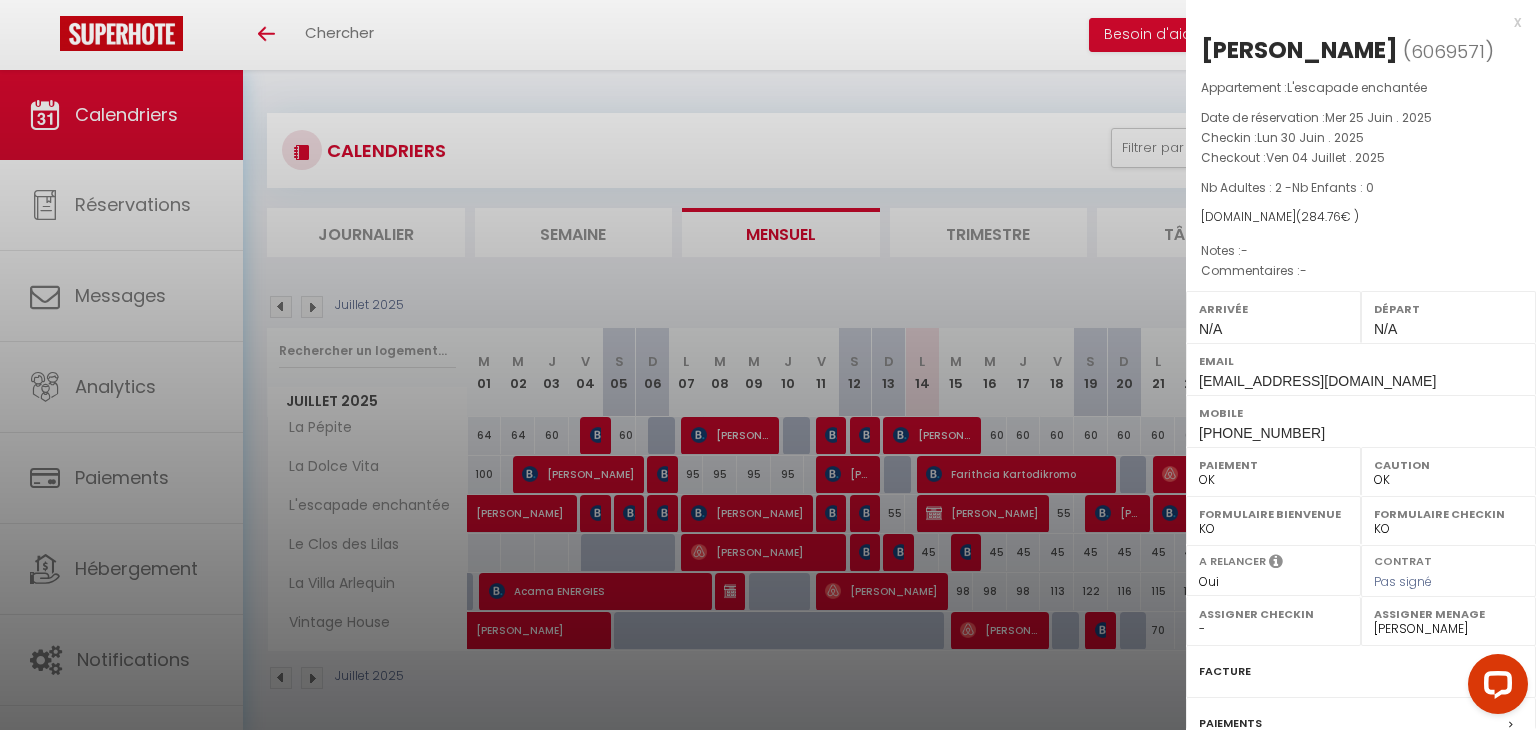 click at bounding box center [768, 365] 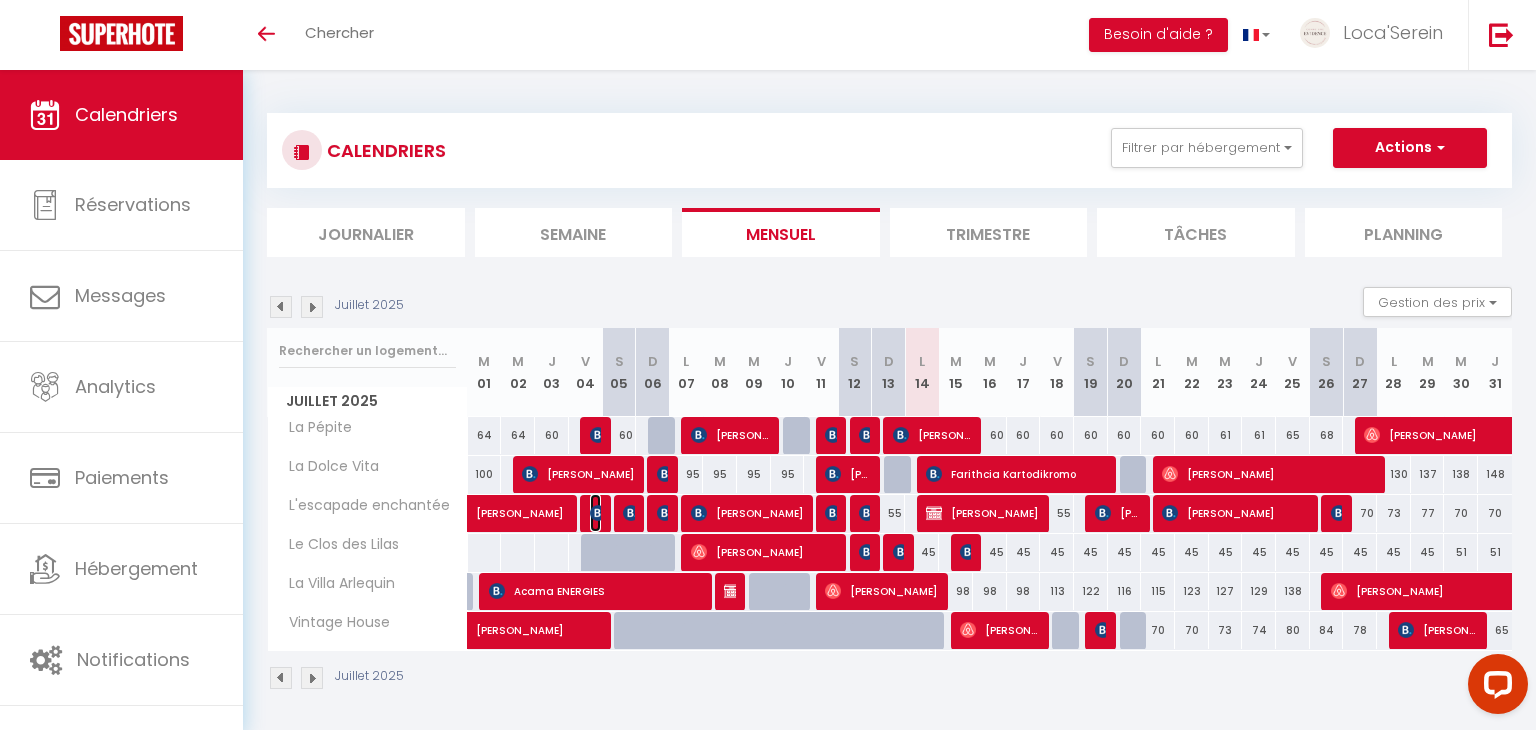click at bounding box center (598, 513) 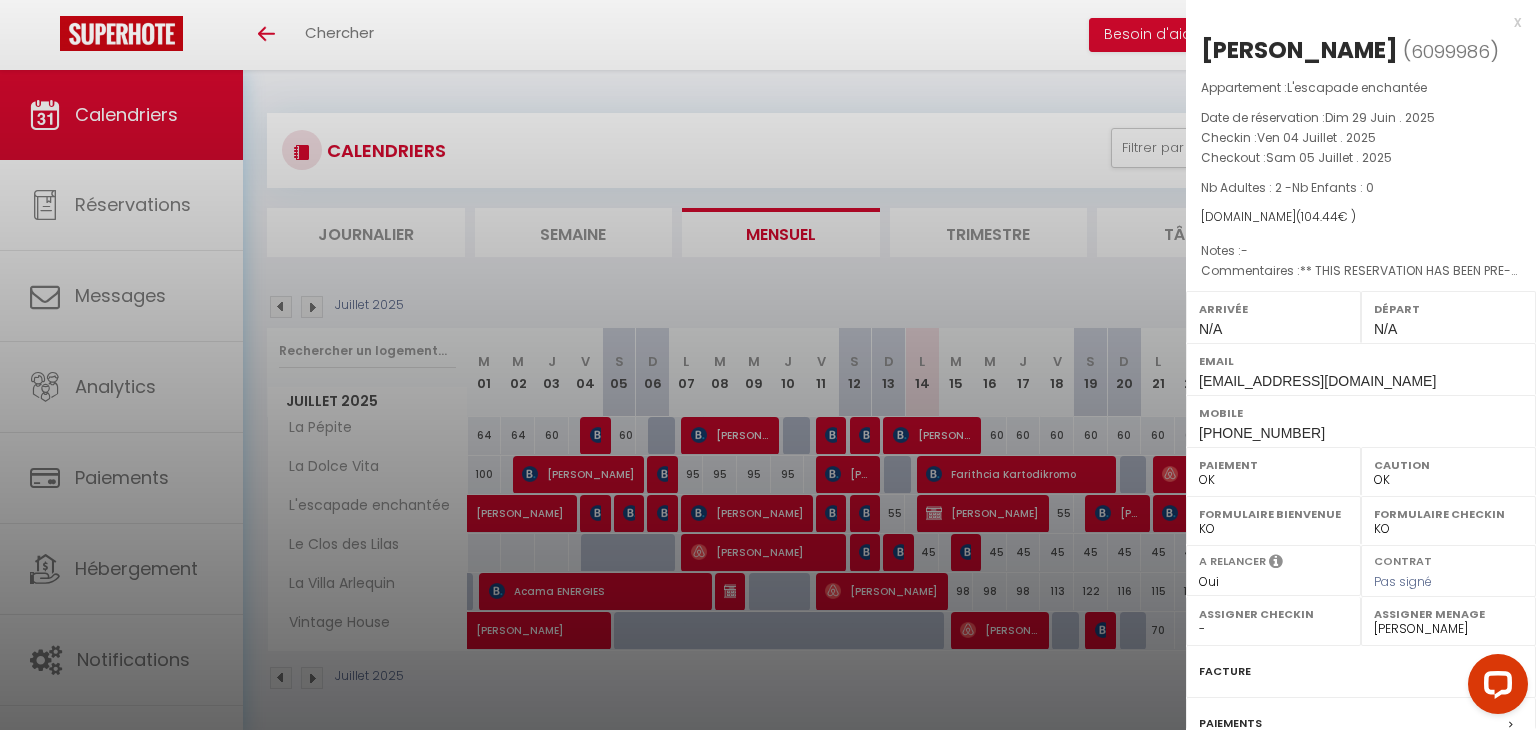 click at bounding box center [768, 365] 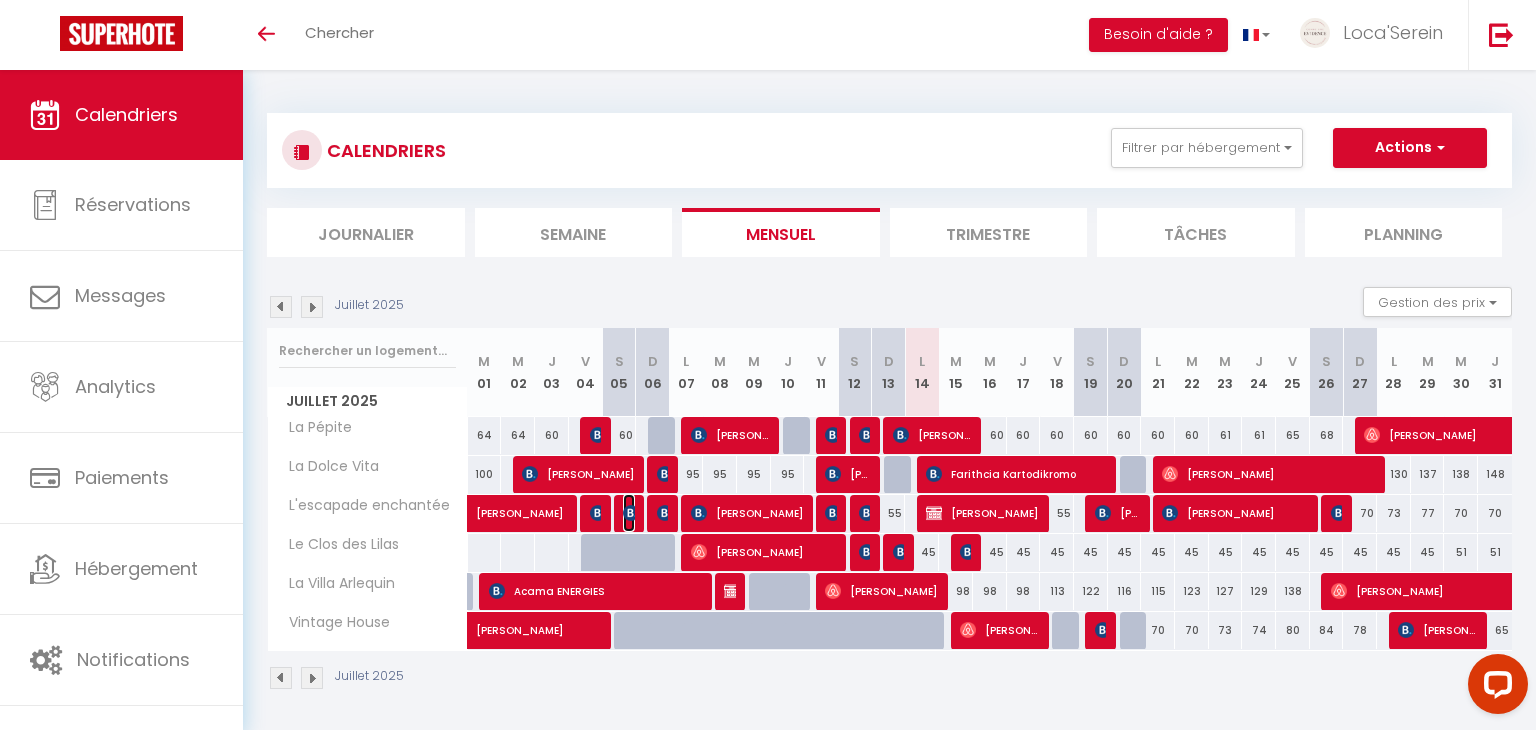 click at bounding box center (631, 513) 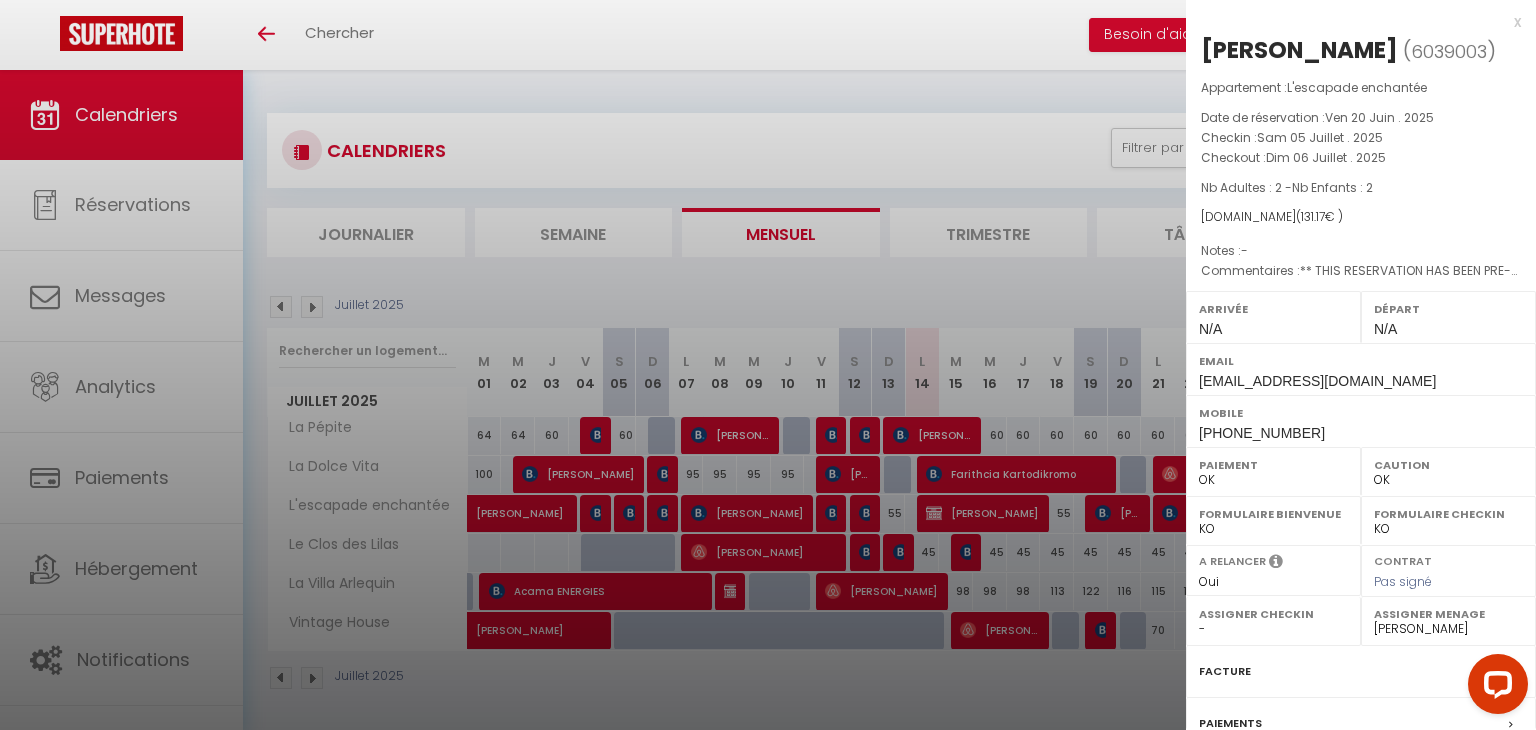 click at bounding box center [768, 365] 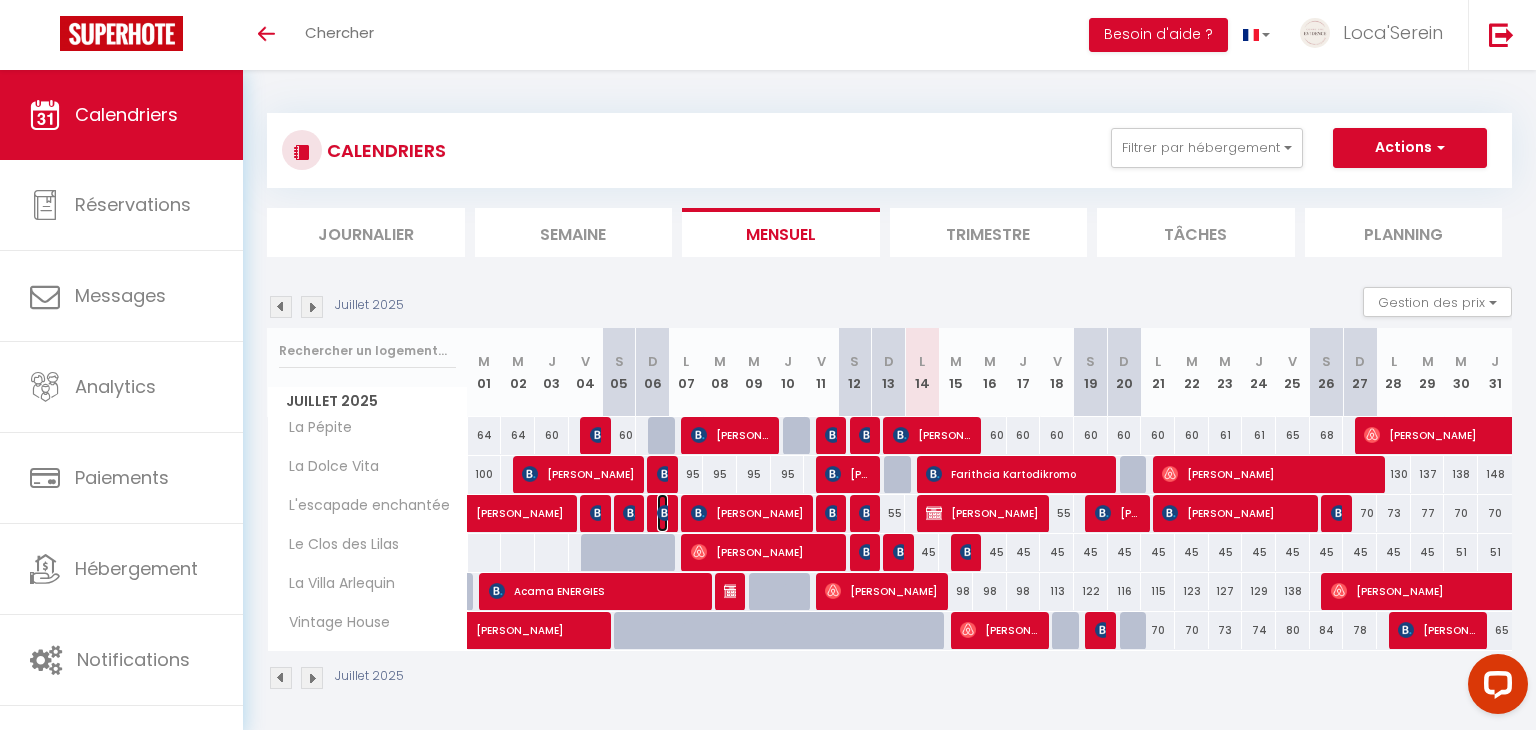 click at bounding box center [665, 513] 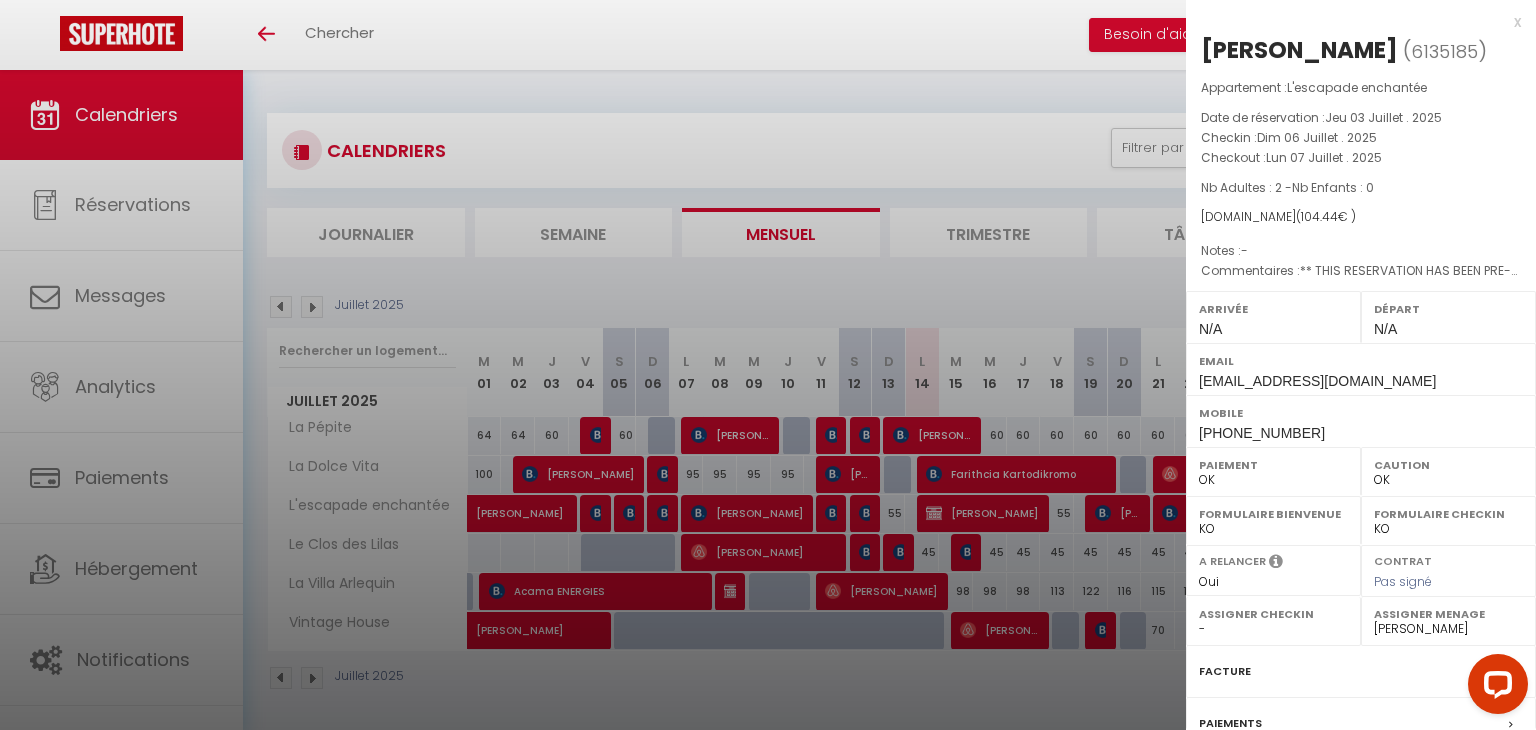 click at bounding box center [768, 365] 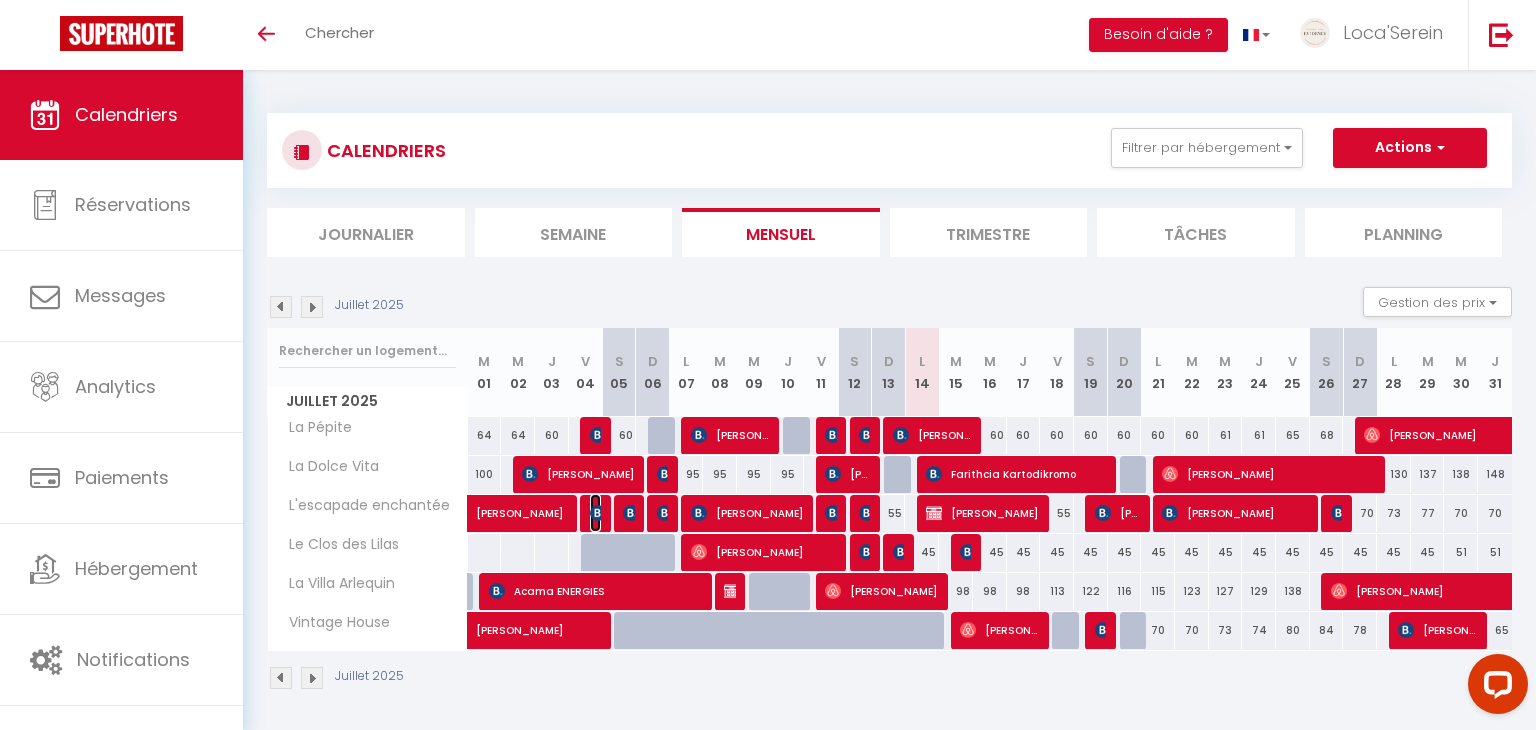 click at bounding box center (598, 513) 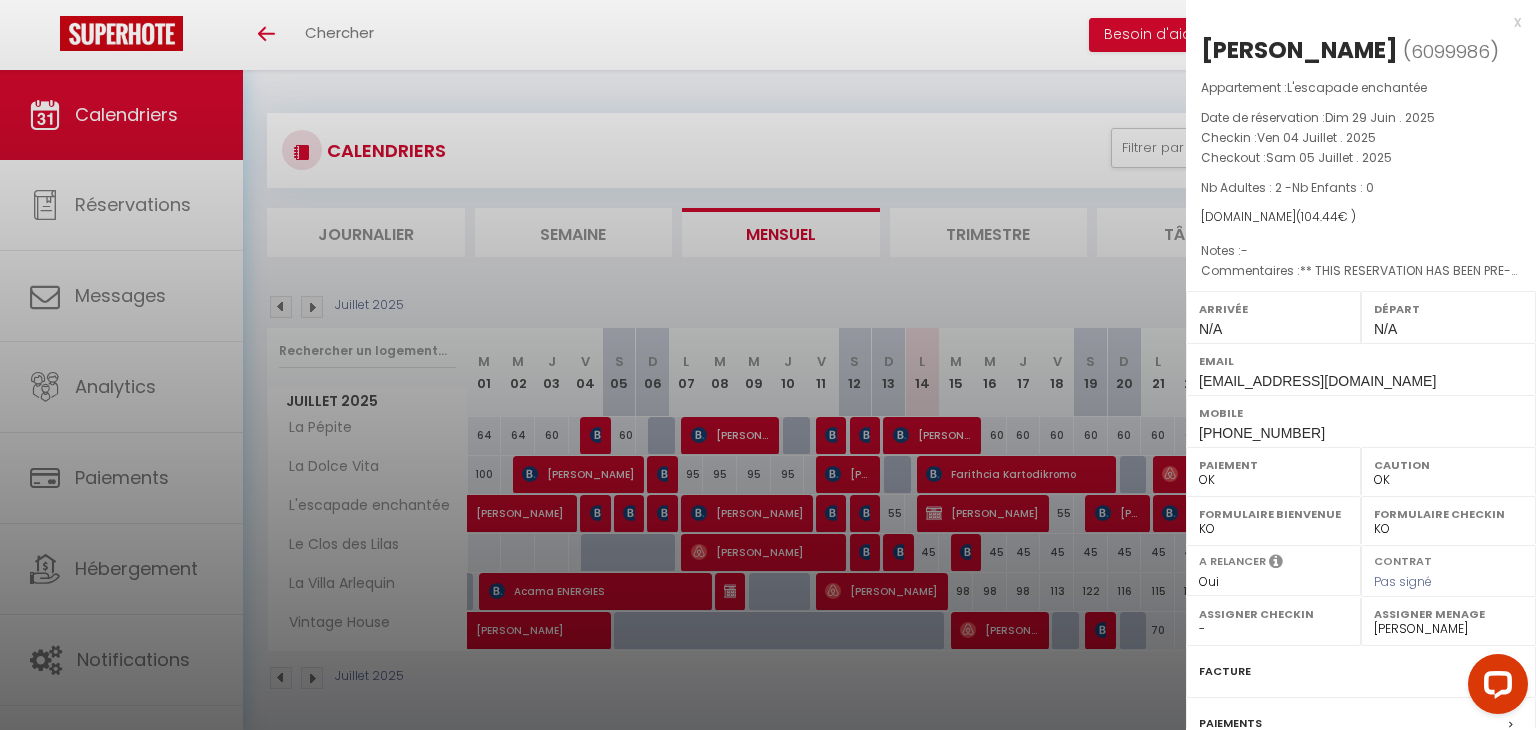 click at bounding box center [768, 365] 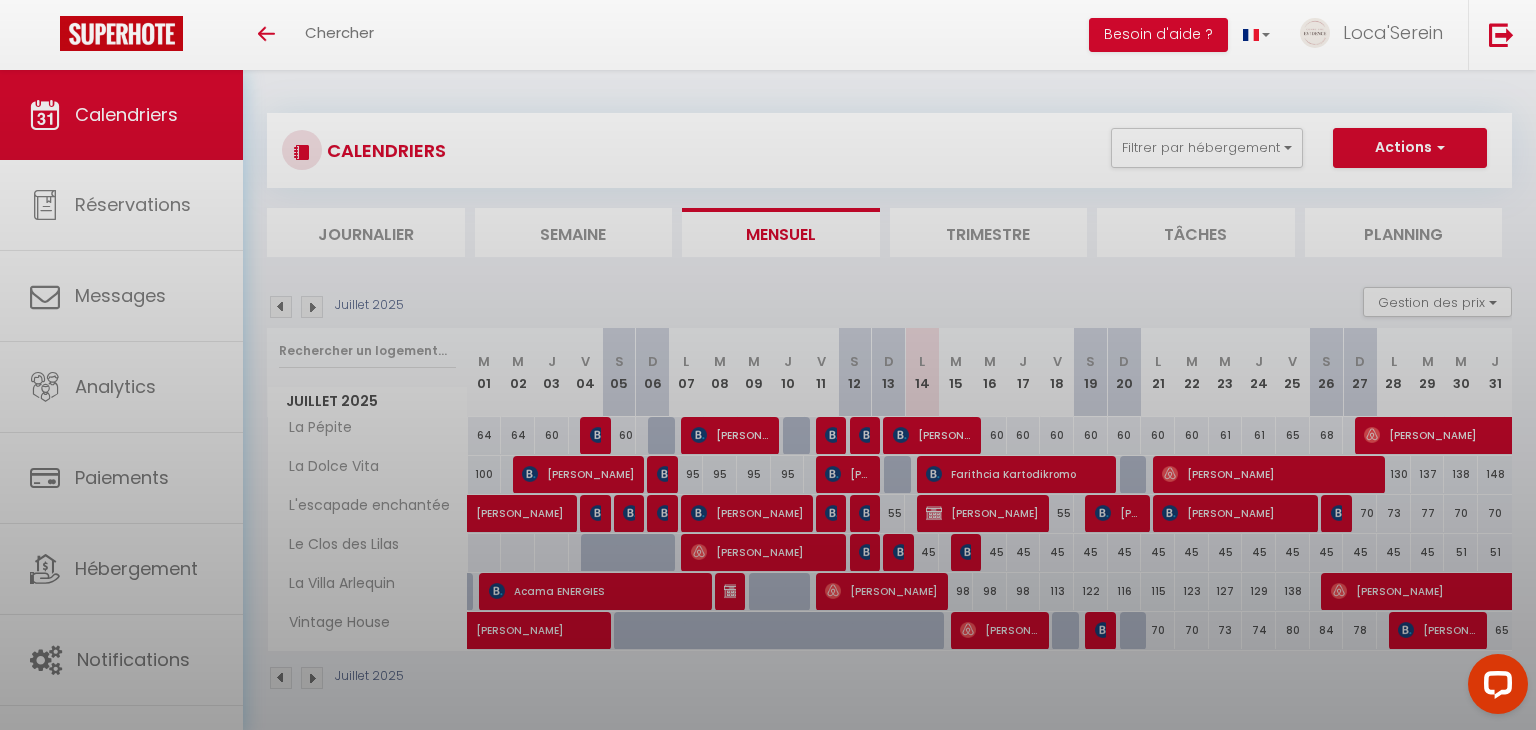 click at bounding box center (768, 365) 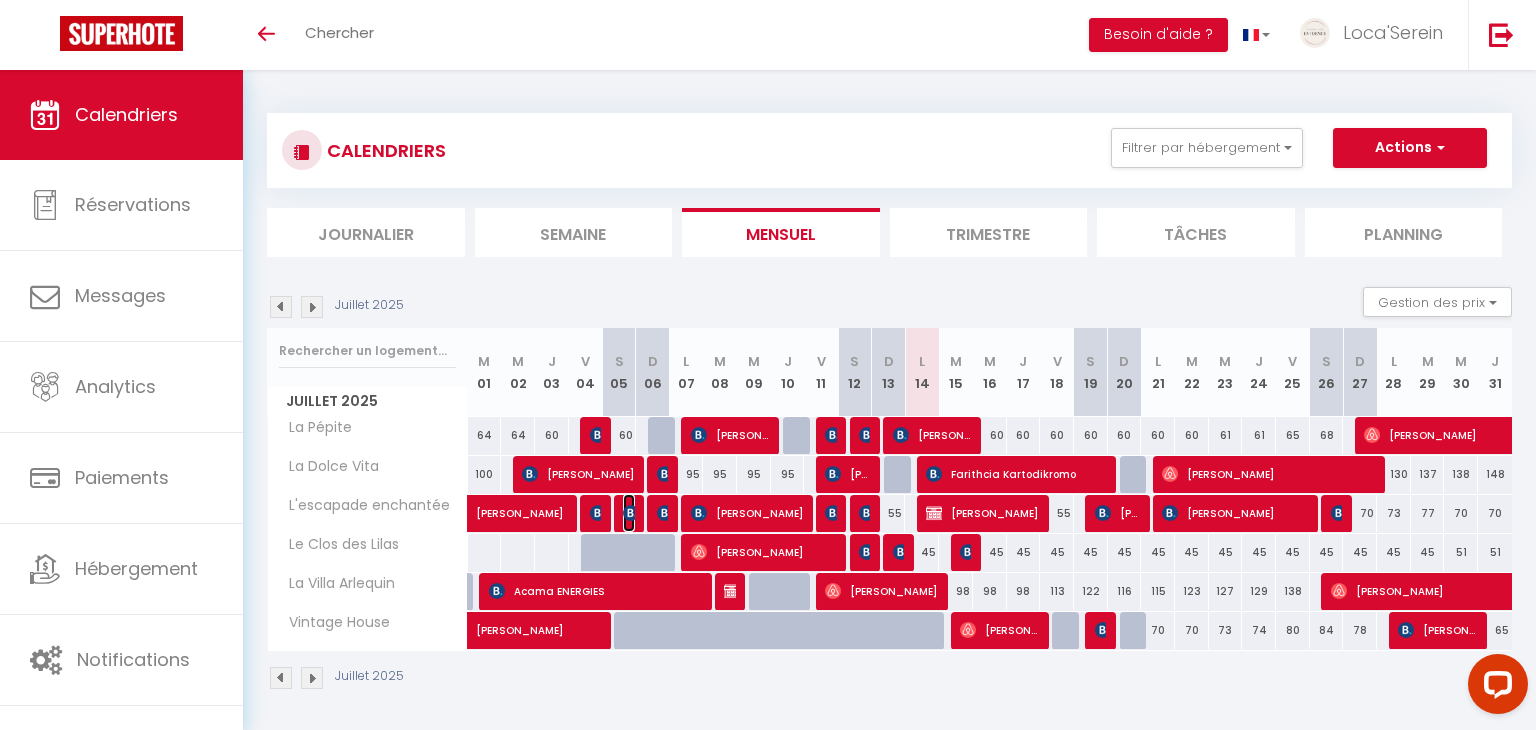 click at bounding box center [631, 513] 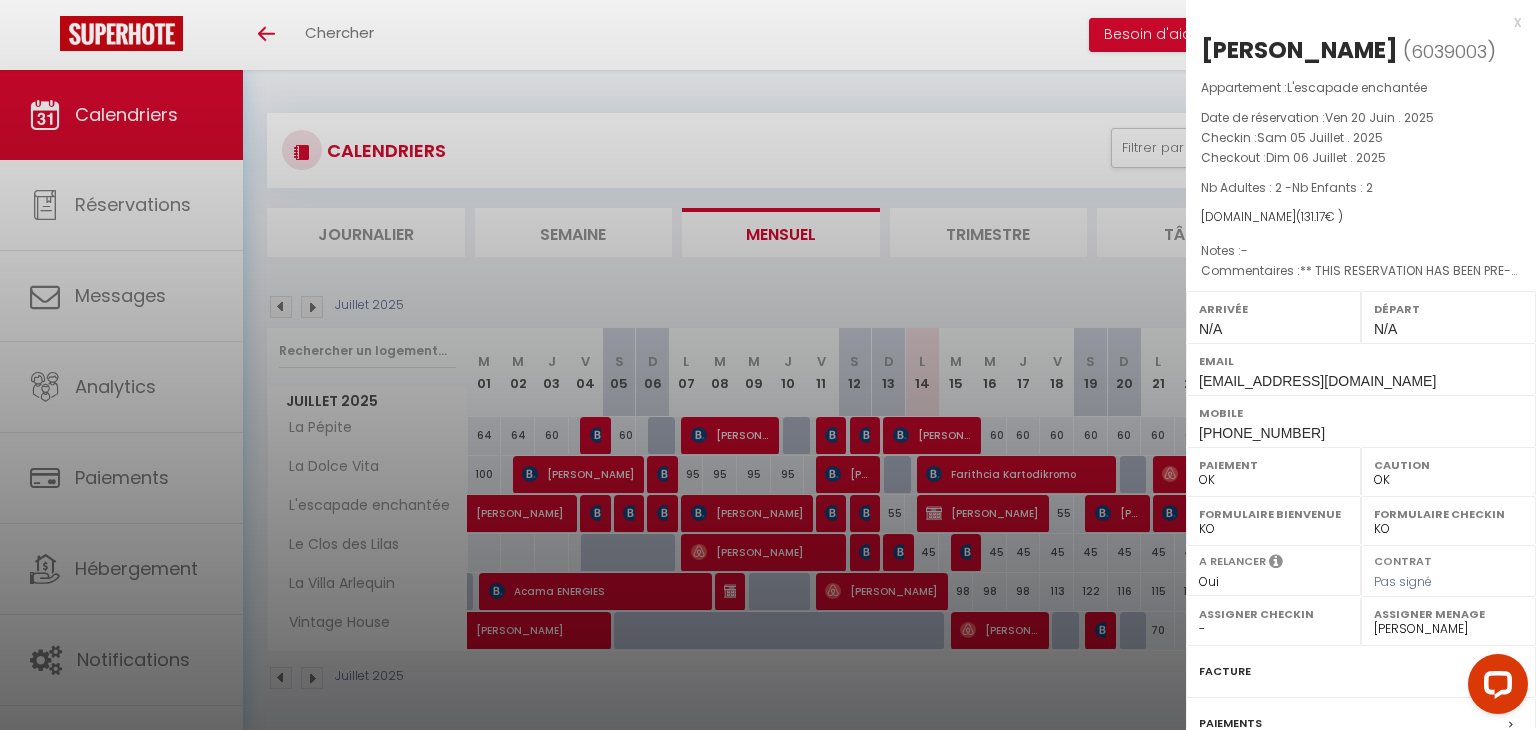 click at bounding box center (768, 365) 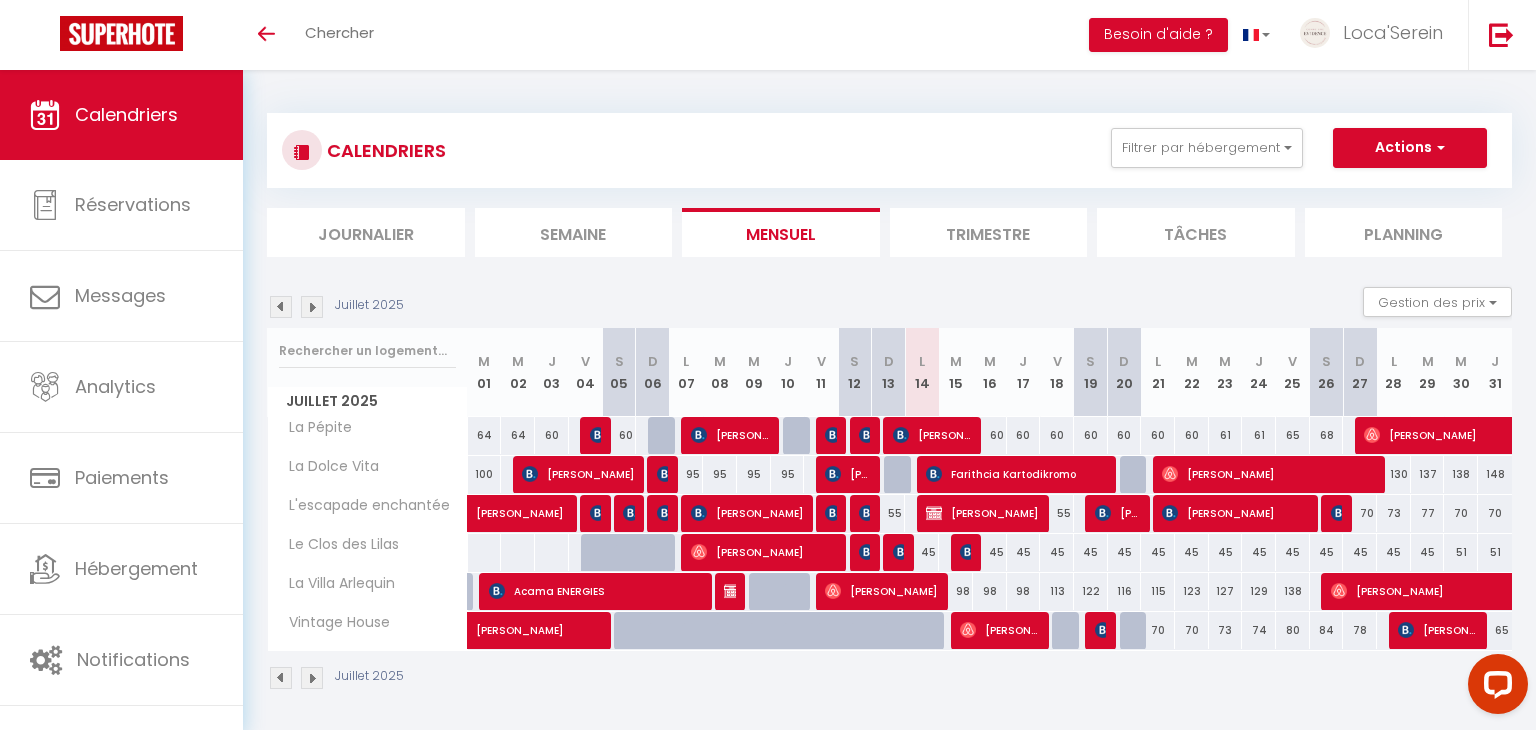 click on "Coaching SuperHote ce soir à 18h00, pour participer:  https://us02web.zoom.us/j/4667554618?pwd=QUhUTnBqenhNTG1HazhBOFJXWjRYUT09   ×     Toggle navigation       Toggle Search     Toggle menubar     Chercher   BUTTON
Besoin d'aide ?
Loca'Serein   Paramètres        Équipe     Résultat de la recherche   Aucun résultat     Calendriers     Réservations     Messages     Analytics      Paiements     Hébergement     Notifications                 Résultat de la recherche   Id   Appart   Voyageur    Checkin   Checkout   Nuits   Pers.   Plateforme   Statut     Résultat de la recherche   Aucun résultat           CALENDRIERS
Filtrer par hébergement
Tous       Le Studio Cosy     Le Westy 1     Le Westy 2     La Villa Arlequin     Vintage House     L' épi doré     La Dolce Vita     La Casa     Chez Viticka     Le Clos des Lilas     L'escapade enchantée     Le petit nid     La Pépite     L'émeraude    Effacer" at bounding box center [768, 435] 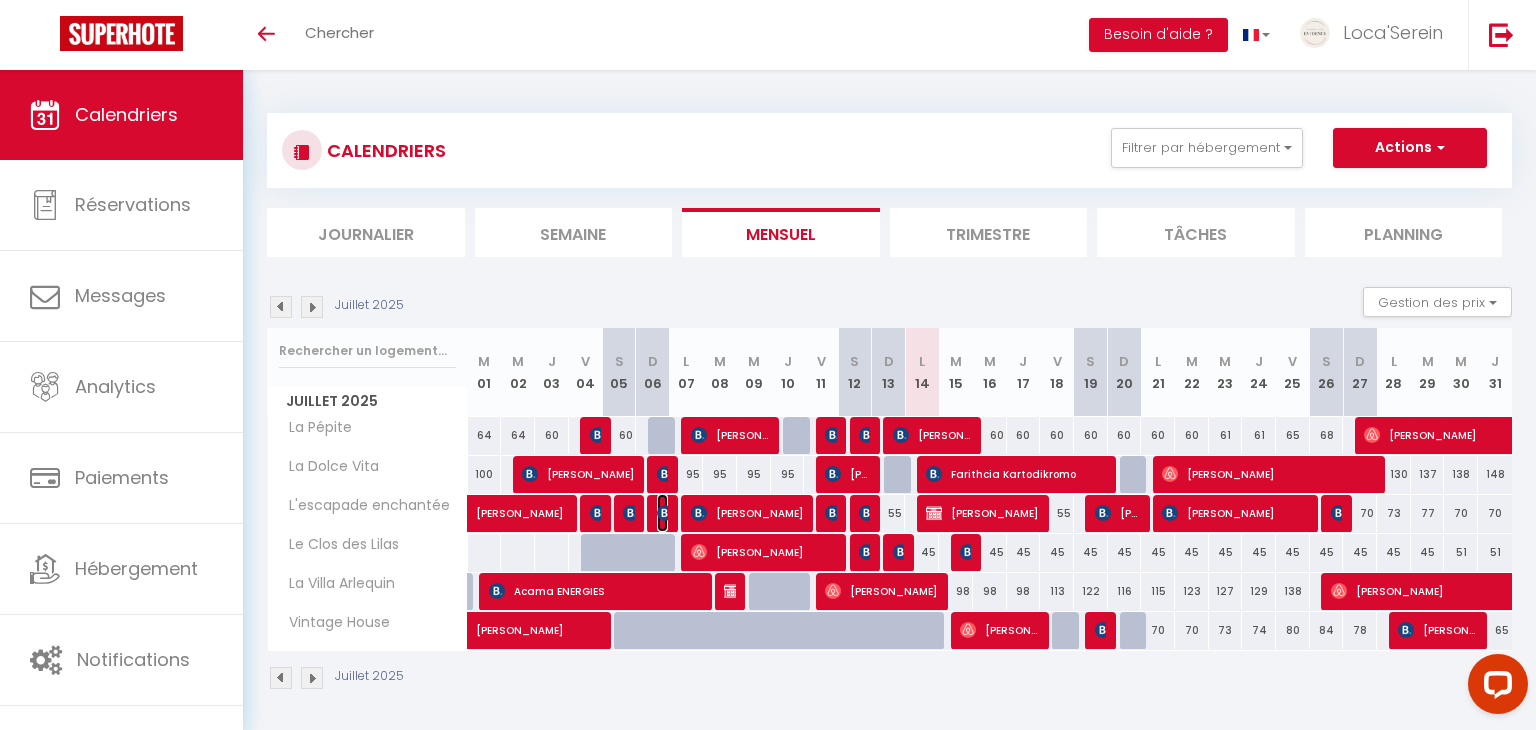 click at bounding box center [665, 513] 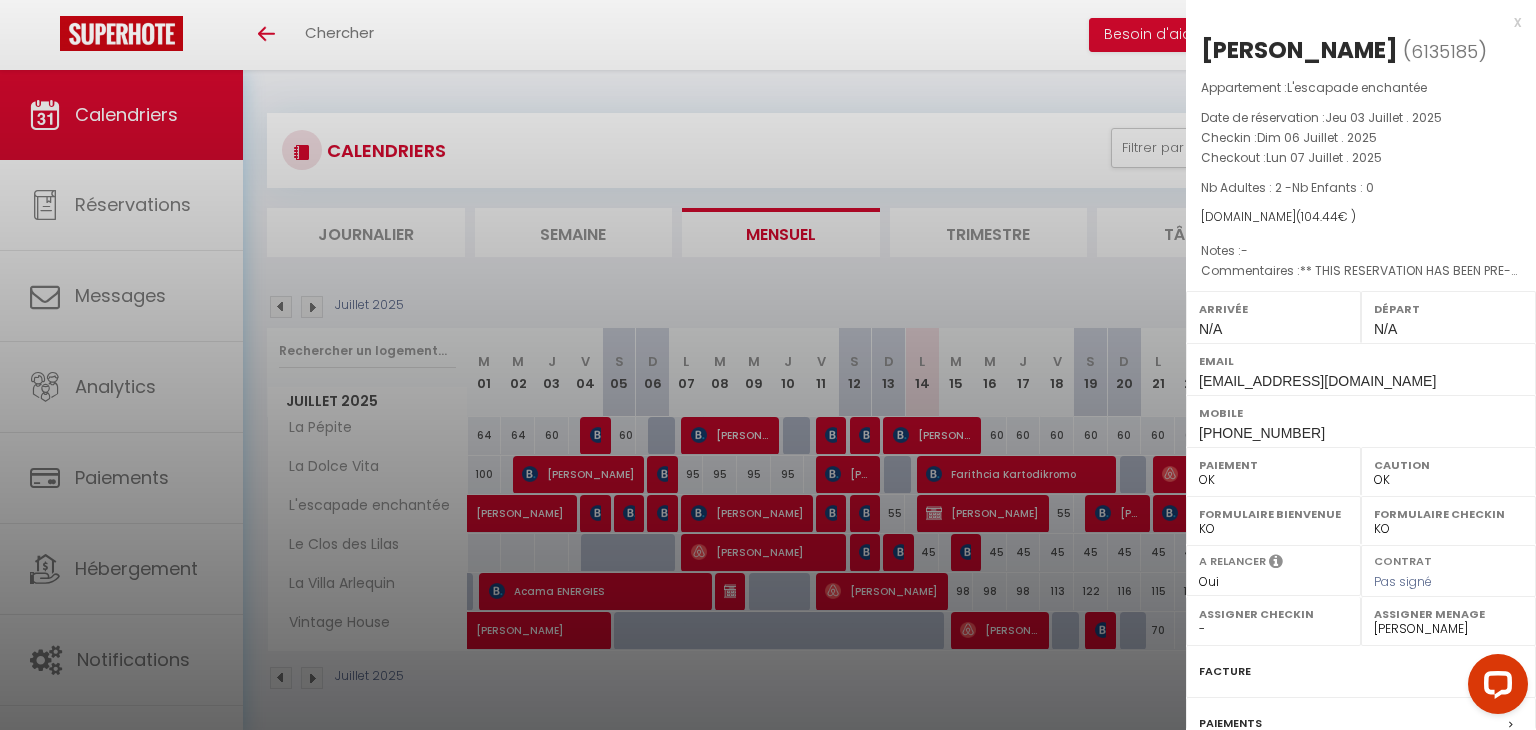 click at bounding box center [768, 365] 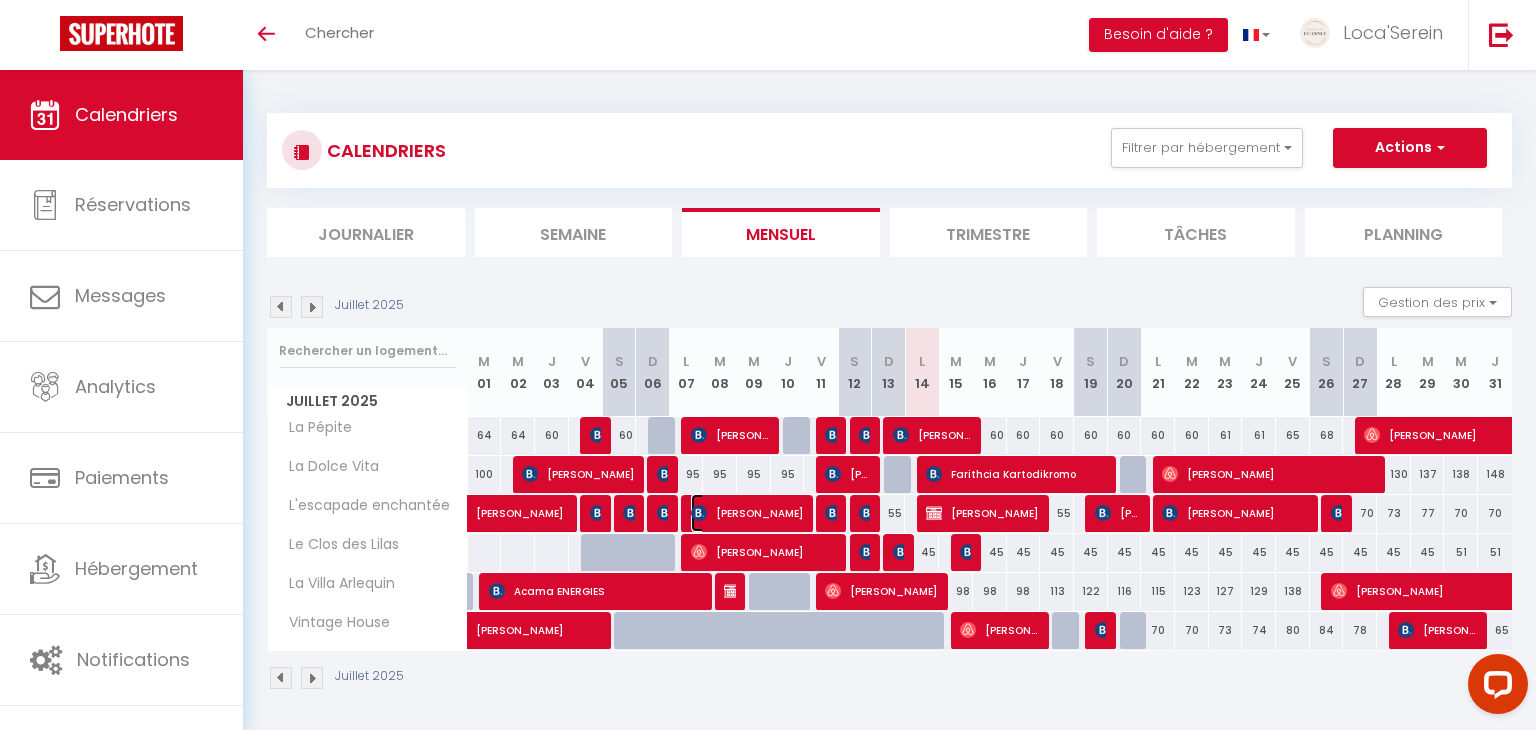 click on "[PERSON_NAME]" at bounding box center (747, 513) 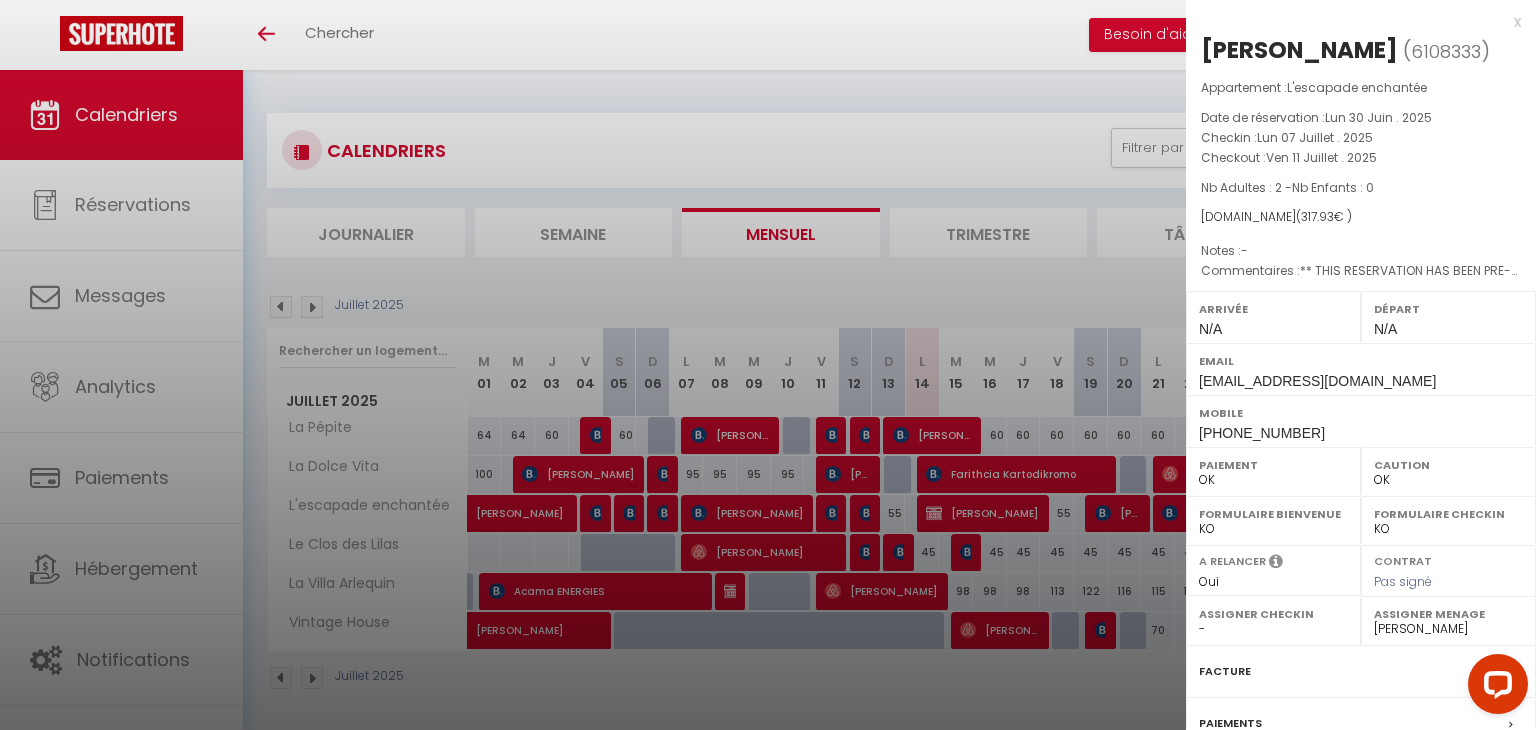 click at bounding box center [768, 365] 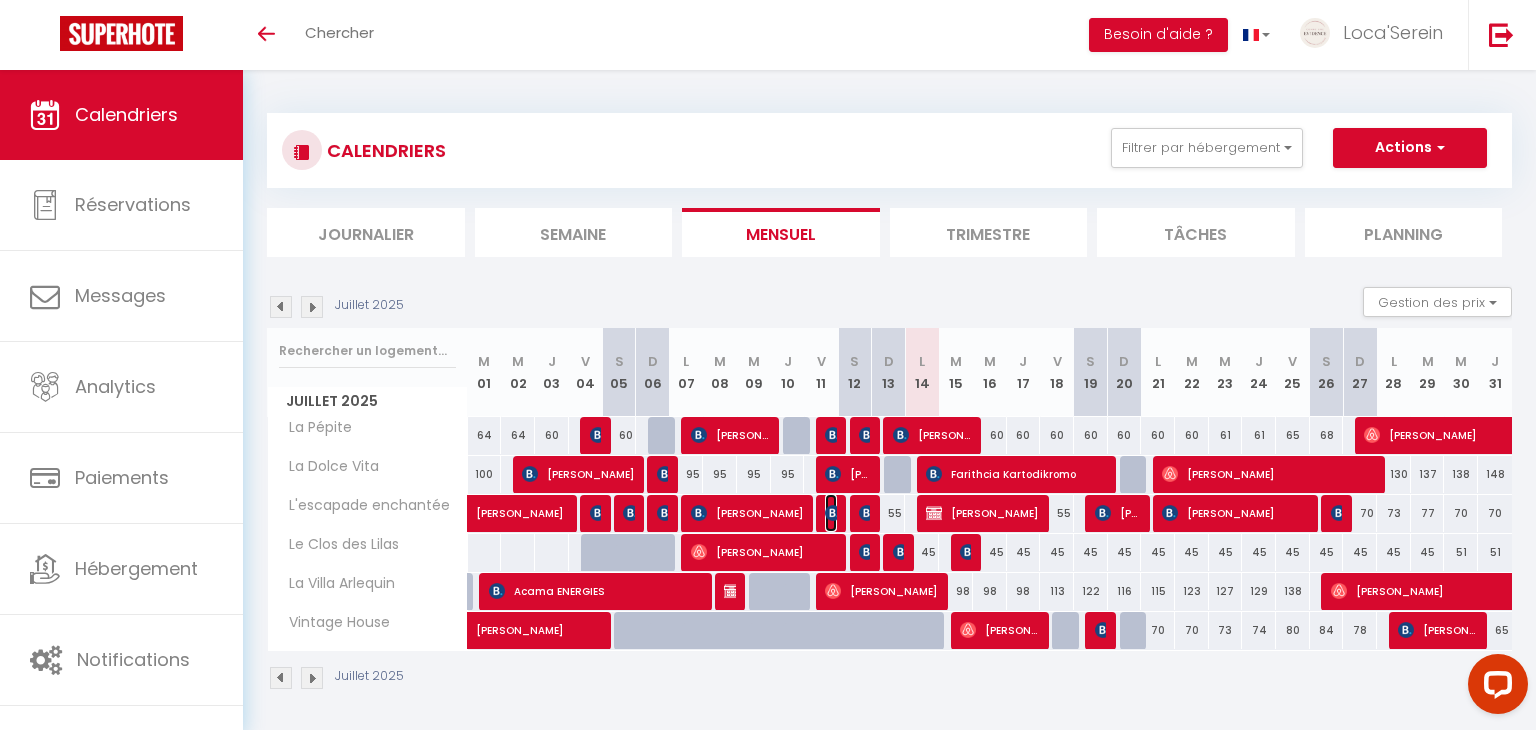 click at bounding box center [833, 513] 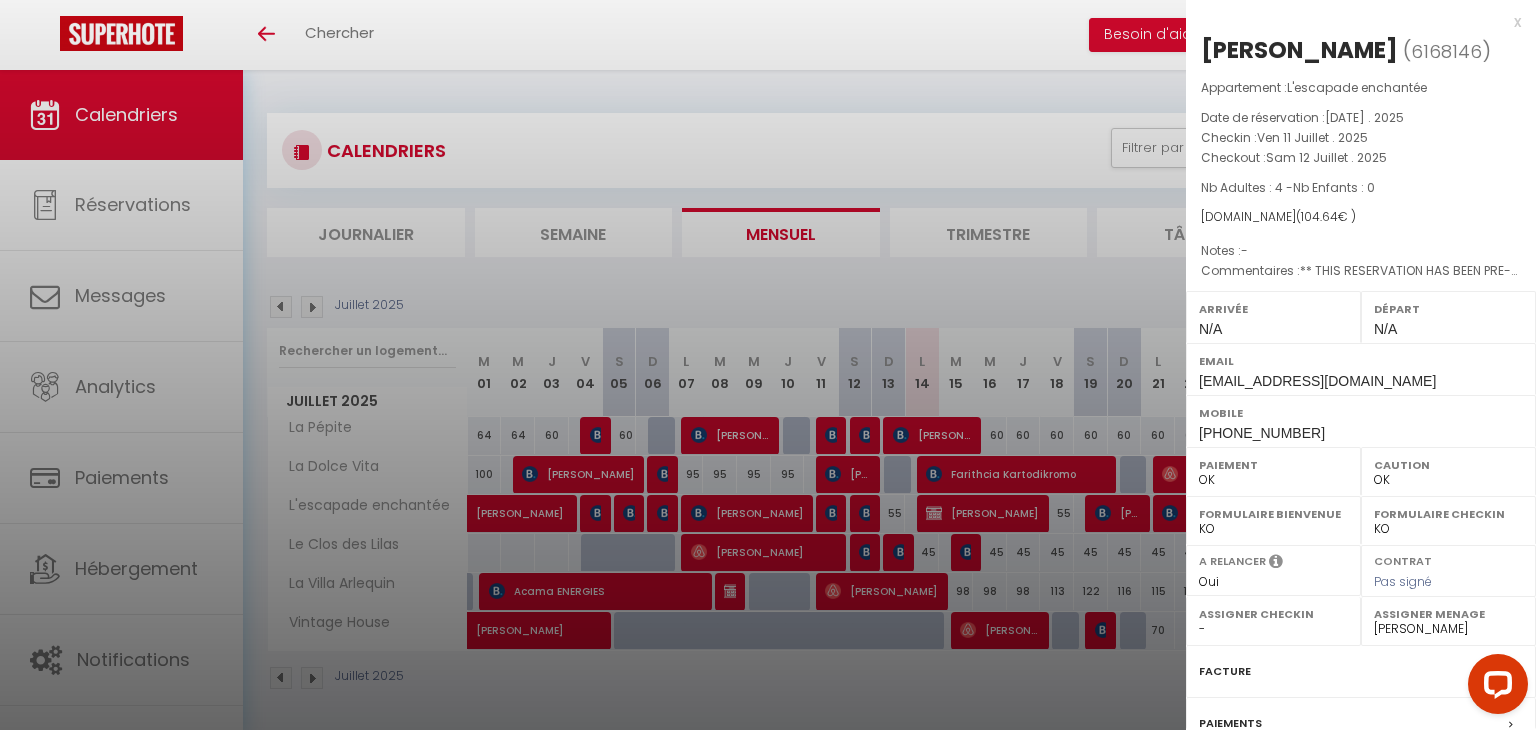 click at bounding box center (768, 365) 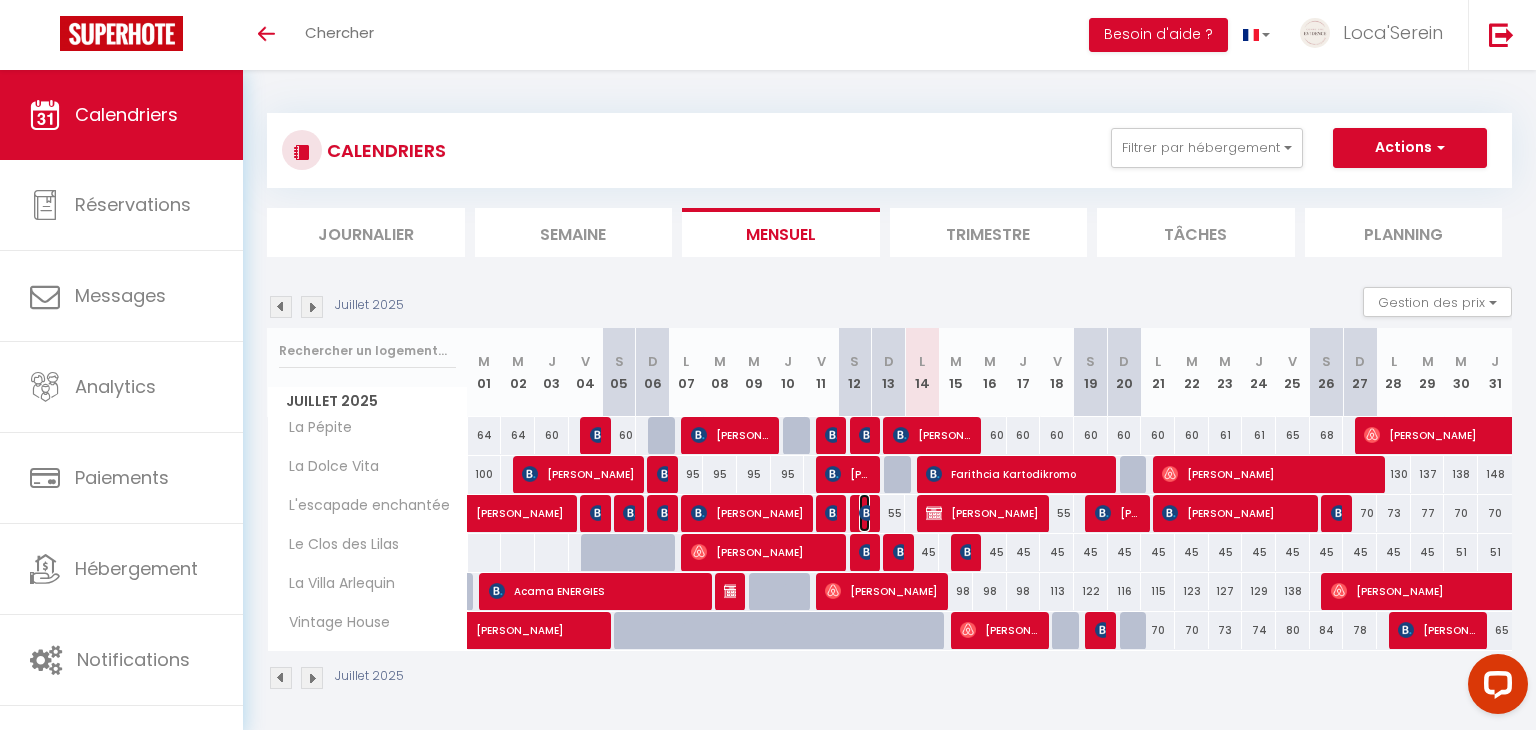 click at bounding box center (867, 513) 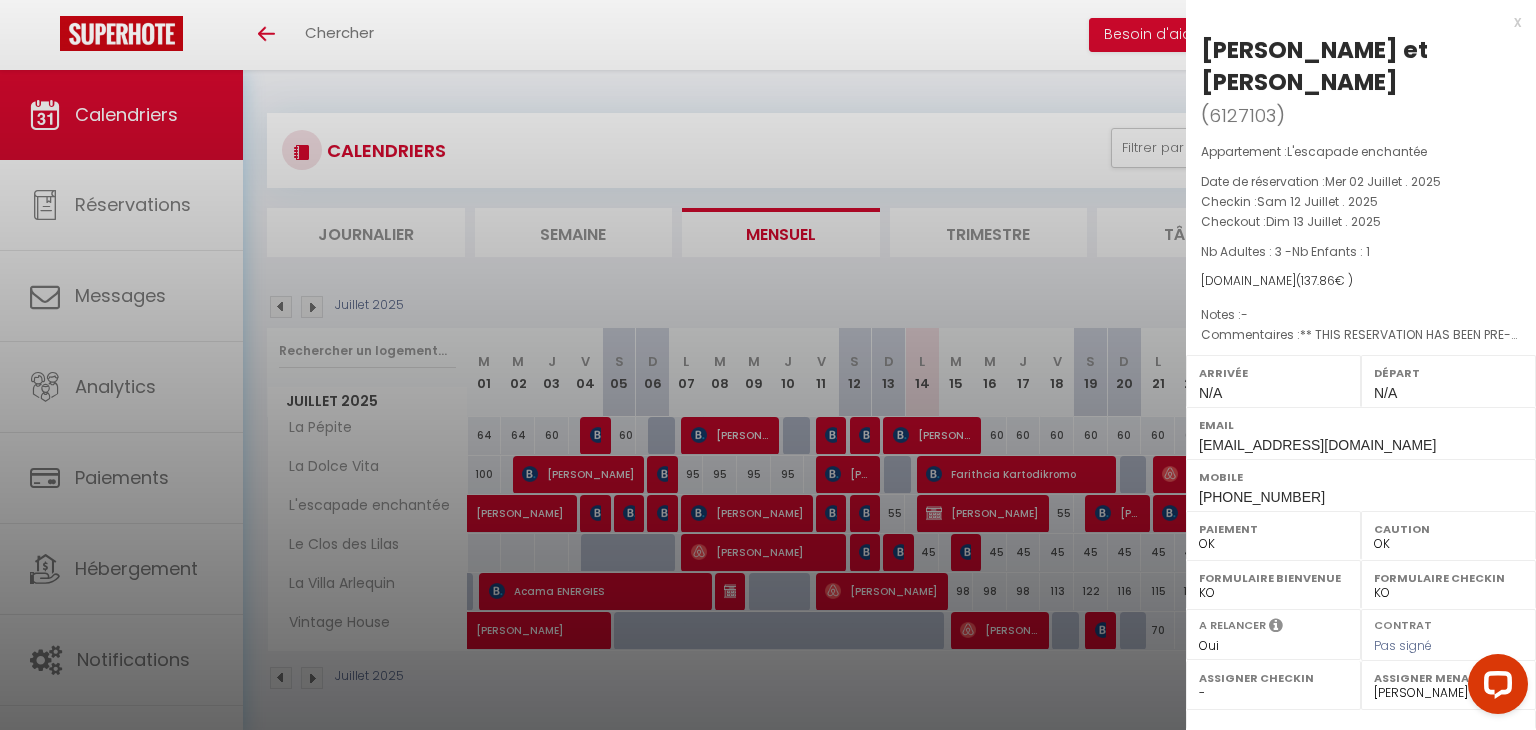 click at bounding box center [768, 365] 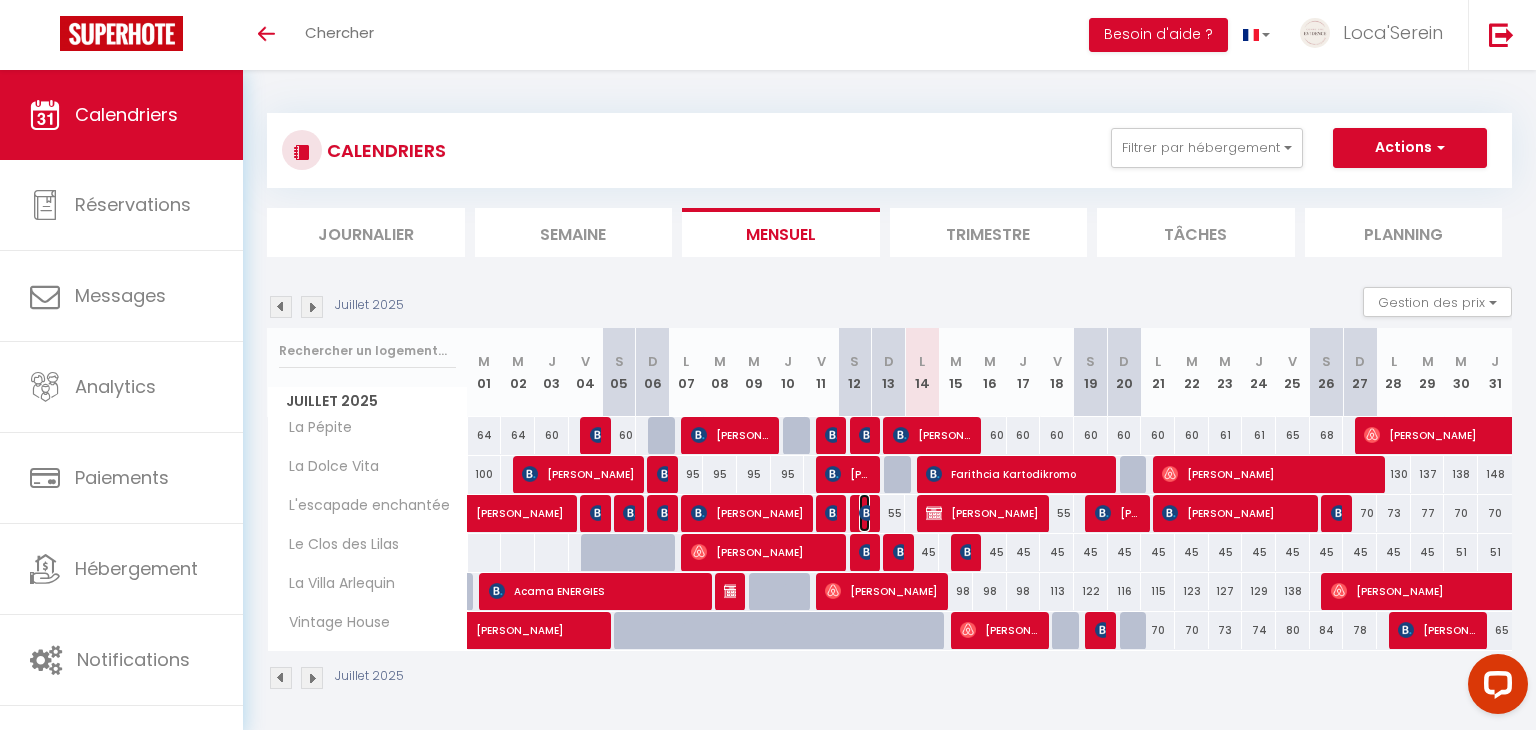 click at bounding box center (867, 513) 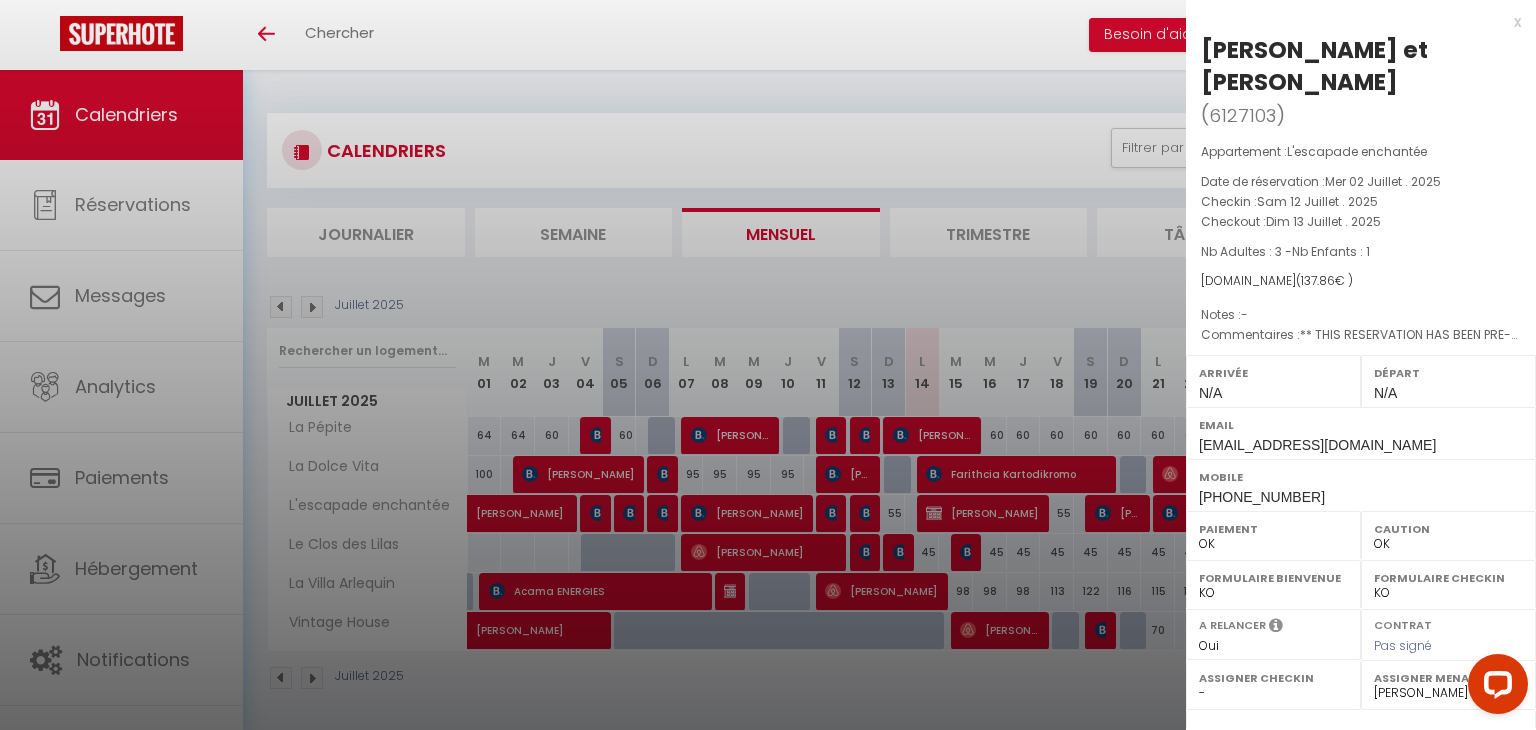 click at bounding box center [768, 365] 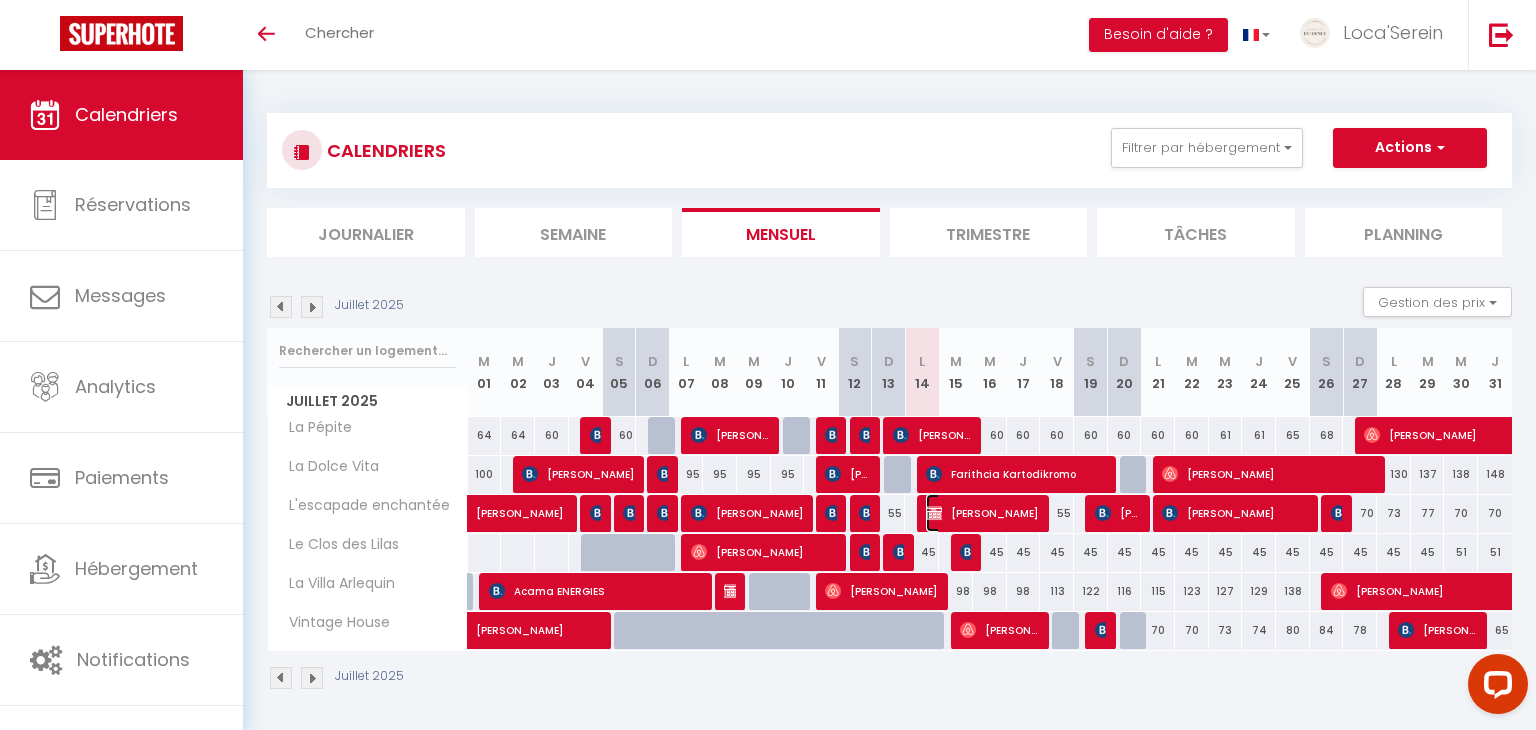 click on "[PERSON_NAME]" at bounding box center [982, 513] 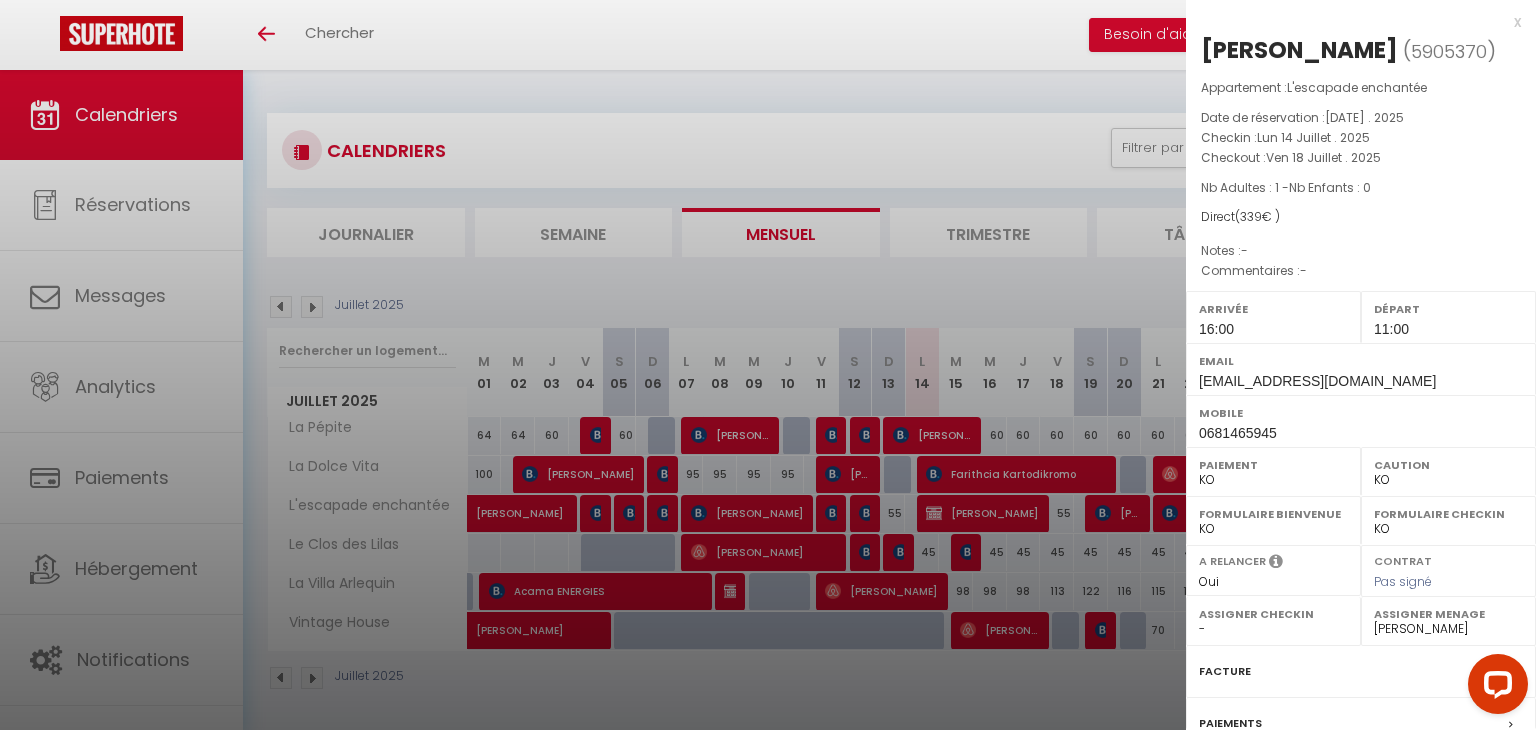 click at bounding box center [768, 365] 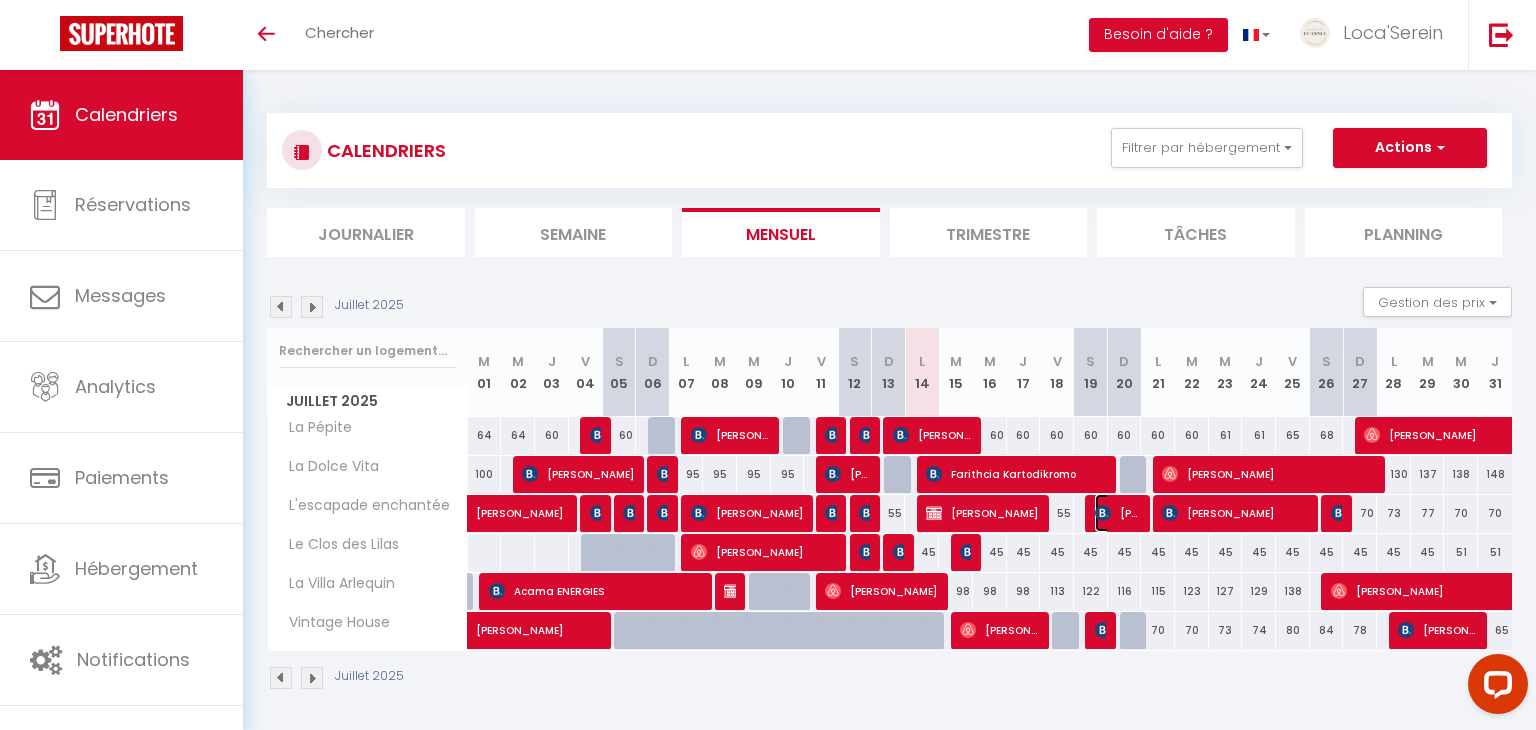 click on "[PERSON_NAME]" at bounding box center [1117, 513] 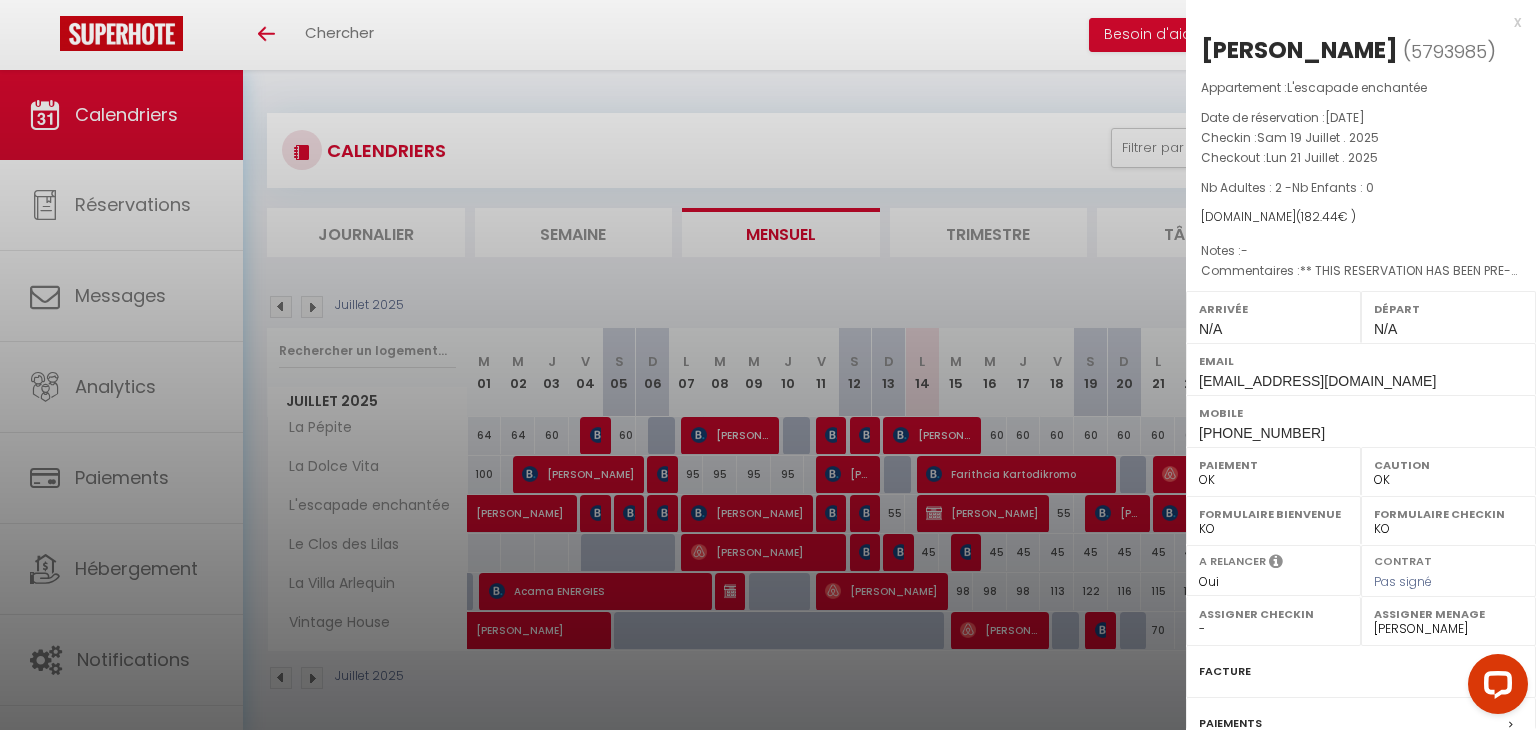 click at bounding box center (768, 365) 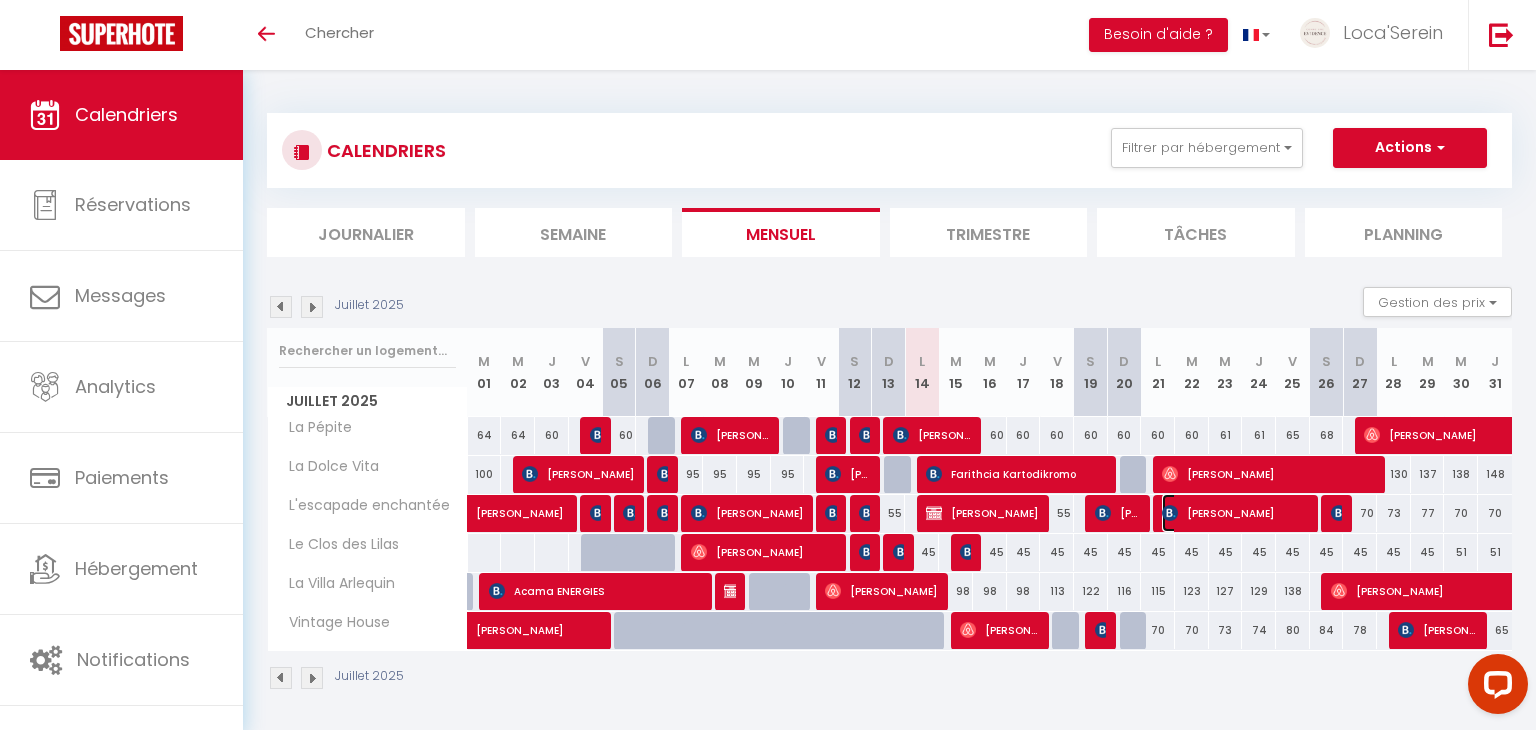 click on "[PERSON_NAME]" at bounding box center [1235, 513] 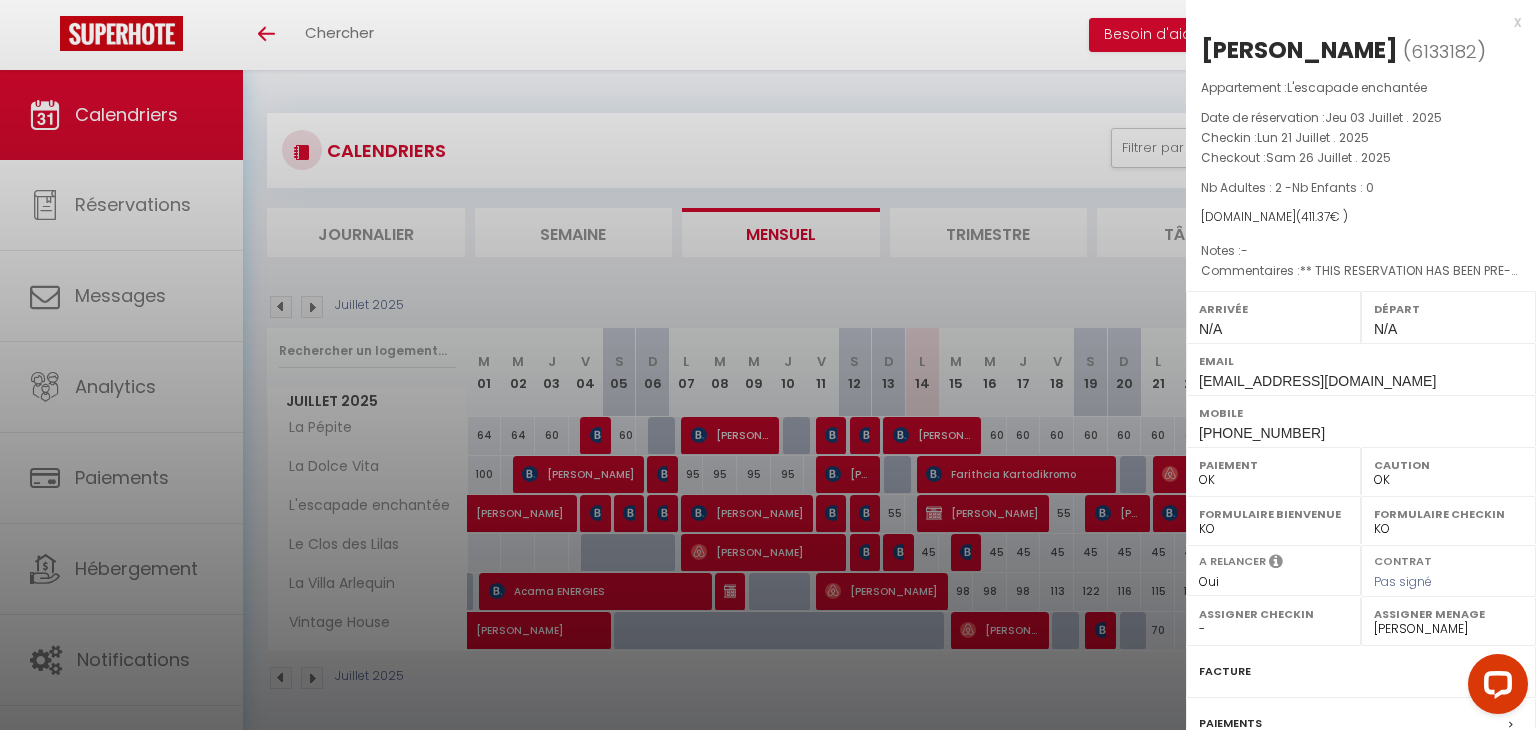click at bounding box center [768, 365] 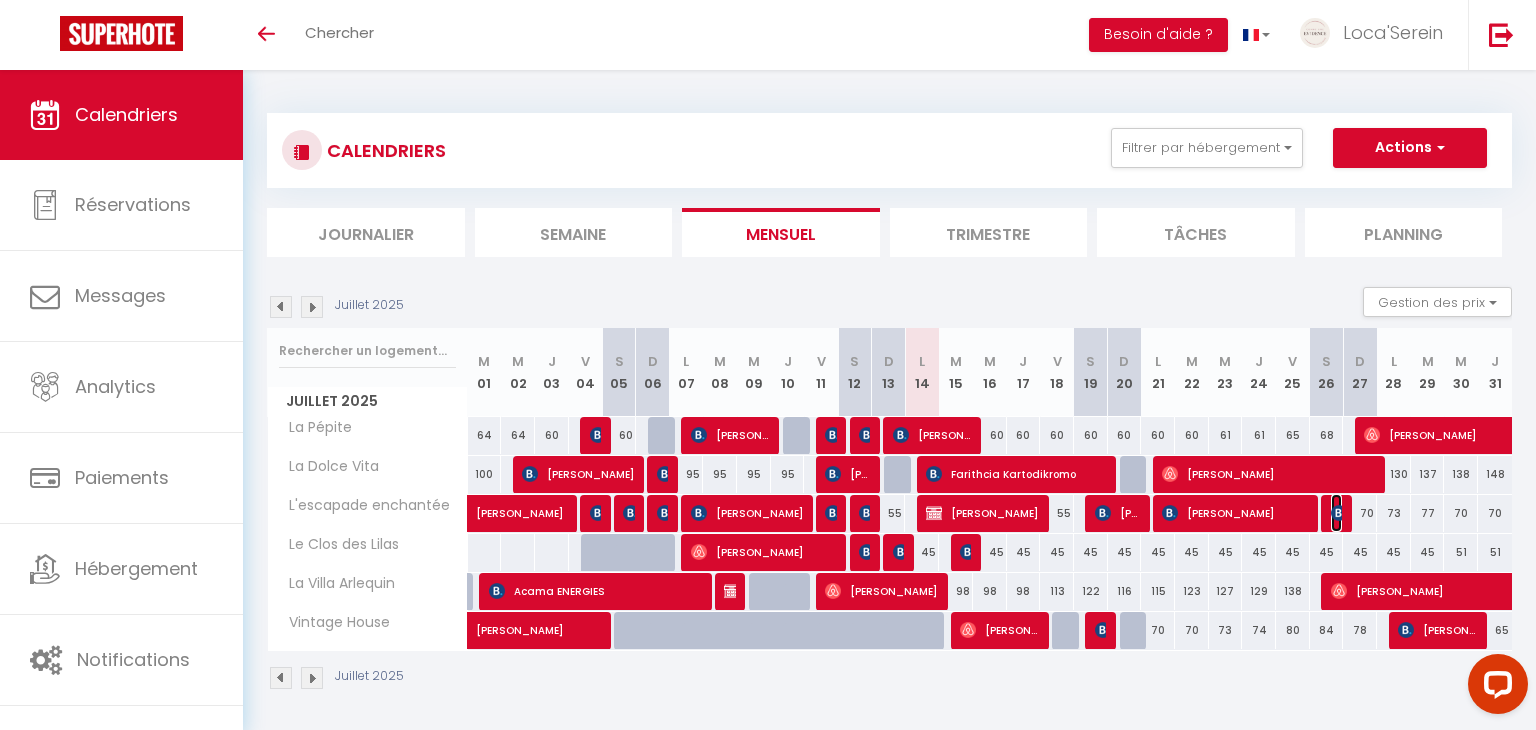 click at bounding box center [1339, 513] 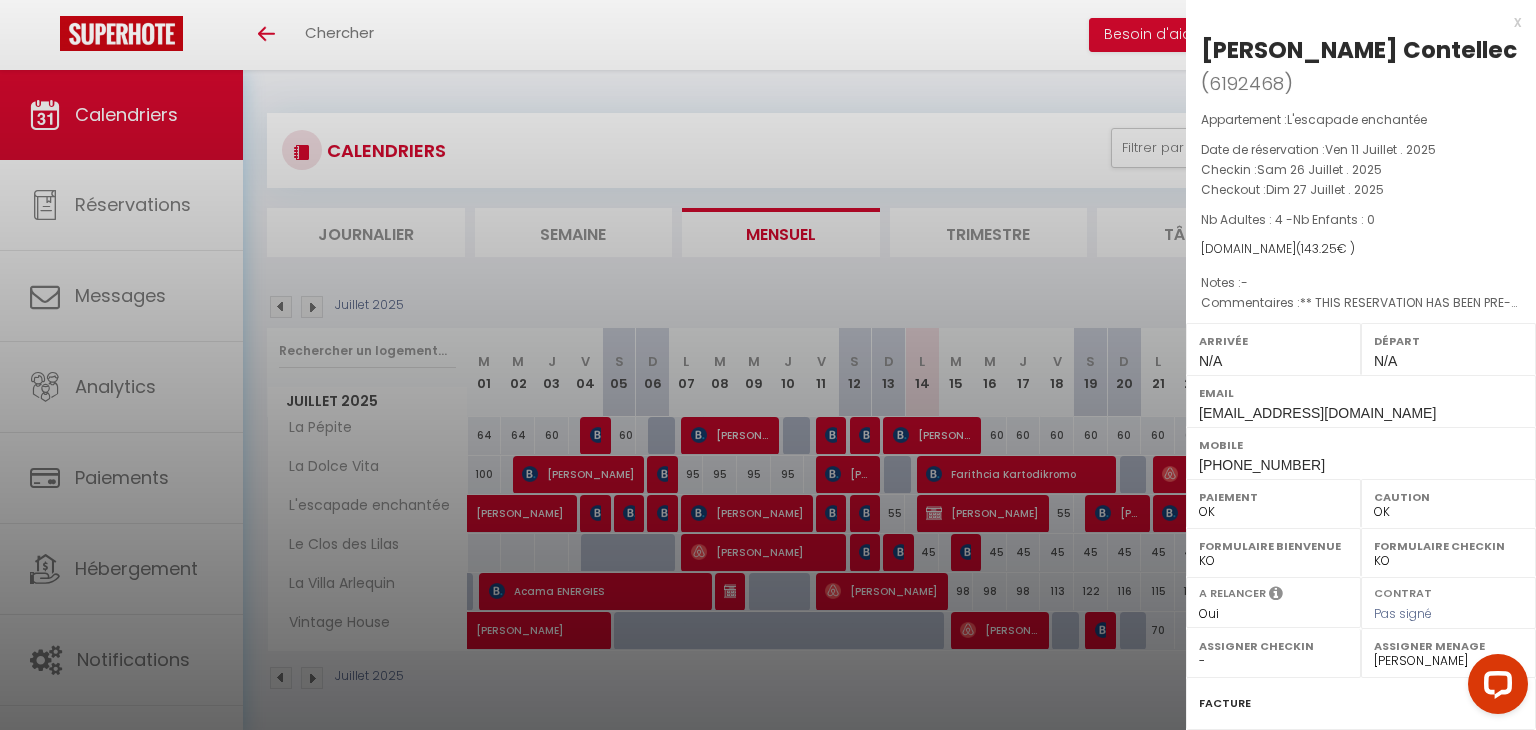 click at bounding box center [768, 365] 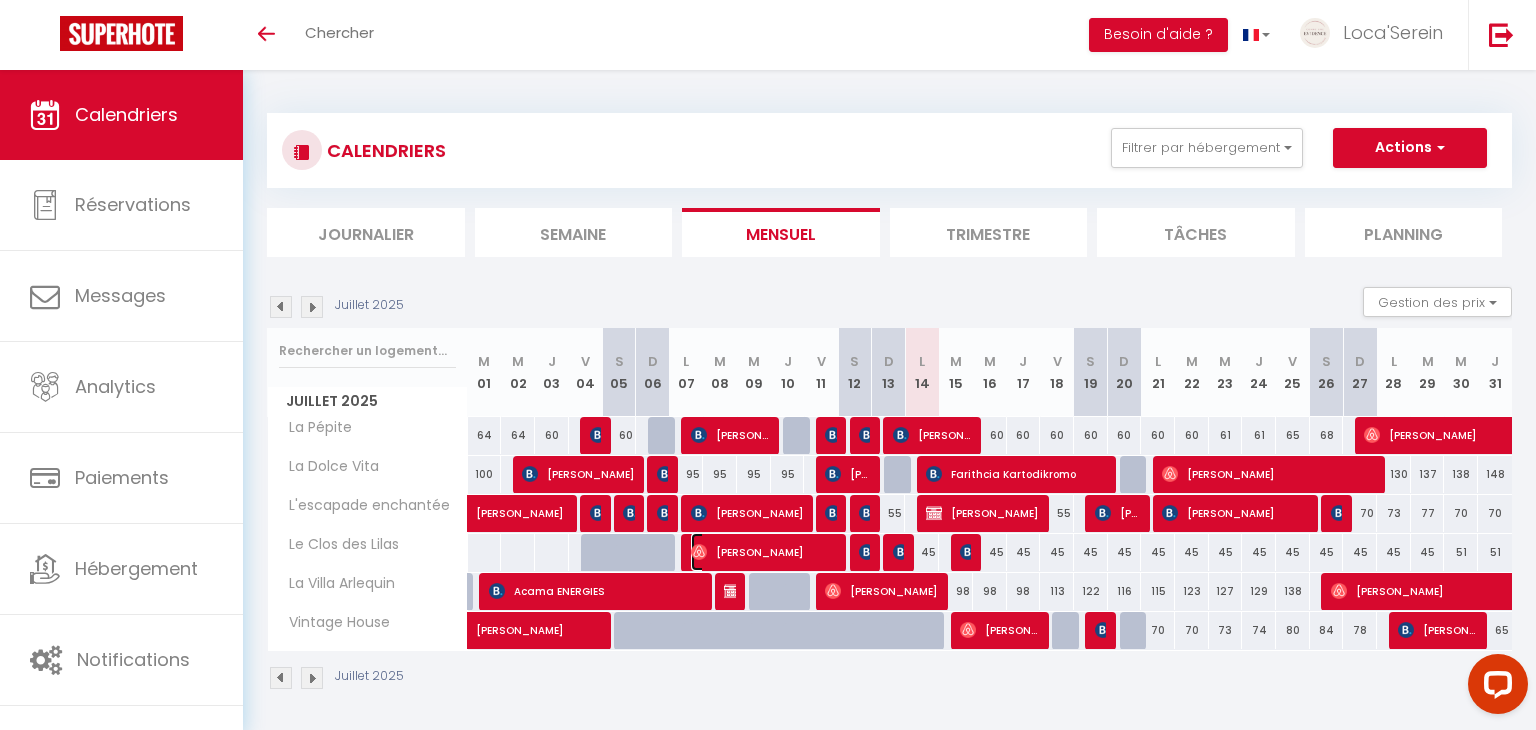 click on "[PERSON_NAME]" at bounding box center (764, 552) 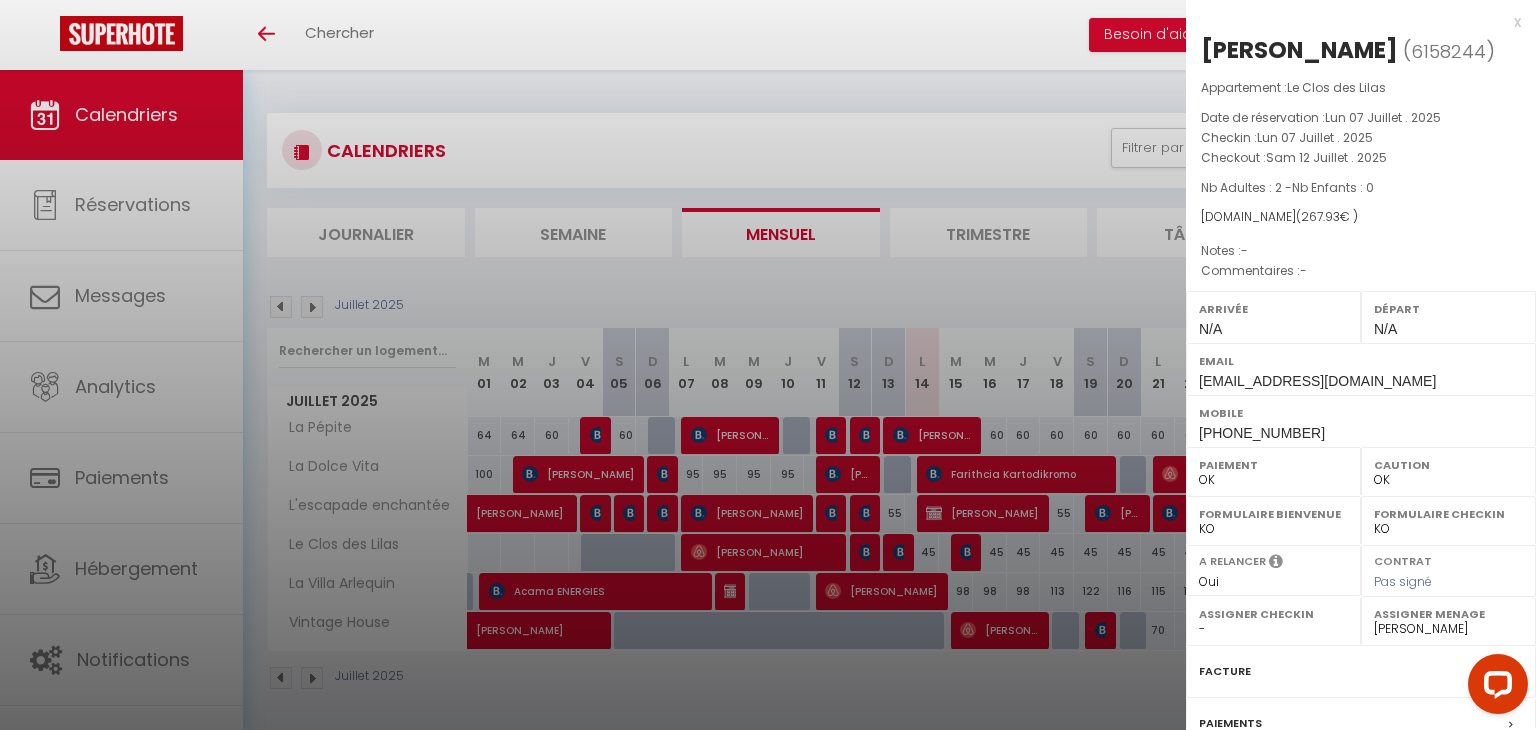 click at bounding box center [768, 365] 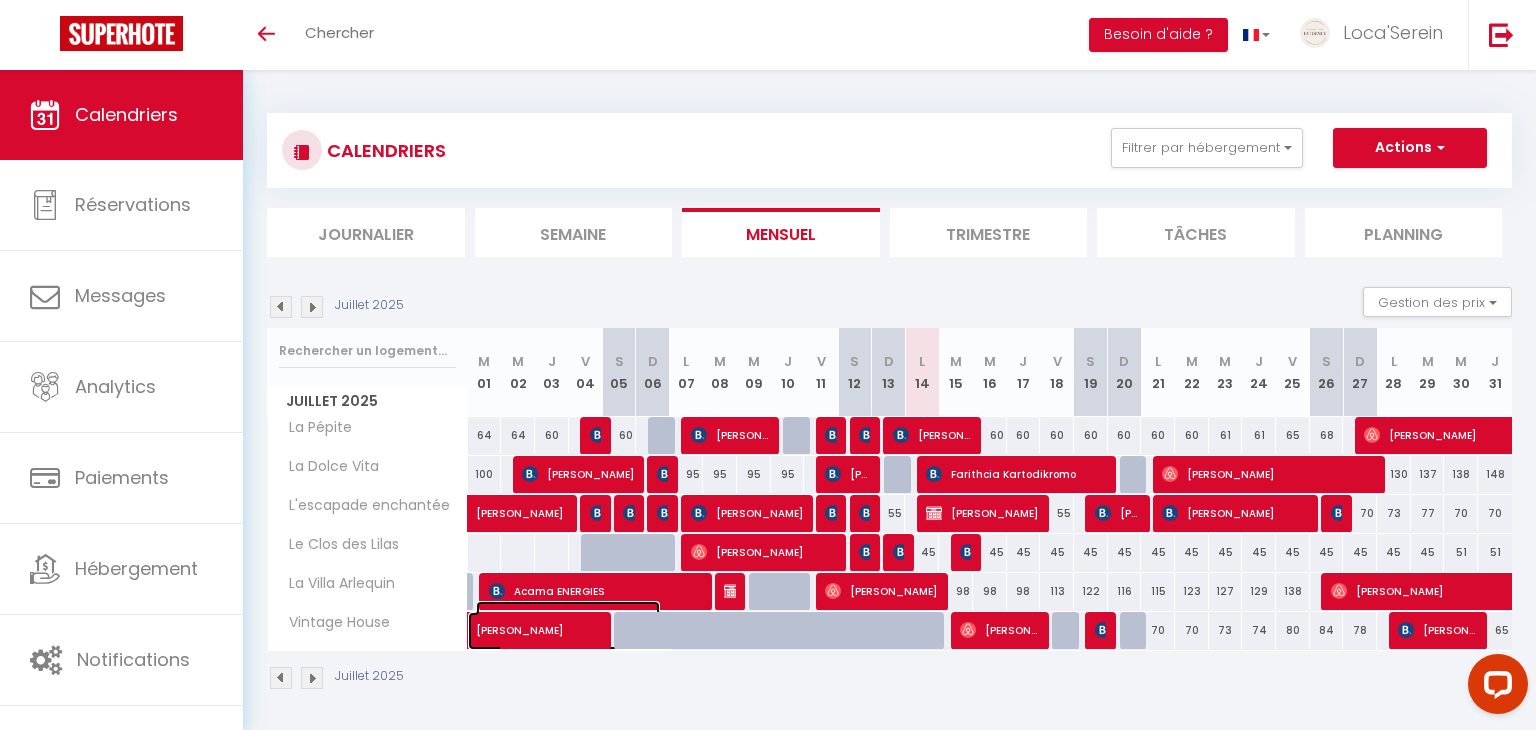 click on "De maeyer Alexandre" at bounding box center [568, 620] 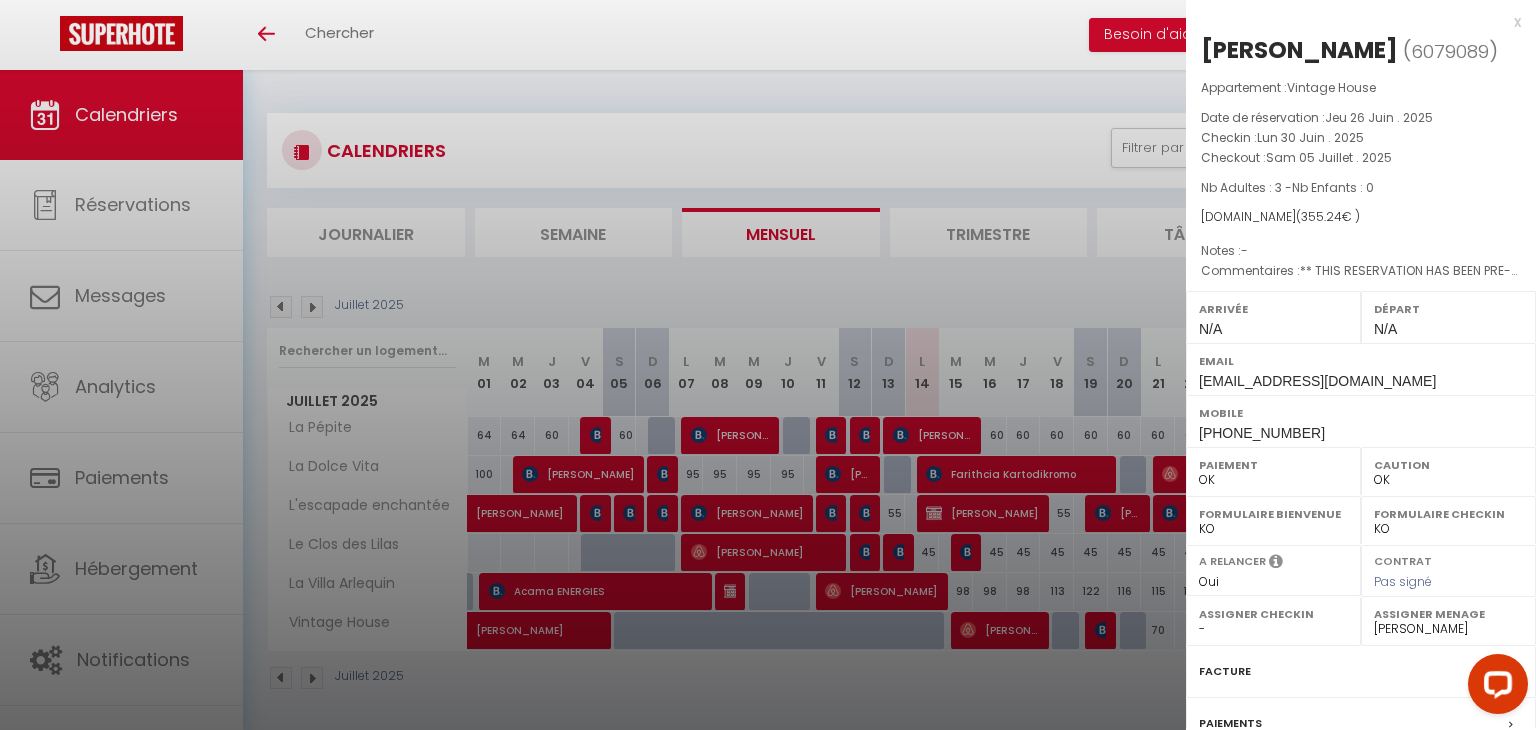 click on "-
matthieu ackermann
Carole Allegret
Suzanne Brunet
Gilles Baudon
Manuel LOPEZ
Grégory GENIN
Marie Janicot
Murielle Duru
Iryna Iryna
Kim DUCROZET
Helena Morais
Lucie Da Cruz
Emanuel Kotkowiak
Adeline AUTIN
Berkise GRILLOT" at bounding box center [1448, 629] 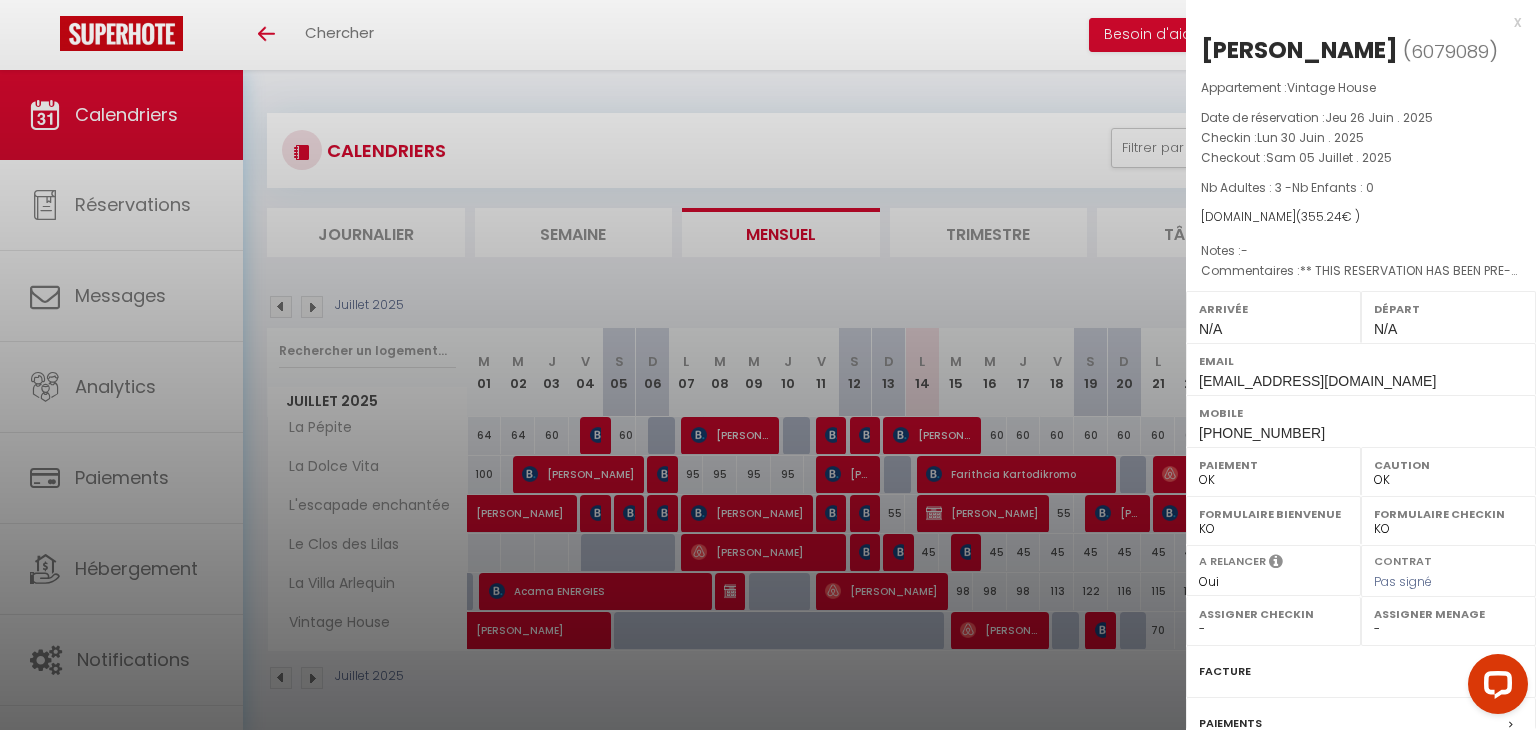 click on "-
matthieu ackermann
Carole Allegret
Suzanne Brunet
Gilles Baudon
Manuel LOPEZ
Grégory GENIN
Marie Janicot
Murielle Duru
Iryna Iryna
Kim DUCROZET
Helena Morais
Lucie Da Cruz
Emanuel Kotkowiak
Adeline AUTIN
Berkise GRILLOT" at bounding box center (1448, 629) 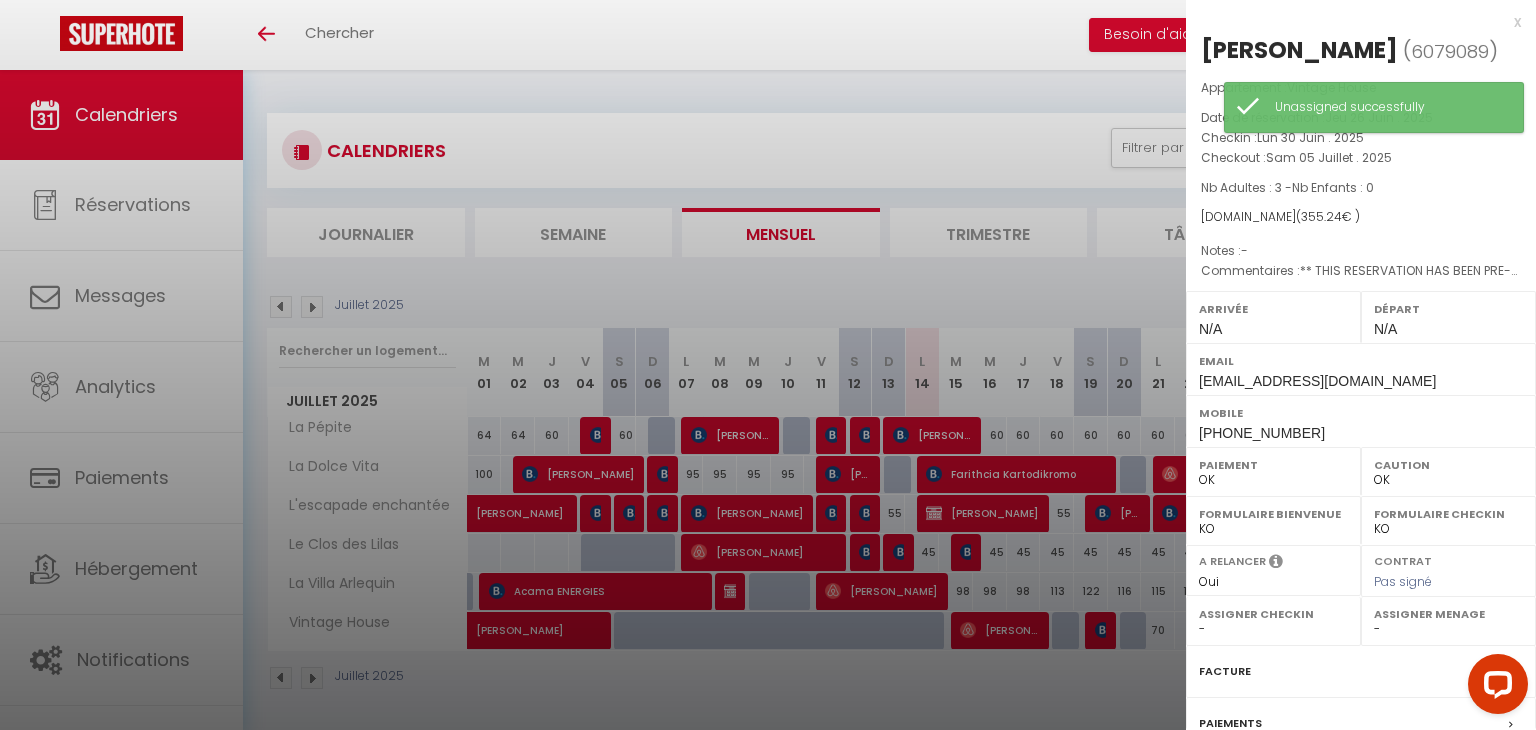 click on "-
matthieu ackermann
Carole Allegret
Suzanne Brunet
Gilles Baudon
Manuel LOPEZ
Grégory GENIN
Marie Janicot
Murielle Duru
Iryna Iryna
Kim DUCROZET
Helena Morais
Lucie Da Cruz
Emanuel Kotkowiak
Adeline AUTIN
Berkise GRILLOT" at bounding box center (1448, 629) 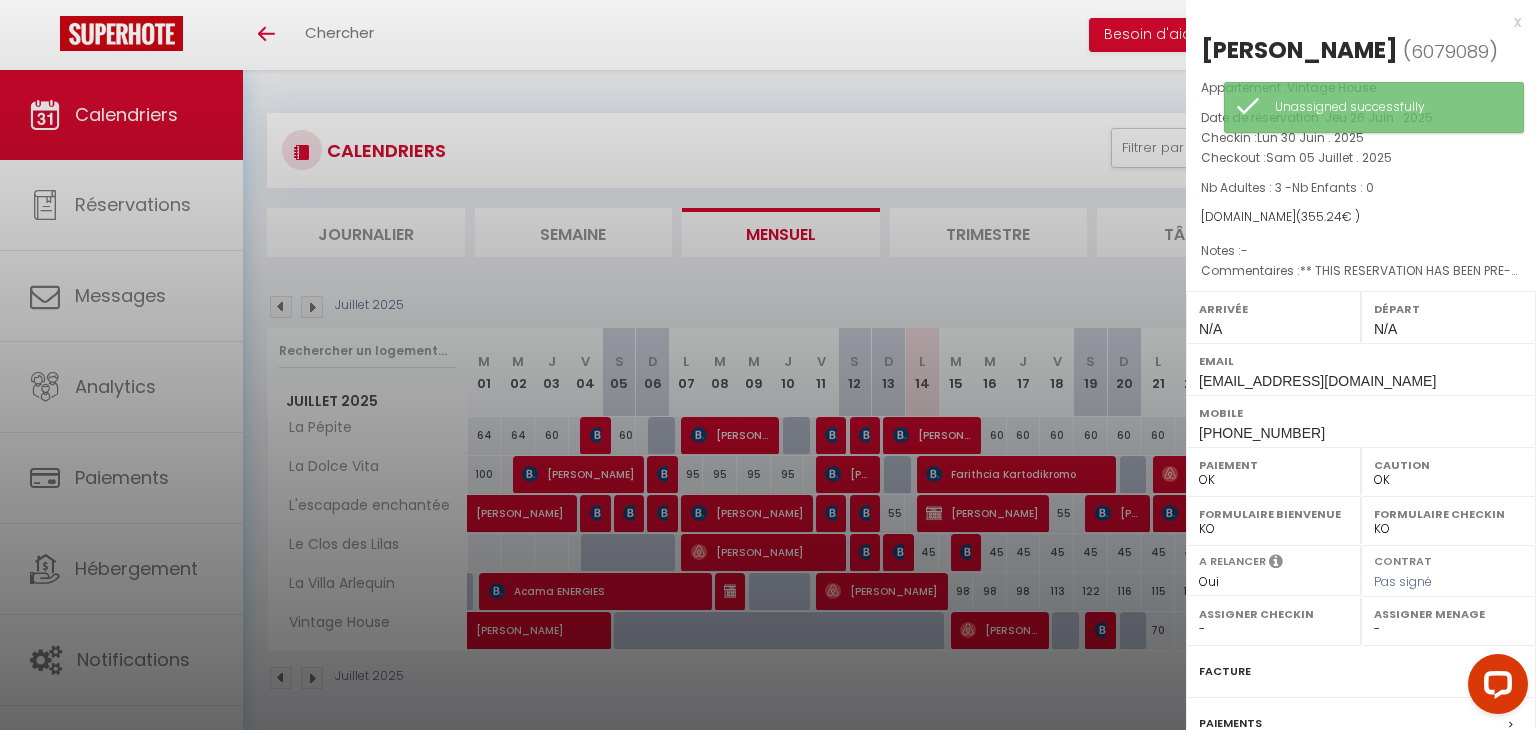 click on "-
matthieu ackermann
Carole Allegret
Suzanne Brunet
Gilles Baudon
Manuel LOPEZ
Grégory GENIN
Marie Janicot
Murielle Duru
Iryna Iryna
Kim DUCROZET
Helena Morais
Lucie Da Cruz
Emanuel Kotkowiak
Adeline AUTIN
Berkise GRILLOT" at bounding box center [1448, 629] 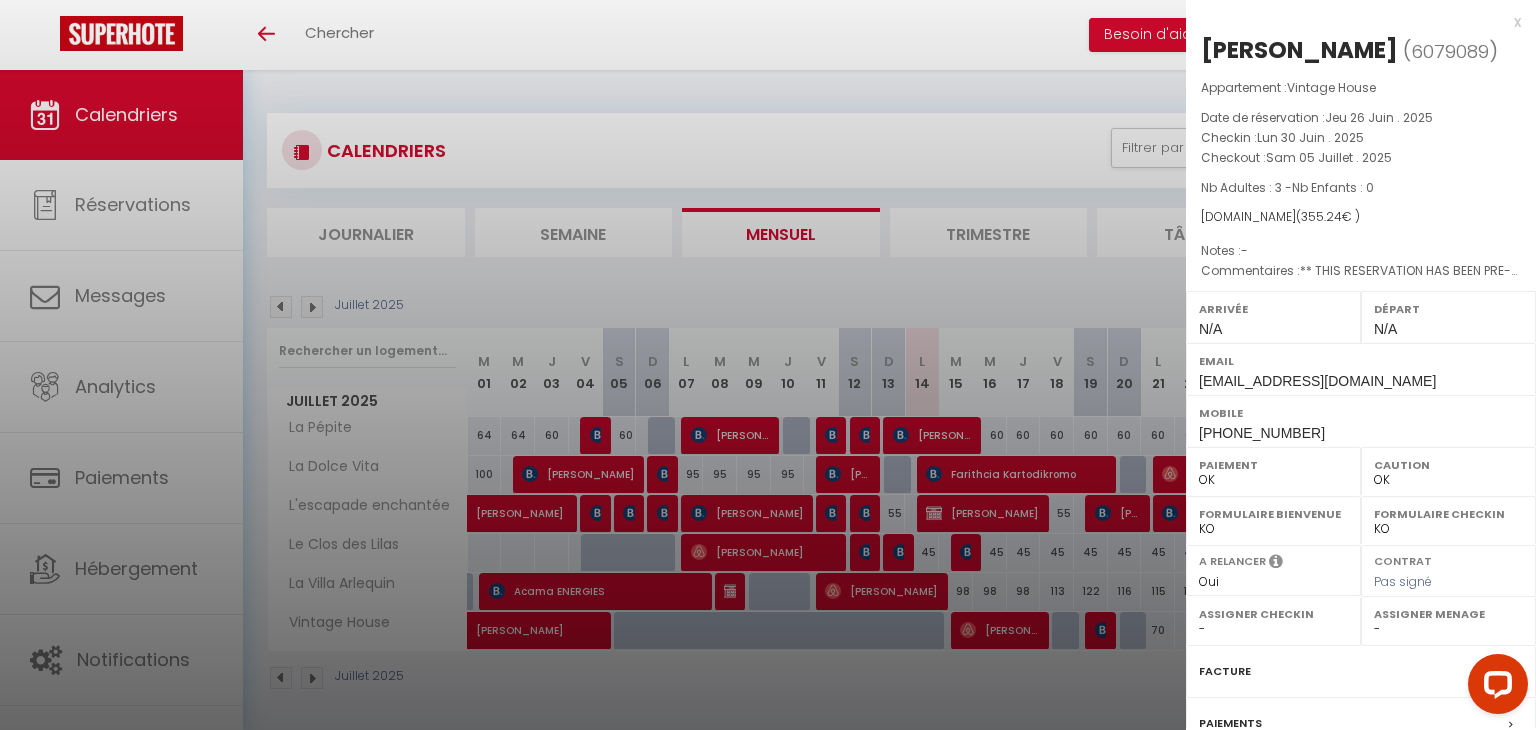 click at bounding box center (768, 365) 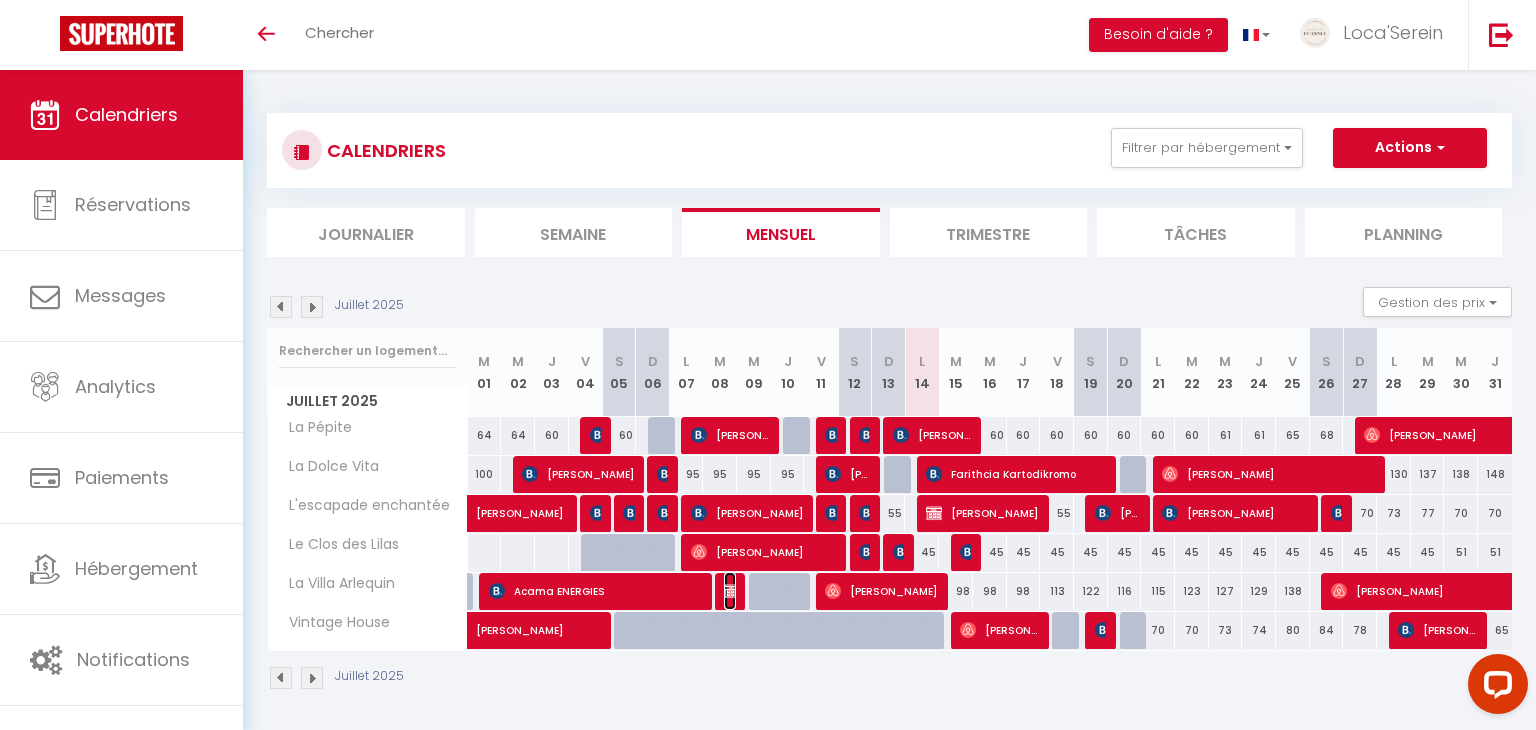 click at bounding box center (732, 591) 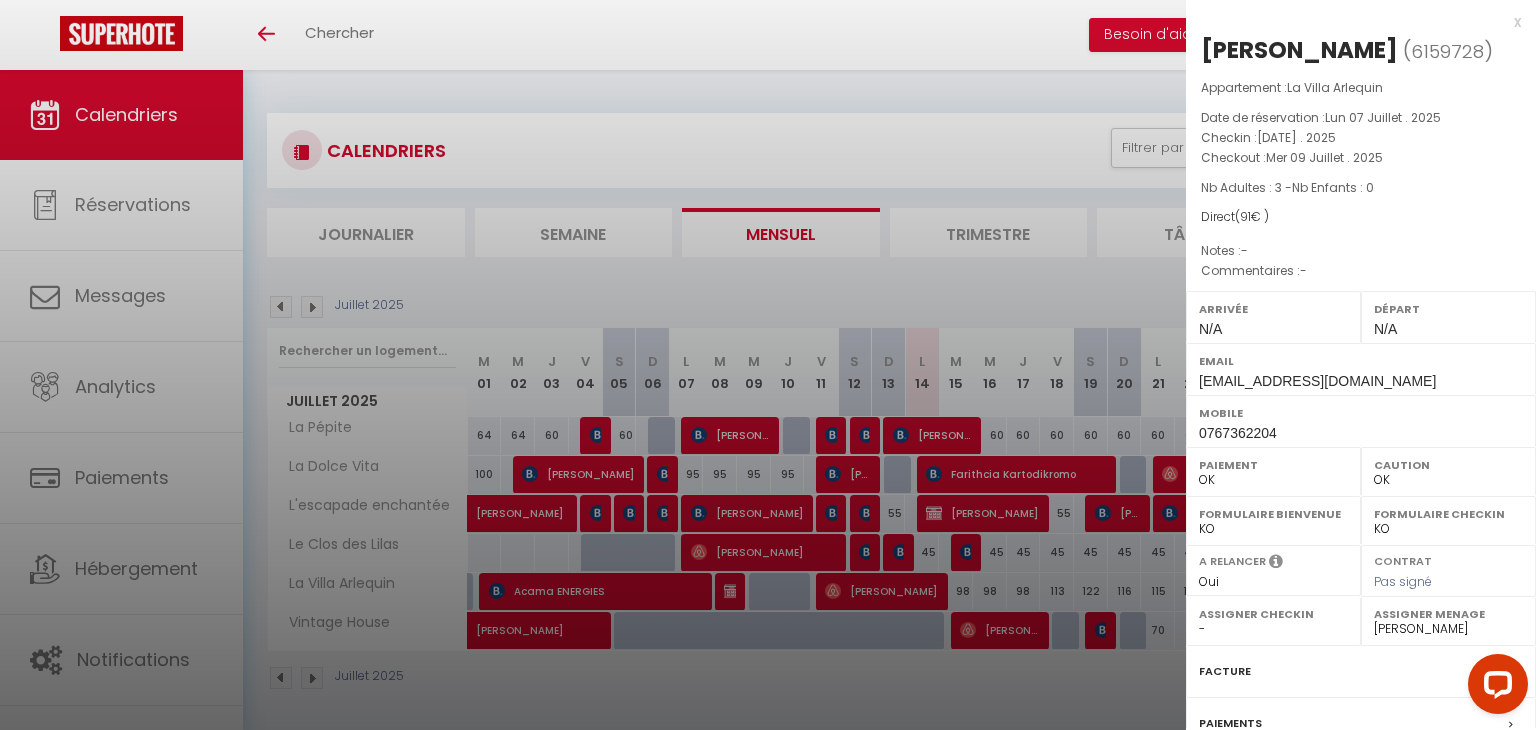 click on "Assigner Menage" at bounding box center (1448, 614) 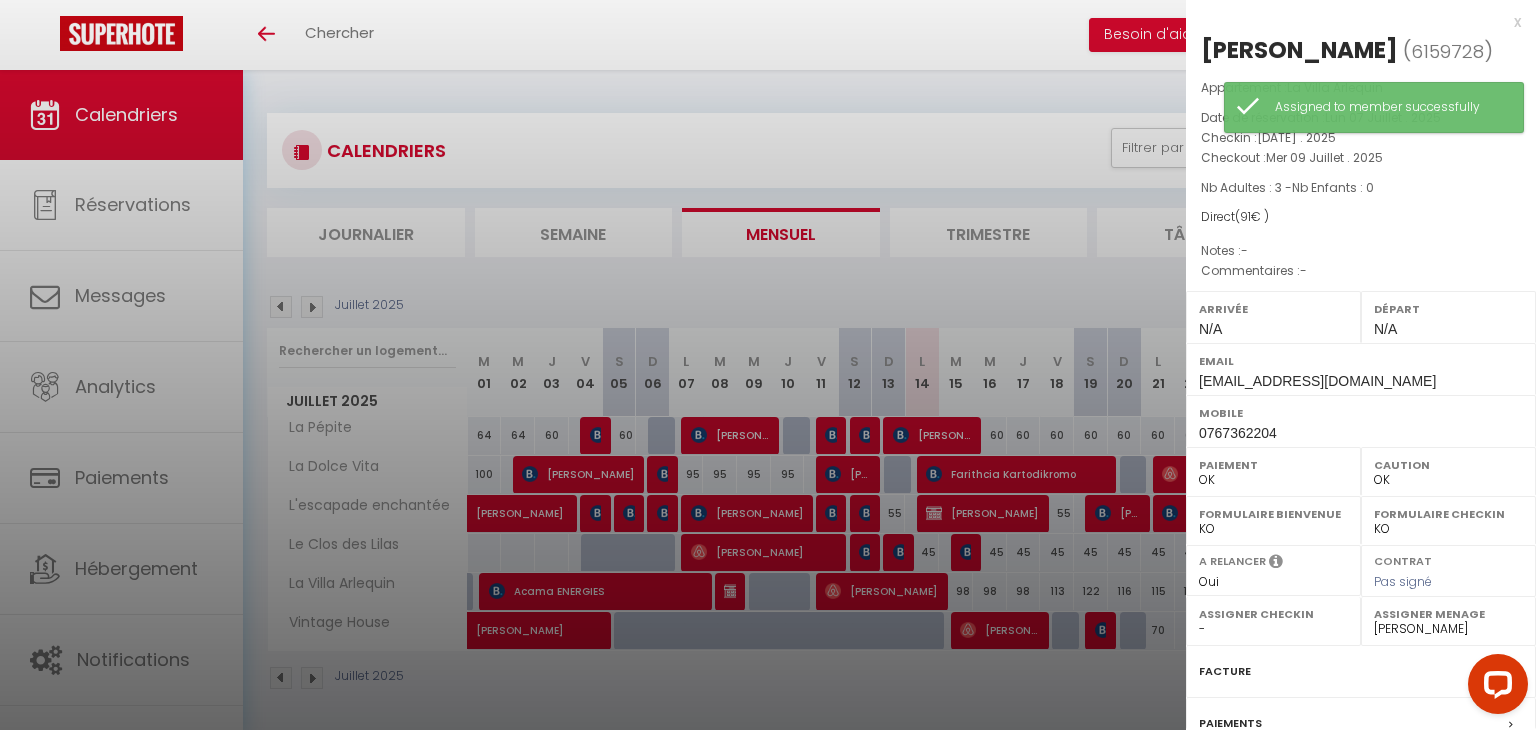click at bounding box center [768, 365] 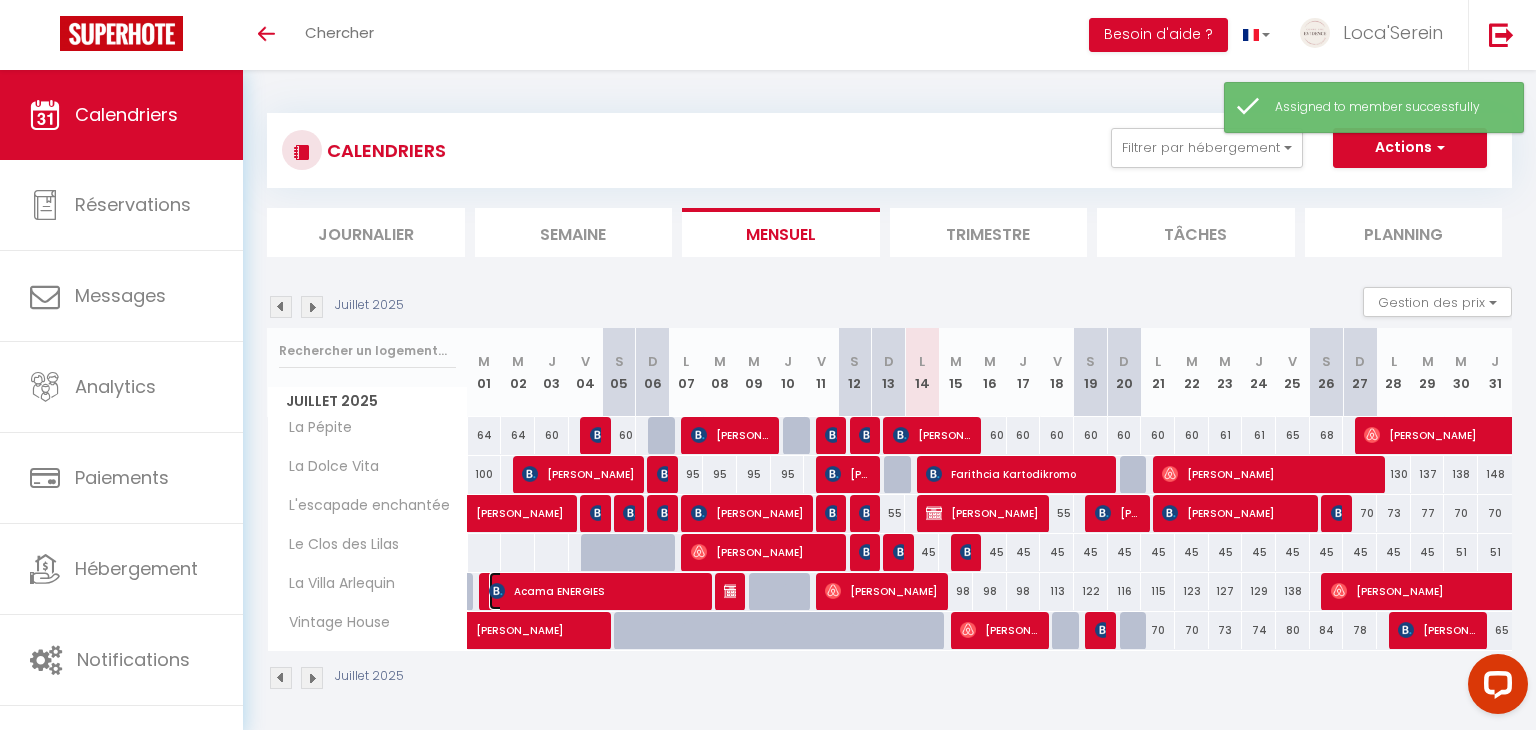 click on "Acama ENERGIES" at bounding box center [596, 591] 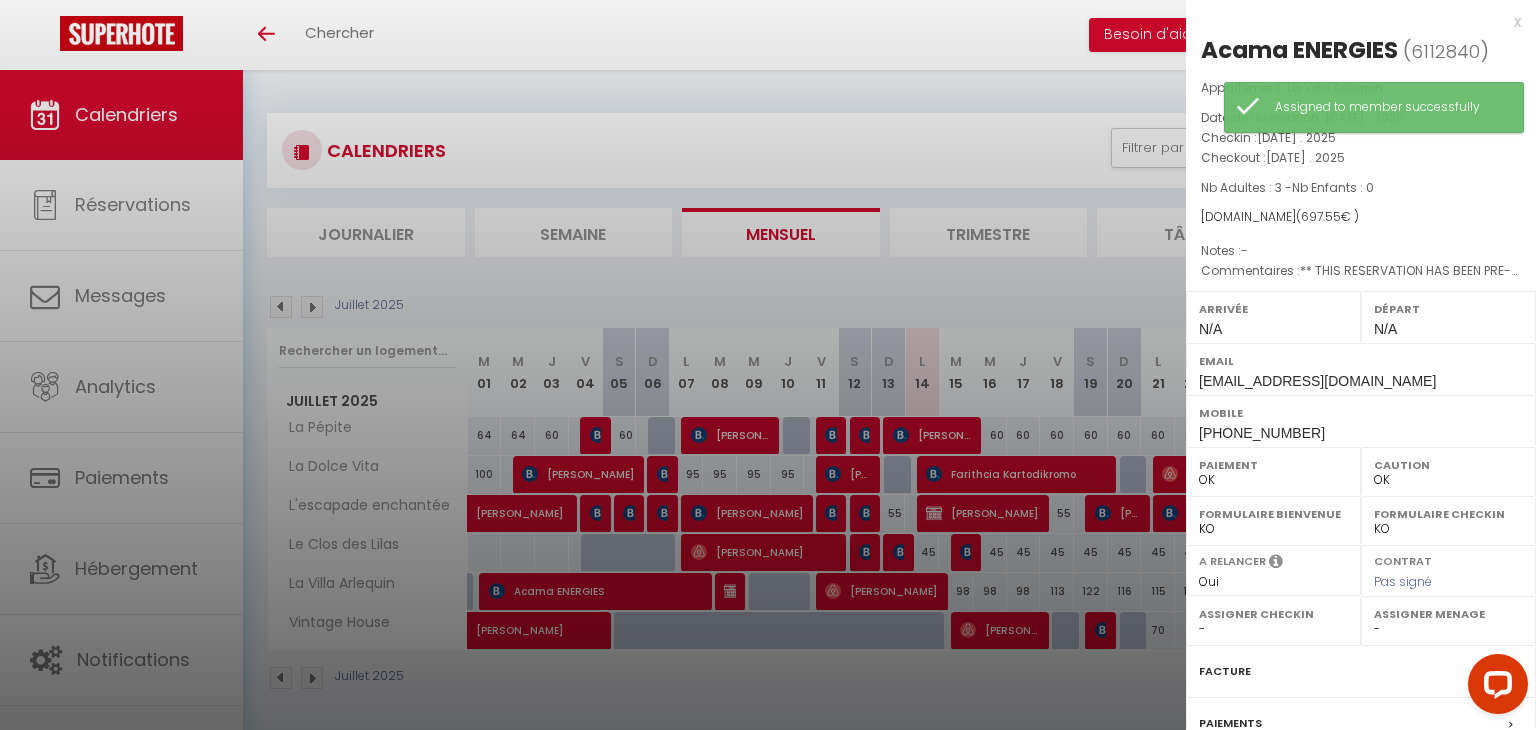 click at bounding box center (768, 365) 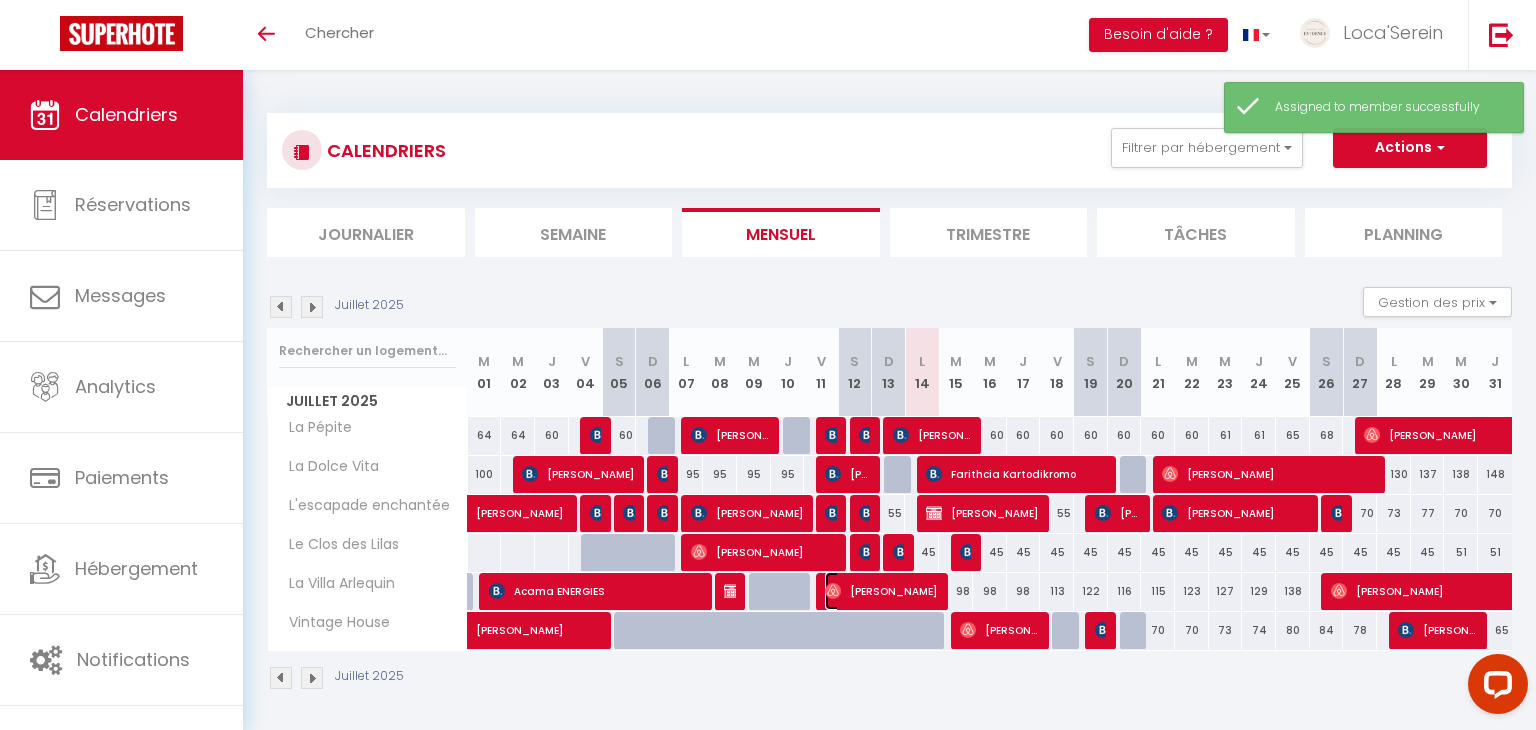 click on "Cécile Hannequin" at bounding box center [881, 591] 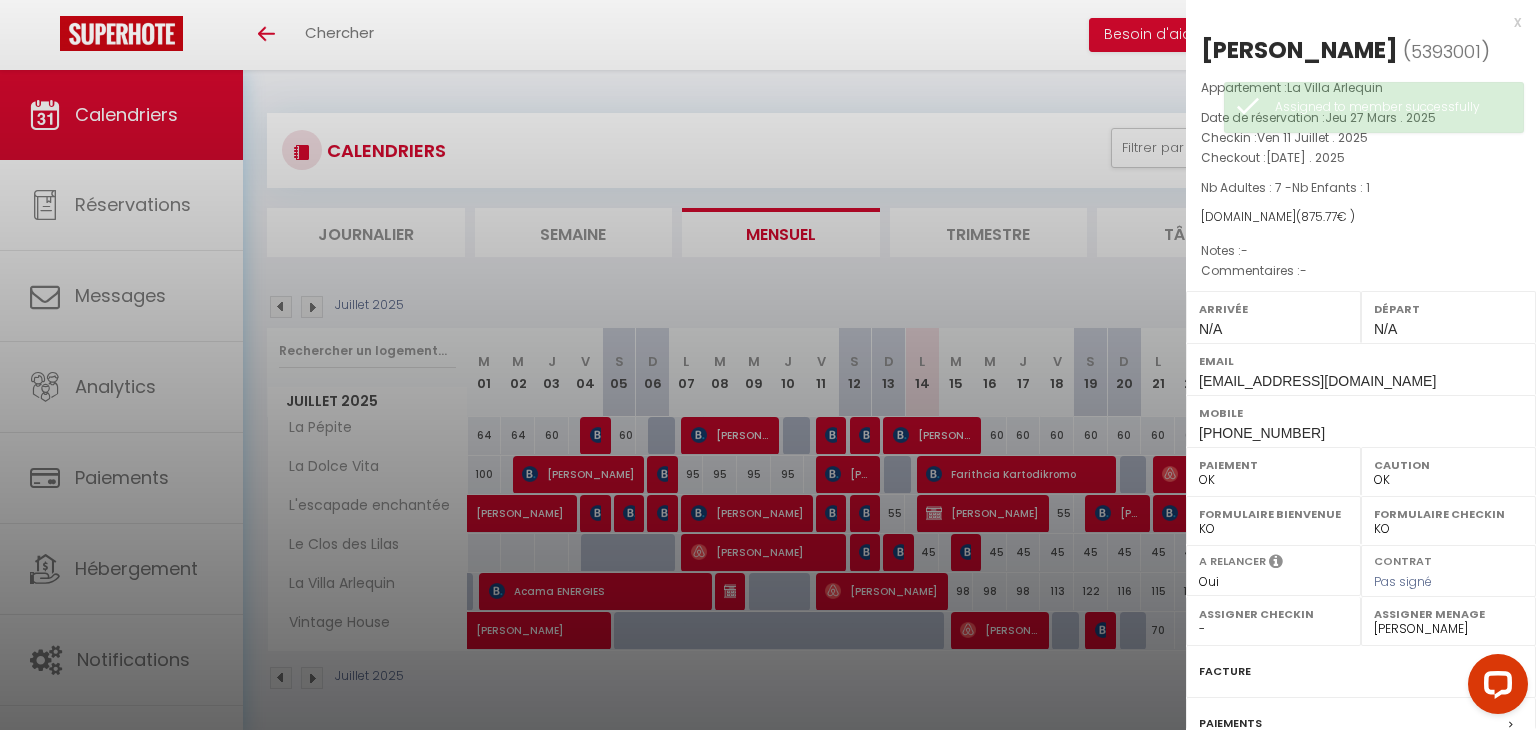 click at bounding box center (768, 365) 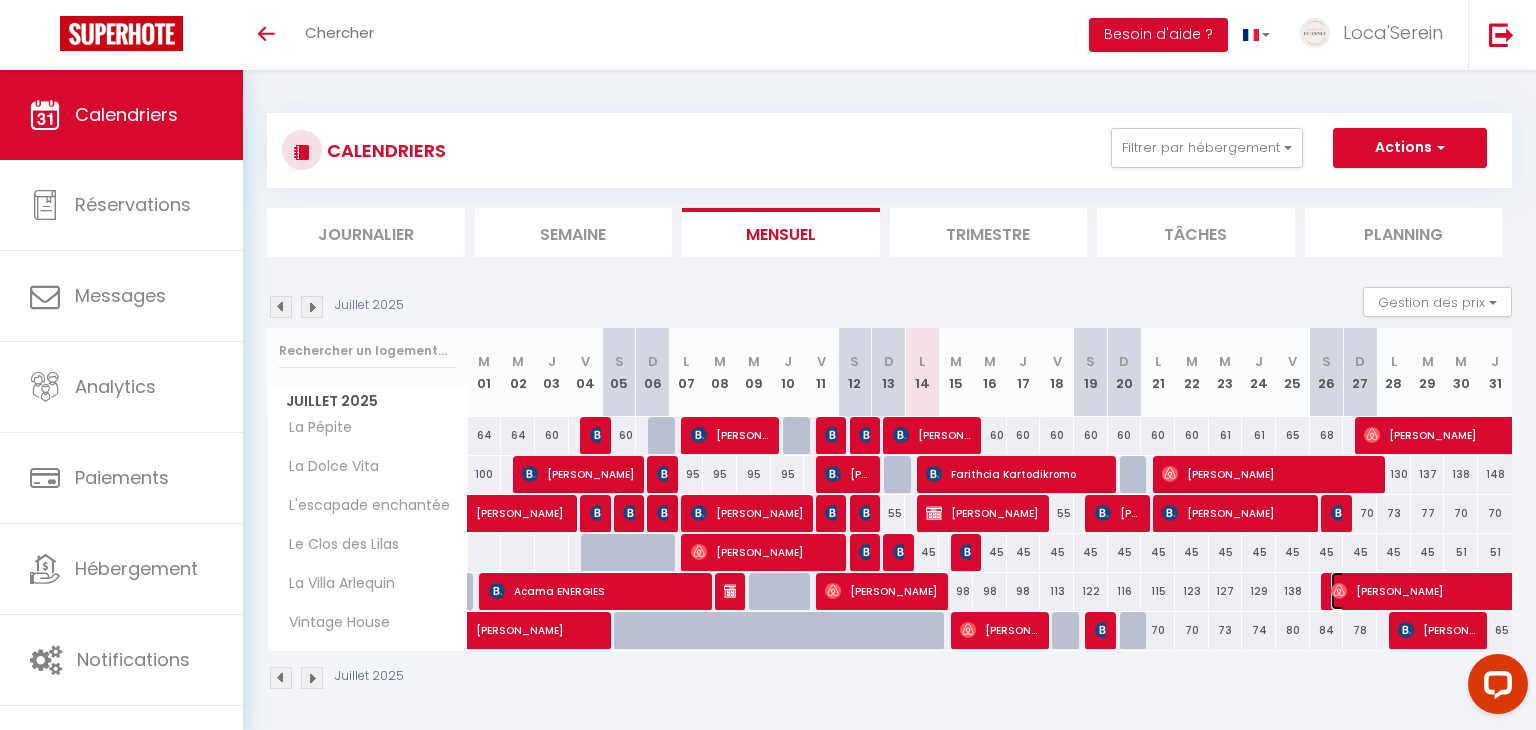 click on "Jean-Michel Gaillard" at bounding box center (1492, 591) 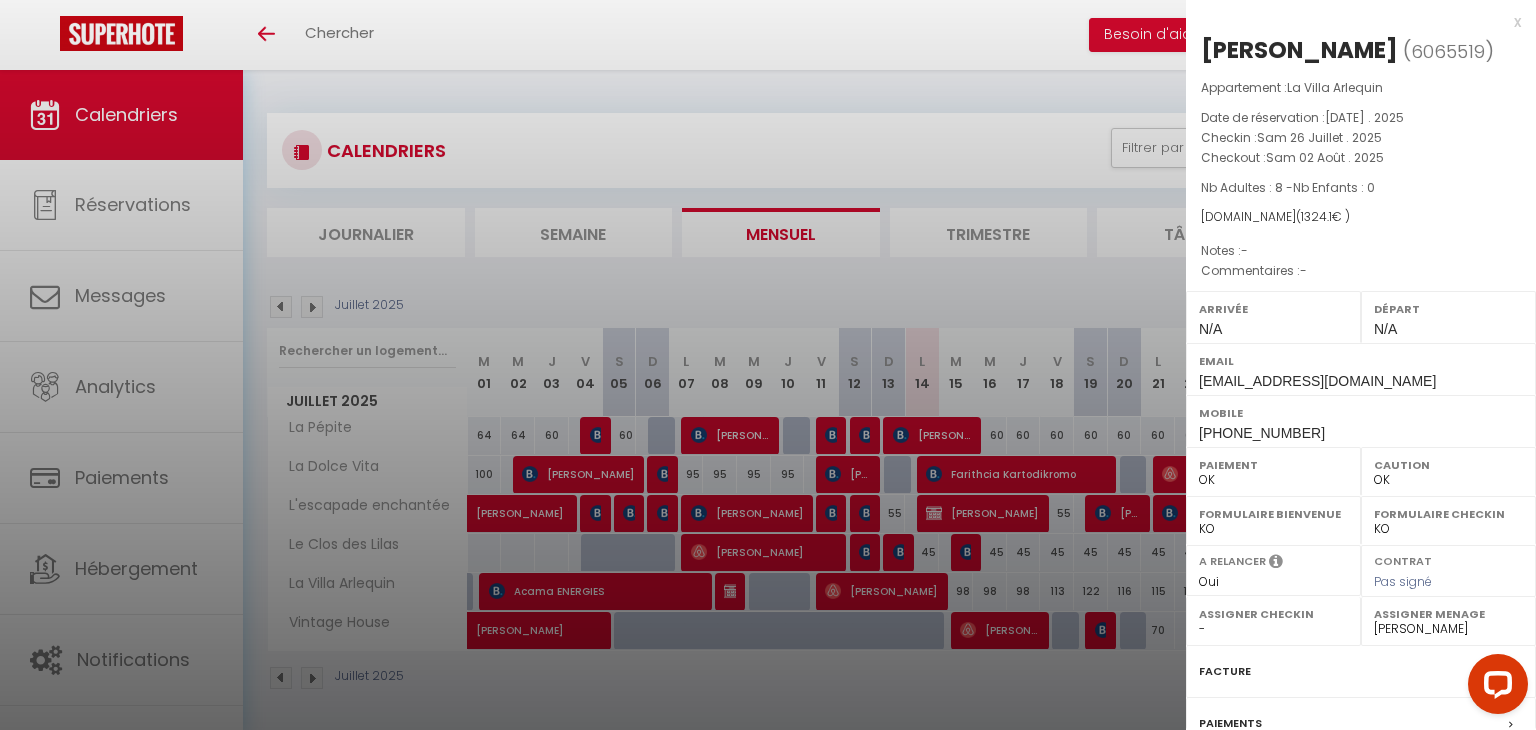 click at bounding box center [768, 365] 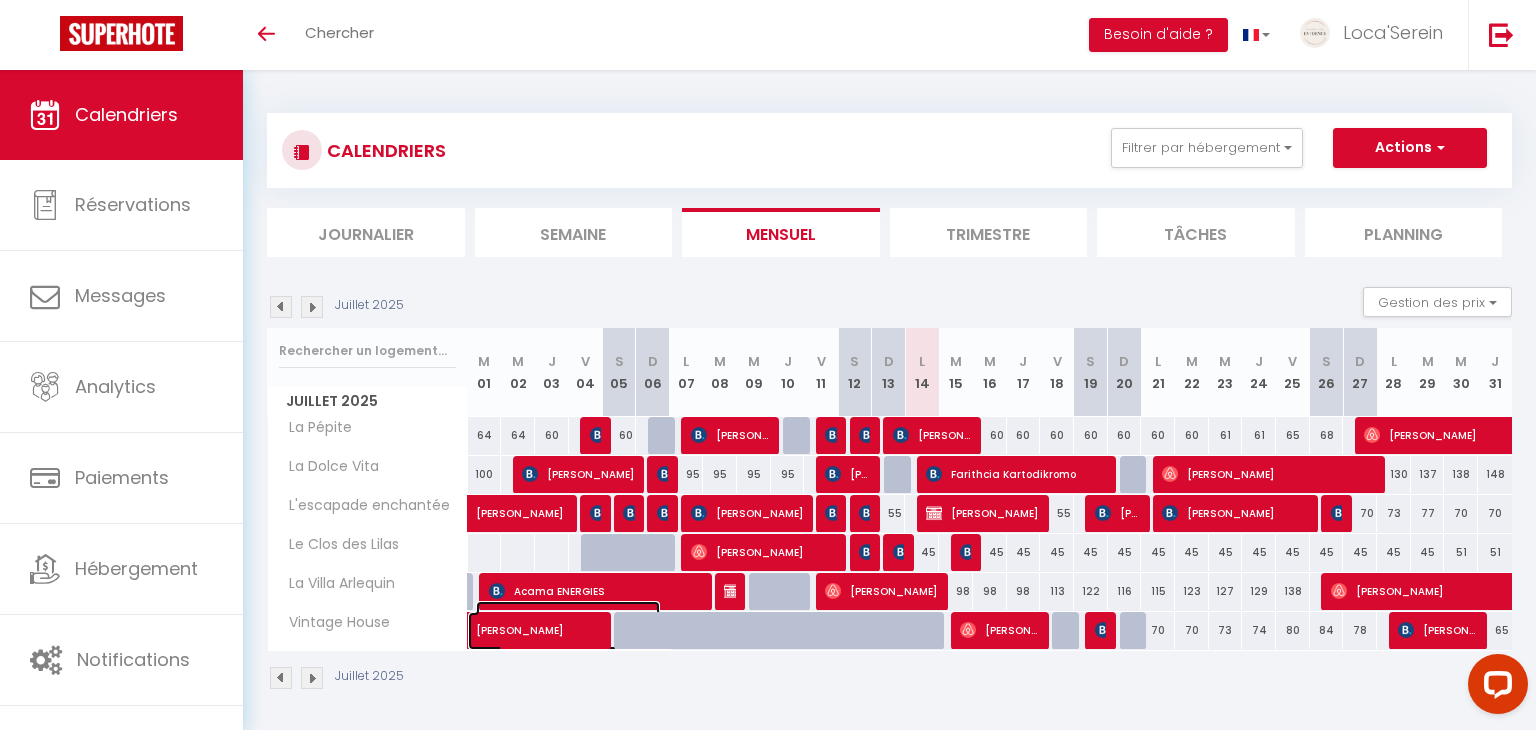 click on "De maeyer Alexandre" at bounding box center (568, 620) 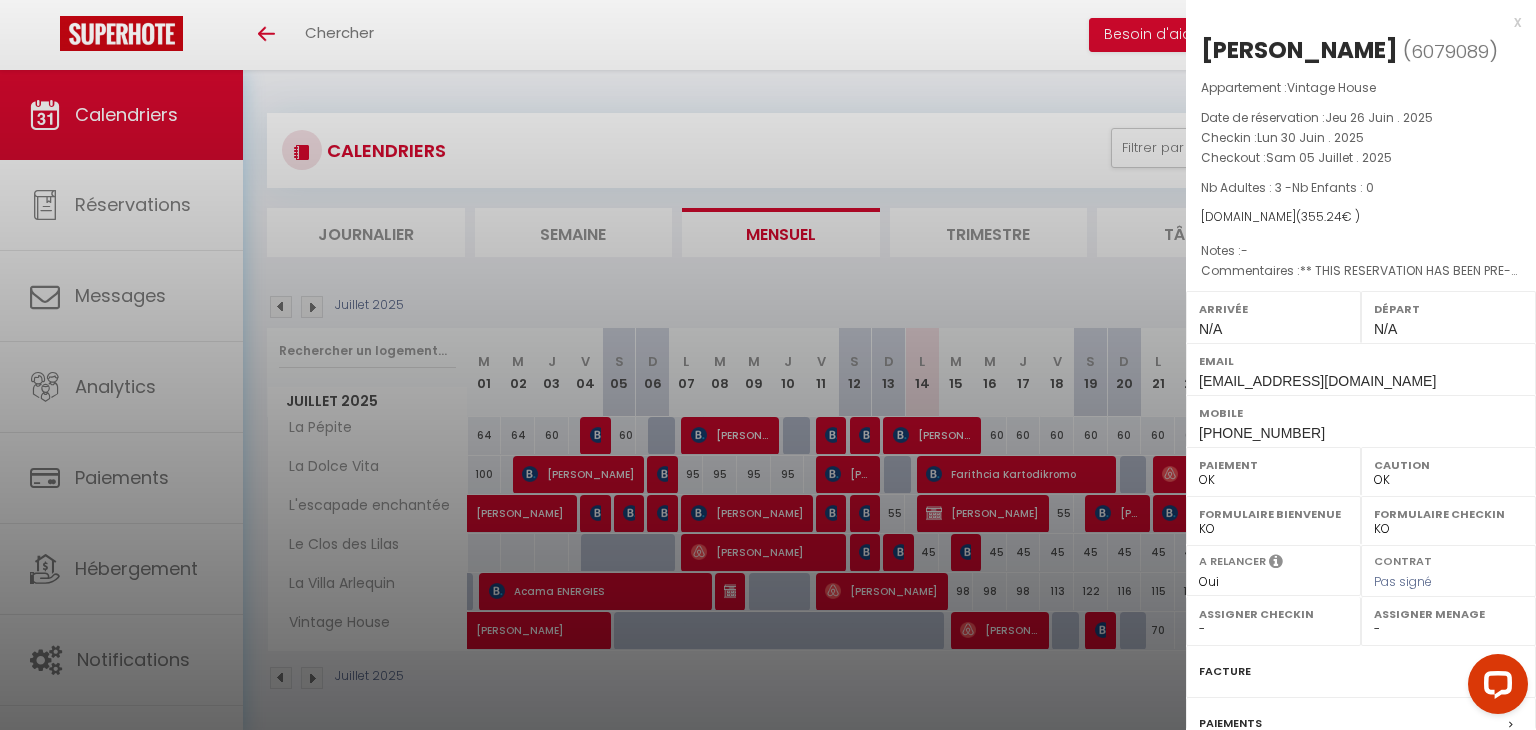 click on "Assigner Menage" at bounding box center (1448, 614) 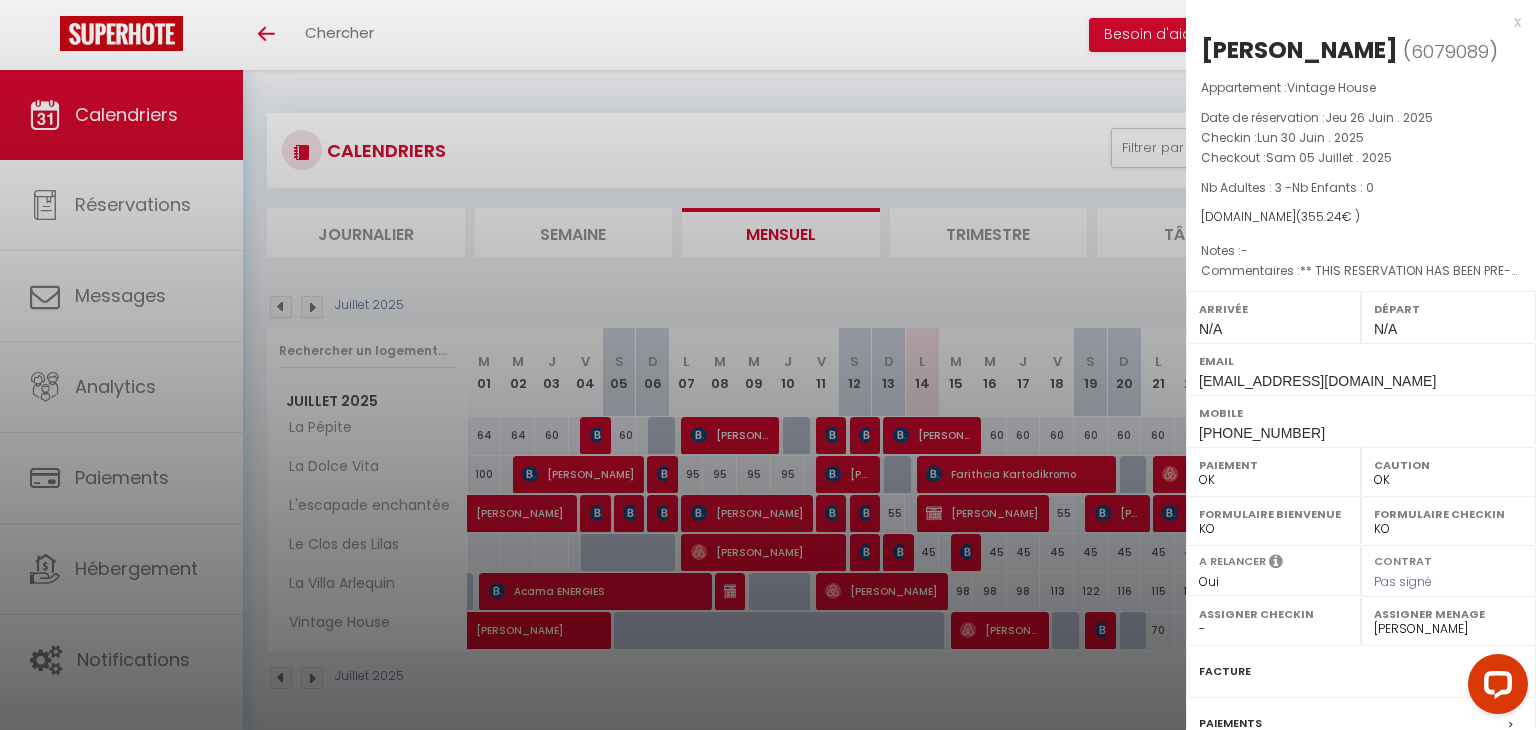click on "-
matthieu ackermann
Carole Allegret
Suzanne Brunet
Gilles Baudon
Manuel LOPEZ
Grégory GENIN
Marie Janicot
Murielle Duru
Iryna Iryna
Kim DUCROZET
Helena Morais
Lucie Da Cruz
Emanuel Kotkowiak
Adeline AUTIN
Berkise GRILLOT" at bounding box center (1448, 629) 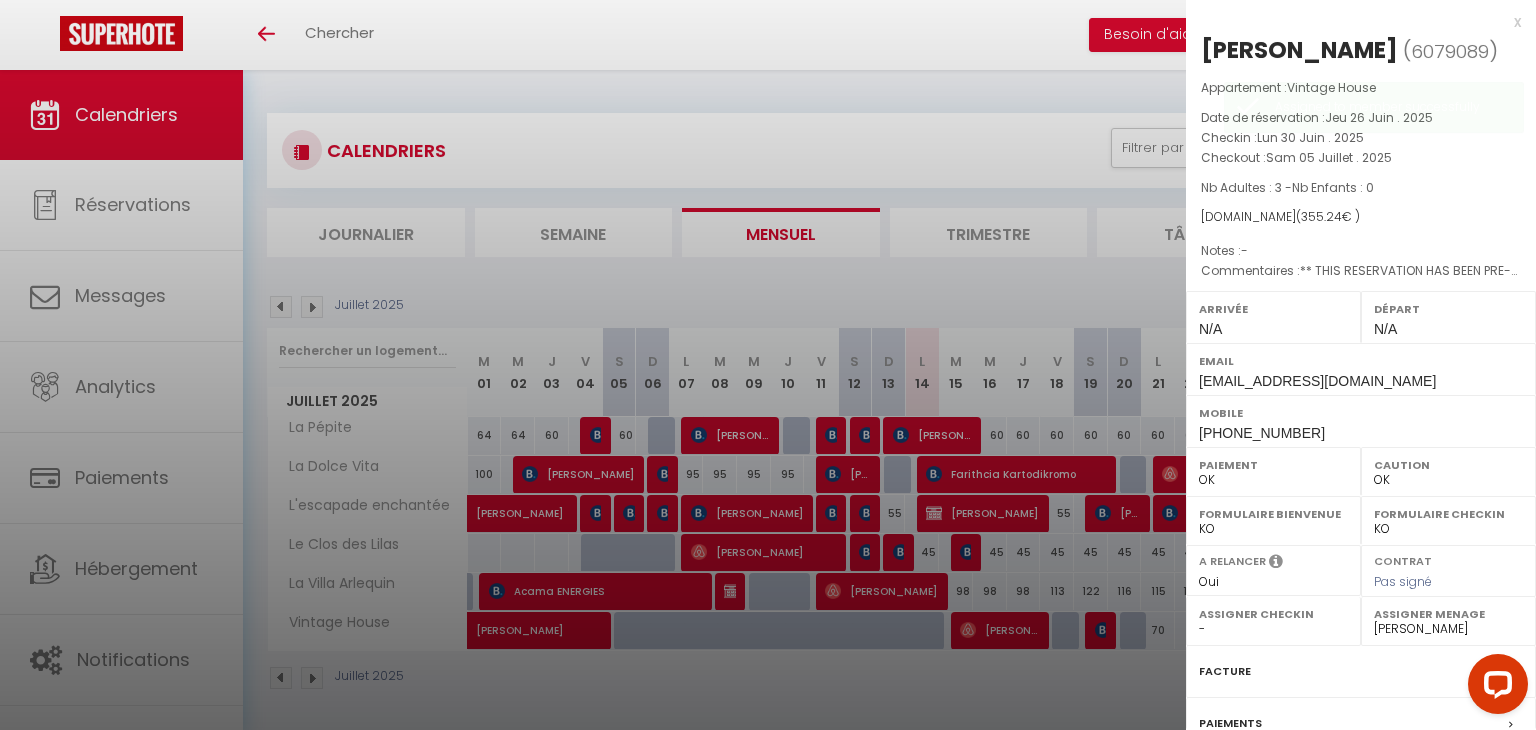 click at bounding box center [768, 365] 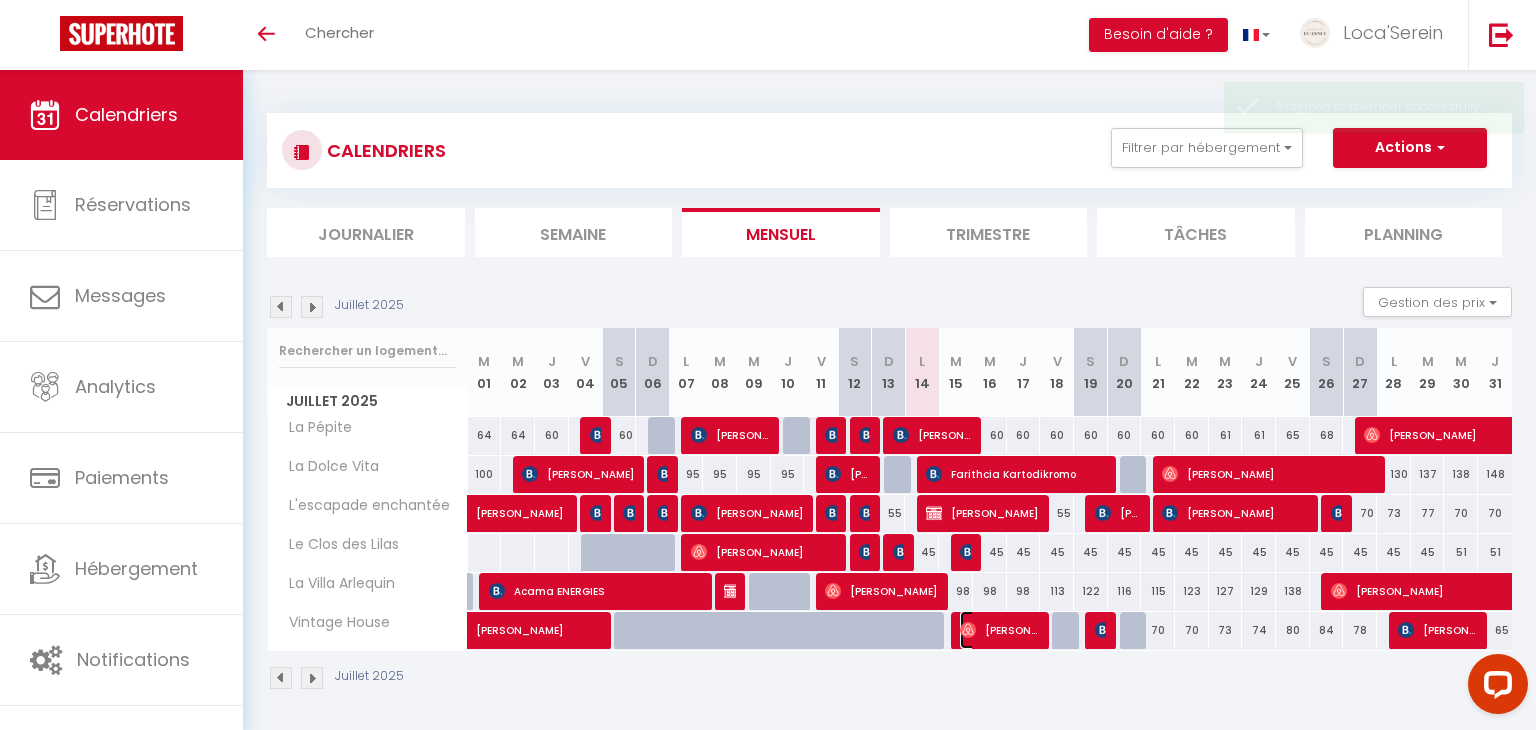 click on "Mehdi Mameche" at bounding box center (999, 630) 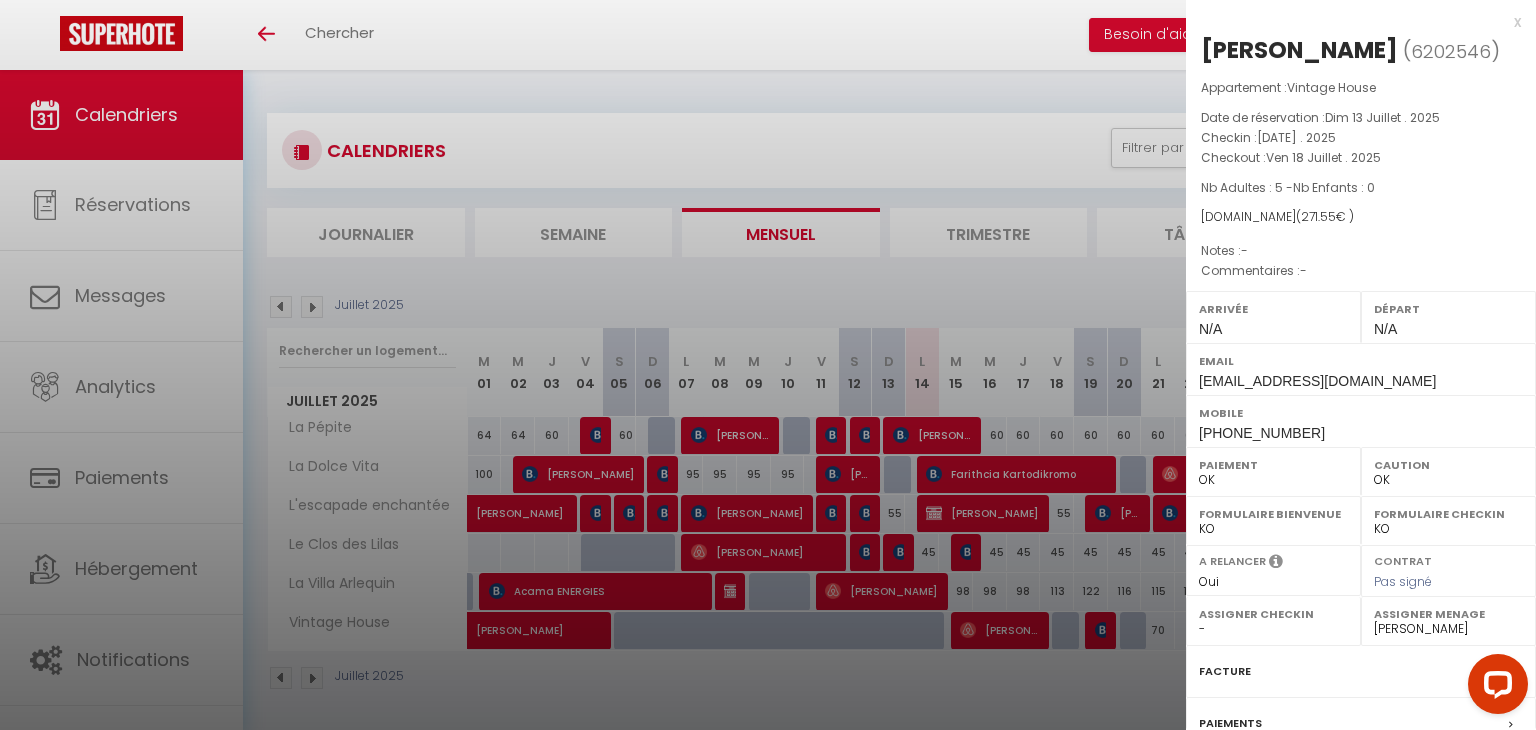 click at bounding box center [768, 365] 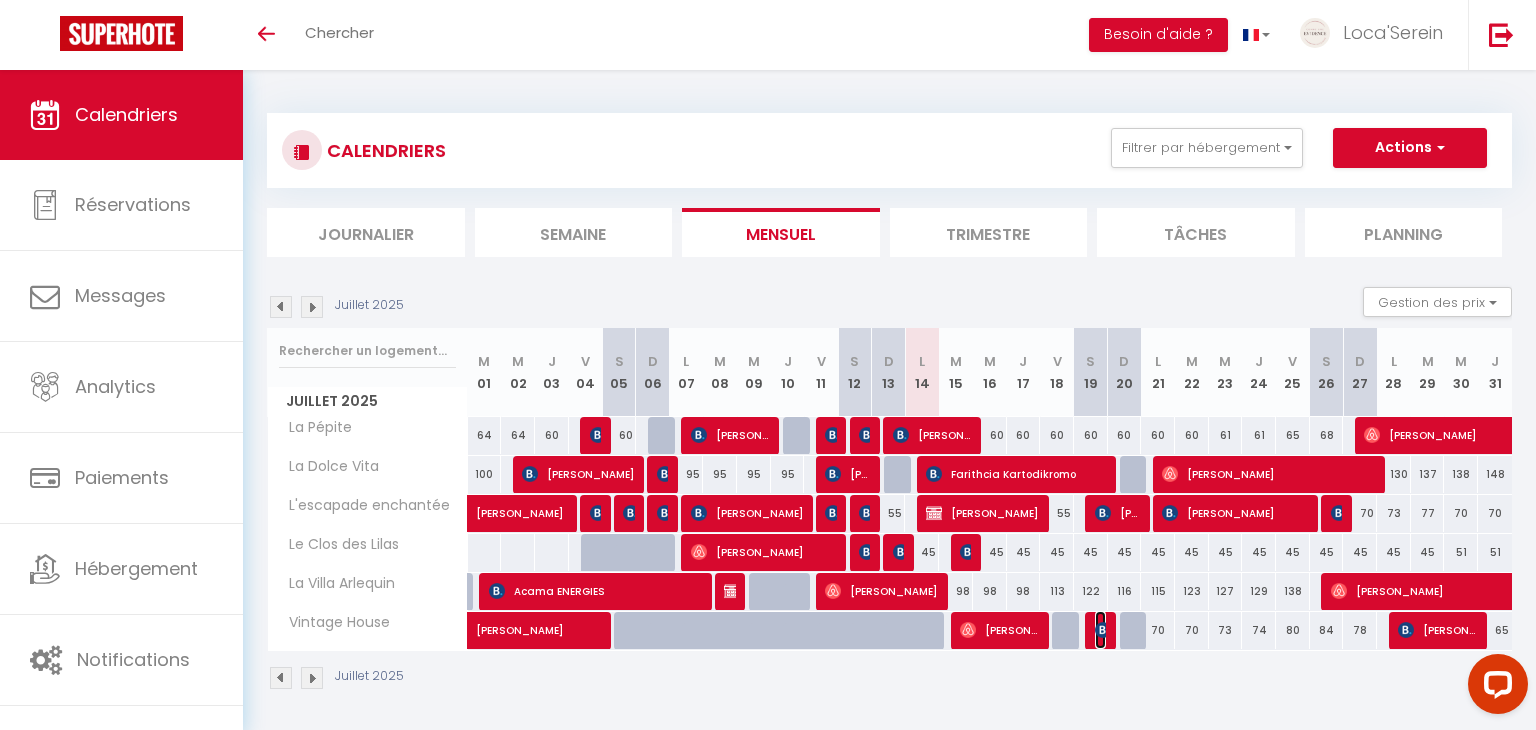 click at bounding box center (1103, 630) 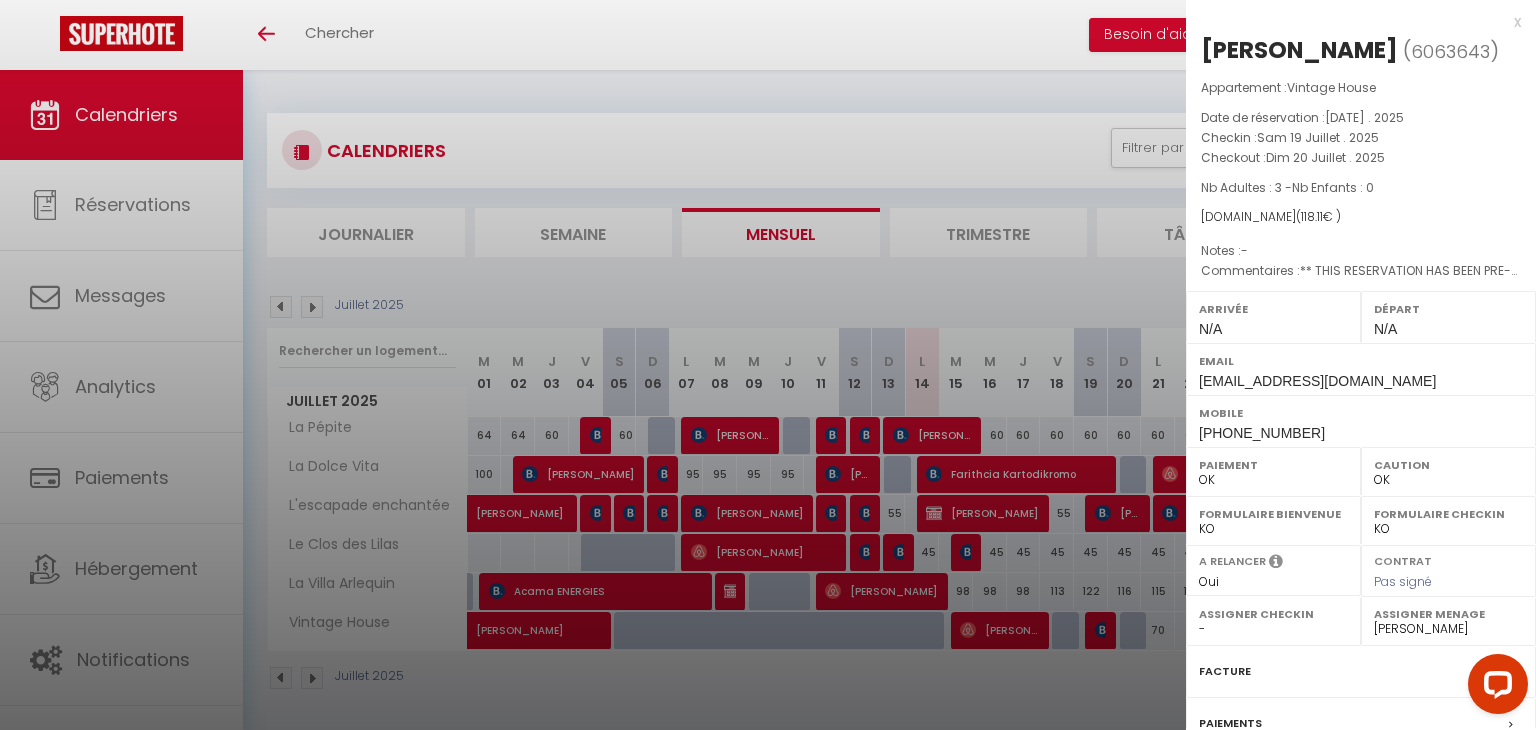 click at bounding box center (768, 365) 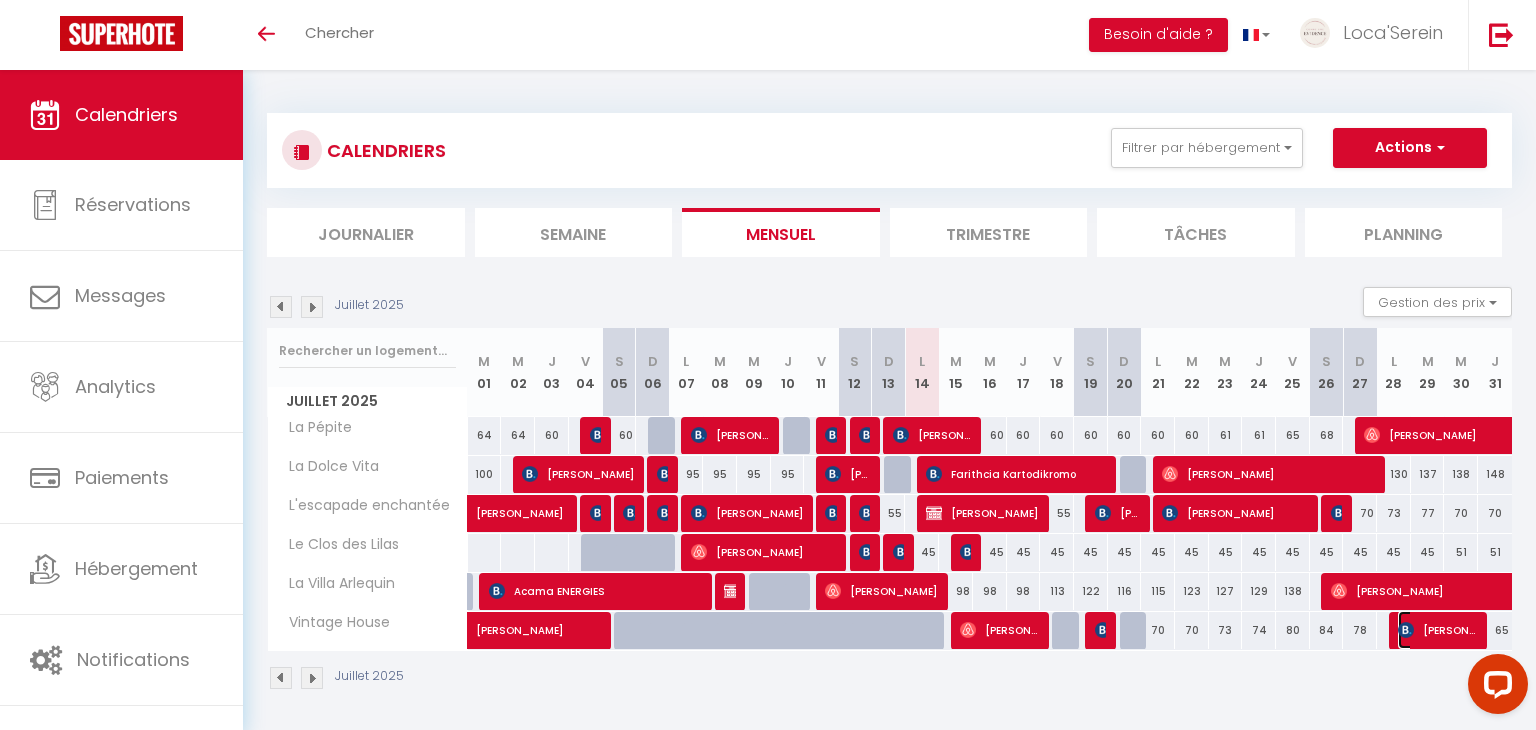 click on "EDDY CHALA" at bounding box center (1437, 630) 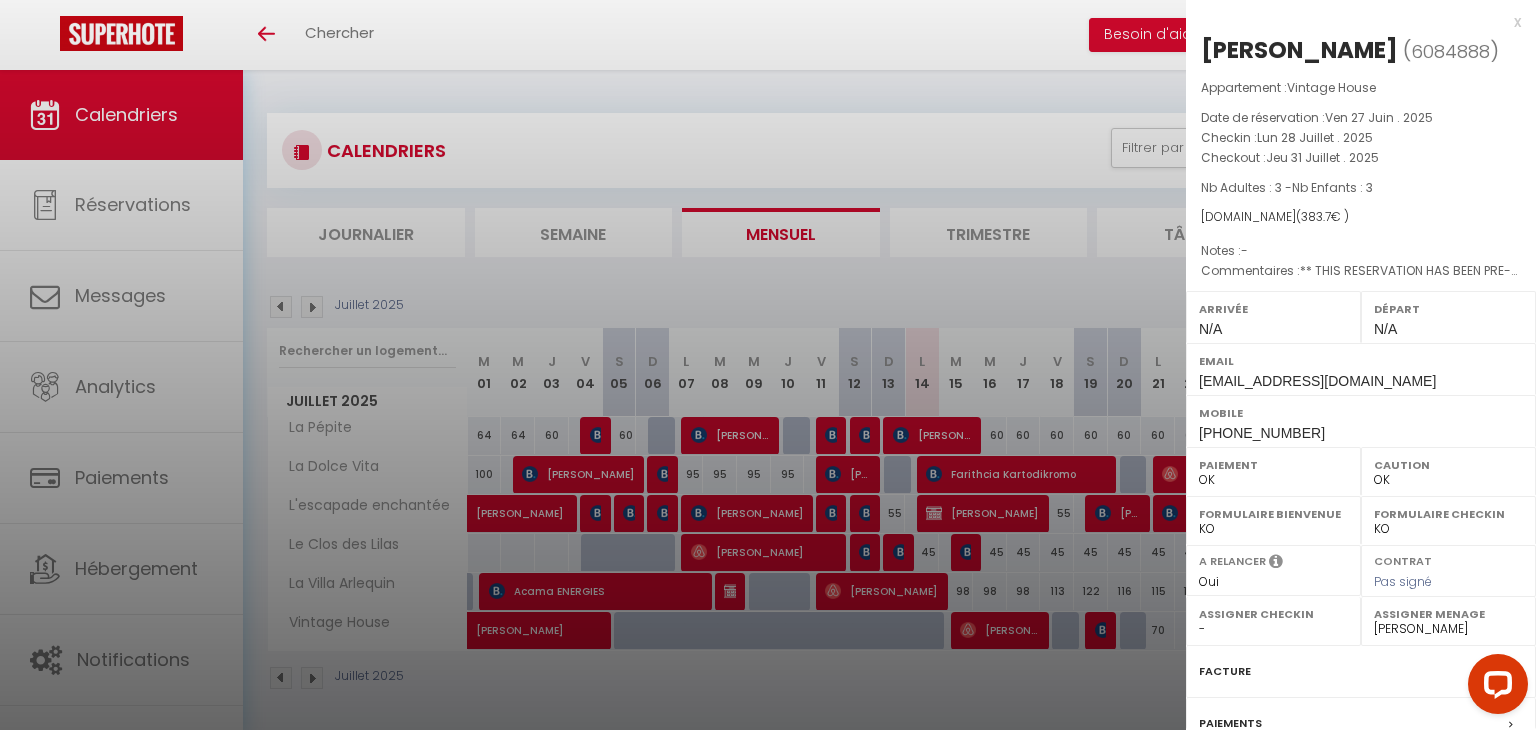 click at bounding box center [768, 365] 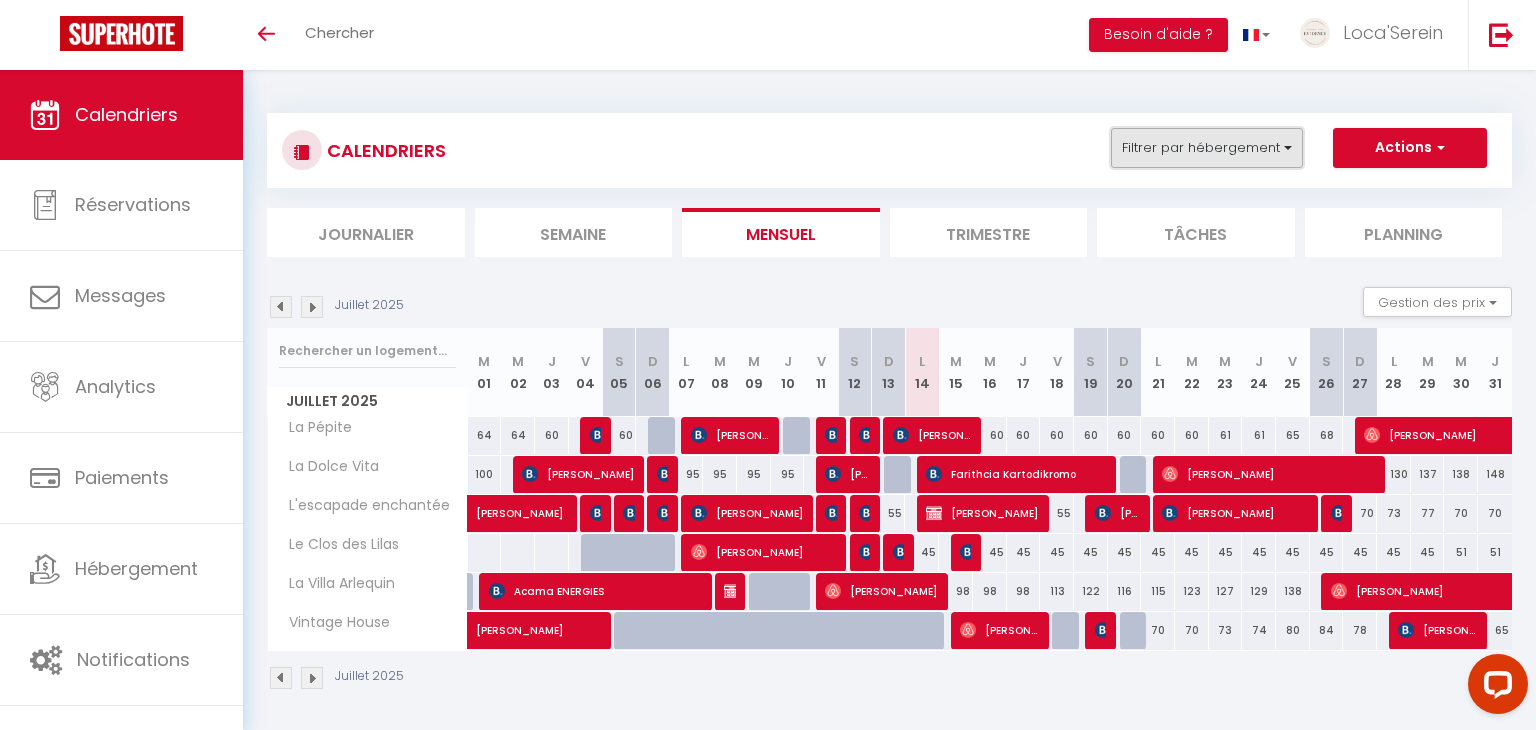 click on "Filtrer par hébergement" at bounding box center [1207, 148] 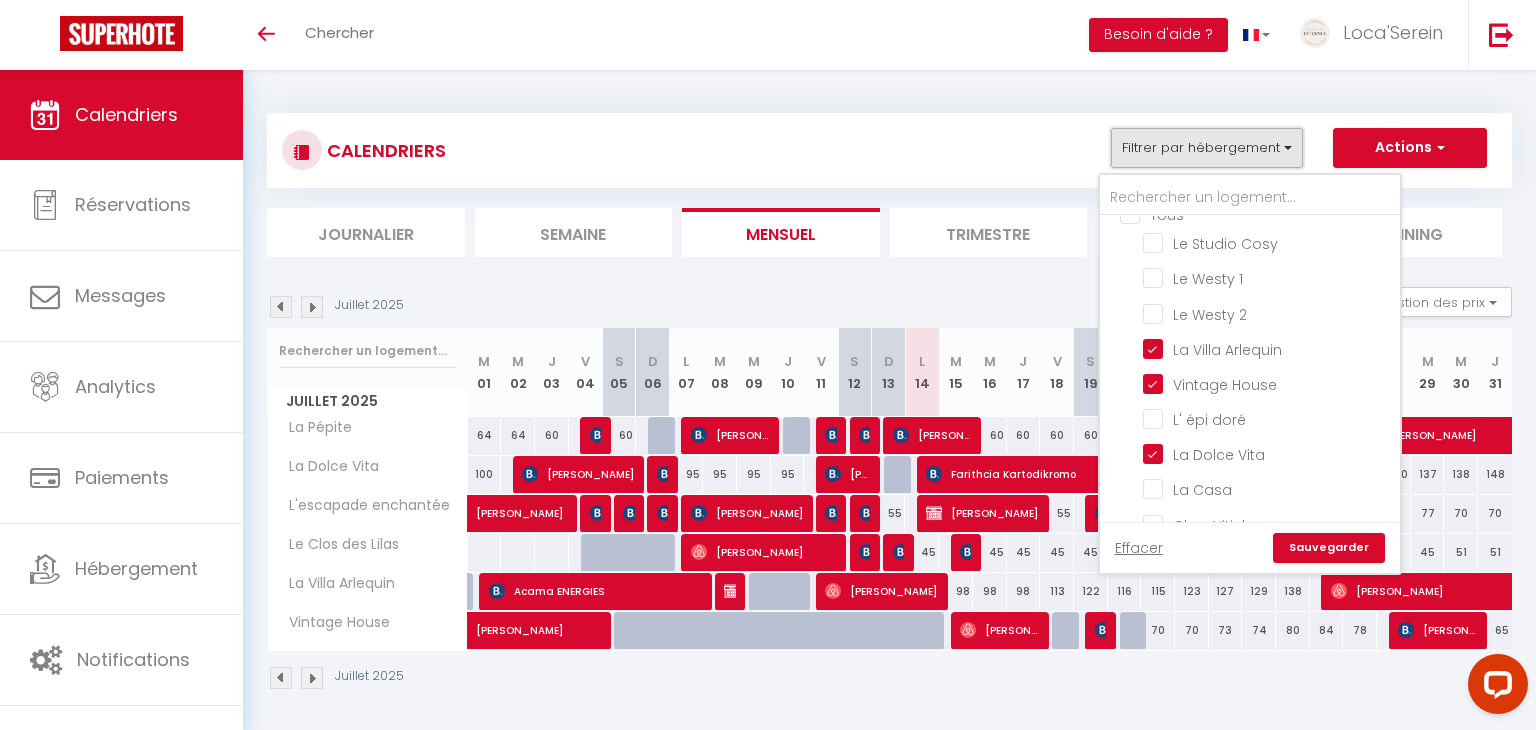 scroll, scrollTop: 35, scrollLeft: 0, axis: vertical 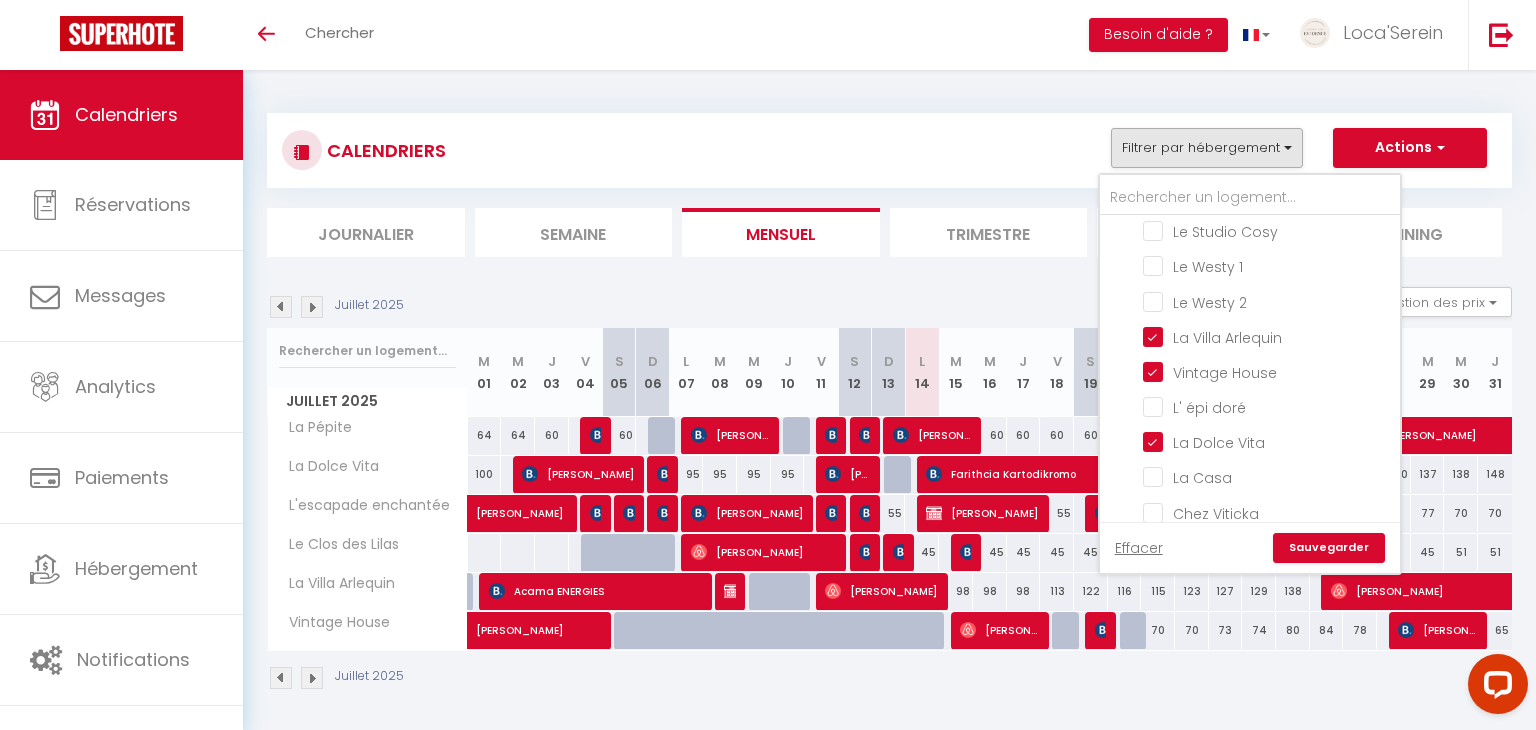 click on "Juillet 2025" at bounding box center [889, 680] 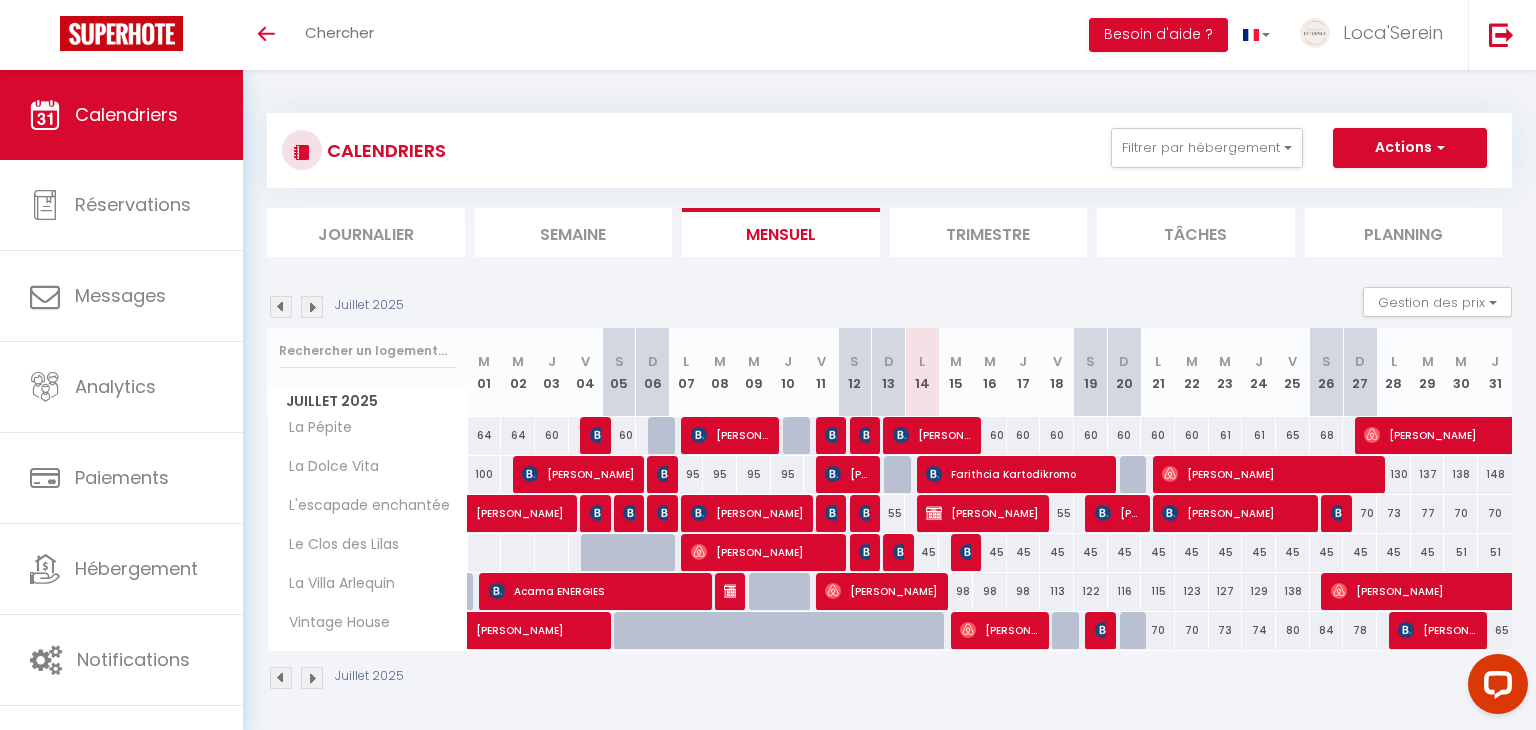 click at bounding box center (312, 307) 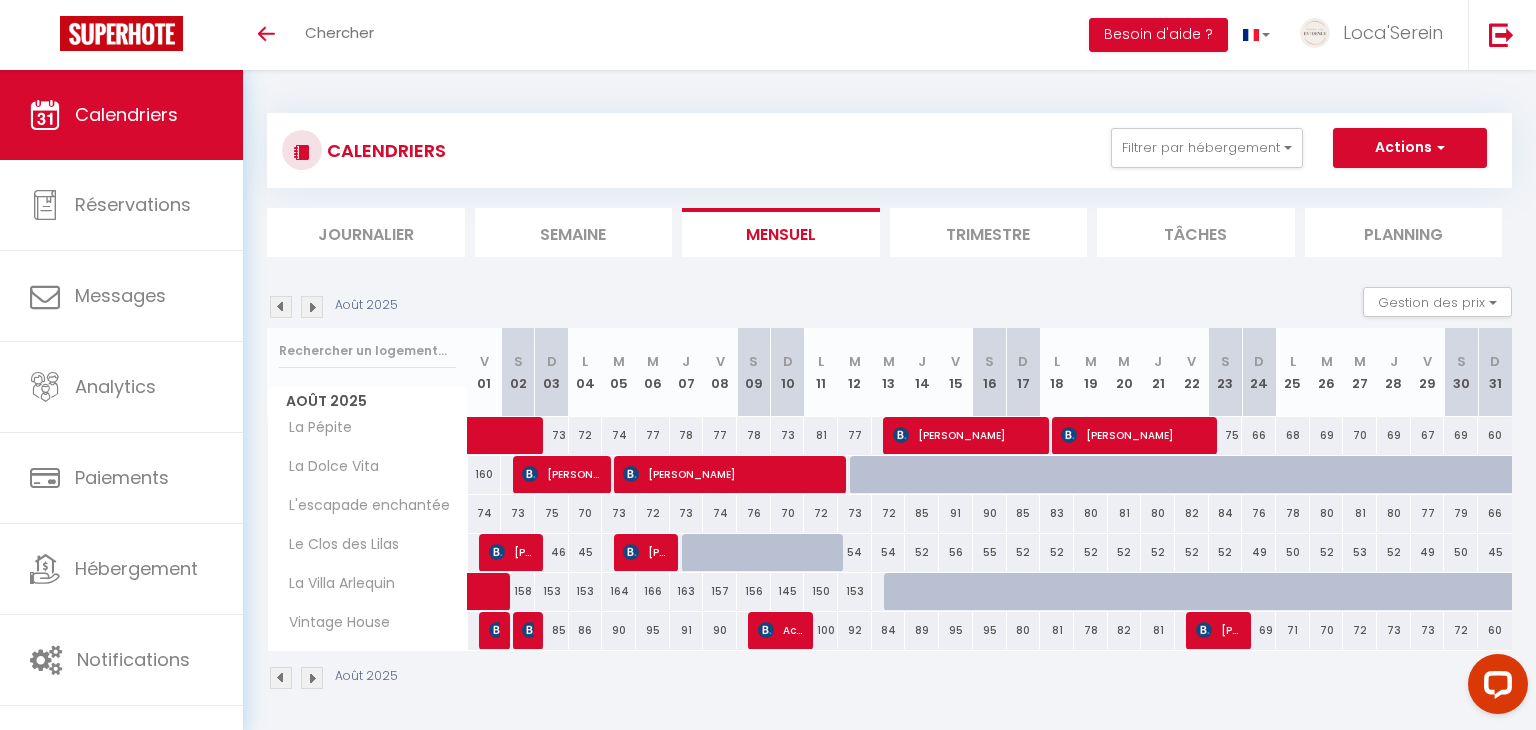 scroll, scrollTop: 28, scrollLeft: 0, axis: vertical 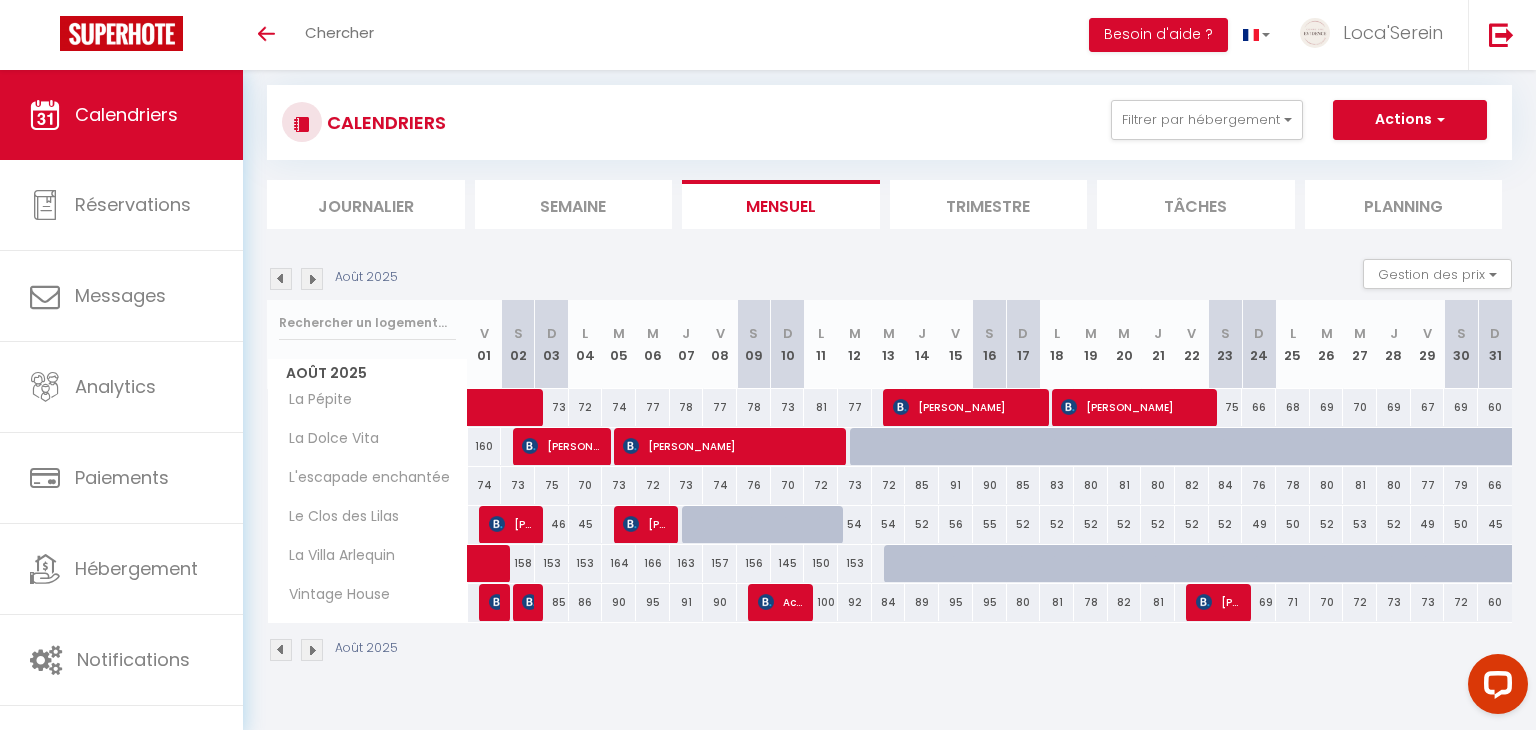 click at bounding box center [281, 279] 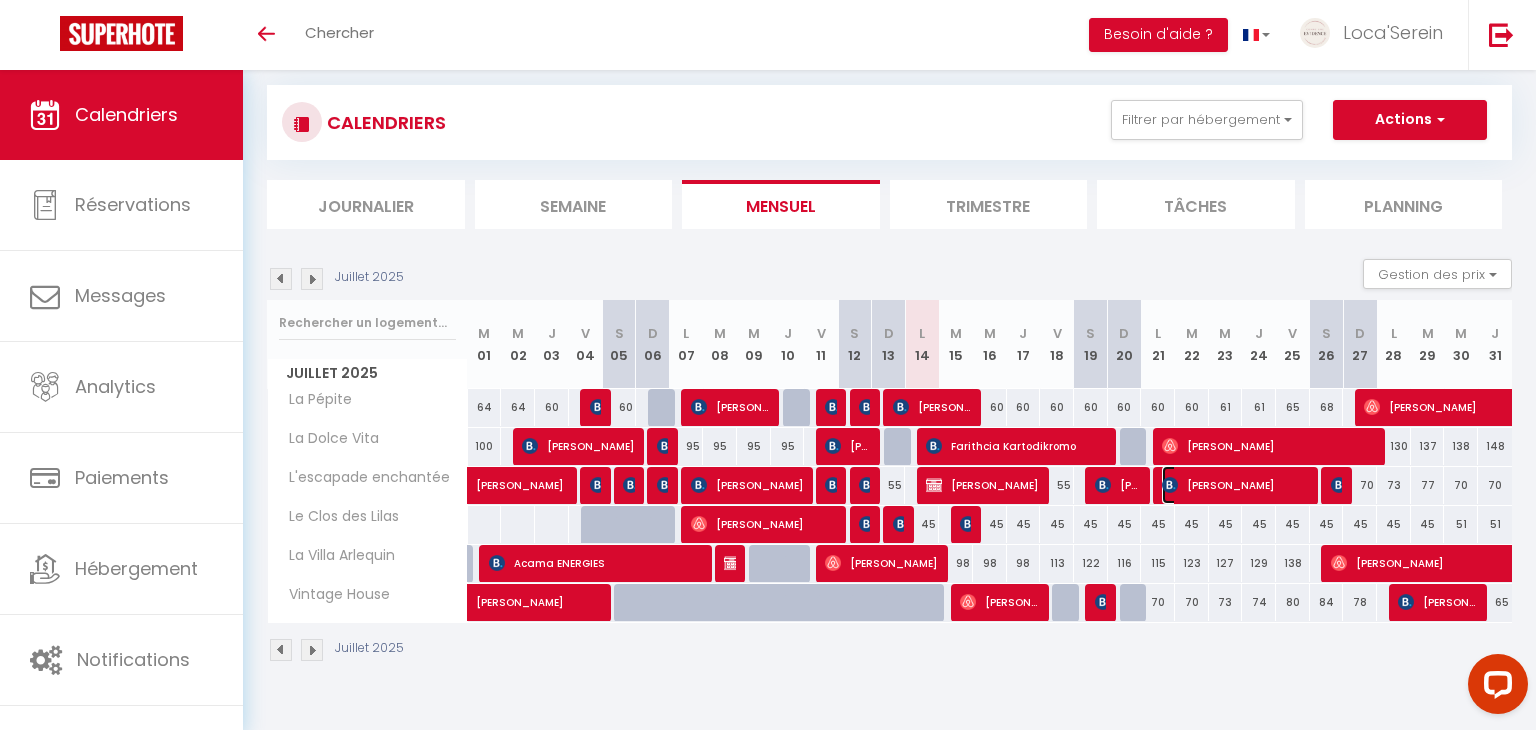 click on "[PERSON_NAME]" at bounding box center (1235, 485) 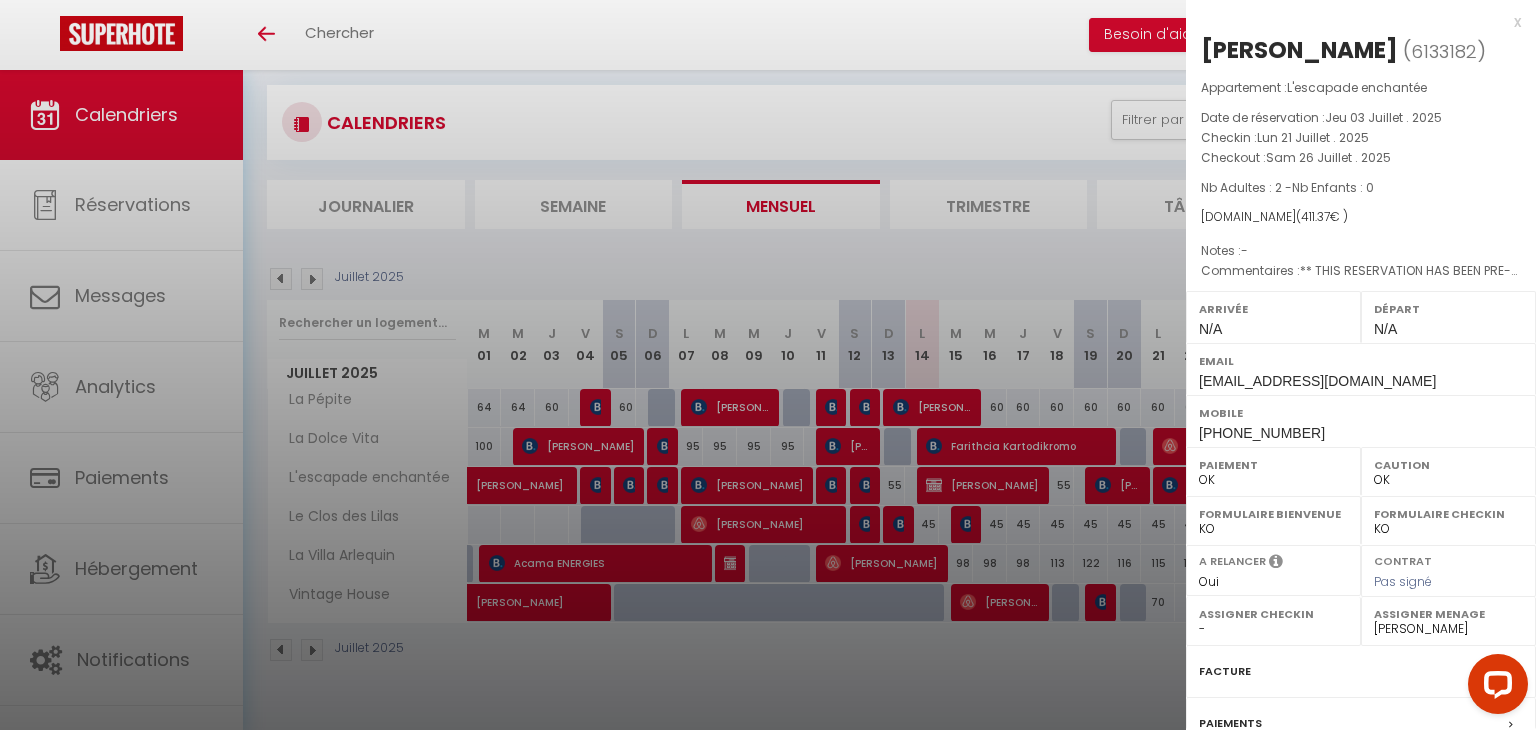 click at bounding box center (768, 365) 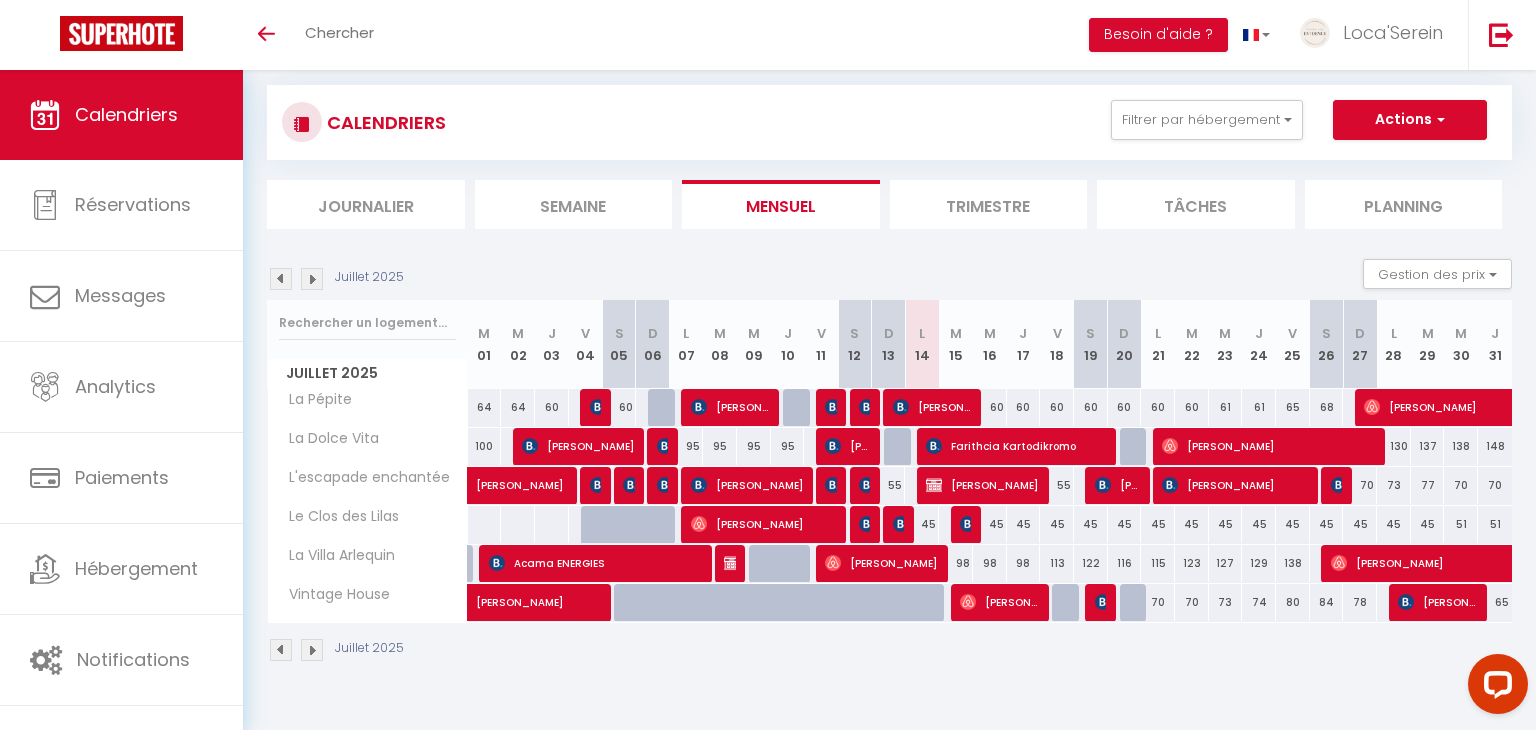 click at bounding box center [312, 279] 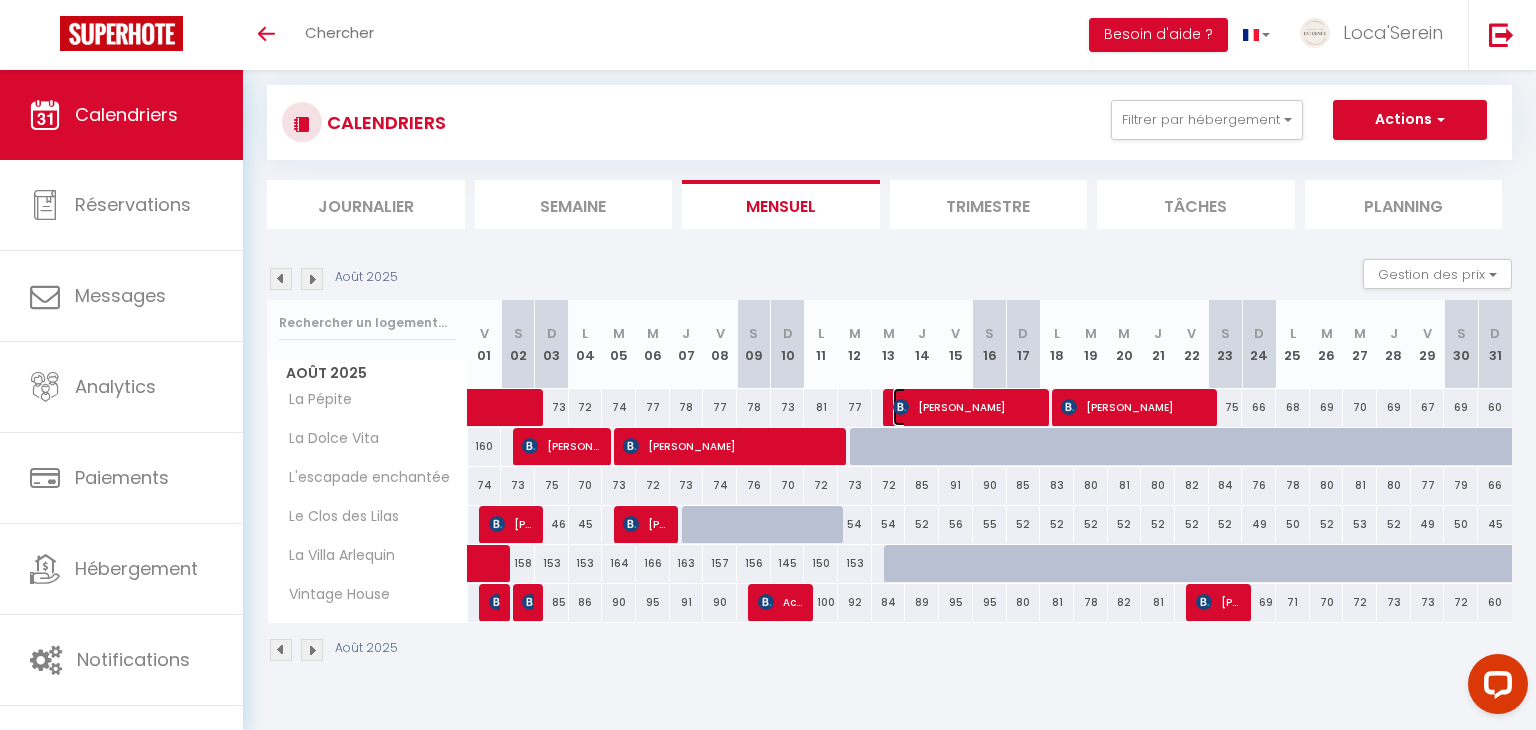 click on "[PERSON_NAME]" at bounding box center [966, 407] 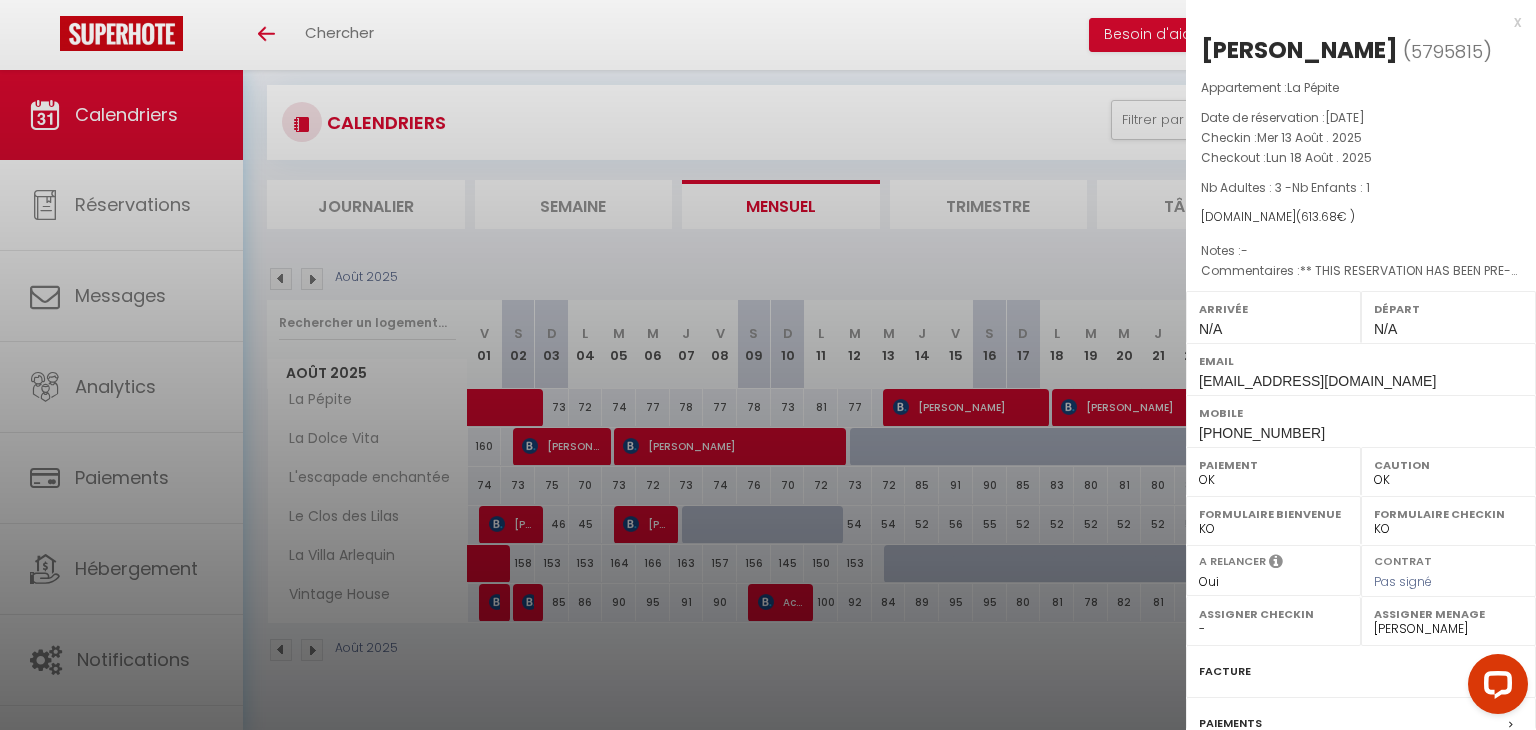 click at bounding box center [768, 365] 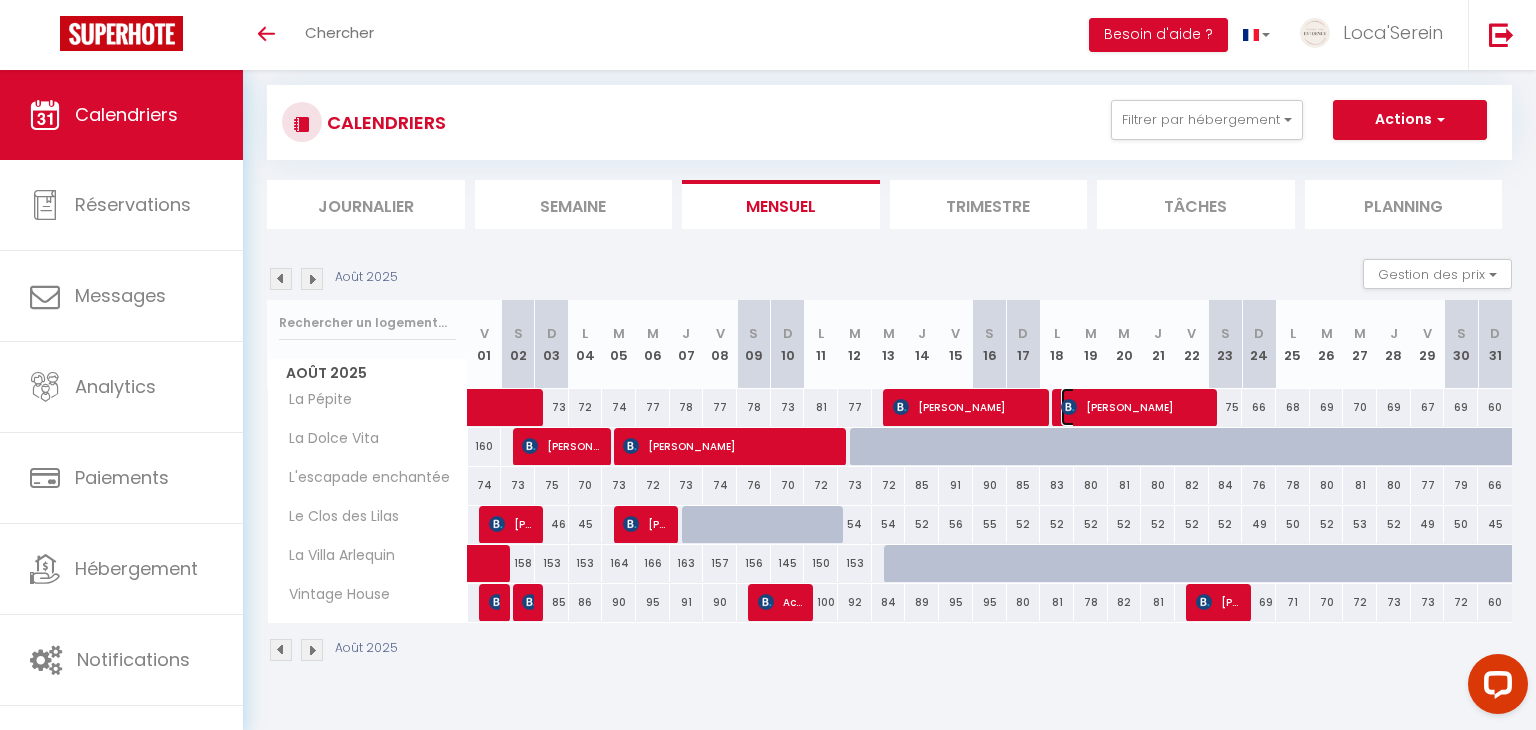 click on "[PERSON_NAME]" at bounding box center (1134, 407) 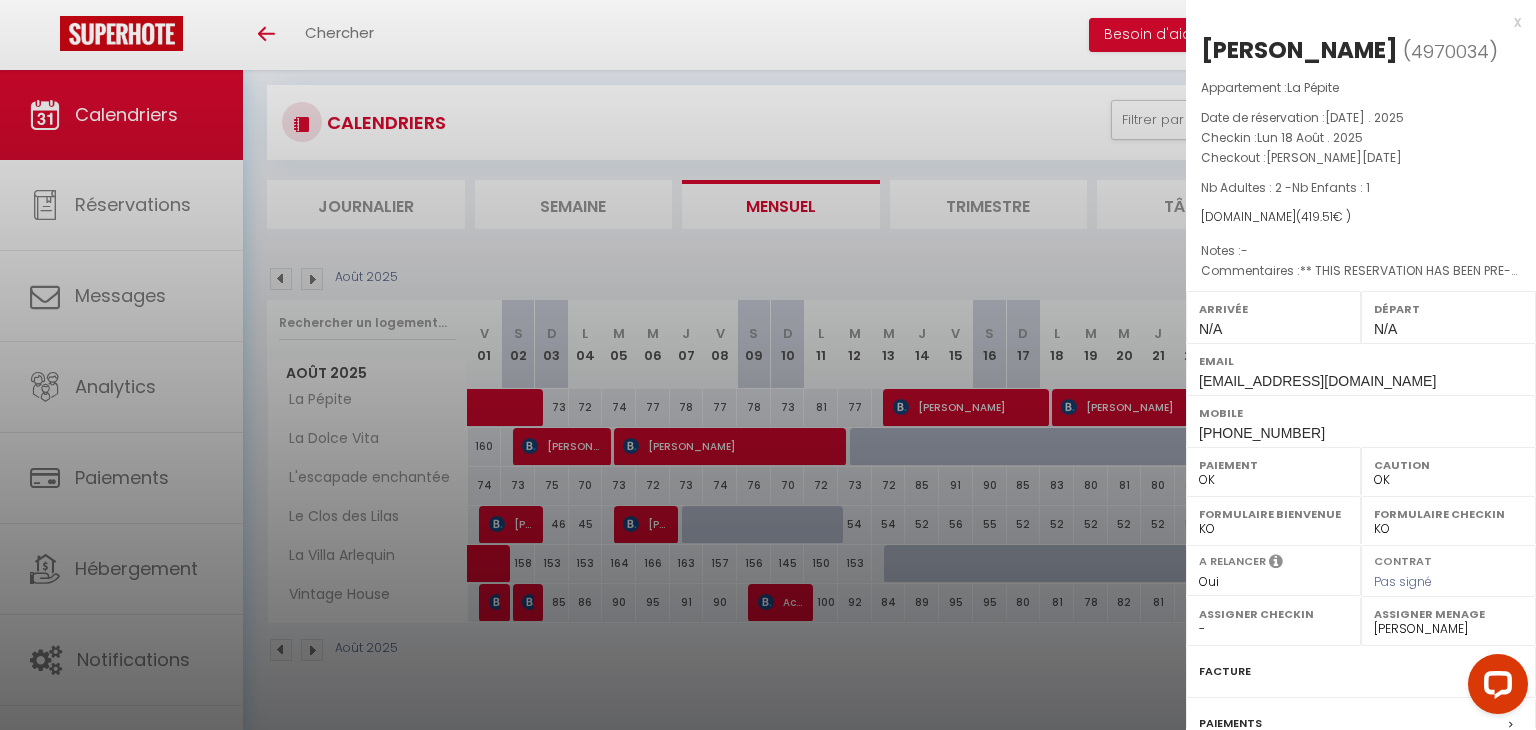 click at bounding box center (768, 365) 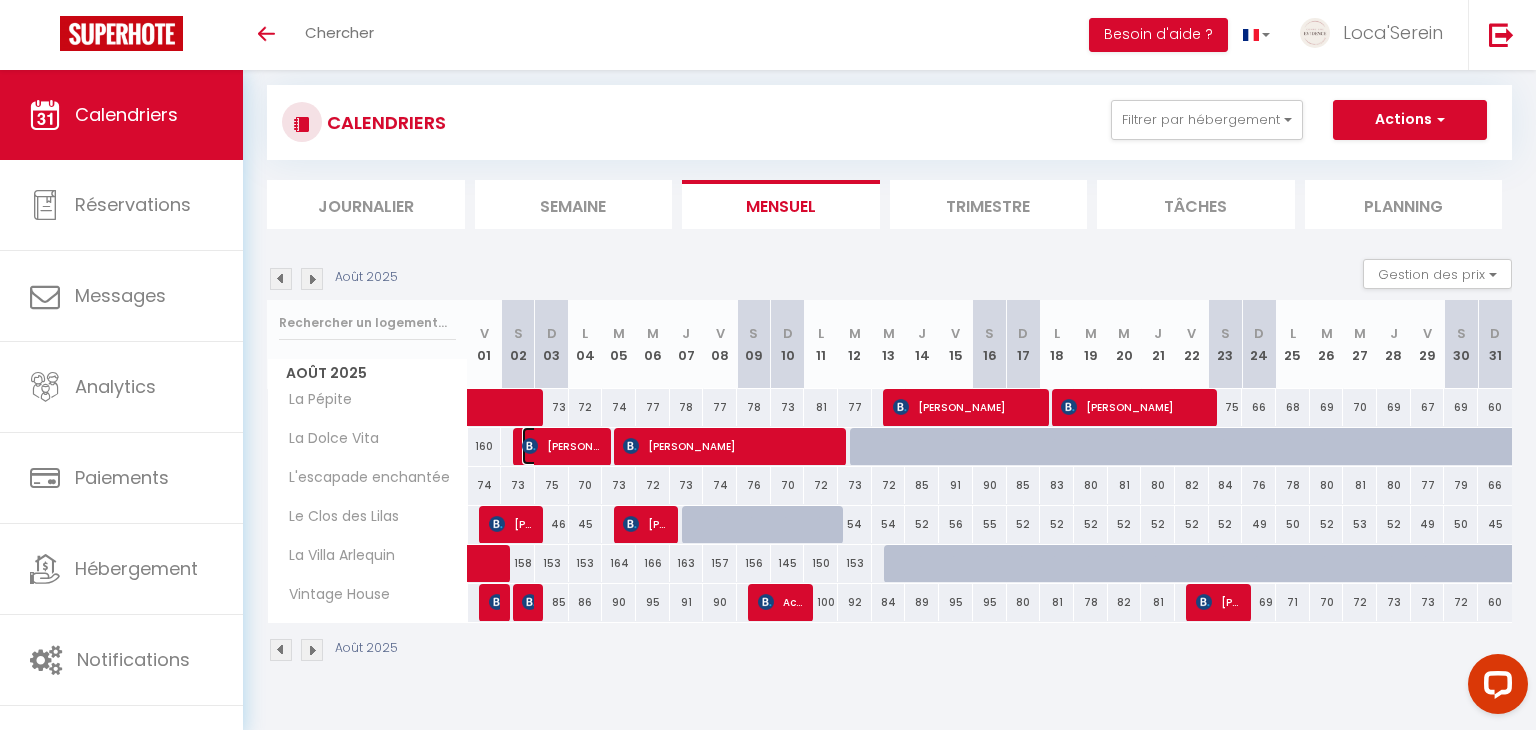 click on "[PERSON_NAME]" at bounding box center (561, 446) 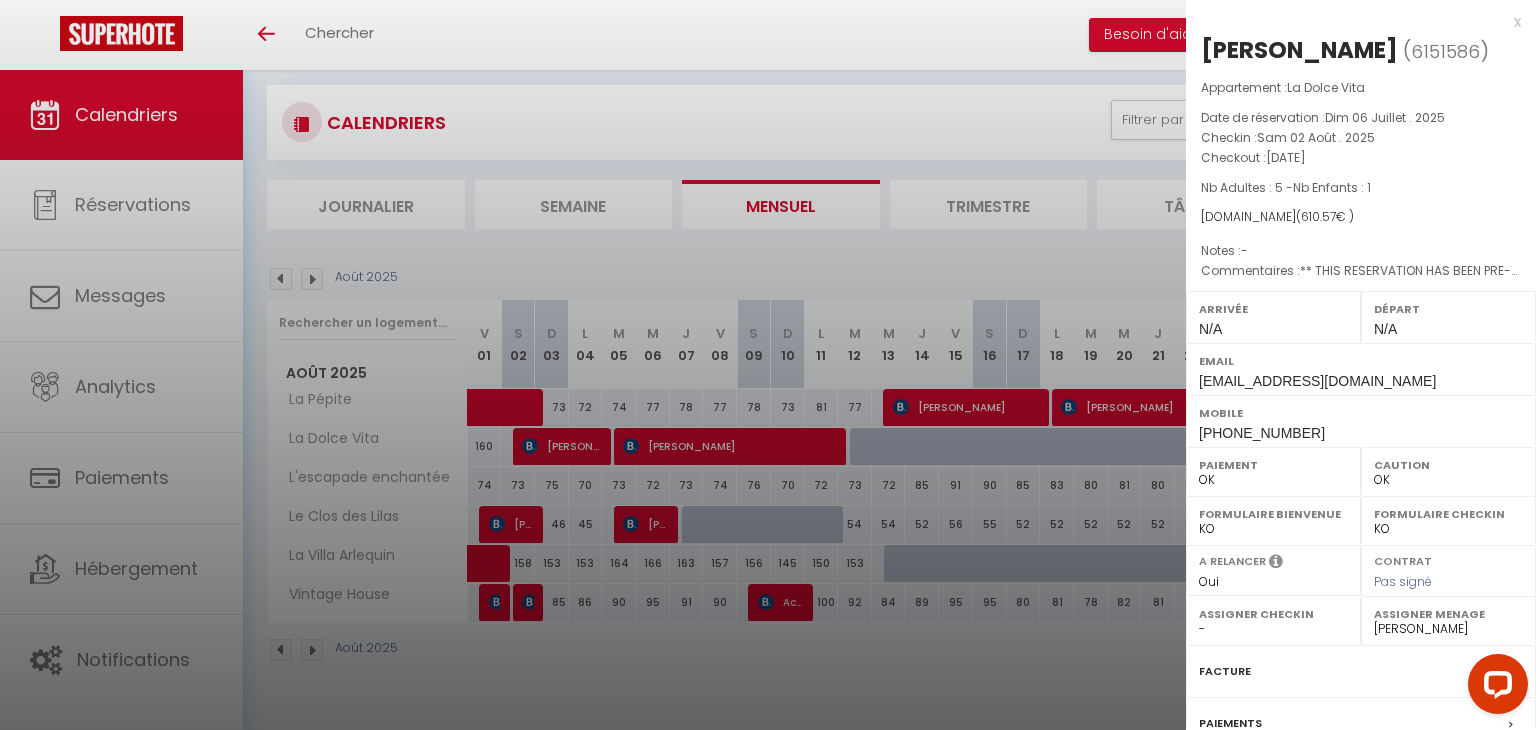 click at bounding box center (768, 365) 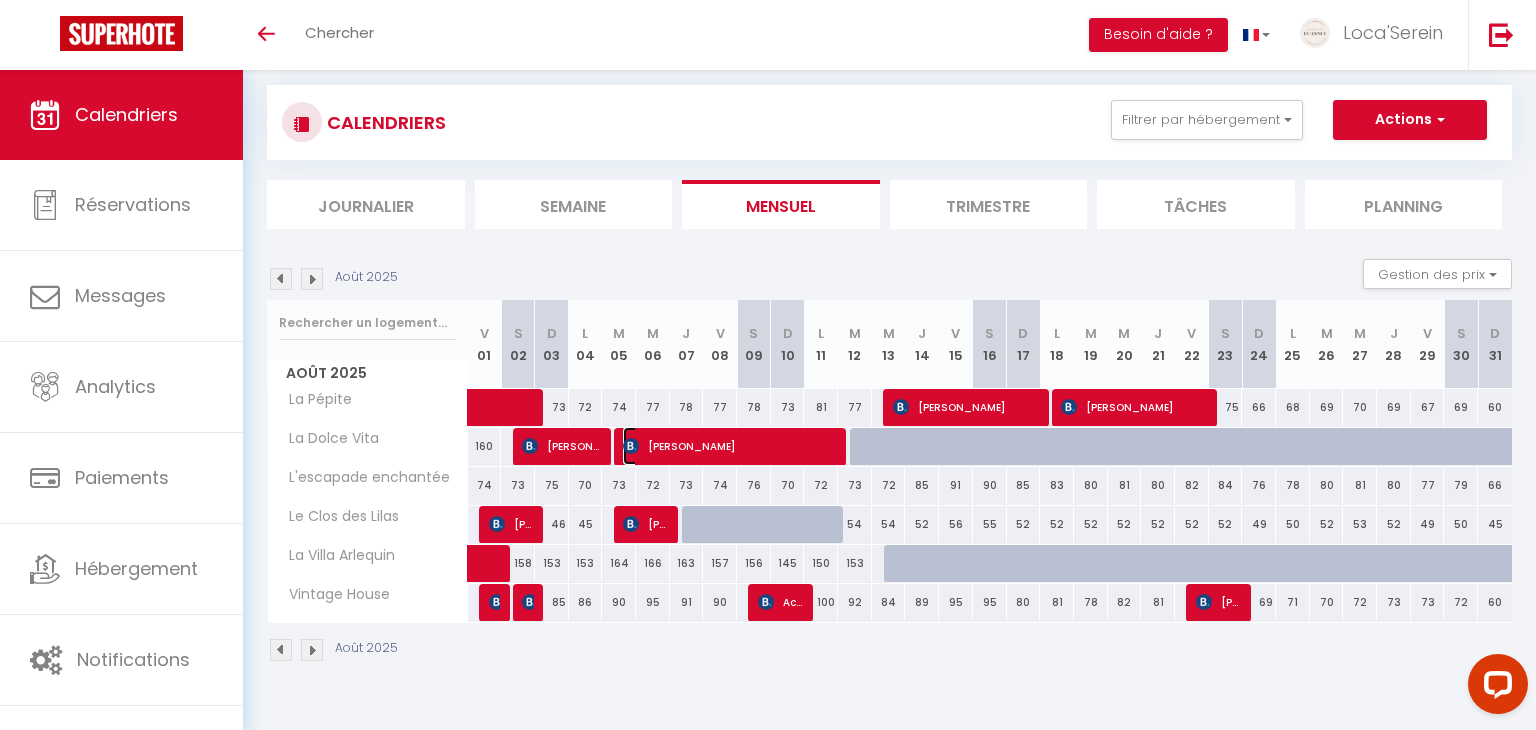 click on "[PERSON_NAME]" at bounding box center (730, 446) 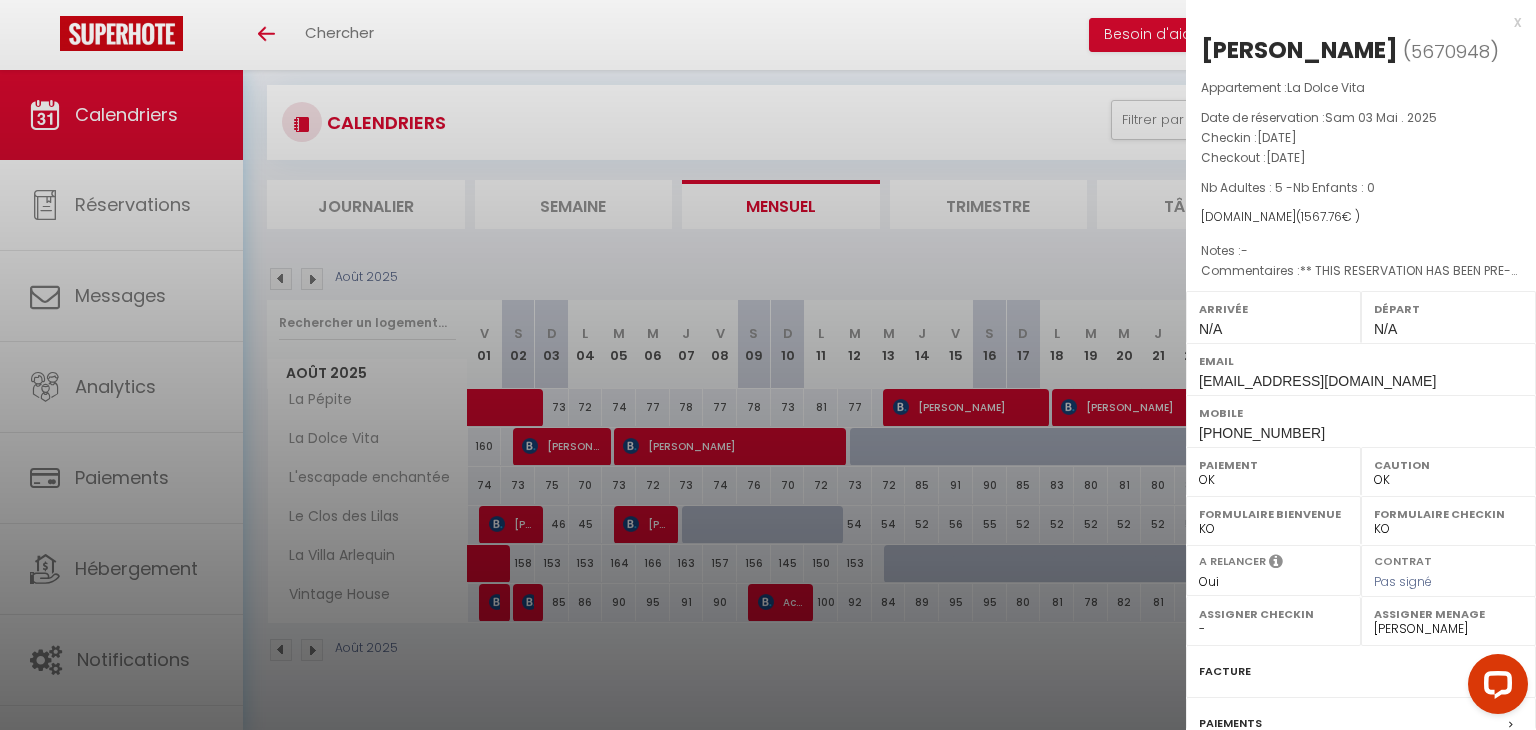 click at bounding box center [768, 365] 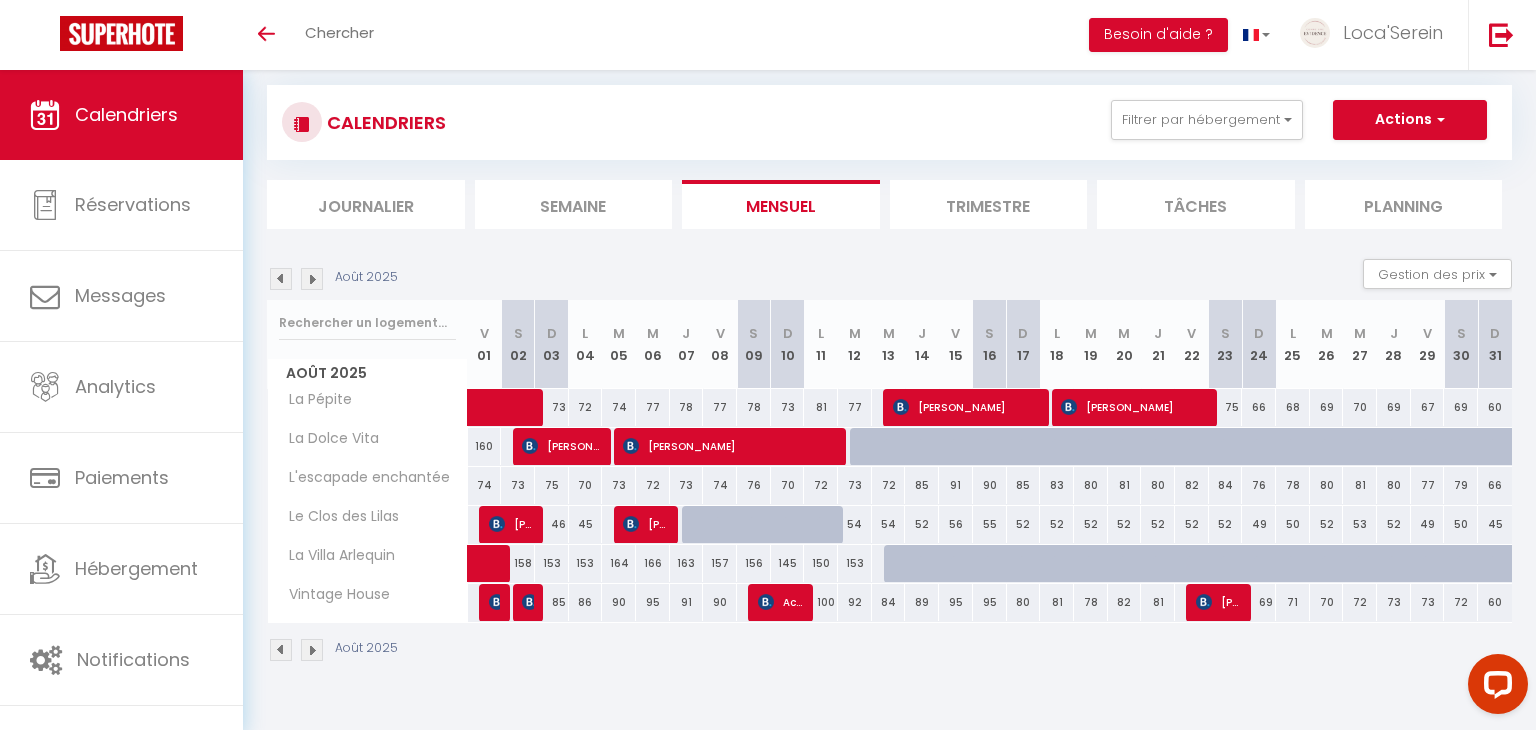 click at bounding box center (281, 279) 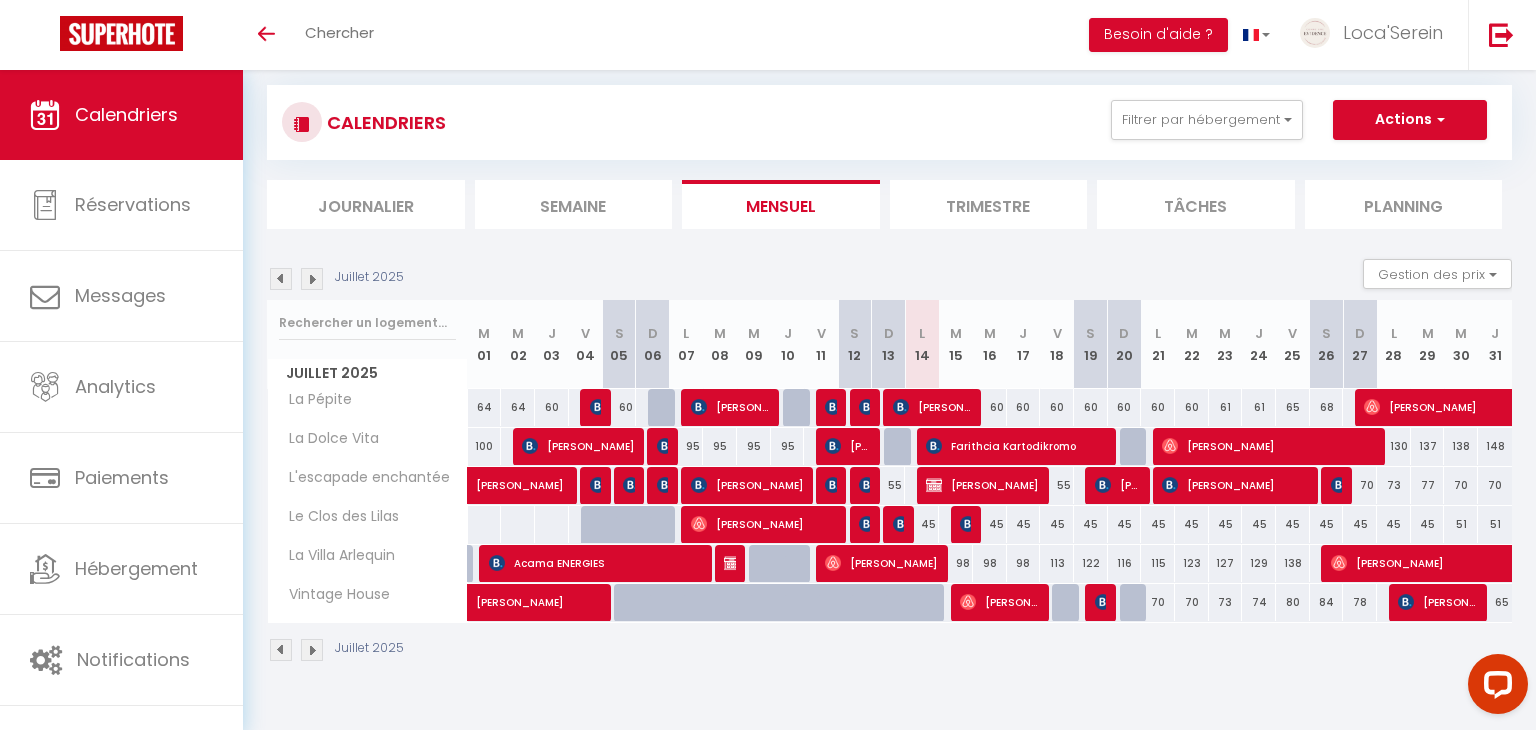 click at bounding box center [312, 279] 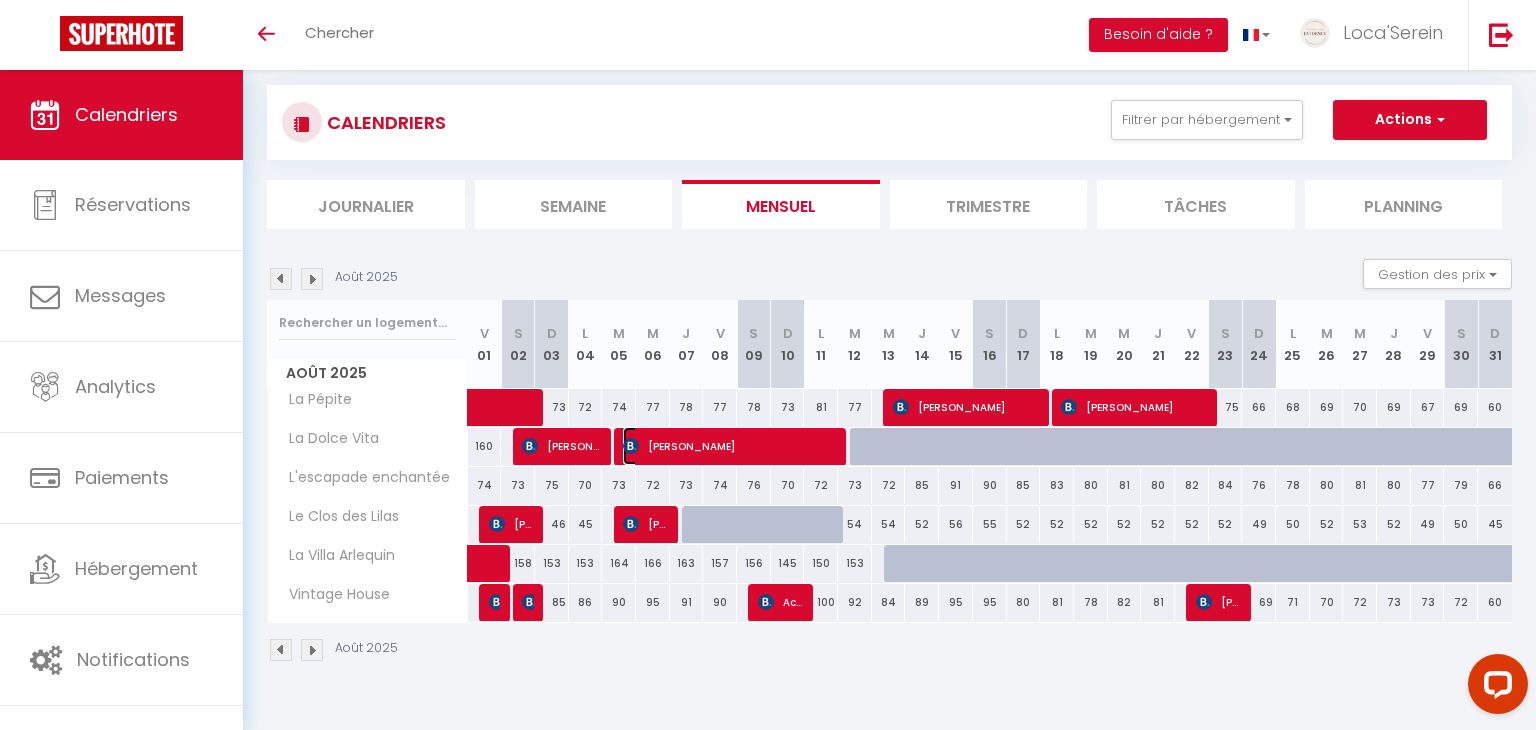 click on "[PERSON_NAME]" at bounding box center (730, 446) 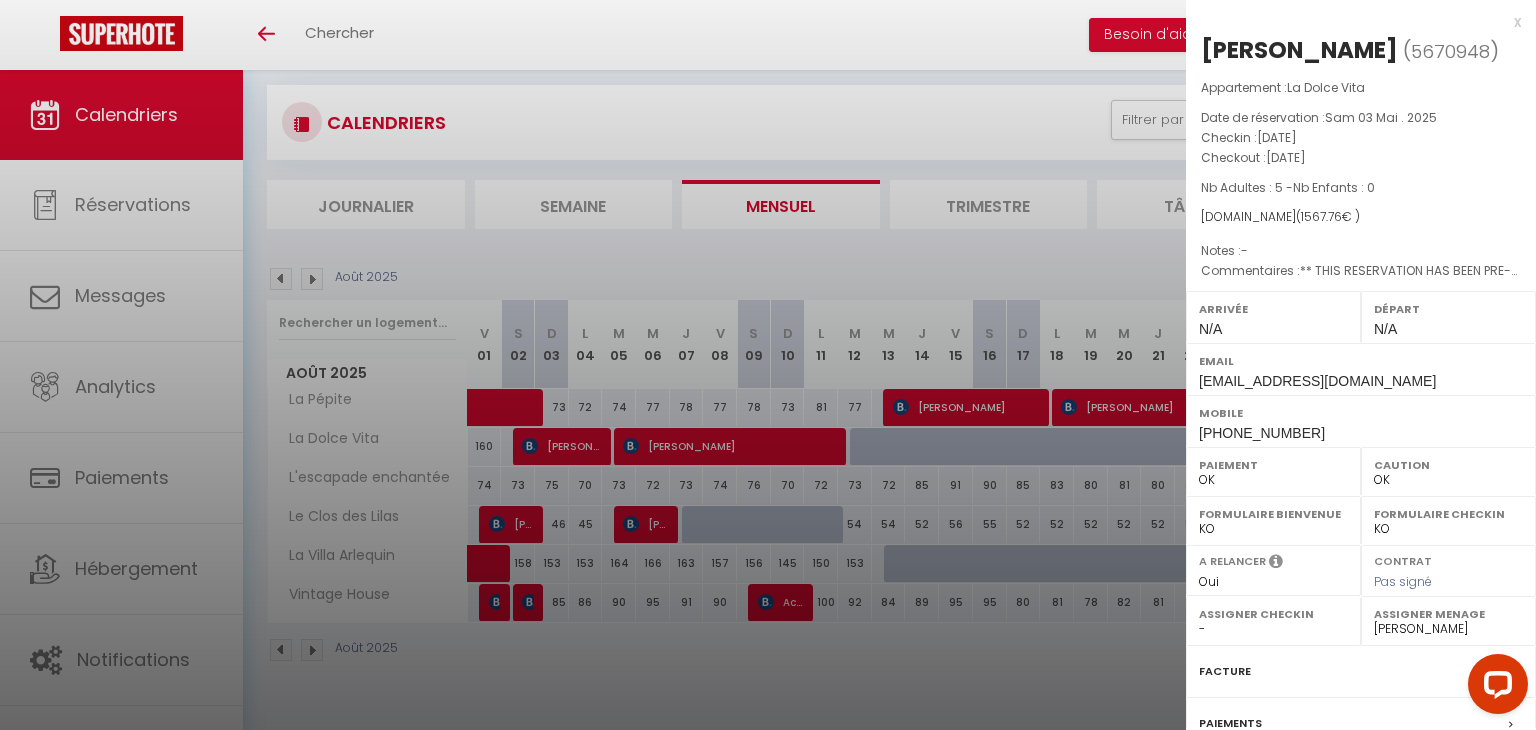 click at bounding box center [768, 365] 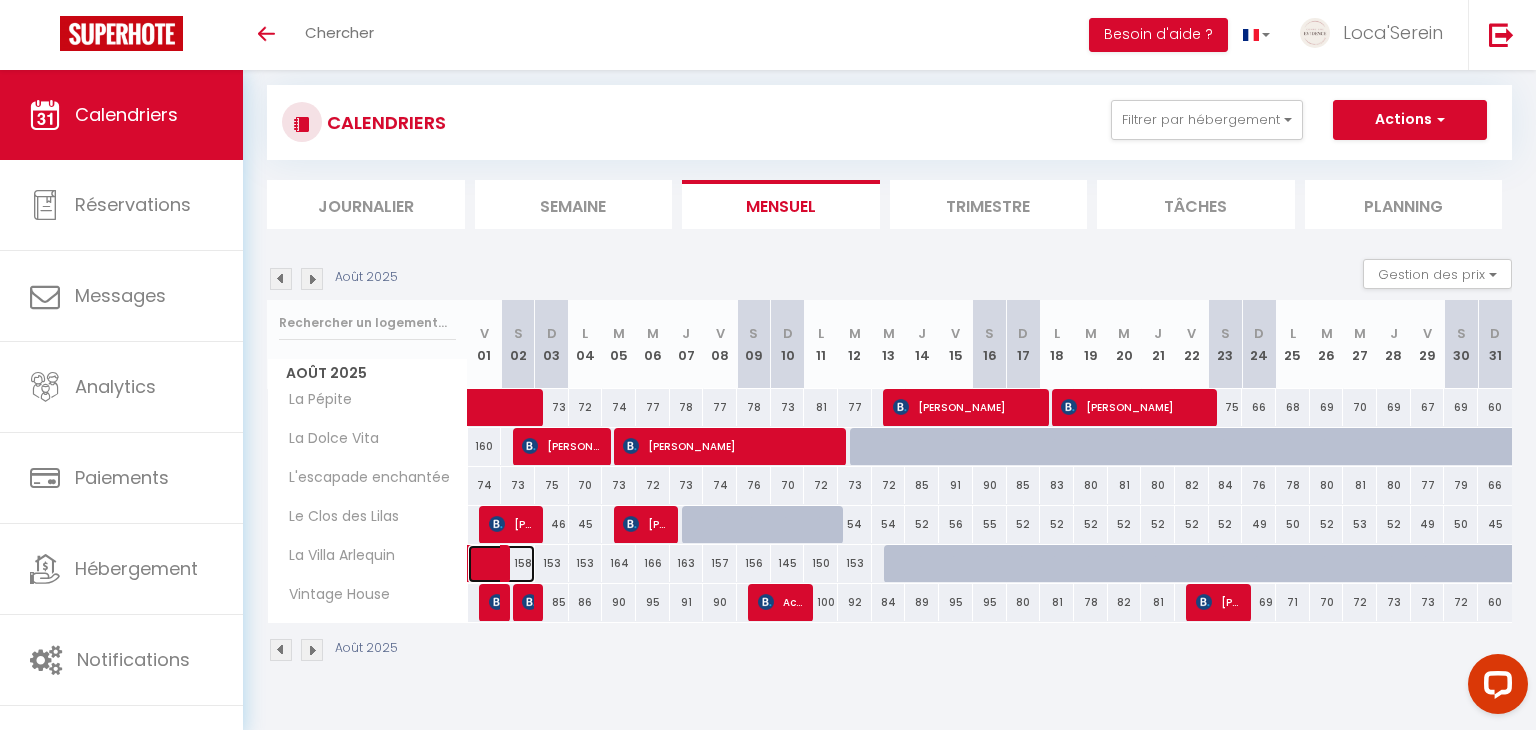 click at bounding box center [485, 564] 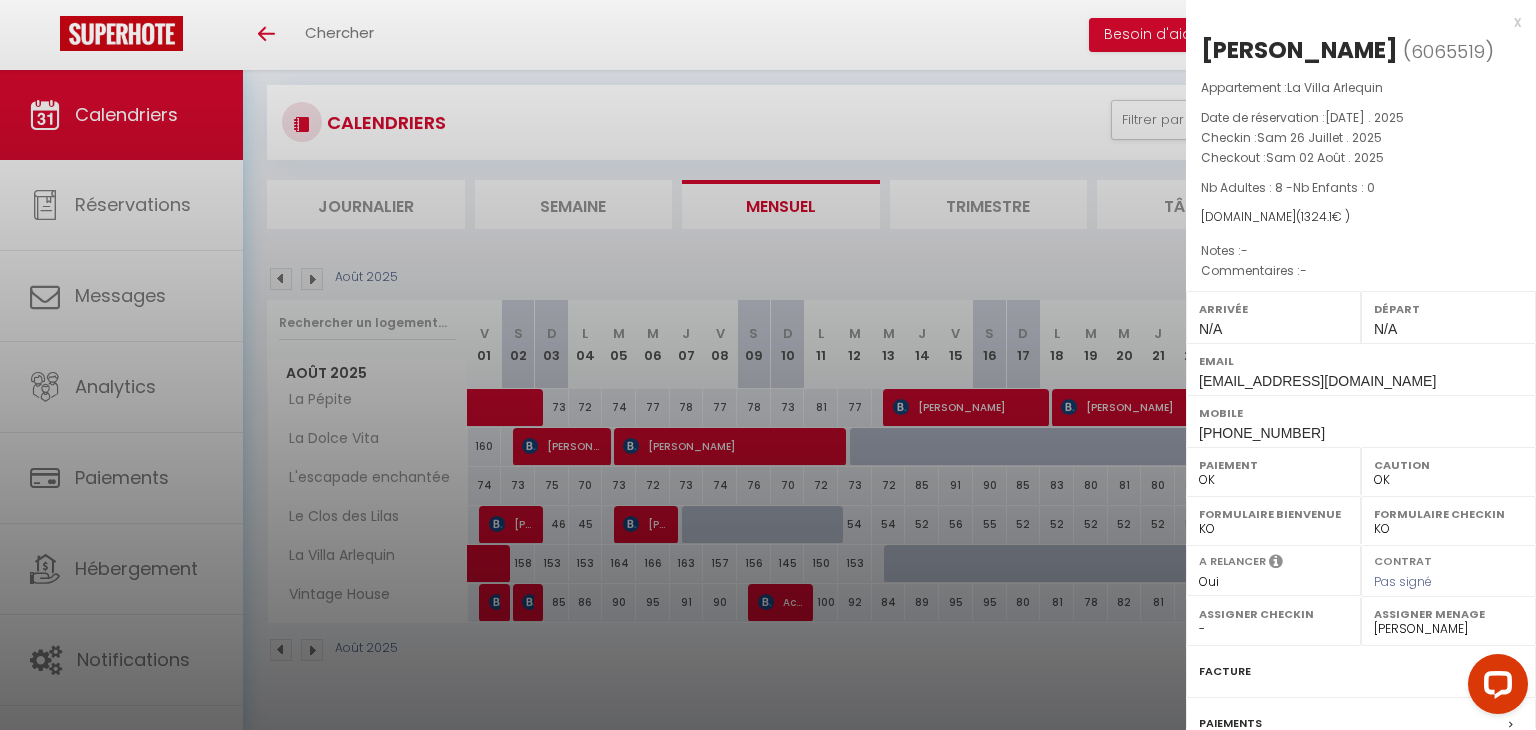 click at bounding box center (768, 365) 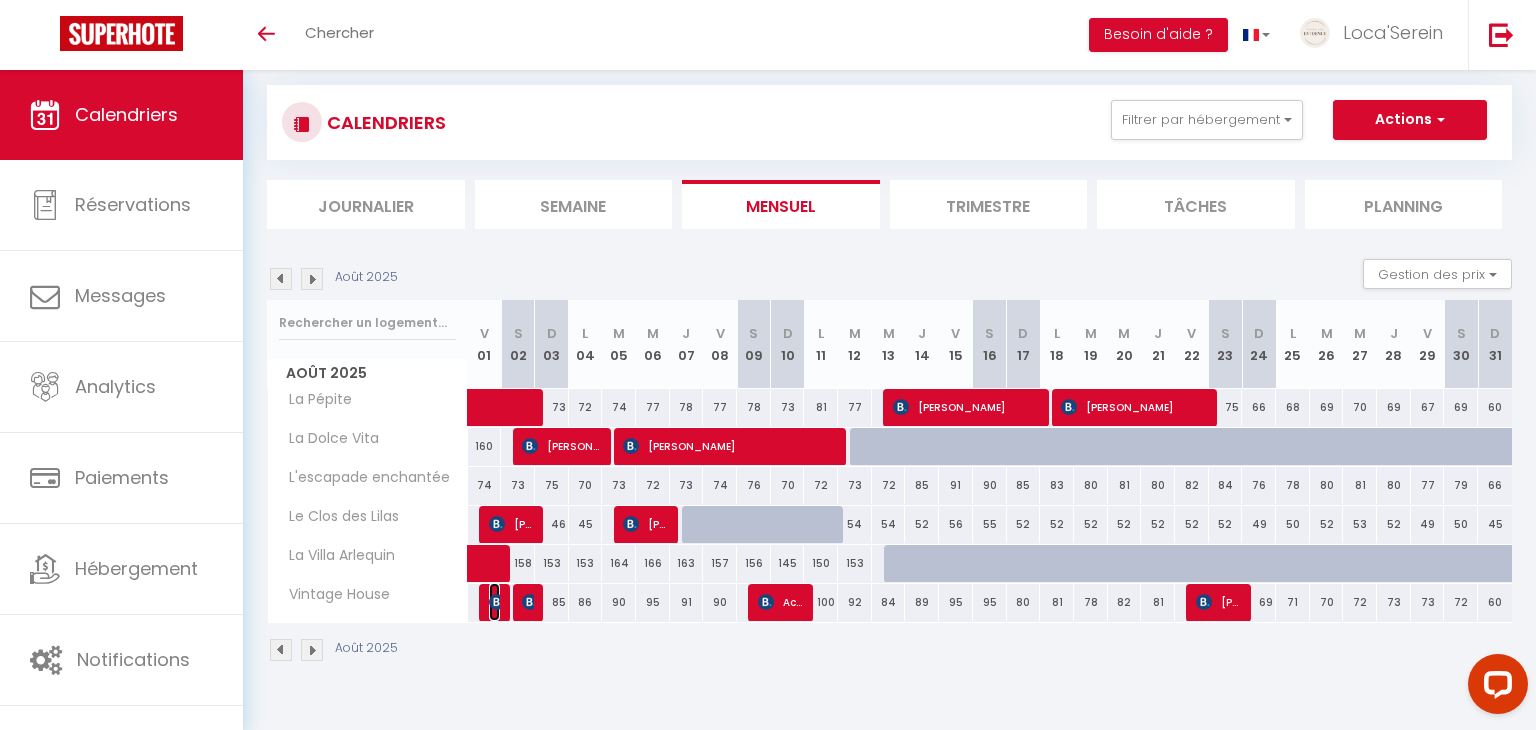 click at bounding box center (497, 602) 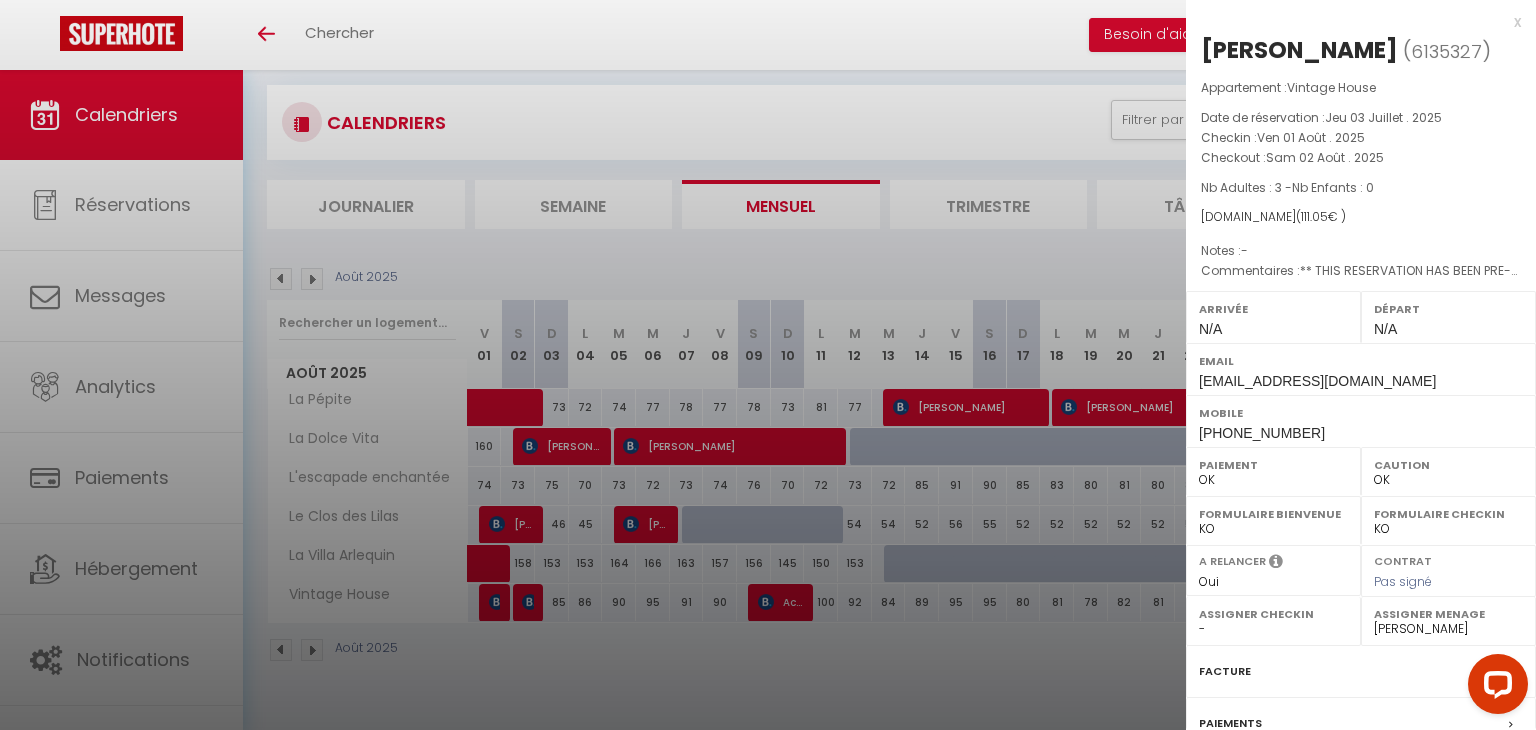 click at bounding box center (768, 365) 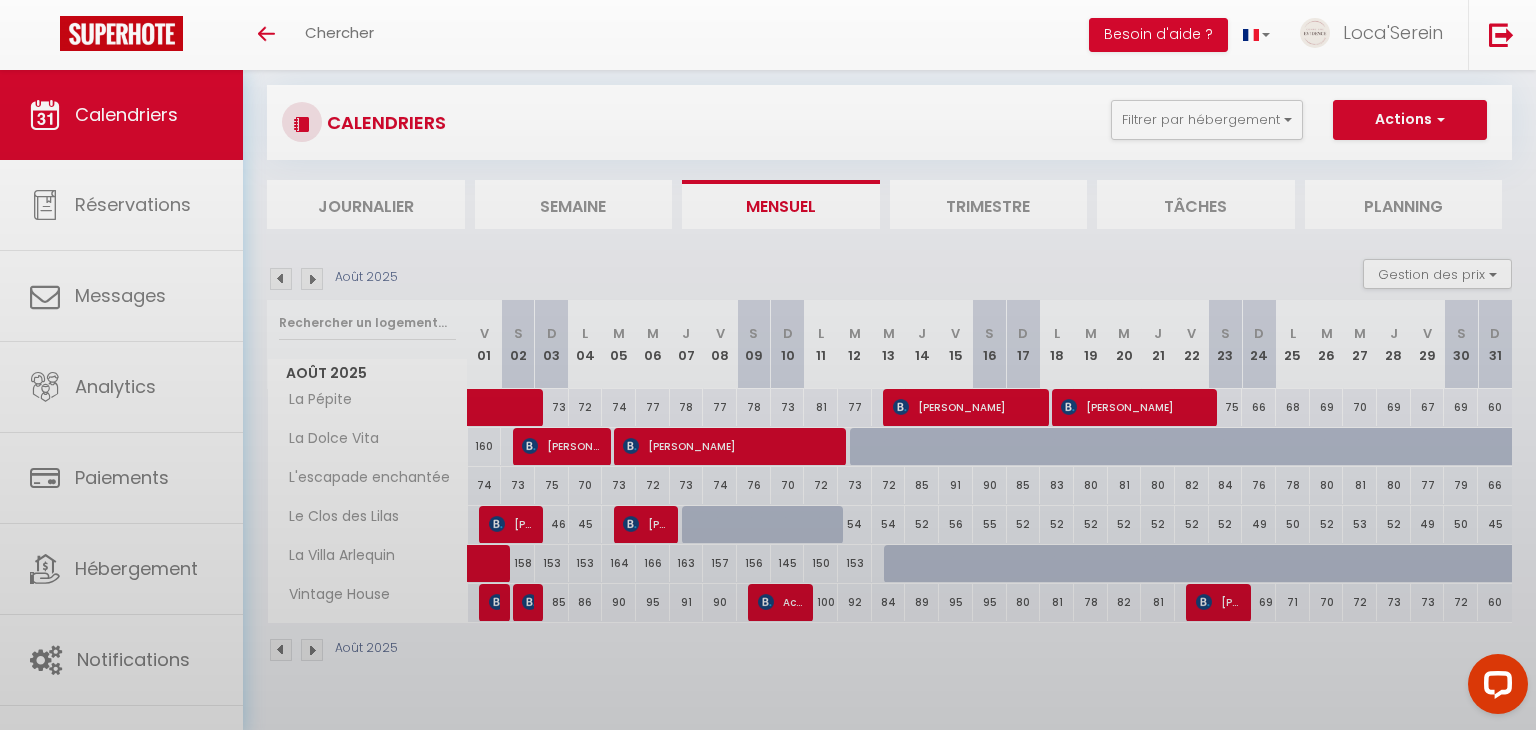 click on "Coaching SuperHote ce soir à 18h00, pour participer:  https://us02web.zoom.us/j/4667554618?pwd=QUhUTnBqenhNTG1HazhBOFJXWjRYUT09   ×     Toggle navigation       Toggle Search     Toggle menubar     Chercher   BUTTON
Besoin d'aide ?
Loca'Serein   Paramètres        Équipe     Résultat de la recherche   Aucun résultat     Calendriers     Réservations     Messages     Analytics      Paiements     Hébergement     Notifications                 Résultat de la recherche   Id   Appart   Voyageur    Checkin   Checkout   Nuits   Pers.   Plateforme   Statut     Résultat de la recherche   Aucun résultat           CALENDRIERS
Filtrer par hébergement
Tous       Le Studio Cosy     Le Westy 1     Le Westy 2     La Villa Arlequin     Vintage House     L' épi doré     La Dolce Vita     La Casa     Chez Viticka     Le Clos des Lilas     L'escapade enchantée     Le petit nid     La Pépite     L'émeraude    Effacer" at bounding box center [768, 407] 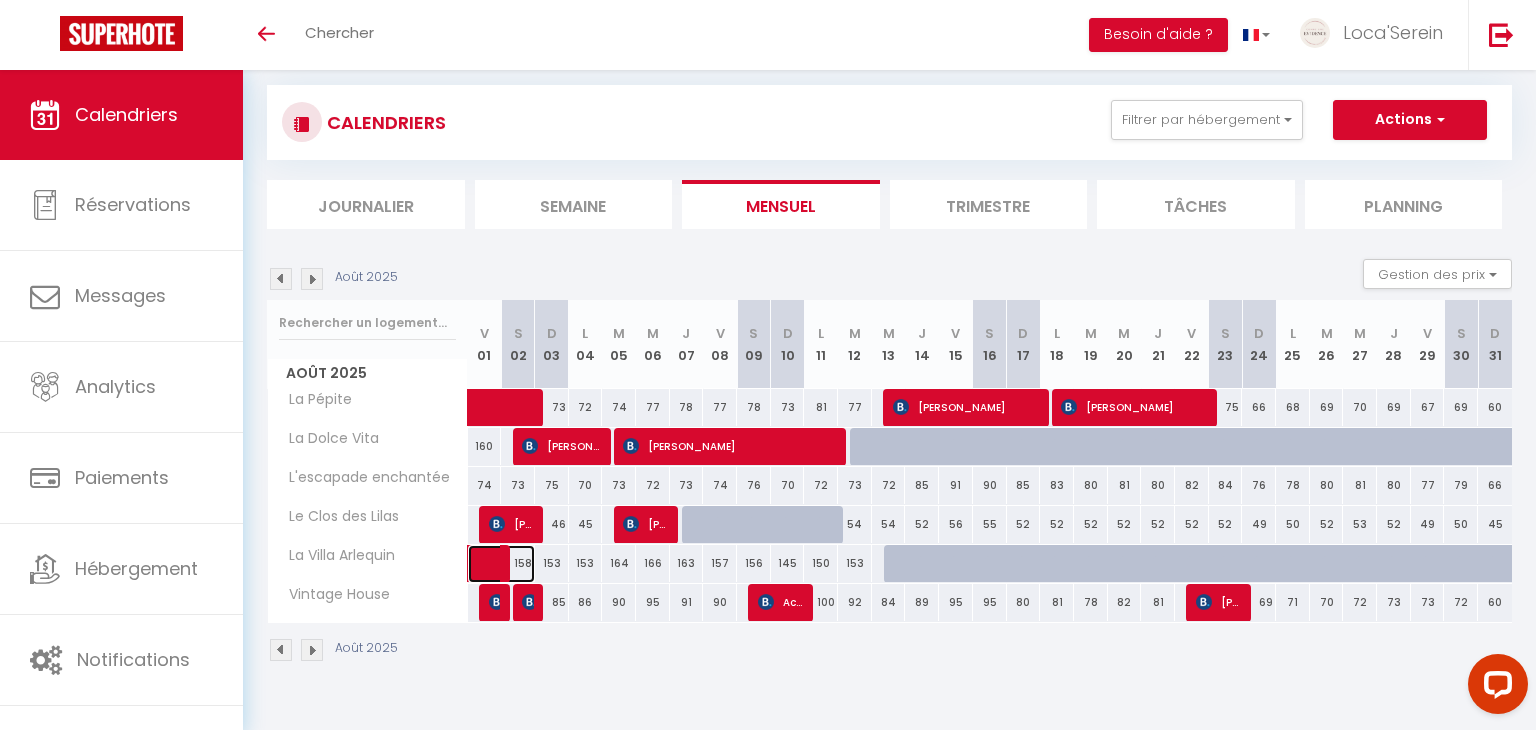 click at bounding box center [512, 564] 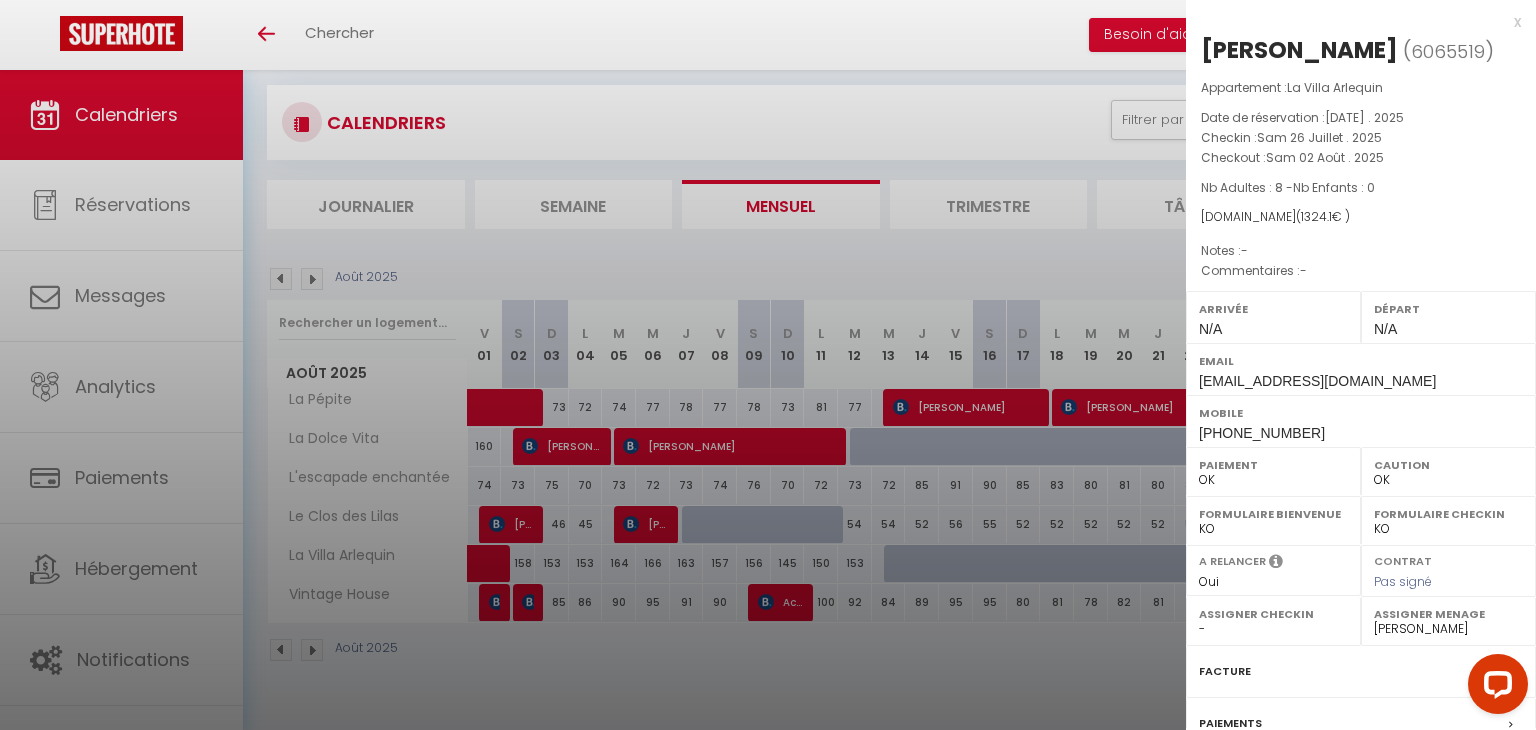click at bounding box center [768, 365] 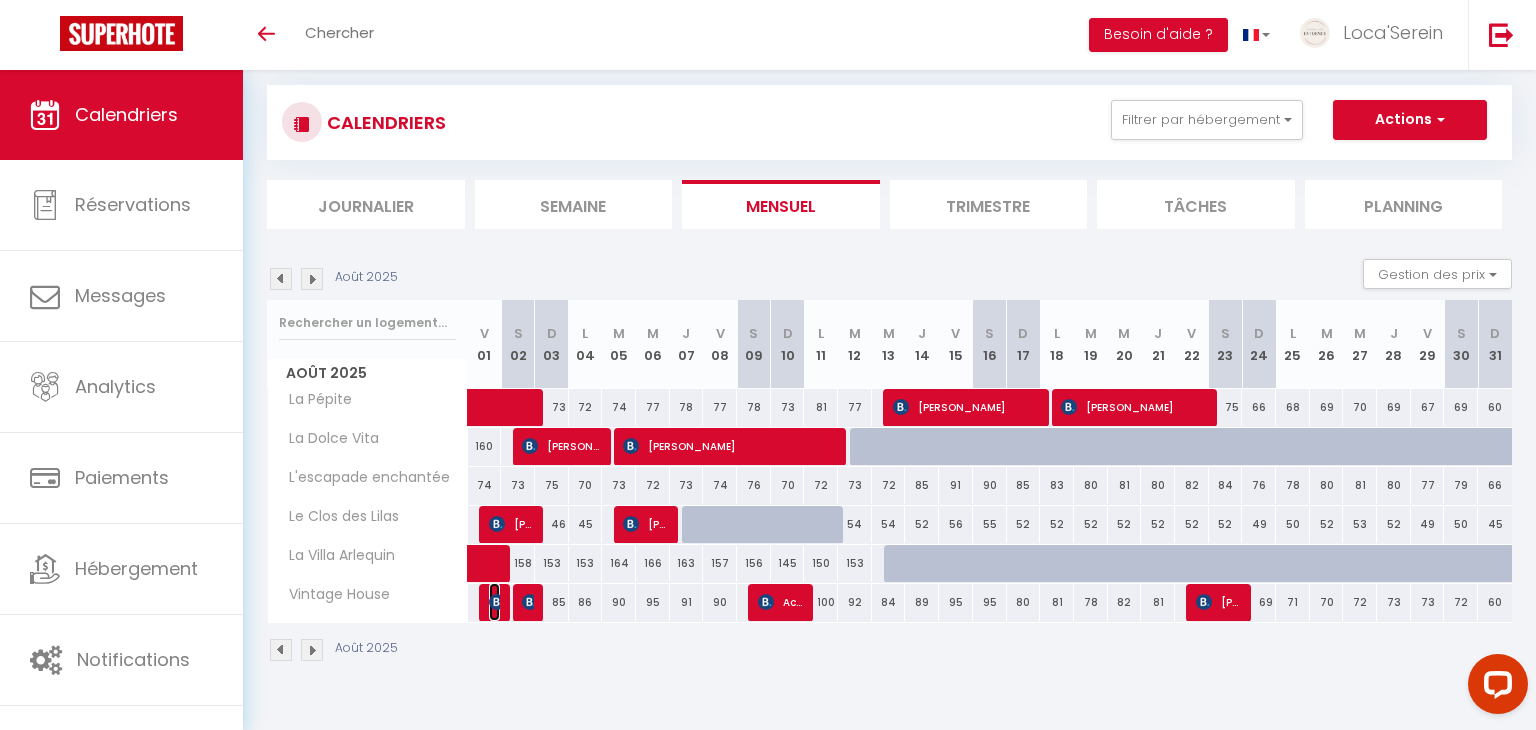 click at bounding box center [497, 602] 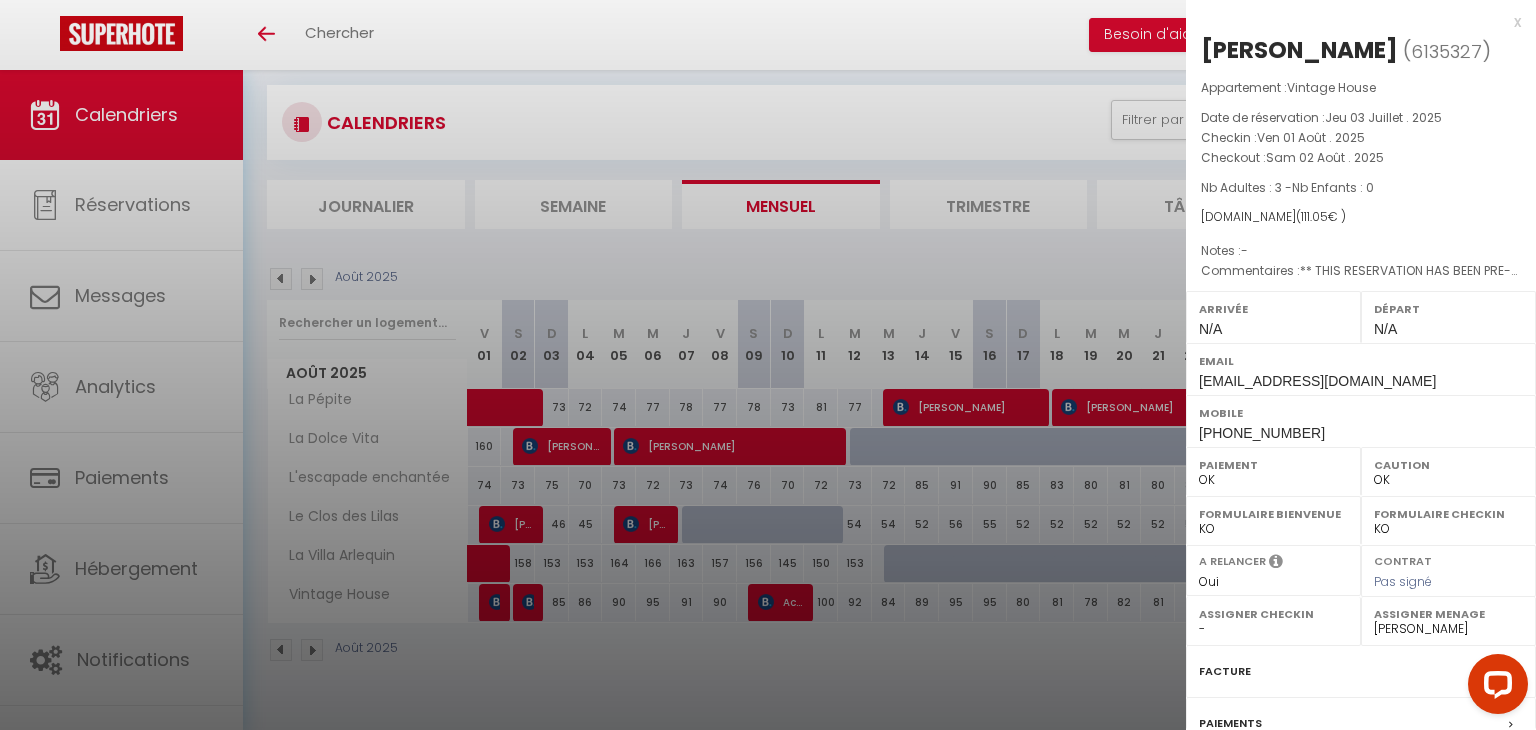 click at bounding box center [768, 365] 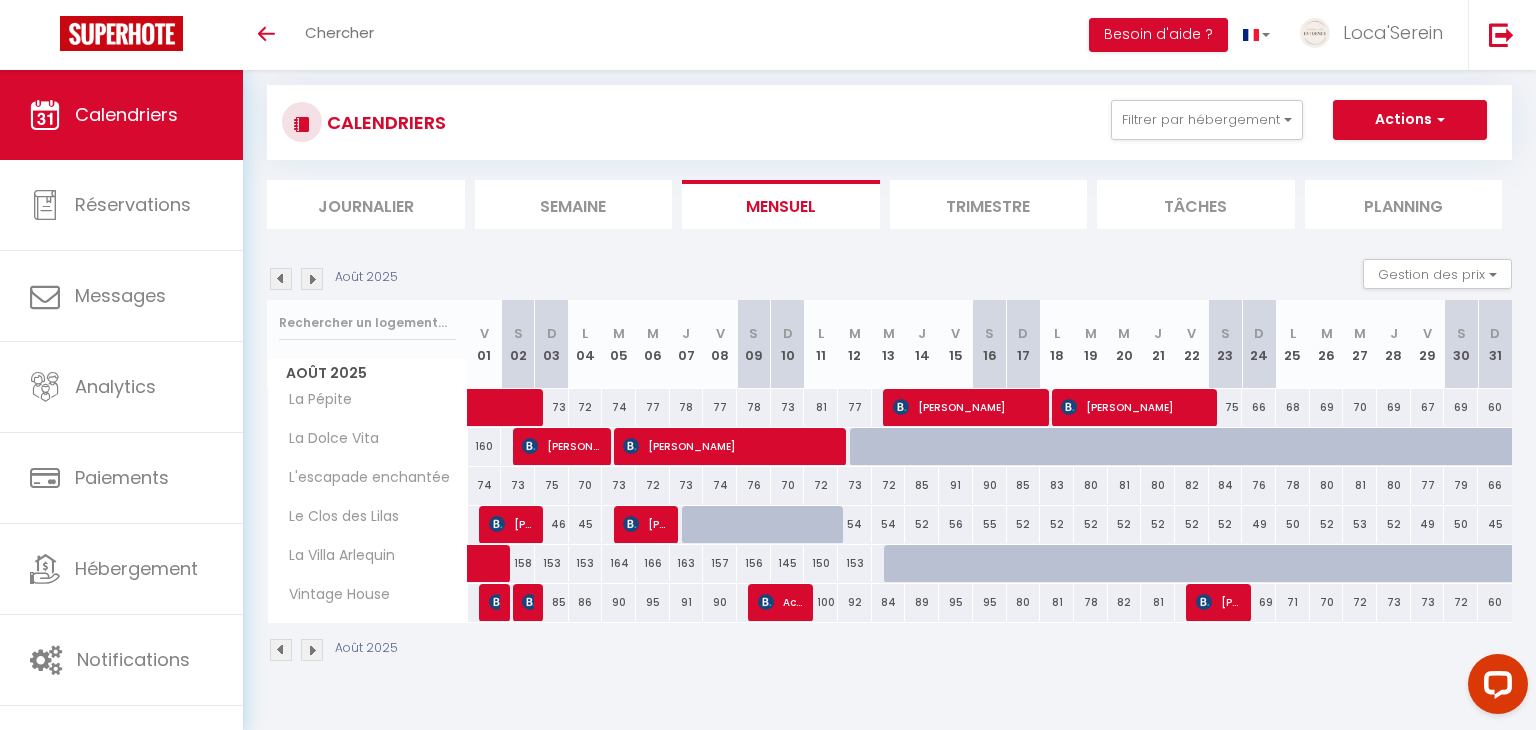 click on "85" at bounding box center [552, 602] 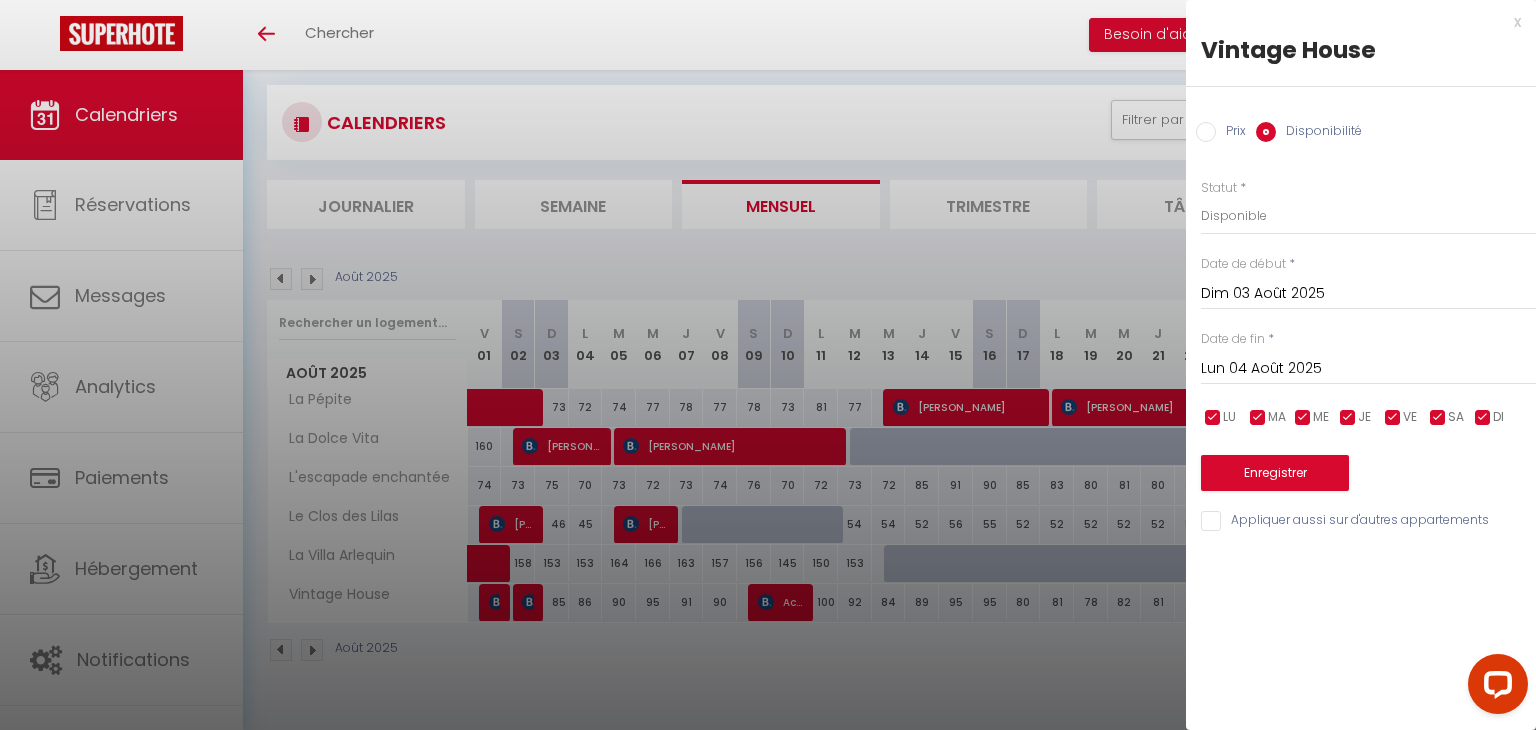 click at bounding box center (768, 365) 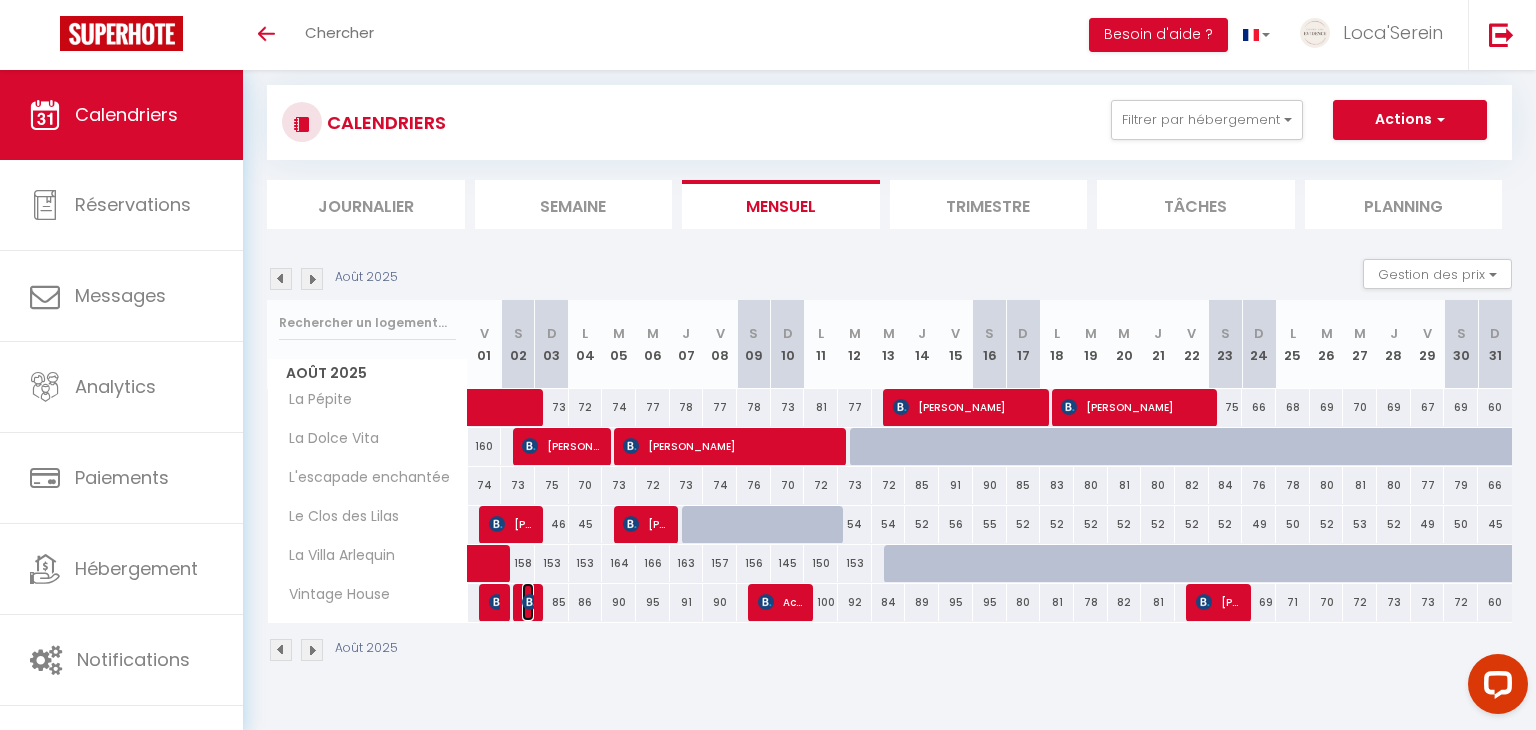 click at bounding box center [530, 602] 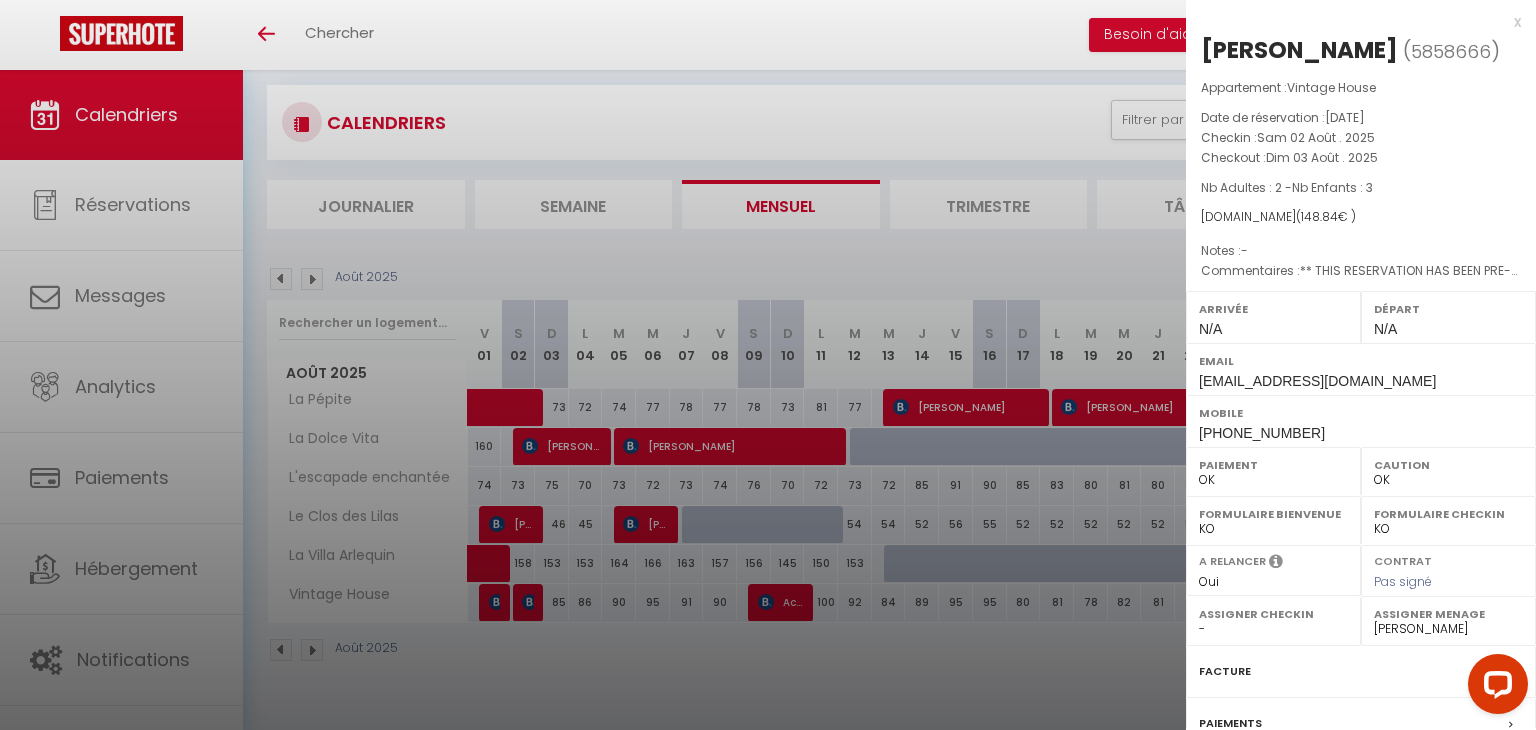 click at bounding box center [768, 365] 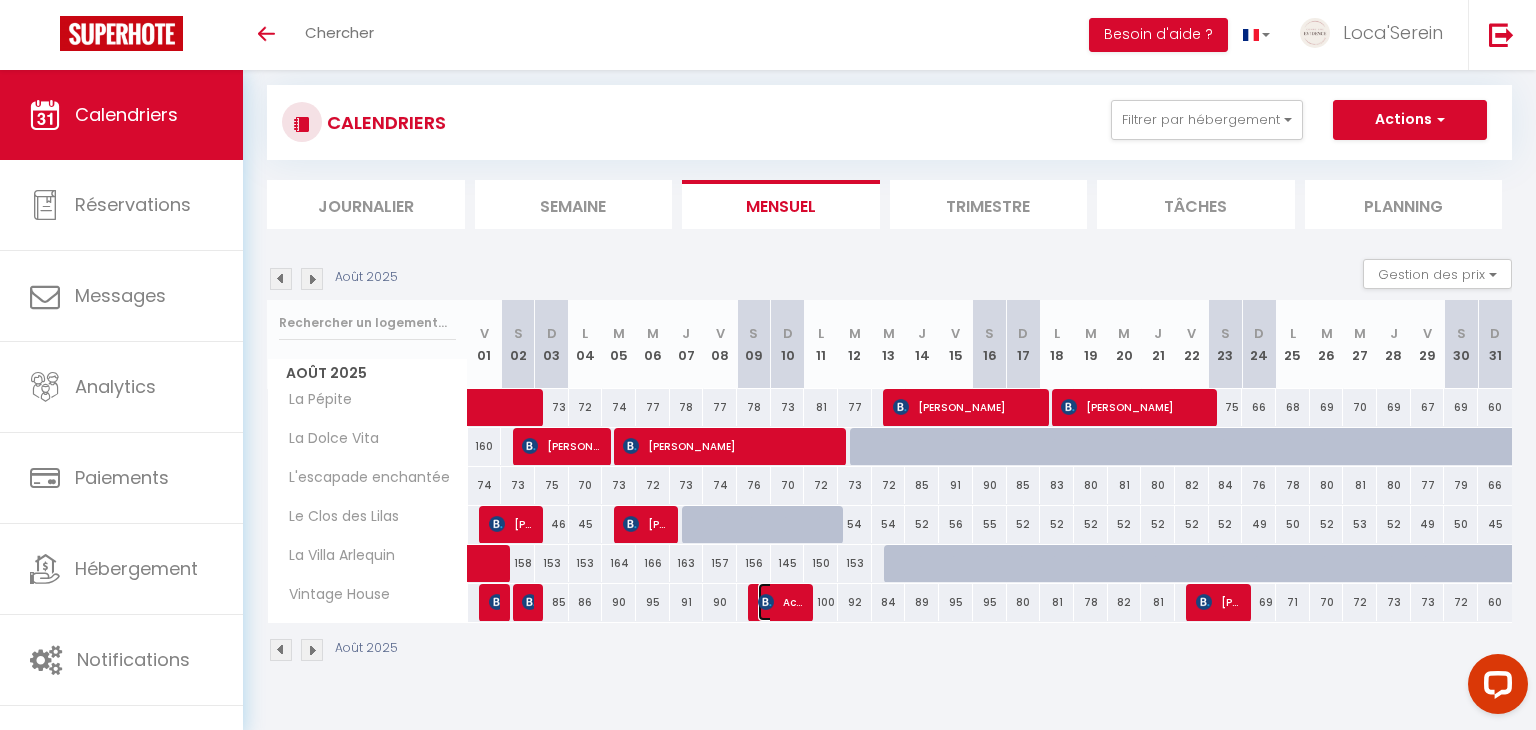 click on "Aceldy Laure" at bounding box center [780, 602] 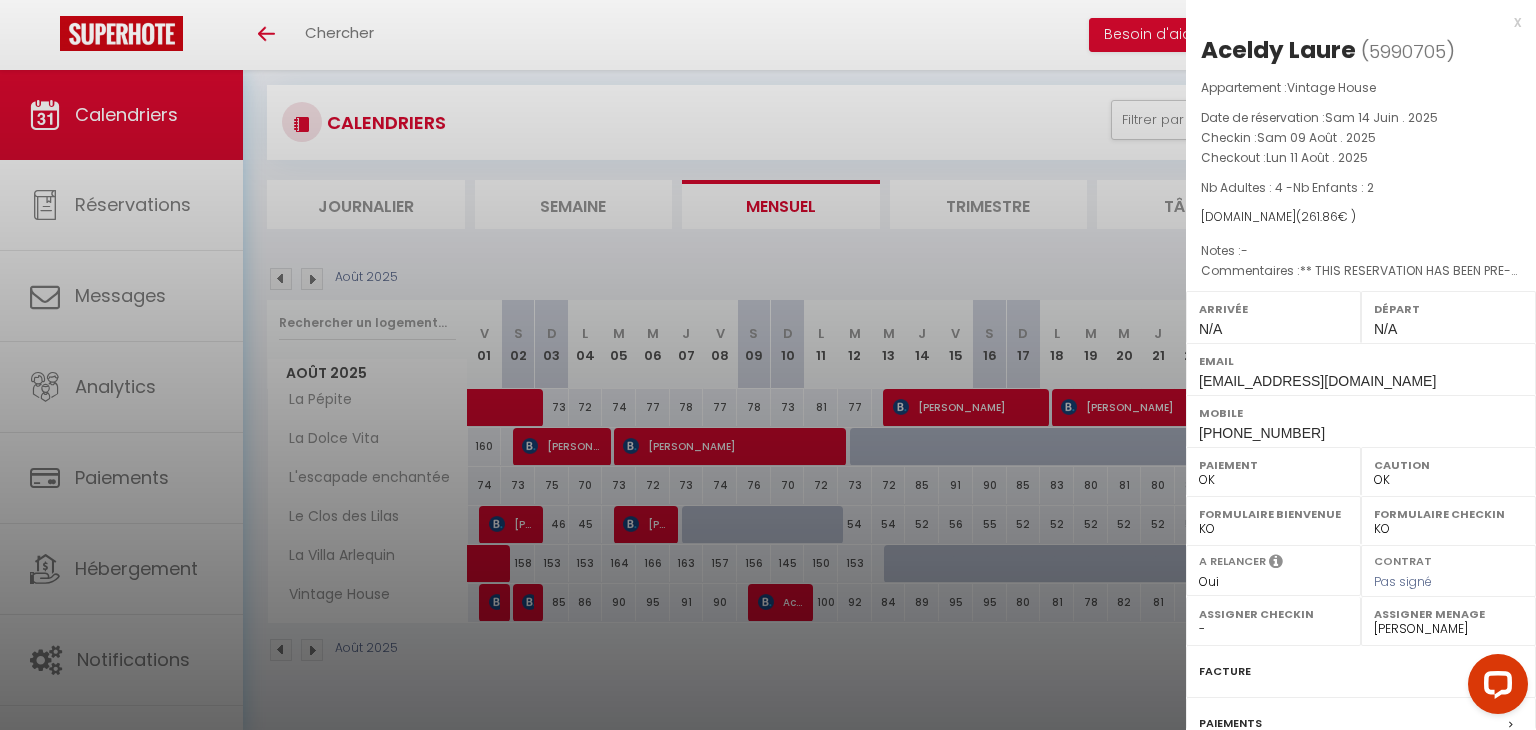 click at bounding box center [768, 365] 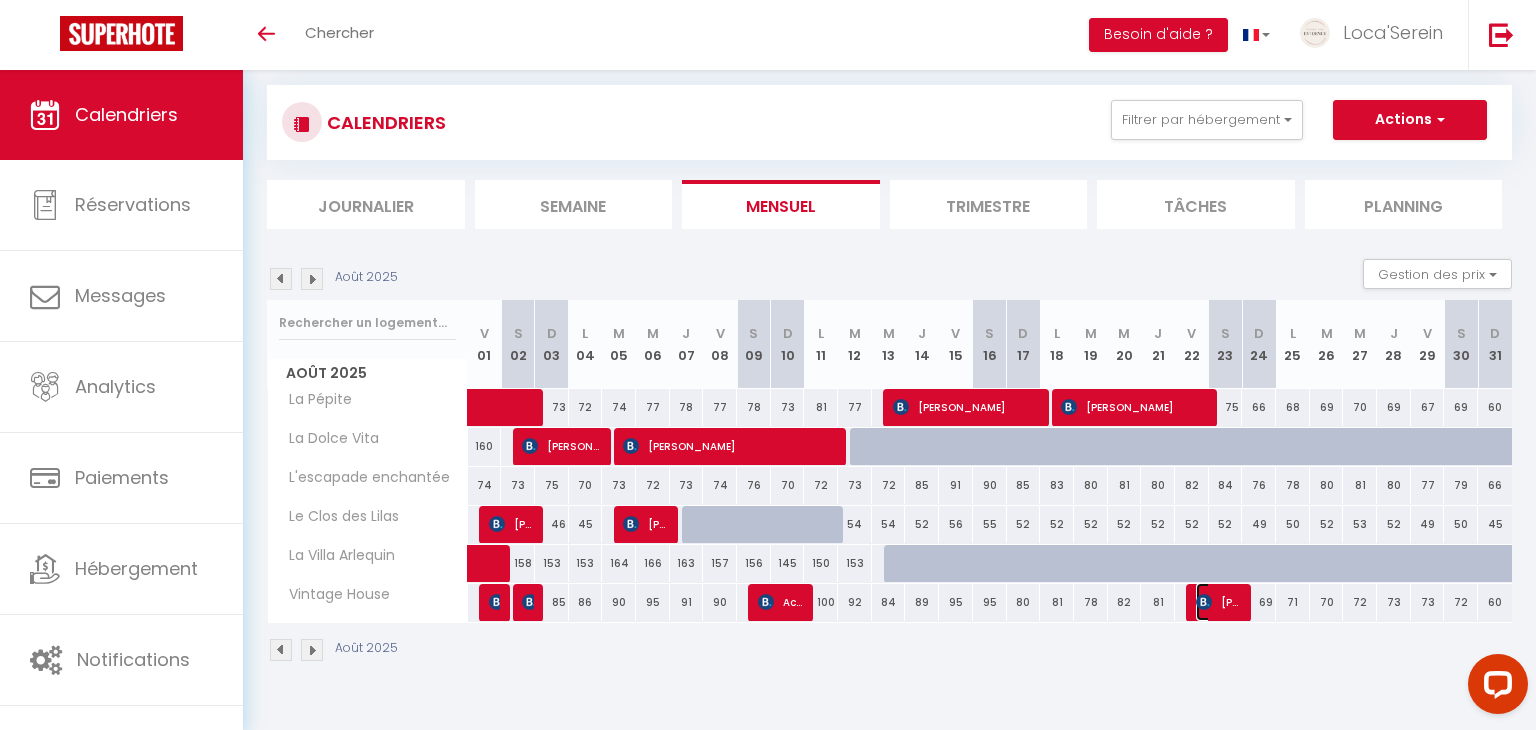 click on "Nathalie Kassarian" at bounding box center [1218, 602] 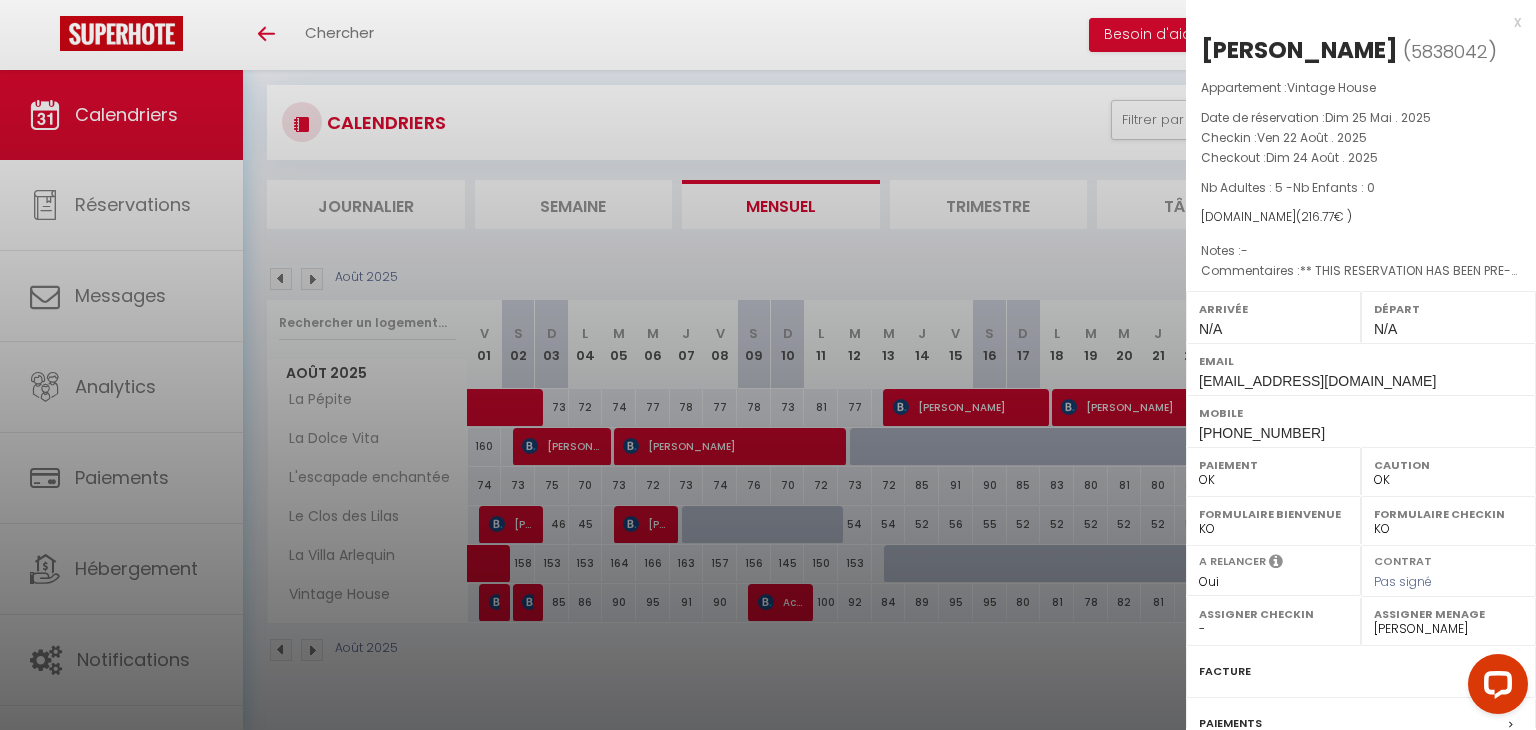 click at bounding box center (768, 365) 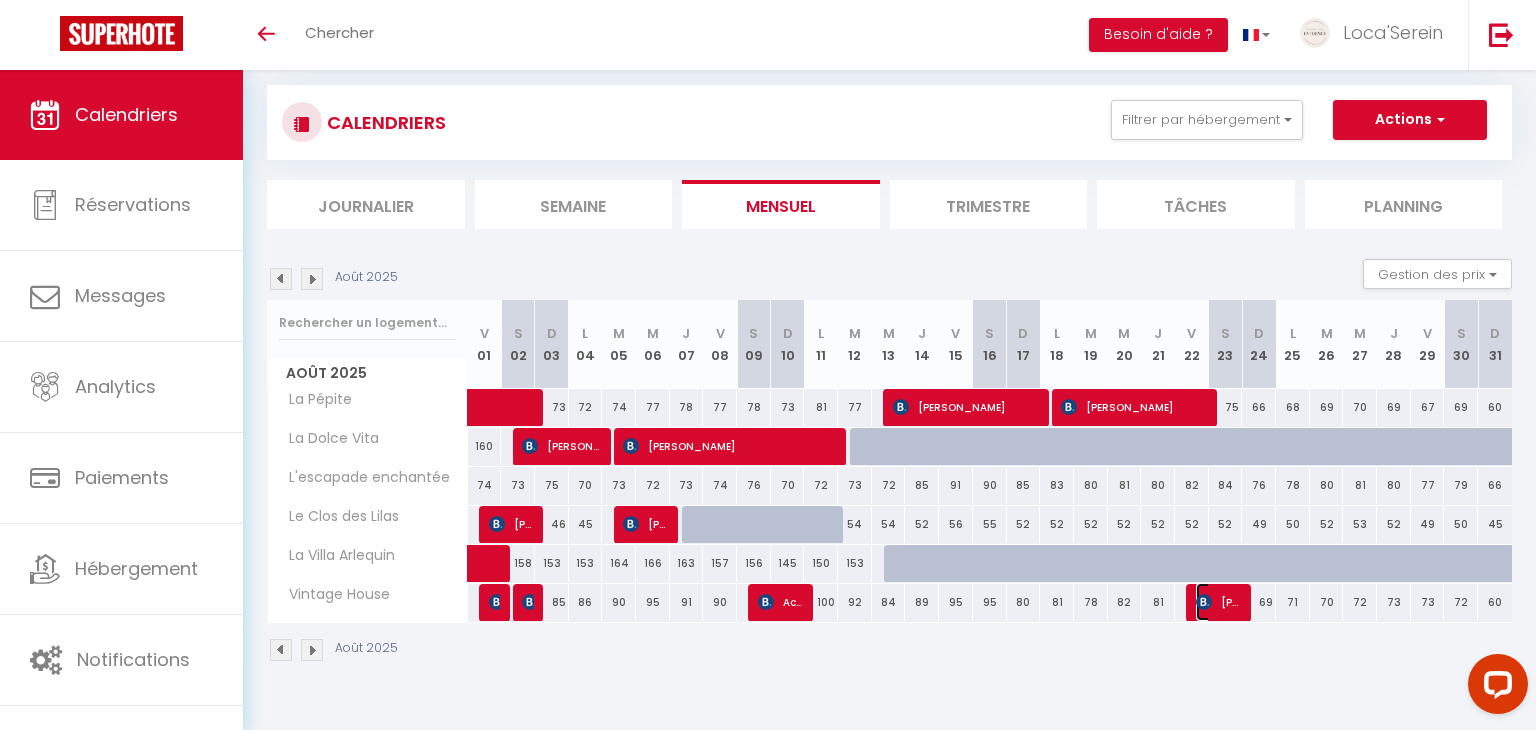 click on "Nathalie Kassarian" at bounding box center (1218, 602) 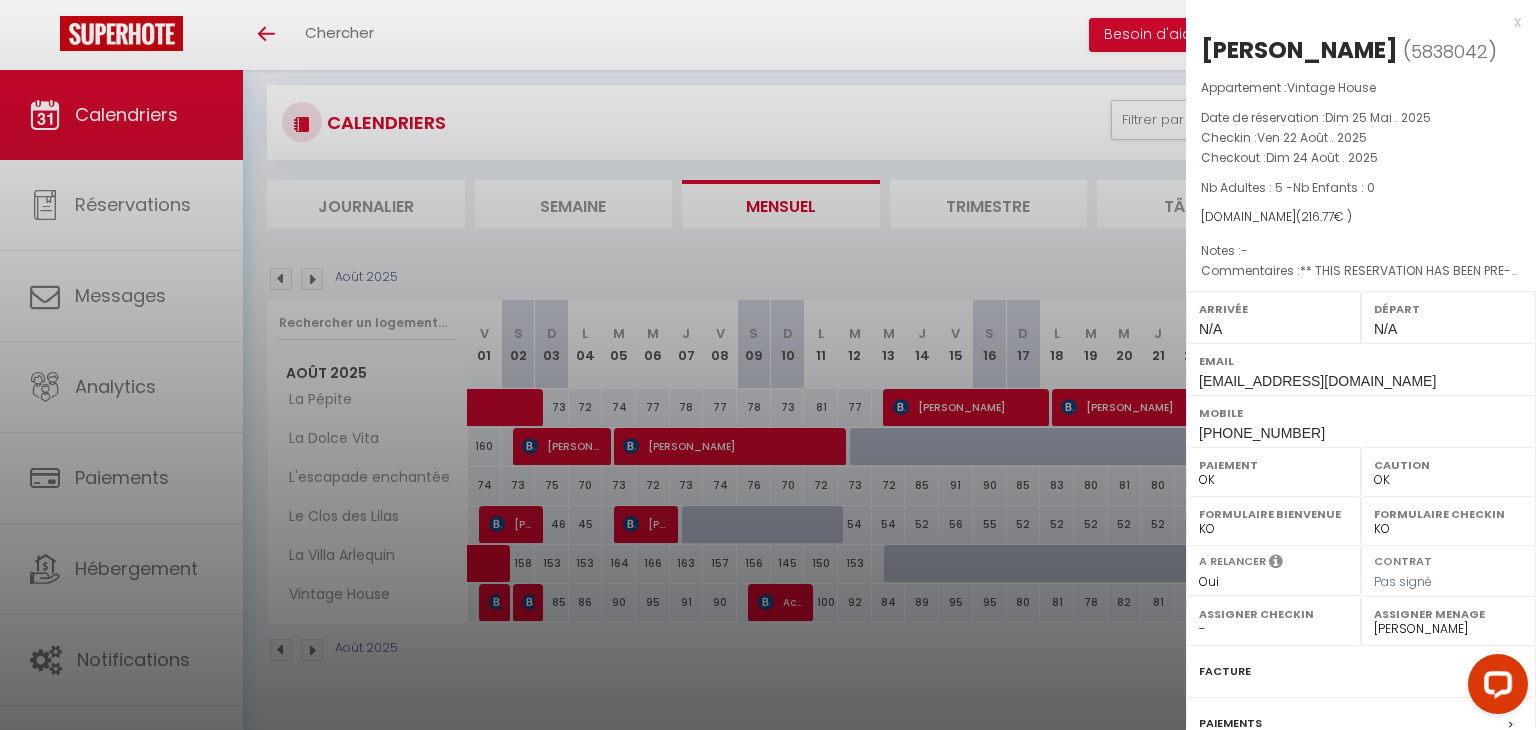 click on "Assigner Menage" at bounding box center [1448, 614] 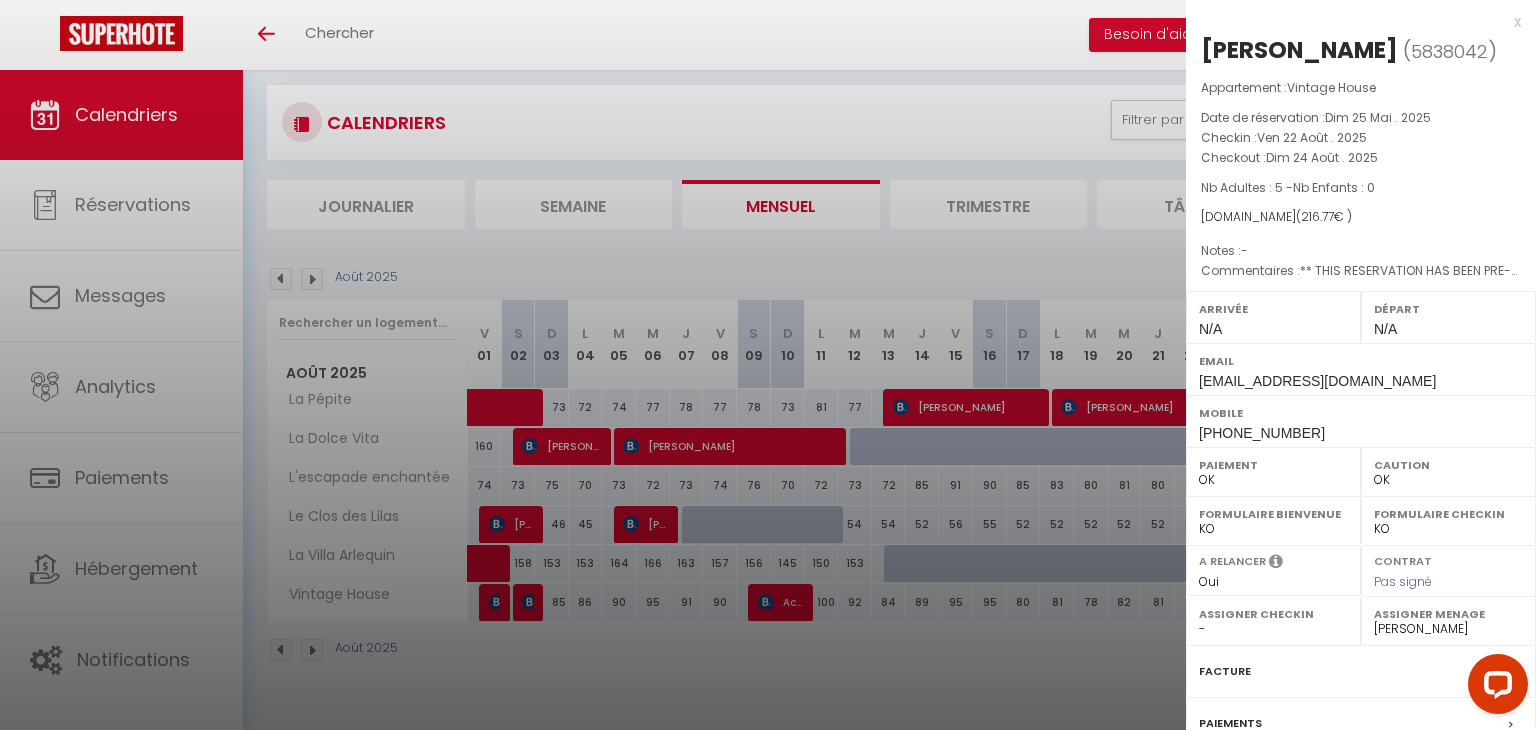 select on "45459" 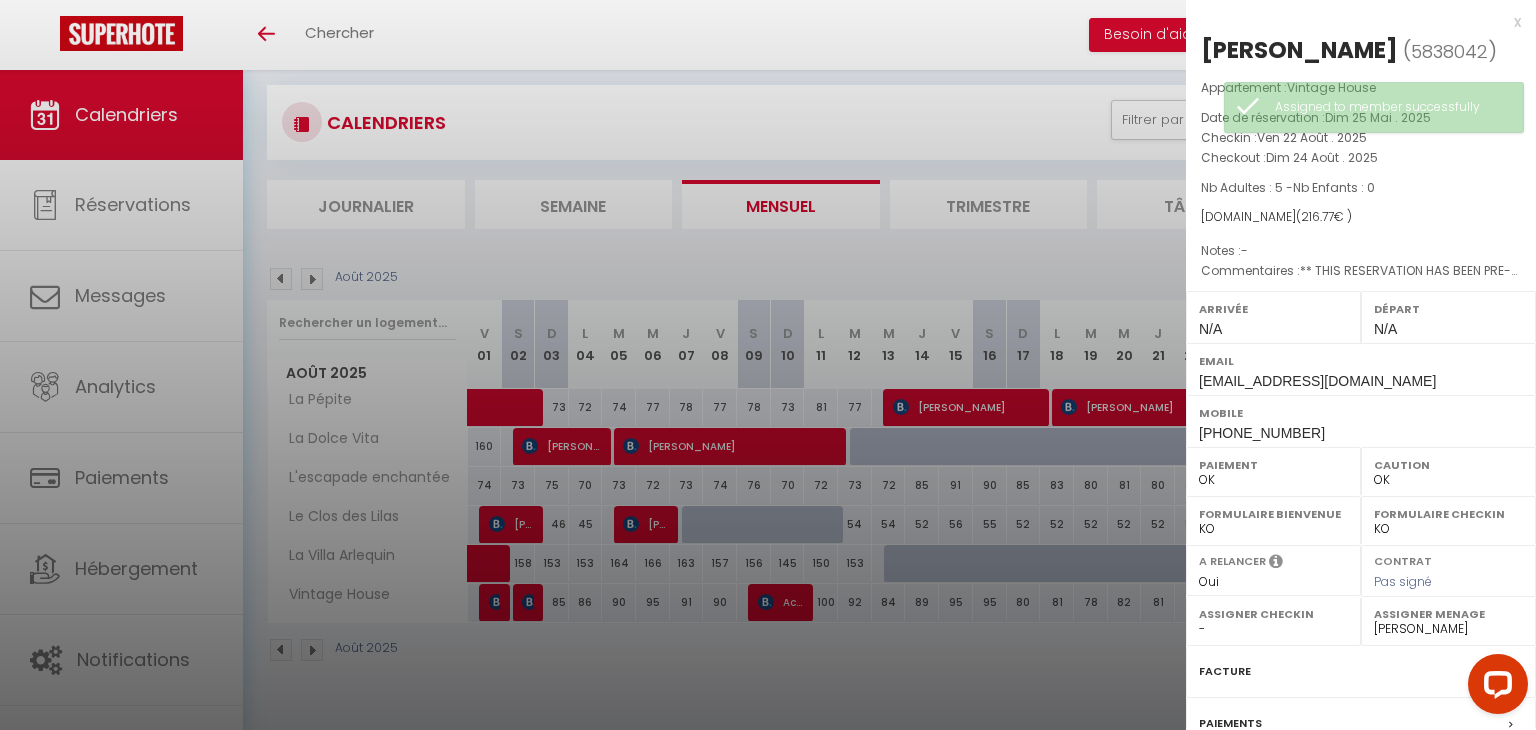 click at bounding box center [768, 365] 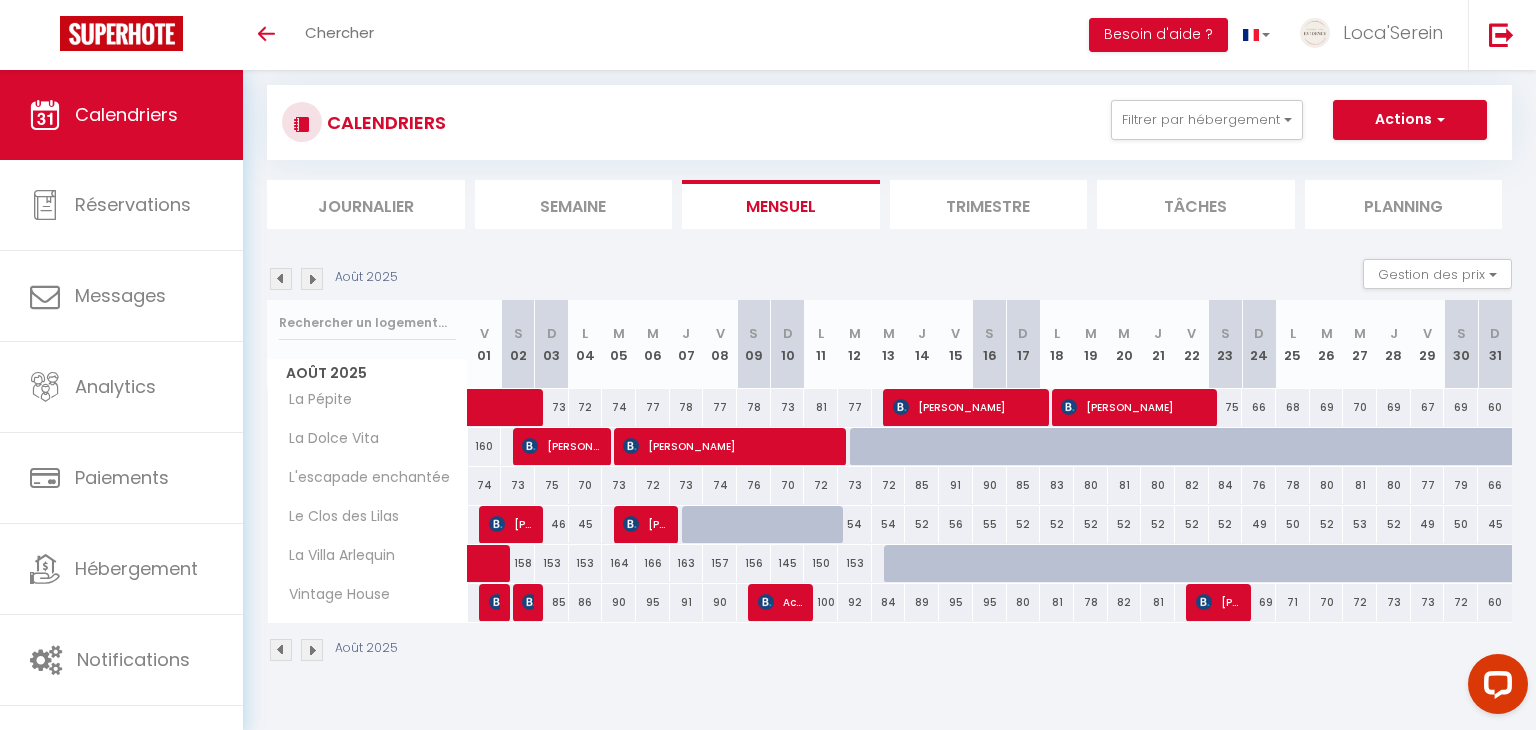 click on "69" at bounding box center [1259, 602] 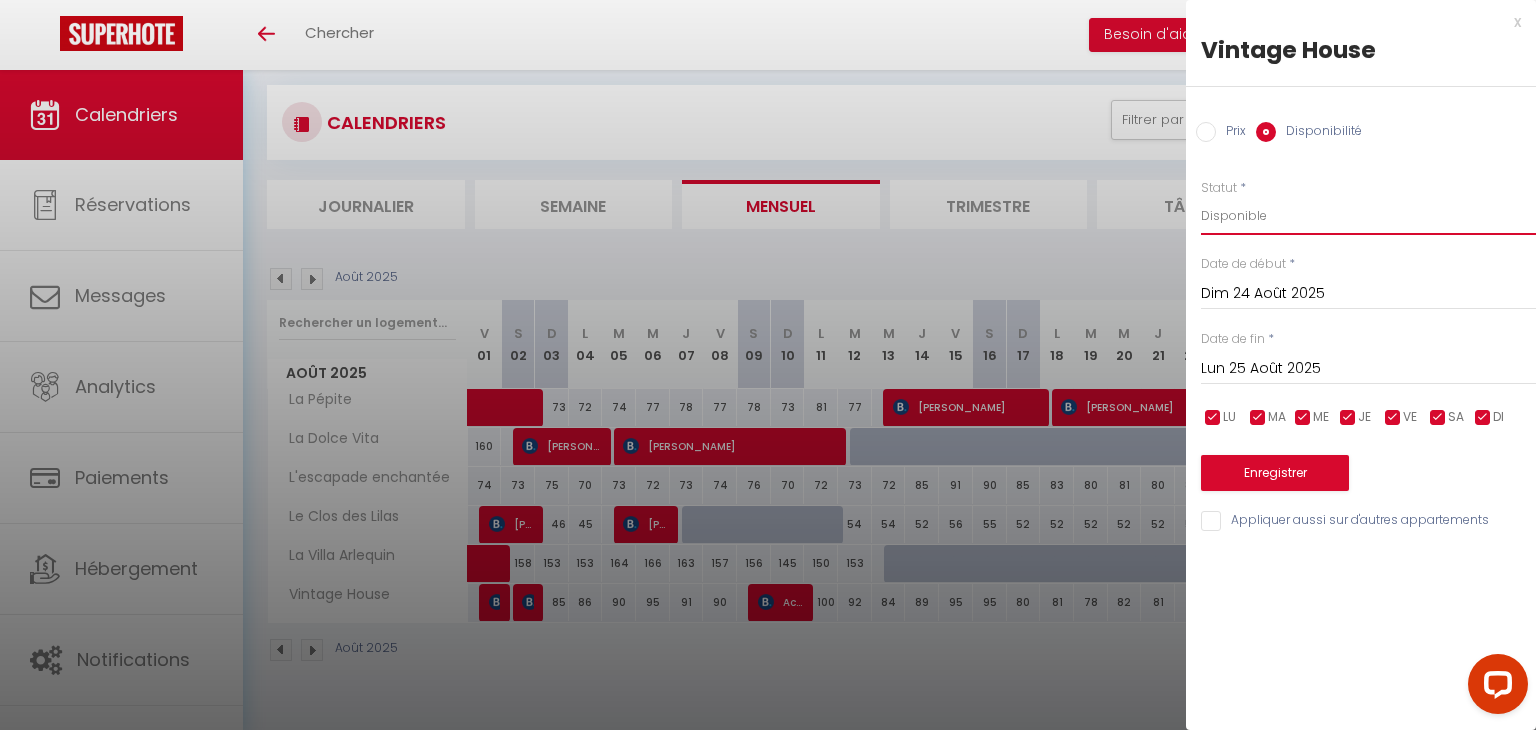 click on "Disponible
Indisponible" at bounding box center (1368, 216) 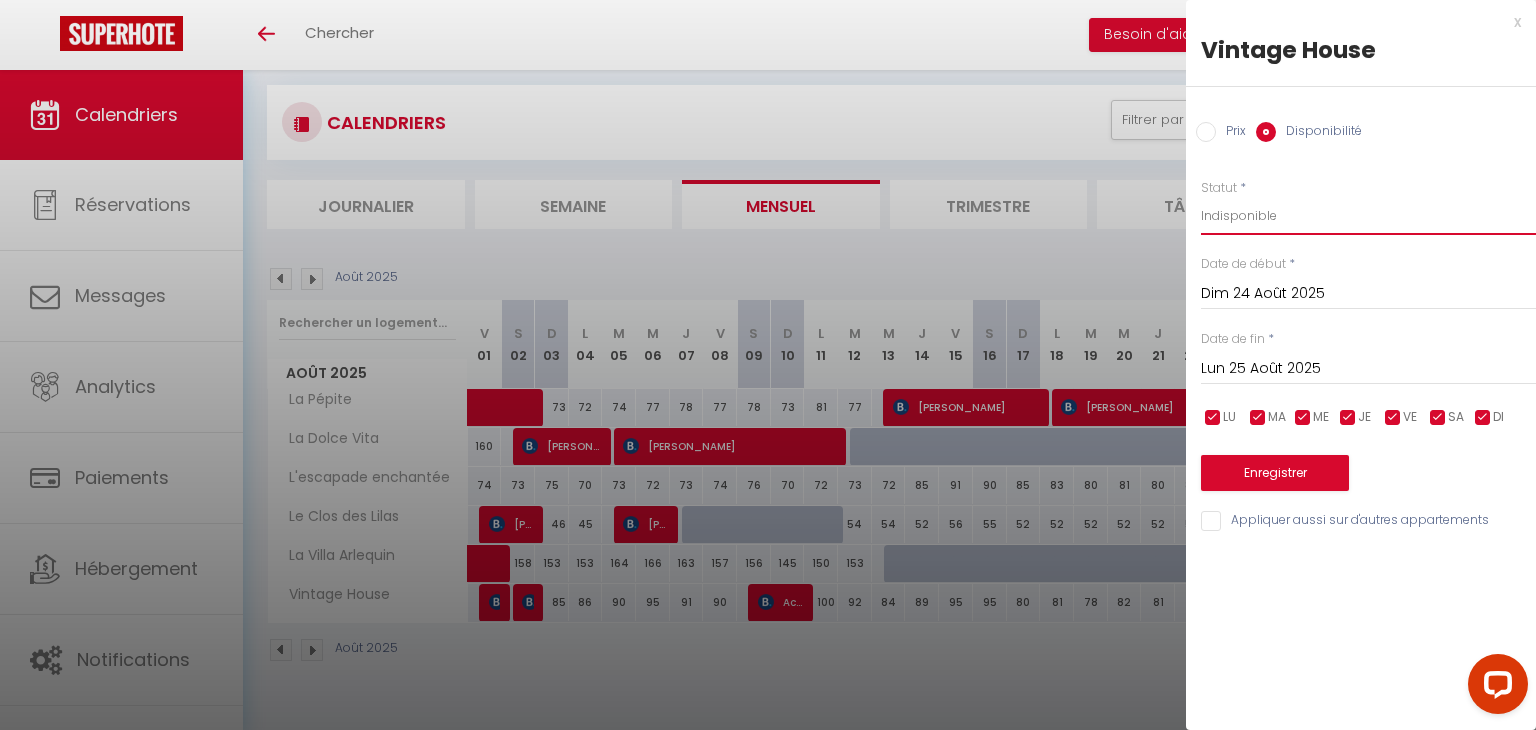 click on "Disponible
Indisponible" at bounding box center [1368, 216] 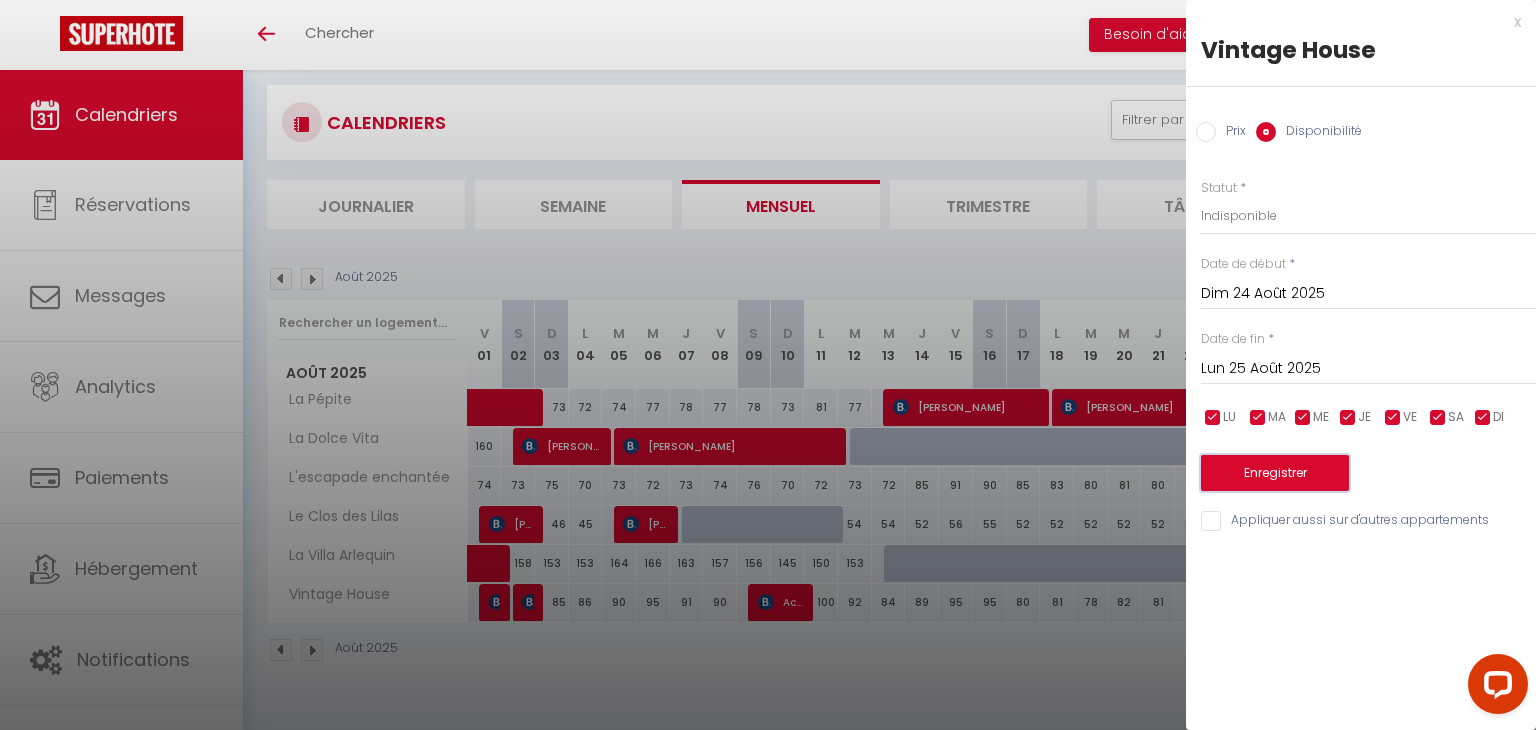click on "Enregistrer" at bounding box center [1275, 473] 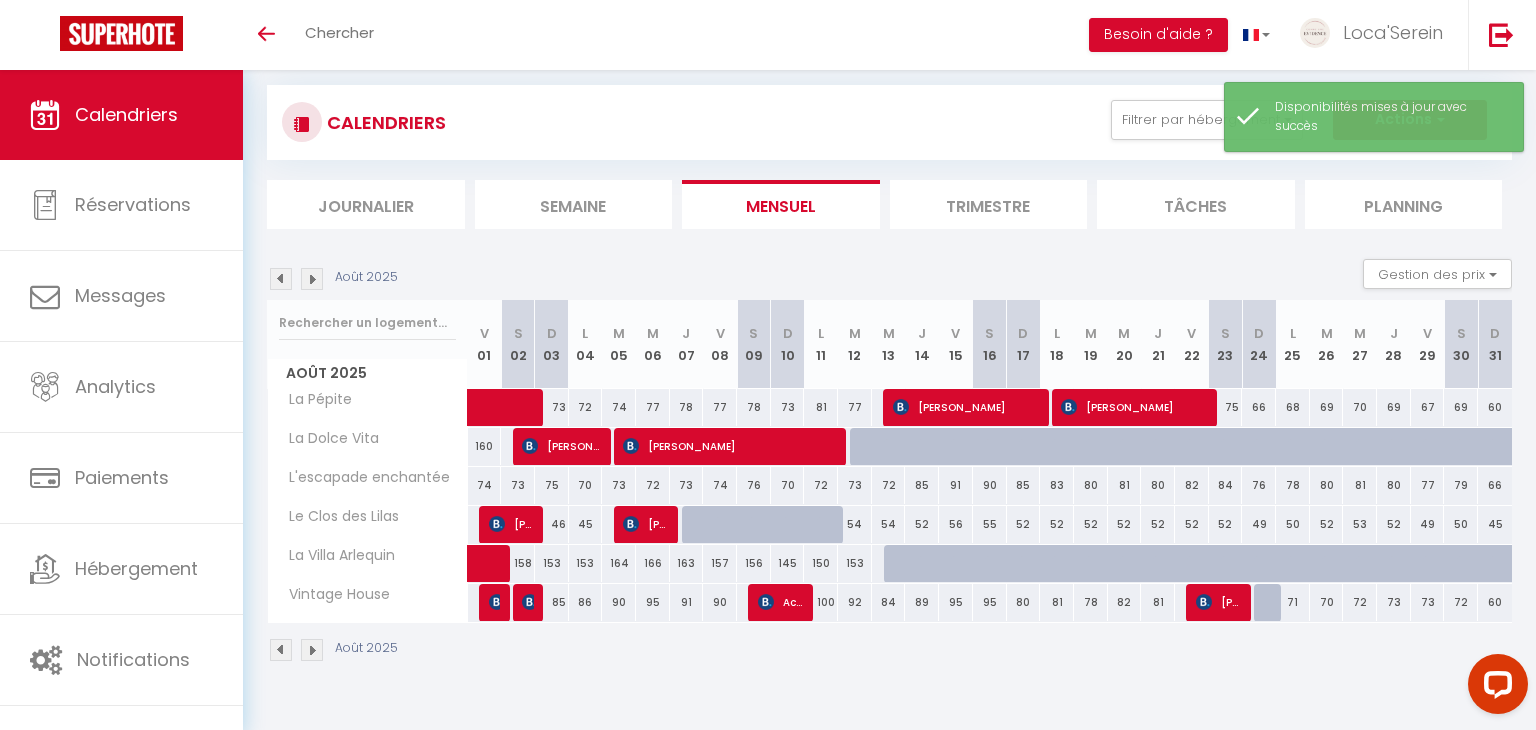 click on "Août 2025" at bounding box center [889, 652] 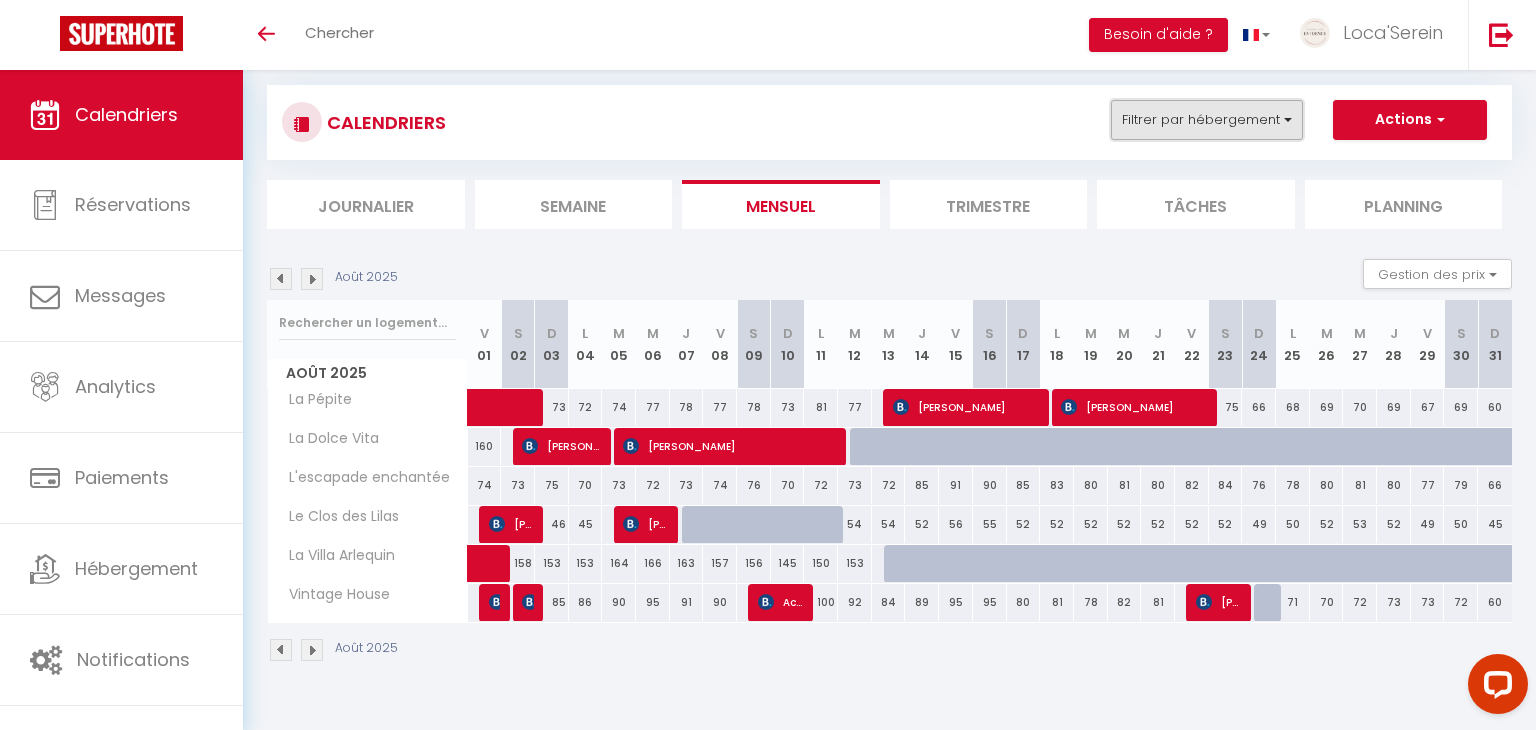 click on "Filtrer par hébergement" at bounding box center (1207, 120) 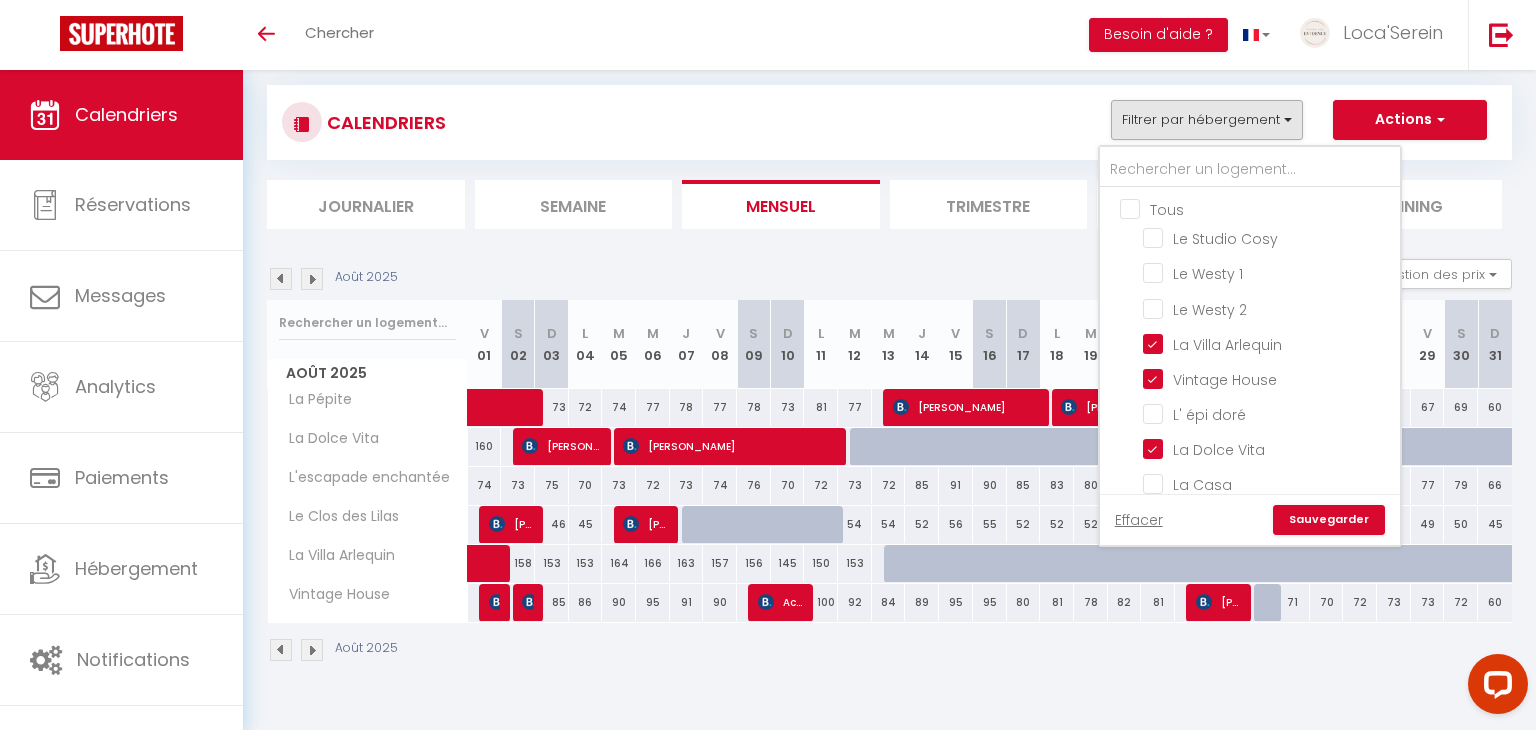 click on "Tous" at bounding box center (1270, 208) 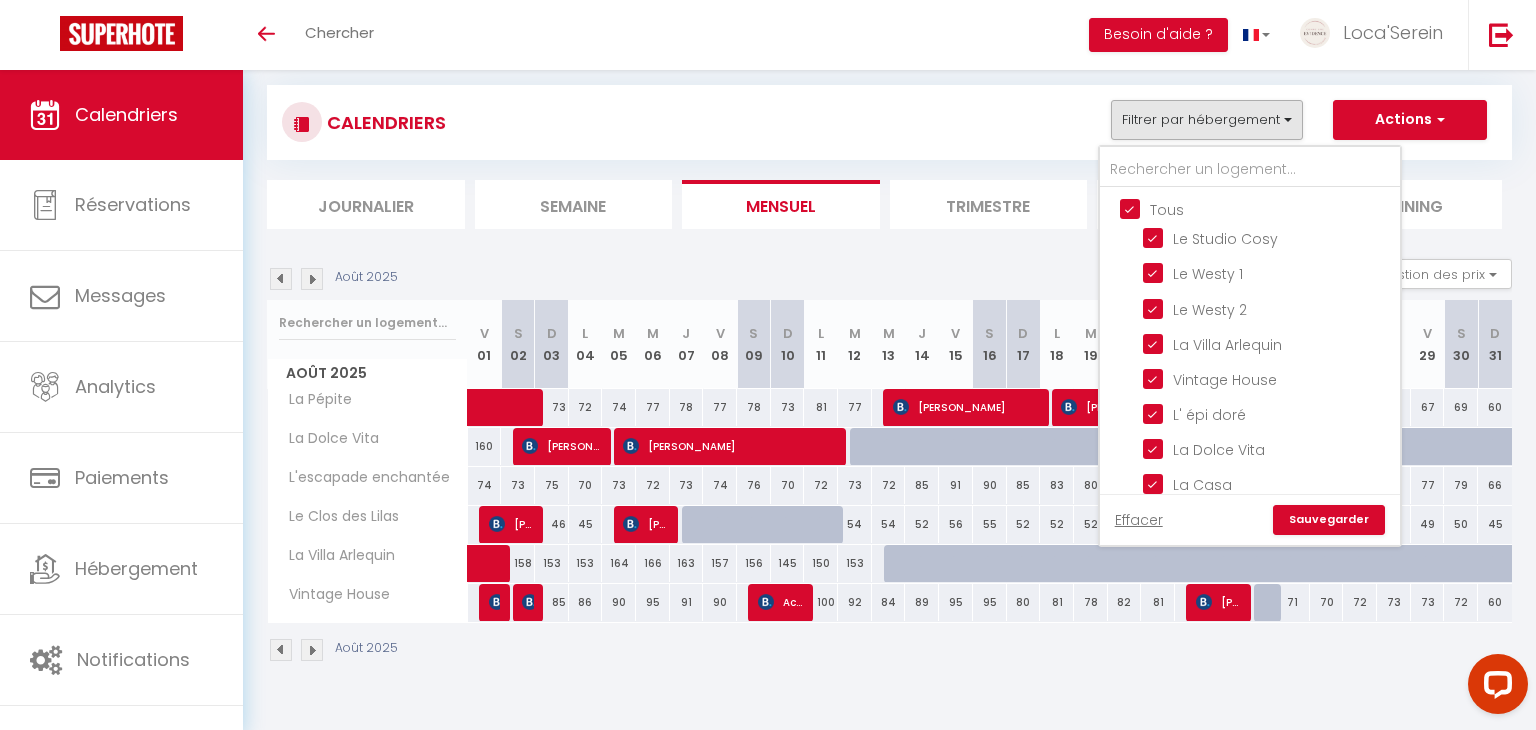checkbox on "true" 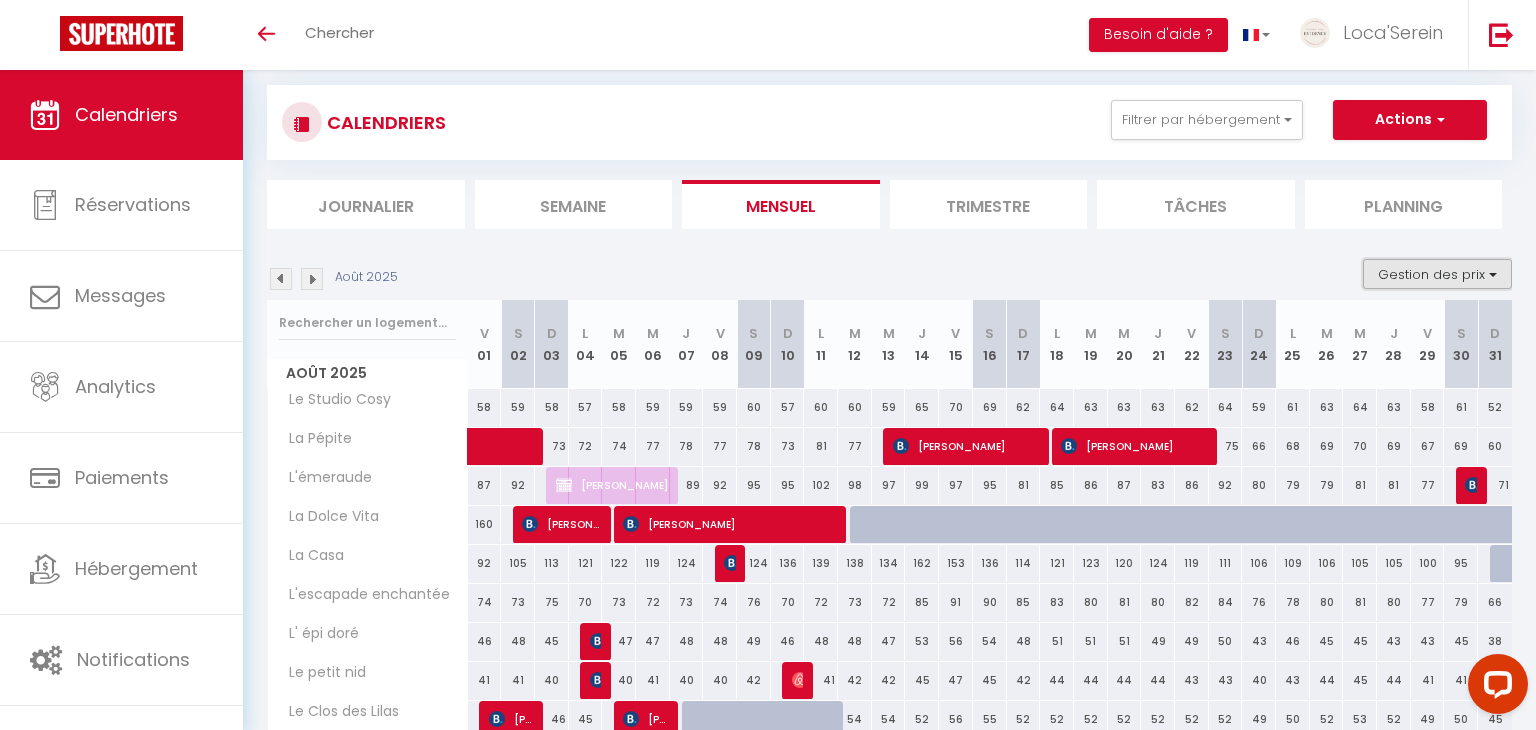 click on "Gestion des prix" at bounding box center (1437, 274) 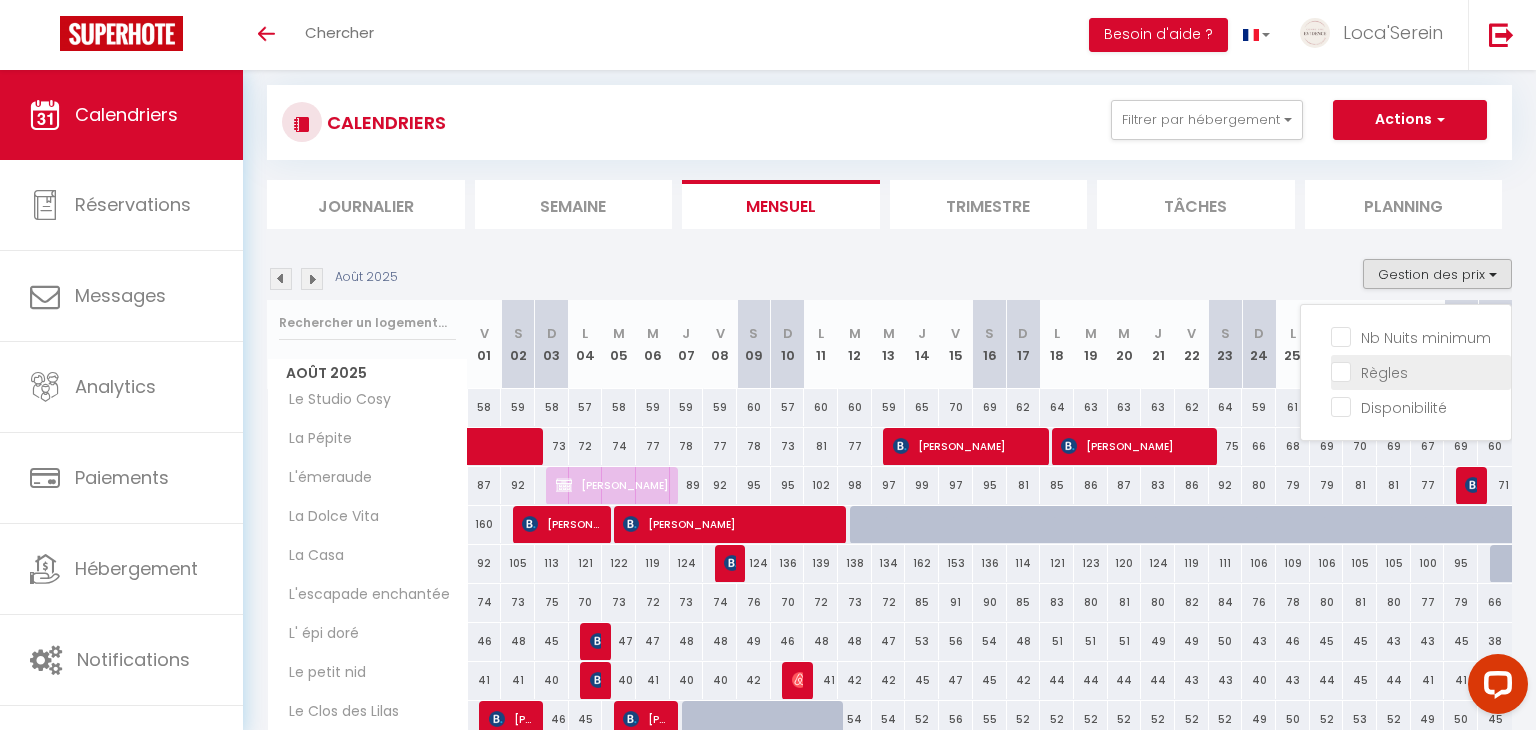 click on "Règles" at bounding box center (1421, 371) 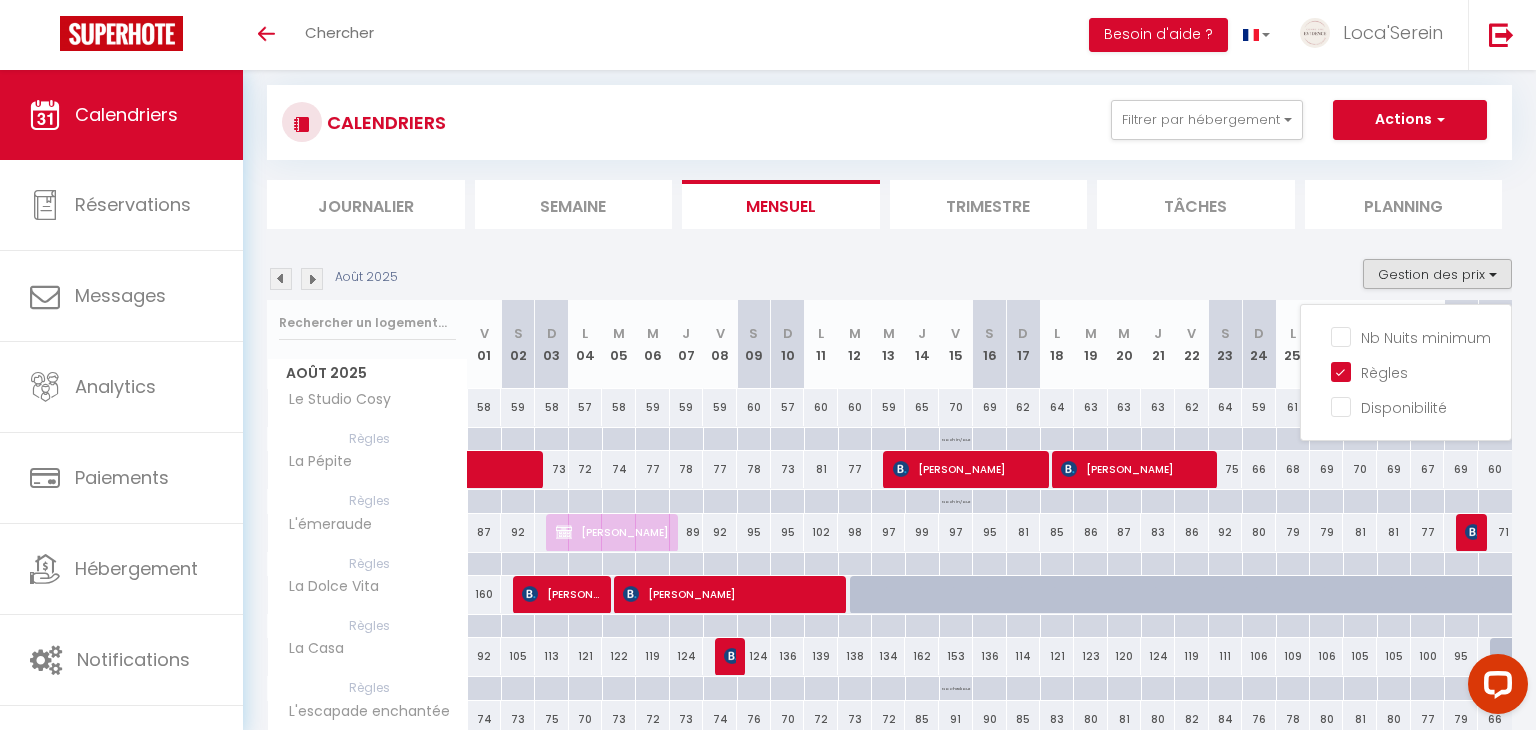 click at bounding box center (281, 279) 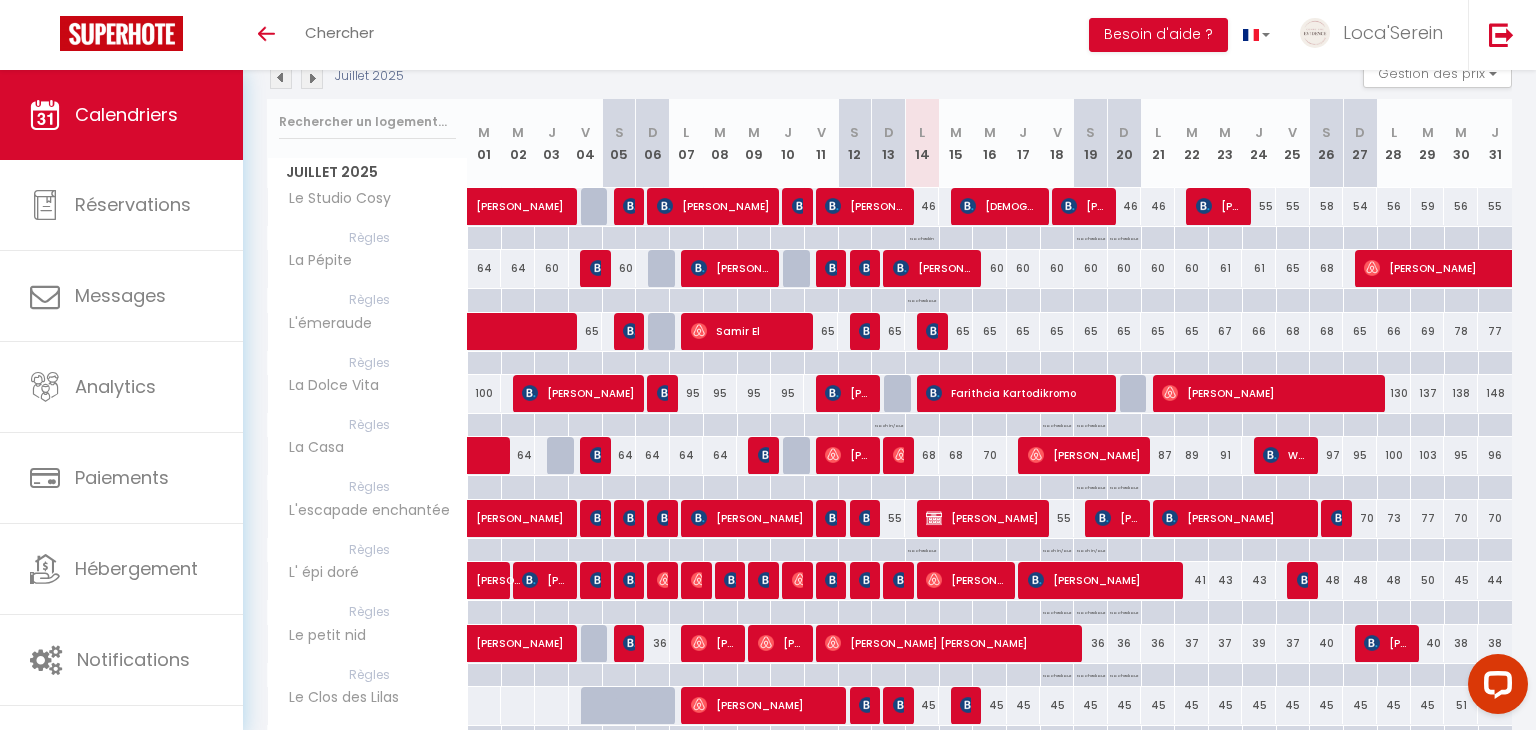 scroll, scrollTop: 224, scrollLeft: 0, axis: vertical 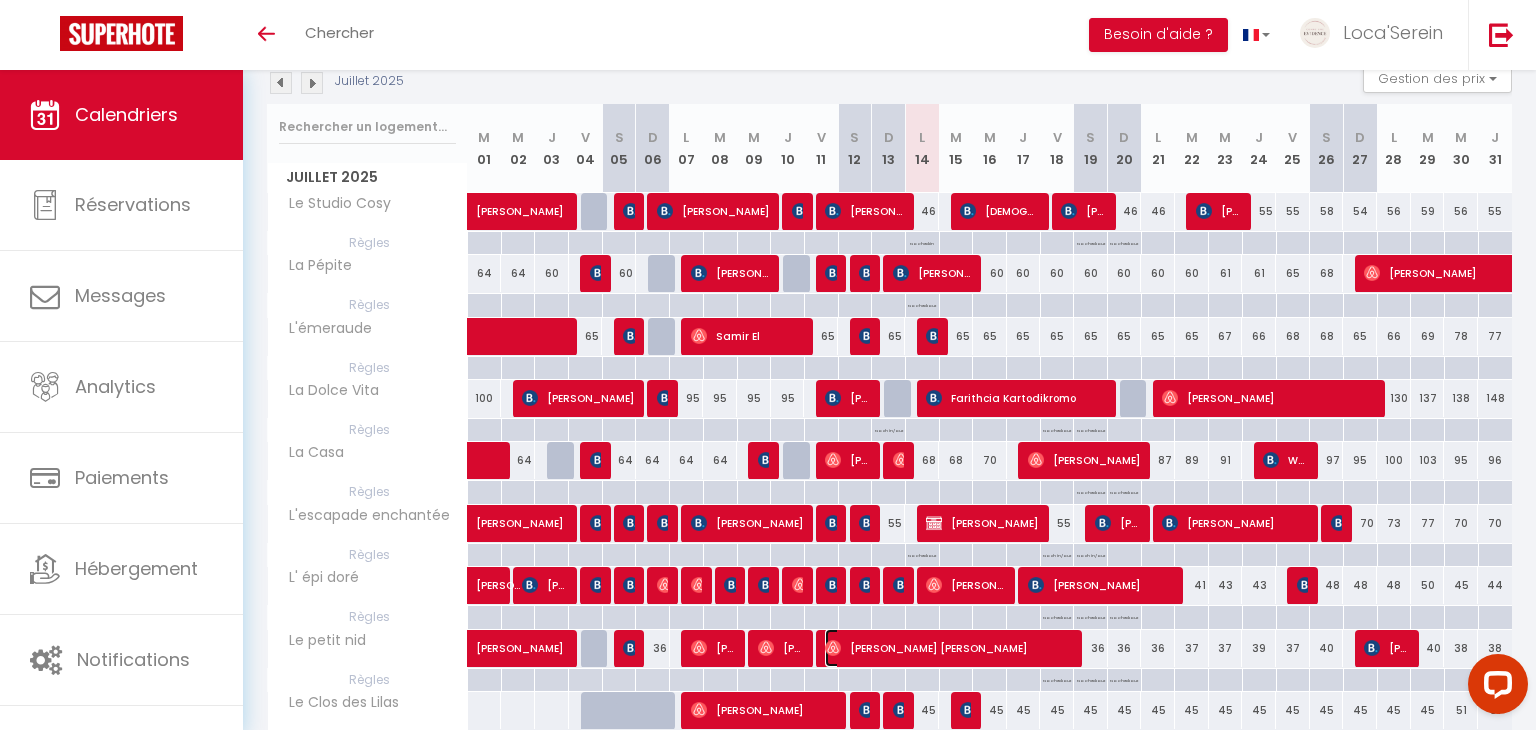 click on "[PERSON_NAME] [PERSON_NAME] [PERSON_NAME]" at bounding box center (949, 648) 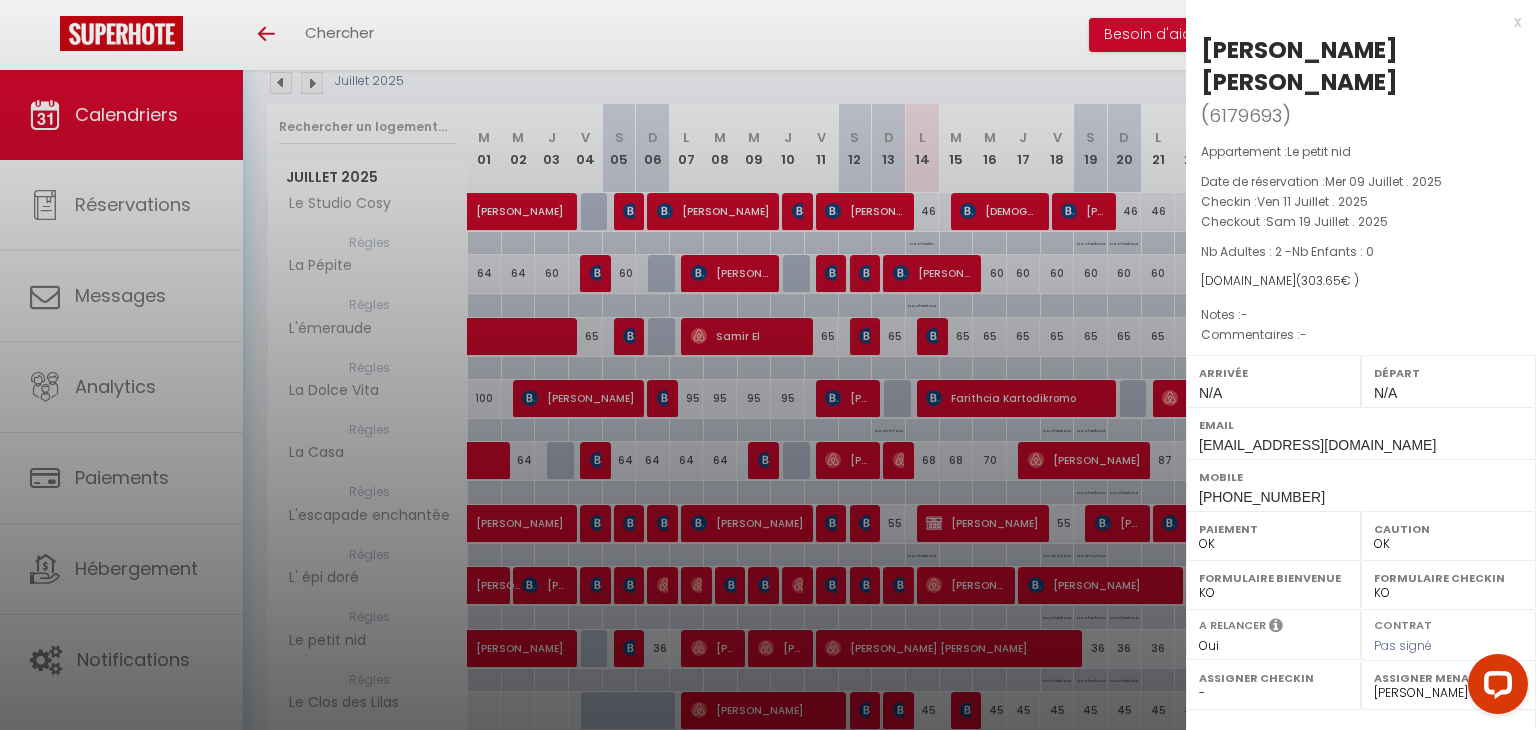click at bounding box center (768, 365) 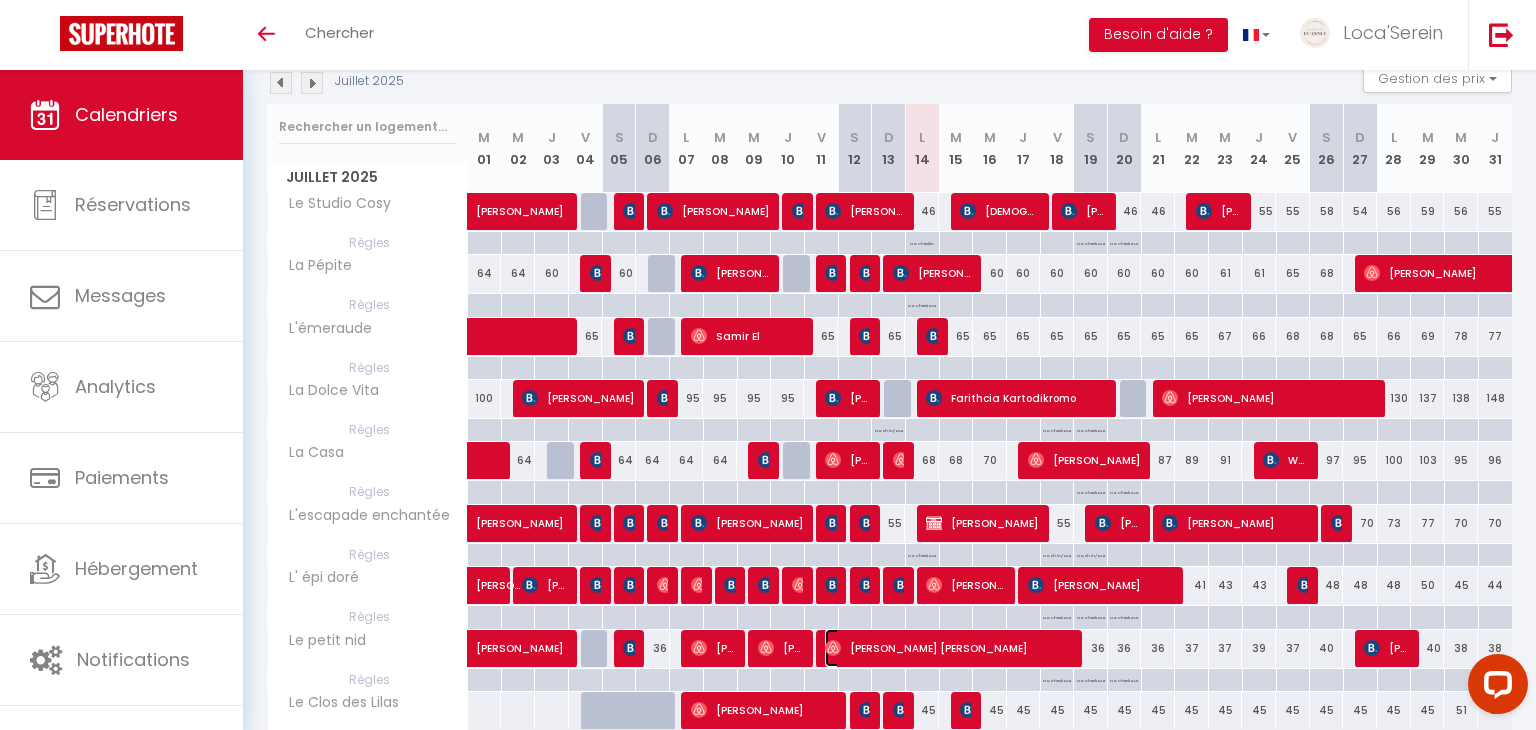 click on "[PERSON_NAME] [PERSON_NAME] [PERSON_NAME]" at bounding box center [949, 648] 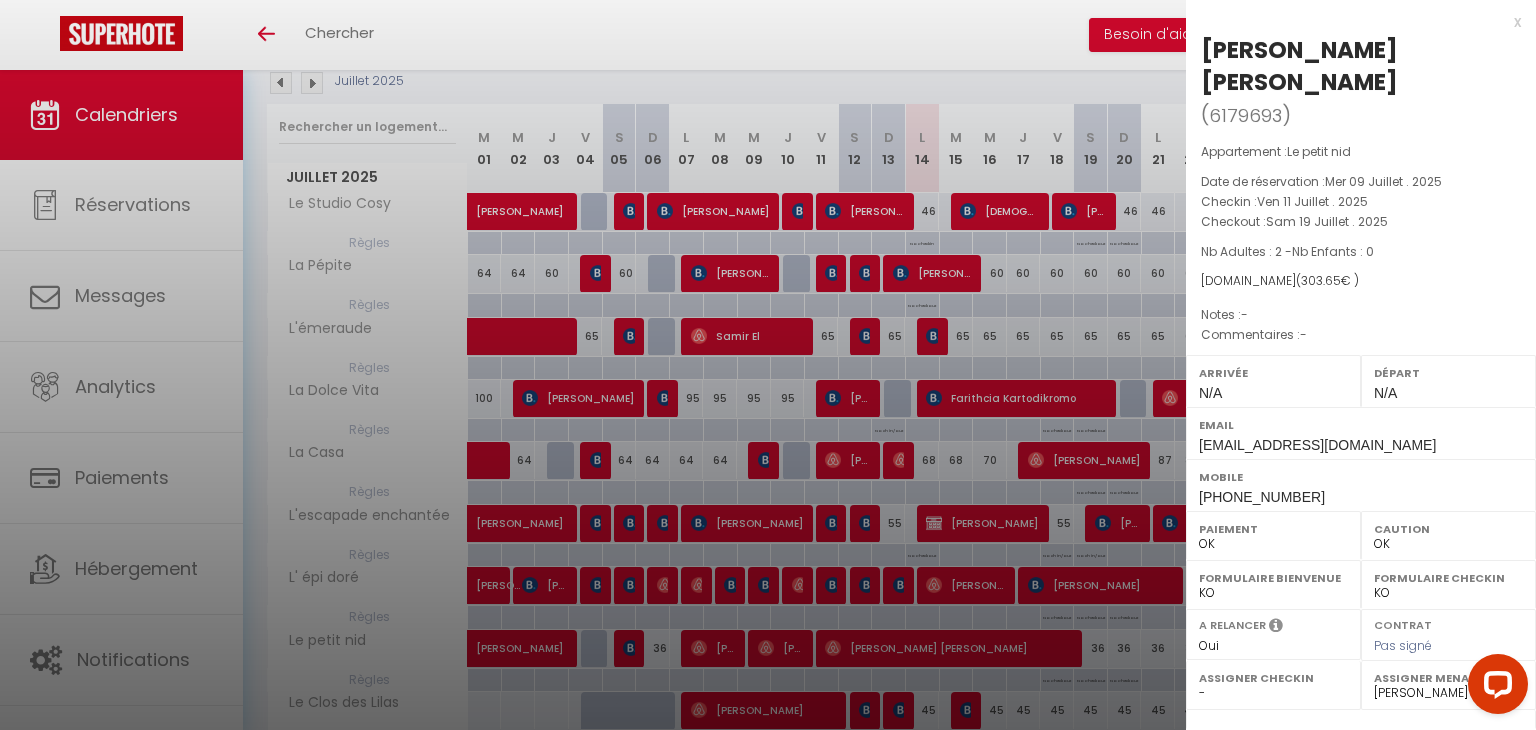 click at bounding box center [768, 365] 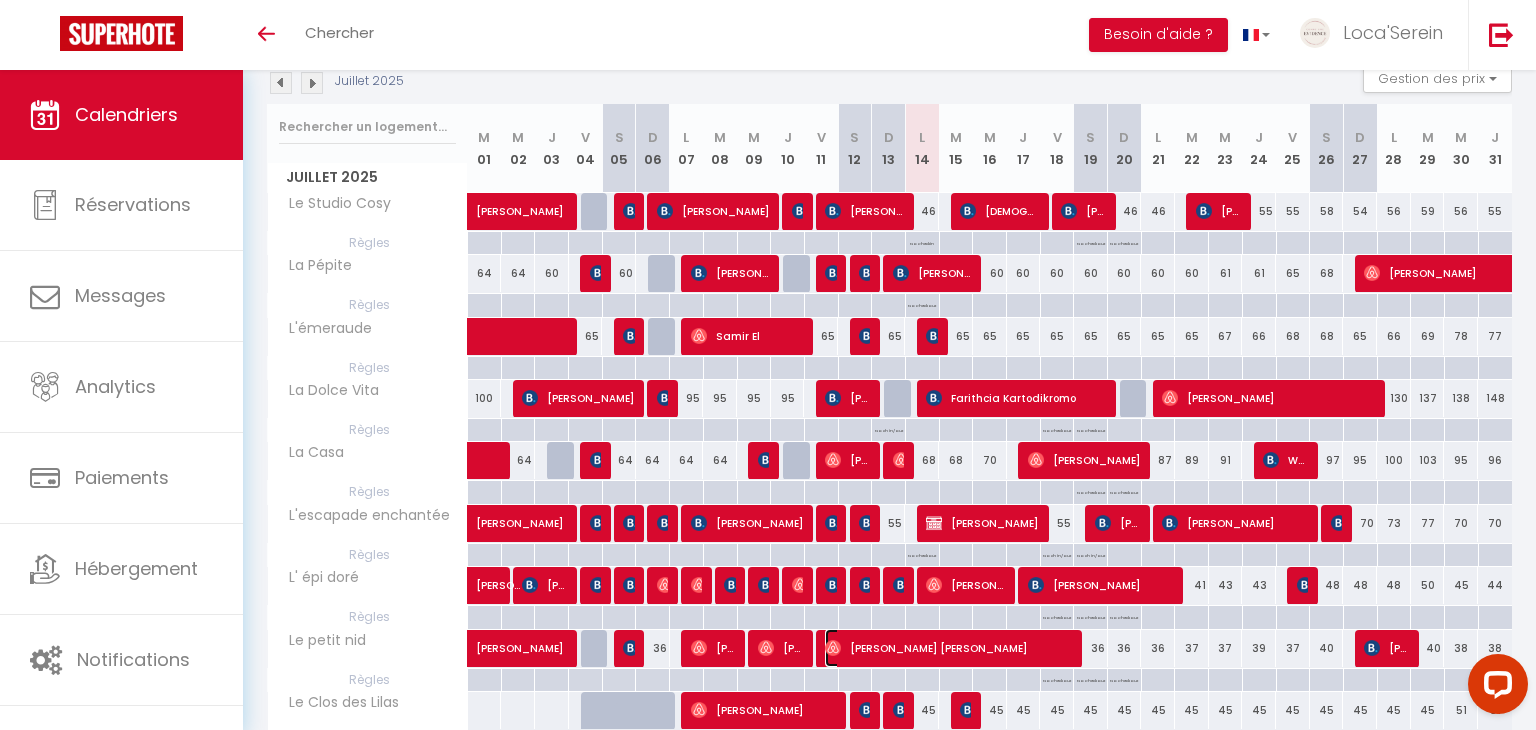click on "[PERSON_NAME] [PERSON_NAME] [PERSON_NAME]" at bounding box center (949, 648) 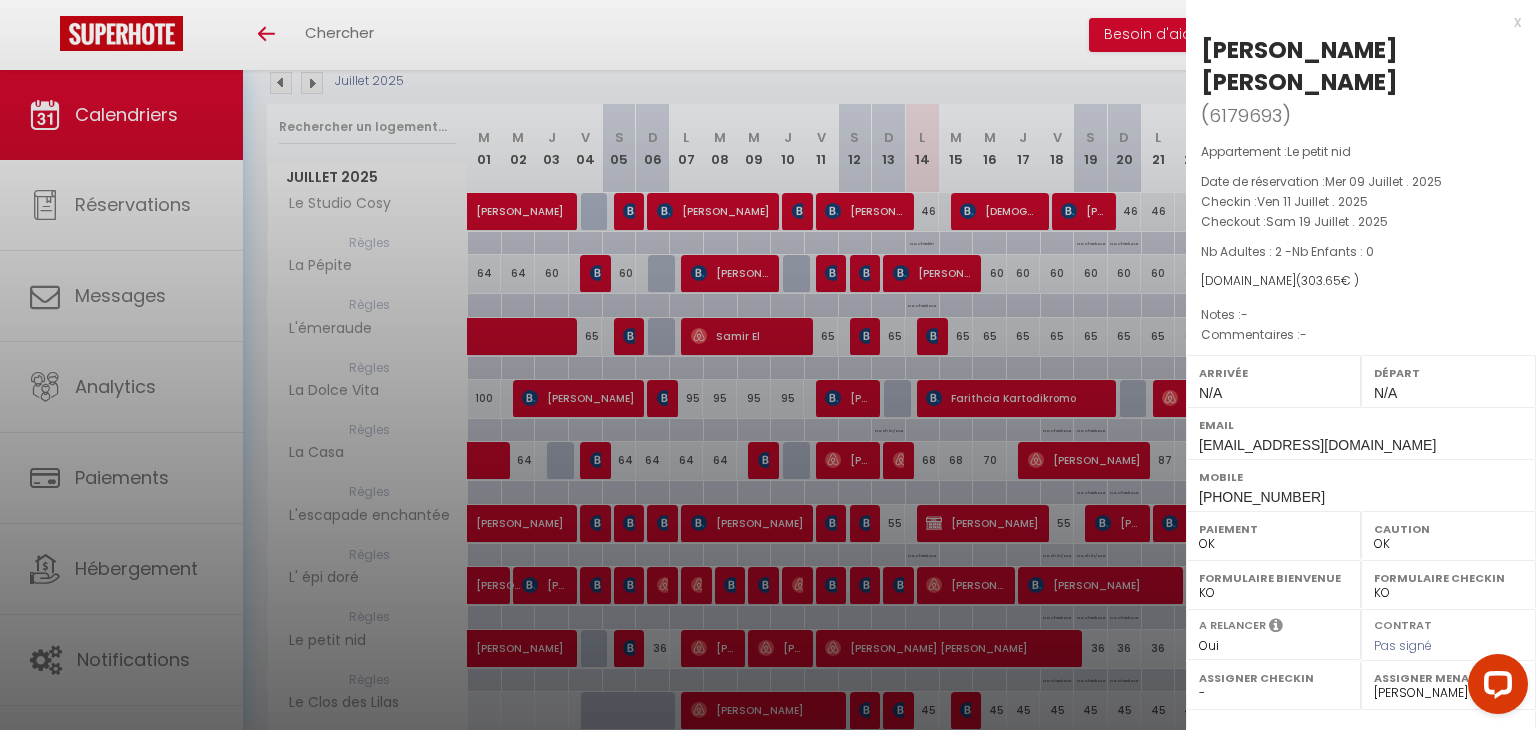 click at bounding box center (768, 365) 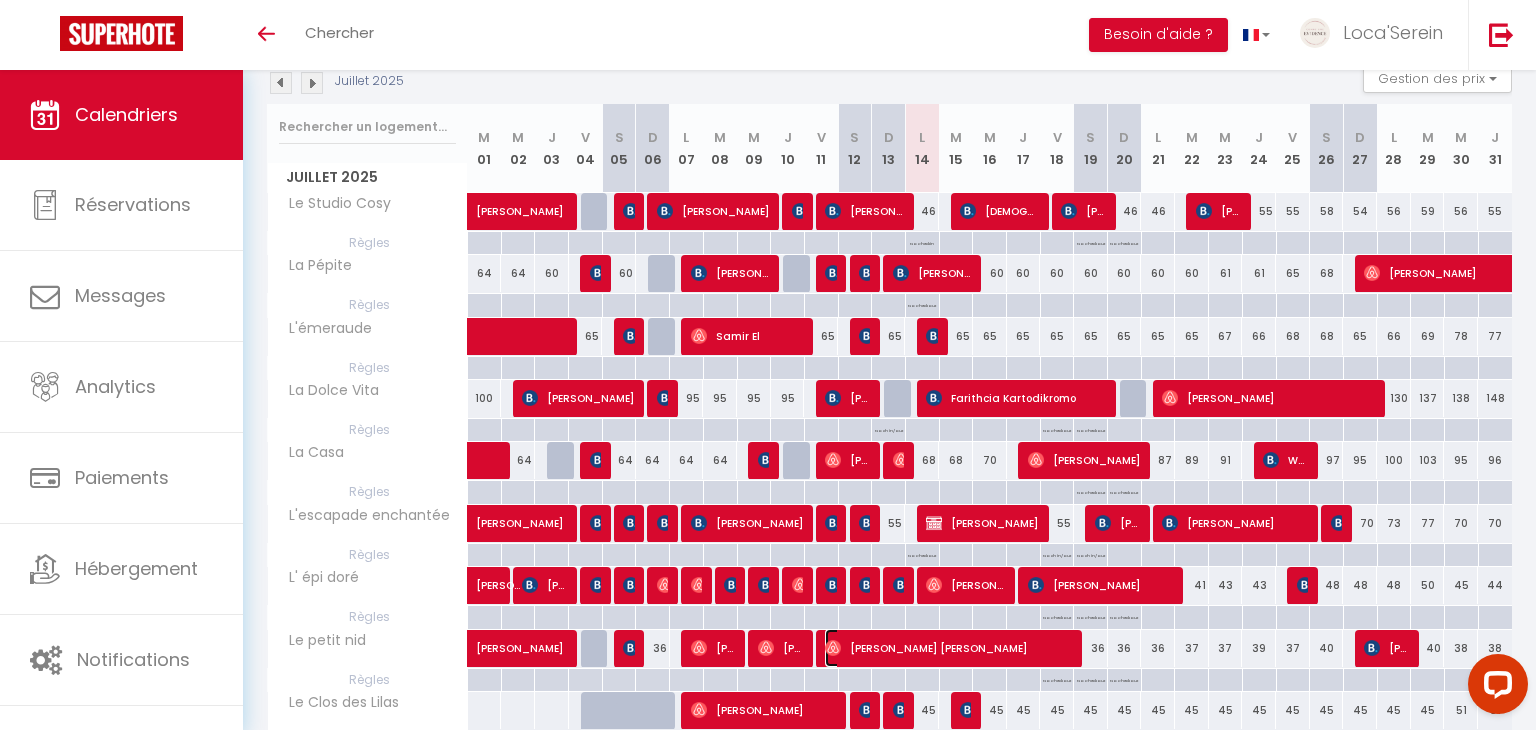 click on "[PERSON_NAME] [PERSON_NAME] [PERSON_NAME]" at bounding box center [949, 648] 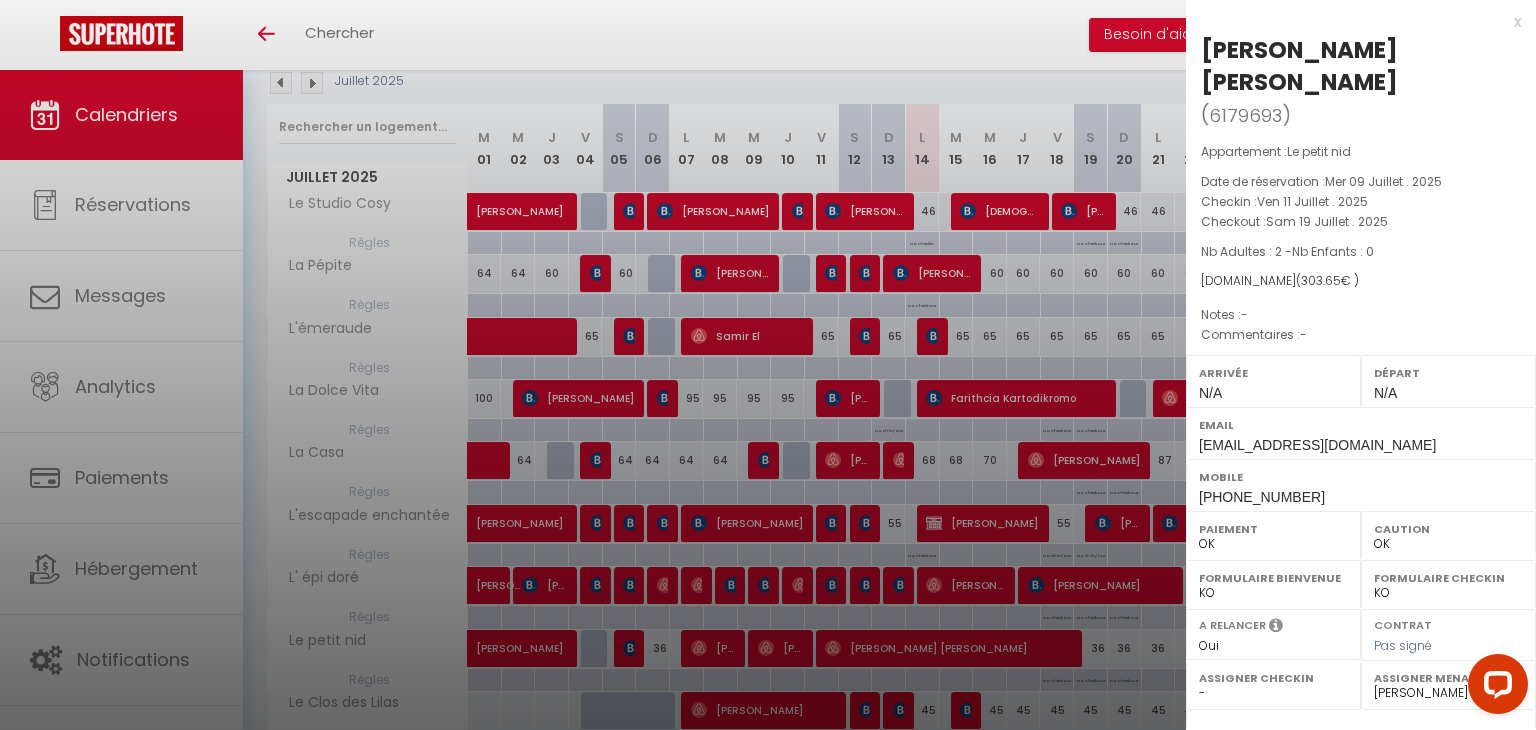click on "-
matthieu ackermann
Carole Allegret
Suzanne Brunet
Gilles Baudon
Manuel LOPEZ
Grégory GENIN
Marie Janicot
Murielle Duru
Iryna Iryna
Kim DUCROZET
Helena Morais
Lucie Da Cruz
Emanuel Kotkowiak
Adeline AUTIN
Berkise GRILLOT" at bounding box center (1448, 693) 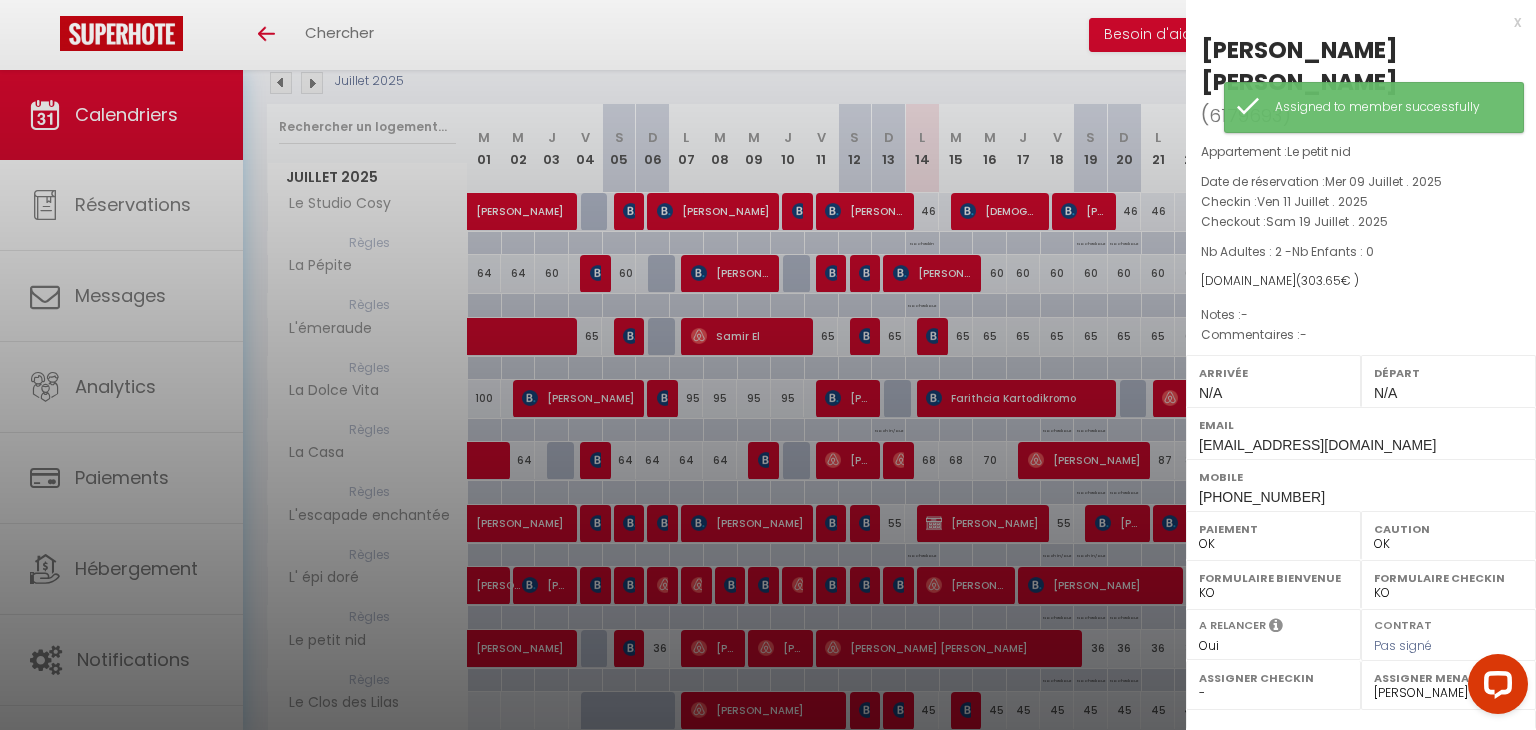click at bounding box center (768, 365) 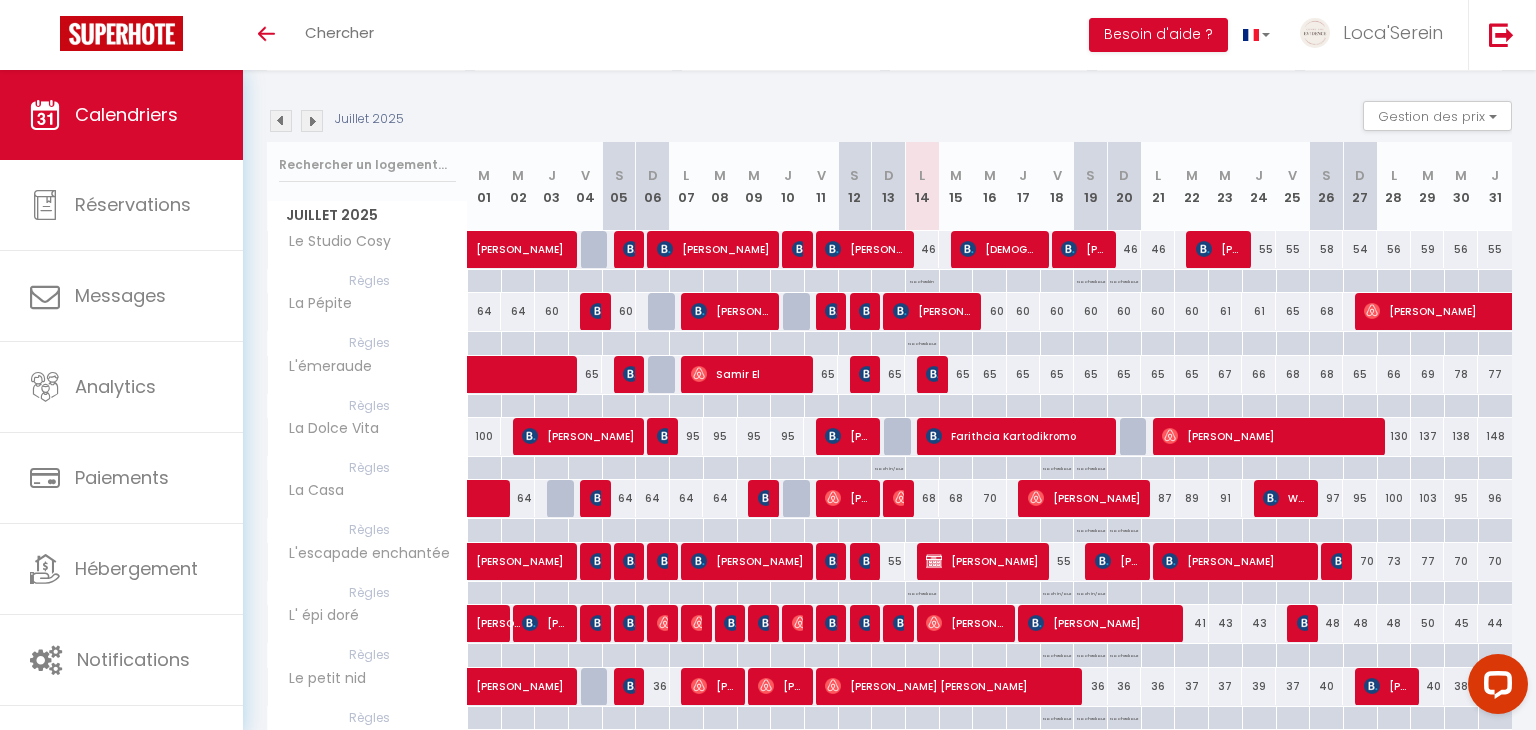 scroll, scrollTop: 185, scrollLeft: 0, axis: vertical 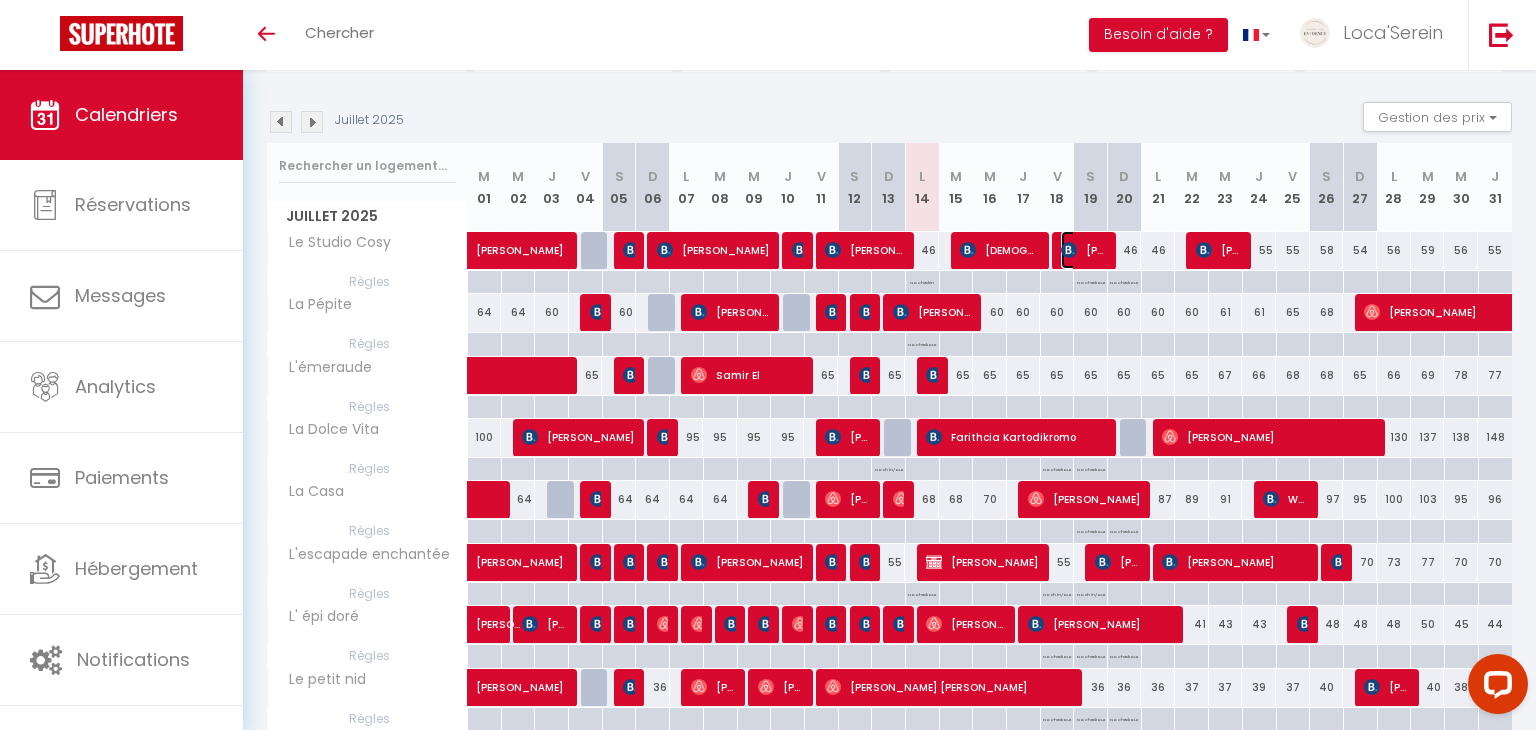 click on "[PERSON_NAME]" at bounding box center [1083, 250] 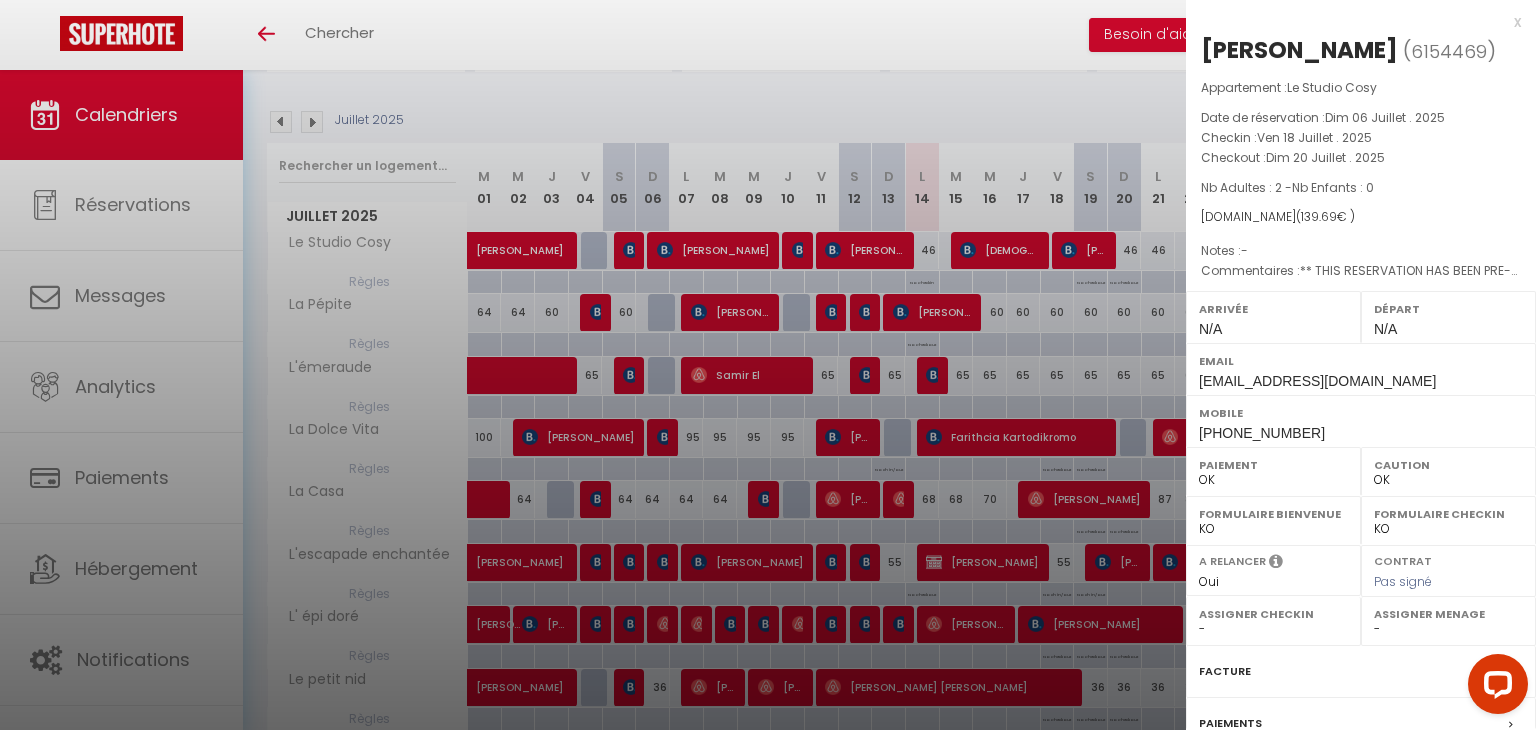 click on "-
matthieu ackermann
Carole Allegret
Suzanne Brunet
Gilles Baudon
Manuel LOPEZ
Grégory GENIN
Marie Janicot
Murielle Duru
Iryna Iryna
Kim DUCROZET
Helena Morais
Lucie Da Cruz
Emanuel Kotkowiak
Adeline AUTIN
Berkise GRILLOT" at bounding box center [1448, 629] 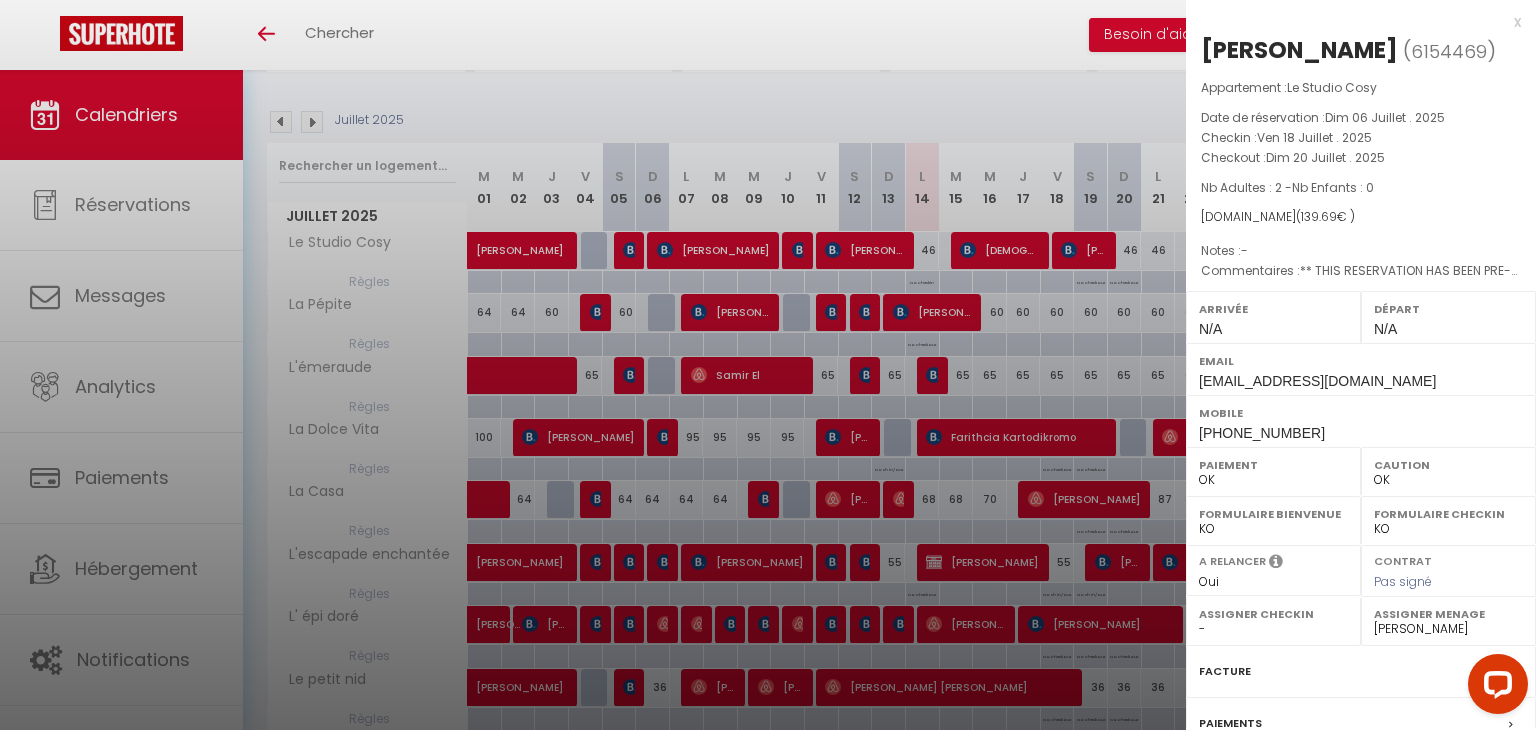 click on "-
matthieu ackermann
Carole Allegret
Suzanne Brunet
Gilles Baudon
Manuel LOPEZ
Grégory GENIN
Marie Janicot
Murielle Duru
Iryna Iryna
Kim DUCROZET
Helena Morais
Lucie Da Cruz
Emanuel Kotkowiak
Adeline AUTIN
Berkise GRILLOT" at bounding box center (1448, 629) 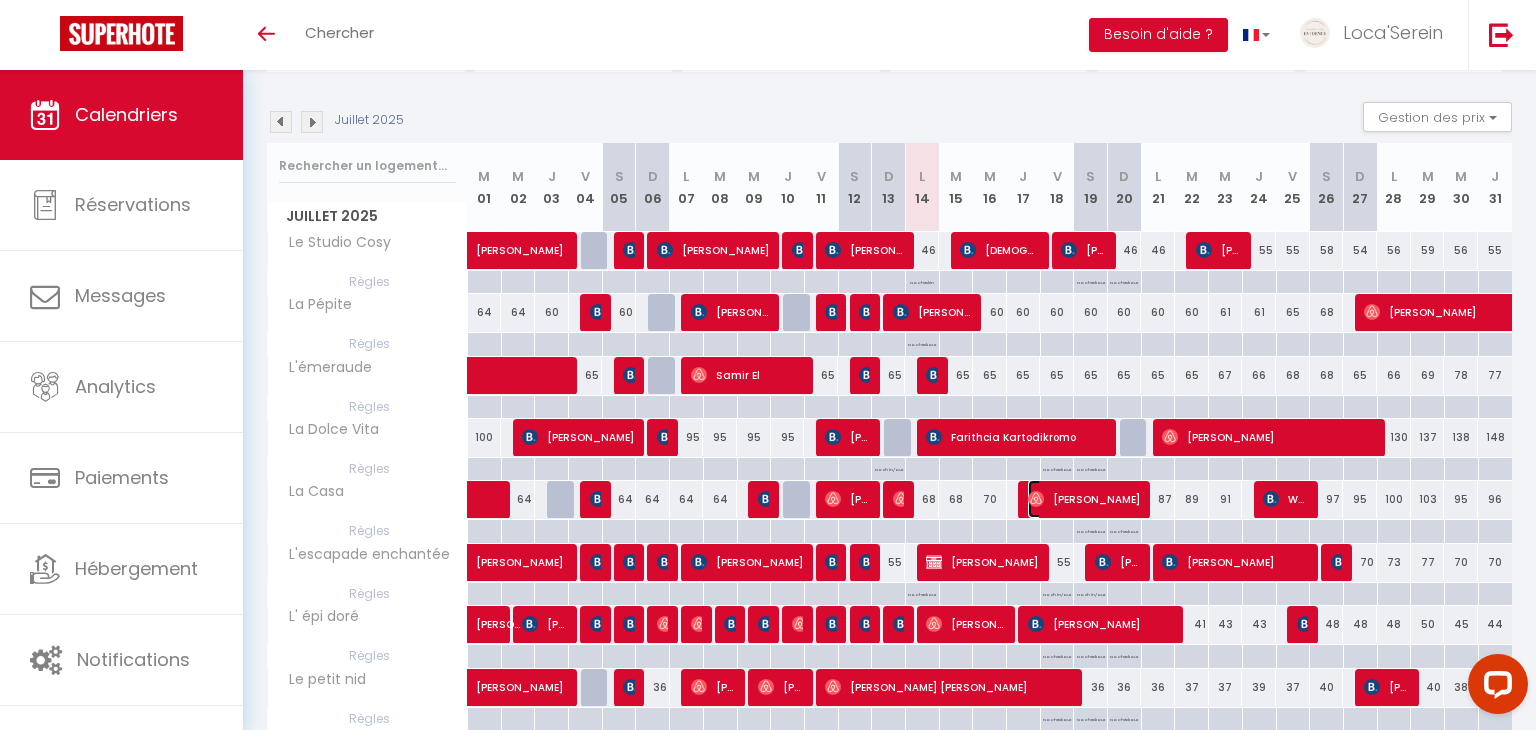 click on "[PERSON_NAME]" at bounding box center [1084, 499] 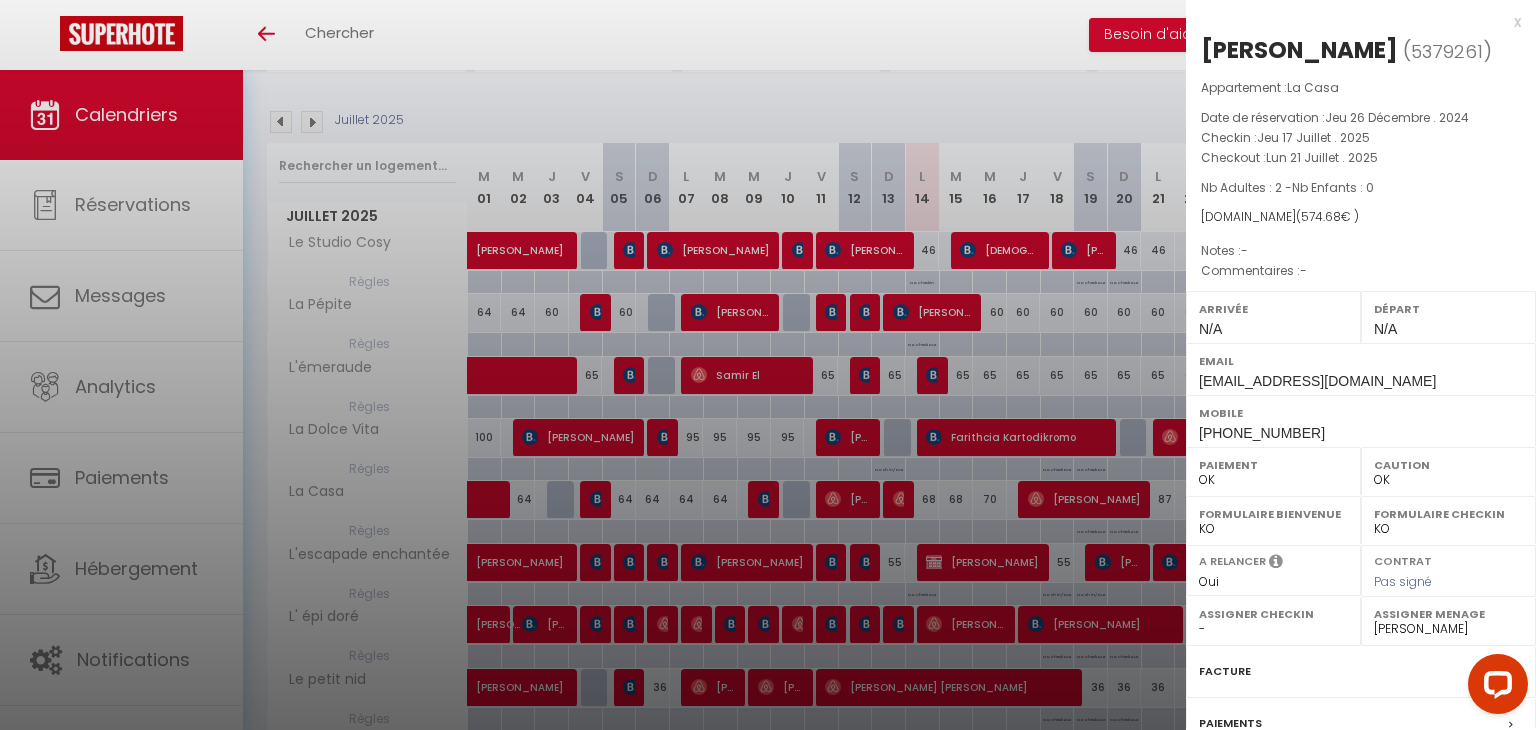 click at bounding box center (768, 365) 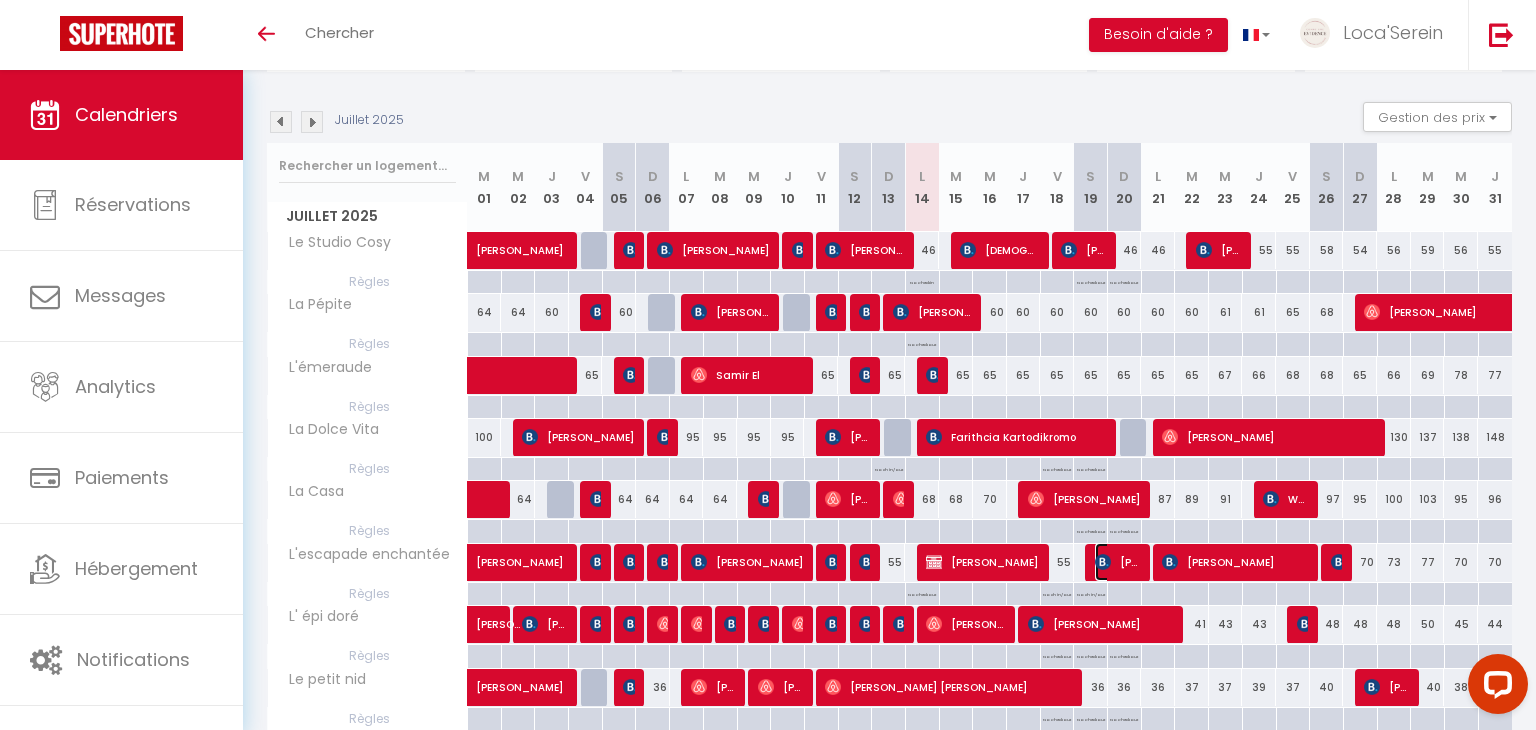click on "[PERSON_NAME]" at bounding box center (1117, 562) 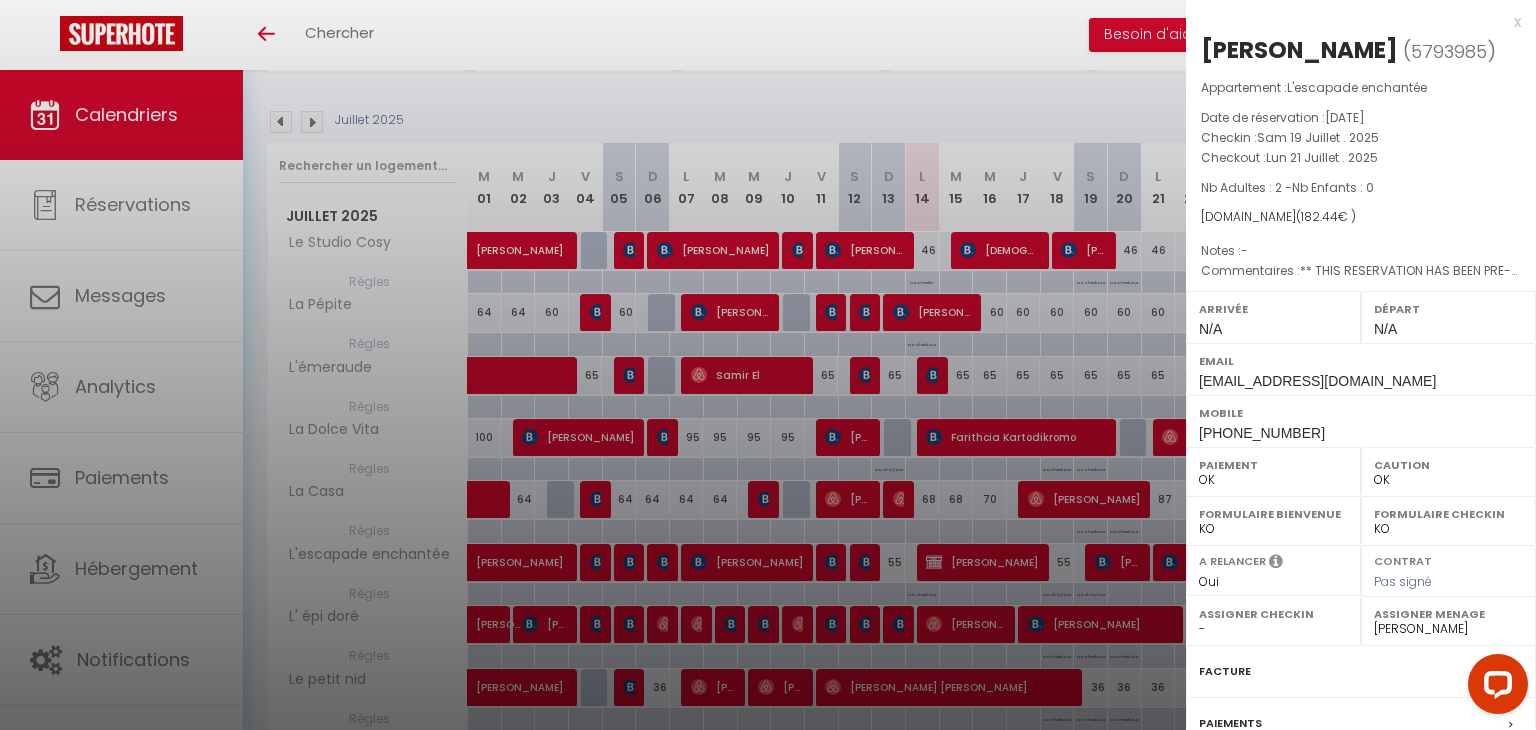 click at bounding box center (768, 365) 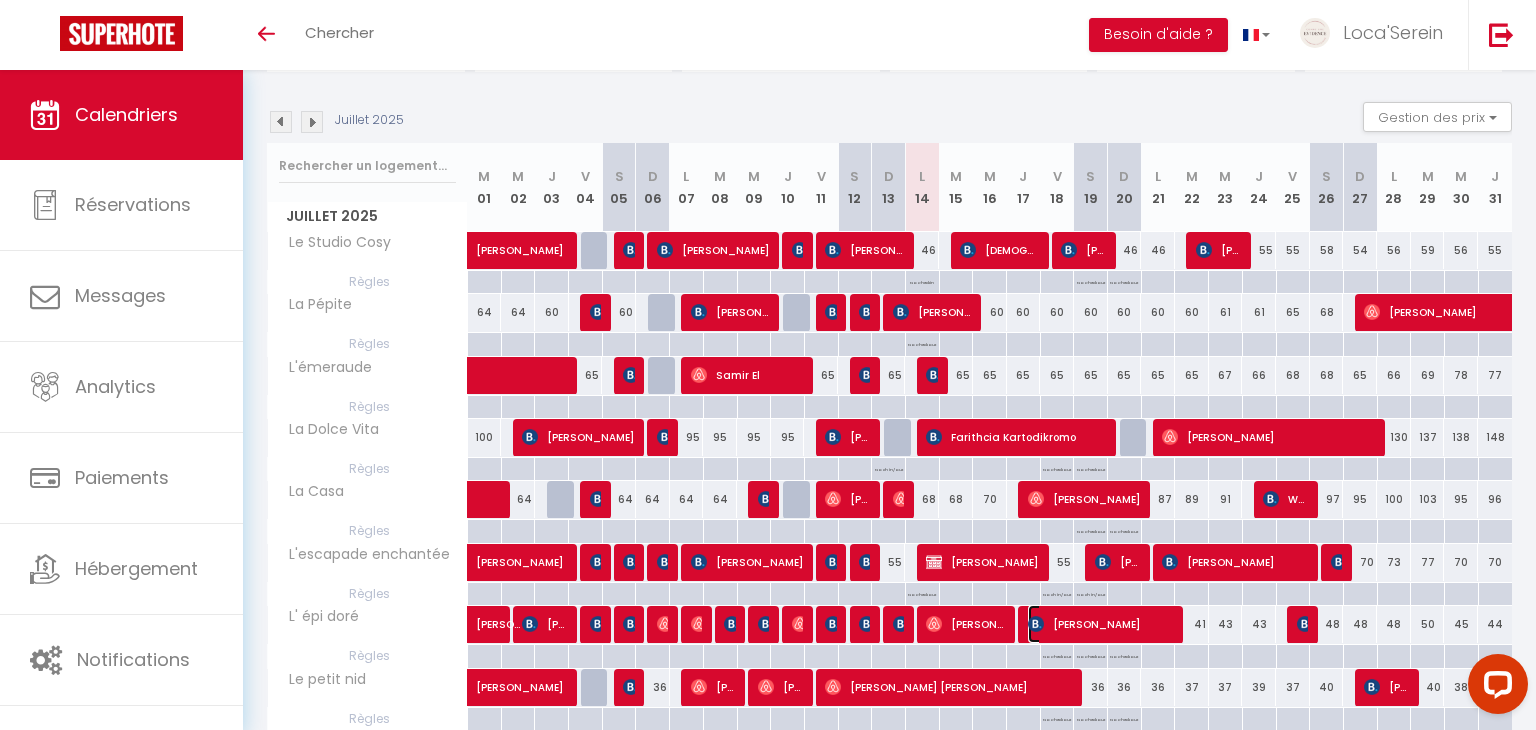 click on "[PERSON_NAME]" at bounding box center [1101, 624] 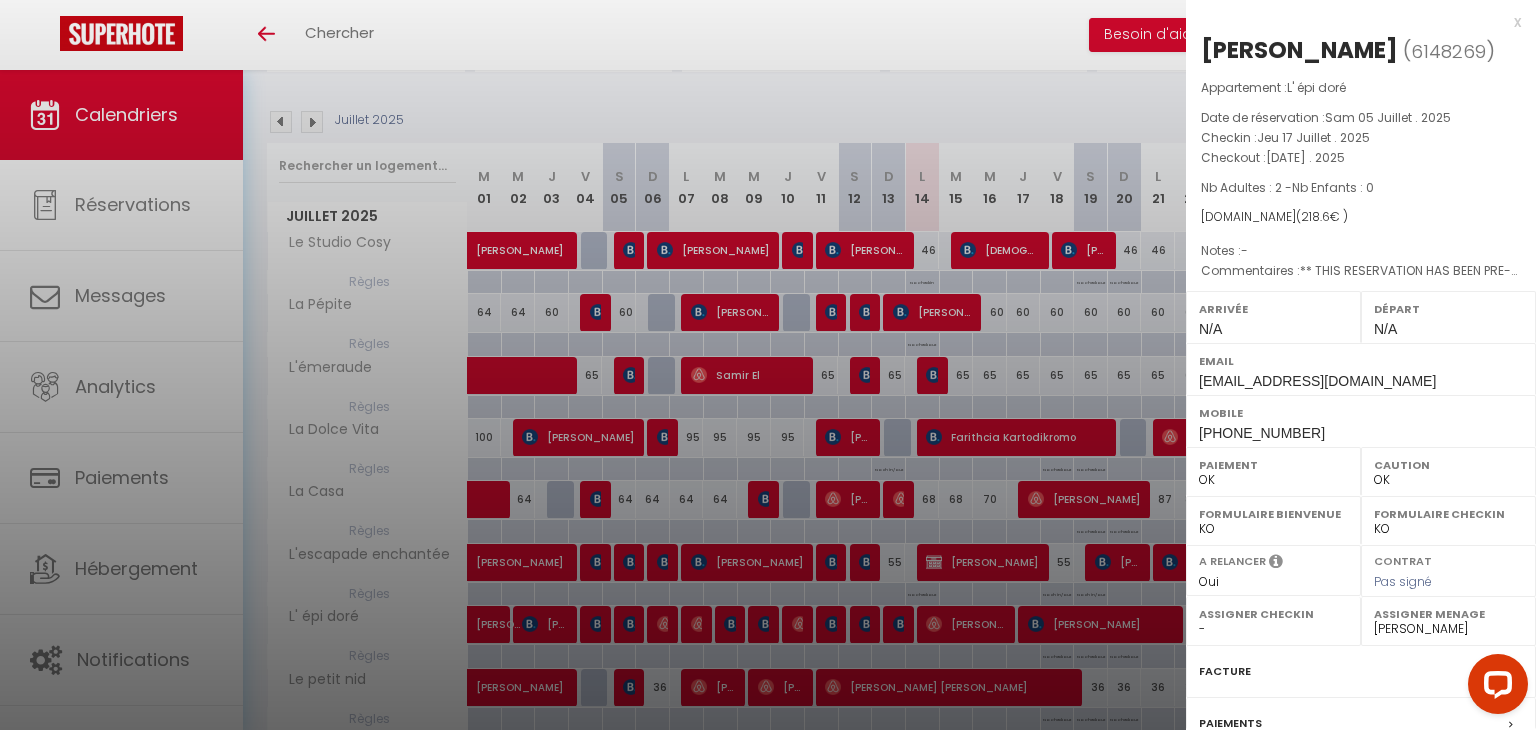 click at bounding box center [768, 365] 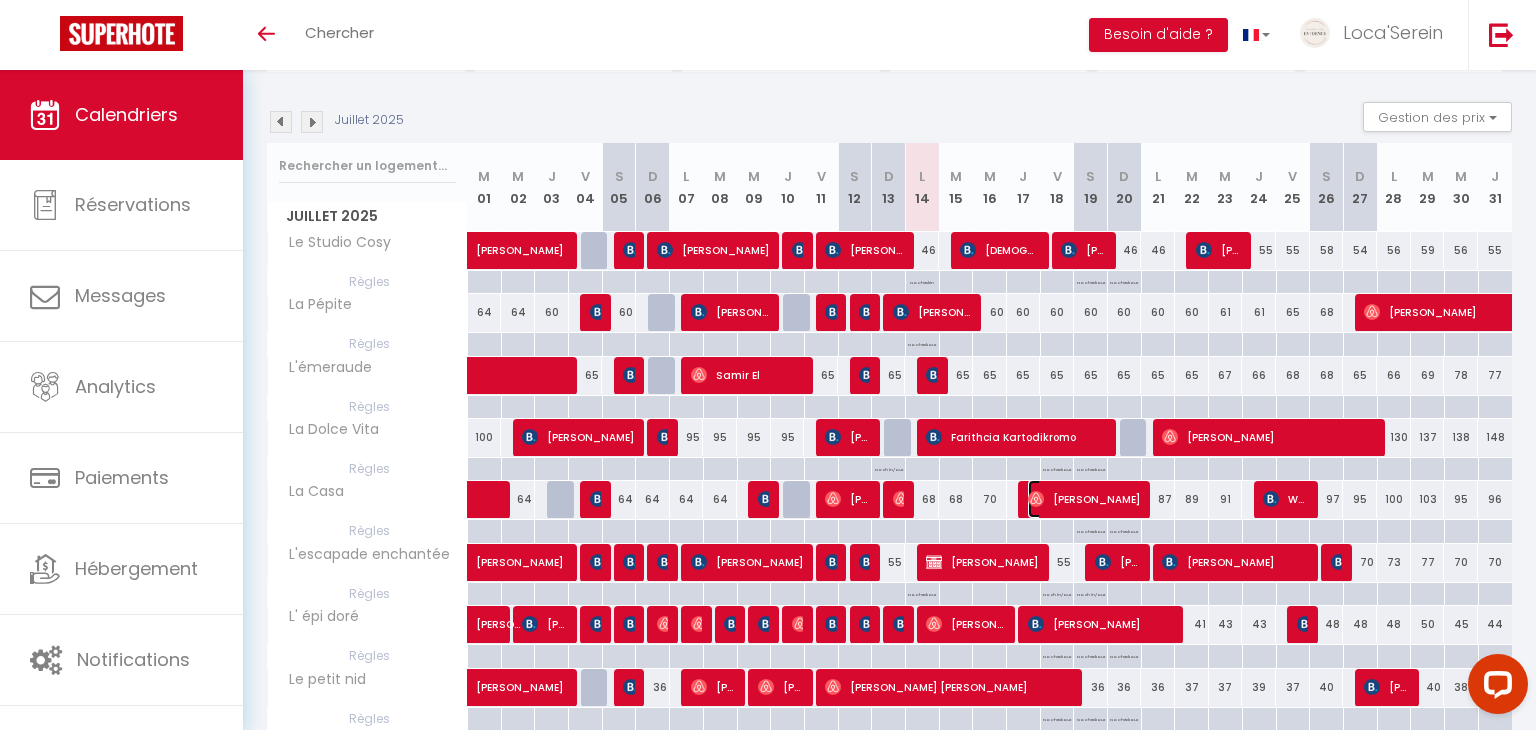 click on "[PERSON_NAME]" at bounding box center [1084, 499] 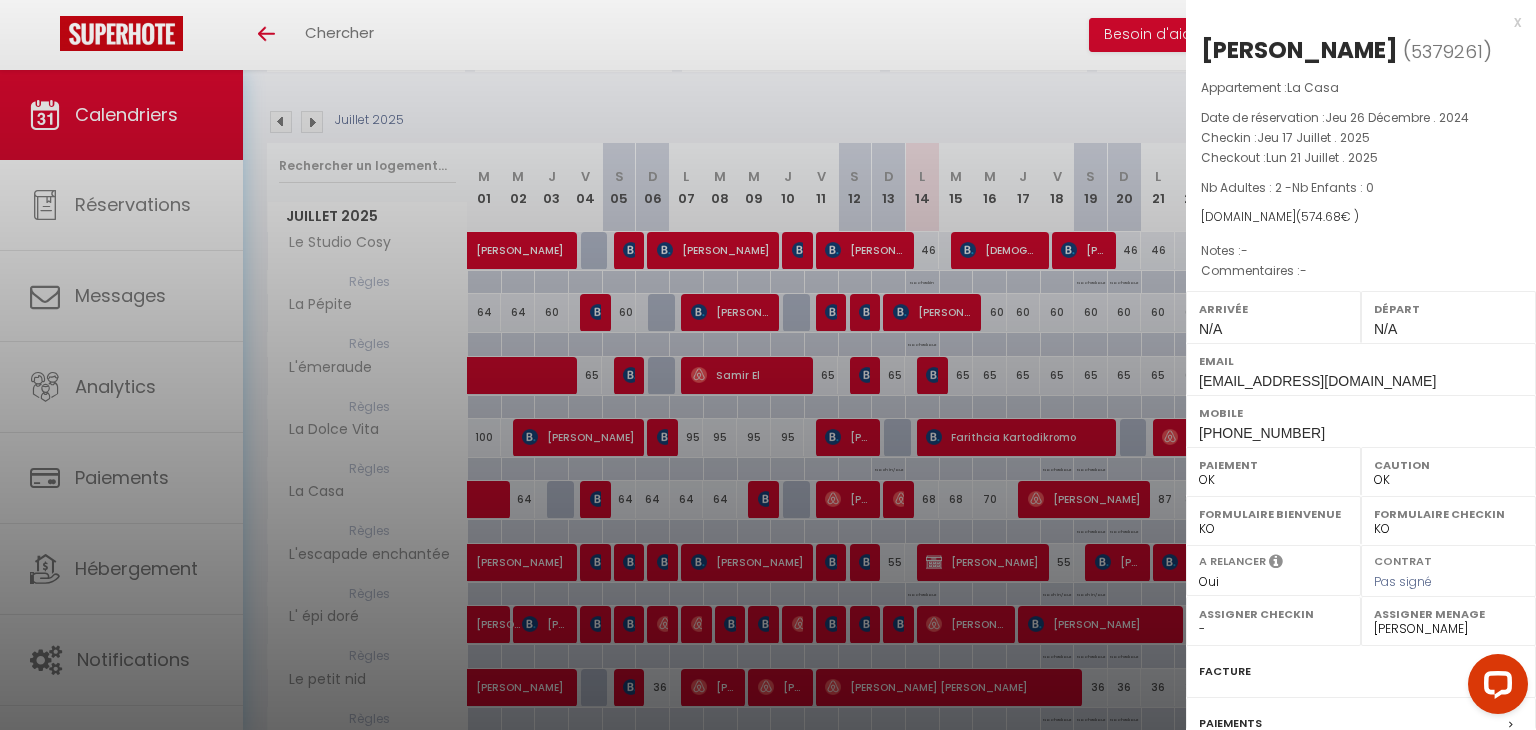 click at bounding box center [768, 365] 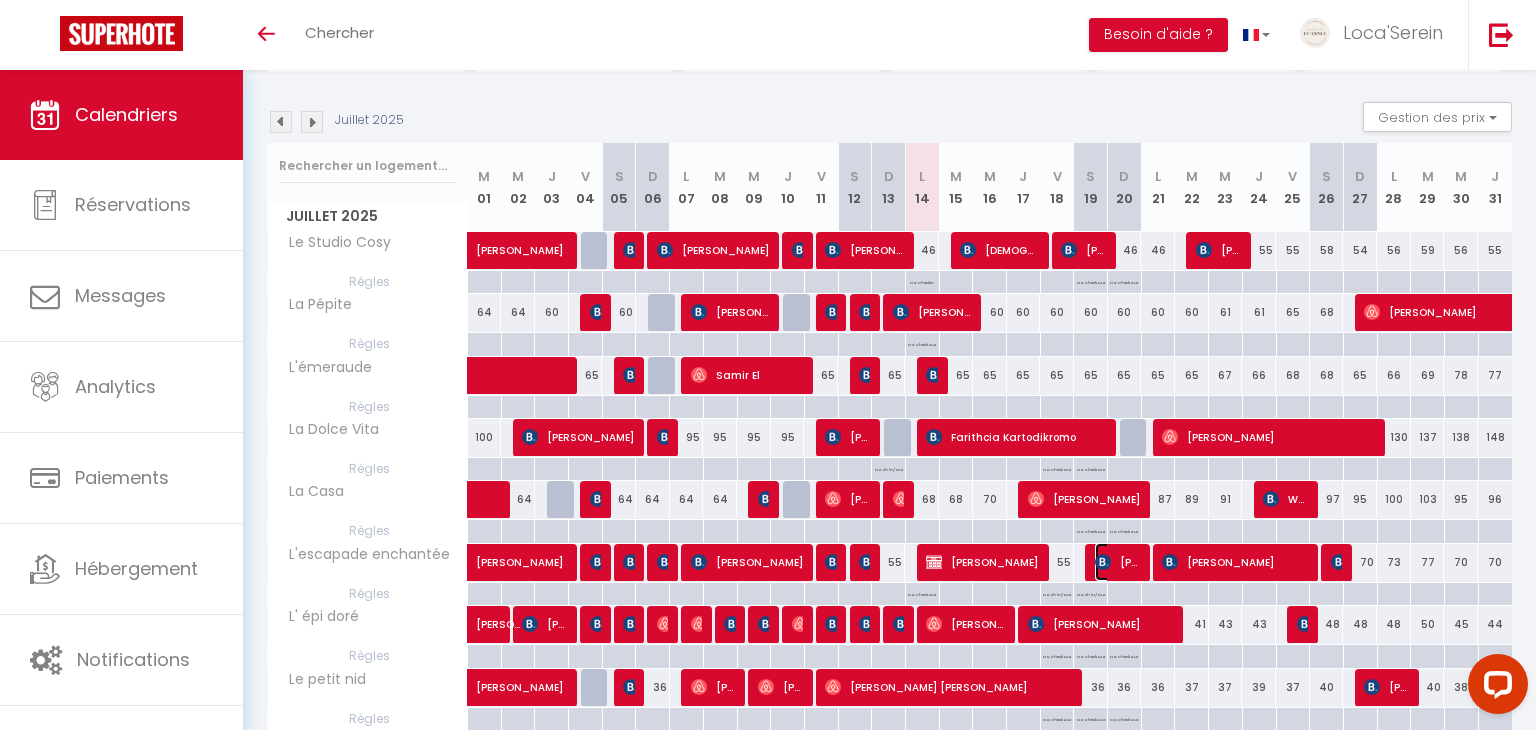 click at bounding box center [1103, 562] 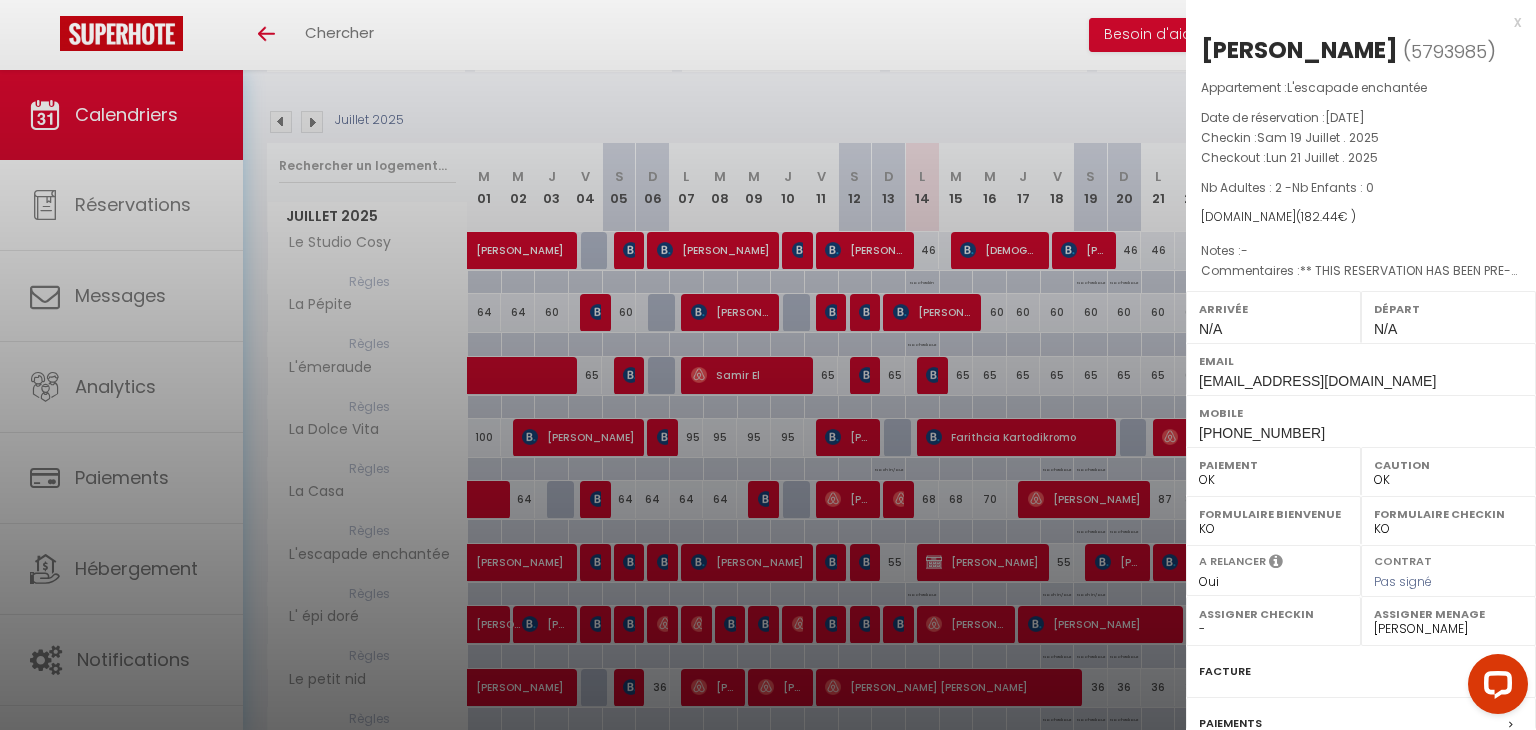 click at bounding box center [768, 365] 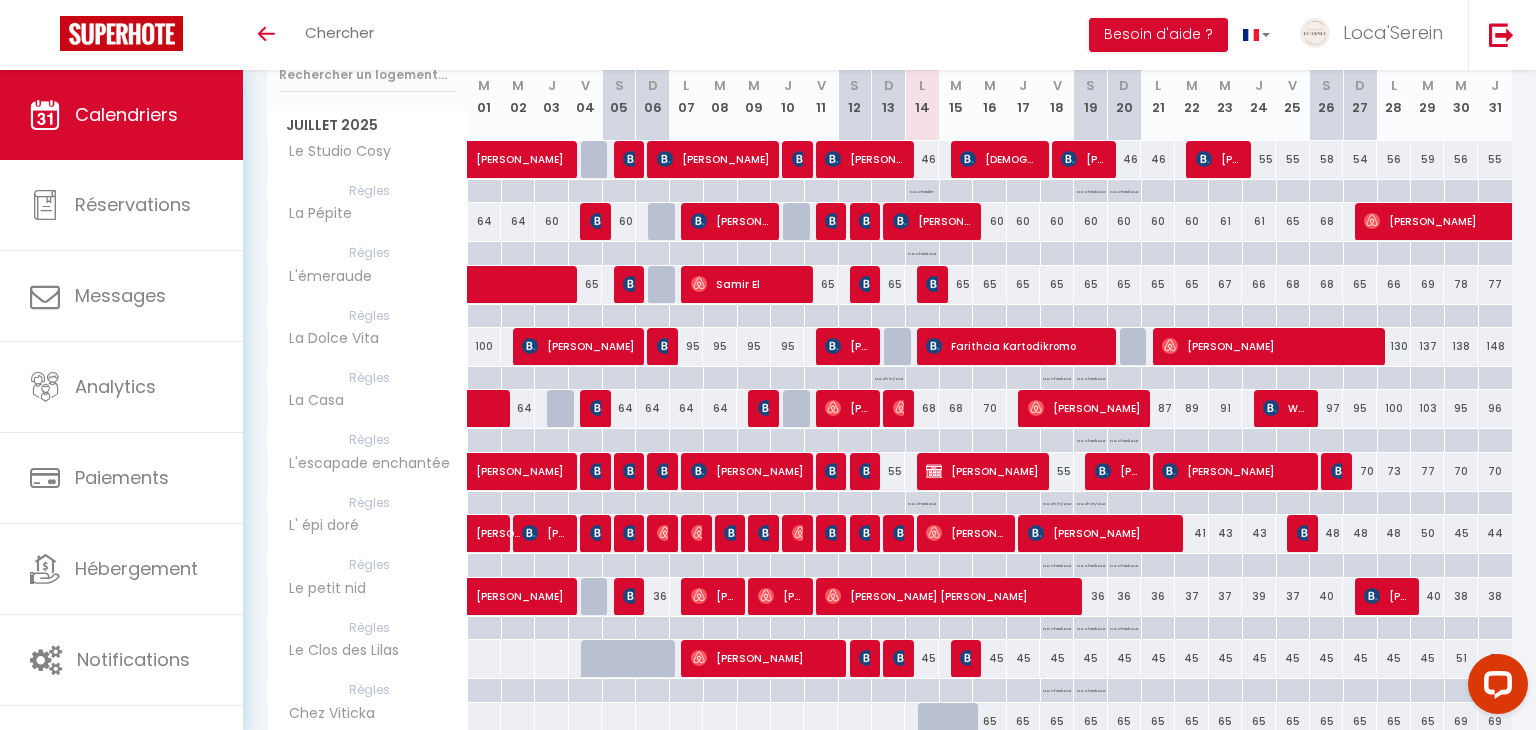 scroll, scrollTop: 281, scrollLeft: 0, axis: vertical 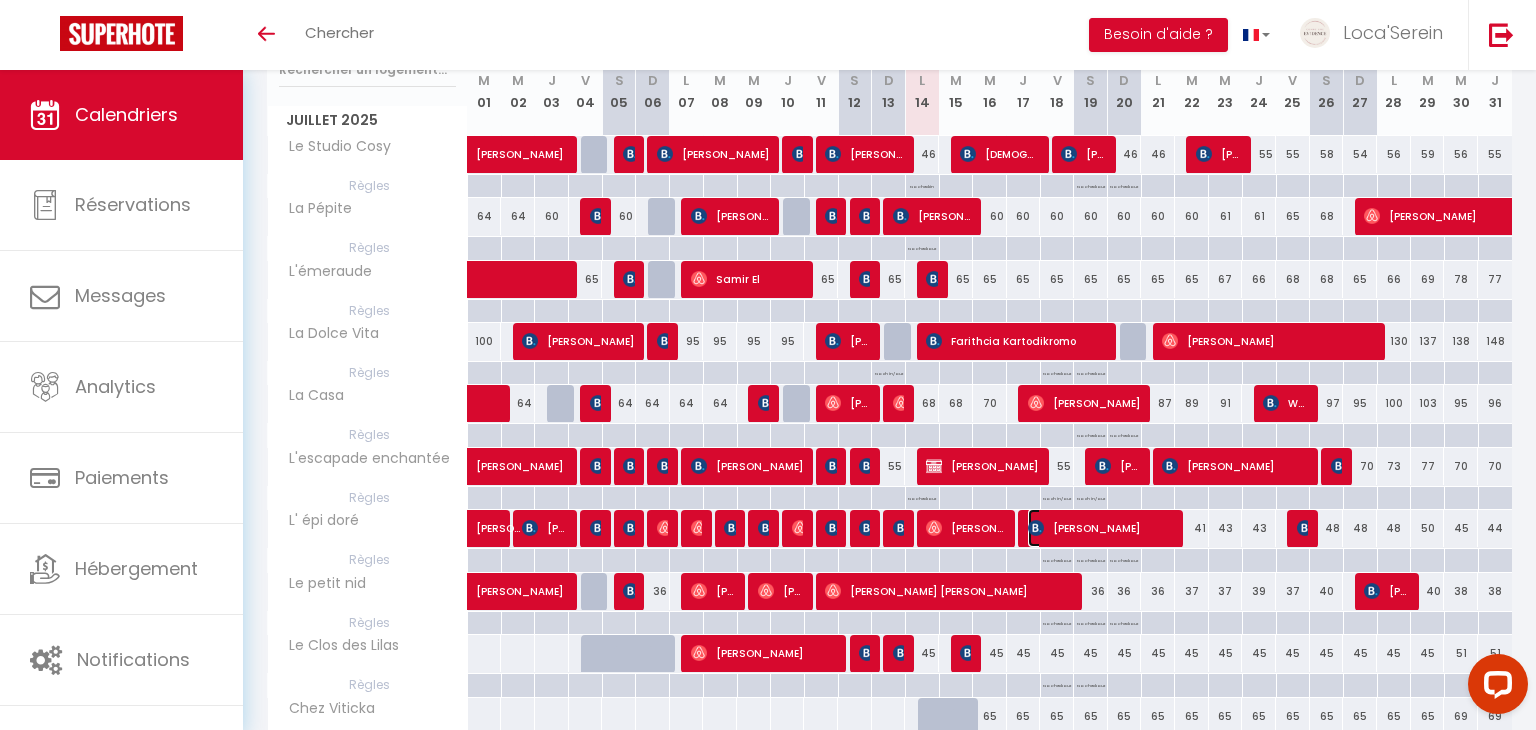 click on "[PERSON_NAME]" at bounding box center (1101, 528) 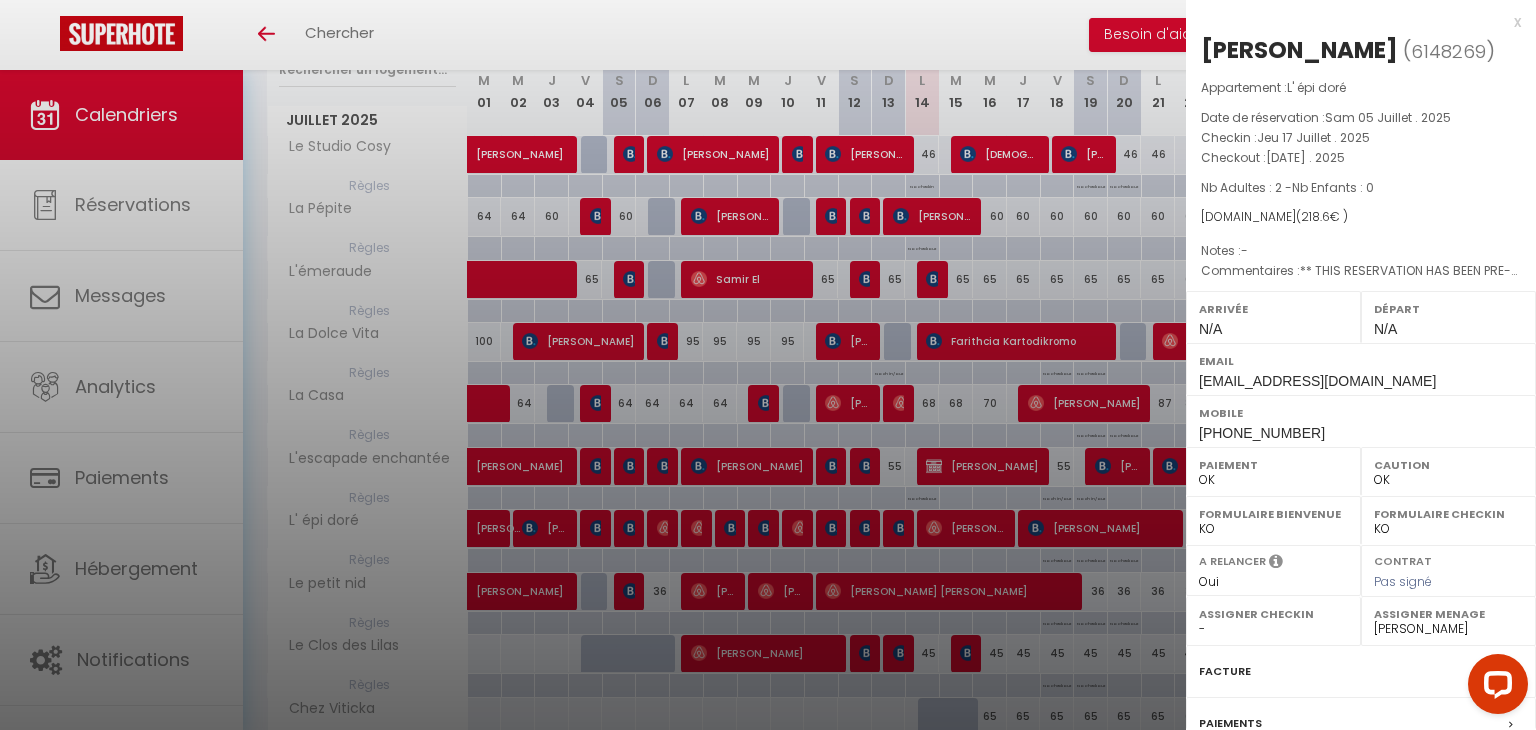click at bounding box center [768, 365] 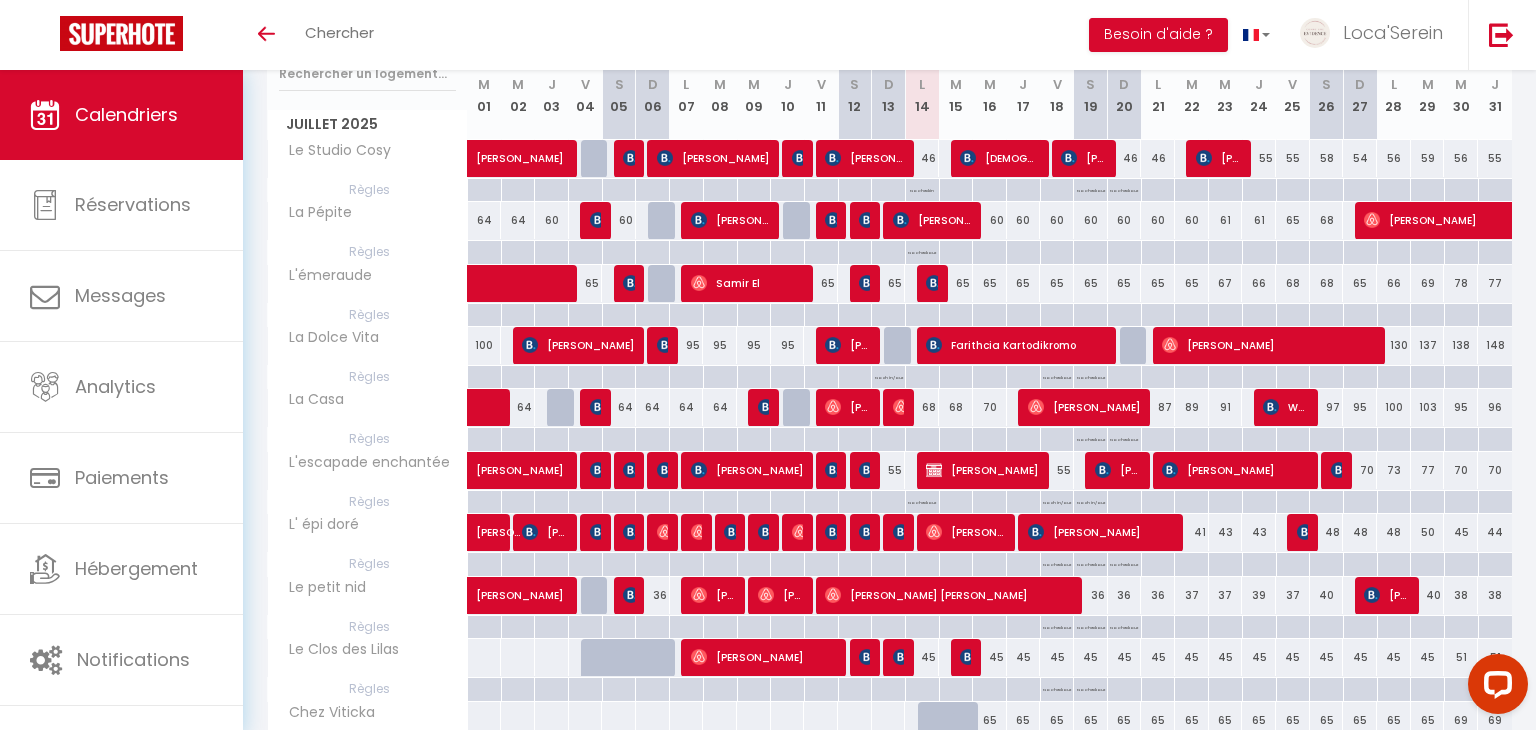 scroll, scrollTop: 280, scrollLeft: 0, axis: vertical 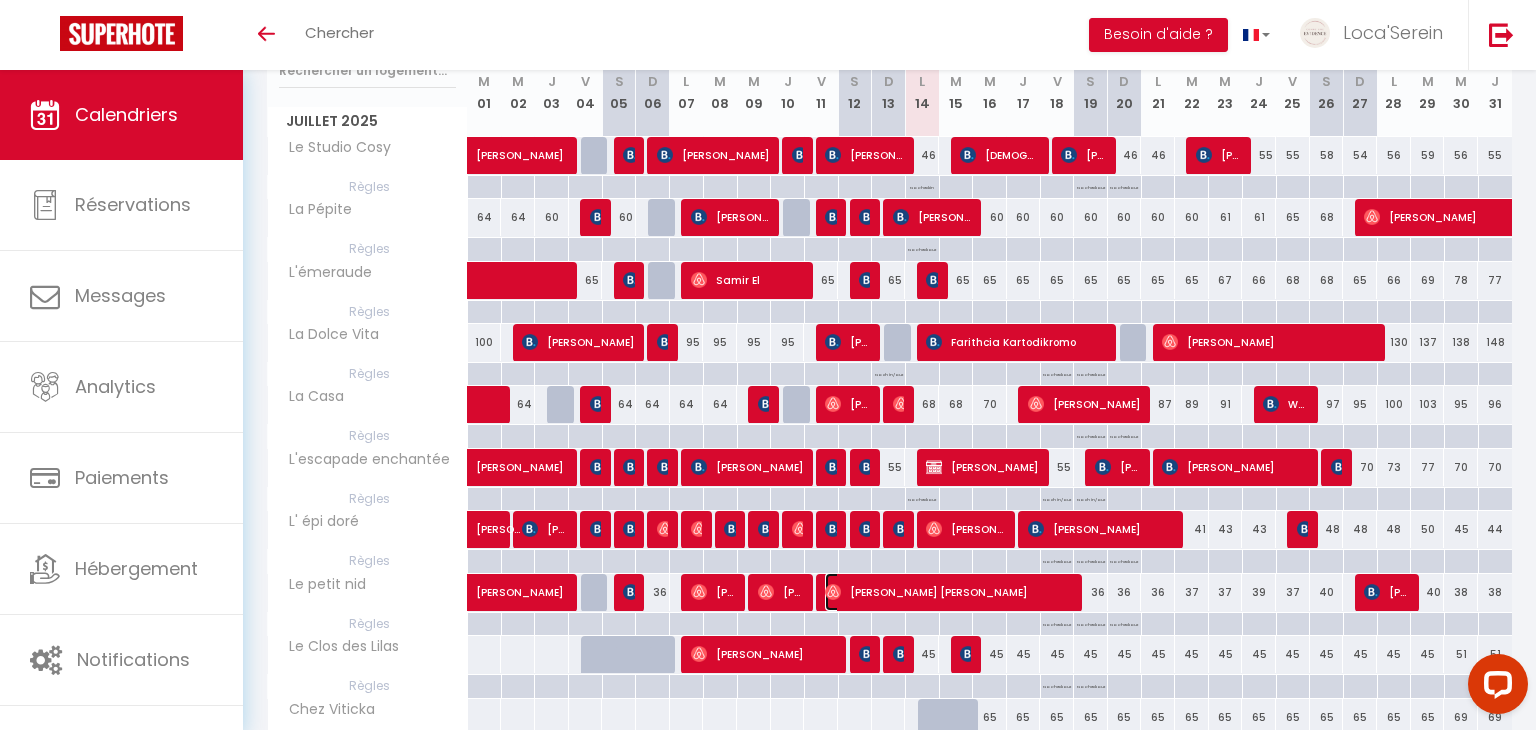 click on "[PERSON_NAME] [PERSON_NAME] [PERSON_NAME]" at bounding box center (949, 592) 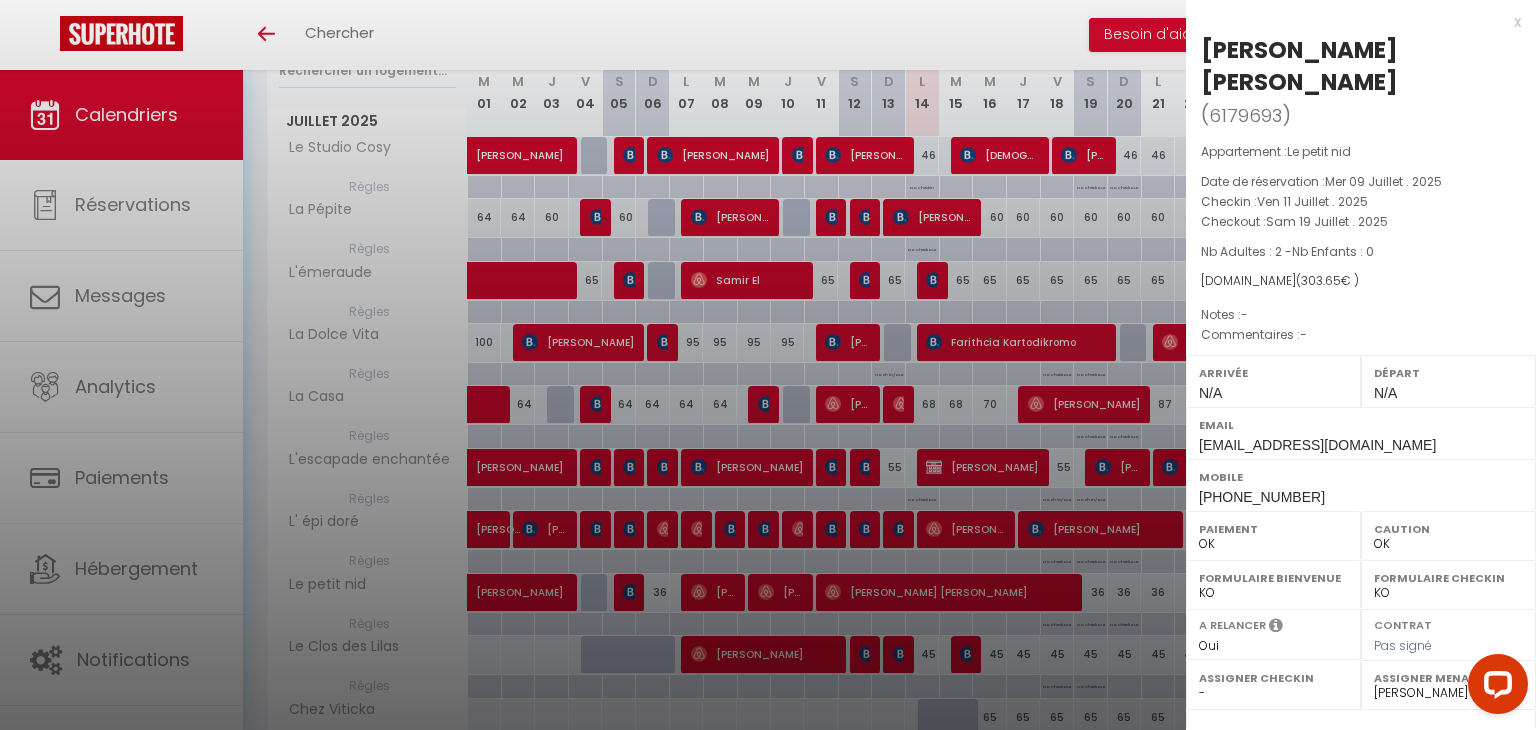 click at bounding box center [768, 365] 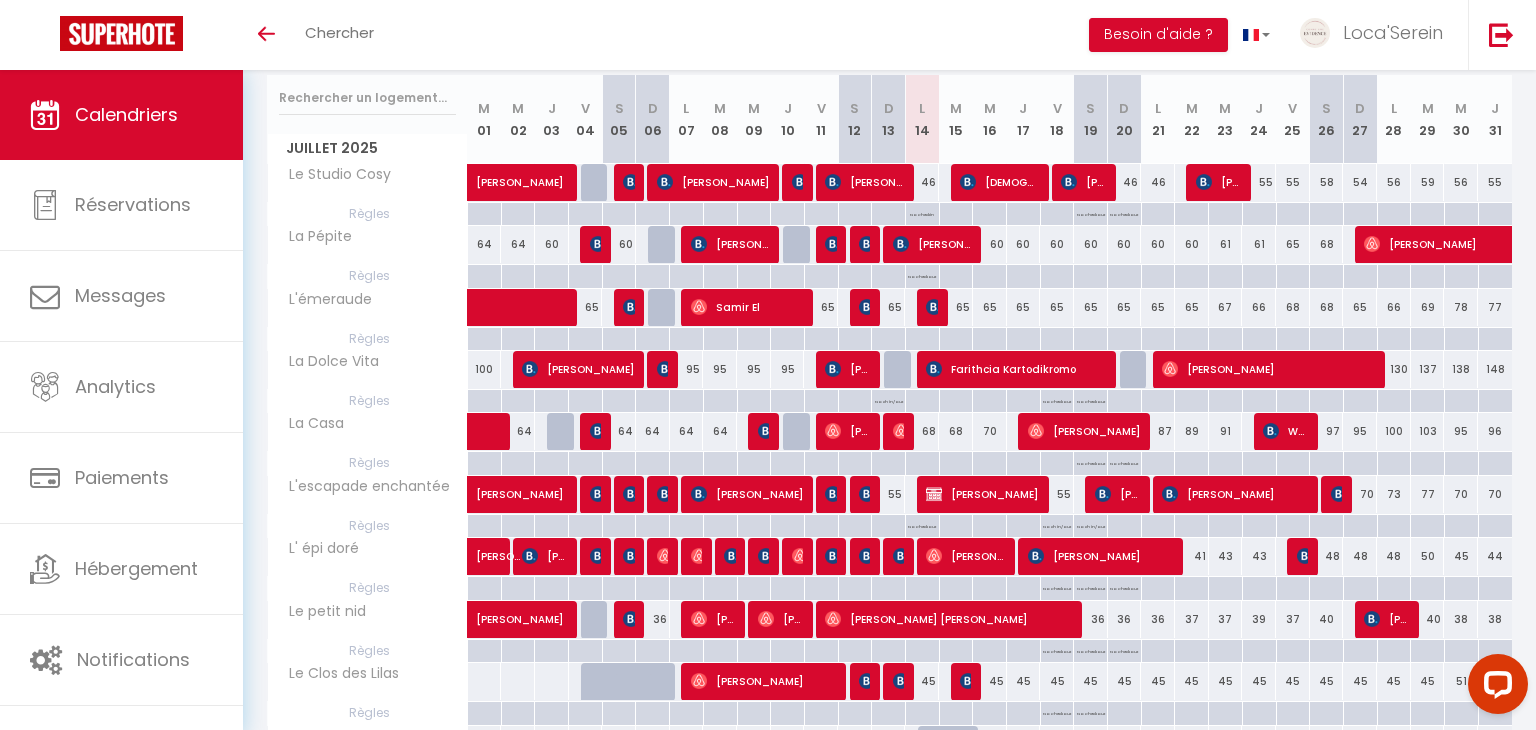 scroll, scrollTop: 252, scrollLeft: 0, axis: vertical 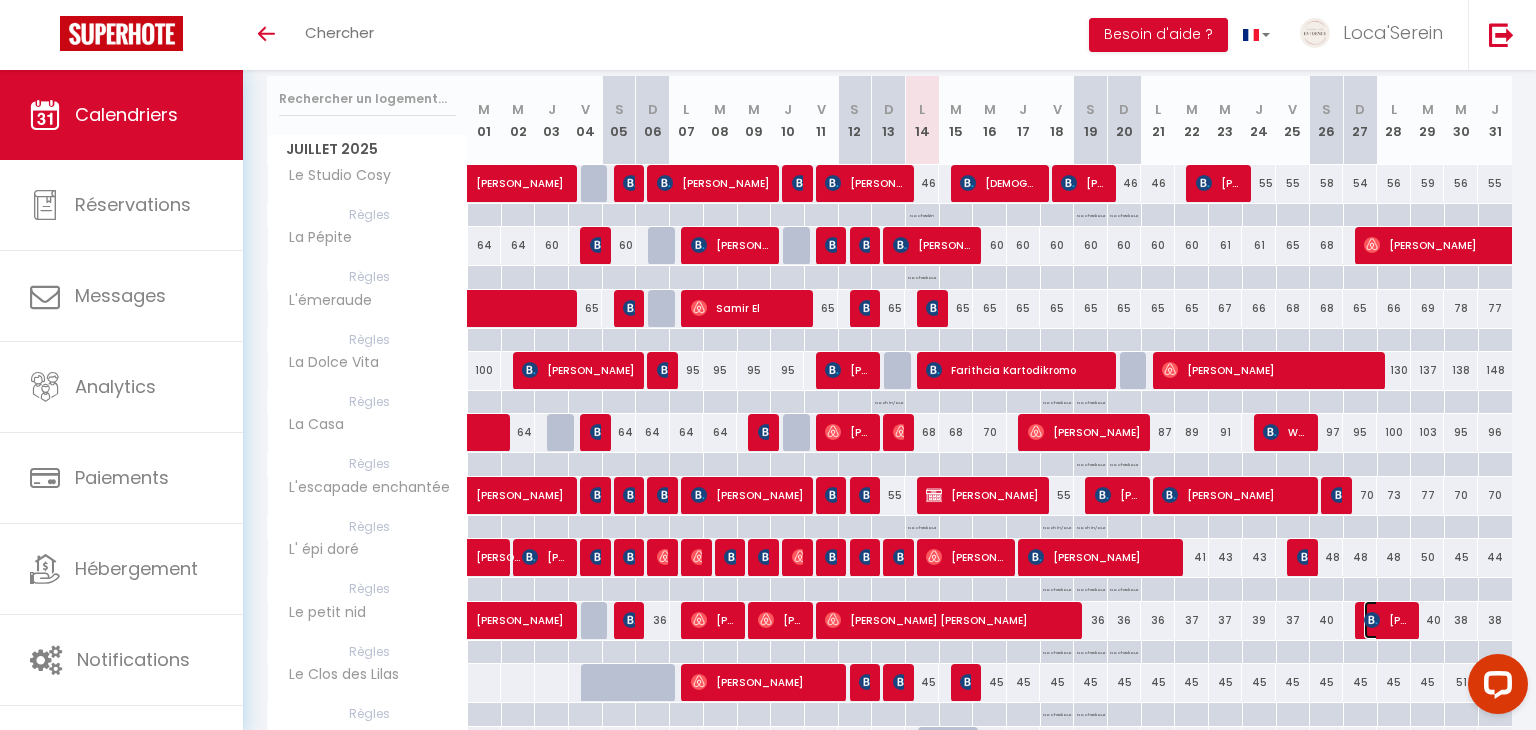 click on "[PERSON_NAME]" at bounding box center (1386, 620) 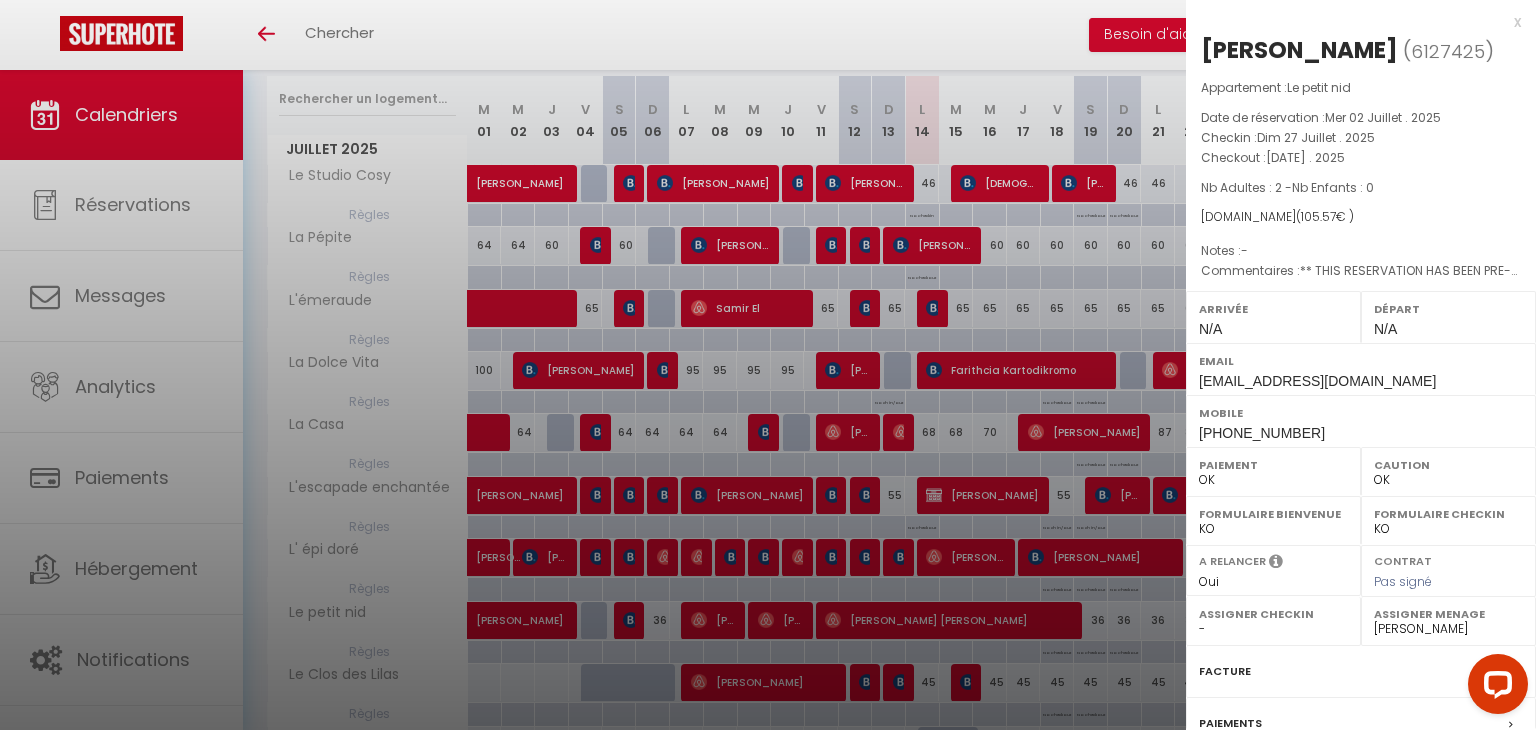click at bounding box center (768, 365) 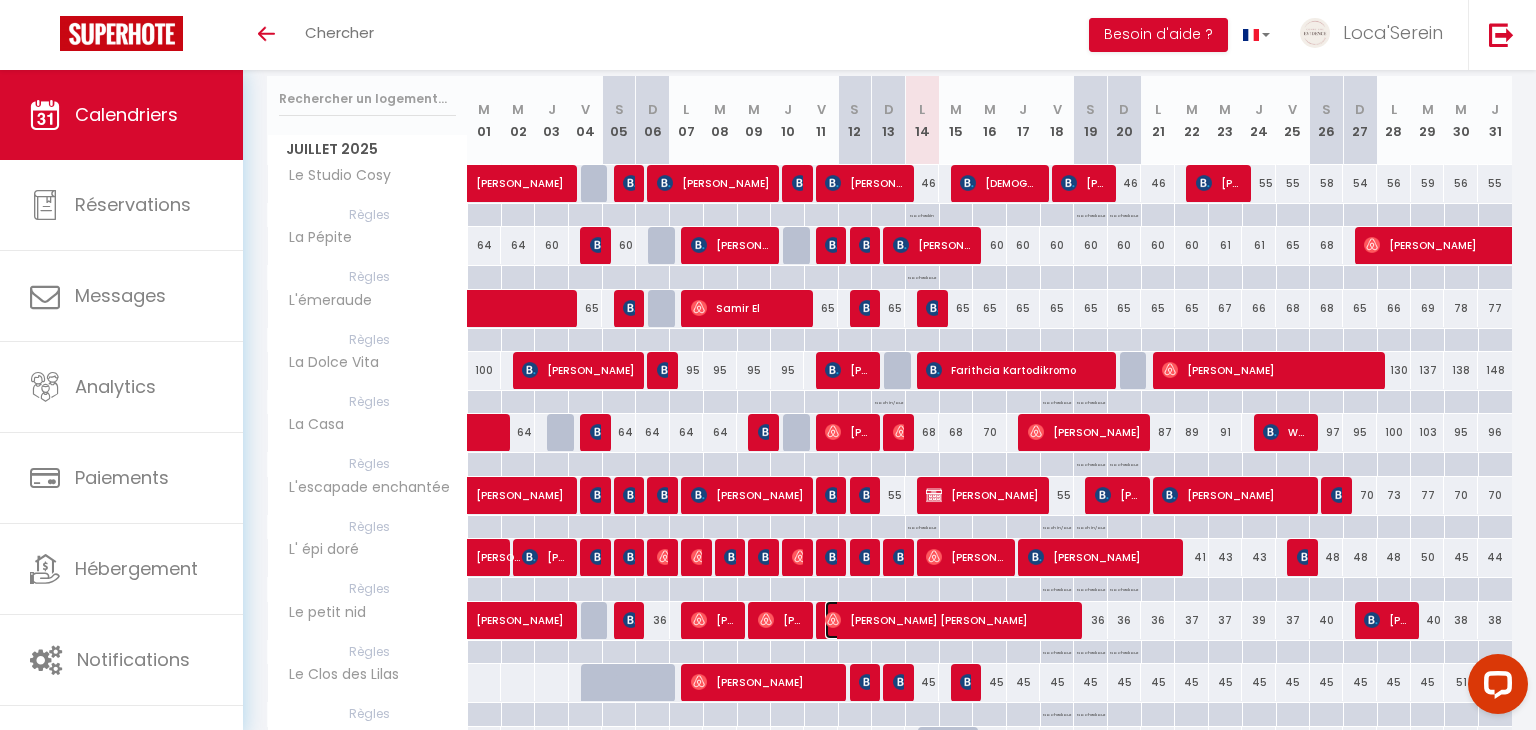 click on "[PERSON_NAME] [PERSON_NAME] [PERSON_NAME]" at bounding box center [949, 620] 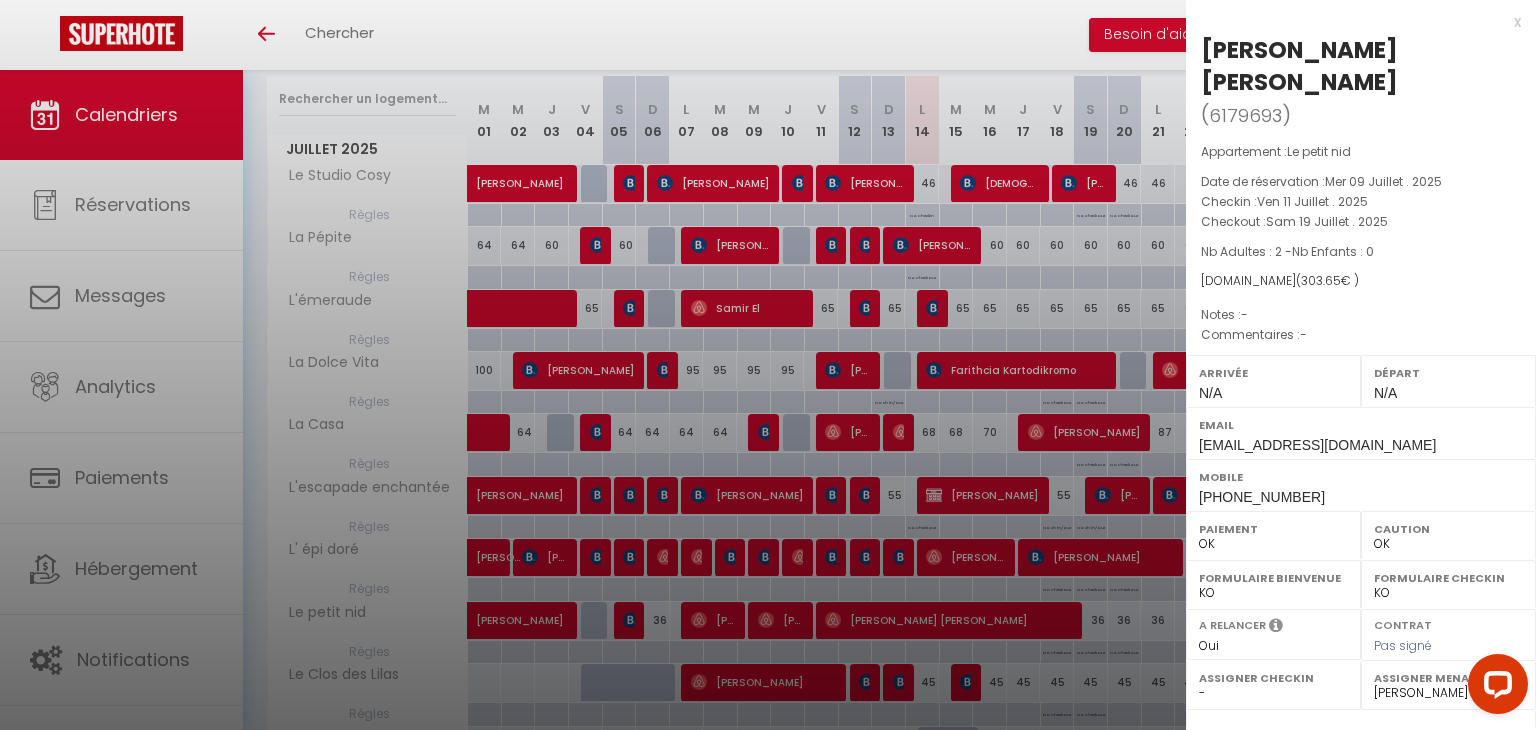 click at bounding box center (768, 365) 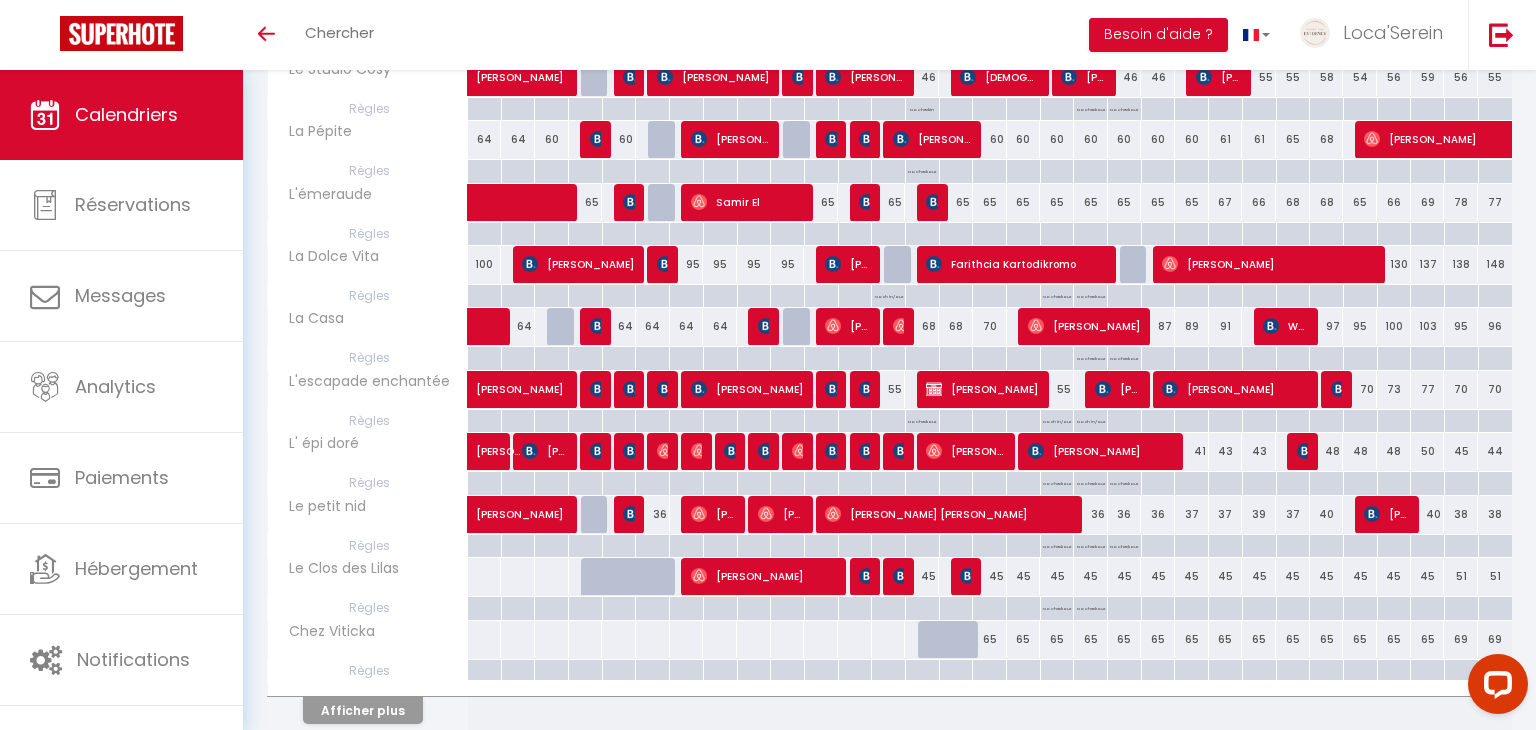 scroll, scrollTop: 365, scrollLeft: 0, axis: vertical 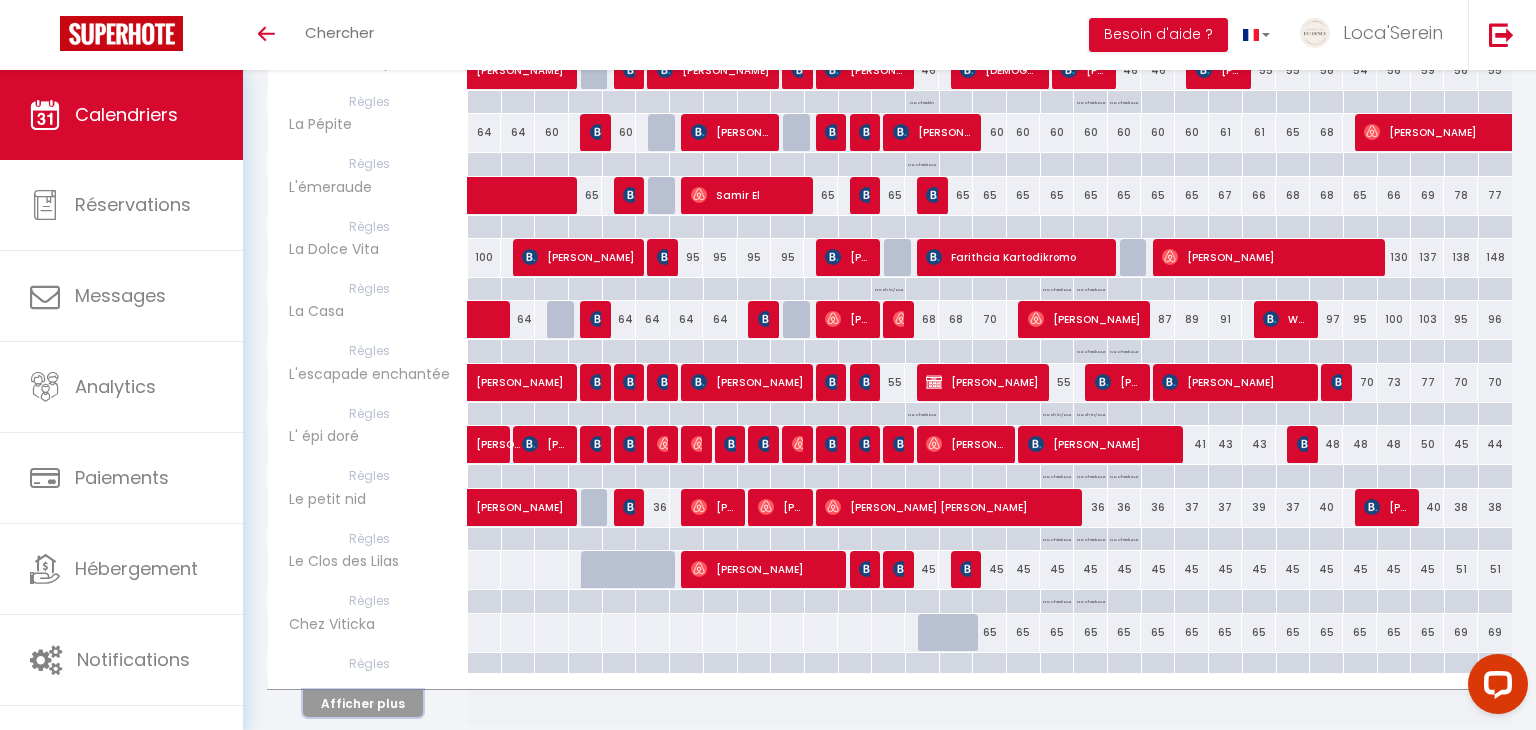 click on "Afficher plus" at bounding box center (363, 703) 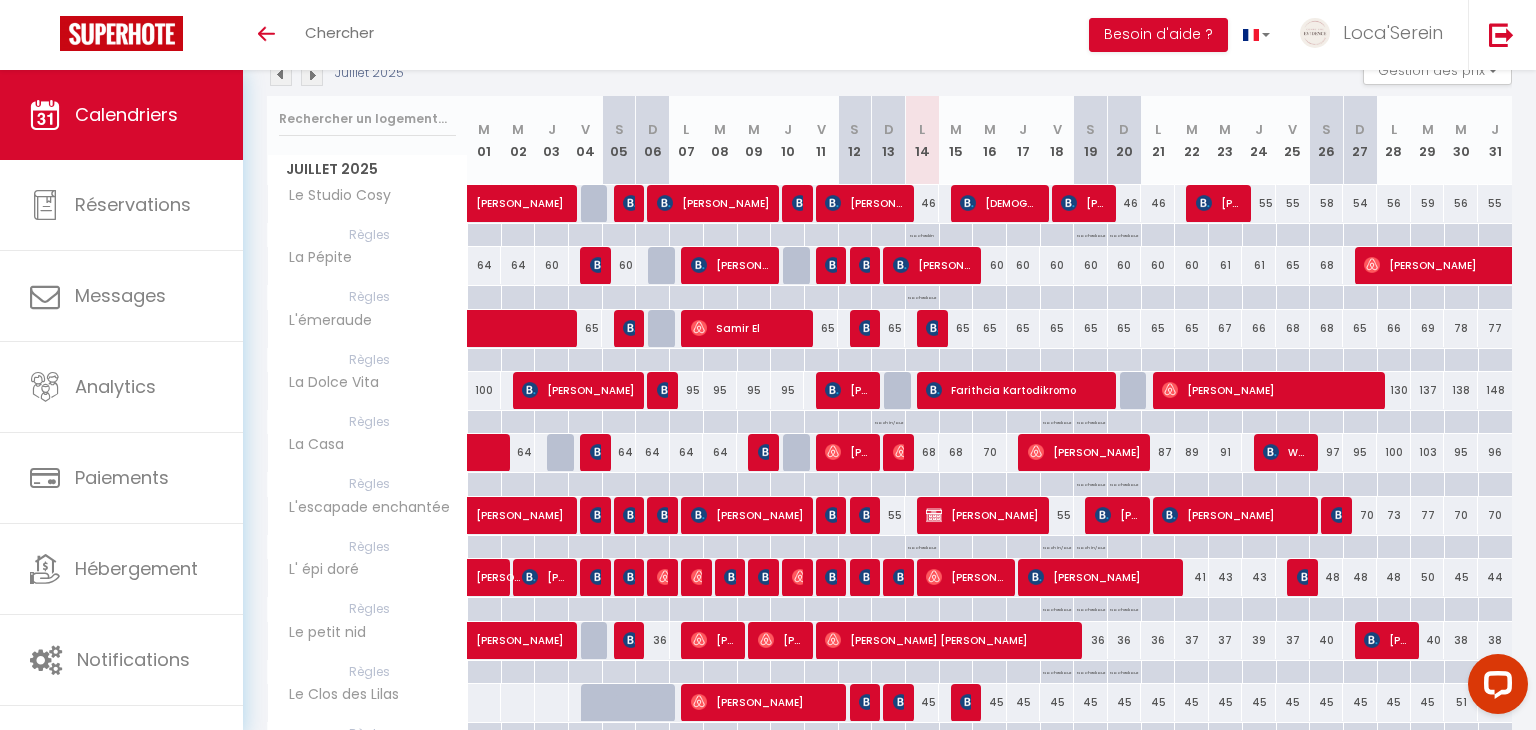 scroll, scrollTop: 0, scrollLeft: 0, axis: both 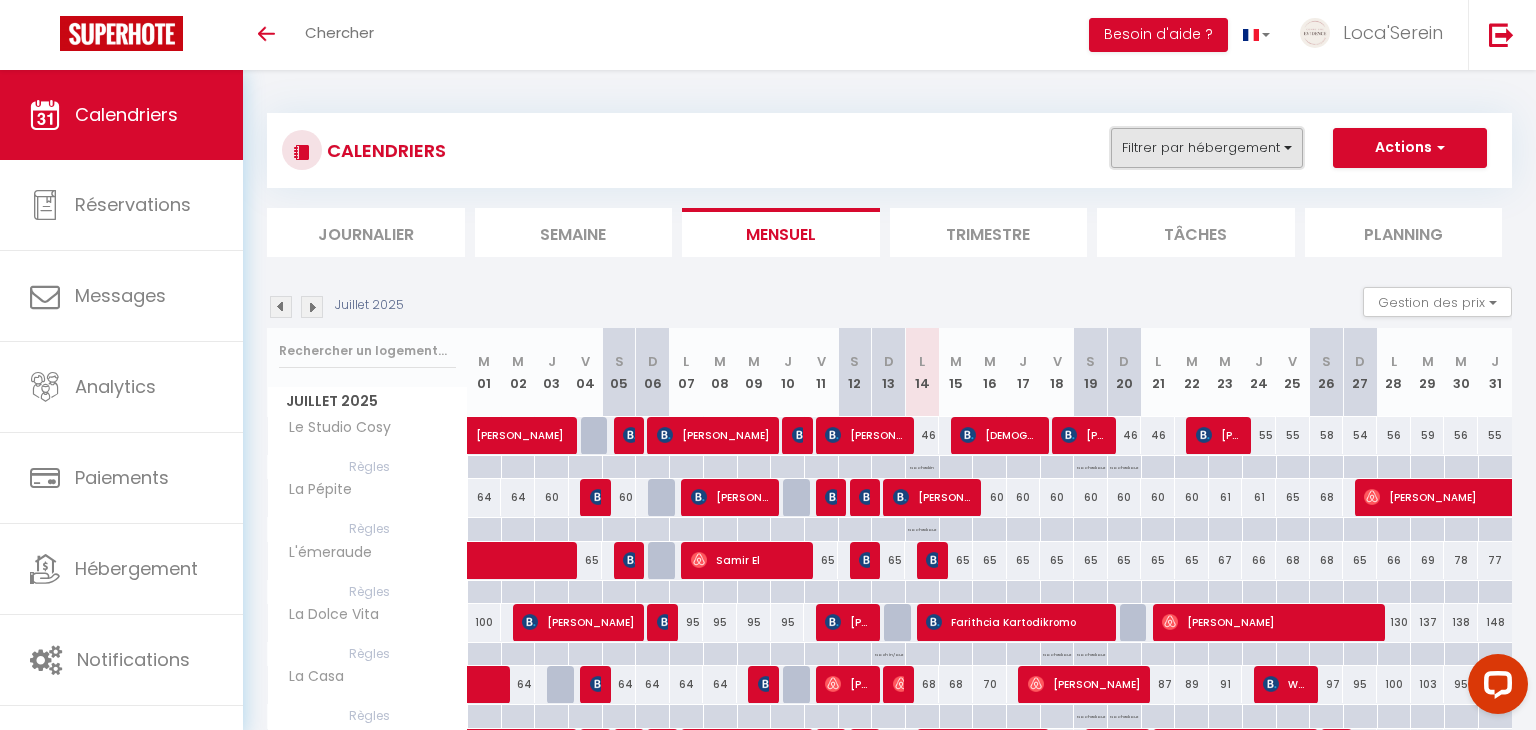 click on "Filtrer par hébergement" at bounding box center [1207, 148] 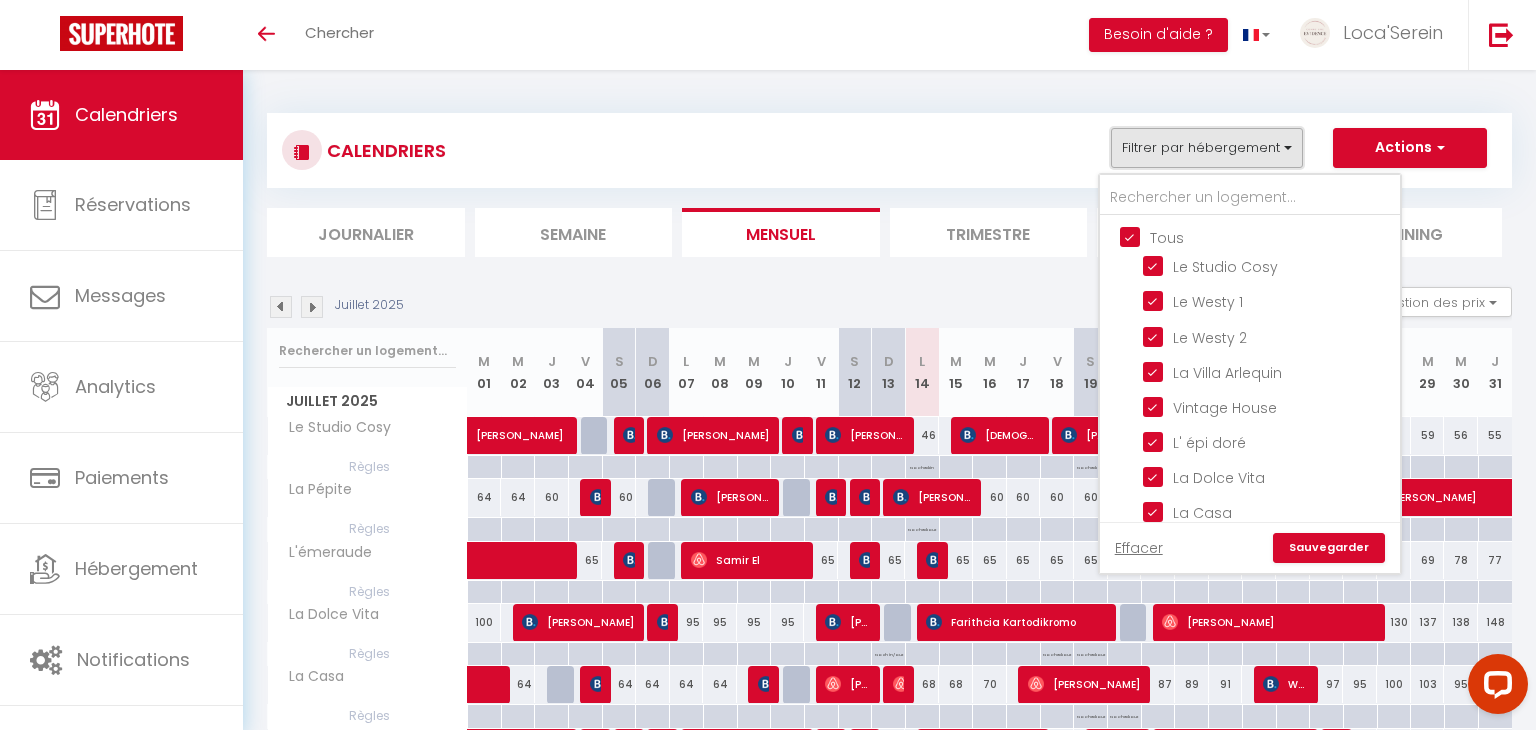 click on "Filtrer par hébergement" at bounding box center (1207, 148) 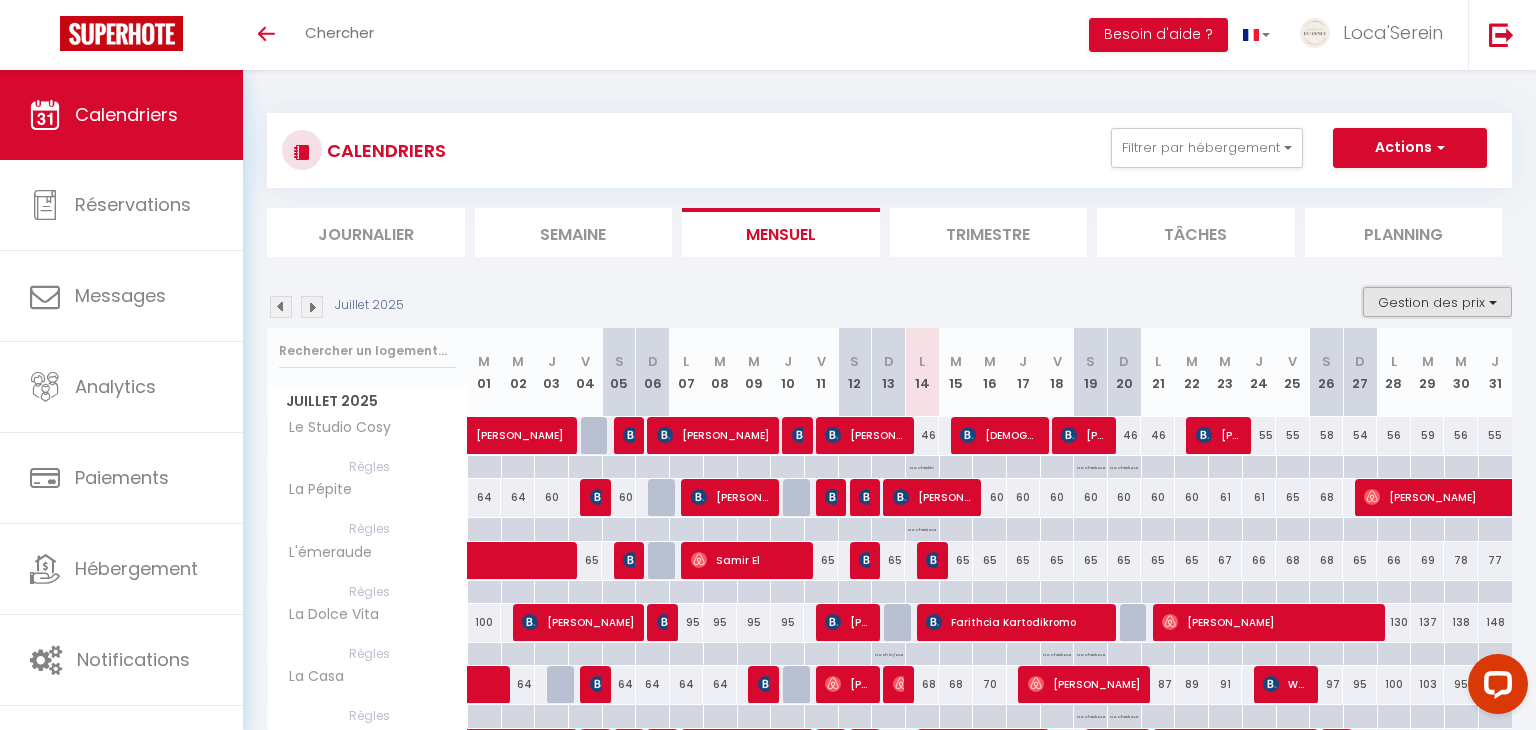 click on "Gestion des prix" at bounding box center (1437, 302) 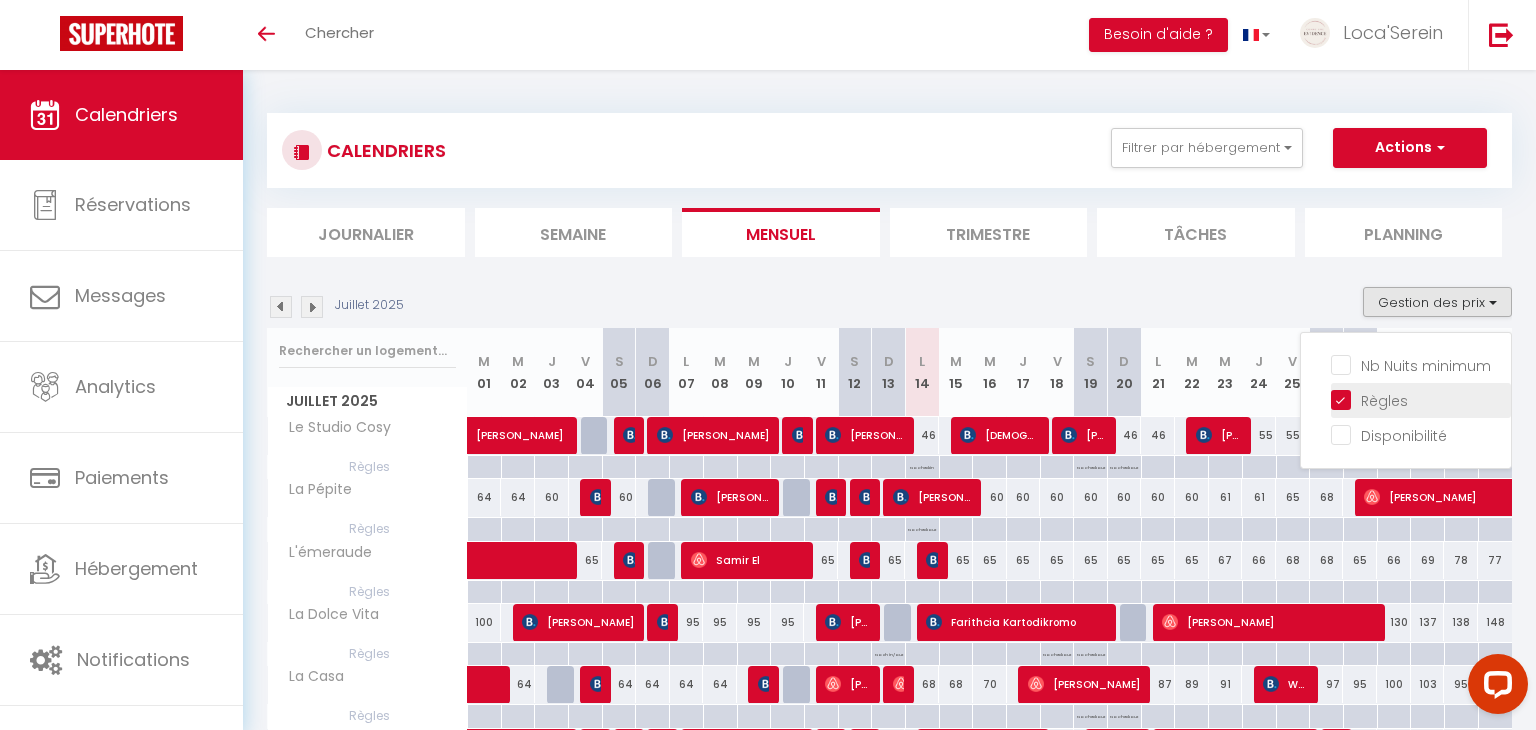 click on "Règles" at bounding box center (1421, 399) 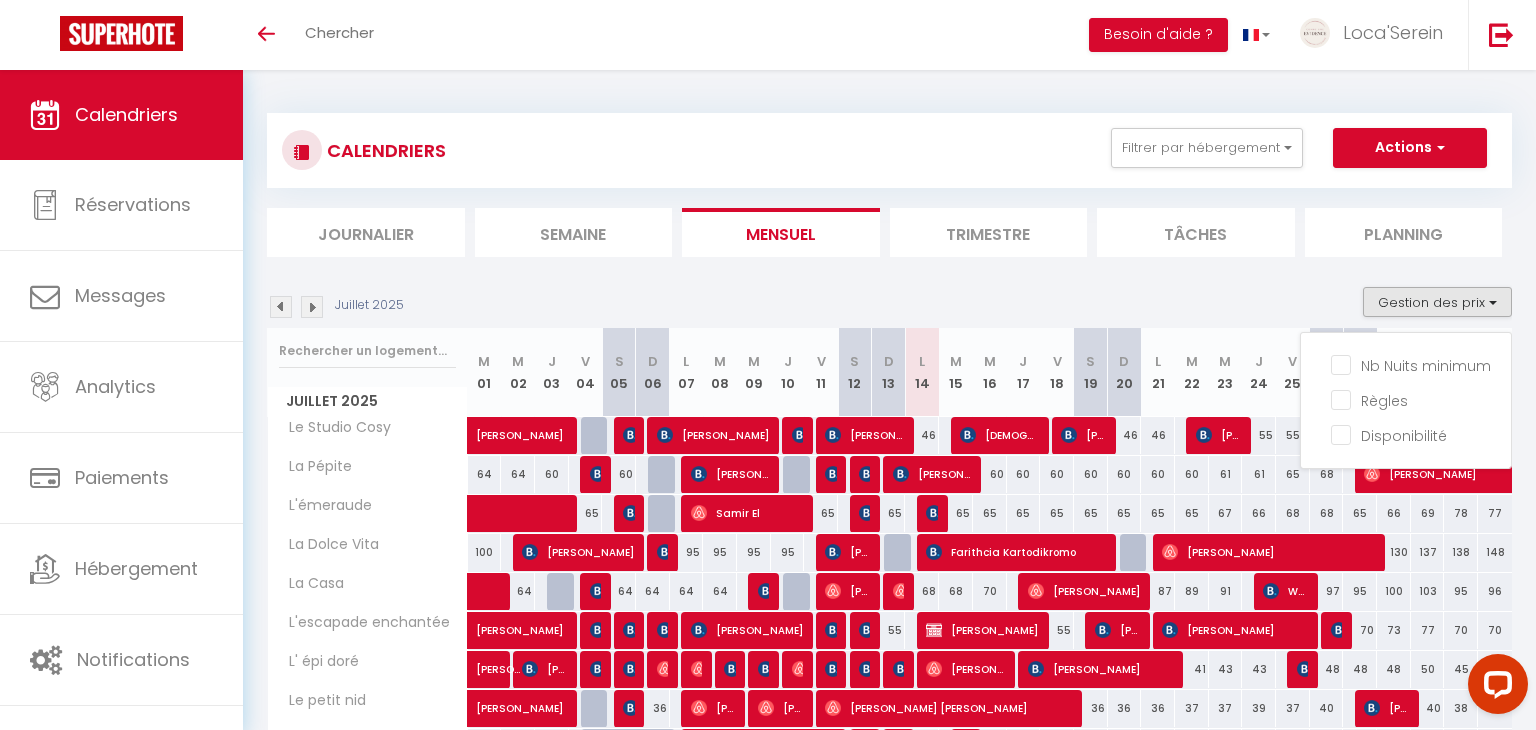 click on "Juillet 2025
Gestion des prix
Nb Nuits minimum   Règles   Disponibilité" at bounding box center [889, 307] 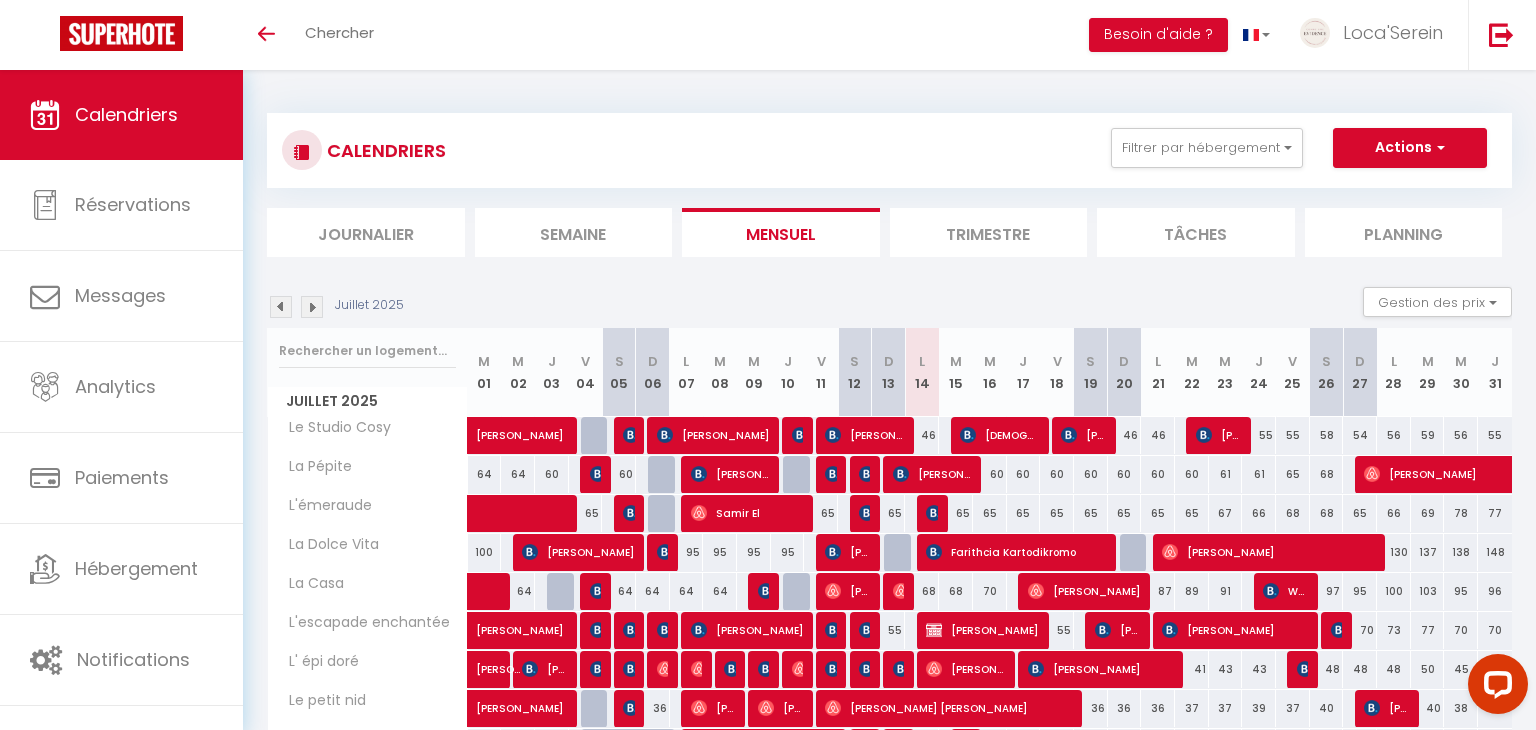 click at bounding box center (312, 307) 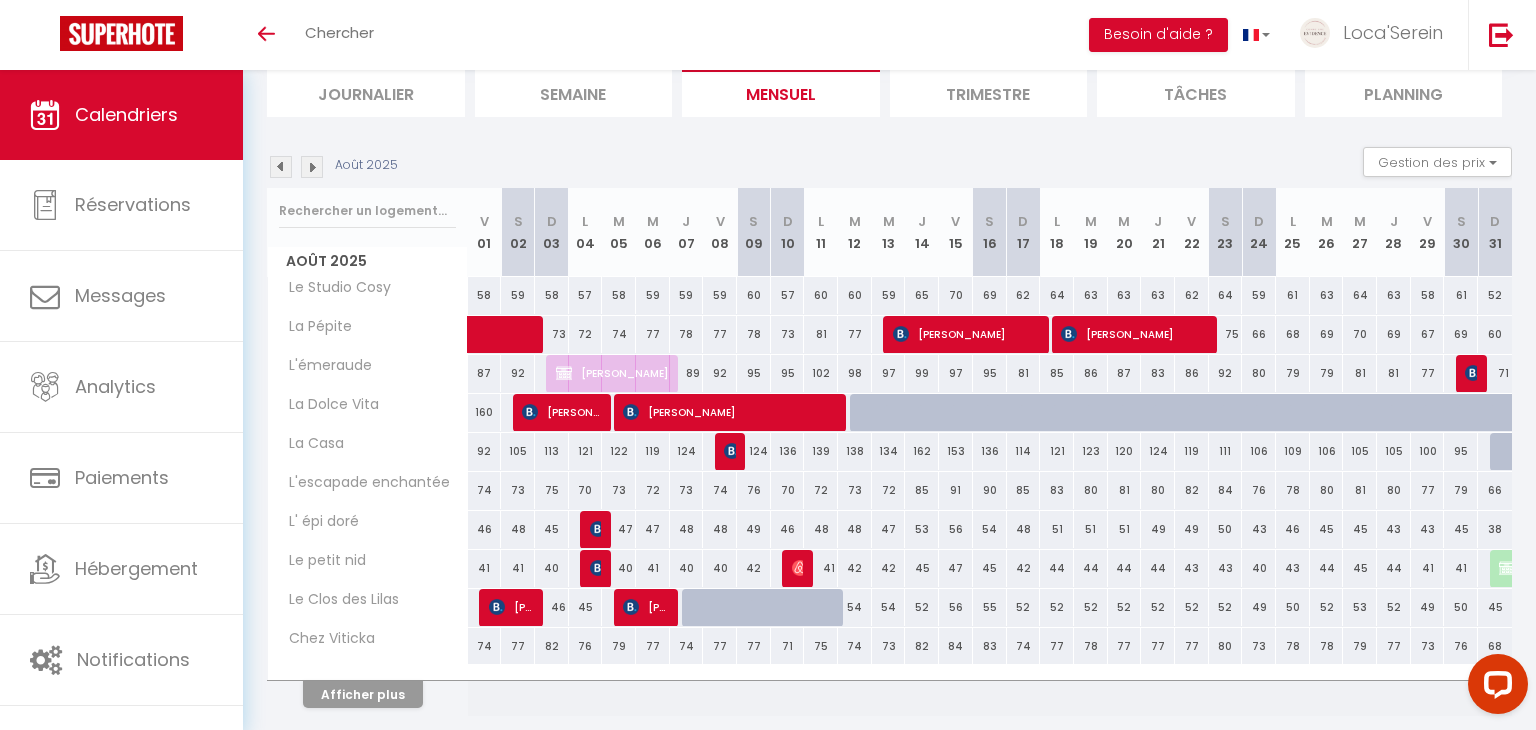 scroll, scrollTop: 140, scrollLeft: 0, axis: vertical 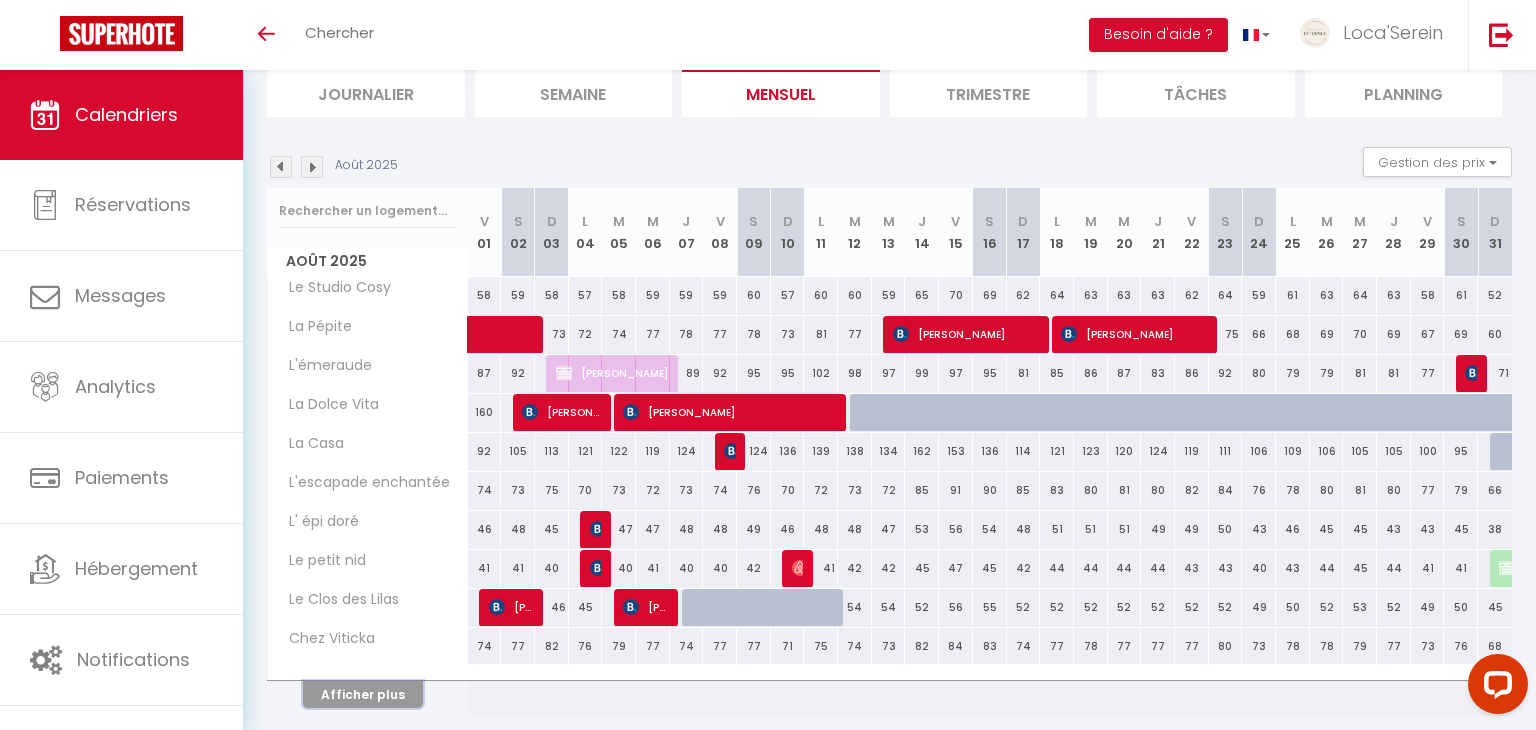 click on "Afficher plus" at bounding box center [363, 694] 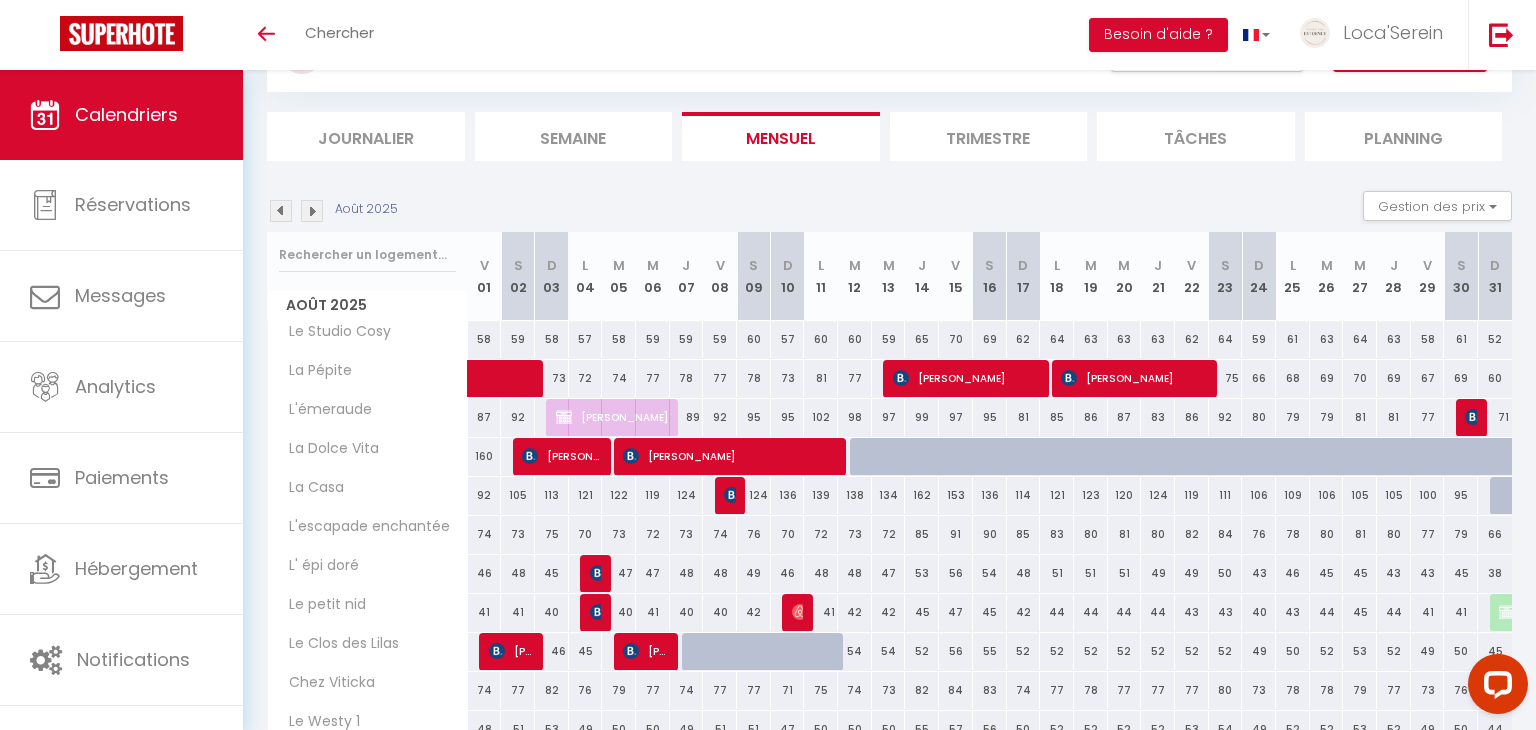 scroll, scrollTop: 97, scrollLeft: 0, axis: vertical 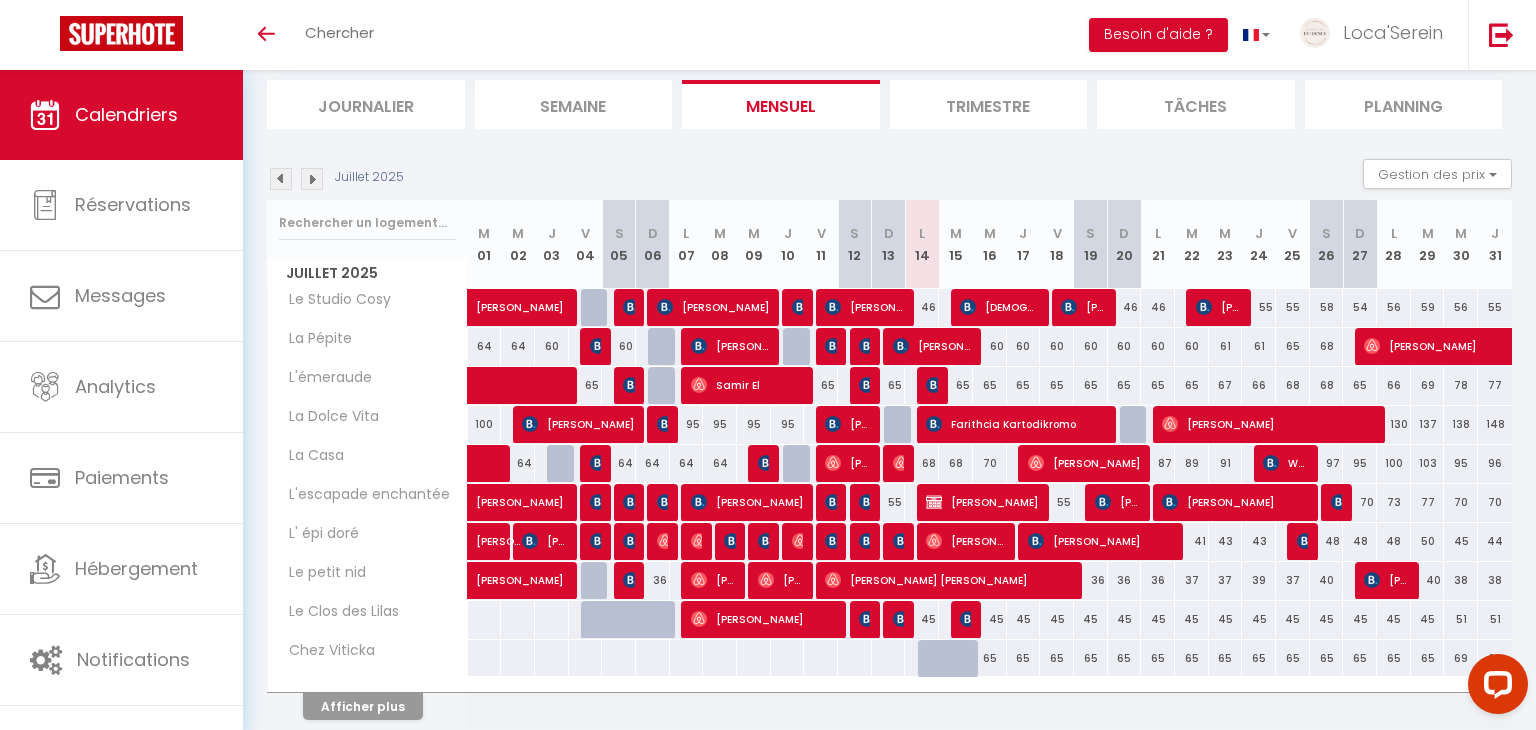 click at bounding box center [312, 179] 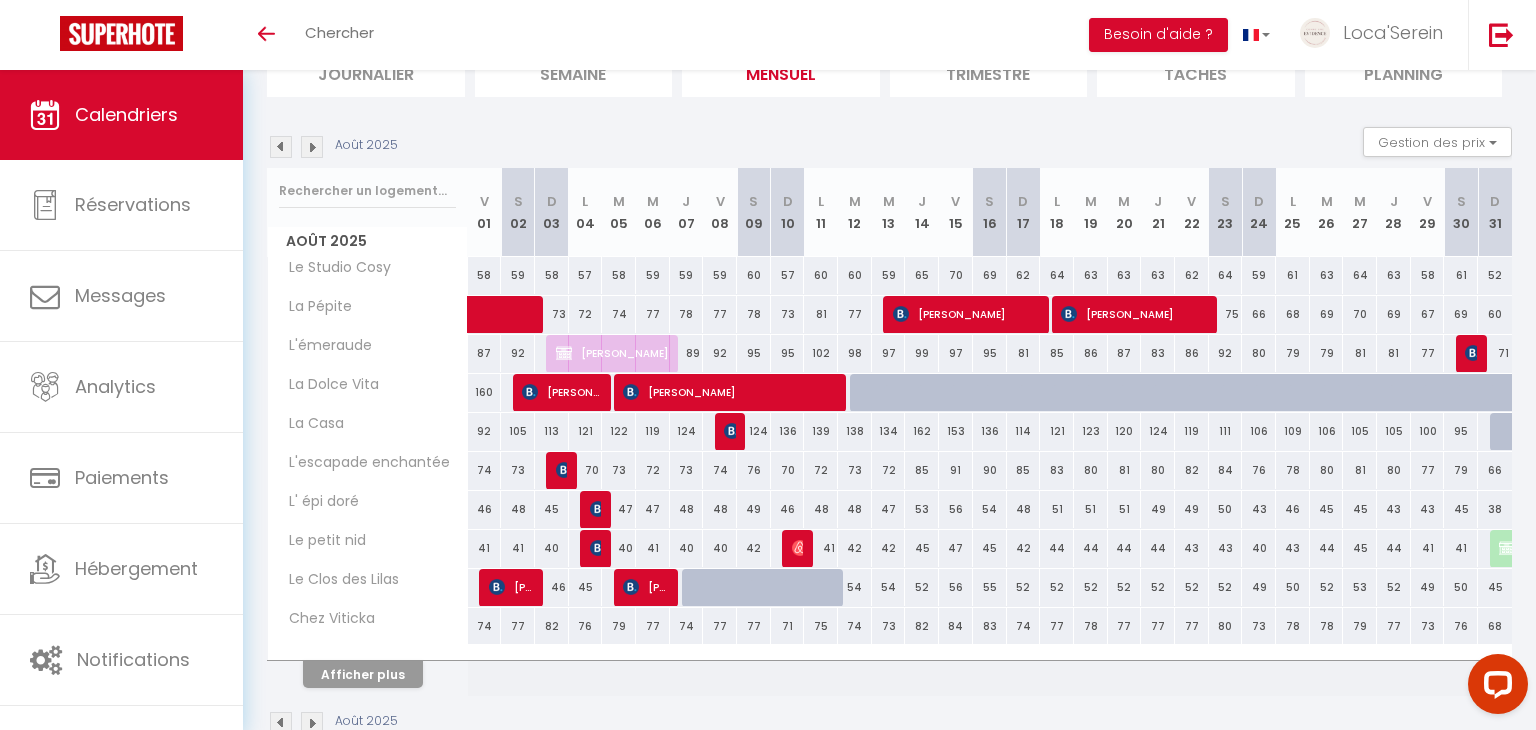 scroll, scrollTop: 162, scrollLeft: 0, axis: vertical 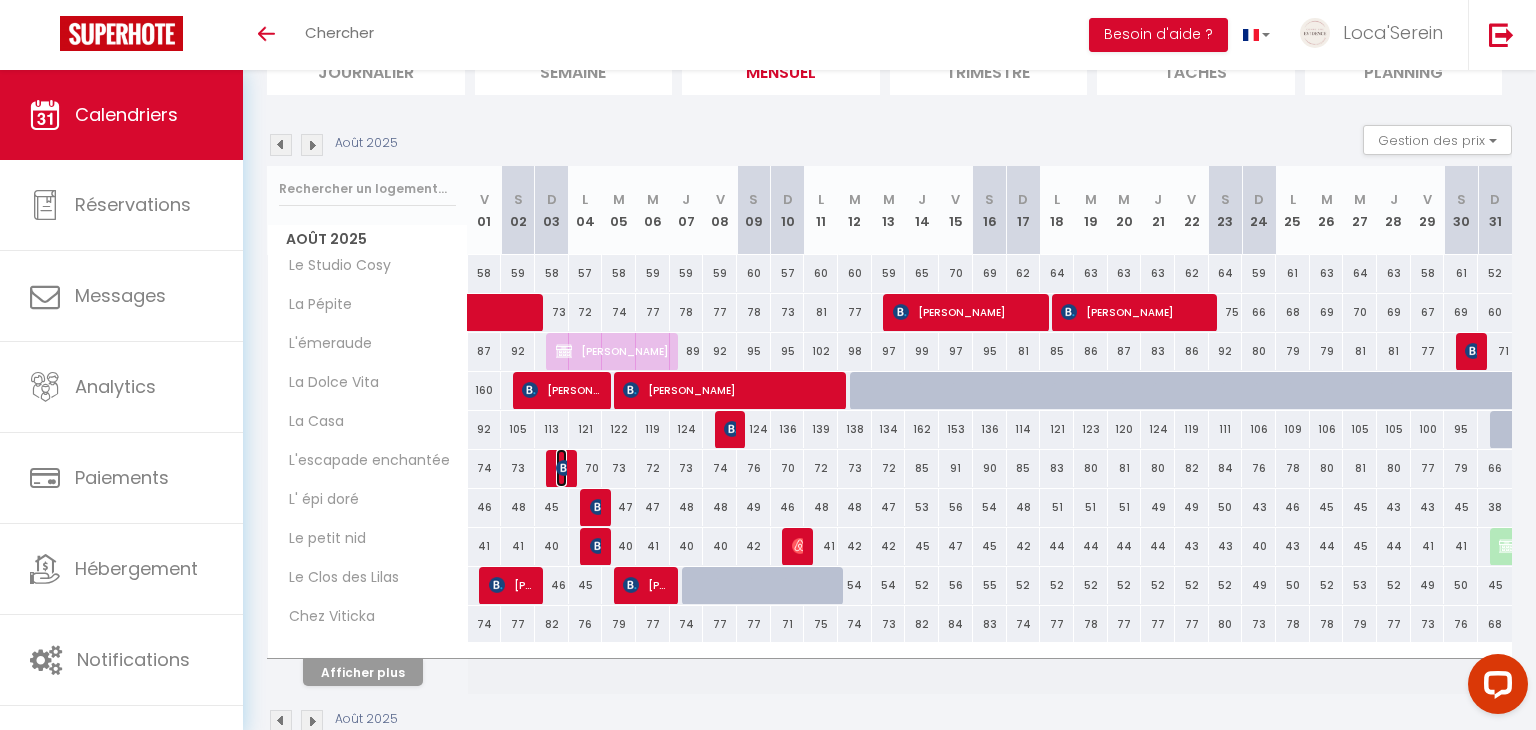 click at bounding box center (564, 468) 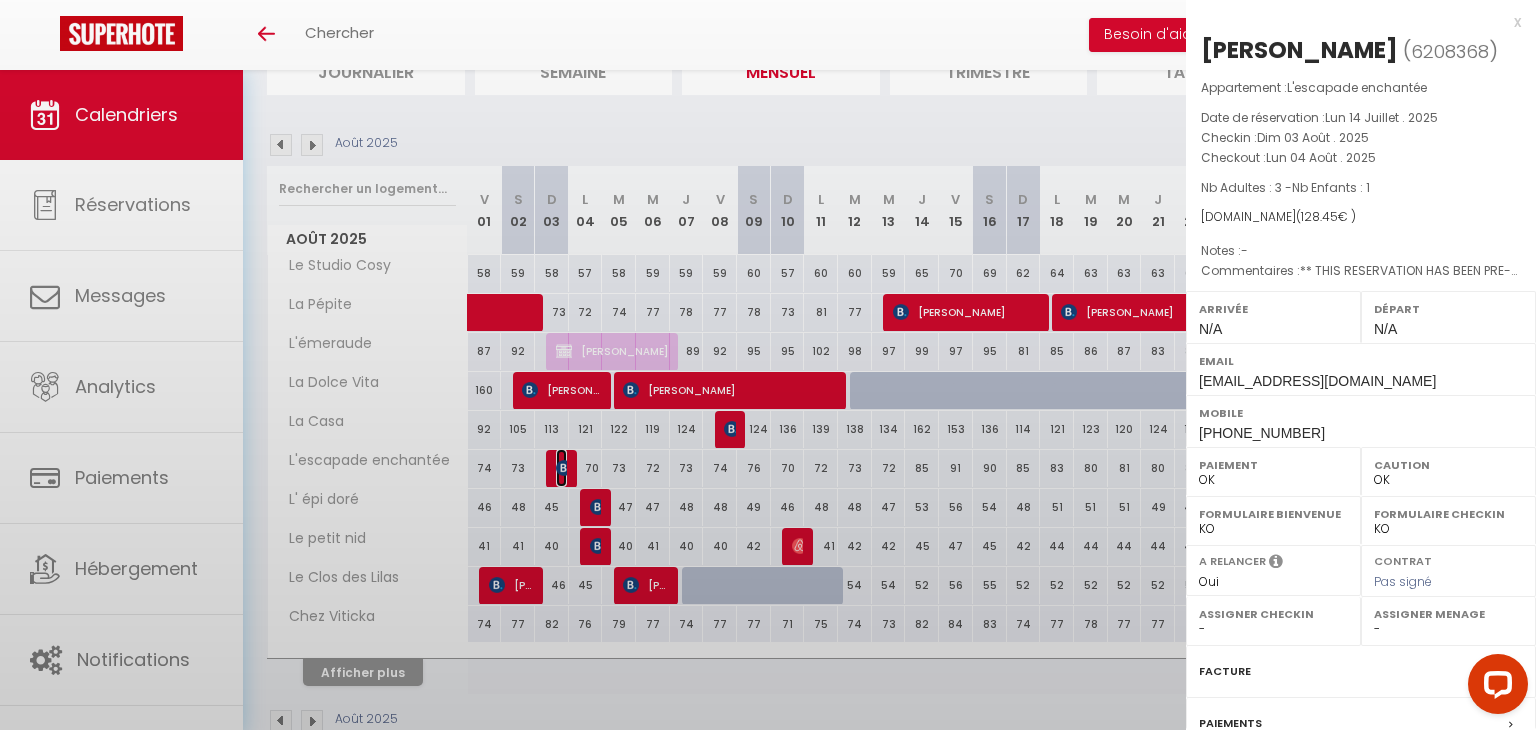 select on "31019" 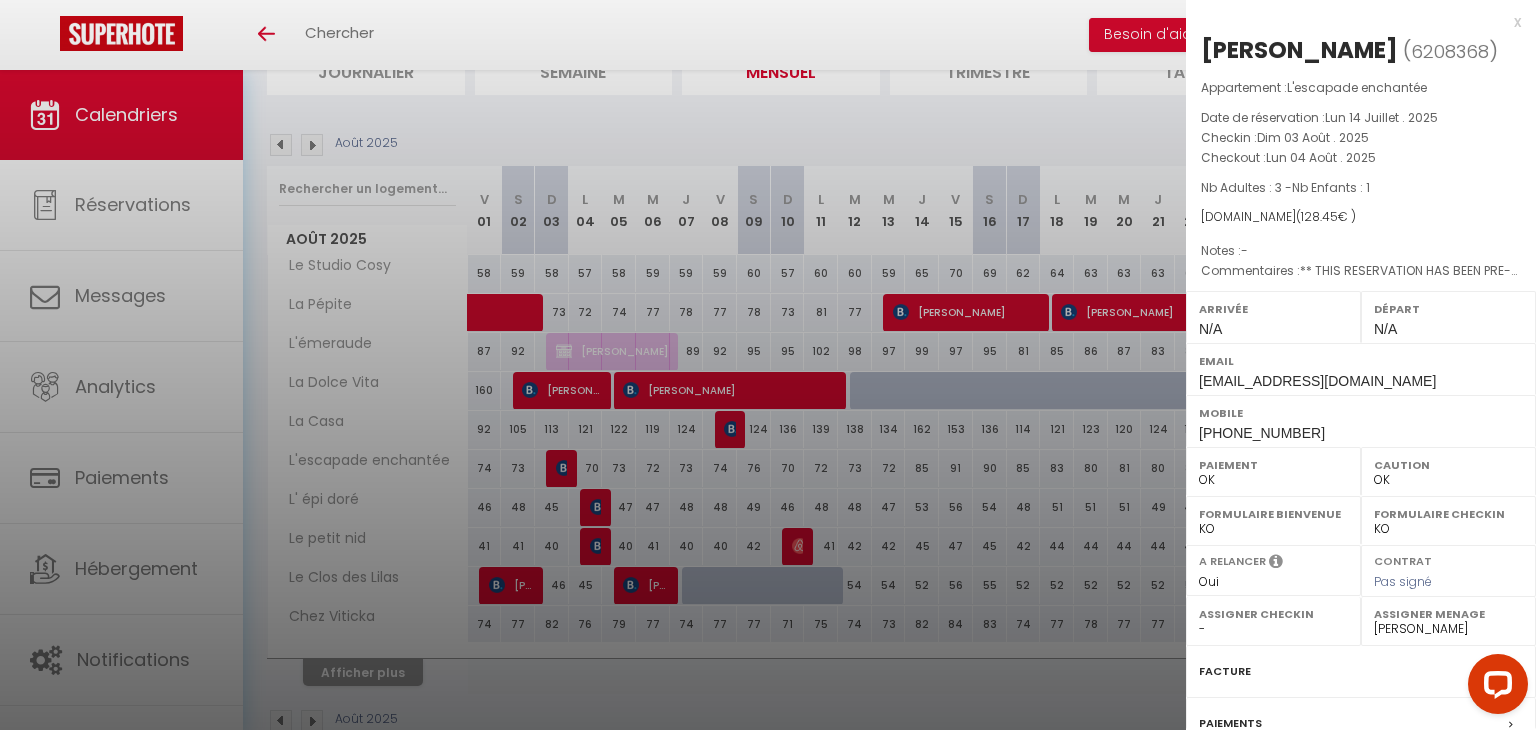 click at bounding box center [768, 365] 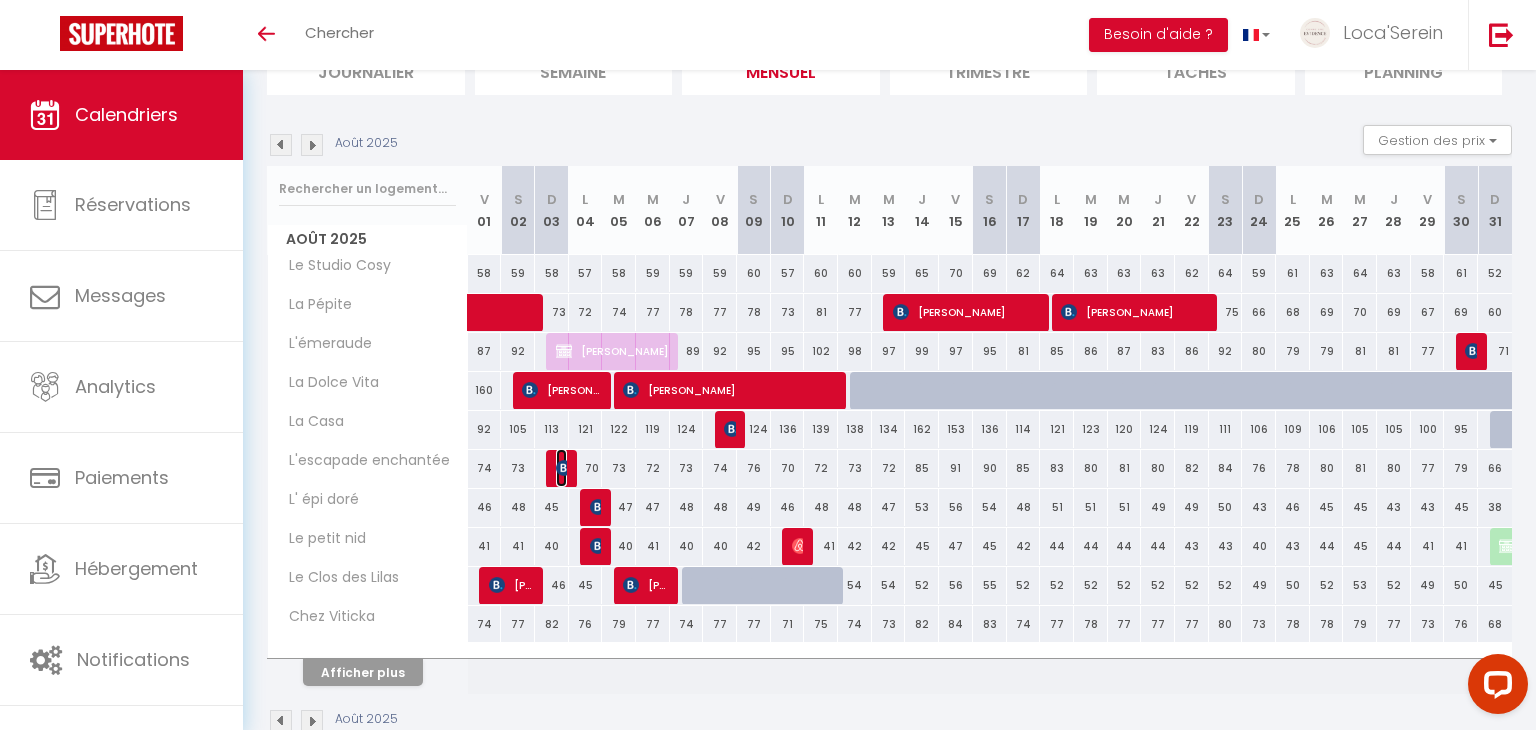 click at bounding box center [564, 468] 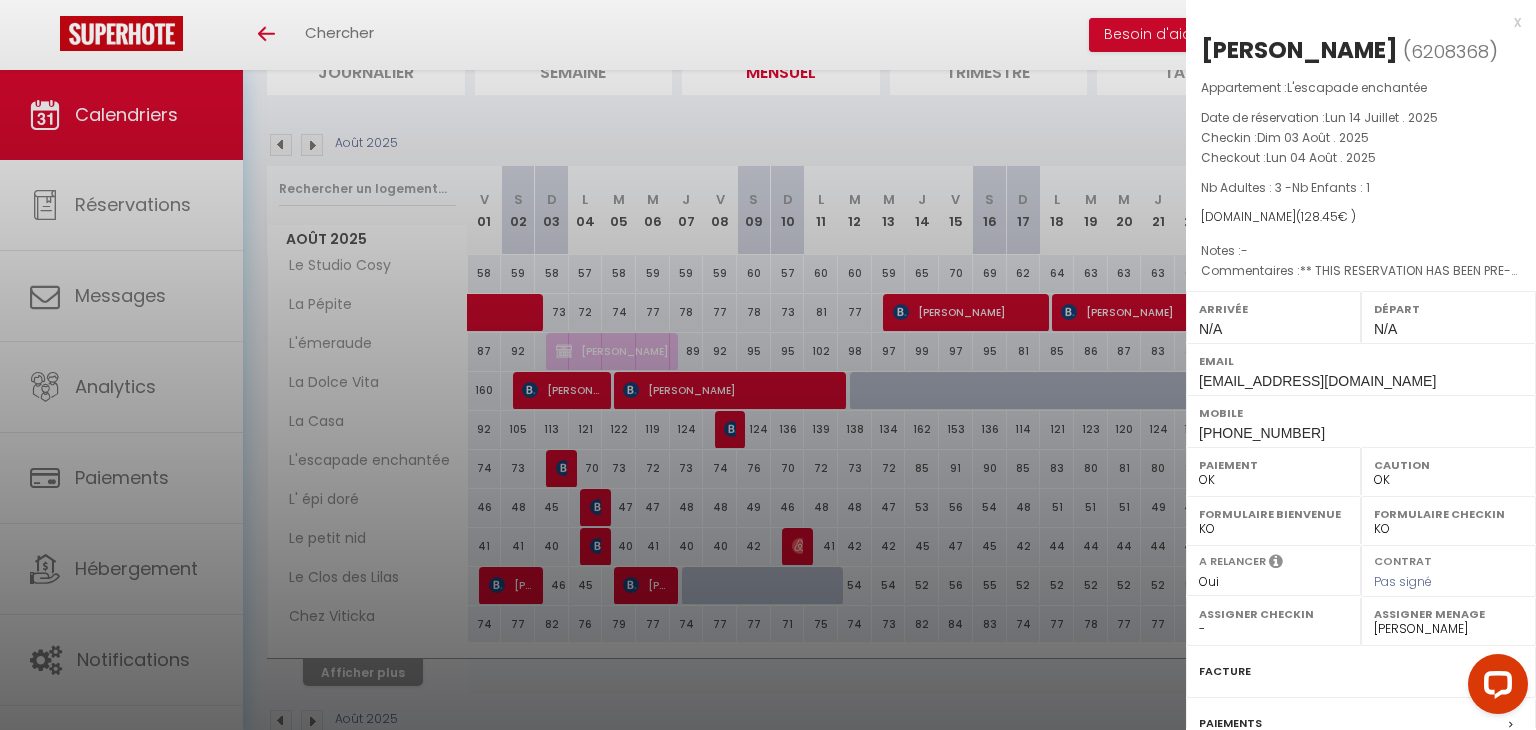 click at bounding box center (768, 365) 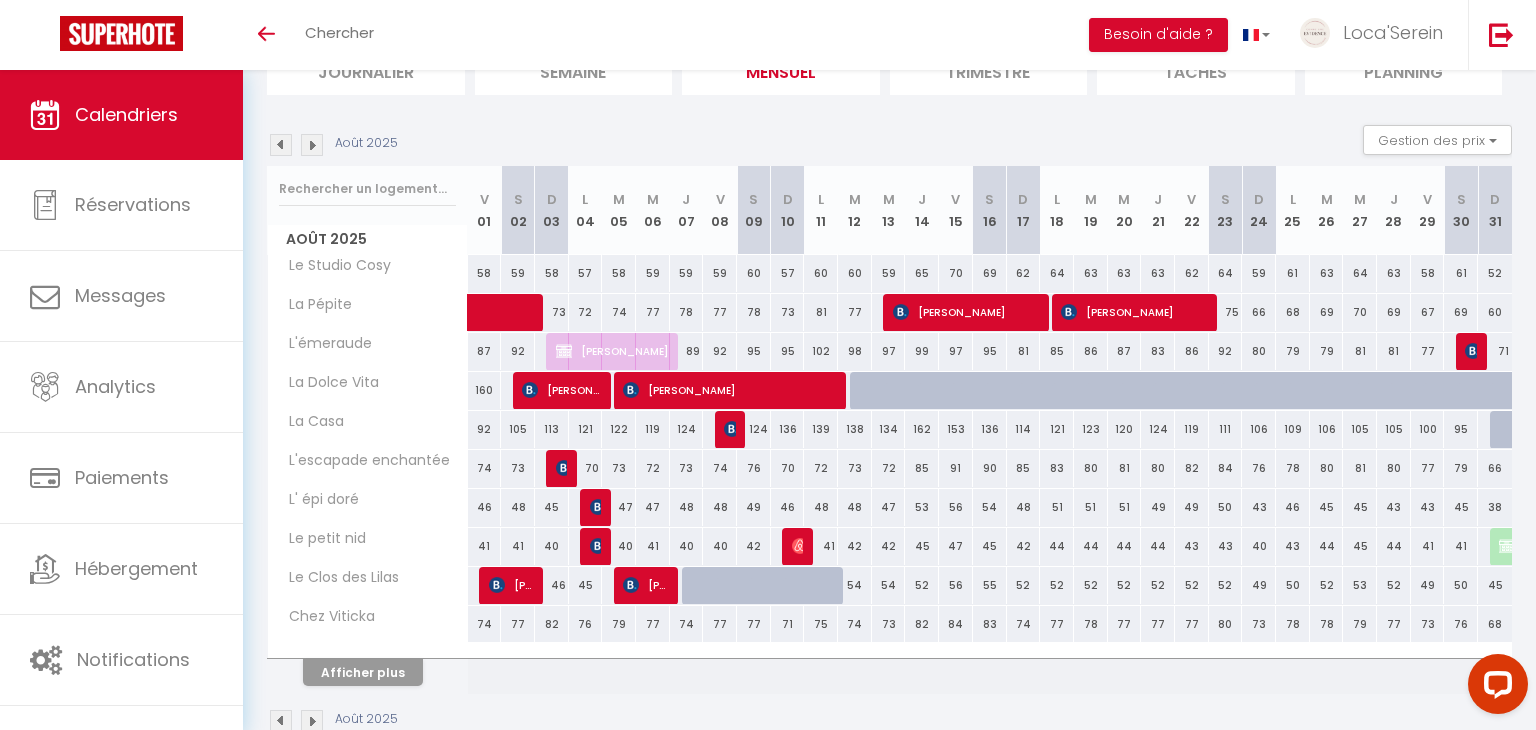 click at bounding box center [312, 145] 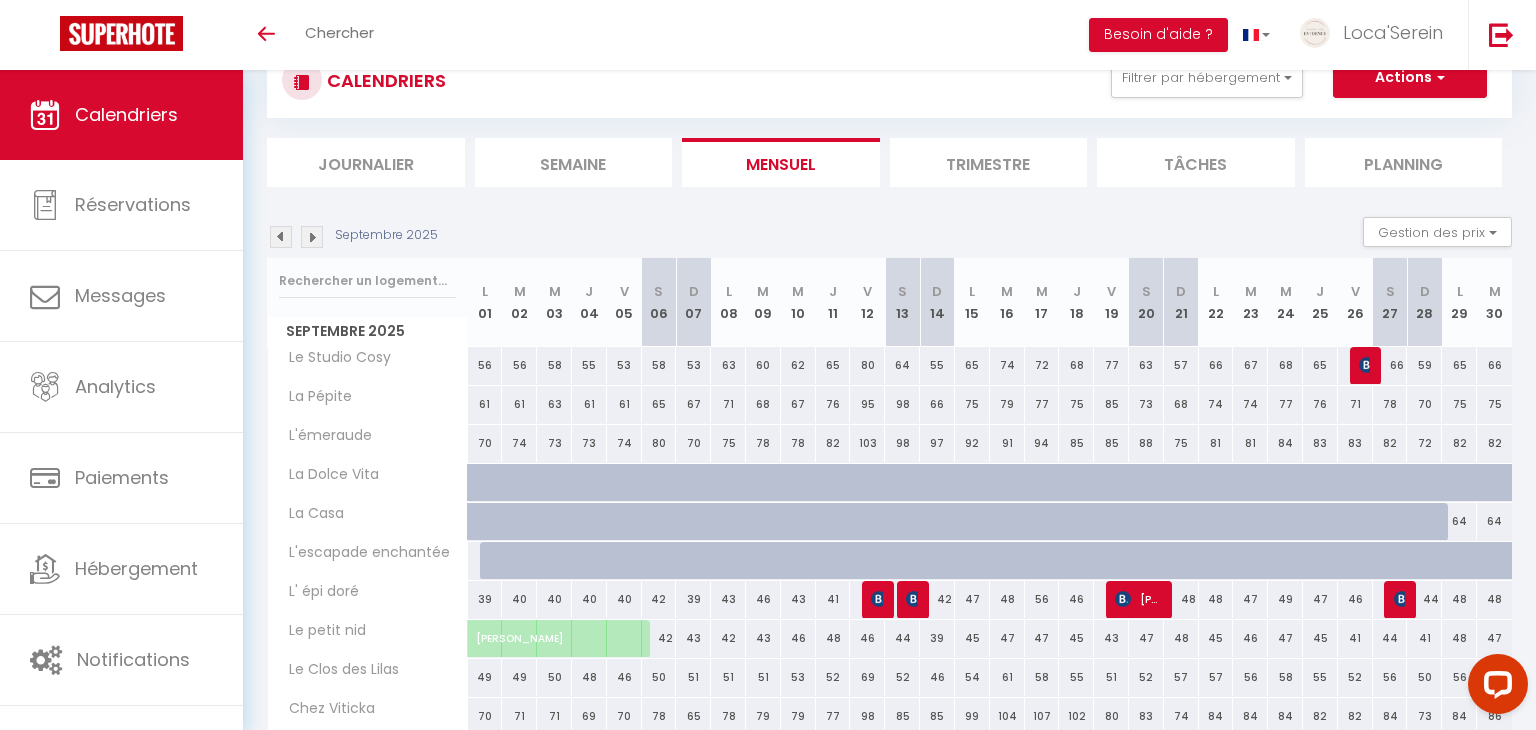 scroll, scrollTop: 162, scrollLeft: 0, axis: vertical 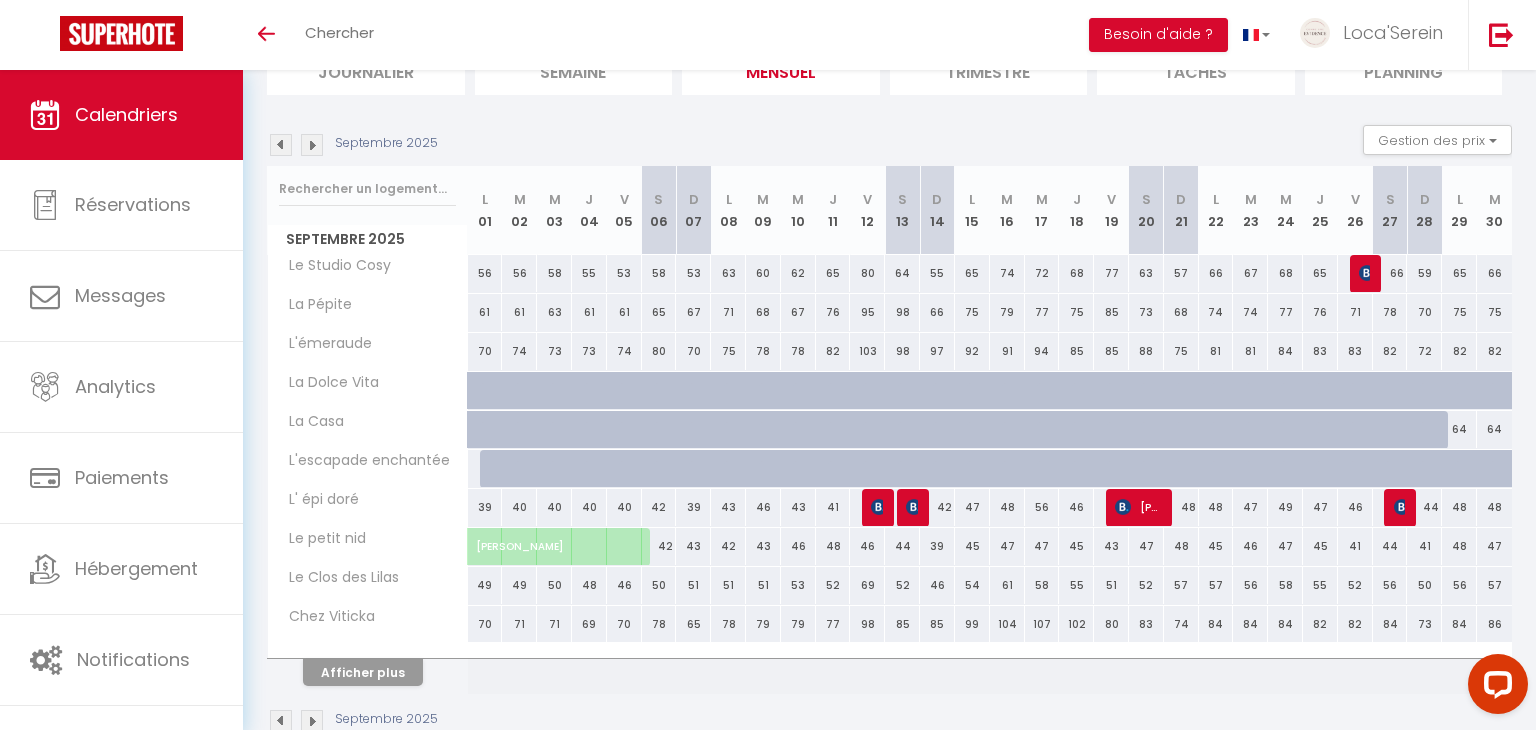 click at bounding box center (312, 145) 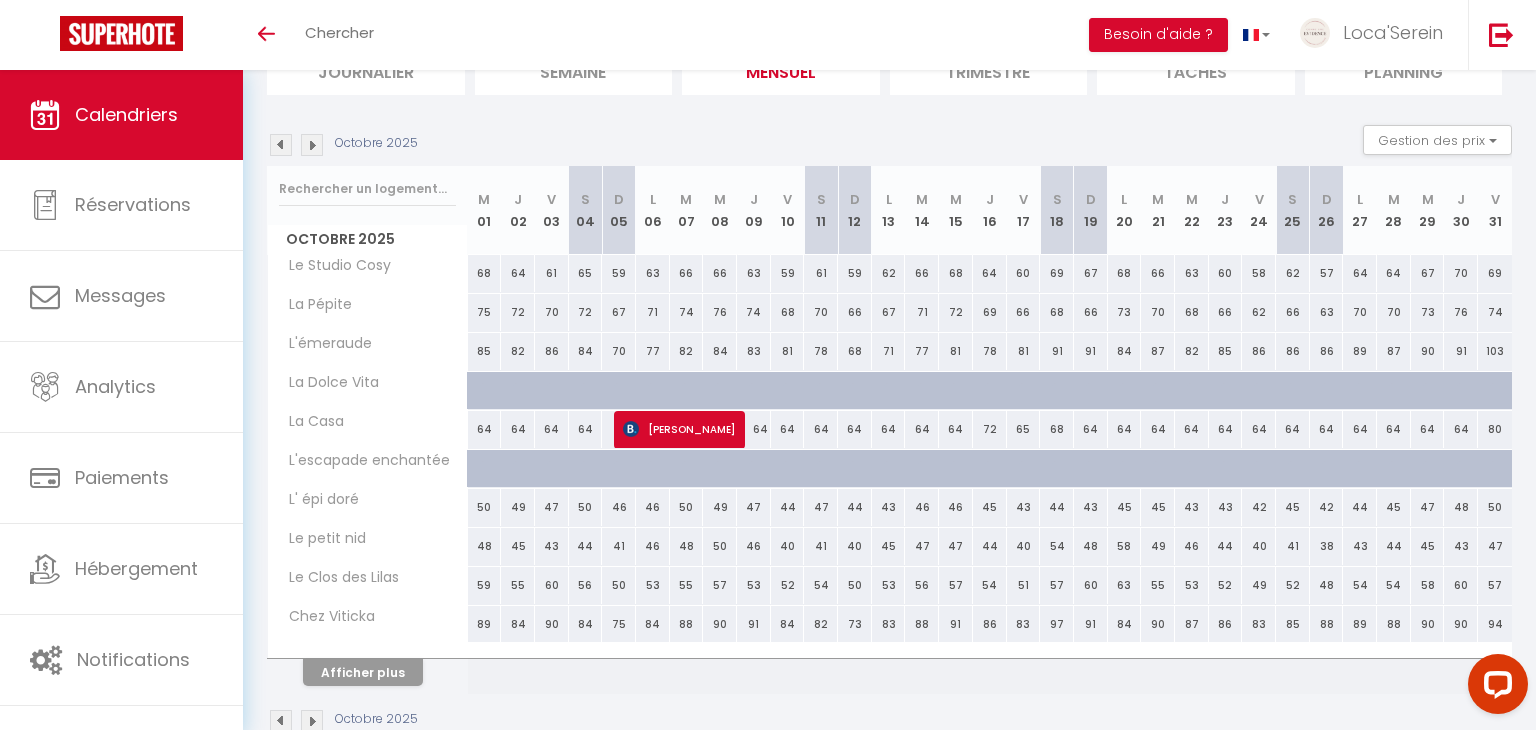 scroll, scrollTop: 206, scrollLeft: 0, axis: vertical 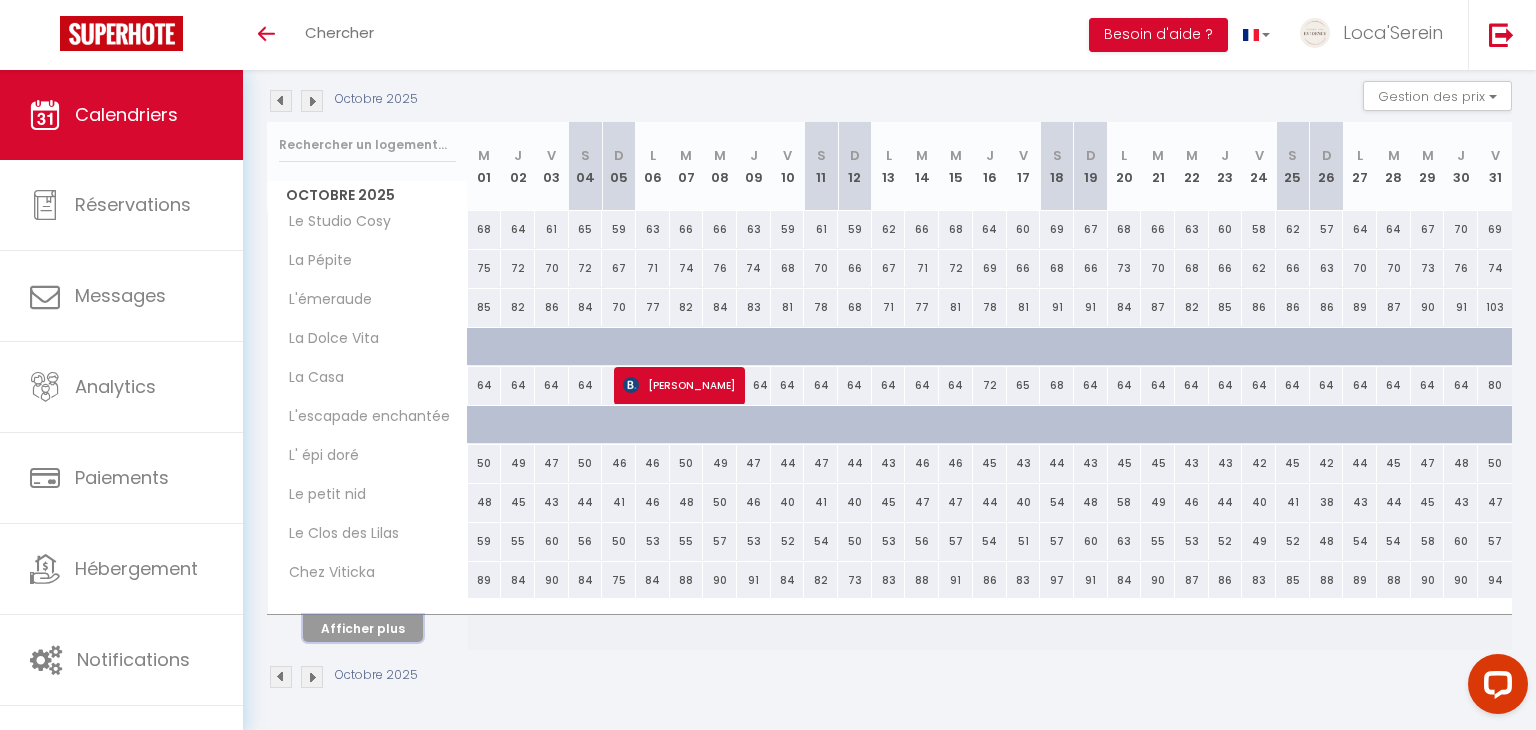 click on "Afficher plus" at bounding box center (363, 628) 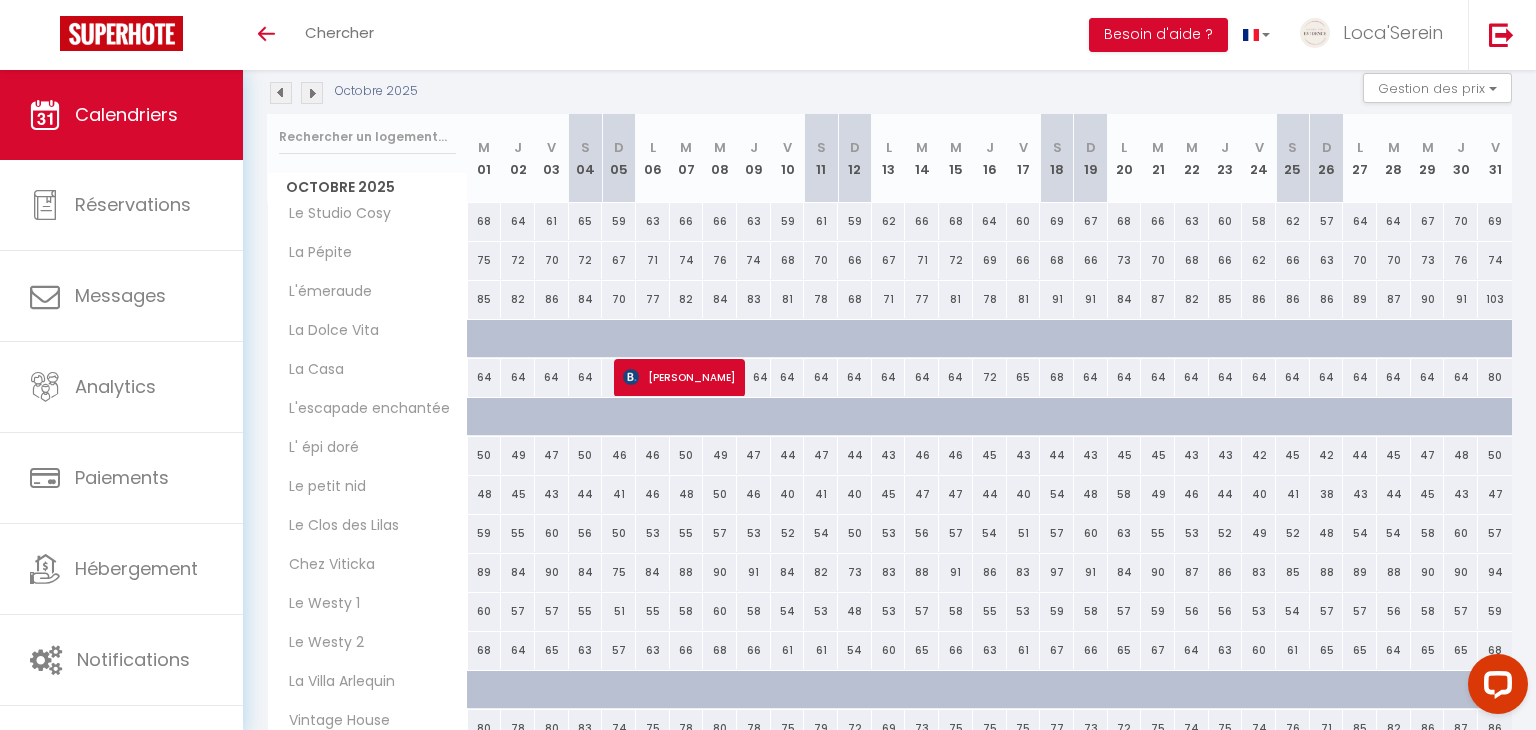 scroll, scrollTop: 210, scrollLeft: 0, axis: vertical 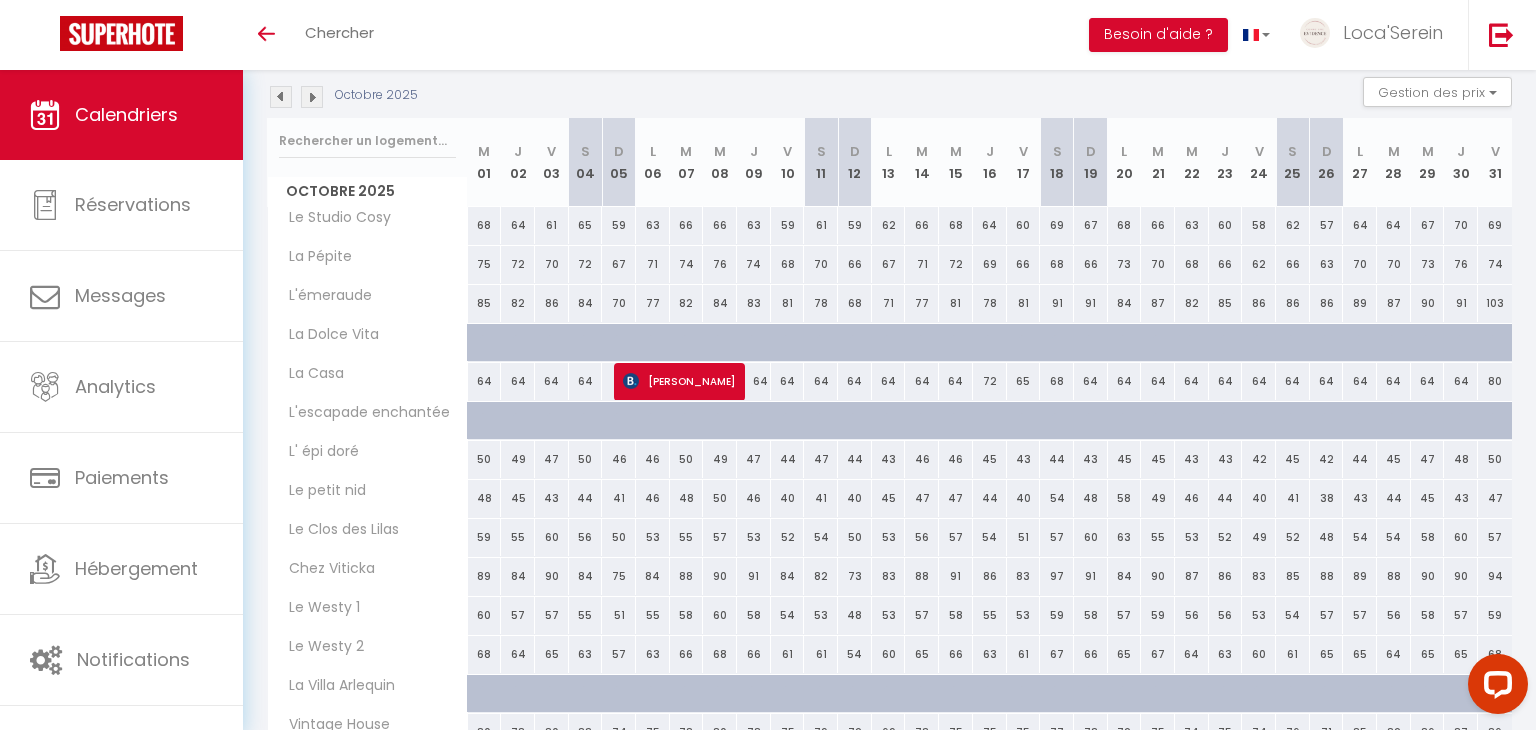 click at bounding box center (312, 97) 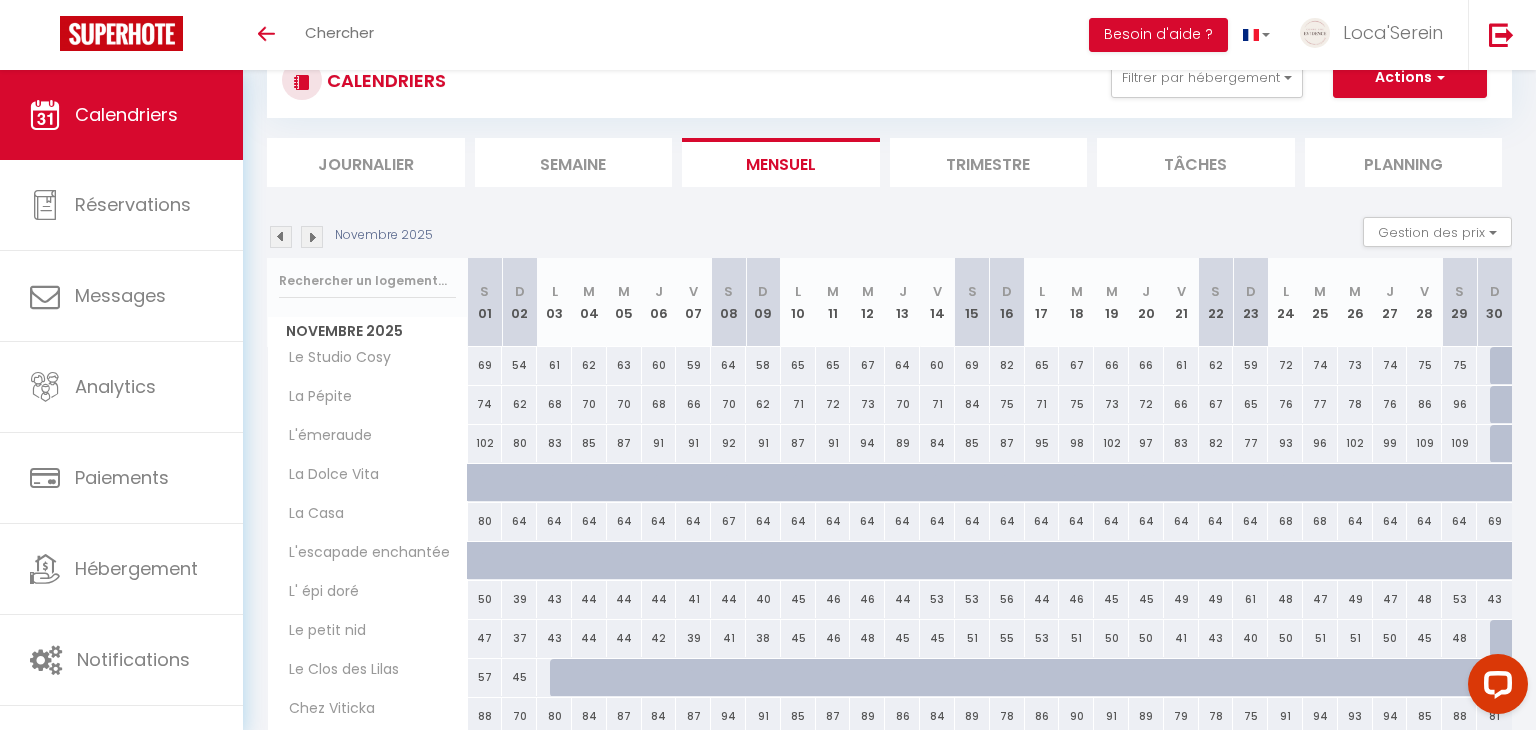 scroll, scrollTop: 206, scrollLeft: 0, axis: vertical 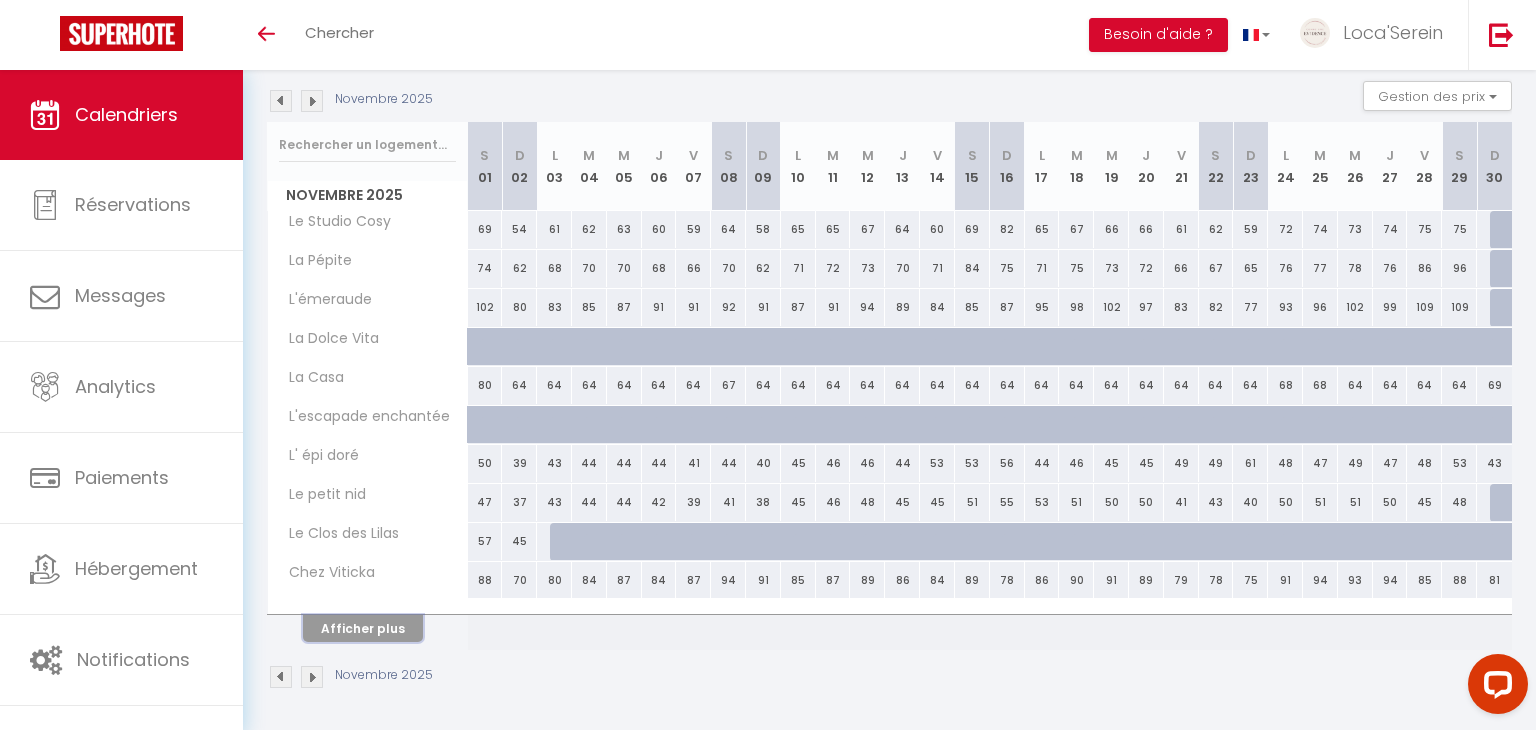 click on "Afficher plus" at bounding box center (363, 628) 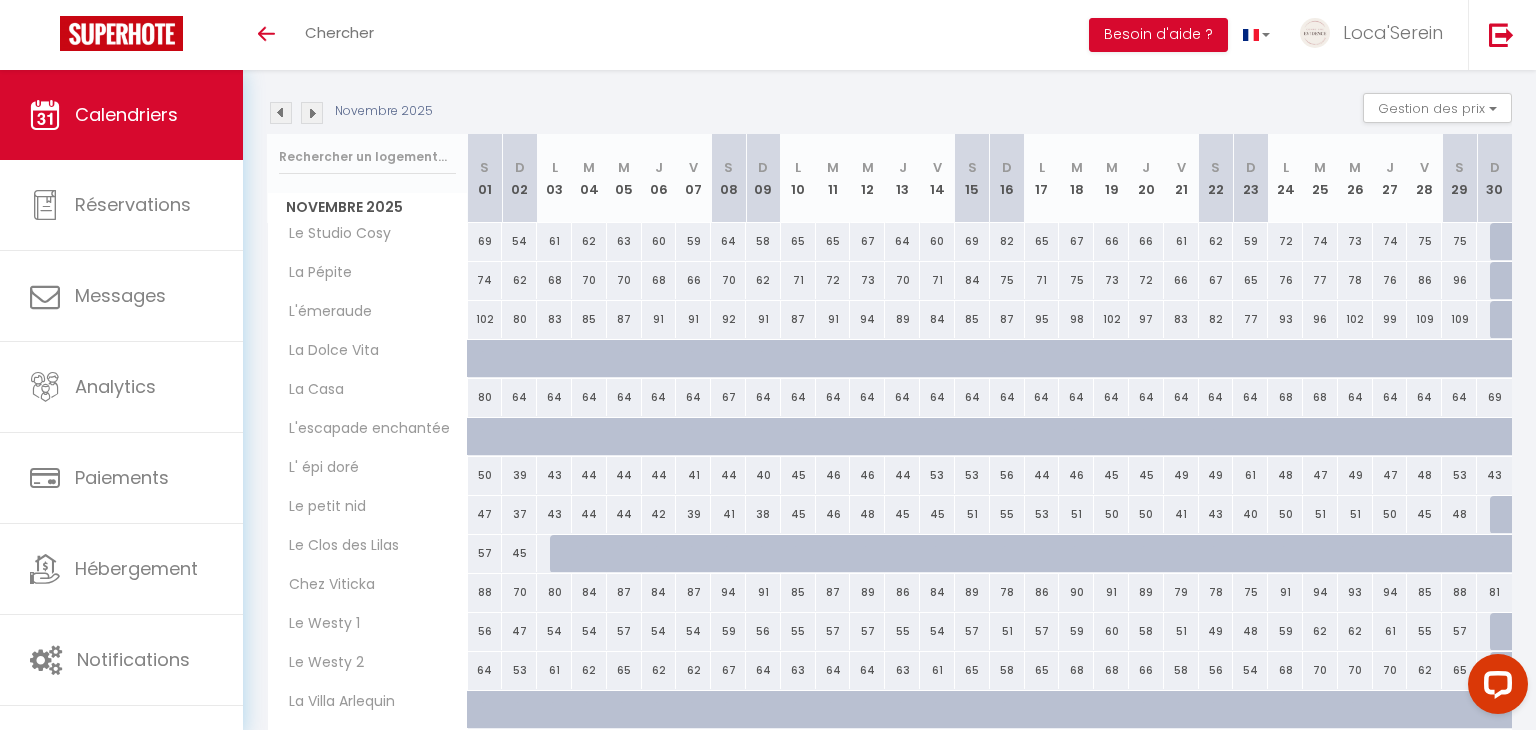 scroll, scrollTop: 192, scrollLeft: 0, axis: vertical 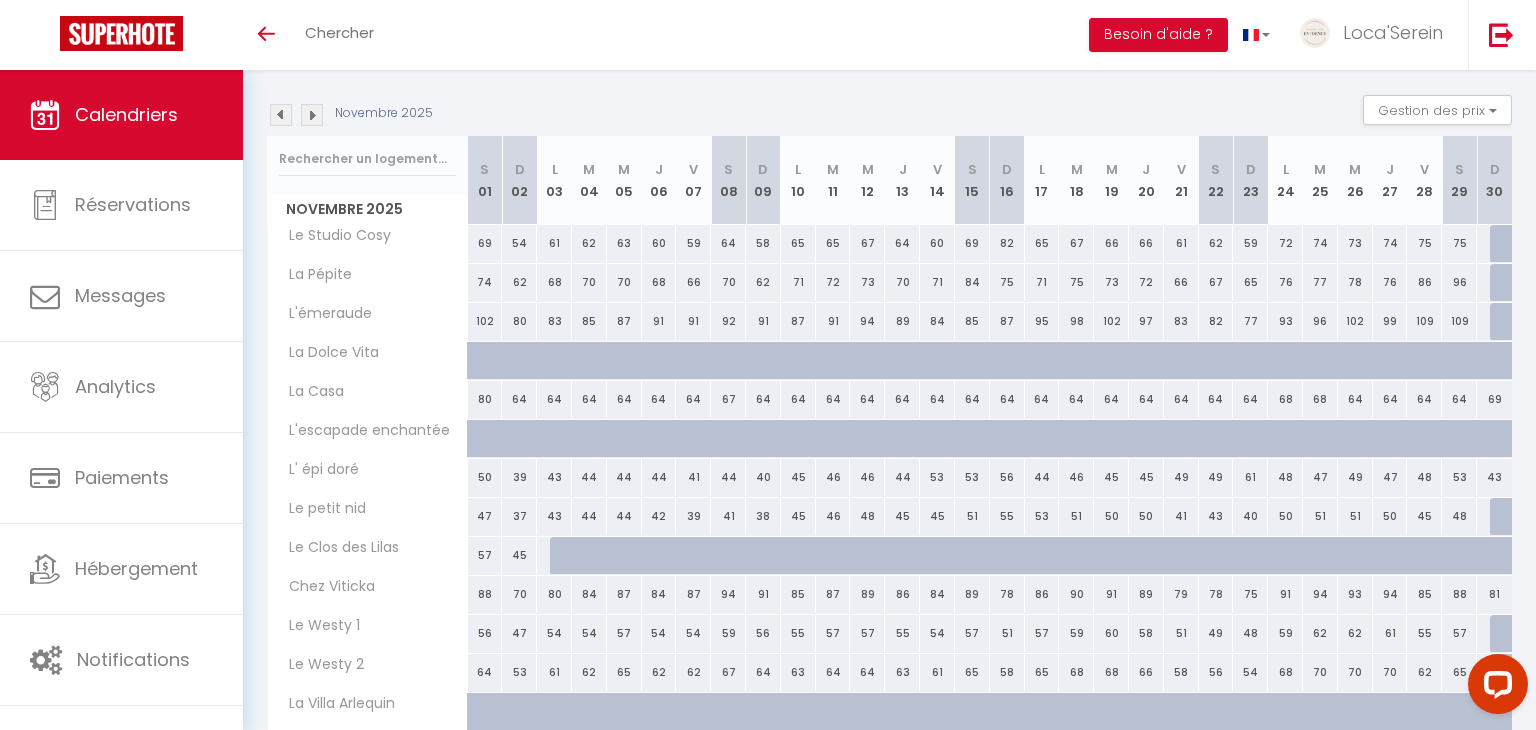 click at bounding box center [567, 556] 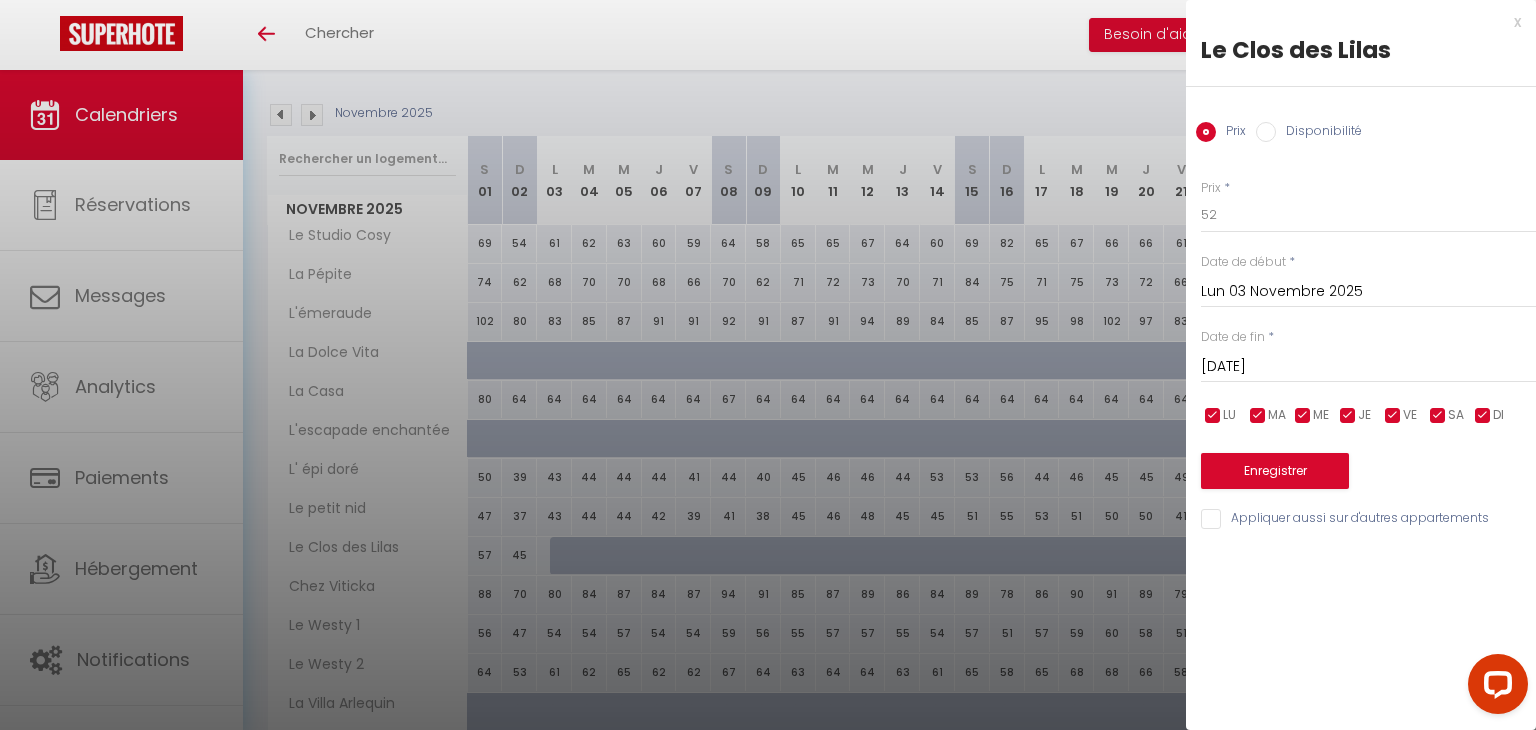 click on "Mar 04 Novembre 2025" at bounding box center (1368, 367) 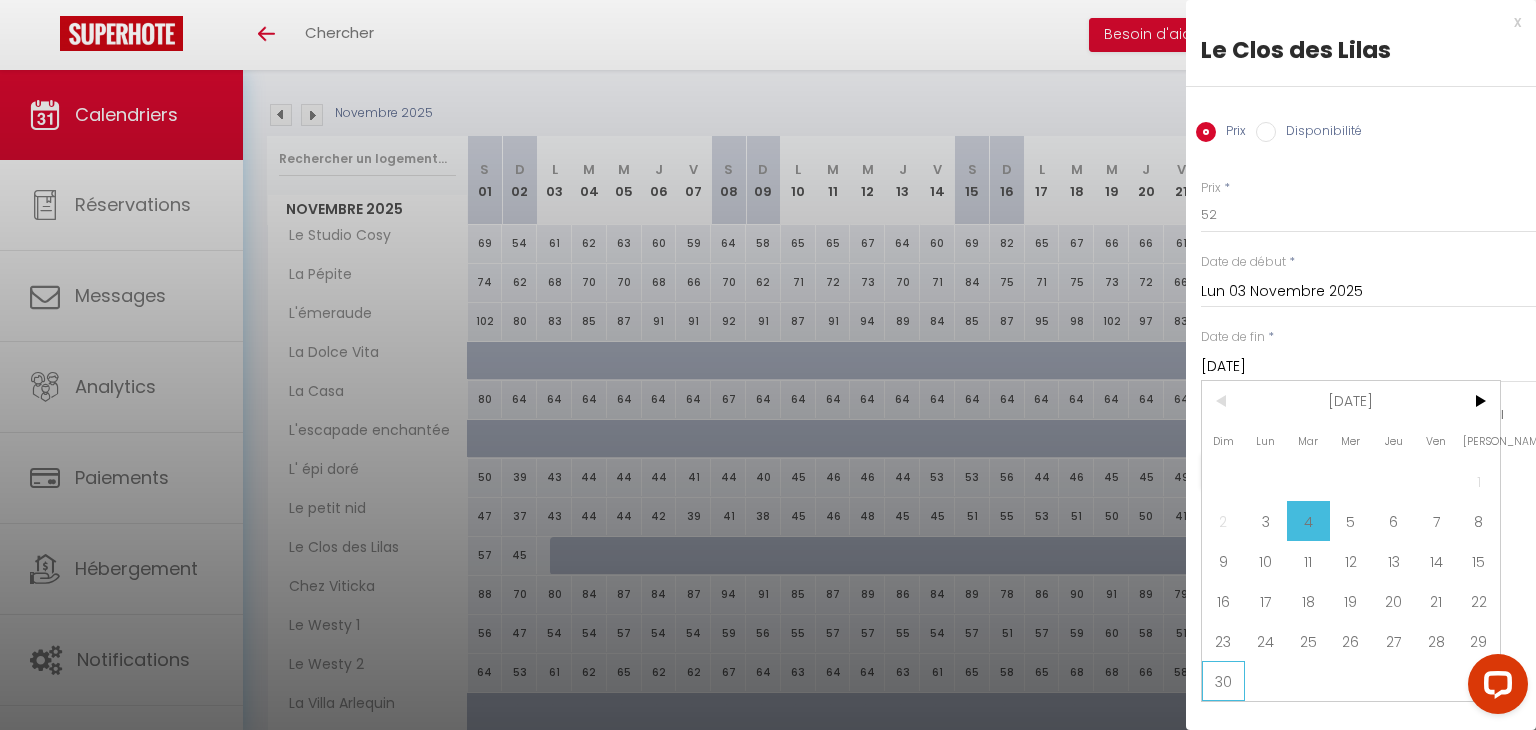 click on "30" at bounding box center [1223, 681] 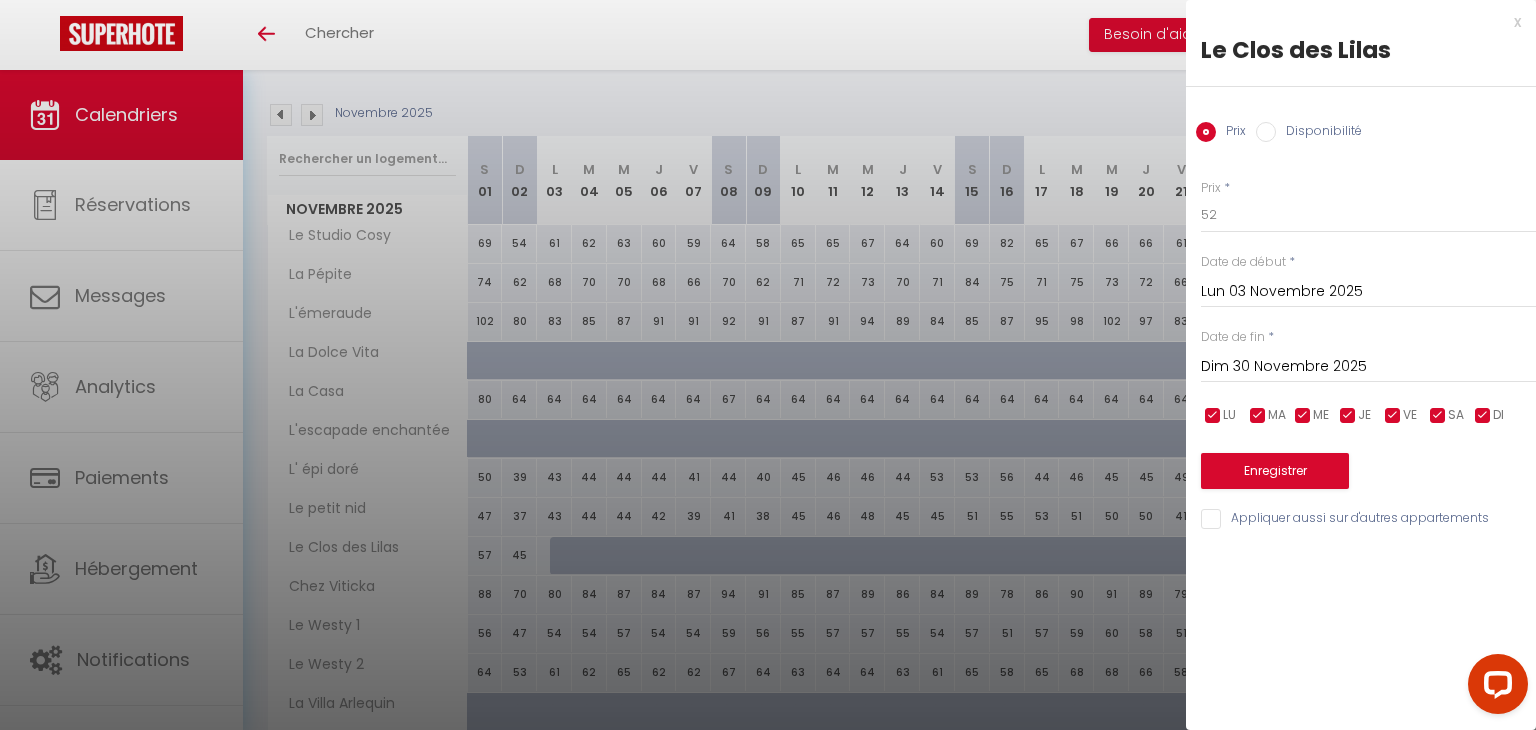 click on "Disponibilité" at bounding box center (1319, 133) 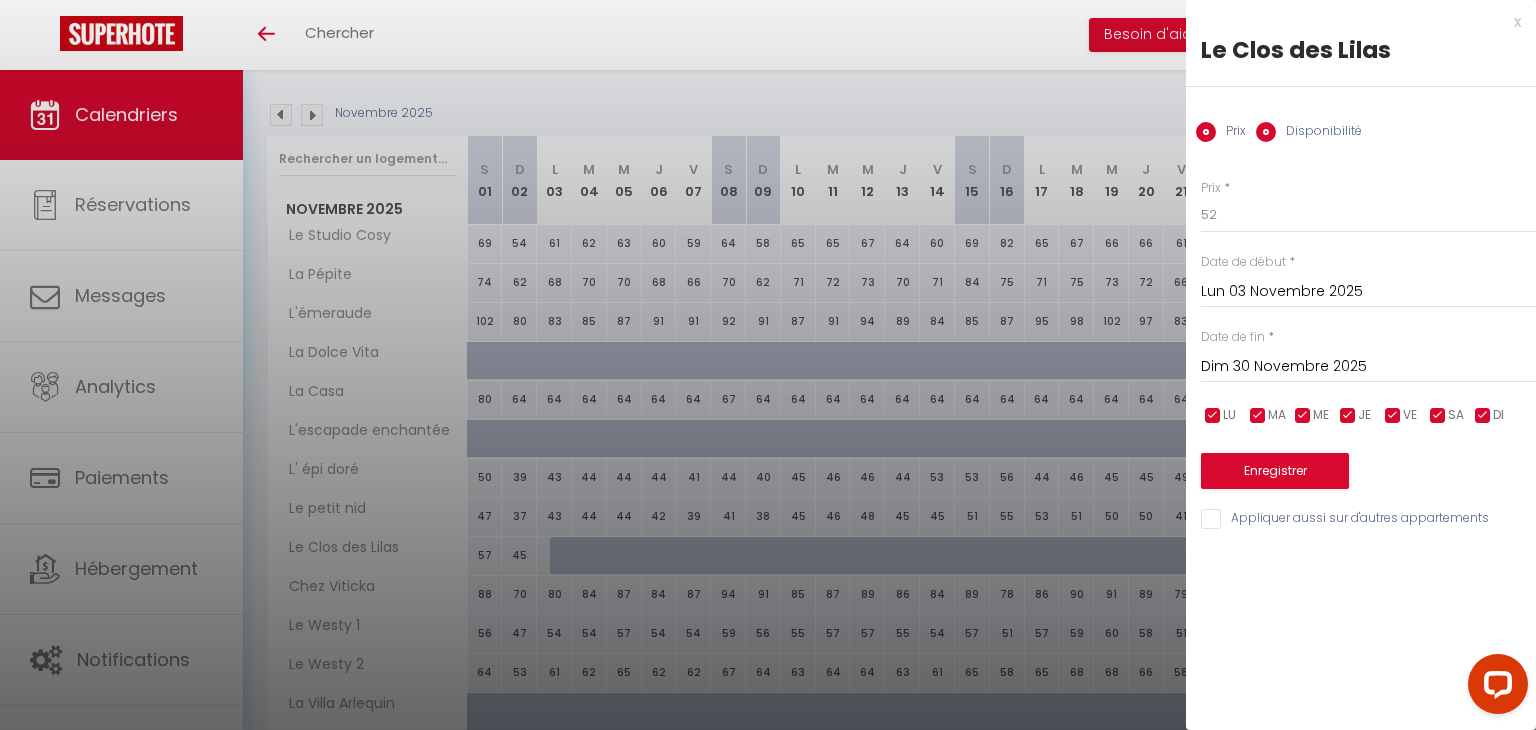 radio on "false" 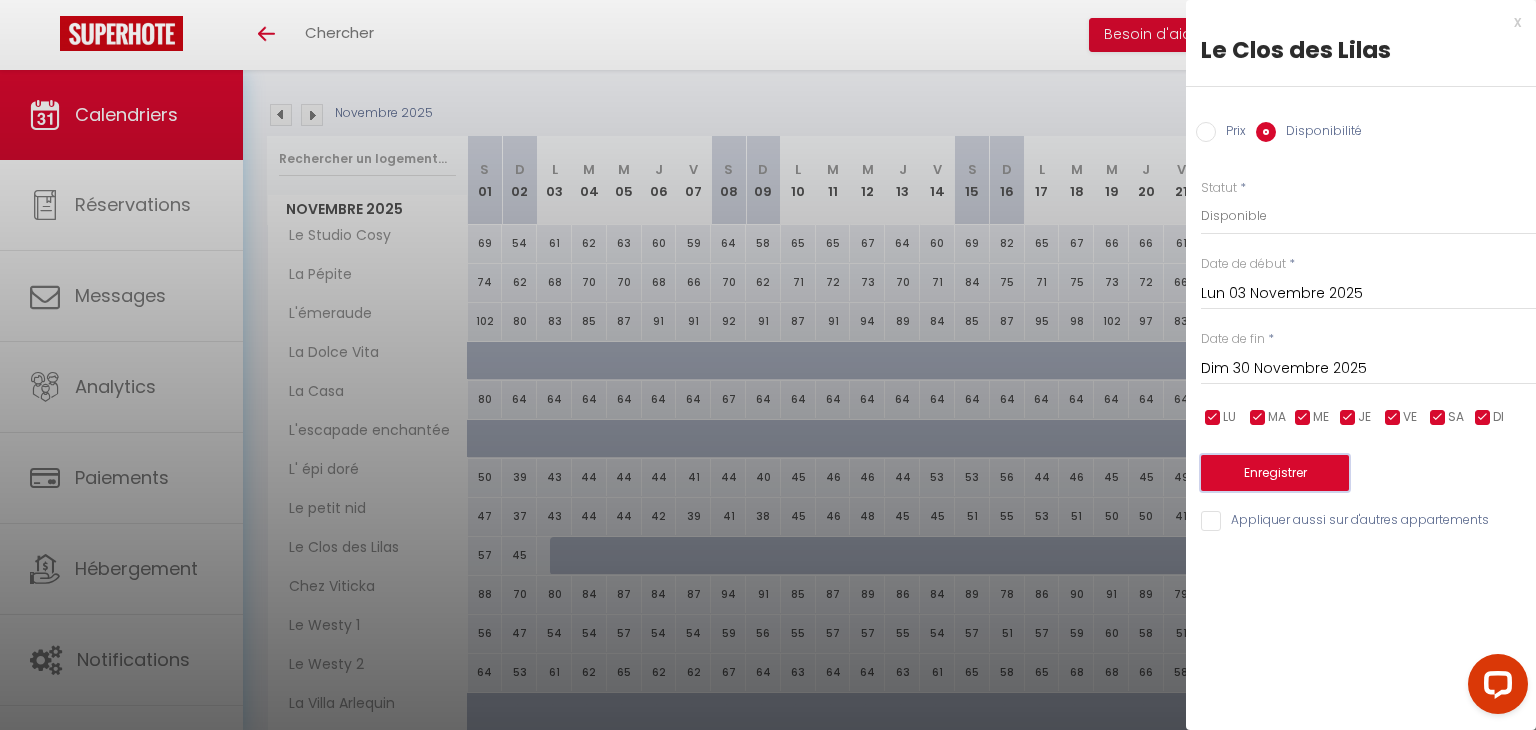 click on "Enregistrer" at bounding box center [1275, 473] 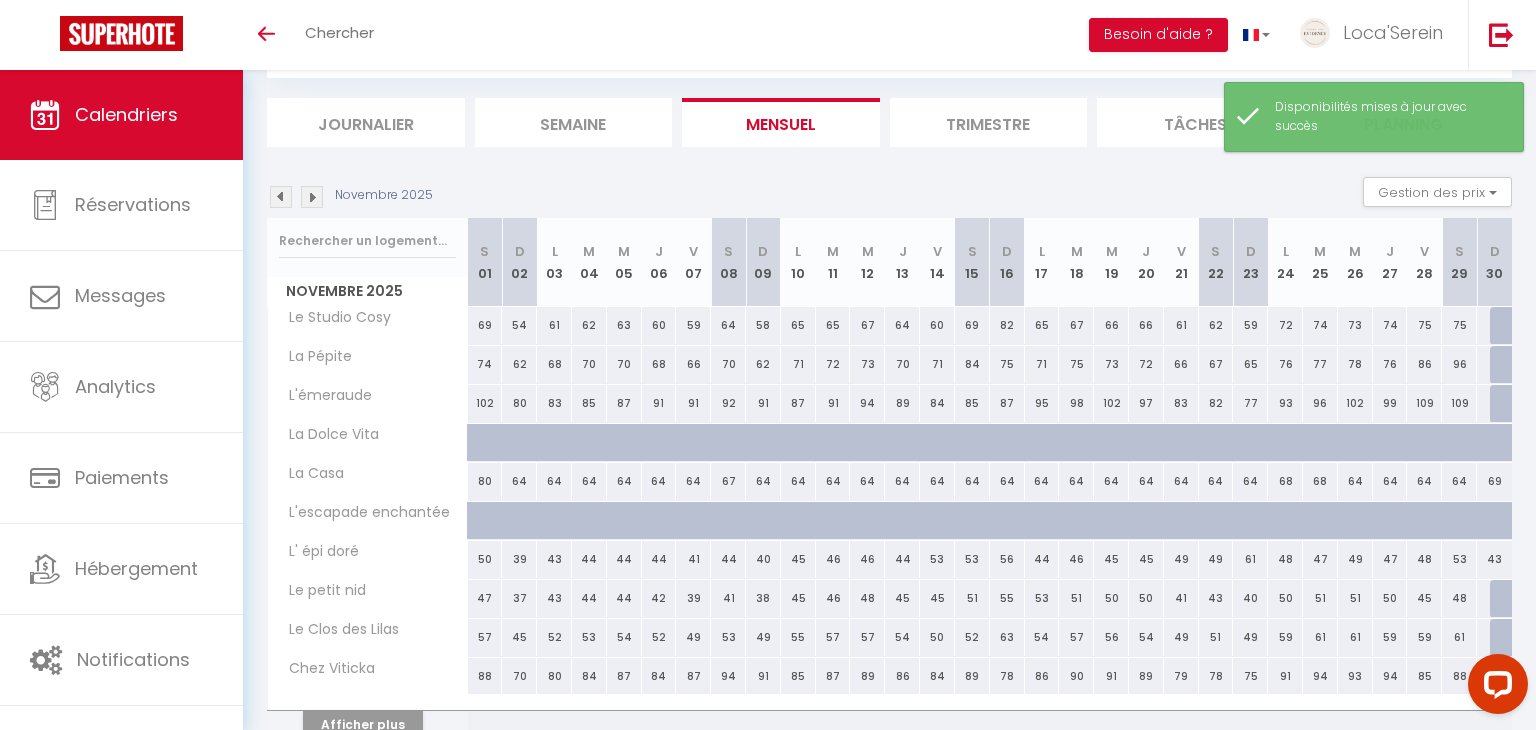 scroll, scrollTop: 206, scrollLeft: 0, axis: vertical 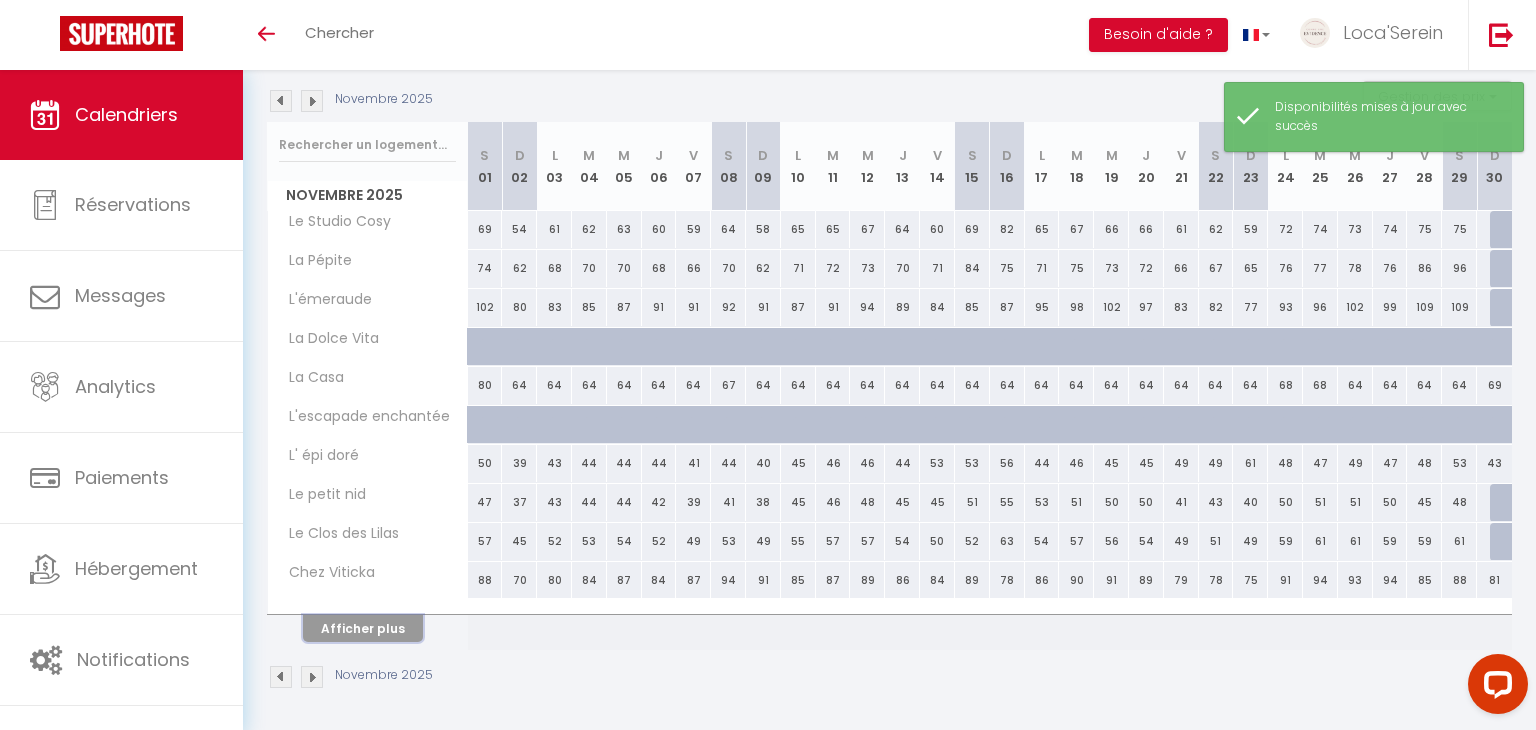click on "Afficher plus" at bounding box center [363, 628] 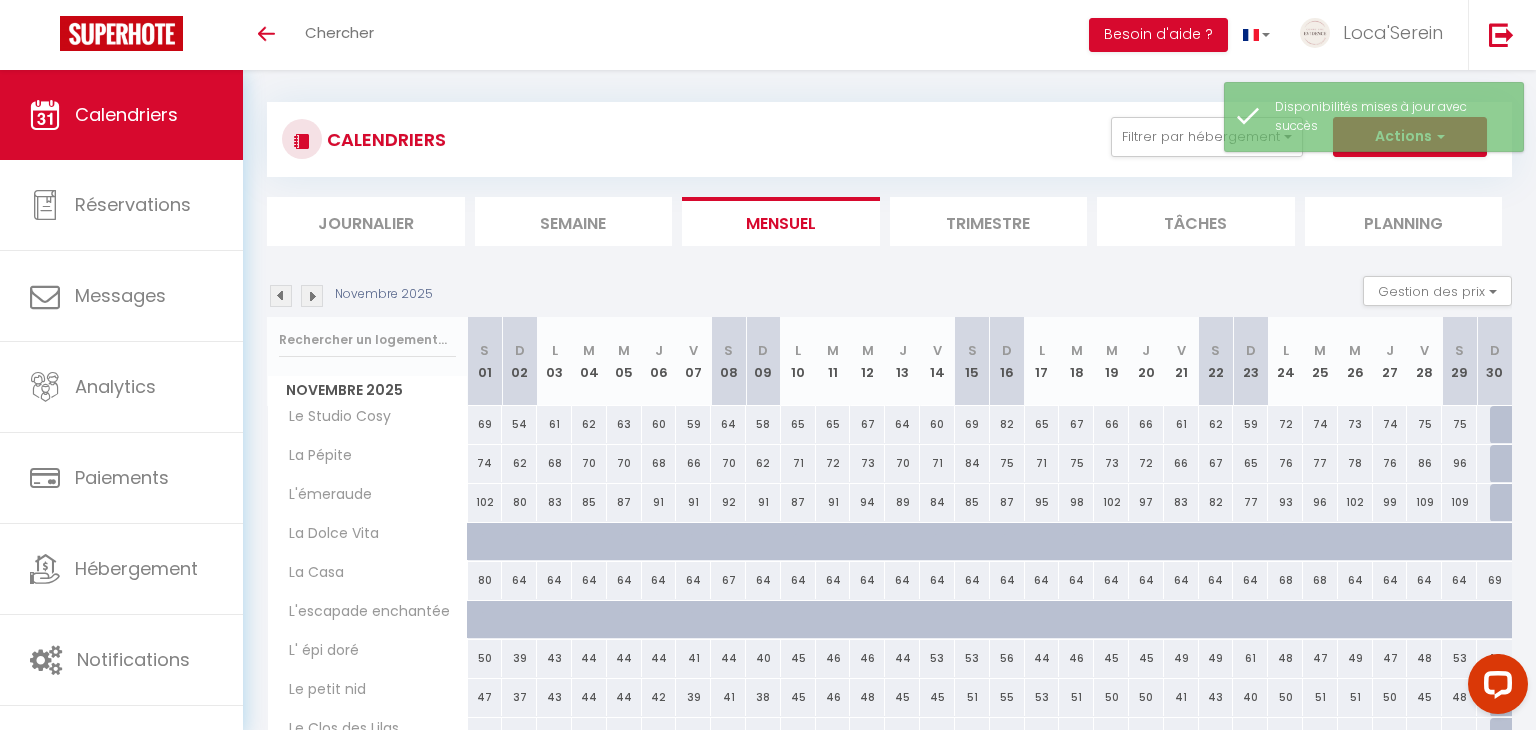 scroll, scrollTop: 0, scrollLeft: 0, axis: both 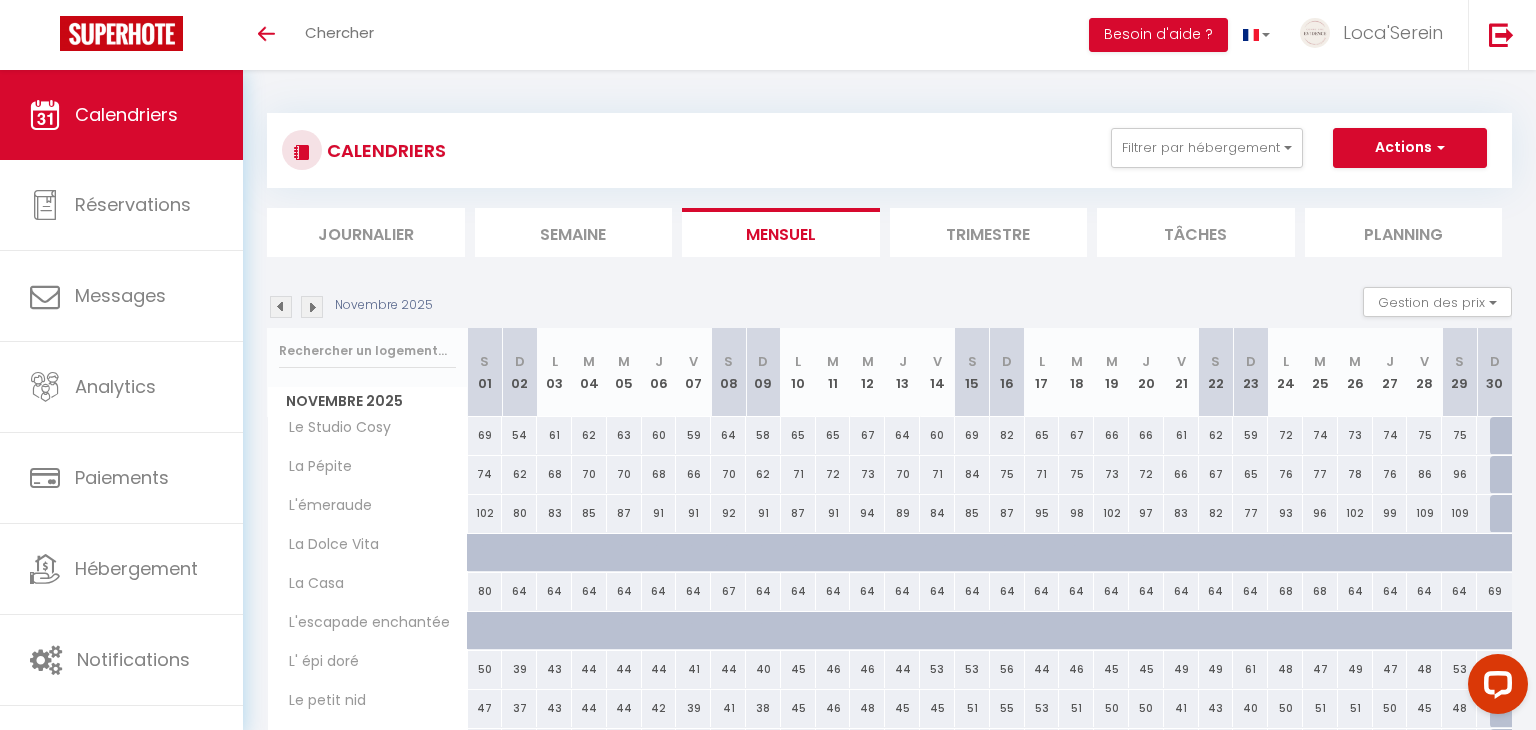 click at bounding box center (312, 307) 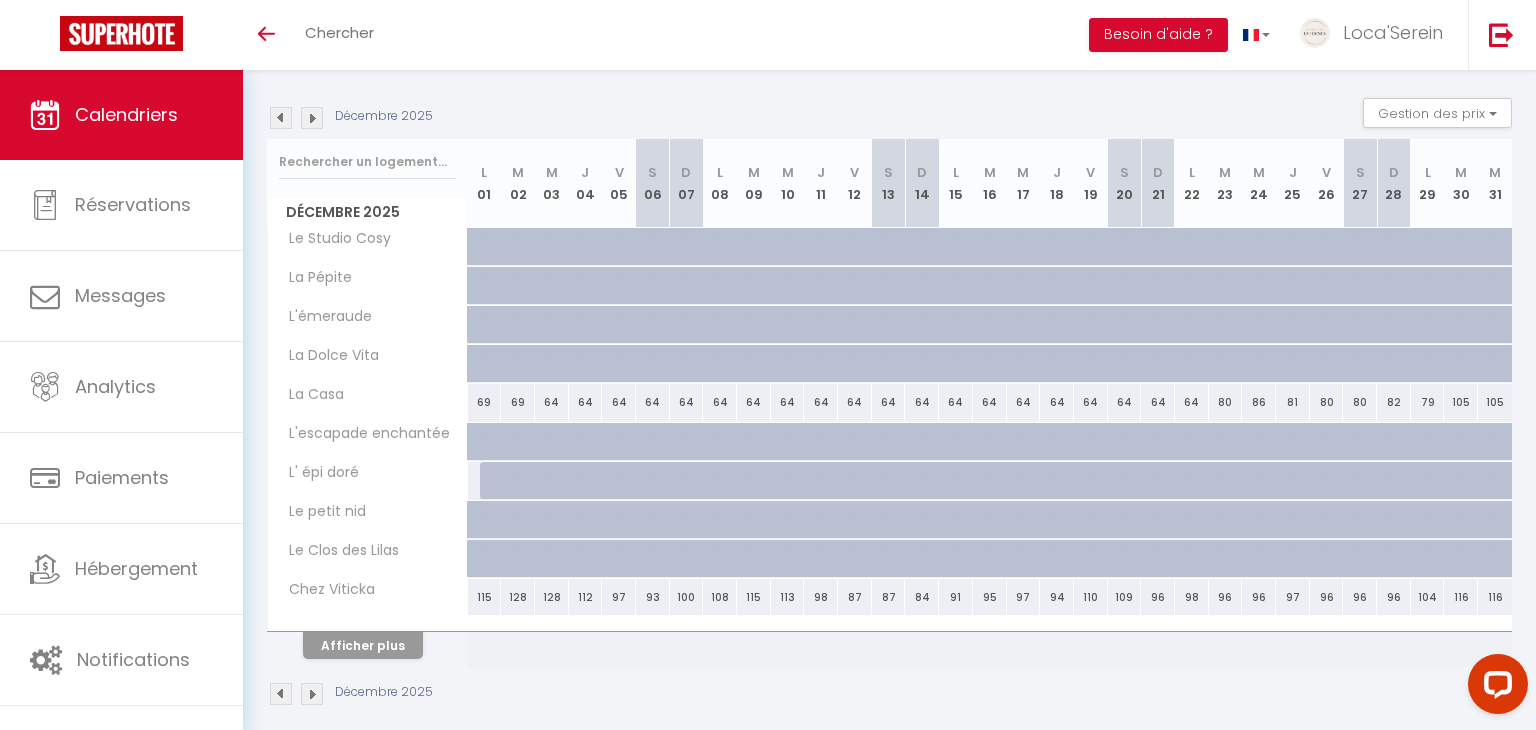scroll, scrollTop: 206, scrollLeft: 0, axis: vertical 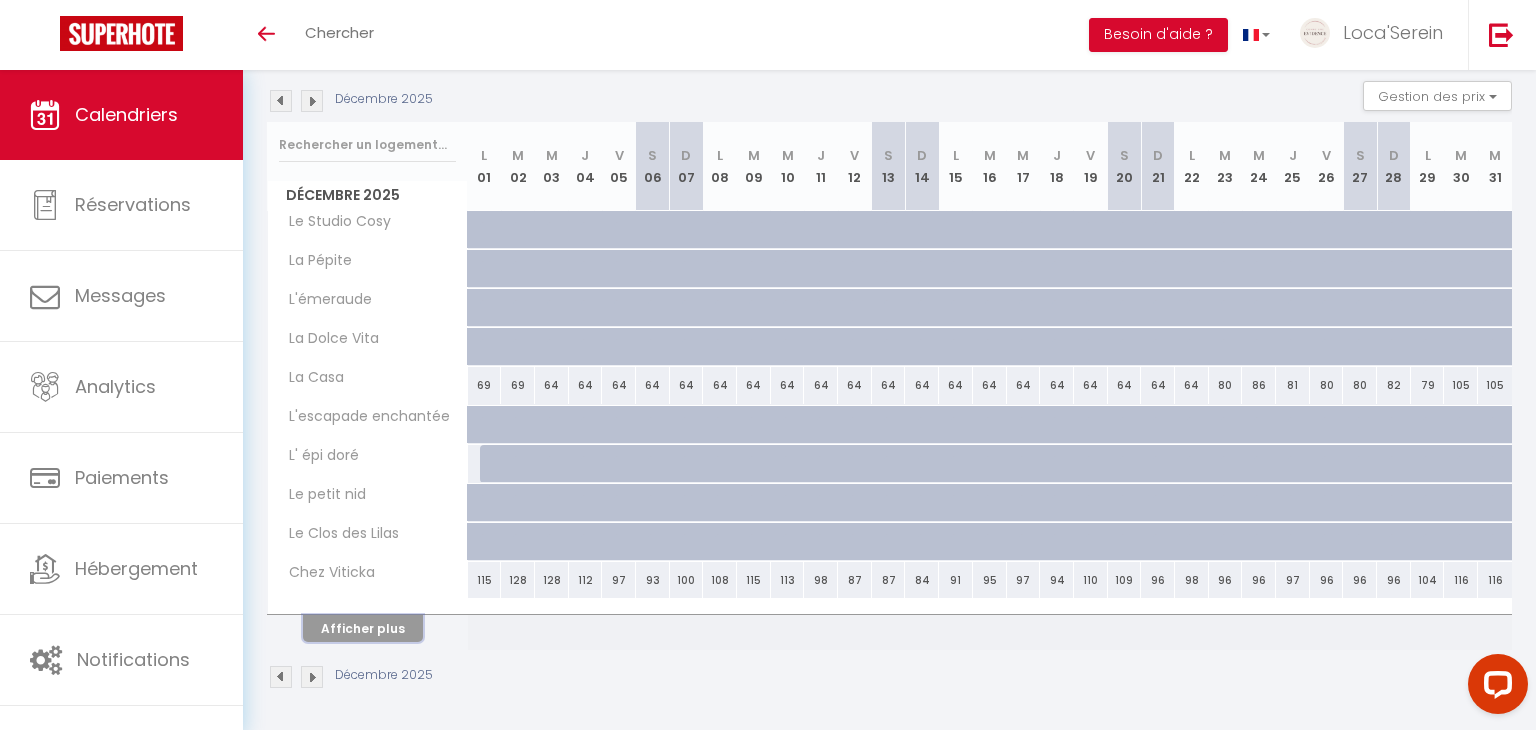 click on "Afficher plus" at bounding box center [363, 628] 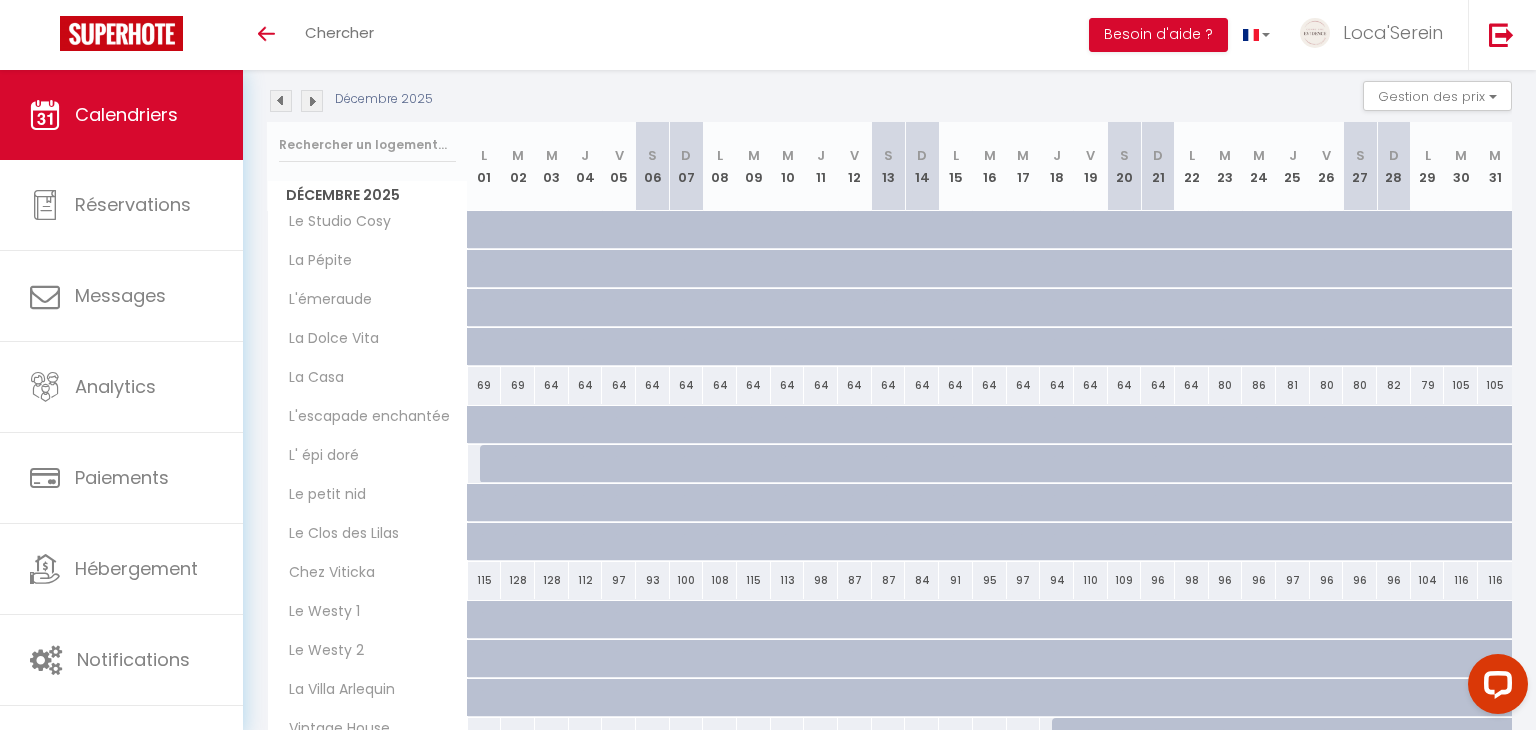 scroll, scrollTop: 312, scrollLeft: 0, axis: vertical 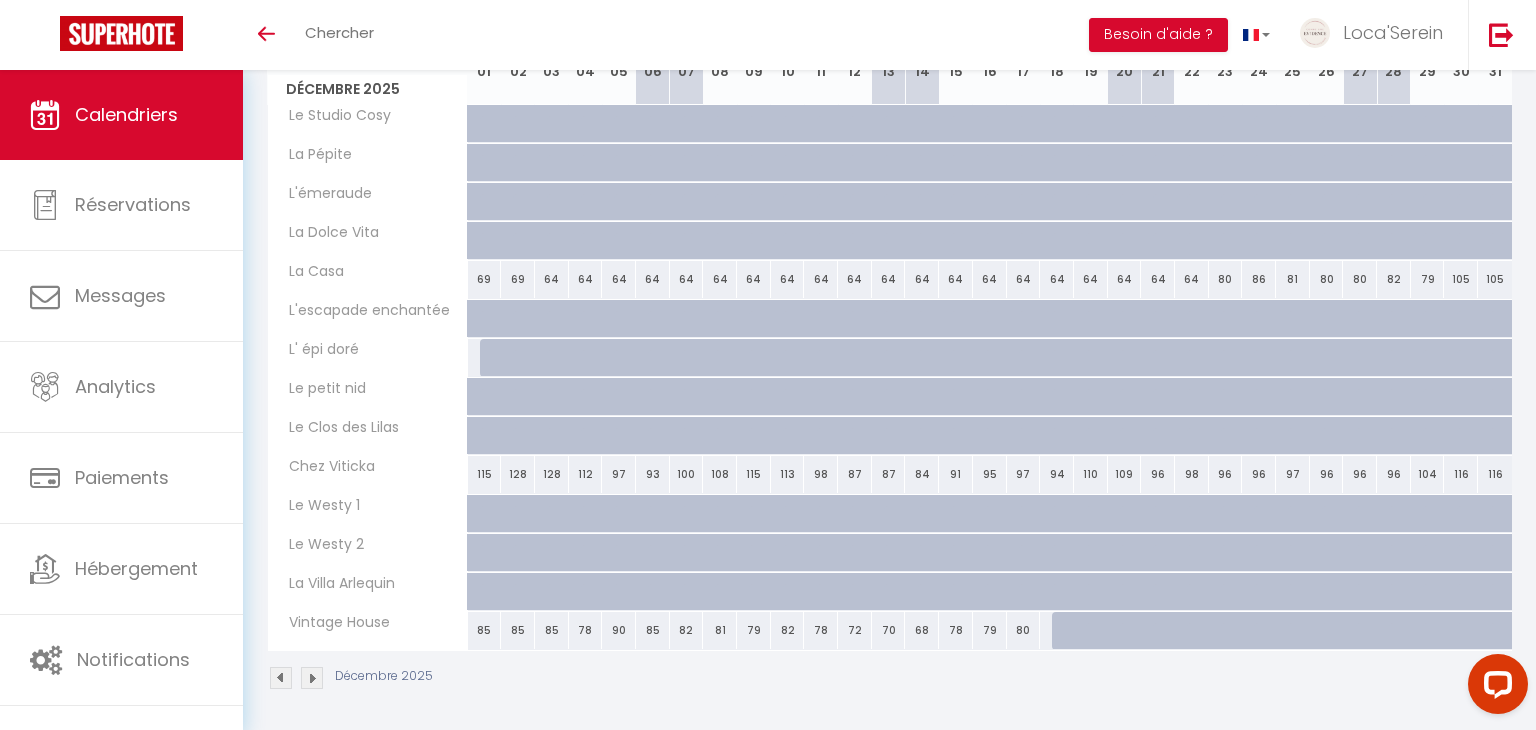 click on "115" at bounding box center [485, 474] 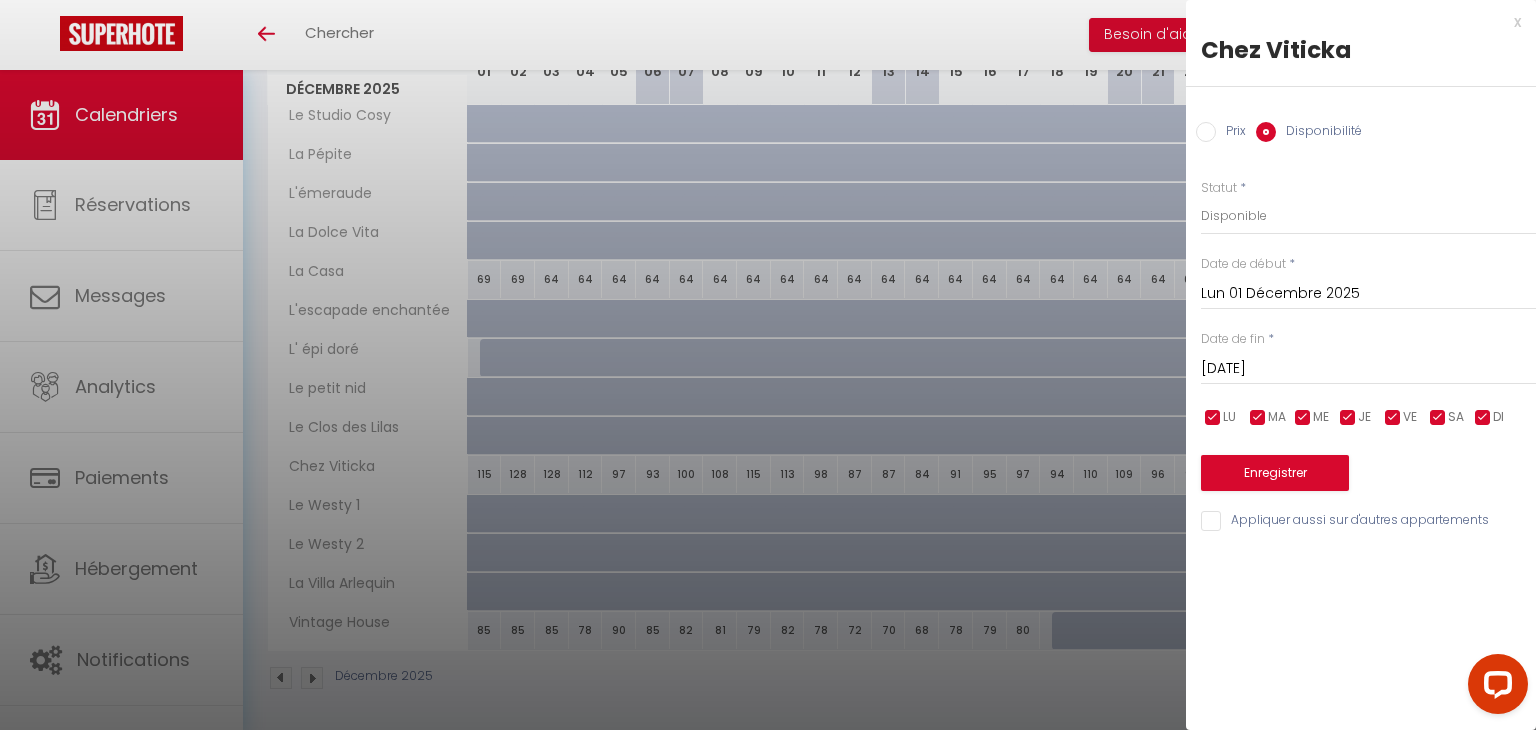 click on "Mar 02 Décembre 2025" at bounding box center [1368, 369] 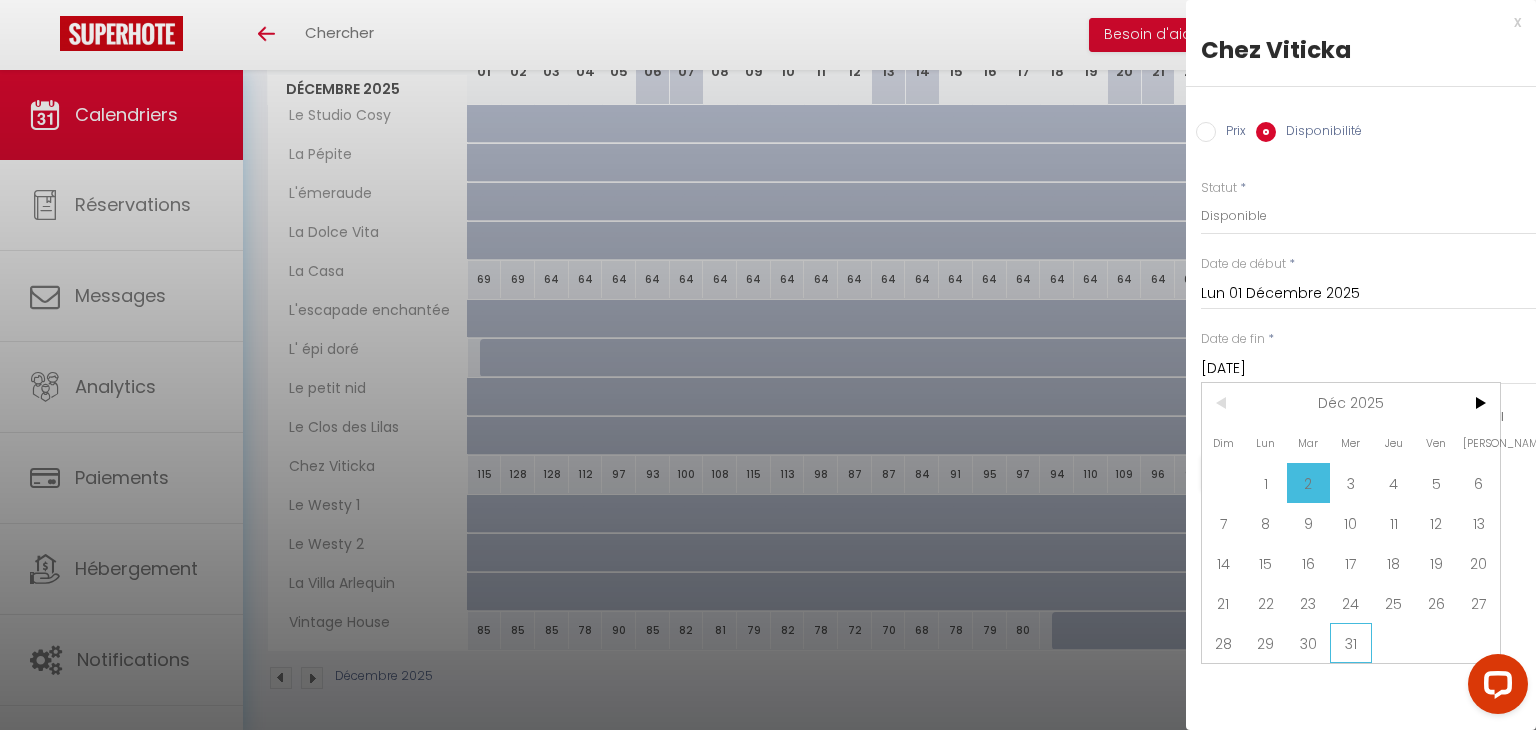 click on "31" at bounding box center (1351, 643) 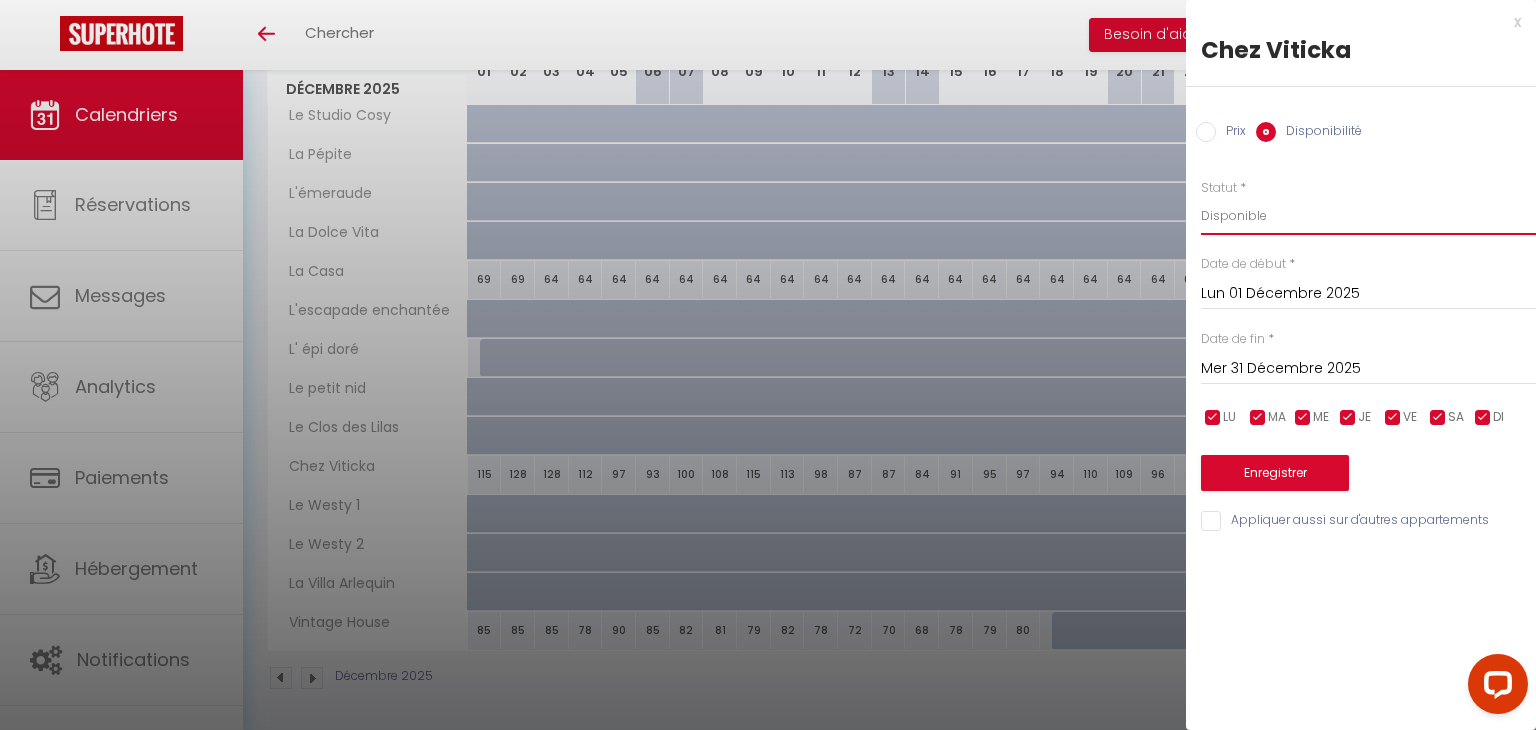 click on "Disponible
Indisponible" at bounding box center [1368, 216] 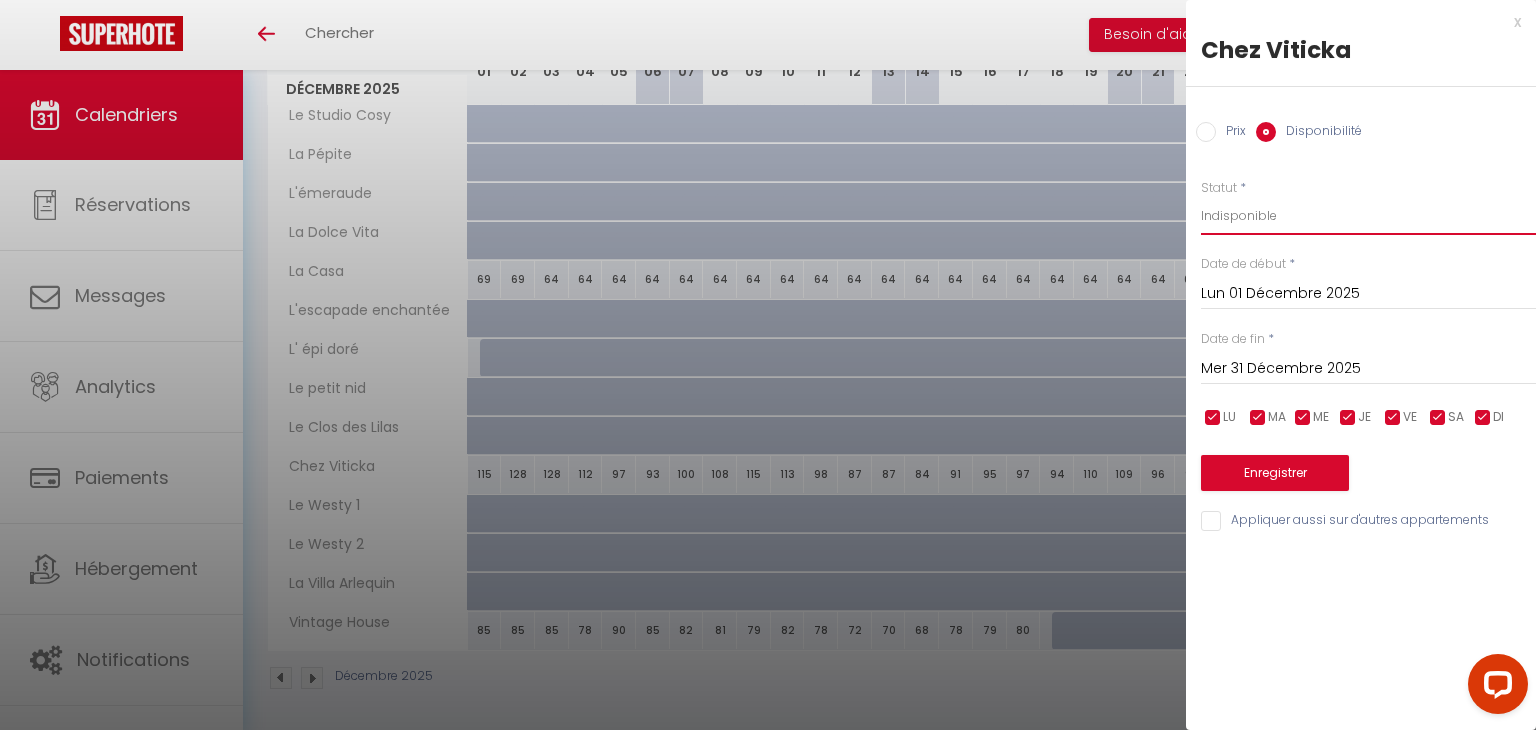 click on "Disponible
Indisponible" at bounding box center (1368, 216) 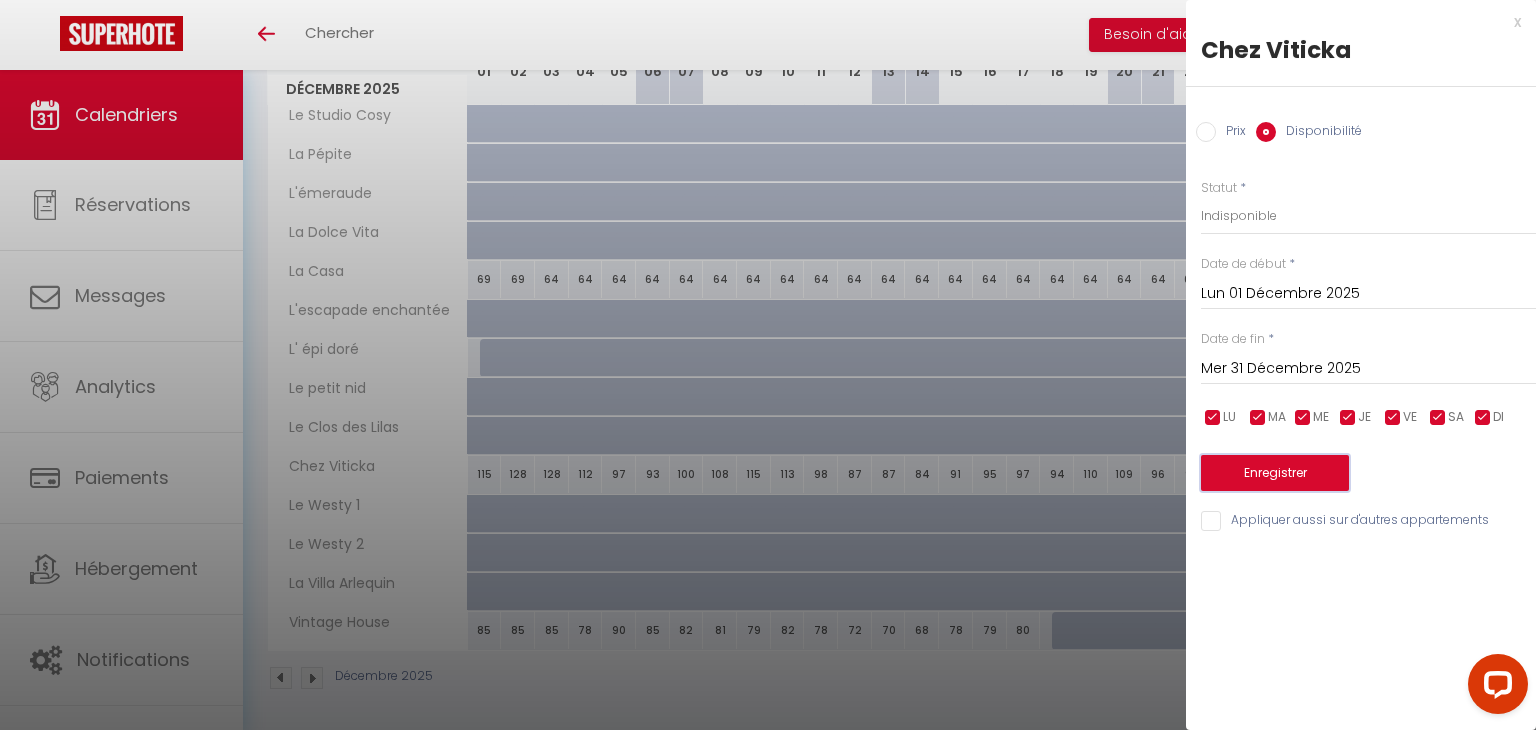 click on "Enregistrer" at bounding box center [1275, 473] 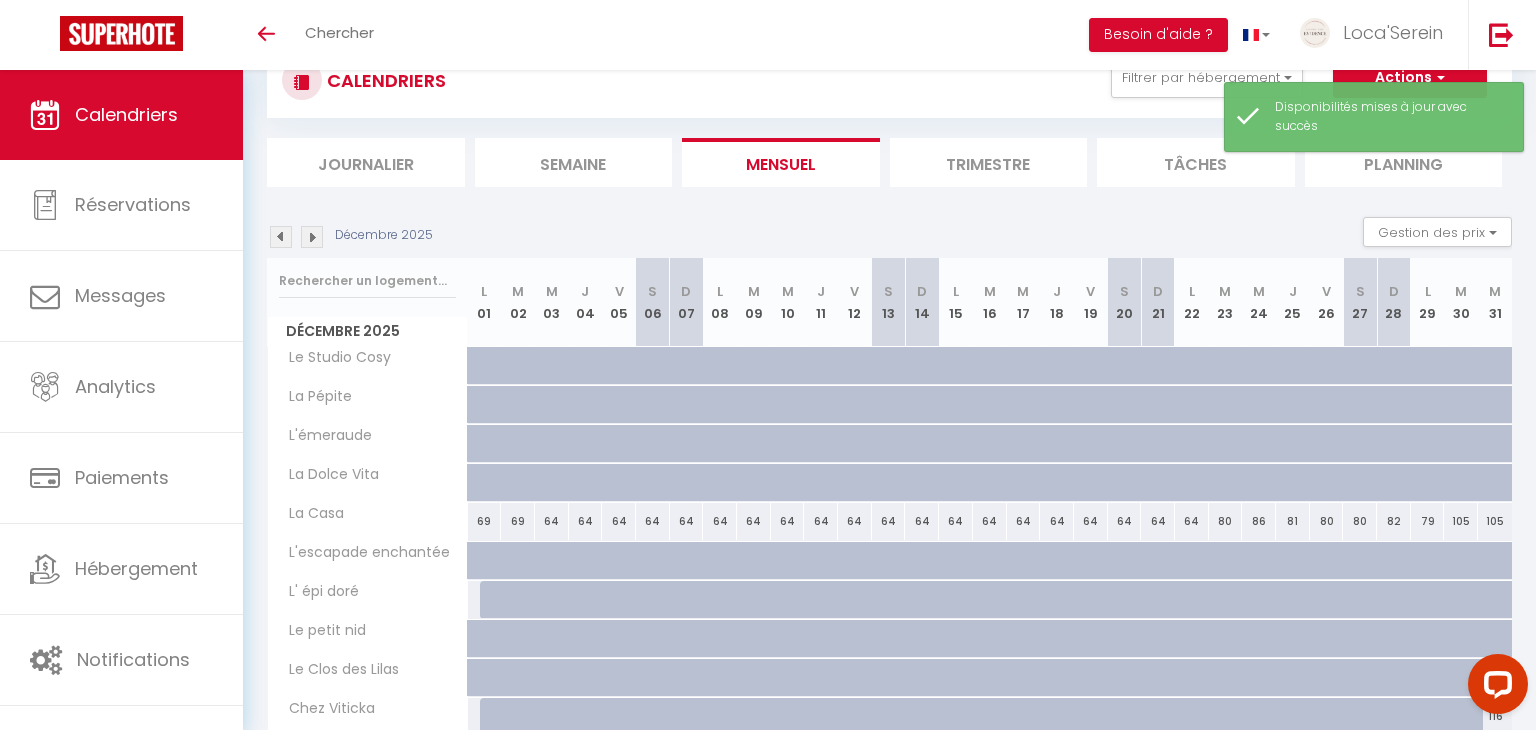 scroll, scrollTop: 206, scrollLeft: 0, axis: vertical 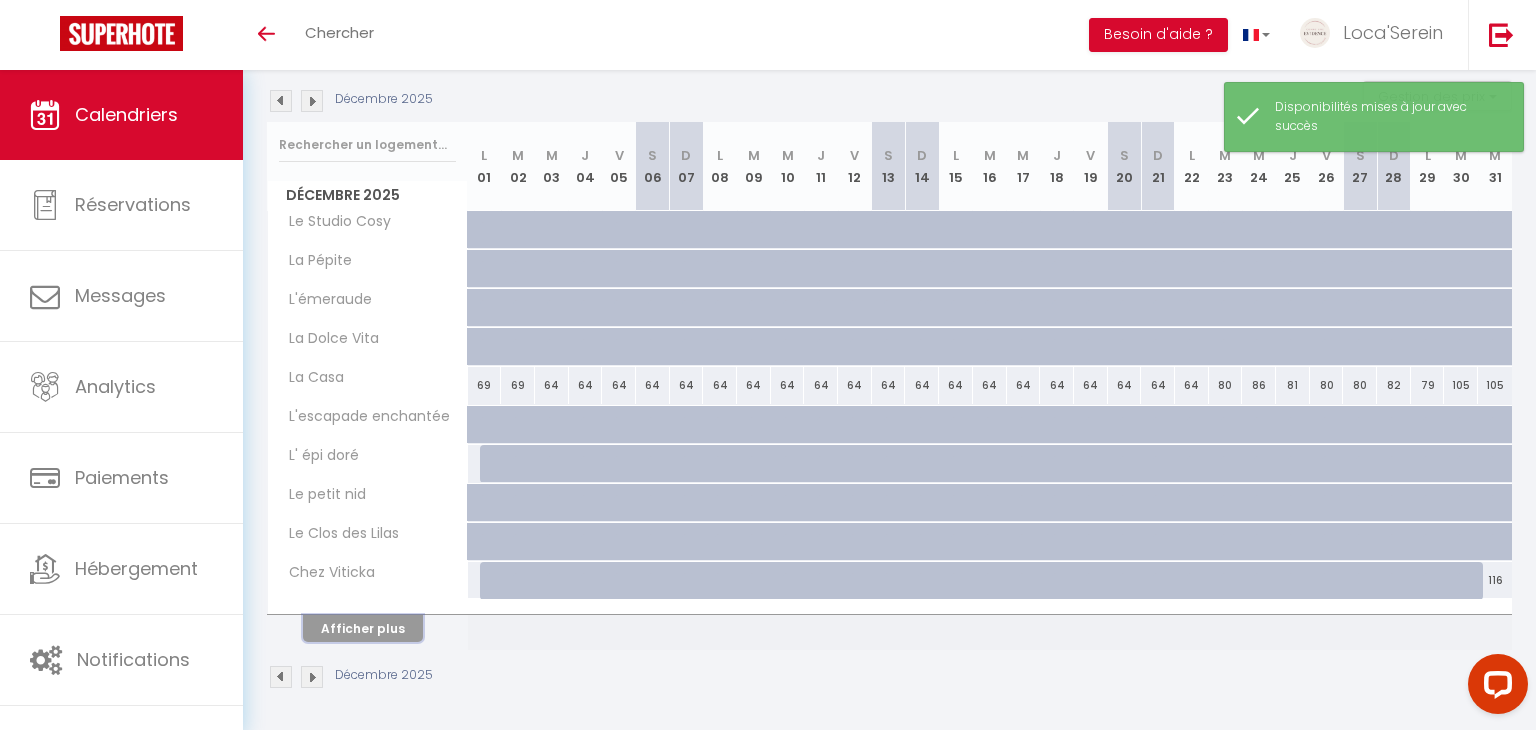 click on "Afficher plus" at bounding box center (363, 628) 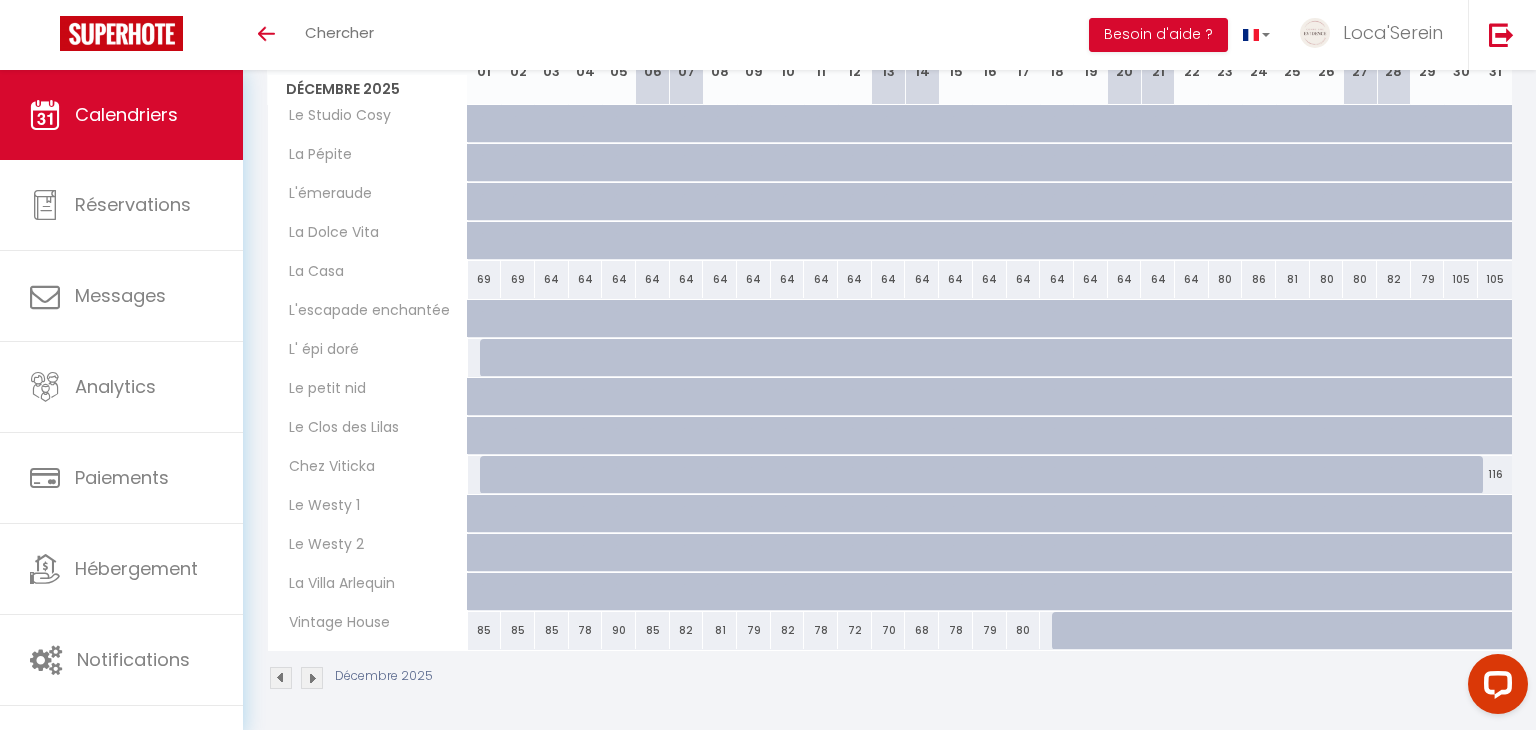 scroll, scrollTop: 0, scrollLeft: 0, axis: both 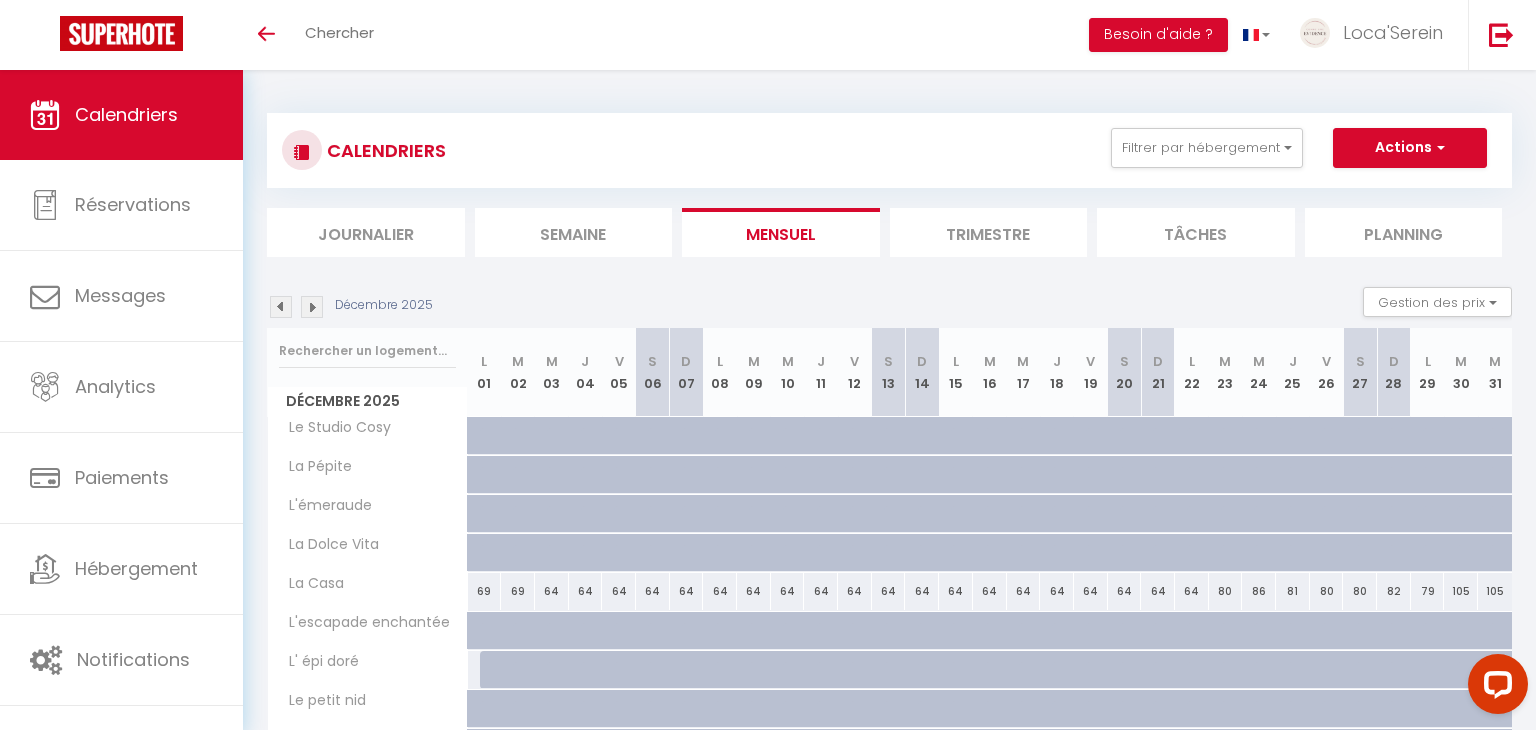 click at bounding box center [281, 307] 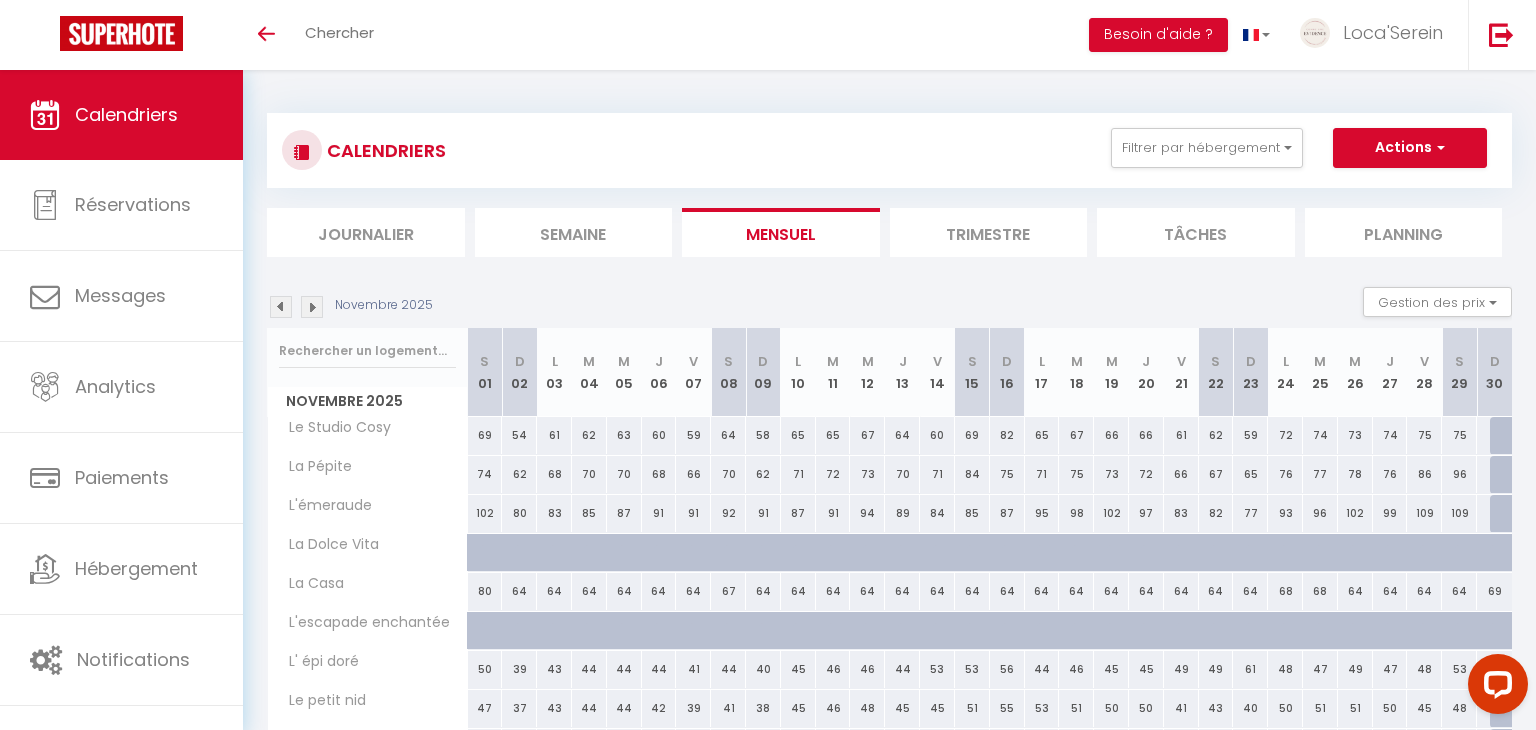 click at bounding box center [281, 307] 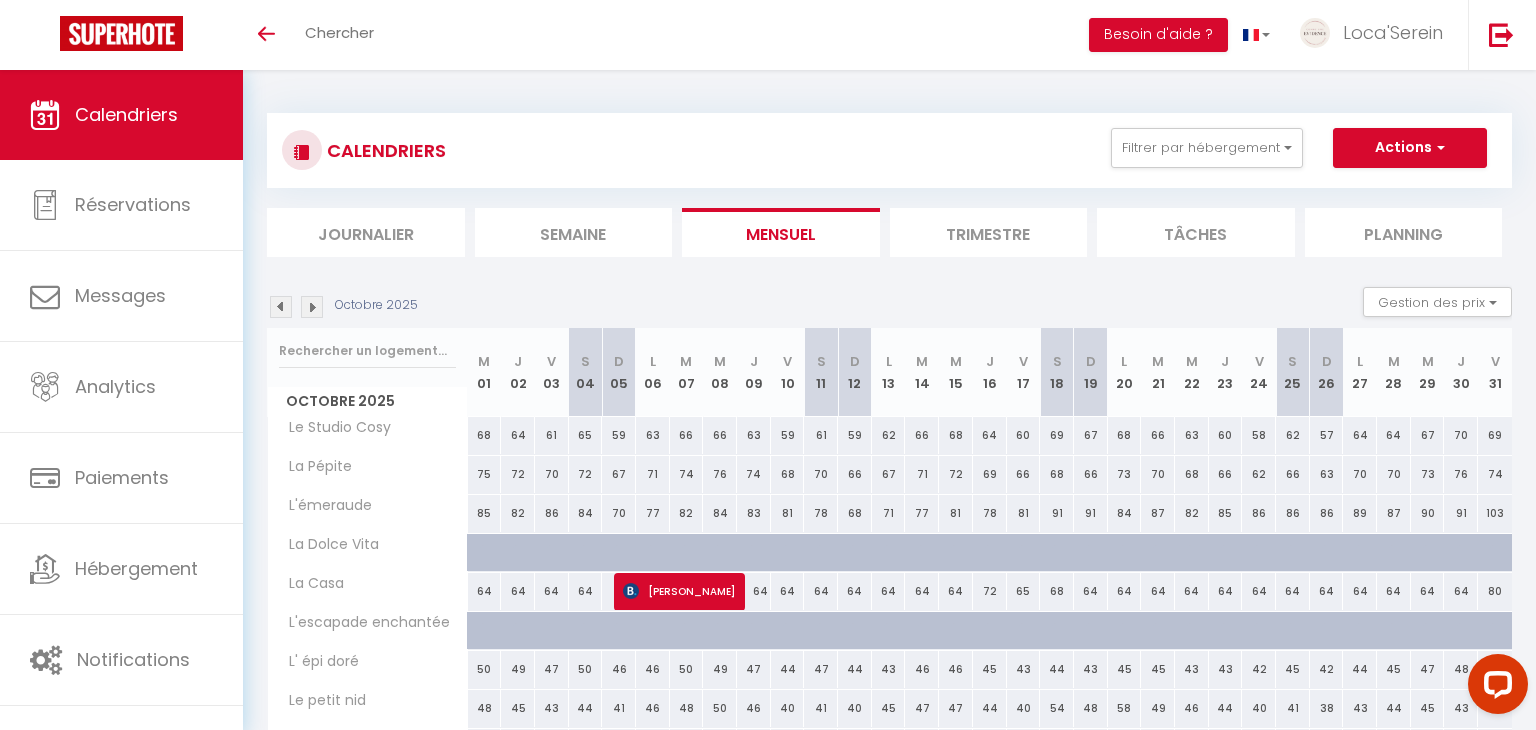 click at bounding box center (281, 307) 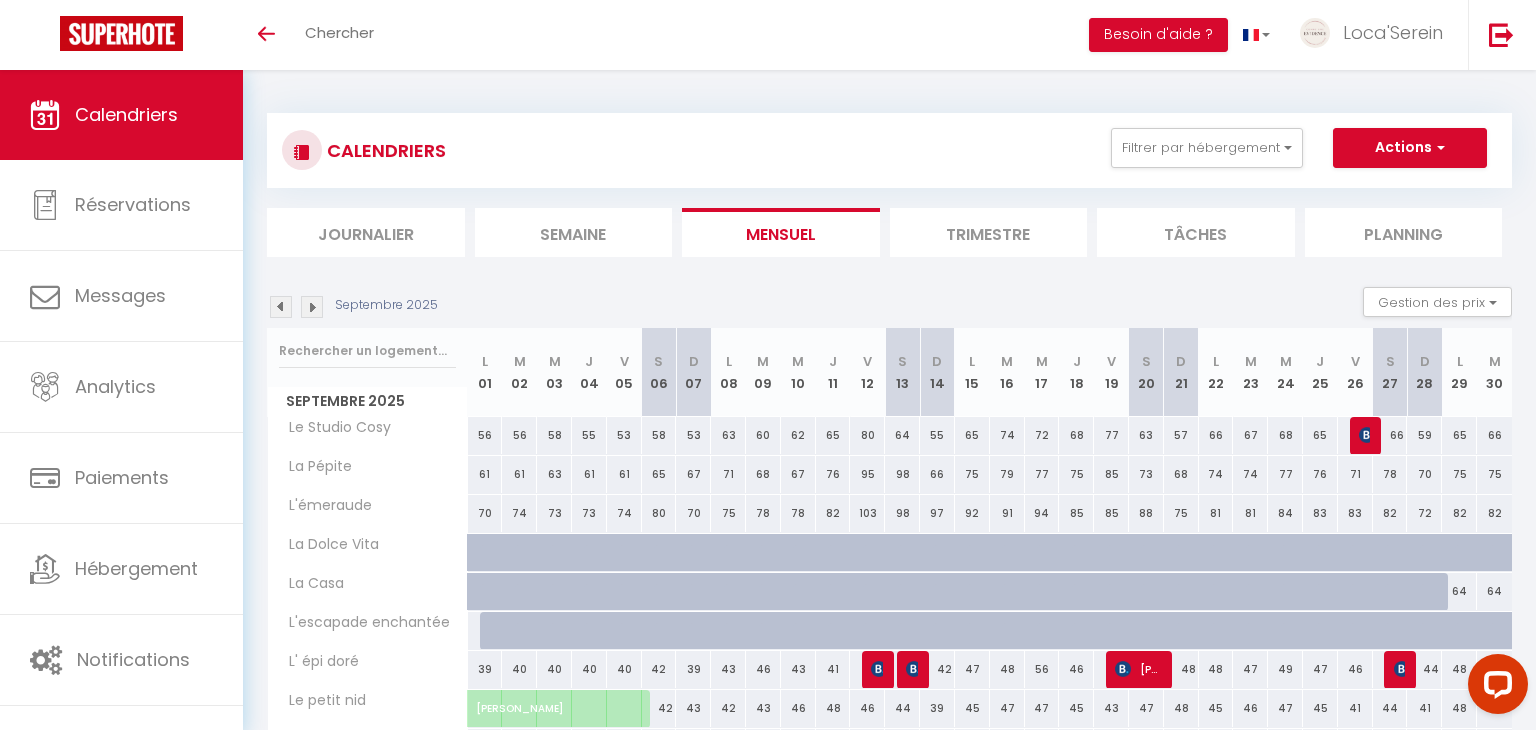 click at bounding box center (281, 307) 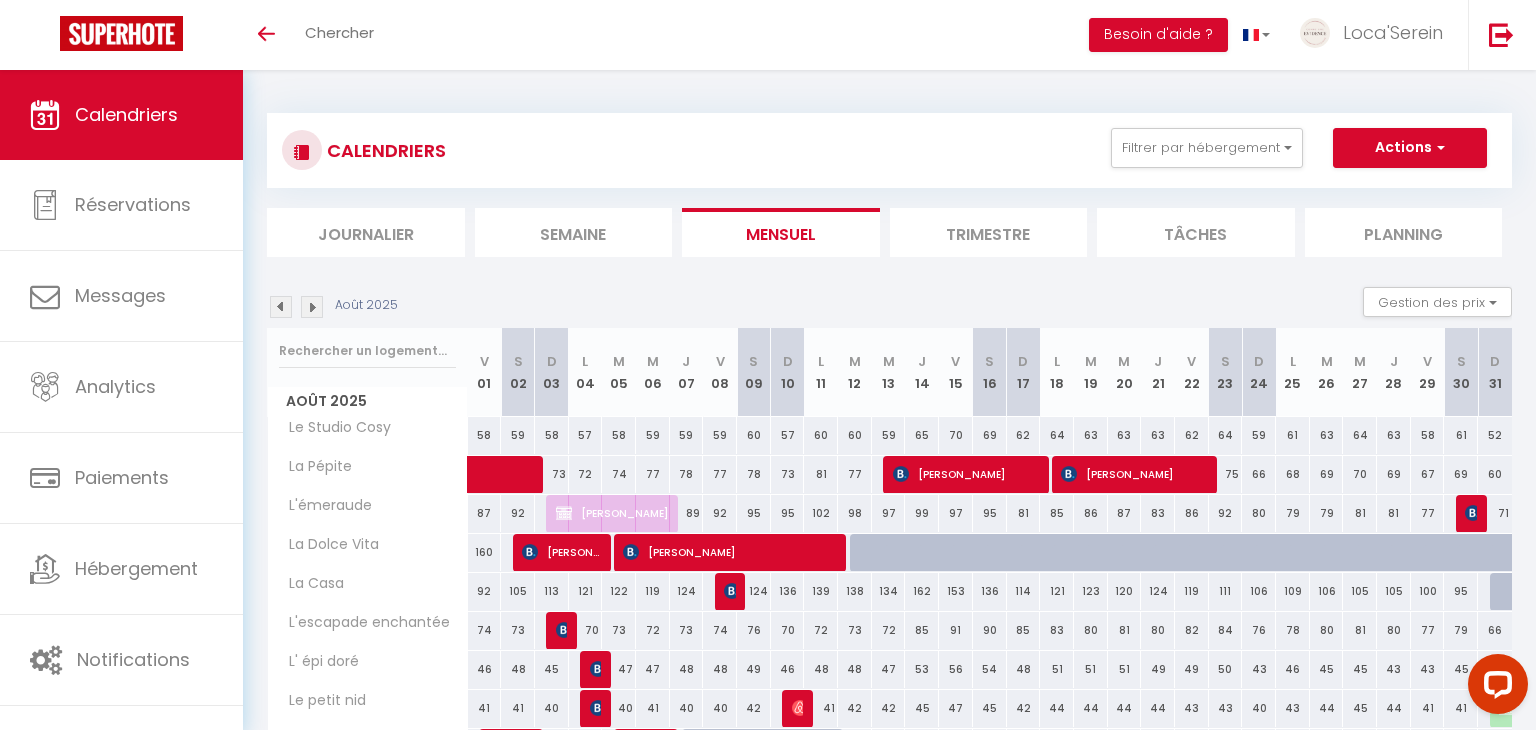 click at bounding box center (281, 307) 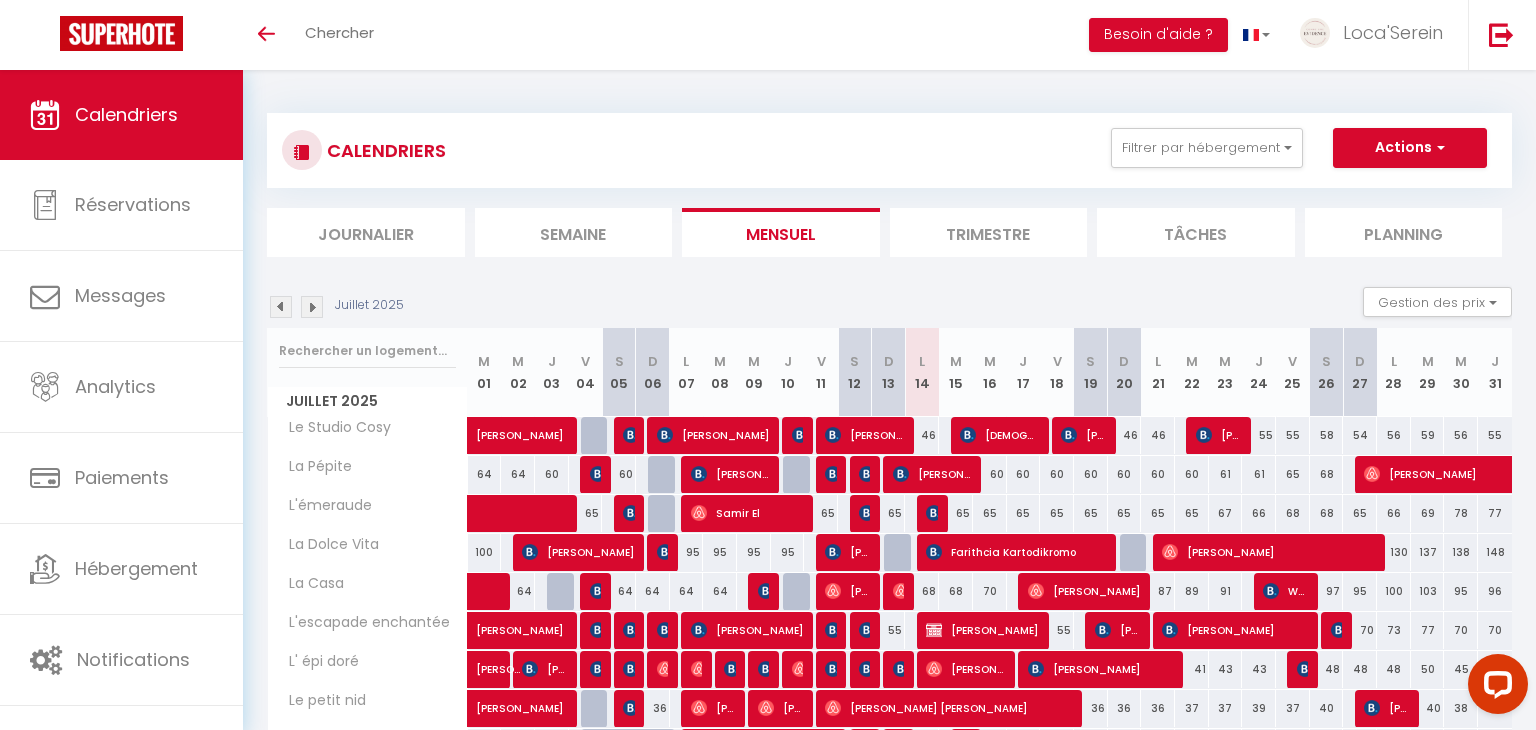 click at bounding box center (312, 307) 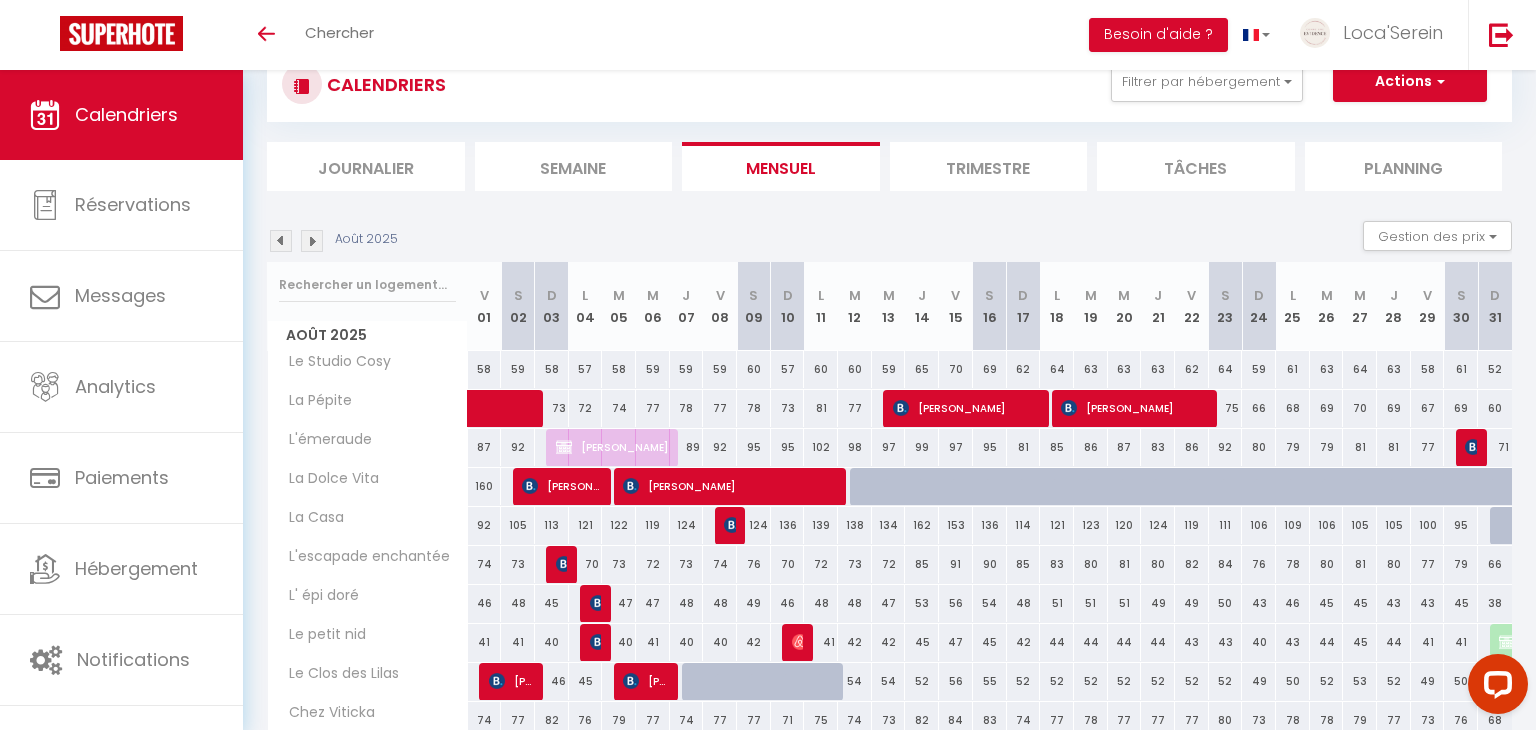 scroll, scrollTop: 67, scrollLeft: 0, axis: vertical 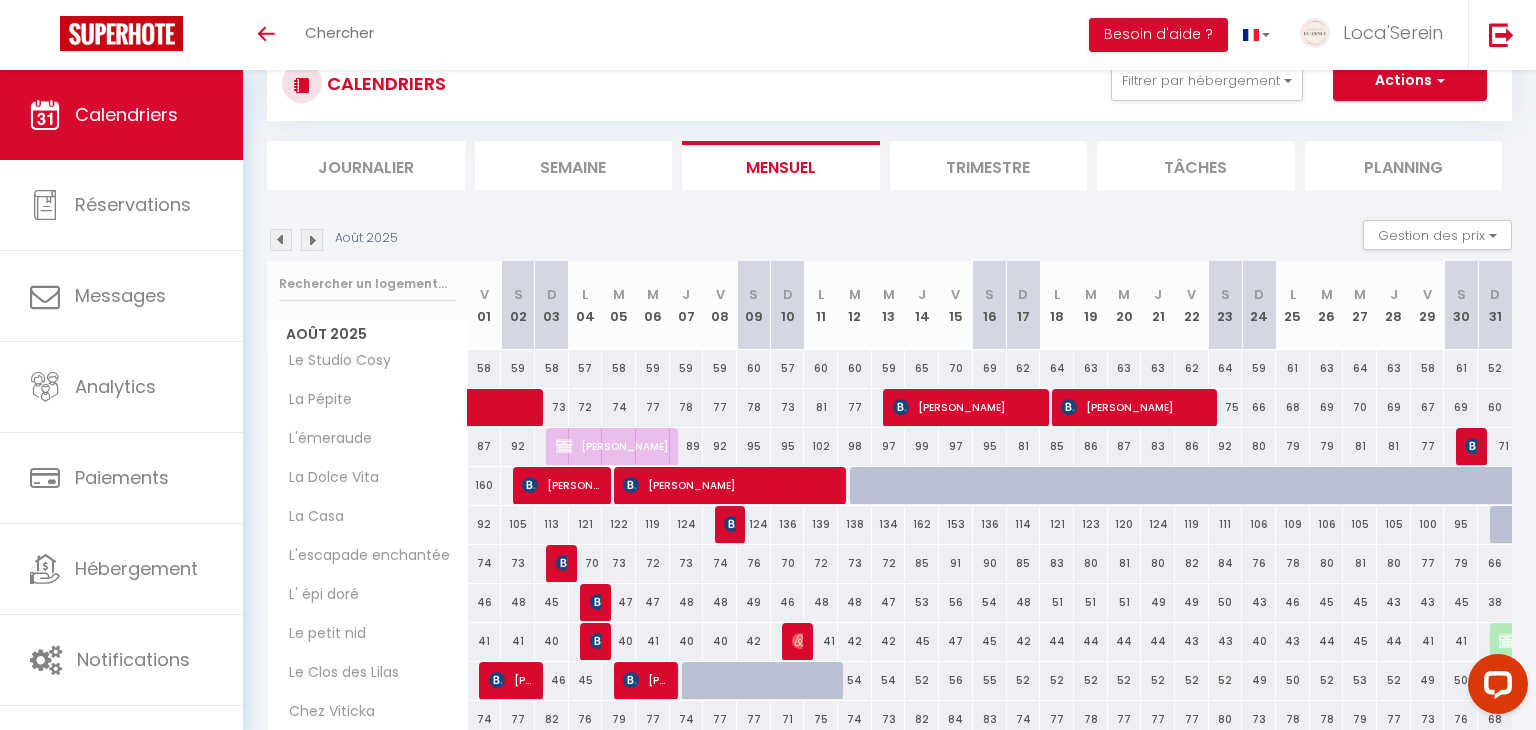click at bounding box center [312, 240] 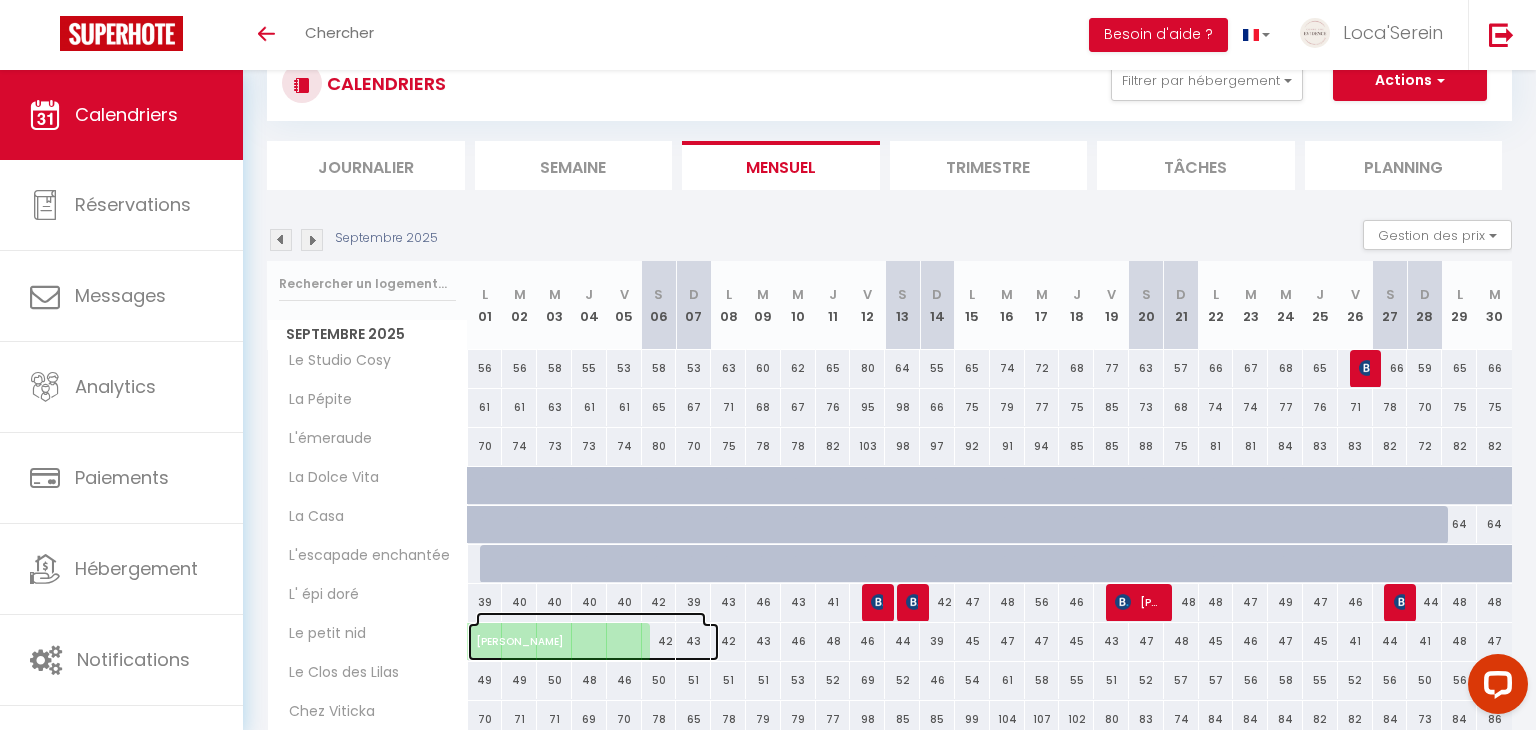 click on "[PERSON_NAME]" at bounding box center [591, 631] 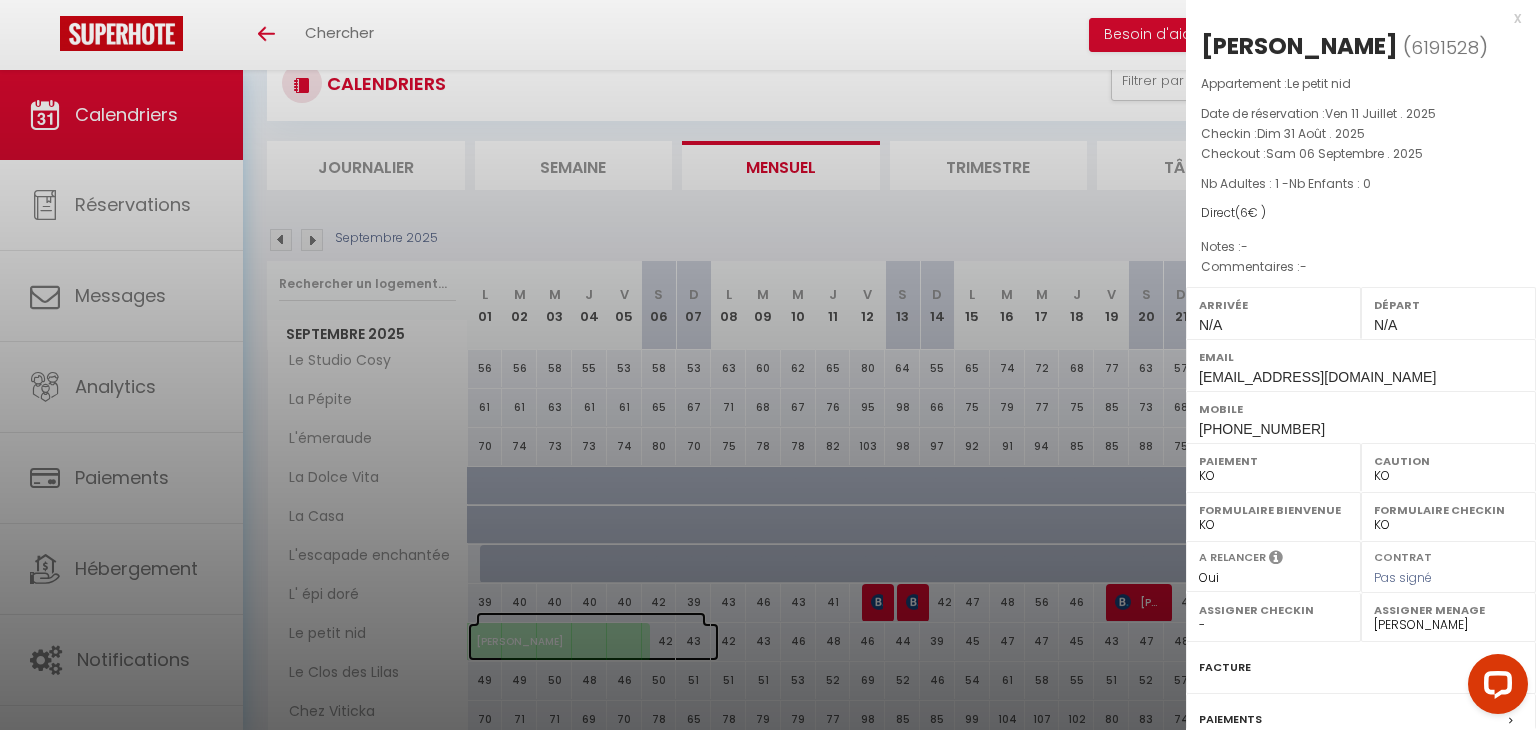 scroll, scrollTop: 0, scrollLeft: 0, axis: both 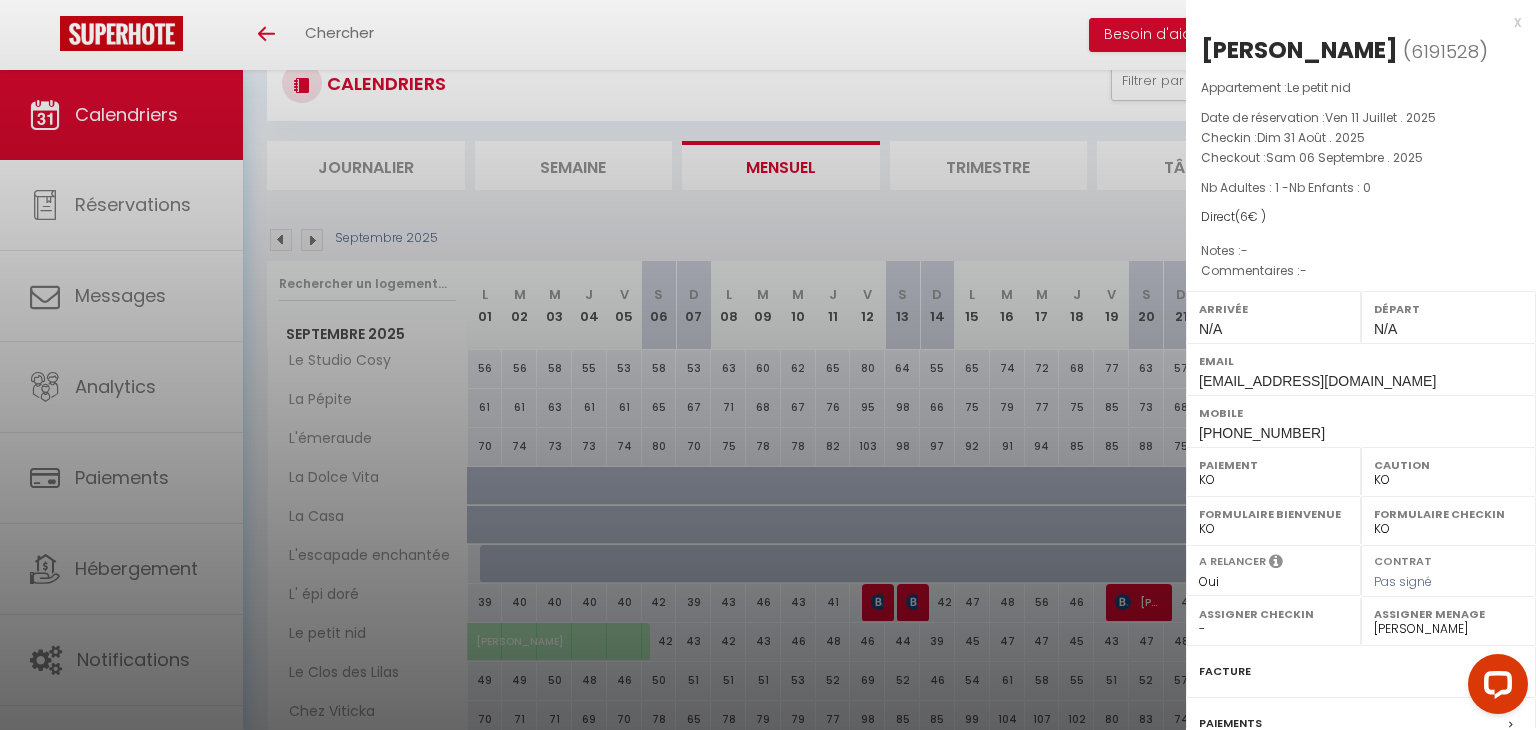 click at bounding box center [768, 365] 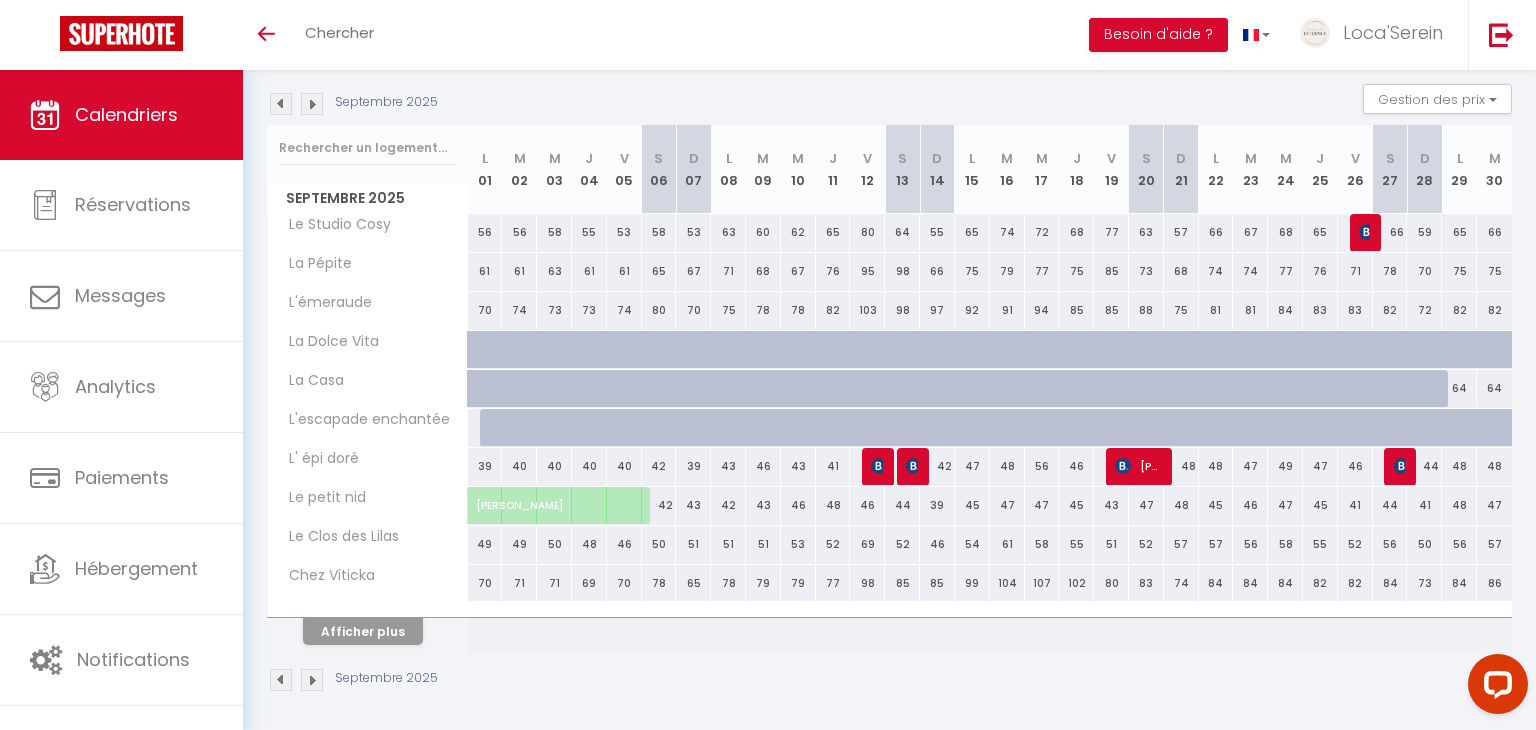 scroll, scrollTop: 0, scrollLeft: 0, axis: both 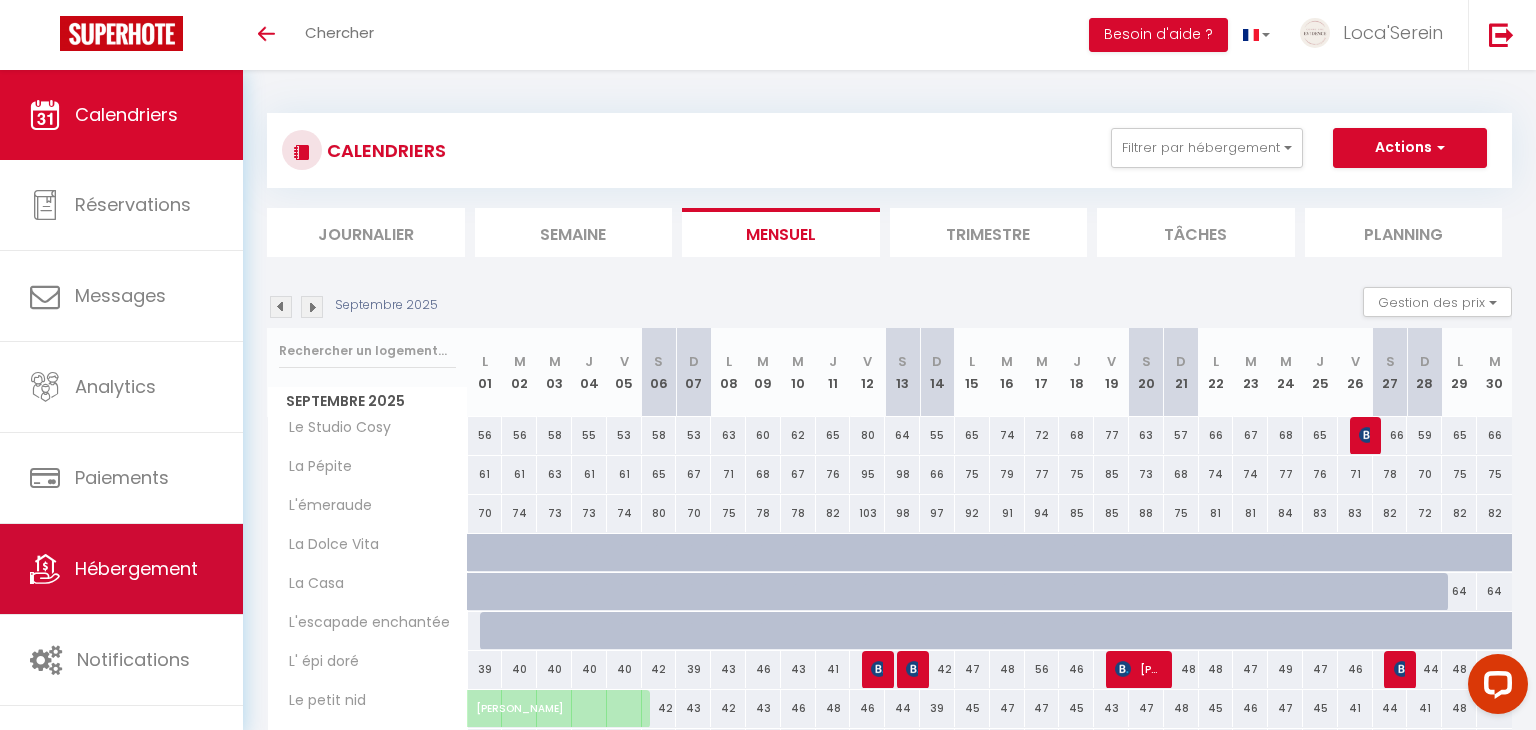 click on "Hébergement" at bounding box center [136, 568] 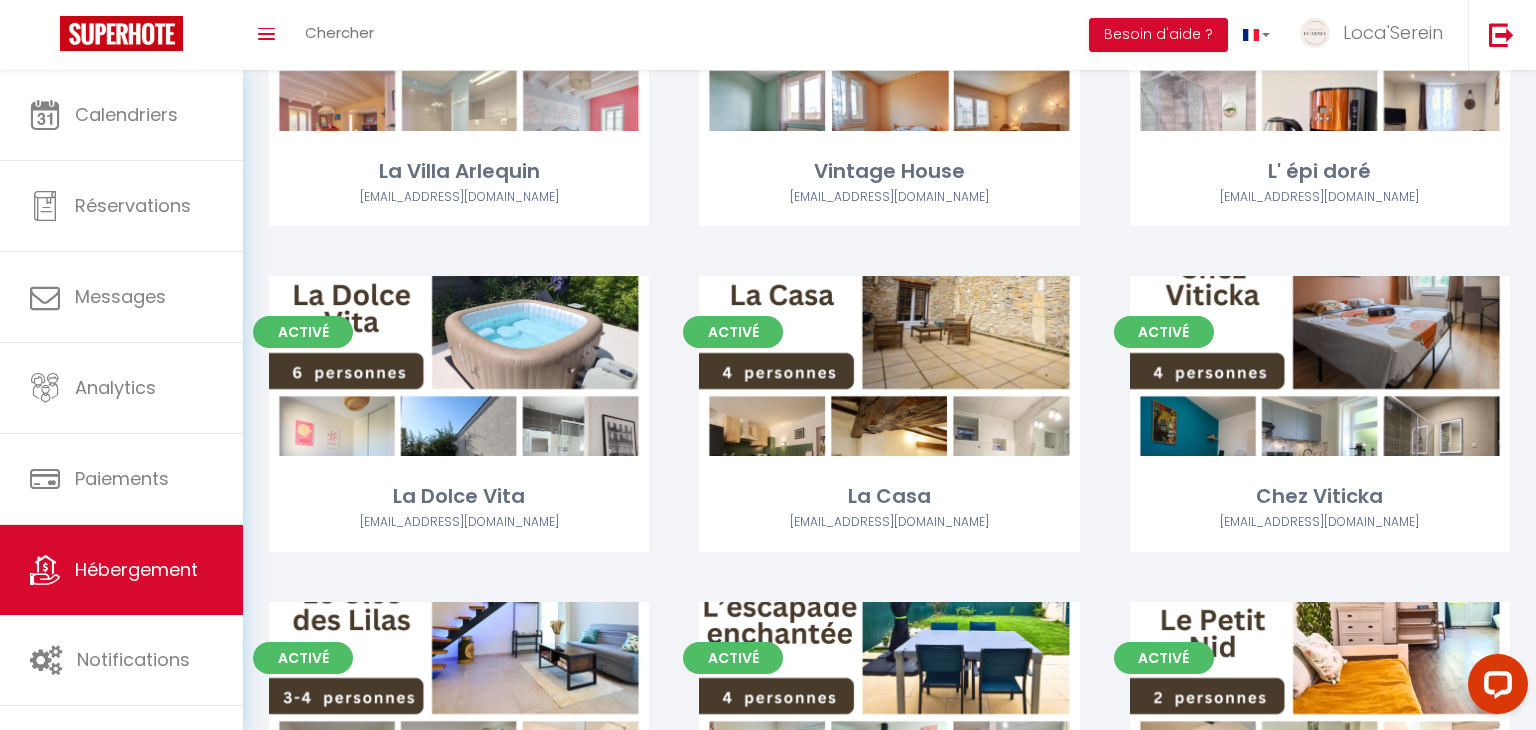 scroll, scrollTop: 590, scrollLeft: 0, axis: vertical 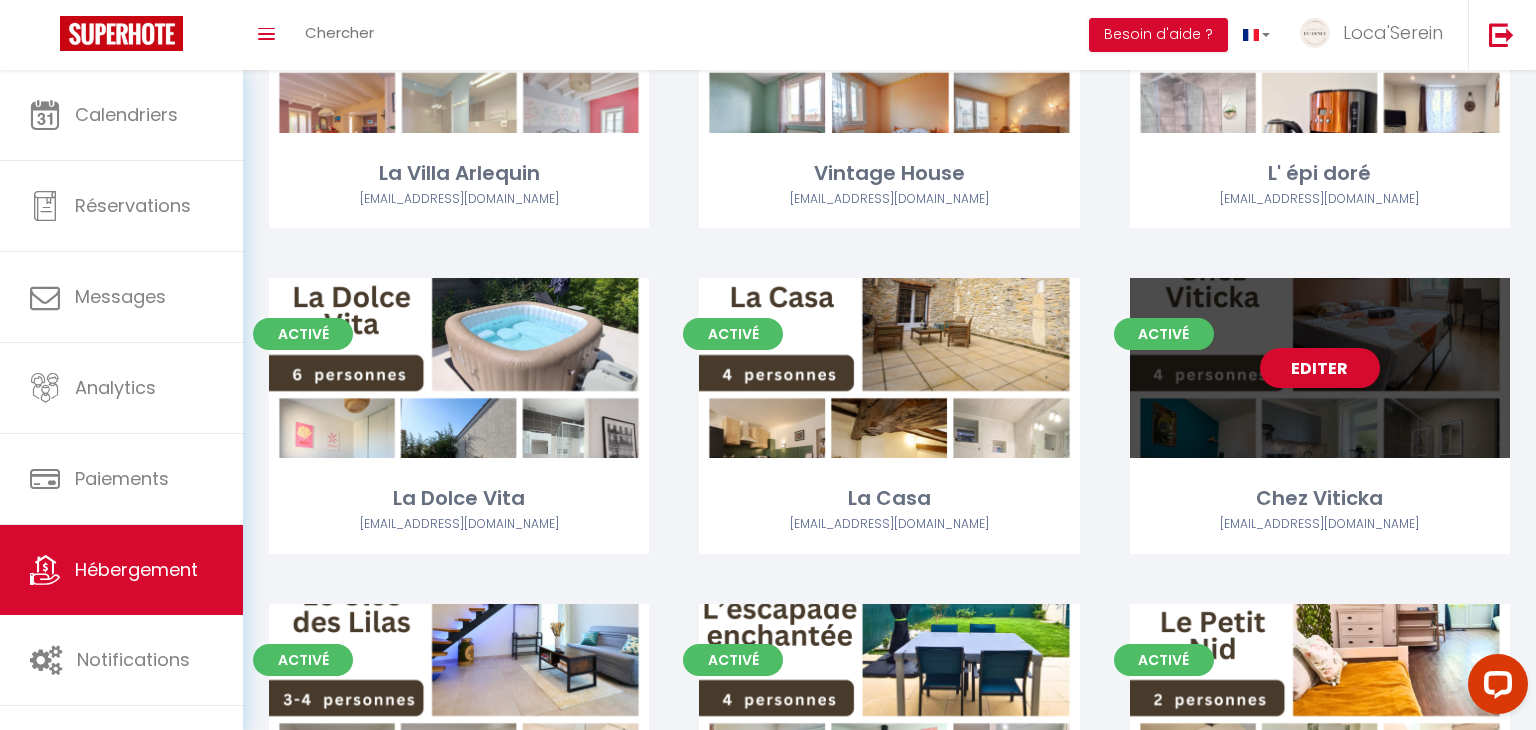 click on "Editer" at bounding box center [1320, 368] 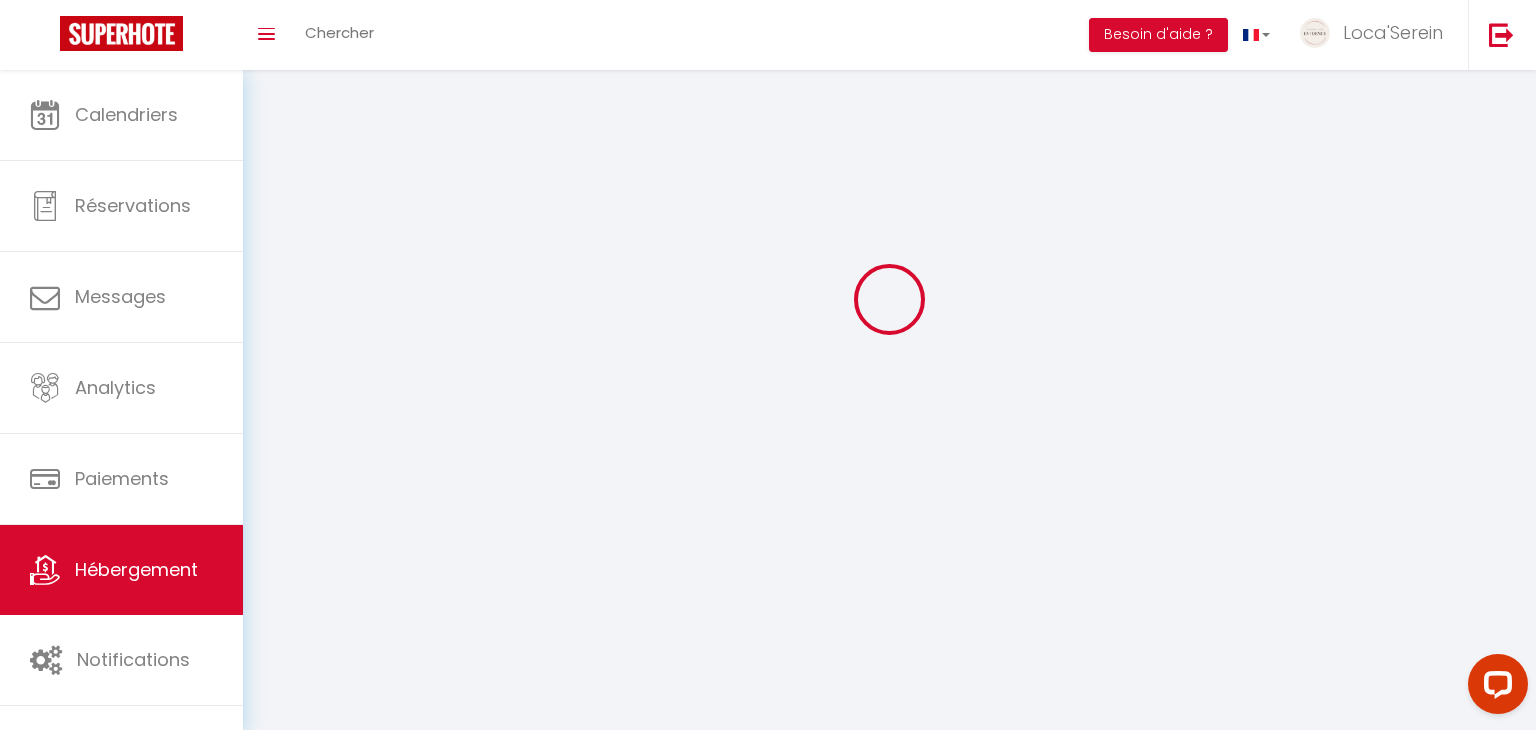 scroll, scrollTop: 0, scrollLeft: 0, axis: both 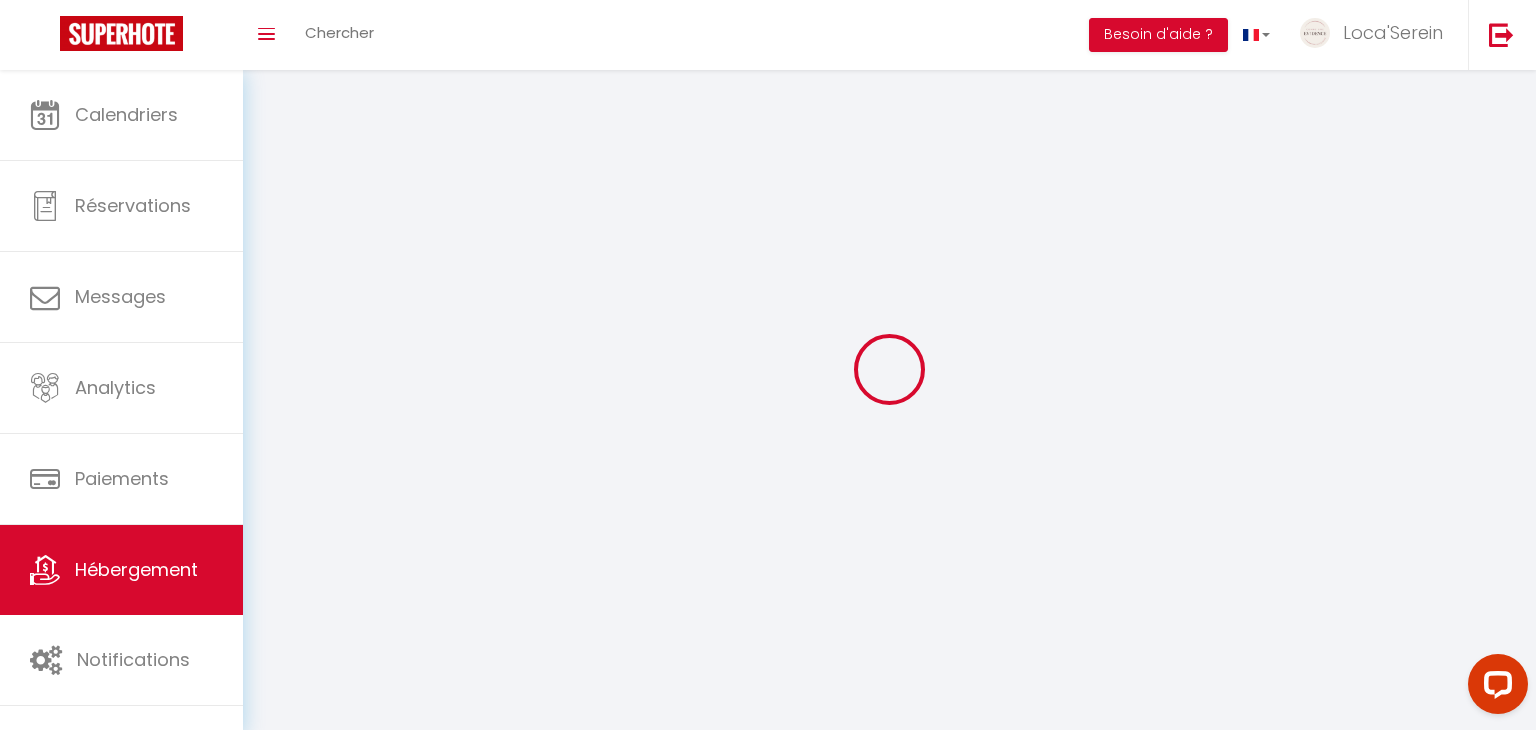 select 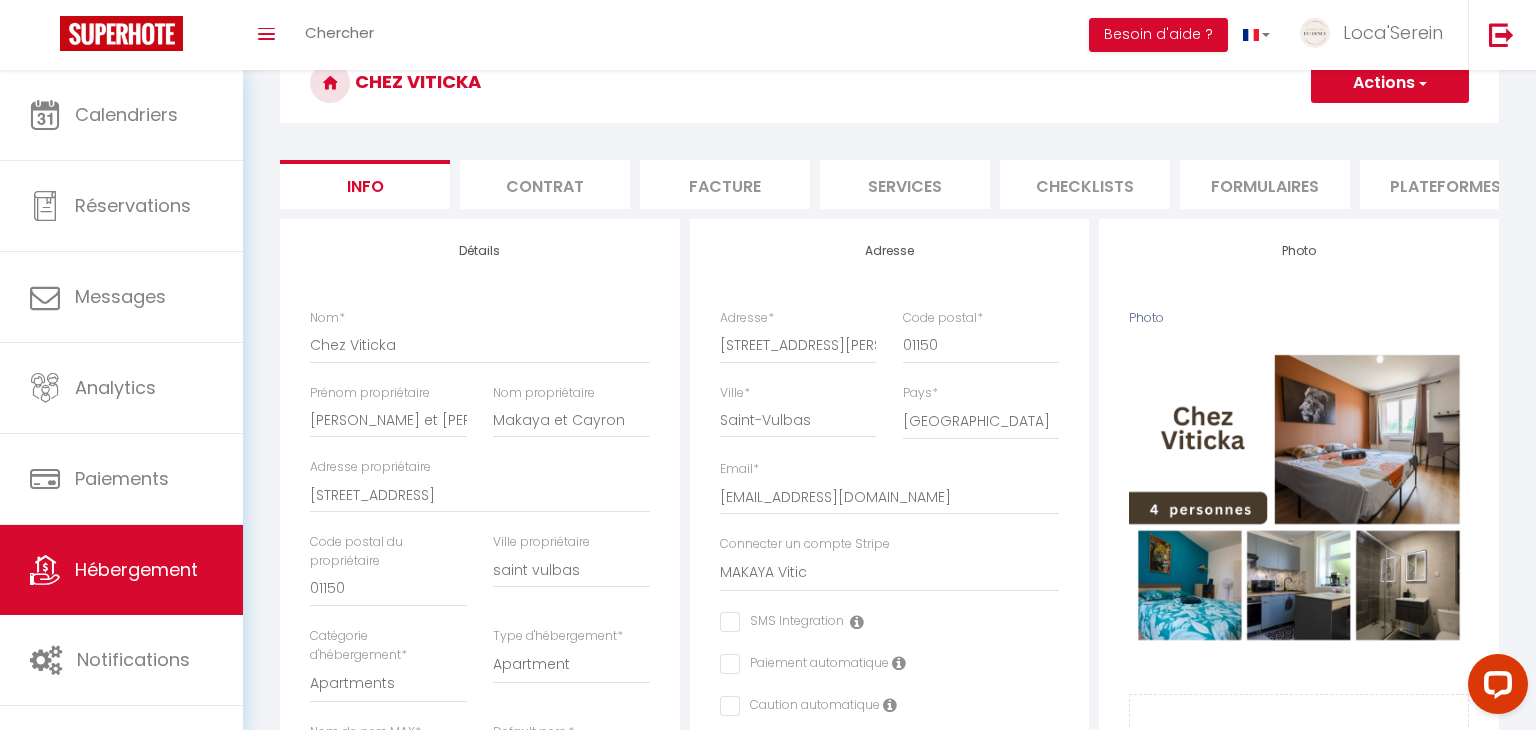 select 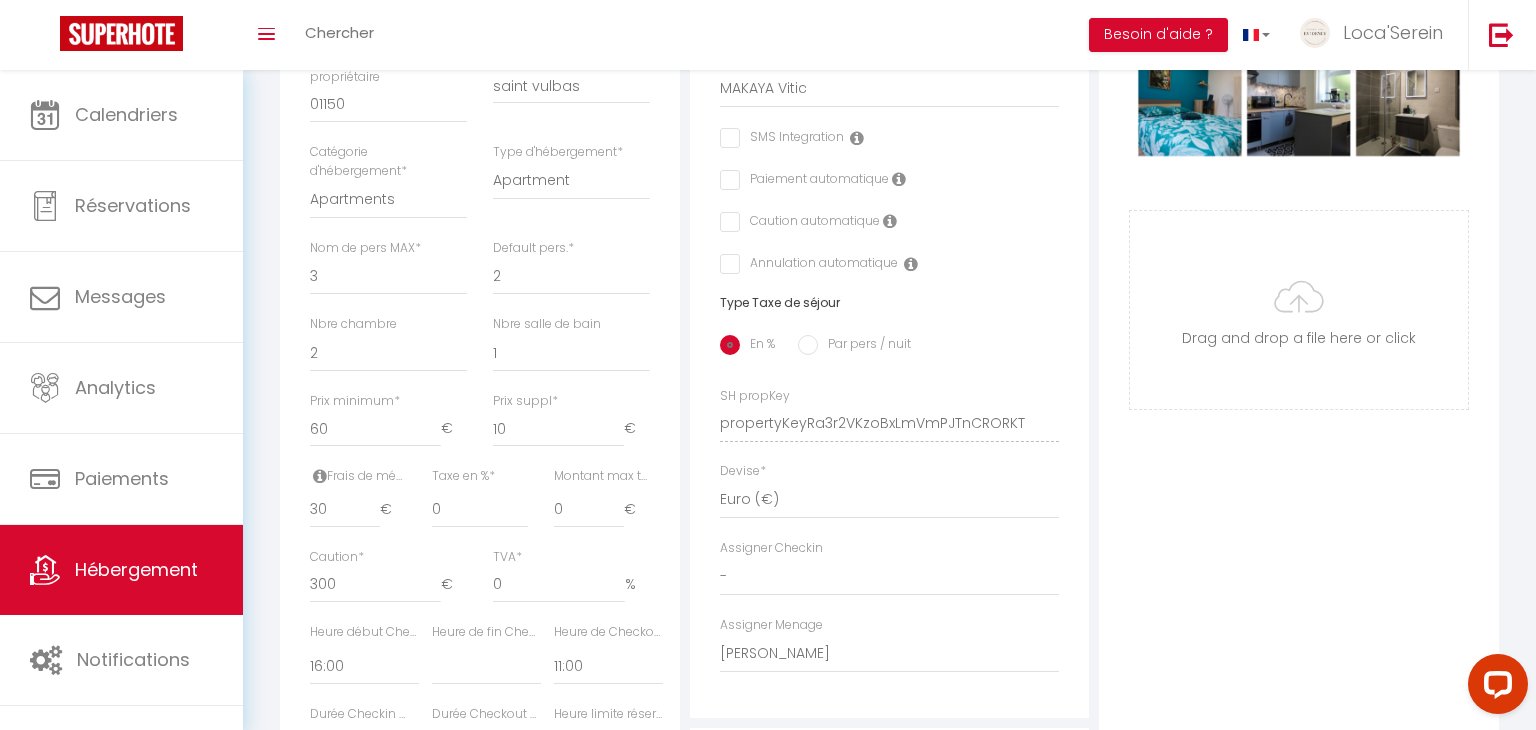 scroll, scrollTop: 609, scrollLeft: 0, axis: vertical 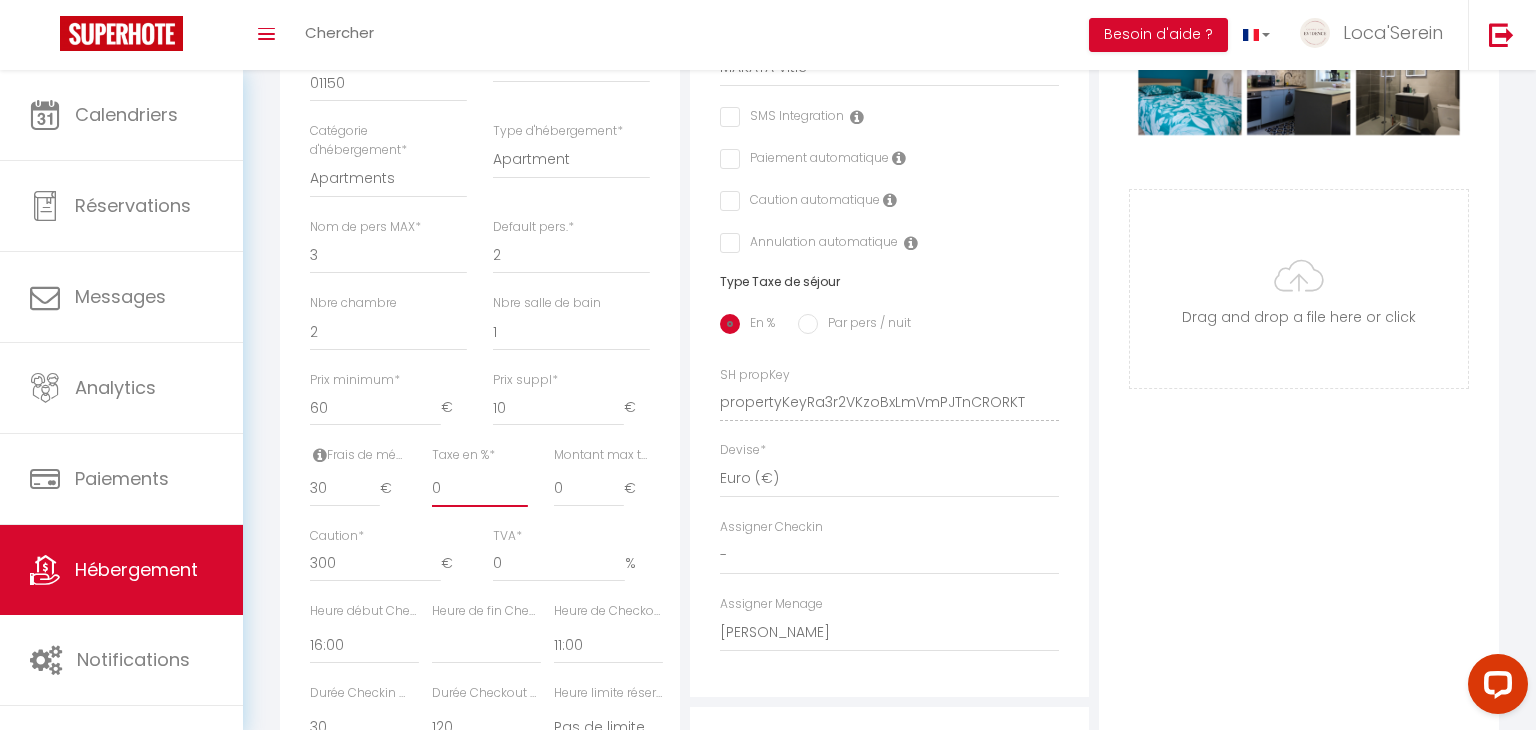 click on "0" at bounding box center (480, 489) 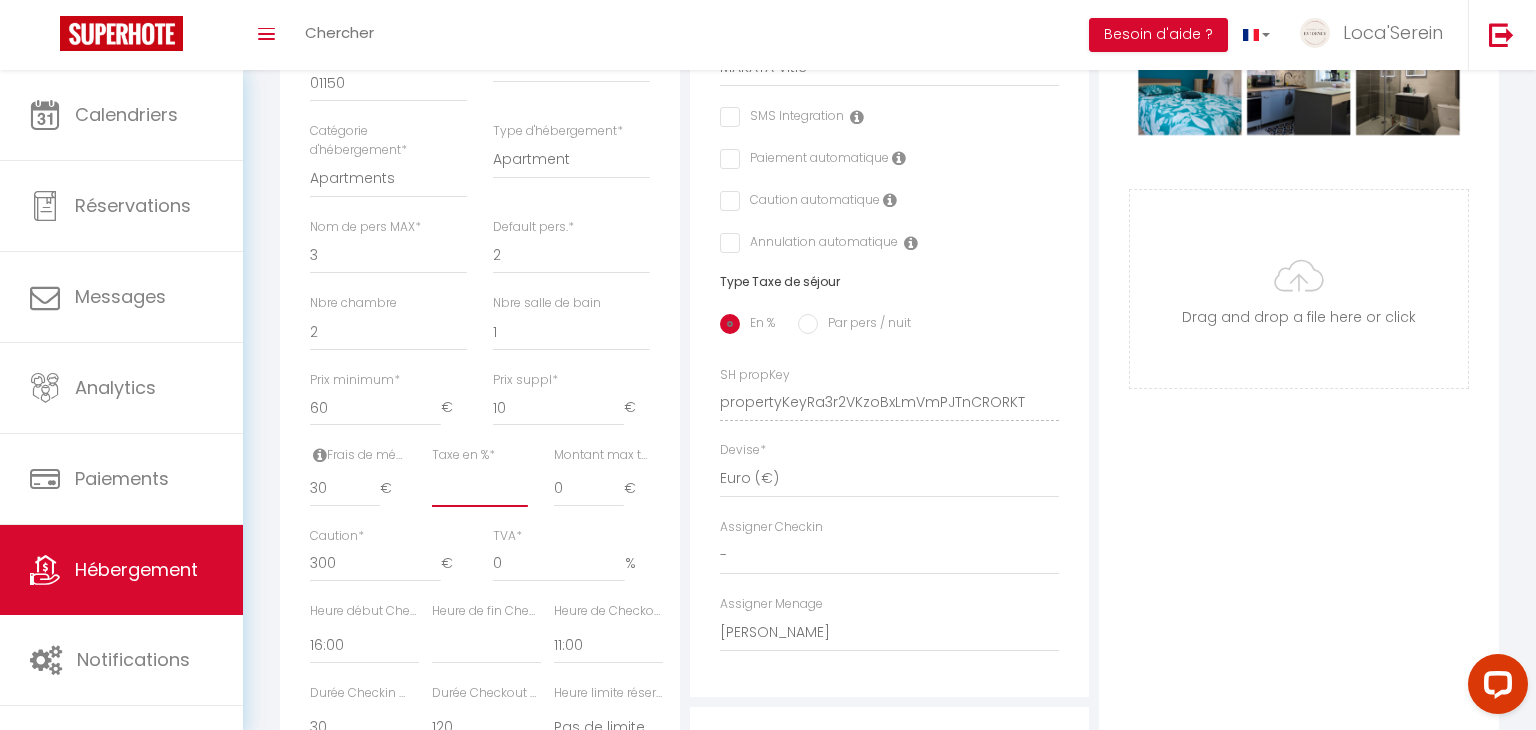 select 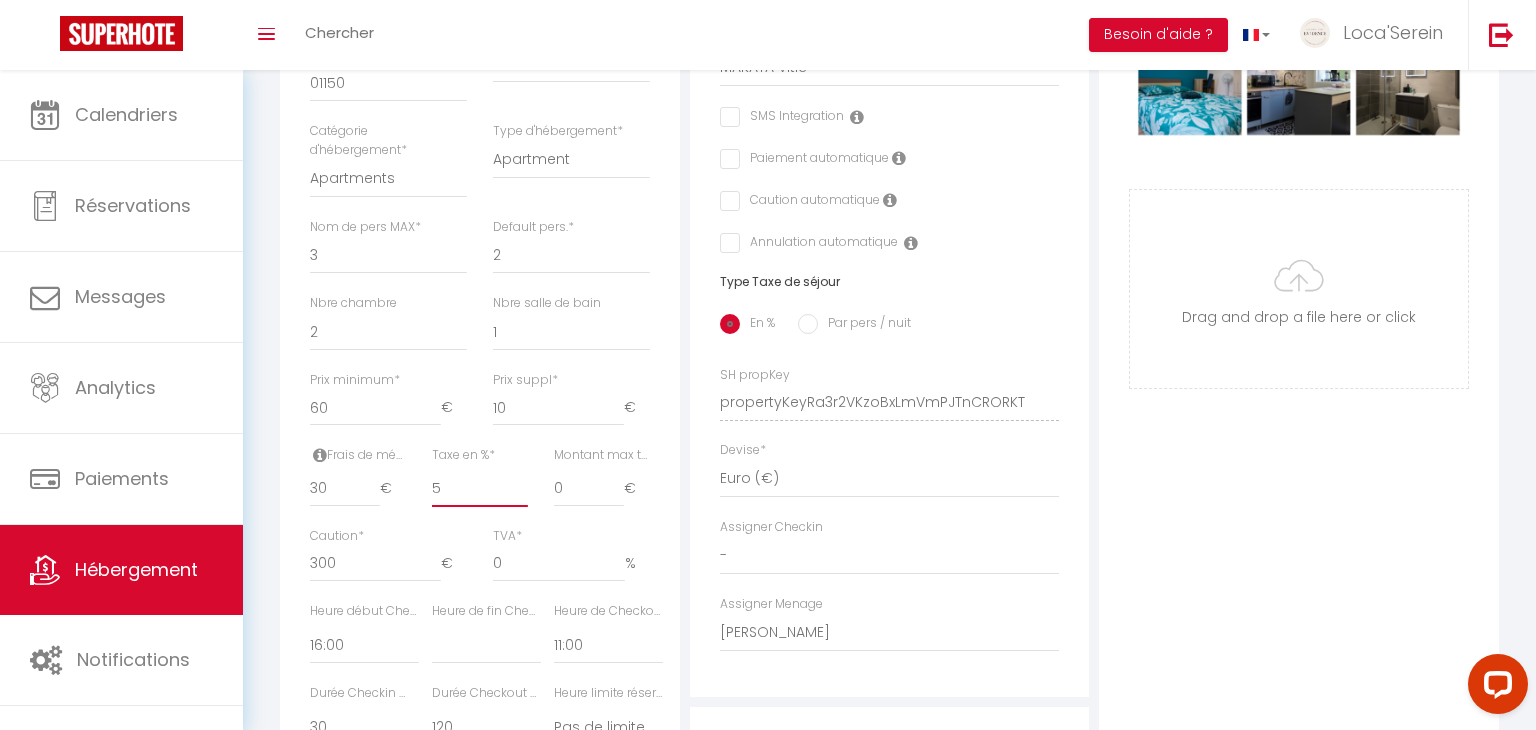select 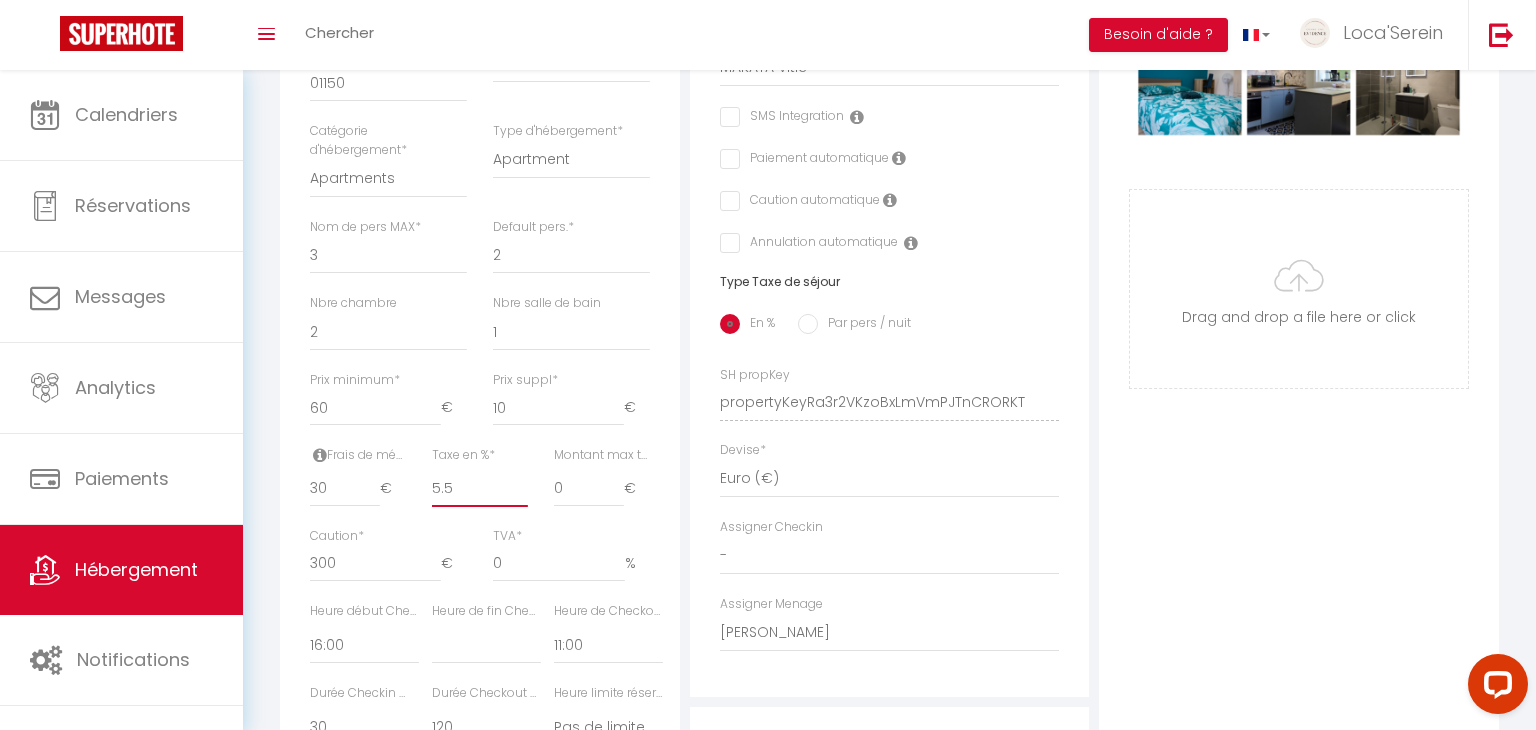 select 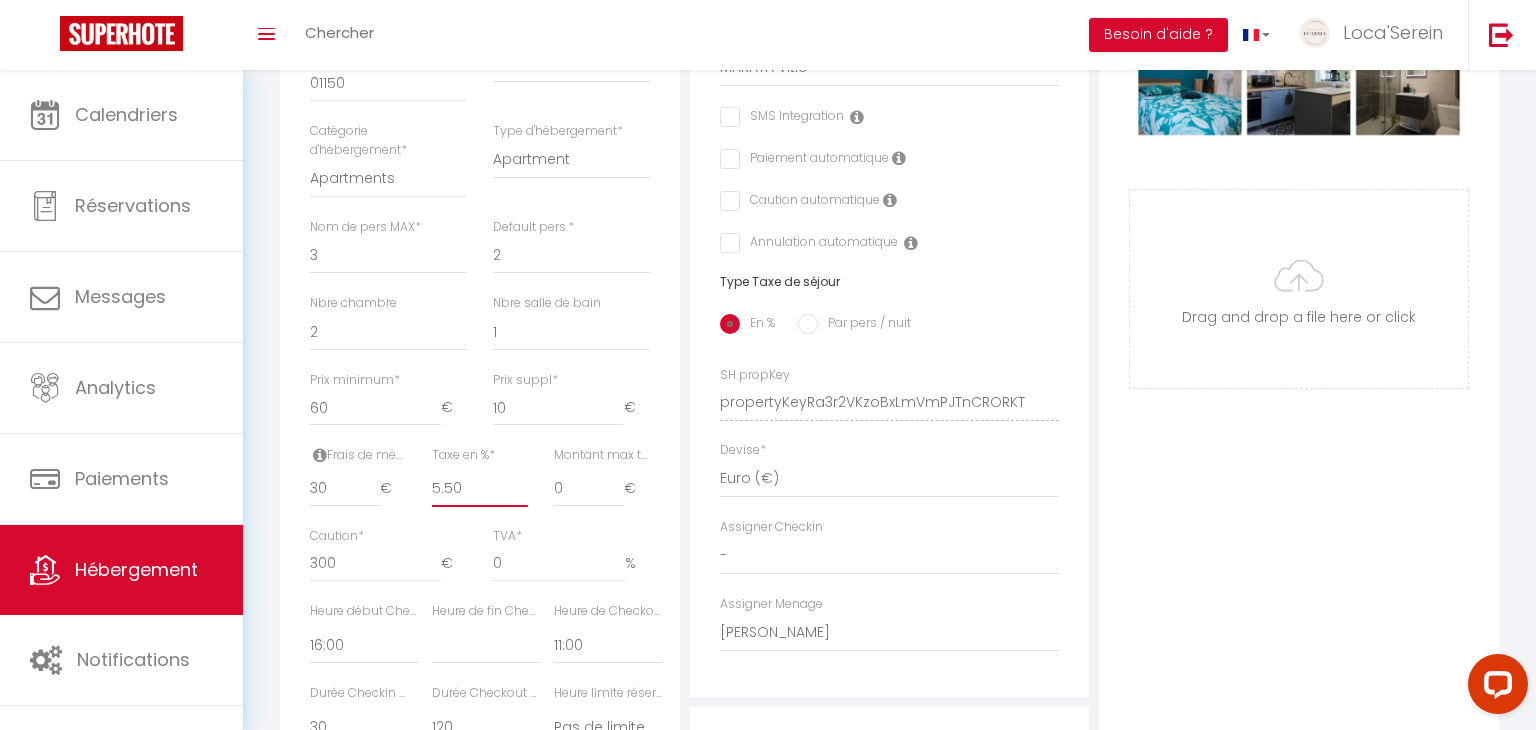 select 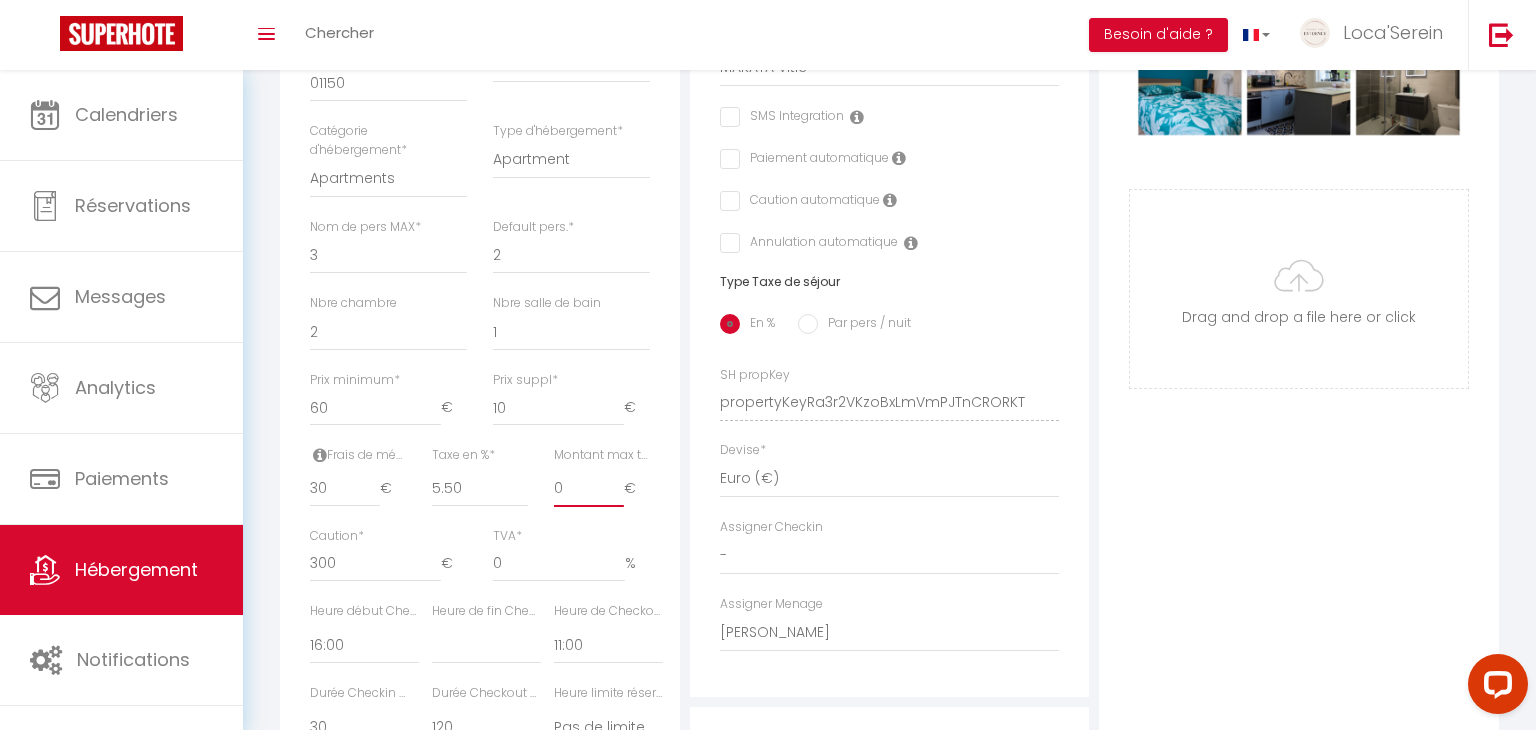 click on "0" at bounding box center (589, 489) 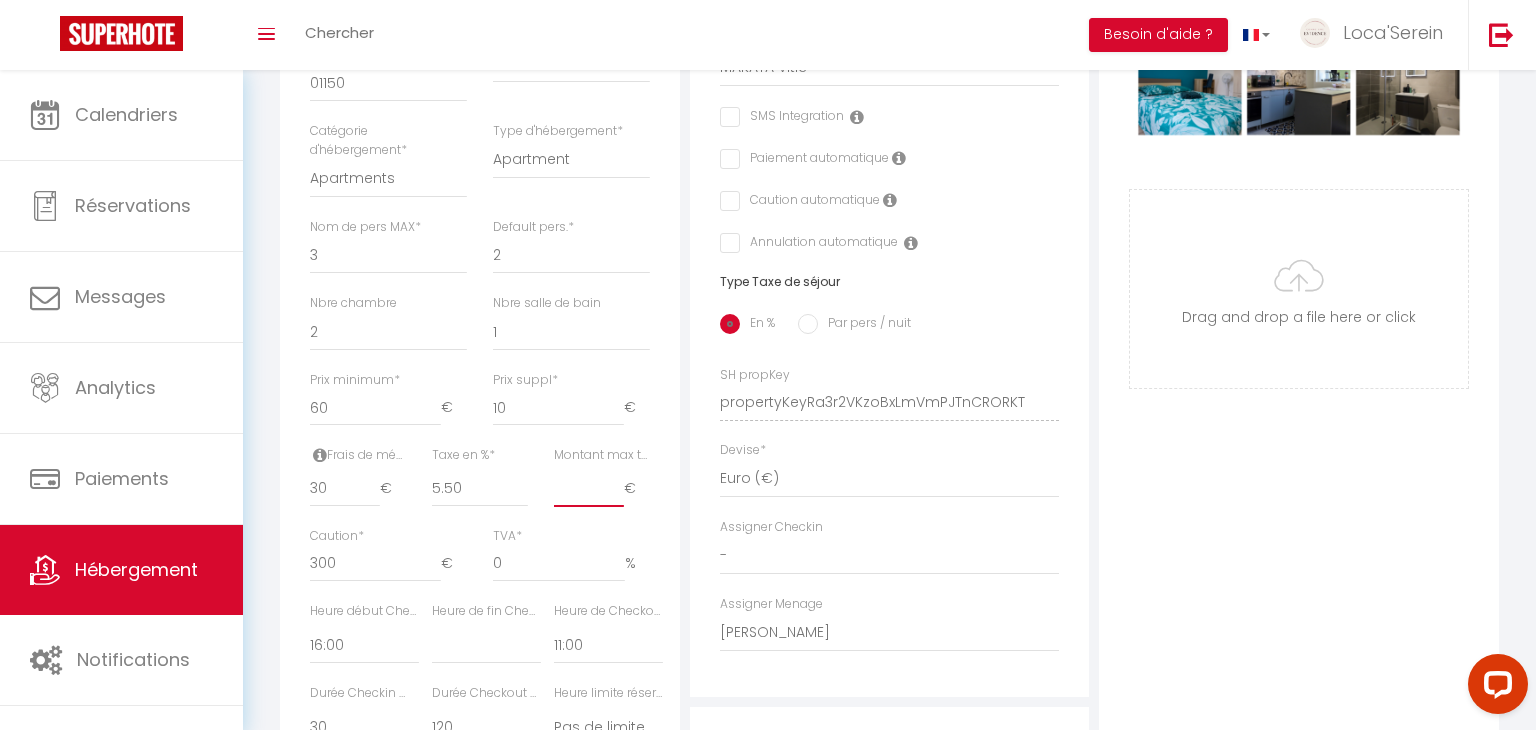 select 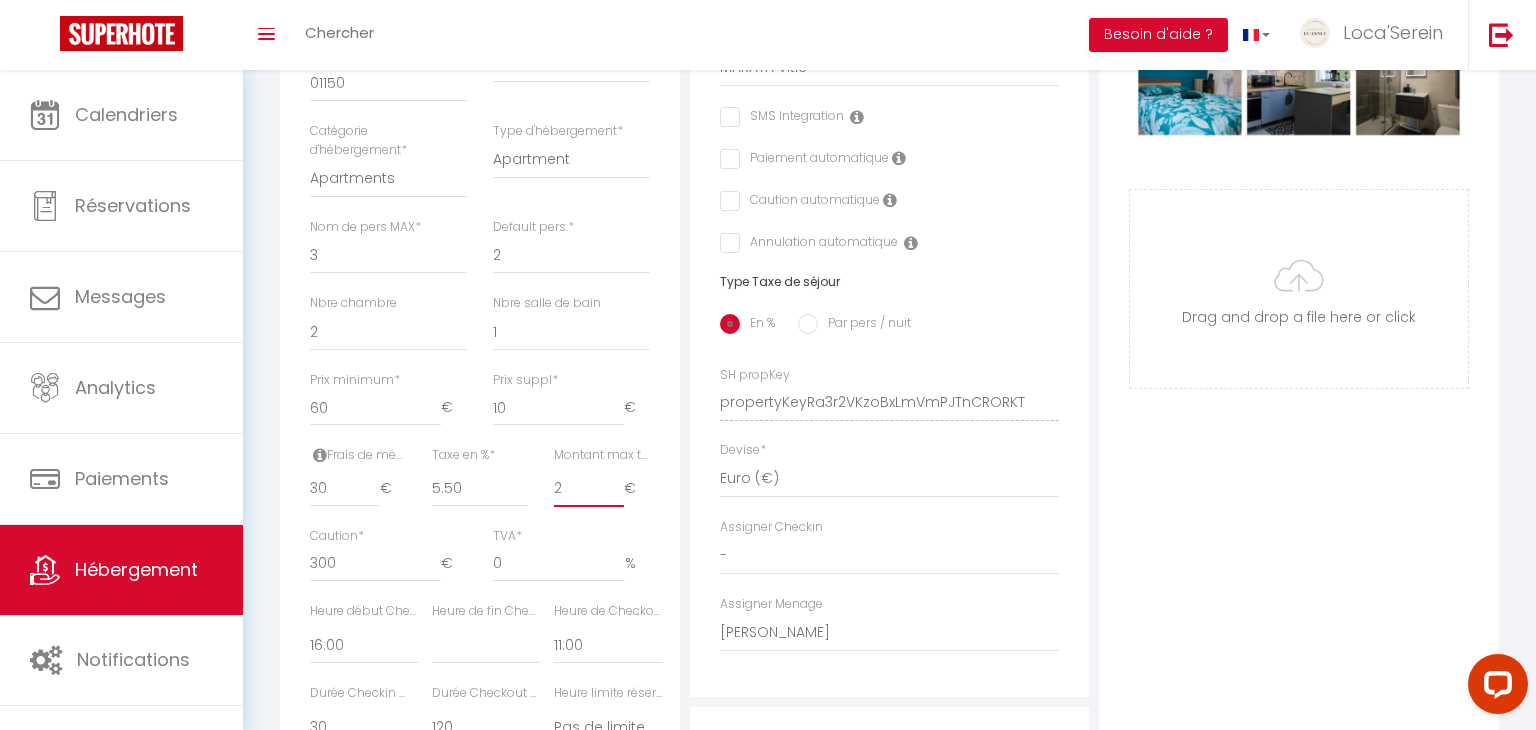 select 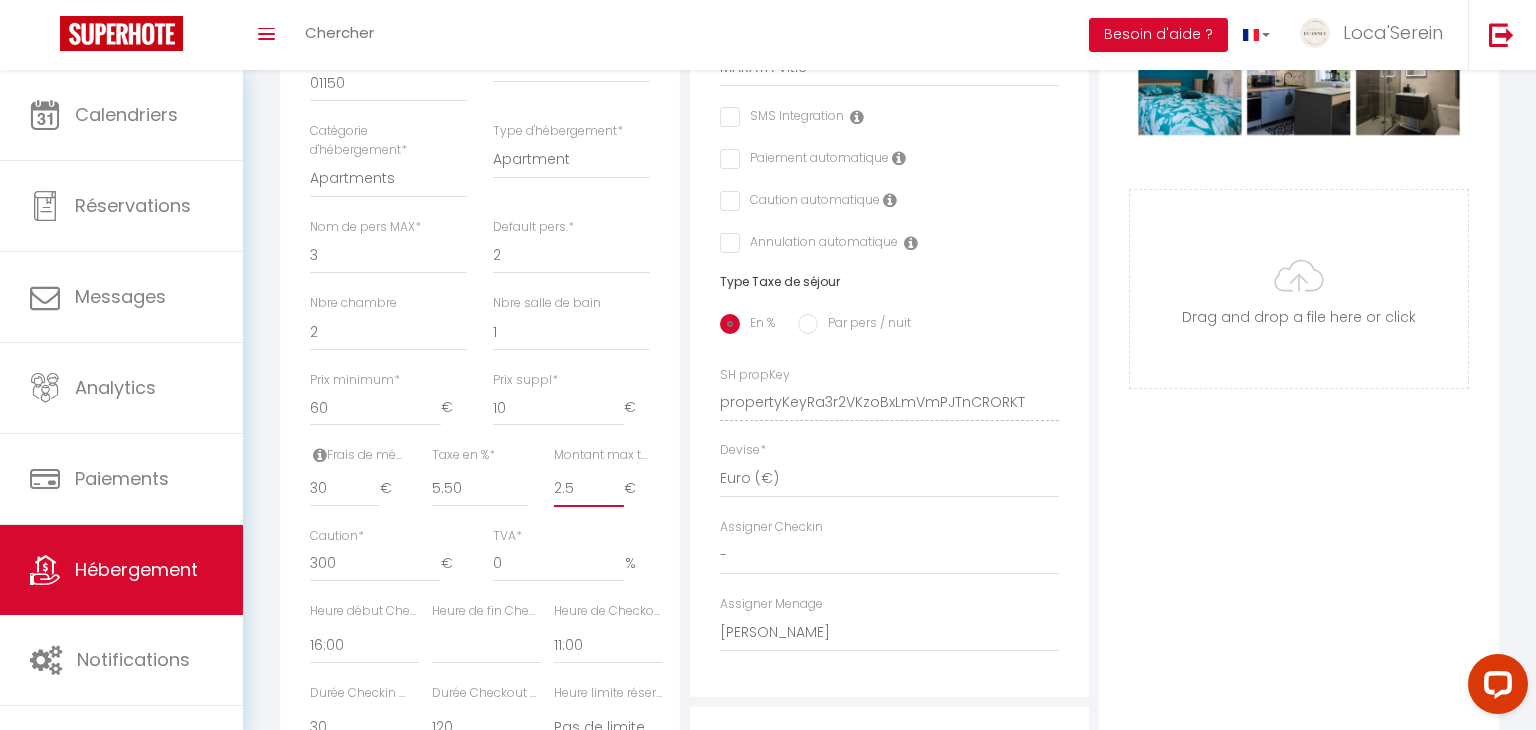 select 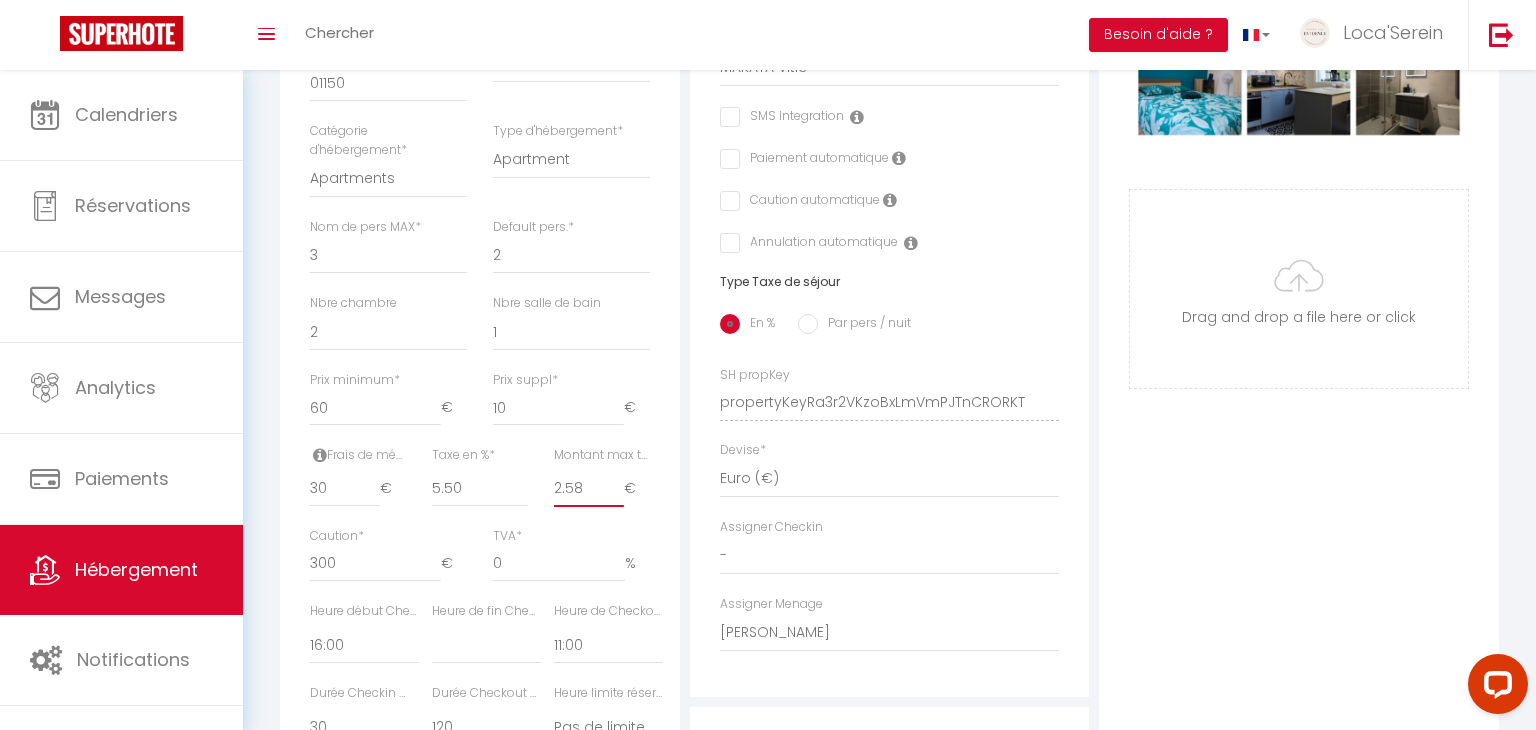 select 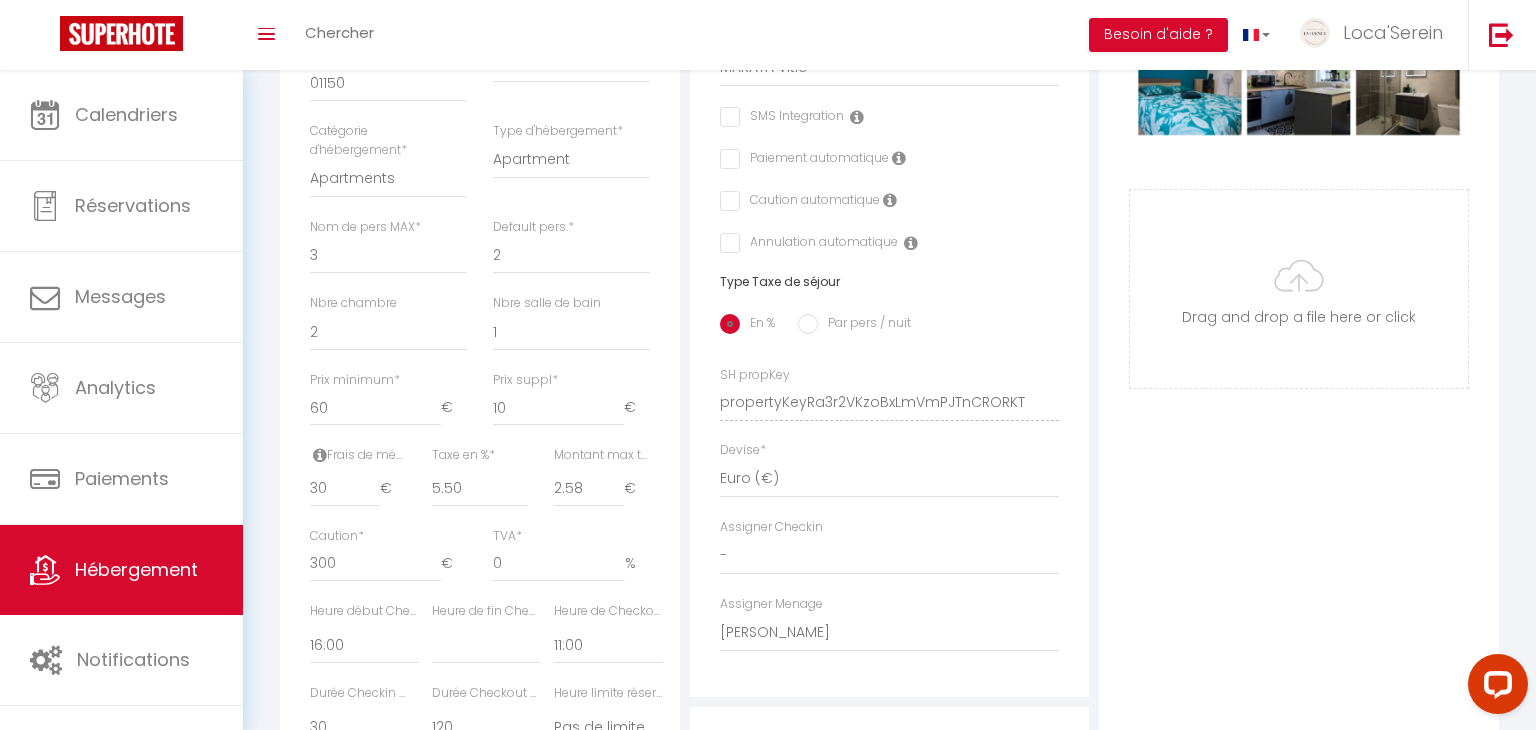 click on "Photo
Photo
Supprimer
Drag and drop a file here or click Ooops, something wrong appended. Remove   Drag and drop or click to replace" at bounding box center (1299, 388) 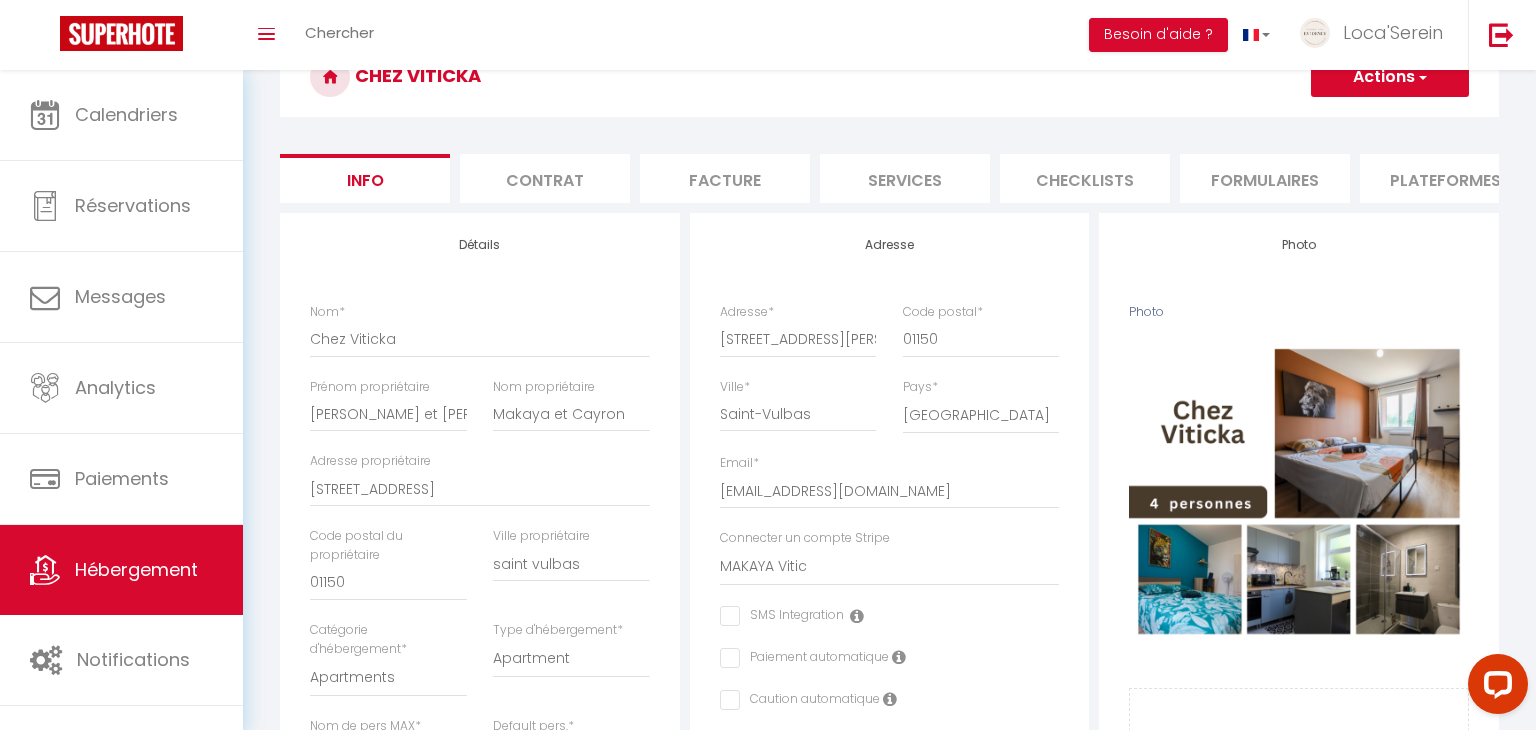 scroll, scrollTop: 104, scrollLeft: 0, axis: vertical 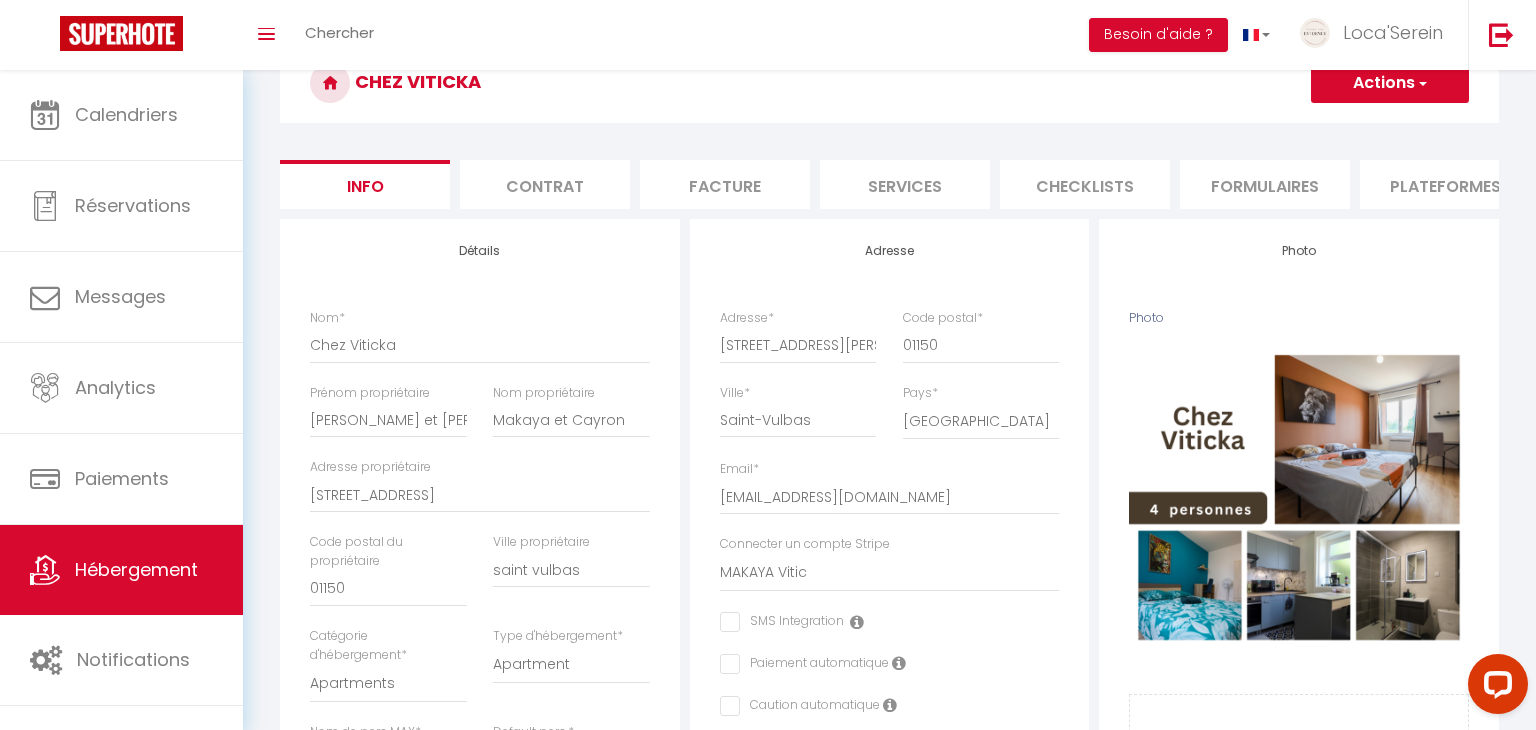 click on "Actions" at bounding box center [1390, 83] 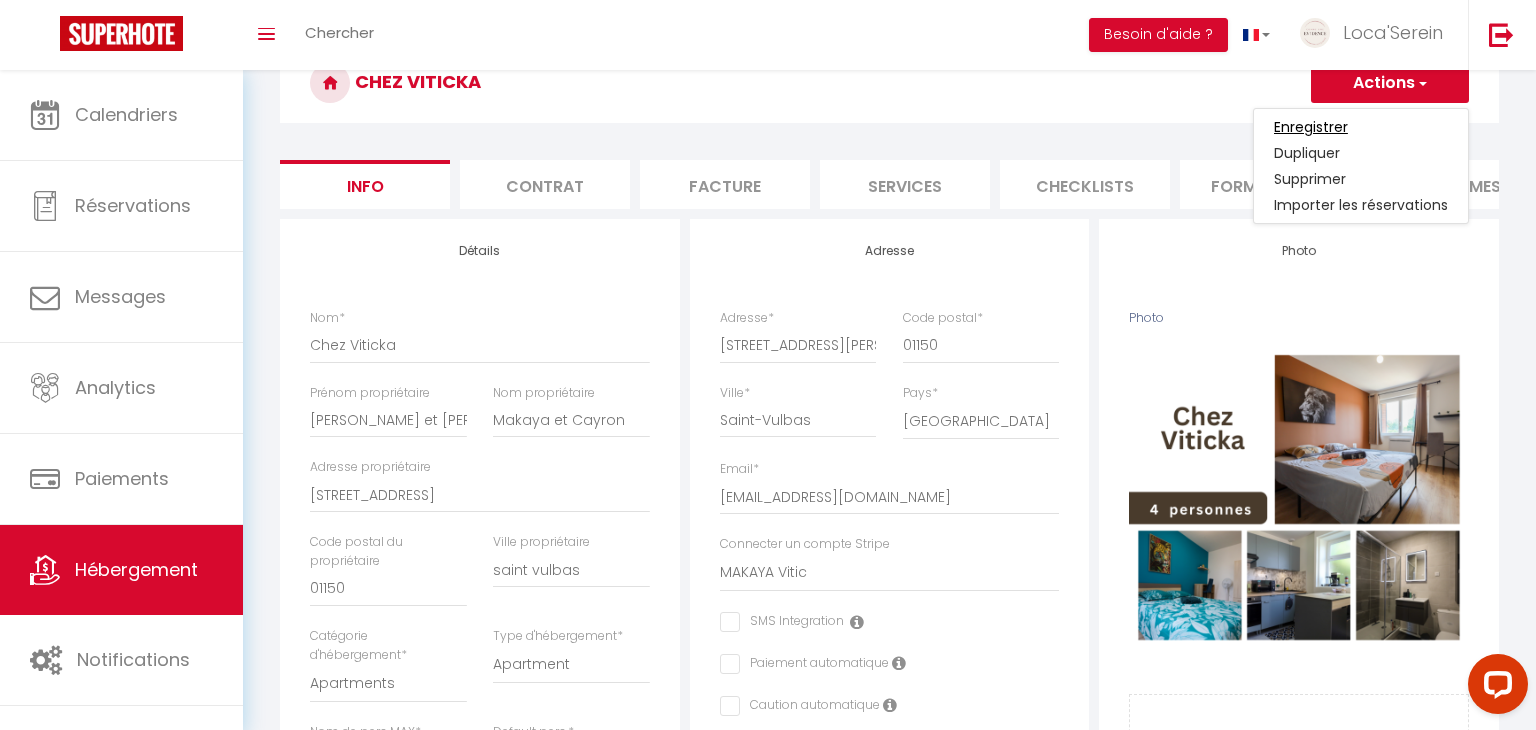 click on "Enregistrer" at bounding box center [1311, 127] 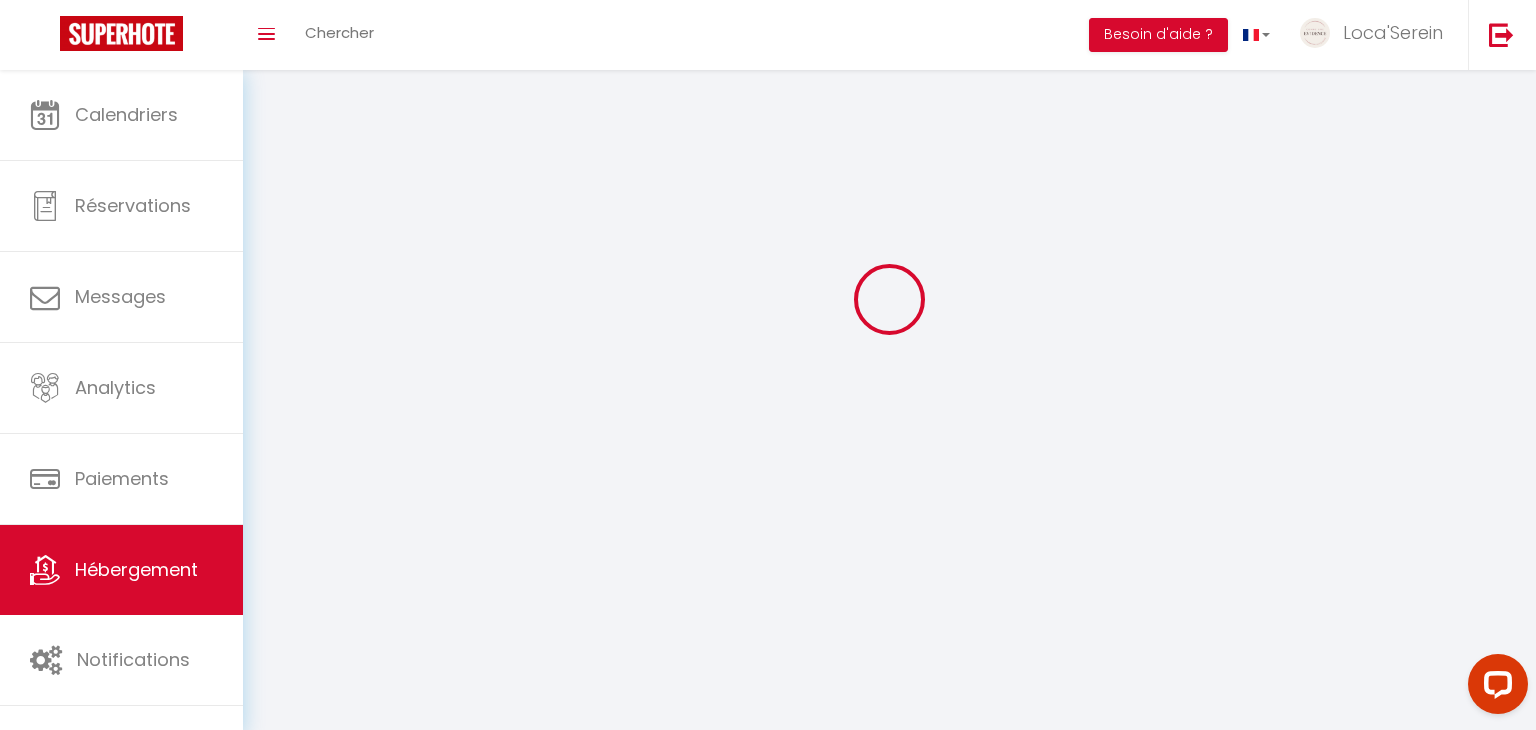 scroll, scrollTop: 70, scrollLeft: 0, axis: vertical 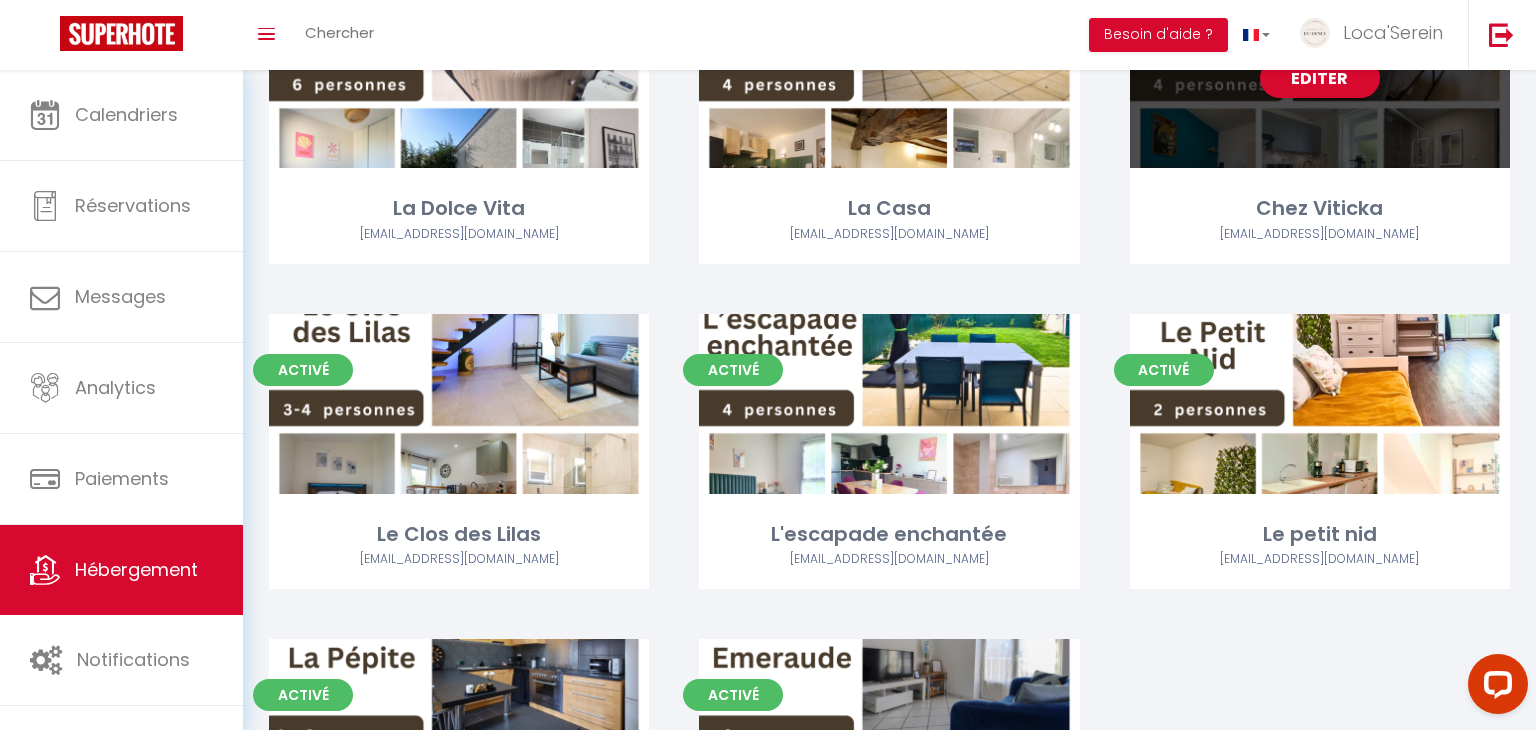click on "Editer" at bounding box center [1320, 78] 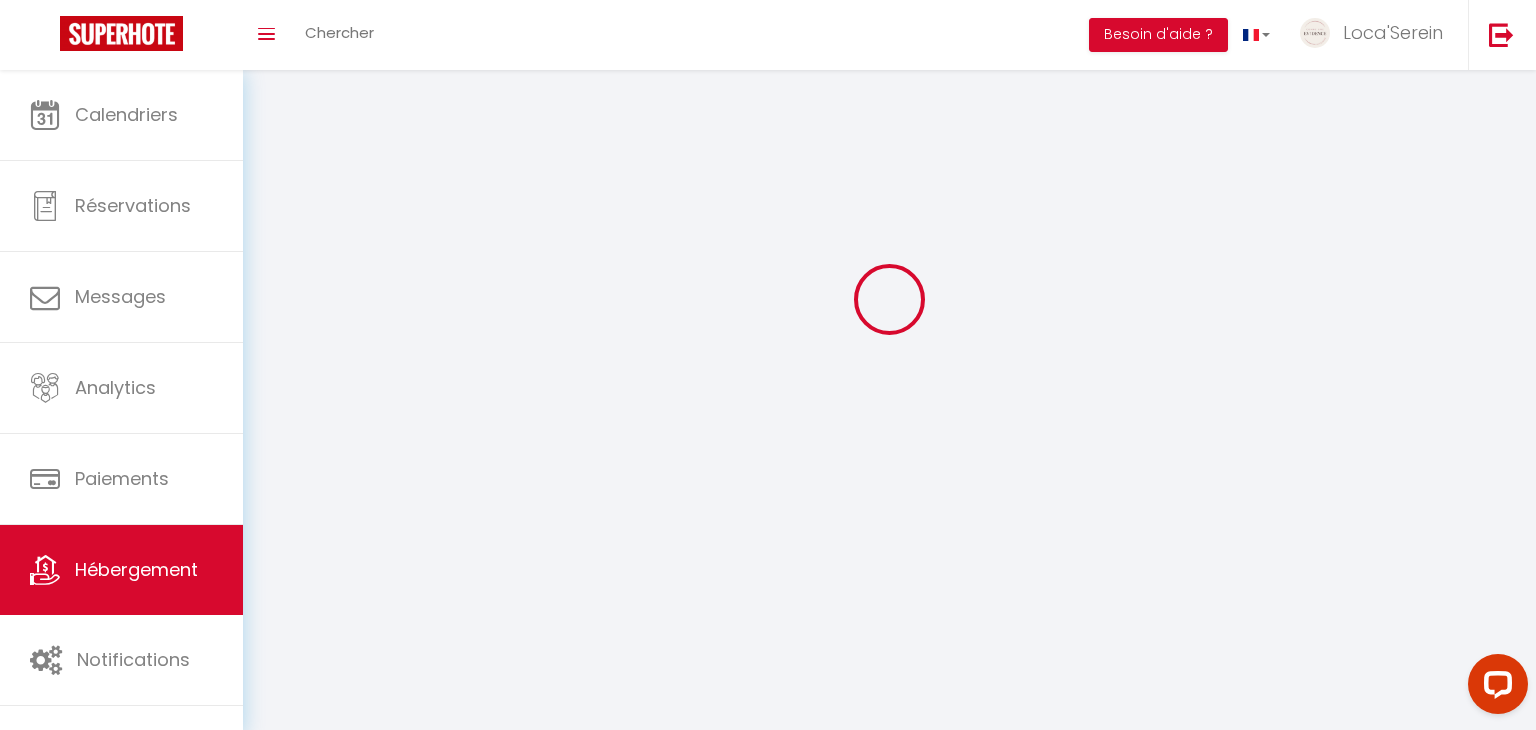 scroll, scrollTop: 0, scrollLeft: 0, axis: both 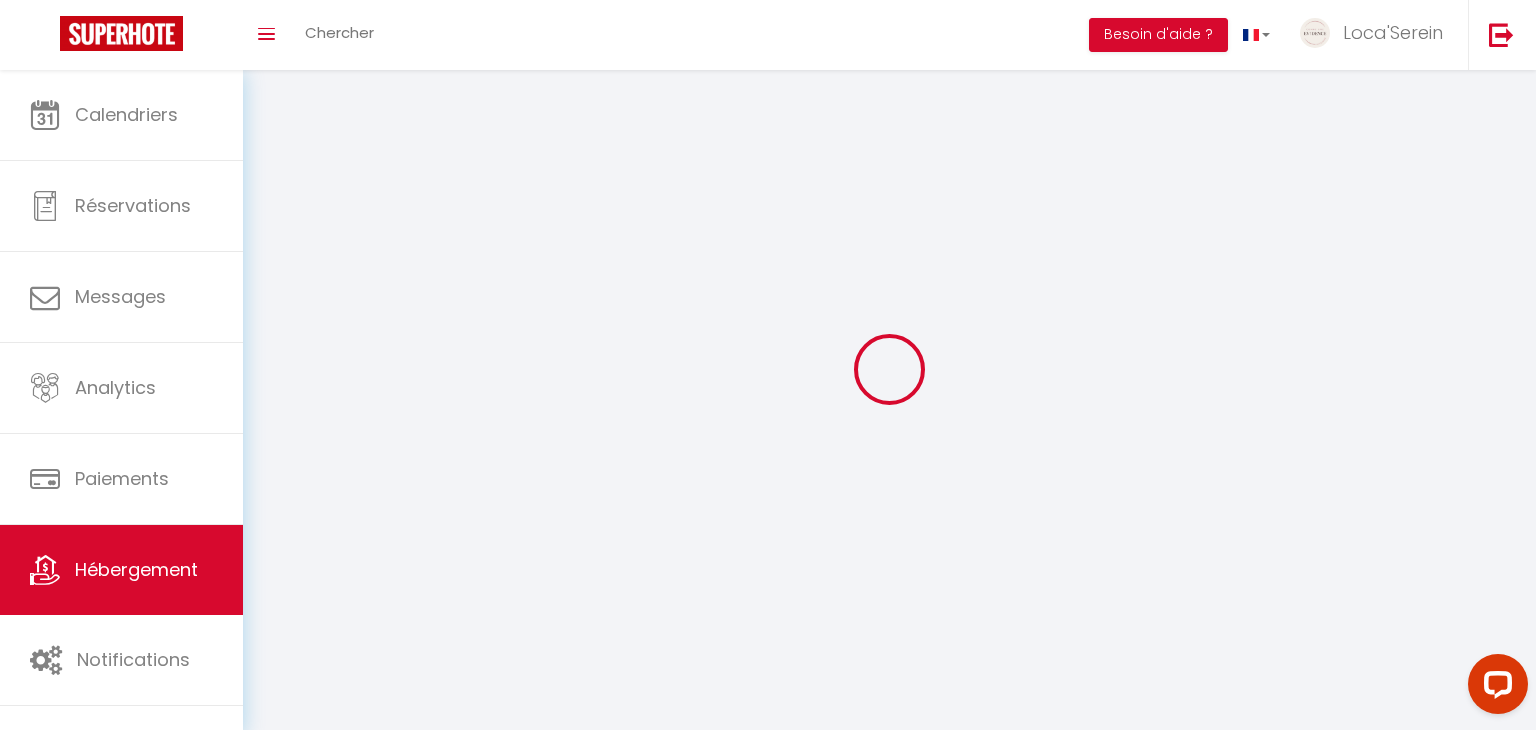 select on "45459" 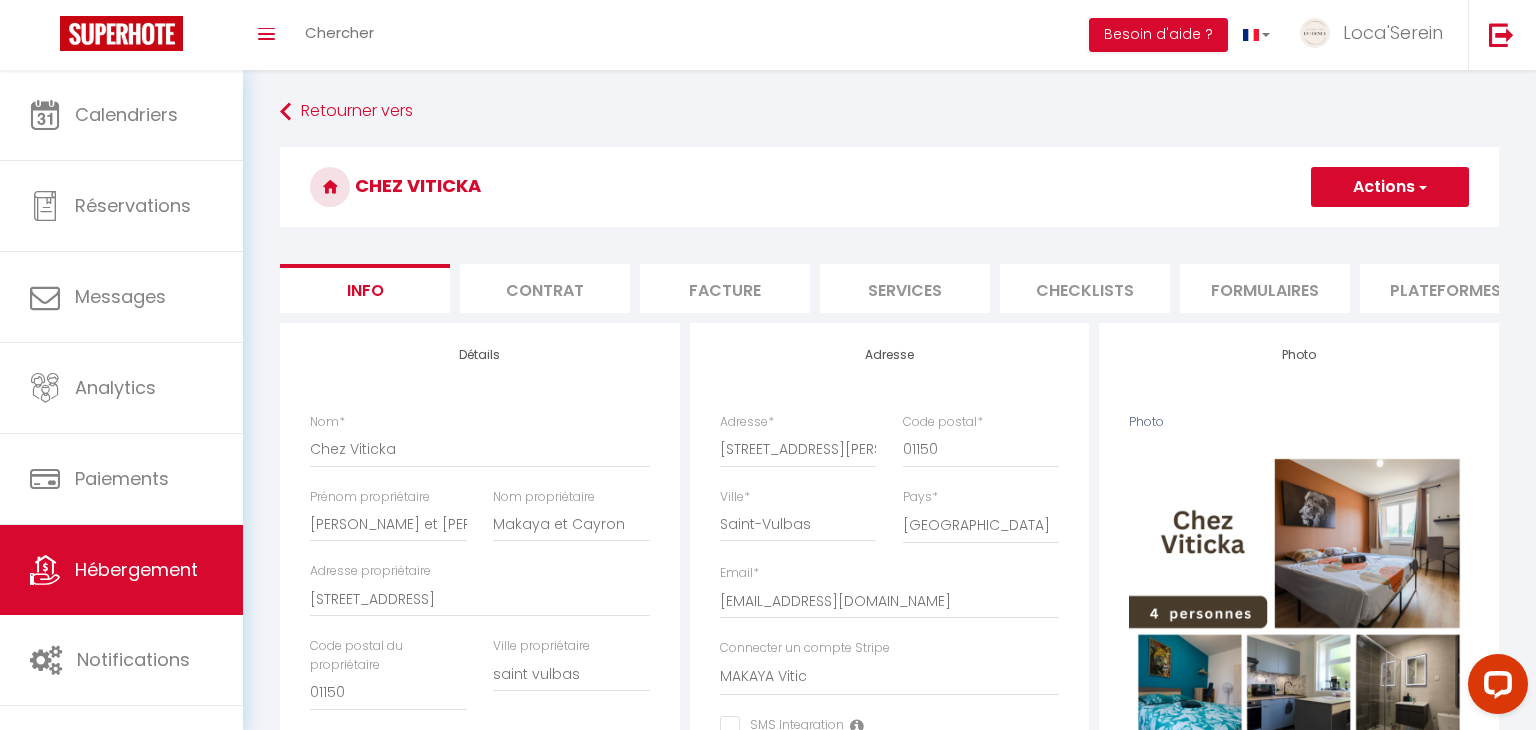 click on "Formulaires" at bounding box center [1265, 288] 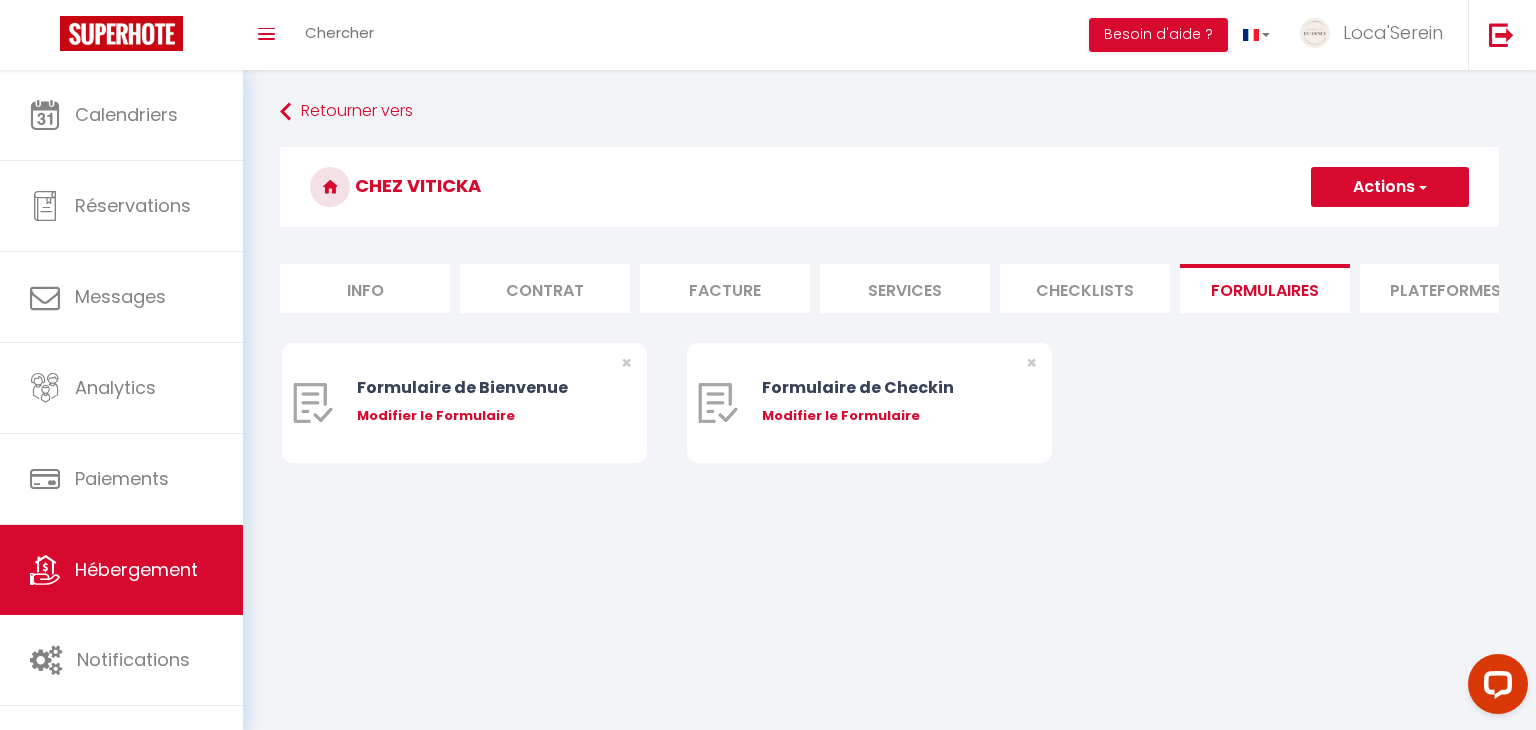 click on "Services" at bounding box center [905, 288] 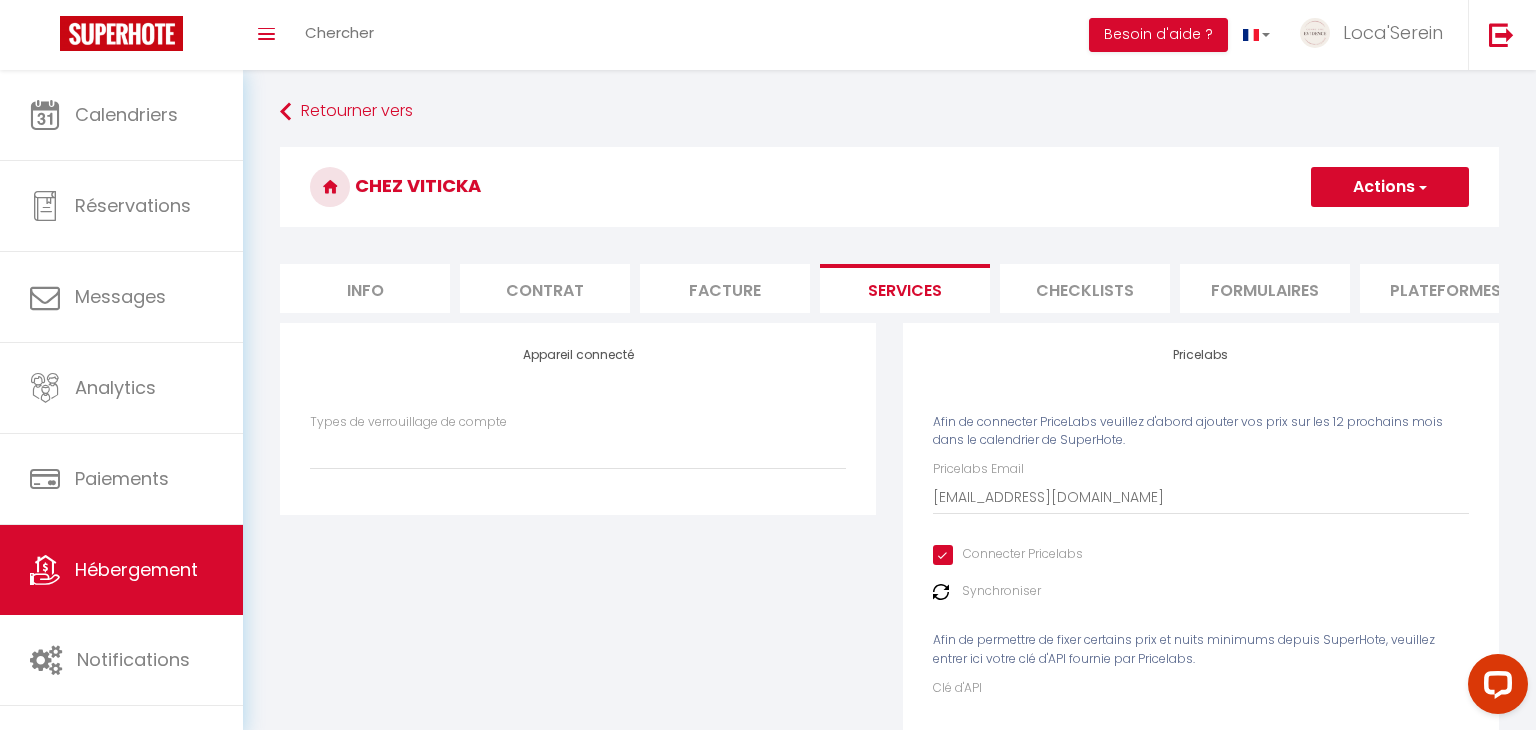 click on "Plateformes" at bounding box center [1445, 288] 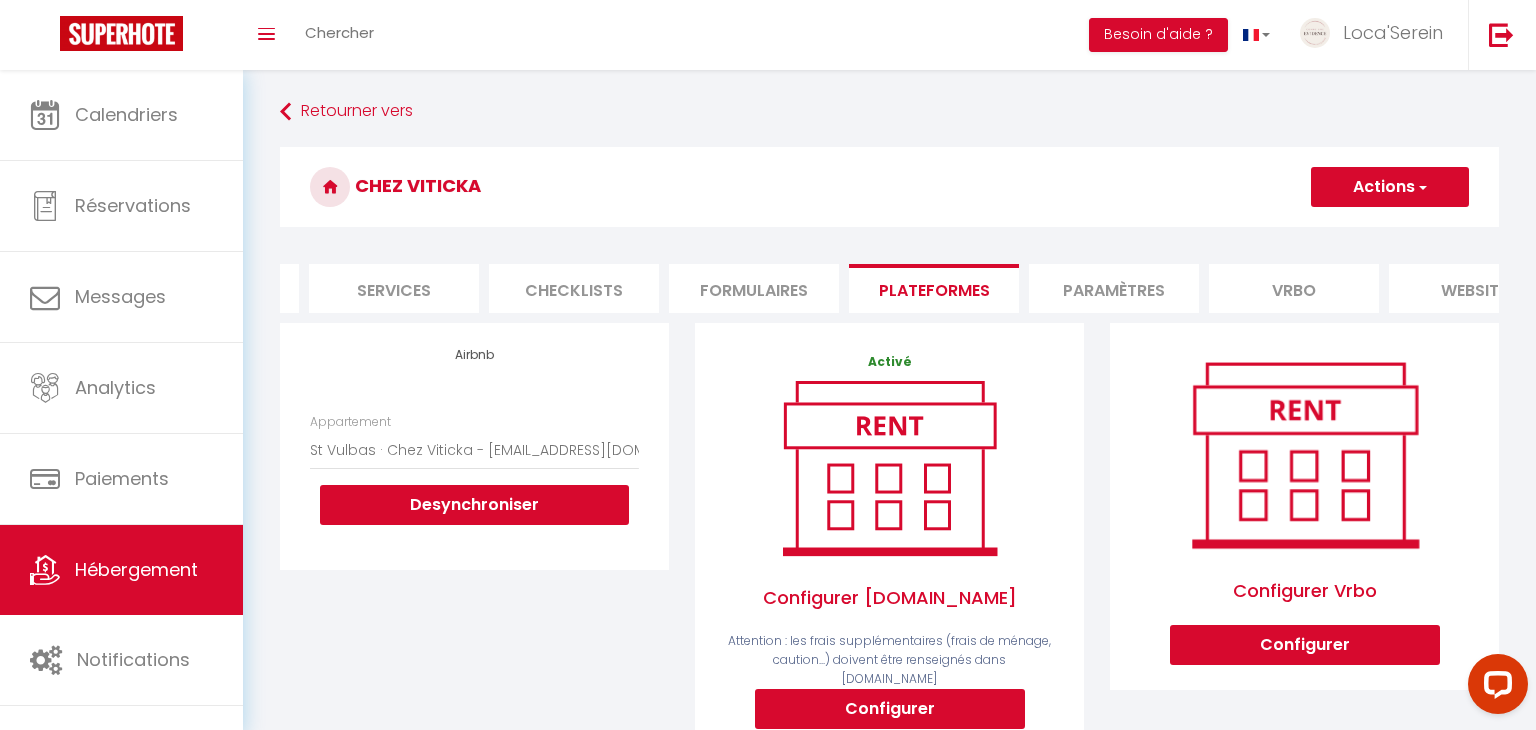 scroll, scrollTop: 0, scrollLeft: 512, axis: horizontal 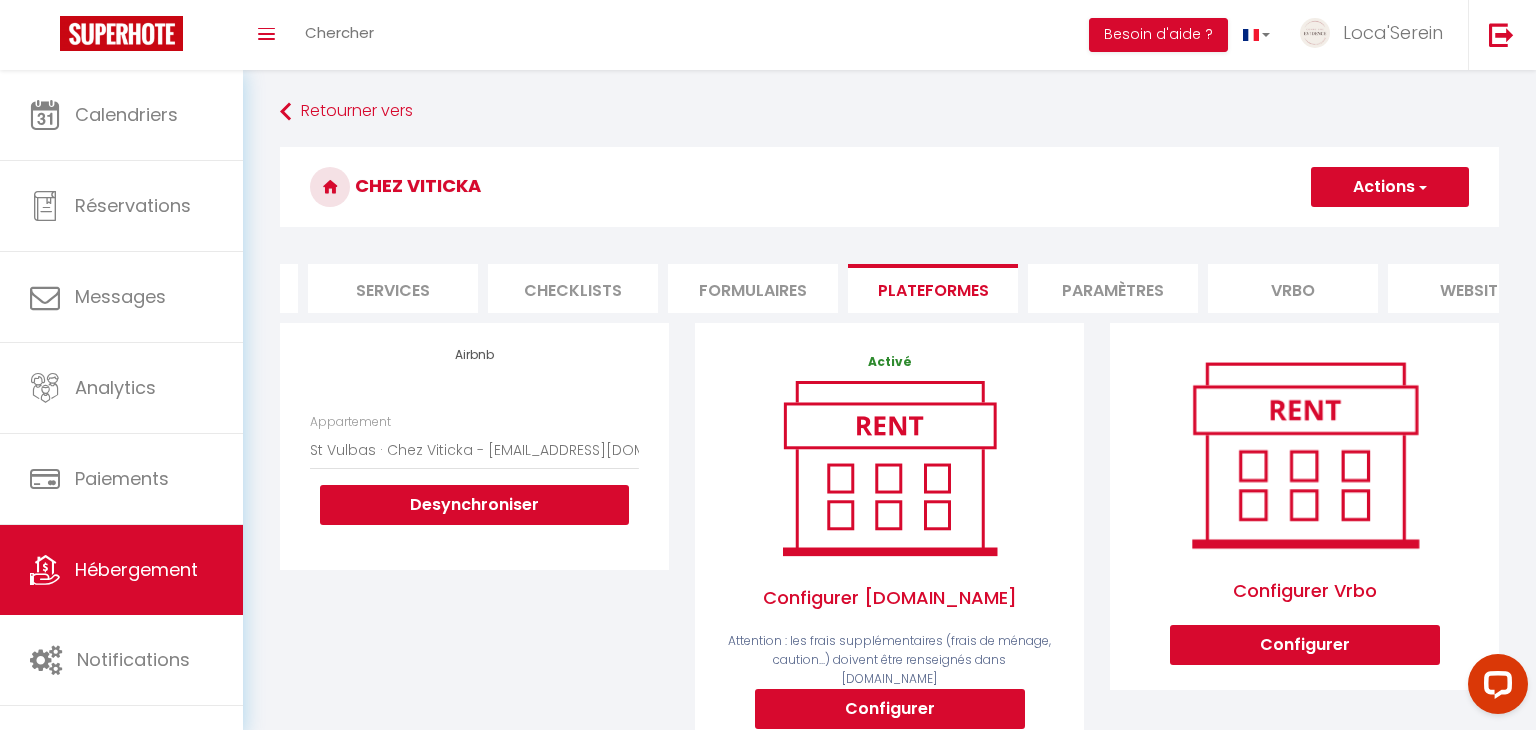 click on "Paramètres" at bounding box center (1113, 288) 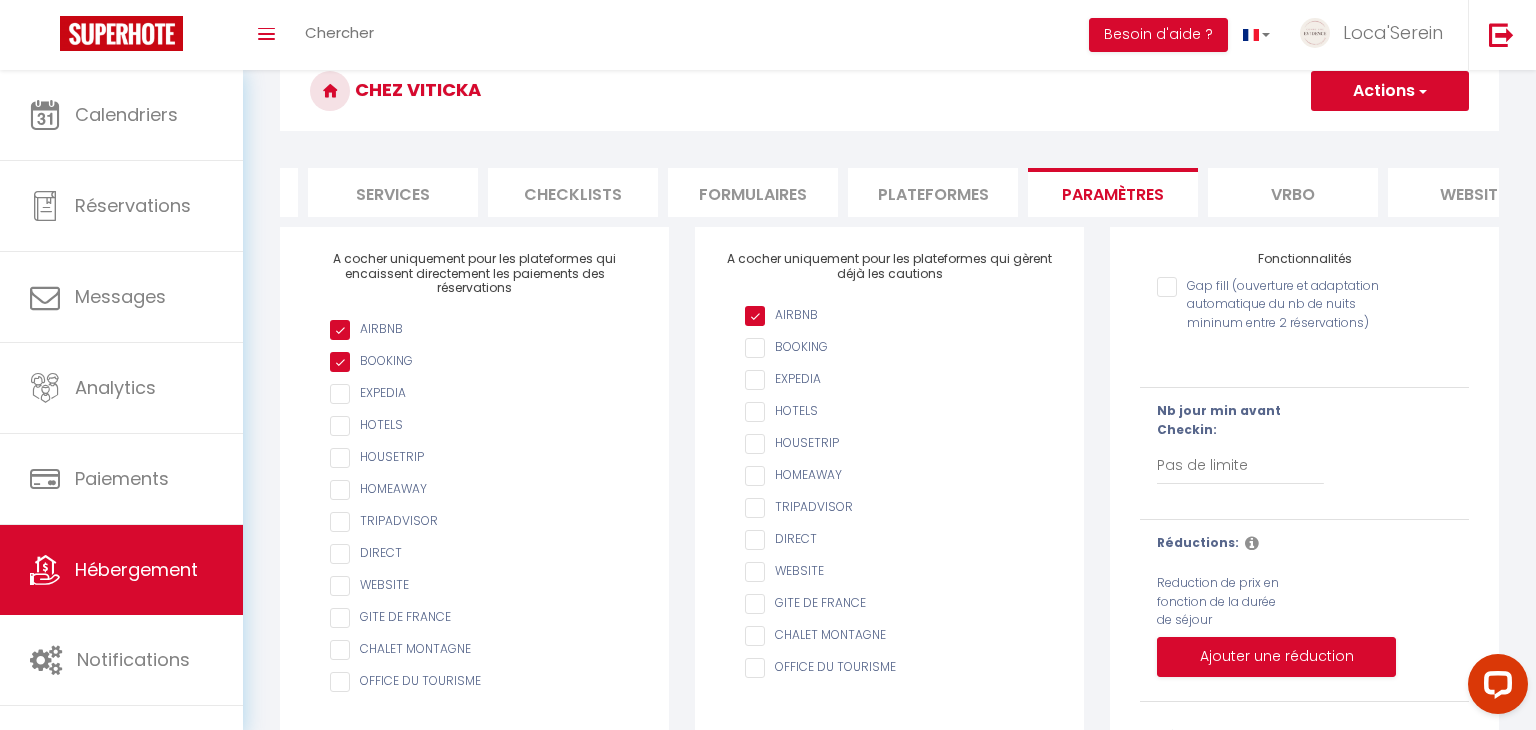 scroll, scrollTop: 101, scrollLeft: 0, axis: vertical 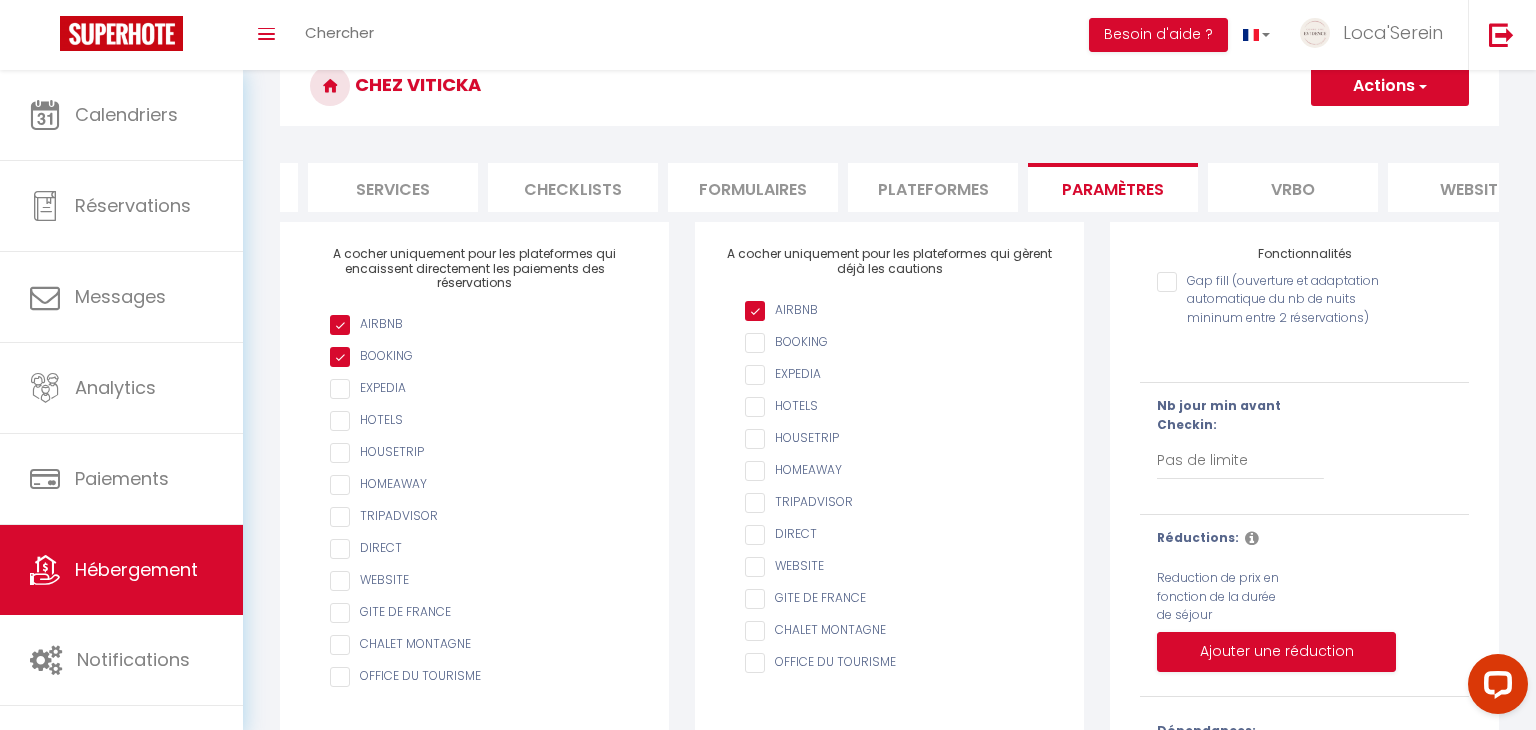 click at bounding box center [484, 581] 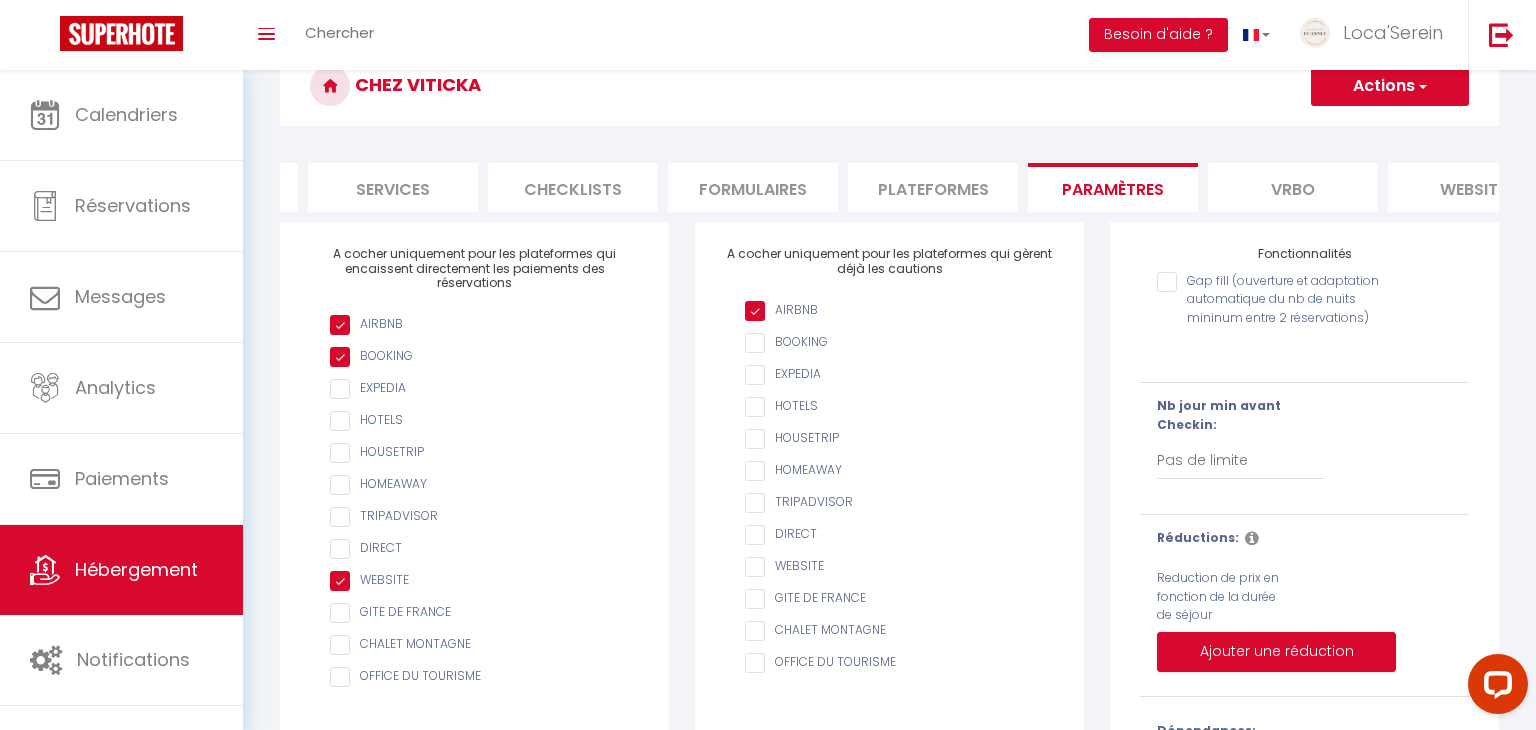 click on "AIRBNB" at bounding box center (899, 311) 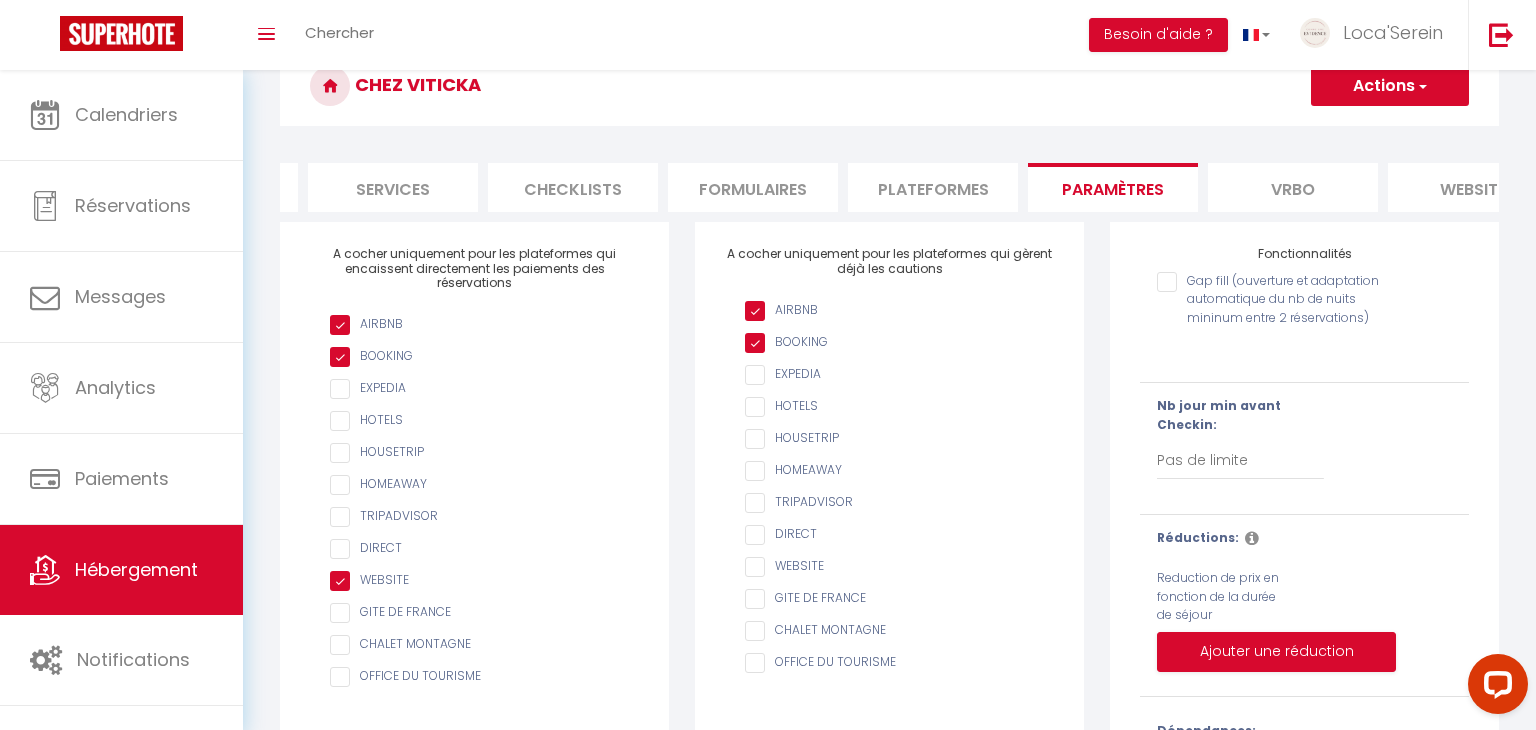click on "Actions" at bounding box center (1390, 86) 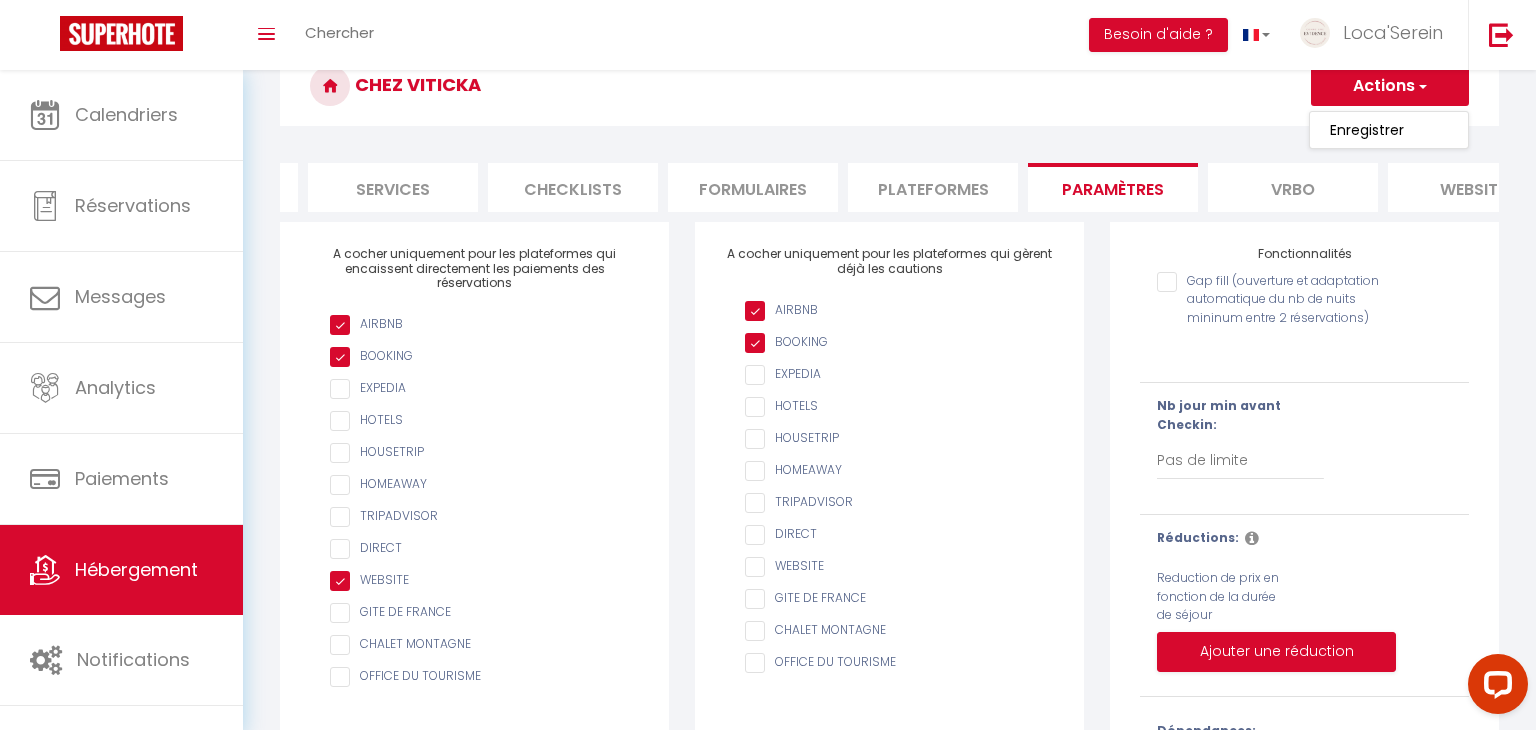 click on "Chez Viticka
Actions
Enregistrer" at bounding box center [889, 91] 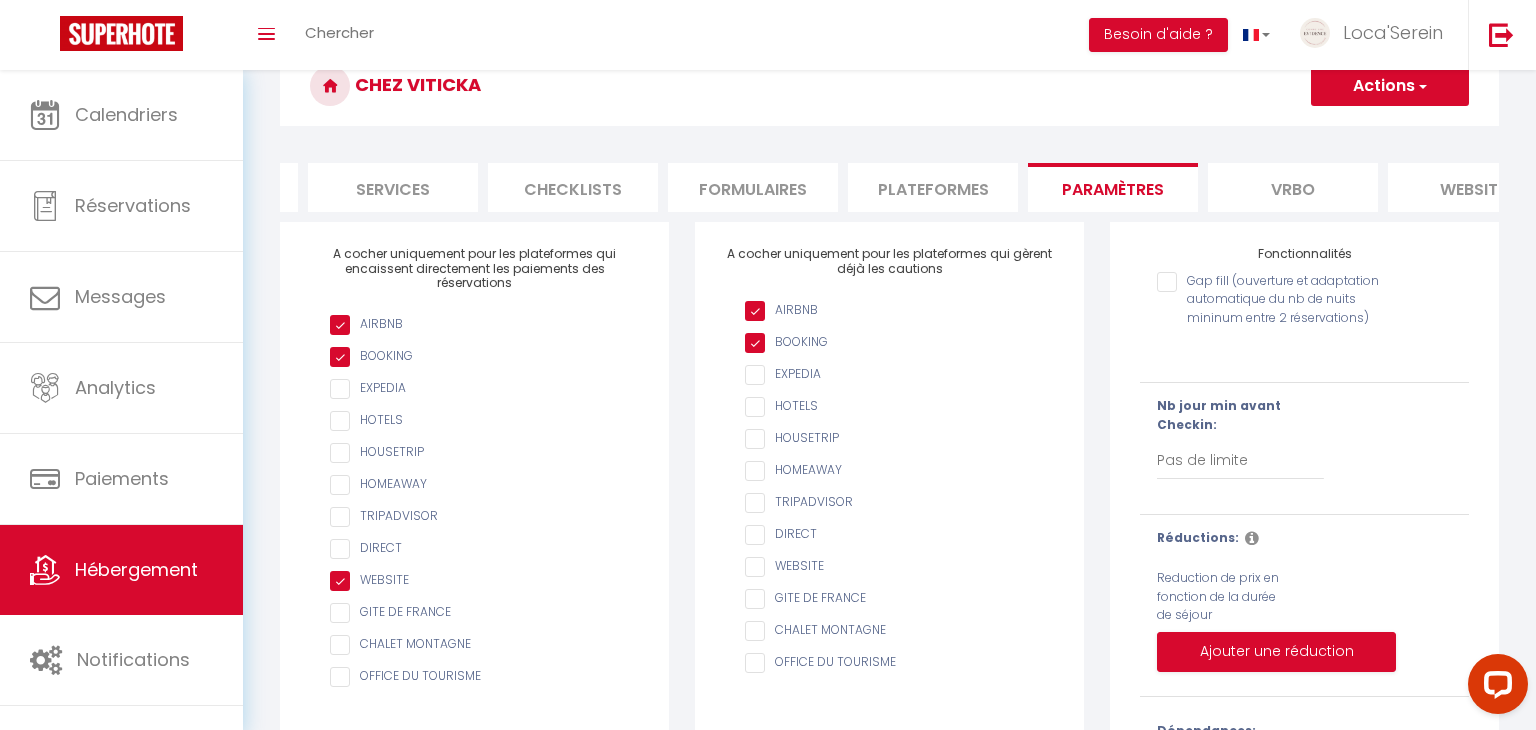 click on "Chez Viticka
Actions
Enregistrer
Info
Contrat
Facture
Services
Checklists
Formulaires
Plateformes
Paramètres
Vrbo
website
Journal
Modèle personnalisé
×         Titre Modèle
Annuler
Enregistrer
Liste de checklist
×   *     *                   Ooops, something wrong happened." at bounding box center (889, 478) 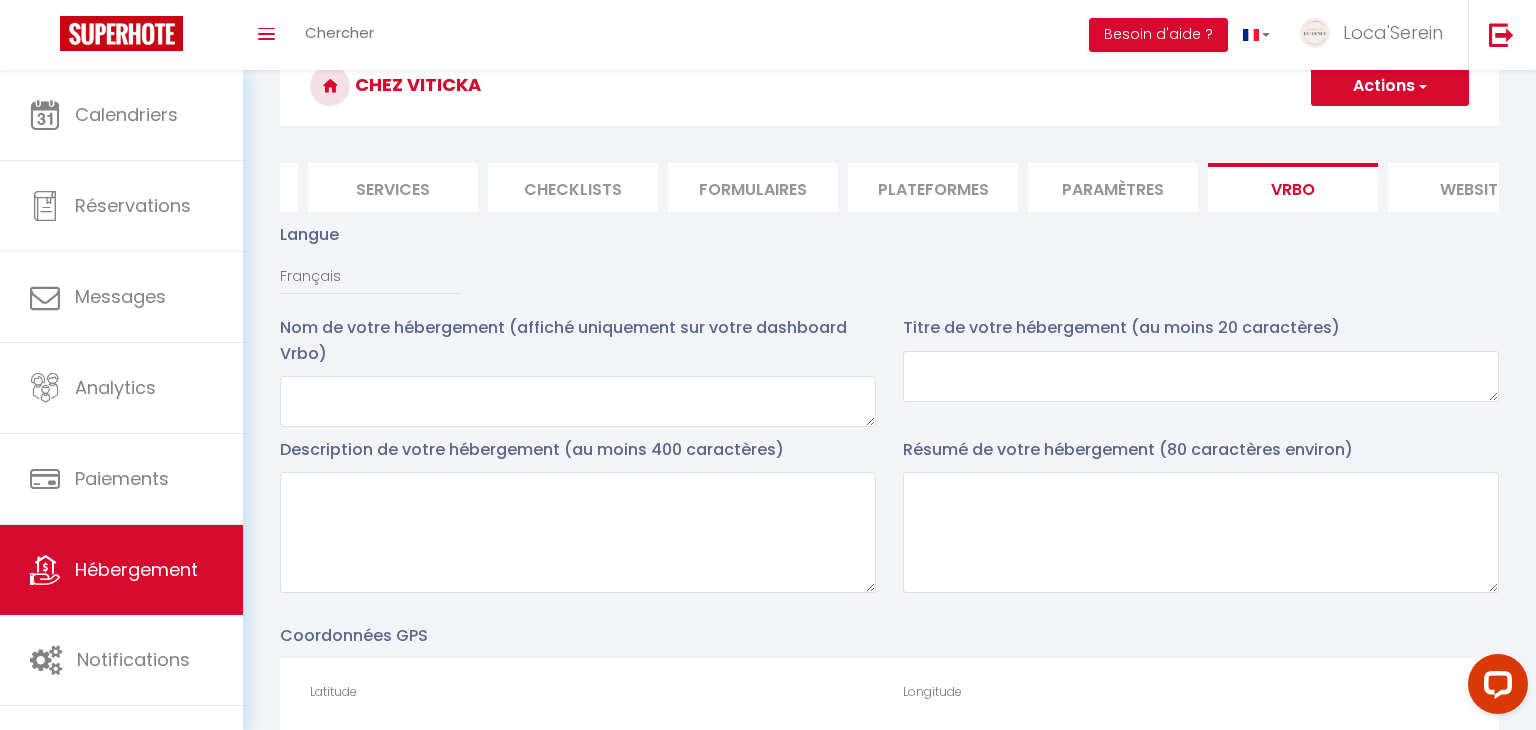 click on "Paramètres" at bounding box center (1113, 187) 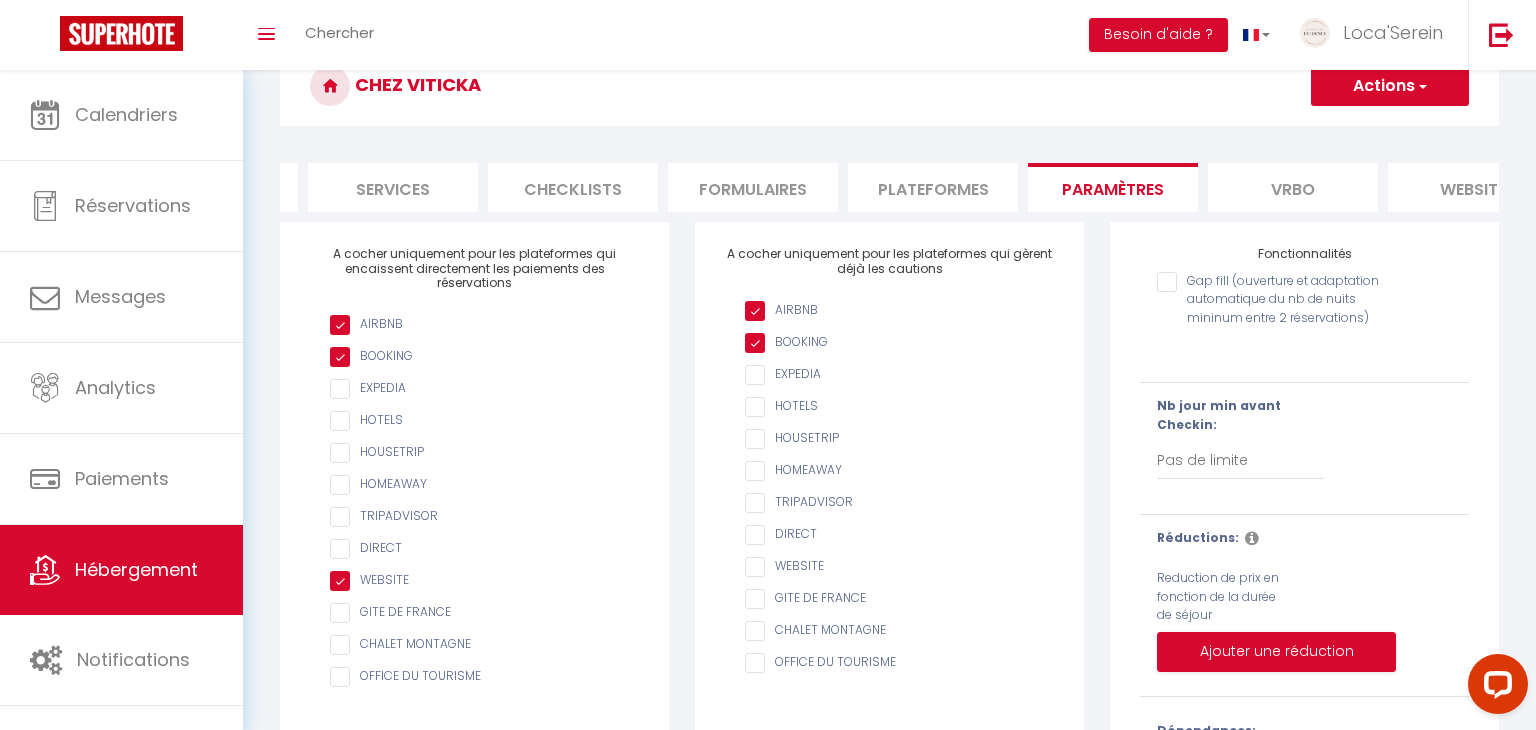 click on "Actions" at bounding box center (1390, 86) 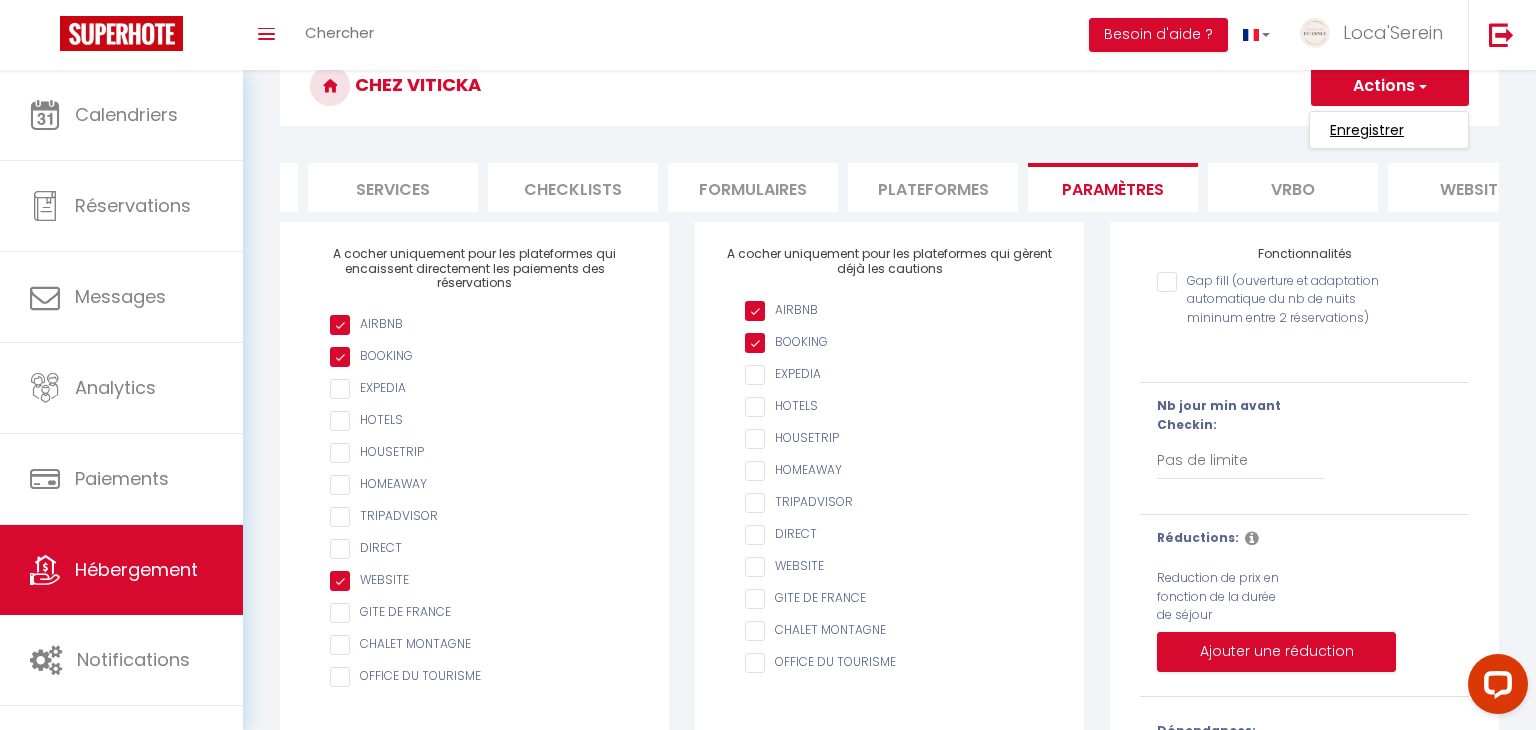 click on "Enregistrer" at bounding box center [1367, 130] 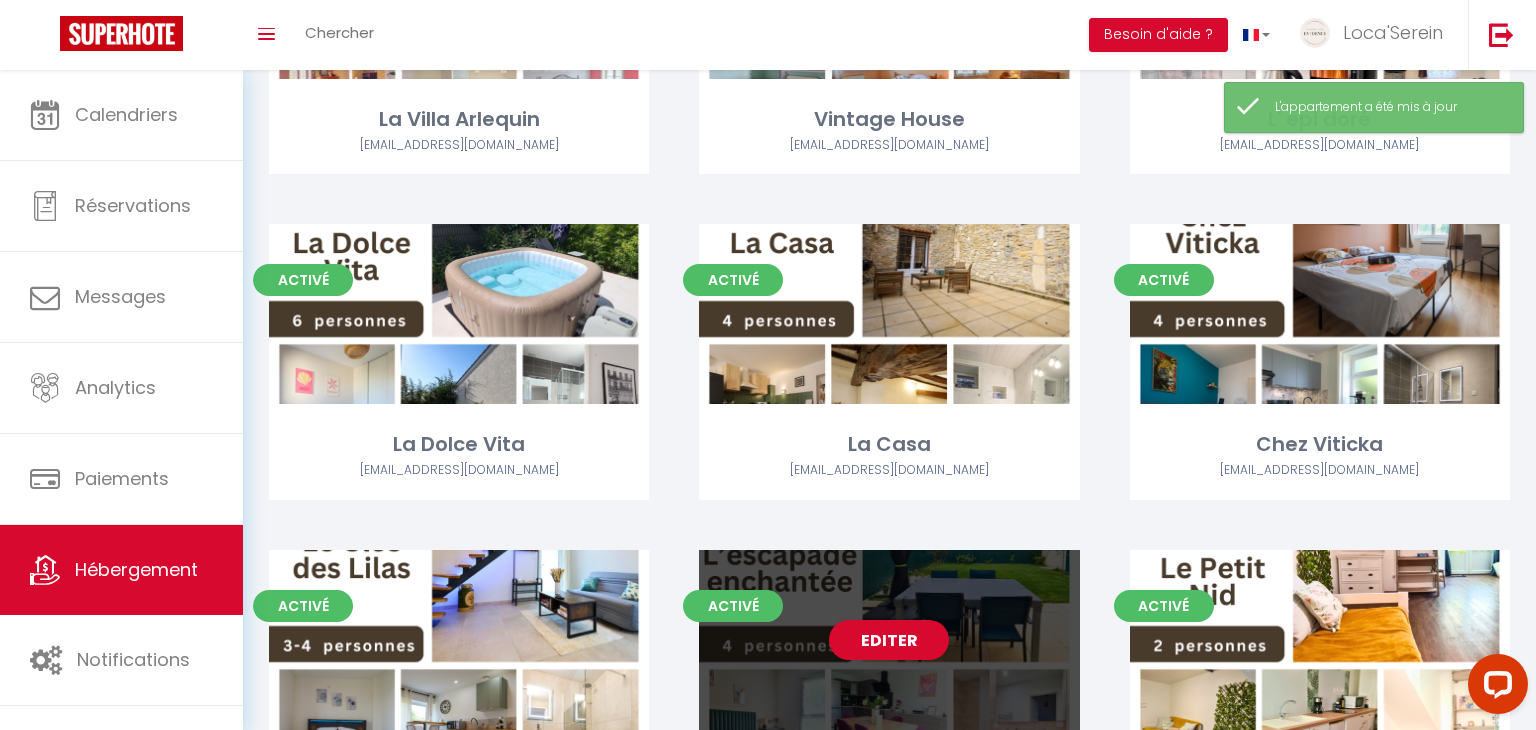 scroll, scrollTop: 637, scrollLeft: 0, axis: vertical 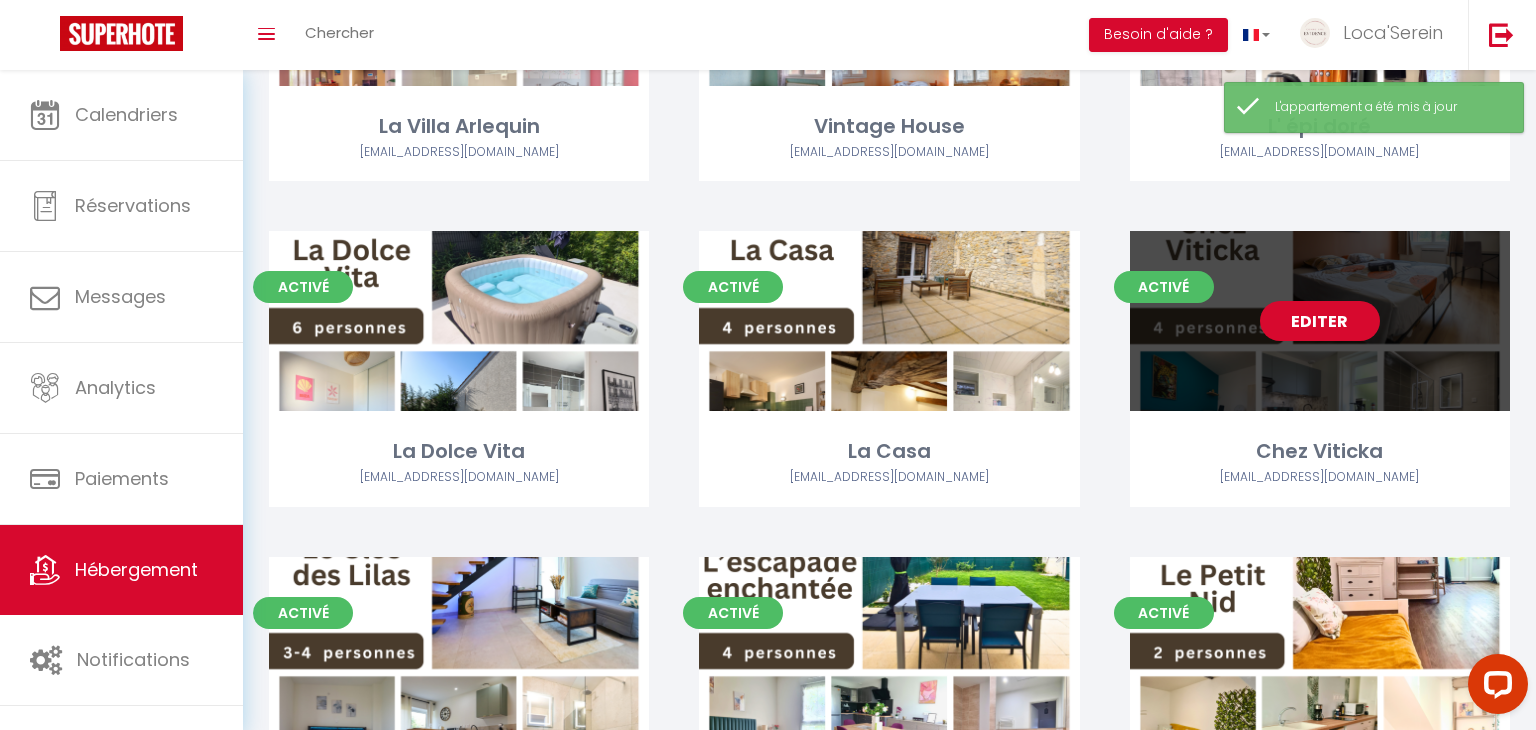 click on "Editer" at bounding box center [1320, 321] 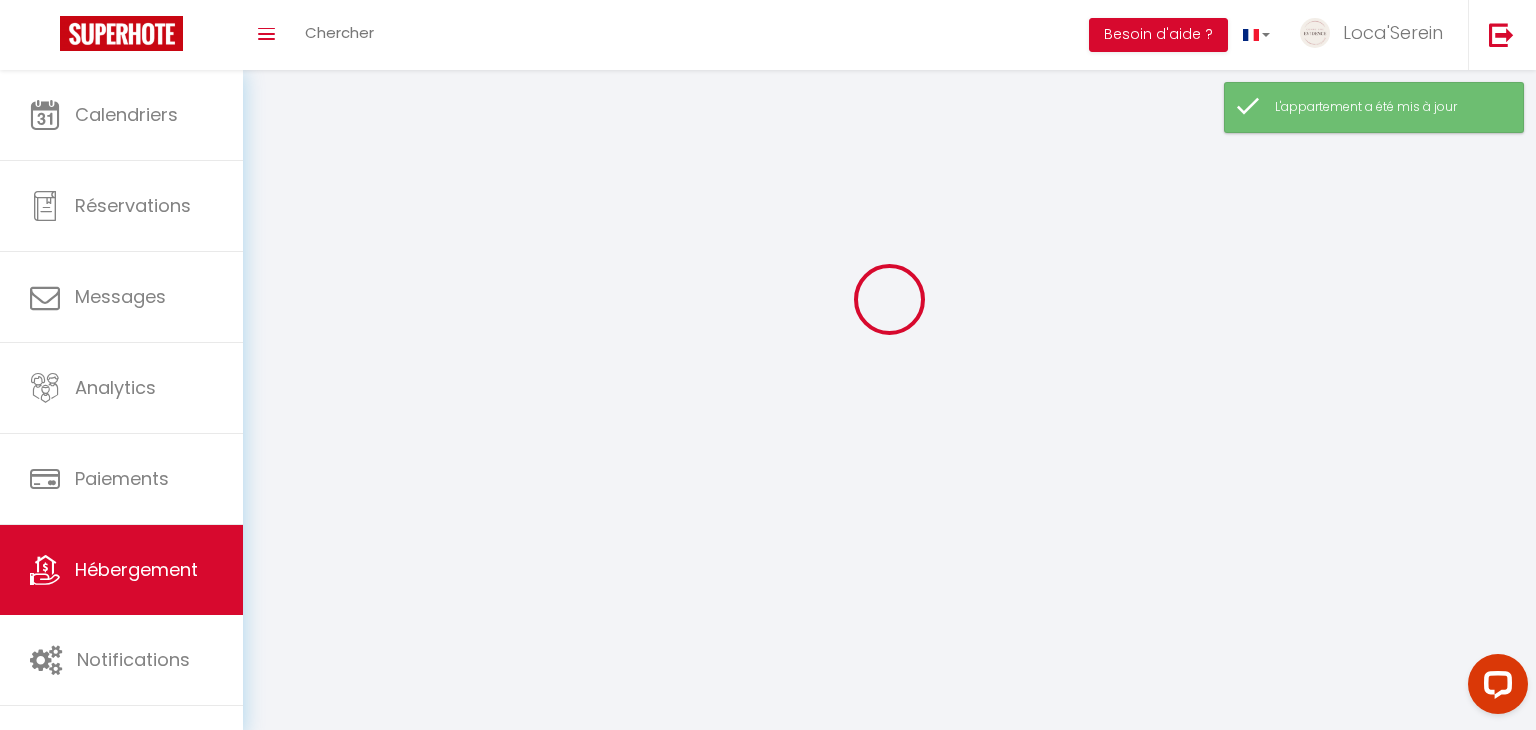 scroll, scrollTop: 0, scrollLeft: 0, axis: both 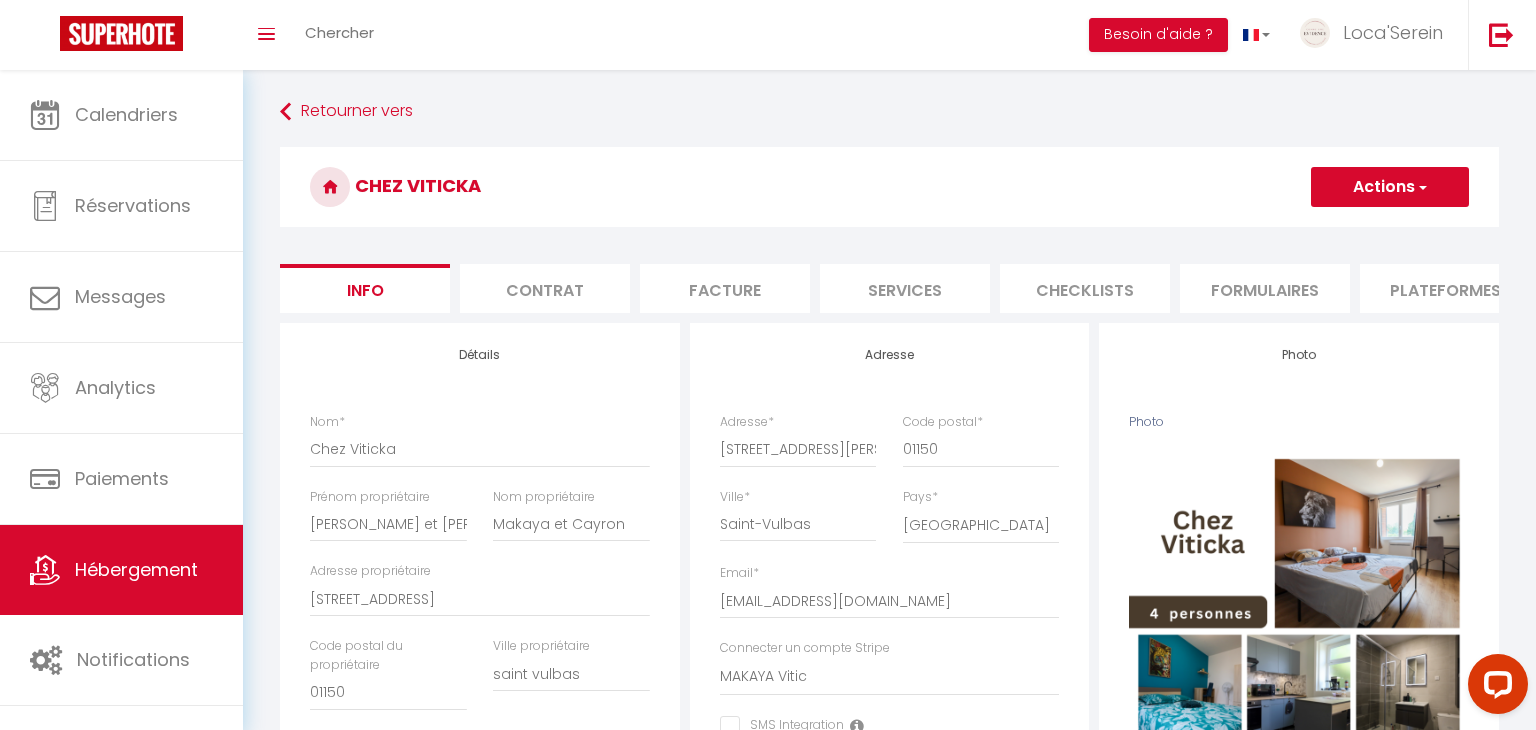 click on "Plateformes" at bounding box center [1445, 288] 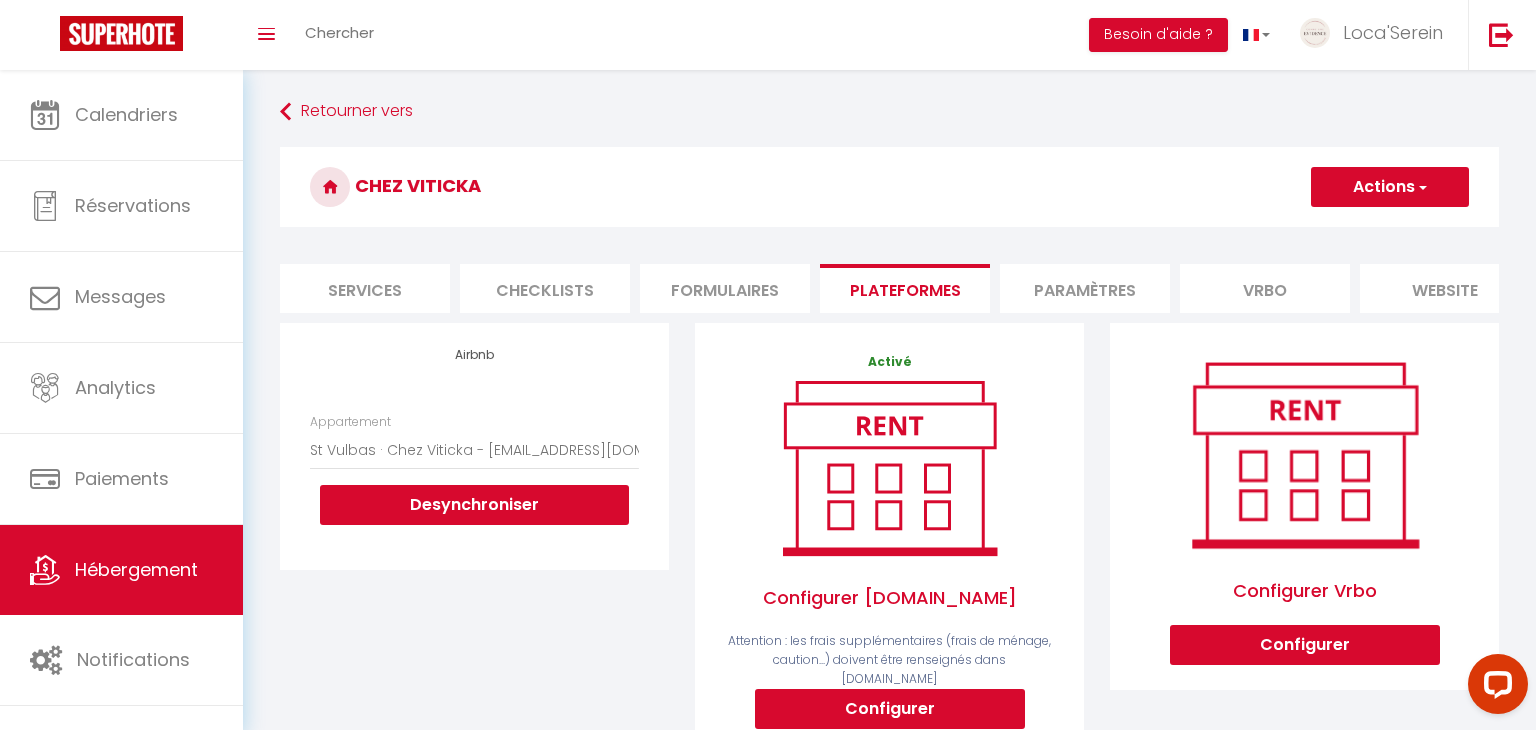 scroll, scrollTop: 0, scrollLeft: 543, axis: horizontal 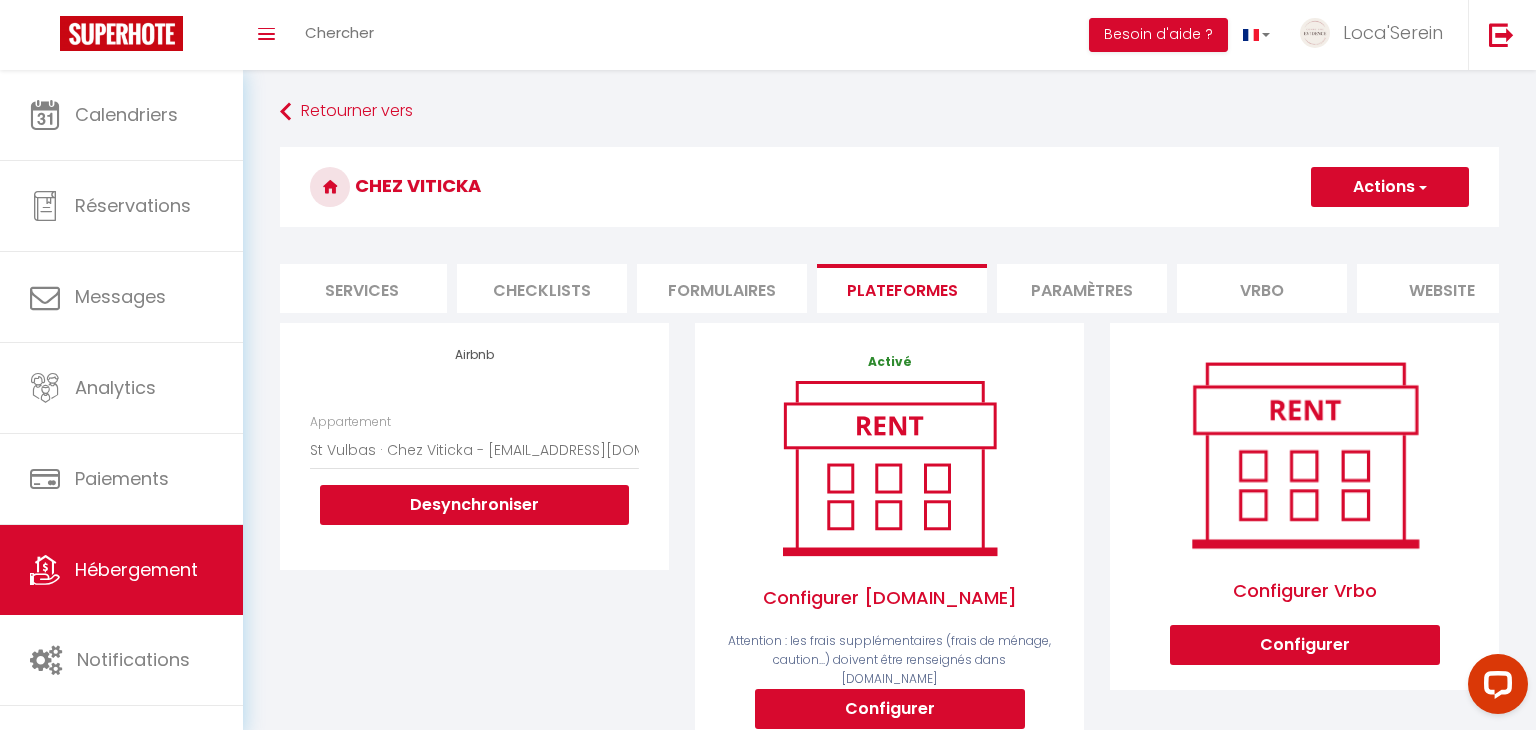click on "Paramètres" at bounding box center [1082, 288] 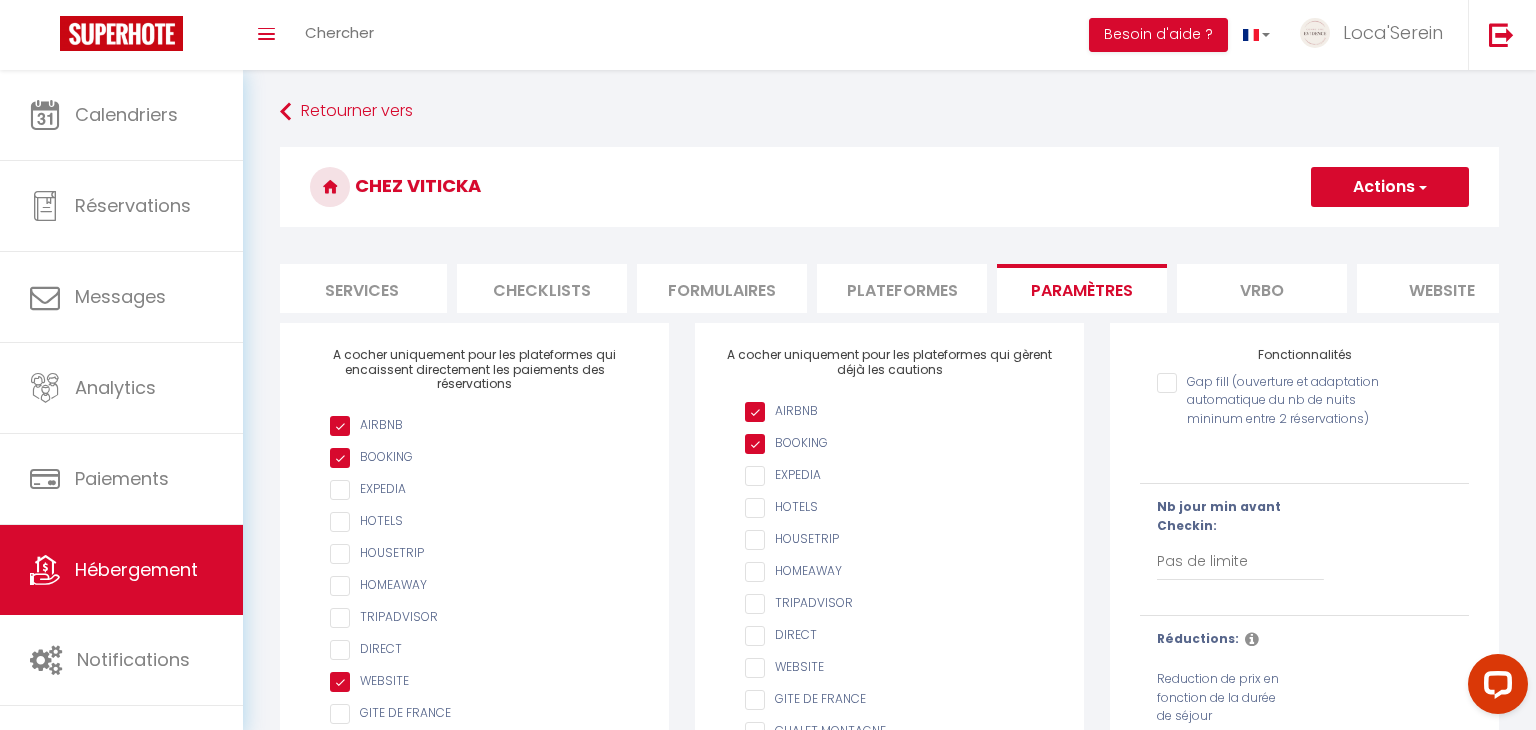 click on "Vrbo" at bounding box center [1262, 288] 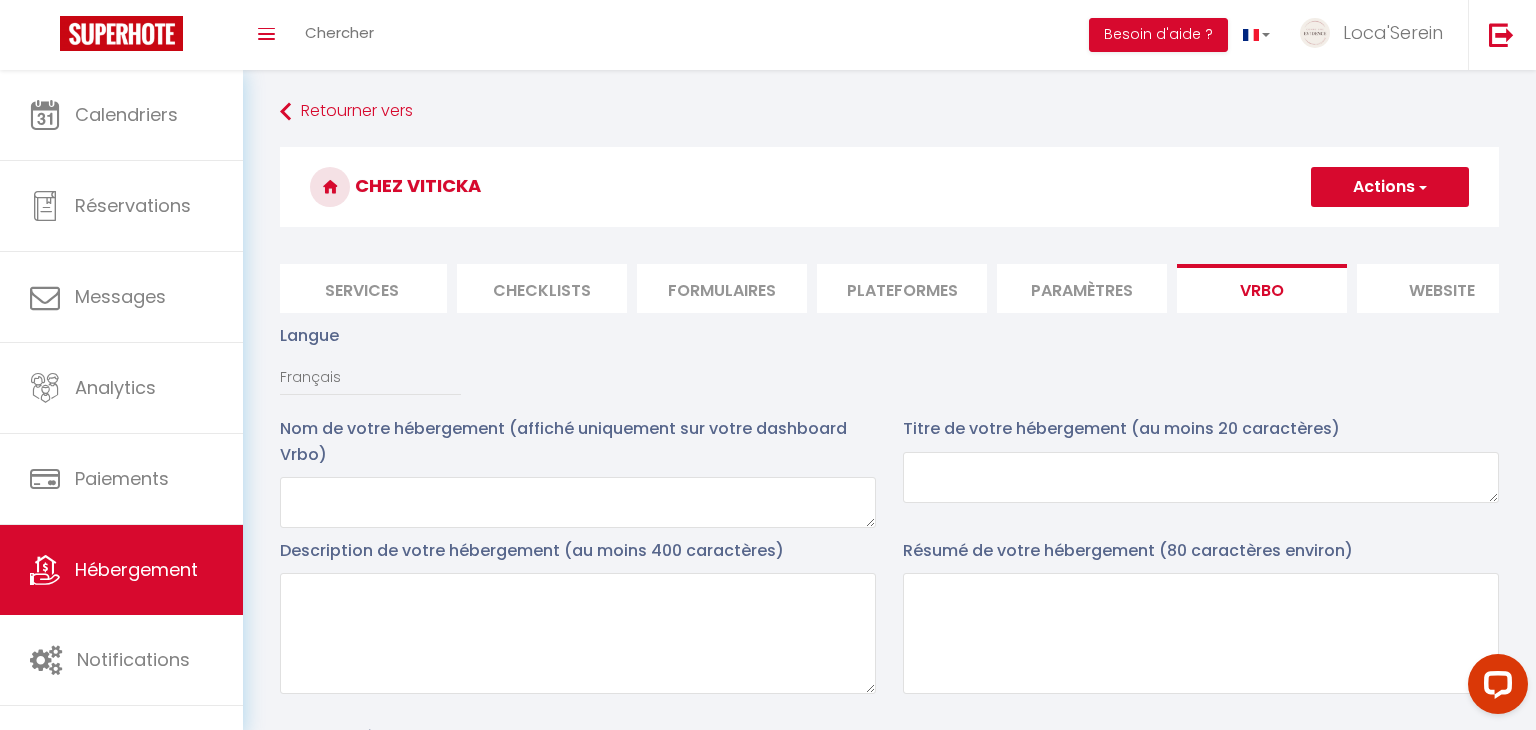 scroll, scrollTop: 0, scrollLeft: 760, axis: horizontal 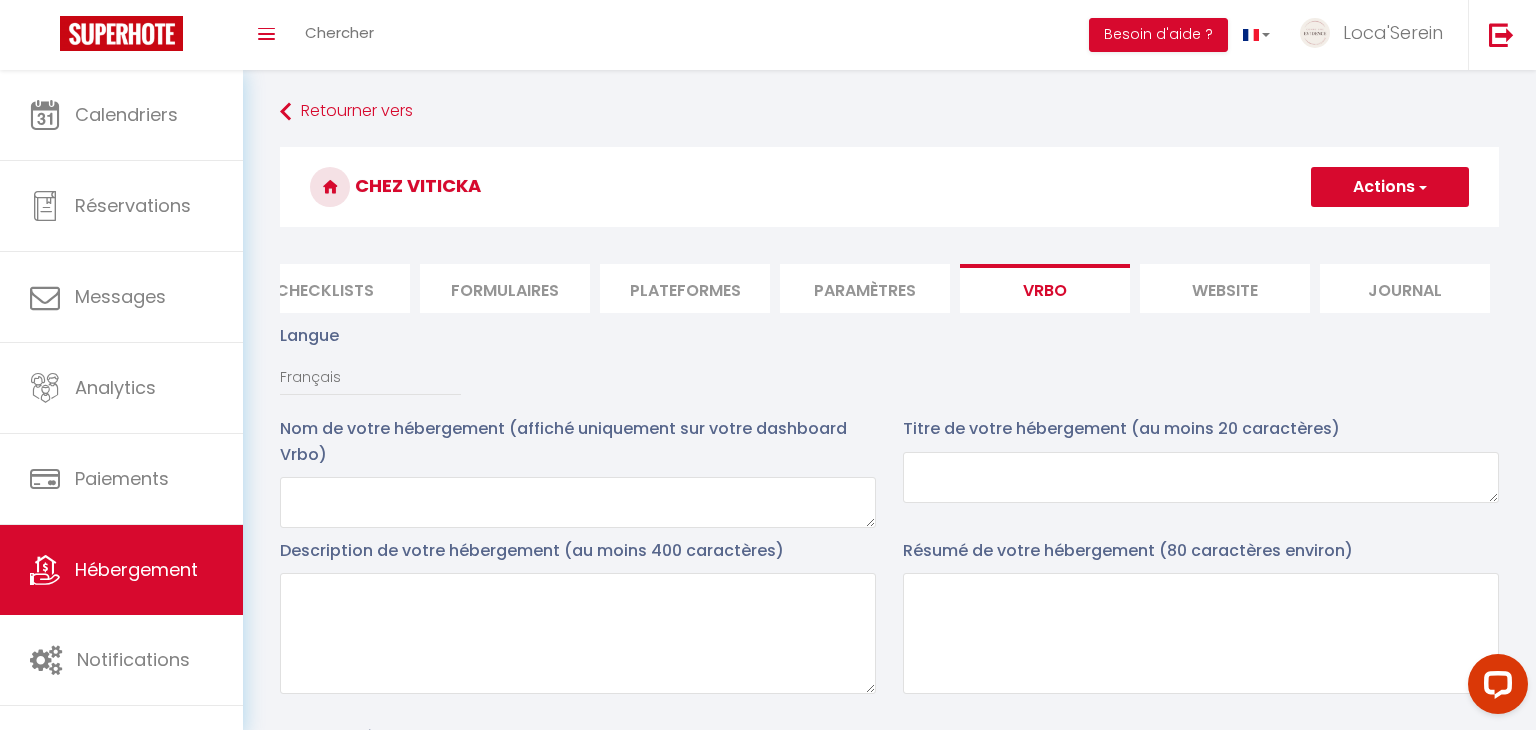 click on "website" at bounding box center (1225, 288) 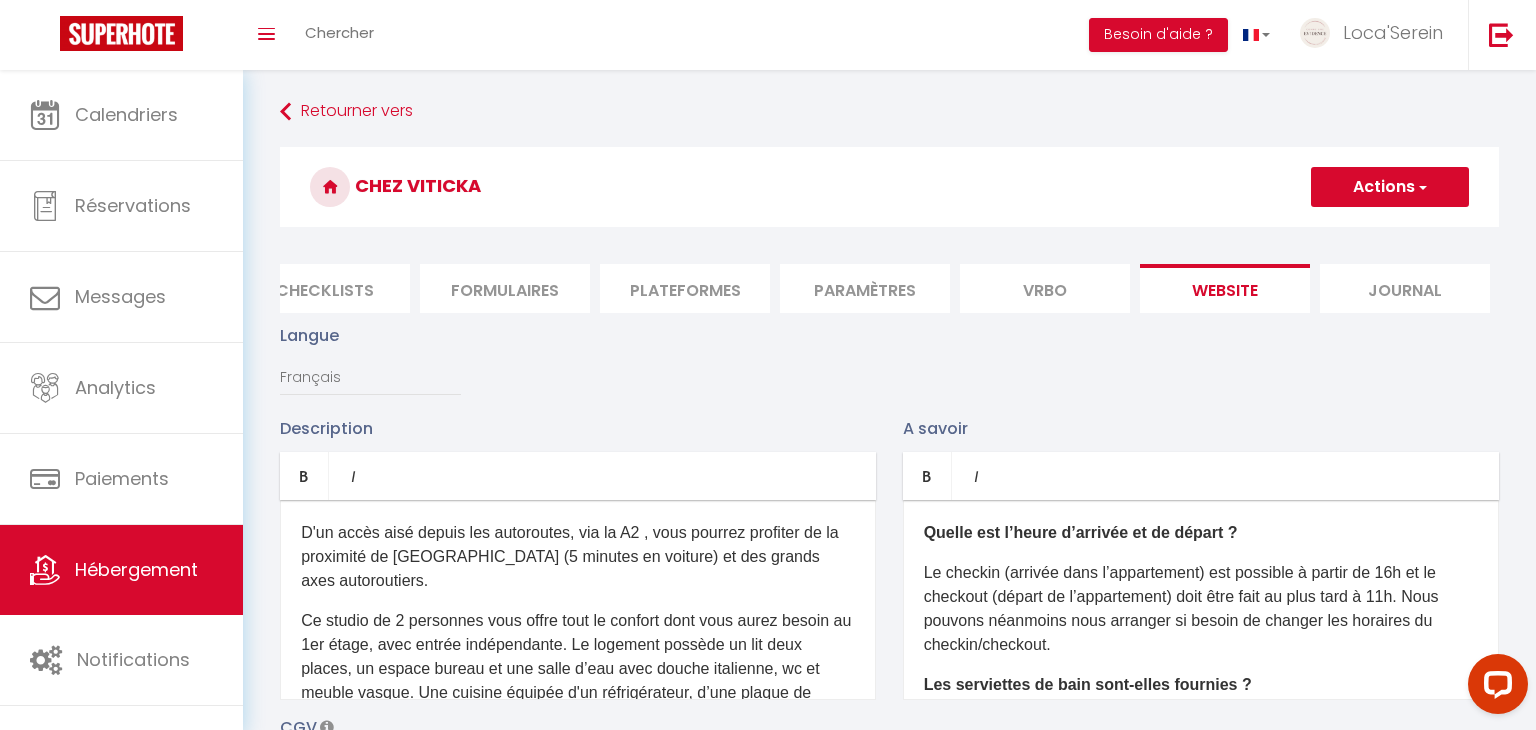click on "Journal" at bounding box center (1405, 288) 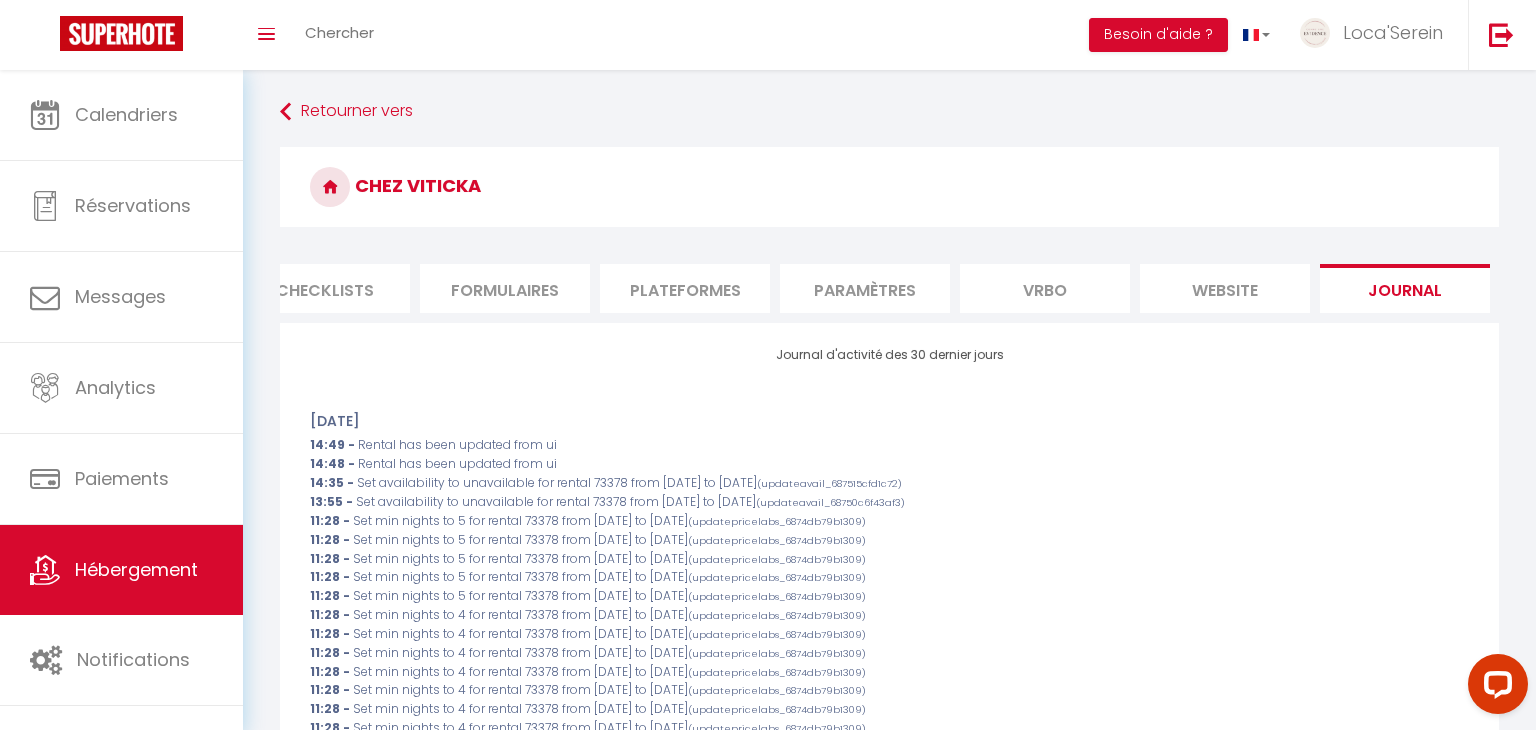 click on "website" at bounding box center [1225, 288] 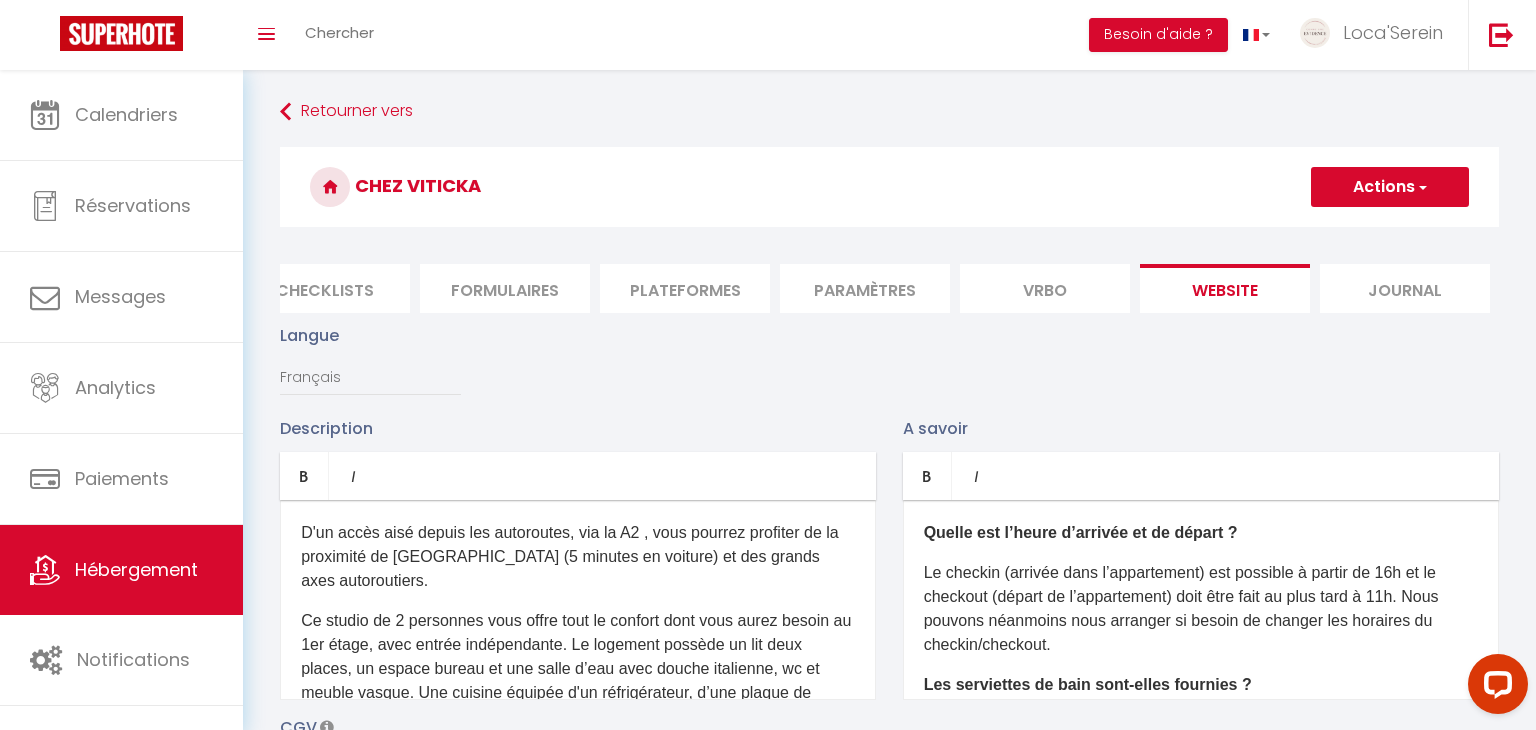 click on "Quelle est l’heure d’arrivée et de départ ?" at bounding box center (1081, 532) 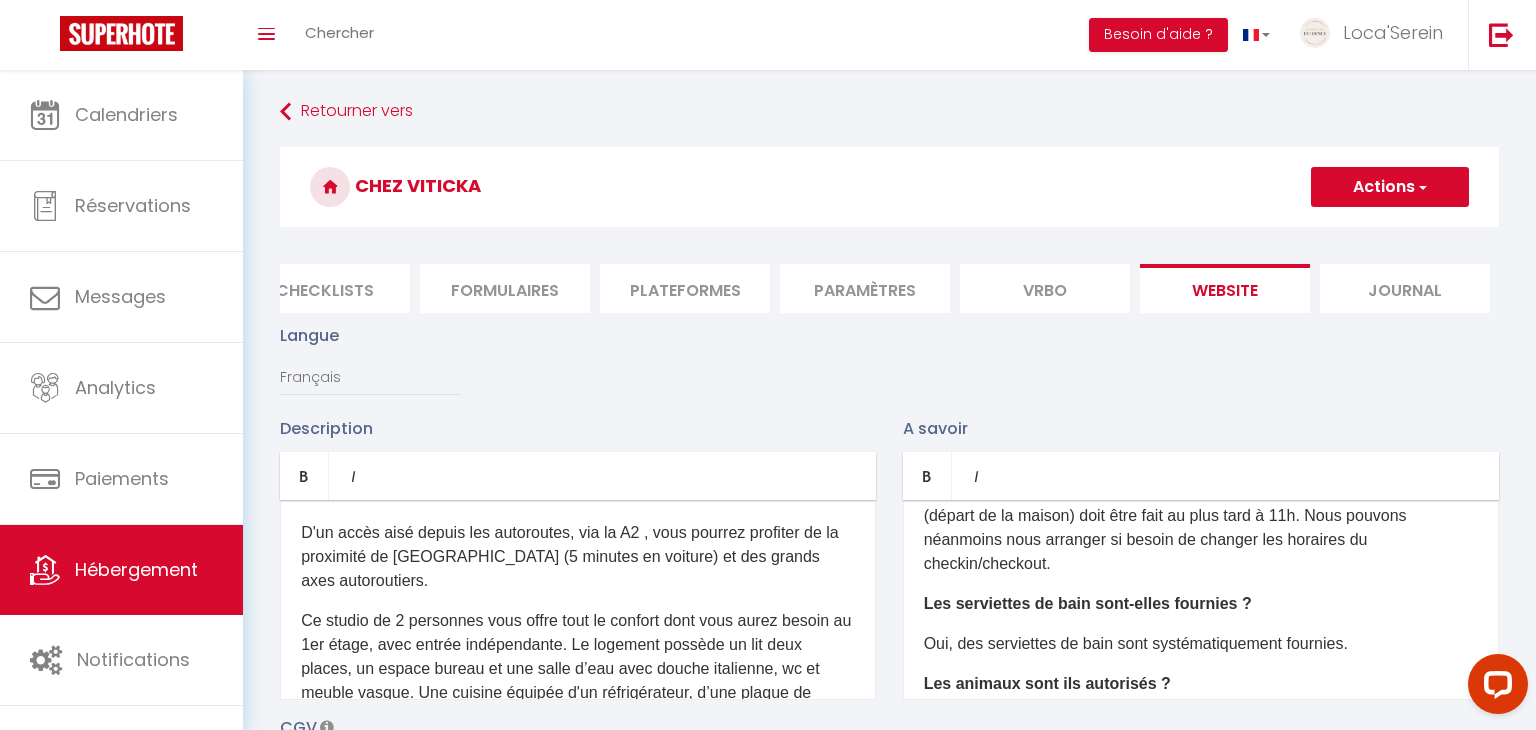 scroll, scrollTop: 0, scrollLeft: 0, axis: both 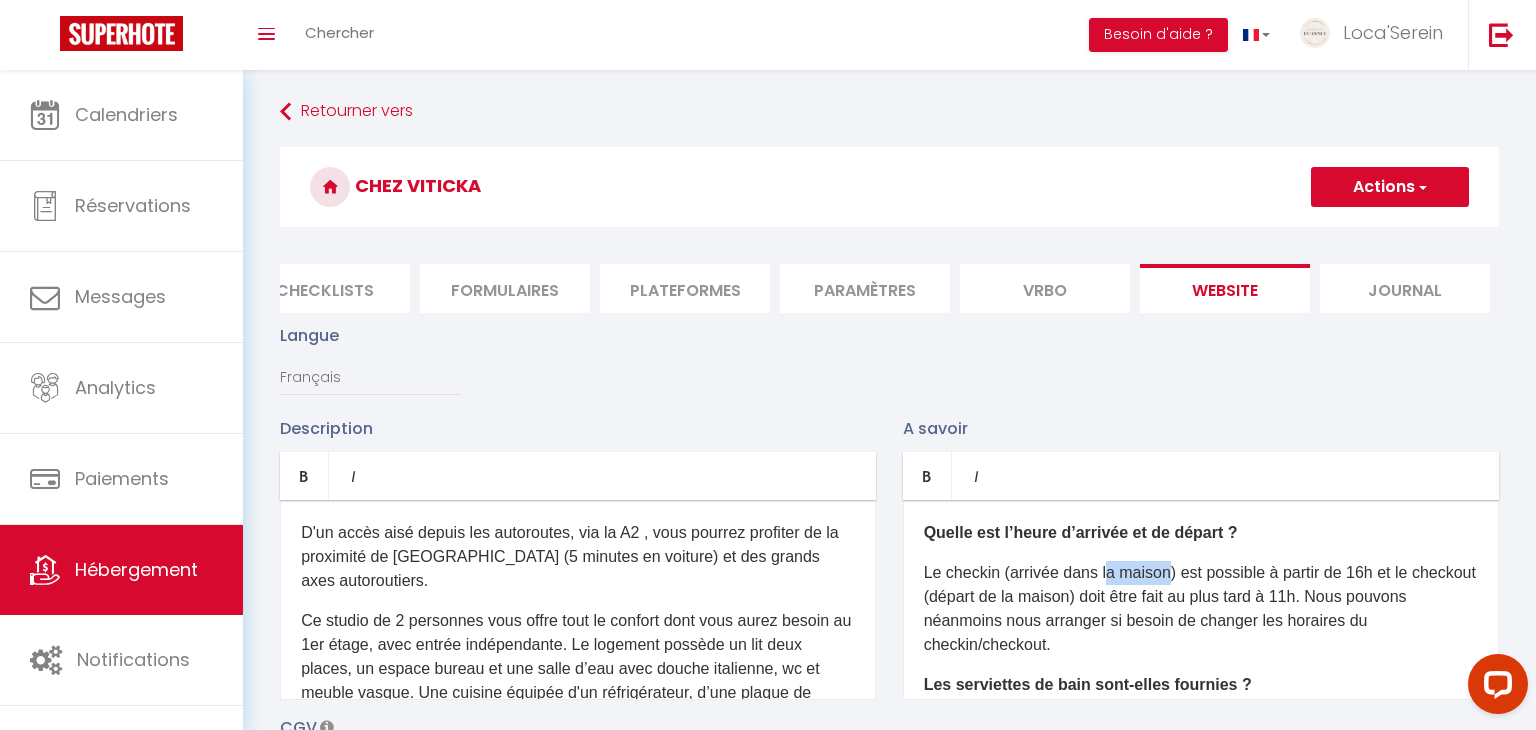 drag, startPoint x: 1173, startPoint y: 571, endPoint x: 1108, endPoint y: 569, distance: 65.03076 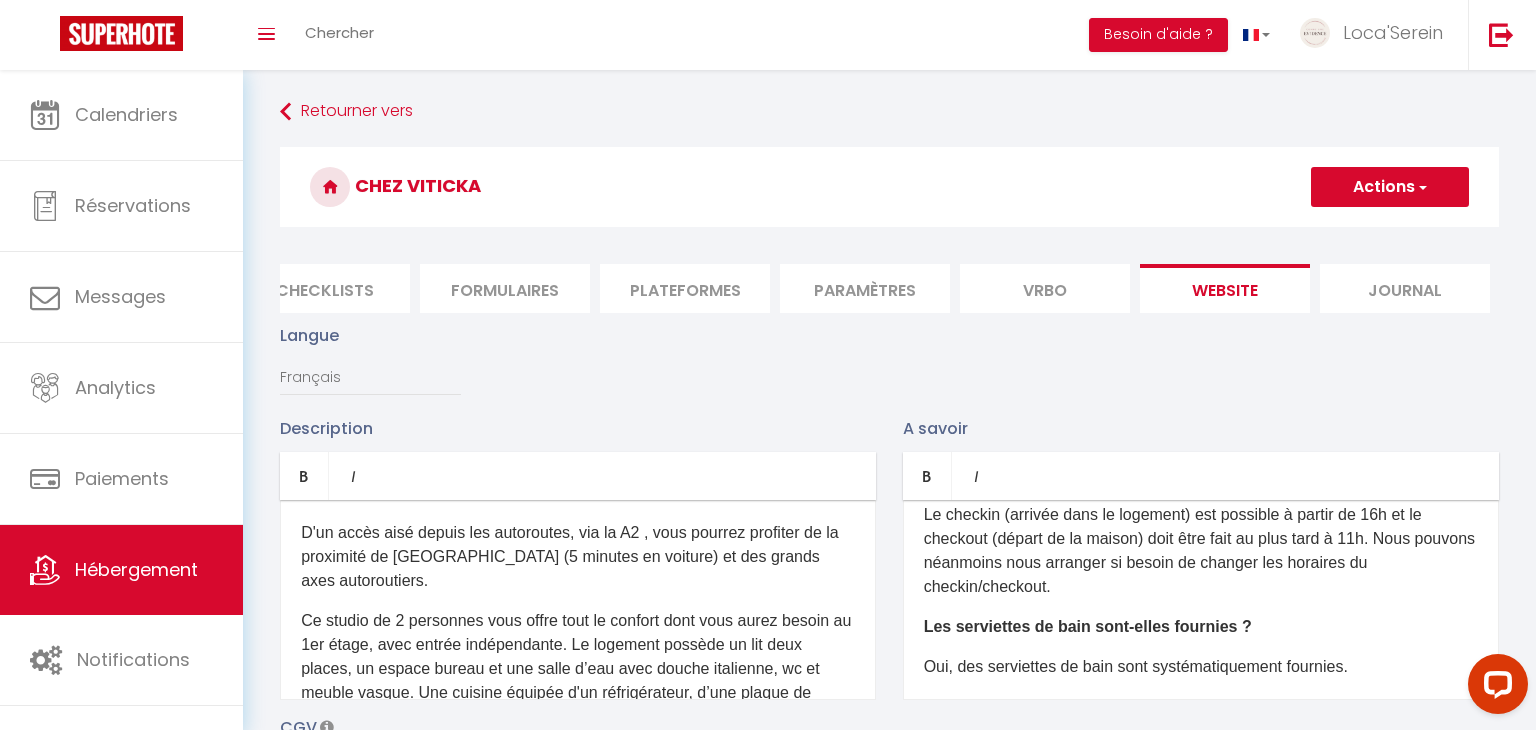 scroll, scrollTop: 59, scrollLeft: 0, axis: vertical 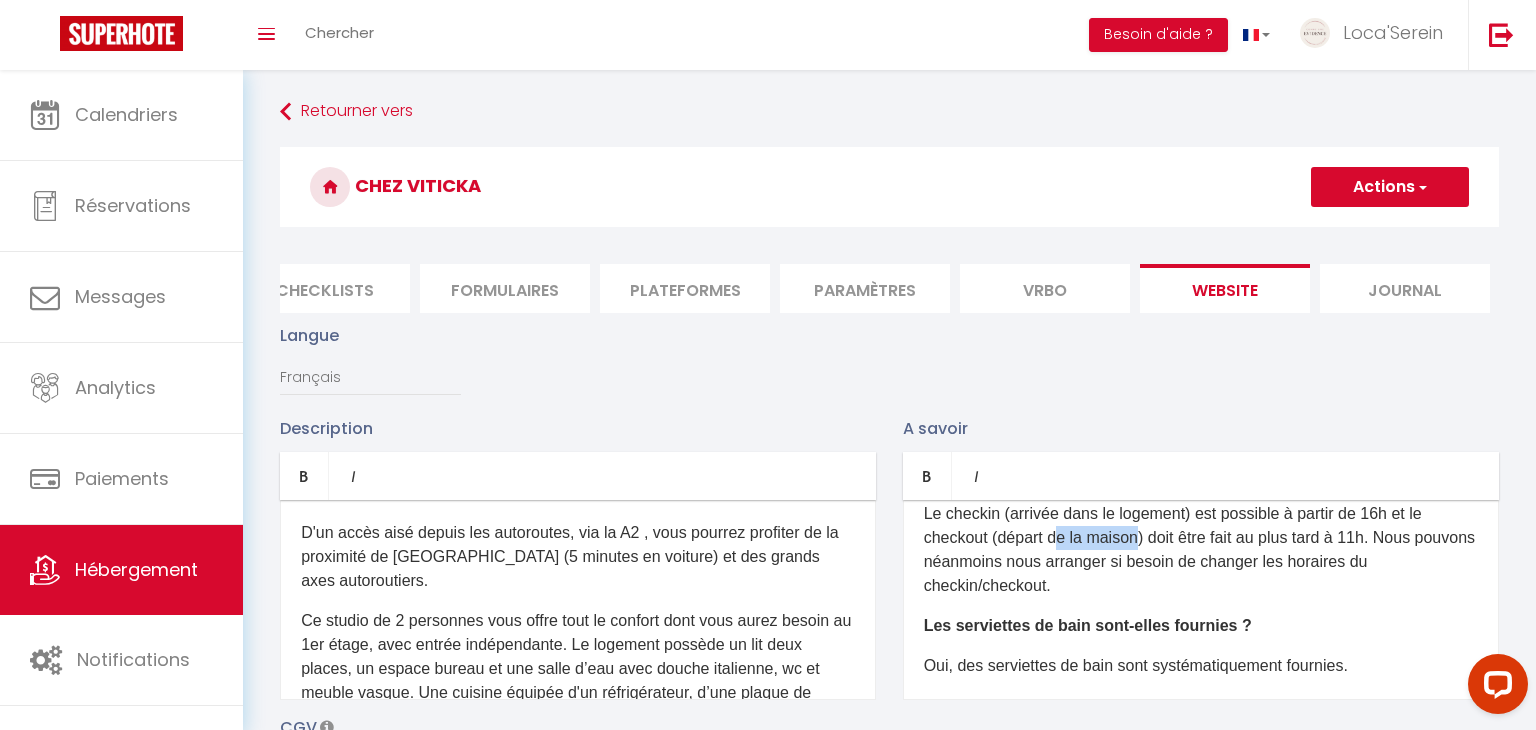 drag, startPoint x: 1142, startPoint y: 538, endPoint x: 1058, endPoint y: 539, distance: 84.00595 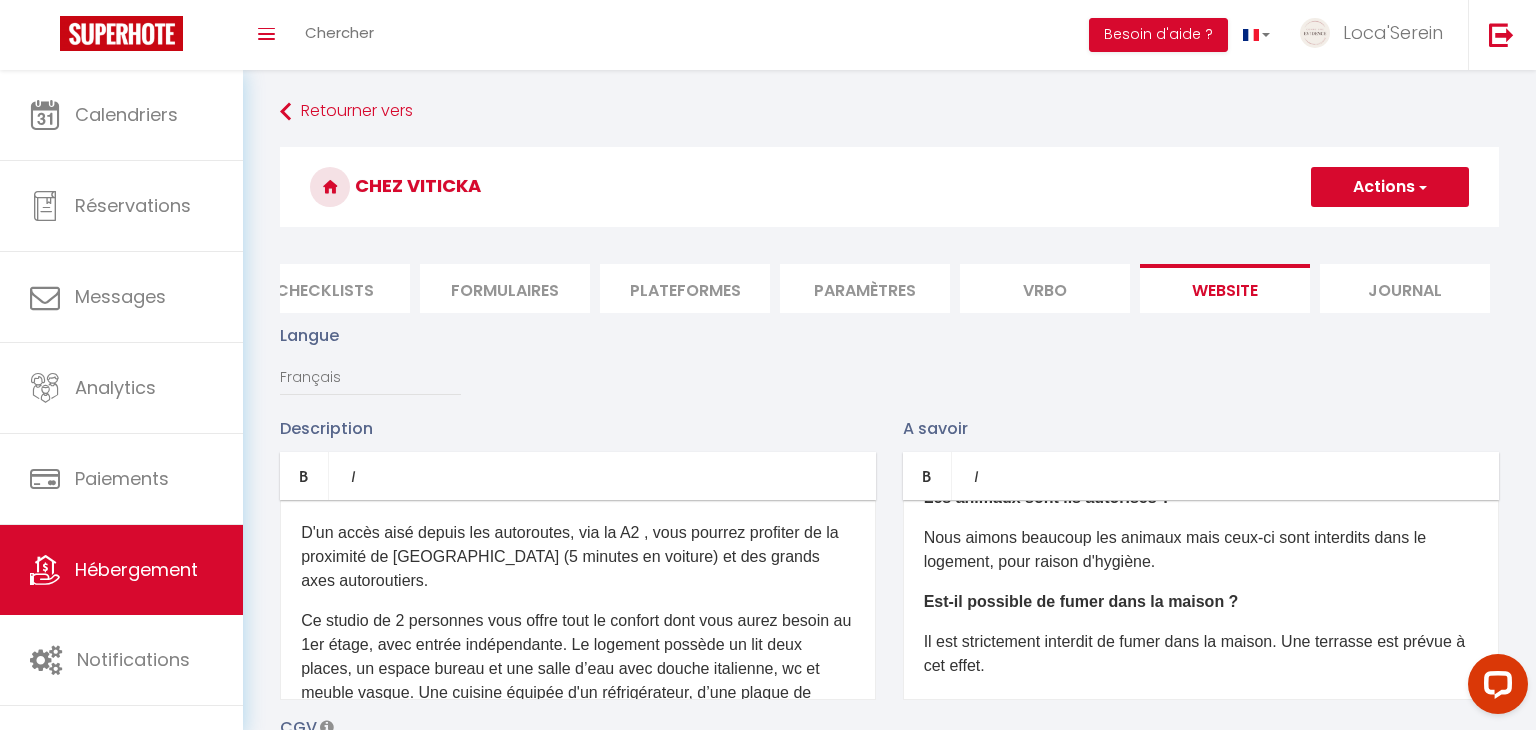scroll, scrollTop: 285, scrollLeft: 0, axis: vertical 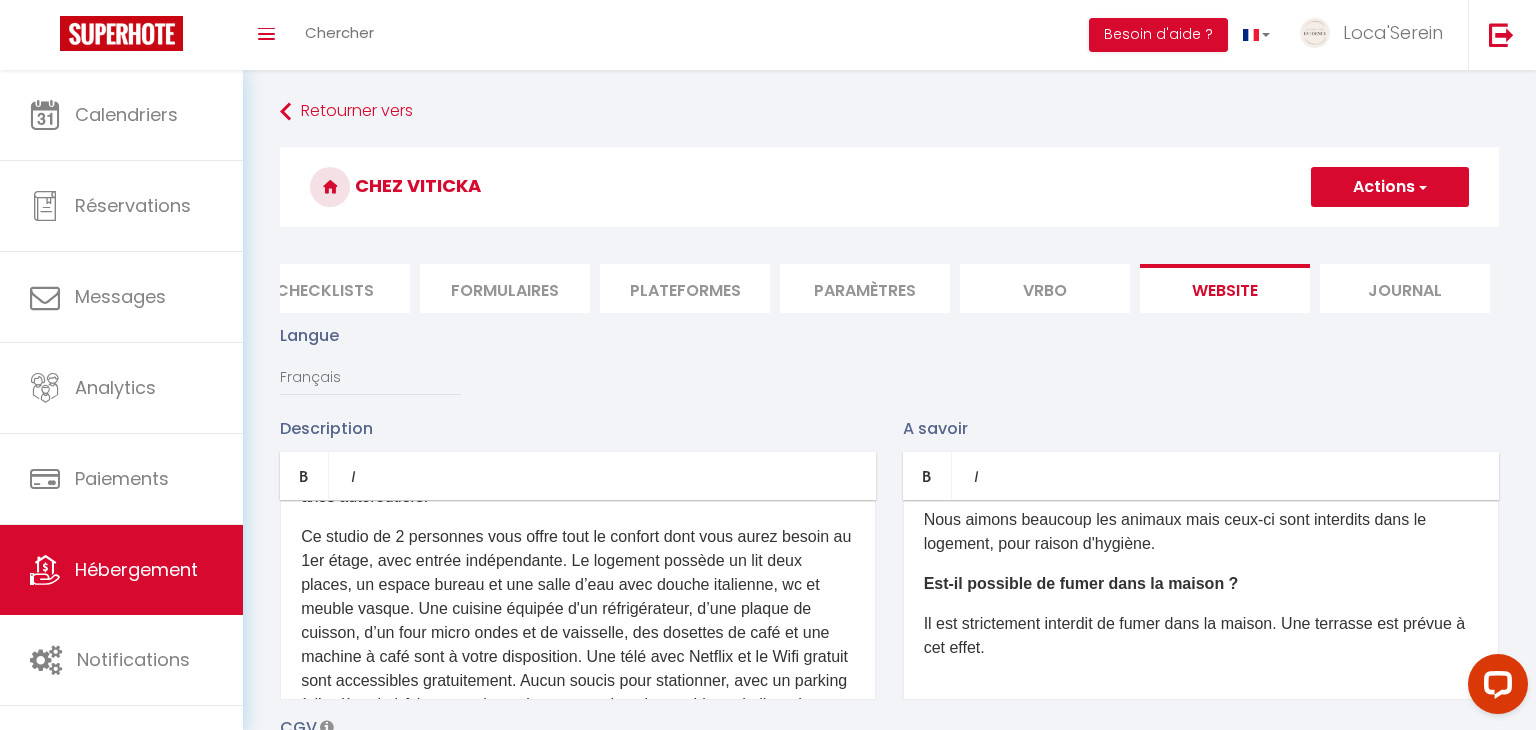click on "Ce studio de 2 personnes vous offre tout le confort dont vous aurez besoin au 1er étage, avec entrée indépendante. Le logement possède un lit deux places, un espace bureau et une salle d’eau avec douche italienne, wc et meuble vasque. Une cuisine équipée d'un réfrigérateur, d’une plaque de cuisson, d’un four micro ondes et de vaisselle, des dosettes de café et une machine à café sont à votre disposition. Une télé avec Netflix et le Wifi gratuit sont accessibles gratuitement. Aucun soucis pour stationner, avec un parking à l’arrière du bâtiment et du stationnement dans la rue. Linge de lit et de toilette fournis." at bounding box center (578, 633) 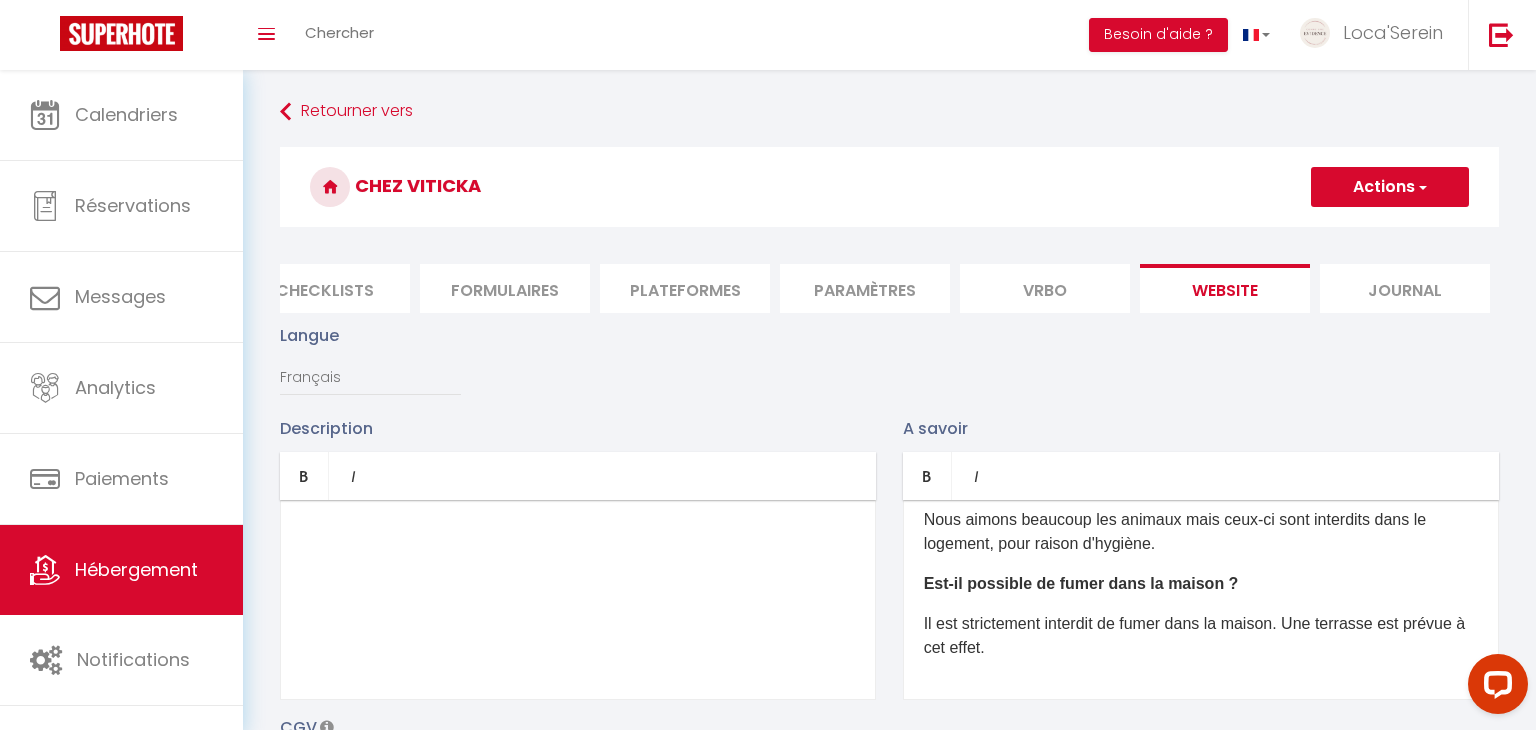 scroll, scrollTop: 0, scrollLeft: 0, axis: both 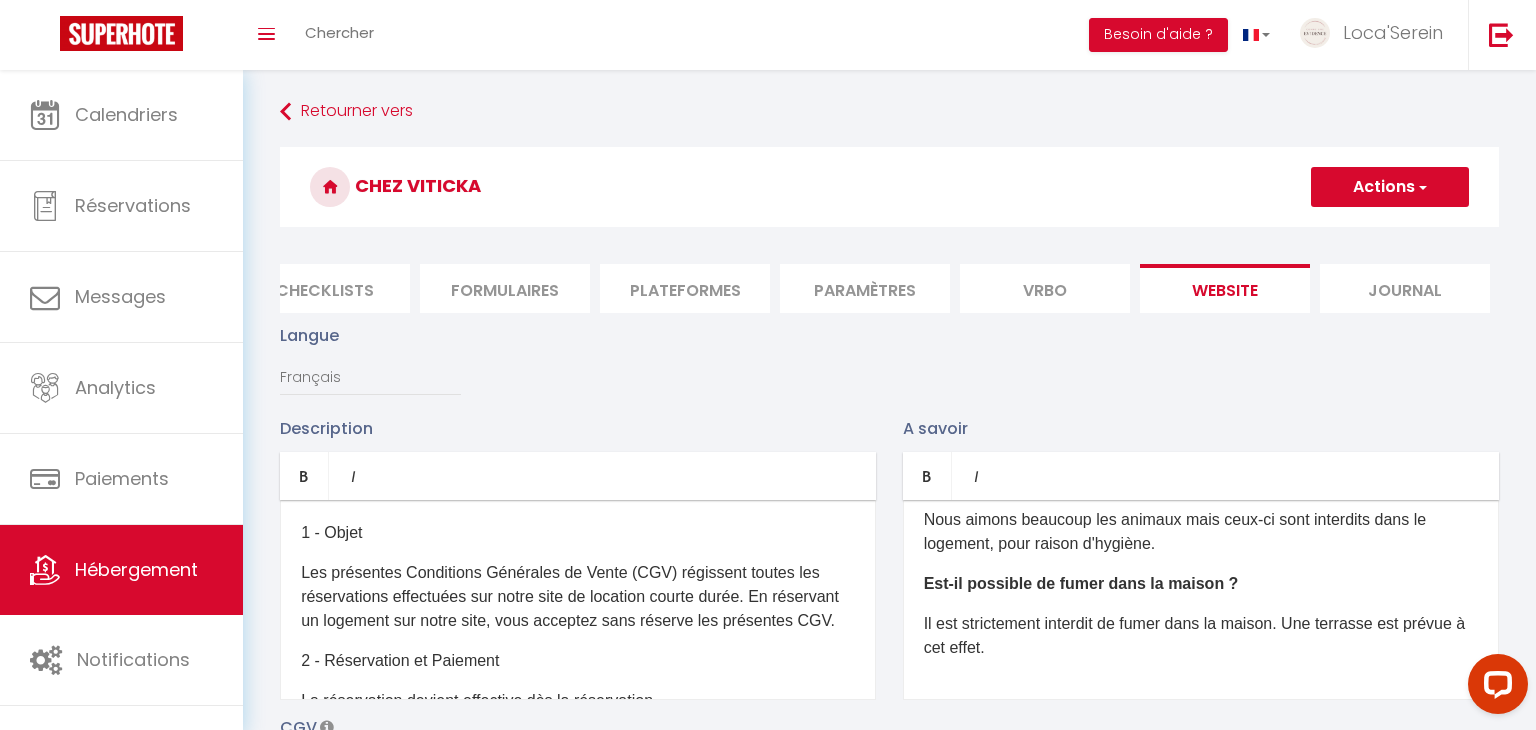click on "Description" at bounding box center [578, 428] 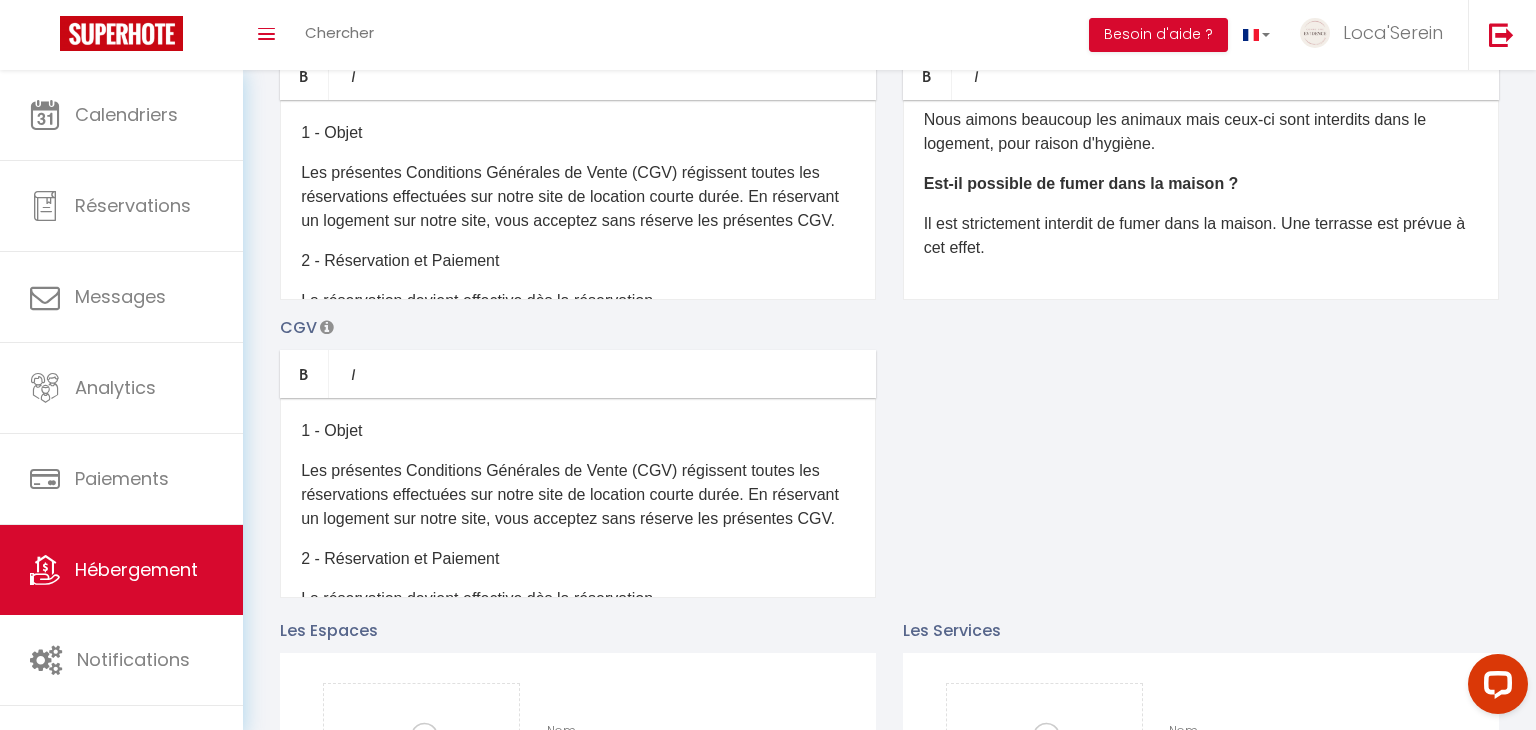scroll, scrollTop: 400, scrollLeft: 0, axis: vertical 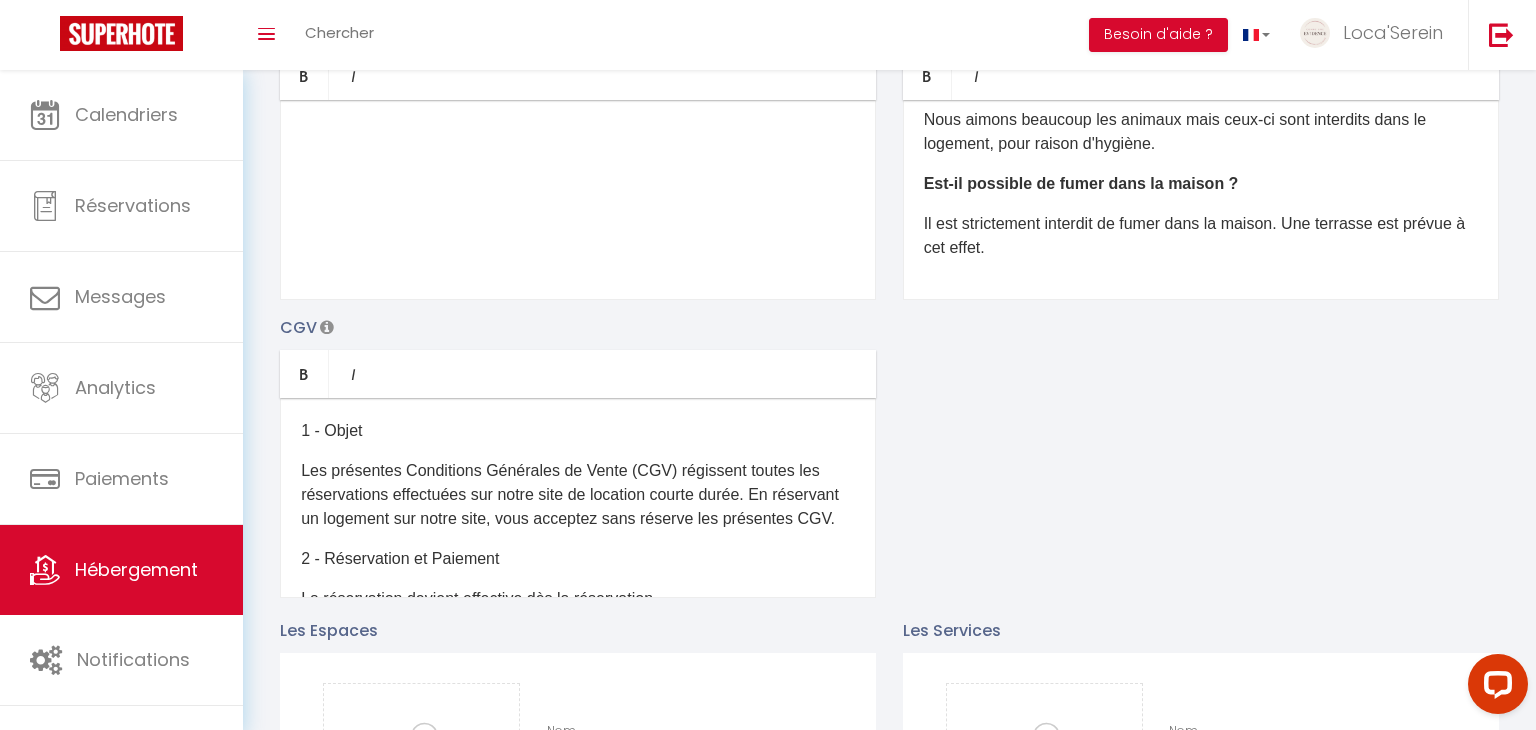 click on "Description   Bold Italic Rich text editor ​   A savoir   Bold Italic Rich text editor Quelle est l’heure d’arrivée et de départ ?
Le checkin (arrivée dans le logement) est possible à partir de 16h et le checkout (départ du logement) doit être fait au plus tard à 11h. Nous pouvons néanmoins nous arranger si besoin de changer les horaires du checkin/checkout.
Les serviettes de bain sont-elles fournies ?
Oui, des serviettes de bain sont systématiquement fournies.
Les animaux sont ils autorisés ?
Nous aimons beaucoup les animaux mais ceux-ci sont interdits dans le logement, pour raison d'hygiène.
Est-il possible de fumer dans la maison ?
Il est strictement interdit de fumer dans la maison. Une terrasse est prévue à cet effet.   CGV   Bold Italic Rich text editor 1 - Objet
2 - Réservation et Paiement
La réservation devient effective dès la réservation.
3 - Annulation
Toute annulation doit être notifiée par écrit.
4 - Arrivée et Départ" at bounding box center (889, 306) 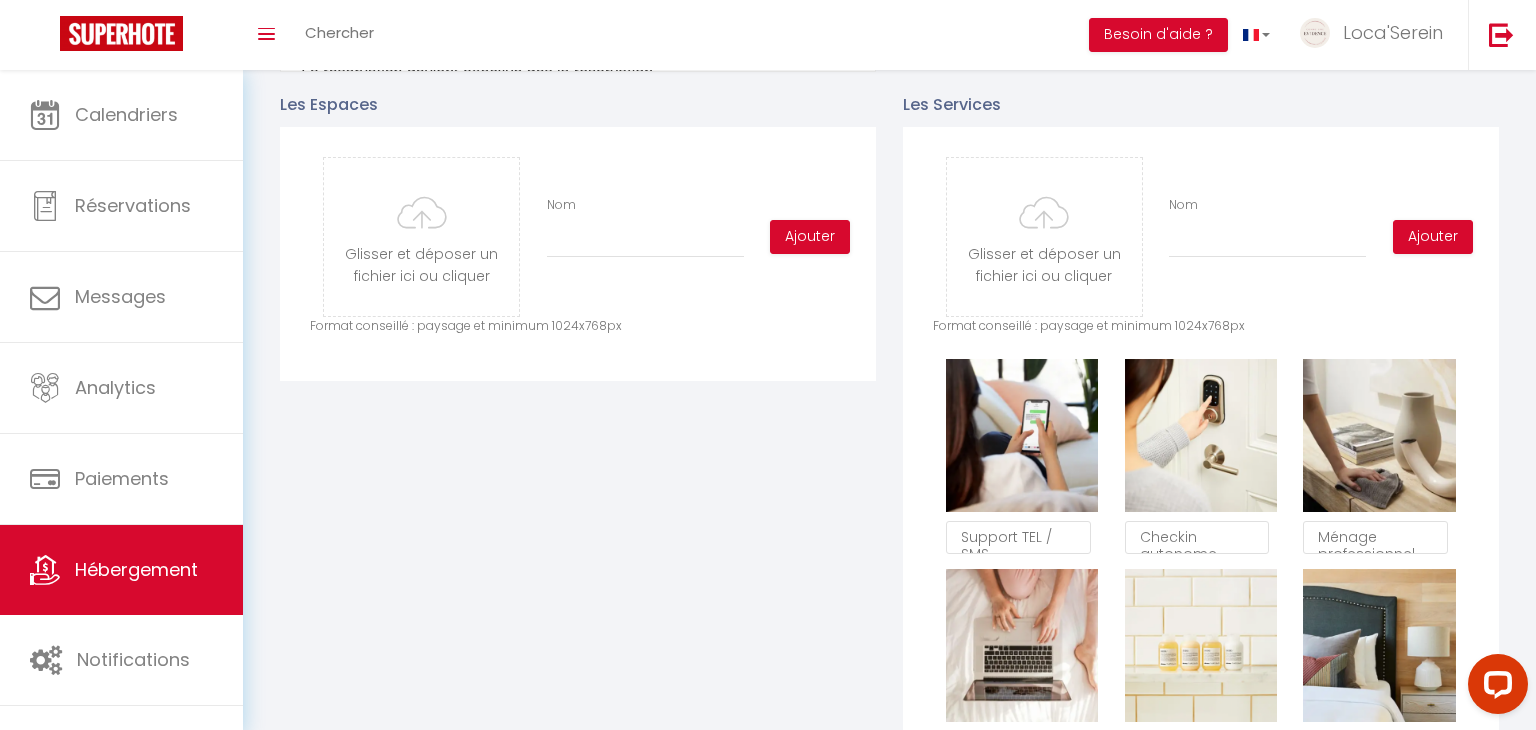 scroll, scrollTop: 932, scrollLeft: 0, axis: vertical 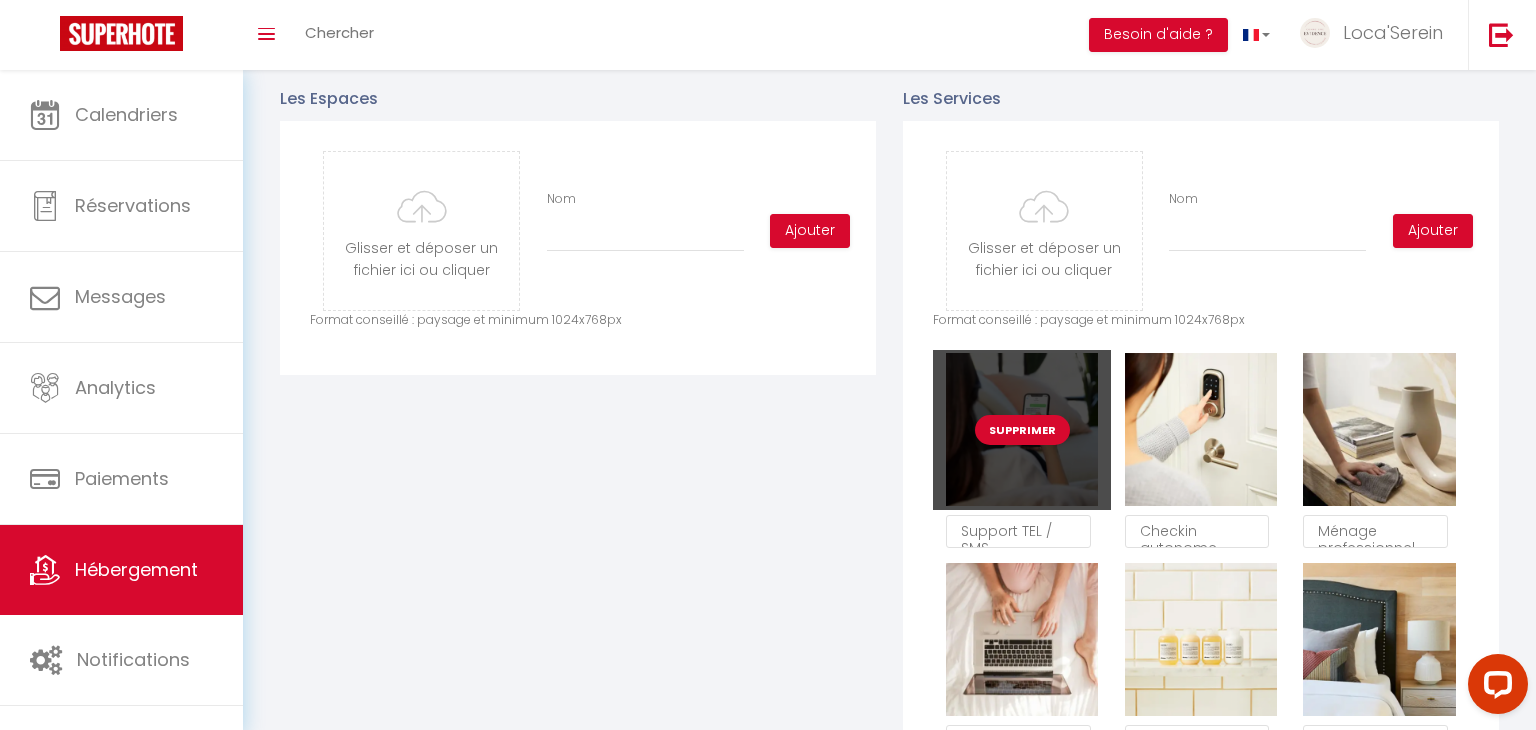 click on "Supprimer" at bounding box center (1022, 430) 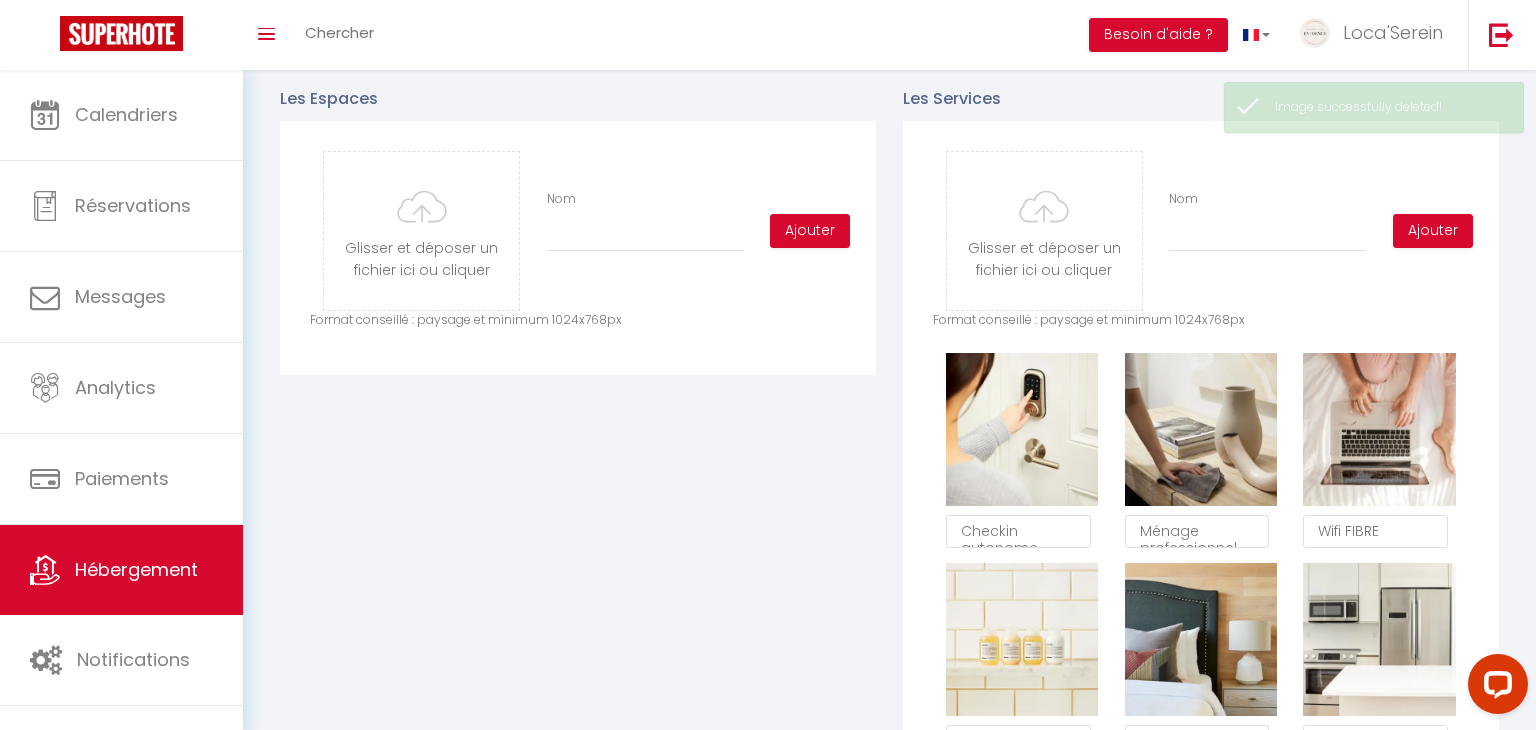 scroll, scrollTop: 11, scrollLeft: 0, axis: vertical 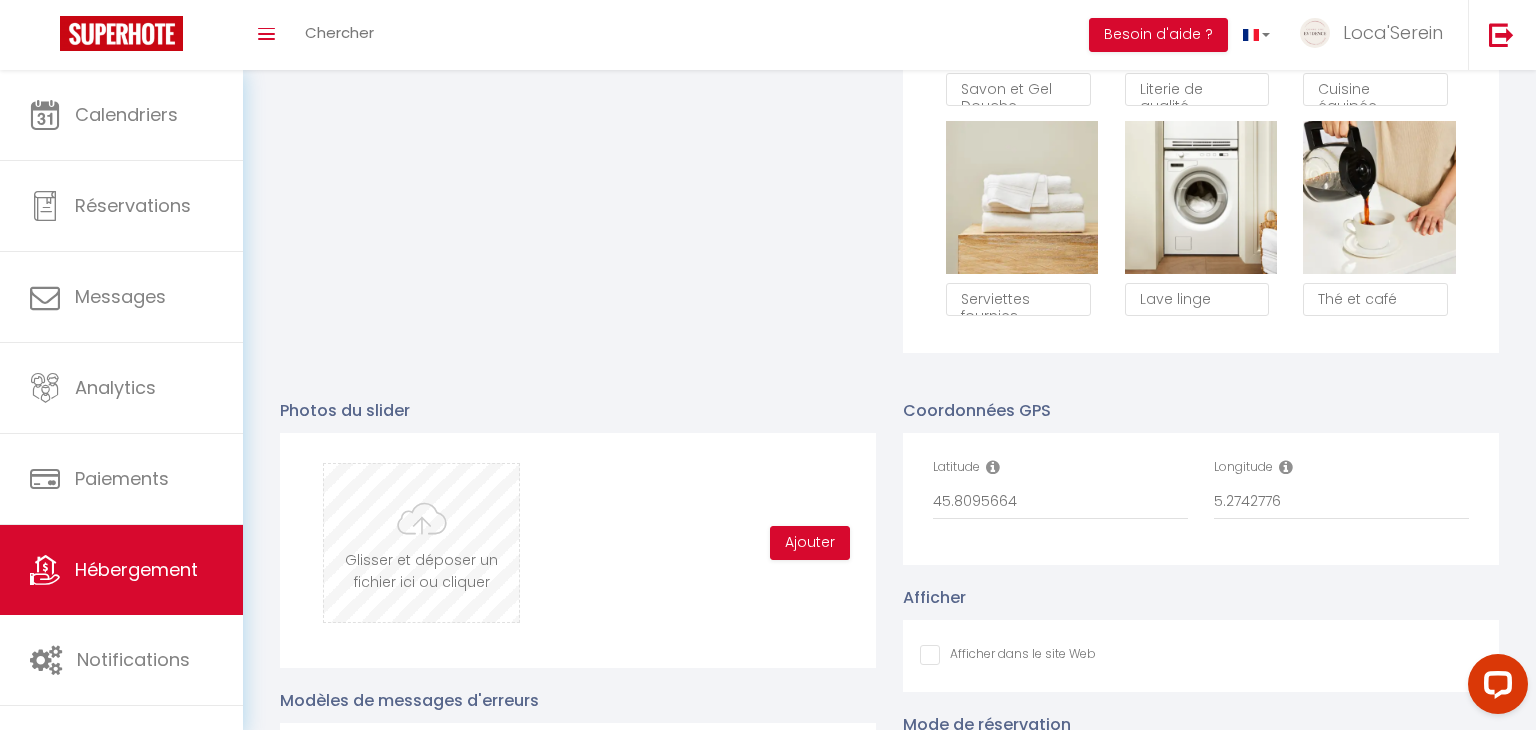 click at bounding box center [421, 543] 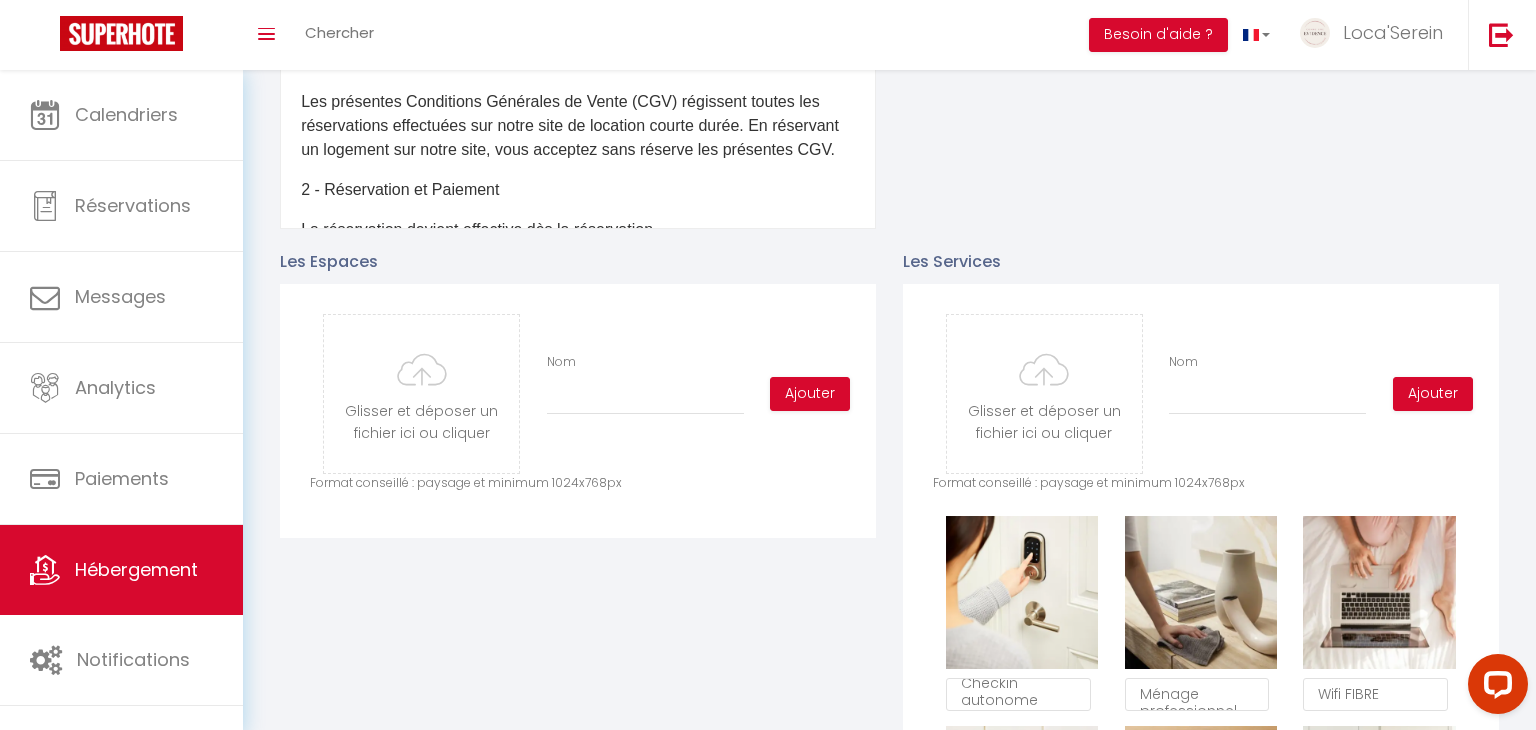 scroll, scrollTop: 782, scrollLeft: 0, axis: vertical 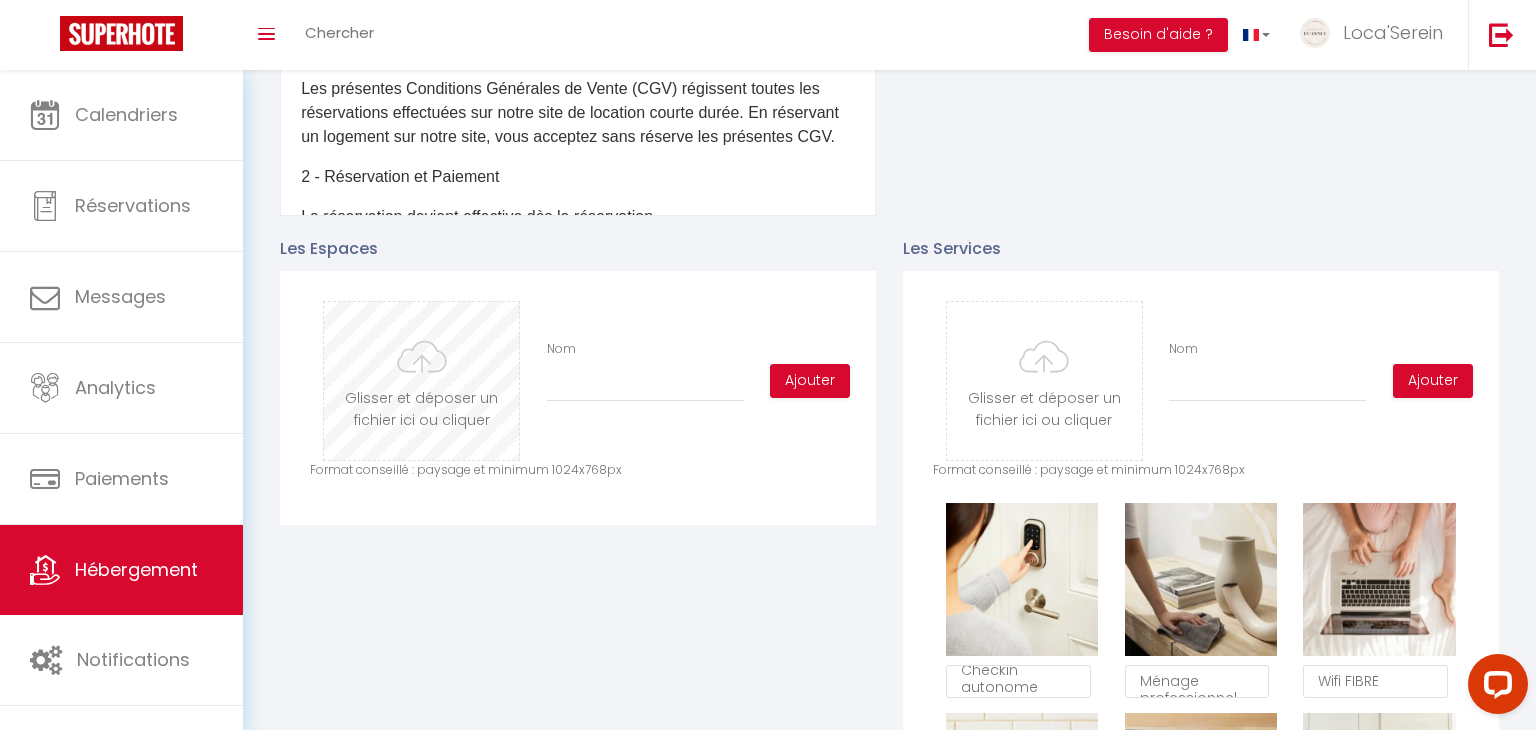 click at bounding box center [421, 381] 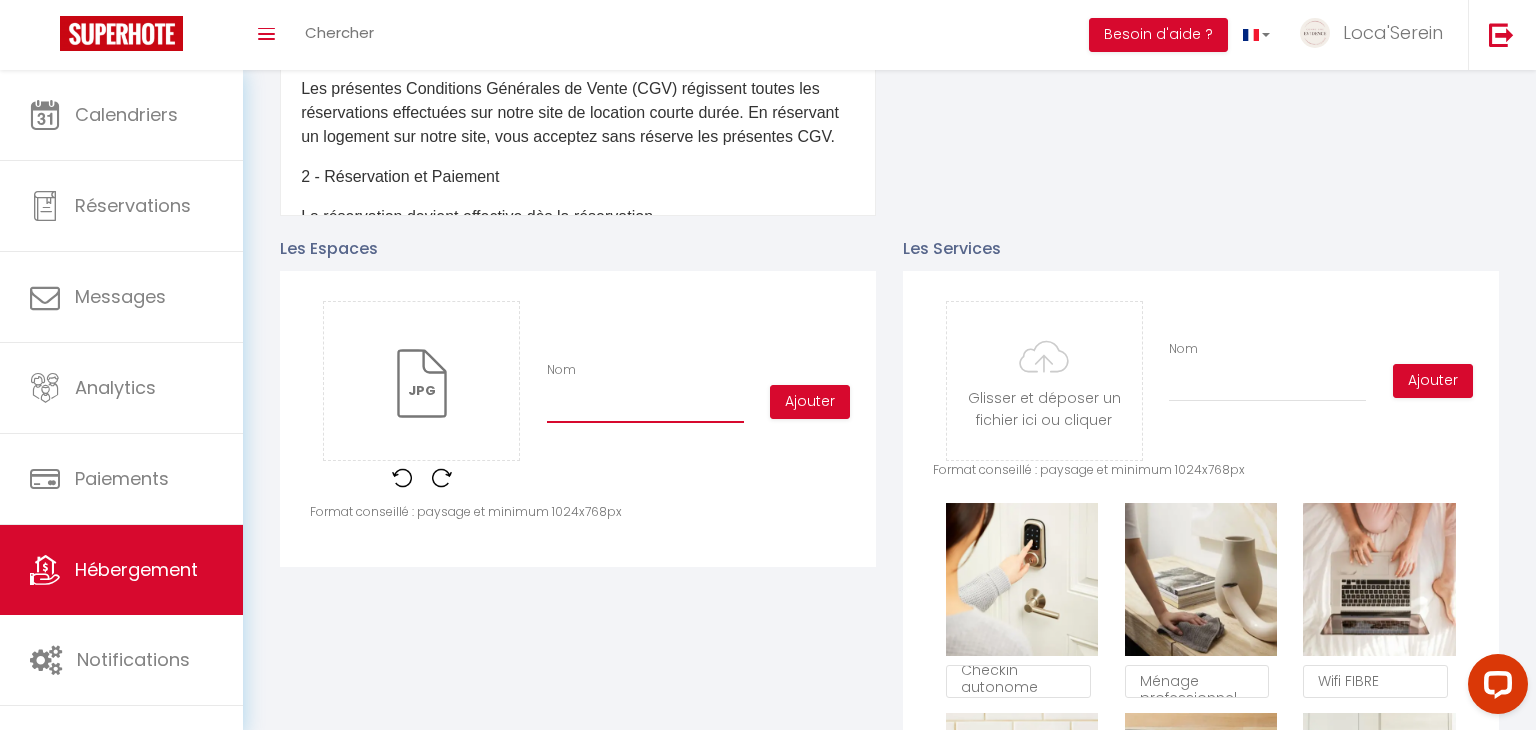 click on "Nom" at bounding box center (645, 405) 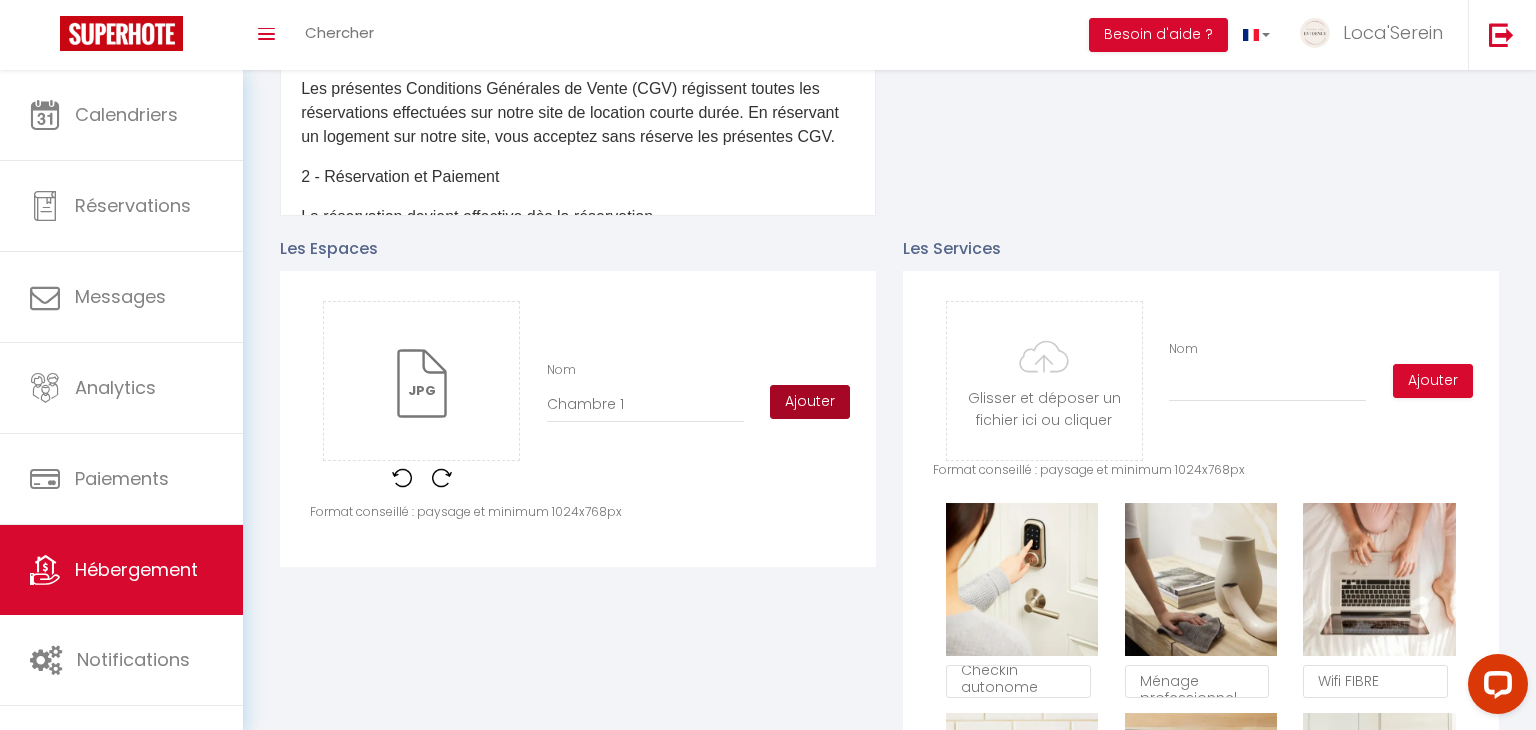 click on "Ajouter" at bounding box center (810, 402) 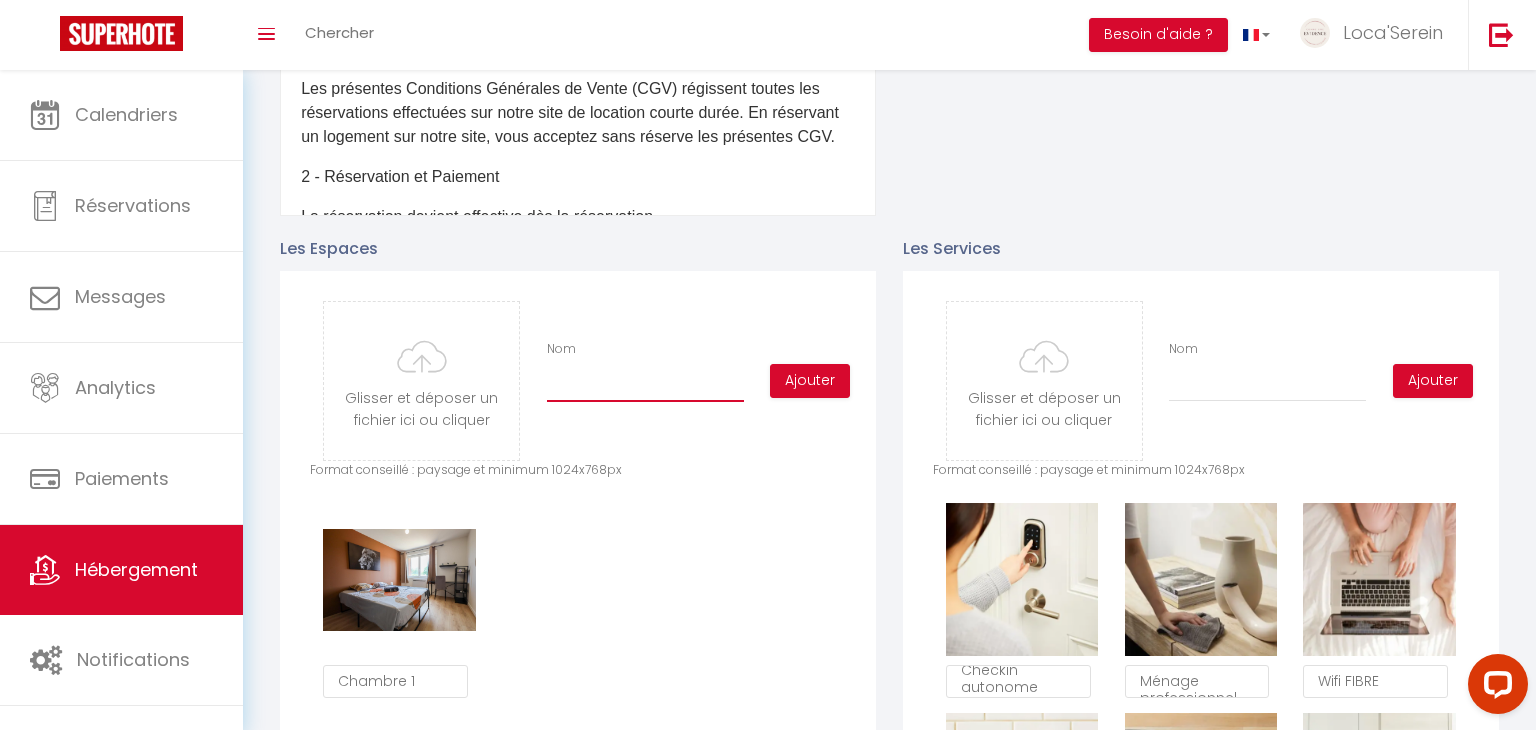 click on "Nom" at bounding box center [645, 384] 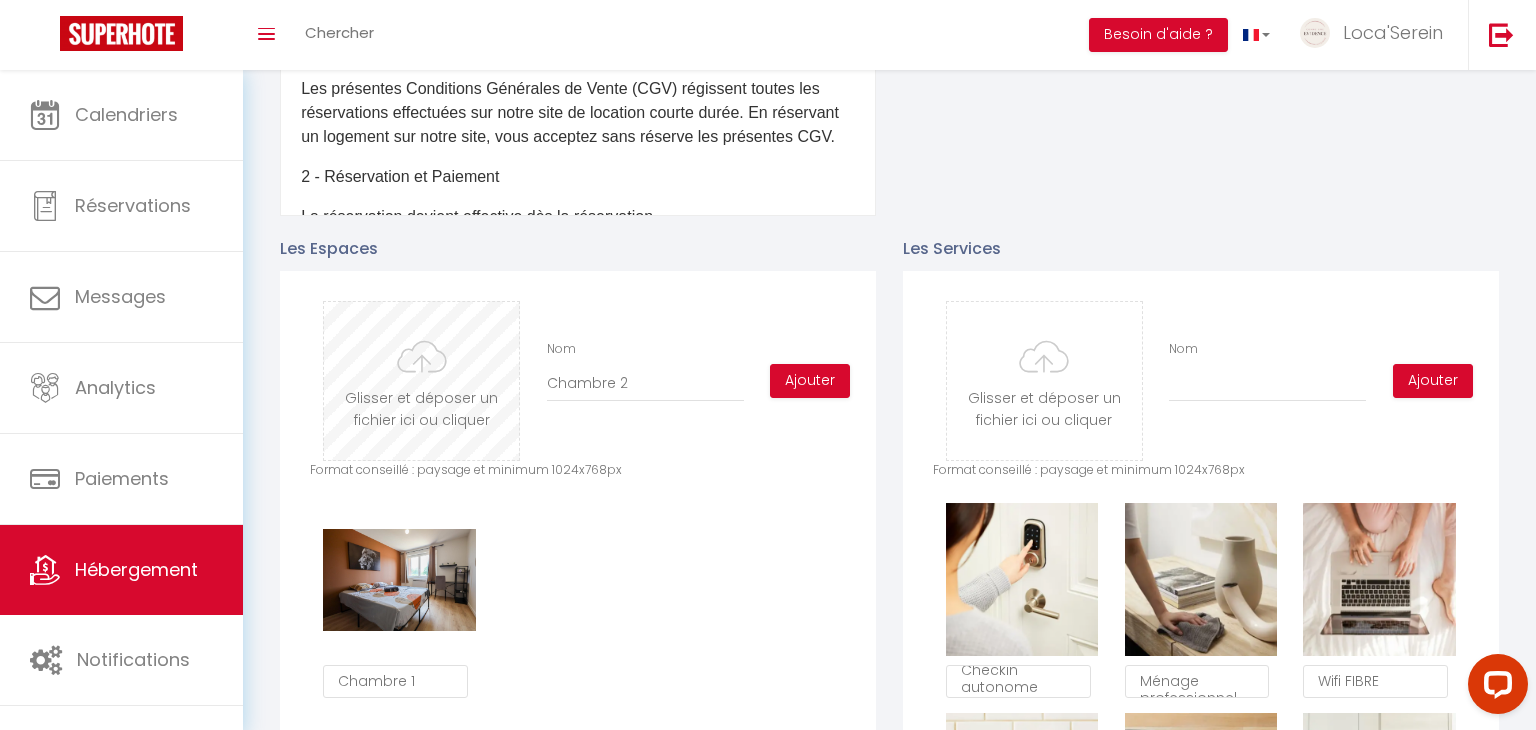 click at bounding box center [421, 381] 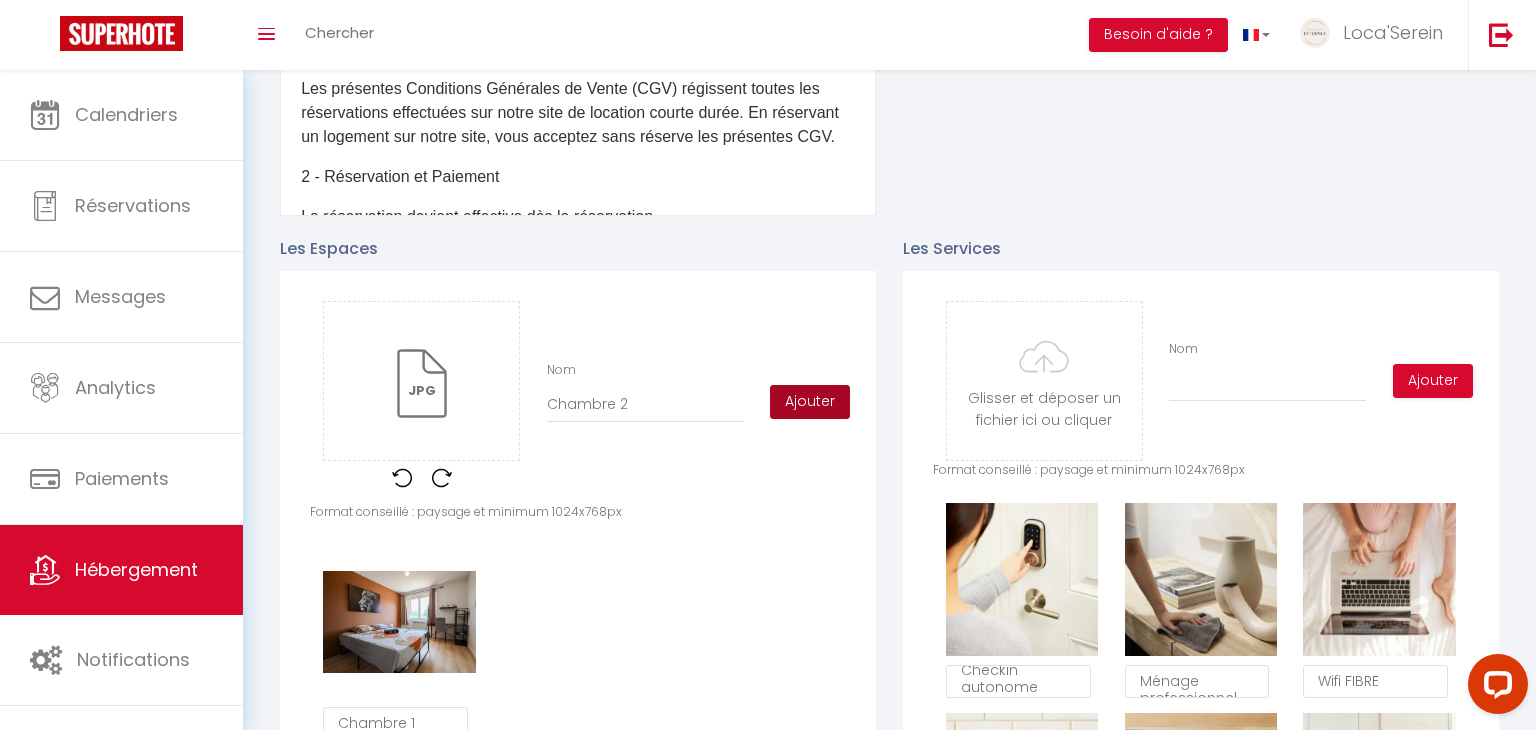click on "Ajouter" at bounding box center [810, 402] 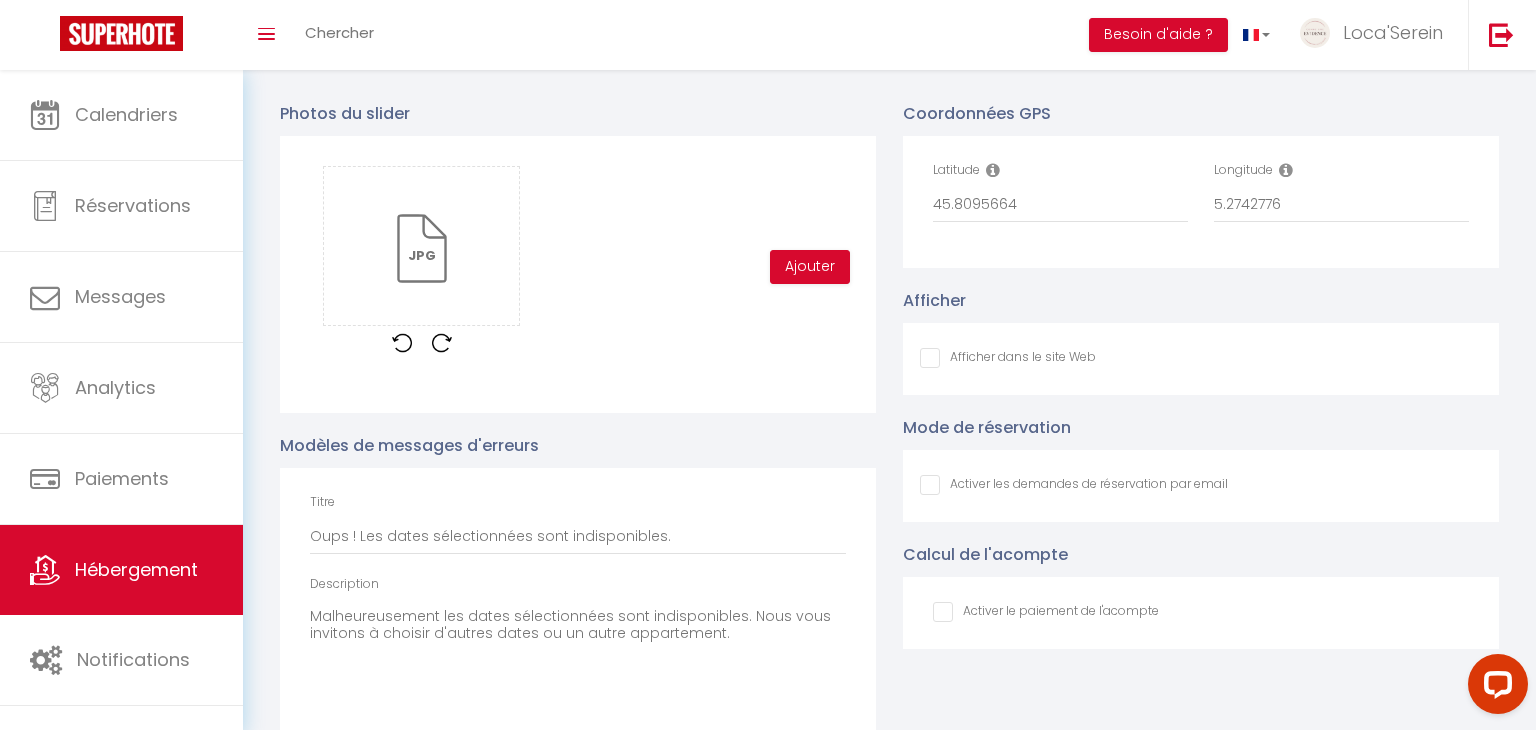 scroll, scrollTop: 1884, scrollLeft: 0, axis: vertical 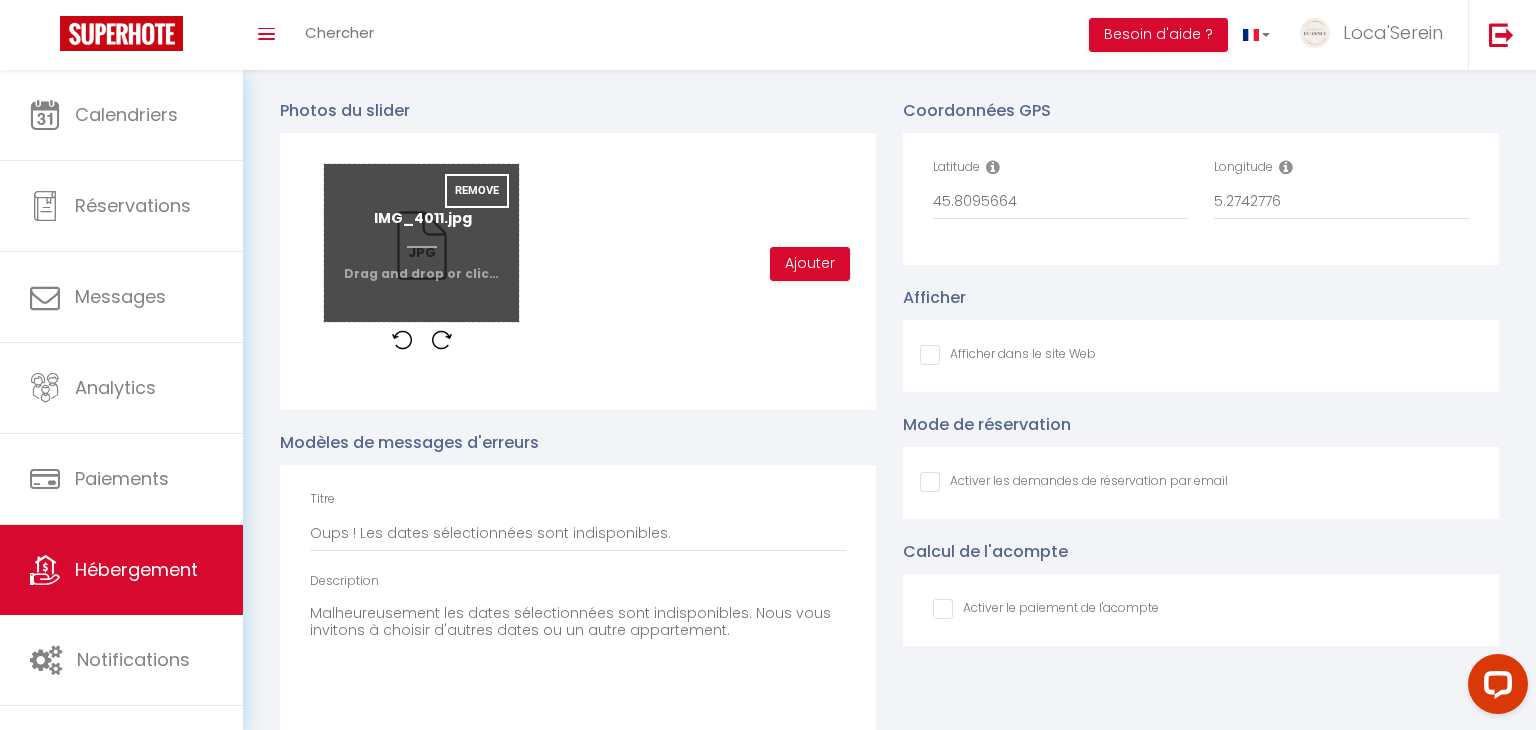 click at bounding box center [421, 243] 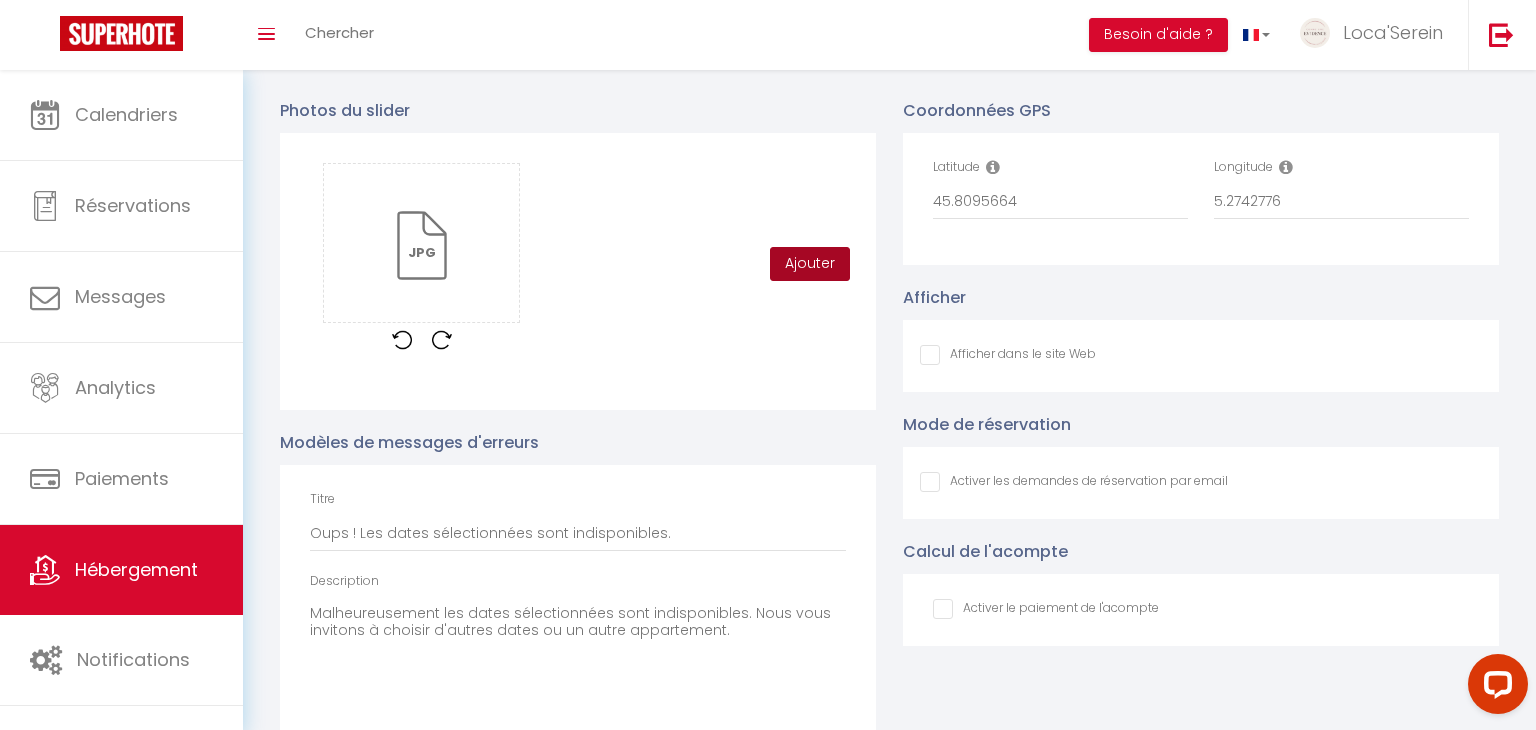 click on "Ajouter" at bounding box center (810, 264) 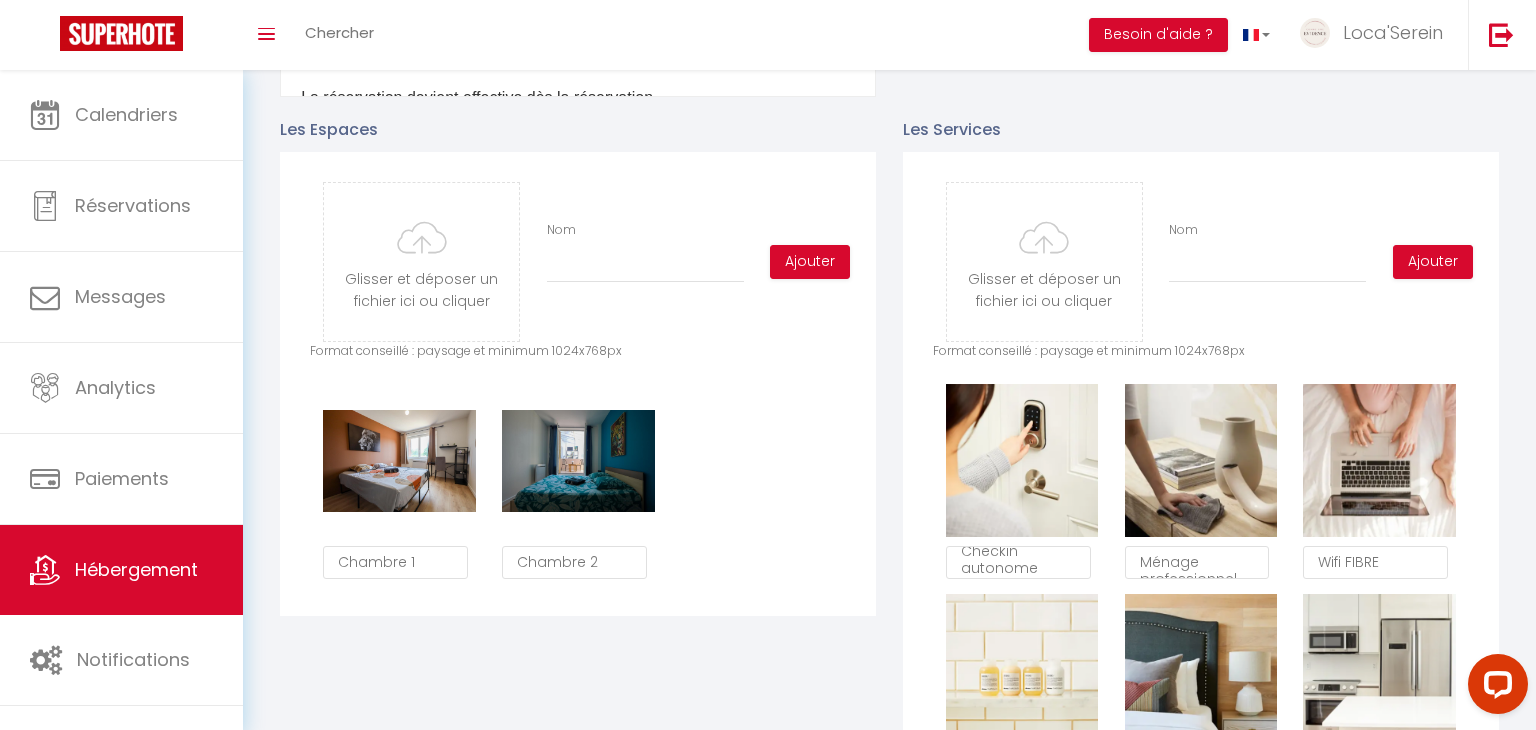 scroll, scrollTop: 864, scrollLeft: 0, axis: vertical 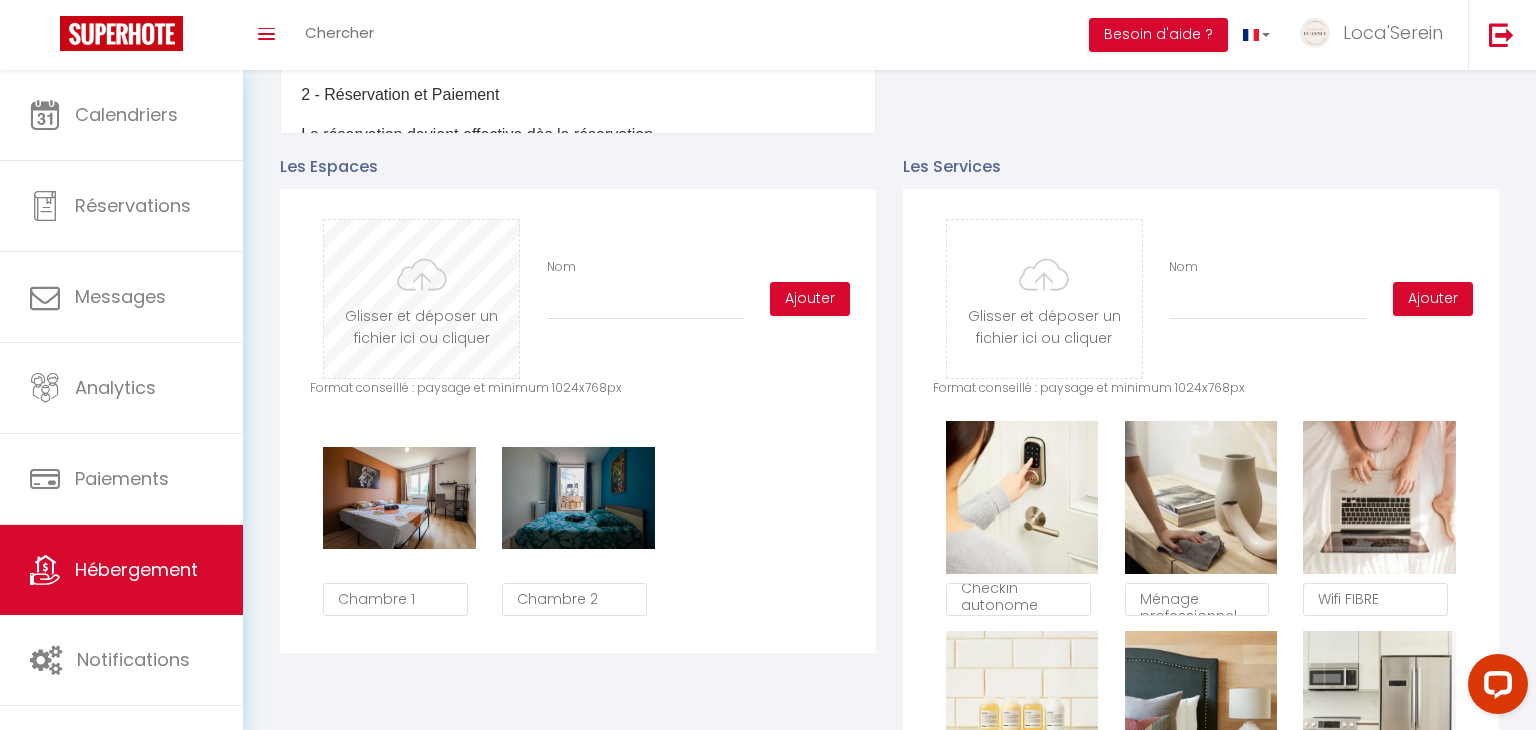 click at bounding box center (421, 299) 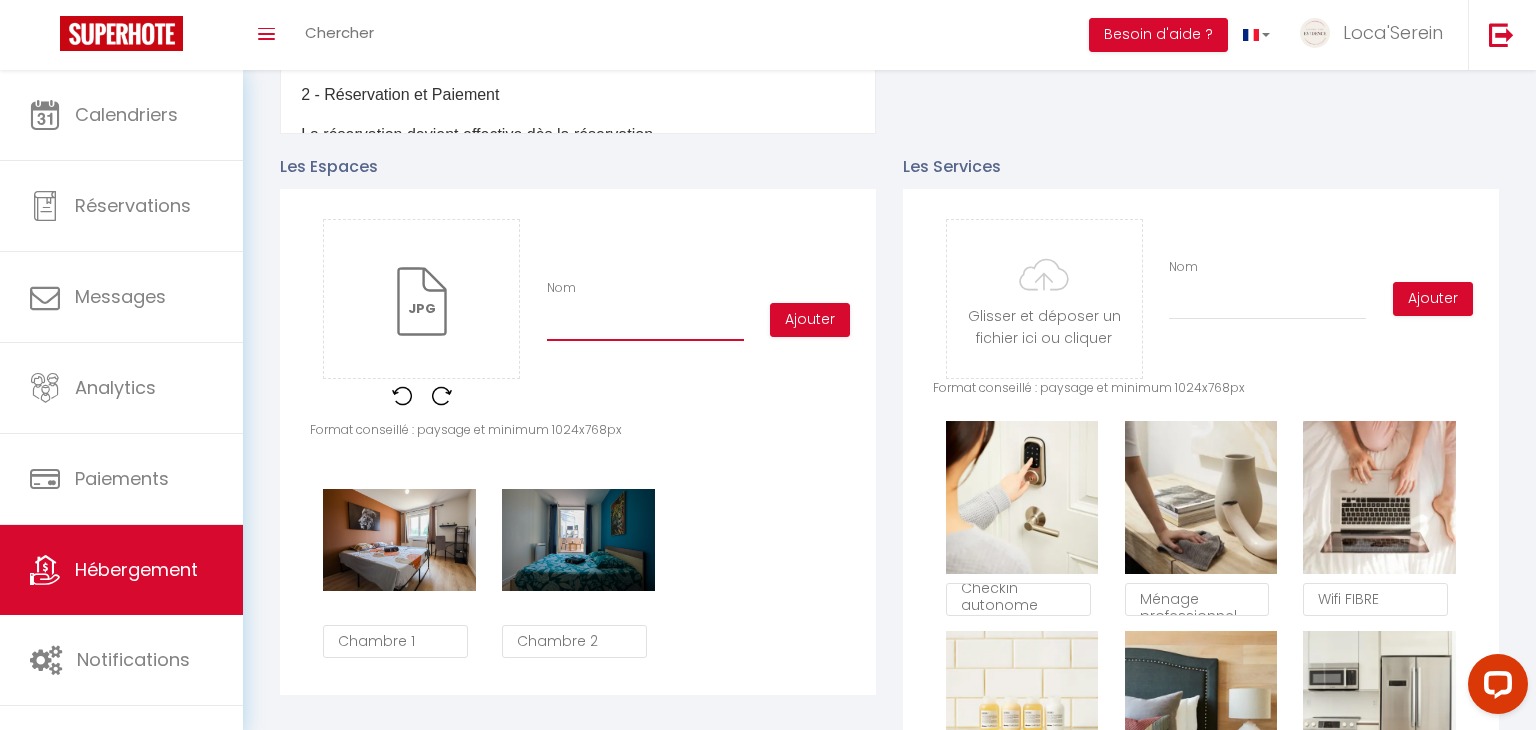 click on "Nom" at bounding box center (645, 323) 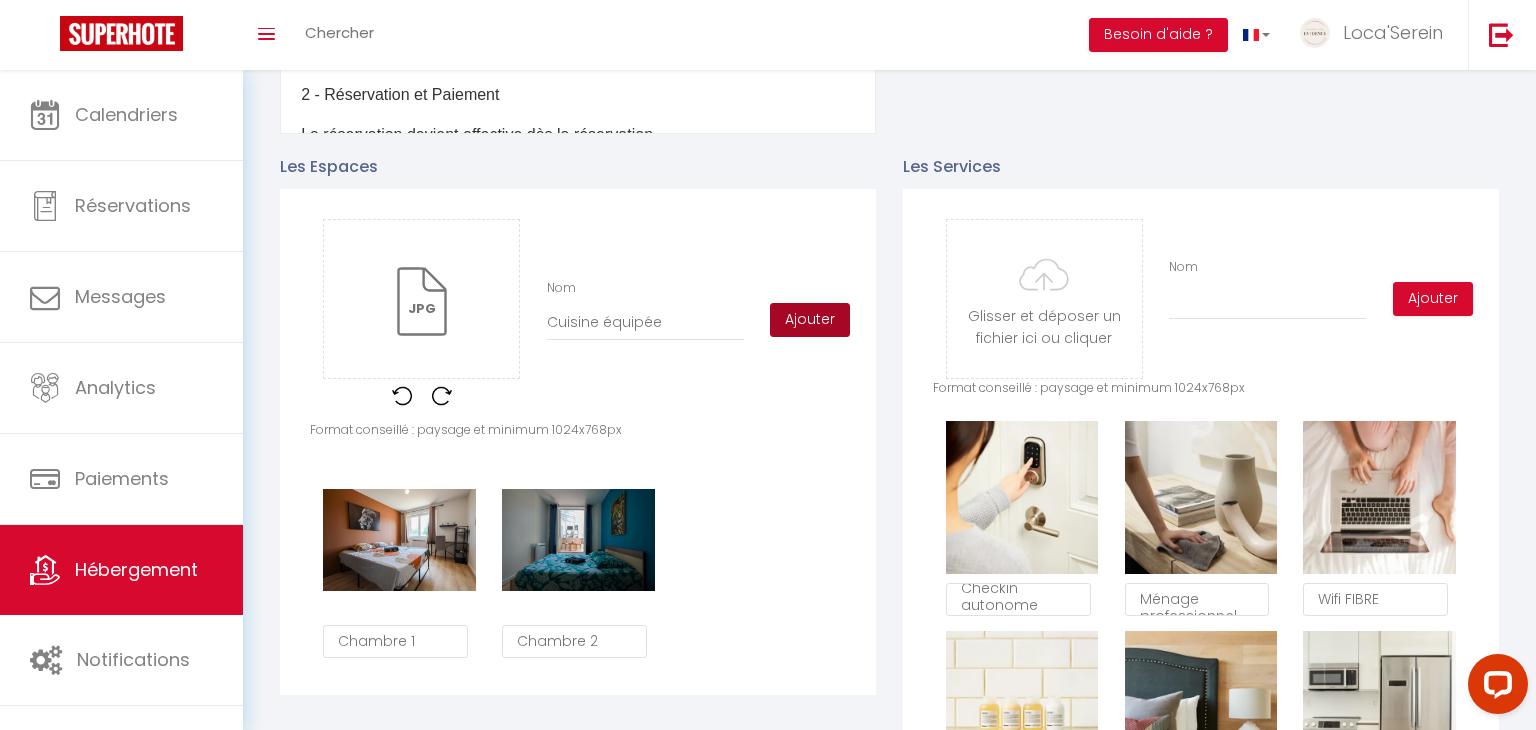click on "Ajouter" at bounding box center (810, 320) 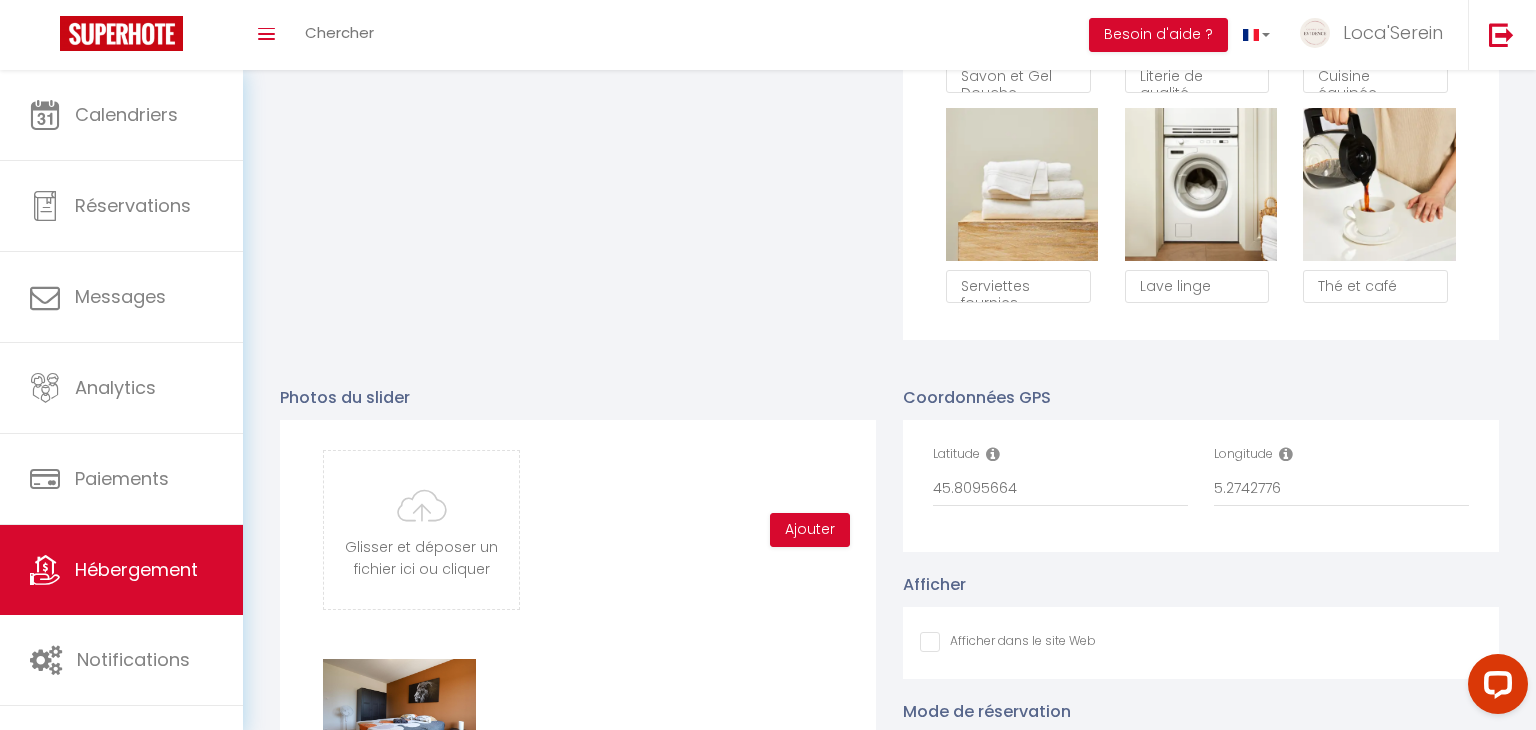 scroll, scrollTop: 1598, scrollLeft: 0, axis: vertical 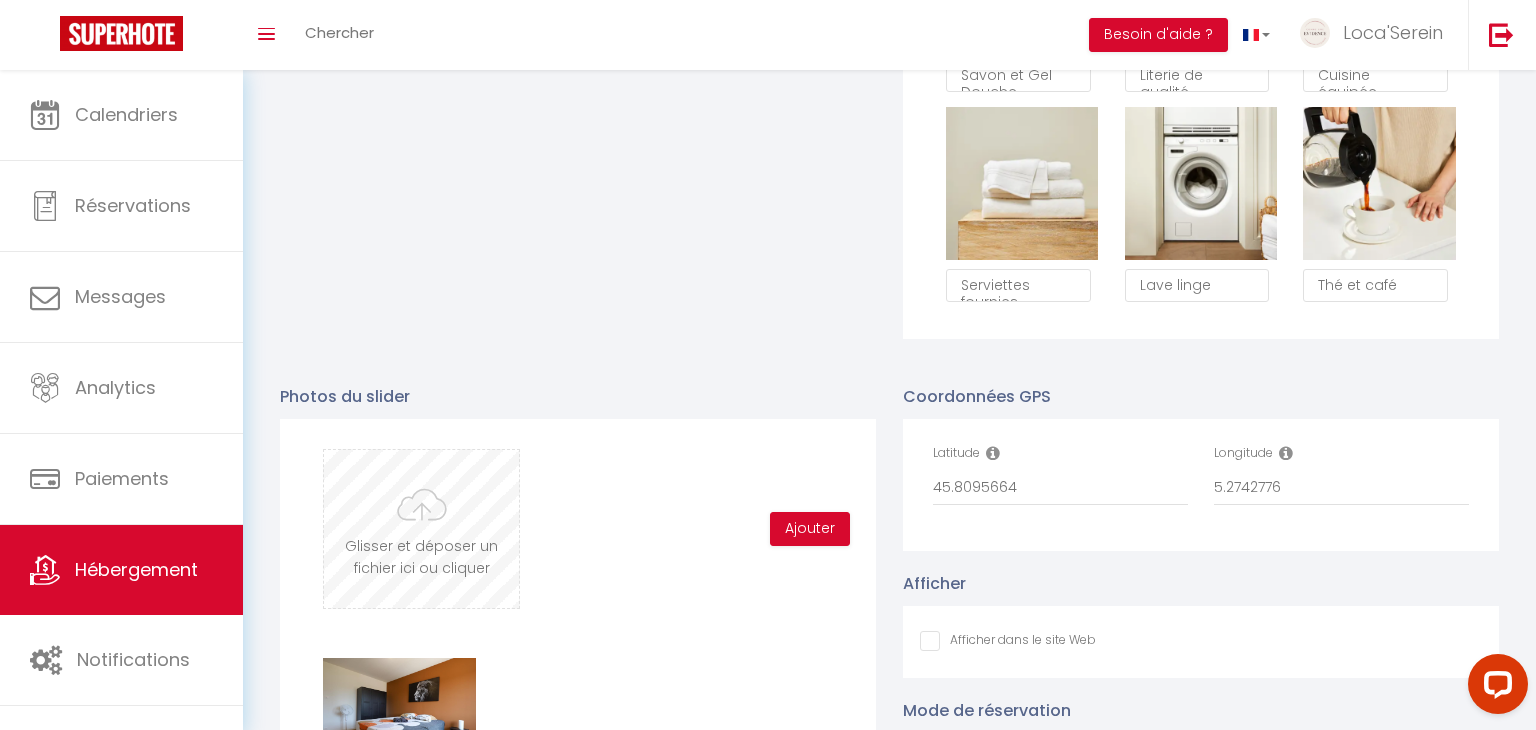 click at bounding box center (421, 529) 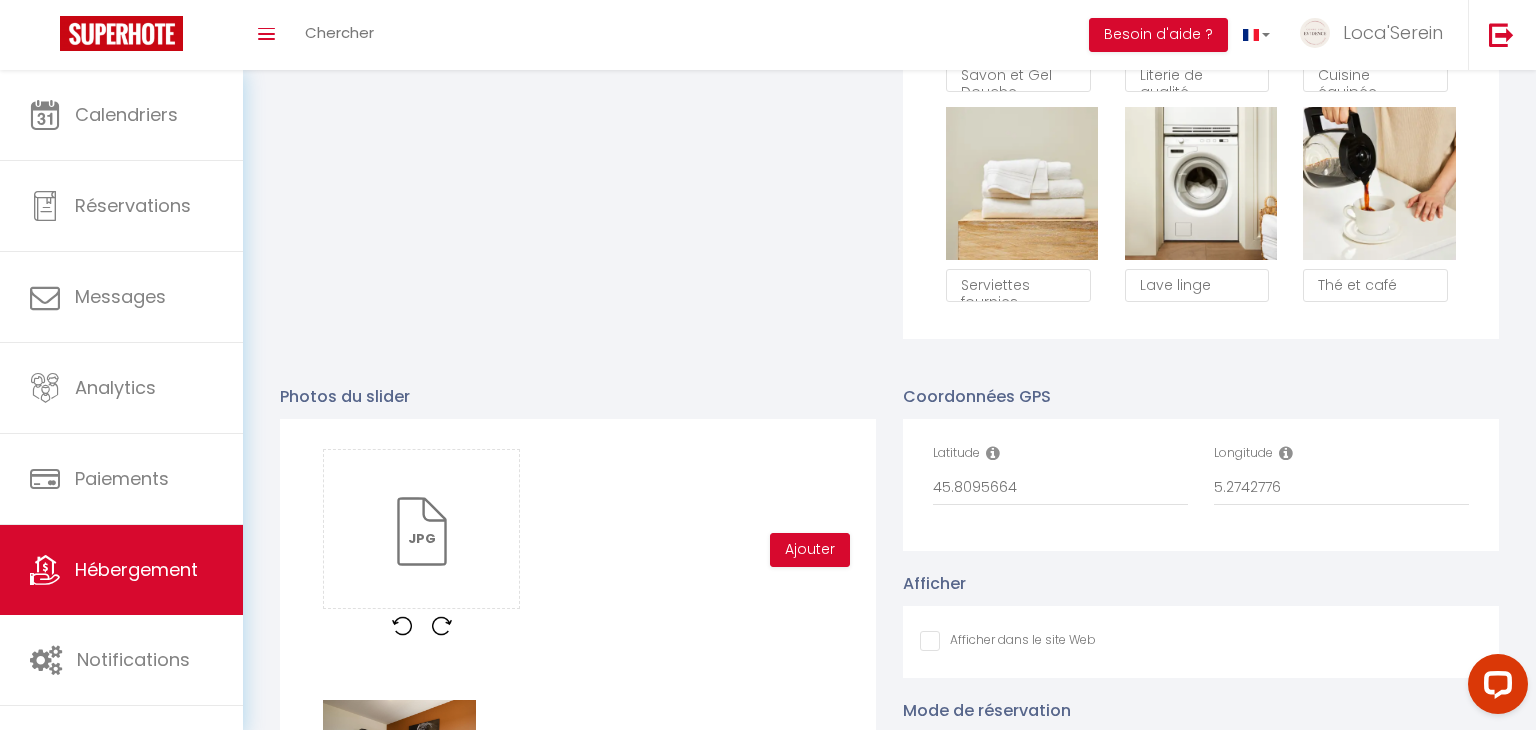 click on "Glisser et déposer un fichier ici ou cliquer Ooops, something wrong happened. Remove jpg   IMG_3933.jpg Drag and drop or click to replace
Ajouter
Supprimer" at bounding box center (578, 662) 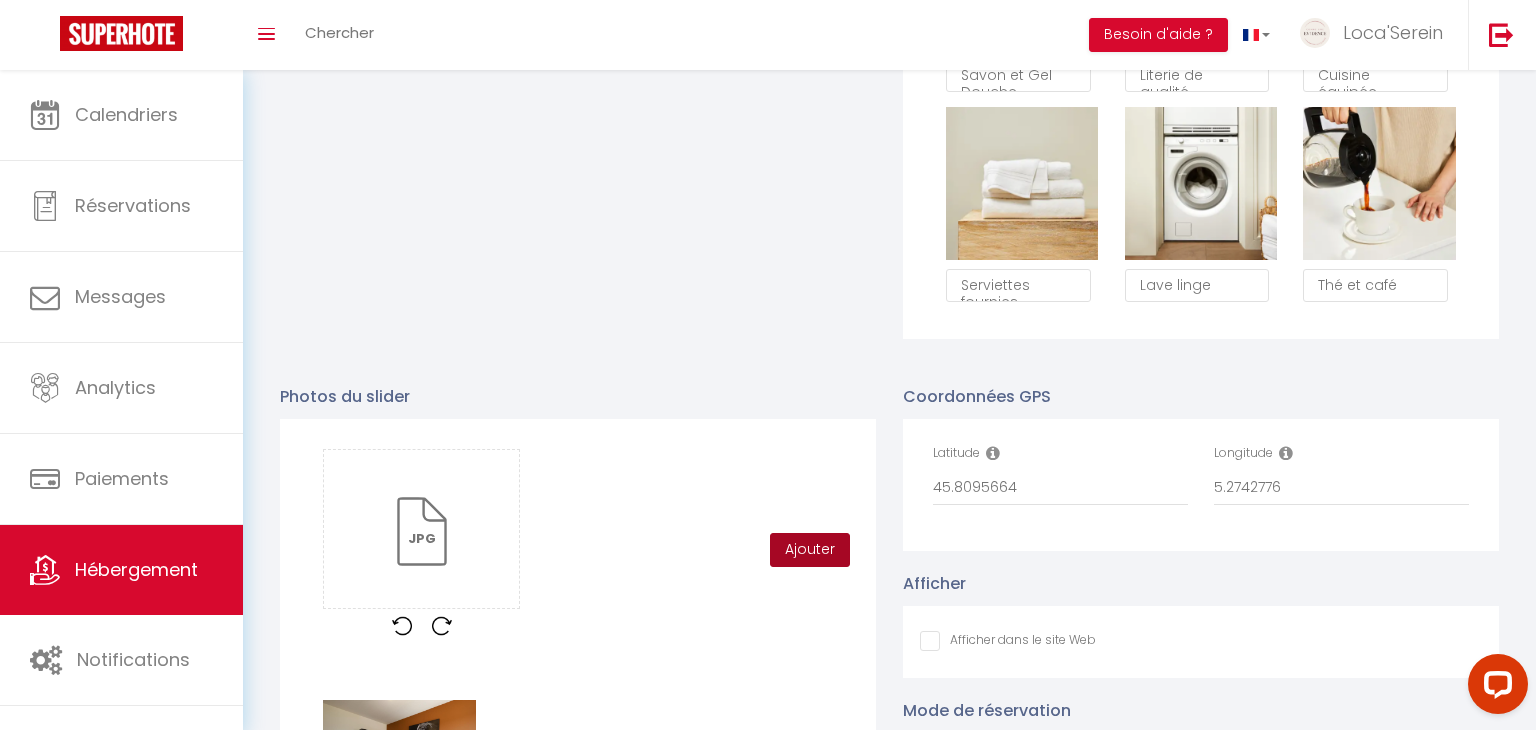 click on "Ajouter" at bounding box center (810, 550) 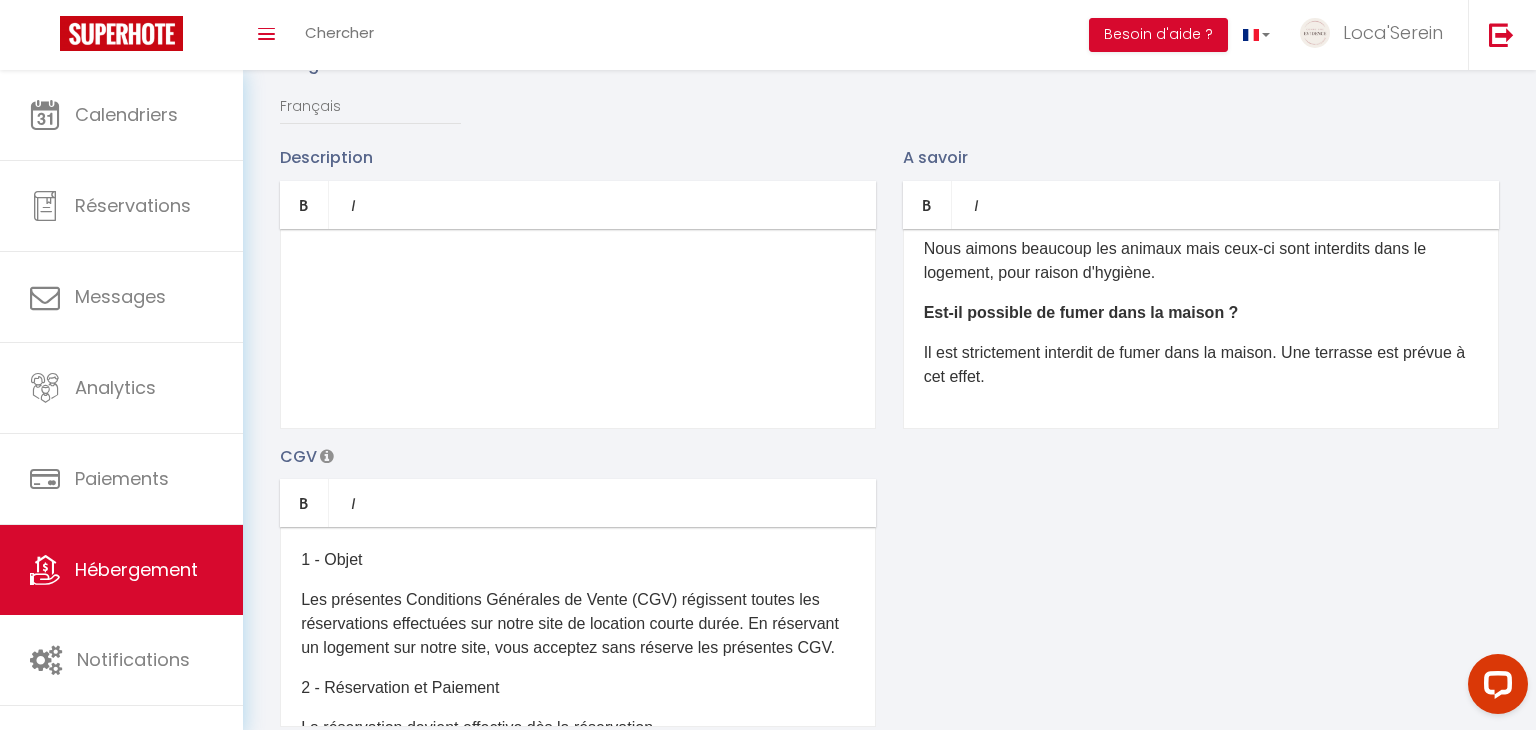scroll, scrollTop: 272, scrollLeft: 0, axis: vertical 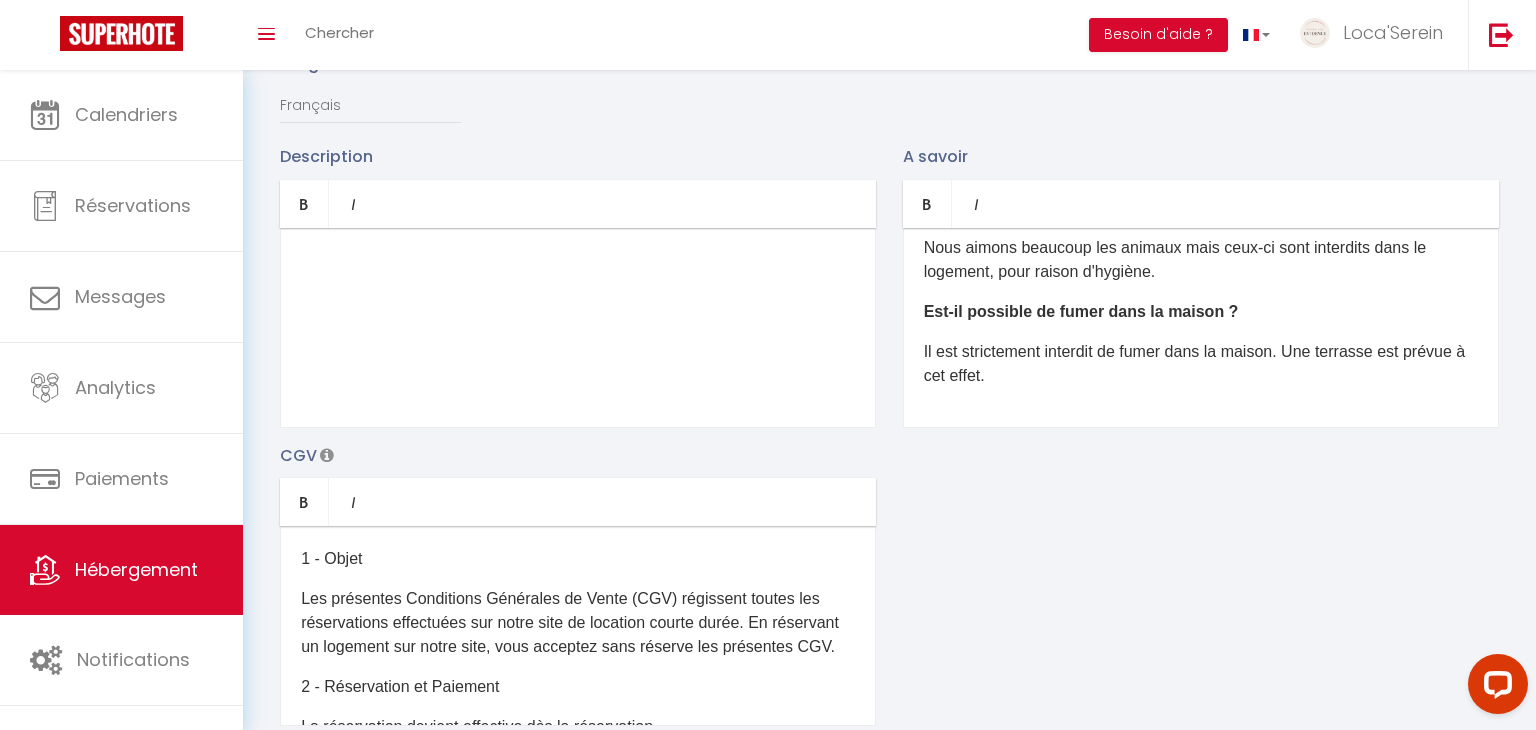 click on "​" at bounding box center (578, 328) 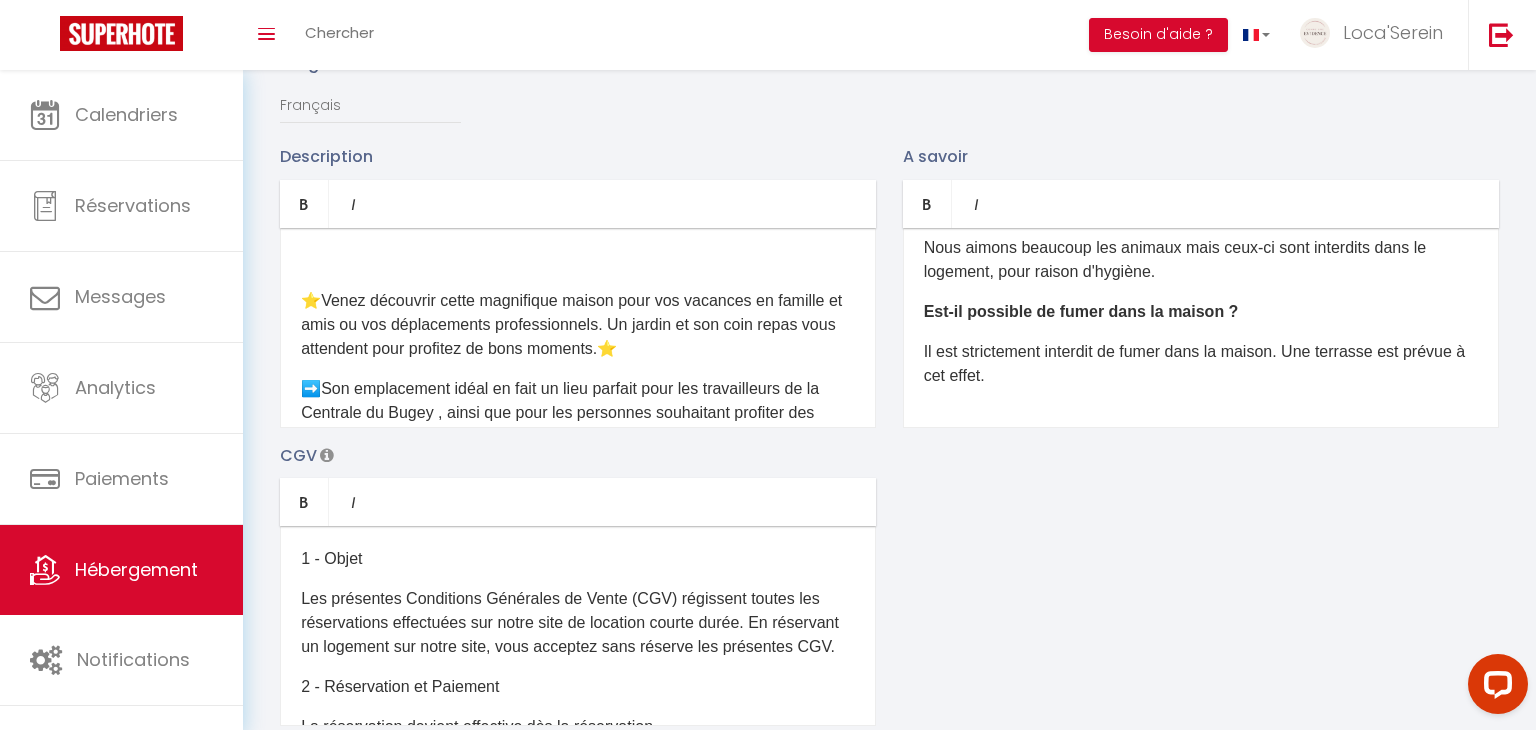 click on "⭐​Venez découvrir cette magnifique maison pour vos vacances en famille et amis ou vos déplacements professionnels. Un jardin et son coin repas vous attendent pour profitez de bons moments.⭐​​" at bounding box center (578, 325) 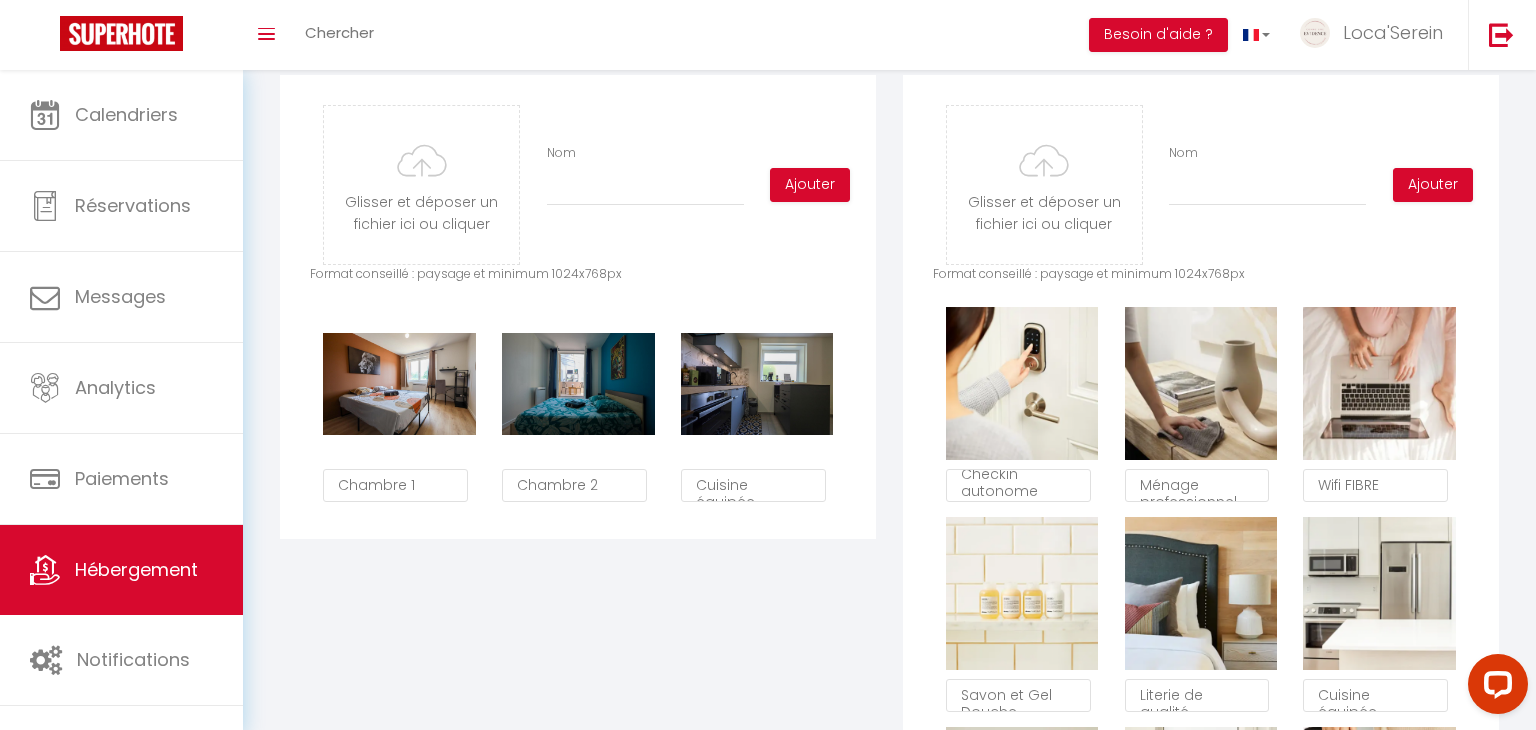 scroll, scrollTop: 977, scrollLeft: 0, axis: vertical 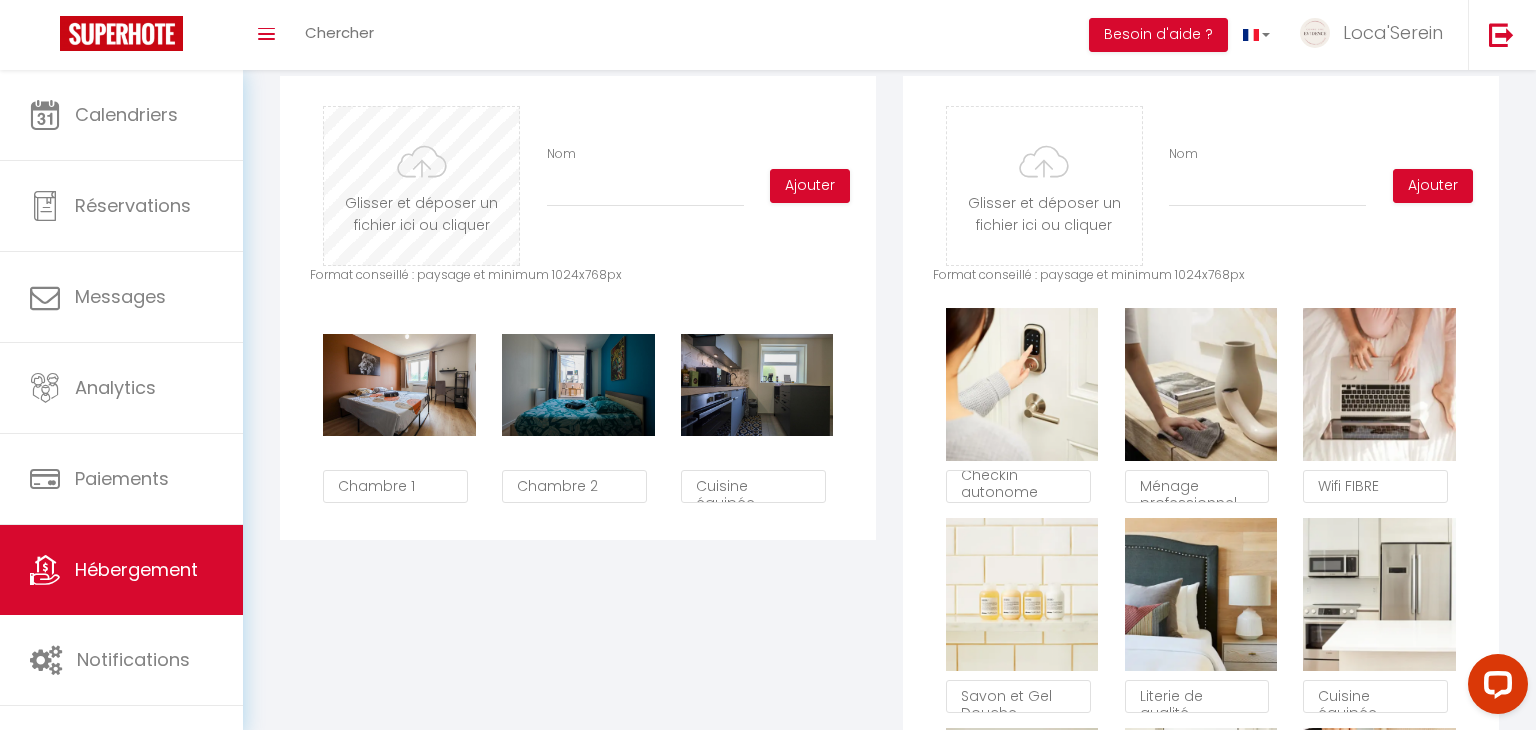 click at bounding box center (421, 186) 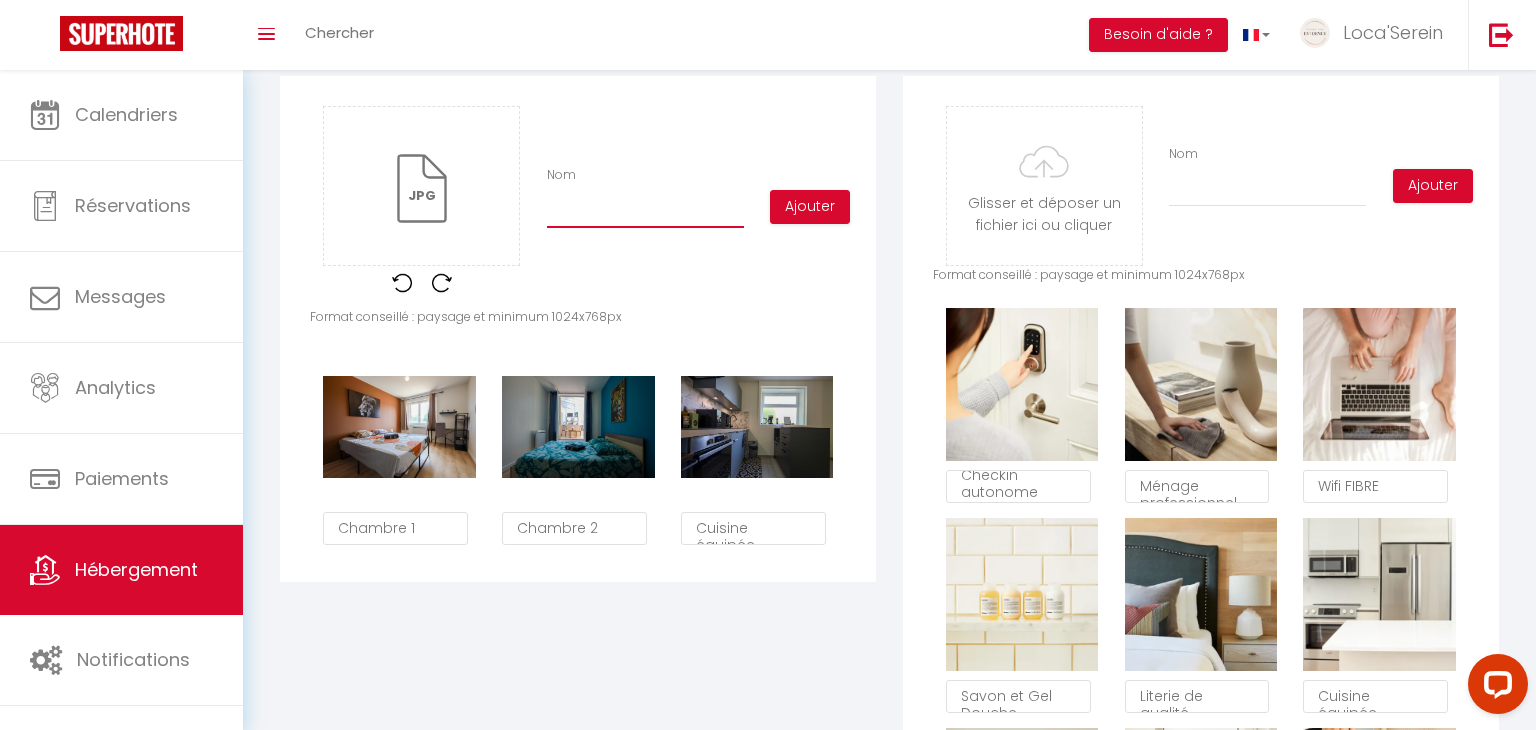 click on "Nom" at bounding box center (645, 210) 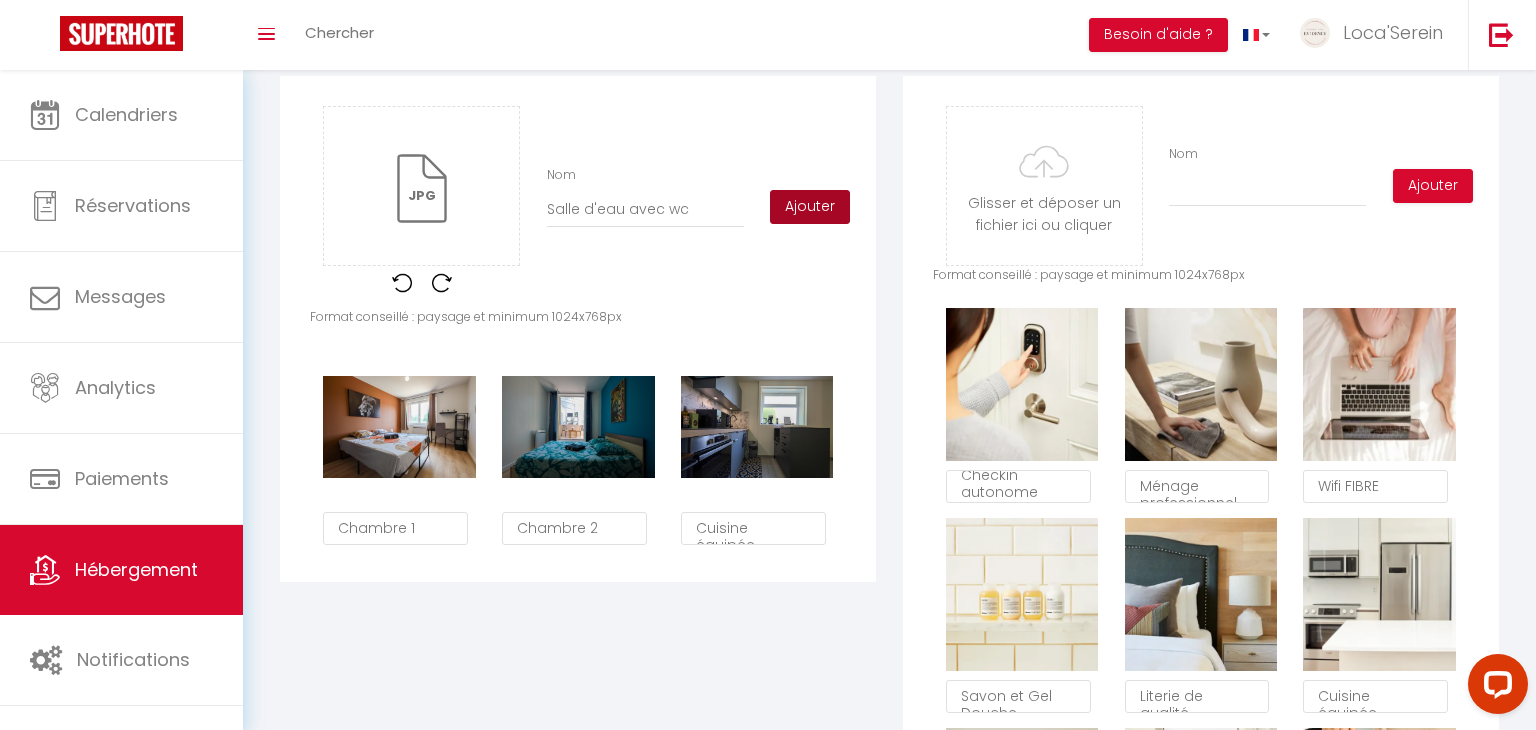 click on "Ajouter" at bounding box center (810, 207) 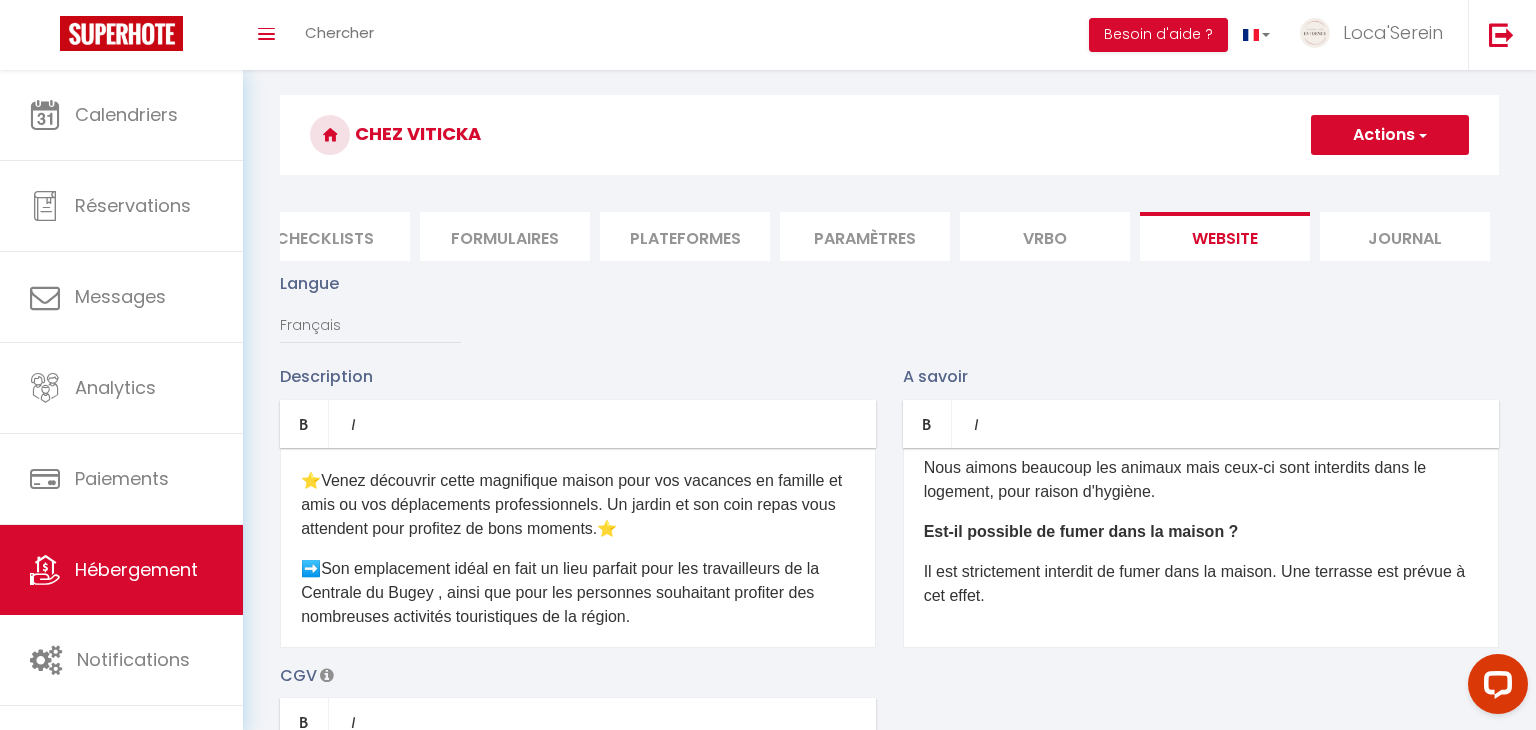 scroll, scrollTop: 57, scrollLeft: 0, axis: vertical 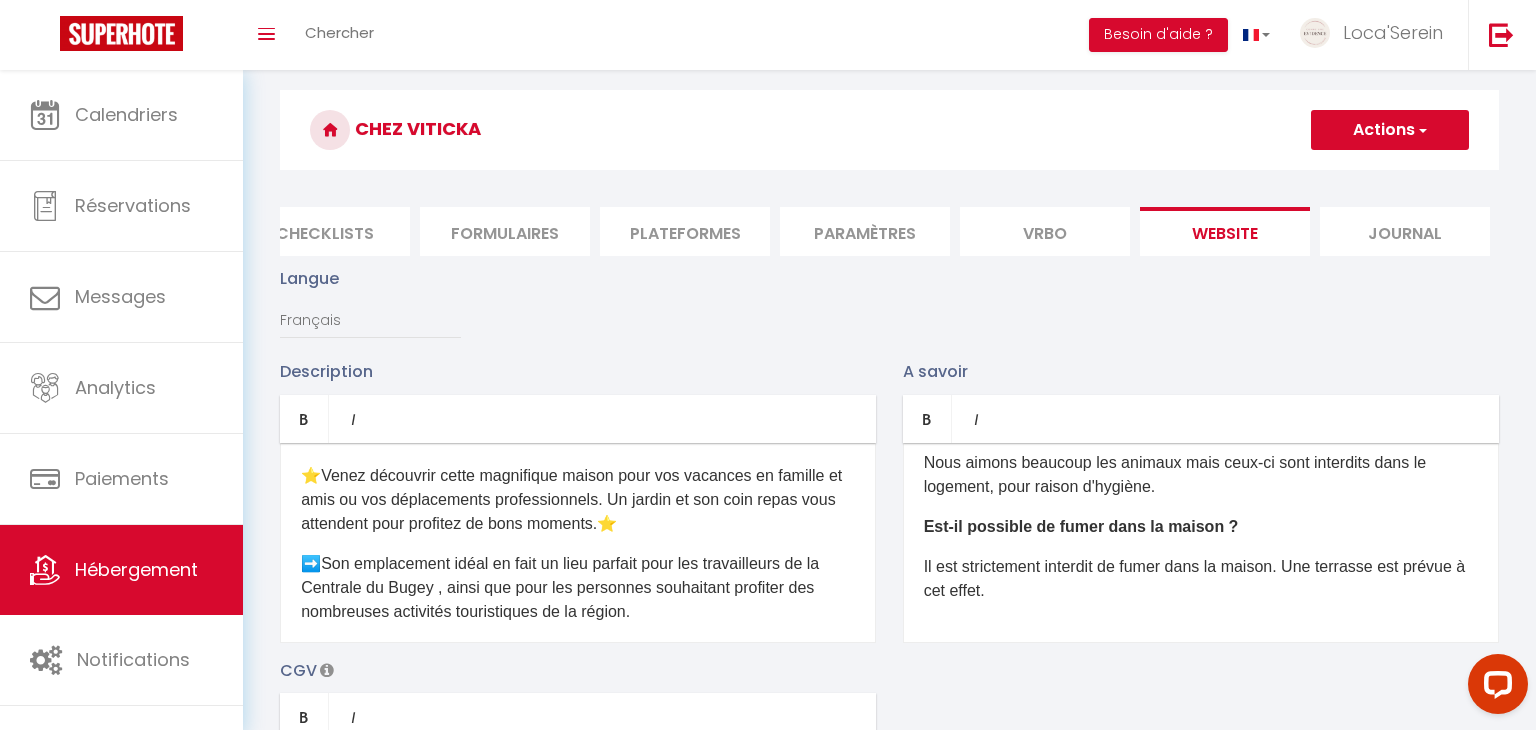 click on "⭐​Venez découvrir cette magnifique maison pour vos vacances en famille et amis ou vos déplacements professionnels. Un jardin et son coin repas vous attendent pour profitez de bons moments.⭐​​" at bounding box center [578, 500] 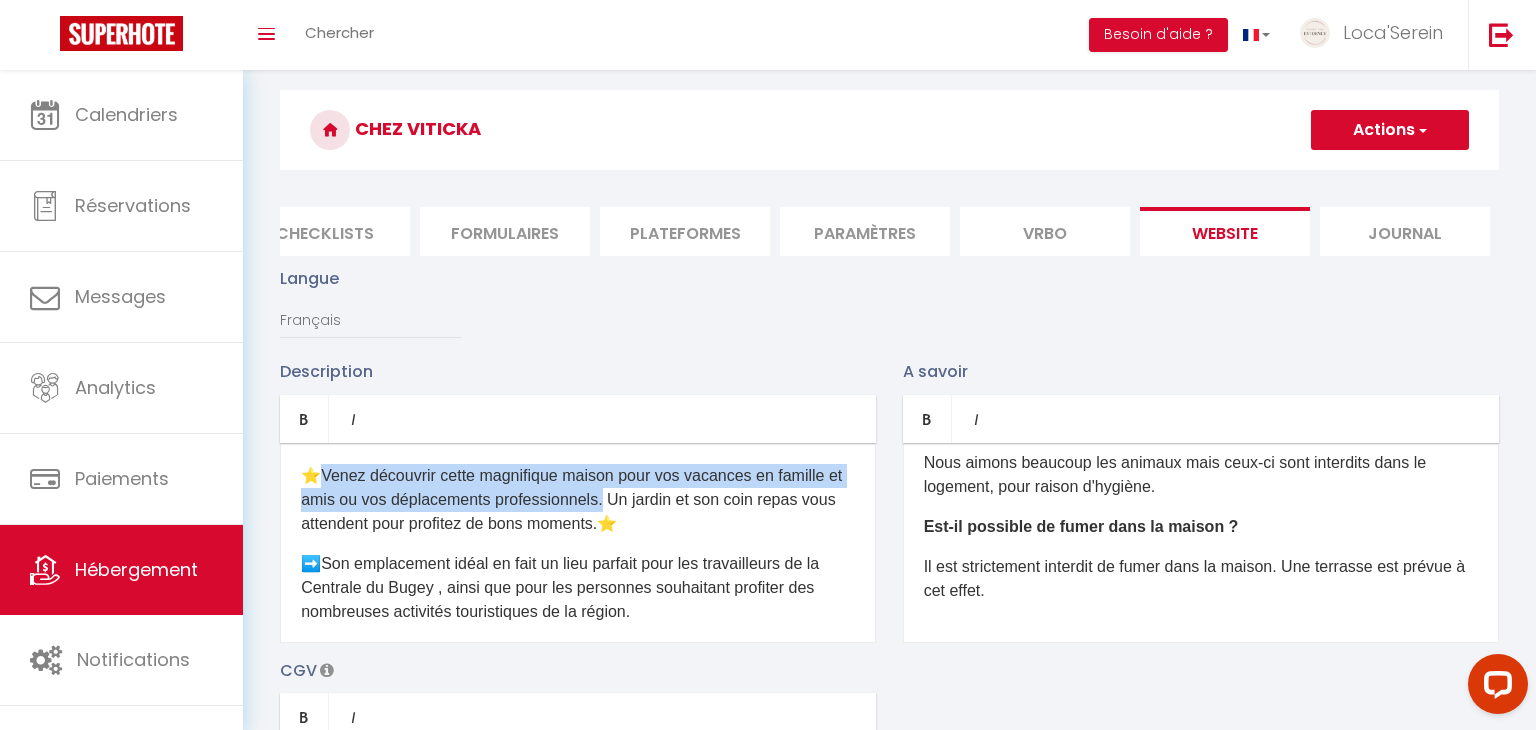 drag, startPoint x: 601, startPoint y: 500, endPoint x: 320, endPoint y: 468, distance: 282.8162 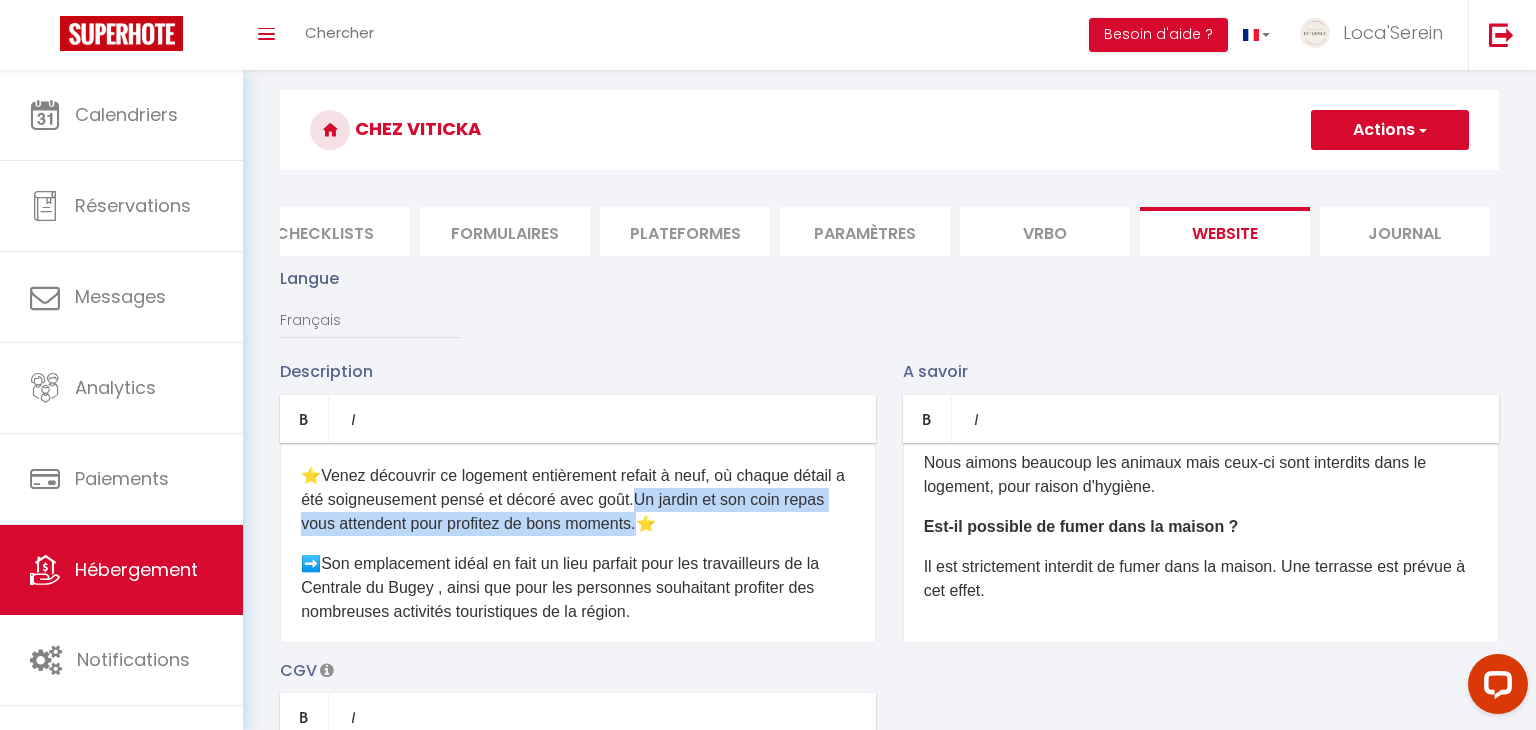 drag, startPoint x: 655, startPoint y: 495, endPoint x: 636, endPoint y: 518, distance: 29.832869 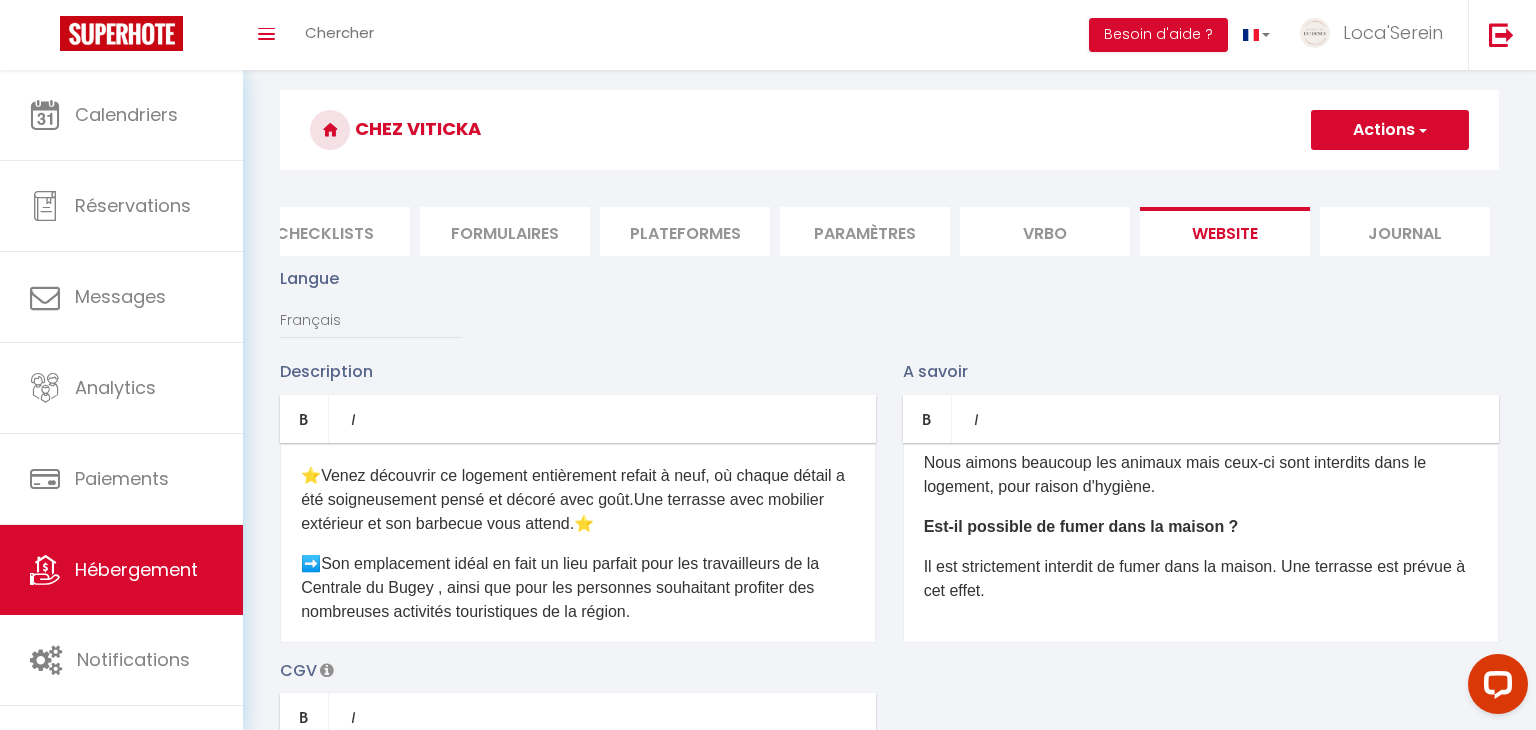 click on "➡️Son emplacement idéal en fait un lieu parfait pour les travailleurs de la Centrale du Bugey , ainsi que pour les personnes souhaitant profiter des nombreuses activités touristiques de la région." at bounding box center [578, 588] 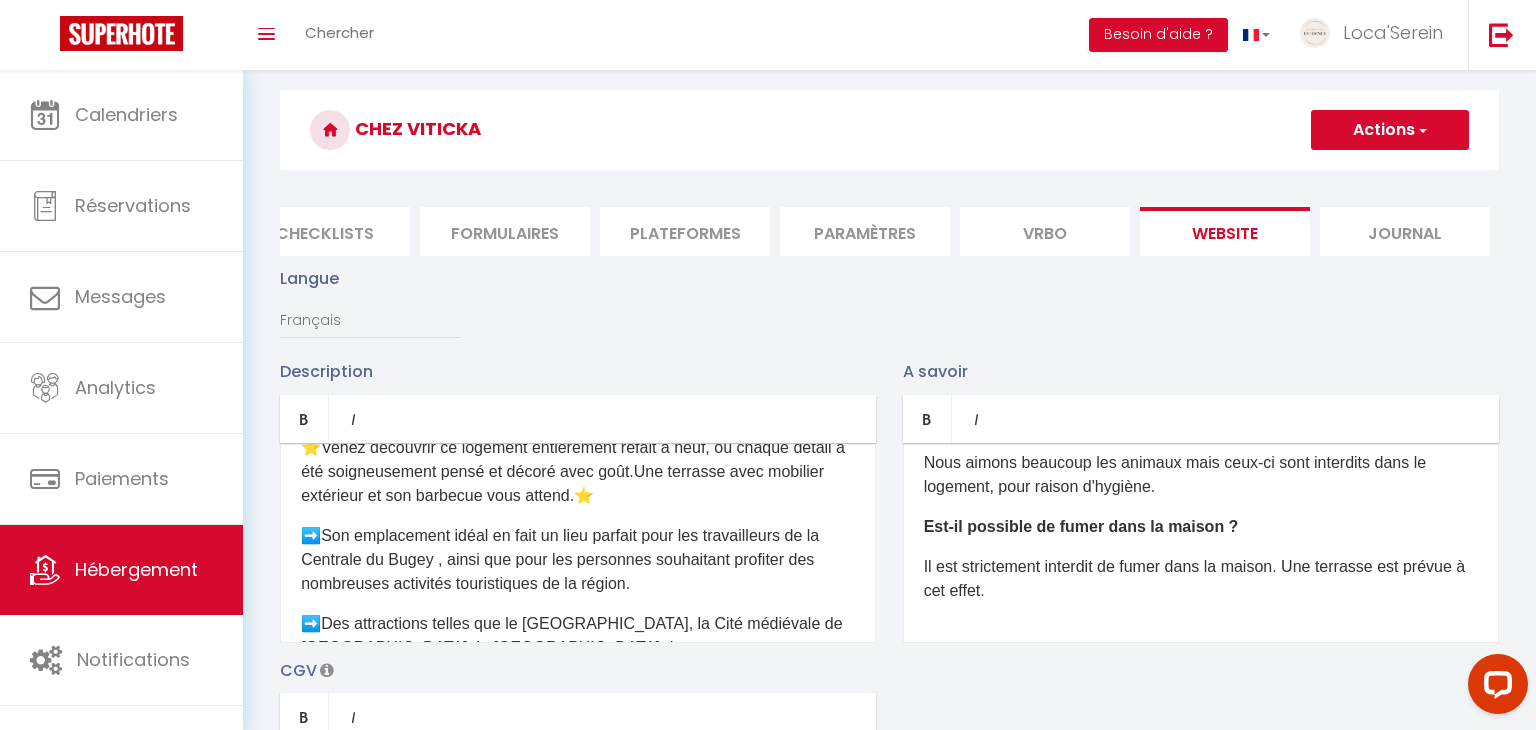 scroll, scrollTop: 29, scrollLeft: 0, axis: vertical 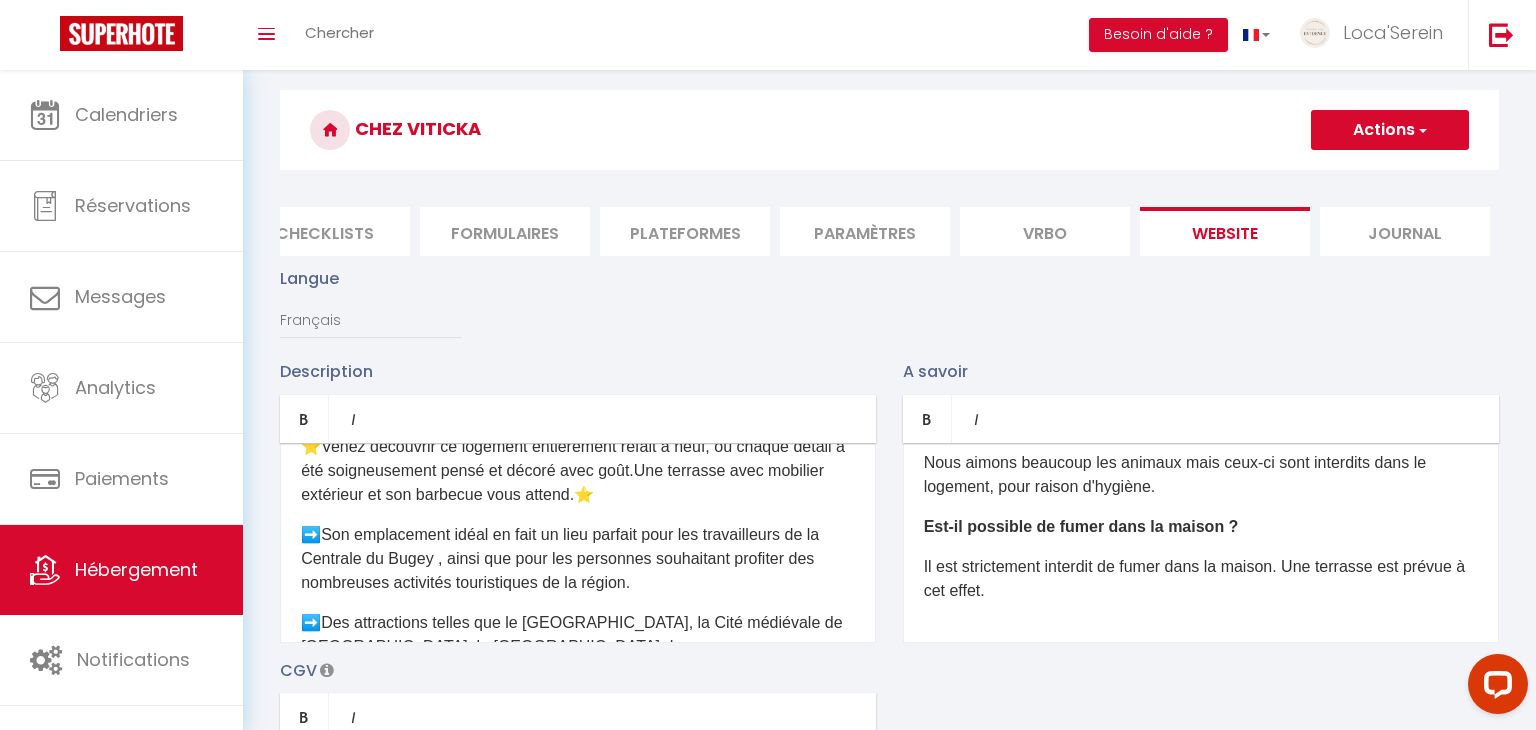 drag, startPoint x: 325, startPoint y: 531, endPoint x: 660, endPoint y: 580, distance: 338.5646 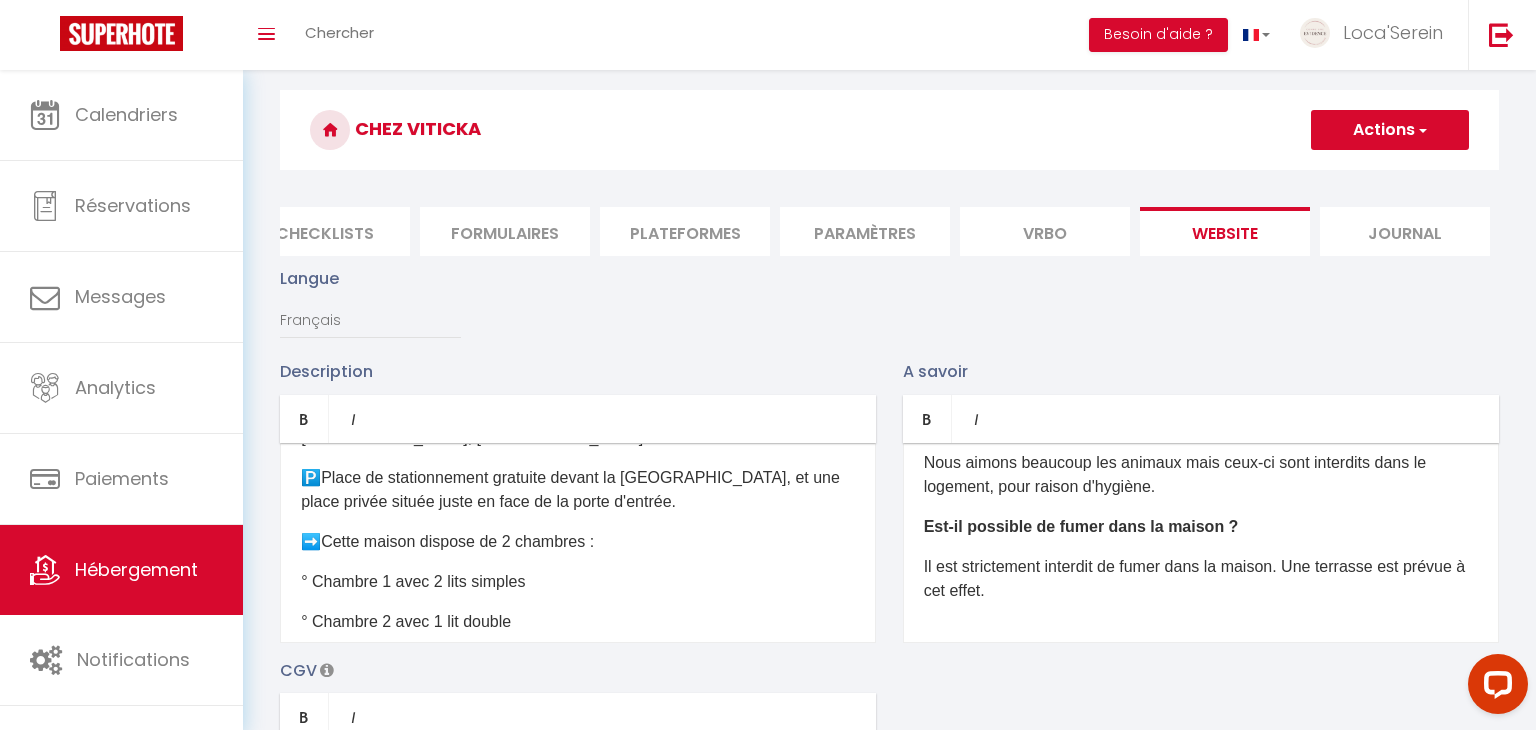 scroll, scrollTop: 239, scrollLeft: 0, axis: vertical 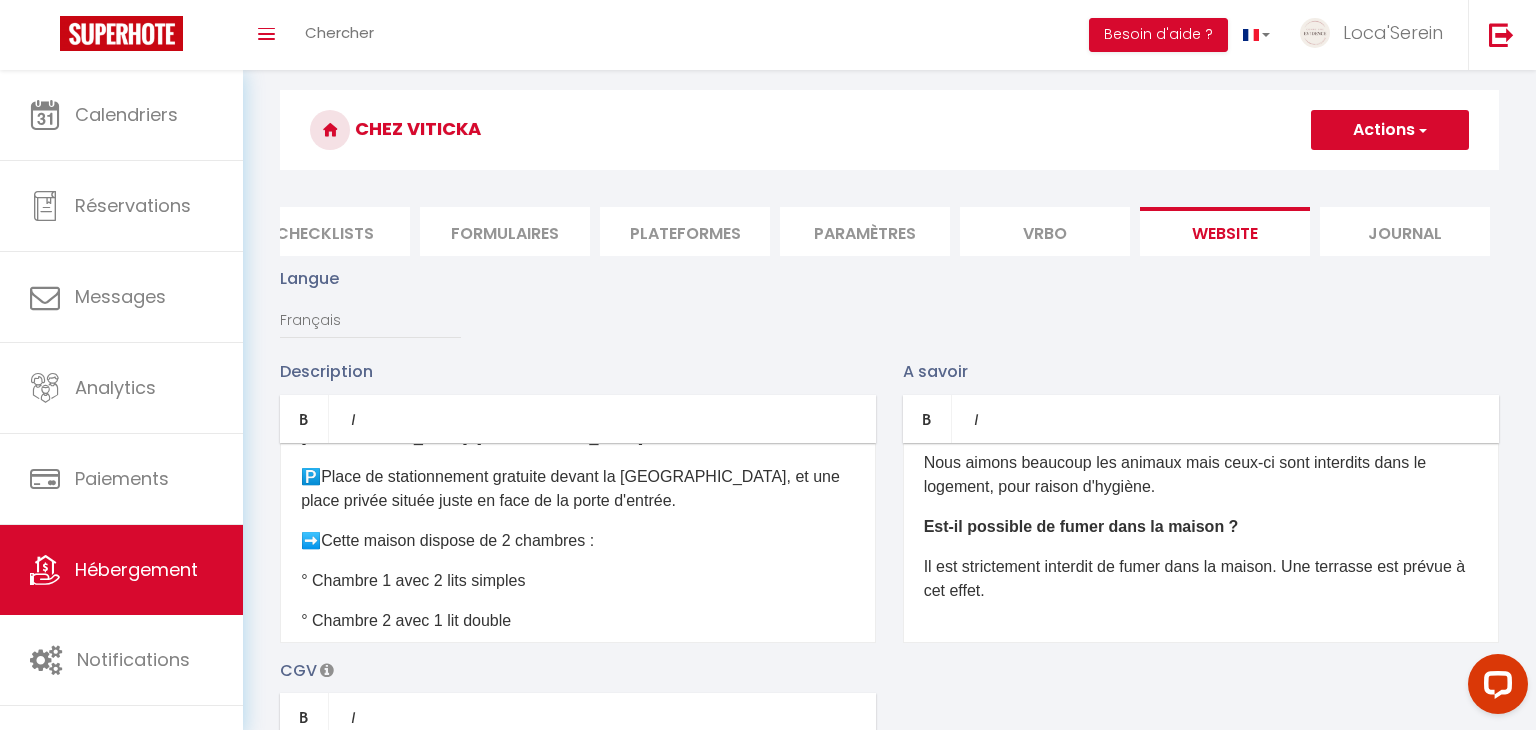 click on "🅿️Place de stationnement gratuite devant la porte du garage, et une place privée située juste en face de la porte d'entrée." at bounding box center [578, 489] 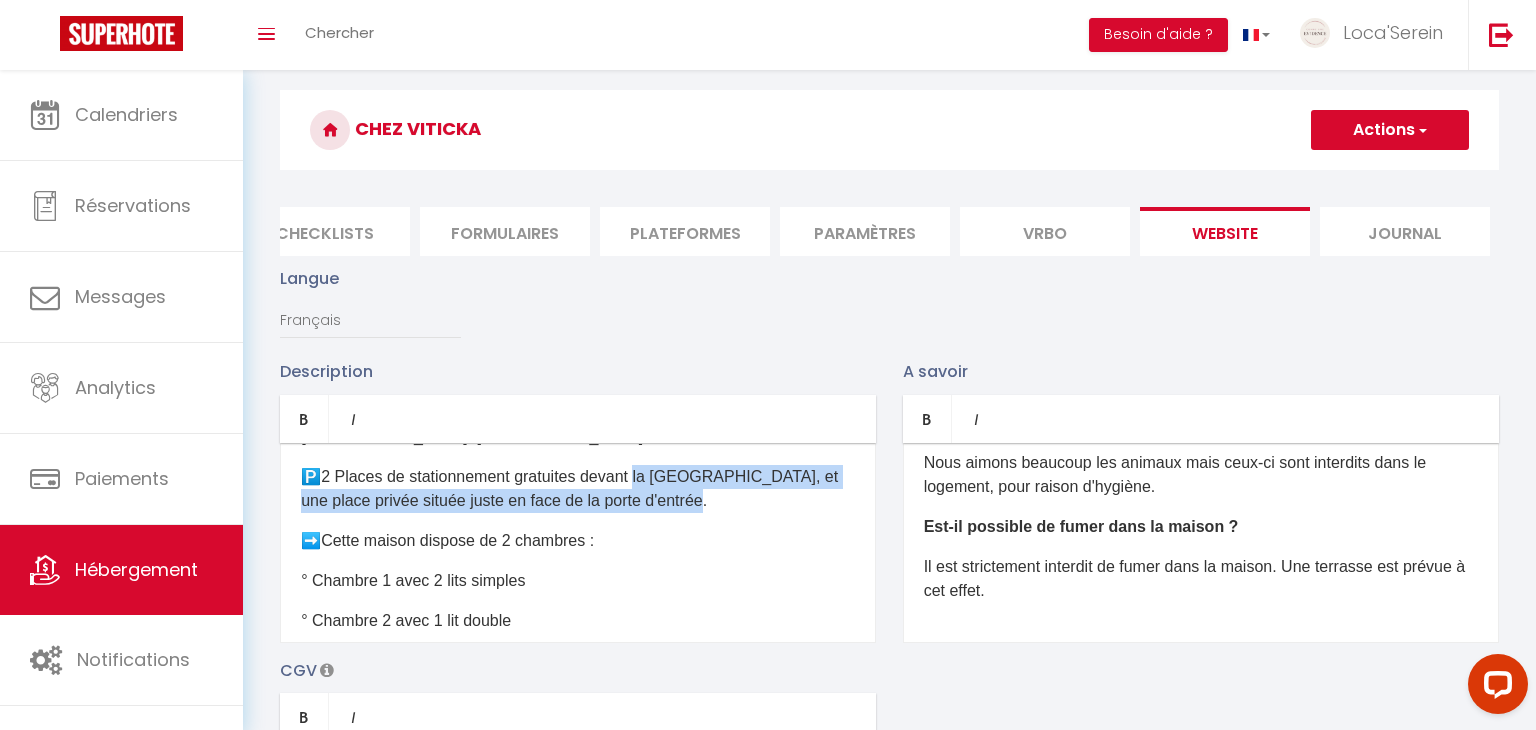 drag, startPoint x: 639, startPoint y: 472, endPoint x: 798, endPoint y: 488, distance: 159.80301 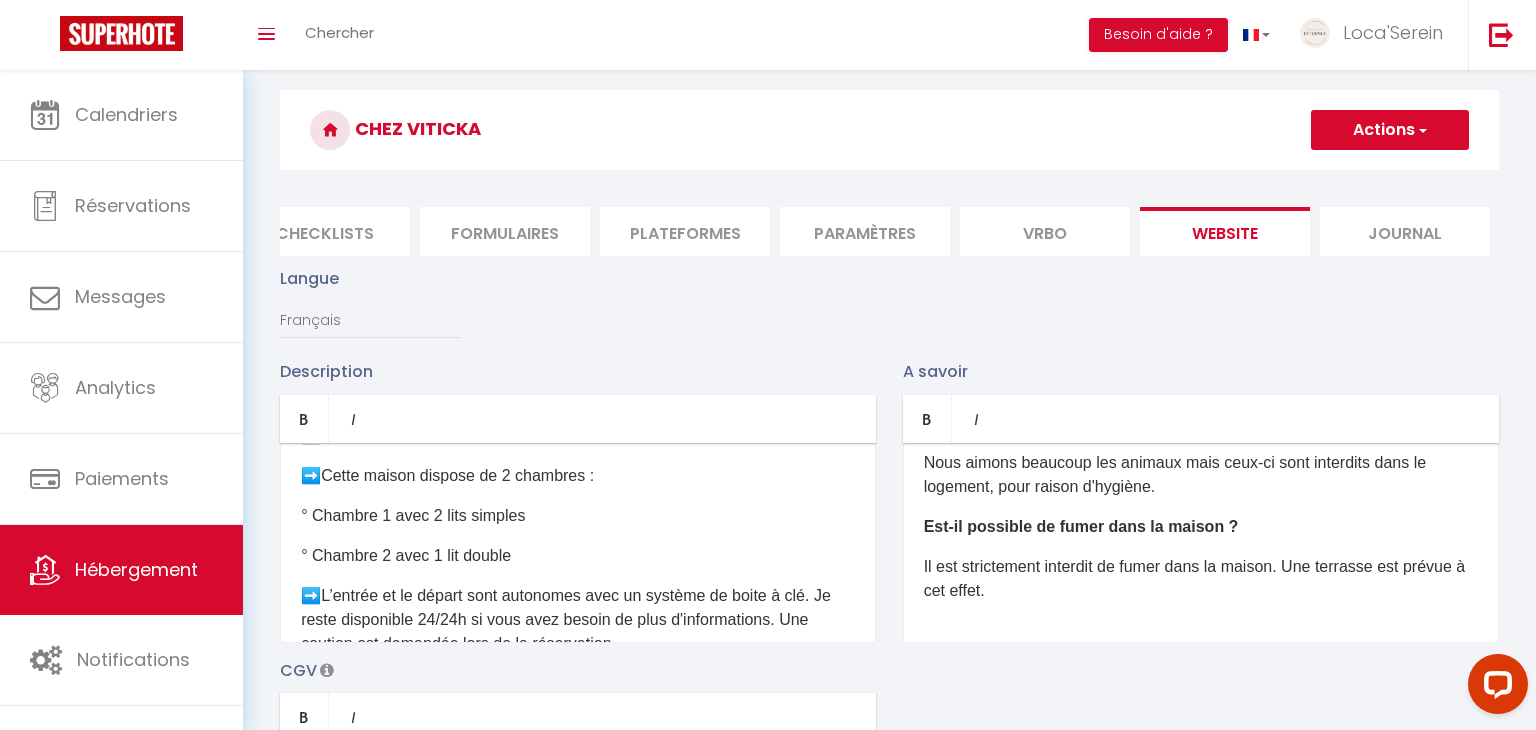 scroll, scrollTop: 421, scrollLeft: 0, axis: vertical 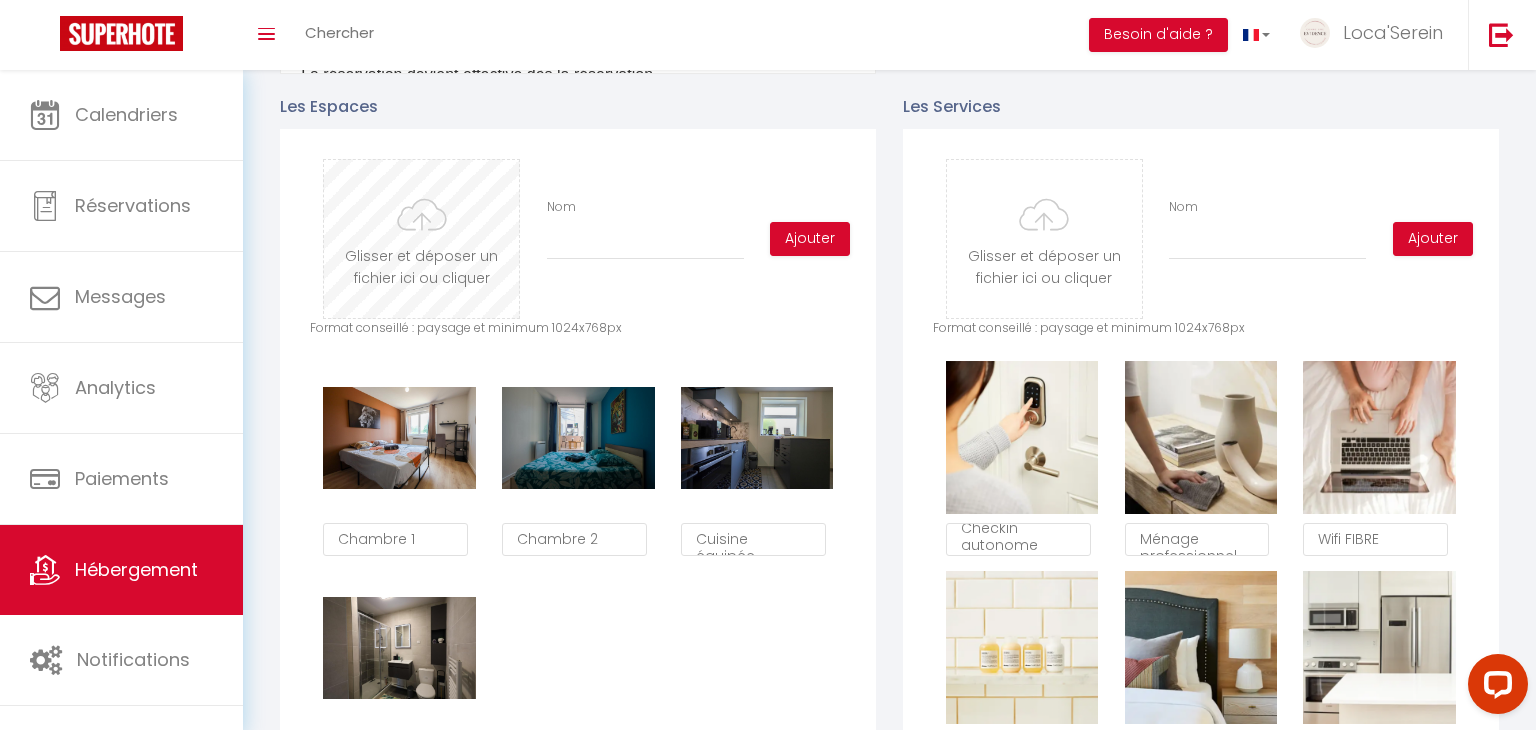 click at bounding box center [421, 239] 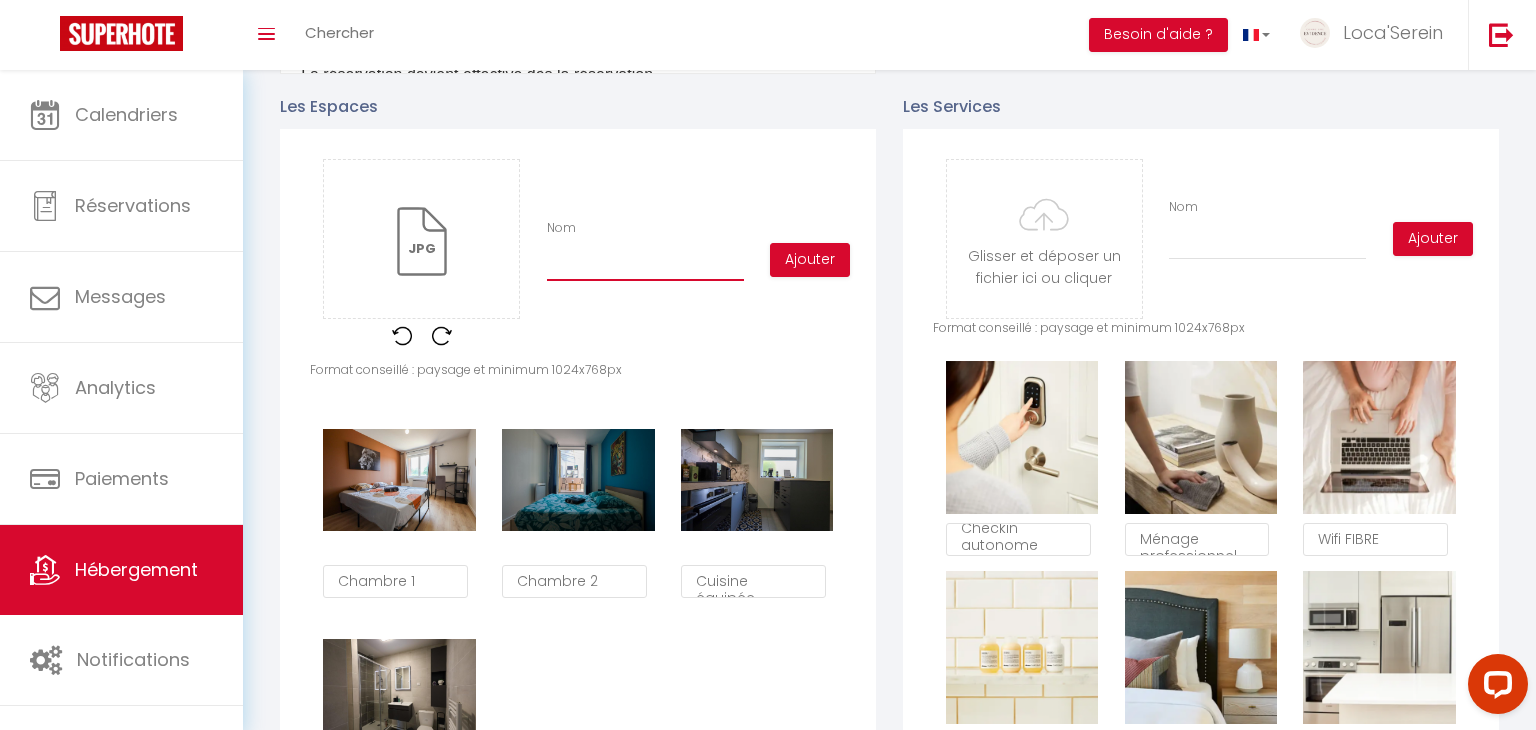 click on "Nom" at bounding box center (645, 263) 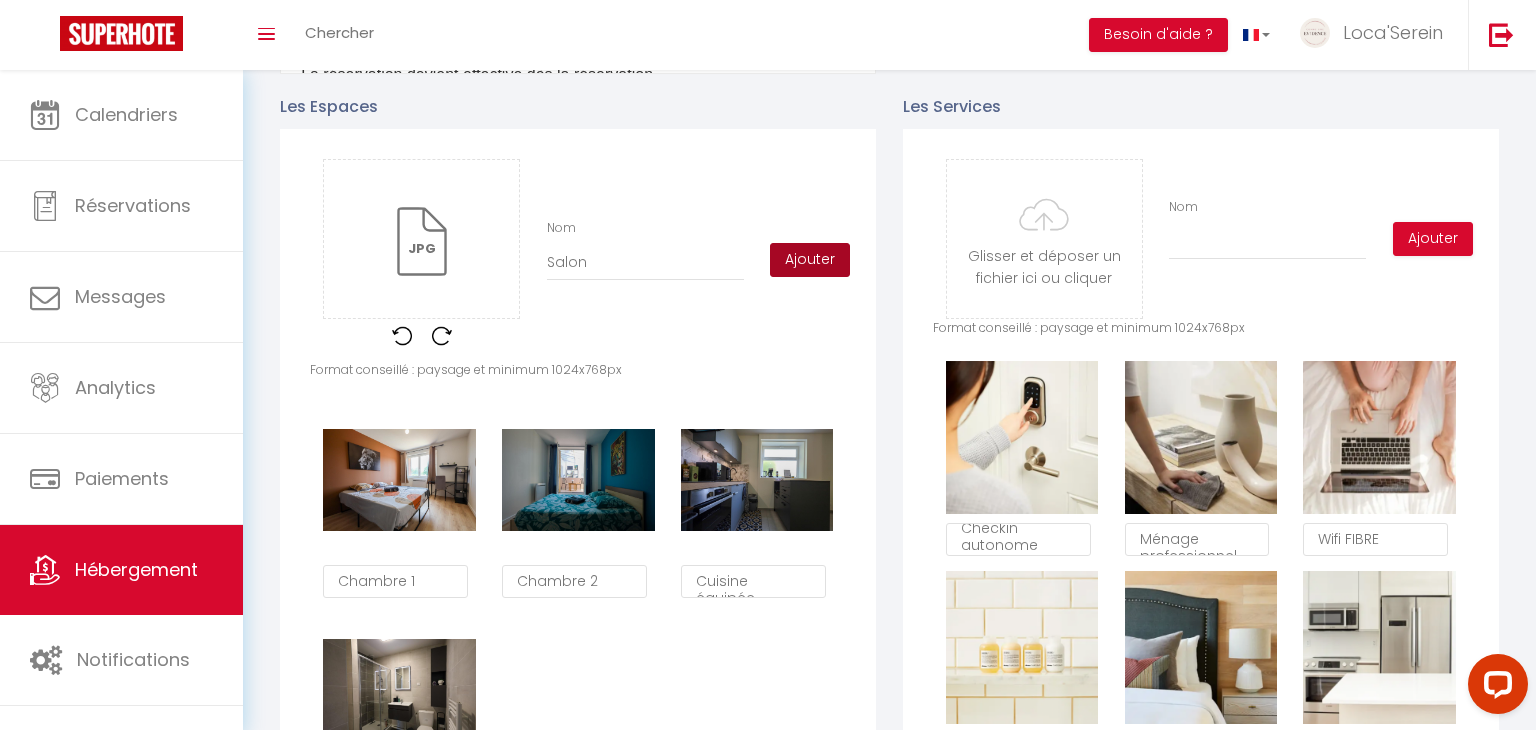 click on "Ajouter" at bounding box center [810, 260] 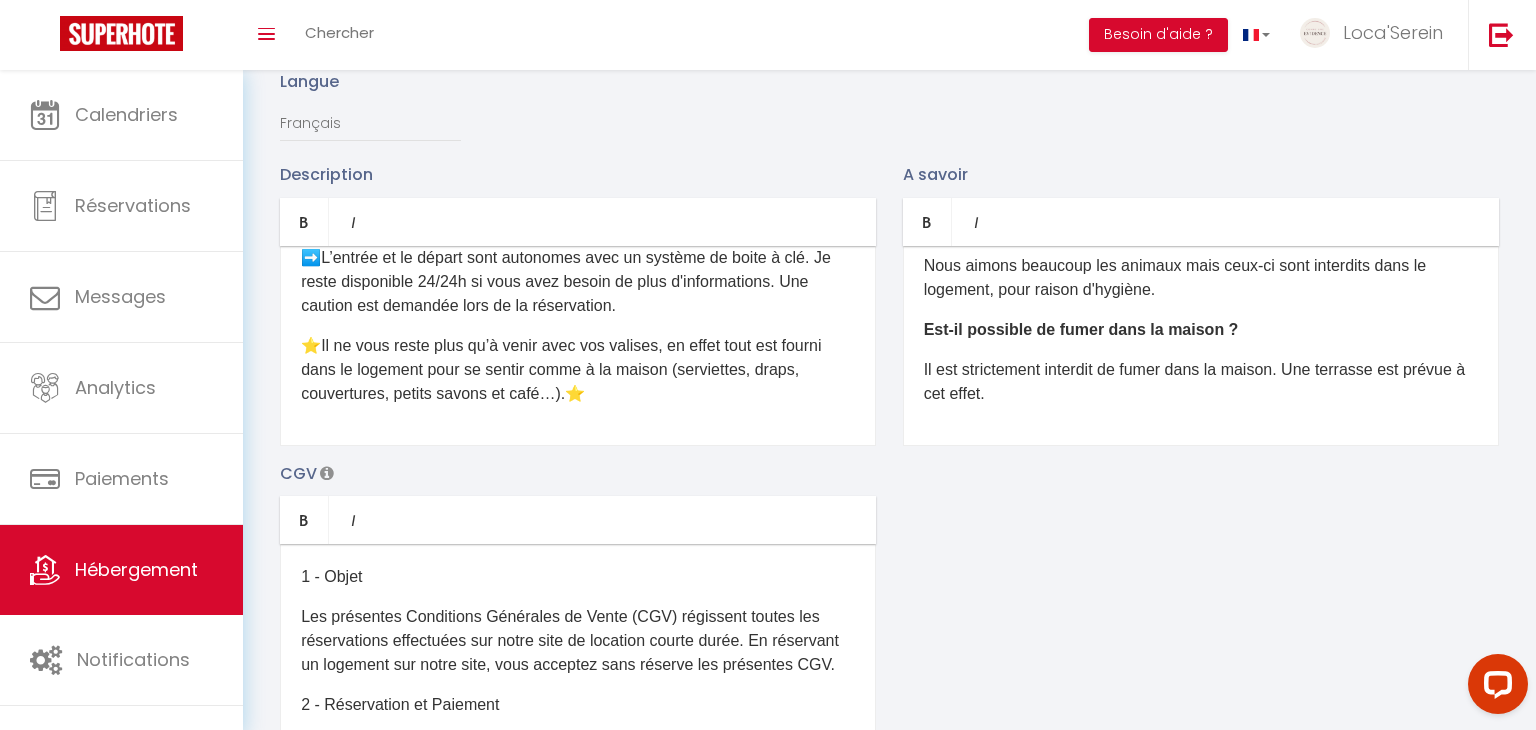 scroll, scrollTop: 203, scrollLeft: 0, axis: vertical 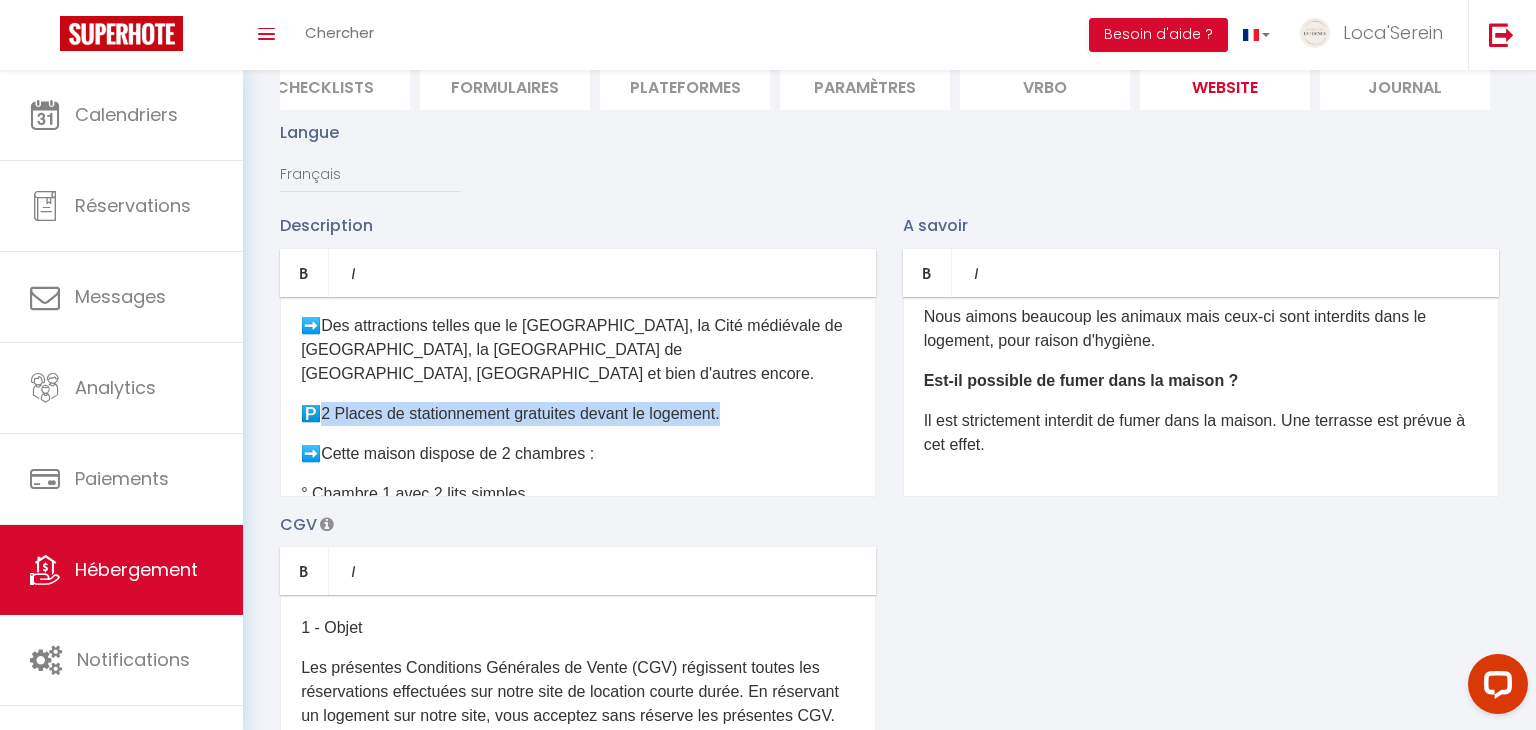 drag, startPoint x: 741, startPoint y: 414, endPoint x: 324, endPoint y: 393, distance: 417.52844 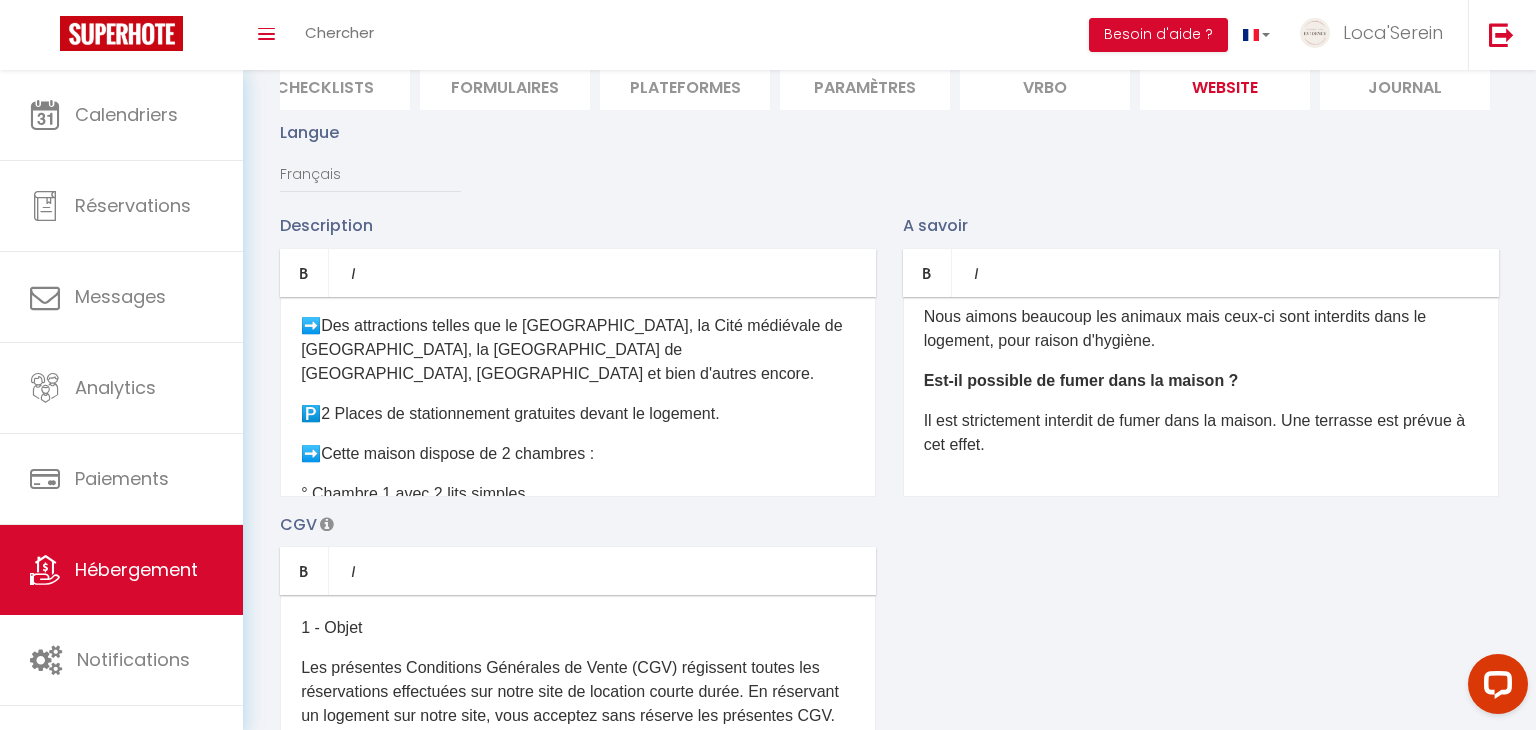 scroll, scrollTop: 156, scrollLeft: 0, axis: vertical 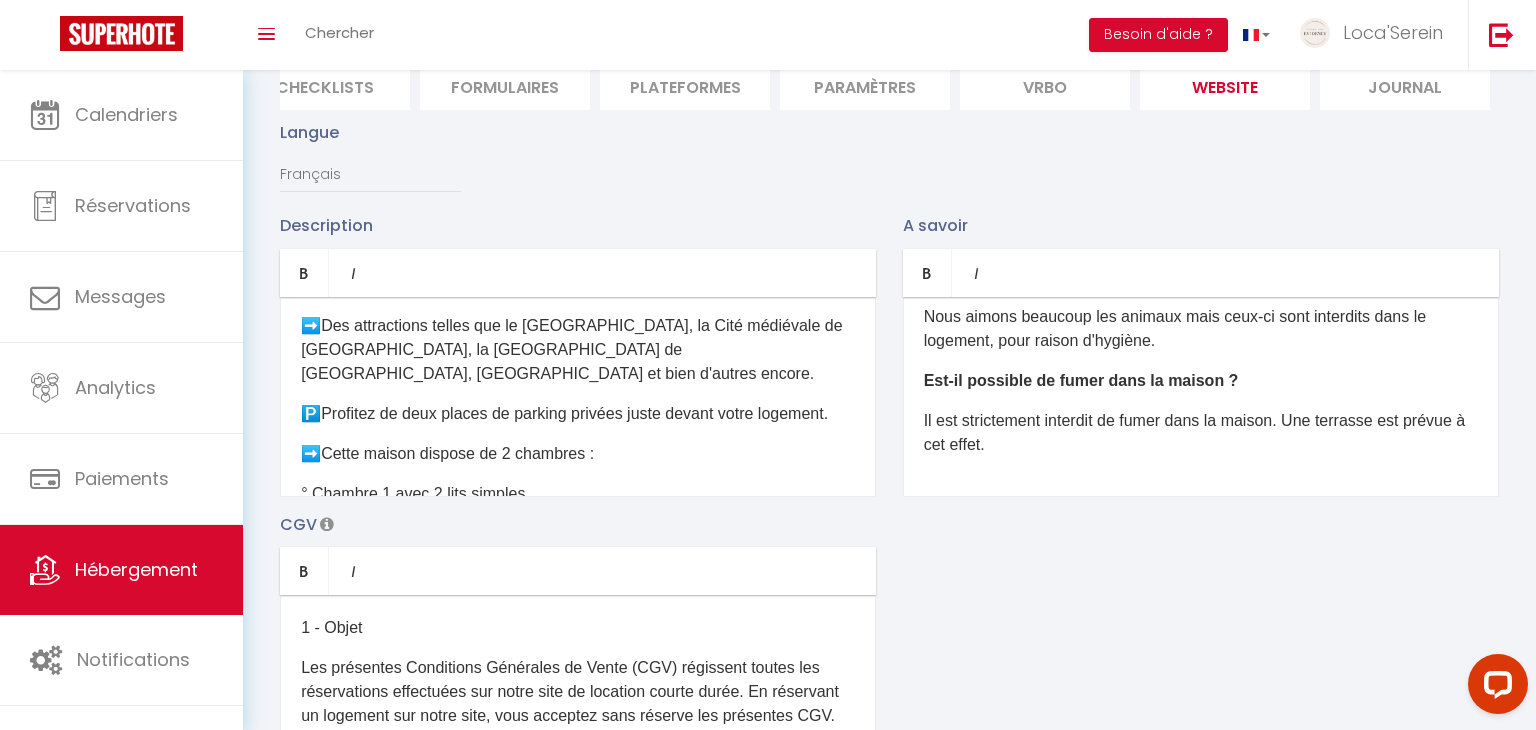 click on "➡️​Cette maison dispose de 2 chambres :" at bounding box center (578, 454) 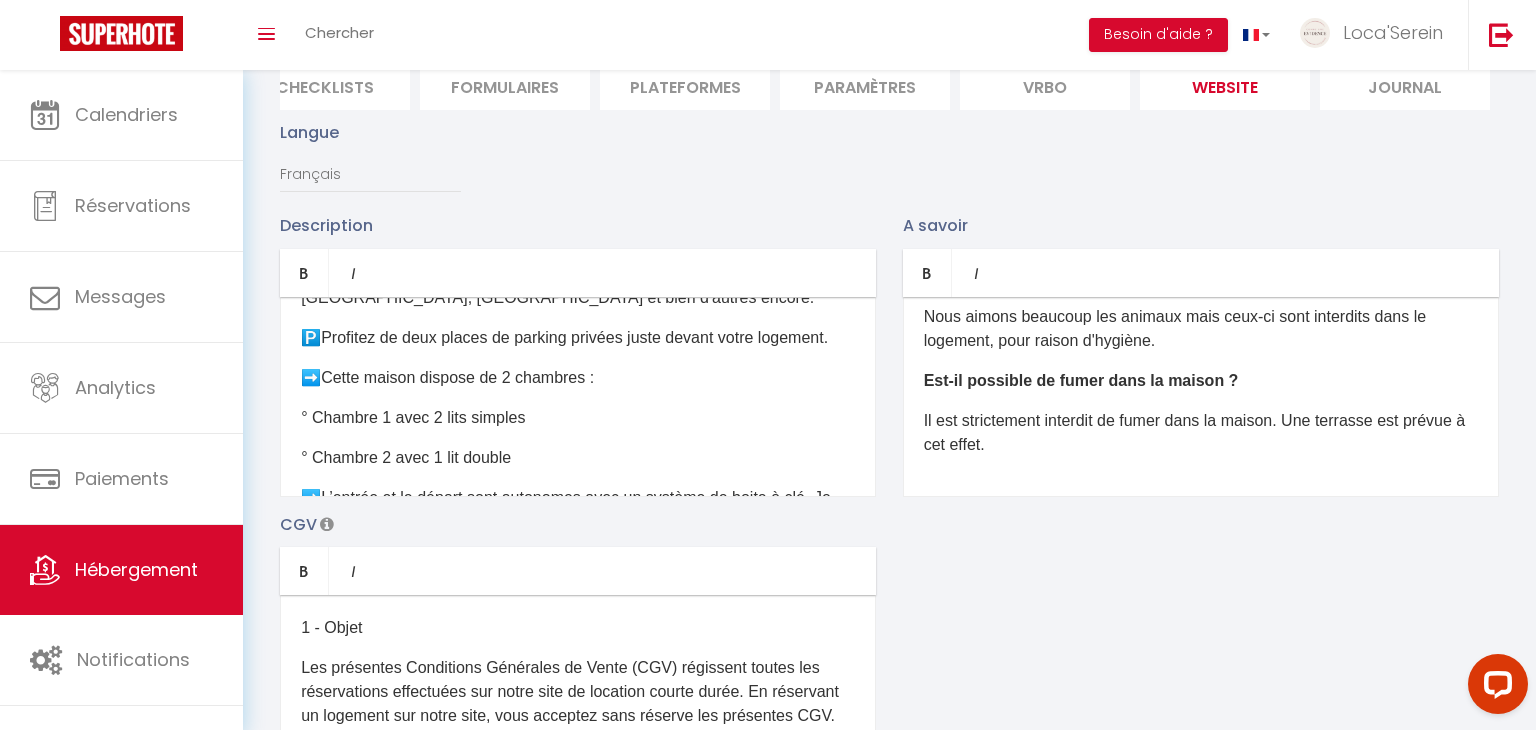 scroll, scrollTop: 238, scrollLeft: 0, axis: vertical 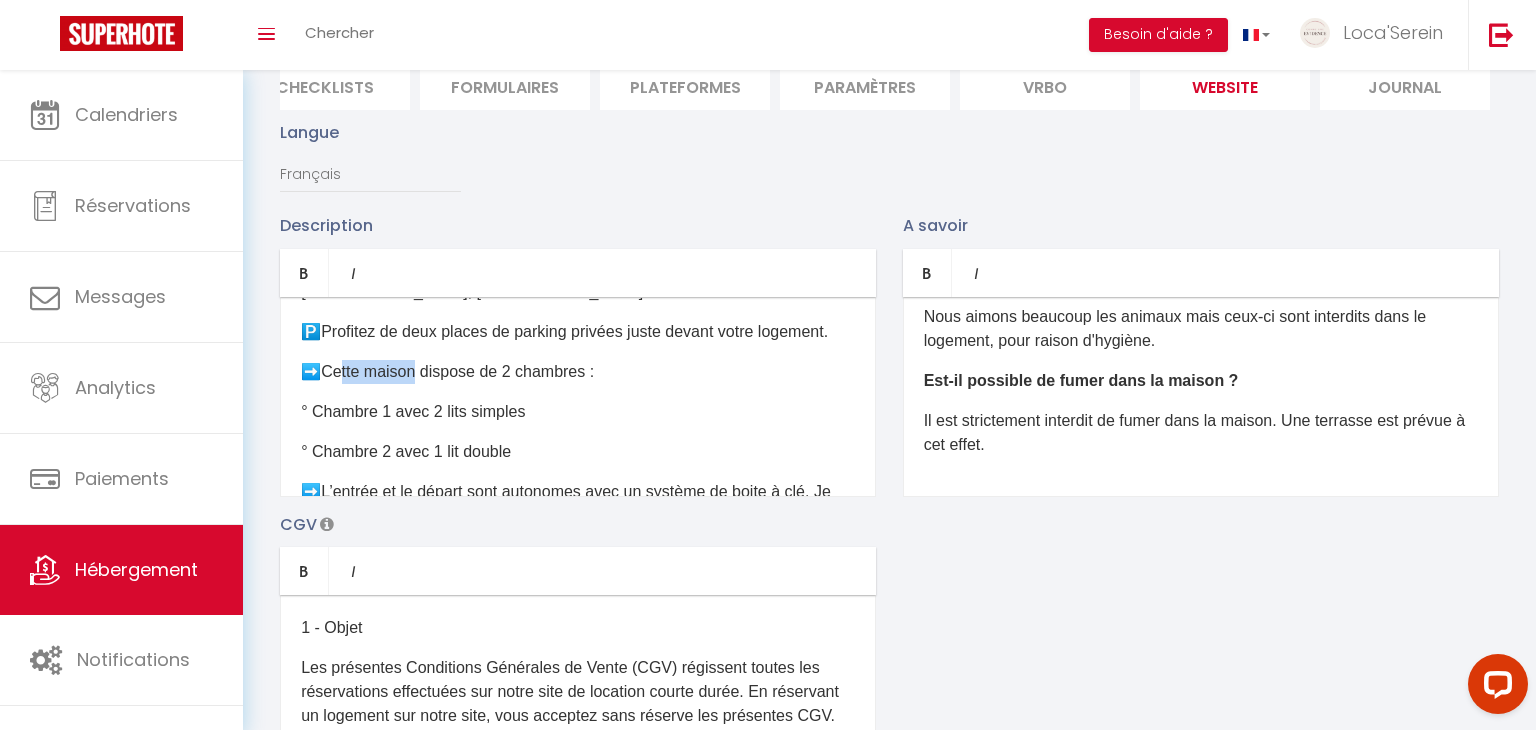 drag, startPoint x: 417, startPoint y: 369, endPoint x: 337, endPoint y: 363, distance: 80.224686 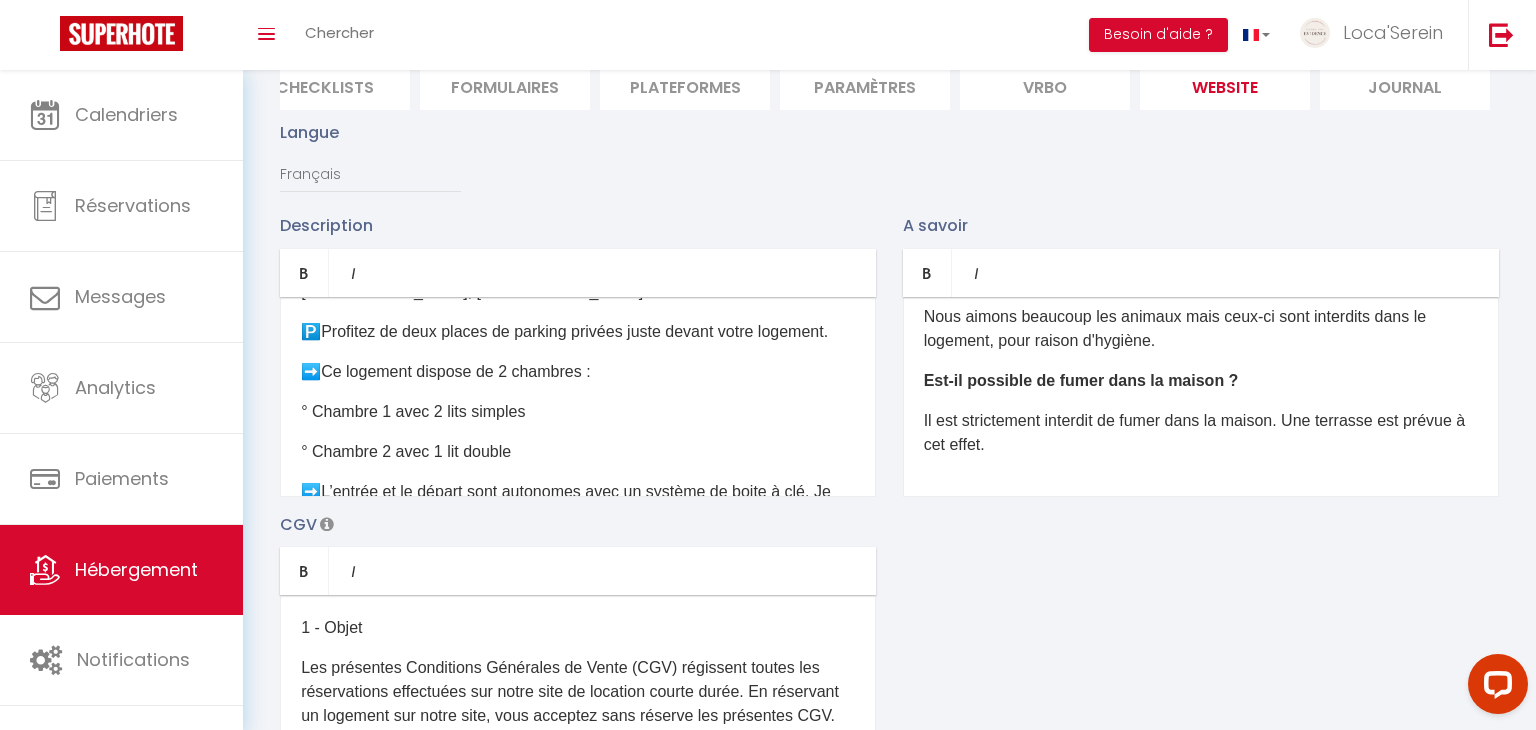 scroll, scrollTop: 256, scrollLeft: 0, axis: vertical 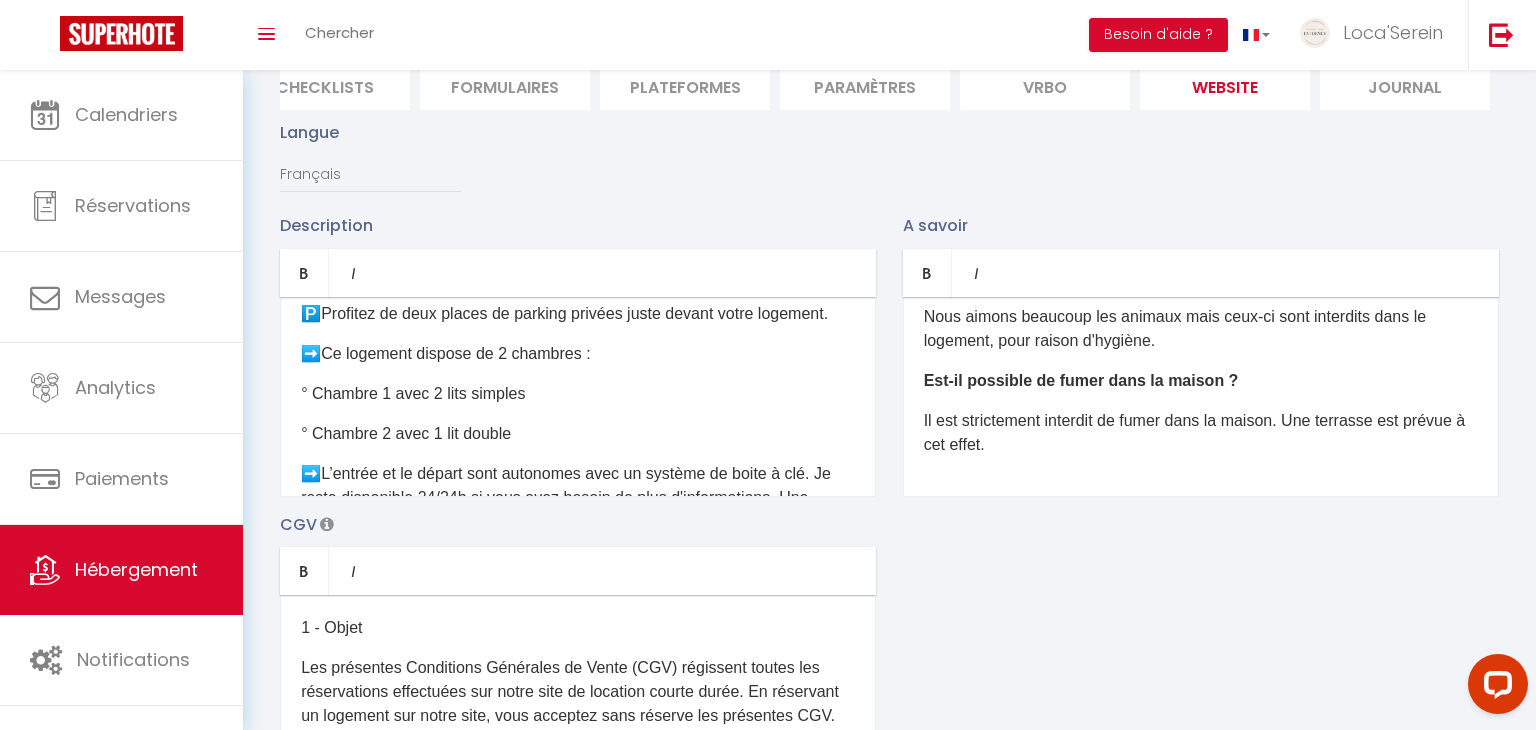 drag, startPoint x: 530, startPoint y: 392, endPoint x: 434, endPoint y: 391, distance: 96.00521 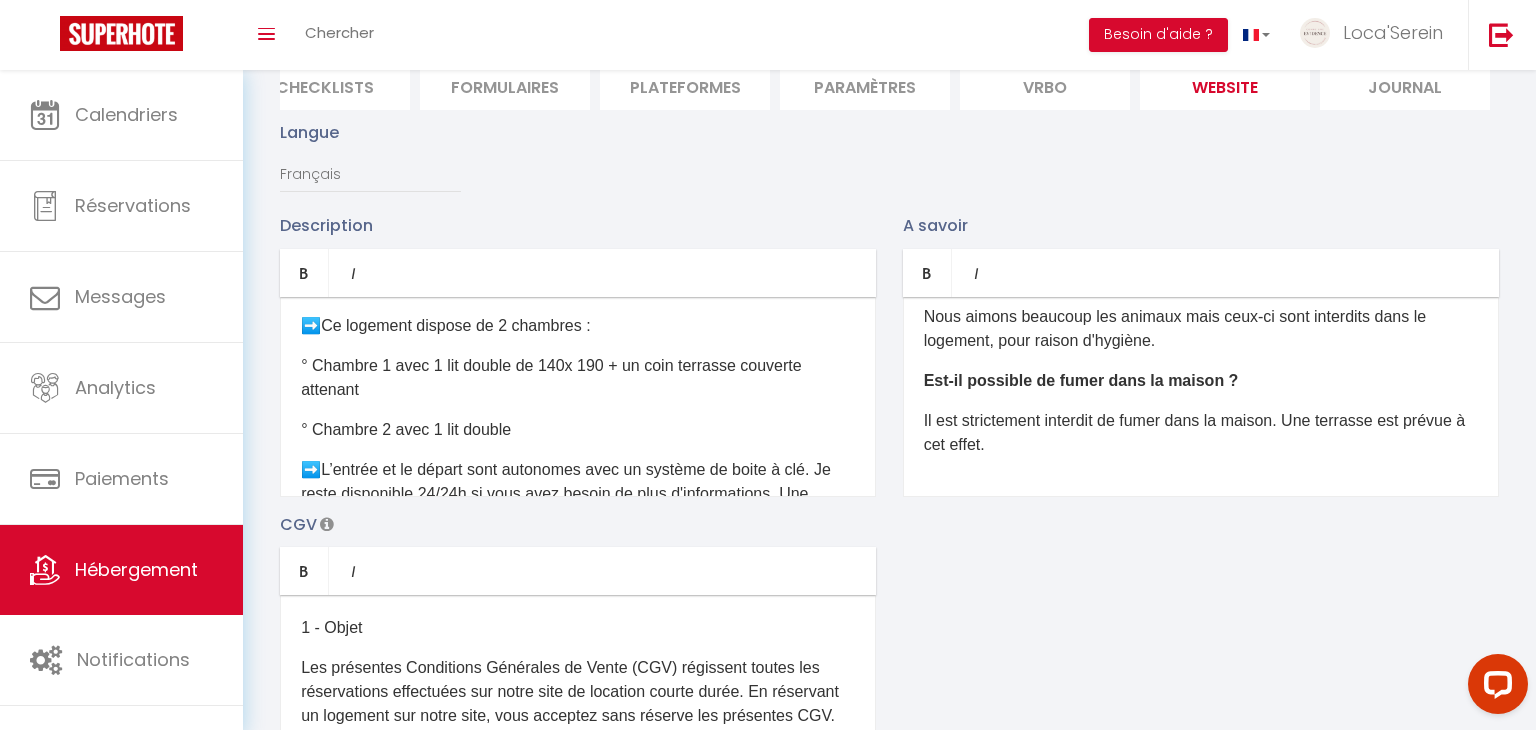 scroll, scrollTop: 300, scrollLeft: 0, axis: vertical 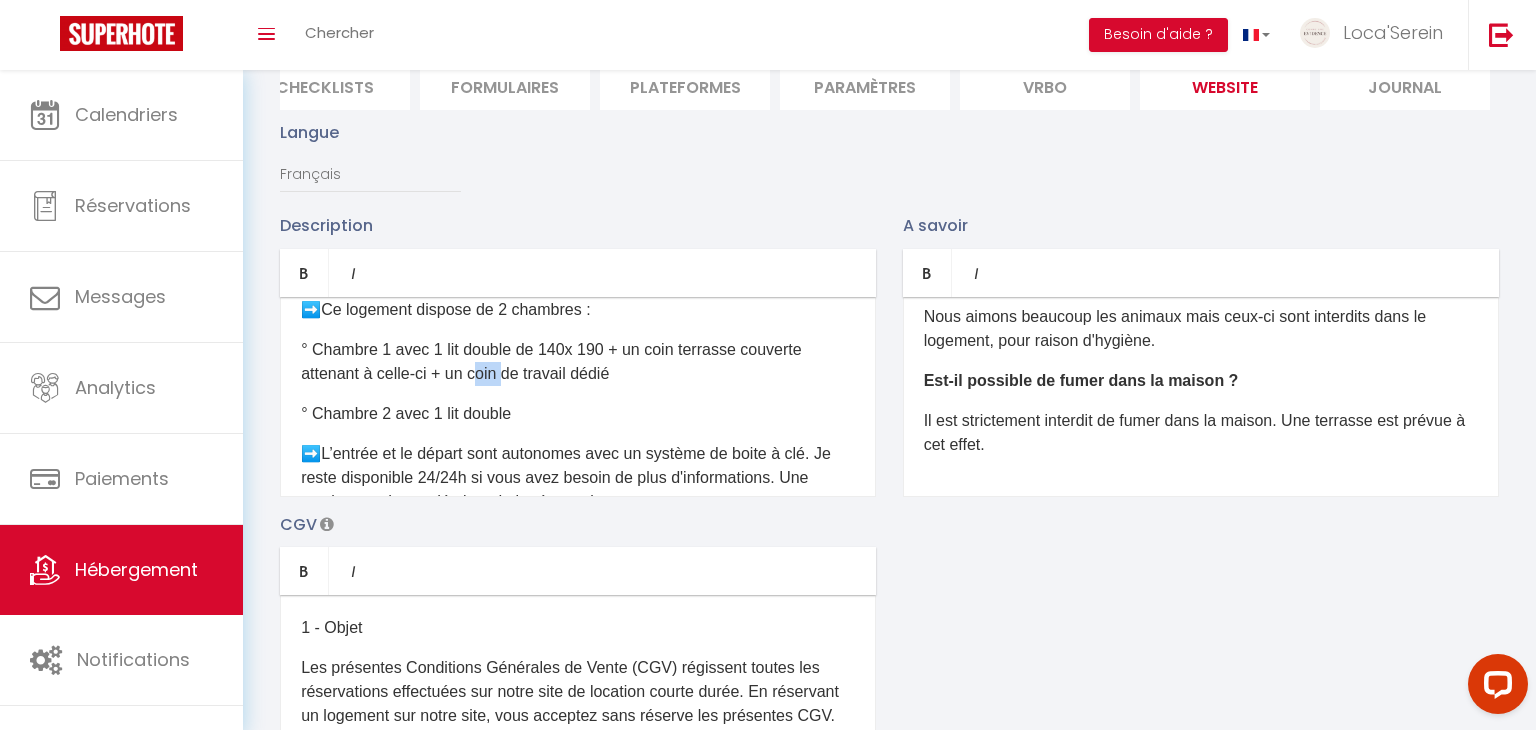 drag, startPoint x: 508, startPoint y: 374, endPoint x: 481, endPoint y: 370, distance: 27.294687 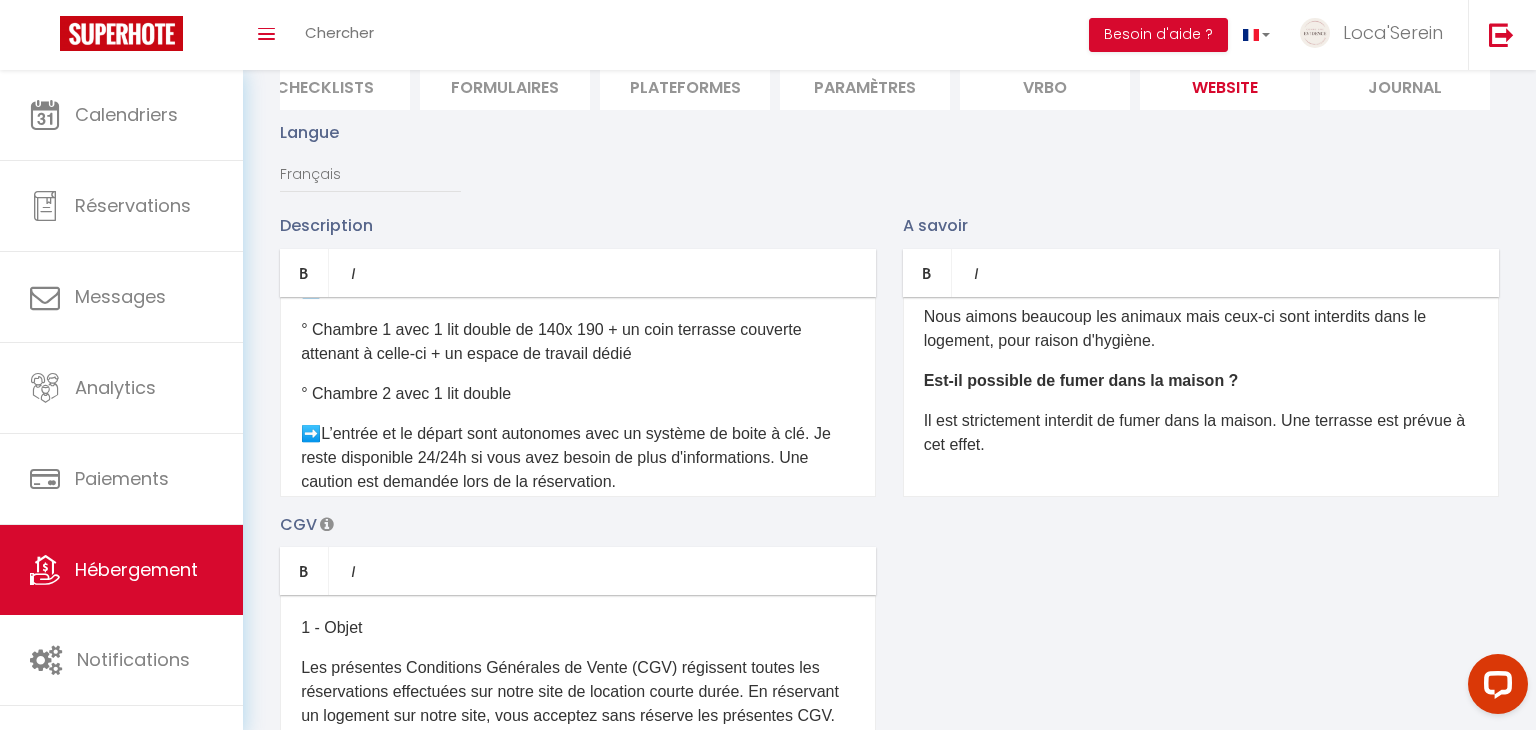scroll, scrollTop: 322, scrollLeft: 0, axis: vertical 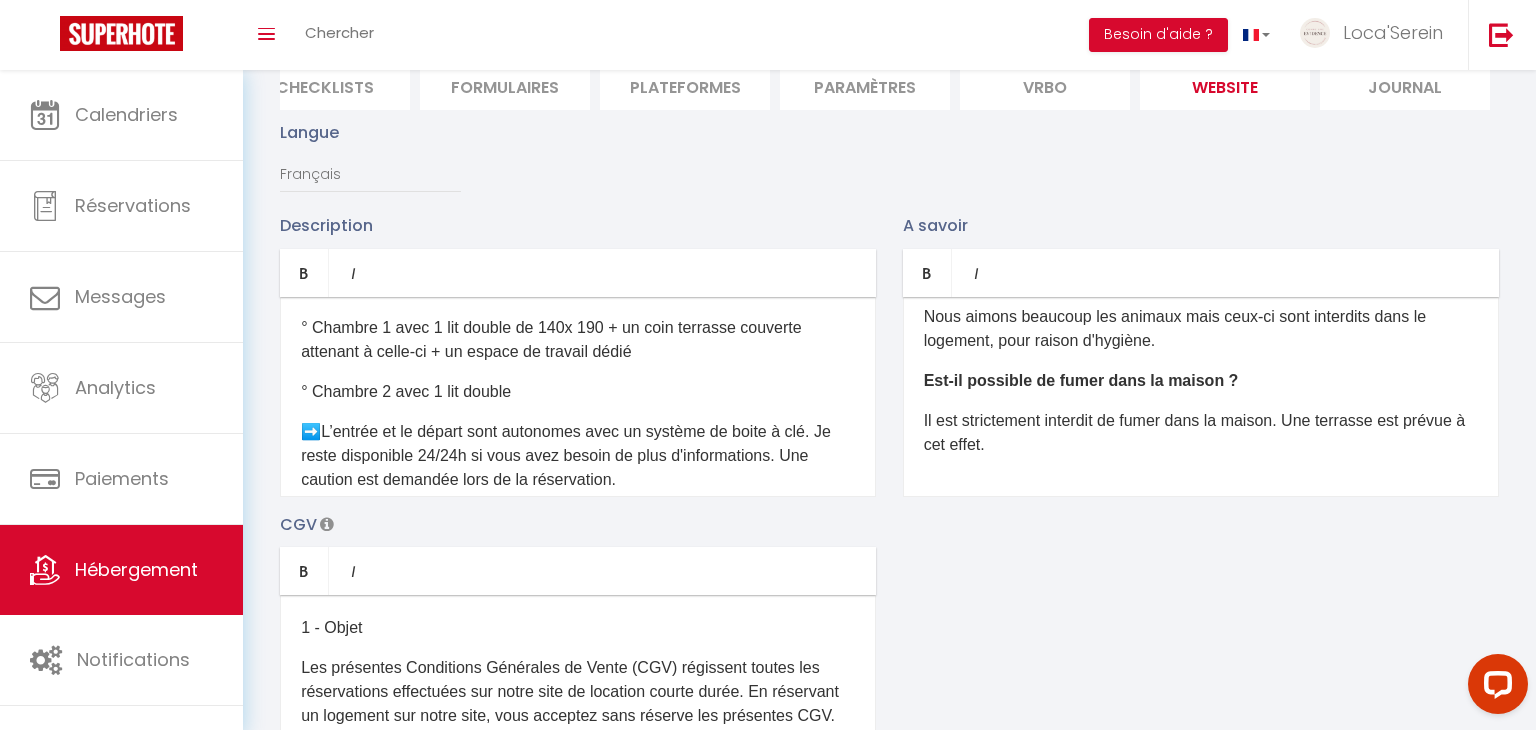 click on "° Chambre 2 avec 1 lit double" at bounding box center (578, 392) 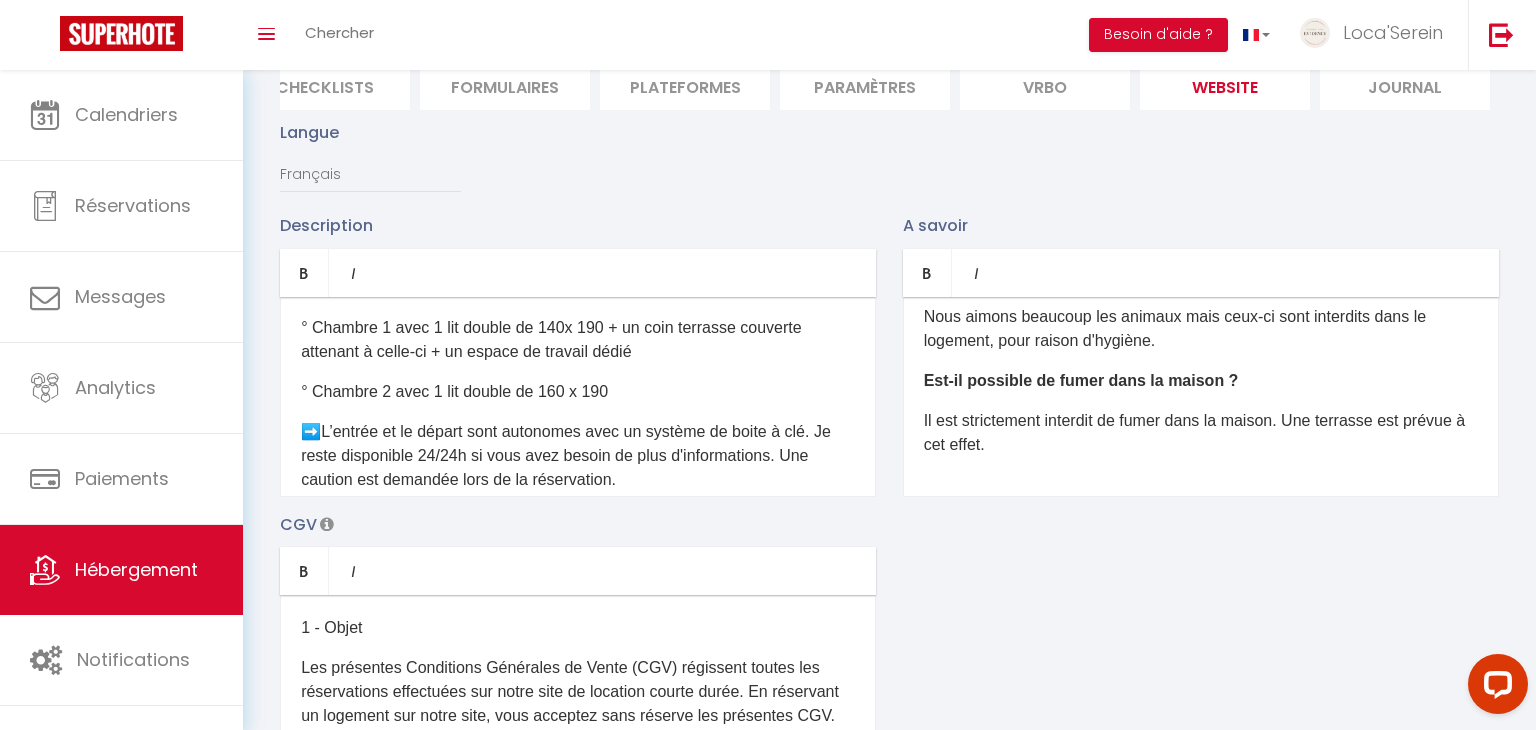 click on "° Chambre 1 avec 1 lit double de 140x 190 + un coin terrasse couverte attenant à celle-ci + un espace de travail dédié" at bounding box center [578, 340] 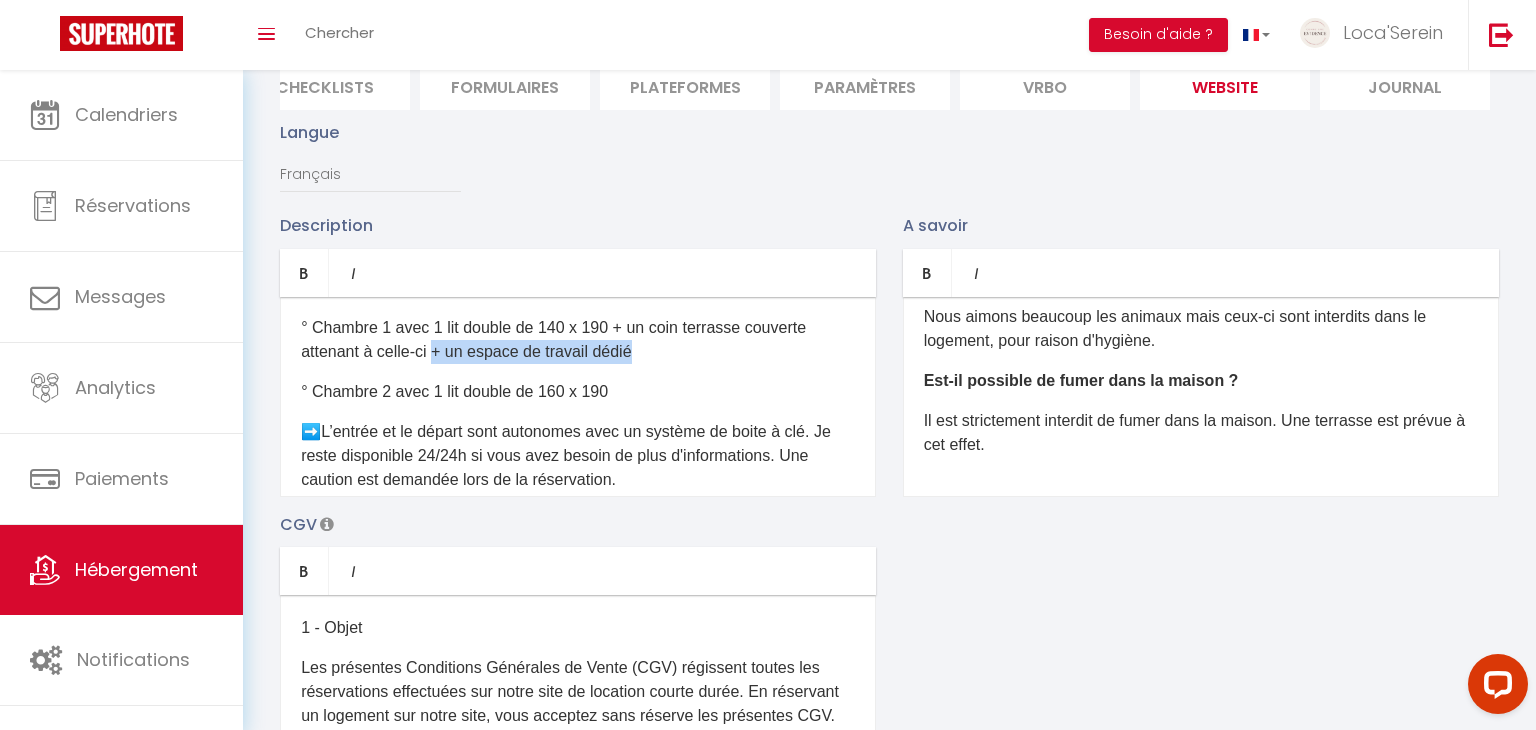 drag, startPoint x: 439, startPoint y: 349, endPoint x: 647, endPoint y: 360, distance: 208.29066 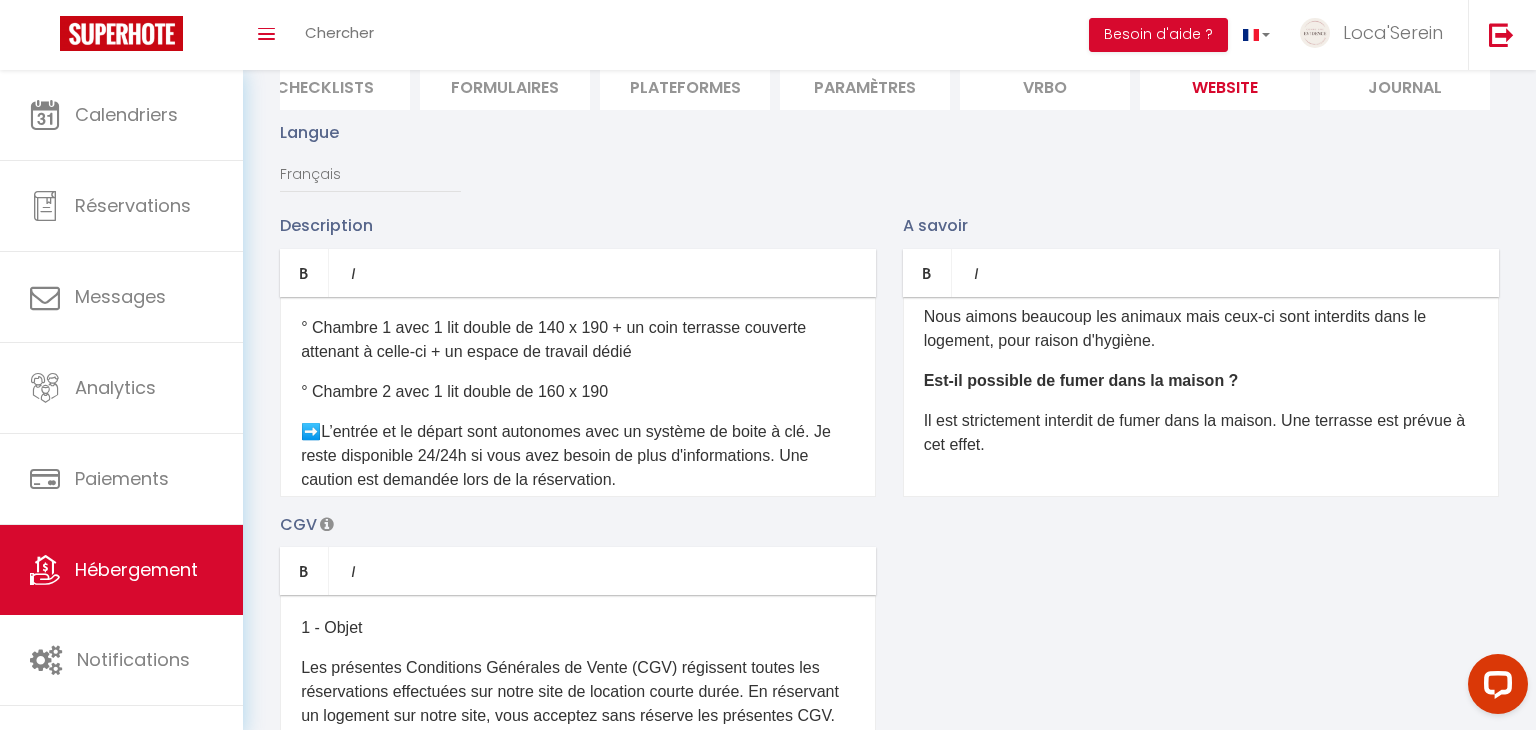 click on "° Chambre 2 avec 1 lit double de 160 x 190" at bounding box center (578, 392) 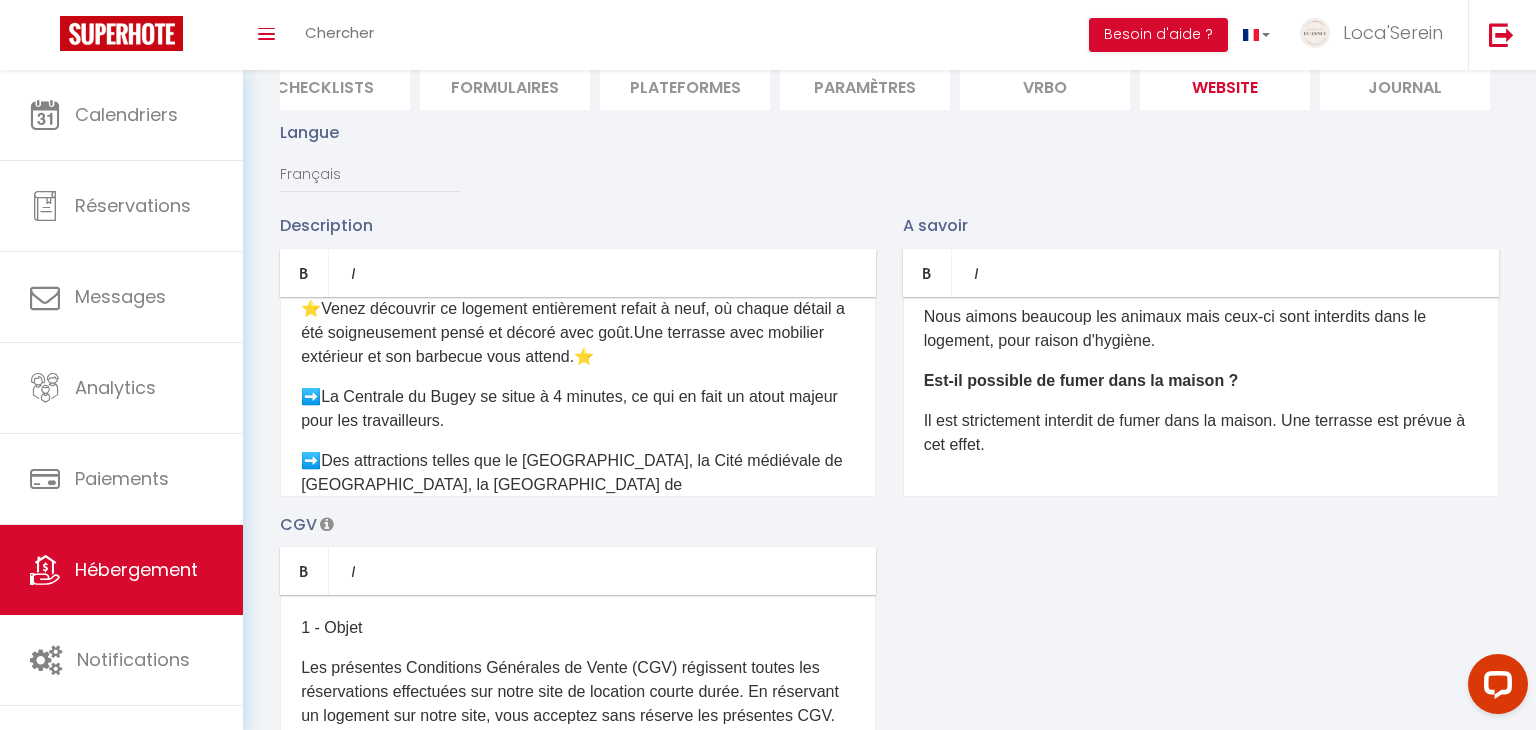 scroll, scrollTop: 0, scrollLeft: 0, axis: both 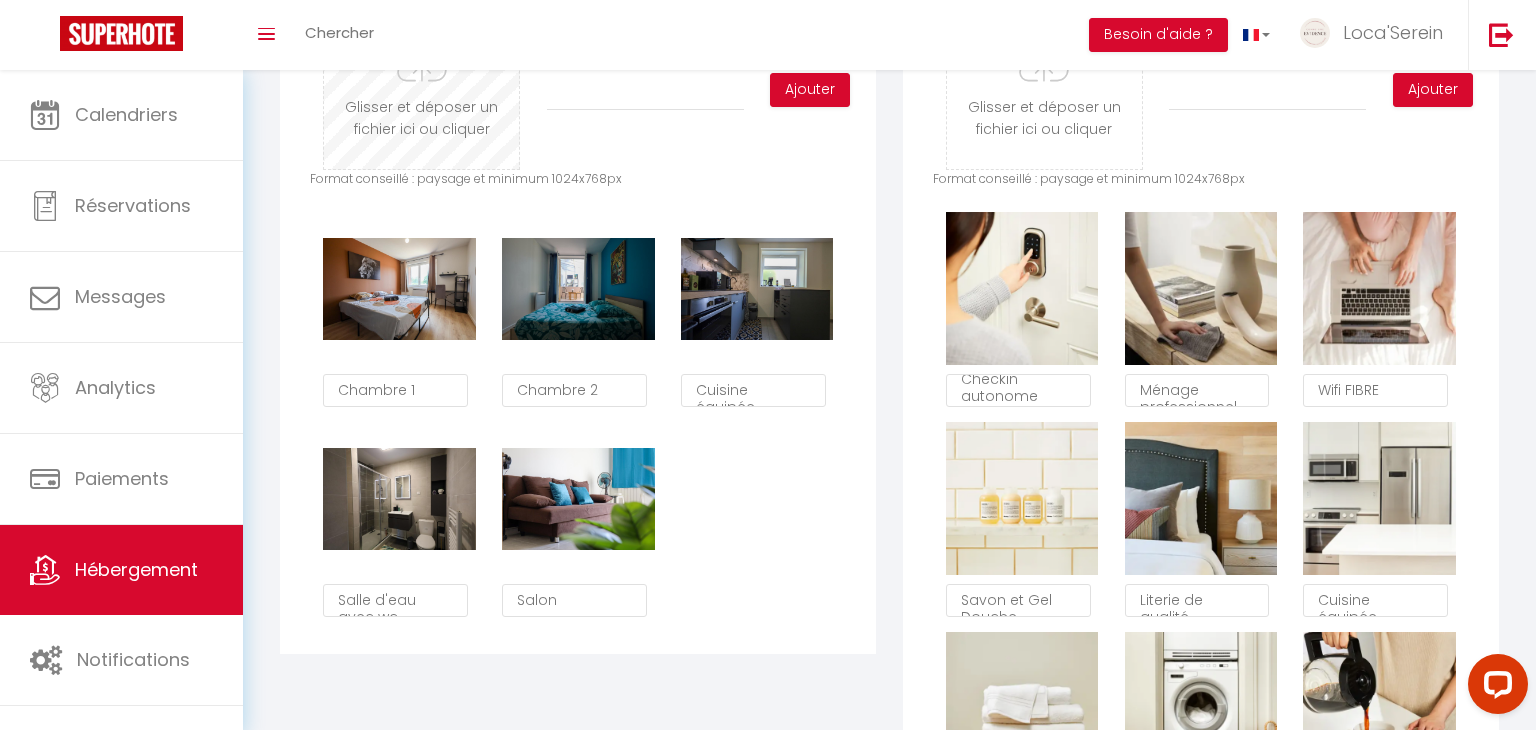 click at bounding box center (421, 90) 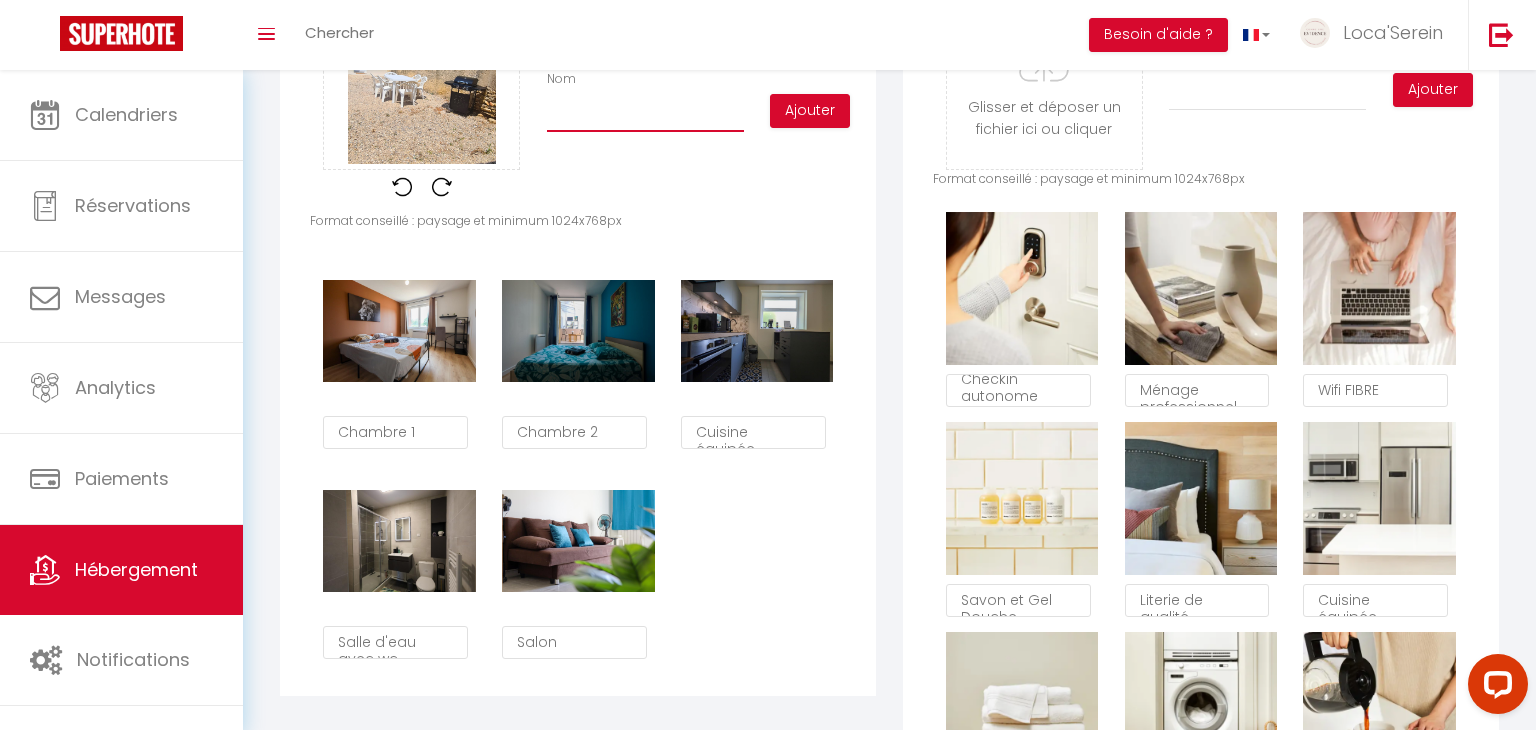 click on "Nom" at bounding box center (645, 114) 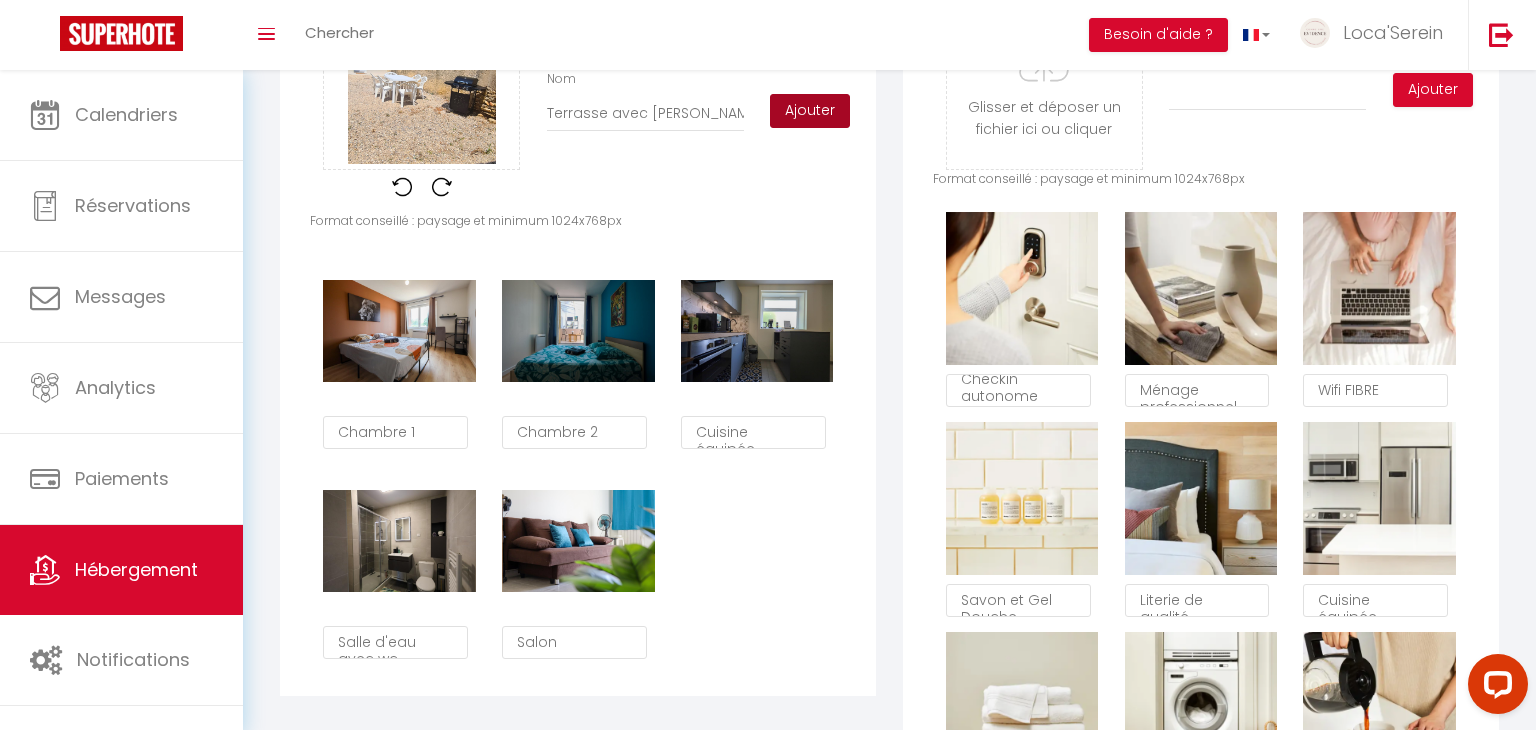click on "Ajouter" at bounding box center (810, 111) 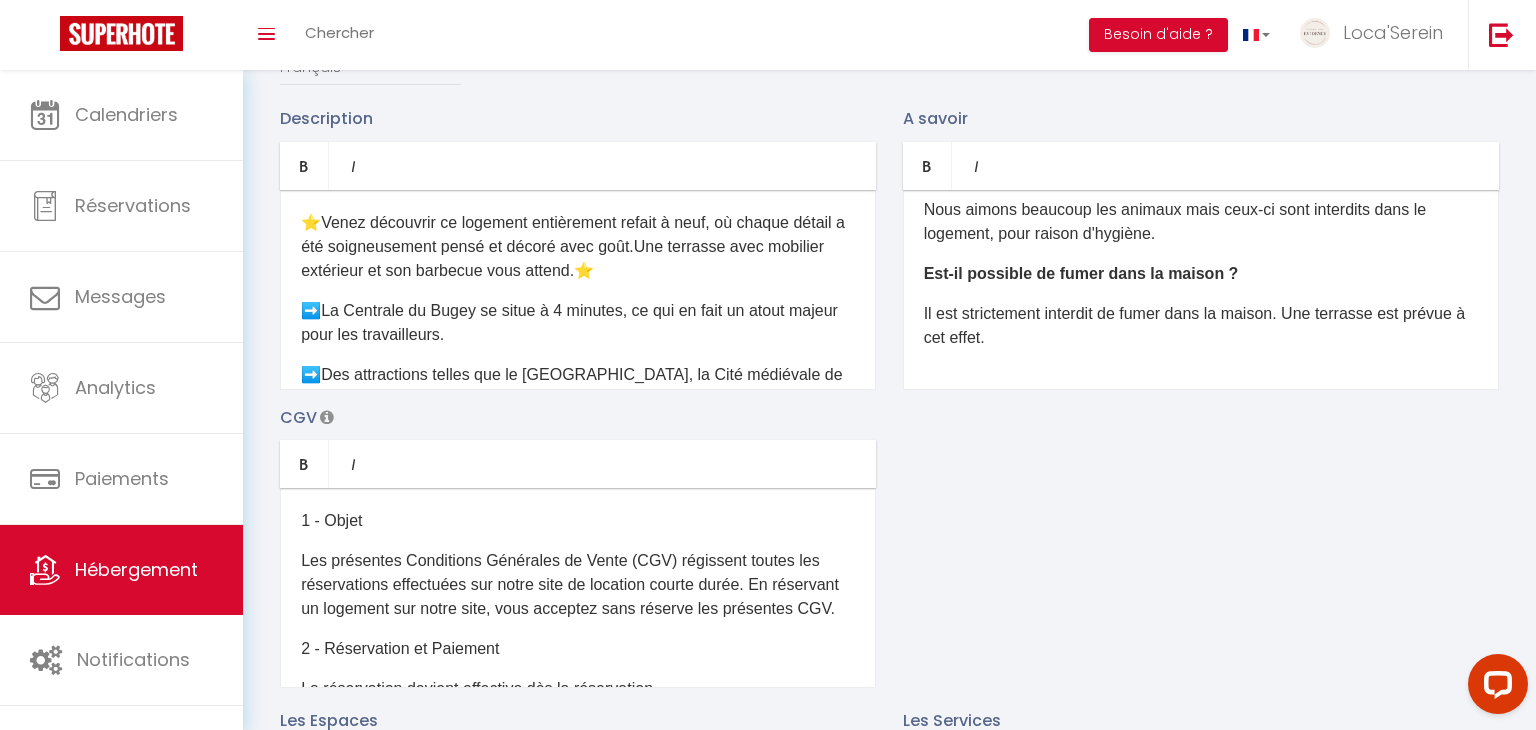scroll, scrollTop: 0, scrollLeft: 0, axis: both 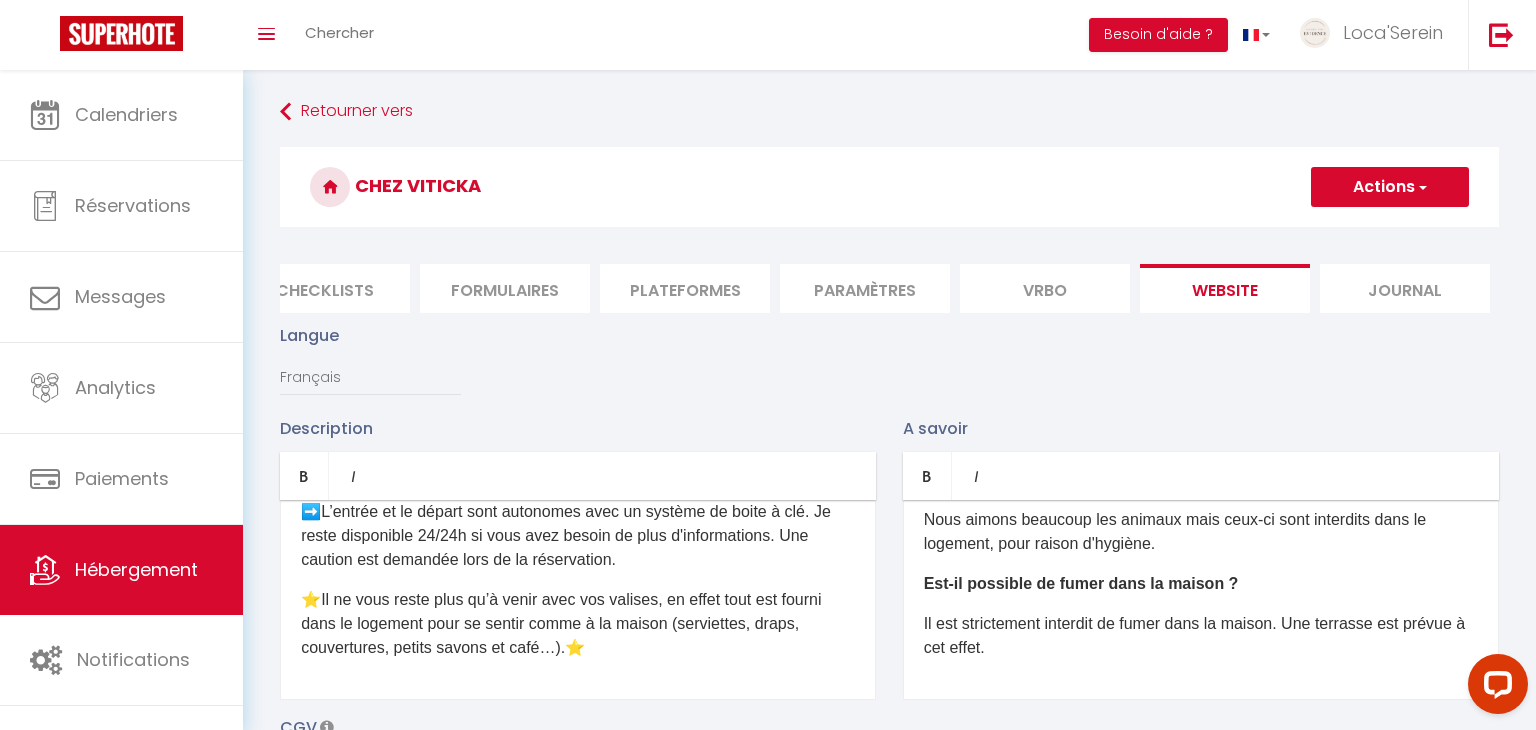 click on "⭐ Venez découvrir ce logement entièrement refait à neuf, où chaque détail a été soigneusement pensé et décoré avec goût.  ​ Une terrasse avec mobilier extérieur et son barbecue vous attend.⭐​​
➡️La Centrale du Bugey se situe à 4 minutes, ce qui en fait un atout majeur pour les travailleurs.
➡️Des attractions telles que le Parc des Oiseaux, la Cité médiévale de Pérouges, la belle ville de Lyon, les Grottes de la Balme et bien d'autres encore.​
🅿️ Profitez de deux places de parking privées juste devant votre logement. ​
➡️​Ce logement dispose de 2 chambres :
° Chambre 1 avec 1 lit double de 140 x 190 + un coin terrasse couverte attenant à celle-ci + un espace de travail dédié
° Chambre 2 avec 1 lit double de 160 x 190  + un espace de travail dédié ​" at bounding box center (578, 600) 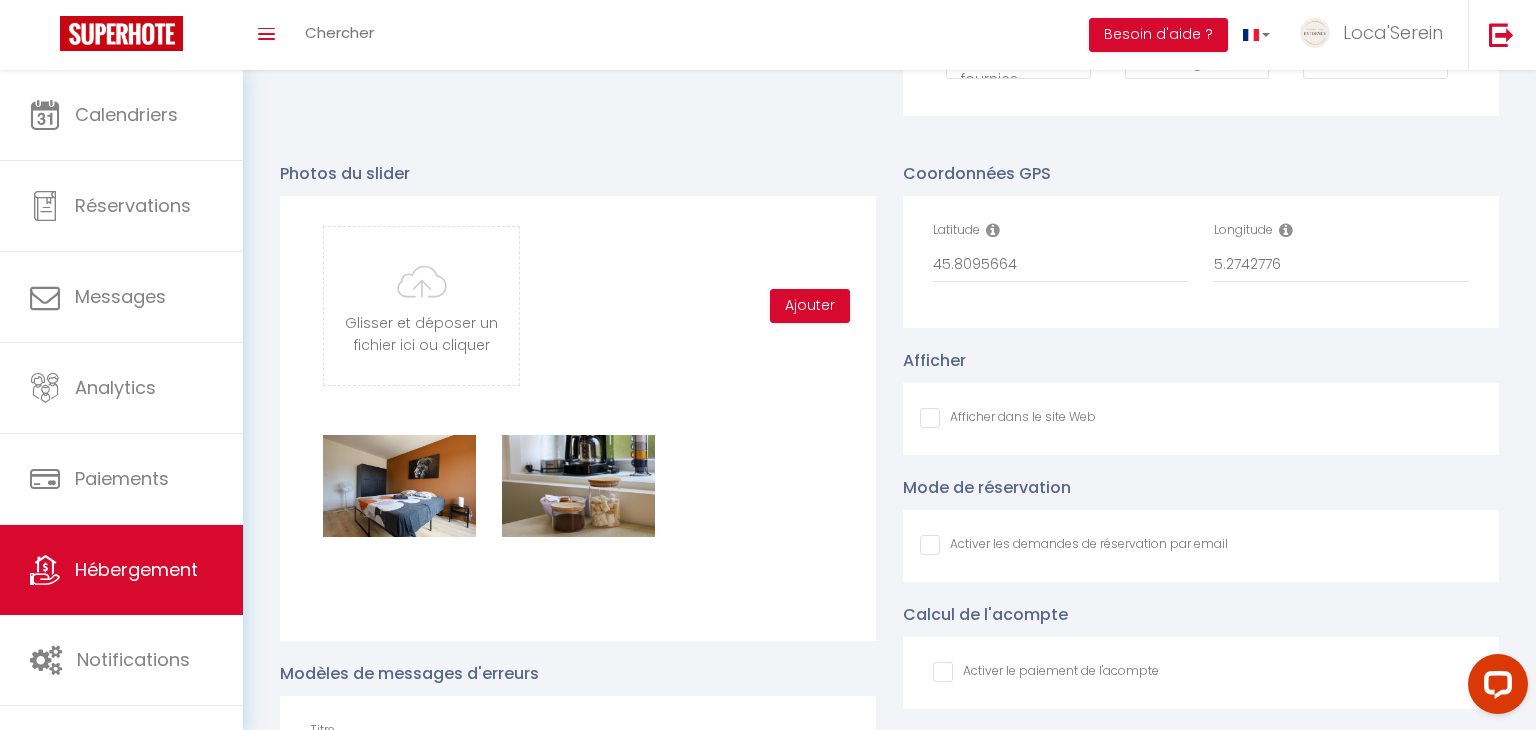 scroll, scrollTop: 1827, scrollLeft: 0, axis: vertical 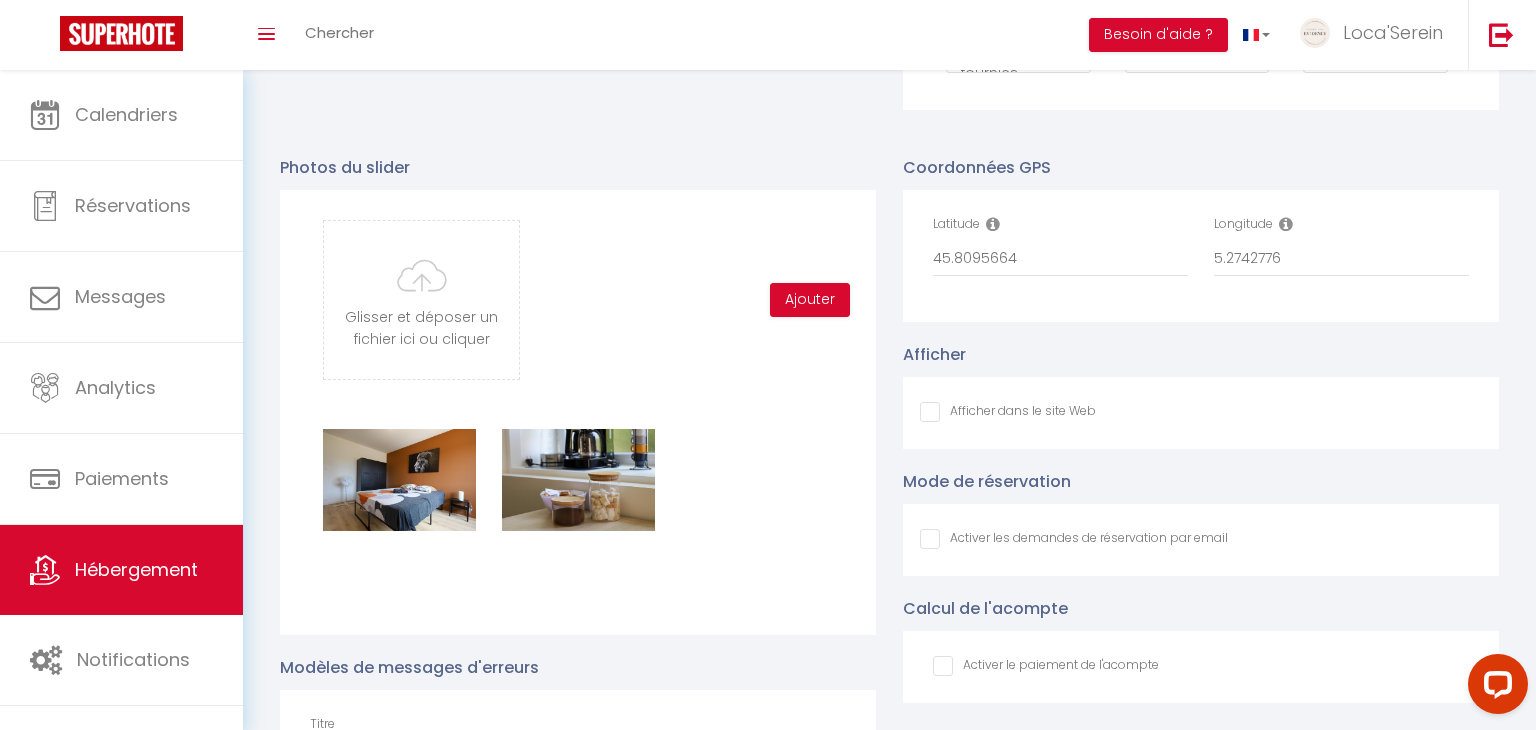 click on "Afficher dans le site Web" at bounding box center [1018, 413] 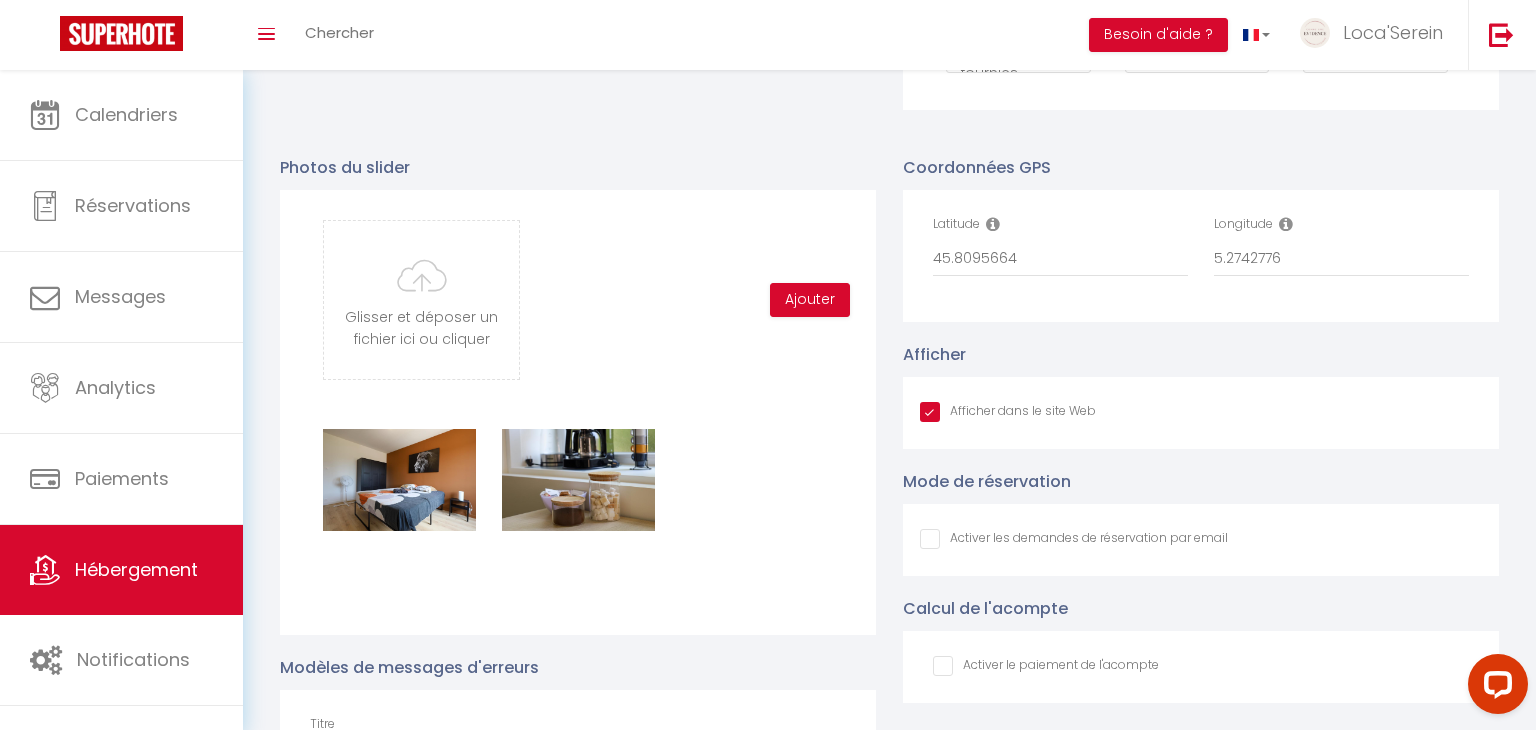 scroll, scrollTop: 0, scrollLeft: 0, axis: both 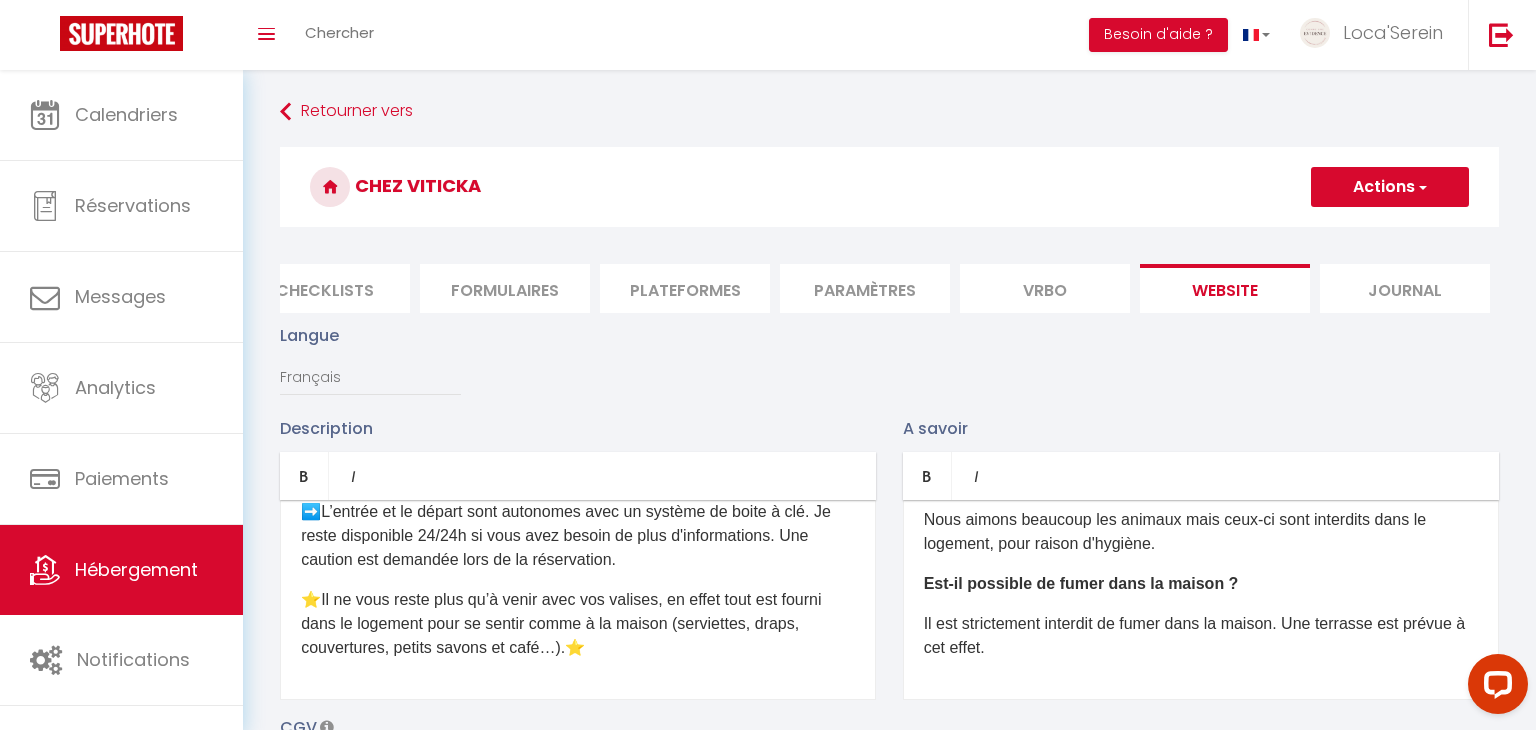 click on "Actions" at bounding box center [1390, 187] 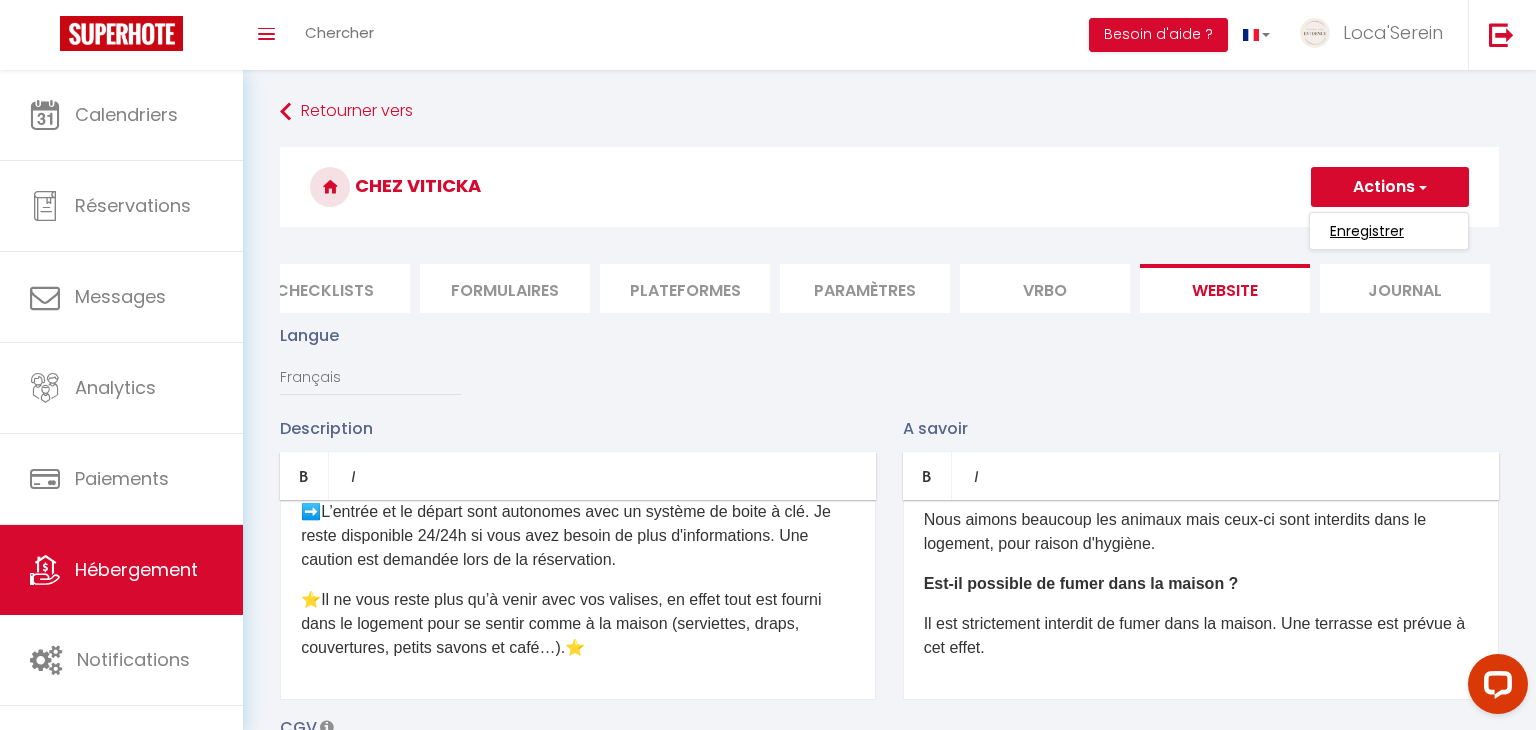 click on "Enregistrer" at bounding box center [1367, 231] 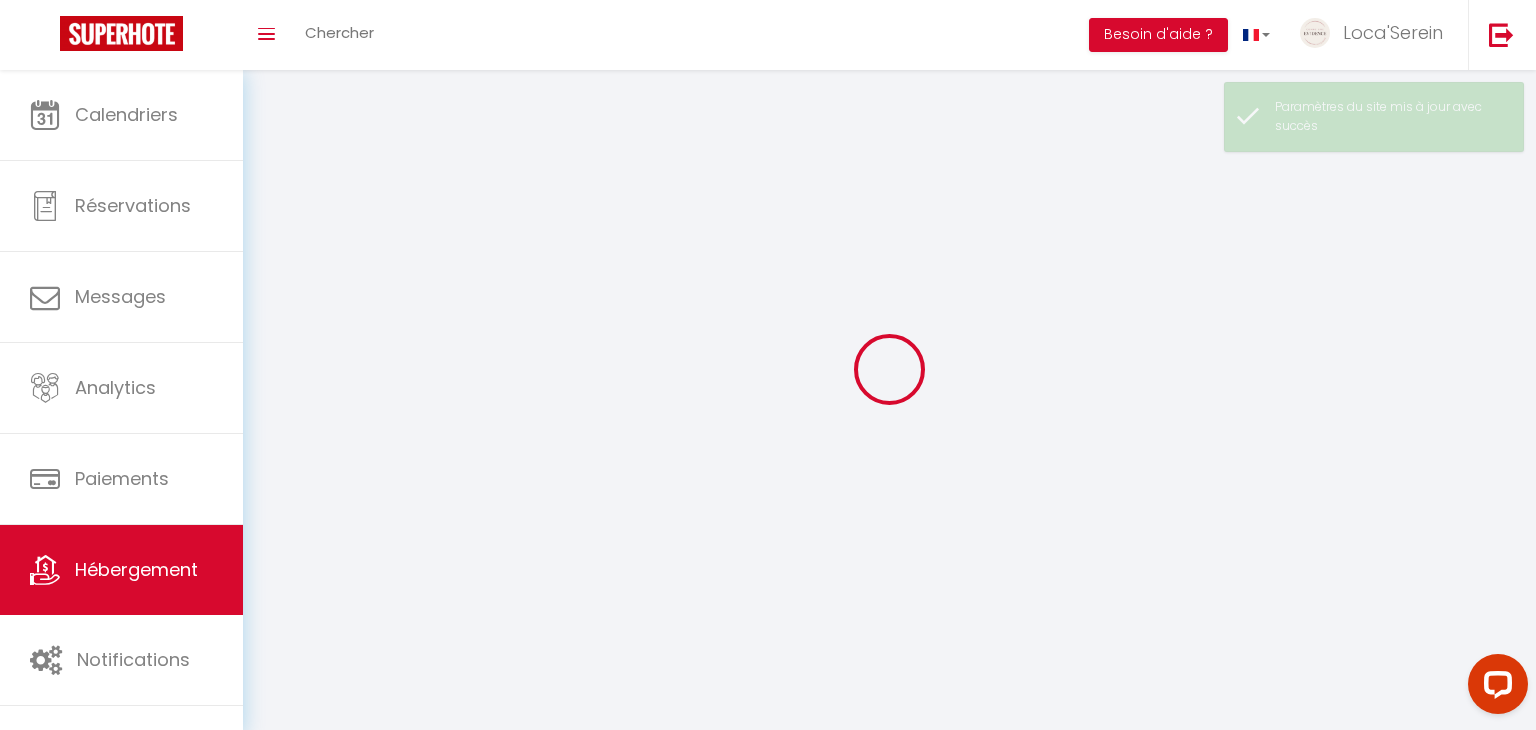 click at bounding box center (889, 369) 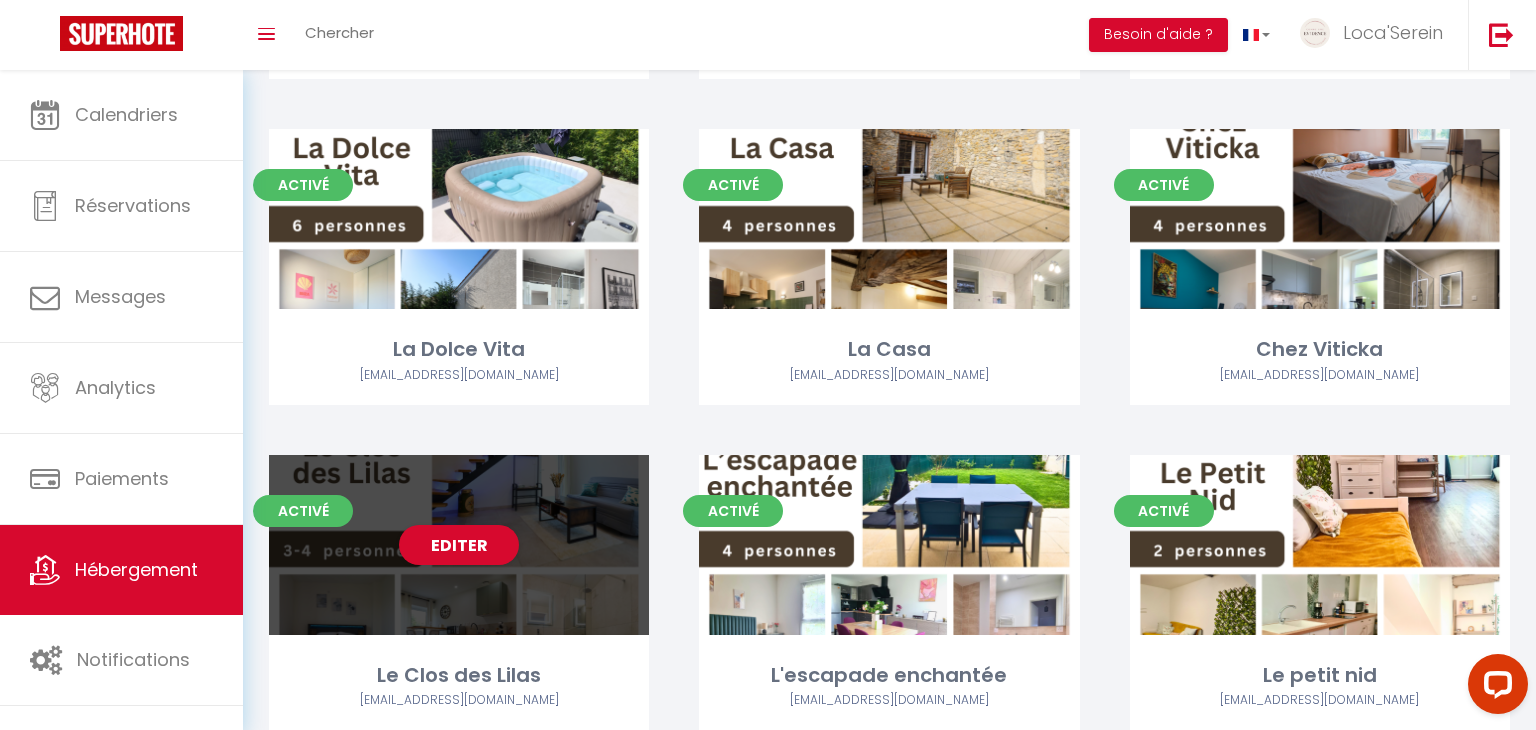 scroll, scrollTop: 720, scrollLeft: 0, axis: vertical 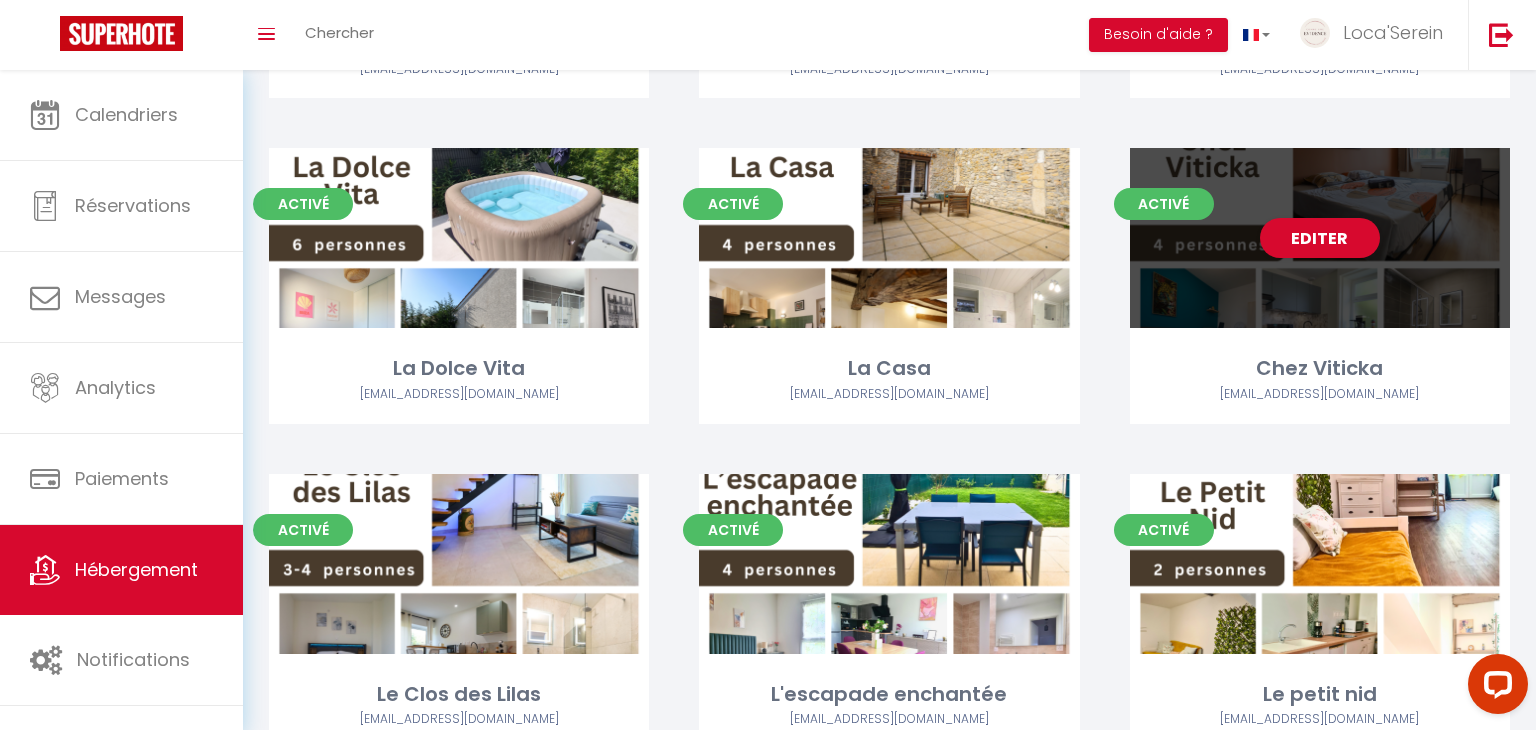 click on "Editer" at bounding box center (1320, 238) 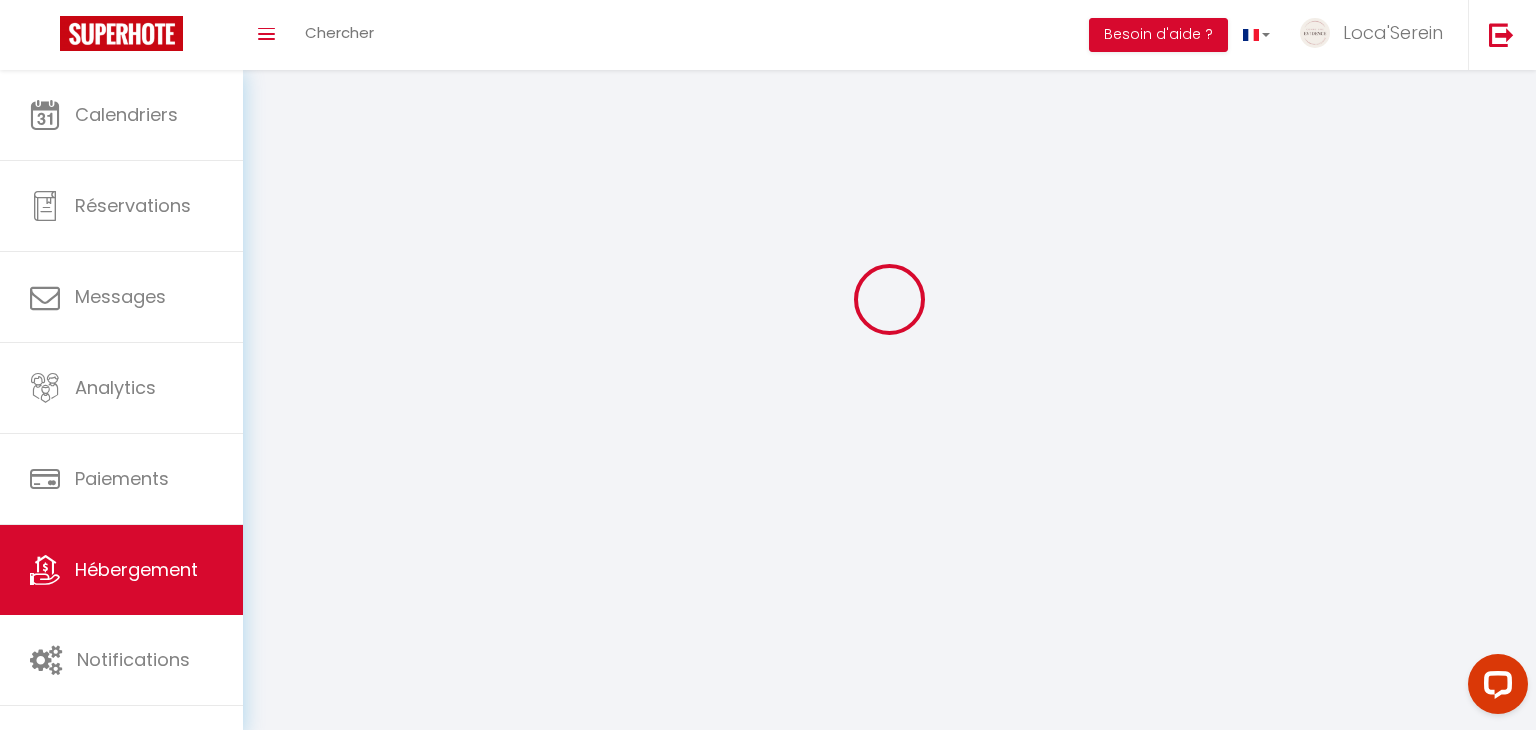 scroll, scrollTop: 0, scrollLeft: 0, axis: both 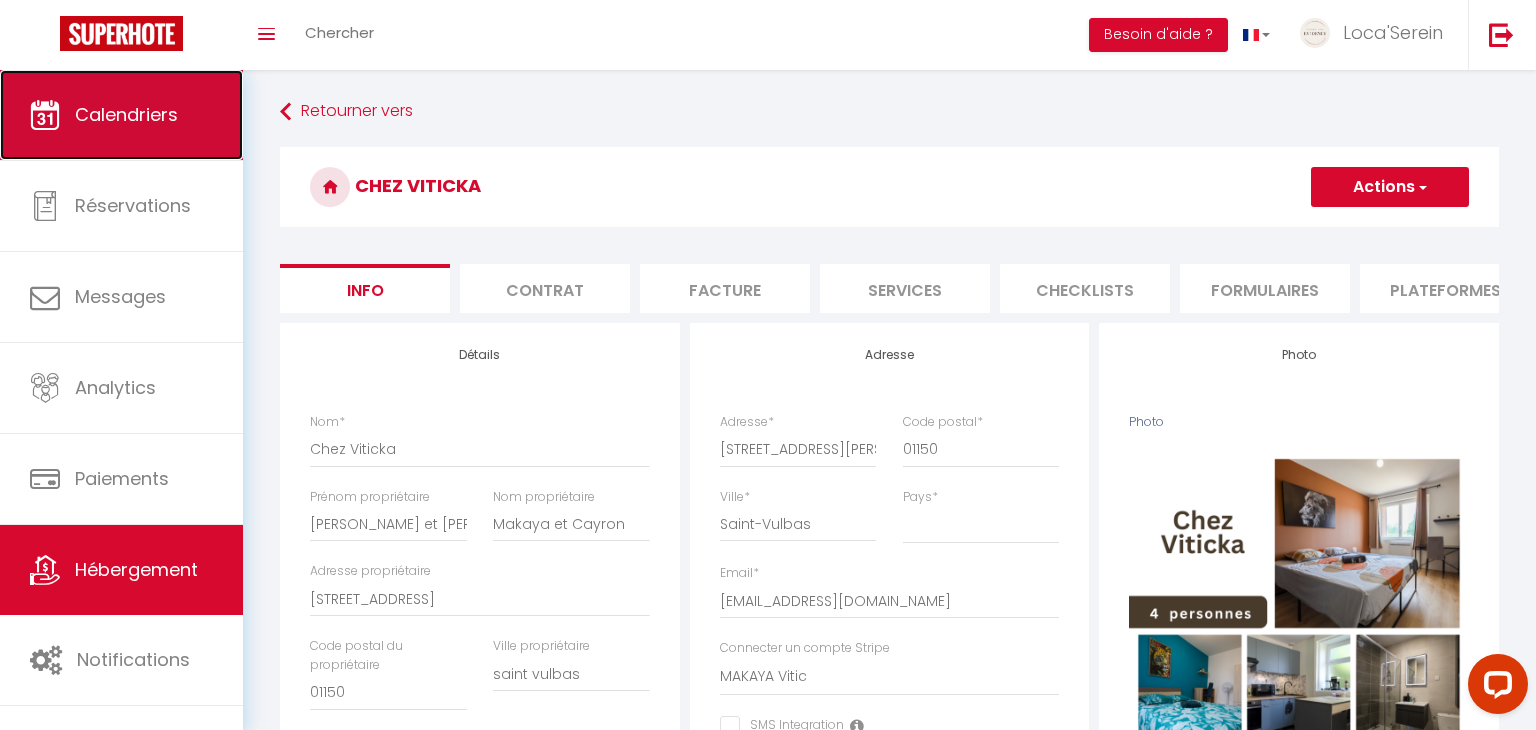 click on "Calendriers" at bounding box center (126, 114) 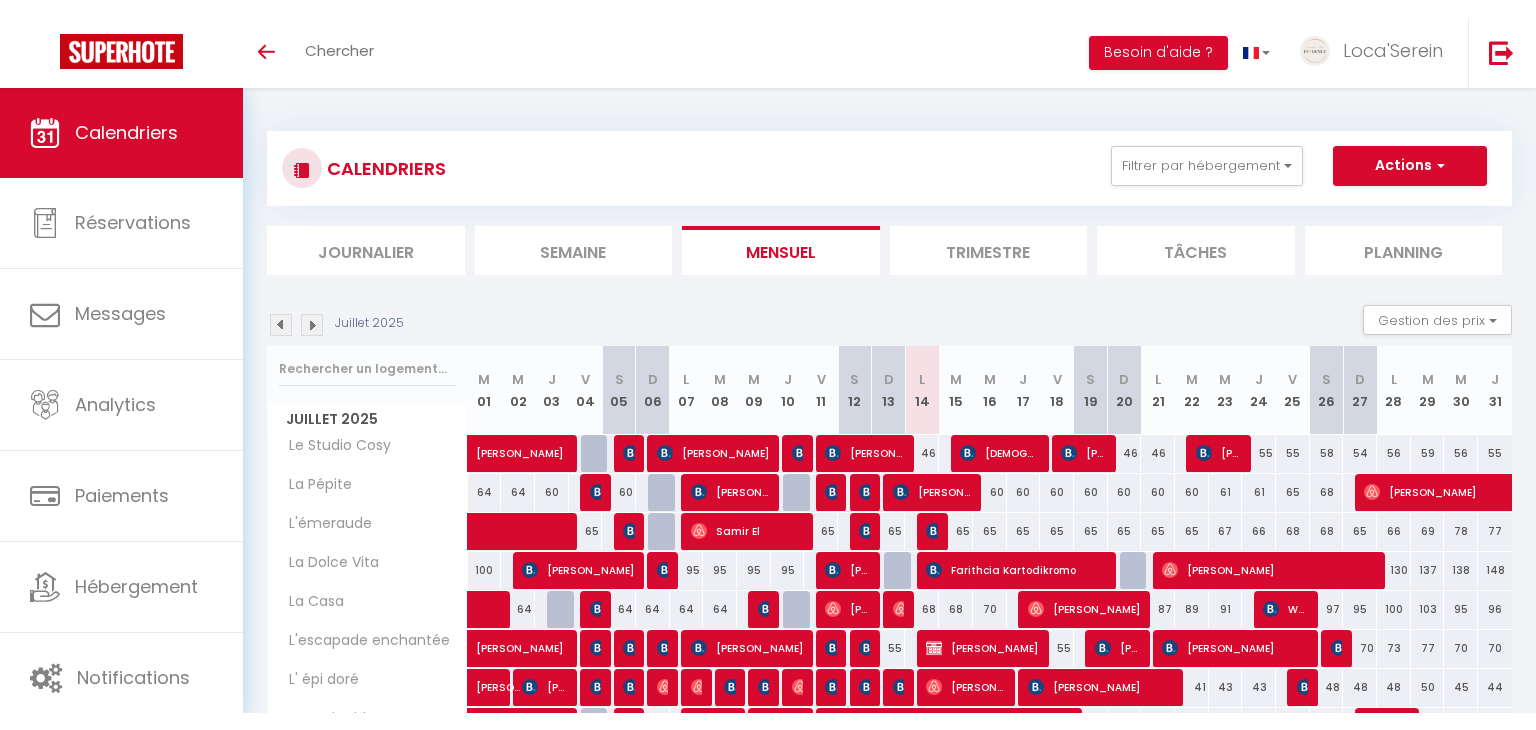 scroll, scrollTop: 0, scrollLeft: 0, axis: both 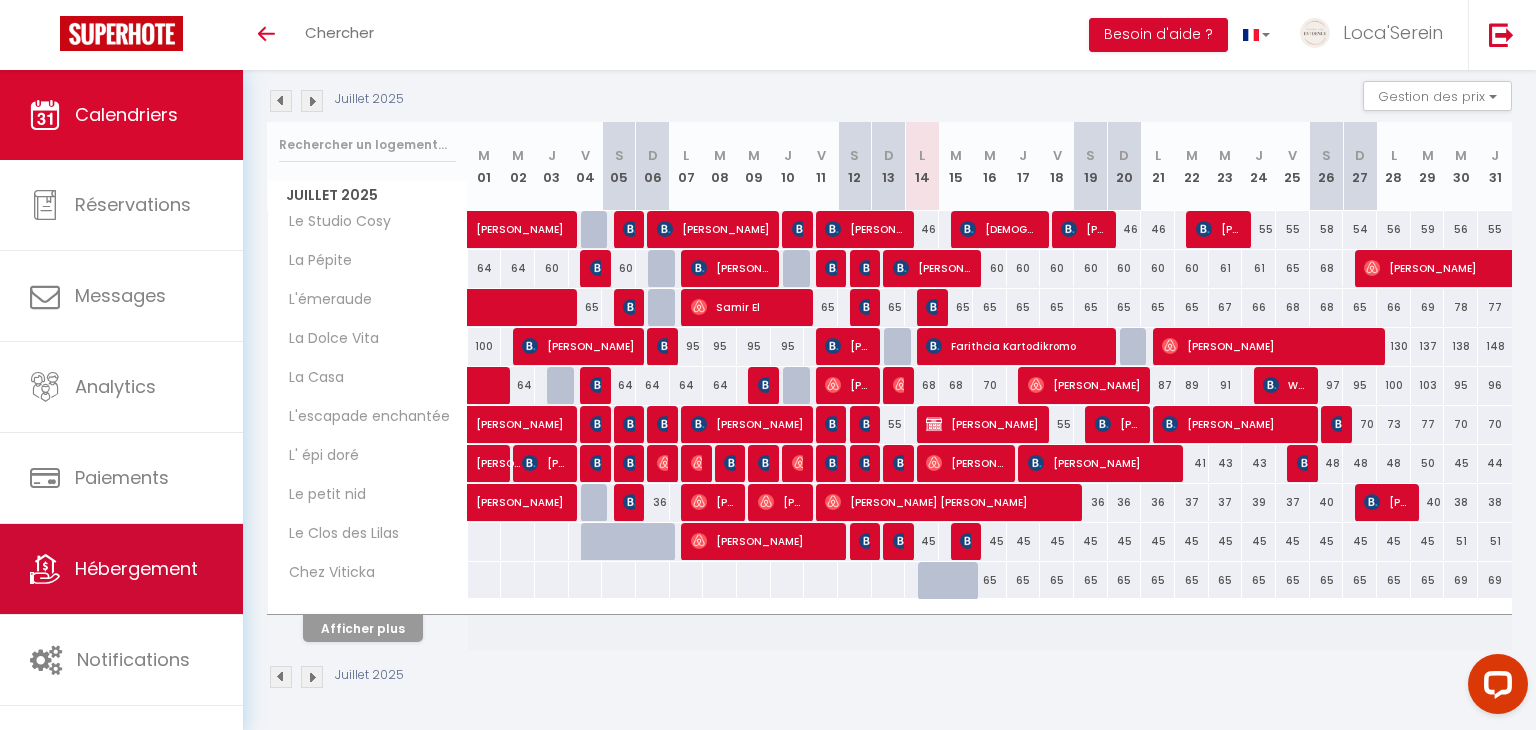 click on "Hébergement" at bounding box center (136, 568) 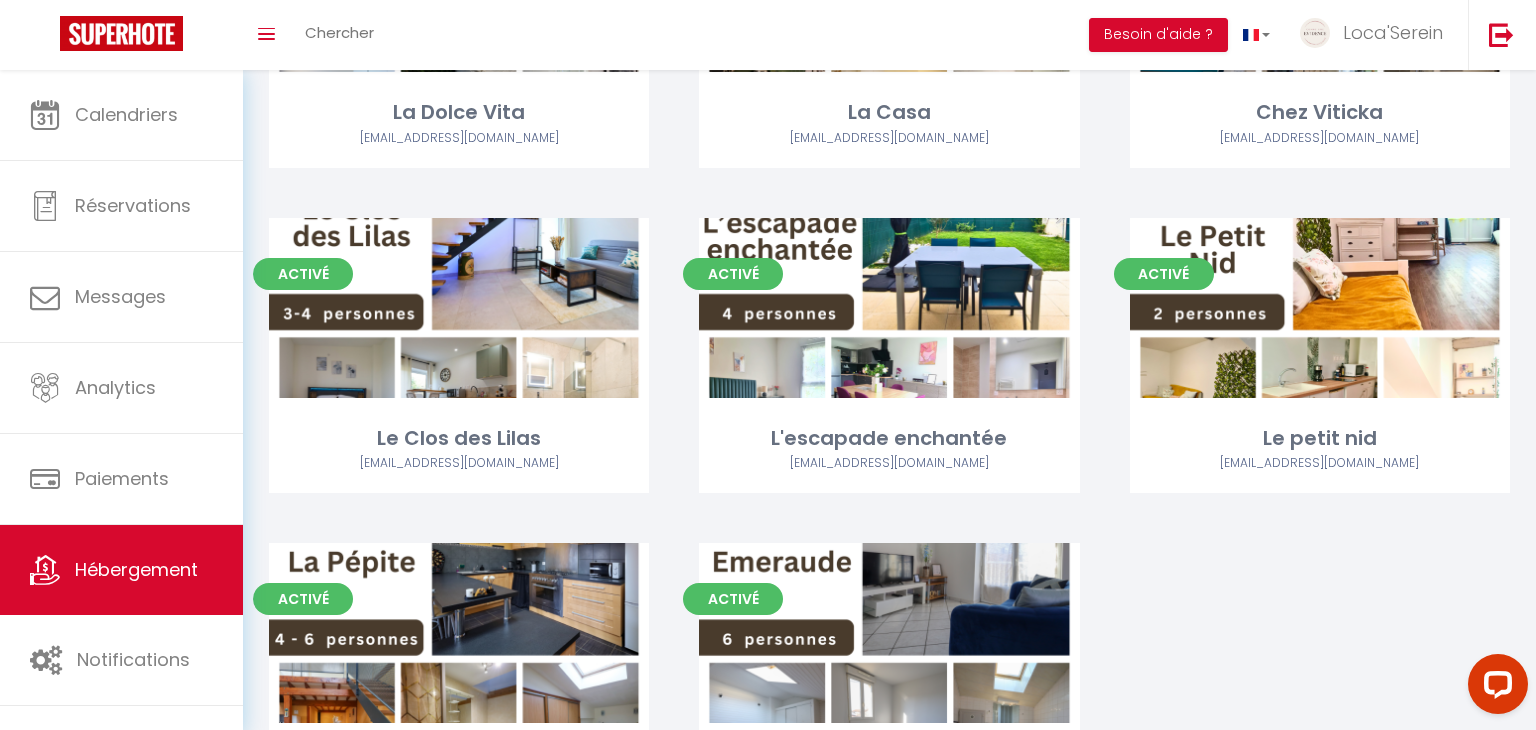 scroll, scrollTop: 977, scrollLeft: 0, axis: vertical 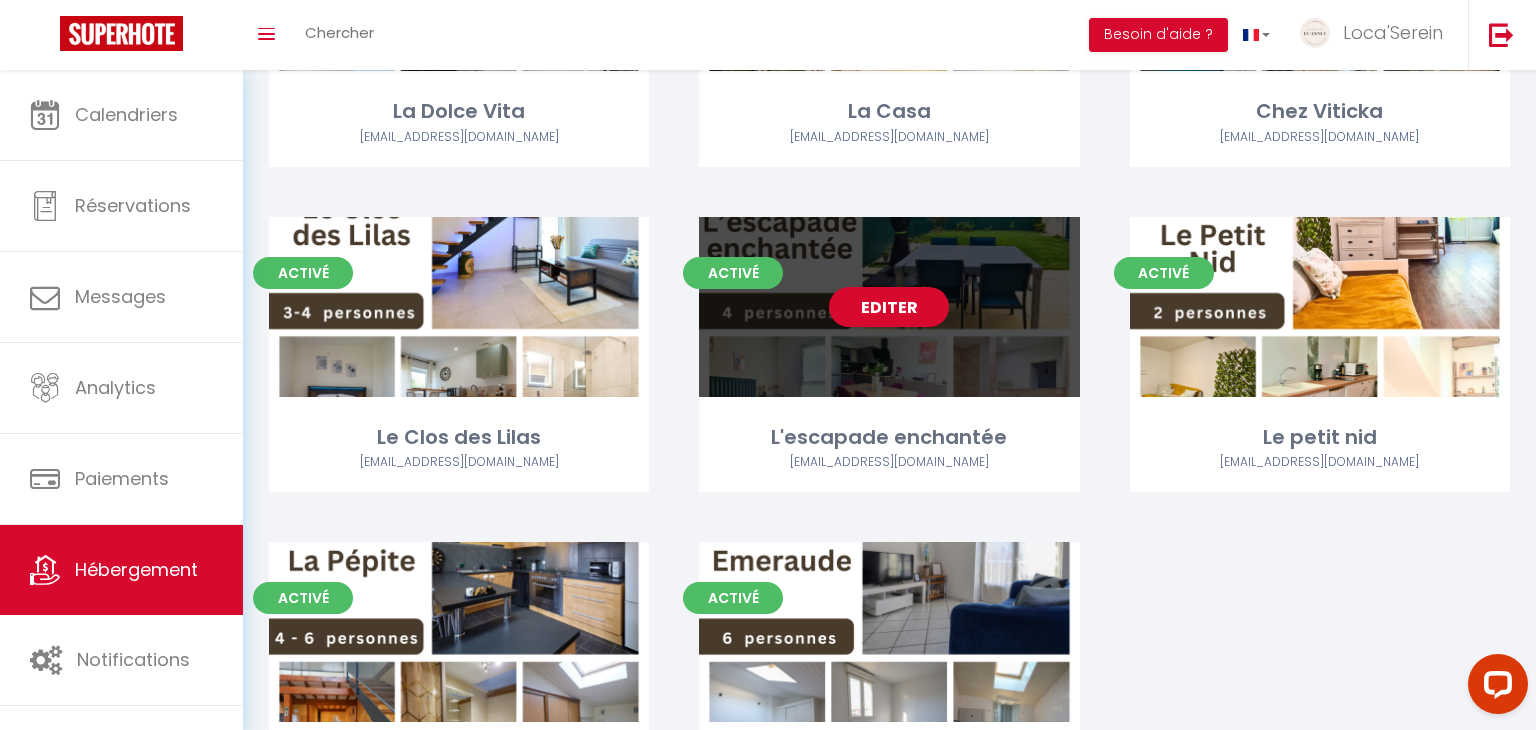 click on "Editer" at bounding box center (889, 307) 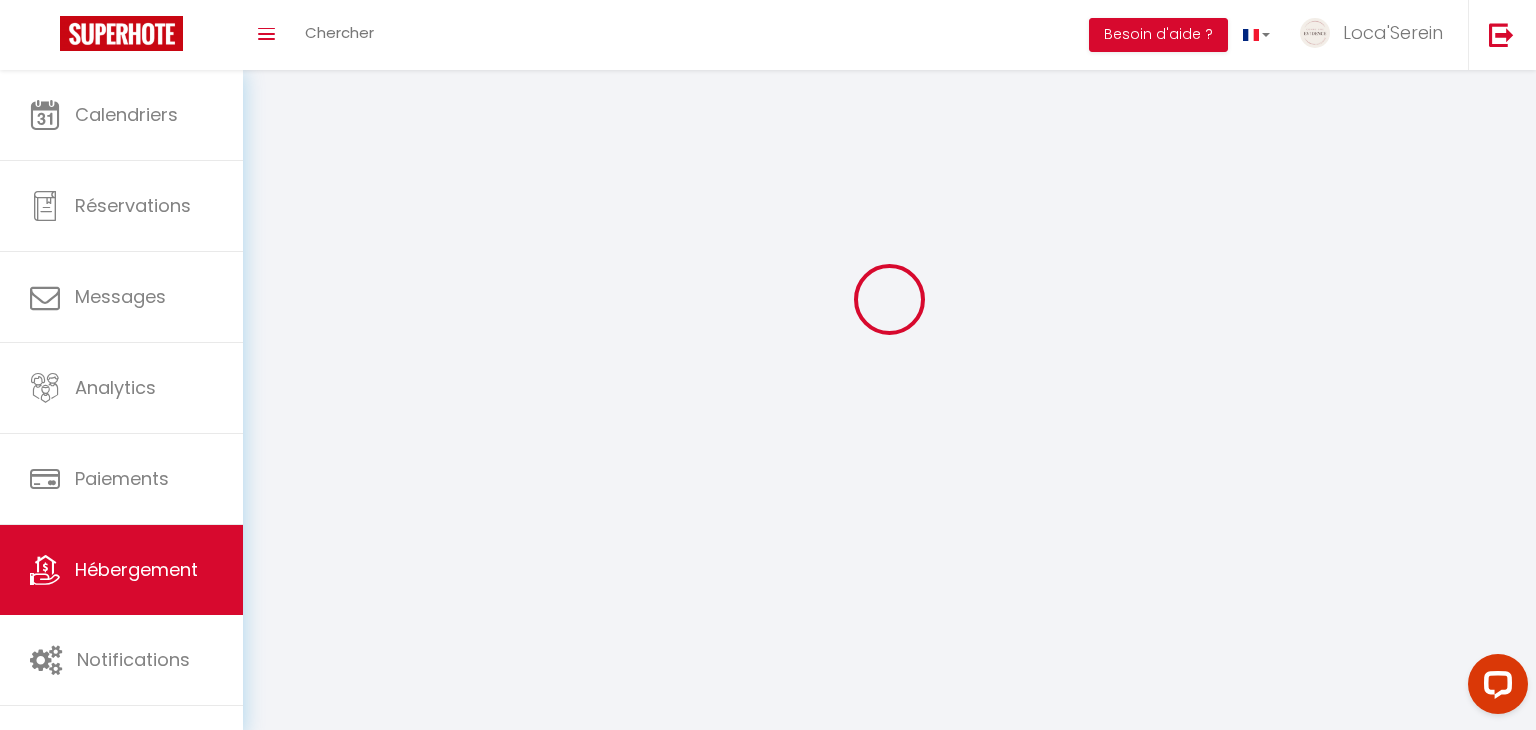 scroll, scrollTop: 0, scrollLeft: 0, axis: both 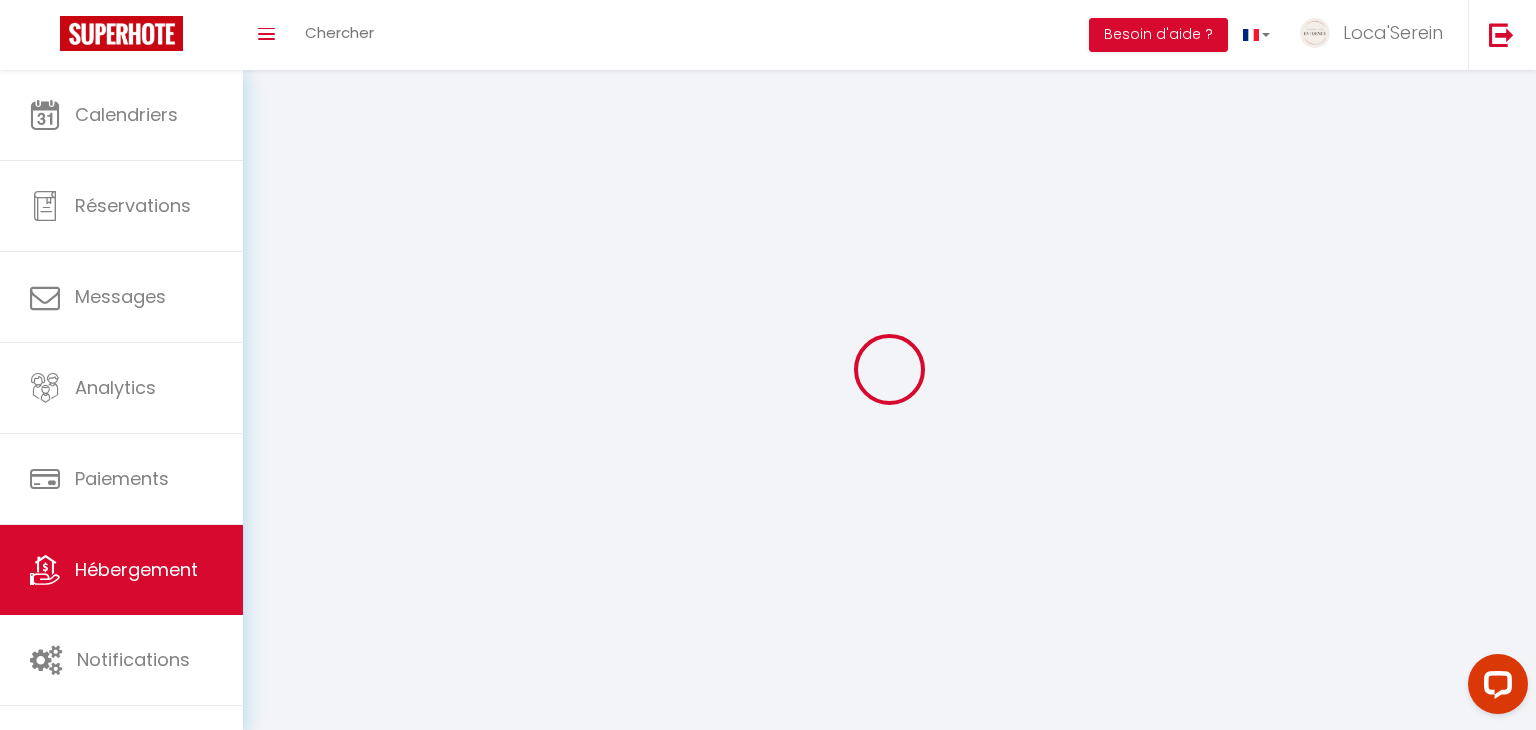 select 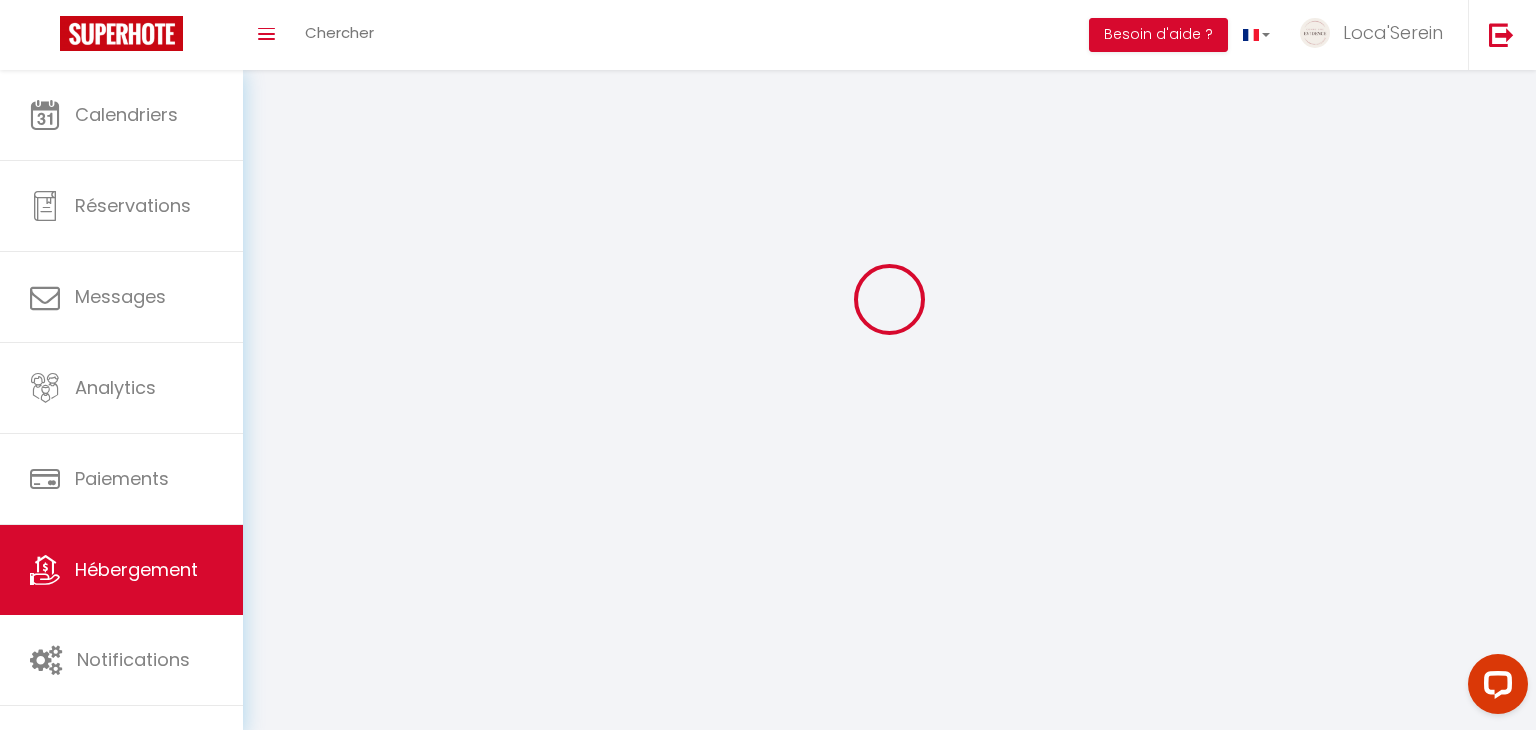 type on "L'escapade enchantée" 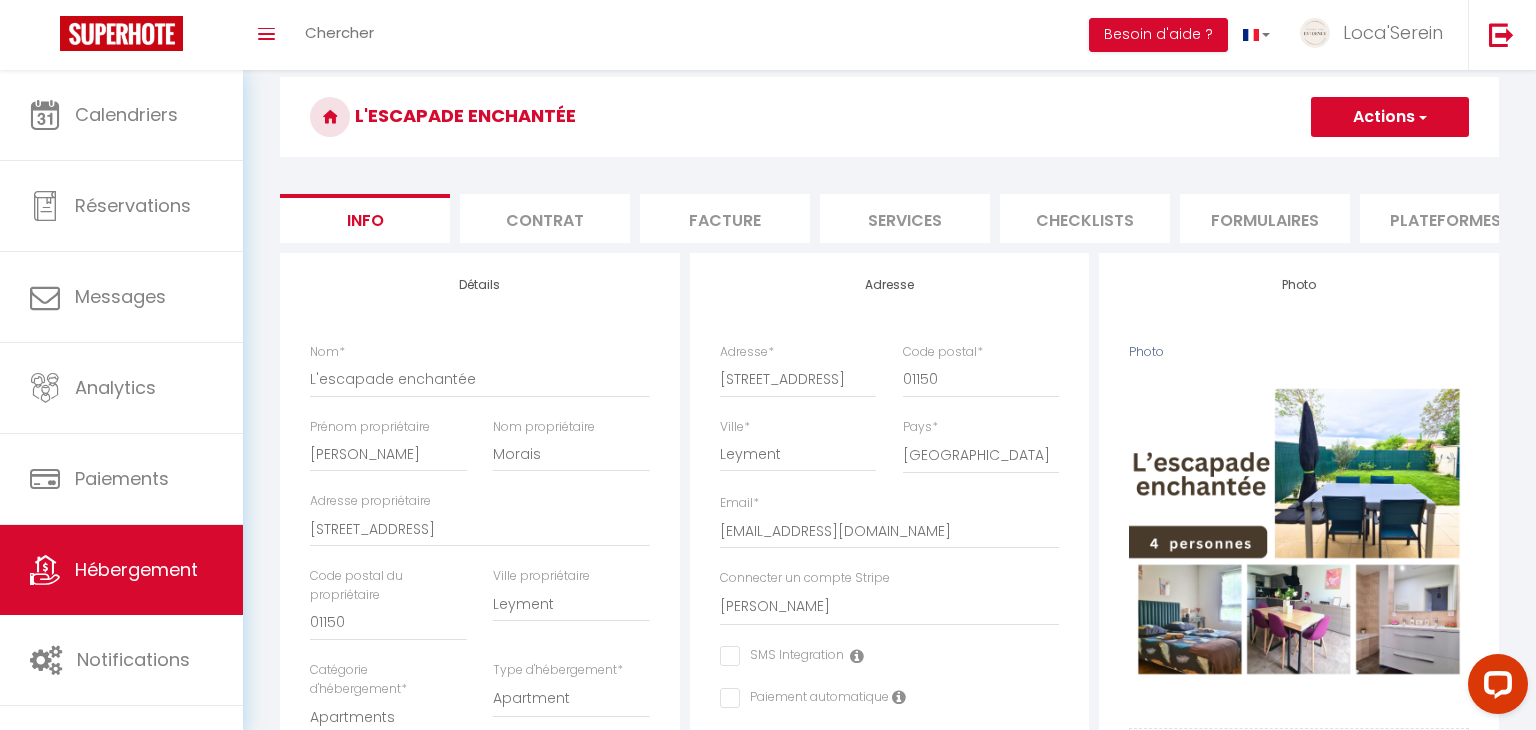scroll, scrollTop: 103, scrollLeft: 0, axis: vertical 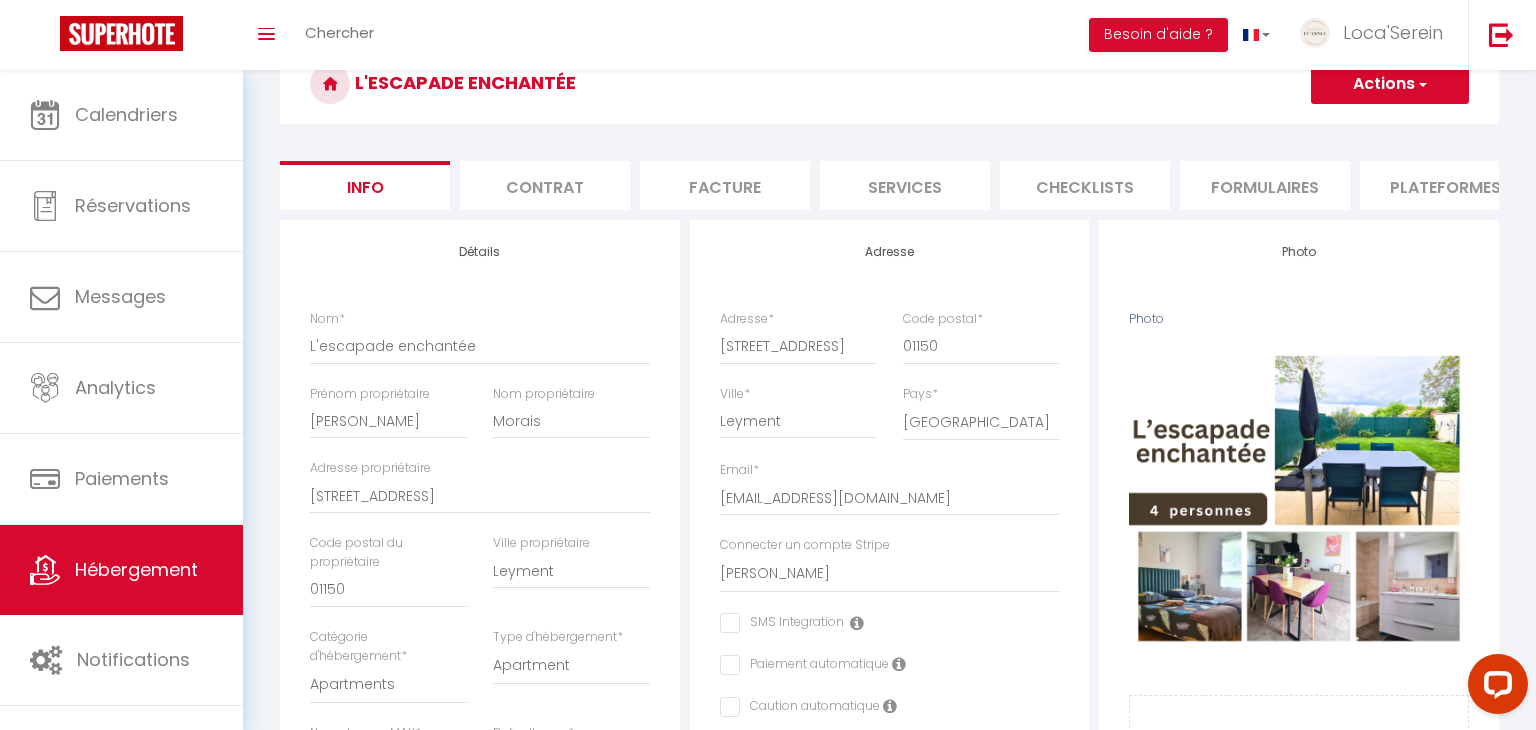 select 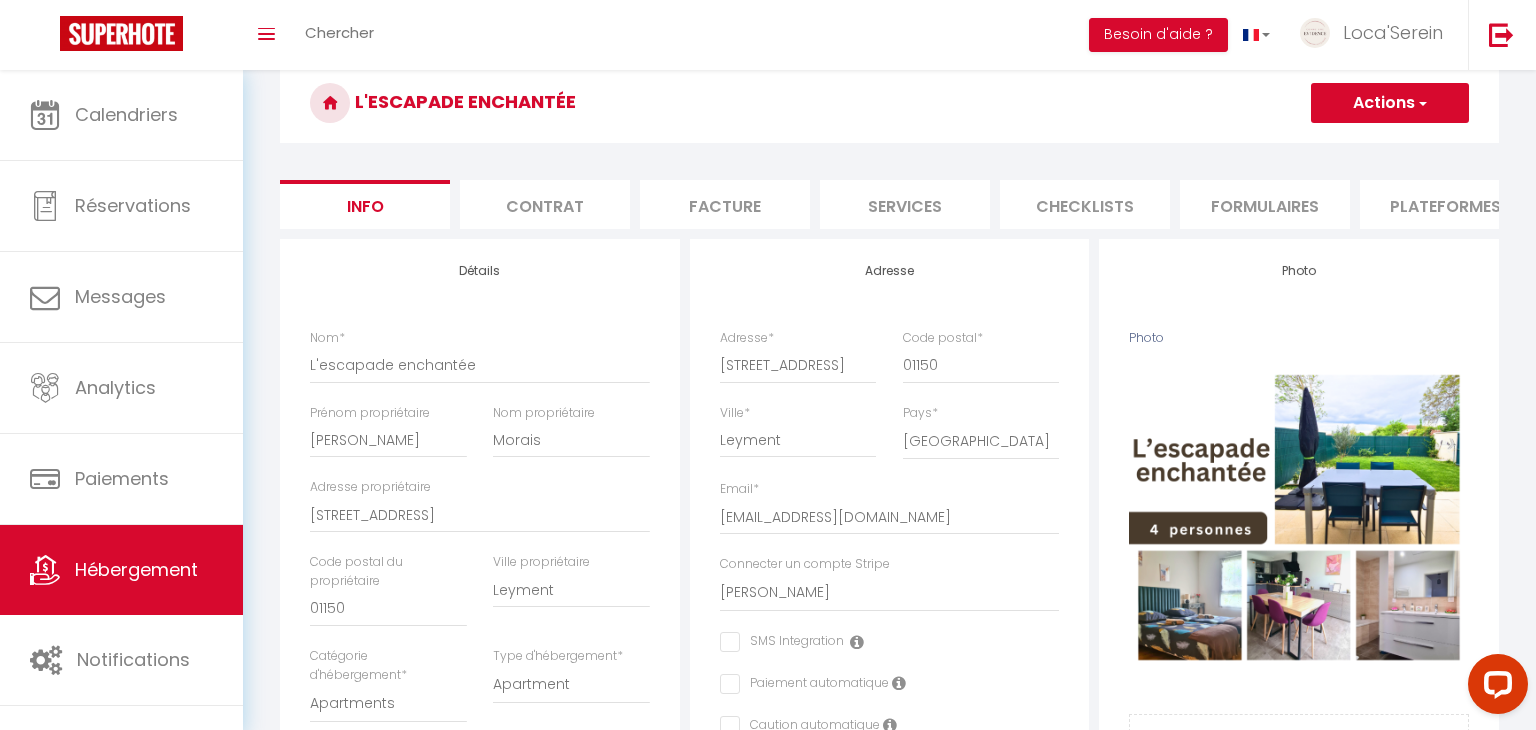 scroll, scrollTop: 0, scrollLeft: 0, axis: both 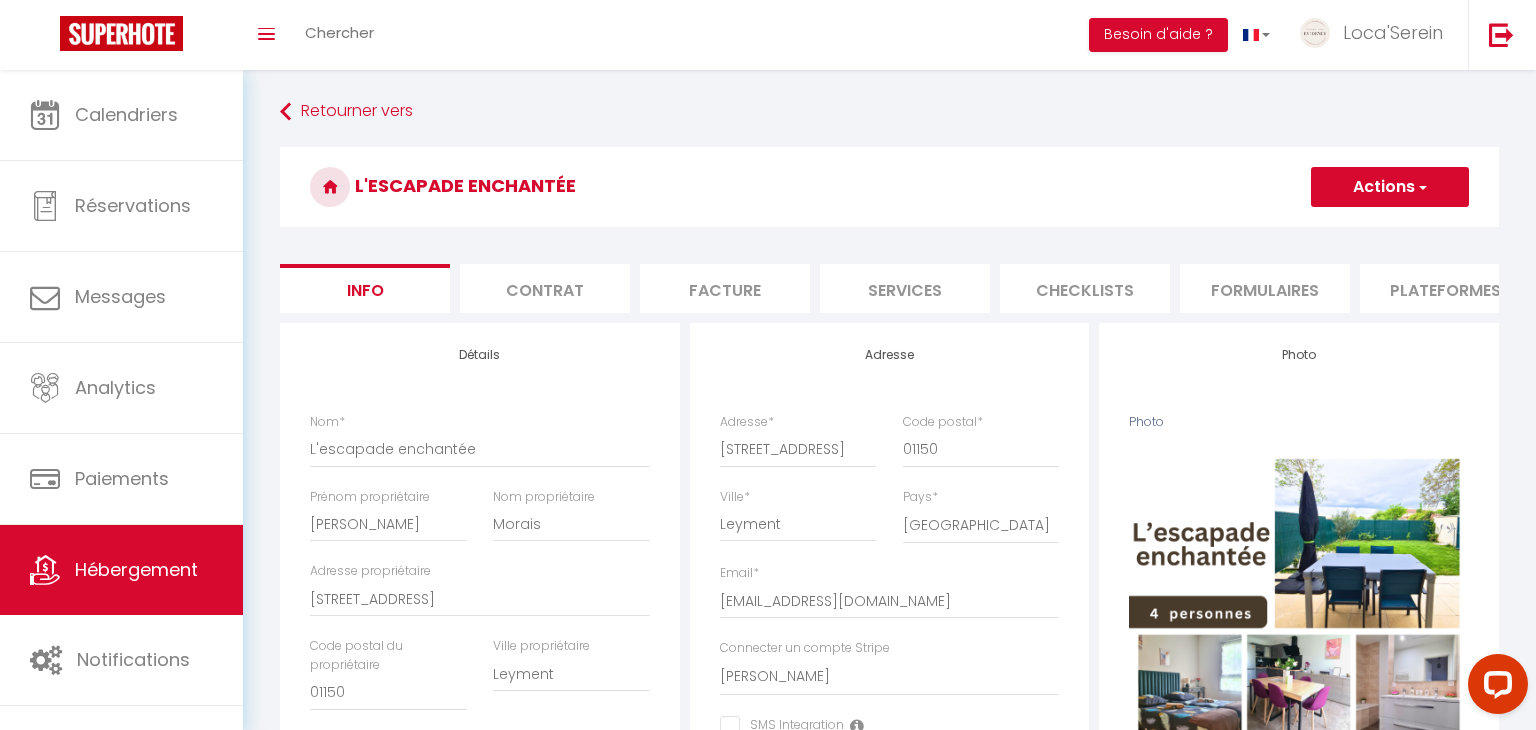 click on "Facture" at bounding box center [725, 288] 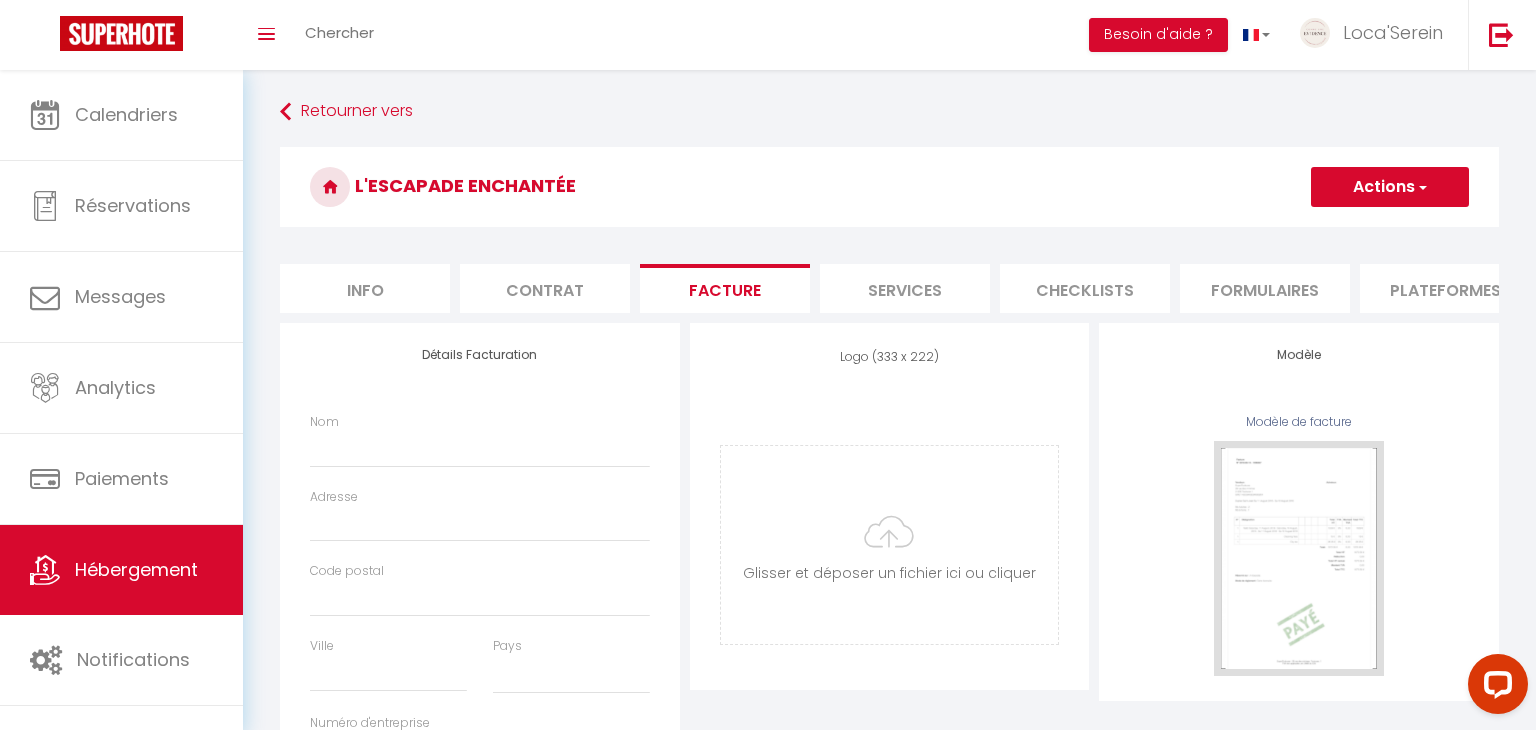 click on "Services" at bounding box center [905, 288] 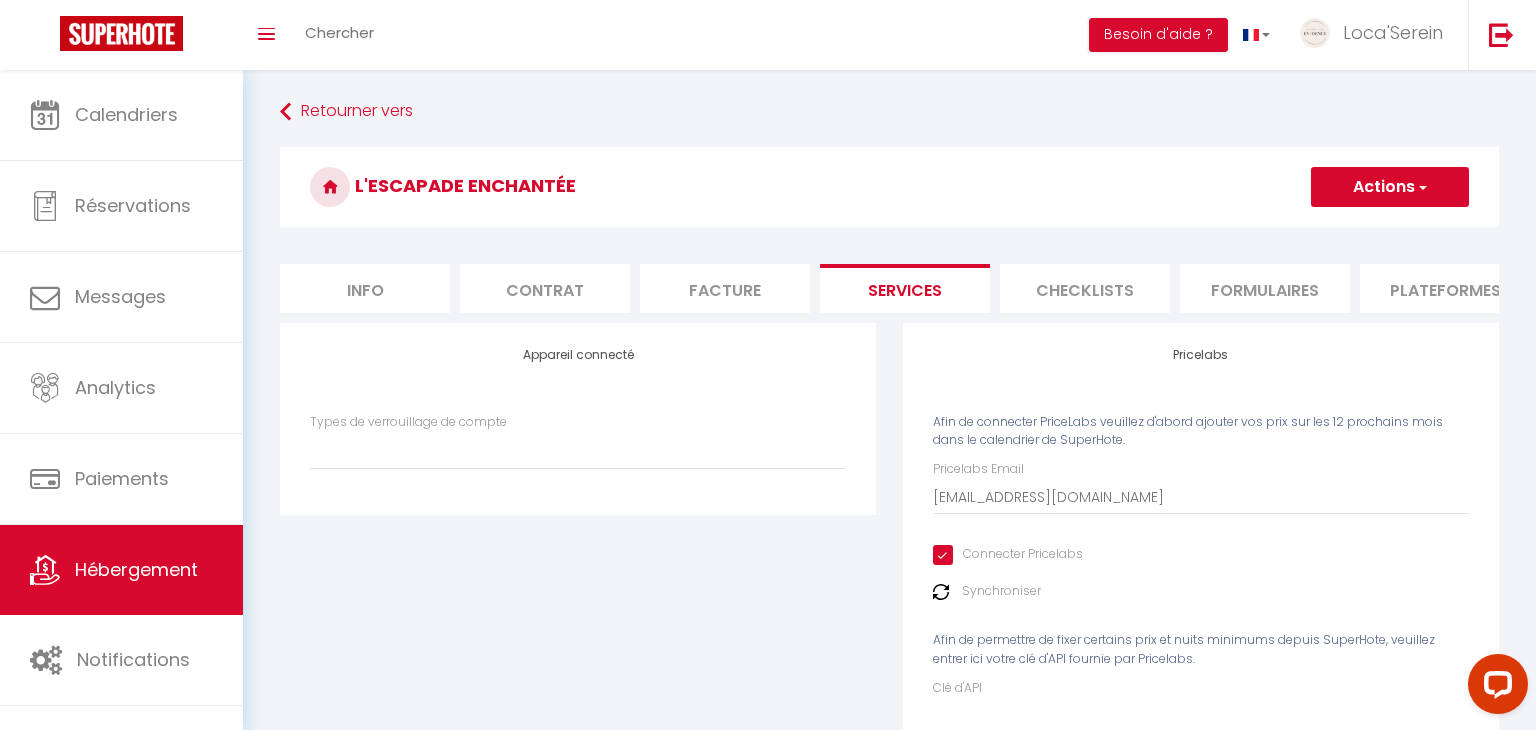 select 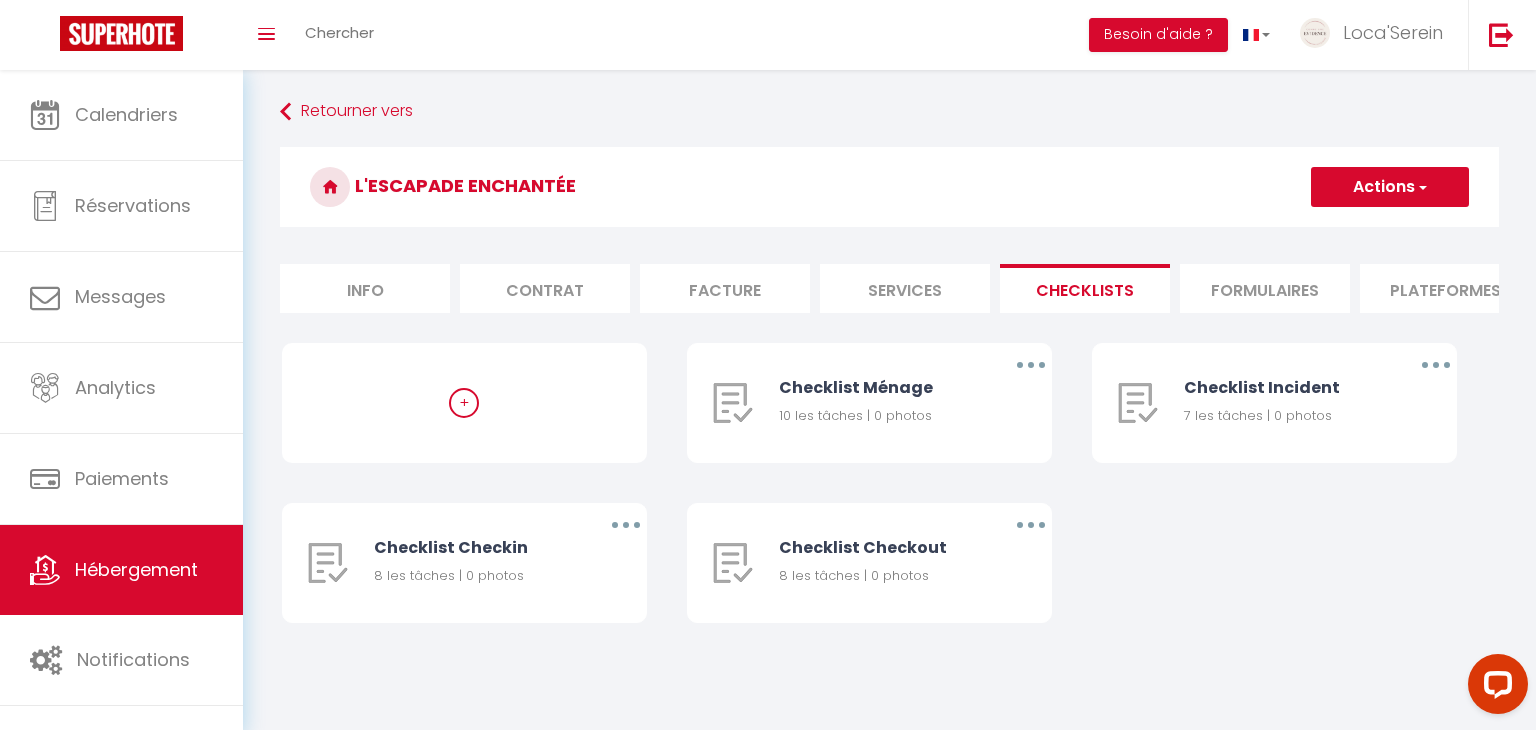 click on "Formulaires" at bounding box center (1265, 288) 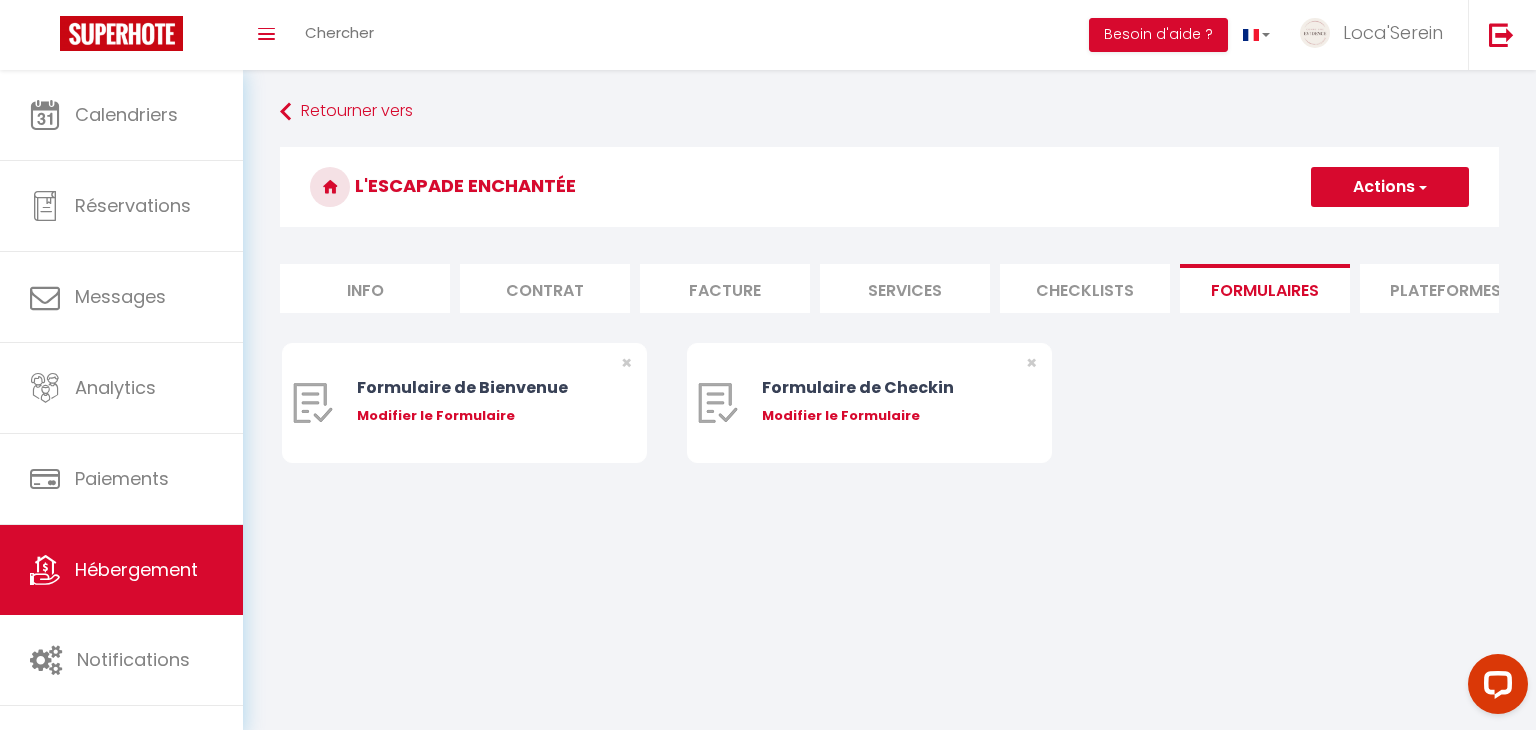 click on "Plateformes" at bounding box center (1445, 288) 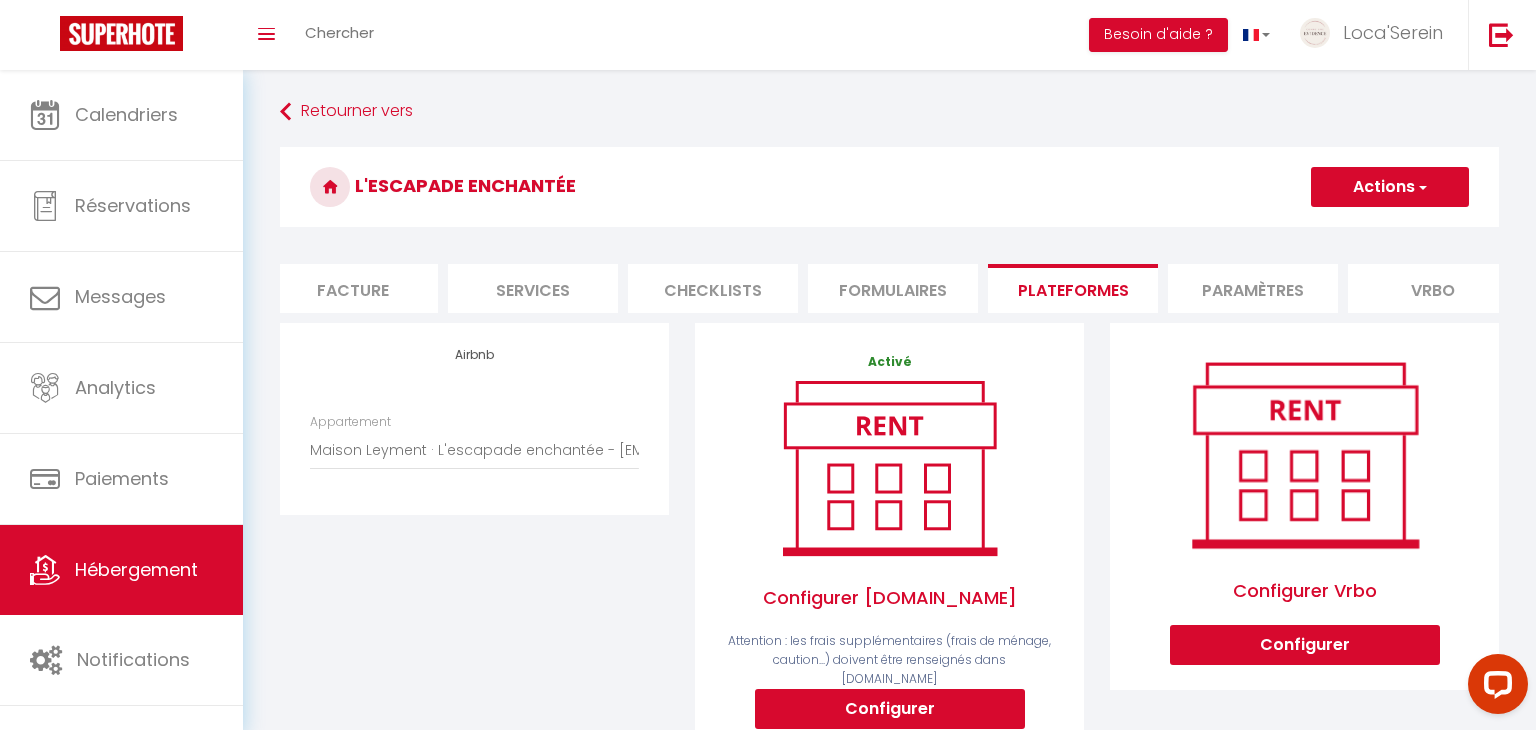 scroll, scrollTop: 0, scrollLeft: 410, axis: horizontal 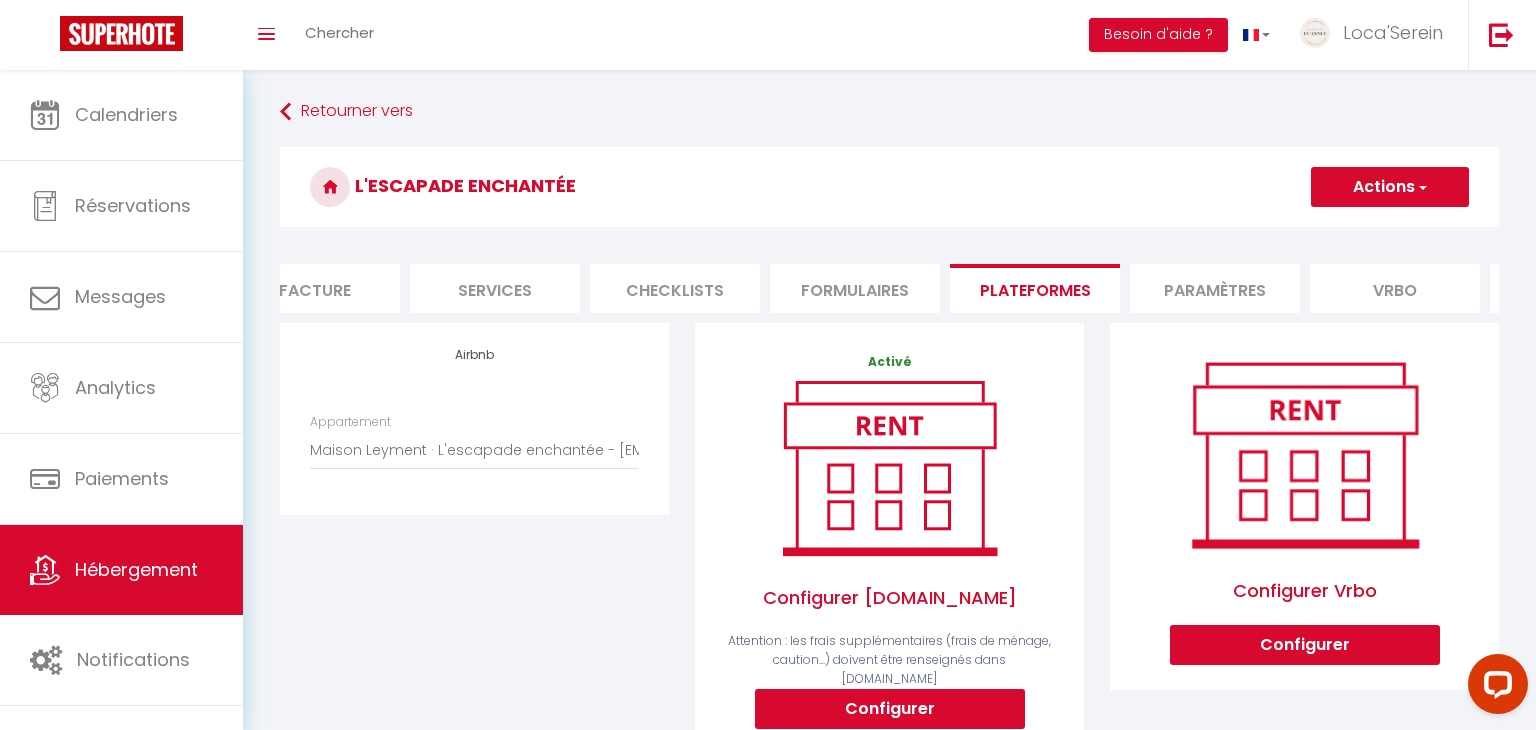 click on "Paramètres" at bounding box center [1215, 288] 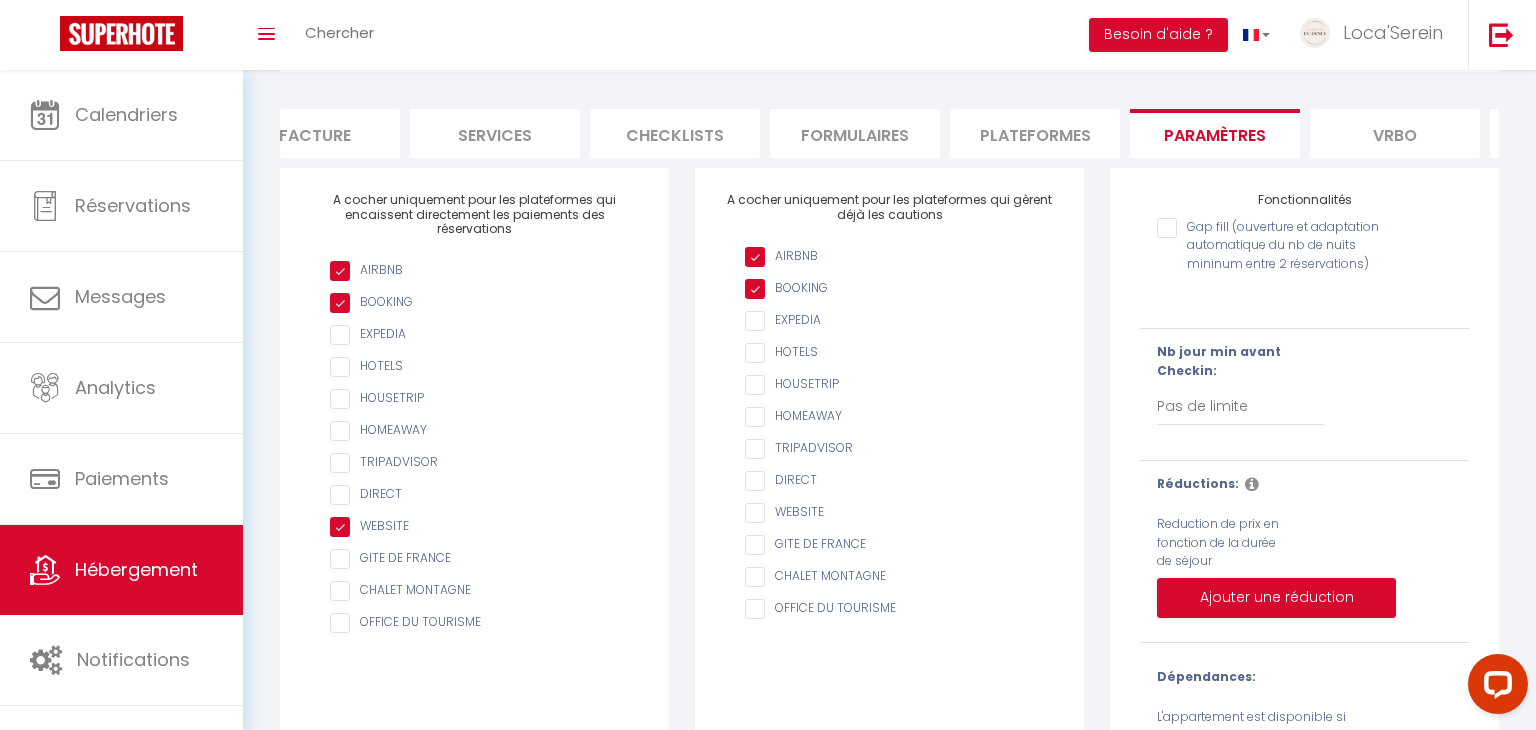 scroll, scrollTop: 156, scrollLeft: 0, axis: vertical 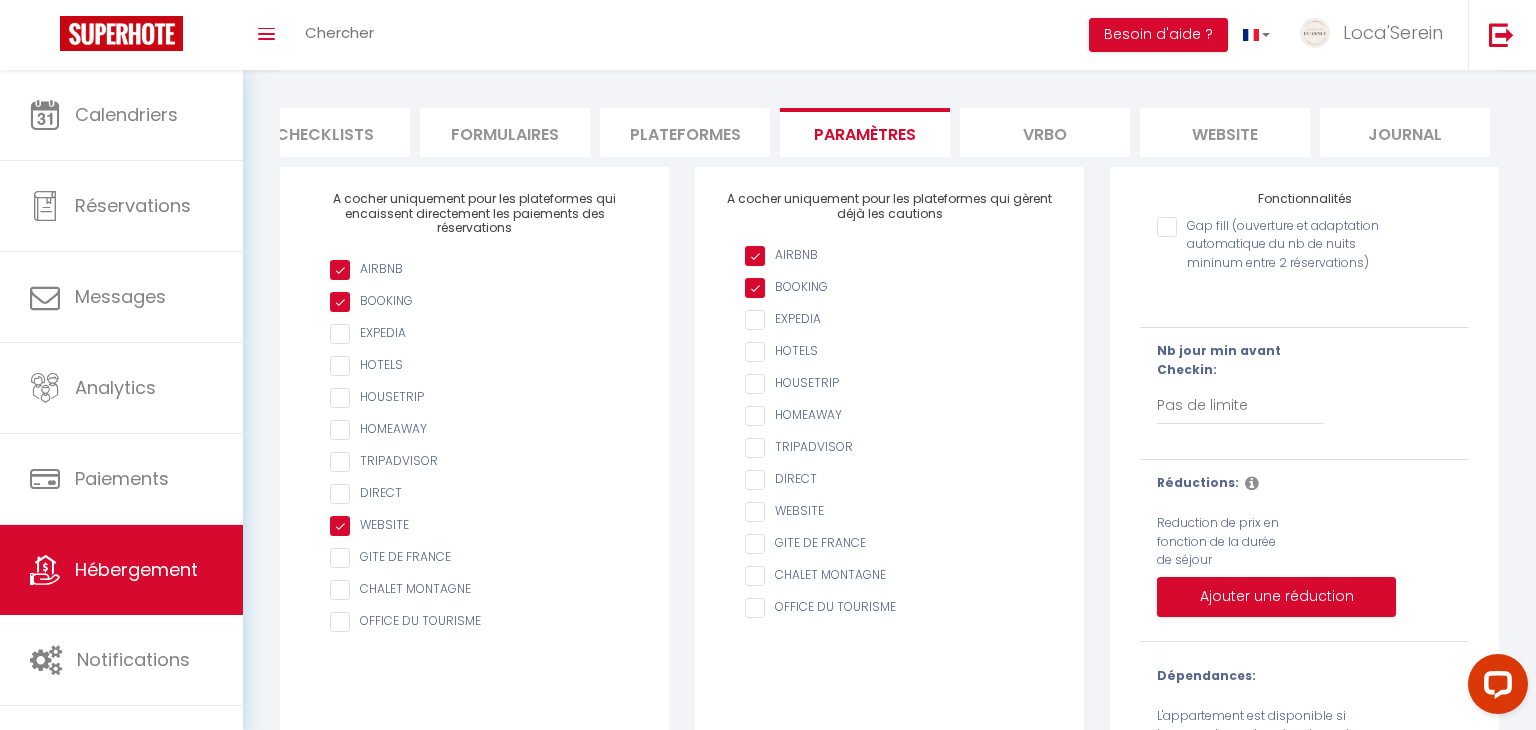 click on "website" at bounding box center [1225, 132] 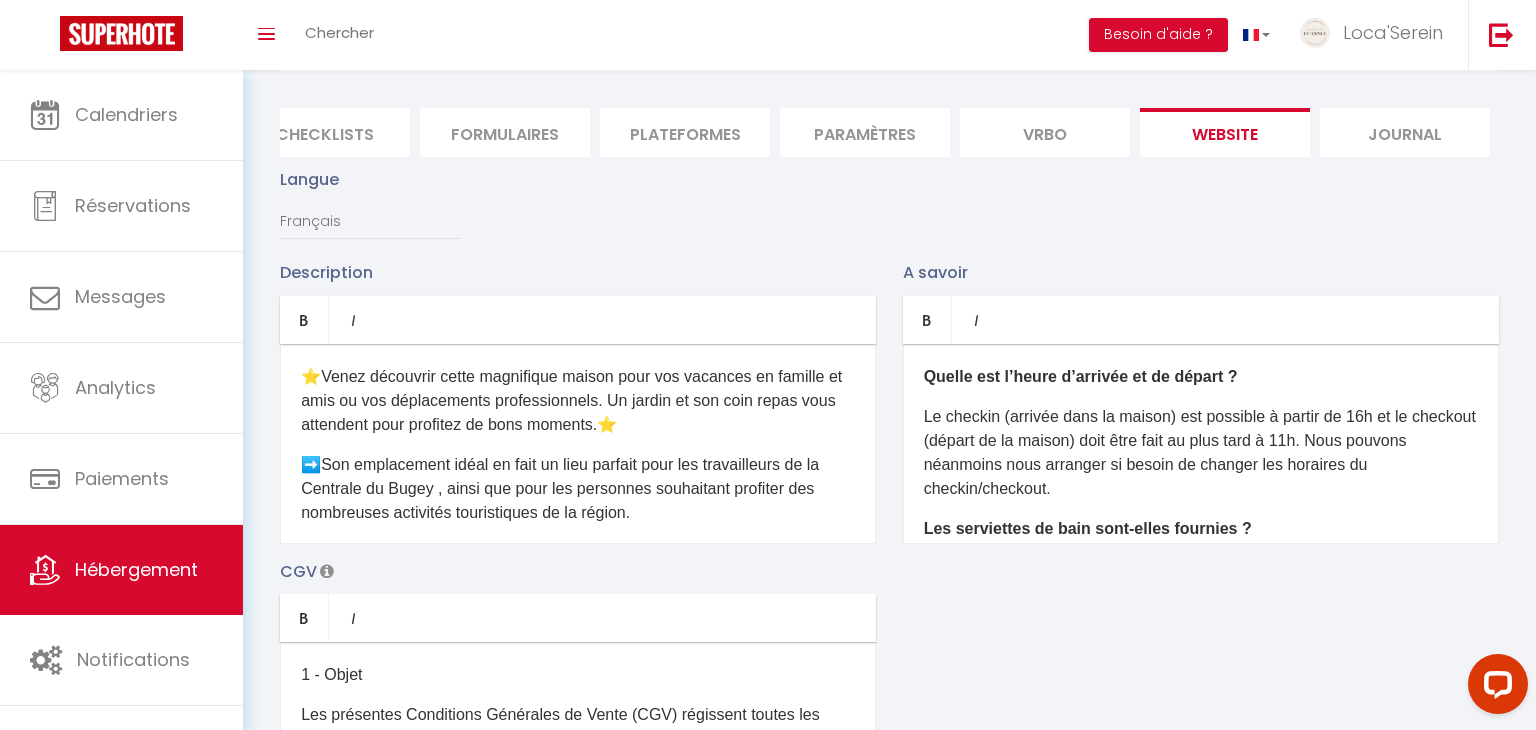 click on "Quelle est l’heure d’arrivée et de départ ?
Le checkin (arrivée dans la maison) est possible à partir de 16h et le checkout (départ de la maison) doit être fait au plus tard à 11h. Nous pouvons néanmoins nous arranger si besoin de changer les horaires du checkin/checkout.
Les serviettes de bain sont-elles fournies ?
Oui, des serviettes de bain sont systématiquement fournies.
Les animaux sont ils autorisés ?
Nous aimons beaucoup les animaux mais ceux-ci sont interdits dans le logement, pour raison d'hygiène.
Est-il possible de fumer dans la maison ?
Il est strictement interdit de fumer dans la maison. Une terrasse est prévue à cet effet." at bounding box center (1201, 444) 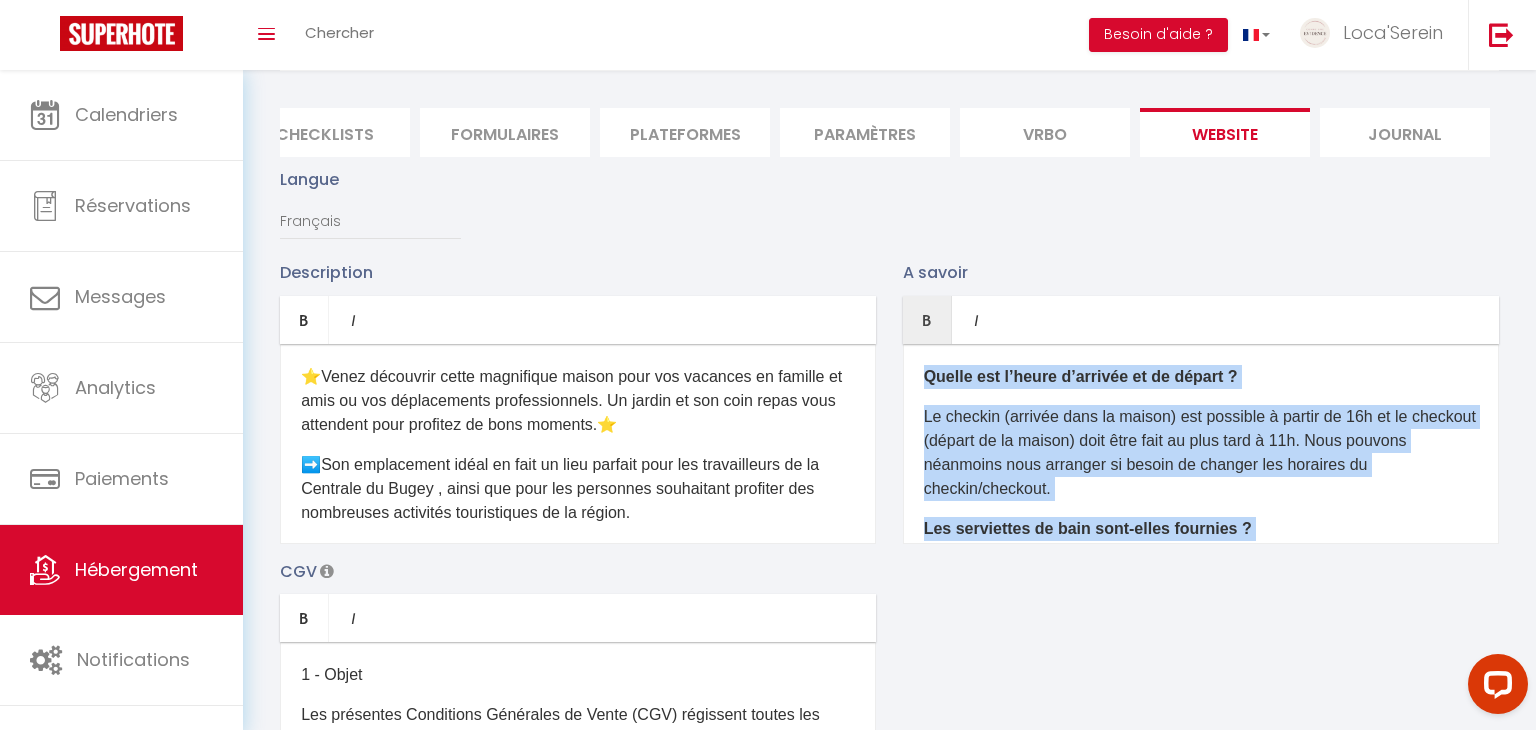 copy on "Quelle est l’heure d’arrivée et de départ ?
Le checkin (arrivée dans la maison) est possible à partir de 16h et le checkout (départ de la maison) doit être fait au plus tard à 11h. Nous pouvons néanmoins nous arranger si besoin de changer les horaires du checkin/checkout.
Les serviettes de bain sont-elles fournies ?
Oui, des serviettes de bain sont systématiquement fournies.
Les animaux sont ils autorisés ?
Nous aimons beaucoup les animaux mais ceux-ci sont interdits dans le logement, pour raison d'hygiène.
Est-il possible de fumer dans la maison ?
Il est strictement interdit de fumer dans la maison. Une terrasse est prévue à cet effet." 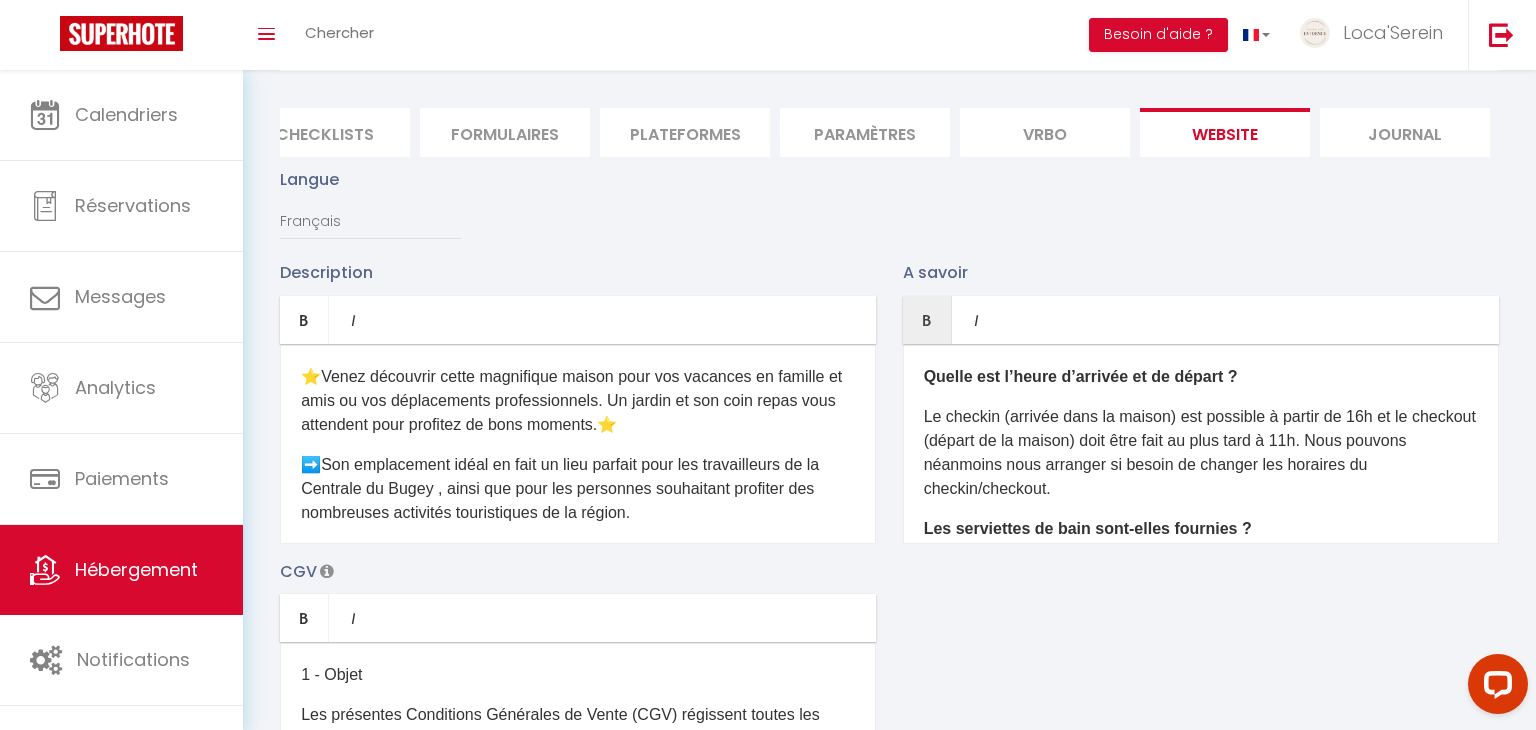 click on "Description   Bold Italic Rich text editor ⭐​Venez découvrir cette magnifique maison pour vos vacances en famille et amis ou vos déplacements professionnels. Un jardin et son coin repas vous attendent pour profitez de bons moments.⭐​​
➡️Son emplacement idéal en fait un lieu parfait pour les travailleurs de la Centrale du Bugey , ainsi que pour les personnes souhaitant profiter des nombreuses activités touristiques de la région.
➡️Des attractions telles que le Parc des Oiseaux, la Cité médiévale de Pérouges, la belle ville de Lyon, les Grottes de la Balme et bien d'autres encore.​
🅿️Place de stationnement gratuite devant la porte du garage, et une place privée située juste en face de la porte d'entrée.
➡️​Cette maison dispose de 2 chambres :
° Chambre 1 avec 2 lits simples
° Chambre 2 avec 1 lit double" at bounding box center [578, 401] 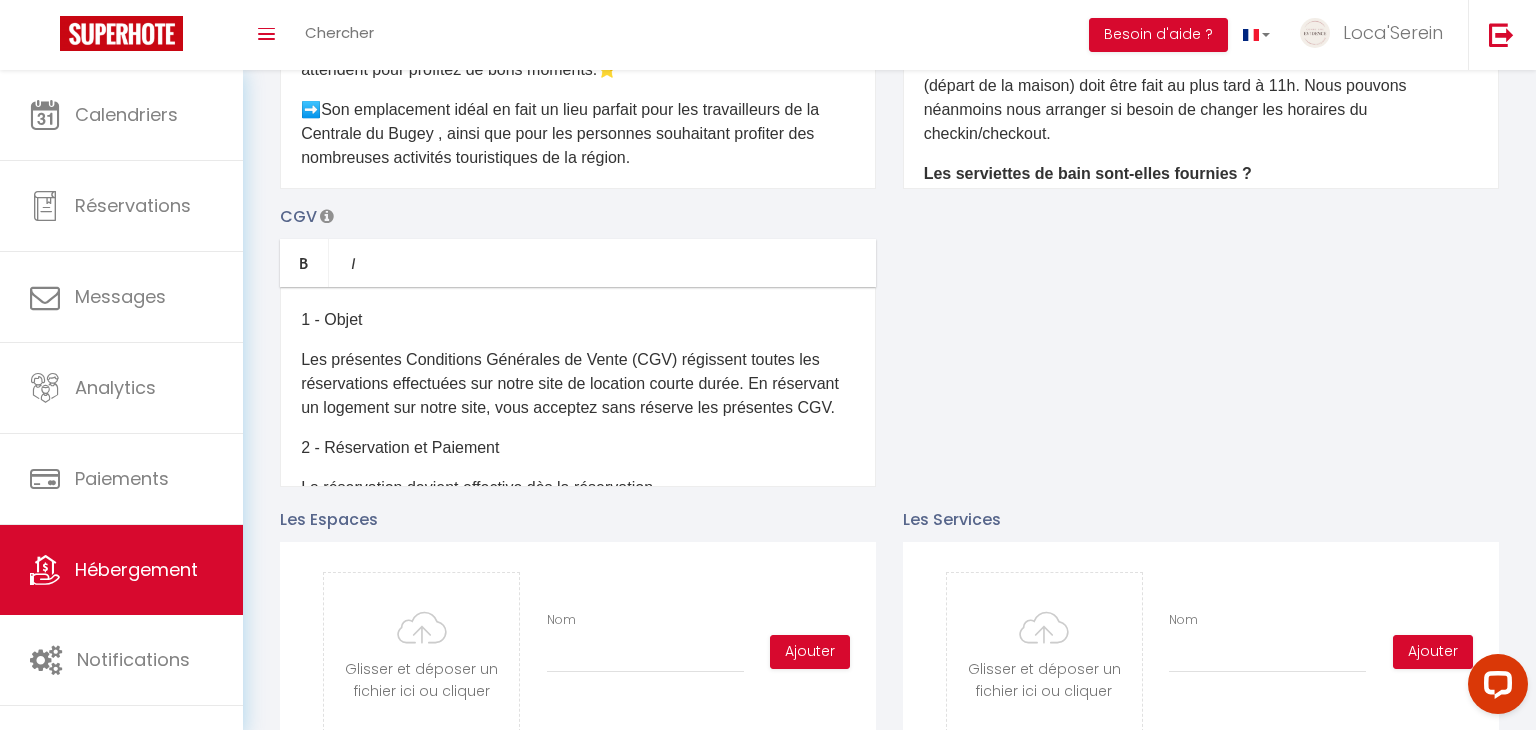 scroll, scrollTop: 514, scrollLeft: 0, axis: vertical 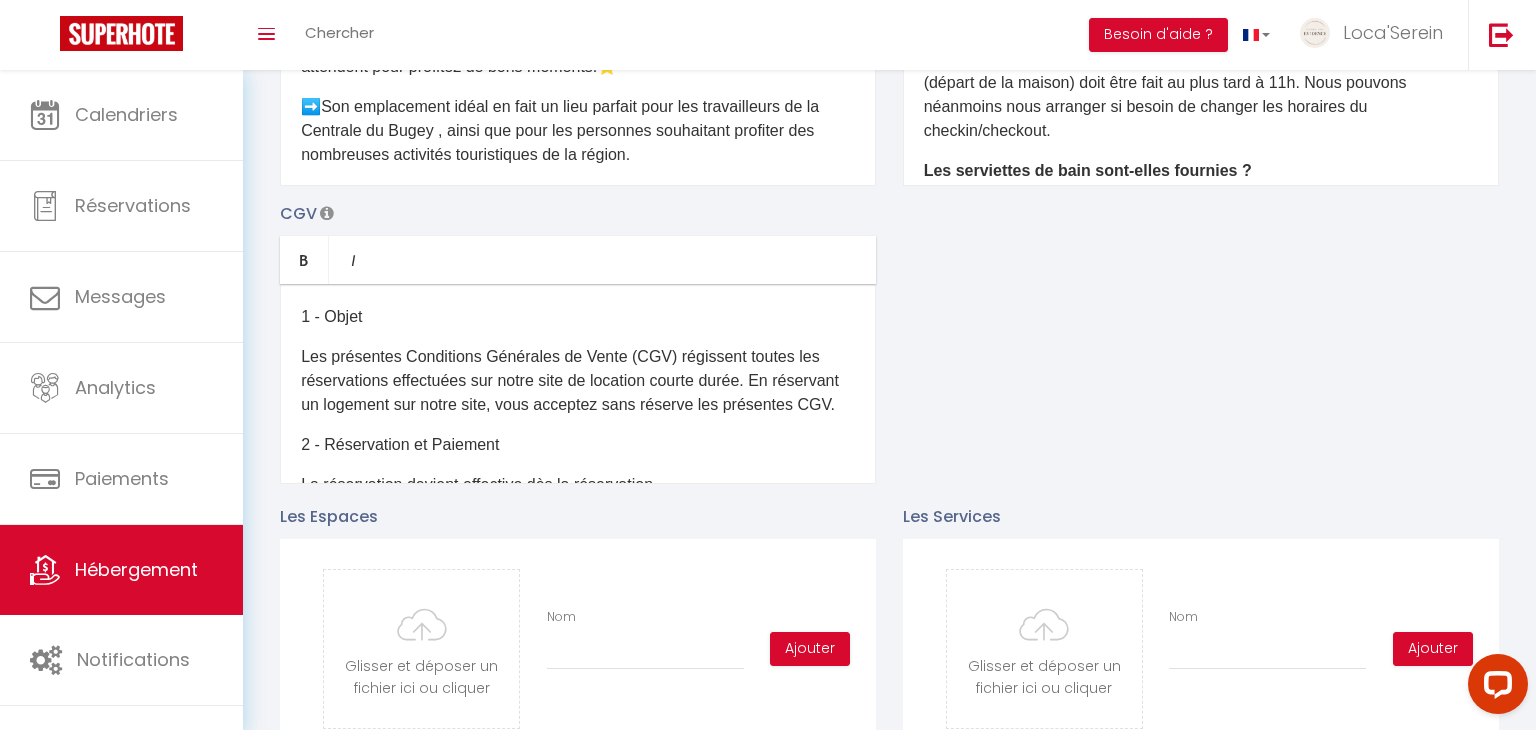 click on "1 - Objet
Les présentes Conditions Générales de Vente (CGV) régissent toutes les réservations effectuées sur notre site de location courte durée. En réservant un logement sur notre site, vous acceptez sans réserve les présentes CGV.
2 - Réservation et Paiement
La réservation devient effective dès la réservation.
3 - Annulation
Toute annulation doit être notifiée par écrit.
4 - Arrivée et Départ
Le logement est disponible à partir de 16h le jour de l’arrivée et doit être libéré avant 11h le jour du départ.
5 - Utilisation des Lieux
Le locataire s’engage à utiliser les lieux de manière paisible et à respecter le voisinage. Toute nuisance causée au voisinage pourrait entraîner la résiliation immédiate de la location sans remboursement.
6 - Dépôt de Garantie
Un dépôt de garantie sera effectué avant l’arrivée. Ce dépôt sera restitué dans un délai de 7 jours après le départ, sous réserve qu’aucun dommage ne soit constaté." at bounding box center [578, 384] 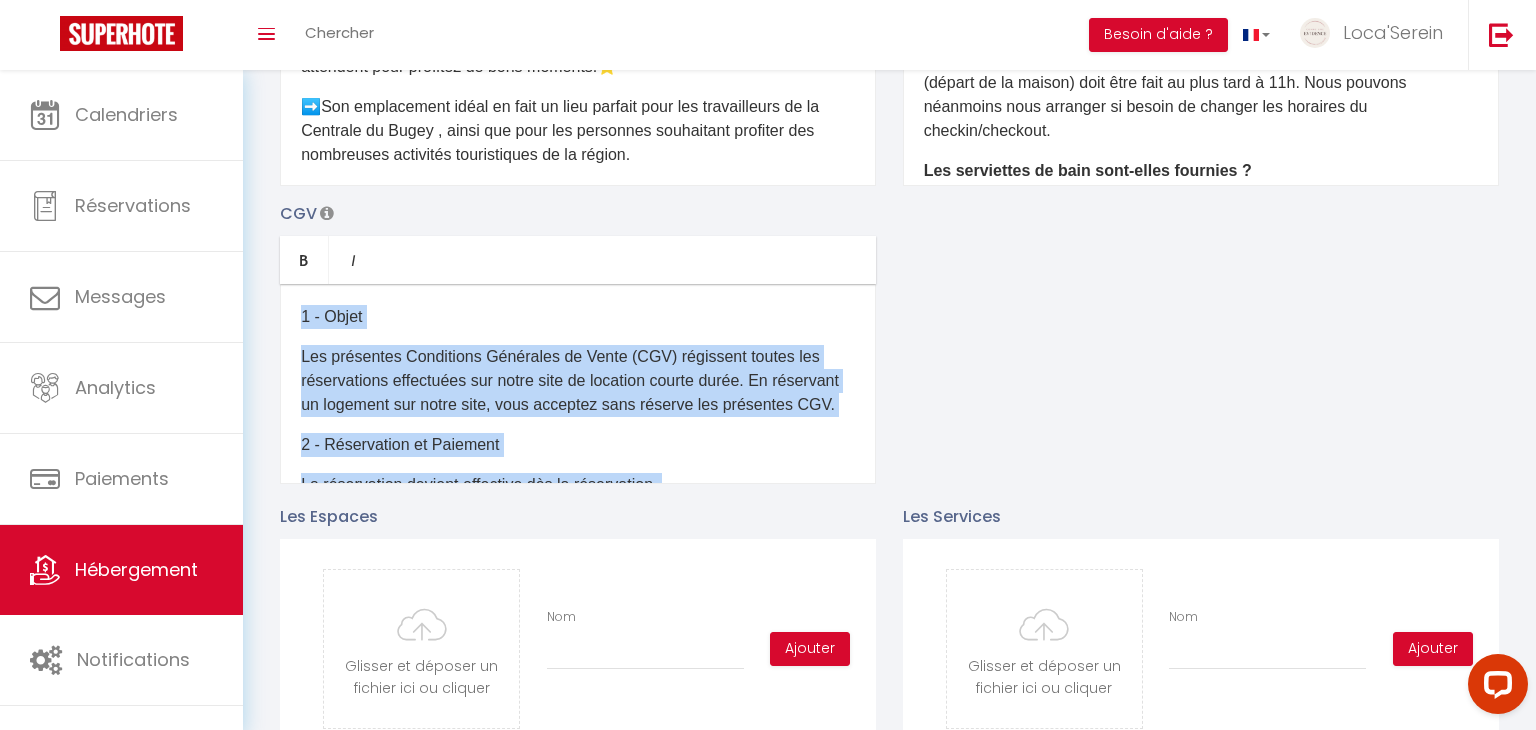 copy on "1 - Objet
Les présentes Conditions Générales de Vente (CGV) régissent toutes les réservations effectuées sur notre site de location courte durée. En réservant un logement sur notre site, vous acceptez sans réserve les présentes CGV.
2 - Réservation et Paiement
La réservation devient effective dès la réservation.
3 - Annulation
Toute annulation doit être notifiée par écrit.
4 - Arrivée et Départ
Le logement est disponible à partir de 16h le jour de l’arrivée et doit être libéré avant 11h le jour du départ.
5 - Utilisation des Lieux
Le locataire s’engage à utiliser les lieux de manière paisible et à respecter le voisinage. Toute nuisance causée au voisinage pourrait entraîner la résiliation immédiate de la location sans remboursement.
6 - Dépôt de Garantie
Un dépôt de garantie sera effectué avant l’arrivée. Ce dépôt sera restitué dans un délai de 7 jours après le départ, sous réserve qu’aucun dommage ne soit constaté.
7 - Responsabilité
Nous déclinons toute responsabilité en cas de ..." 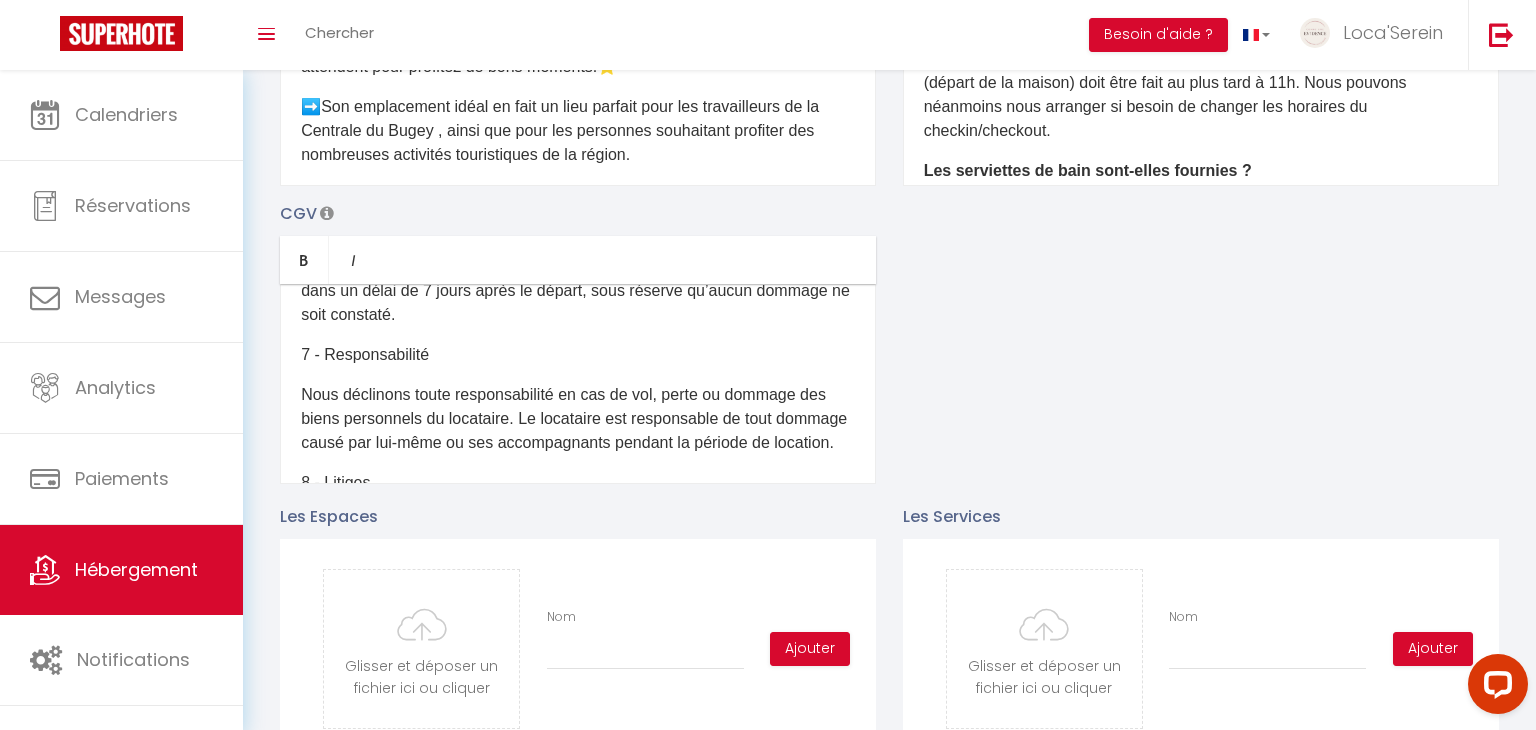 scroll, scrollTop: 765, scrollLeft: 0, axis: vertical 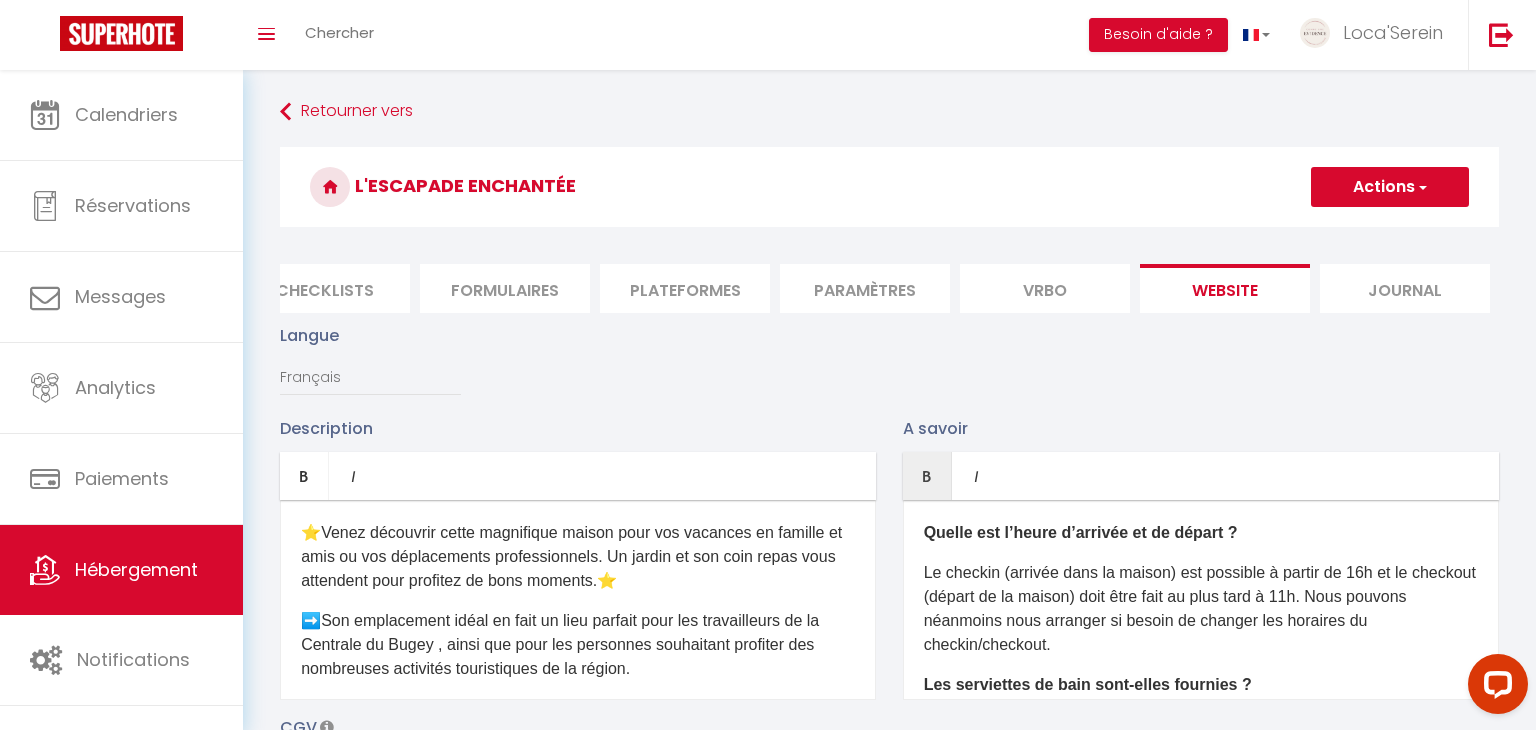 click on "⭐​Venez découvrir cette magnifique maison pour vos vacances en famille et amis ou vos déplacements professionnels. Un jardin et son coin repas vous attendent pour profitez de bons moments.⭐​​" at bounding box center [578, 557] 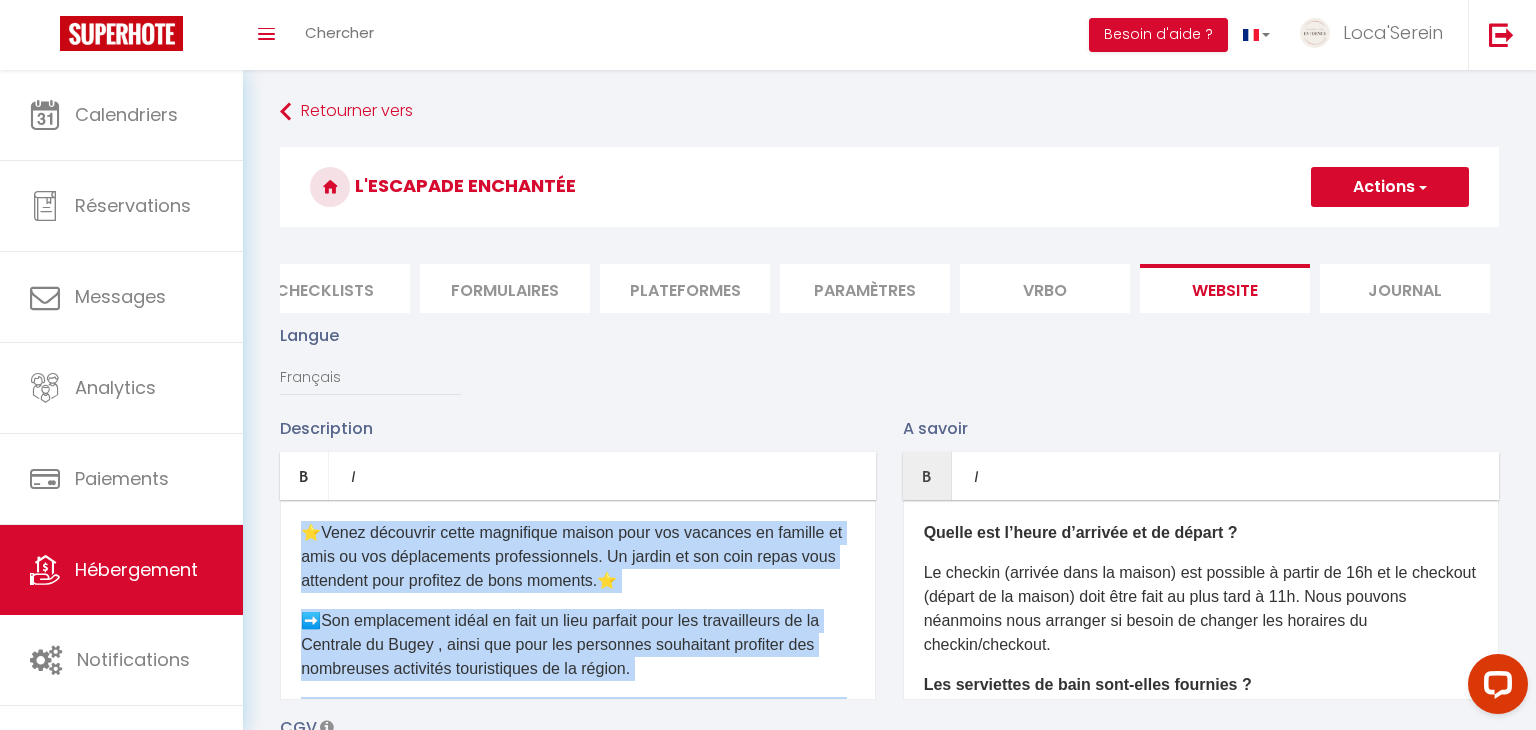 copy on "⭐​Venez découvrir cette magnifique maison pour vos vacances en famille et amis ou vos déplacements professionnels. Un jardin et son coin repas vous attendent pour profitez de bons moments.⭐​​
➡️Son emplacement idéal en fait un lieu parfait pour les travailleurs de la Centrale du Bugey , ainsi que pour les personnes souhaitant profiter des nombreuses activités touristiques de la région.
➡️Des attractions telles que le Parc des Oiseaux, la Cité médiévale de Pérouges, la belle ville de Lyon, les Grottes de la Balme et bien d'autres encore.​
🅿️Place de stationnement gratuite devant la porte du garage, et une place privée située juste en face de la porte d'entrée.
➡️​Cette maison dispose de 2 chambres :
° Chambre 1 avec 2 lits simples
° Chambre 2 avec 1 lit double
​➡️​L’entrée et le départ sont autonomes avec un système de boite à clé. Je reste disponible 24/24h si vous avez besoin de plus d'informations. Une caution est demandée lors de la réservation.
⭐​Il ne vous reste plus qu’à venir avec..." 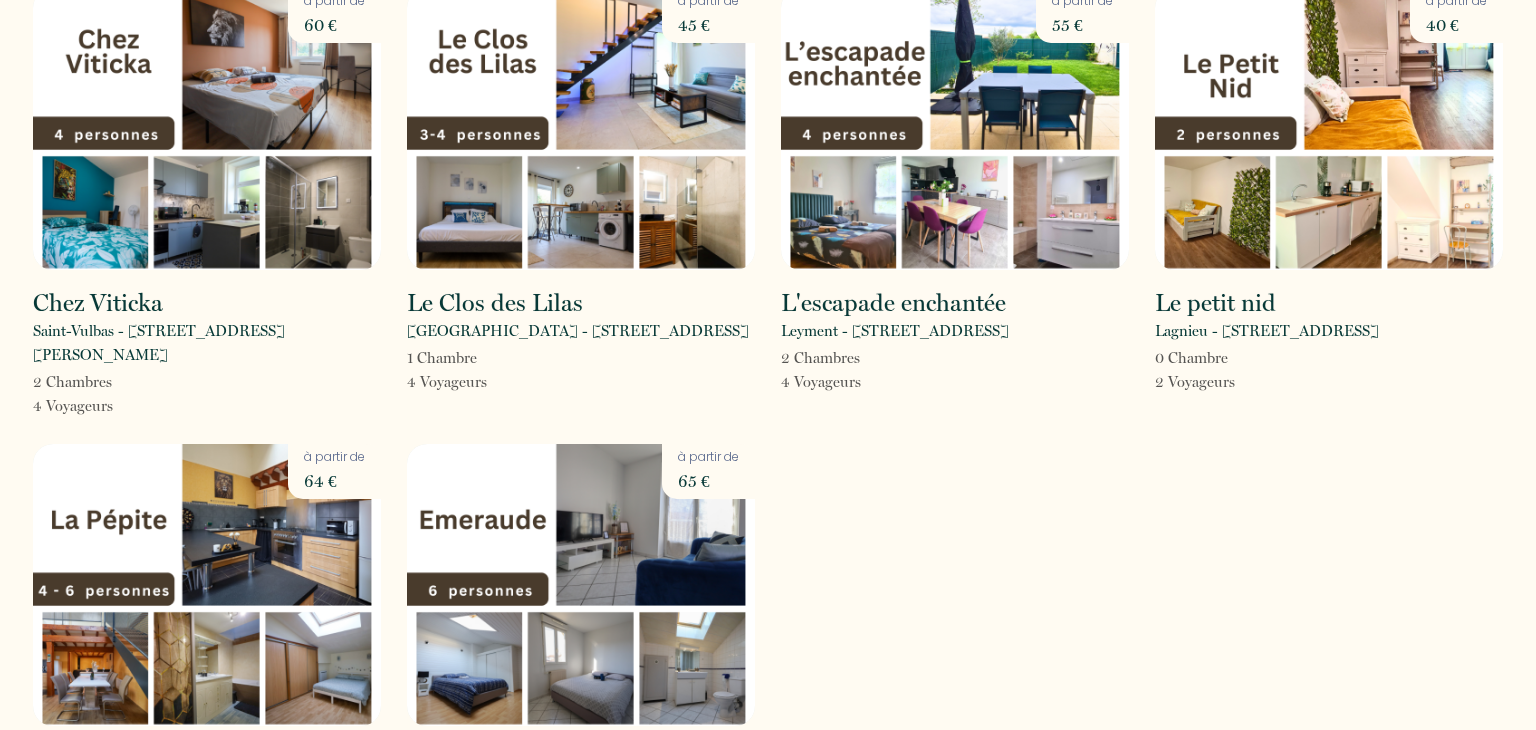 scroll, scrollTop: 1044, scrollLeft: 0, axis: vertical 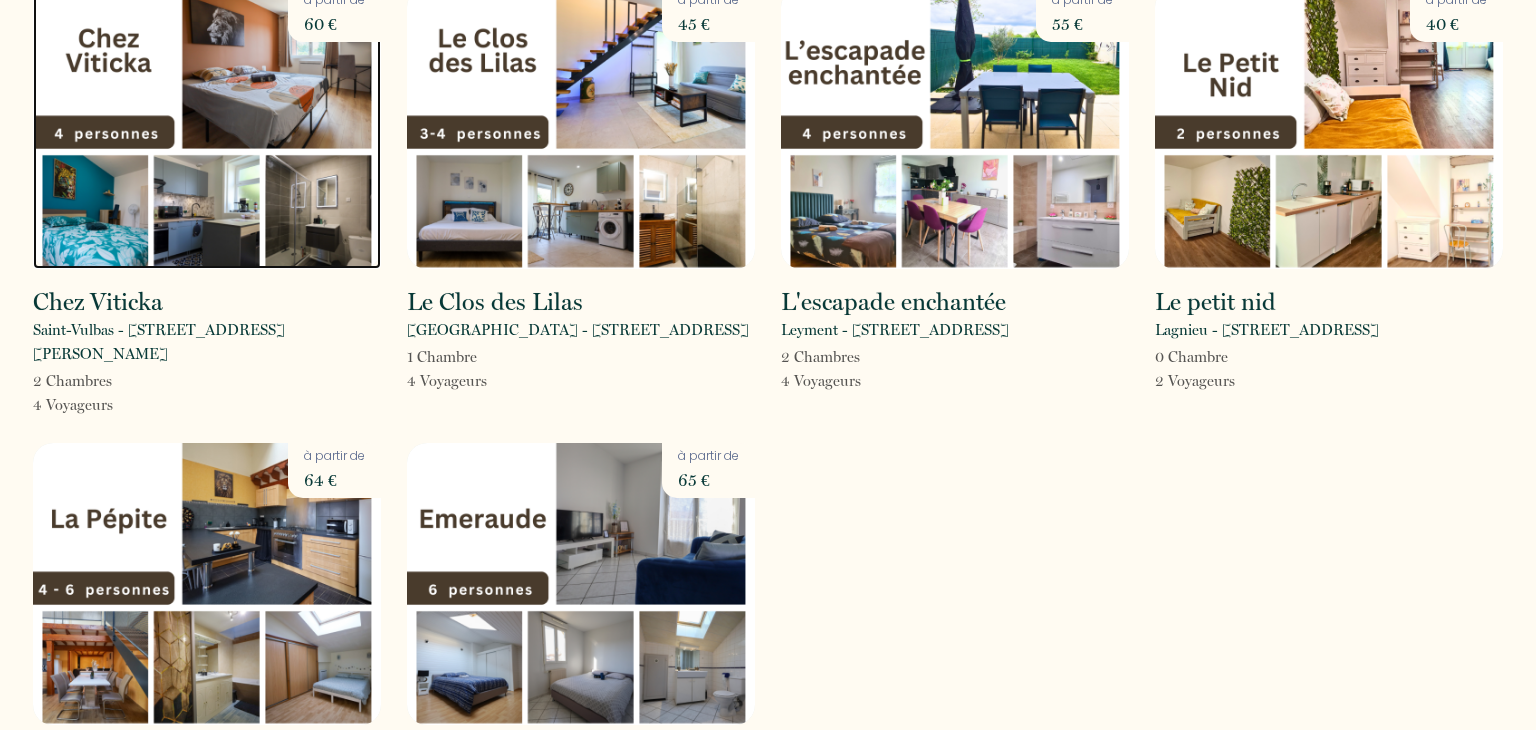 click at bounding box center (207, 128) 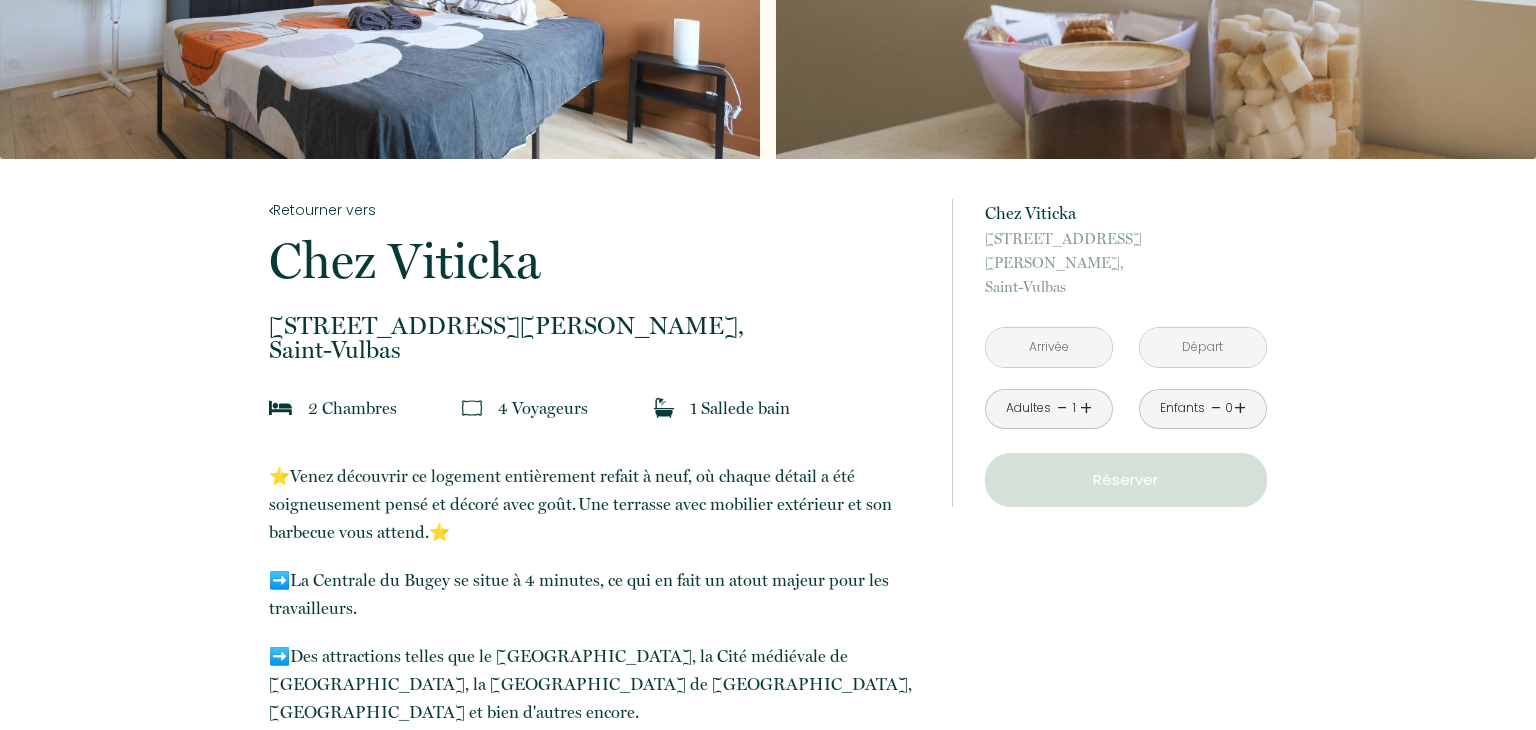 scroll, scrollTop: 244, scrollLeft: 0, axis: vertical 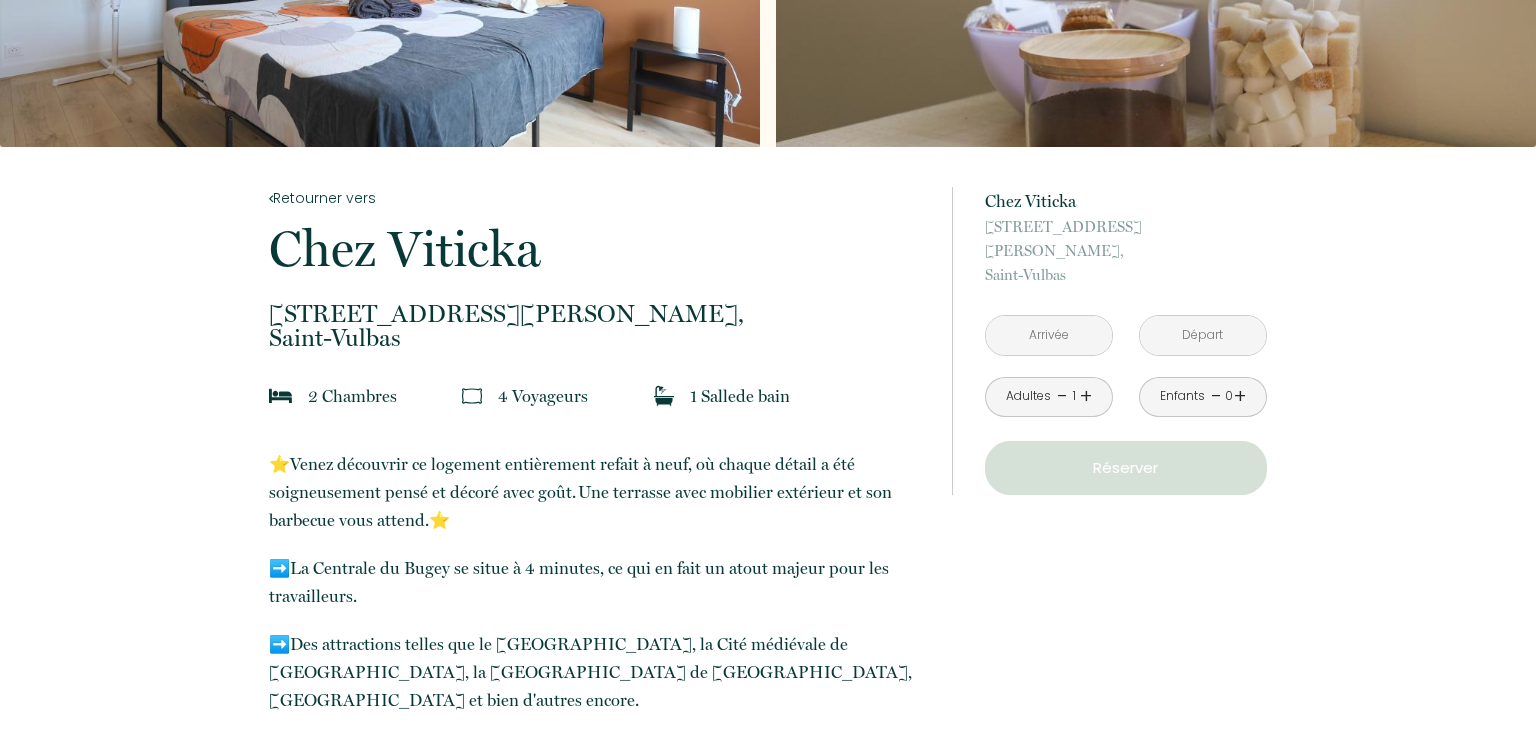 click at bounding box center [1049, 335] 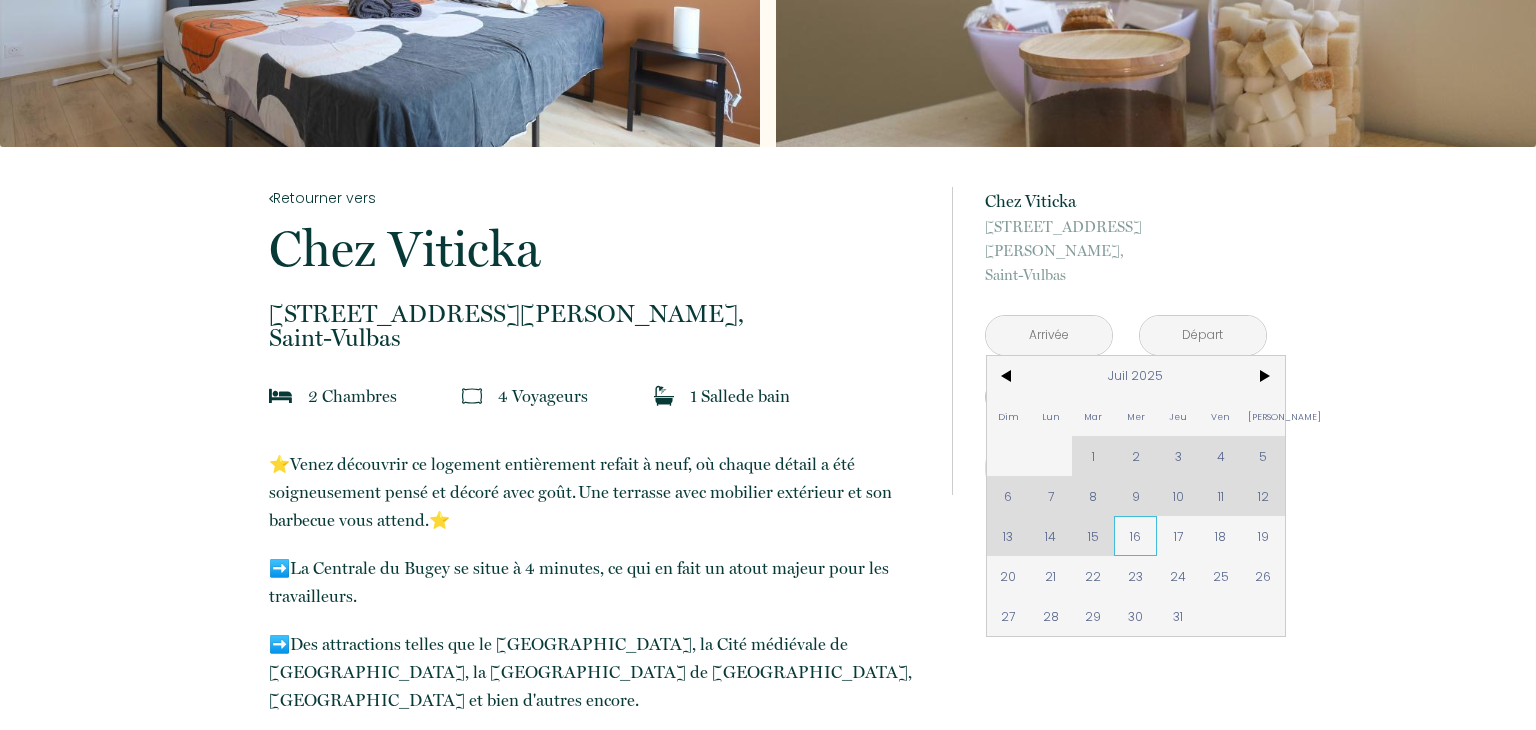 click on "16" at bounding box center (1135, 536) 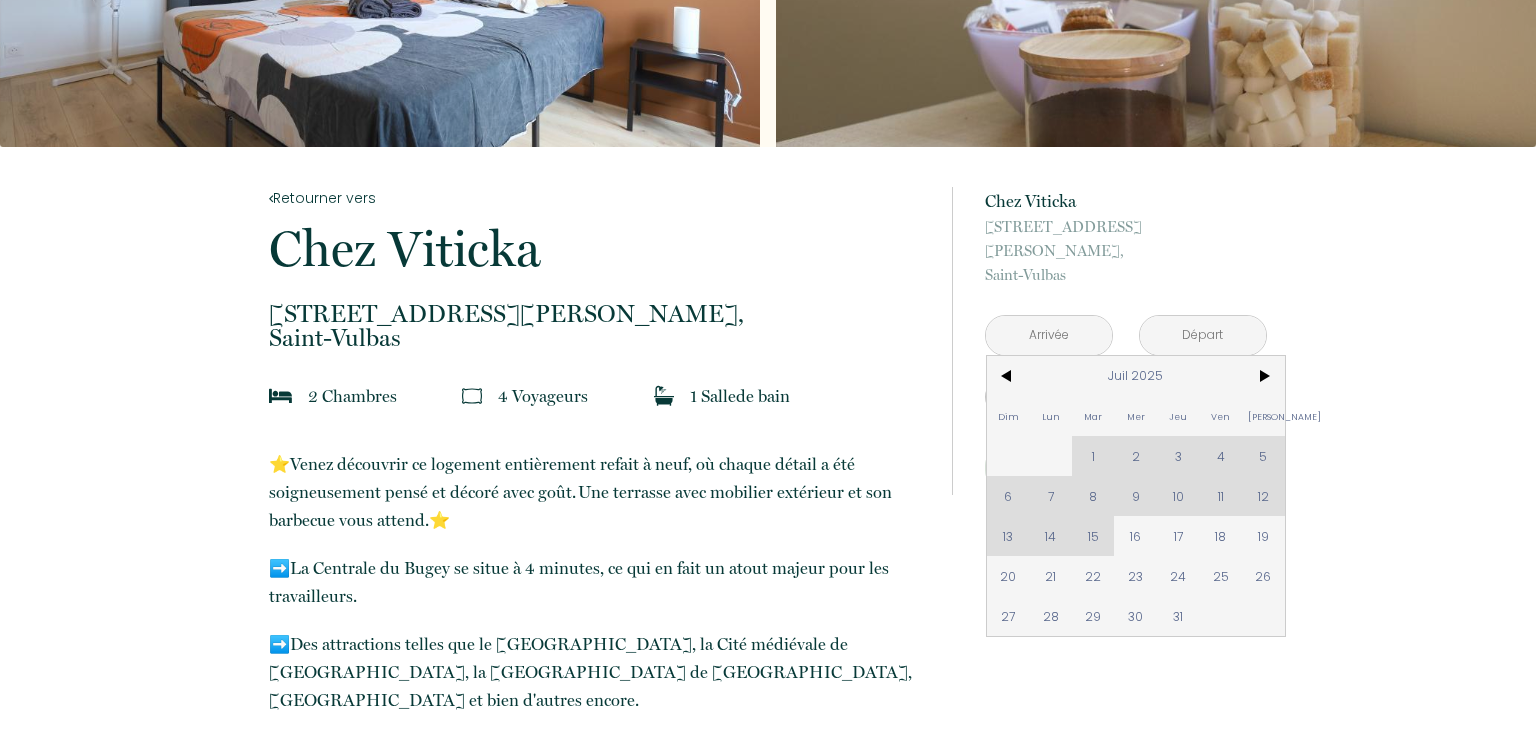 type on "Mer 16 Juil 2025" 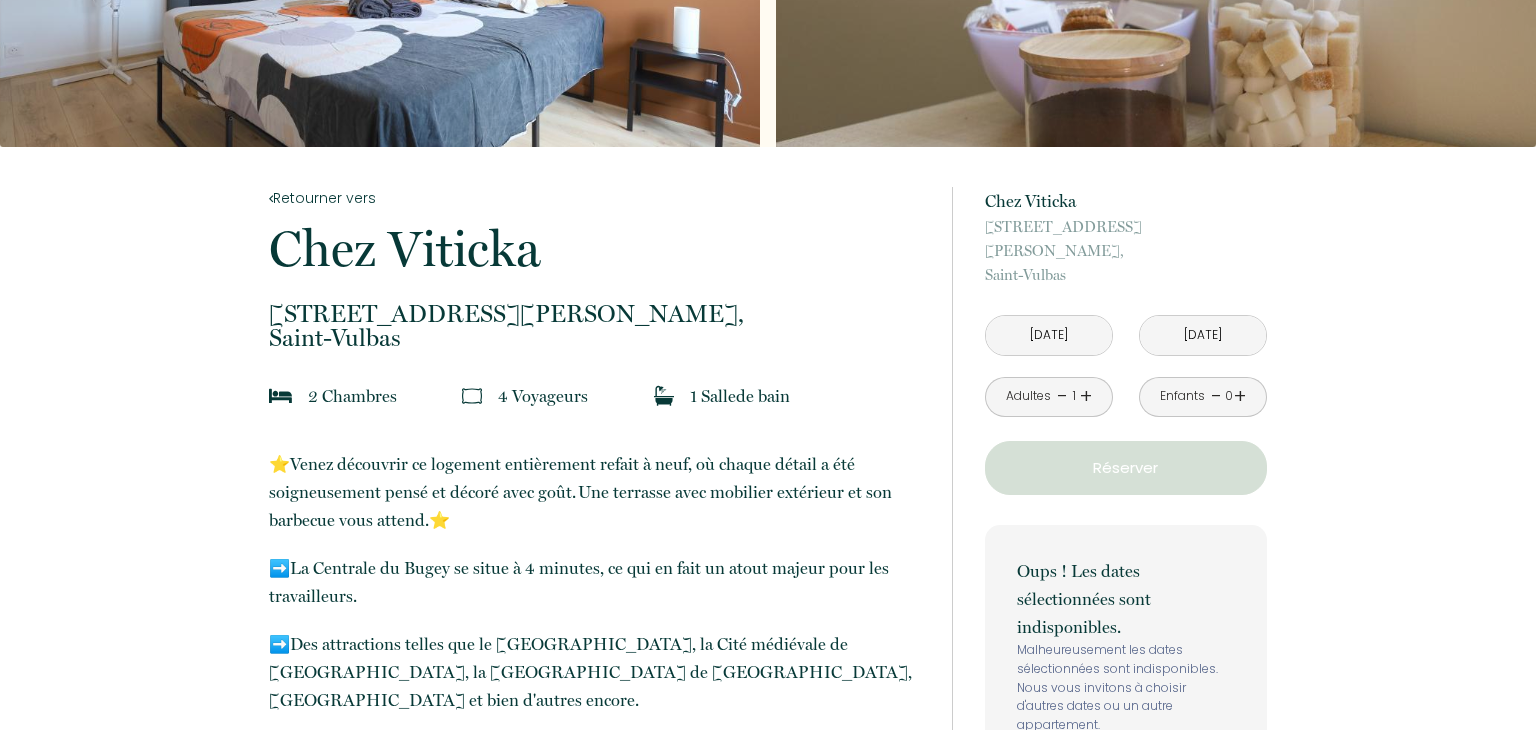 click on "Jeu 17 Juil 2025" at bounding box center [1203, 335] 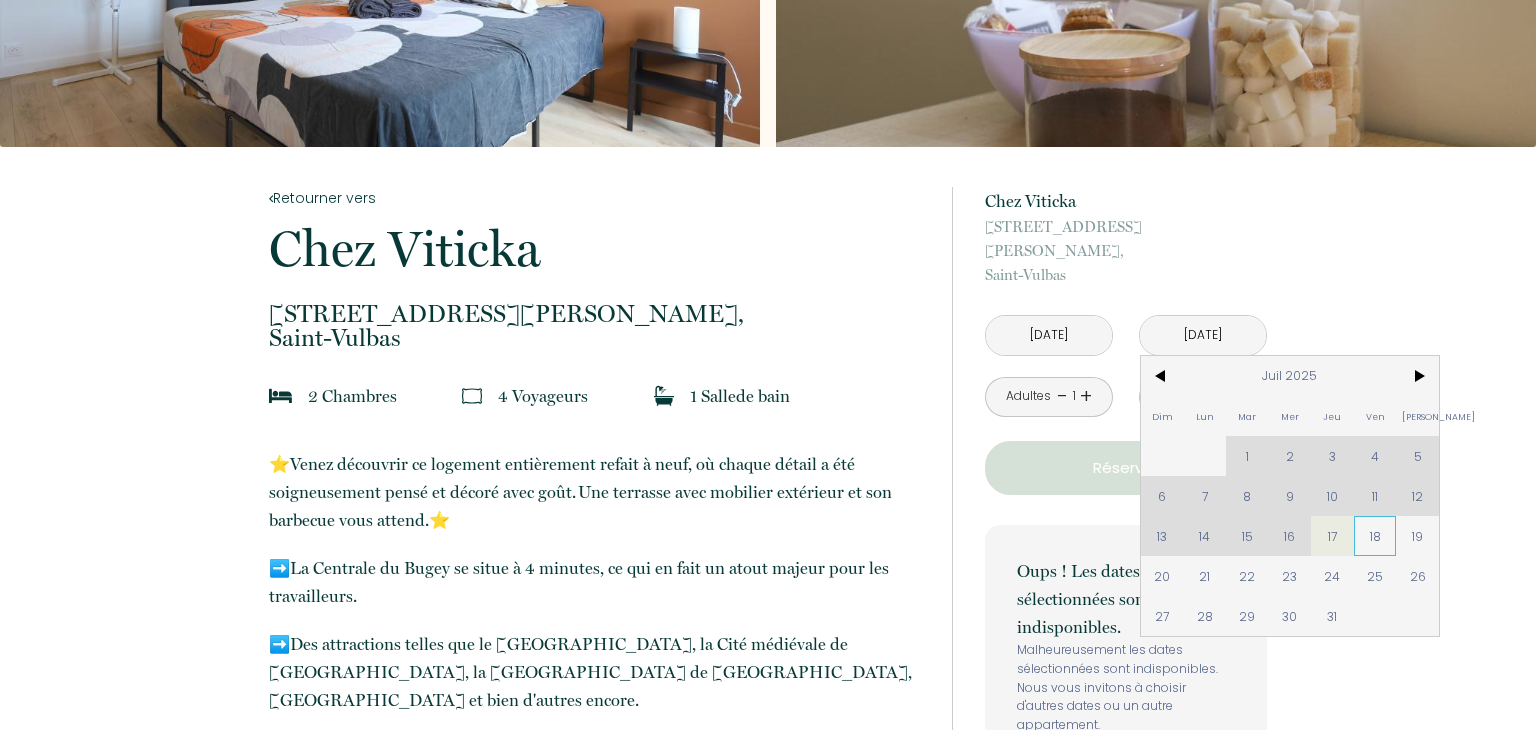 click on "18" at bounding box center (1375, 536) 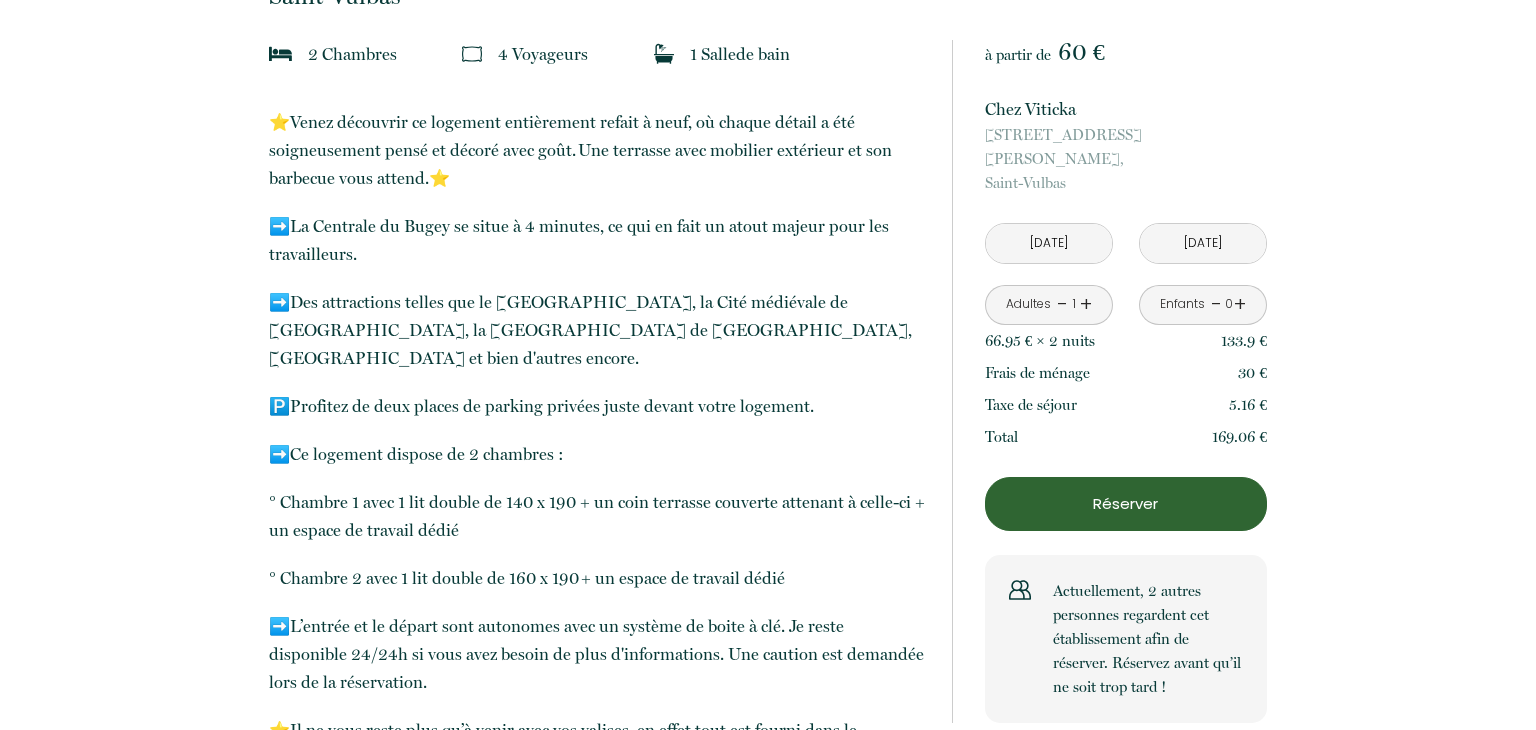 scroll, scrollTop: 0, scrollLeft: 0, axis: both 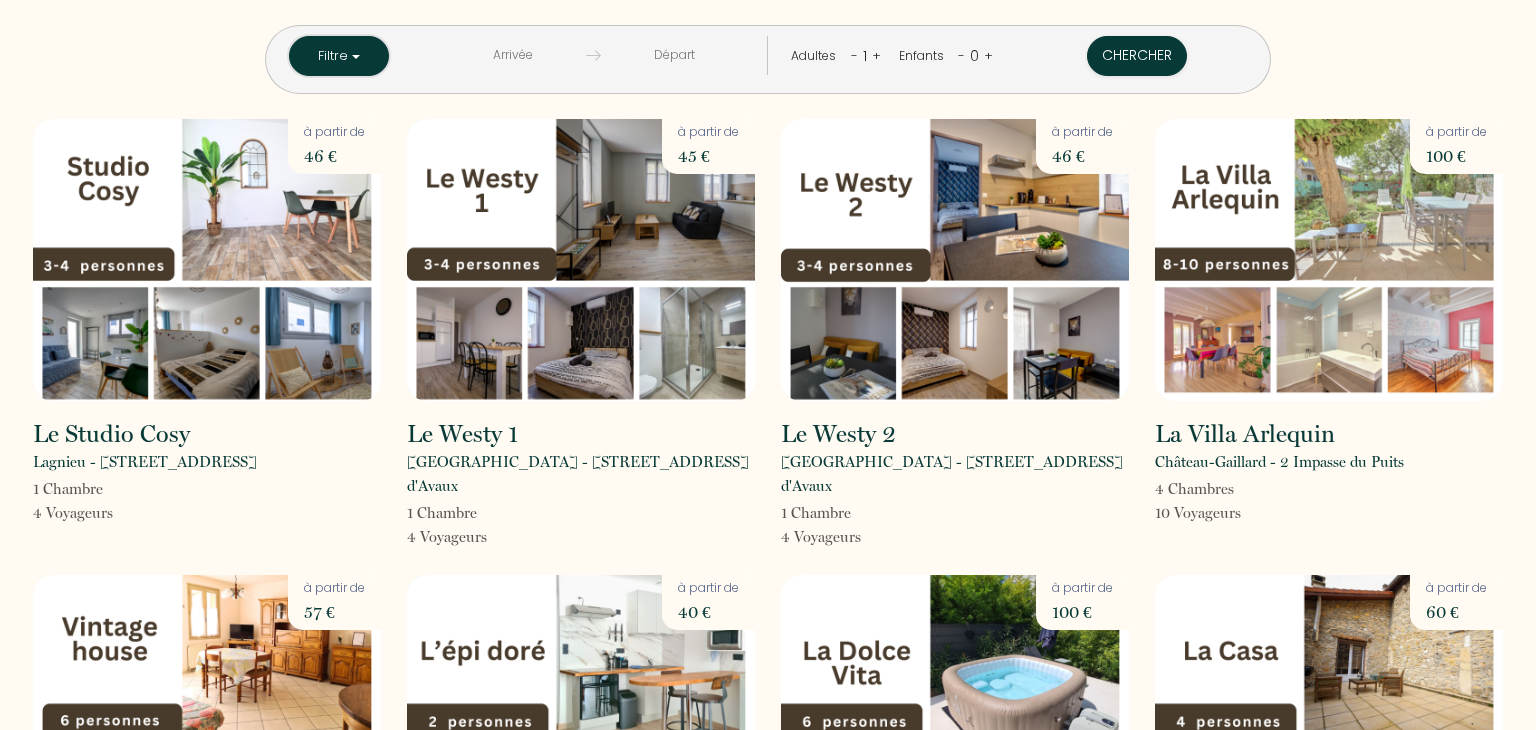 click on "Filtre" at bounding box center [339, 56] 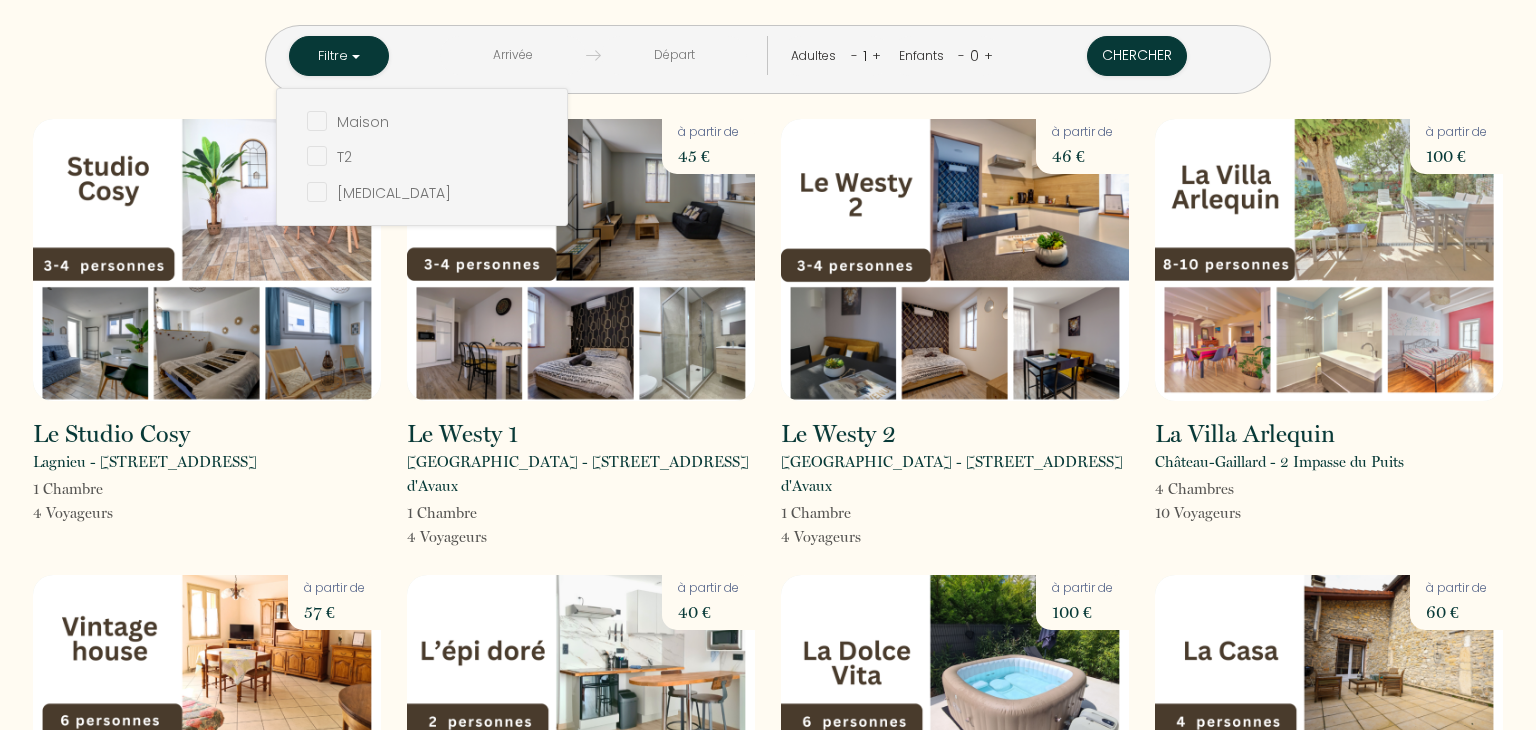 click at bounding box center (437, 190) 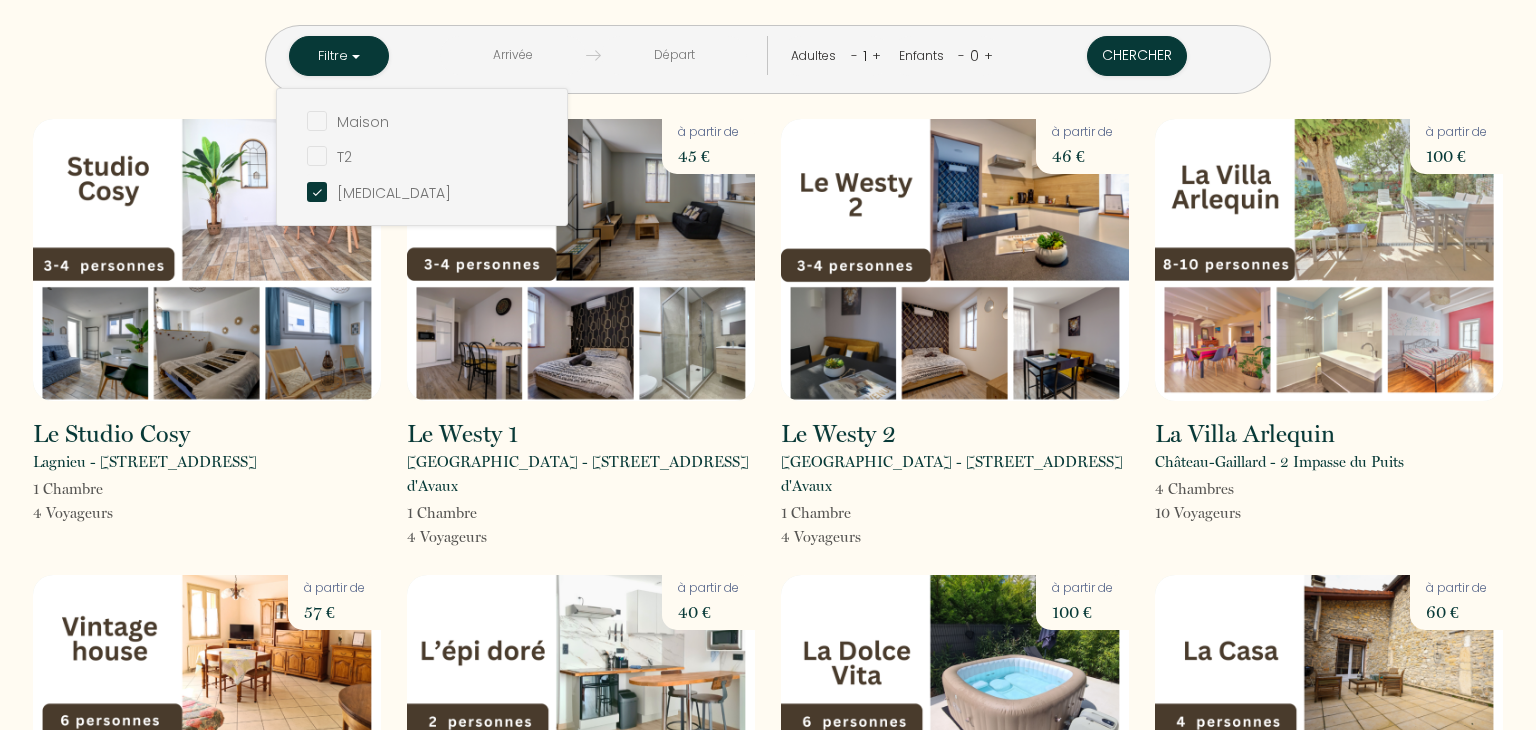 checkbox on "false" 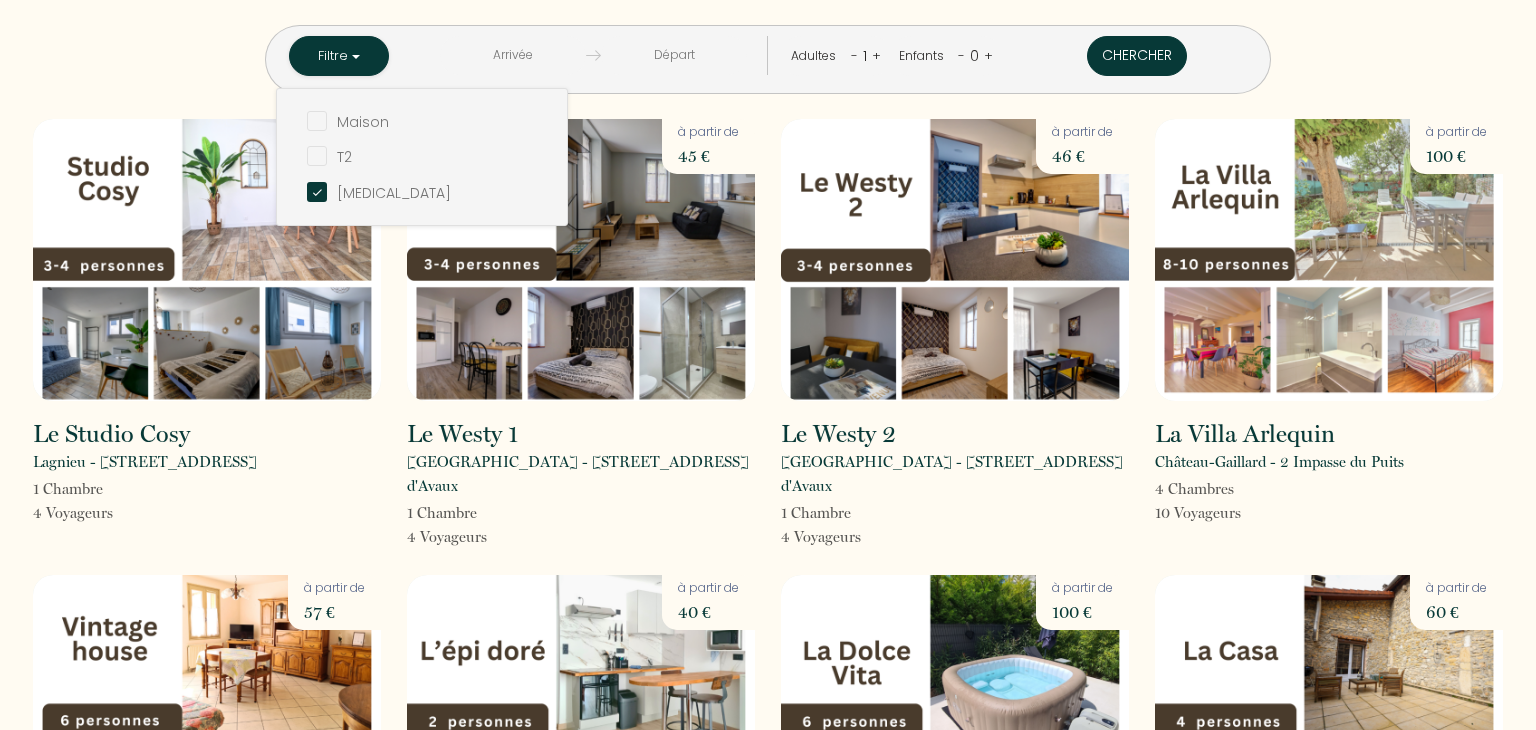 click on "Chercher" at bounding box center (1137, 56) 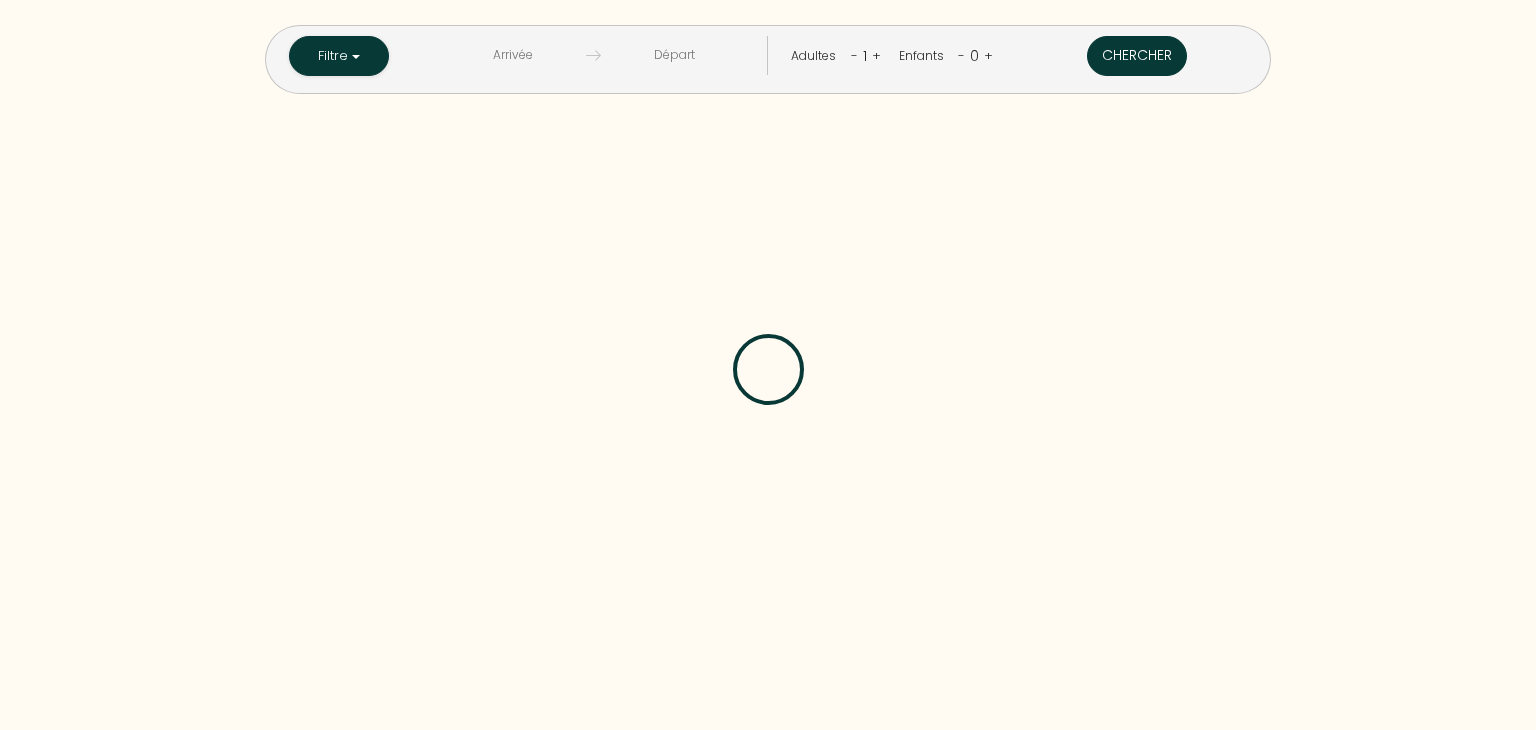 checkbox on "false" 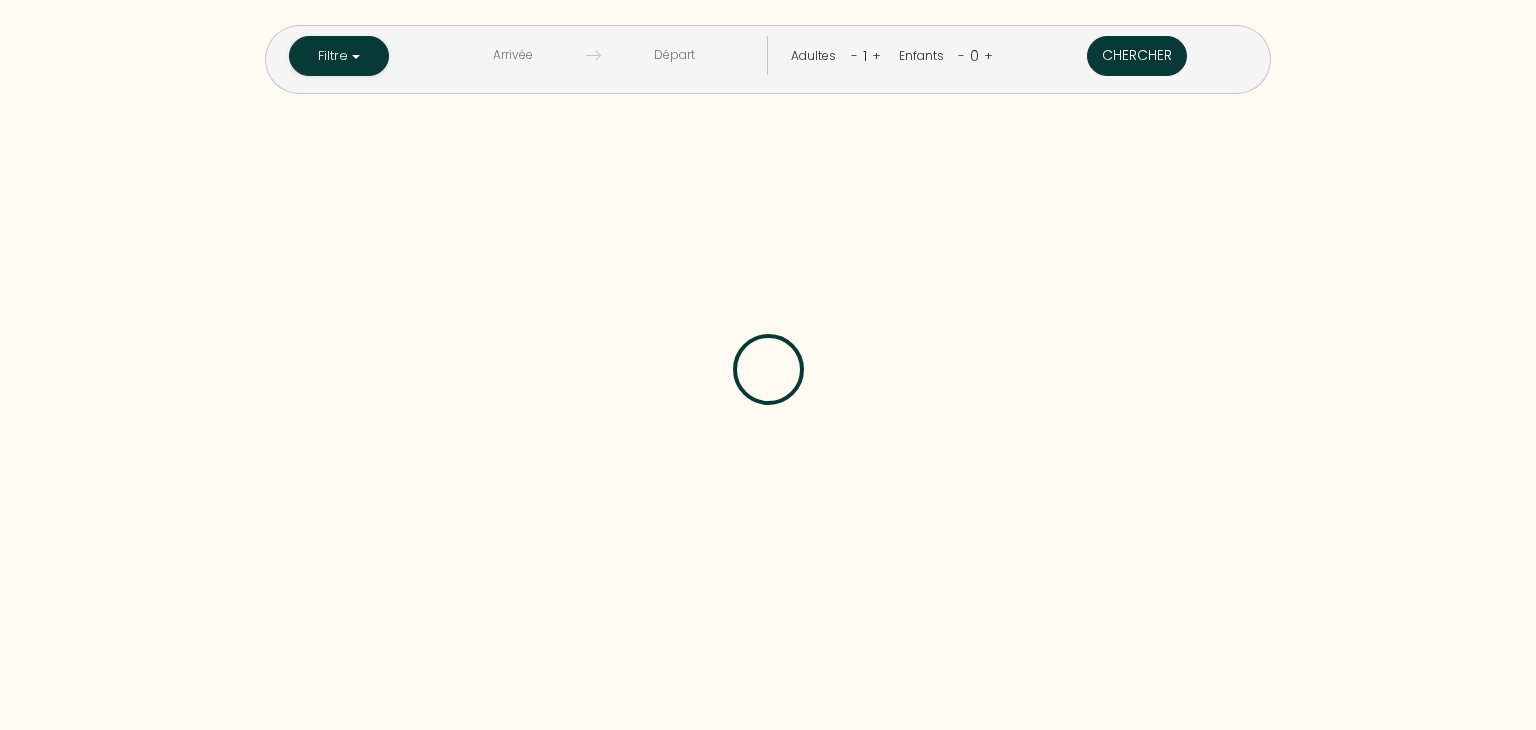 checkbox on "false" 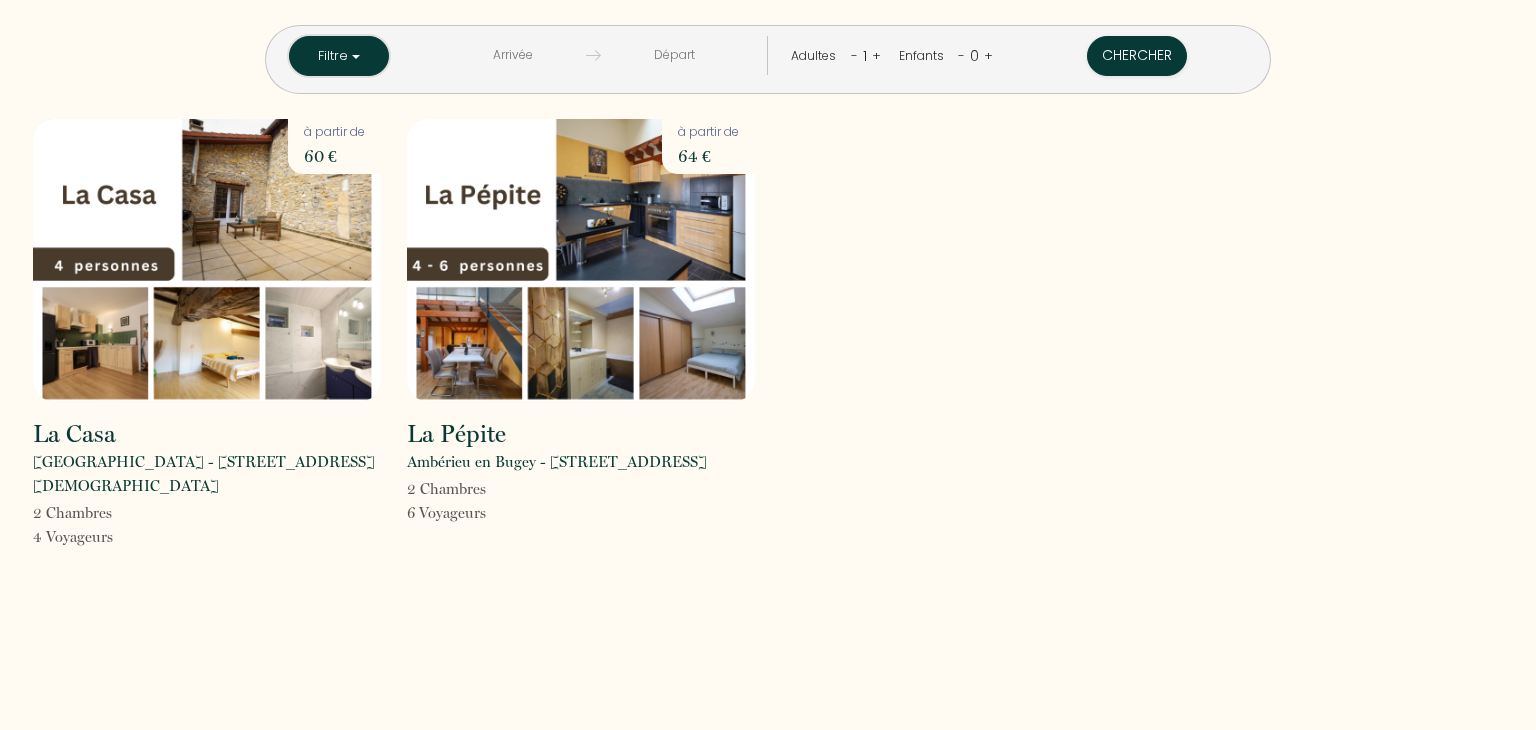 click on "Filtre" at bounding box center [339, 56] 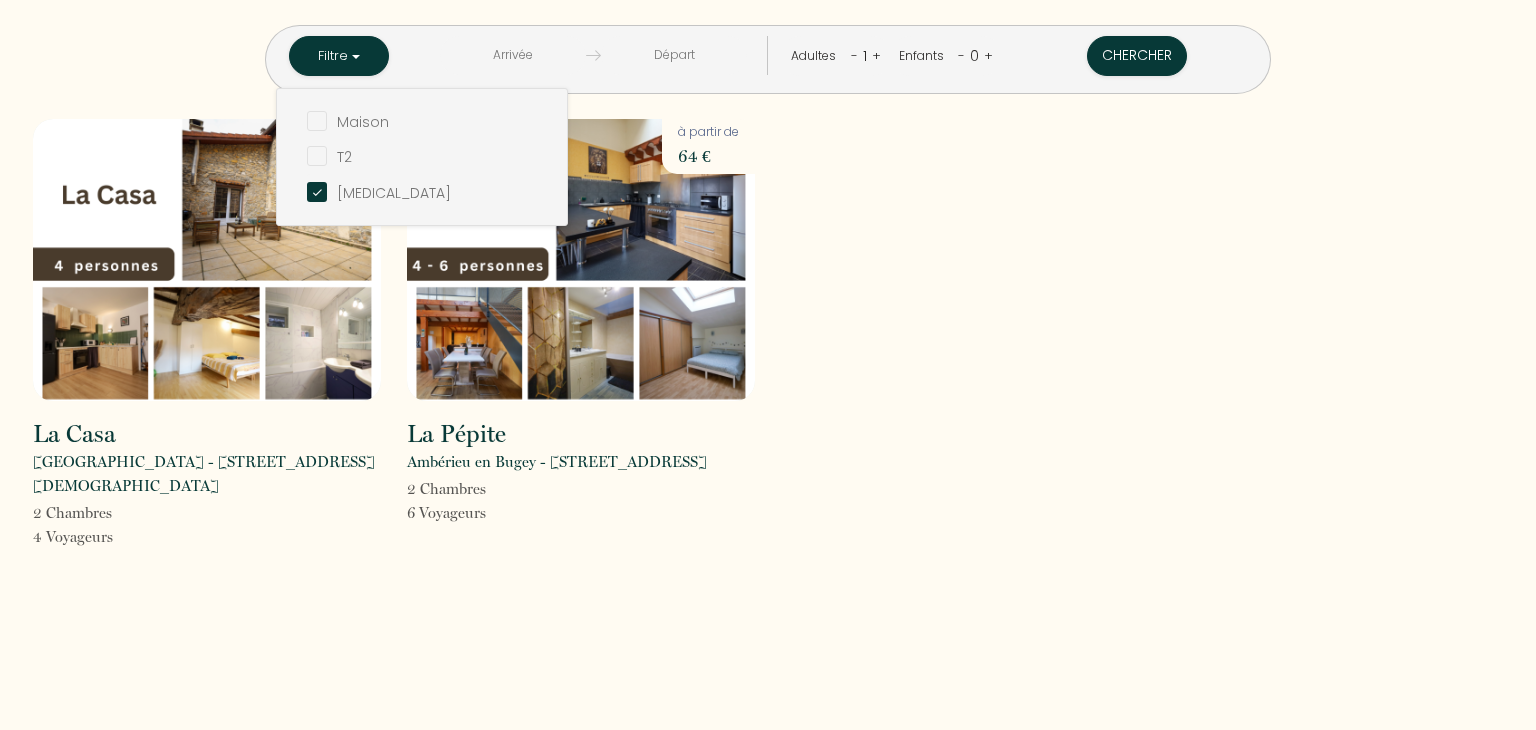click at bounding box center [437, 190] 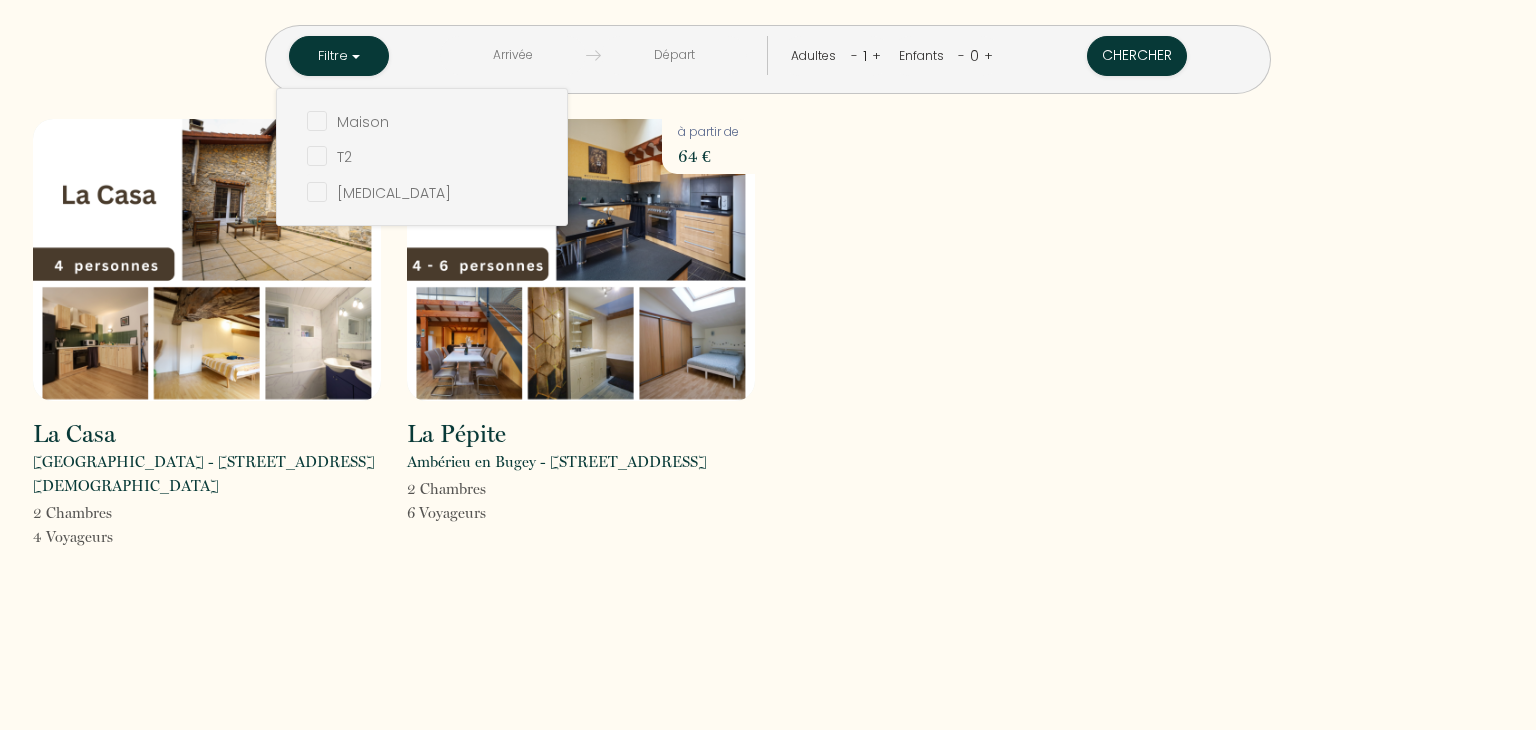 checkbox on "false" 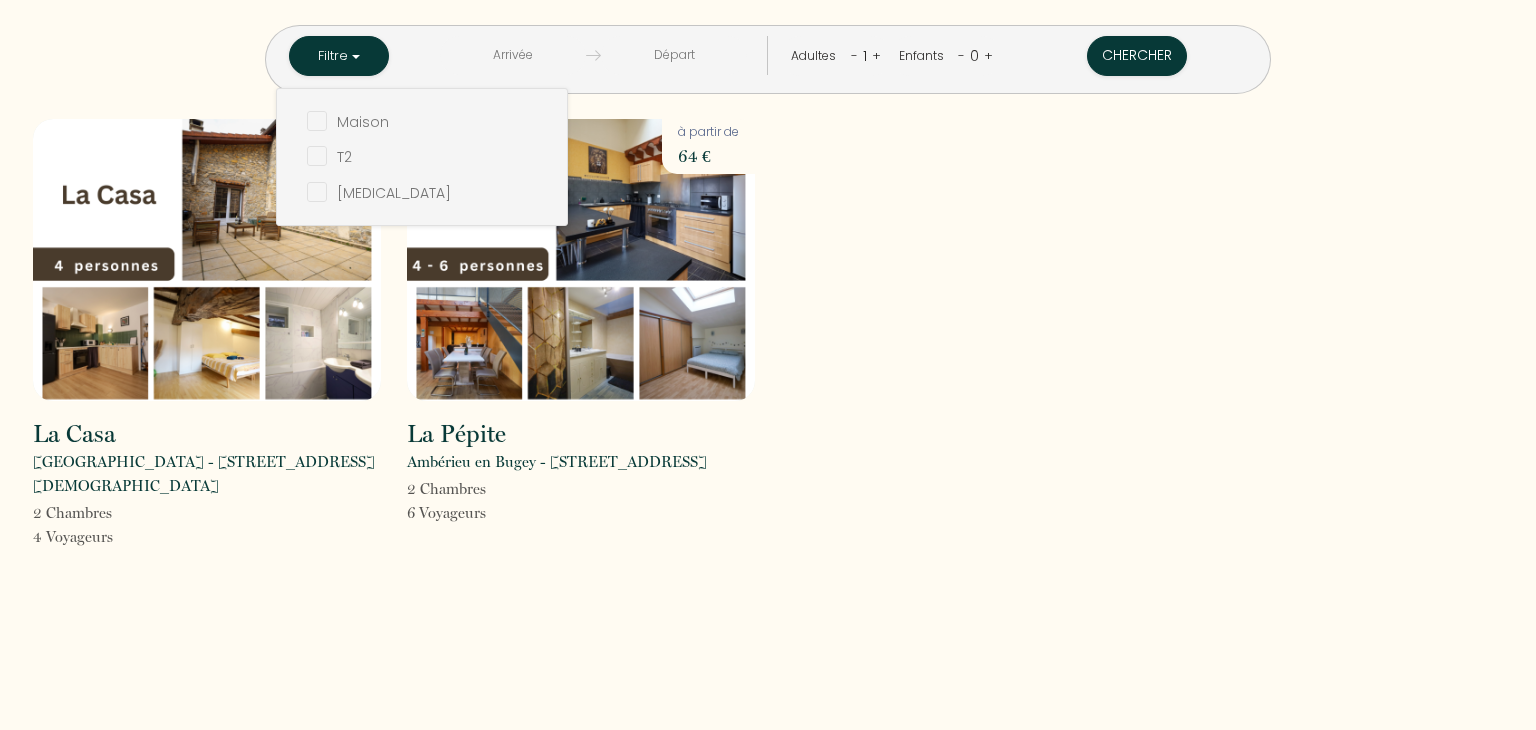 click on "La Casa
Saint-Sorlin-en-Bugey - 4 Bis Montée de l'église
2 Chambre s
4 Voyageur s   à partir de
60 €
La Pépite
Ambérieu en Bugey - 3 Rue du tremollard
2 Chambre s
6 Voyageur s   à partir de
64 €" at bounding box center [768, 347] 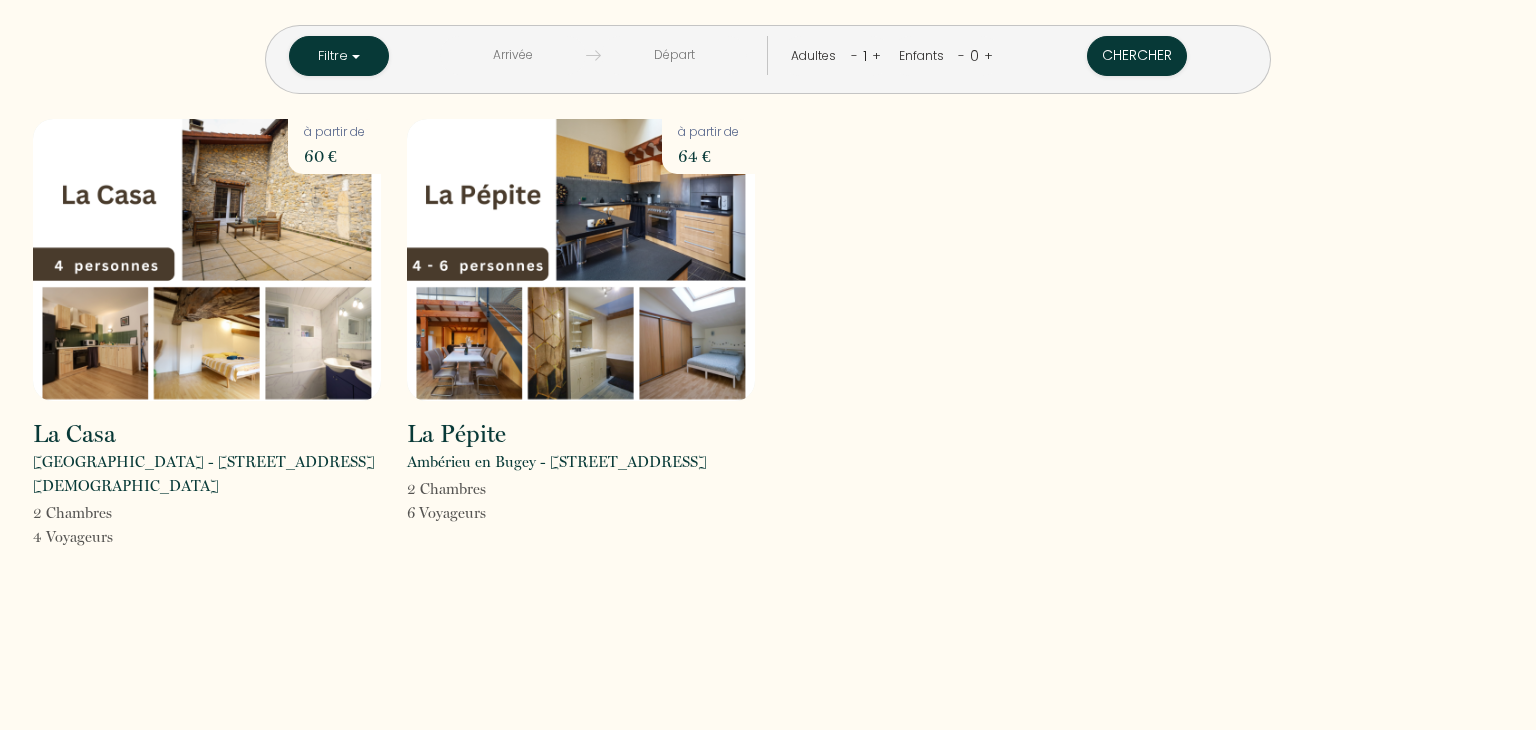 click on "Filtre
Maison   T2   T3             <   Juil 2025   >   Dim Lun Mar Mer Jeu Ven Sam   1 2 3 4 5 6 7 8 9 10 11 12 13 14 15 16 17 18 19 20 21 22 23 24 25 26 27 28 29 30 31     <   2025   >   Janvier Février Mars Avril Mai Juin Juillet Août Septembre Octobre Novembre Décembre     <   2020 - 2029   >   2020 2021 2022 2023 2024 2025 2026 2027 2028 2029               <   Juil 2025   >   Dim Lun Mar Mer Jeu Ven Sam   1 2 3 4 5 6 7 8 9 10 11 12 13 14 15 16 17 18 19 20 21 22 23 24 25 26 27 28 29 30 31     <   2025   >   Janvier Février Mars Avril Mai Juin Juillet Août Septembre Octobre Novembre Décembre     <   2020 - 2029   >   2020 2021 2022 2023 2024 2025 2026 2027 2028 2029   Adultes   -   1   +   Enfants   -   0   +
Chercher" at bounding box center (768, 47) 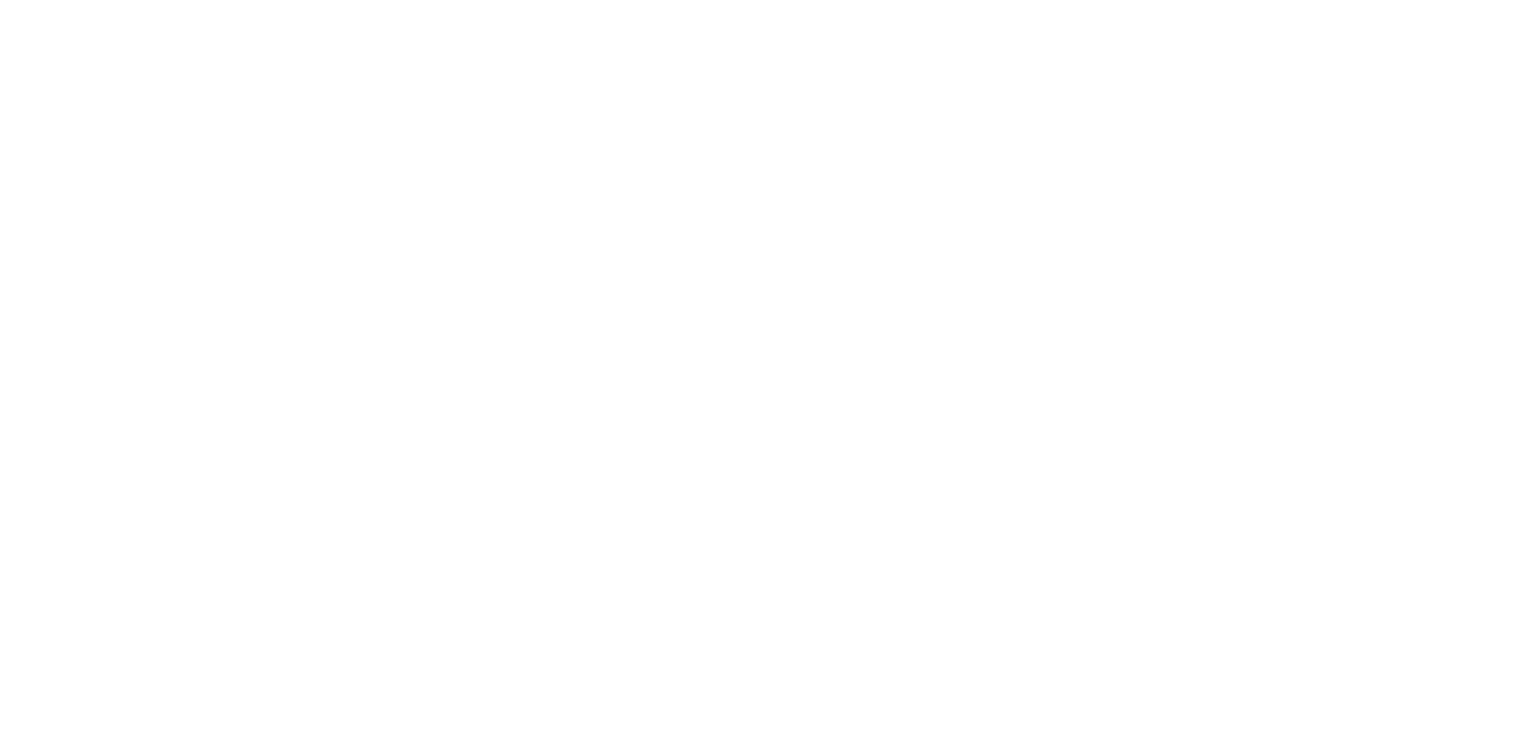 scroll, scrollTop: 0, scrollLeft: 0, axis: both 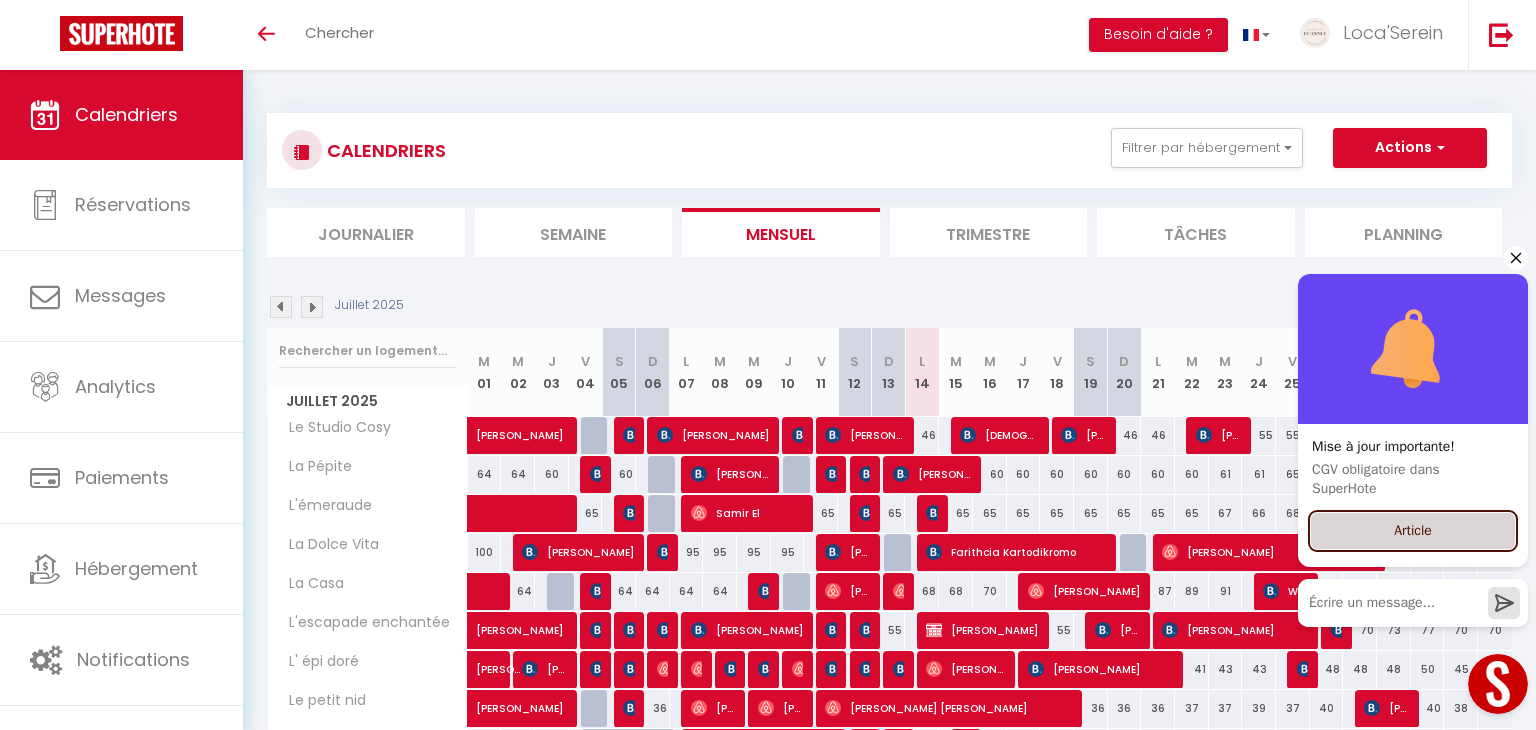 click on "Article" at bounding box center (1413, 531) 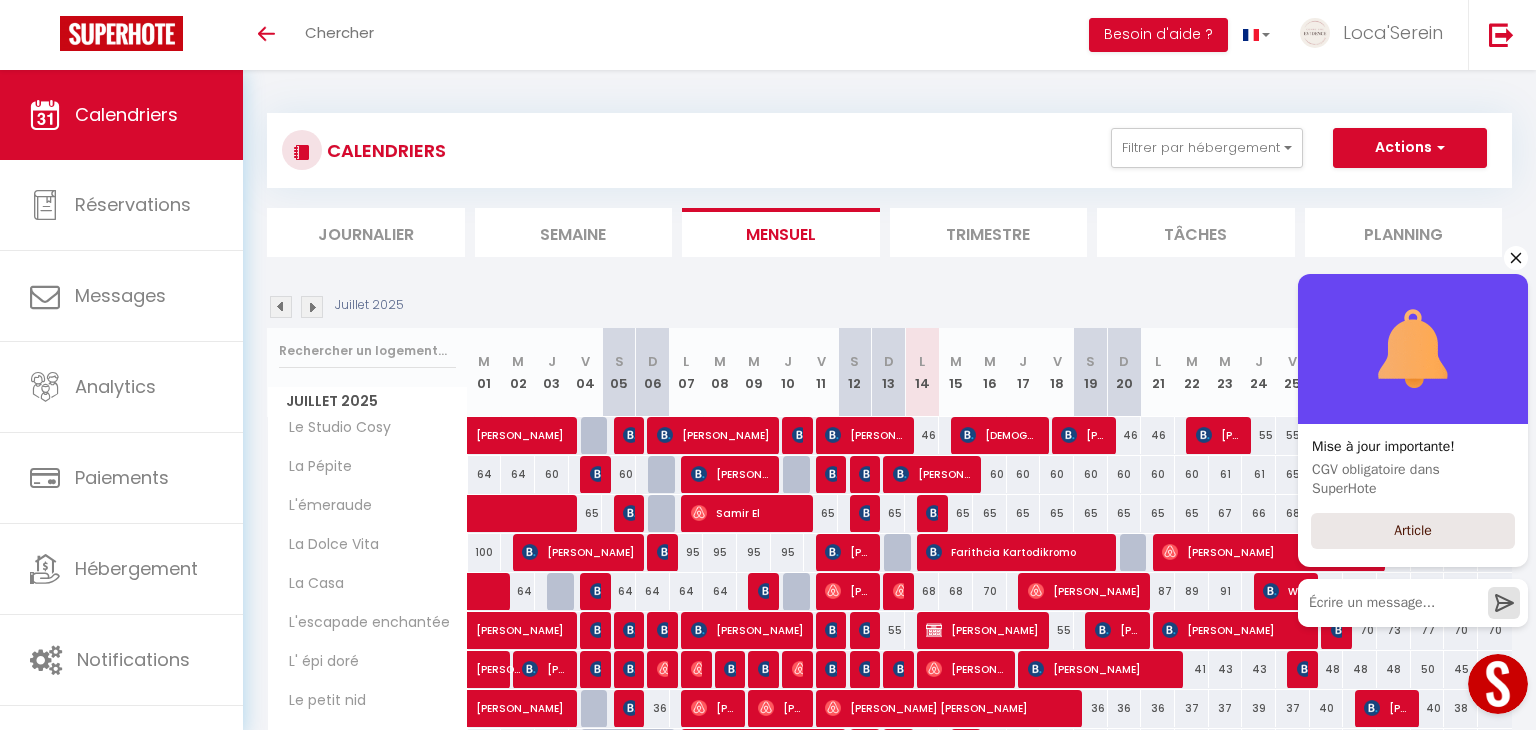 click 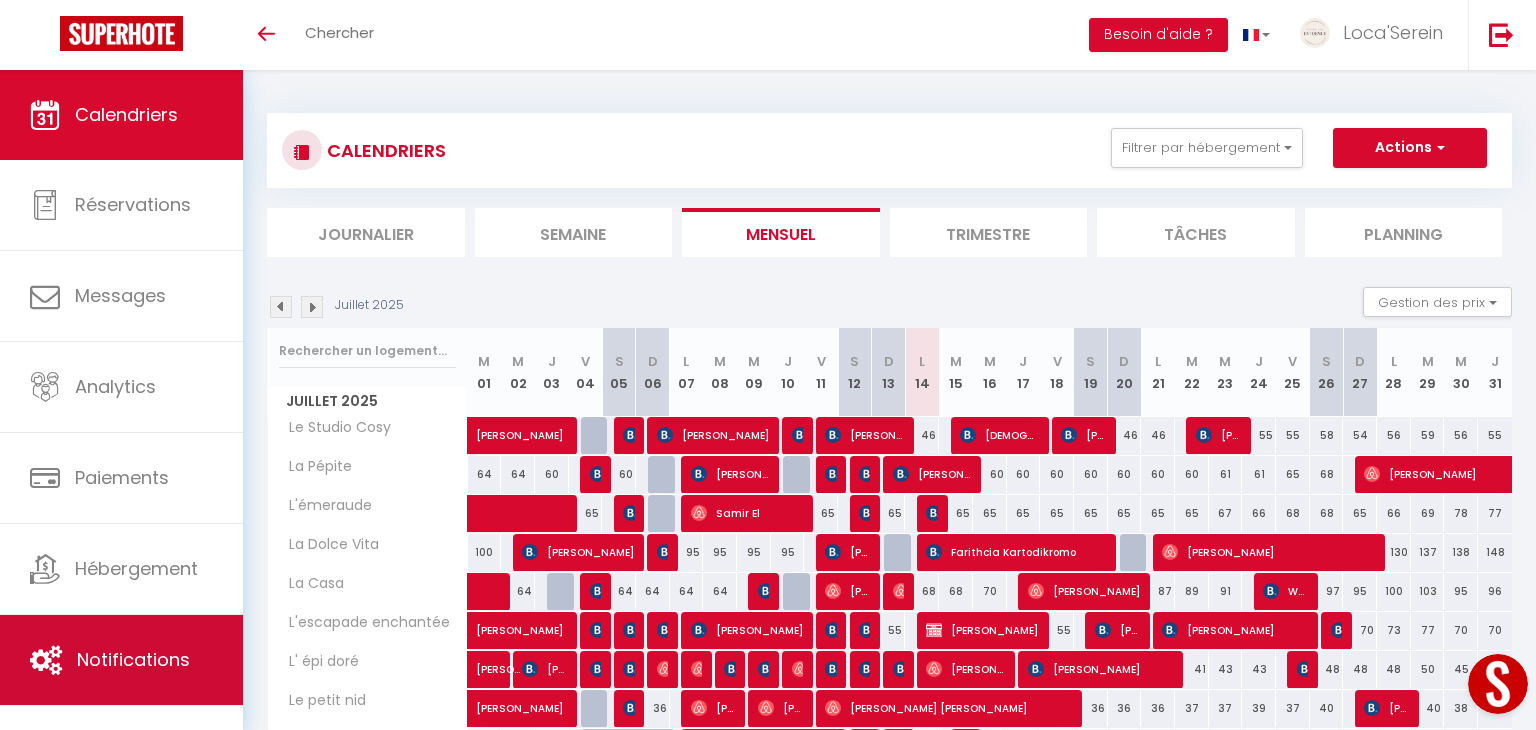 click on "Notifications" at bounding box center [121, 660] 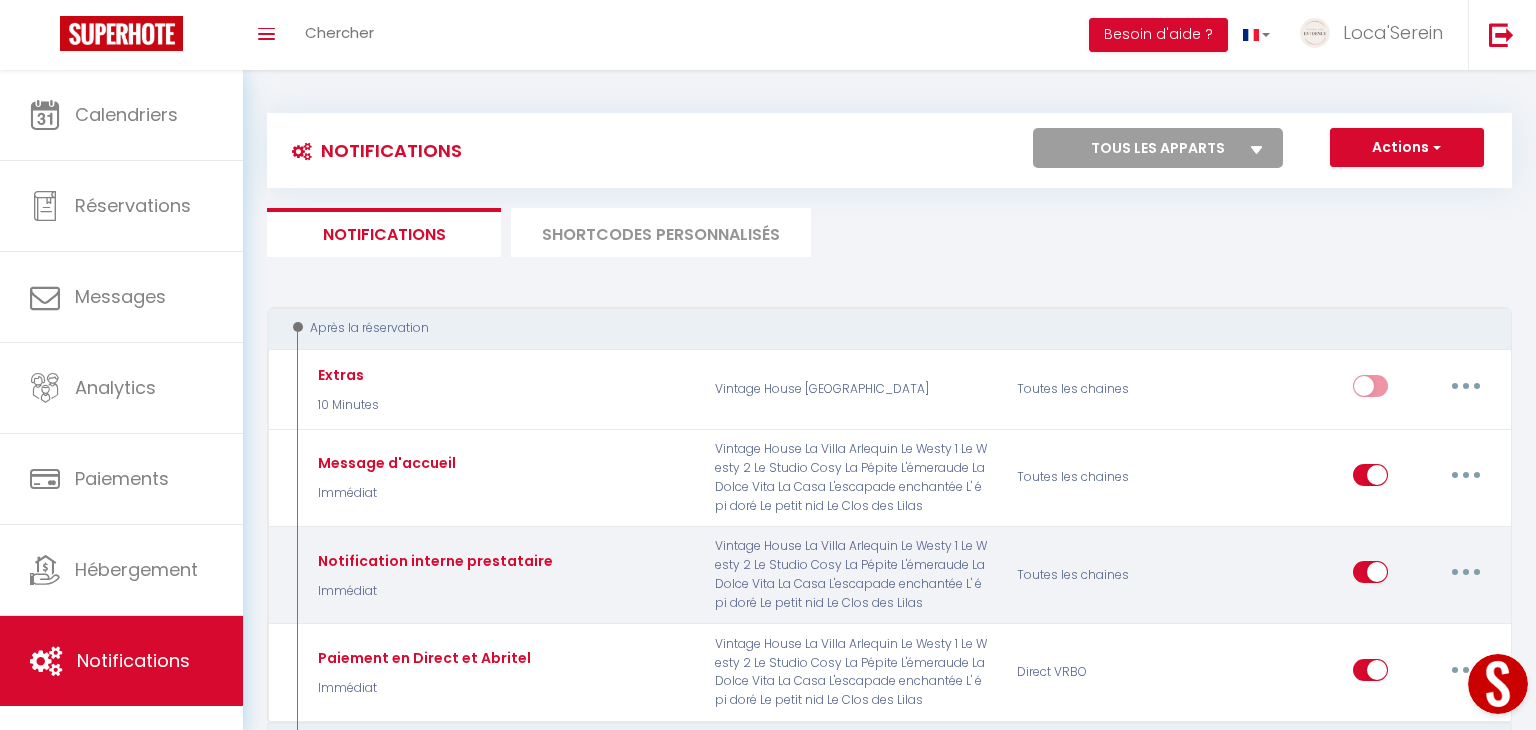 select 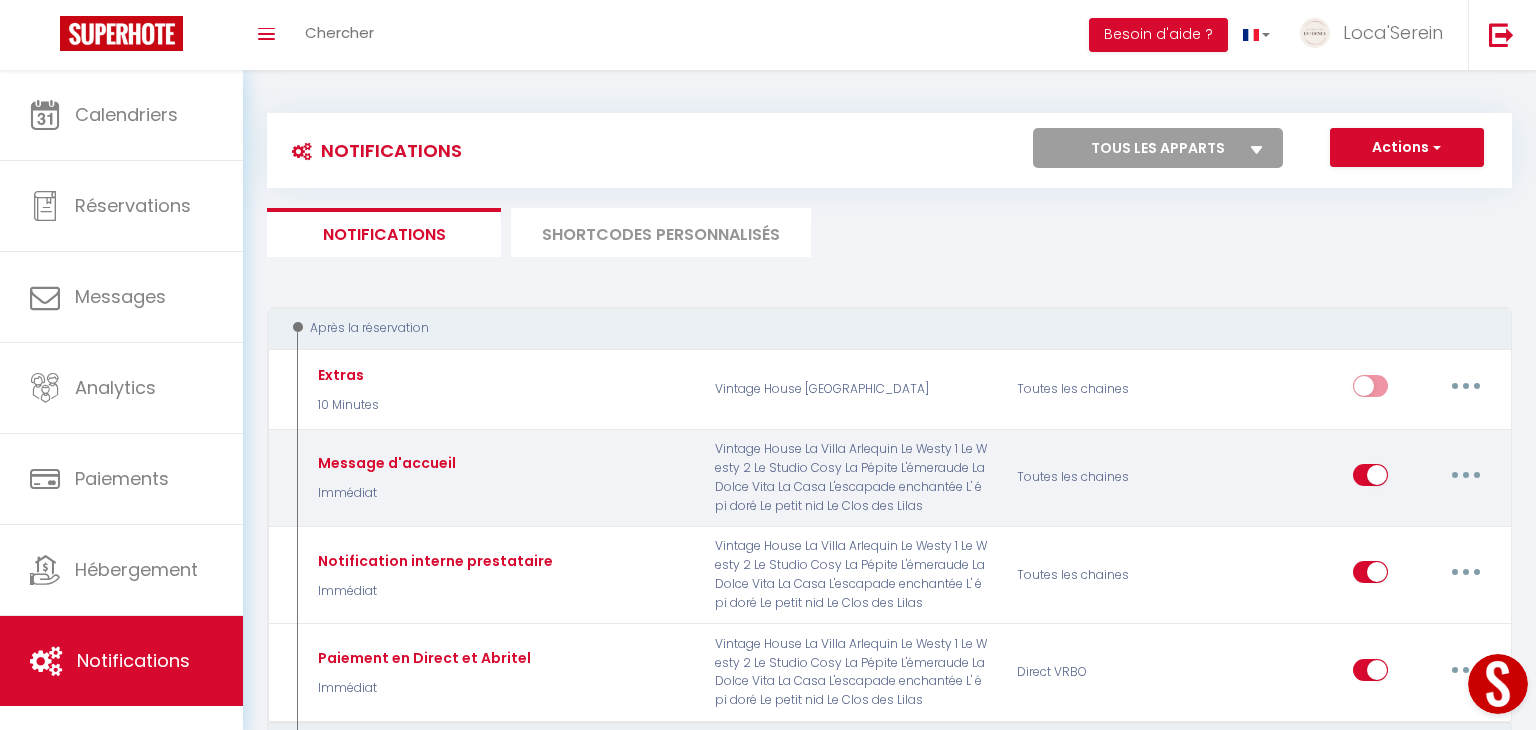 scroll, scrollTop: 125, scrollLeft: 0, axis: vertical 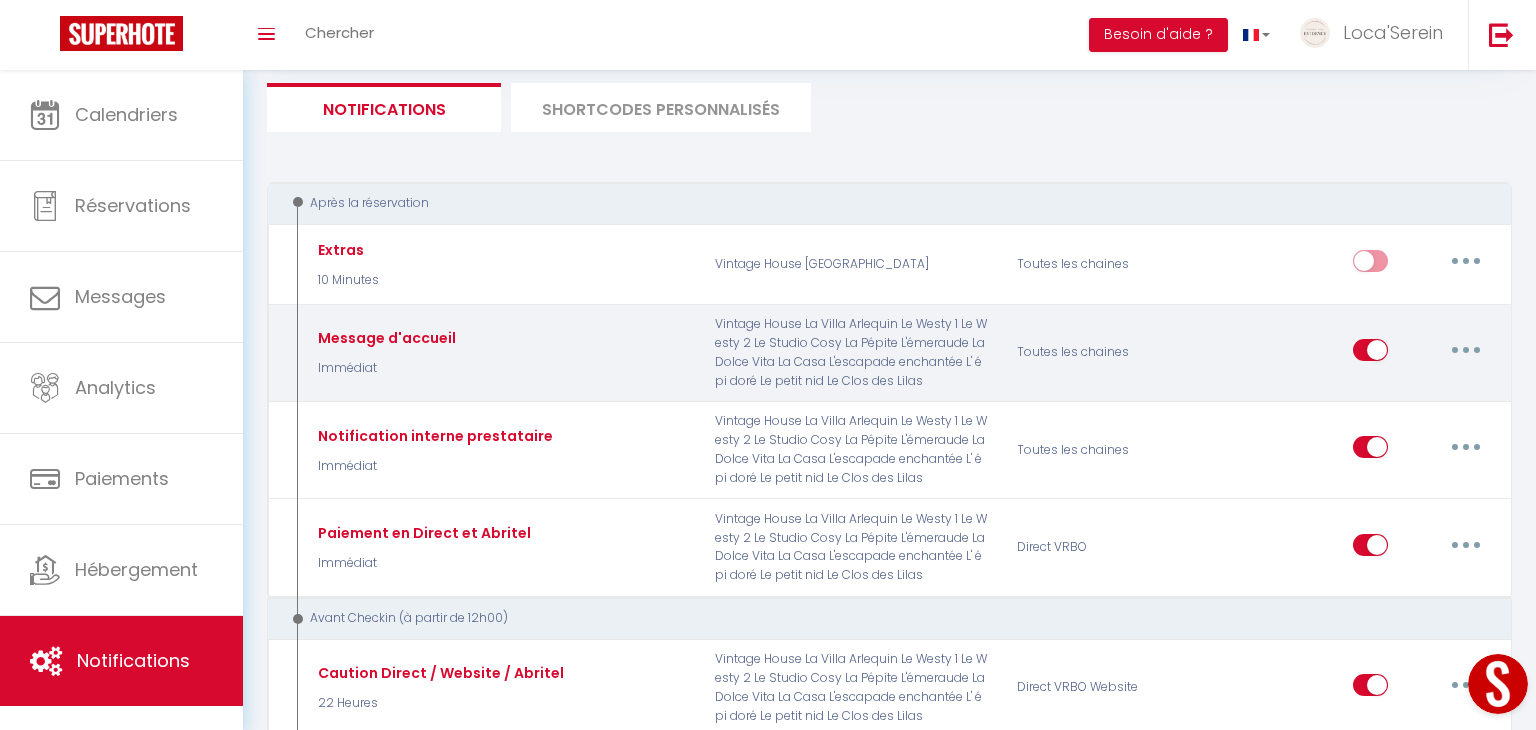 click at bounding box center (1466, 350) 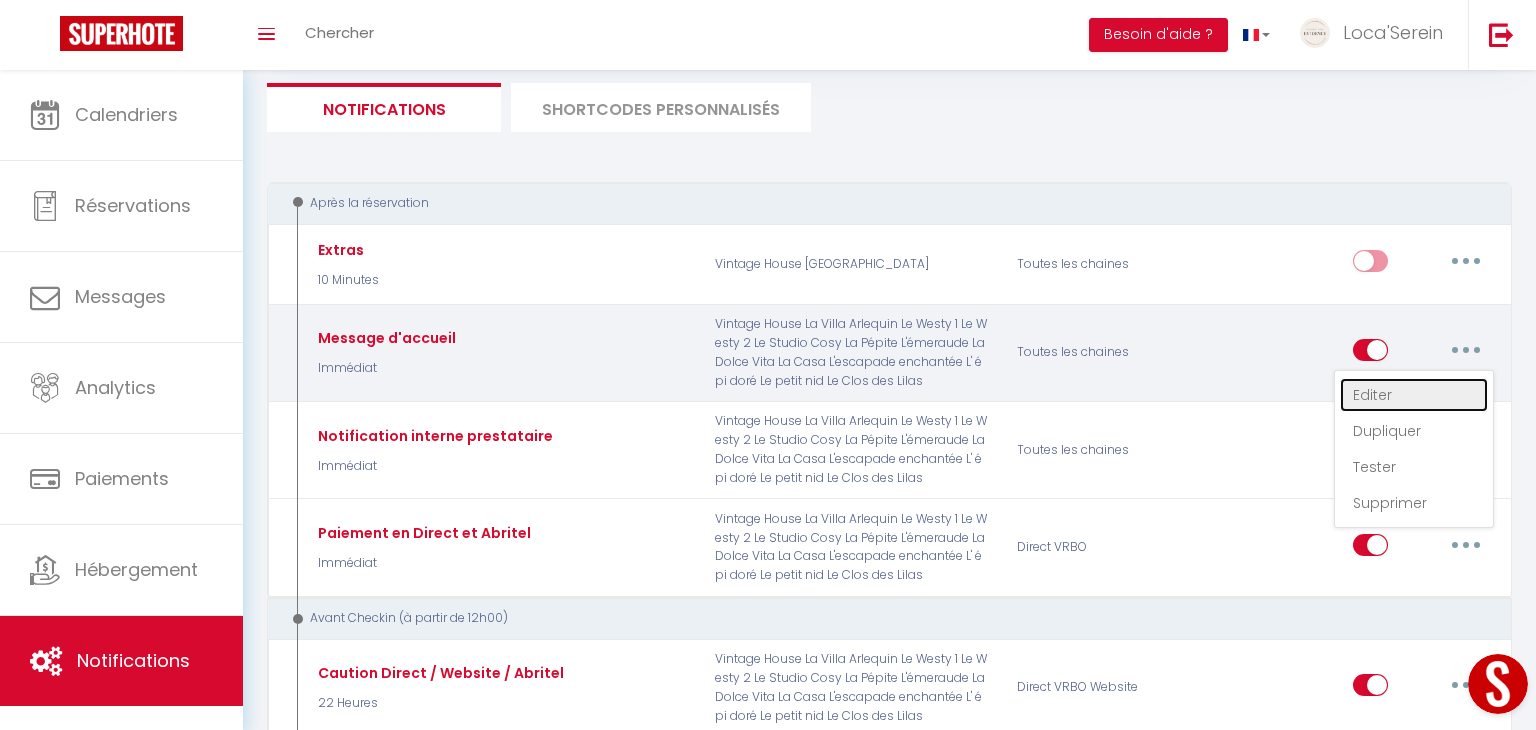 click on "Editer" at bounding box center [1414, 395] 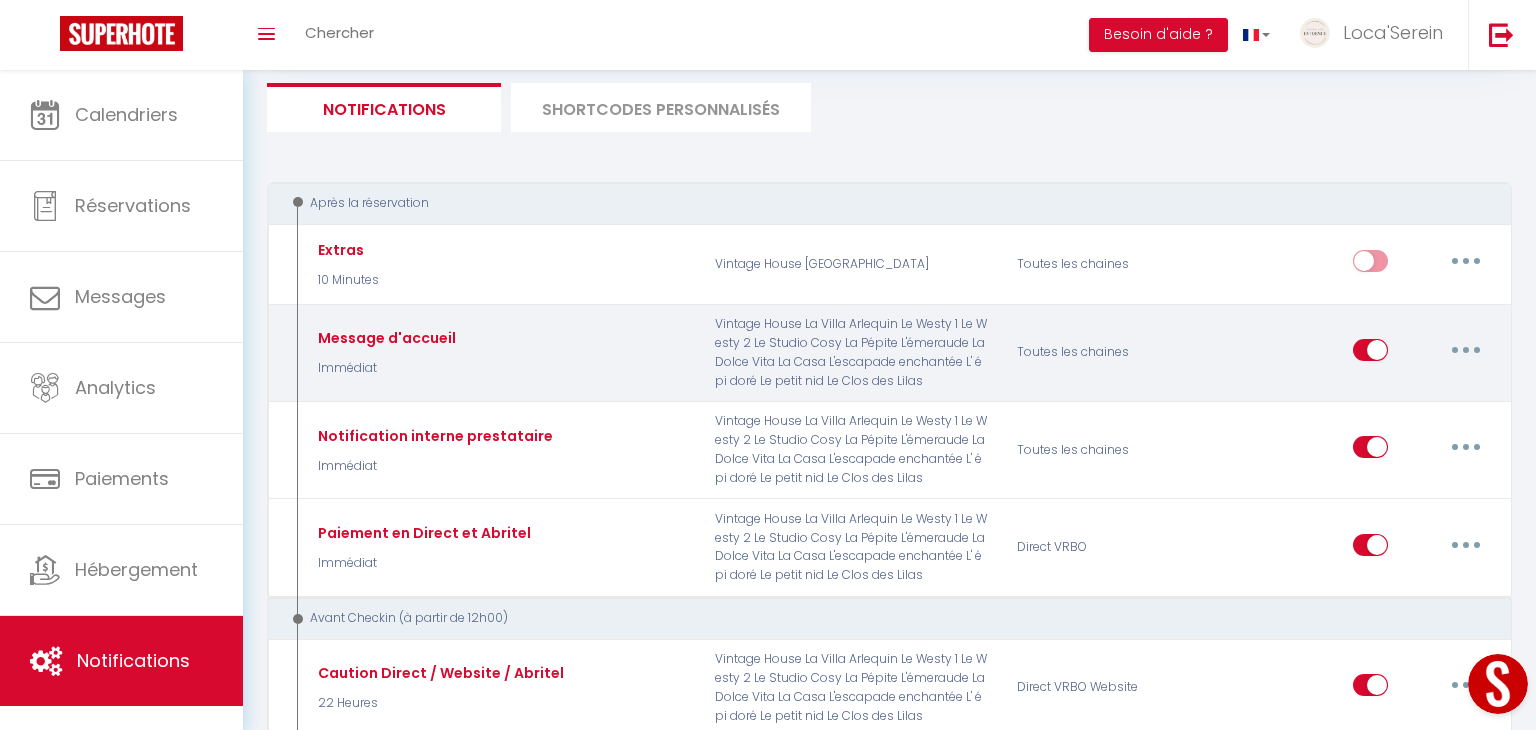 type on "Message d'accueil" 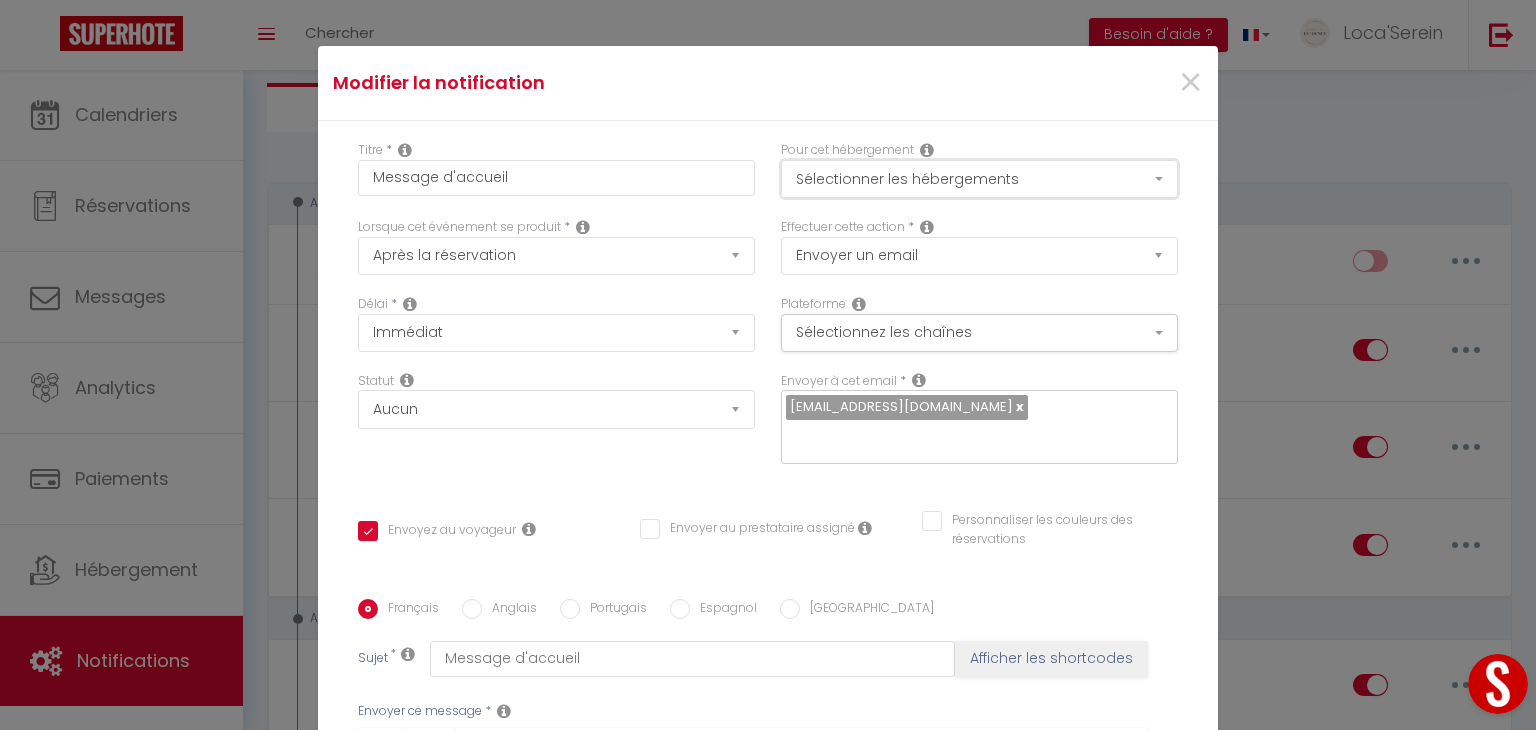 click on "Sélectionner les hébergements" at bounding box center [979, 179] 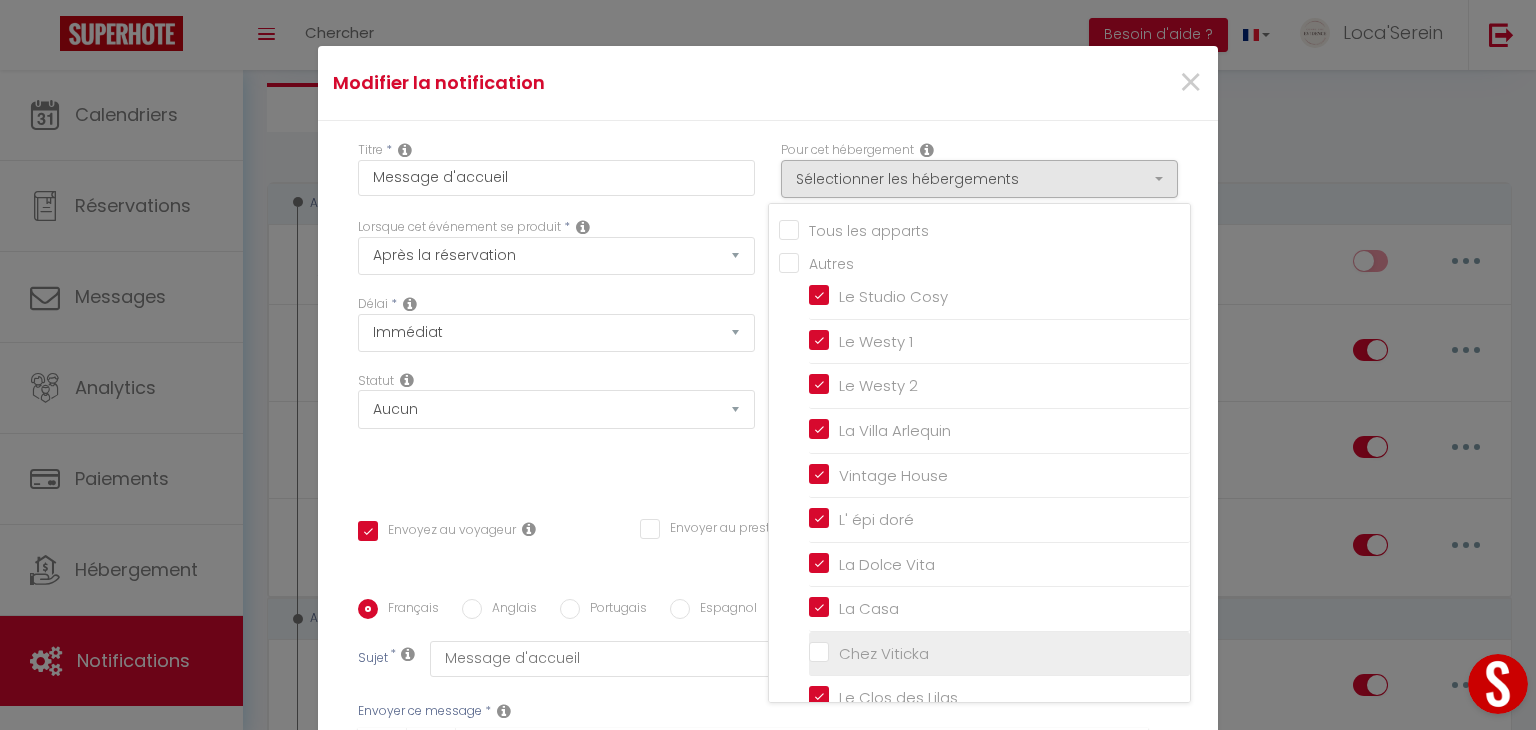 click on "Chez Viticka" at bounding box center [999, 654] 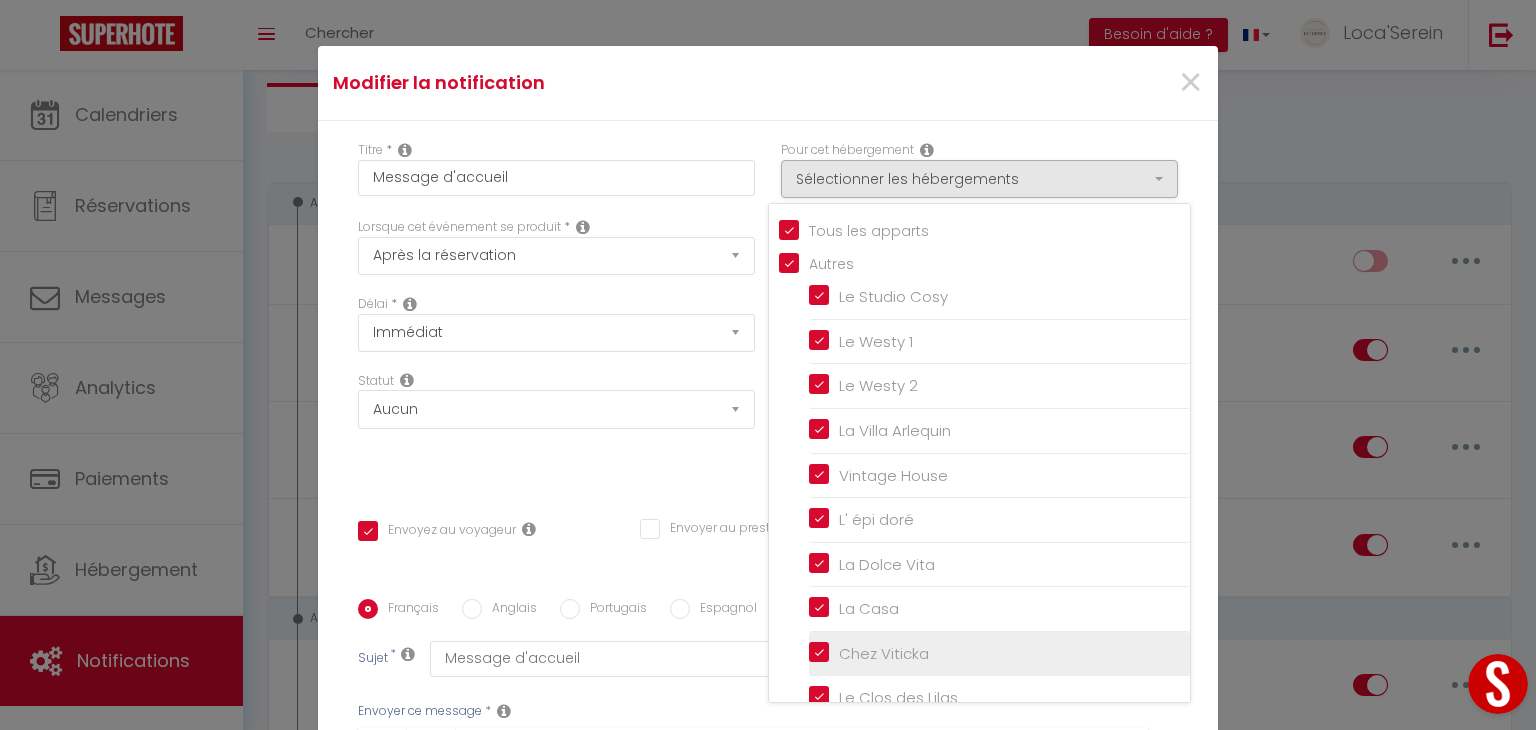 checkbox on "true" 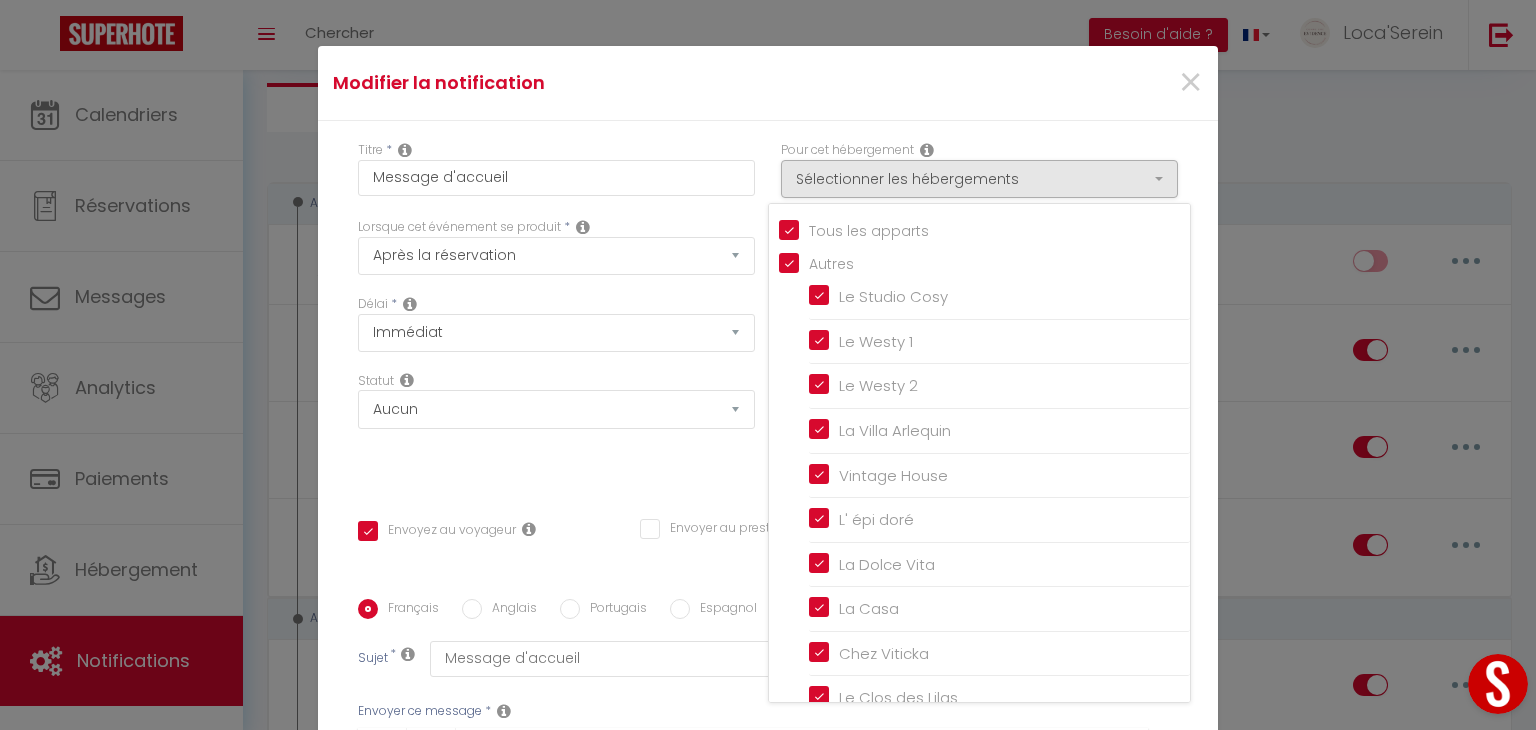 click on "Statut     Aucun   Si la réservation est payée   Si réservation non payée   Si la caution a été prise   Si caution non payée" at bounding box center [556, 428] 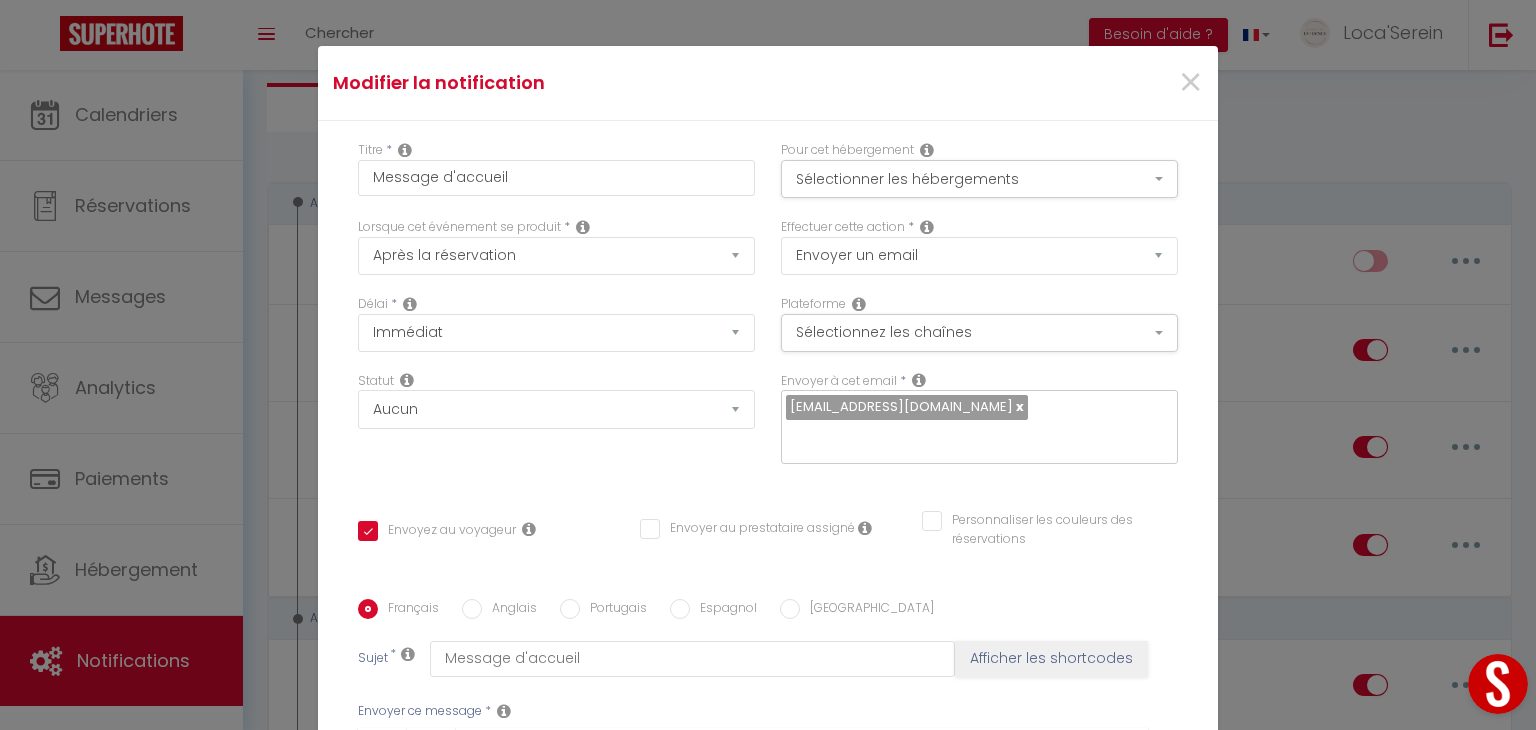 scroll, scrollTop: 360, scrollLeft: 0, axis: vertical 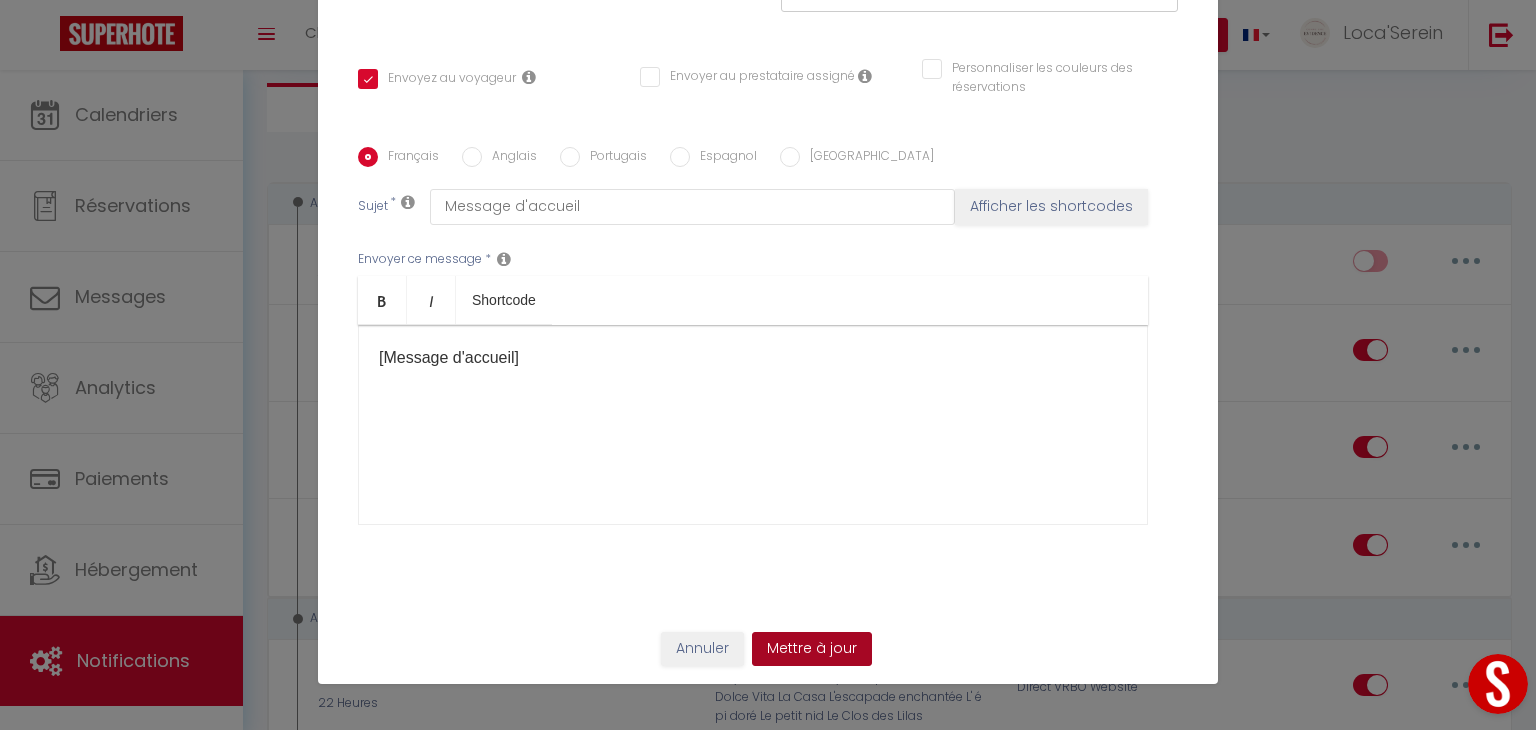 click on "Mettre à jour" at bounding box center [812, 649] 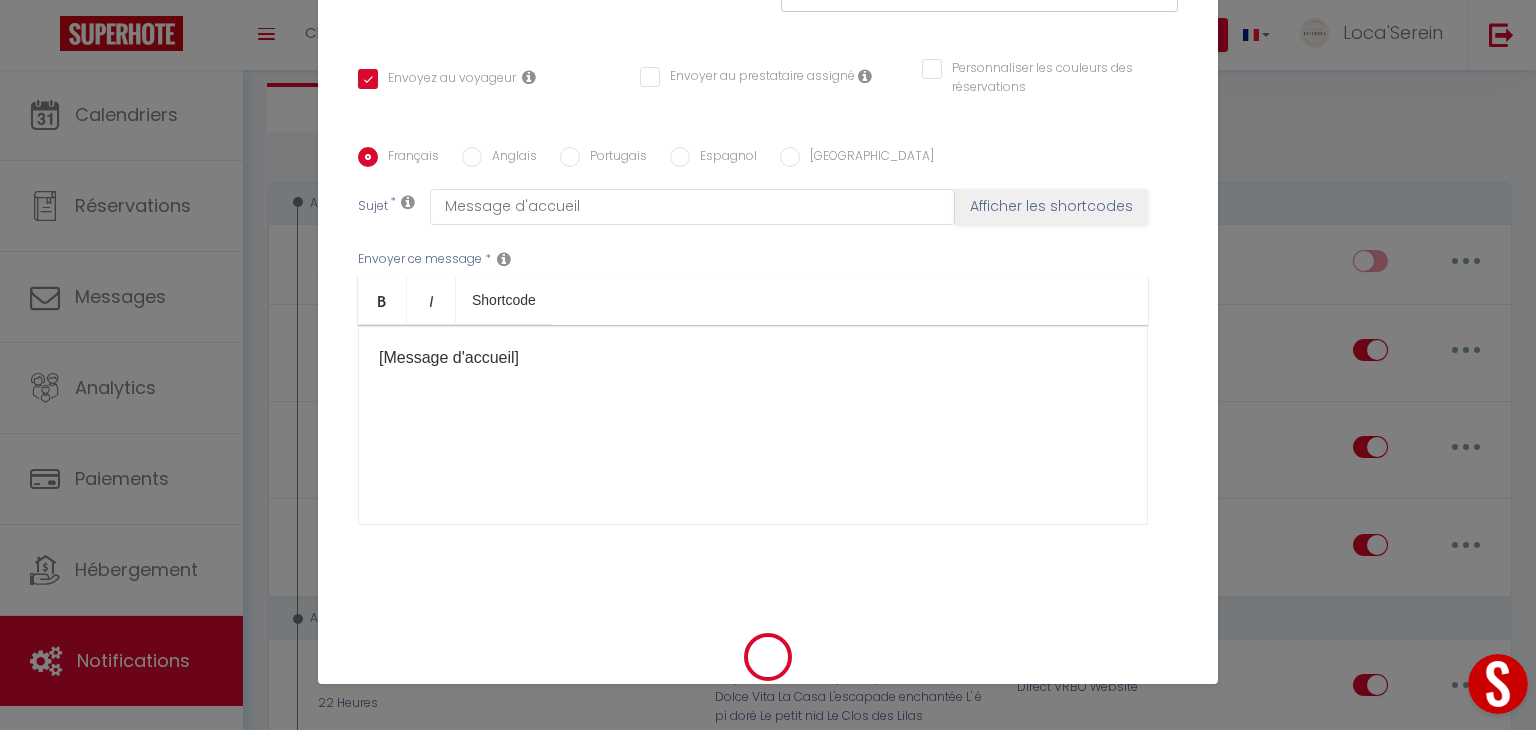 checkbox on "true" 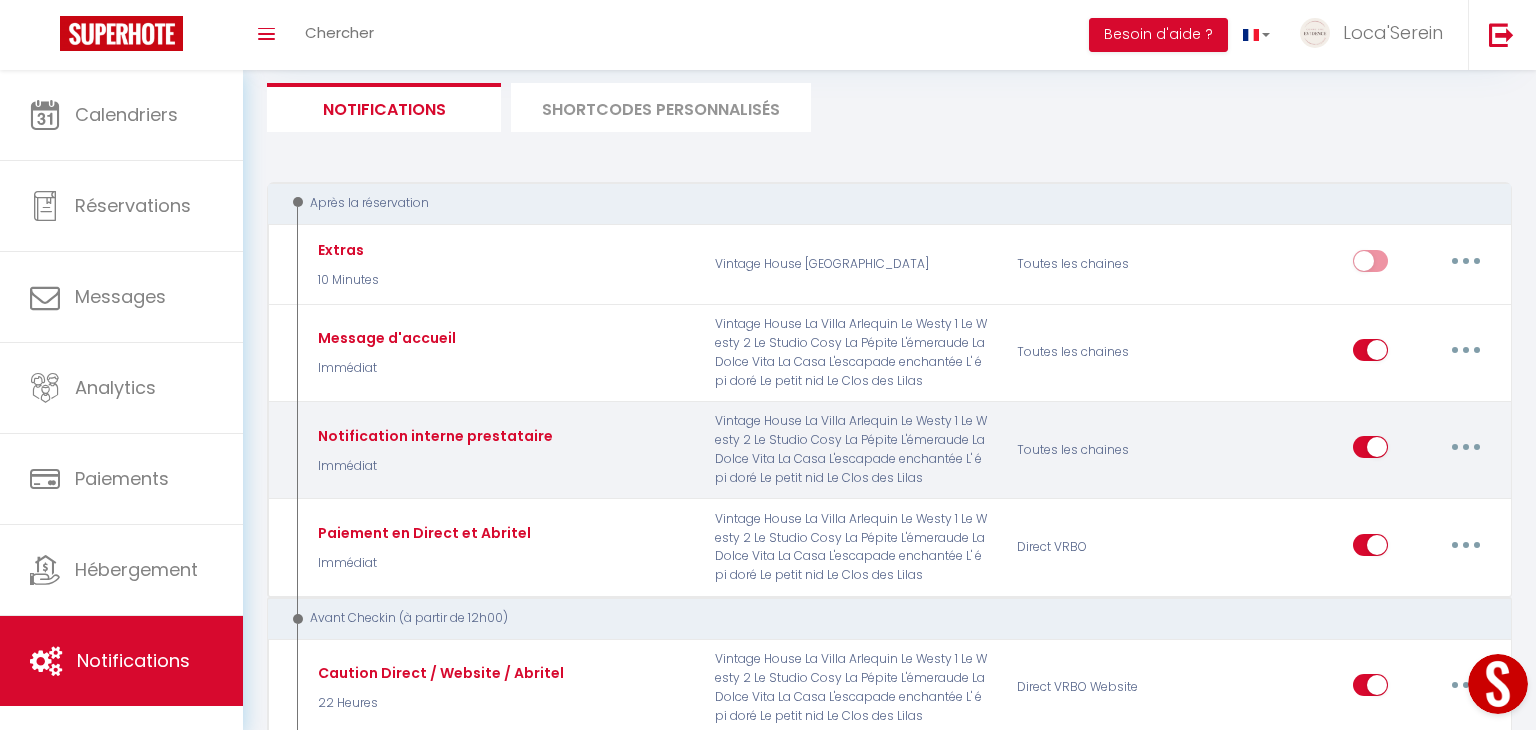 select 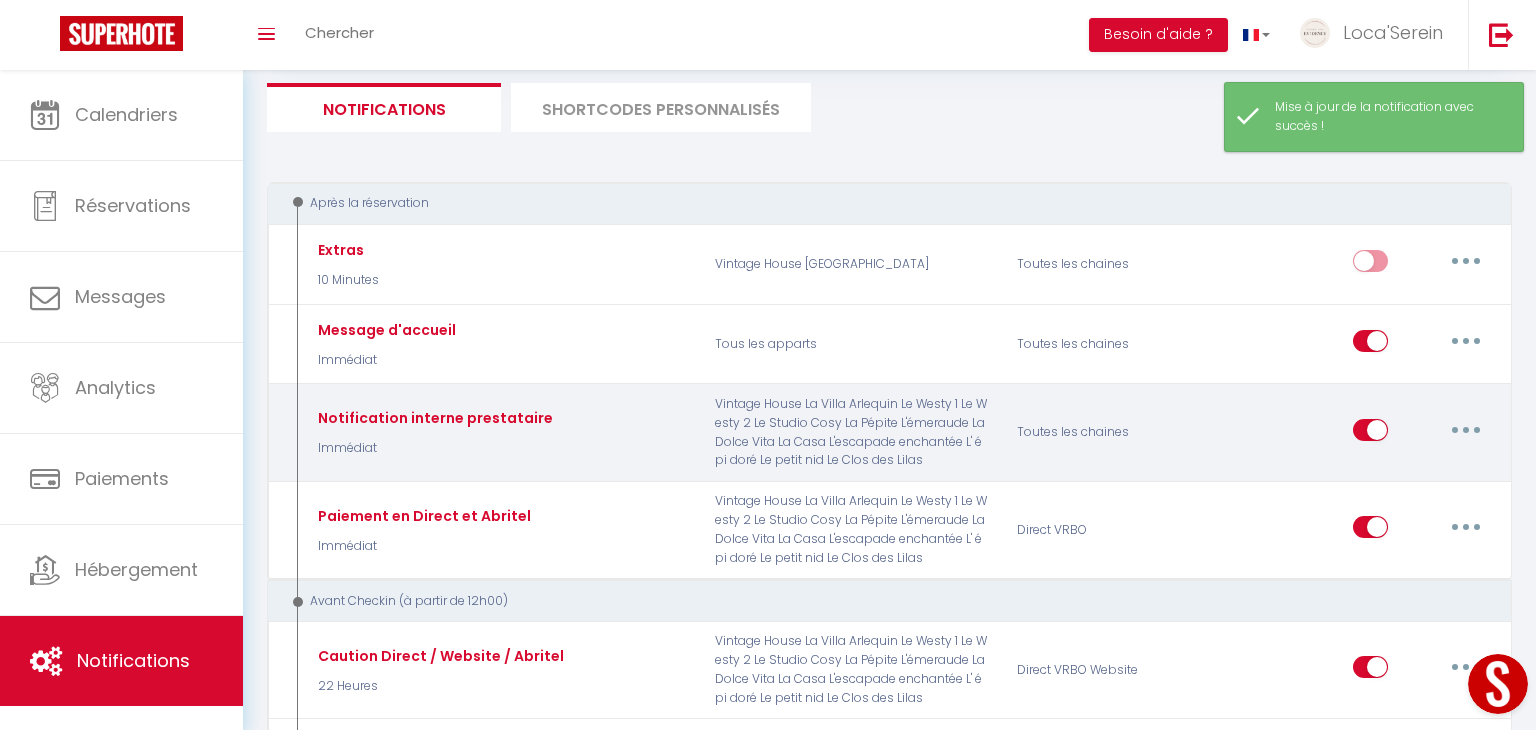 click at bounding box center (1466, 430) 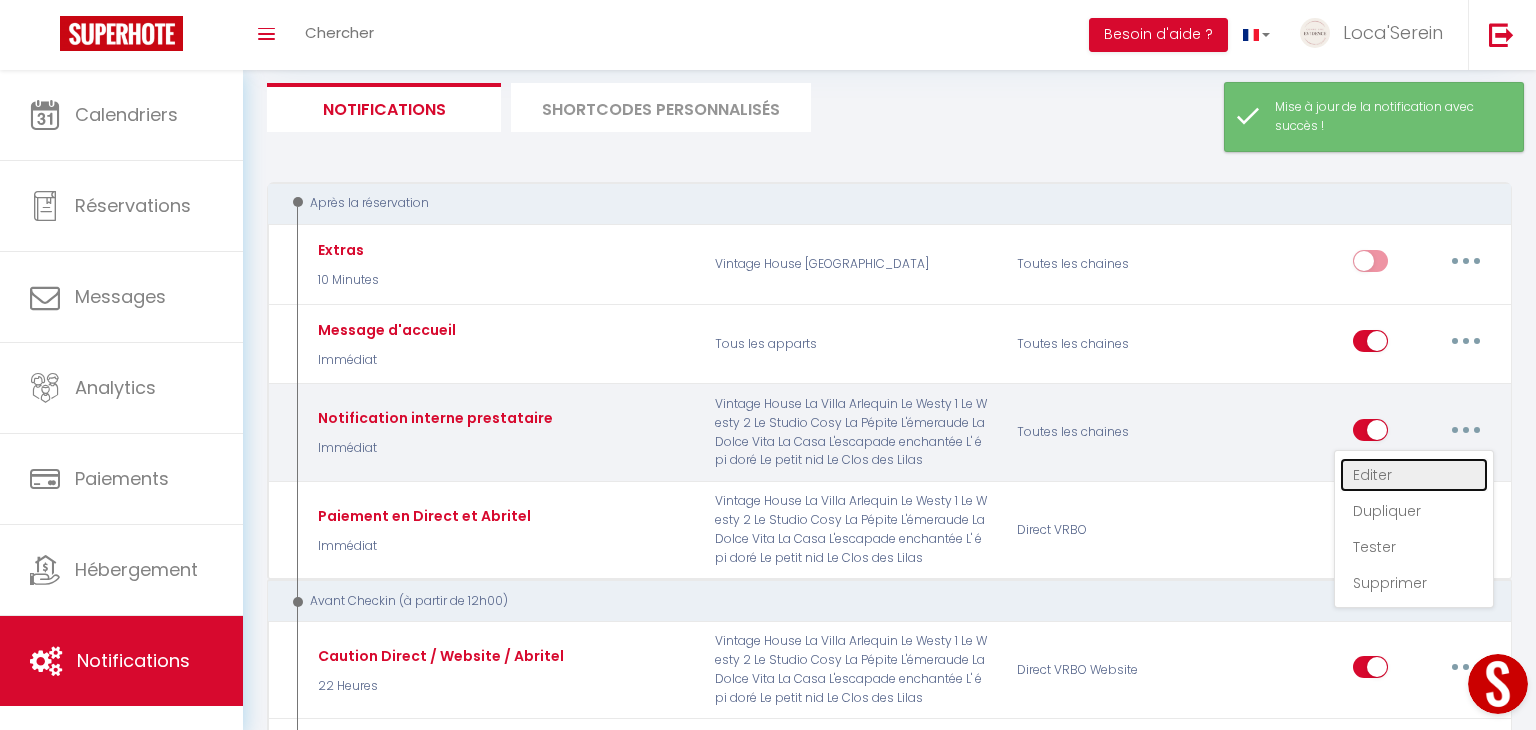 click on "Editer" at bounding box center (1414, 475) 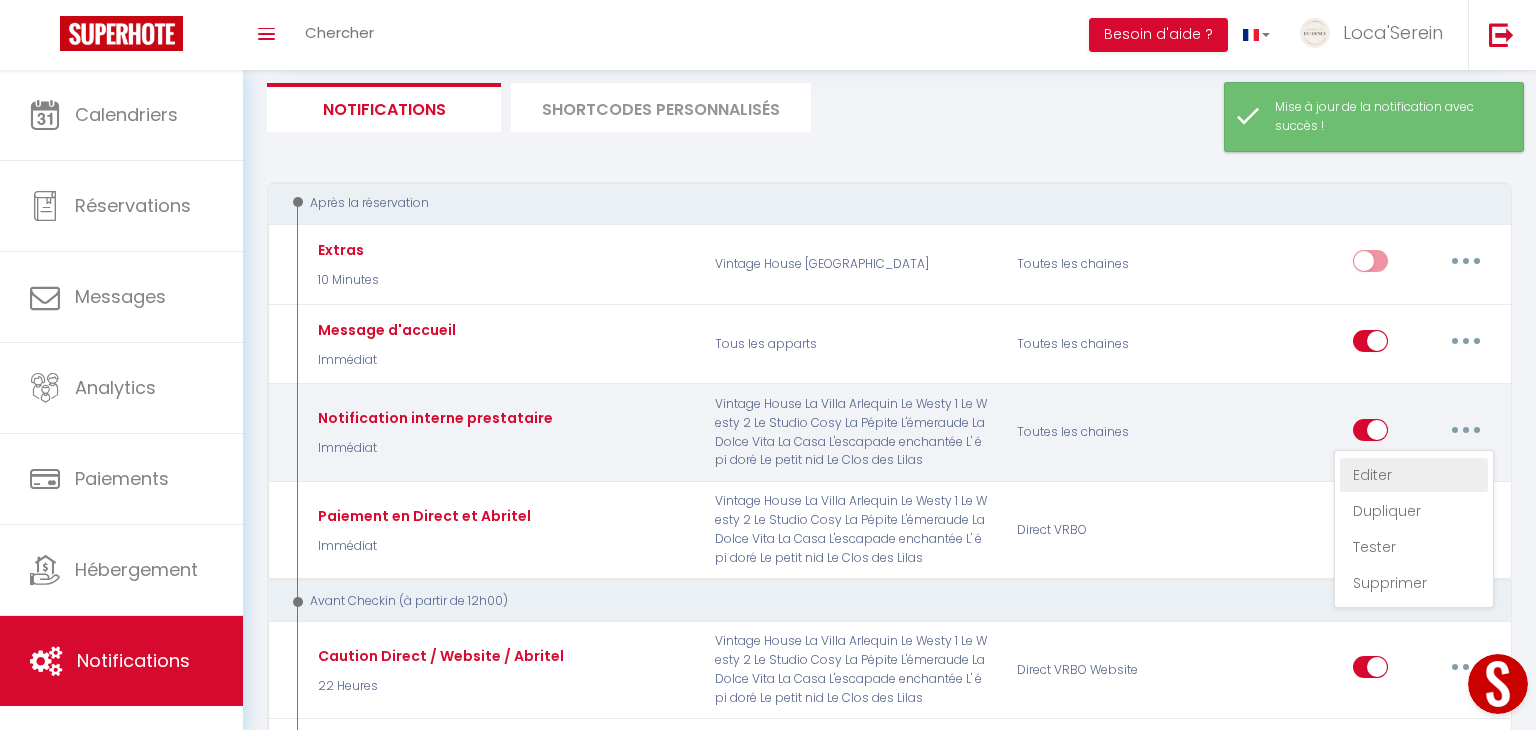 type on "Notification interne prestataire" 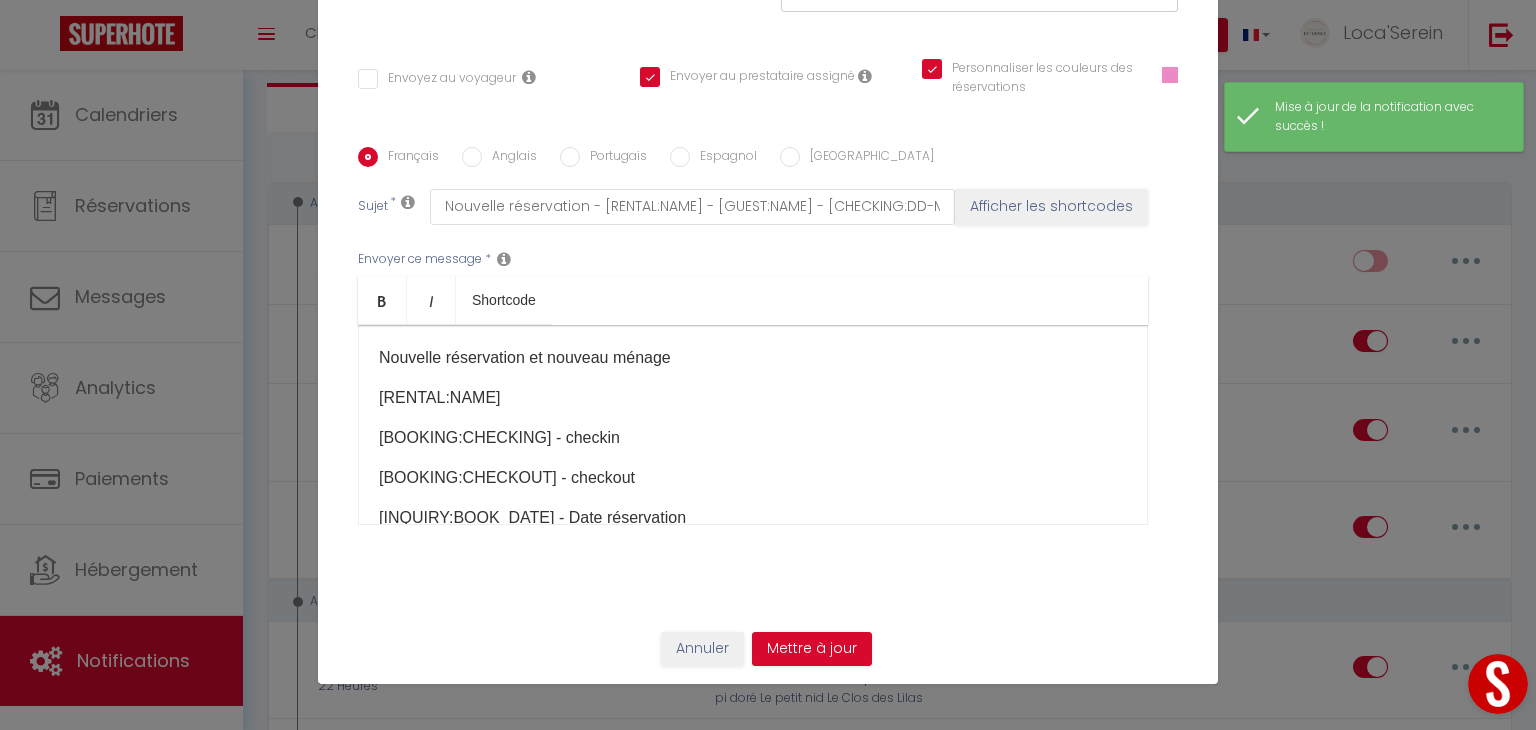 scroll, scrollTop: 0, scrollLeft: 0, axis: both 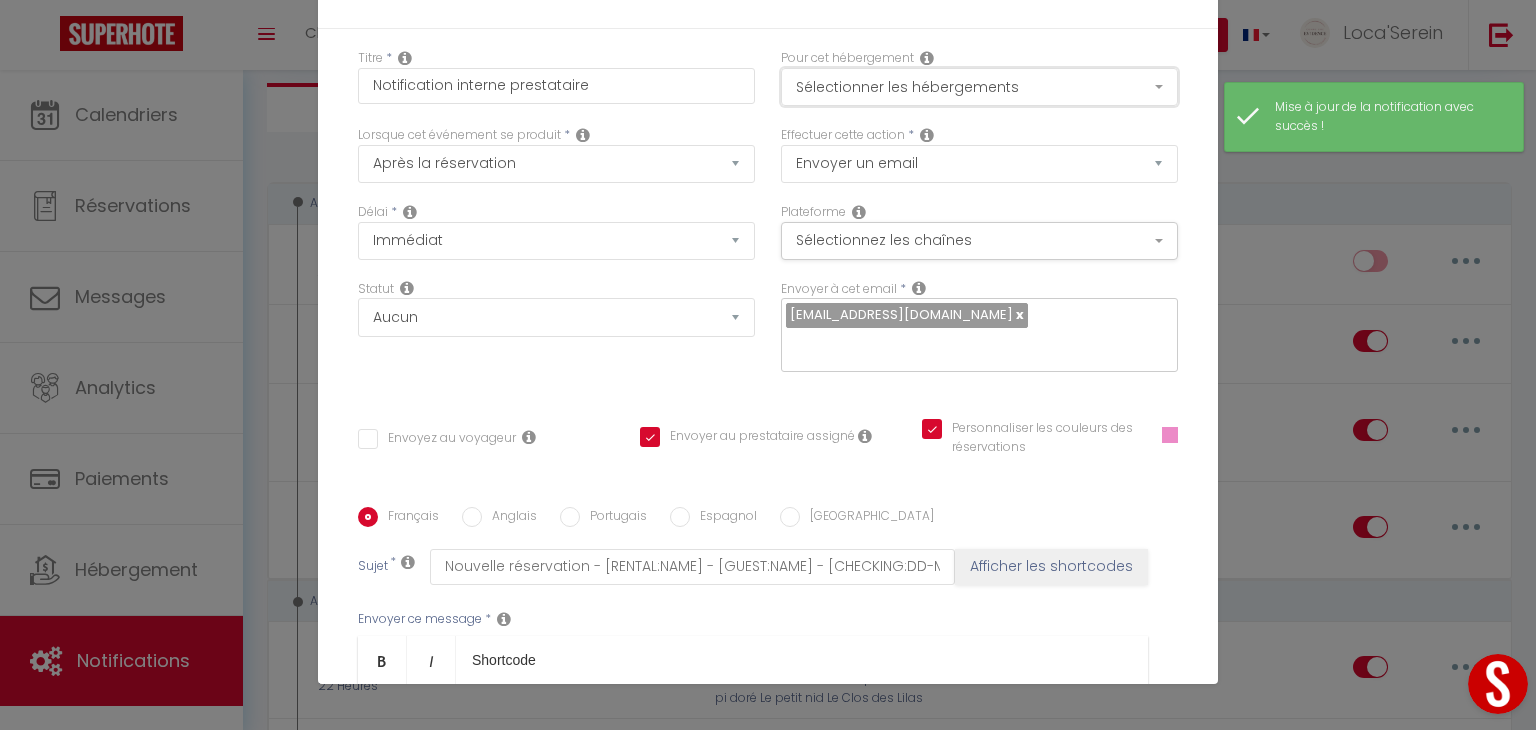 click on "Sélectionner les hébergements" at bounding box center [979, 87] 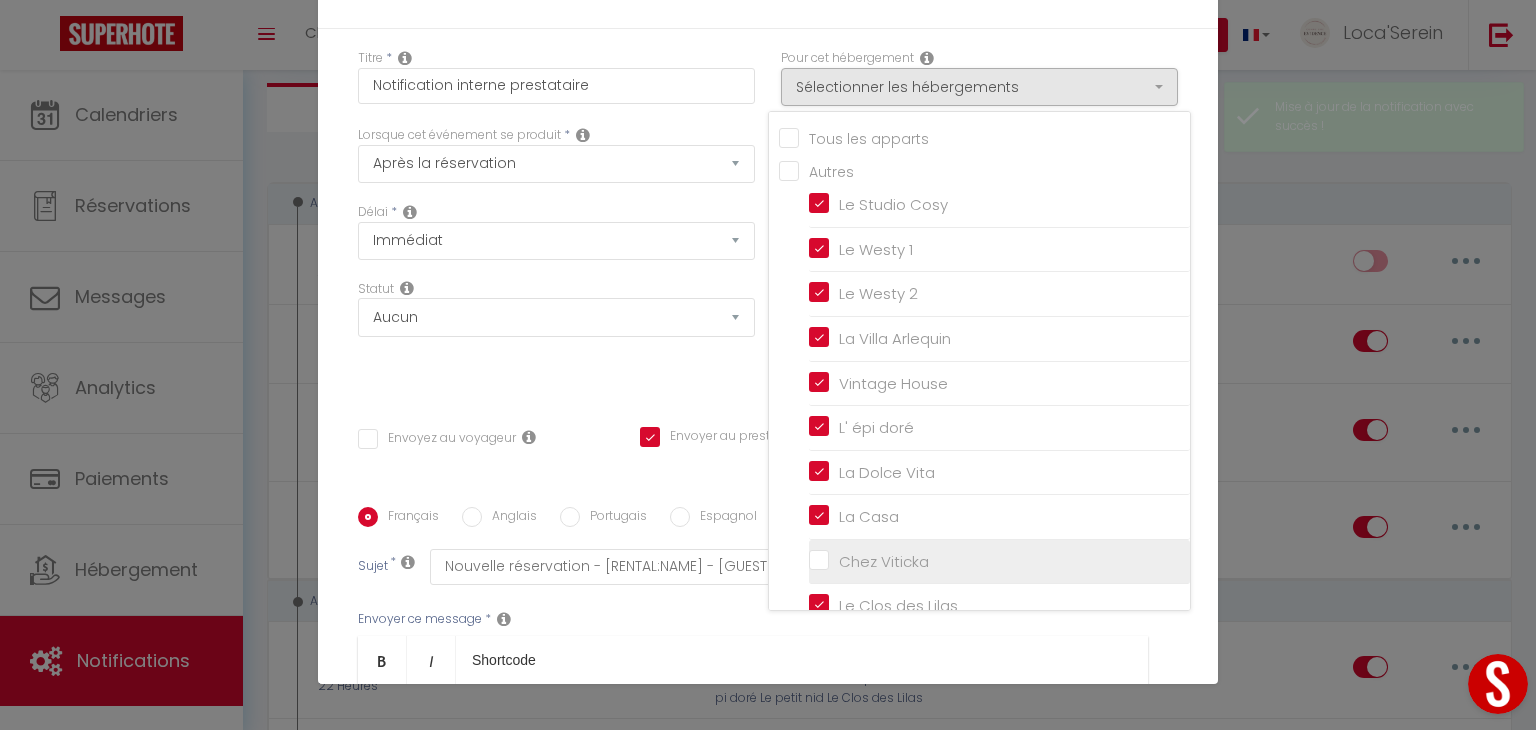 click on "Chez Viticka" at bounding box center (999, 562) 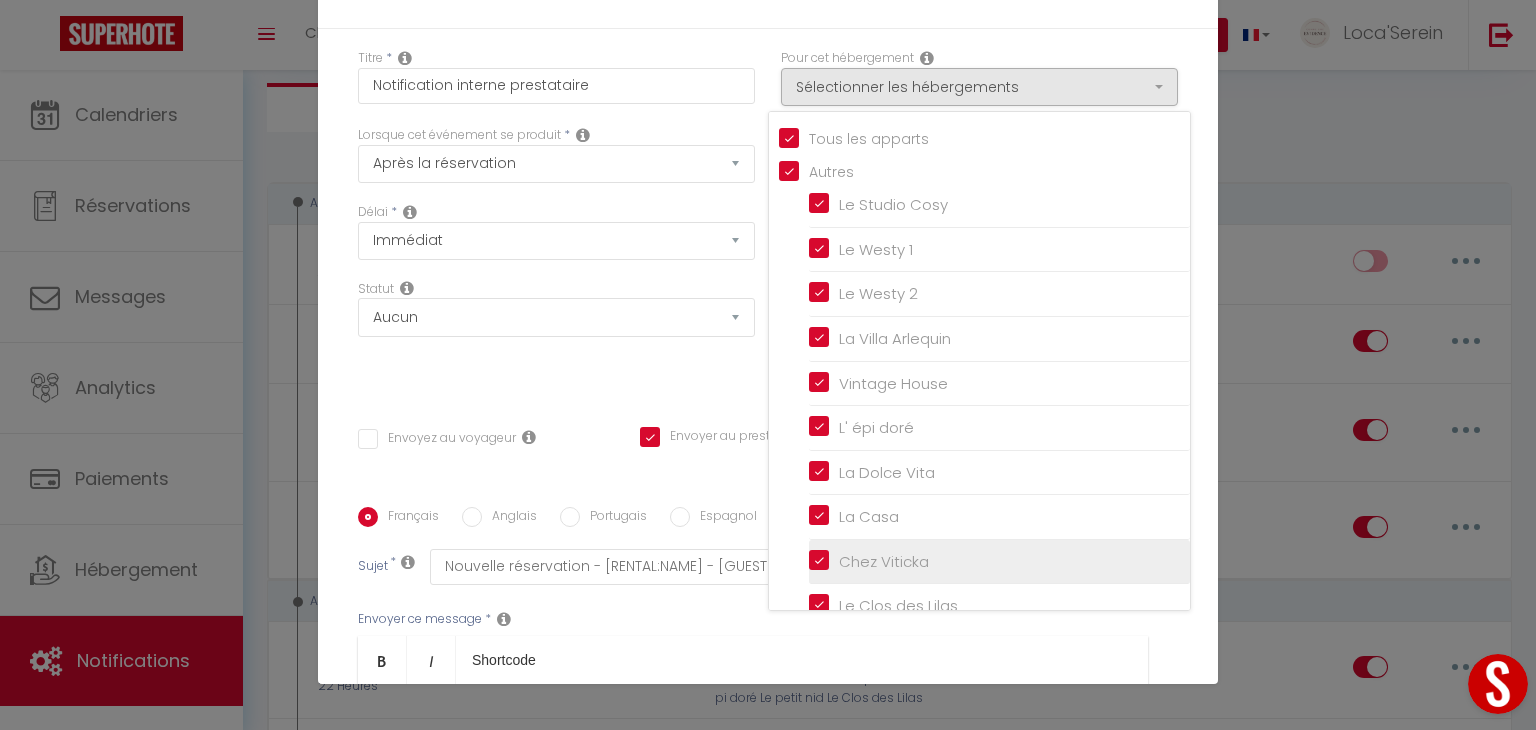 checkbox on "true" 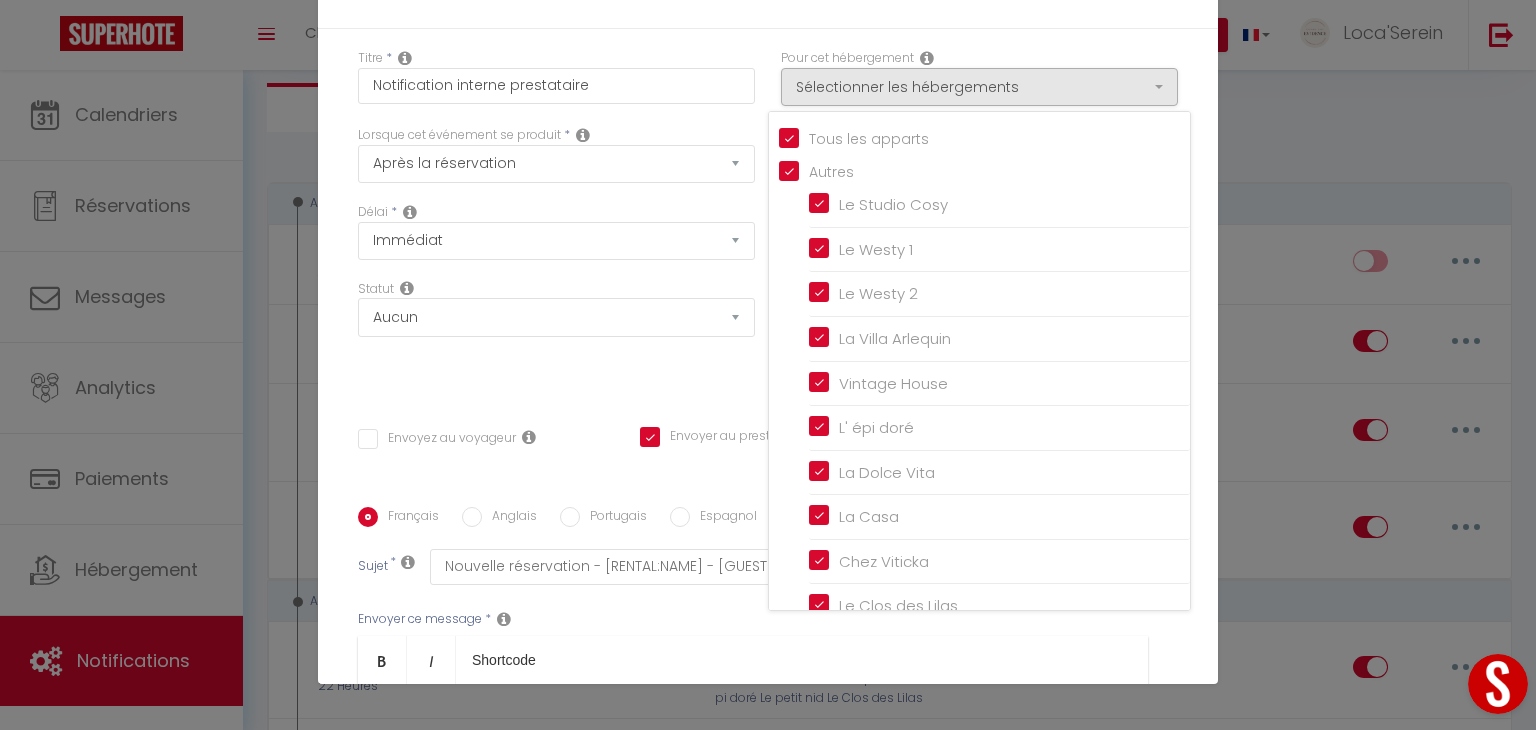 click on "Titre   *     Notification interne prestataire   Pour cet hébergement
Sélectionner les hébergements
Tous les apparts
Autres
Le Studio Cosy
Le Westy 1
Le Westy 2
La [GEOGRAPHIC_DATA]
[GEOGRAPHIC_DATA]
L' épi doré
La Dolce Vita
Lorsque cet événement se produit   *      Co2      *" at bounding box center (768, 507) 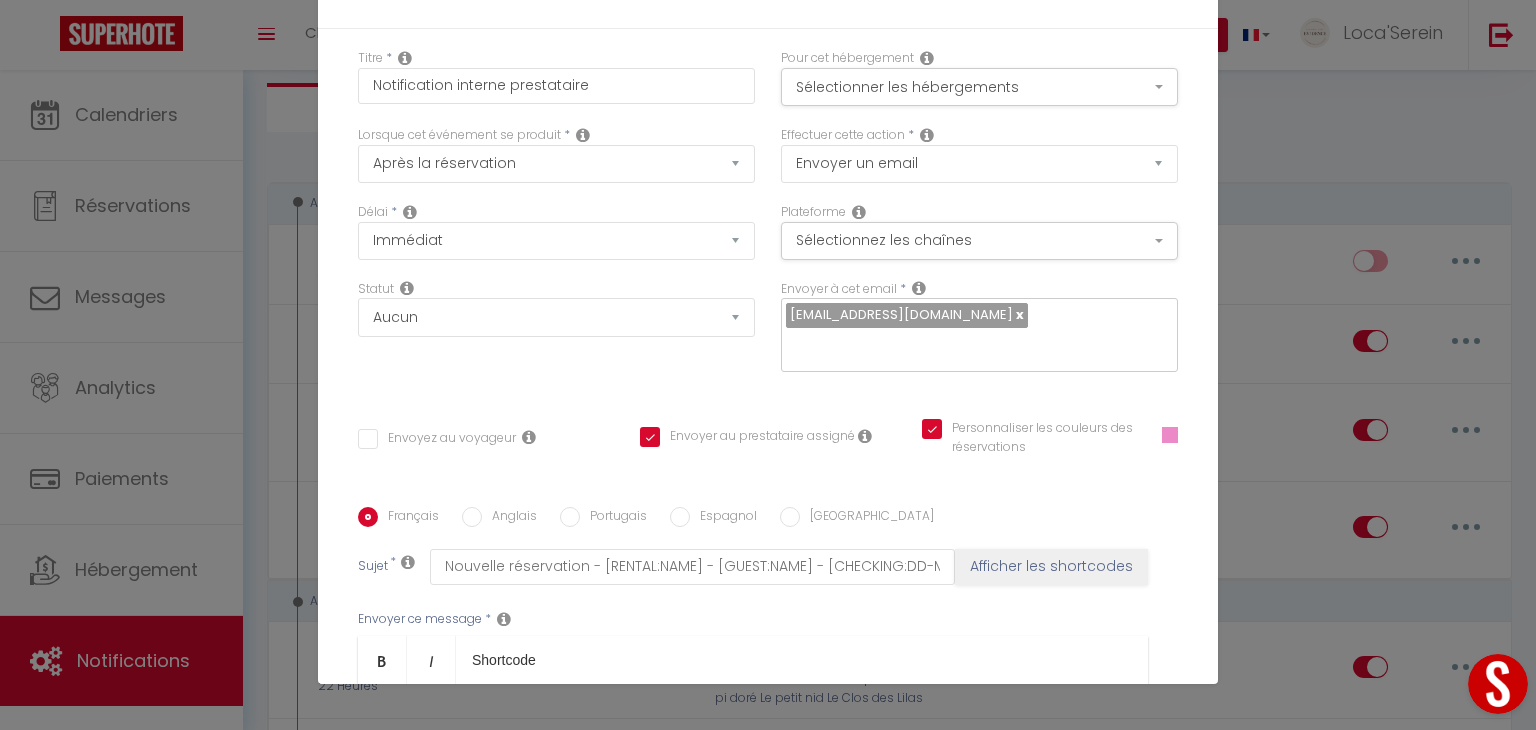 scroll, scrollTop: 360, scrollLeft: 0, axis: vertical 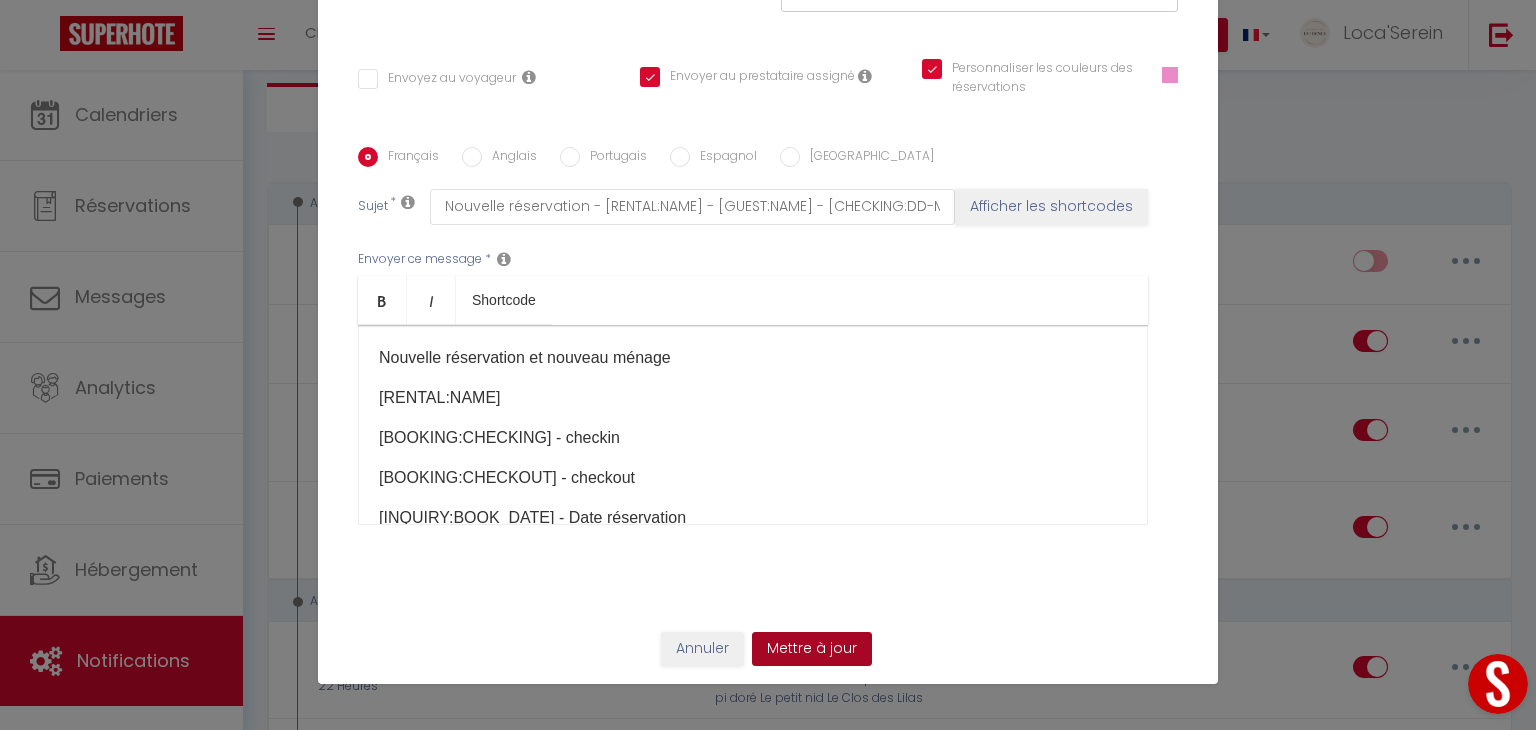 click on "Mettre à jour" at bounding box center (812, 649) 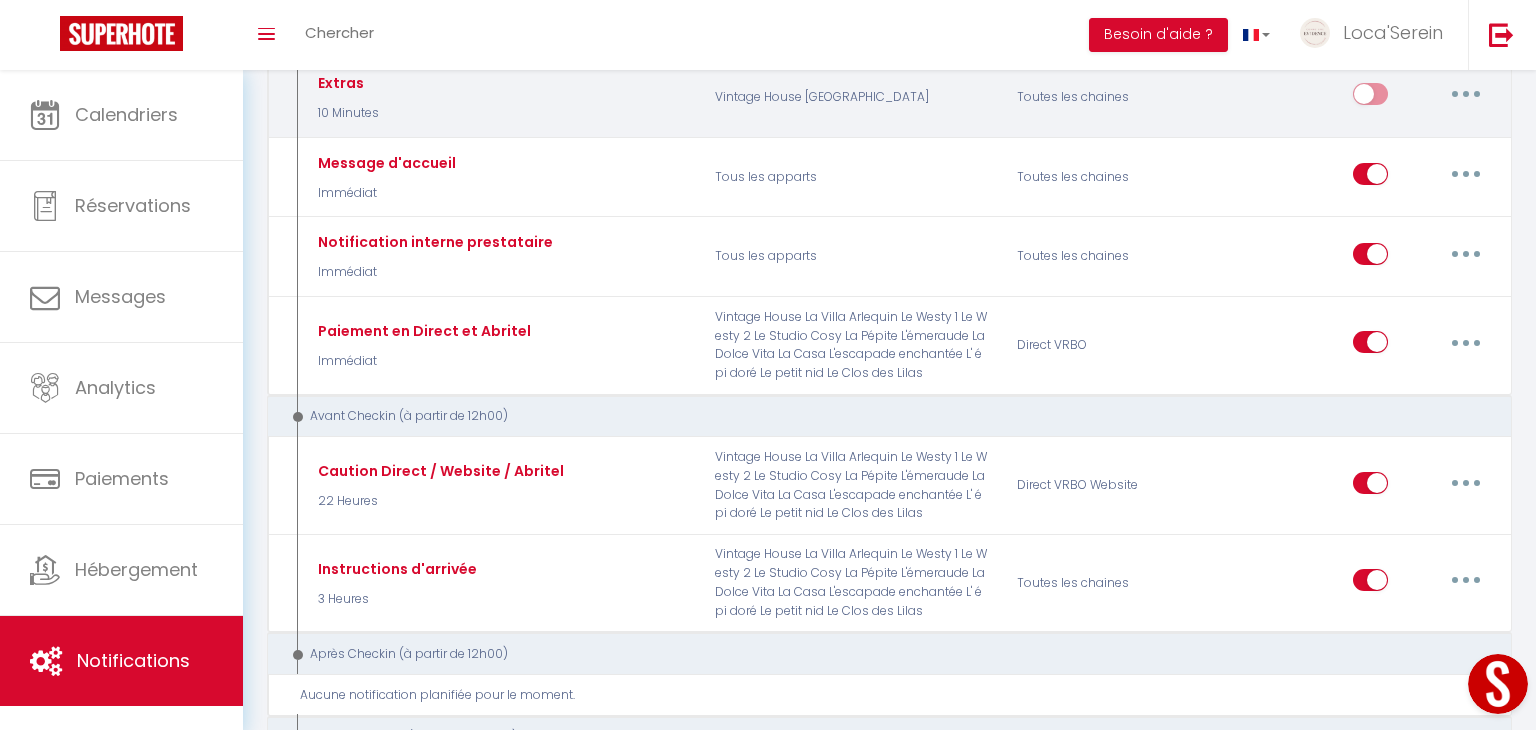 scroll, scrollTop: 295, scrollLeft: 0, axis: vertical 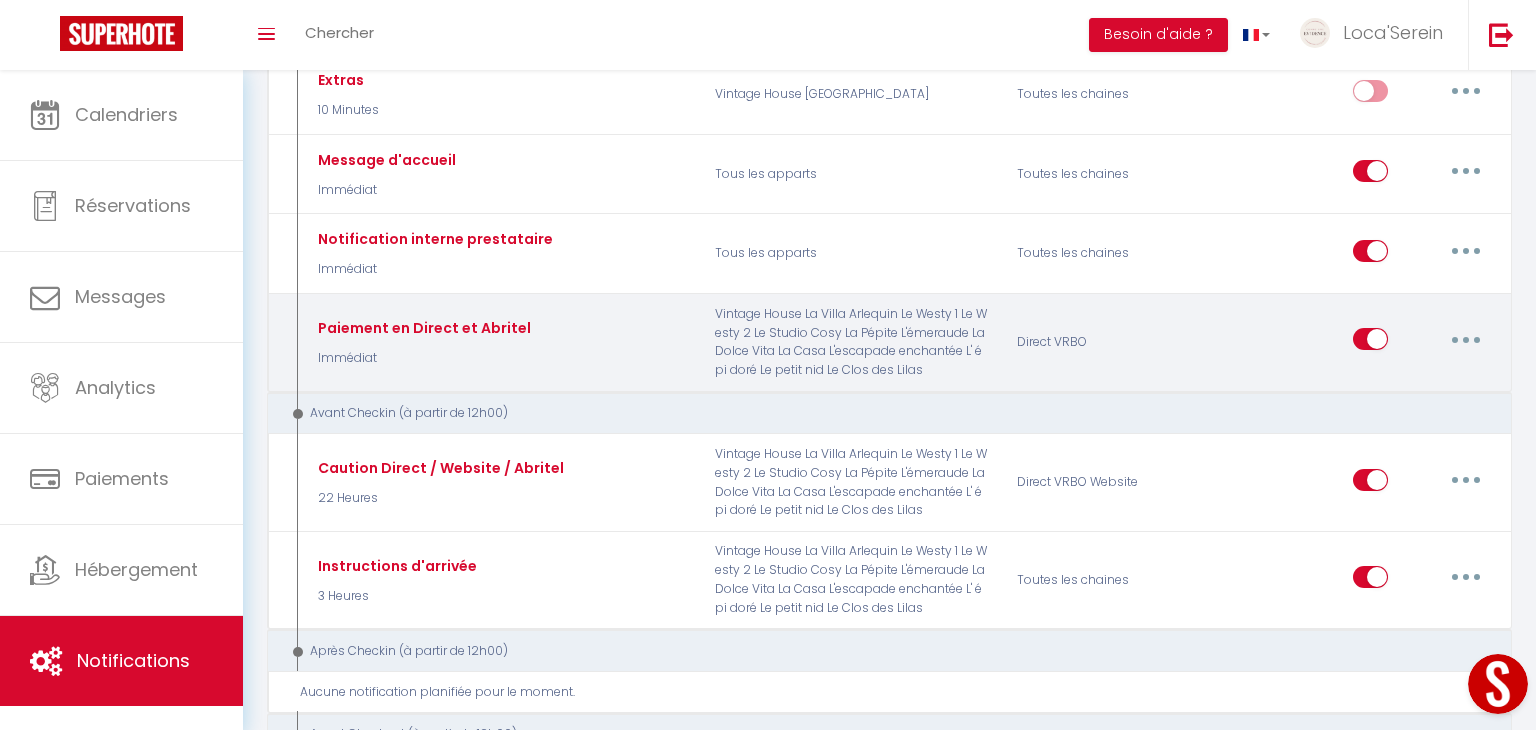 click at bounding box center [1466, 340] 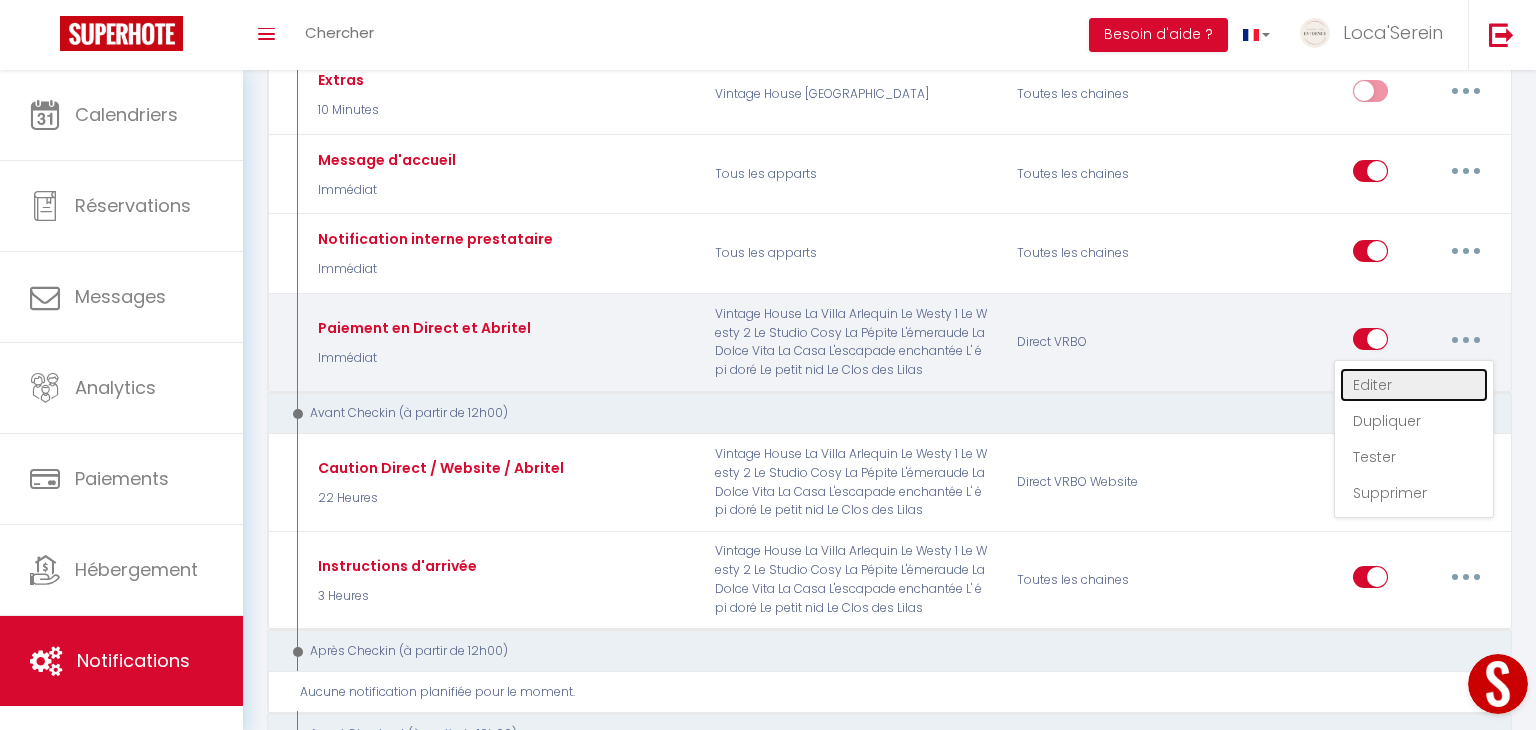 click on "Editer" at bounding box center (1414, 385) 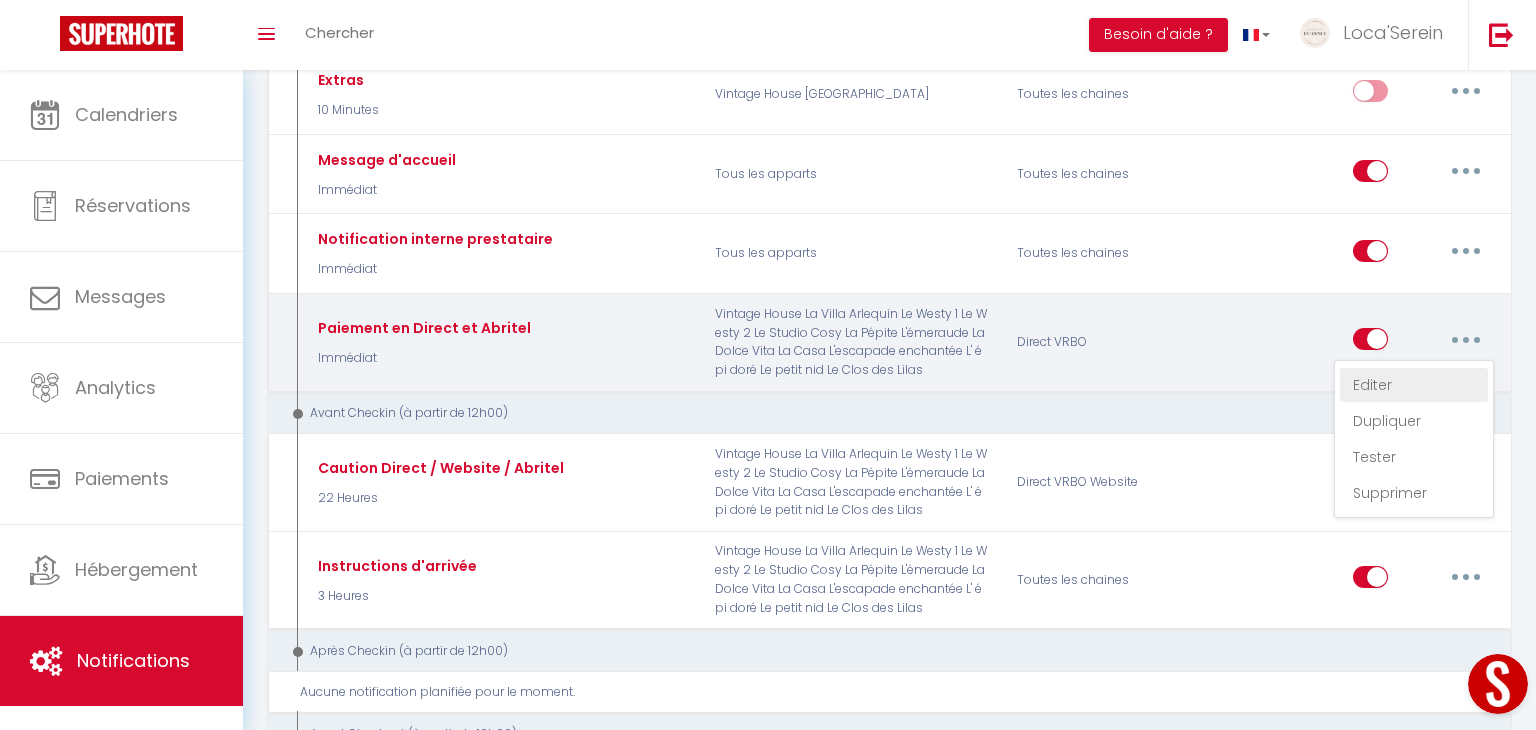 type on "Paiement en Direct et Abritel" 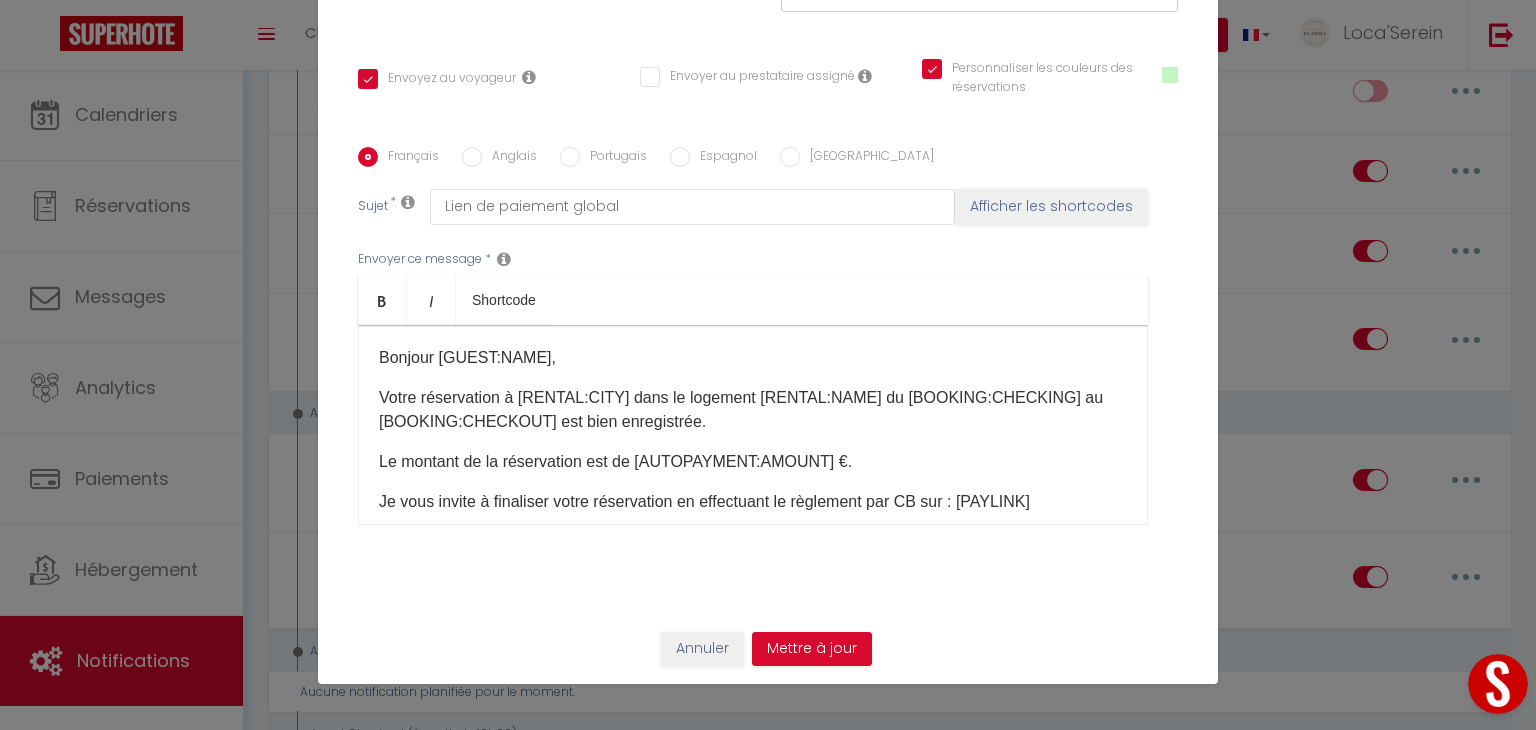 scroll, scrollTop: 0, scrollLeft: 0, axis: both 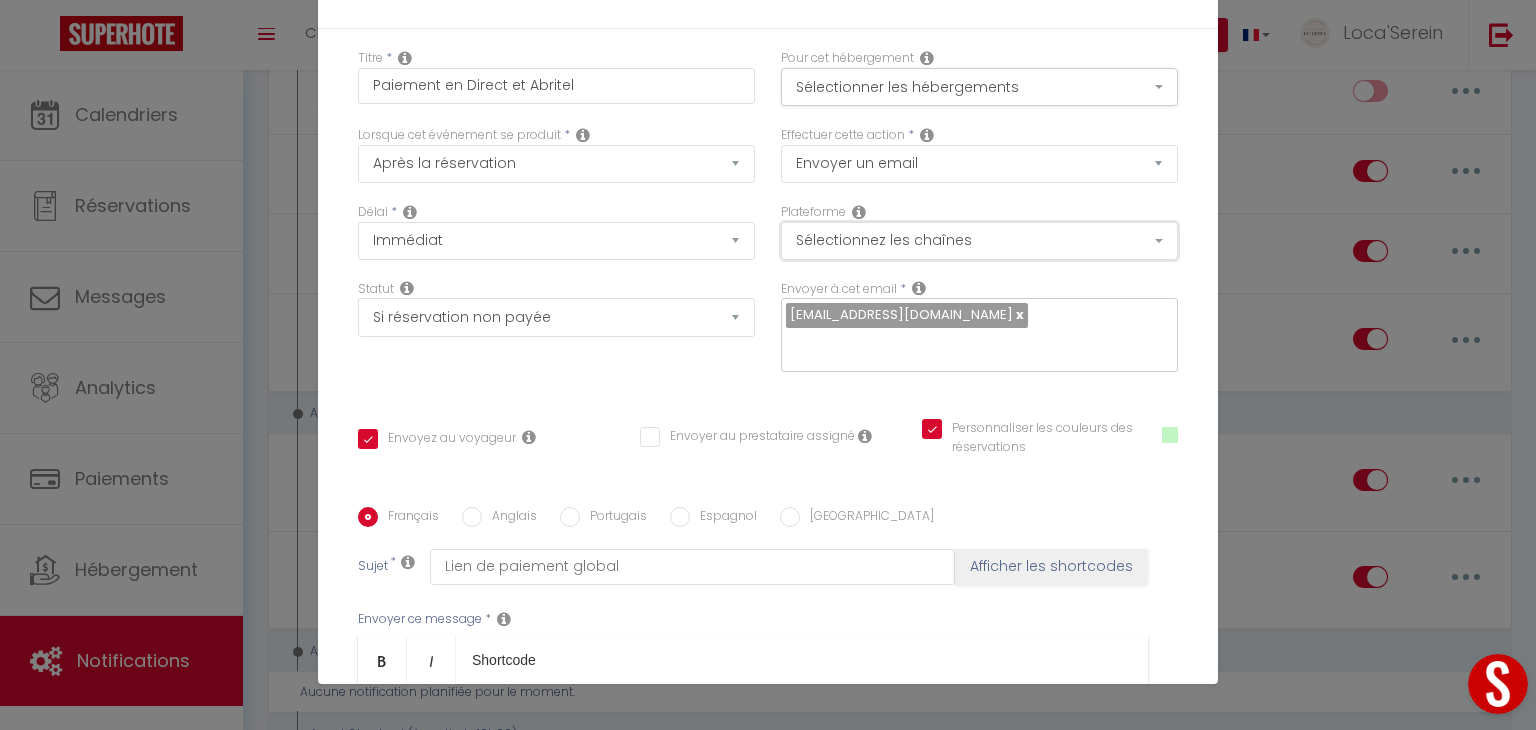 click on "Sélectionnez les chaînes" at bounding box center [979, 241] 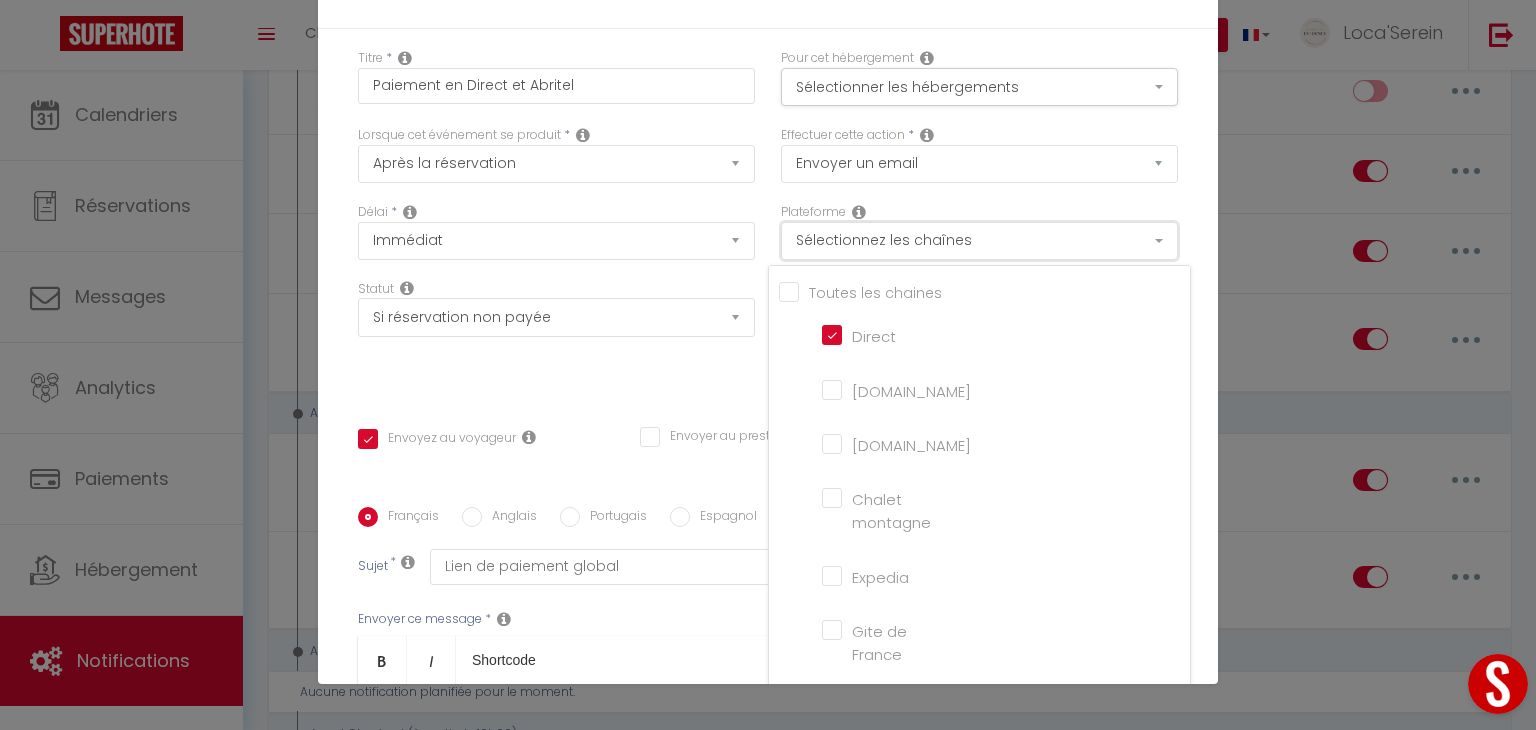 click on "Sélectionnez les chaînes" at bounding box center (979, 241) 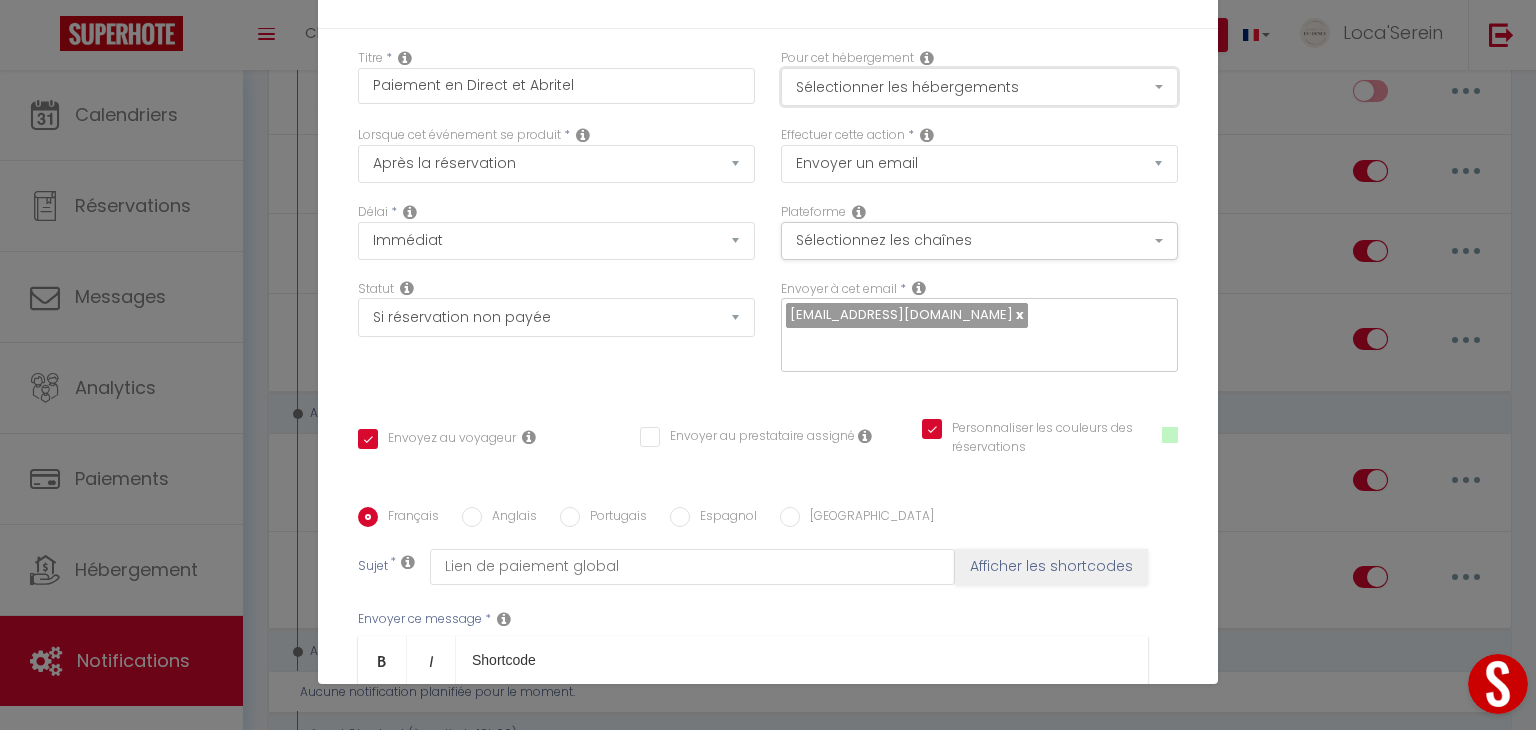click on "Sélectionner les hébergements" at bounding box center (979, 87) 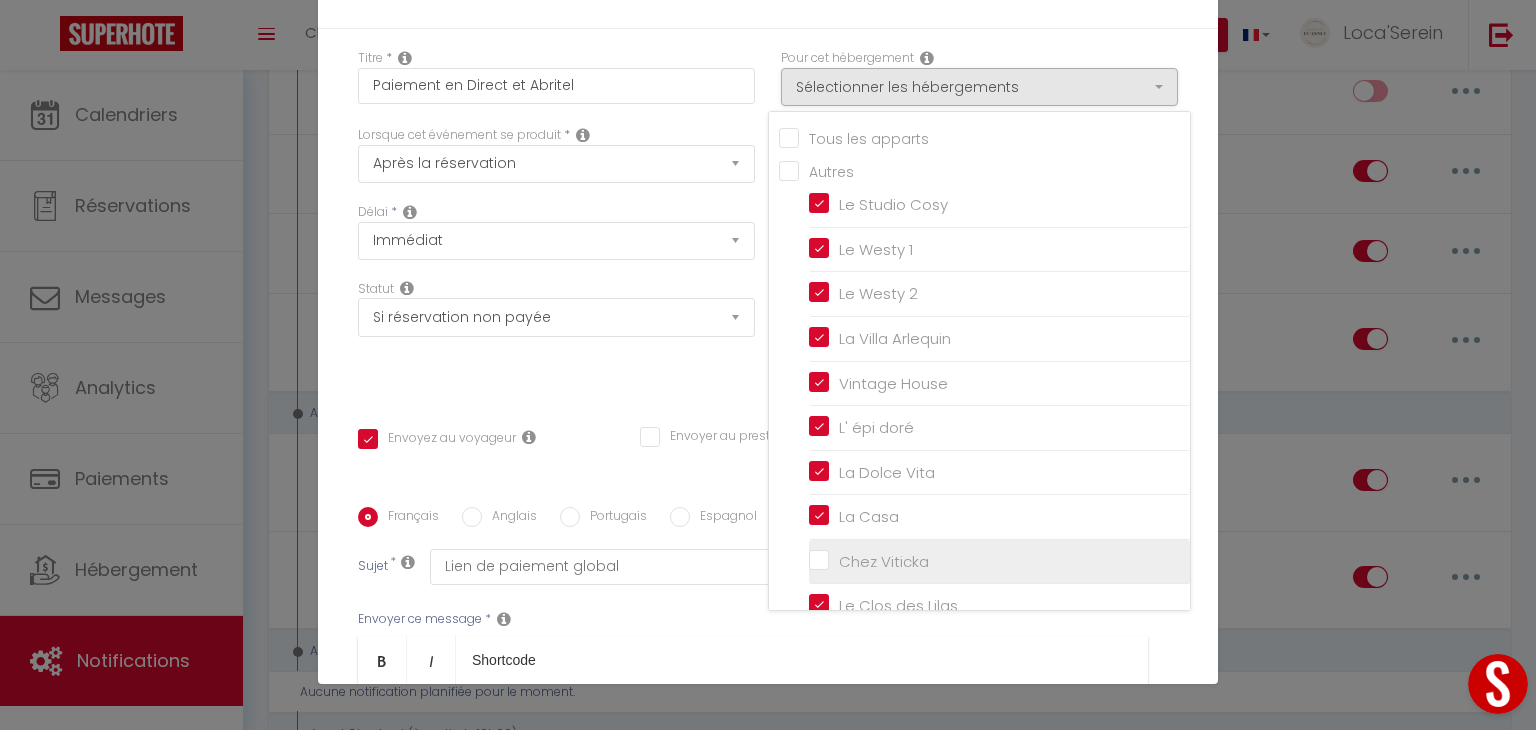 click on "Chez Viticka" at bounding box center [999, 562] 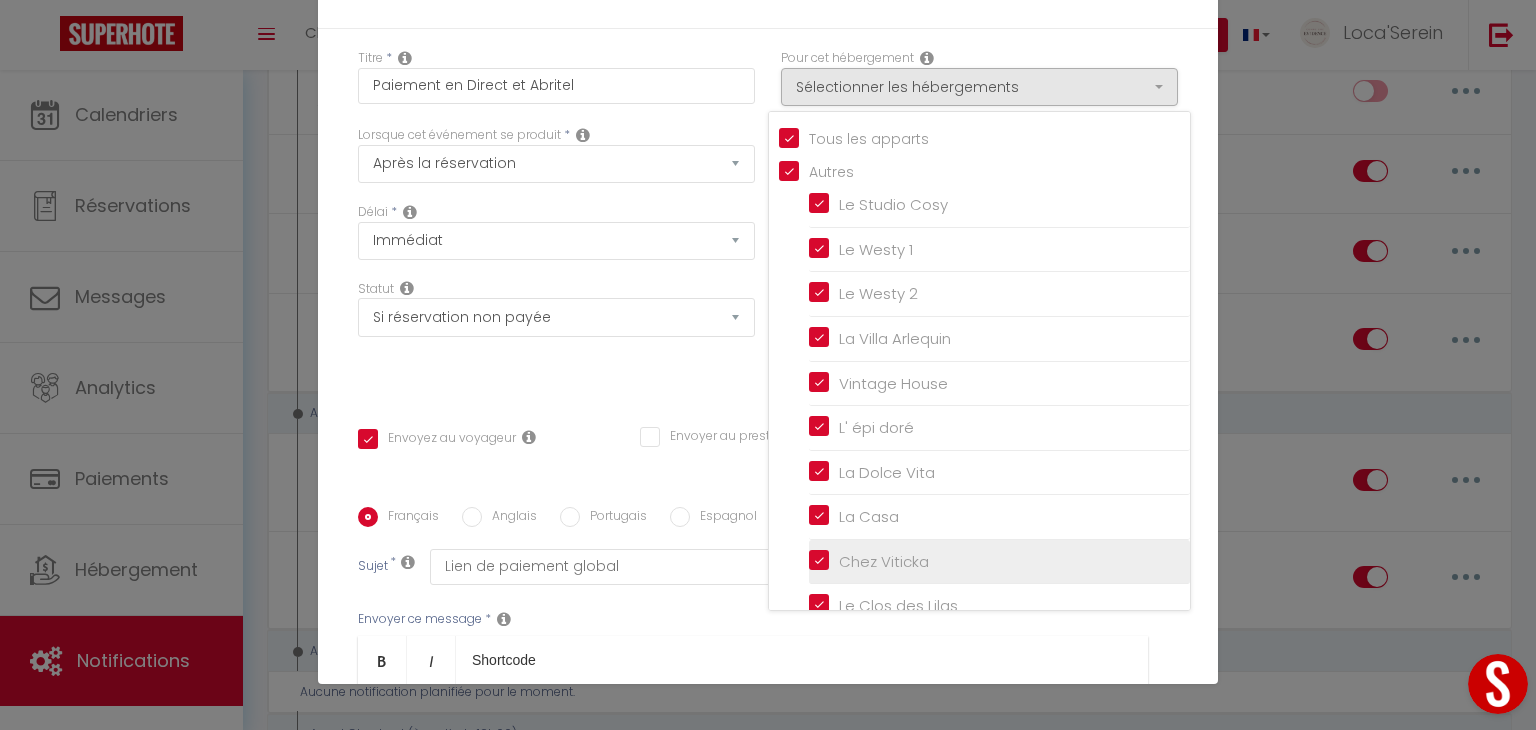 checkbox on "true" 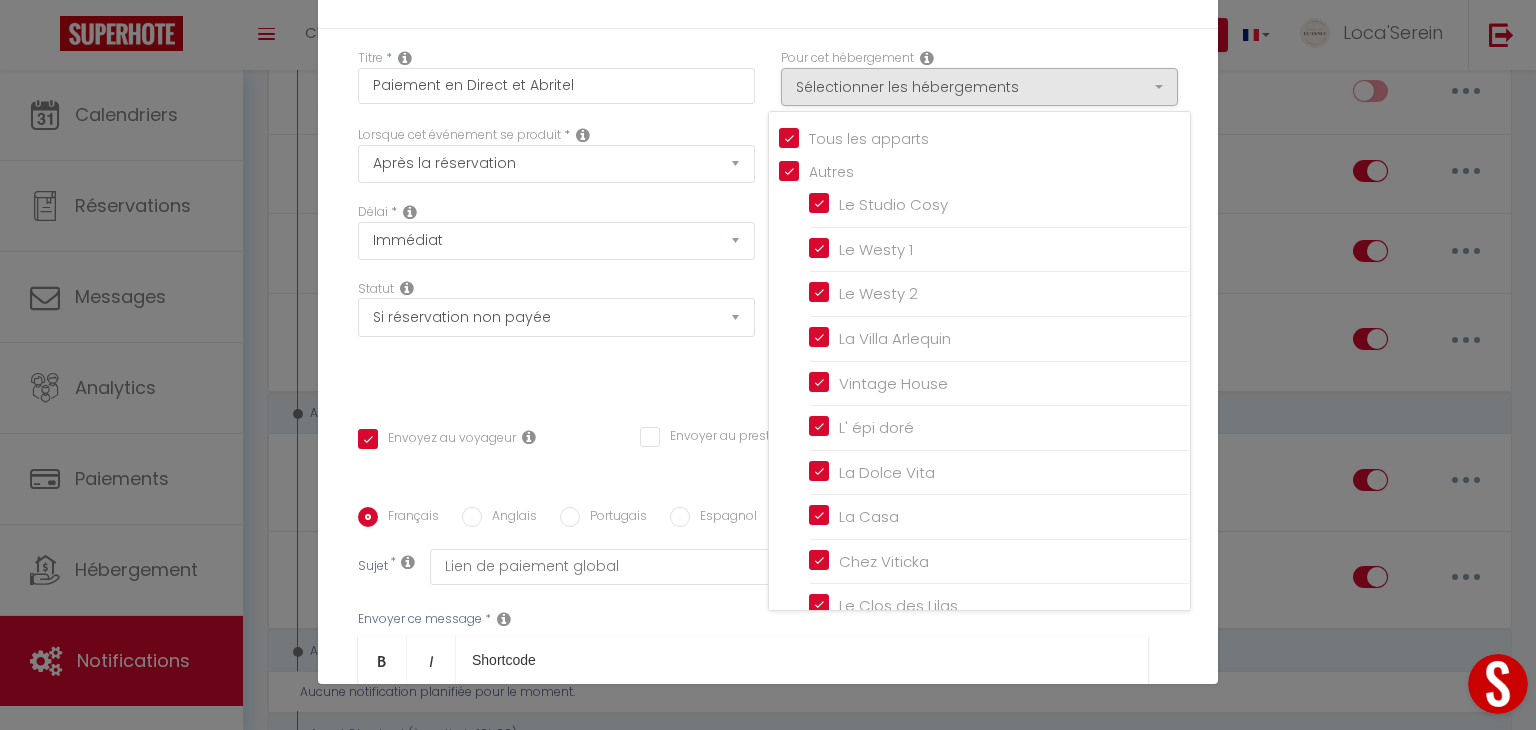 click on "Statut     Aucun   Si la réservation est payée   Si réservation non payée   Si la caution a été prise   Si caution non payée" at bounding box center (556, 336) 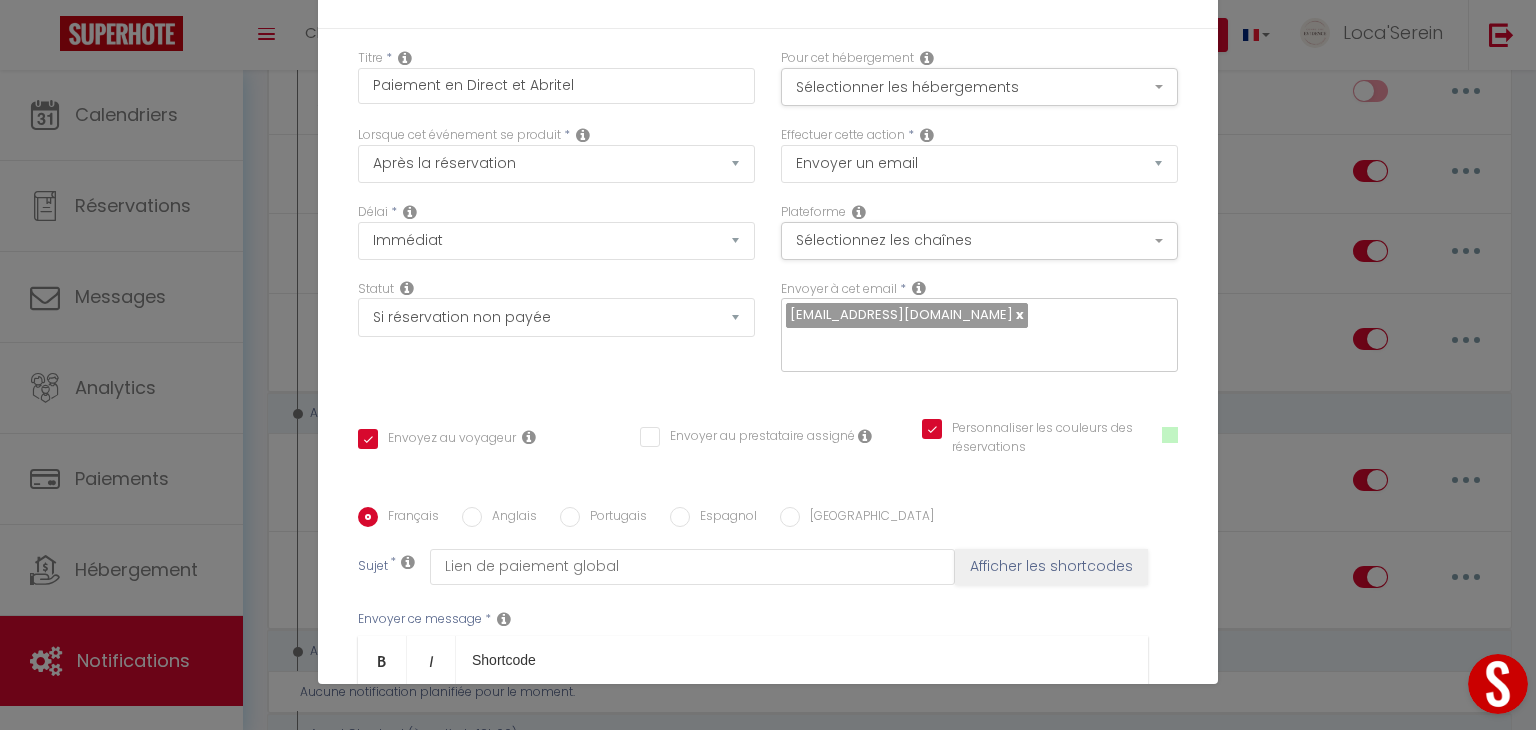 scroll, scrollTop: 360, scrollLeft: 0, axis: vertical 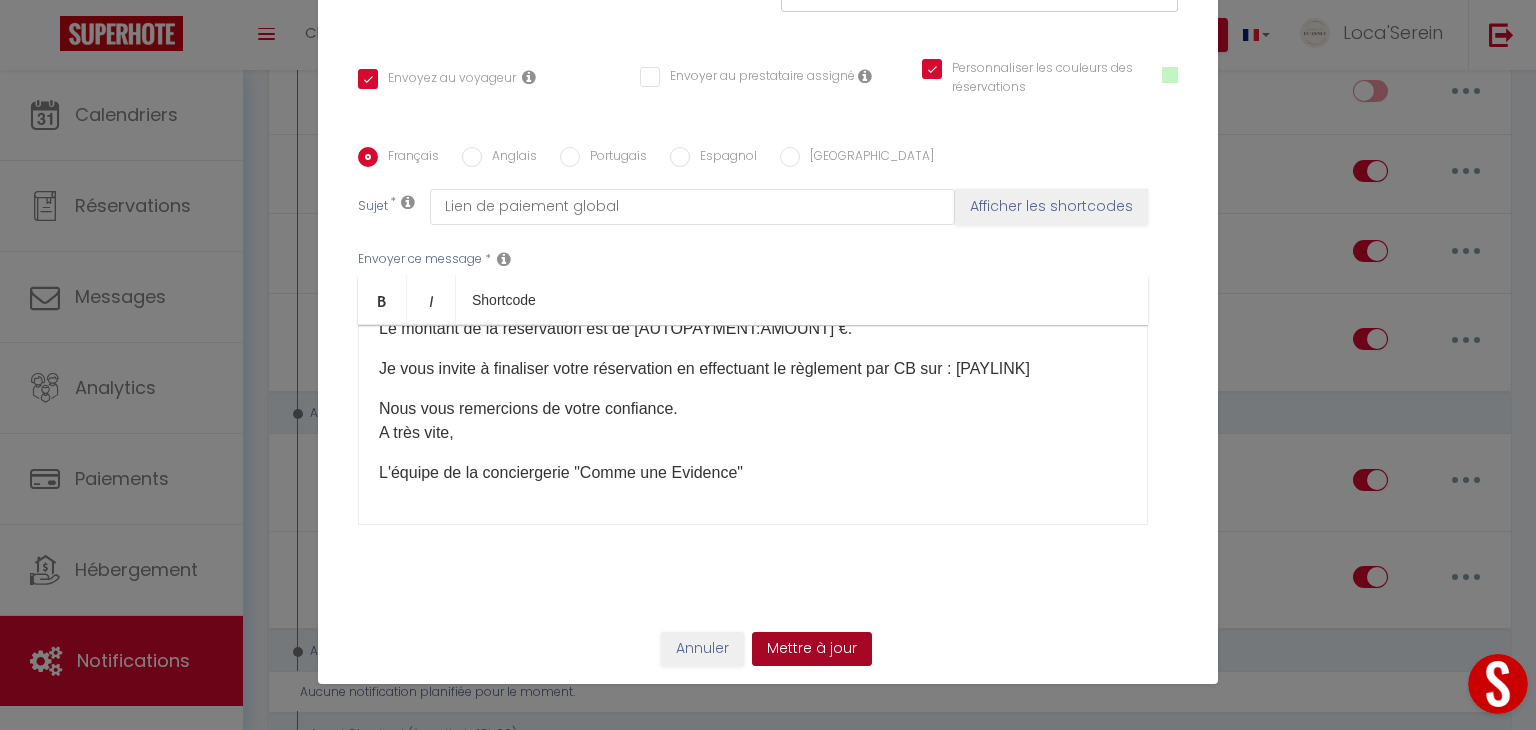 click on "Mettre à jour" at bounding box center [812, 649] 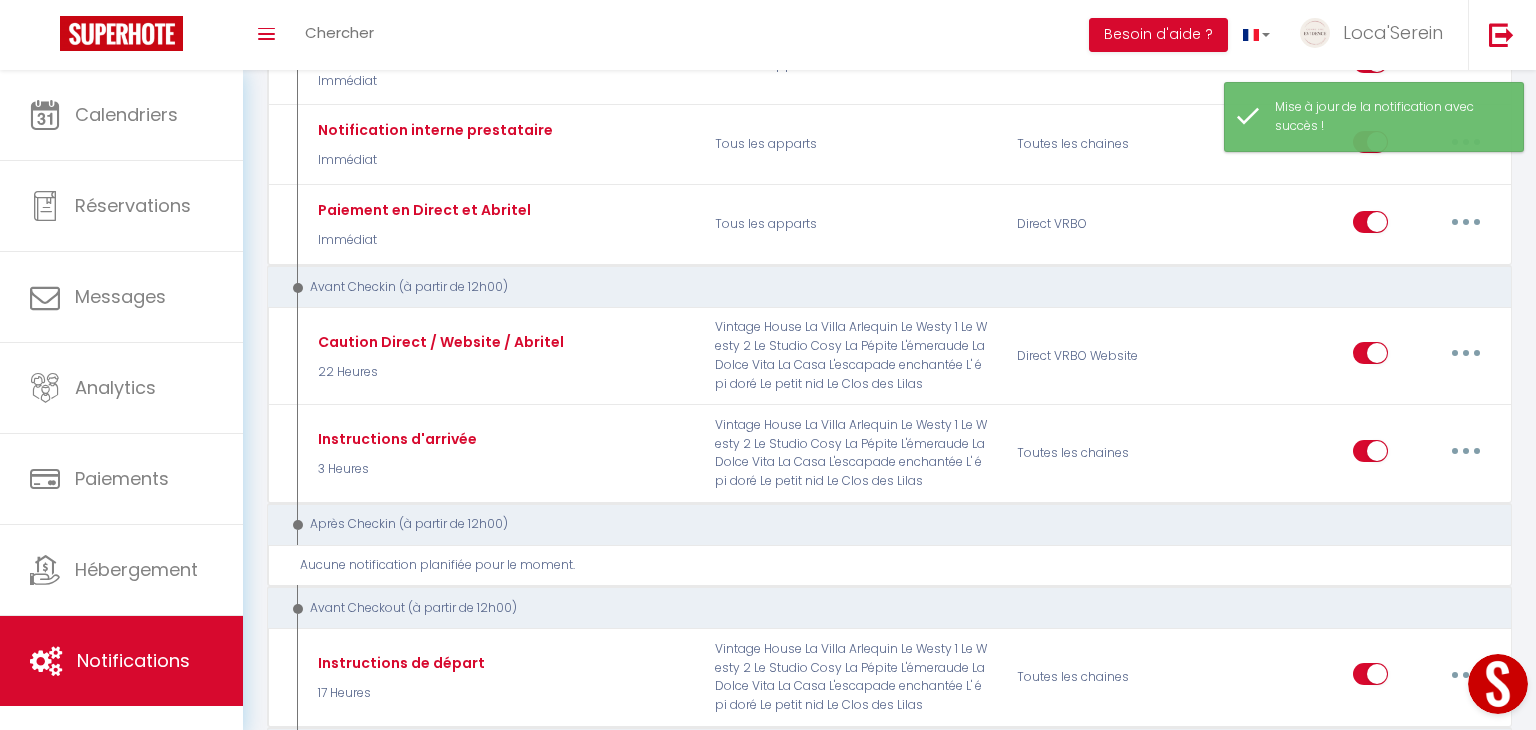 scroll, scrollTop: 428, scrollLeft: 0, axis: vertical 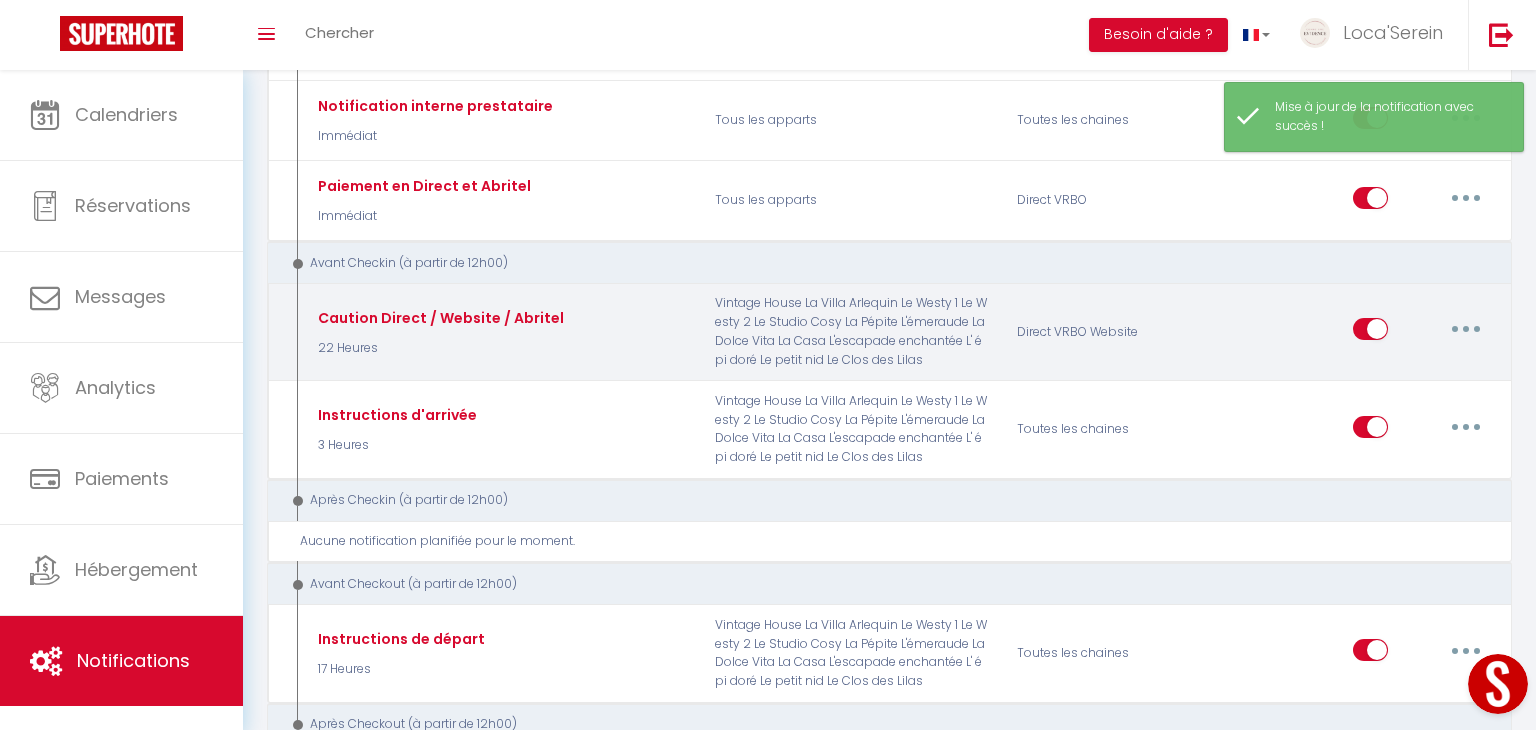 click at bounding box center (1466, 329) 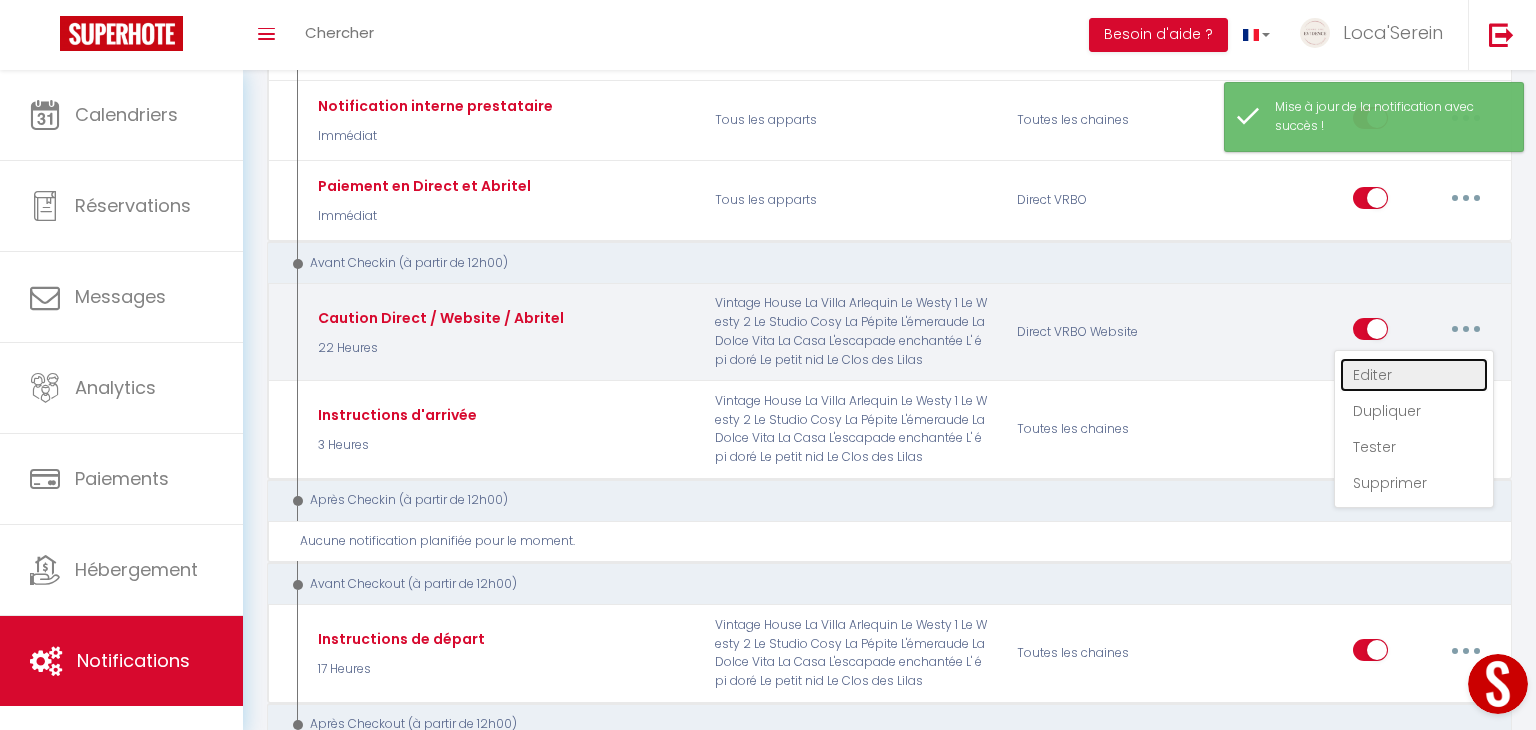 click on "Editer" at bounding box center [1414, 375] 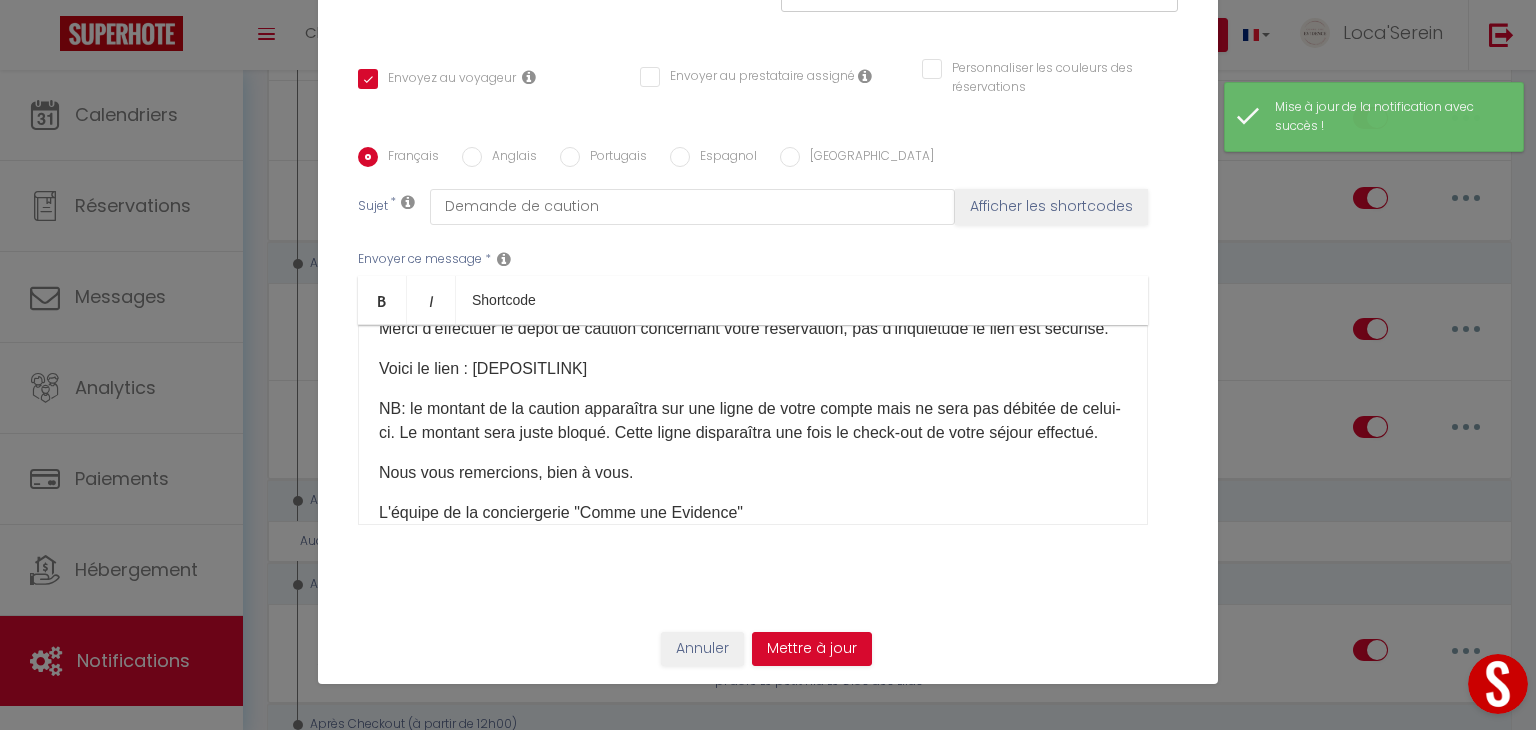 scroll, scrollTop: 0, scrollLeft: 0, axis: both 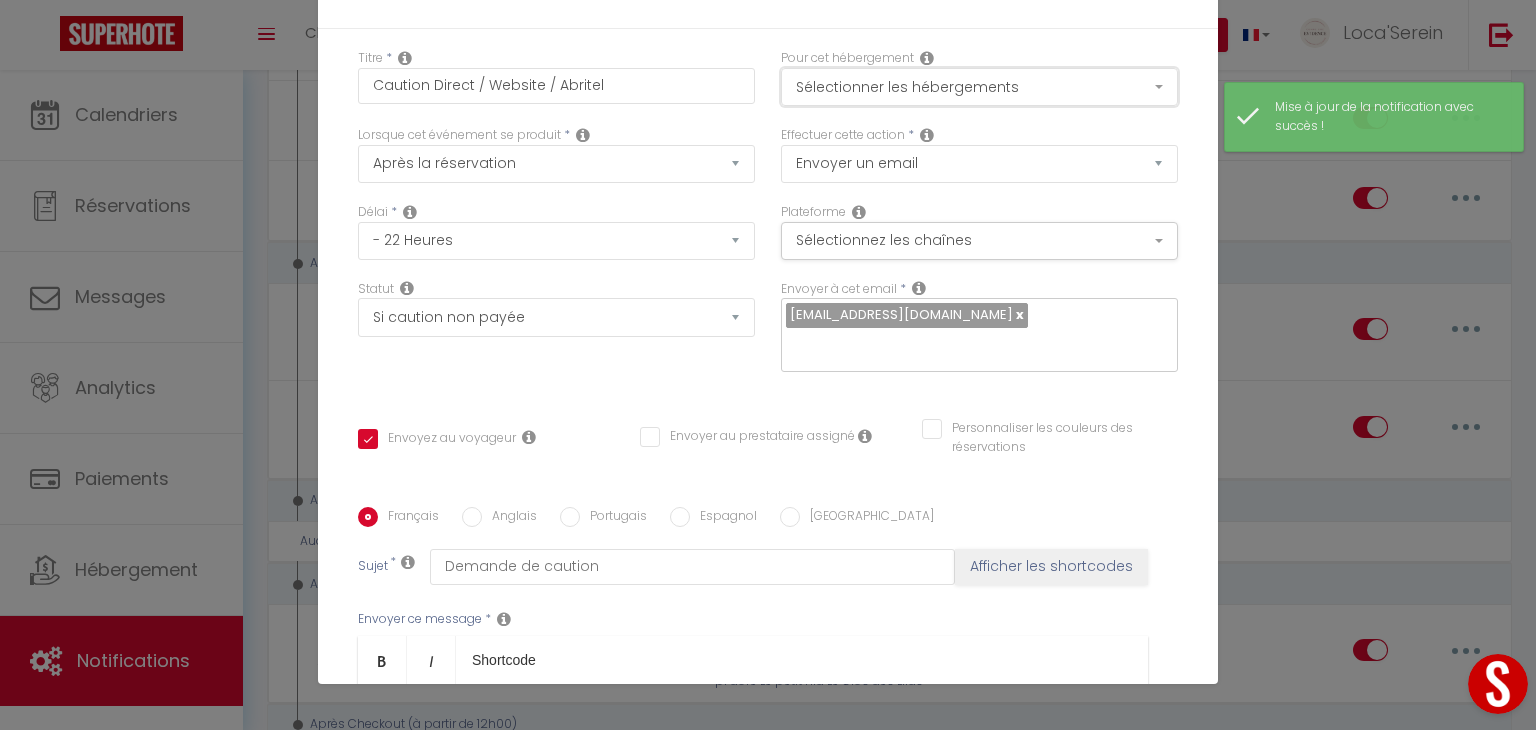click on "Sélectionner les hébergements" at bounding box center [979, 87] 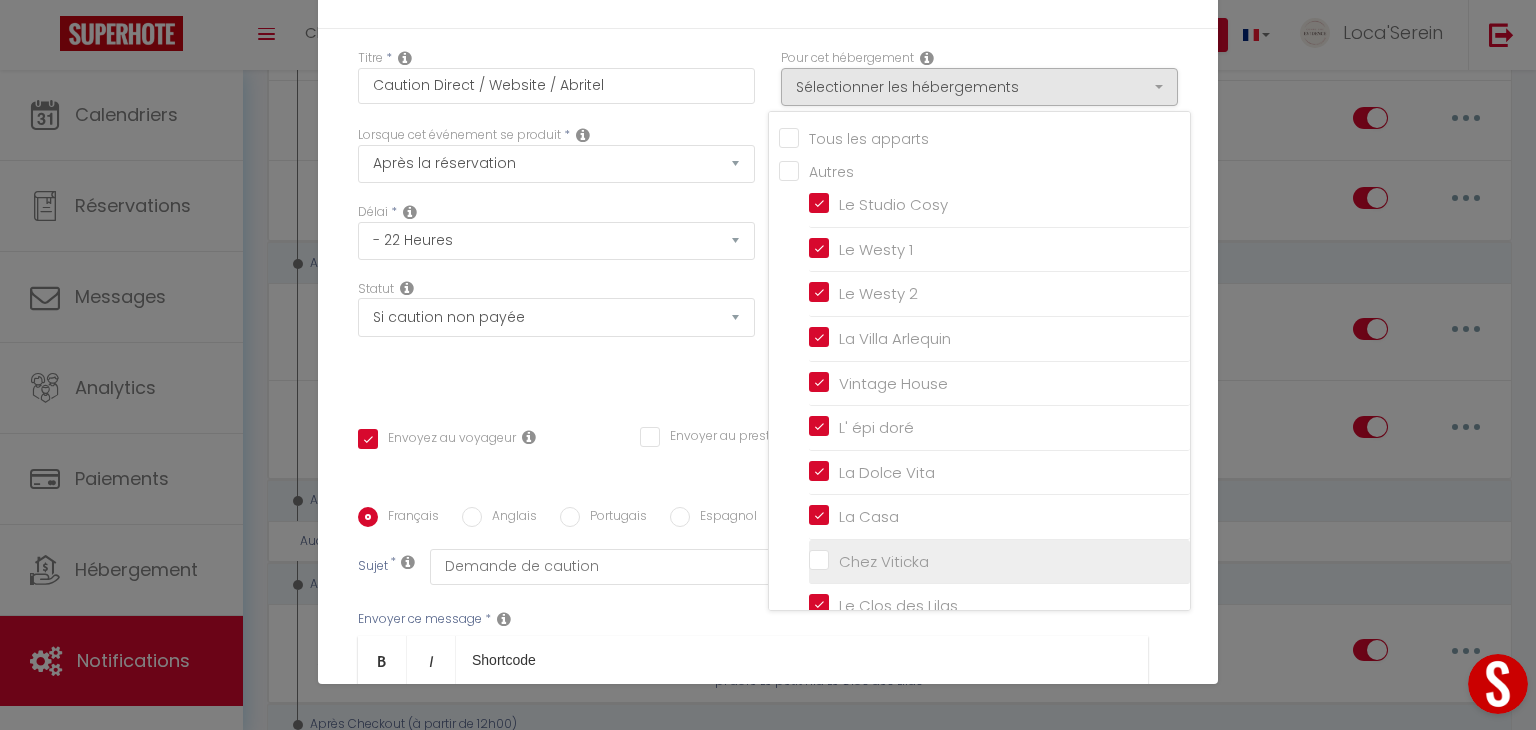 click on "Chez Viticka" at bounding box center (999, 562) 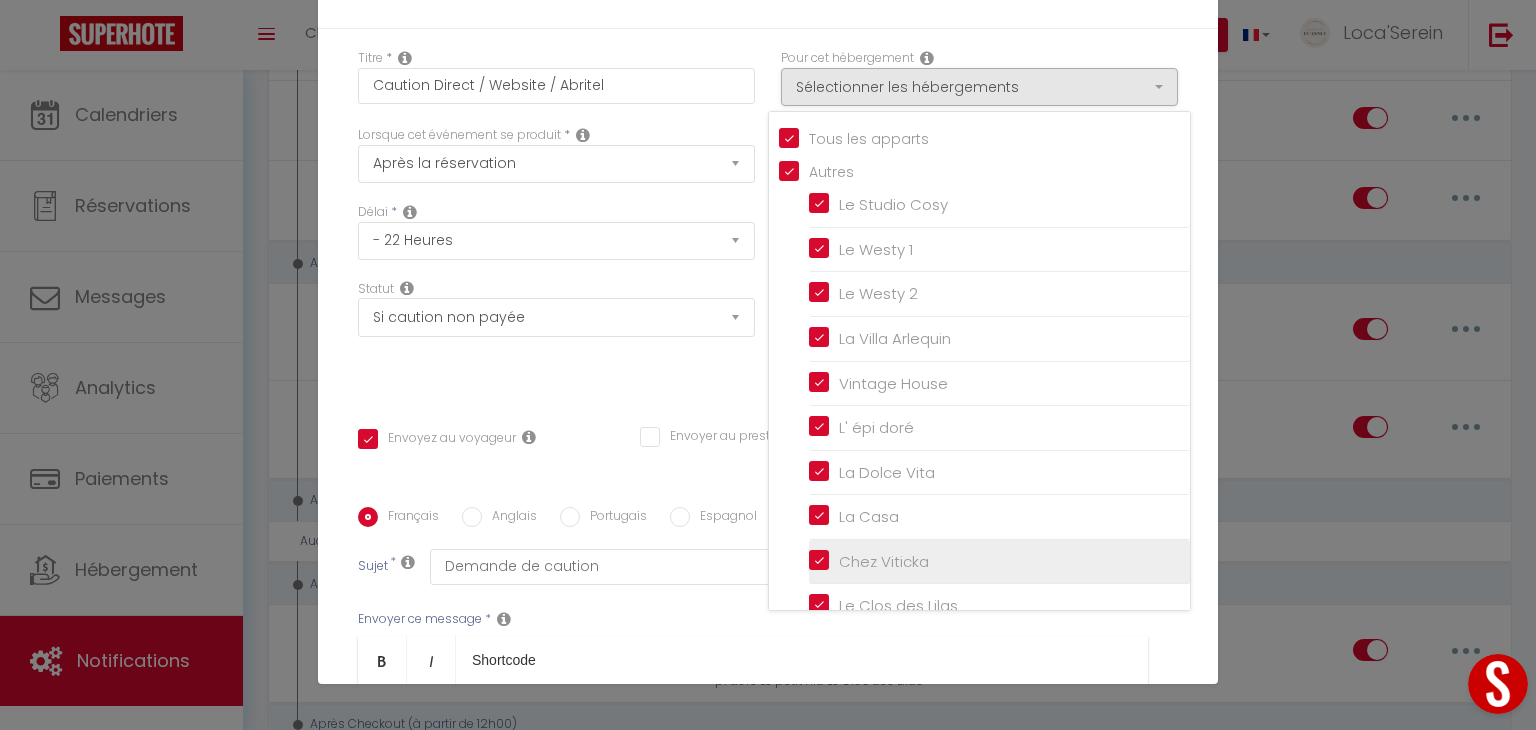 checkbox on "true" 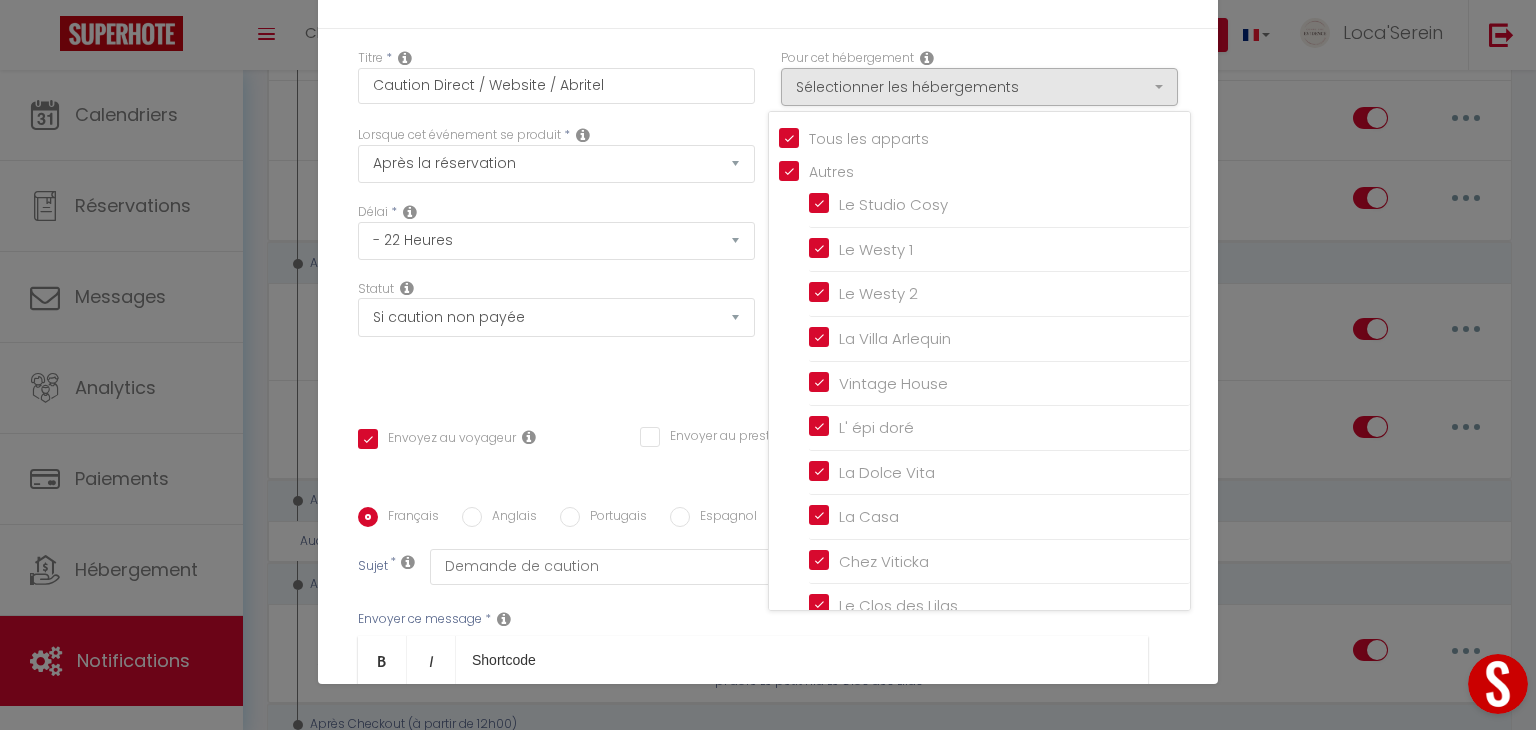 click on "Statut     Aucun   Si la réservation est payée   Si réservation non payée   Si la caution a été prise   Si caution non payée" at bounding box center [556, 336] 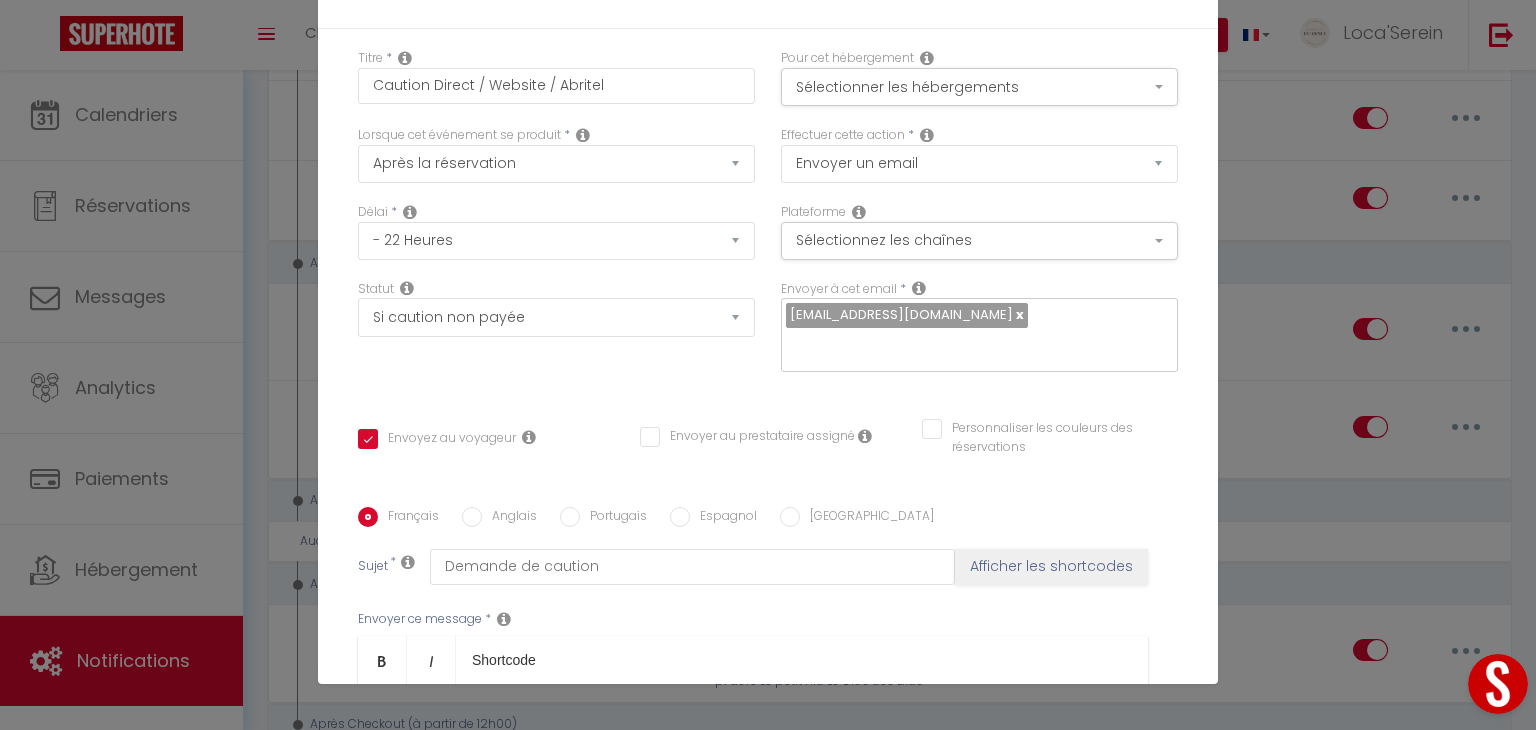 scroll, scrollTop: 360, scrollLeft: 0, axis: vertical 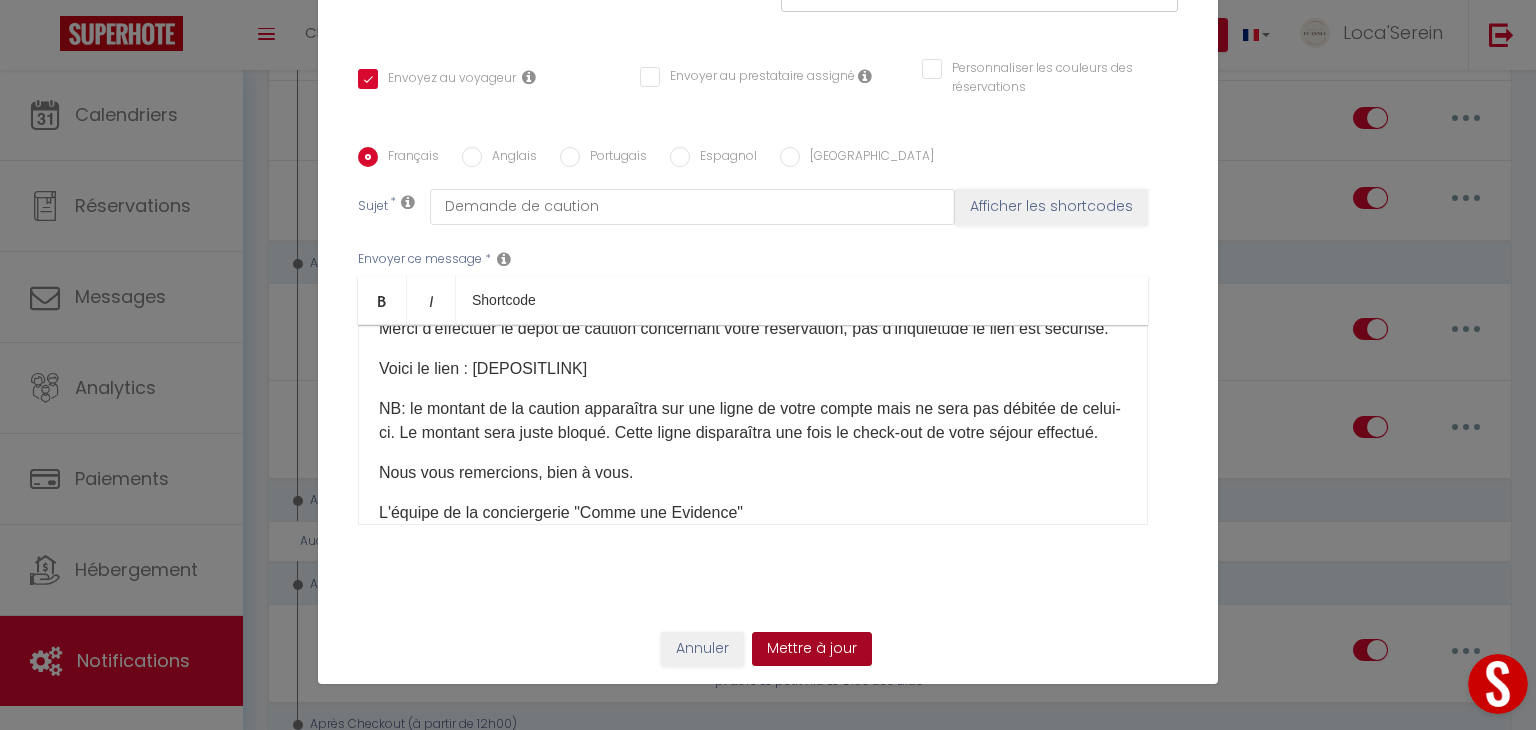 click on "Mettre à jour" at bounding box center [812, 649] 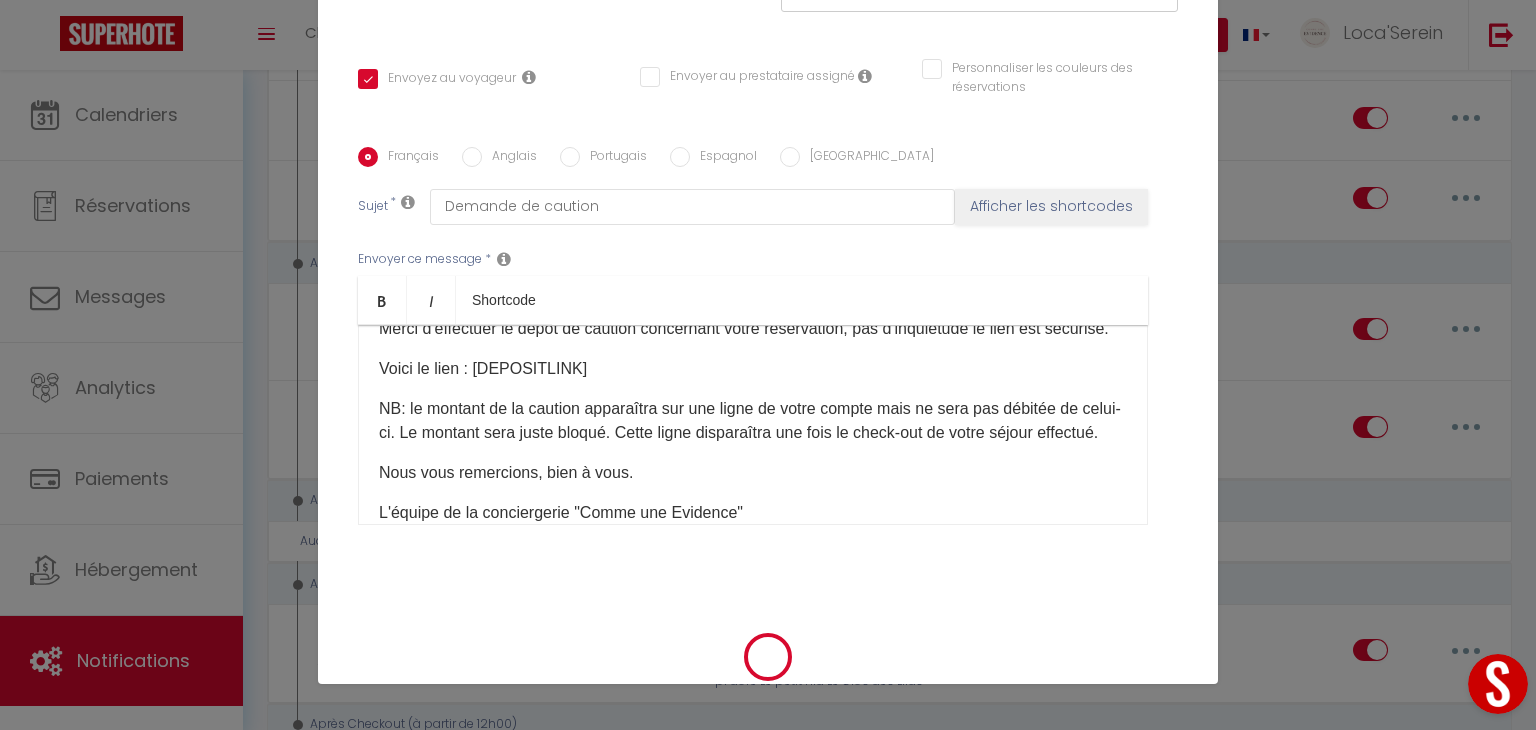 checkbox on "true" 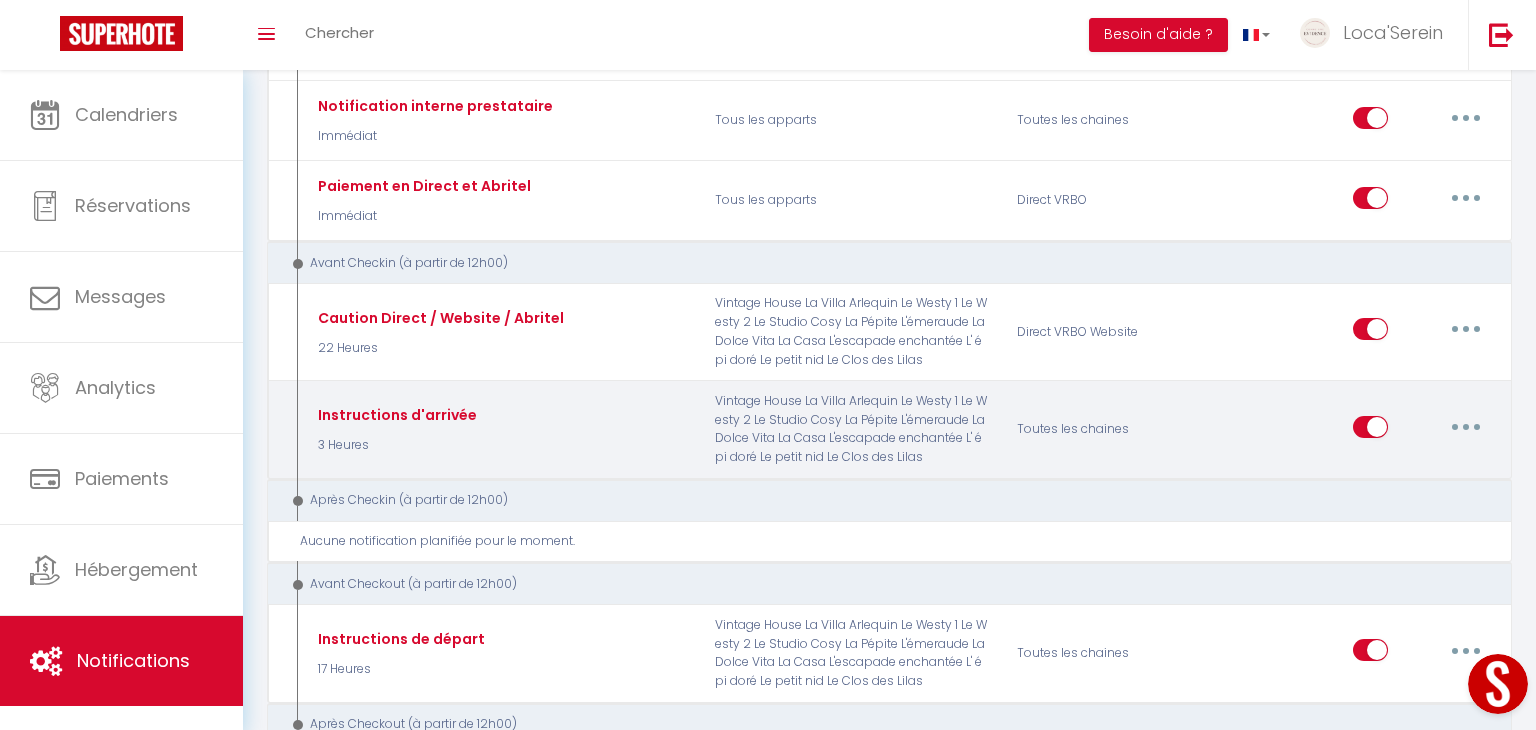 select 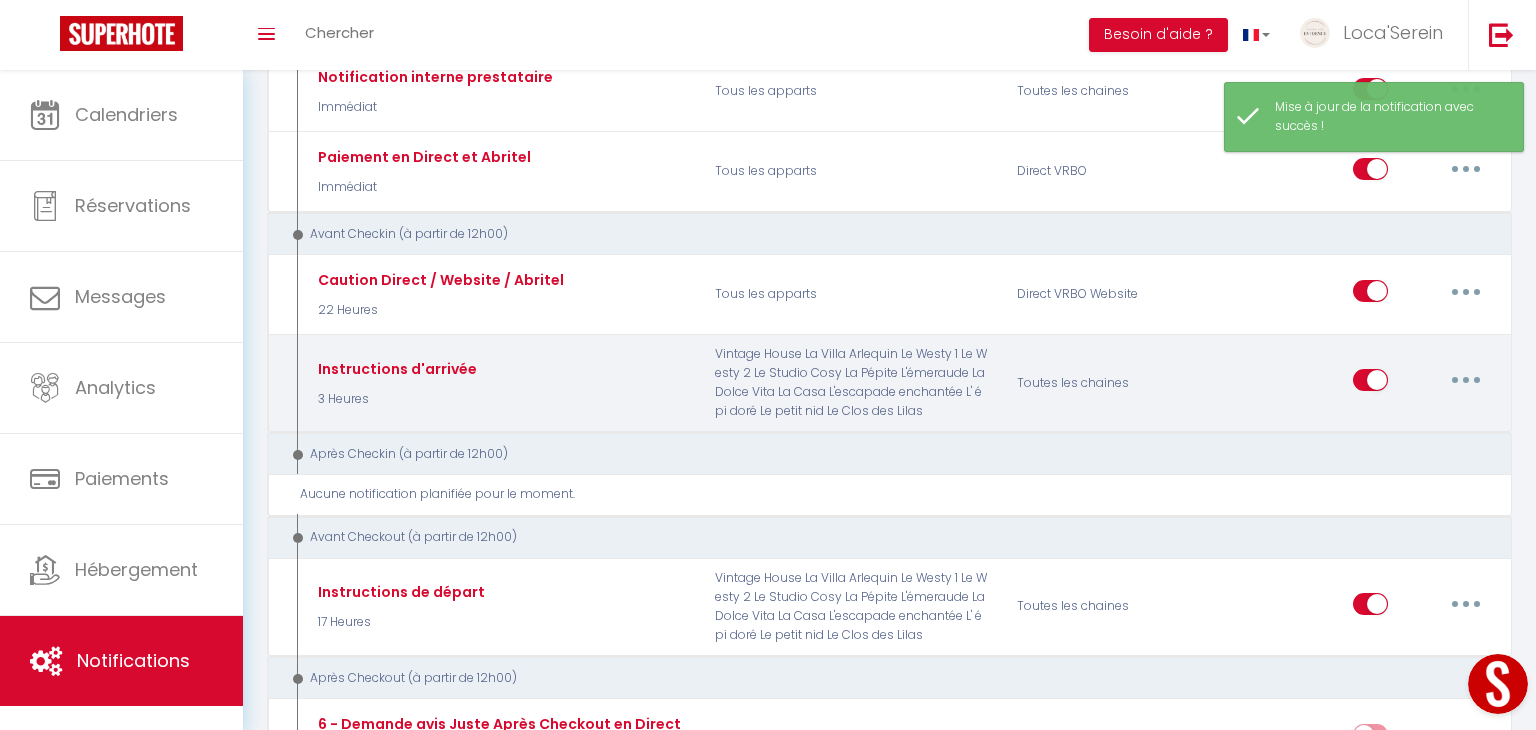 scroll, scrollTop: 441, scrollLeft: 0, axis: vertical 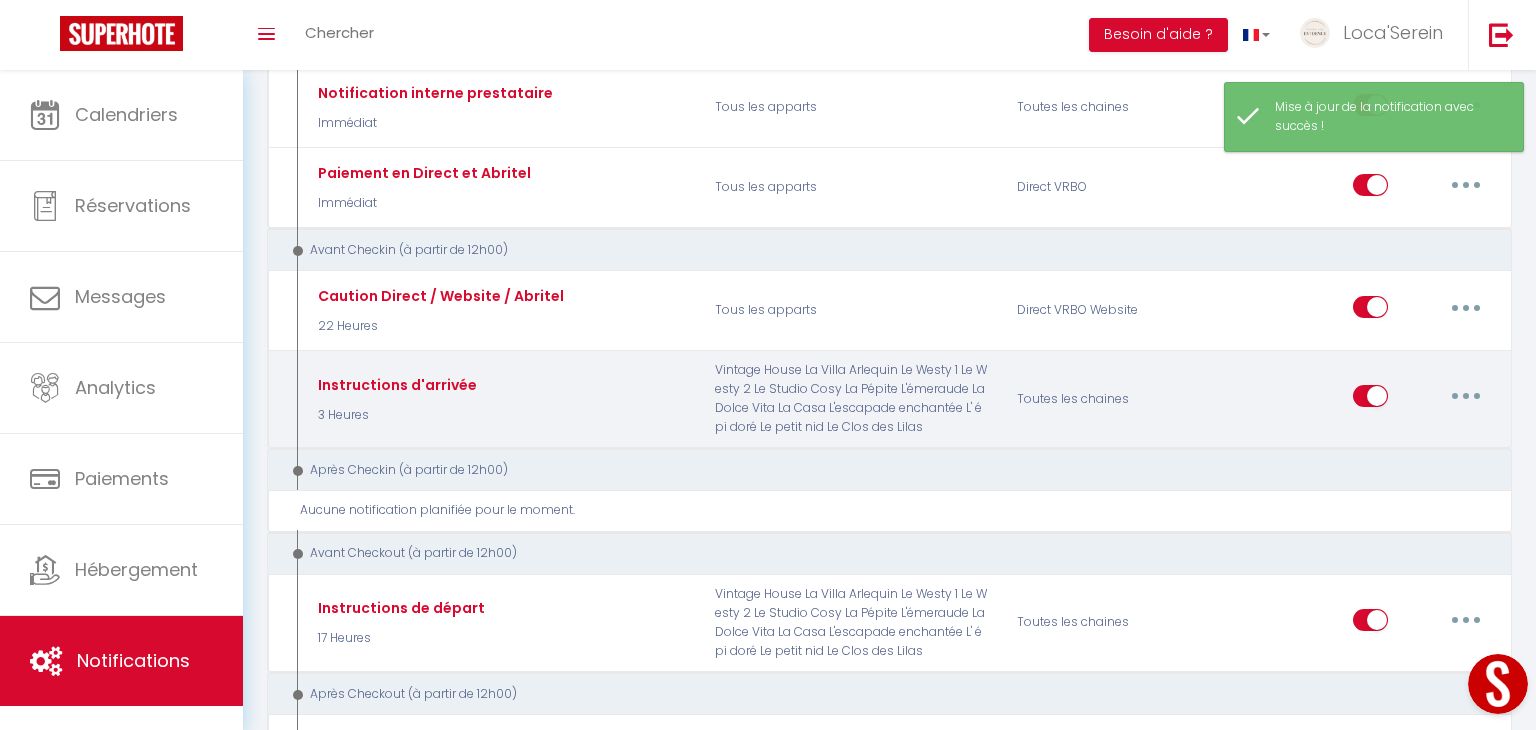 click at bounding box center (1466, 396) 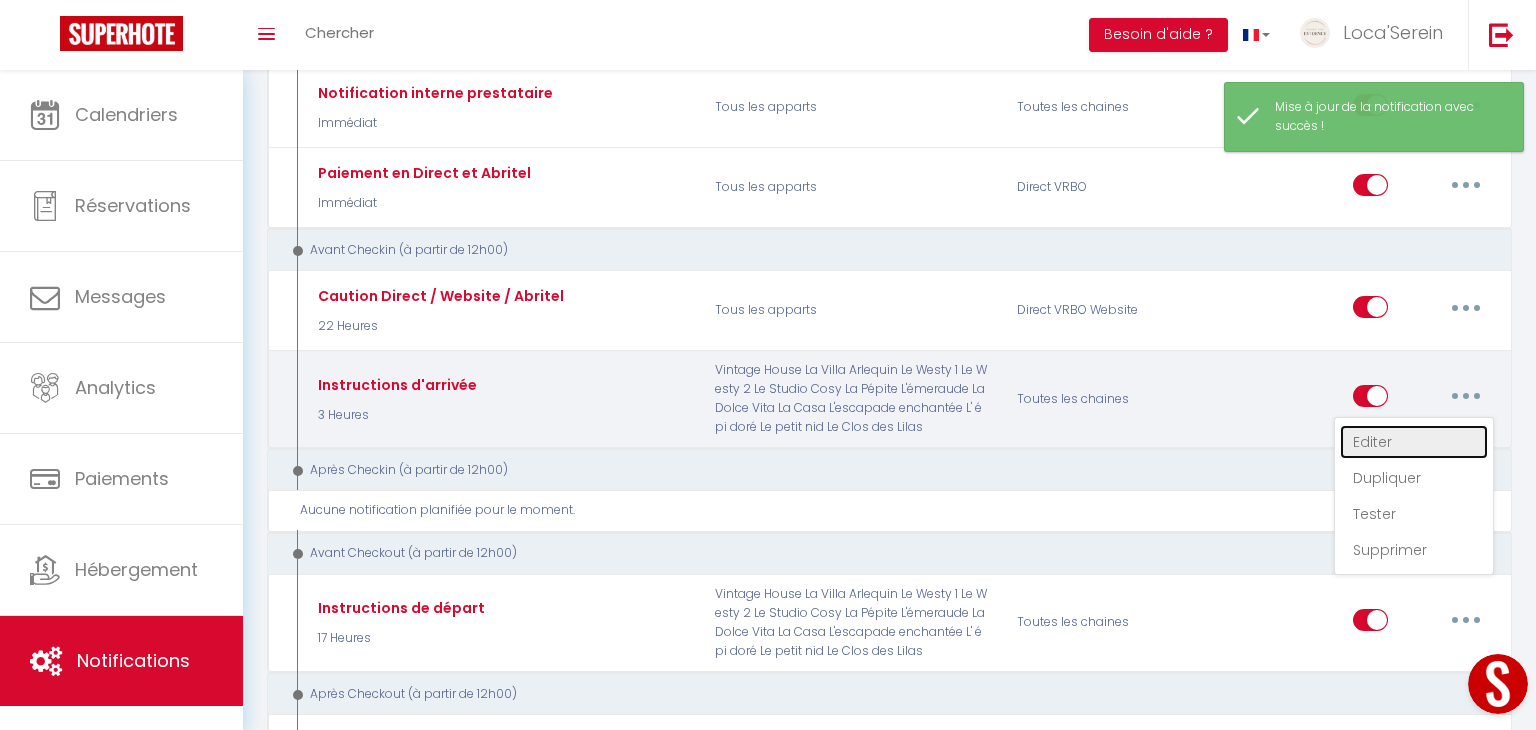 click on "Editer" at bounding box center (1414, 442) 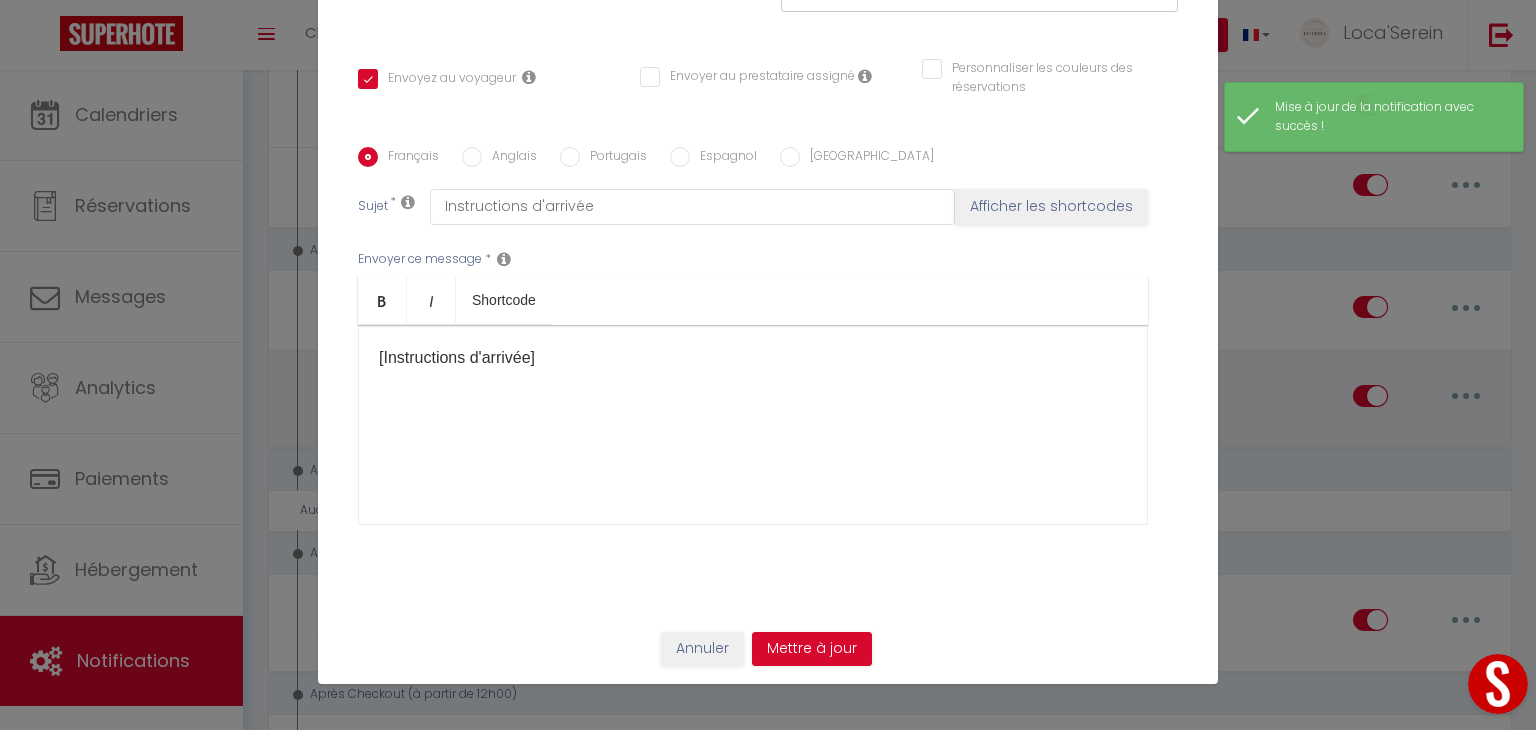 scroll, scrollTop: 0, scrollLeft: 0, axis: both 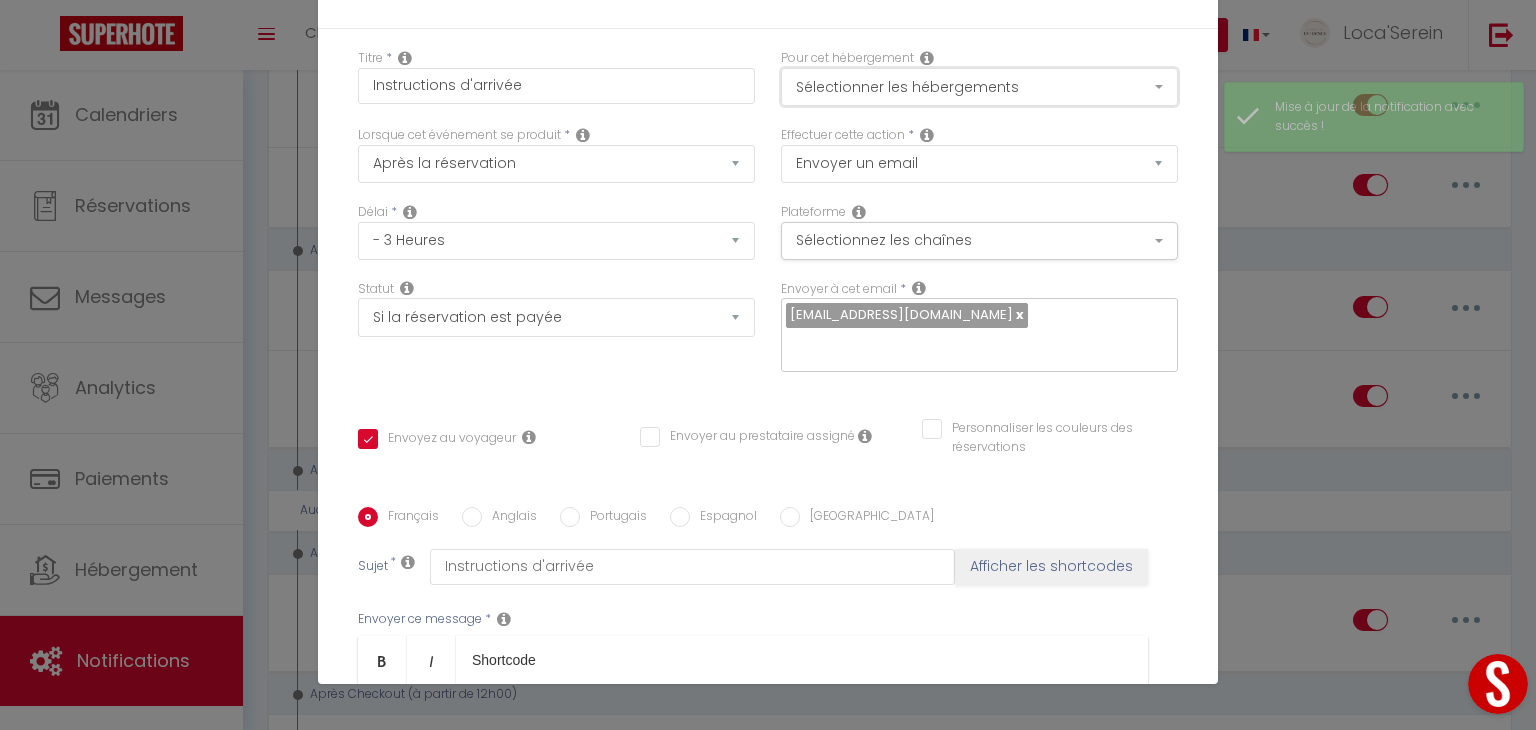 click on "Sélectionner les hébergements" at bounding box center (979, 87) 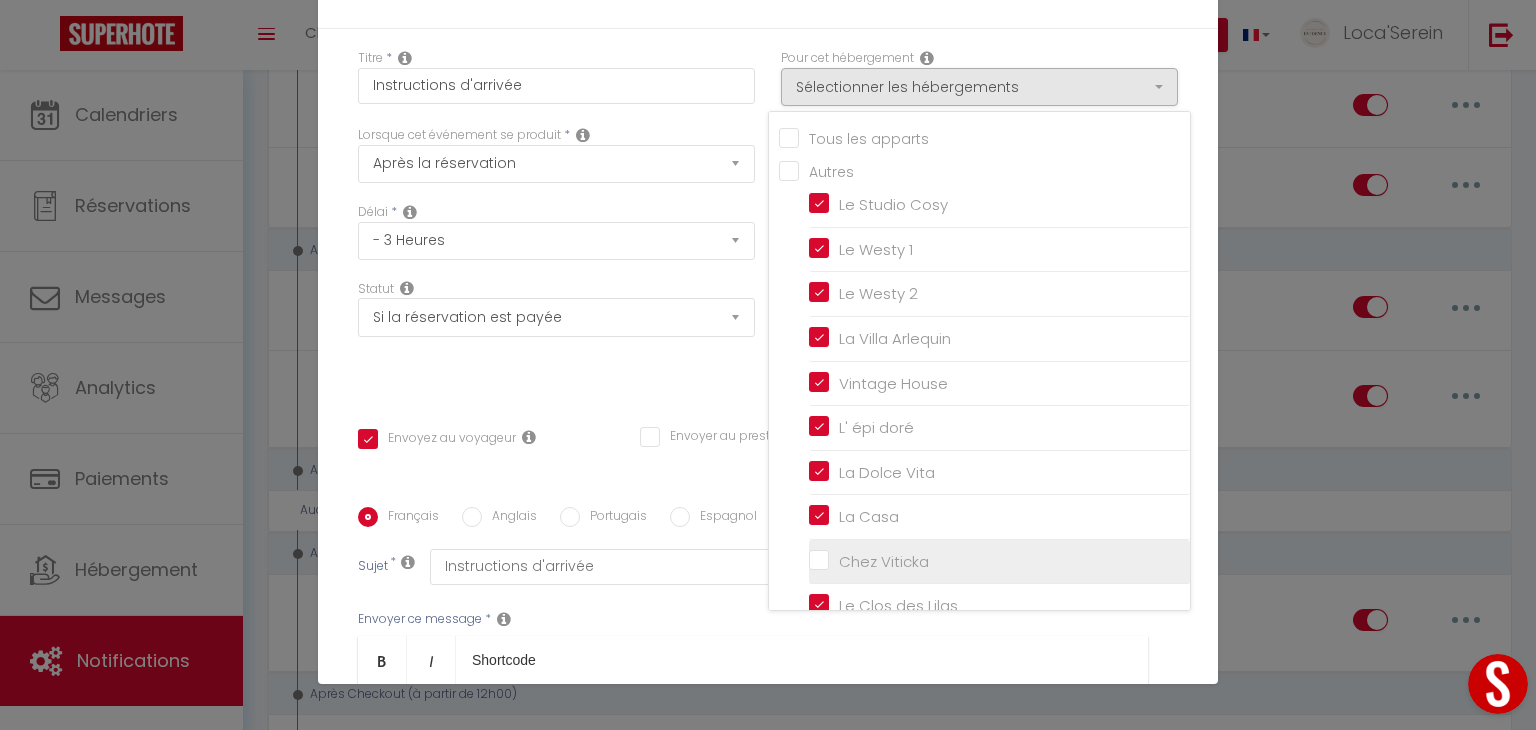click on "Chez Viticka" at bounding box center (999, 562) 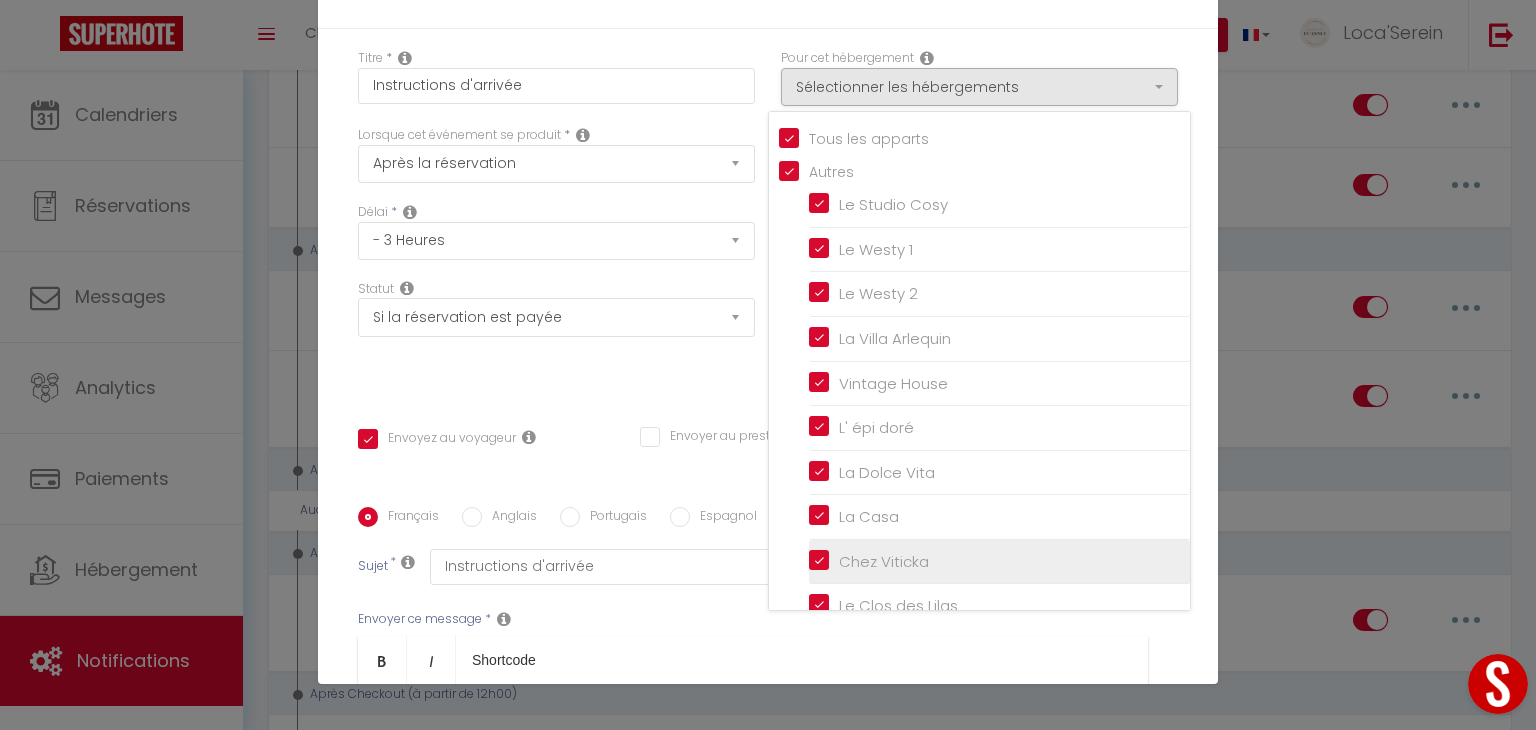 checkbox on "true" 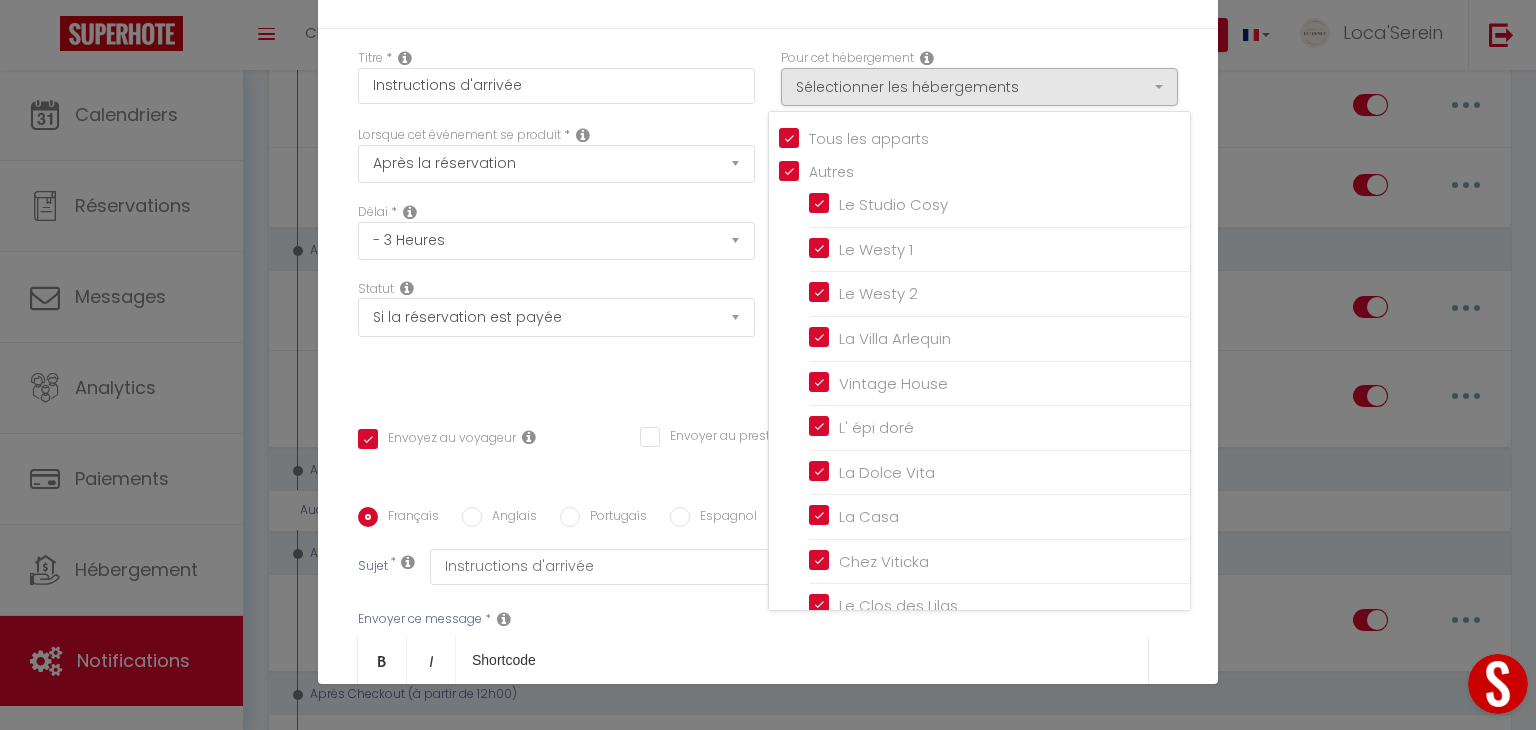 click on "Titre   *     Instructions d'arrivée   Pour cet hébergement
Sélectionner les hébergements
Tous les apparts
Autres
Le Studio Cosy
Le Westy 1
Le Westy 2
La Villa Arlequin
Vintage House
L' épi doré
La Dolce Vita
Lorsque cet événement se produit   *      Température   Co2" at bounding box center [768, 507] 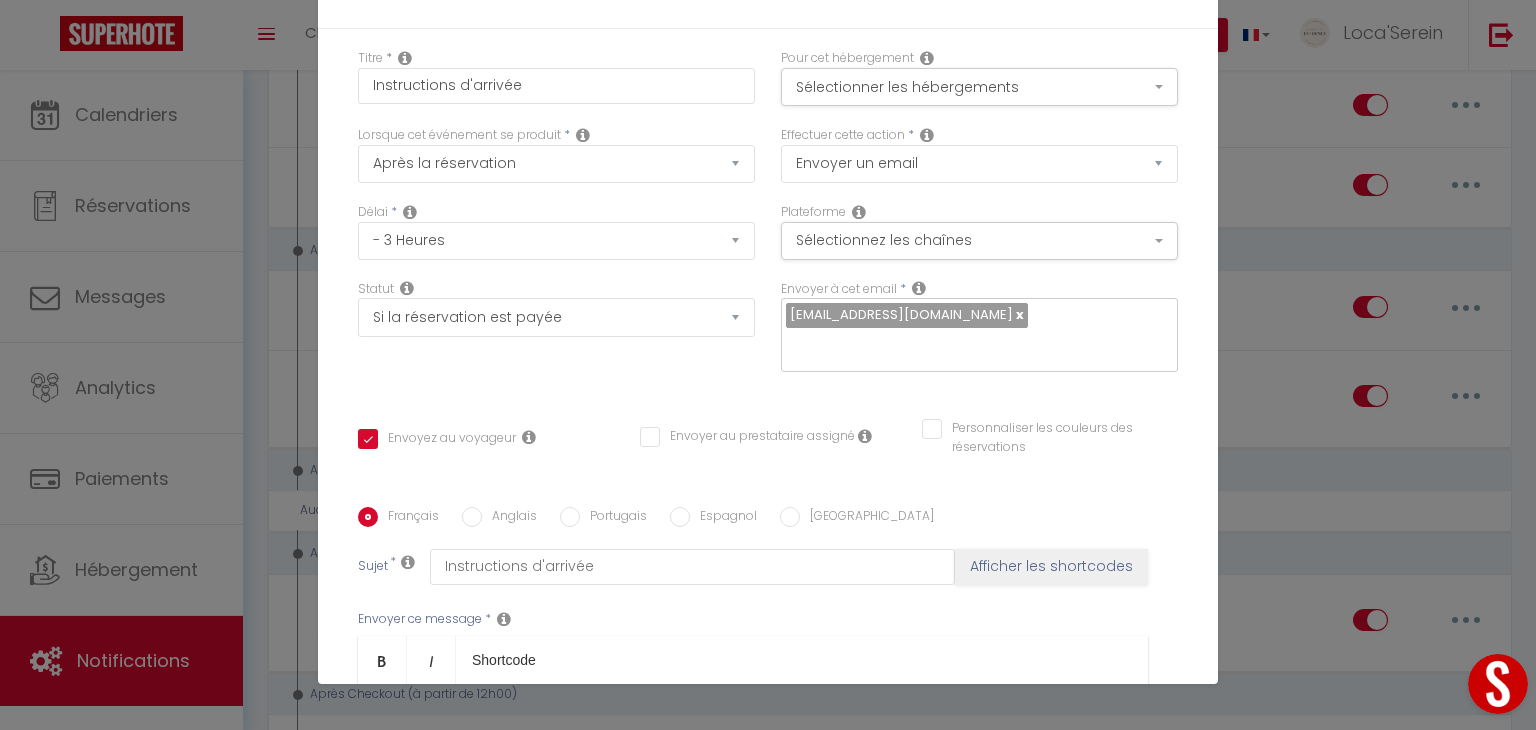 scroll, scrollTop: 360, scrollLeft: 0, axis: vertical 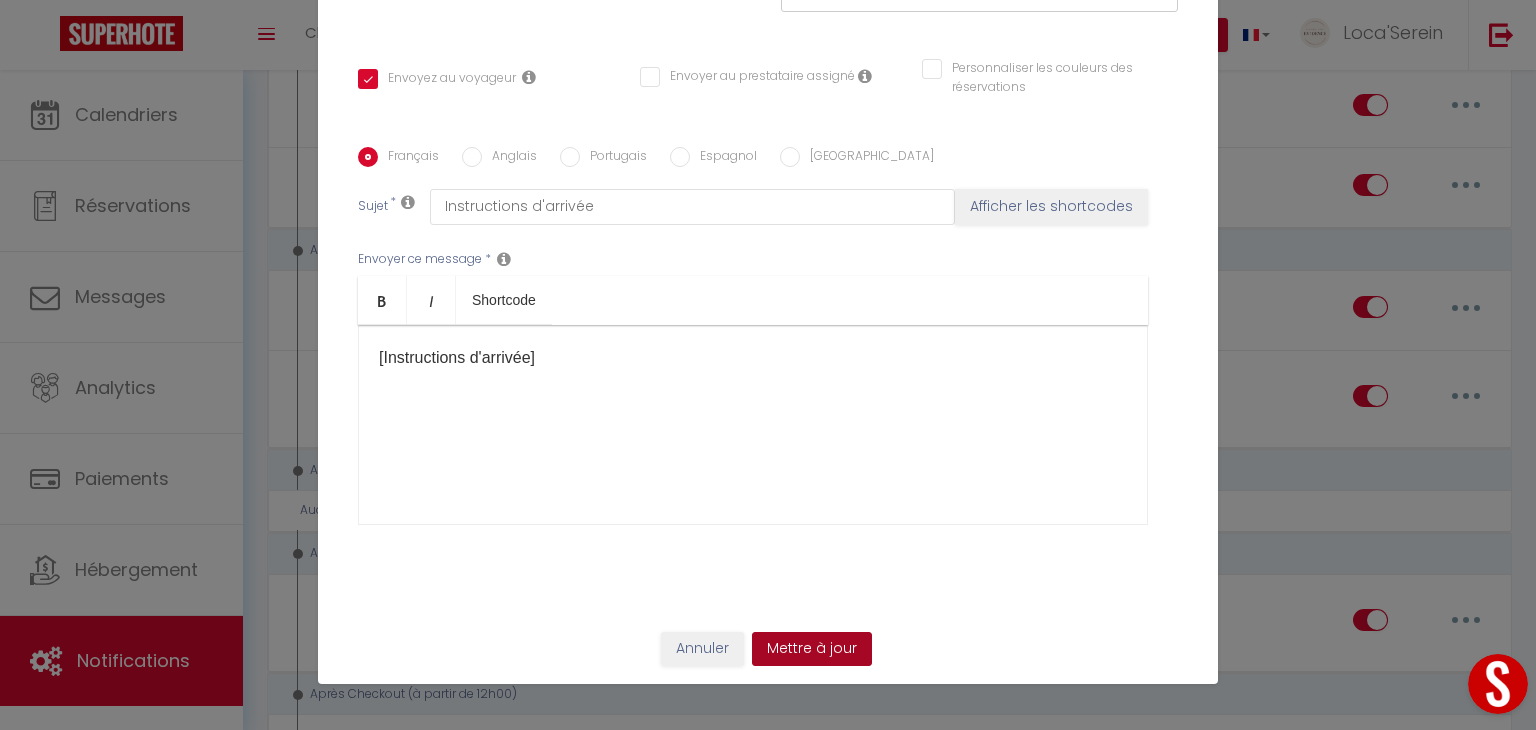 click on "Mettre à jour" at bounding box center [812, 649] 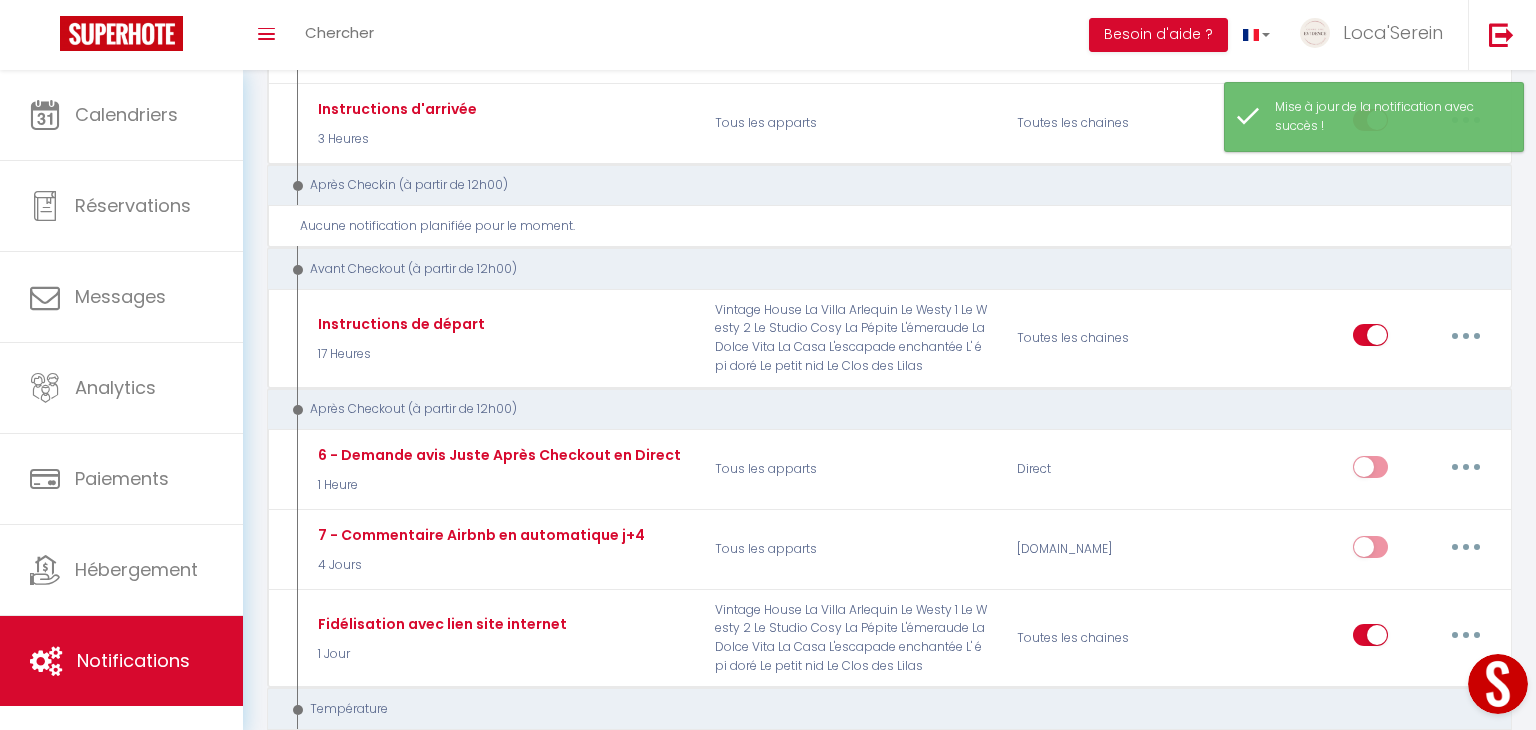 scroll, scrollTop: 720, scrollLeft: 0, axis: vertical 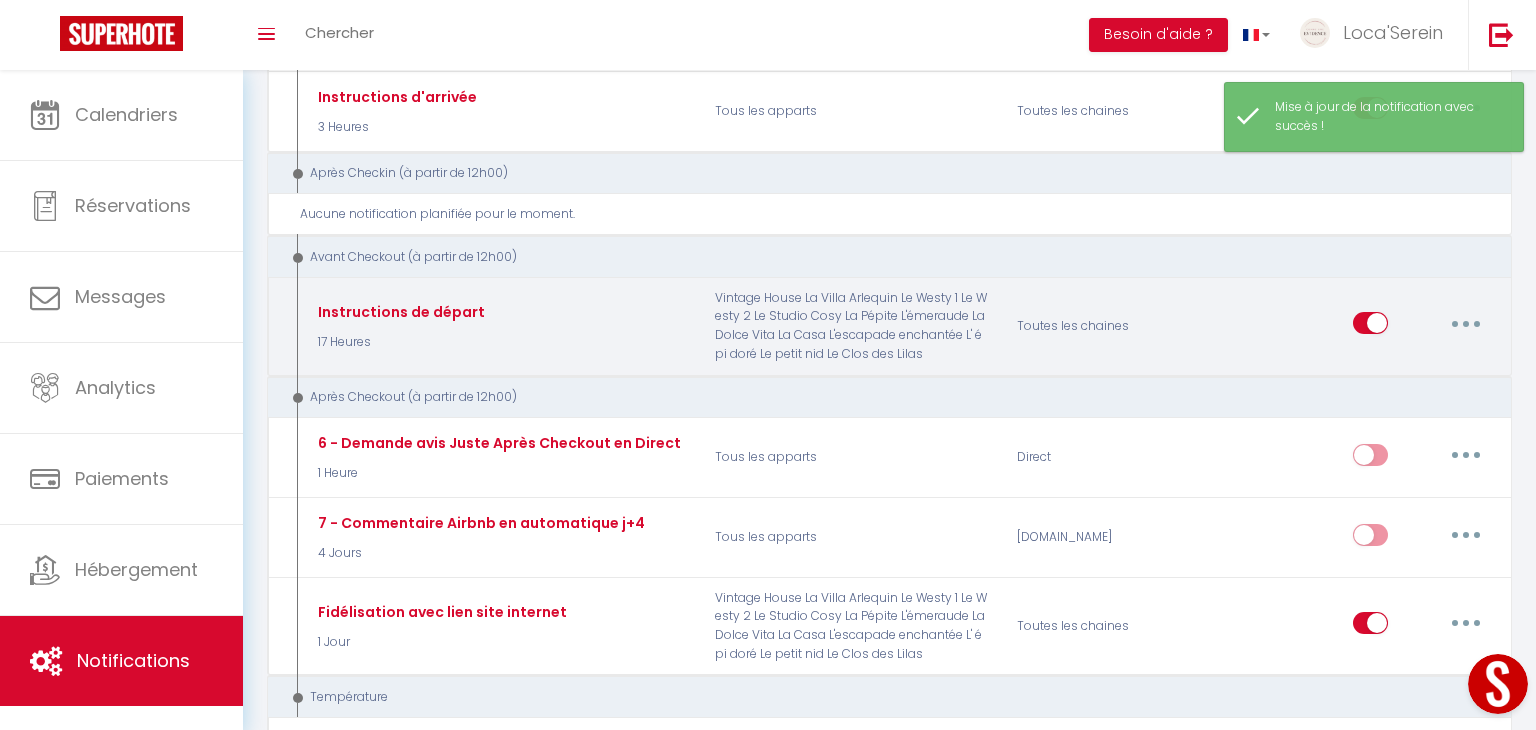 click at bounding box center [1466, 323] 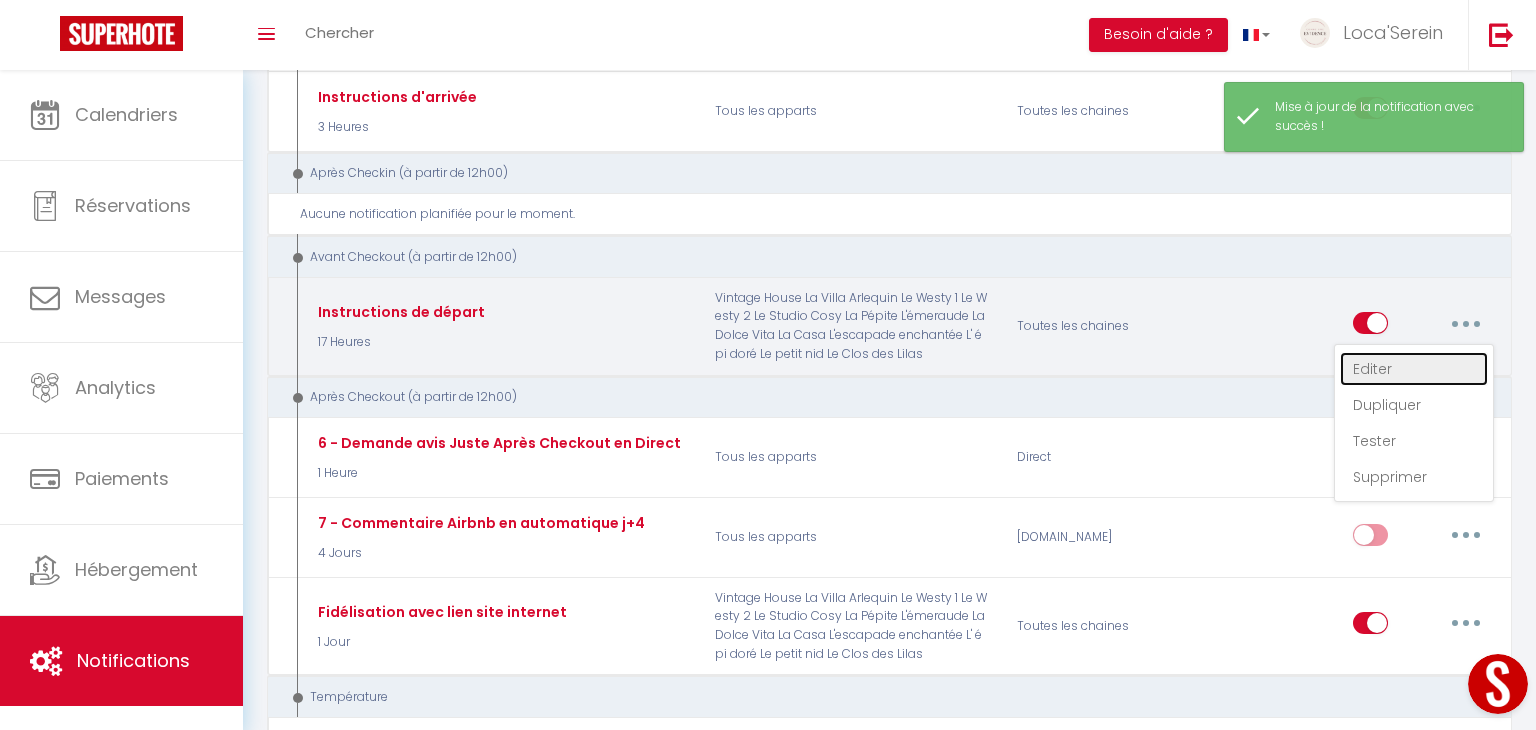 click on "Editer" at bounding box center [1414, 369] 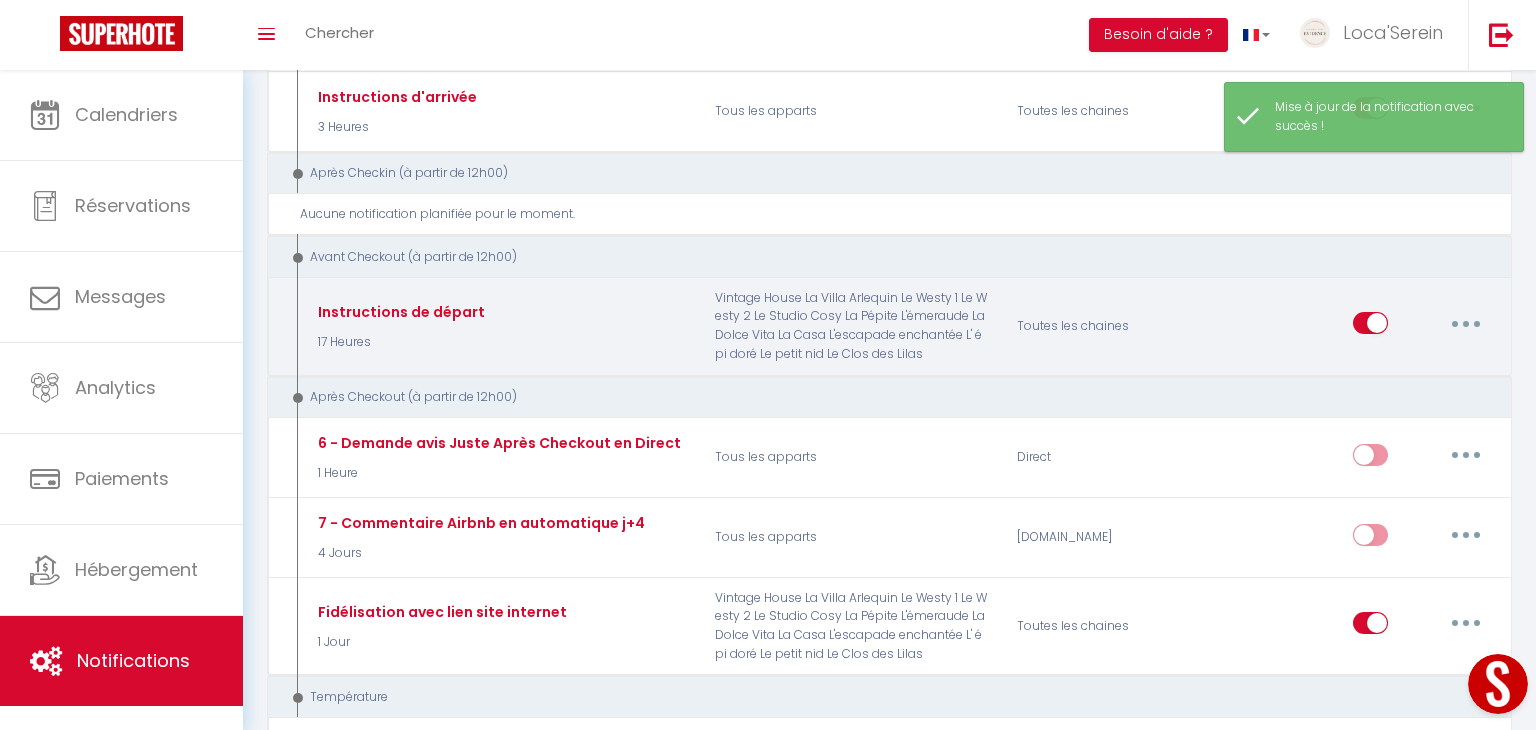 type on "Instructions de départ" 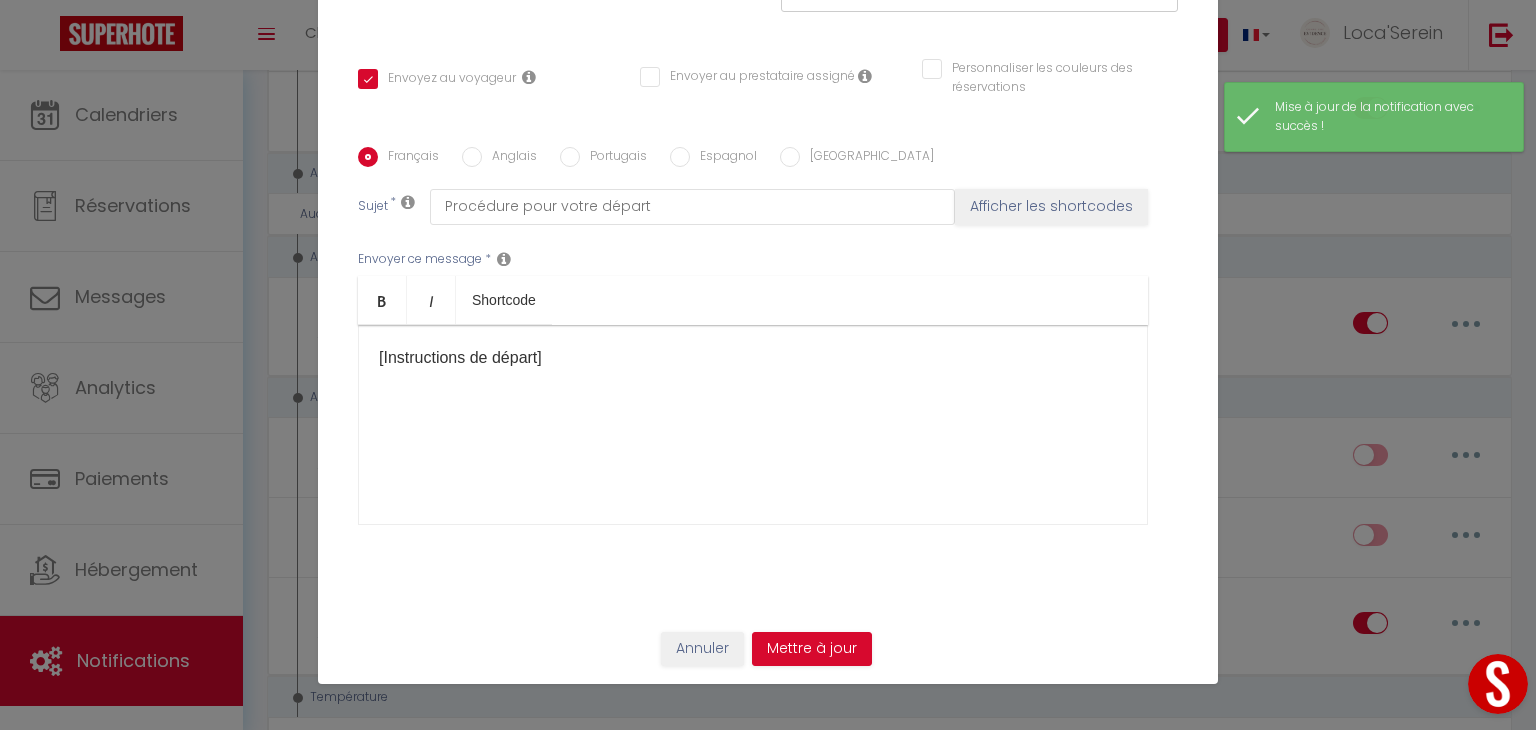 scroll, scrollTop: 0, scrollLeft: 0, axis: both 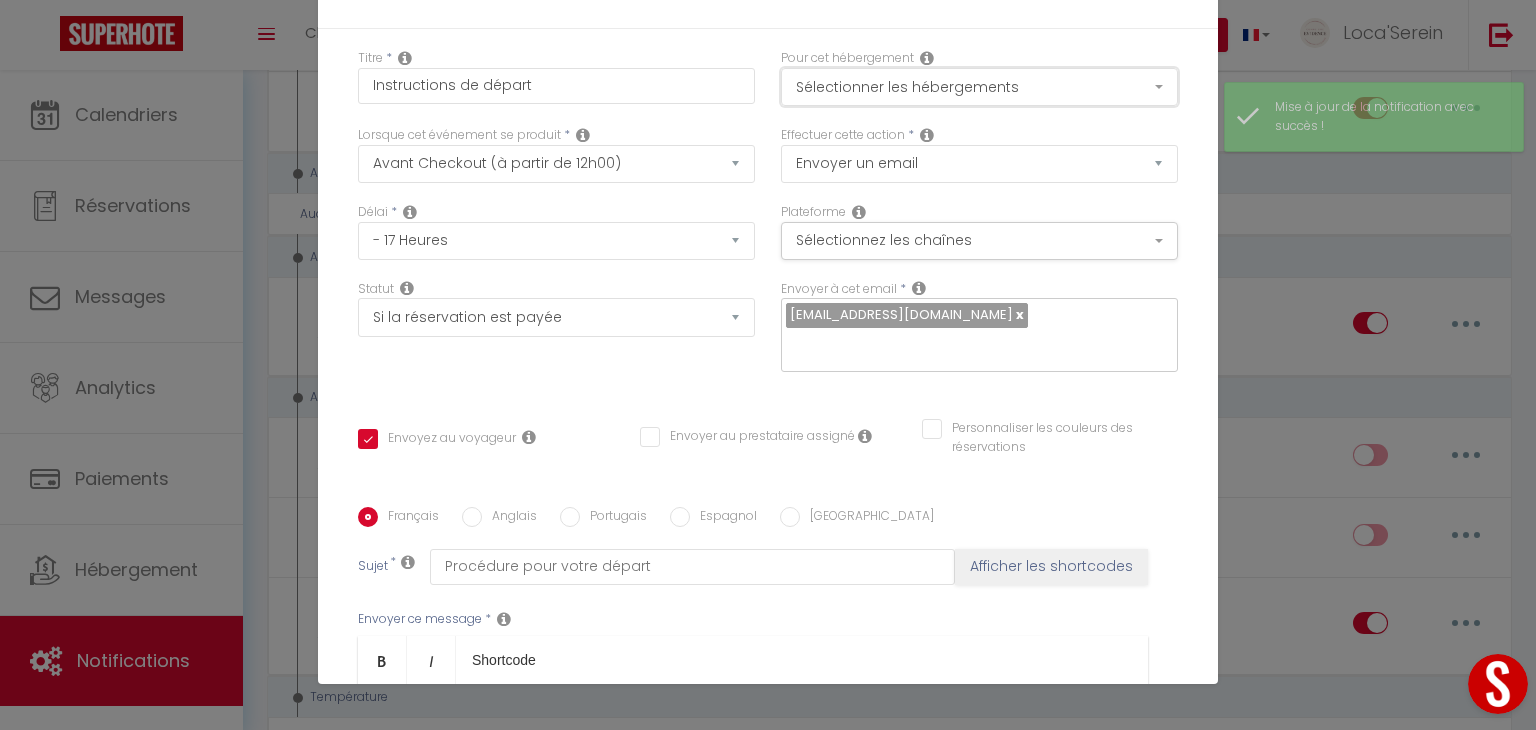 click on "Sélectionner les hébergements" at bounding box center [979, 87] 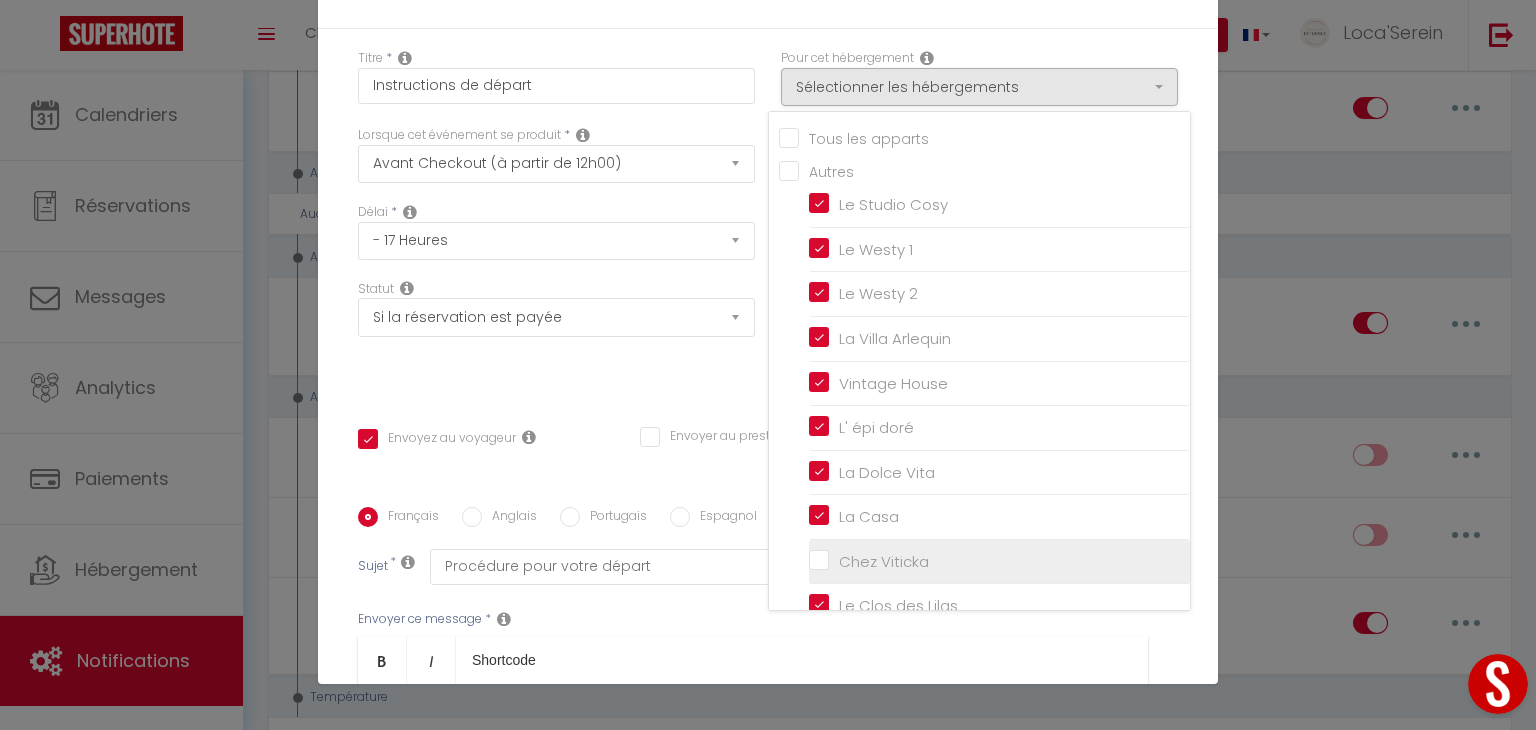 click on "Chez Viticka" at bounding box center [999, 562] 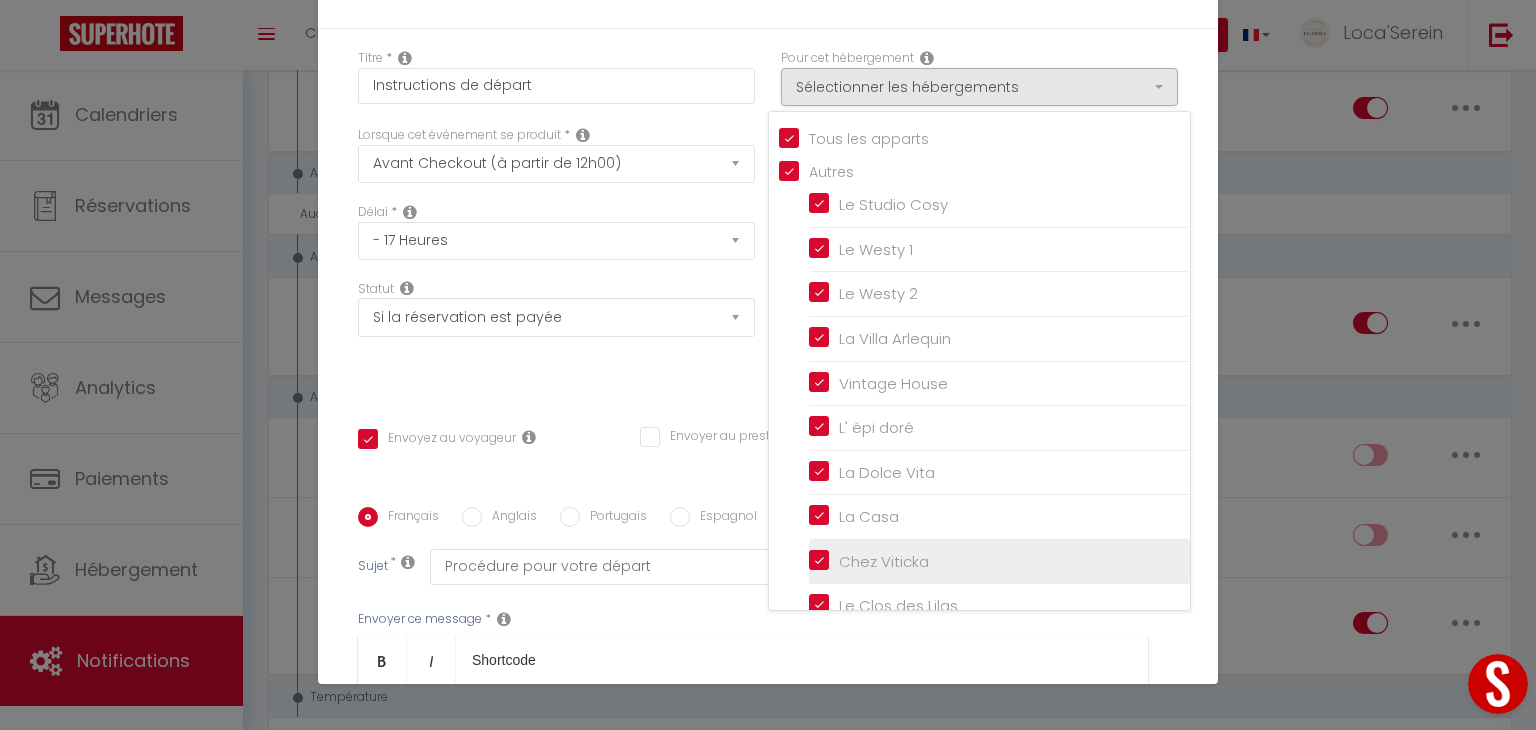 checkbox on "true" 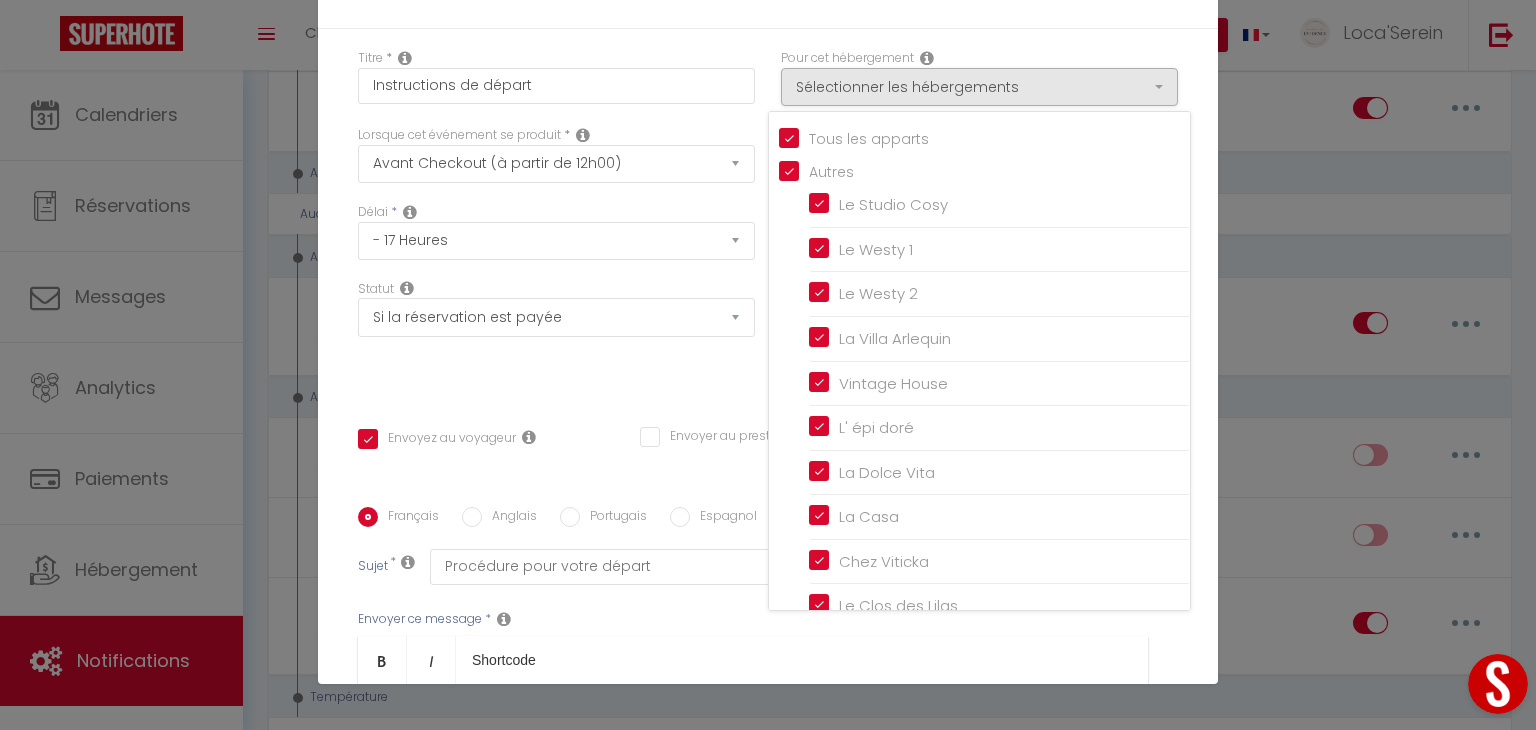 click on "Titre   *     Instructions de départ   Pour cet hébergement
Sélectionner les hébergements
Tous les apparts
Autres
Le Studio Cosy
Le Westy 1
Le Westy 2
La Villa Arlequin
Vintage House
L' épi doré
La Dolce Vita
Lorsque cet événement se produit   *      Température   Co2" at bounding box center (768, 507) 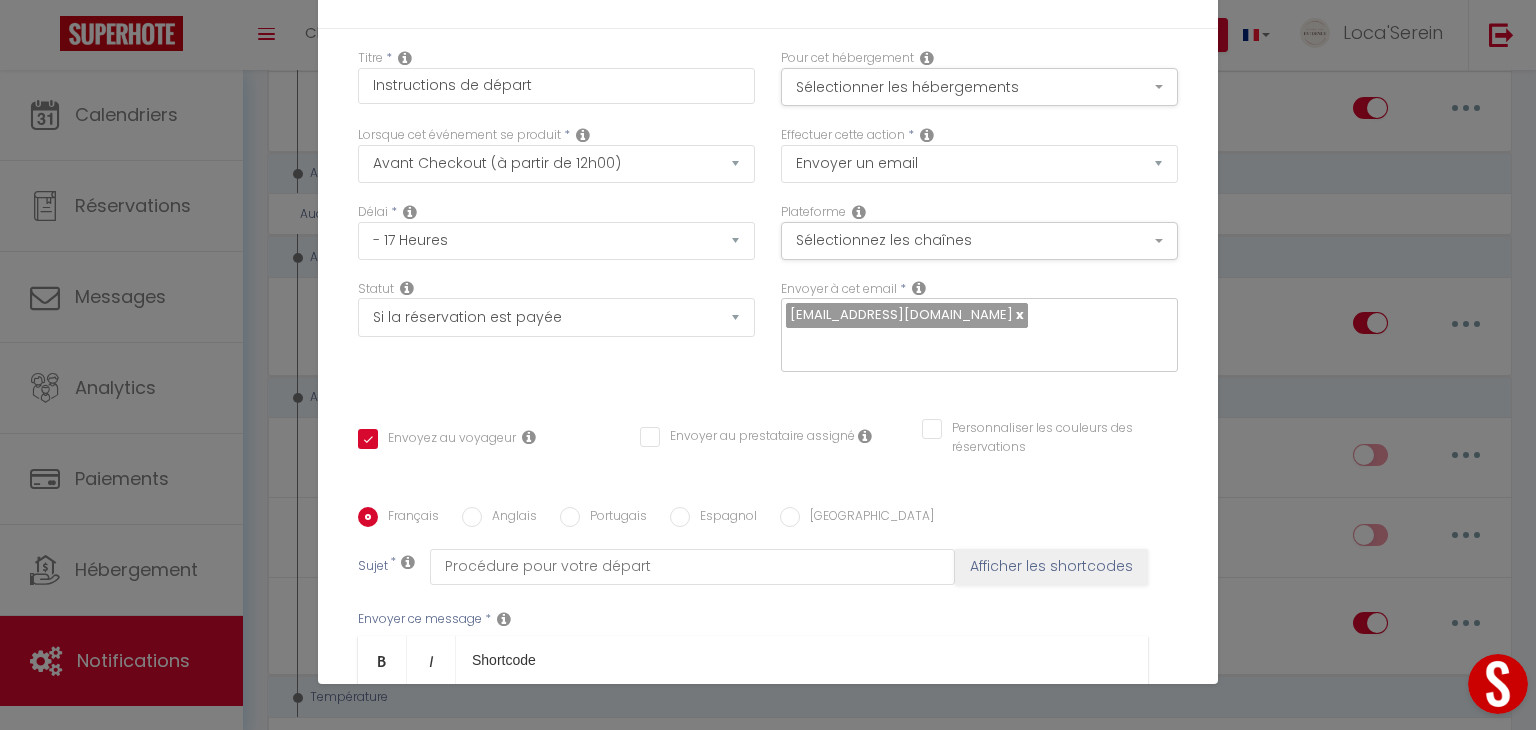 scroll, scrollTop: 360, scrollLeft: 0, axis: vertical 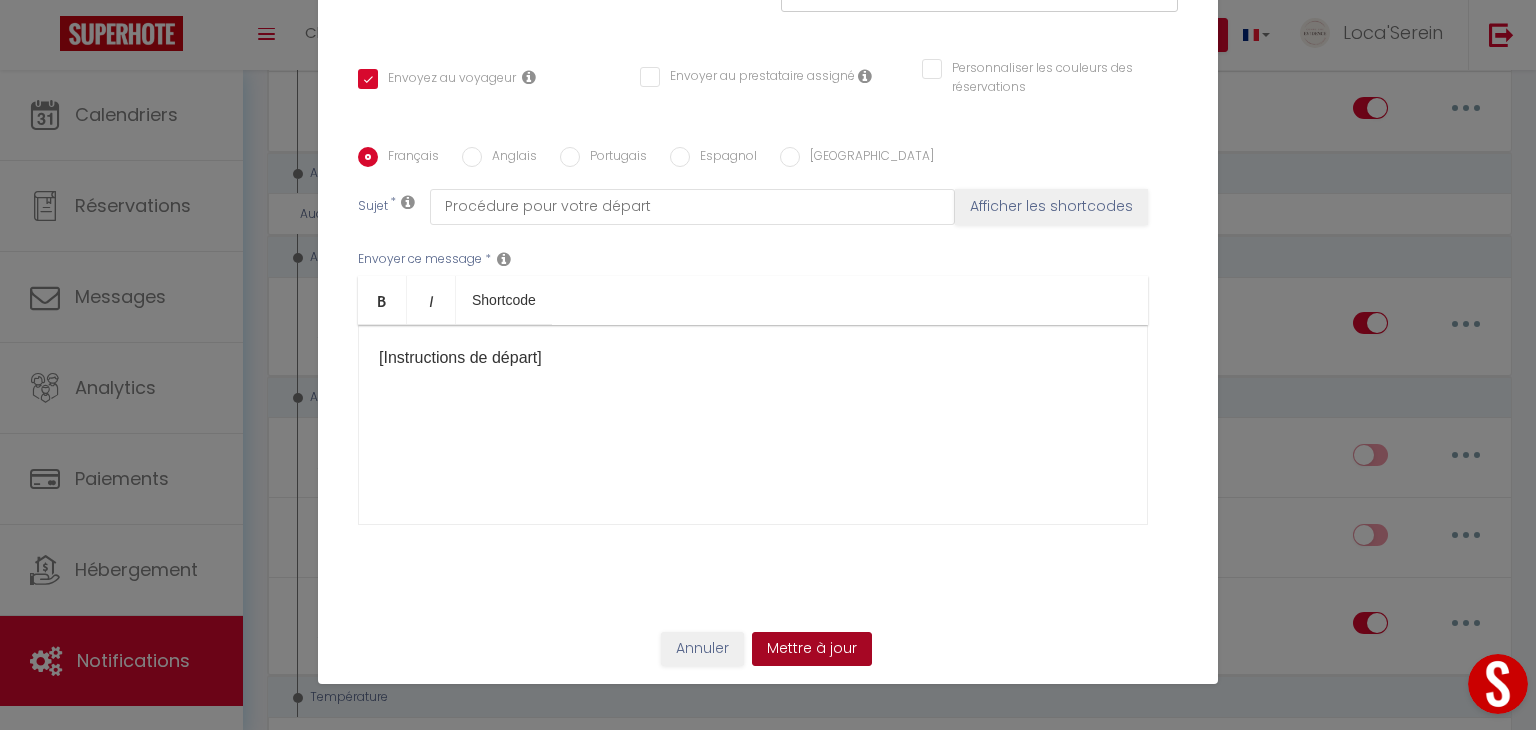 click on "Mettre à jour" at bounding box center [812, 649] 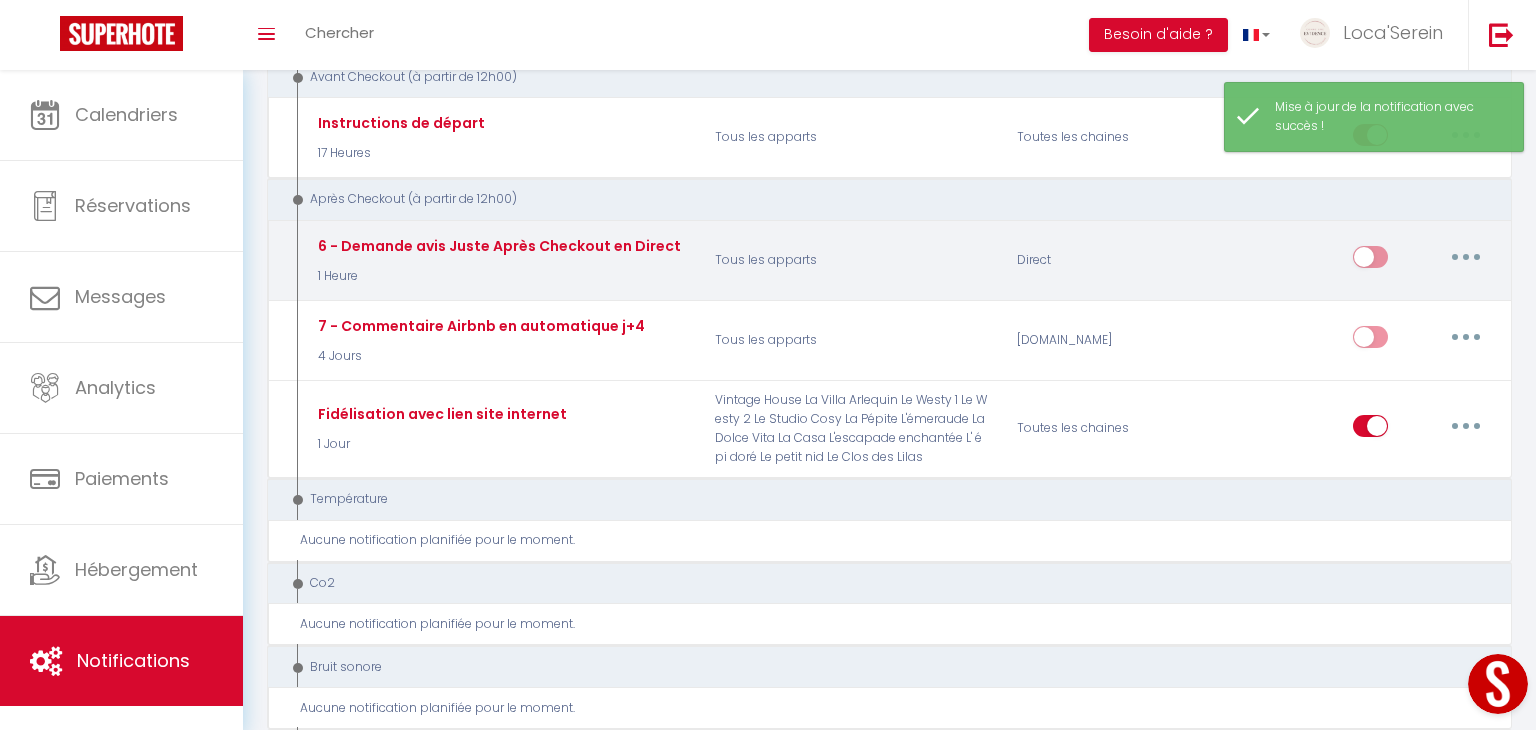 scroll, scrollTop: 916, scrollLeft: 0, axis: vertical 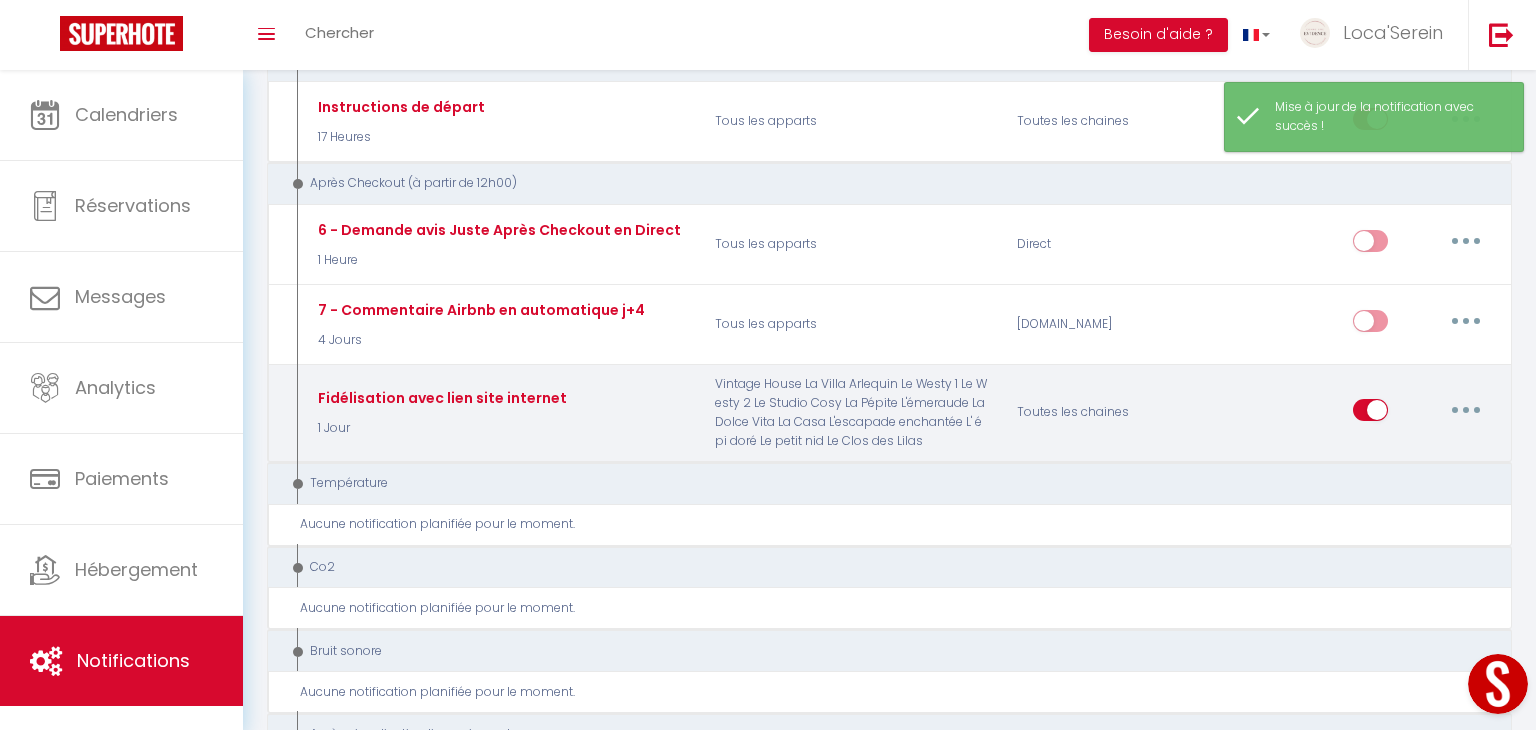 click at bounding box center (1466, 410) 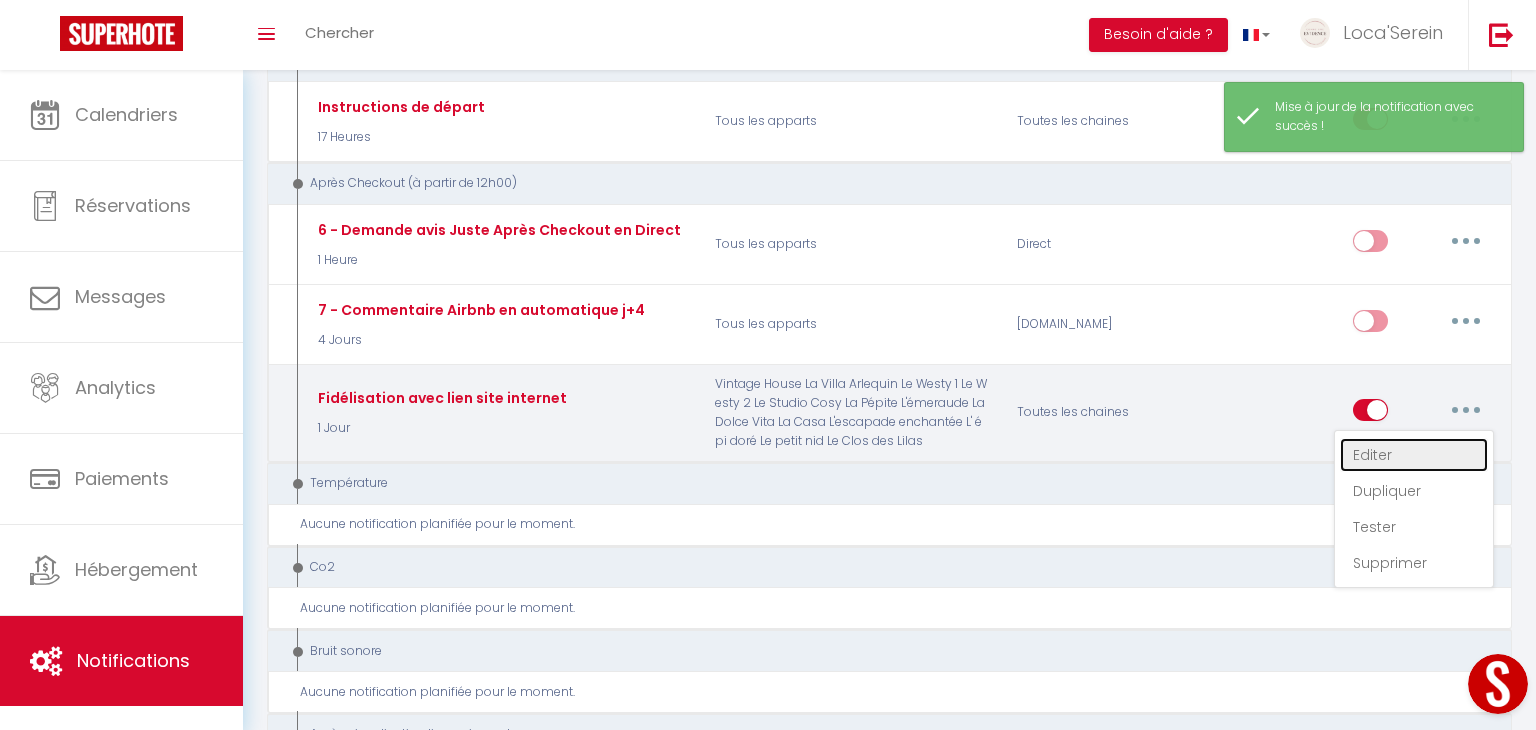 click on "Editer" at bounding box center (1414, 455) 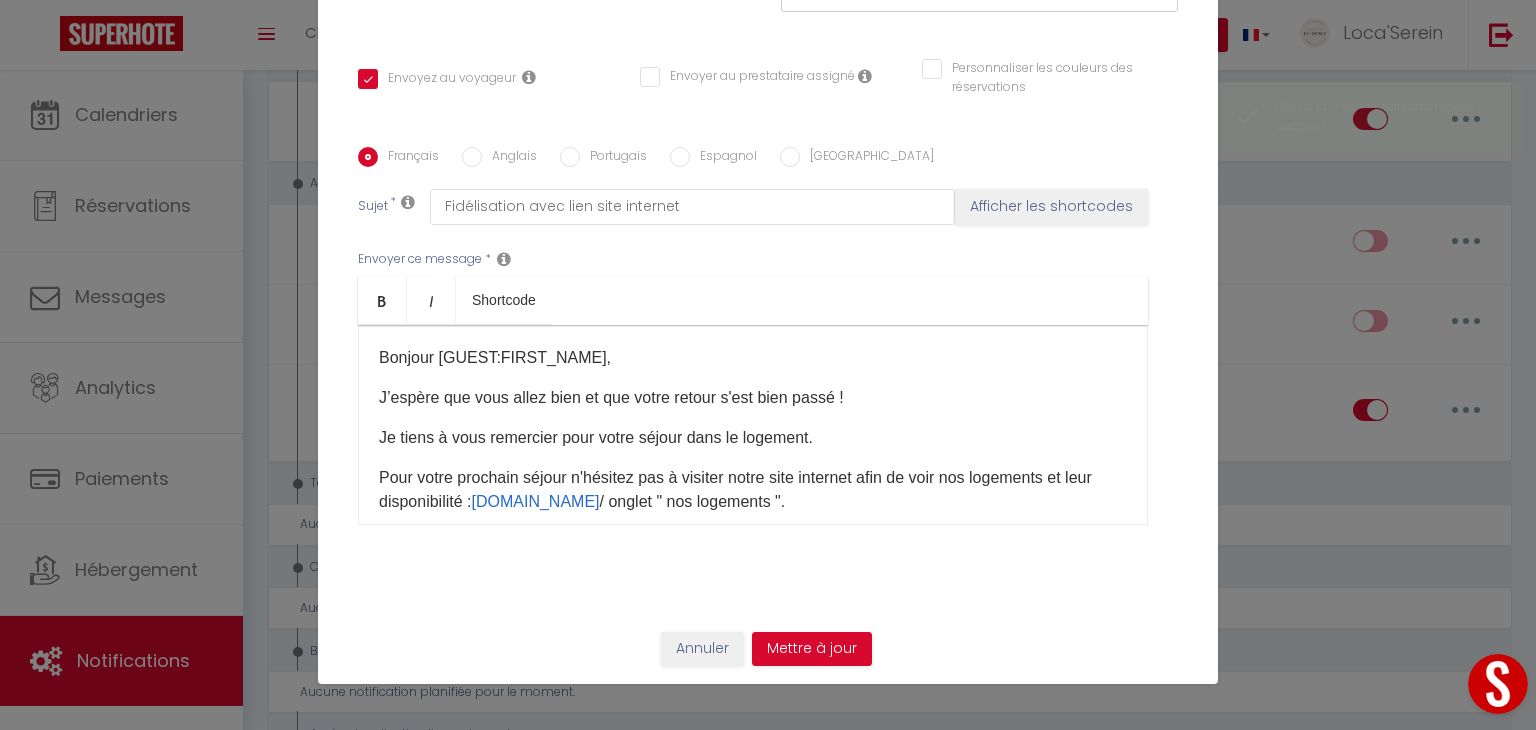 scroll, scrollTop: 0, scrollLeft: 0, axis: both 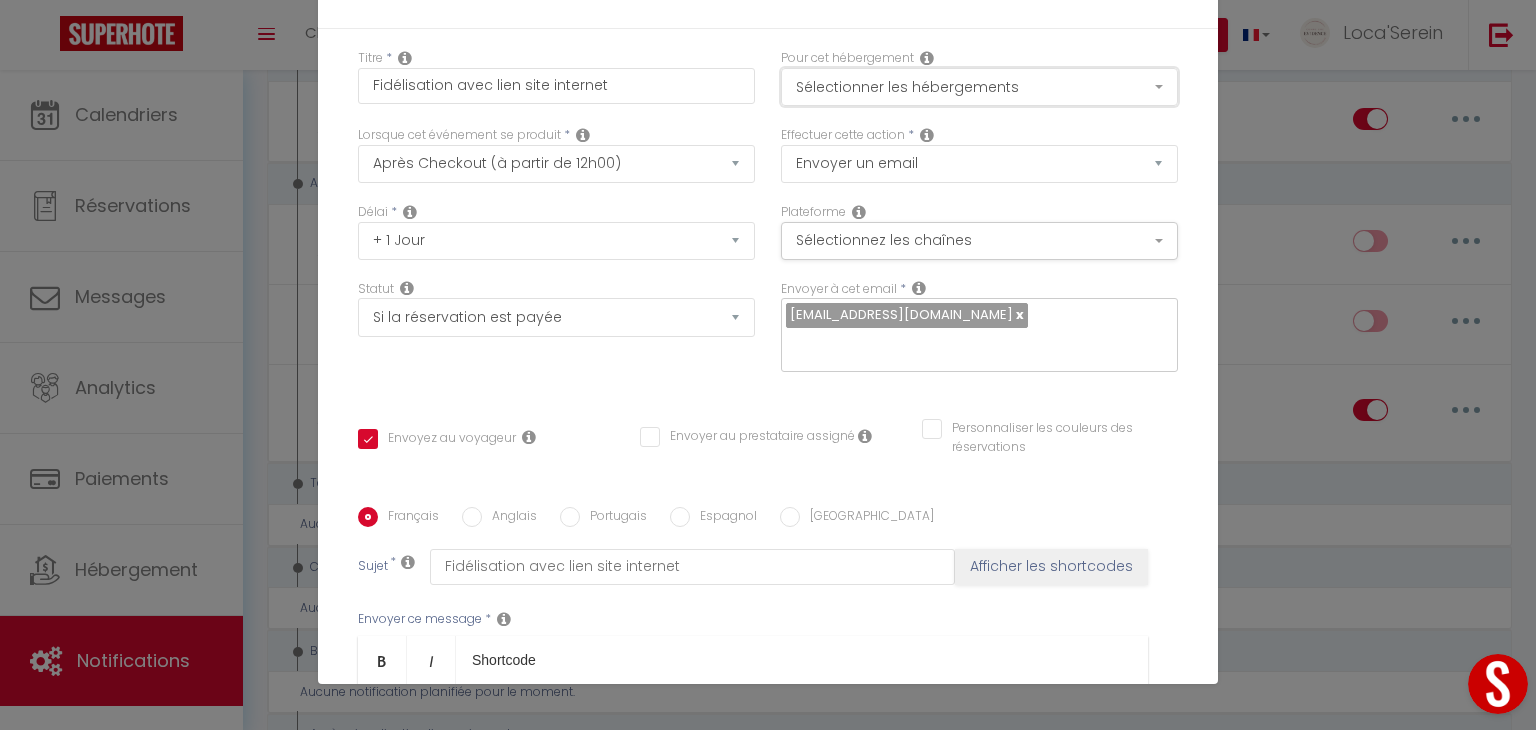 click on "Sélectionner les hébergements" at bounding box center (979, 87) 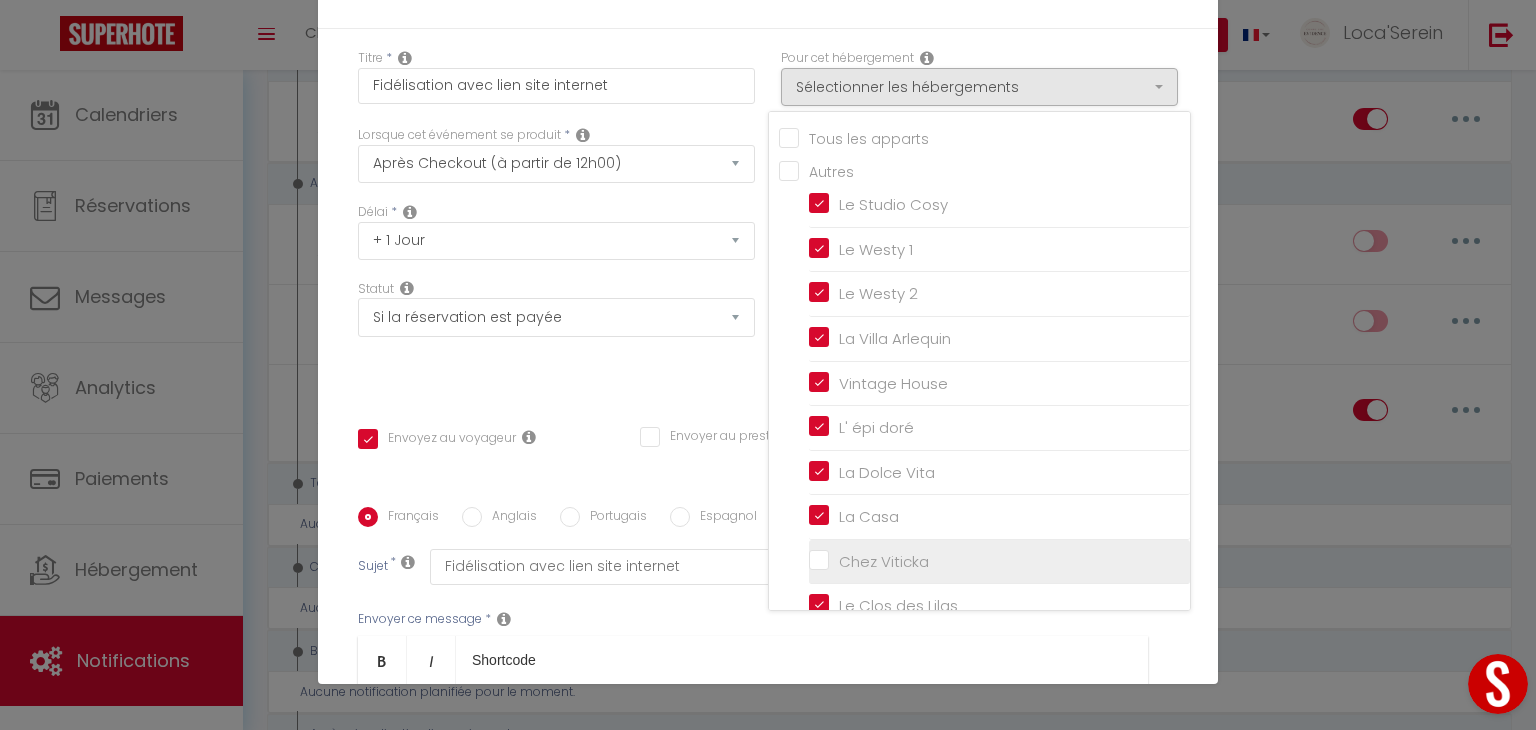 click on "Chez Viticka" at bounding box center [999, 562] 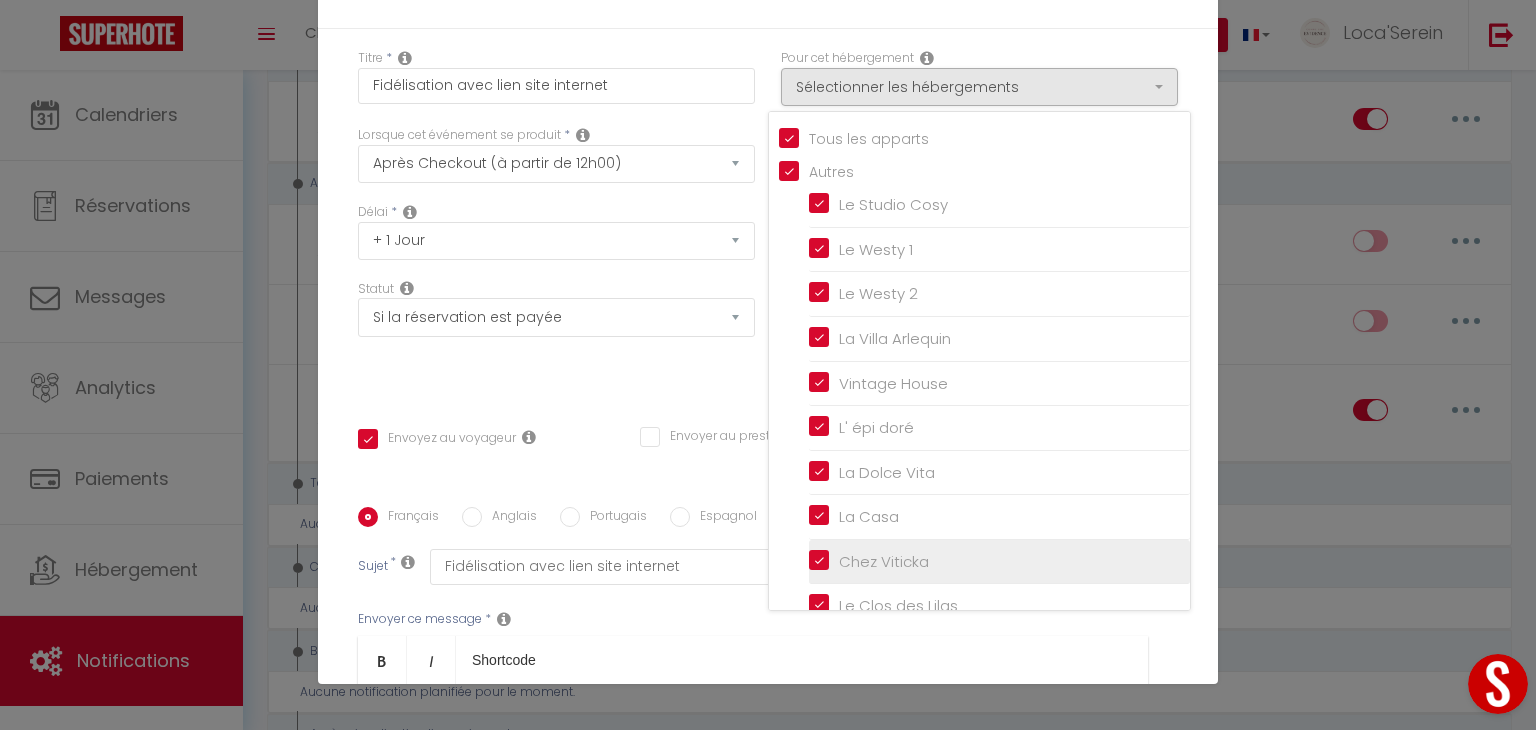checkbox on "true" 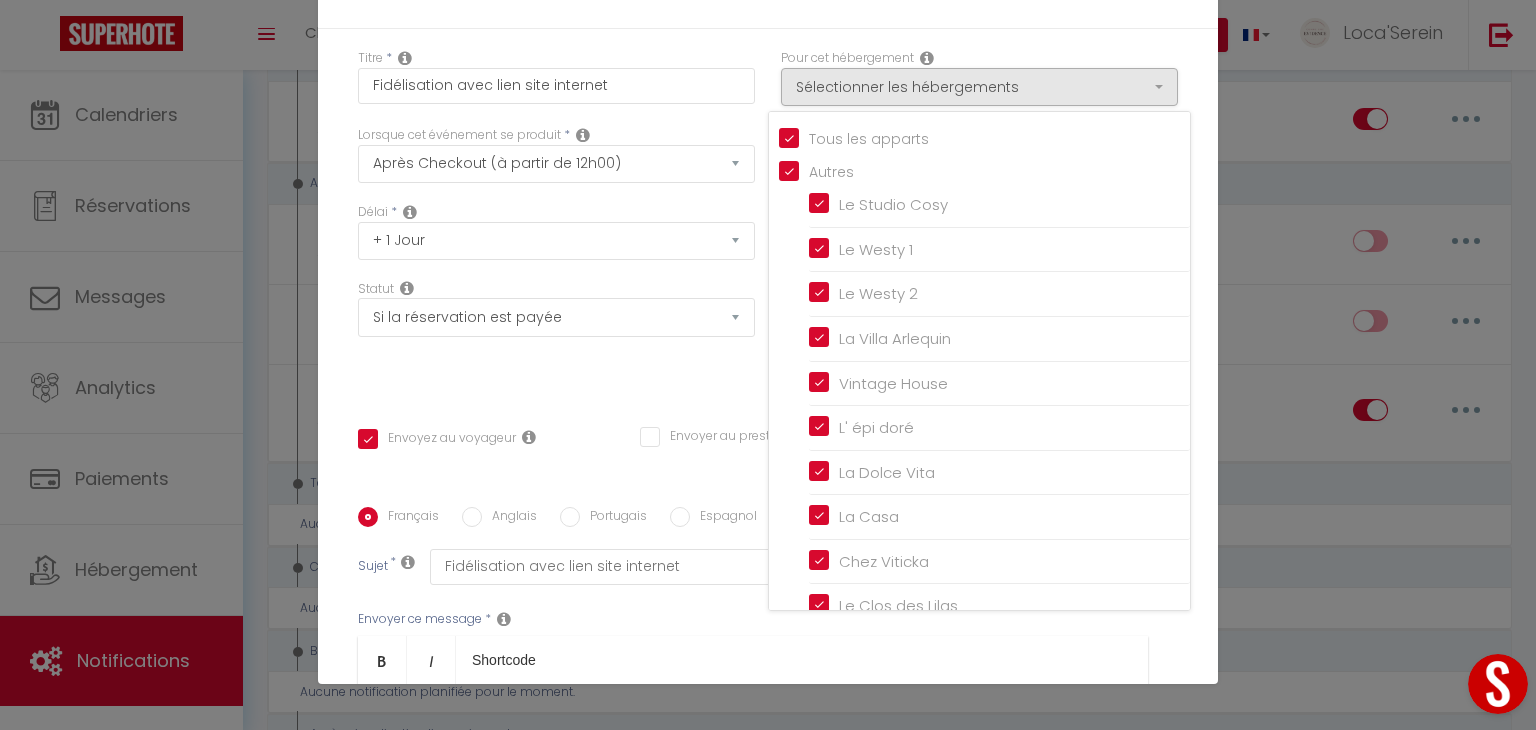 click on "Titre   *     Fidélisation avec lien site internet   Pour cet hébergement
Sélectionner les hébergements
Tous les apparts
Autres
Le Studio Cosy
Le Westy 1
Le Westy 2
La Villa Arlequin
Vintage House
L' épi doré
La Dolce Vita
Lorsque cet événement se produit   *      Co2" at bounding box center [768, 507] 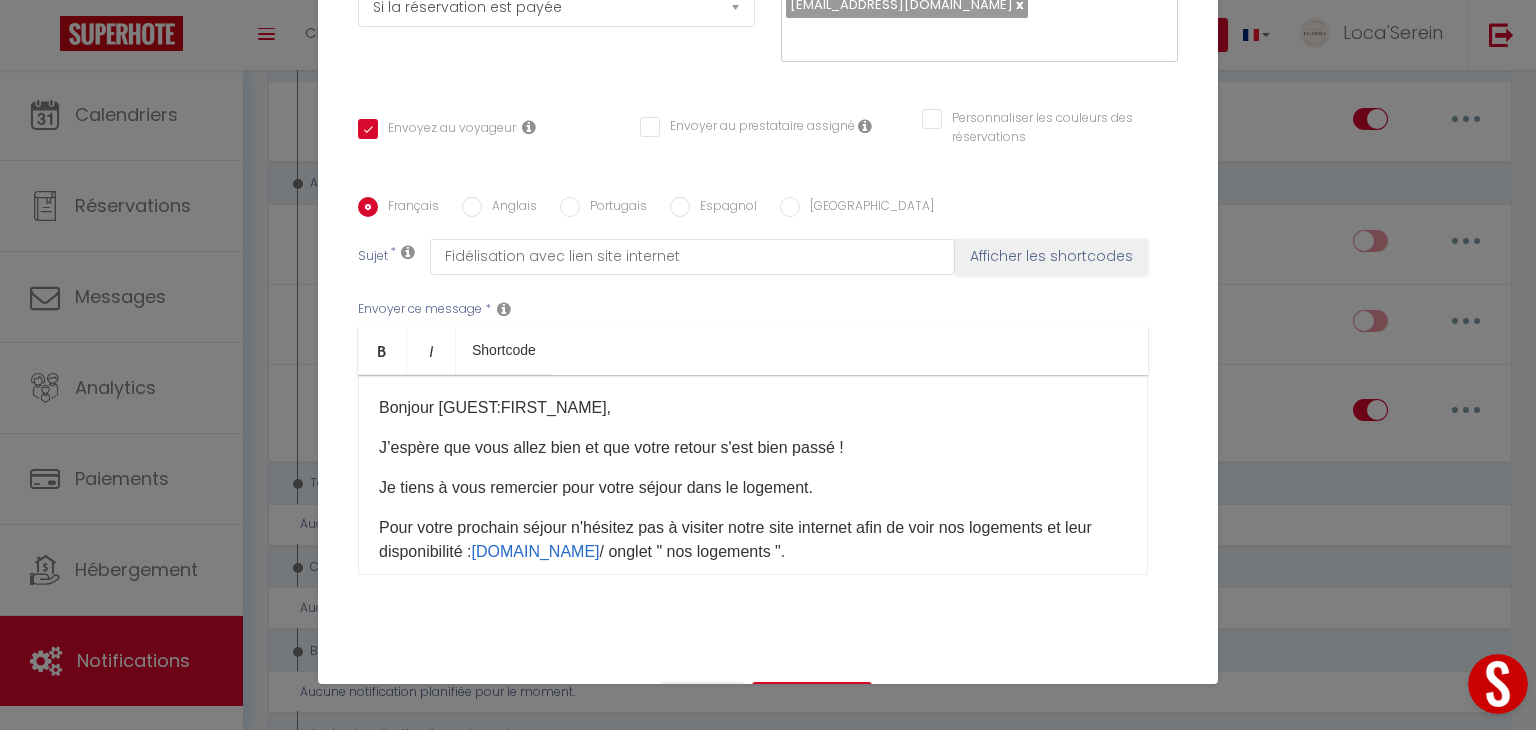 scroll, scrollTop: 360, scrollLeft: 0, axis: vertical 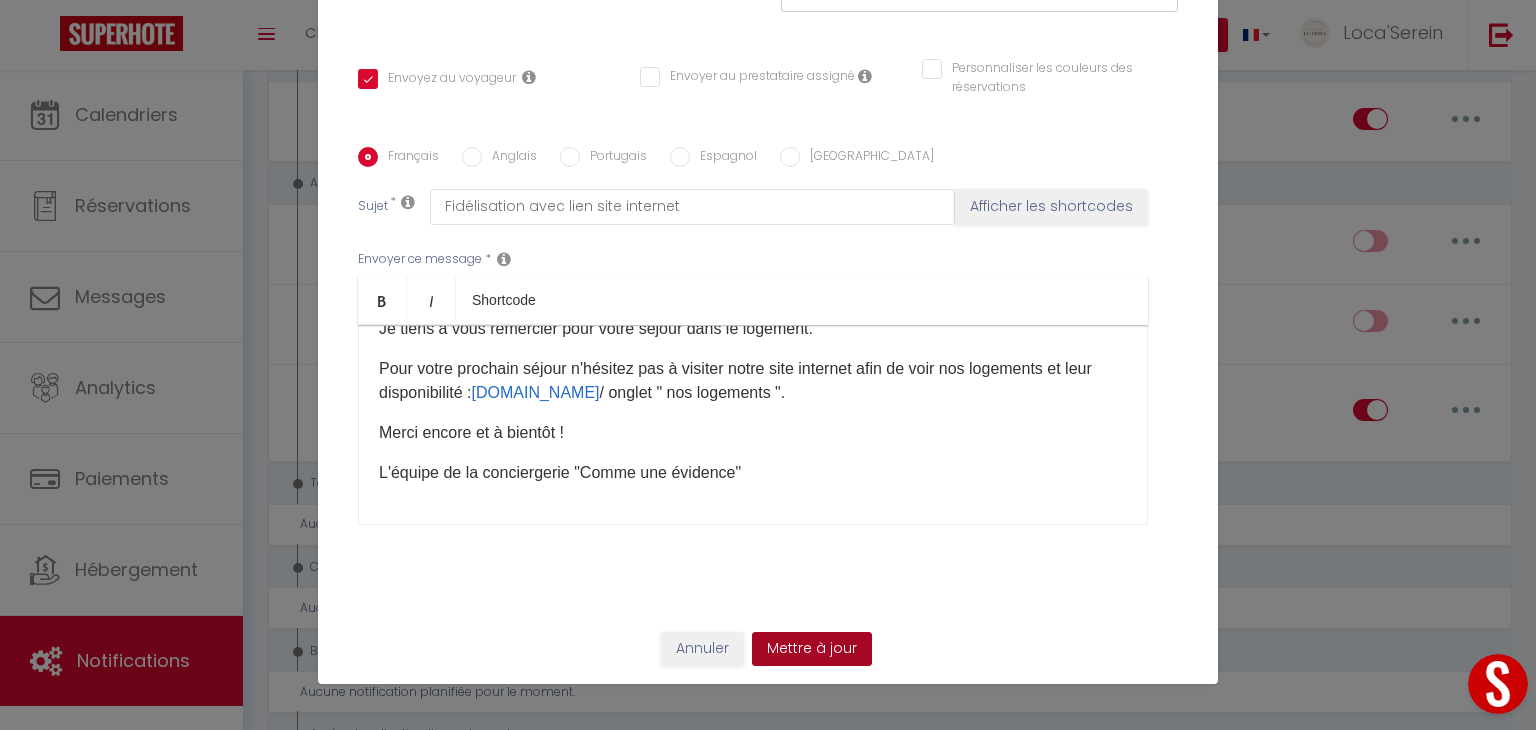 click on "Mettre à jour" at bounding box center [812, 649] 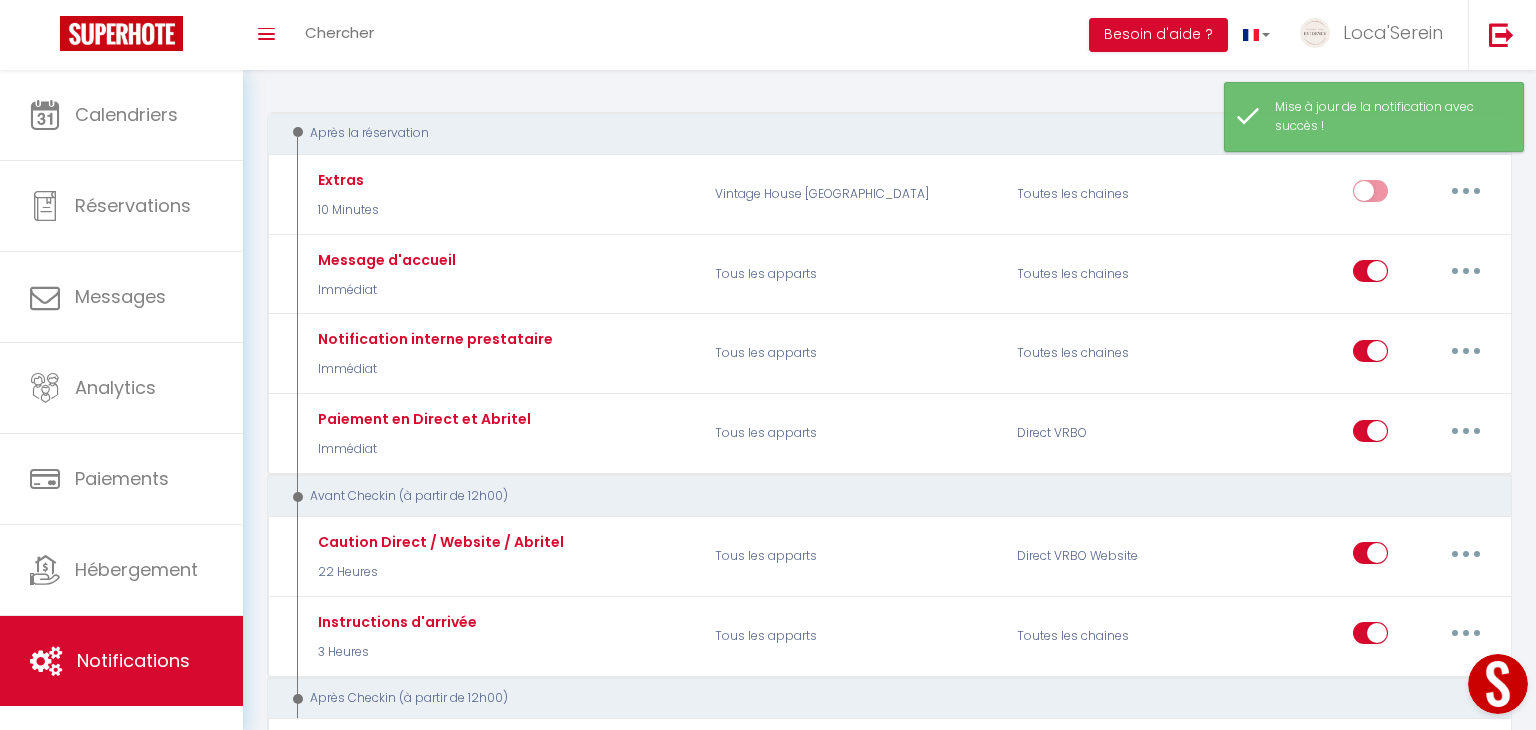 scroll, scrollTop: 0, scrollLeft: 0, axis: both 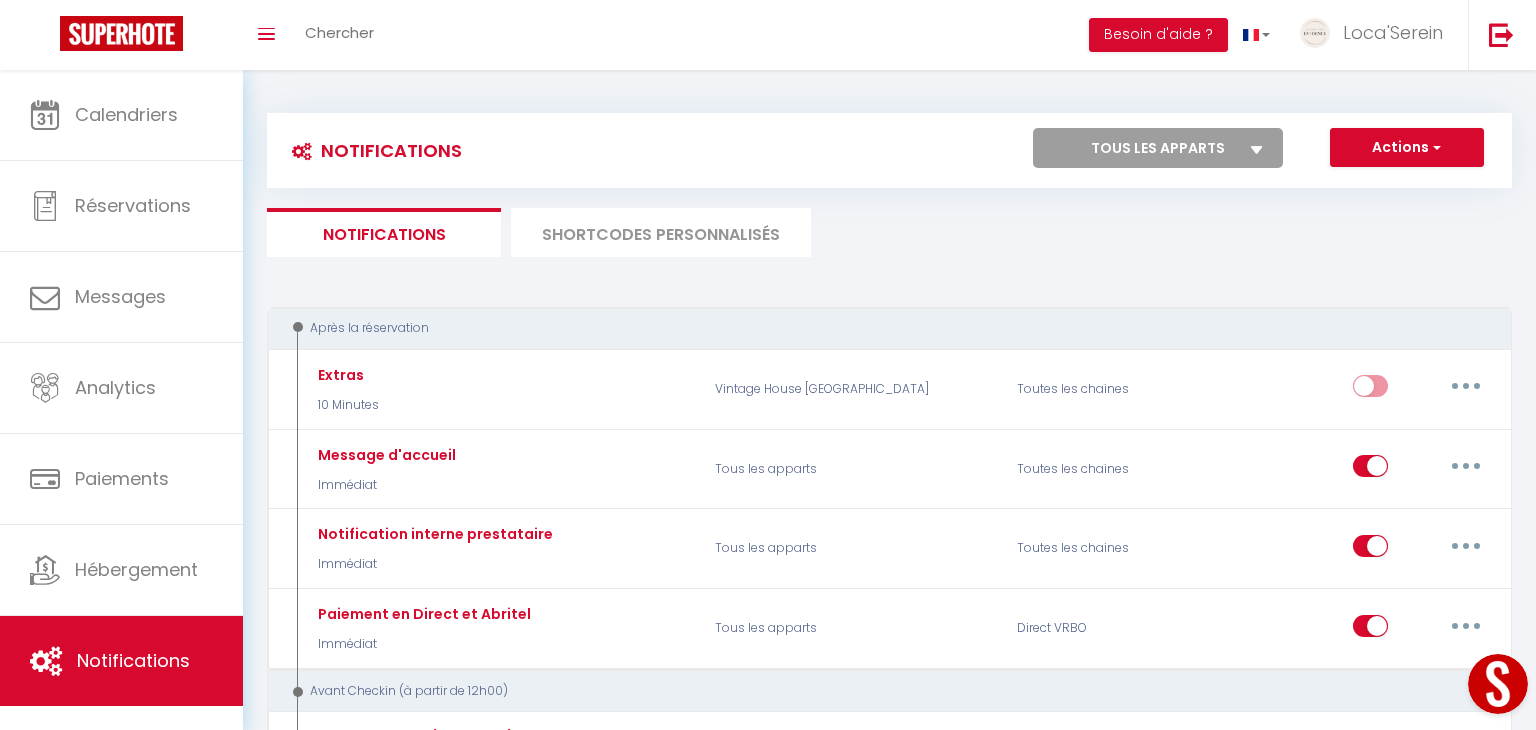 click on "SHORTCODES PERSONNALISÉS" at bounding box center (661, 232) 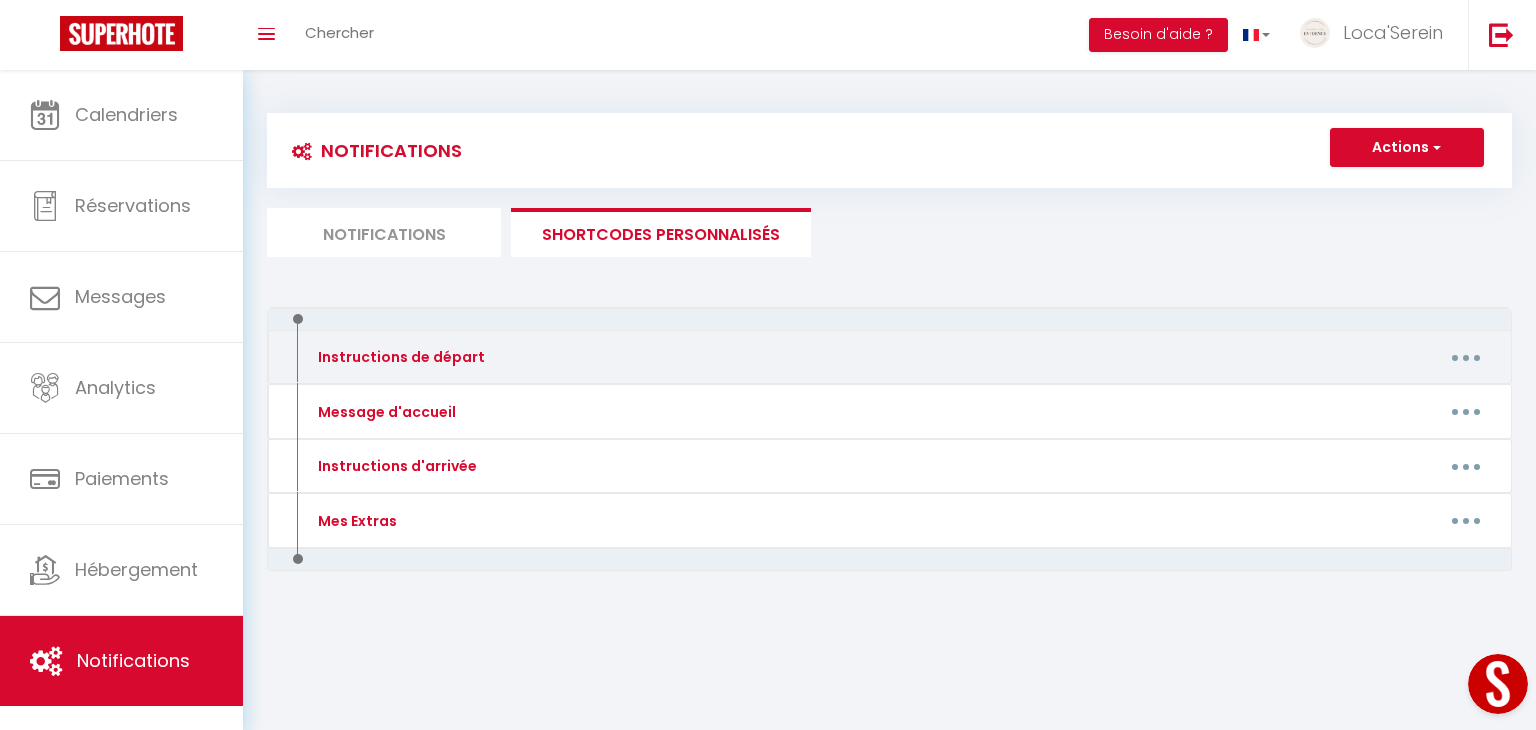 click at bounding box center (1466, 357) 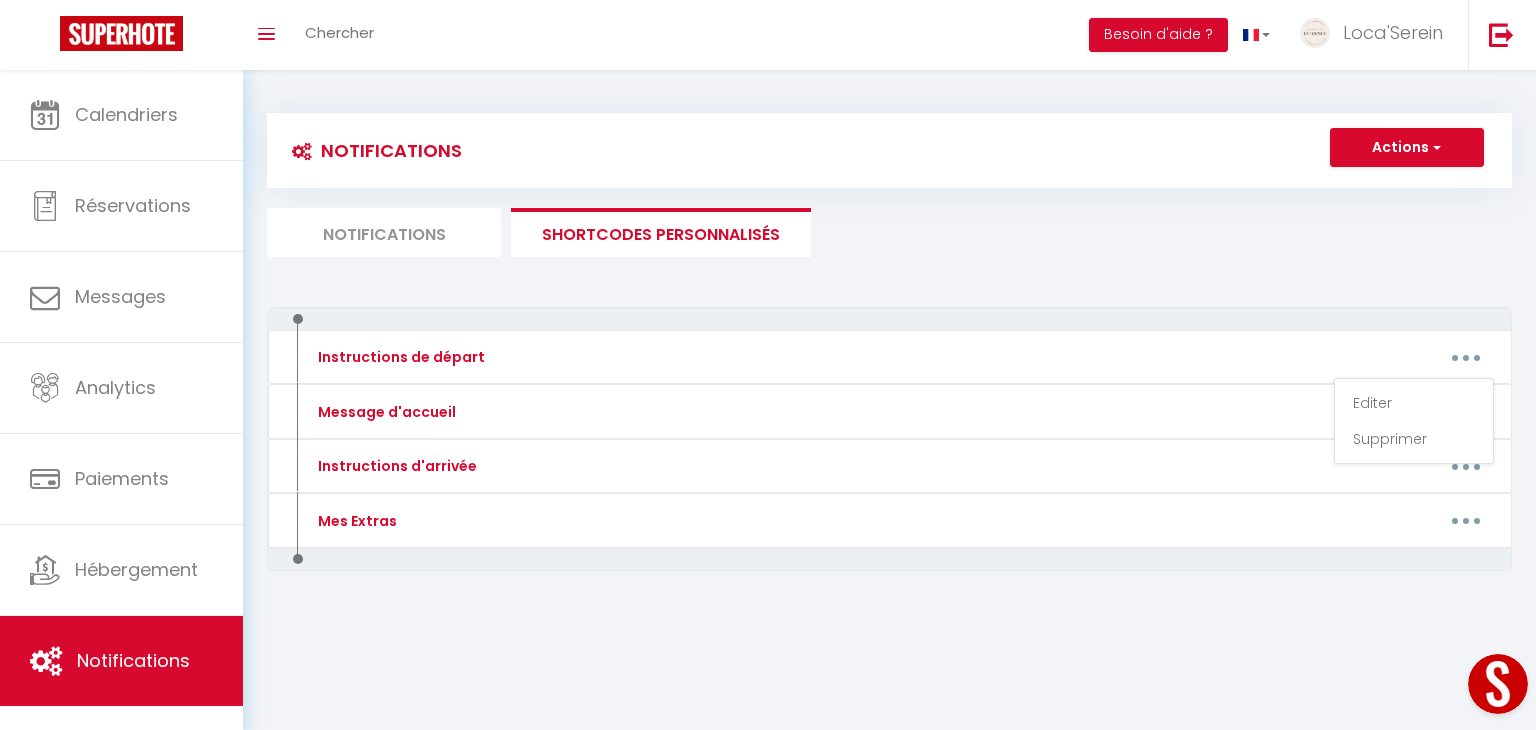 click on "Notifications
Actions
Nouvelle Notification    Exporter    Importer    Tous les apparts    Le Studio Cosy Le Westy 1 Le Westy 2 La Villa Arlequin Vintage House L' épi doré La Dolce Vita La Casa Chez Viticka Le Clos des Lilas L'escapade enchantée Le petit nid La Pépite L'émeraude
Actions
Nouveau shortcode personnalisé    Notifications   SHORTCODES PERSONNALISÉS             Instructions de départ     Editer   Supprimer   Message d'accueil     Editer   Supprimer   Instructions d'arrivée     Editer   Supprimer   Mes Extras     Editer   Supprimer       Créer un code court personnalisé   ×   Nom   *       Contenu   *       Pour cet hébergement     Afficher les shortcodes   Autres   Le Studio Cosy     Le Westy 1     Le Westy 2     La Villa Arlequin     Vintage House     L' épi doré     La Dolce Vita     La Casa     Chez Viticka     Le Clos des Lilas         Le petit nid" at bounding box center [889, 374] 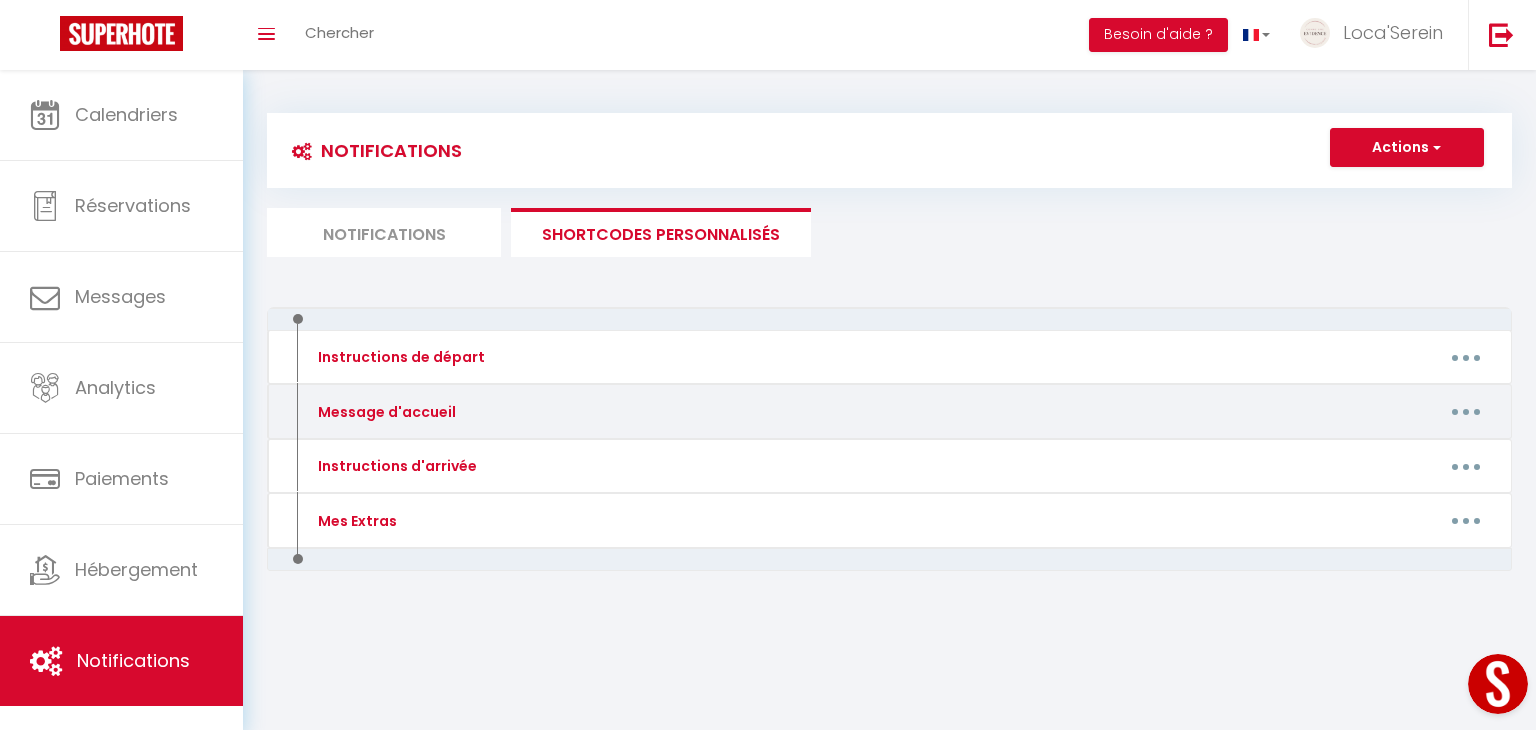 click at bounding box center (1466, 412) 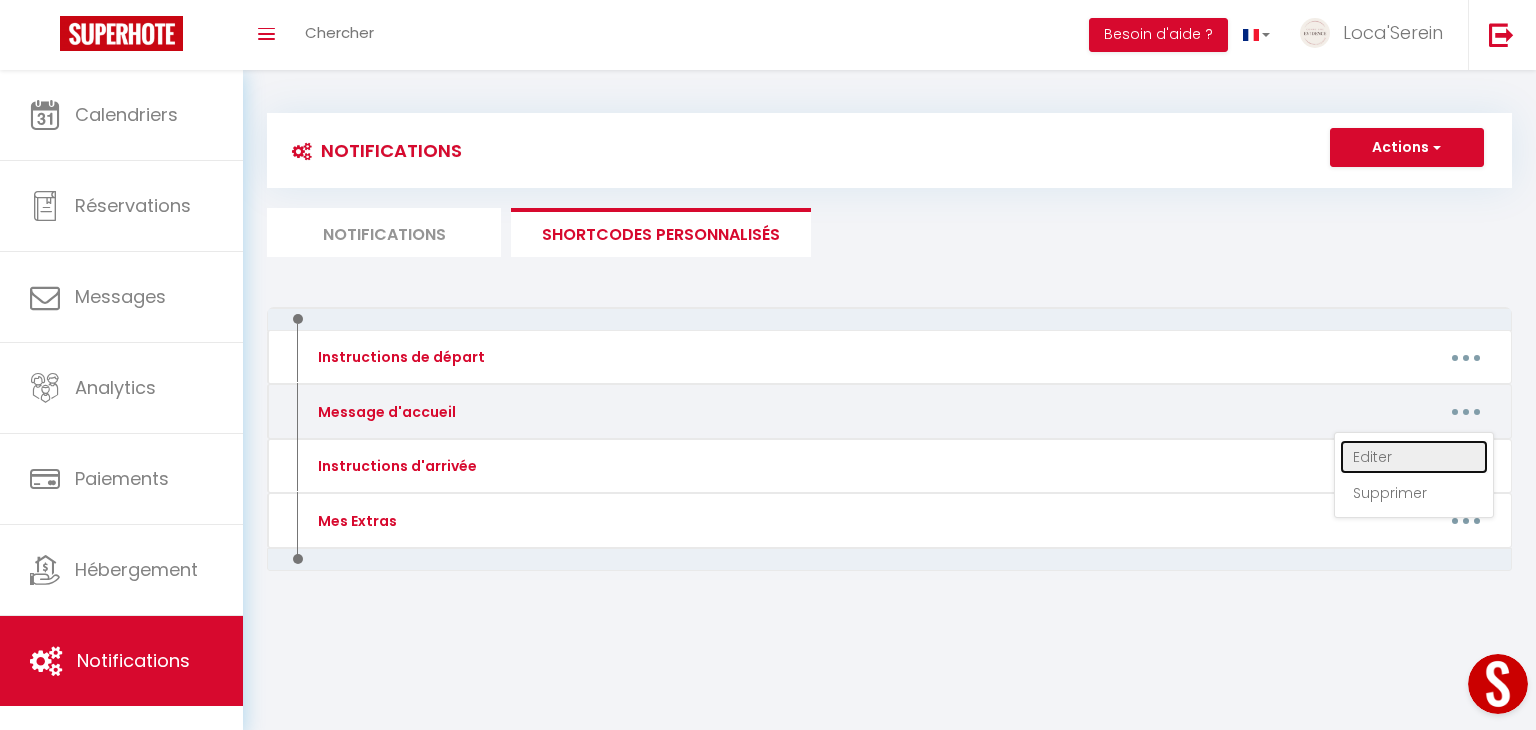 click on "Editer" at bounding box center [1414, 457] 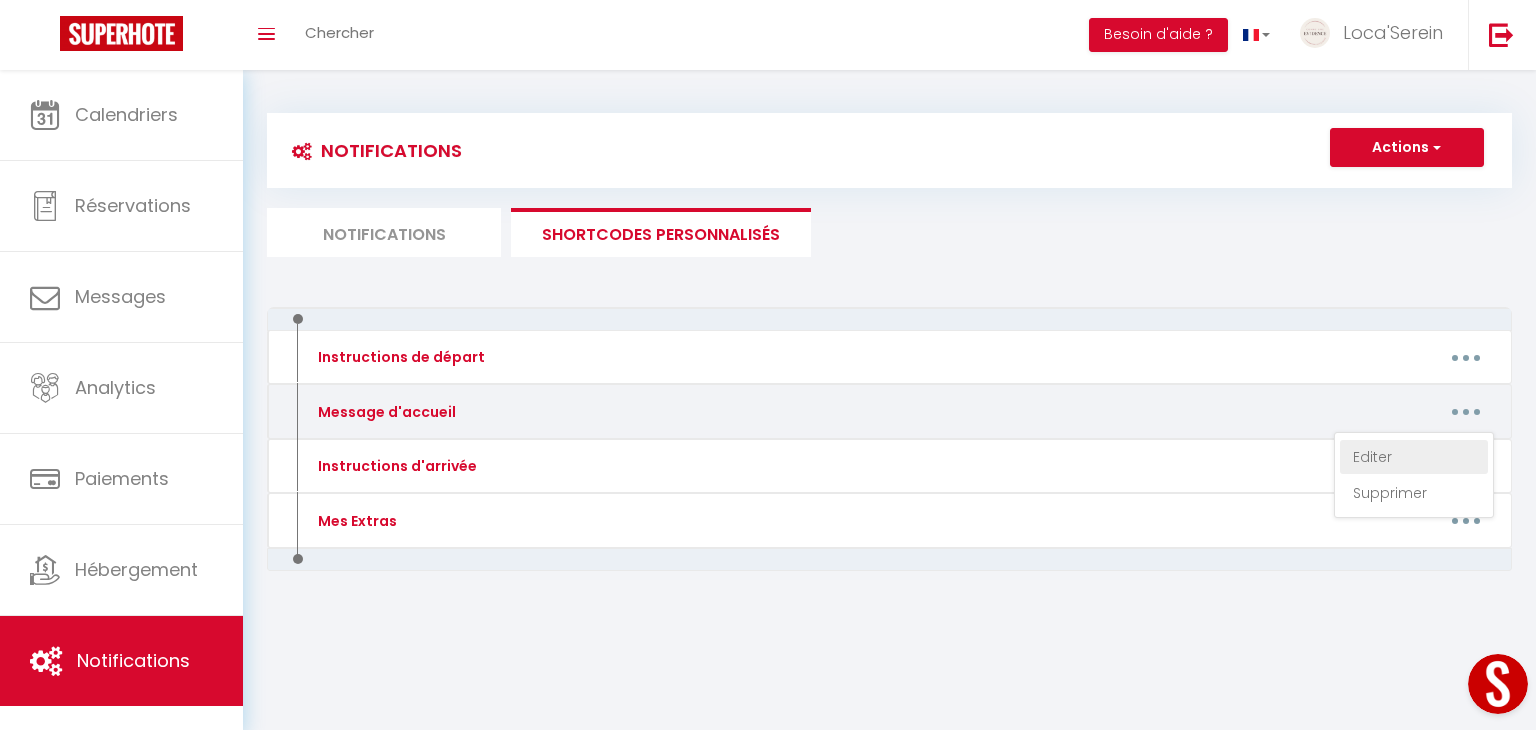 type on "Message d'accueil" 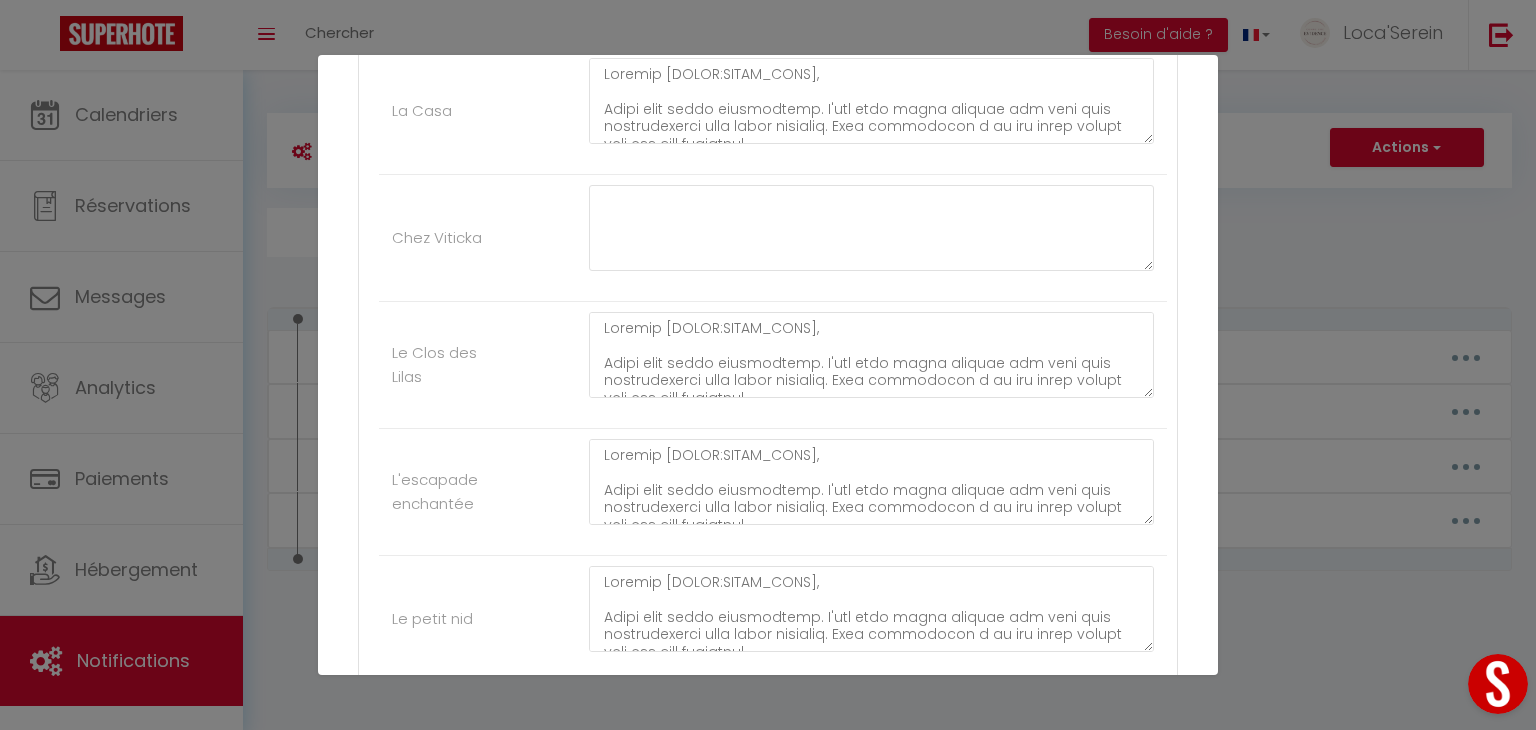 scroll, scrollTop: 1350, scrollLeft: 0, axis: vertical 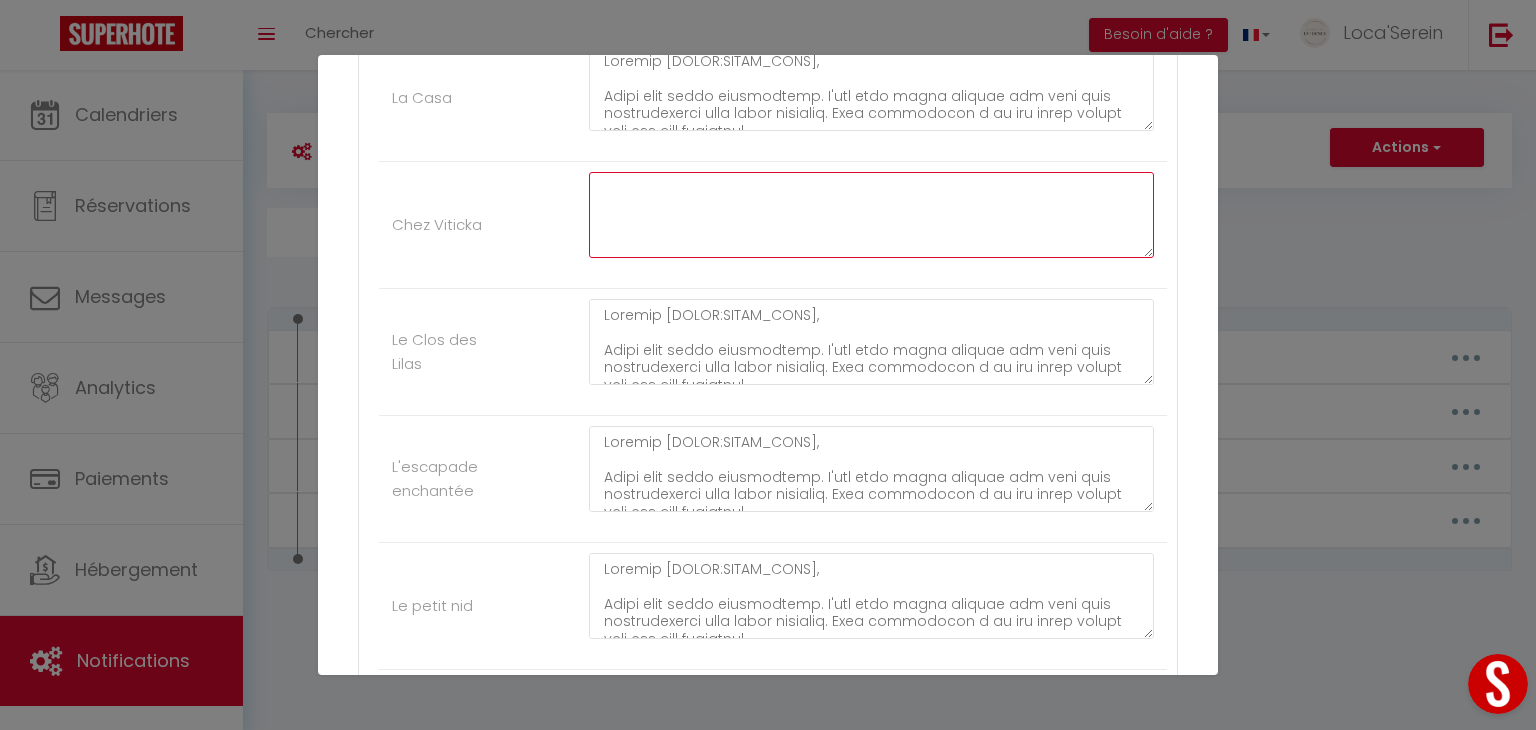 click at bounding box center (871, 215) 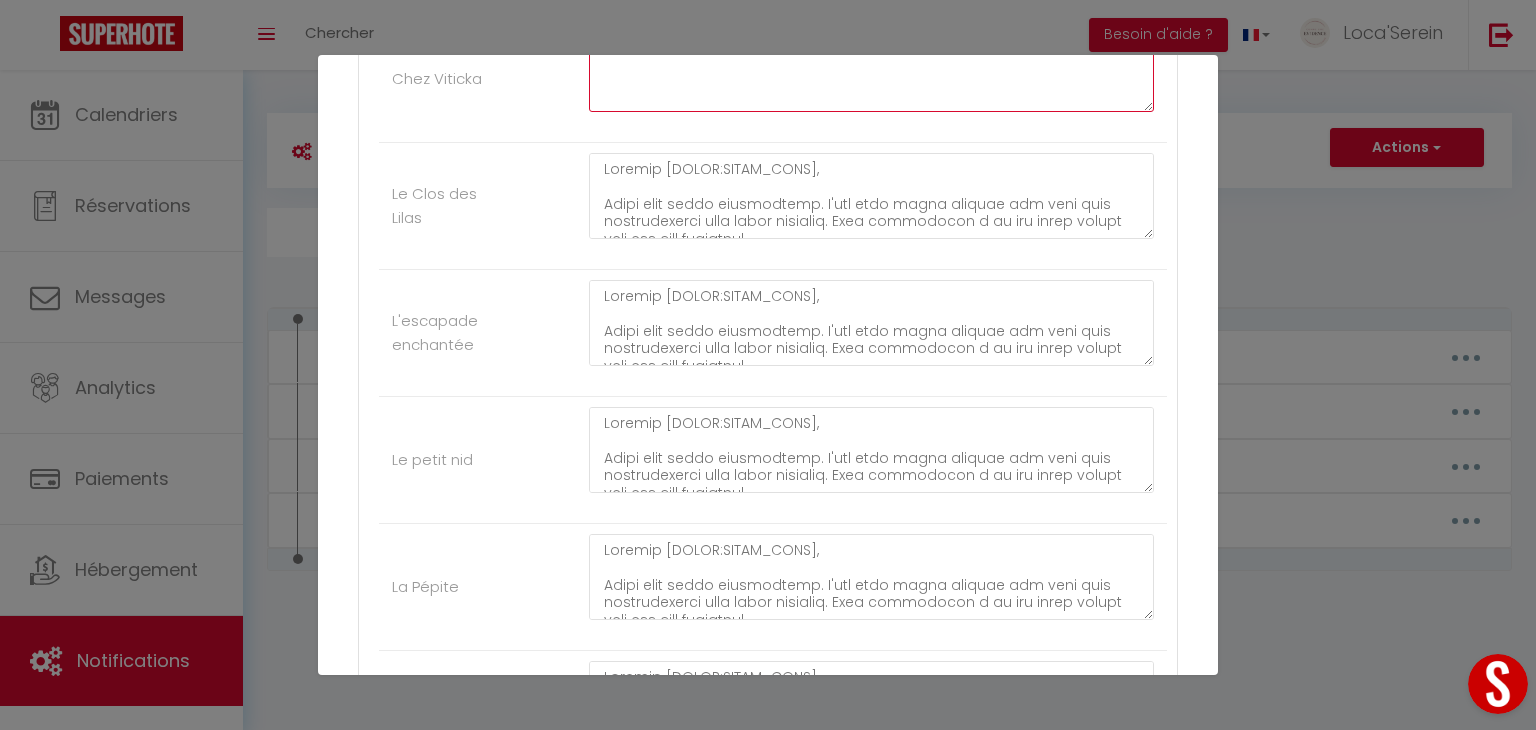 scroll, scrollTop: 1492, scrollLeft: 0, axis: vertical 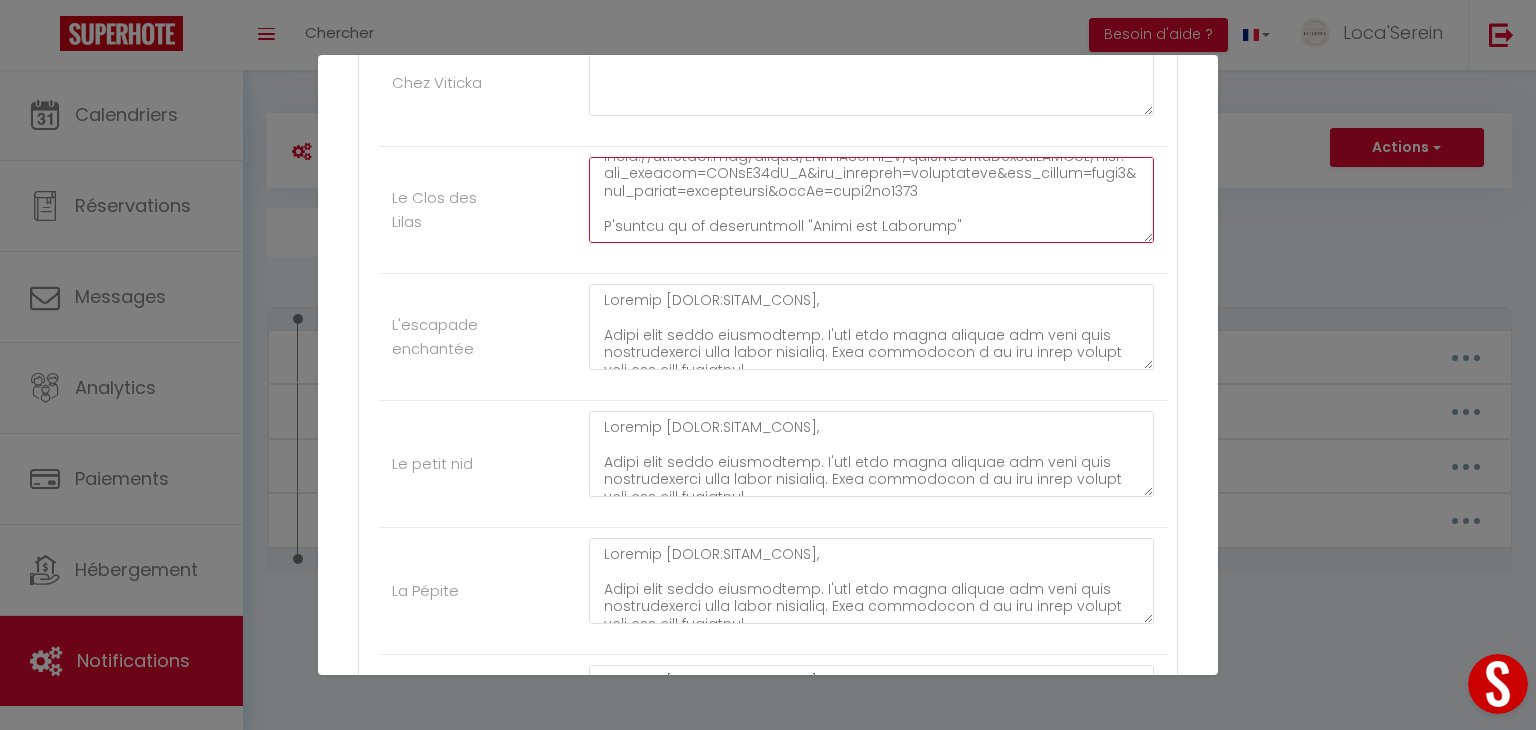 drag, startPoint x: 974, startPoint y: 220, endPoint x: 568, endPoint y: 227, distance: 406.06033 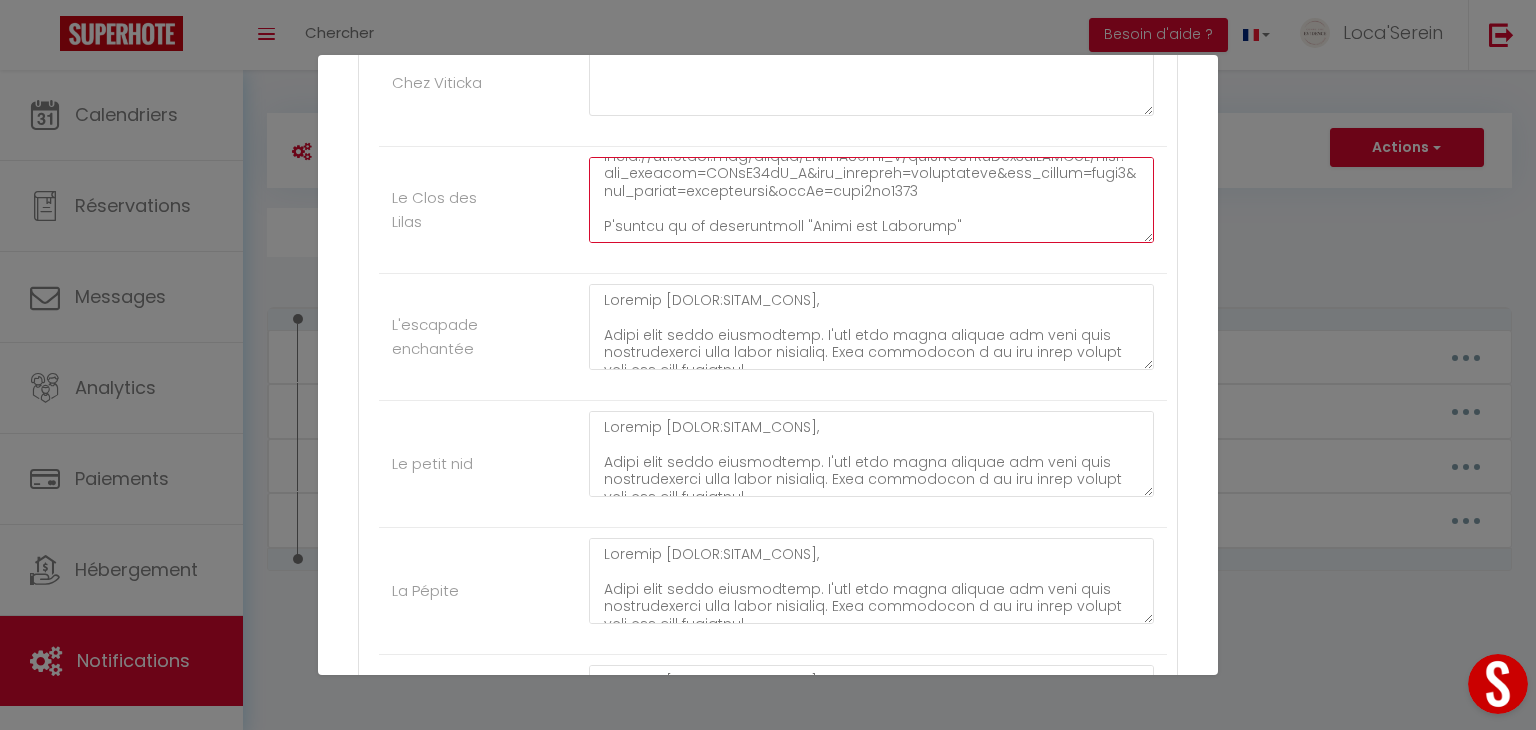 click at bounding box center (871, 200) 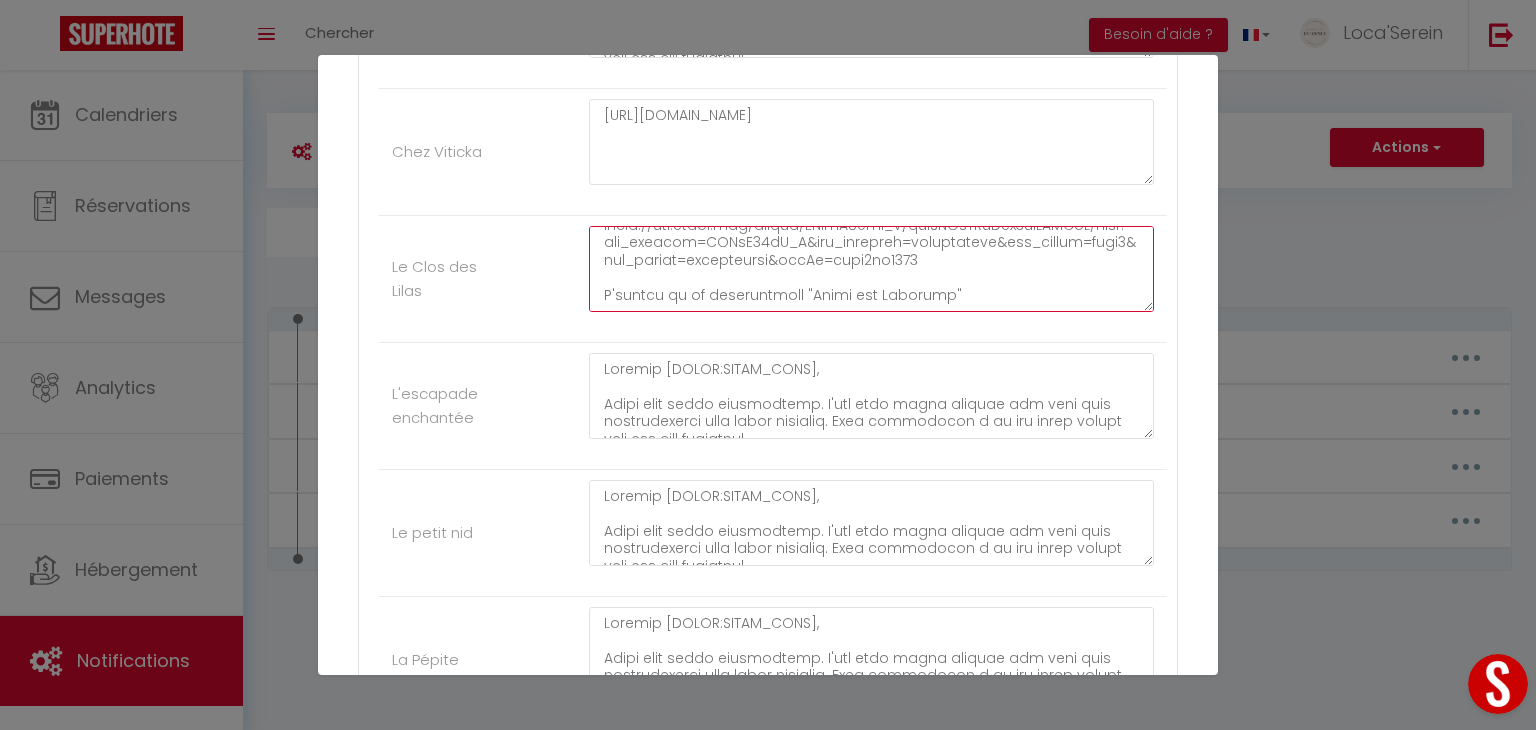 scroll, scrollTop: 1413, scrollLeft: 0, axis: vertical 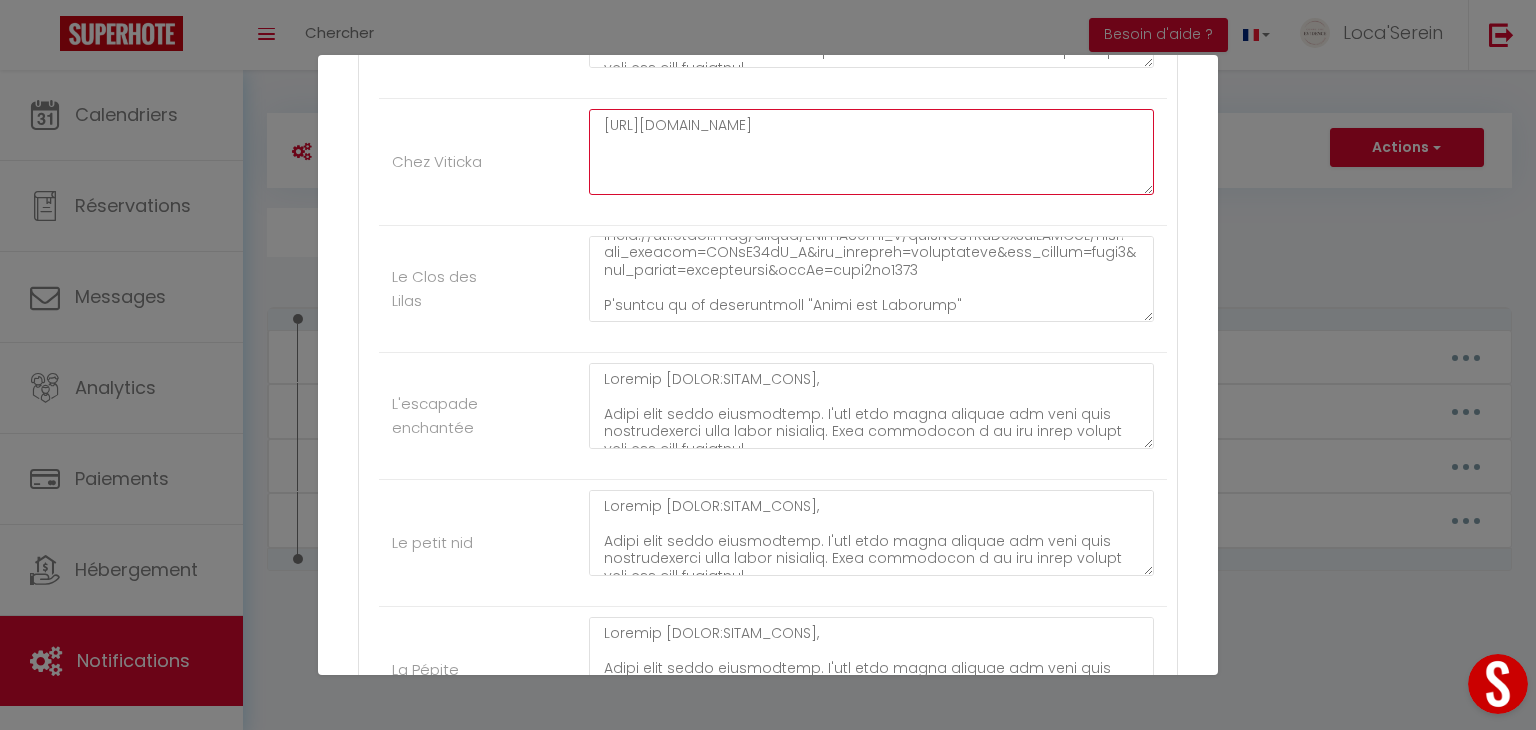 click on "https://www.canva.com/design/DAGrdmXgycA/rGALxnpLR3wHMmRdct-9DQ/view?utm_content=DAGrdmXgycA&utm_campaign=designshare&utm_medium=link2&utm_source=uniquelinks&utlId=h779ca8468c" at bounding box center (871, 152) 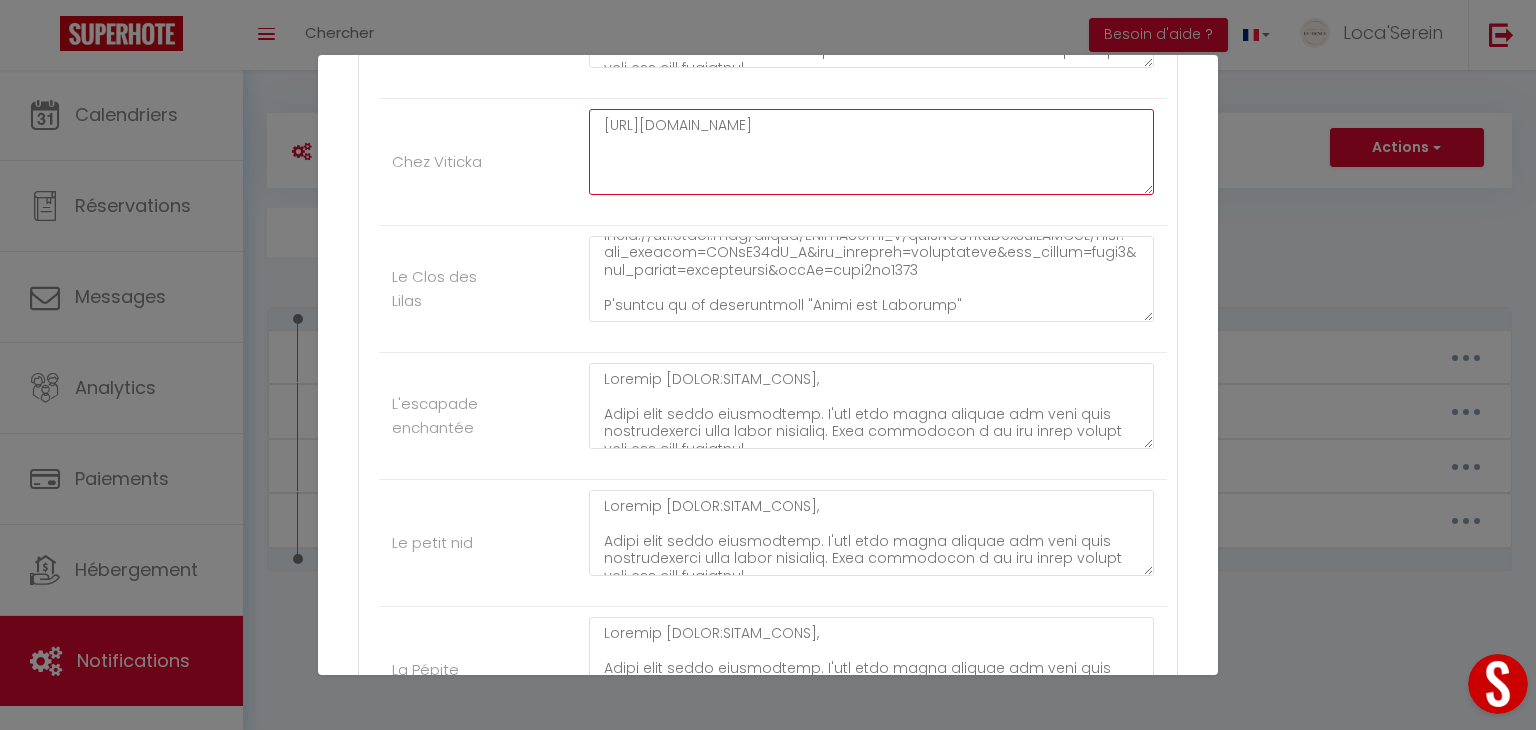 scroll, scrollTop: 28, scrollLeft: 0, axis: vertical 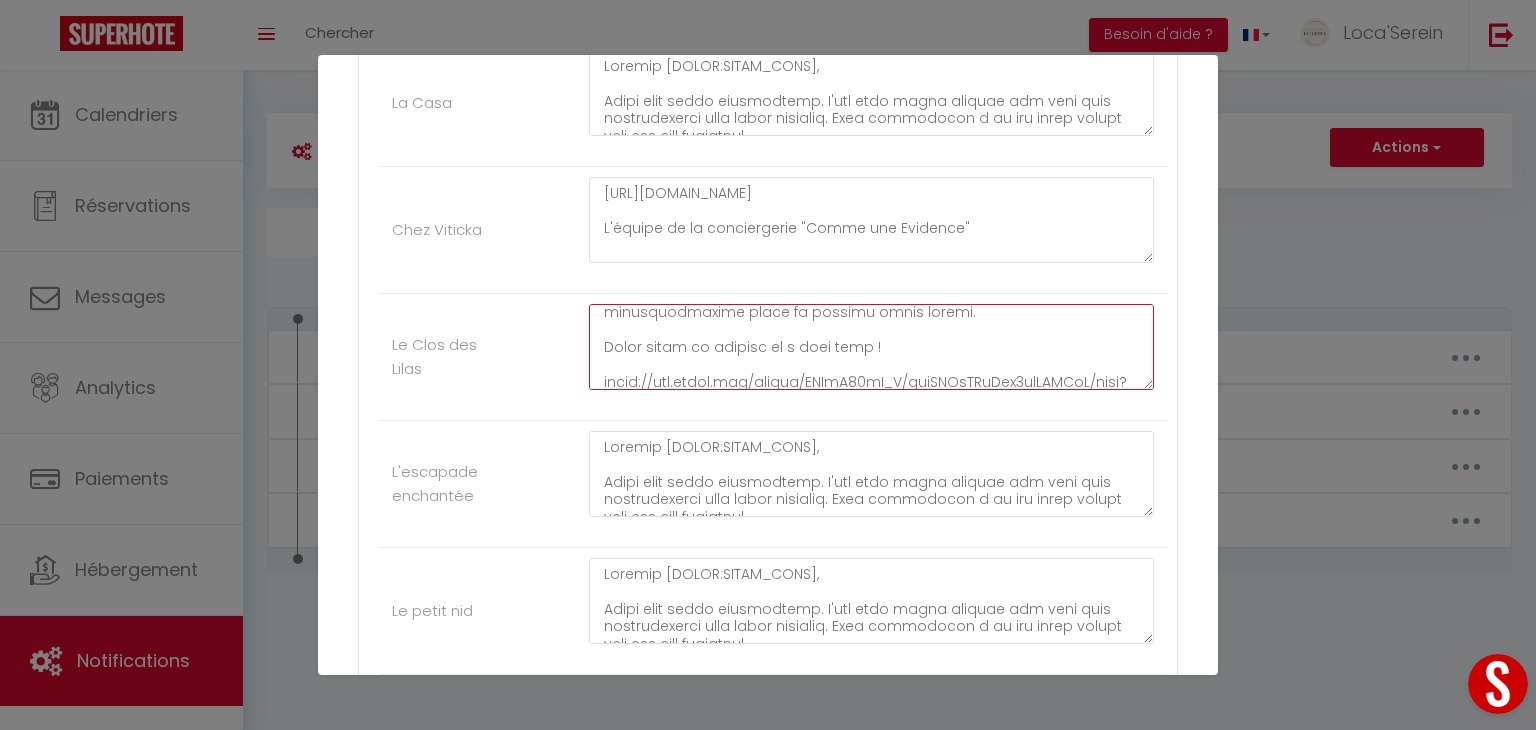 drag, startPoint x: 604, startPoint y: 311, endPoint x: 965, endPoint y: 331, distance: 361.5536 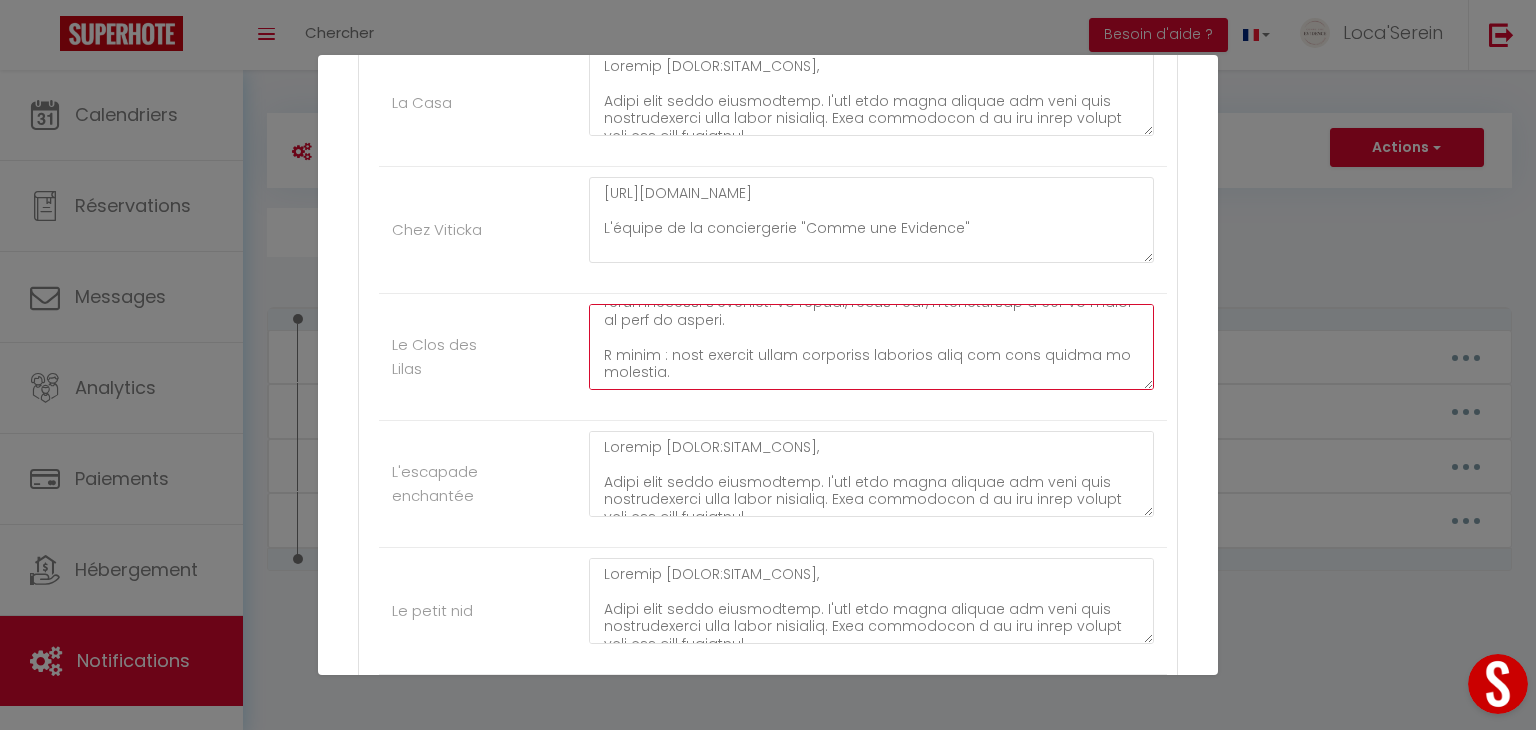 scroll, scrollTop: 230, scrollLeft: 0, axis: vertical 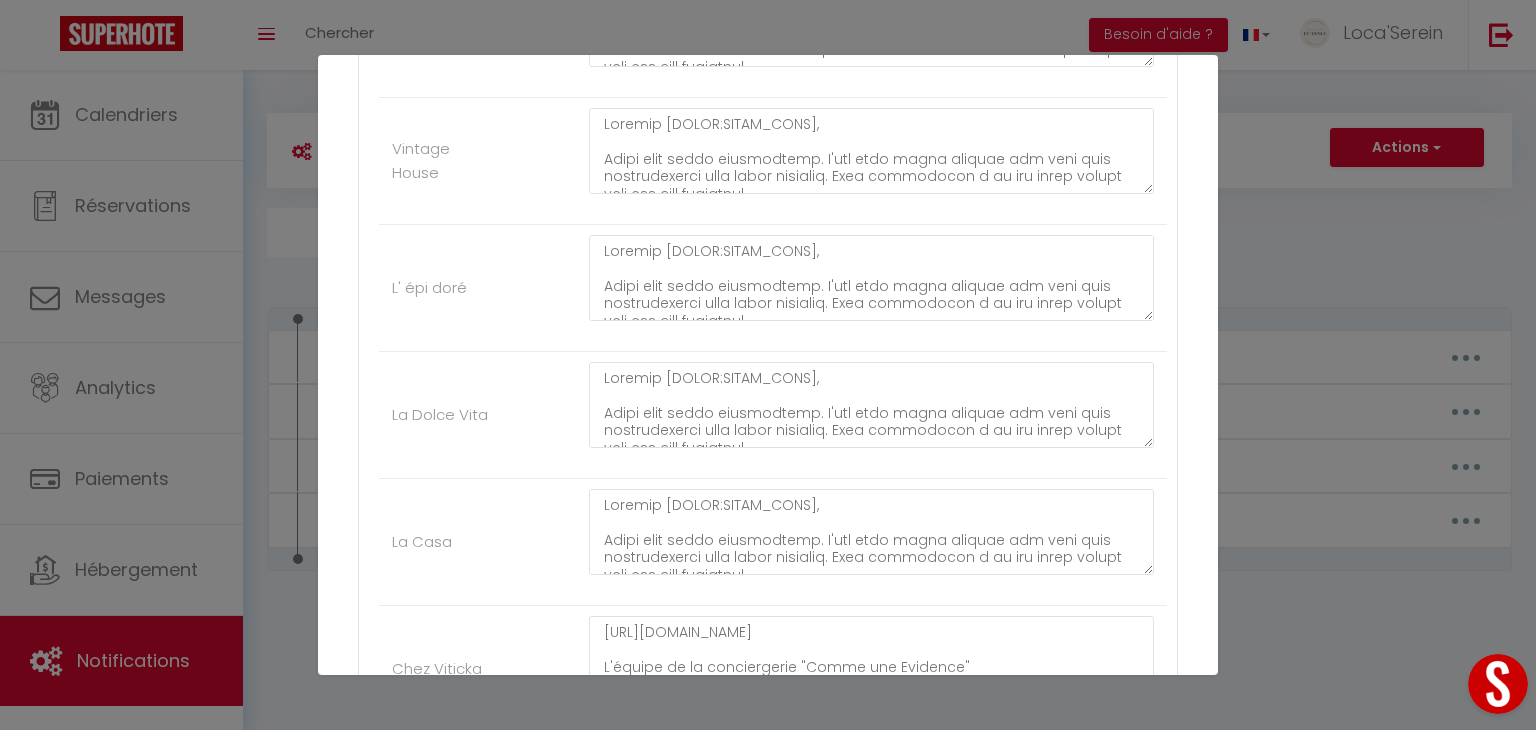 click on "La Dolce Vita" at bounding box center (773, 415) 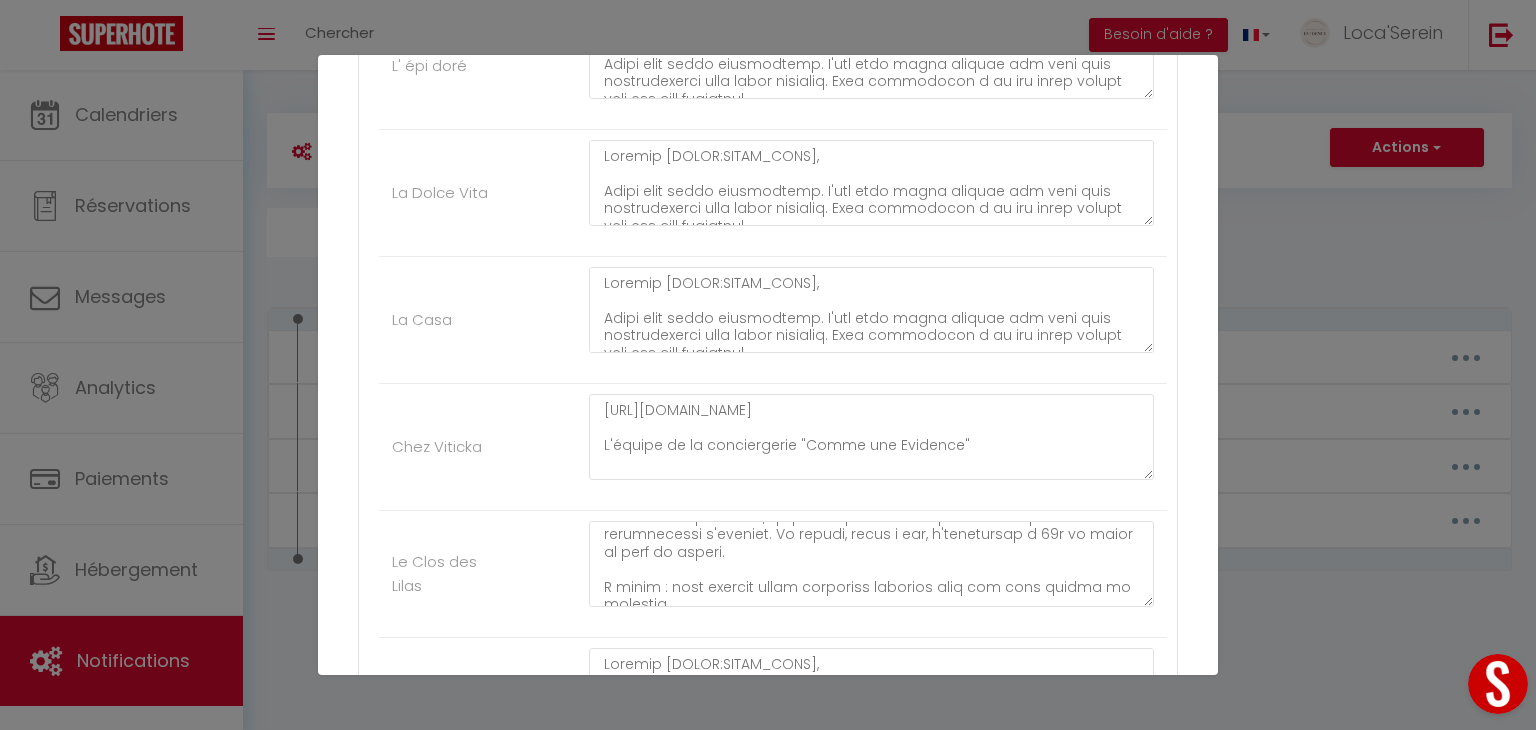 scroll, scrollTop: 1148, scrollLeft: 0, axis: vertical 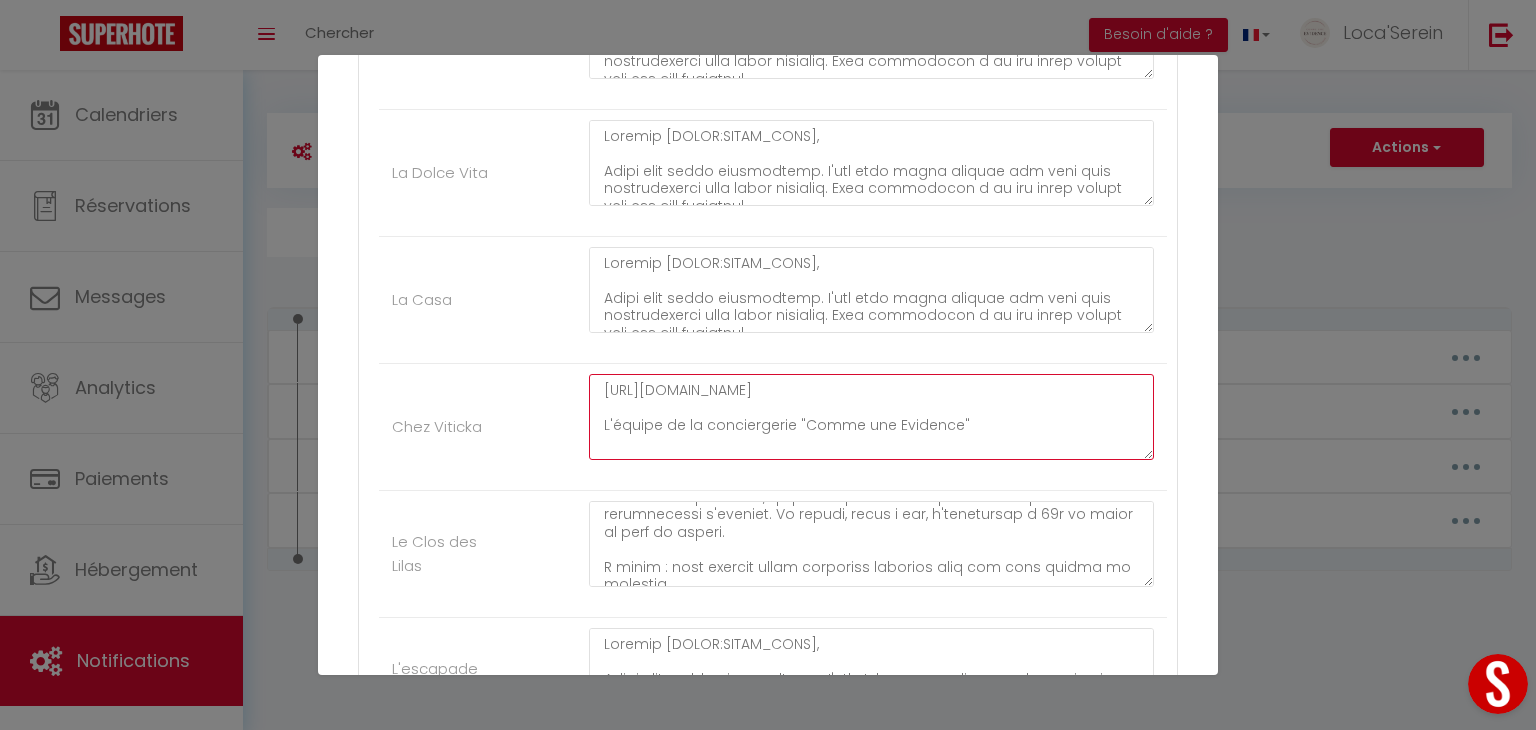 click on "https://www.canva.com/design/DAGrdmXgycA/rGALxnpLR3wHMmRdct-9DQ/view?utm_content=DAGrdmXgycA&utm_campaign=designshare&utm_medium=link2&utm_source=uniquelinks&utlId=h779ca8468c
L'équipe de la conciergerie "Comme une Evidence"" at bounding box center [871, 417] 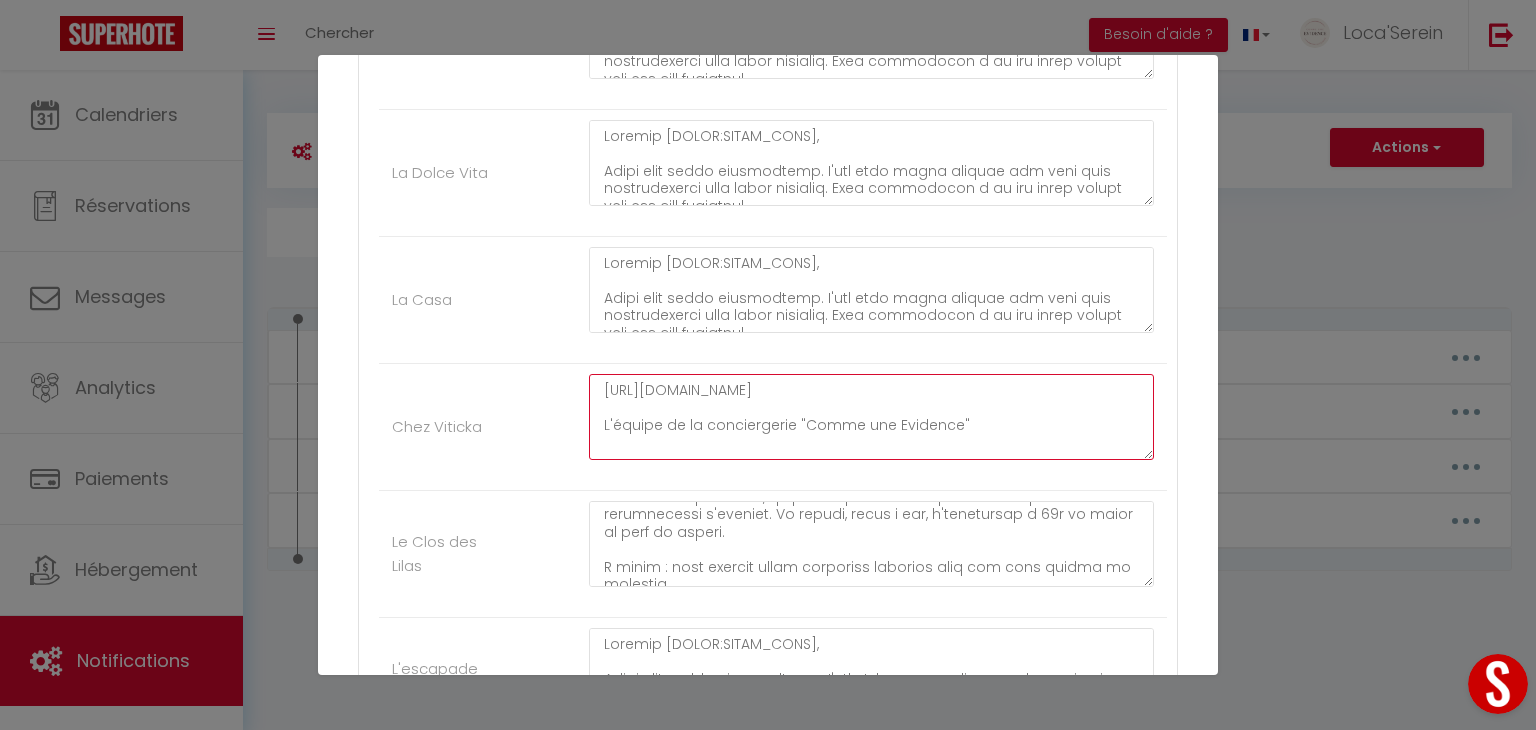 paste on "Bonjour [GUEST:FIRST_NAME],
Merci pour votre réservation. C'est avec grand plaisir que nous vous accueillerons dans notre logement. Nous veillerons à ce que votre séjour soit des plus agréables.
Il ne vous reste plus qu’à venir avec vos valises, en effet tout est fourni dans le logement pour se sentir comme à la maison (serviettes, draps, couvertures et café…).
Afin de vous organiser au mieux, sachez que votre arrivée sera autonome grâce à un système de boite à clés. L'arrivée dans le logement est possible à partir de 16h, et le code vous sera envoyé le jour même avec les instructions d'arrivée. Le départ, quant à lui, s'effectuera à 11h le matin du jour du départ.
A noter : vous pourrez garer plusieurs voitures dans une cour privée du logement.
N'hésitez pas à nous contacter si vous avez besoin de renseignements supplémentaires avant ou pendant votre séjour.
Belle suite de journée et à très vite !" 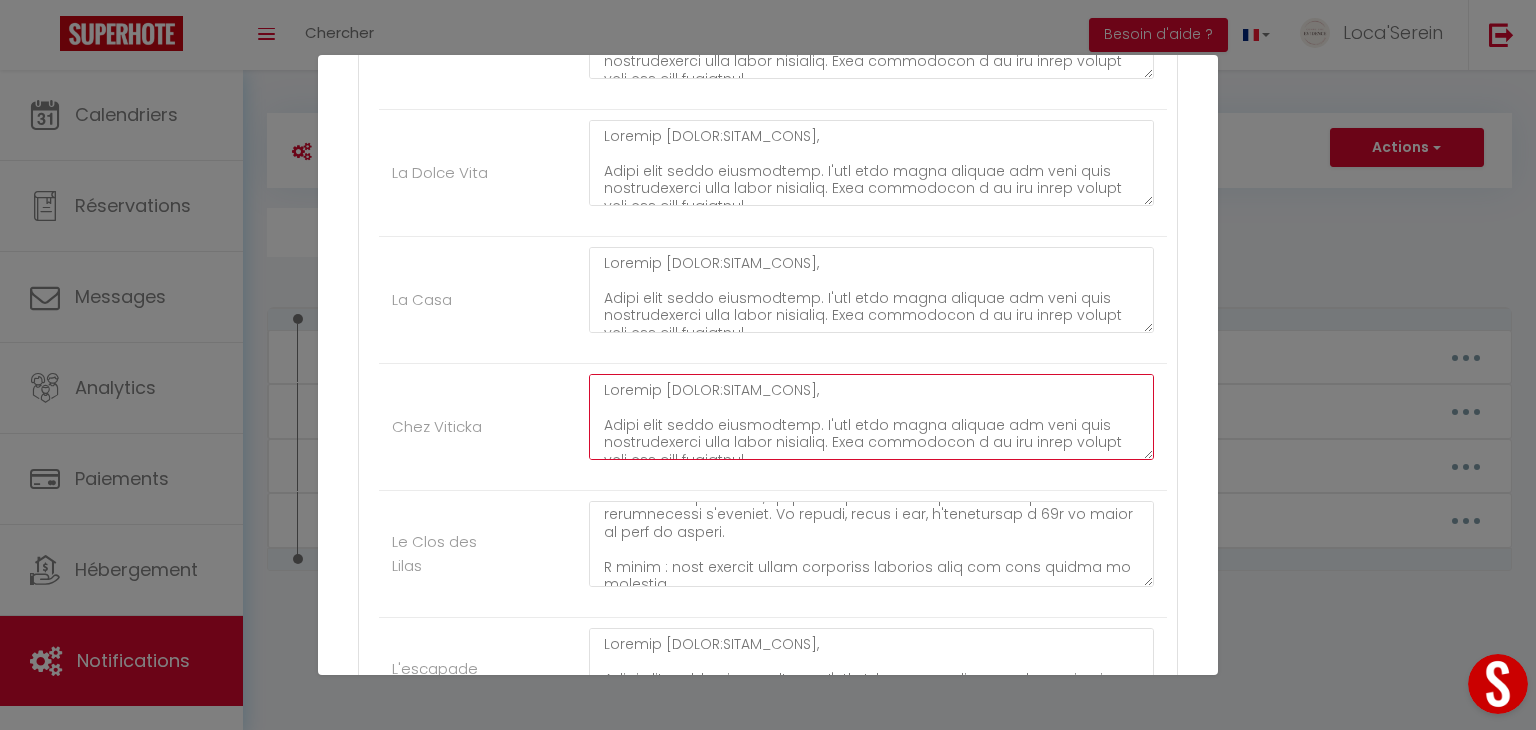 scroll, scrollTop: 308, scrollLeft: 0, axis: vertical 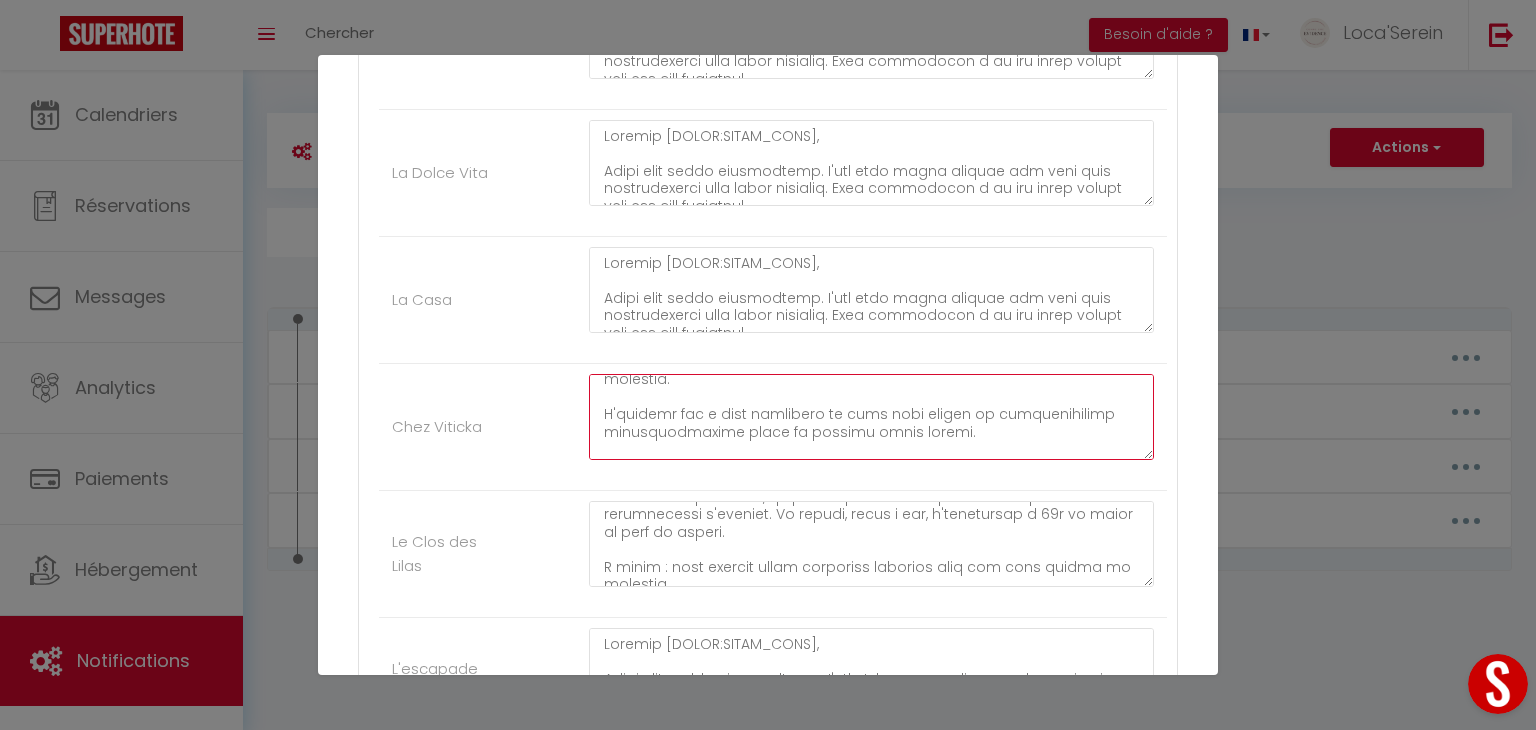type on "Bonjour [GUEST:FIRST_NAME],
Merci pour votre réservation. C'est avec grand plaisir que nous vous accueillerons dans notre logement. Nous veillerons à ce que votre séjour soit des plus agréables.
Il ne vous reste plus qu’à venir avec vos valises, en effet tout est fourni dans le logement pour se sentir comme à la maison (serviettes, draps, couvertures et café…).
Afin de vous organiser au mieux, sachez que votre arrivée sera autonome grâce à un système de boite à clés. L'arrivée dans le logement est possible à partir de 16h, et le code vous sera envoyé le jour même avec les instructions d'arrivée. Le départ, quant à lui, s'effectuera à 11h le matin du jour du départ.
A noter : vous pourrez garer plusieurs voitures dans une cour privée du logement.
N'hésitez pas à nous contacter si vous avez besoin de renseignements supplémentaires avant ou pendant votre séjour.
Belle suite de journée et à très vite !
https://www.canva.com/design/DAGrdmXgycA/rGALxnpLR3wHMmRdct-9DQ/view?utm_content=DAGrdmXgycA&utm_campa..." 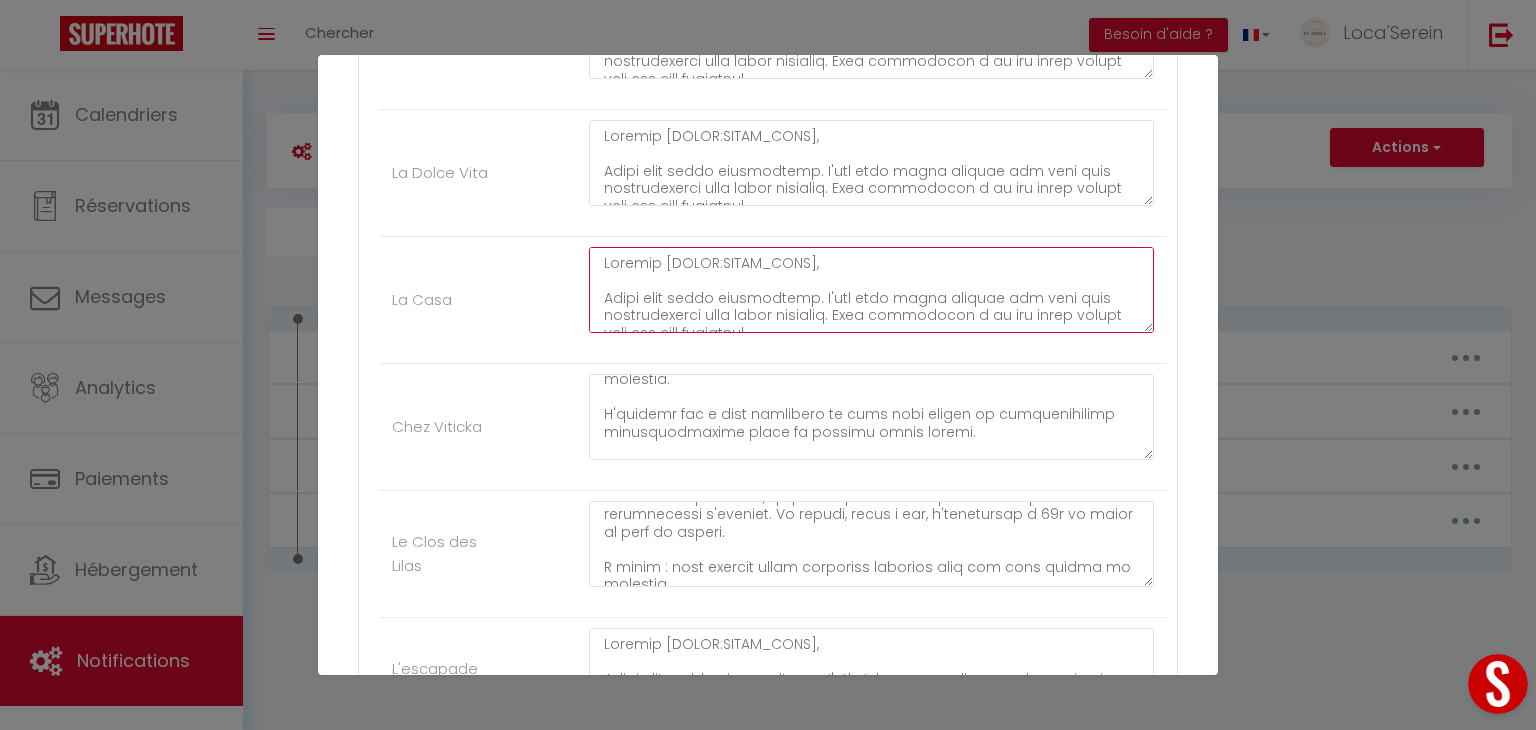 click at bounding box center [871, 290] 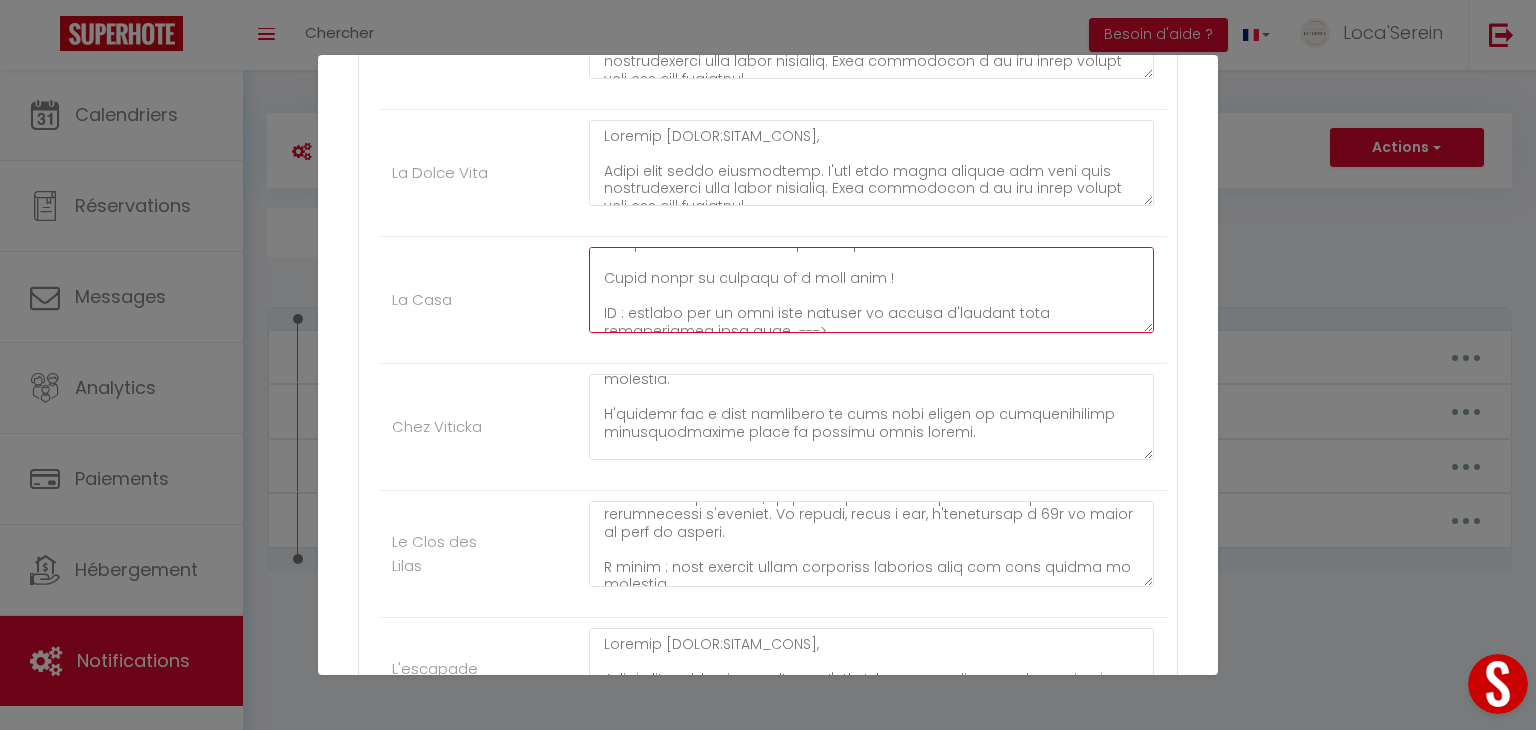 scroll, scrollTop: 432, scrollLeft: 0, axis: vertical 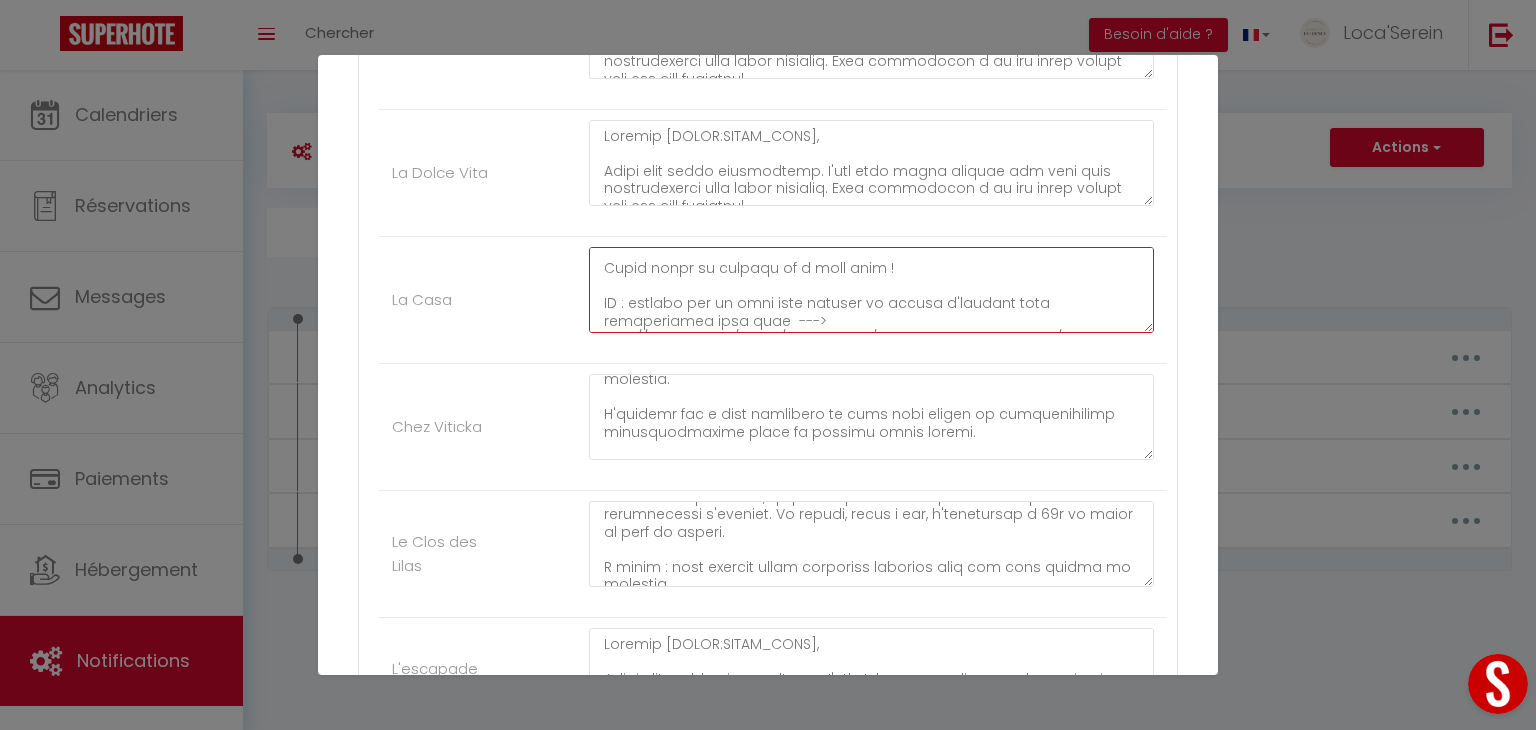 drag, startPoint x: 739, startPoint y: 274, endPoint x: 591, endPoint y: 267, distance: 148.16545 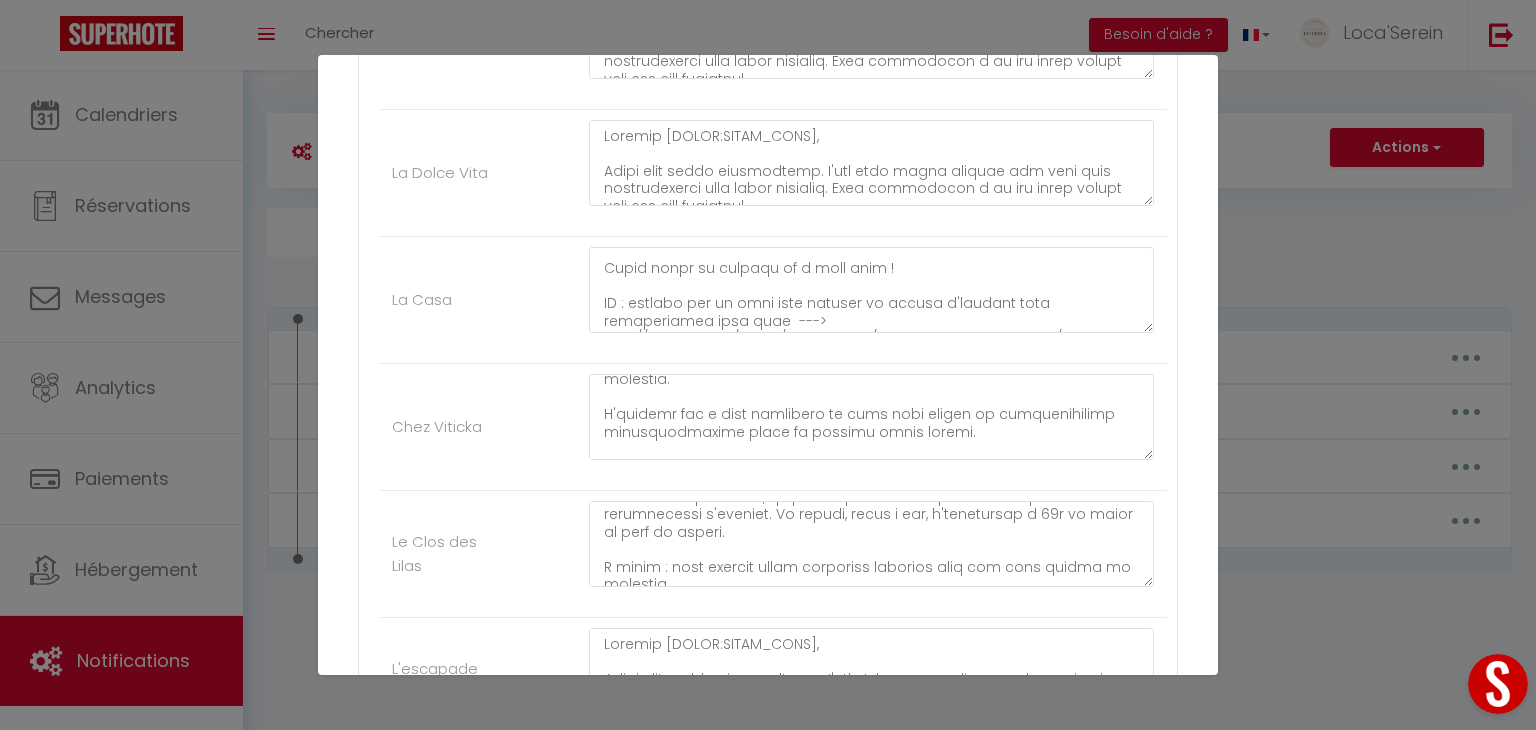 click on "La Casa" at bounding box center (773, 300) 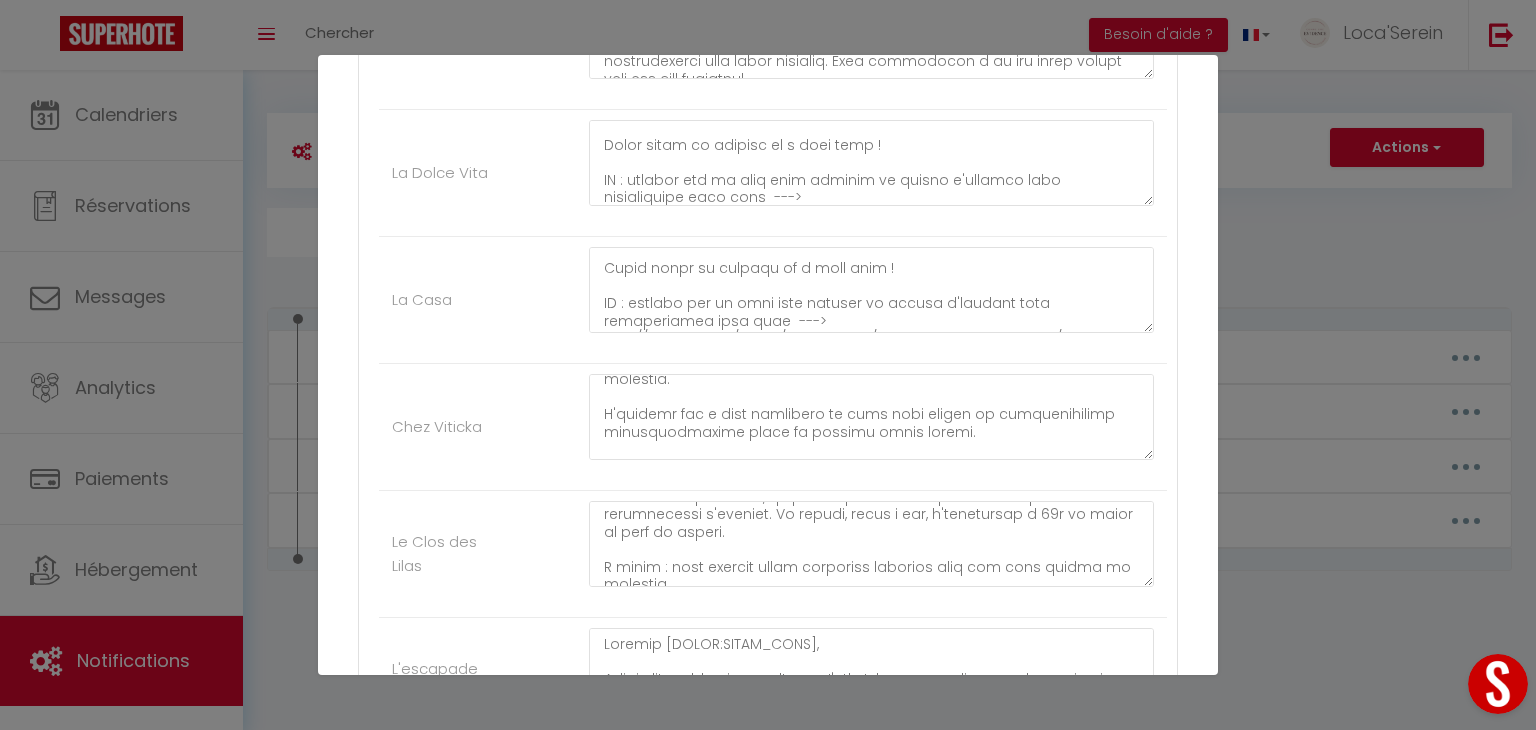 scroll, scrollTop: 402, scrollLeft: 0, axis: vertical 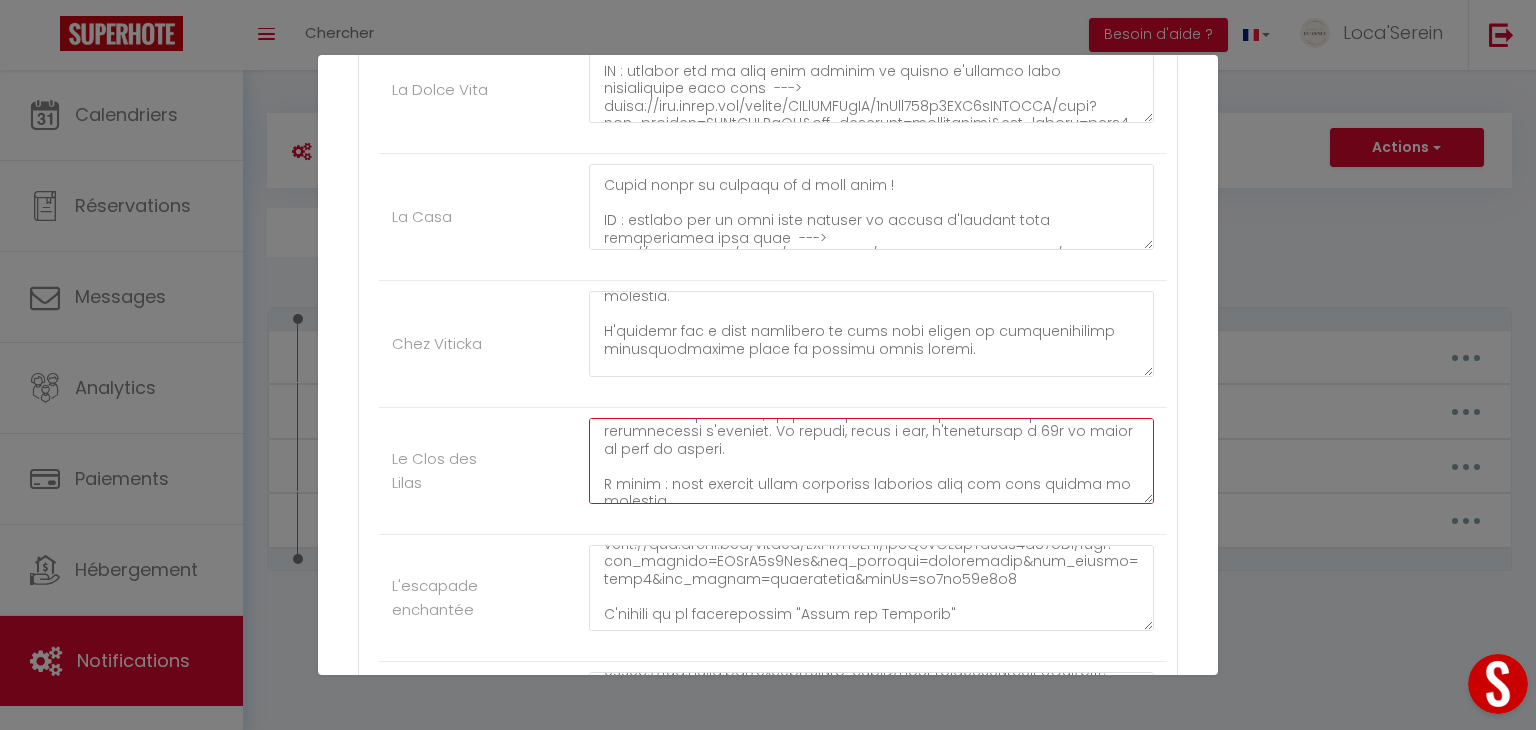 click at bounding box center [871, 461] 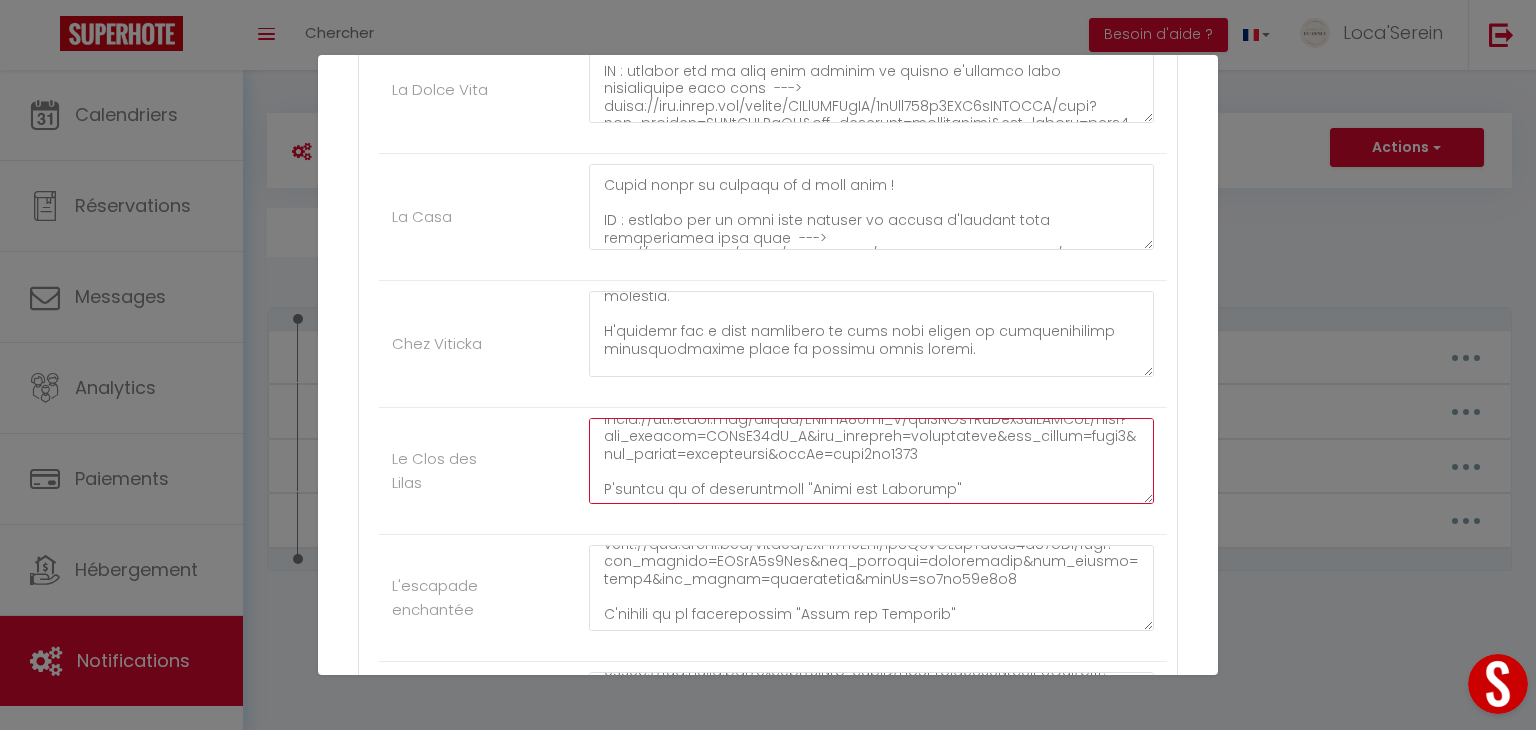 scroll, scrollTop: 437, scrollLeft: 0, axis: vertical 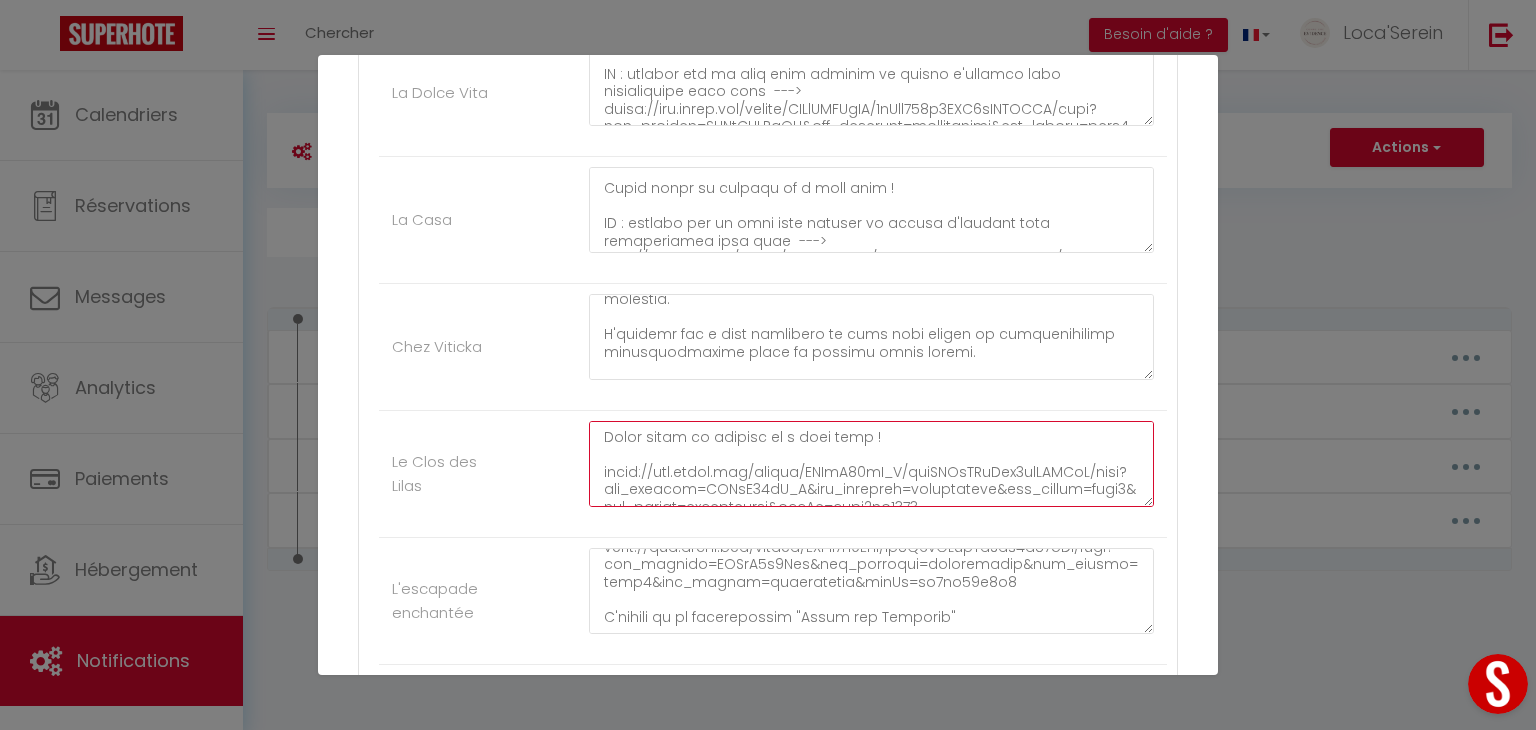 click at bounding box center (871, 464) 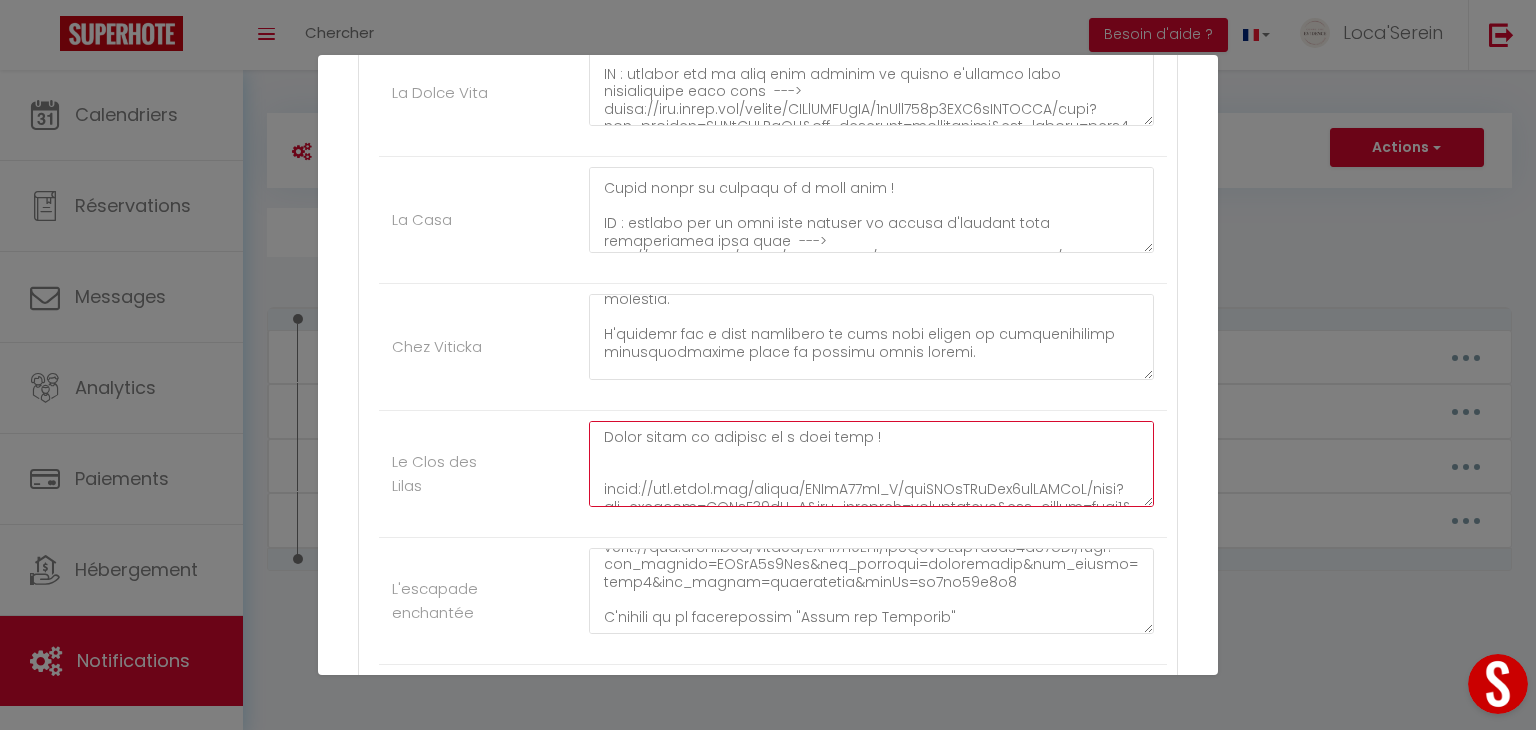 scroll, scrollTop: 407, scrollLeft: 0, axis: vertical 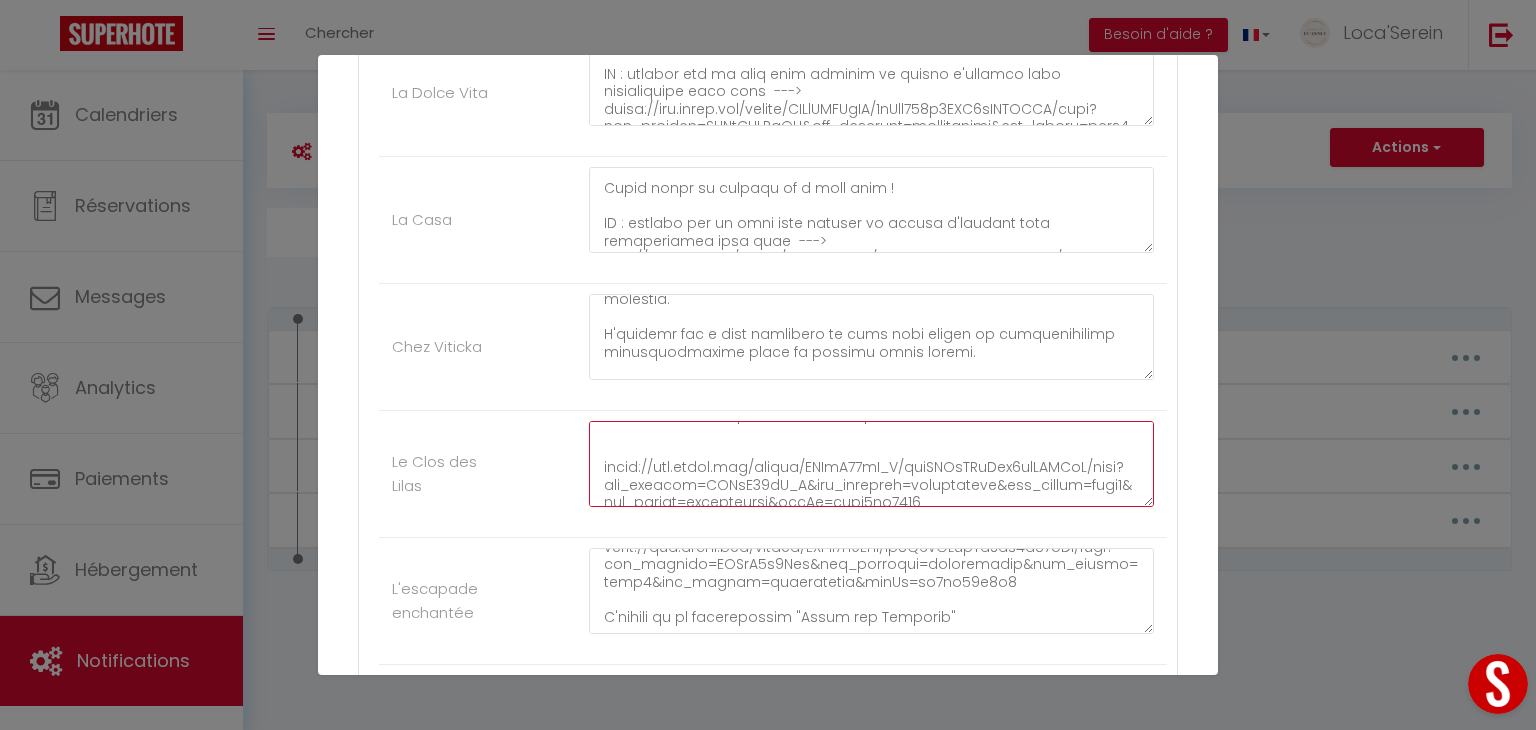 paste on "NB : cliquez sur ce lien pour accéder au livret d'accueil créé spécialement pour vous  --->" 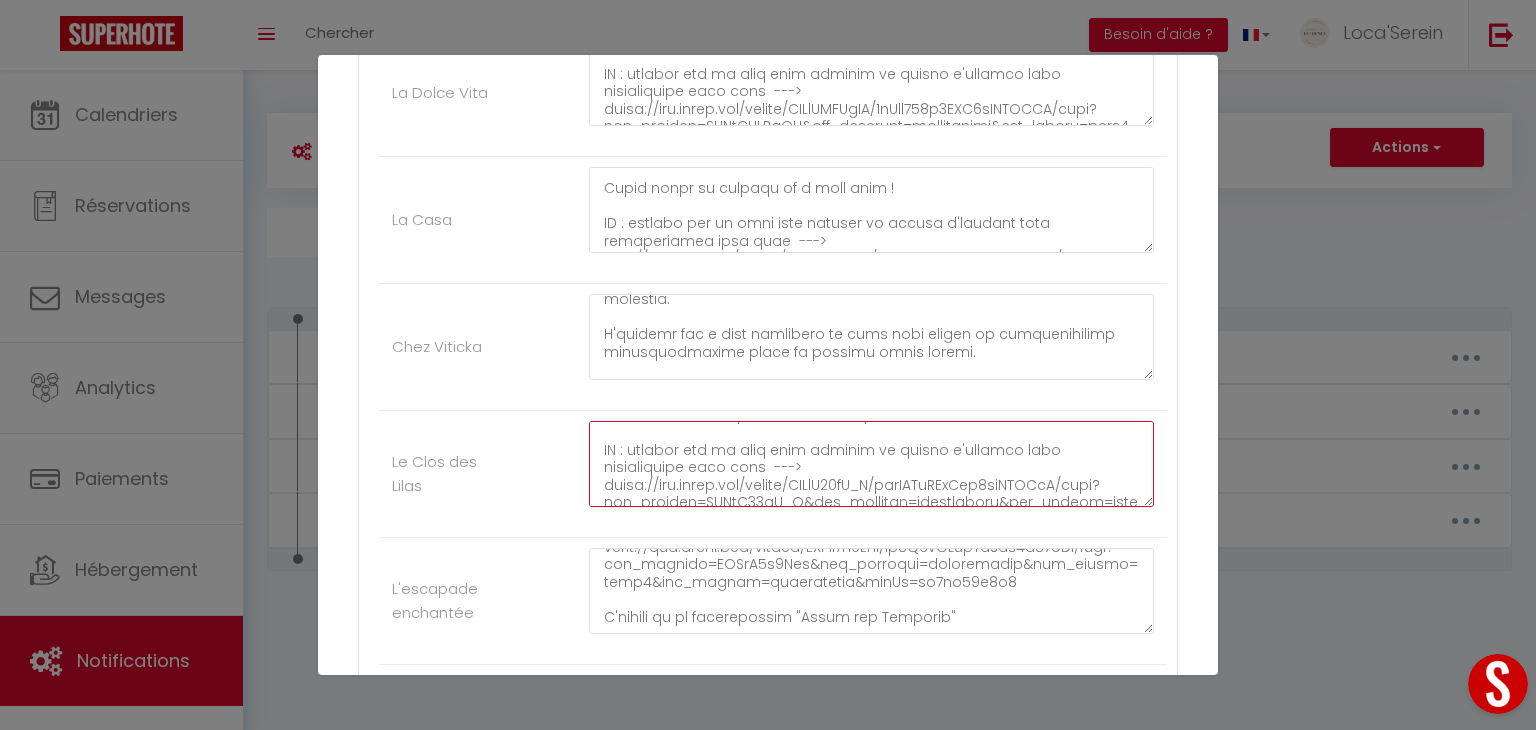 type on "Bonjour [GUEST:FIRST_NAME],
Merci pour votre réservation. C'est avec grand plaisir que nous vous accueillerons dans notre logement. Nous veillerons à ce que votre séjour soit des plus agréables.
Il ne vous reste plus qu’à venir avec vos valises, en effet tout est fourni dans le logement pour se sentir comme à la maison (serviettes, draps, couvertures et café…).
Afin de vous organiser au mieux, sachez que votre arrivée sera autonome grâce à un système de boite à clés. L'arrivée dans le logement est possible à partir de 16h, et le code vous sera envoyé le jour même avec les instructions d'arrivée. Le départ, quant à lui, s'effectuera à 11h le matin du jour du départ.
A noter : vous pourrez garer plusieurs voitures dans une cour privée du logement.
N'hésitez pas à nous contacter si vous avez besoin de renseignements supplémentaires avant ou pendant votre séjour.
Belle suite de journée et à très vite !
NB : cliquez sur ce lien pour accéder au livret d'accueil créé spécialement pour vous  --->
https://w..." 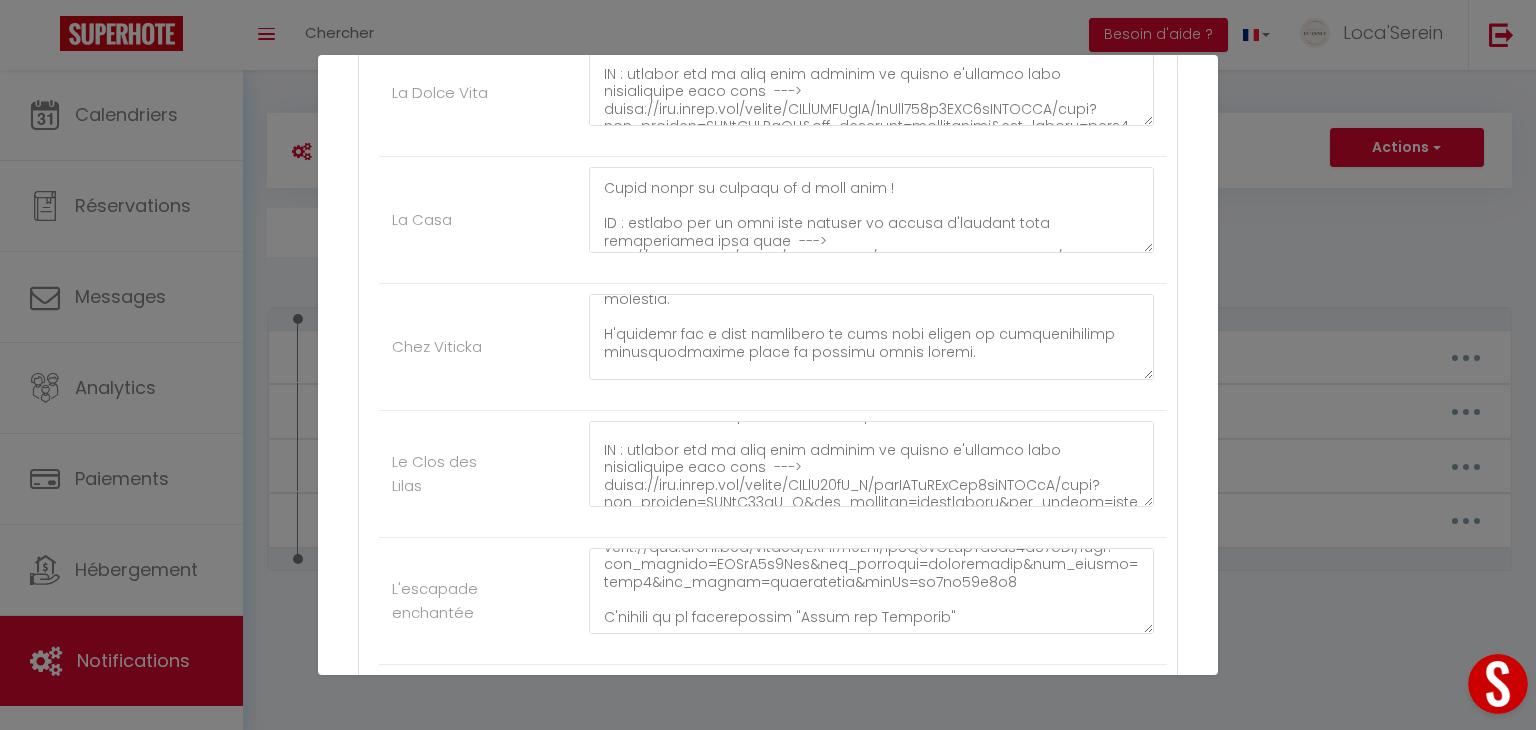 click on "Chez Viticka" at bounding box center [773, 347] 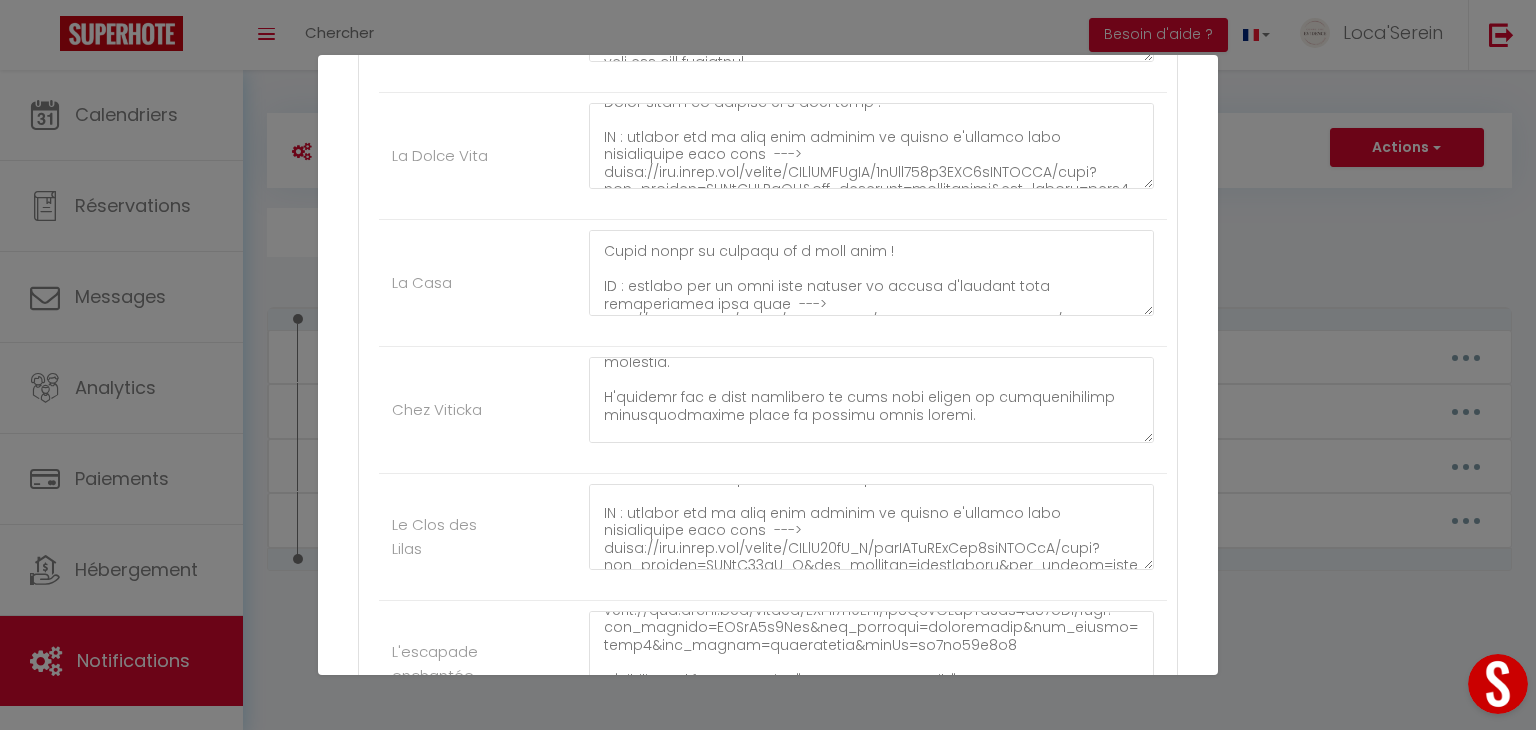 scroll, scrollTop: 1150, scrollLeft: 0, axis: vertical 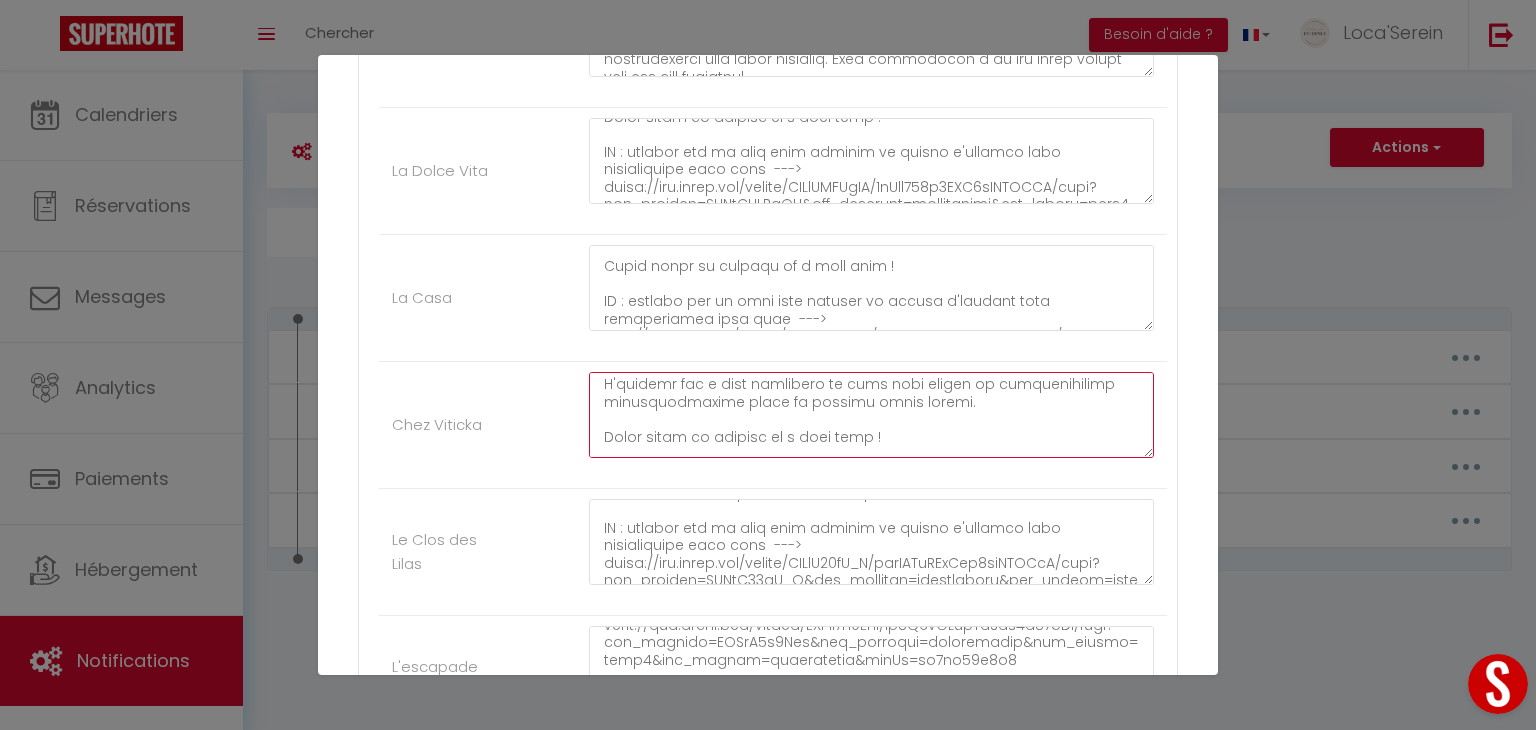 click at bounding box center (871, 415) 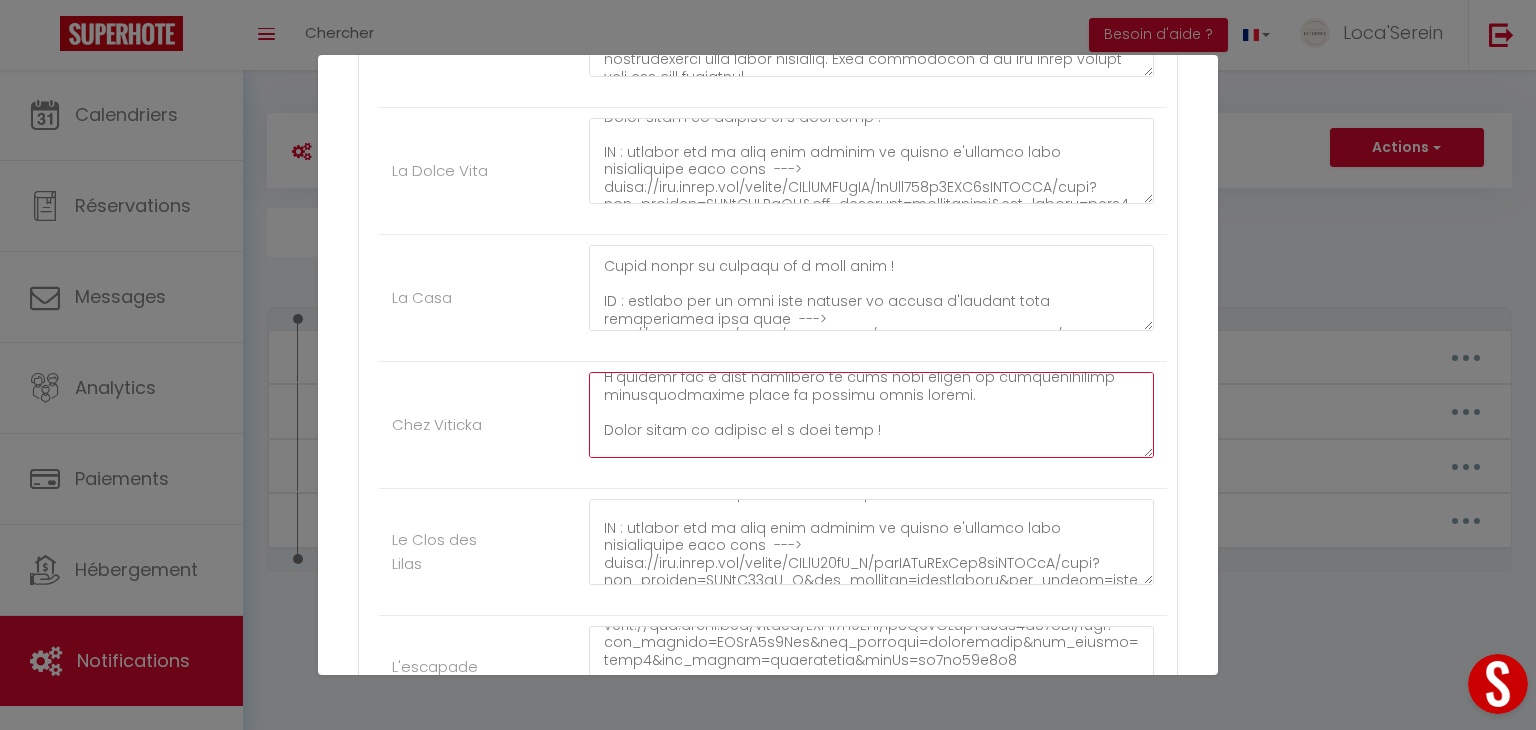 paste on "NB : cliquez sur ce lien pour accéder au livret d'accueil créé spécialement pour vous  --->" 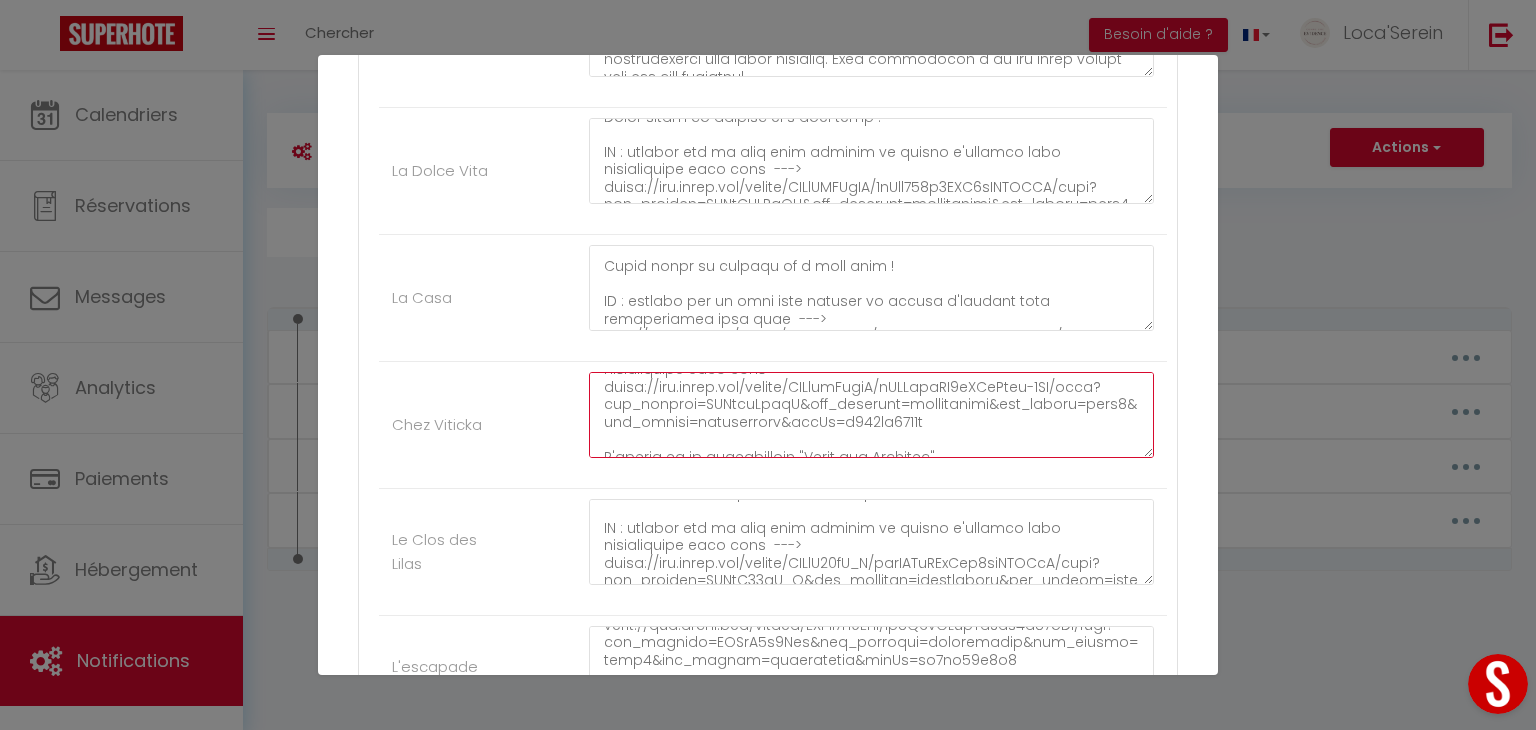 scroll, scrollTop: 472, scrollLeft: 0, axis: vertical 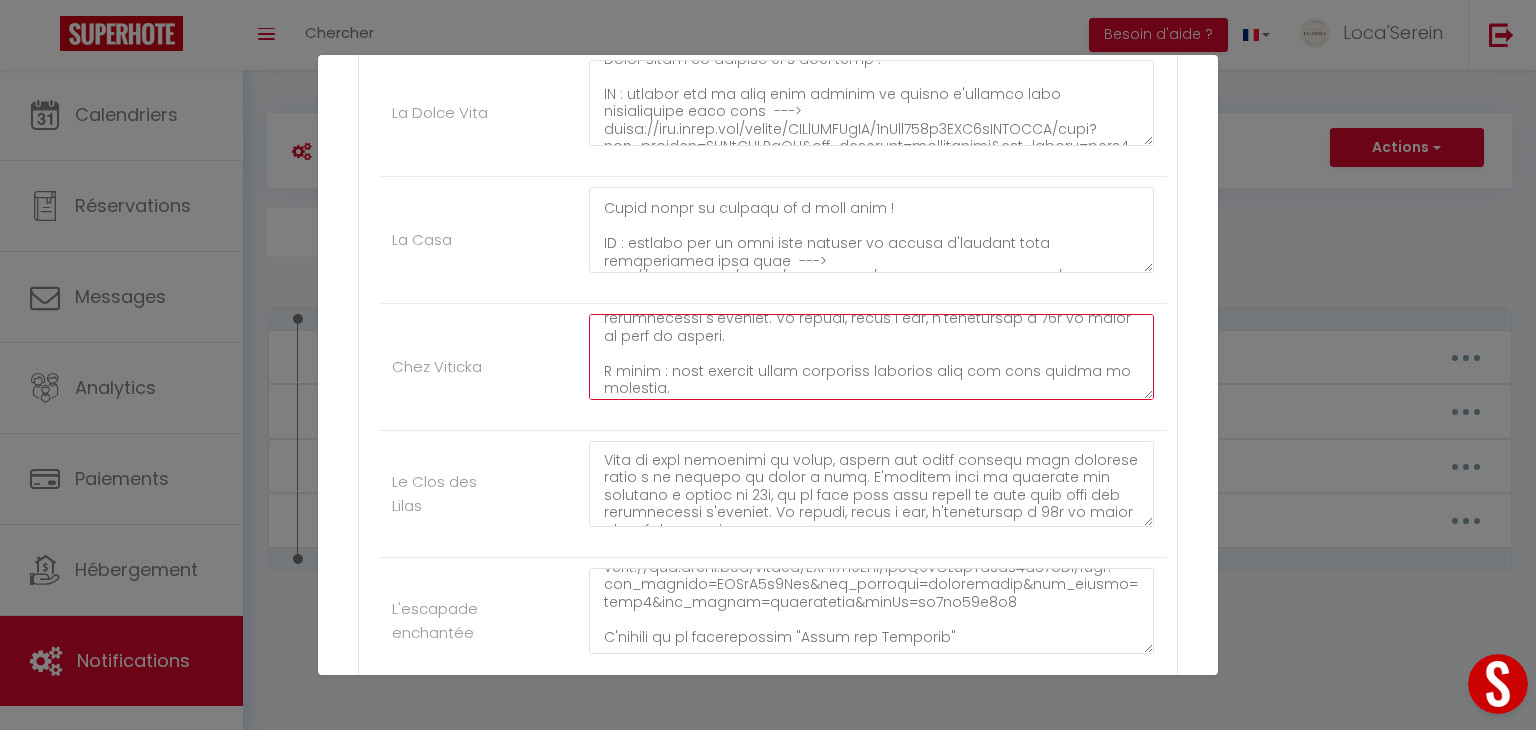 drag, startPoint x: 797, startPoint y: 347, endPoint x: 860, endPoint y: 347, distance: 63 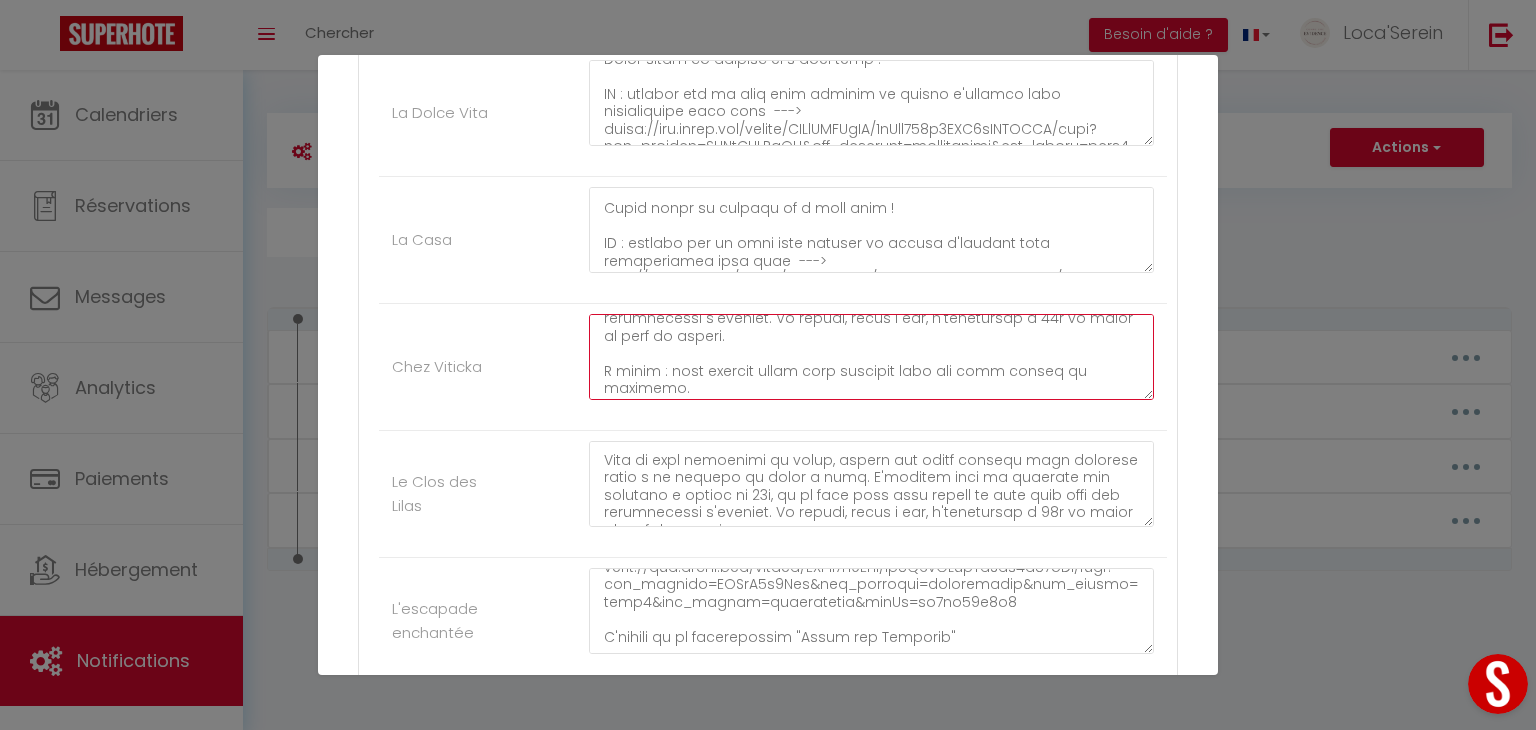 drag, startPoint x: 896, startPoint y: 344, endPoint x: 1060, endPoint y: 340, distance: 164.04877 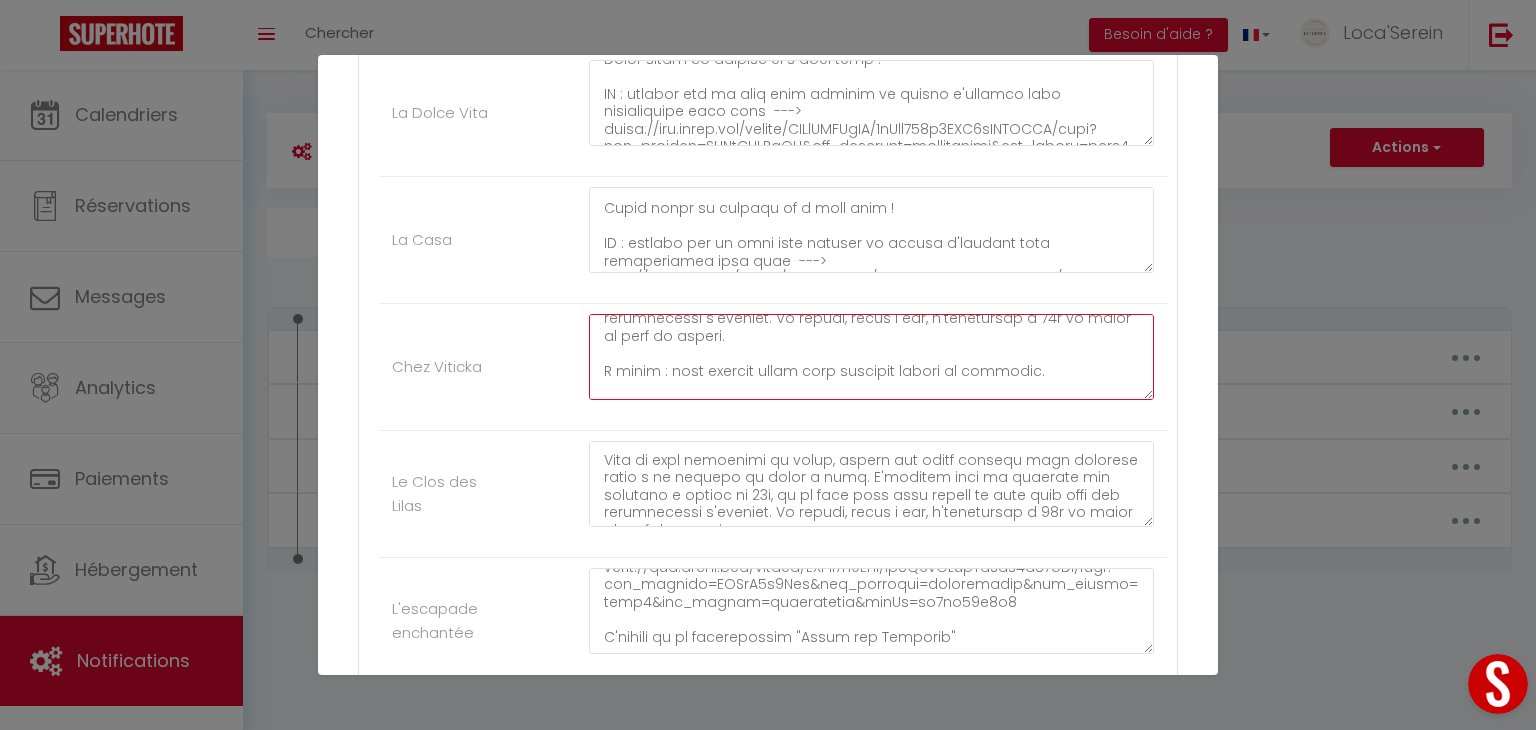 click at bounding box center (871, 357) 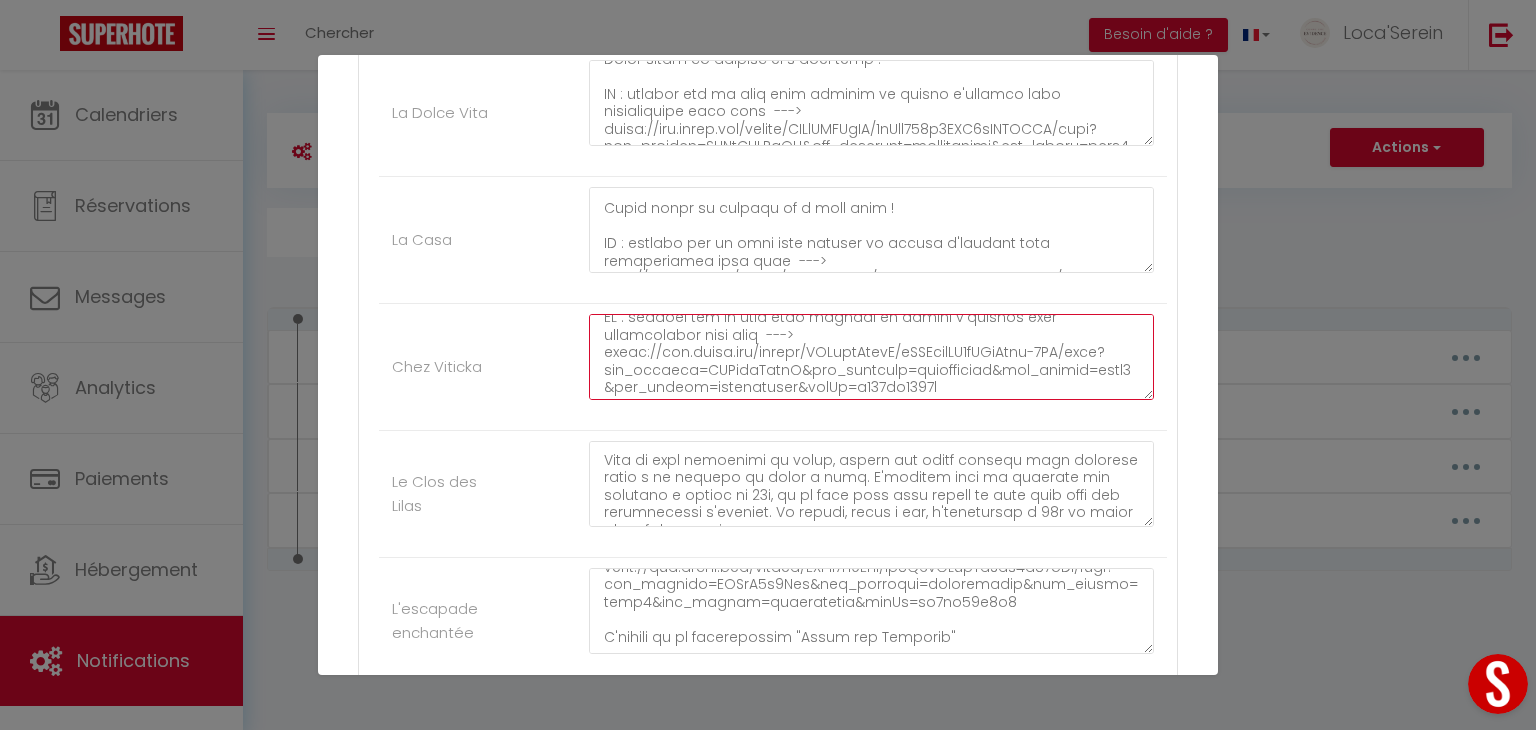 scroll, scrollTop: 455, scrollLeft: 0, axis: vertical 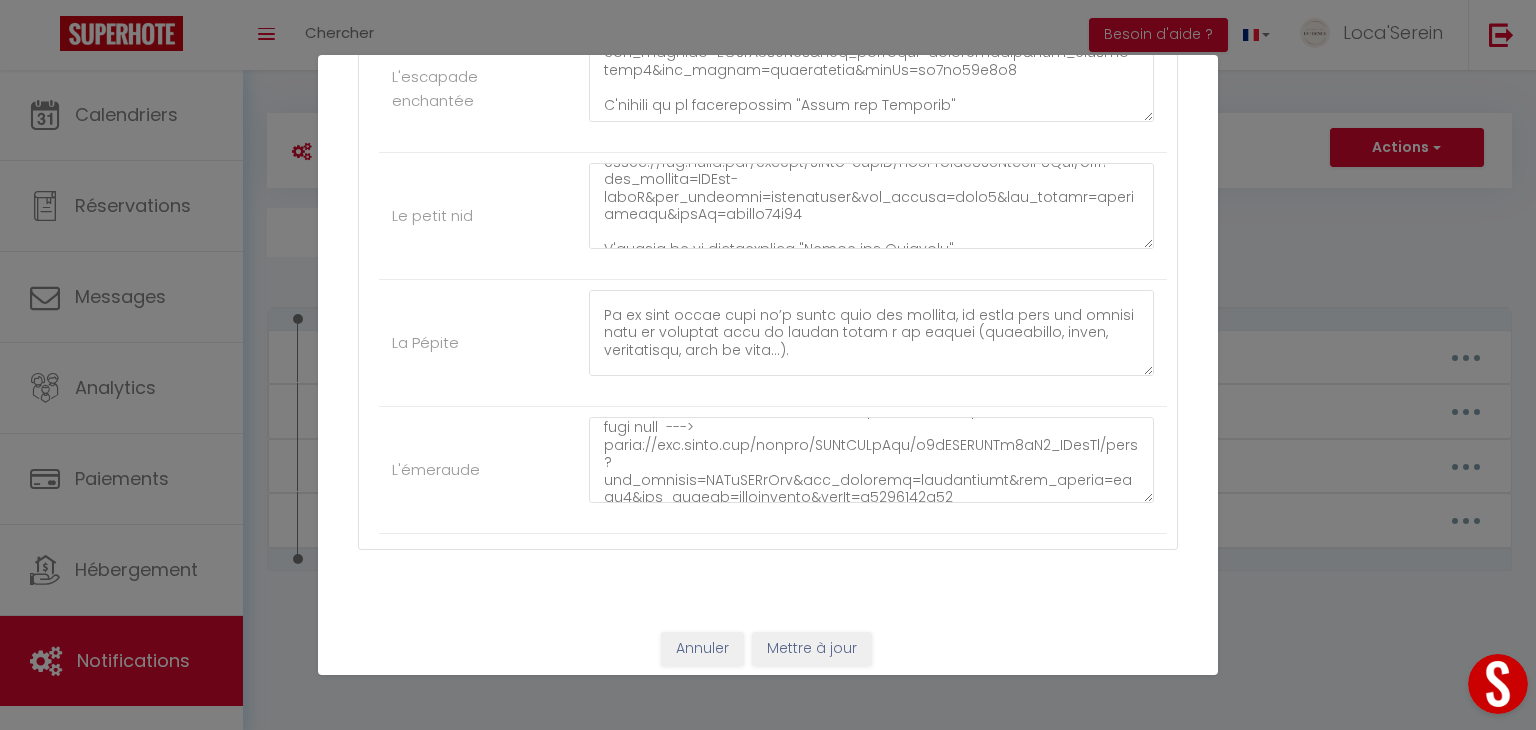 type on "Bonjour [GUEST:FIRST_NAME],
Merci pour votre réservation. C'est avec grand plaisir que nous vous accueillerons dans notre logement. Nous veillerons à ce que votre séjour soit des plus agréables.
Il ne vous reste plus qu’à venir avec vos valises, en effet tout est fourni dans le logement pour se sentir comme à la maison (serviettes, draps, couvertures et café…).
Afin de vous organiser au mieux, sachez que votre arrivée sera autonome grâce à un système de boite à clés. L'arrivée dans le logement est possible à partir de 16h, et le code vous sera envoyé le jour même avec les instructions d'arrivée. Le départ, quant à lui, s'effectuera à 11h le matin du jour du départ.
A noter : vous pourrez garer deux voitures devant le logement.
N'hésitez pas à nous contacter si vous avez besoin de renseignements supplémentaires avant ou pendant votre séjour.
Belle suite de journée et à très vite !
NB : cliquez sur ce lien pour accéder au livret d'accueil créé spécialement pour vous  --->
https://www.canva.com/design..." 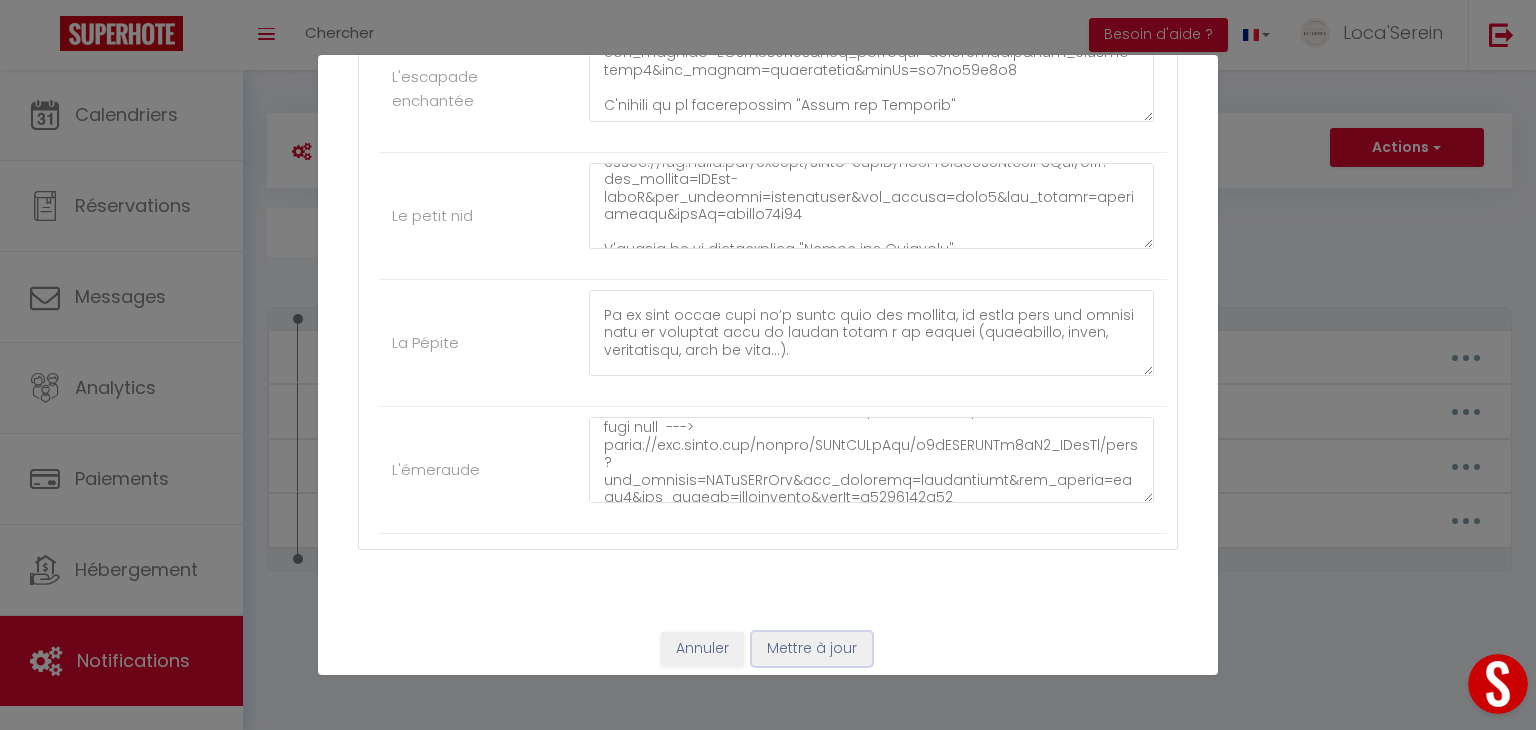 click on "Mettre à jour" at bounding box center [812, 649] 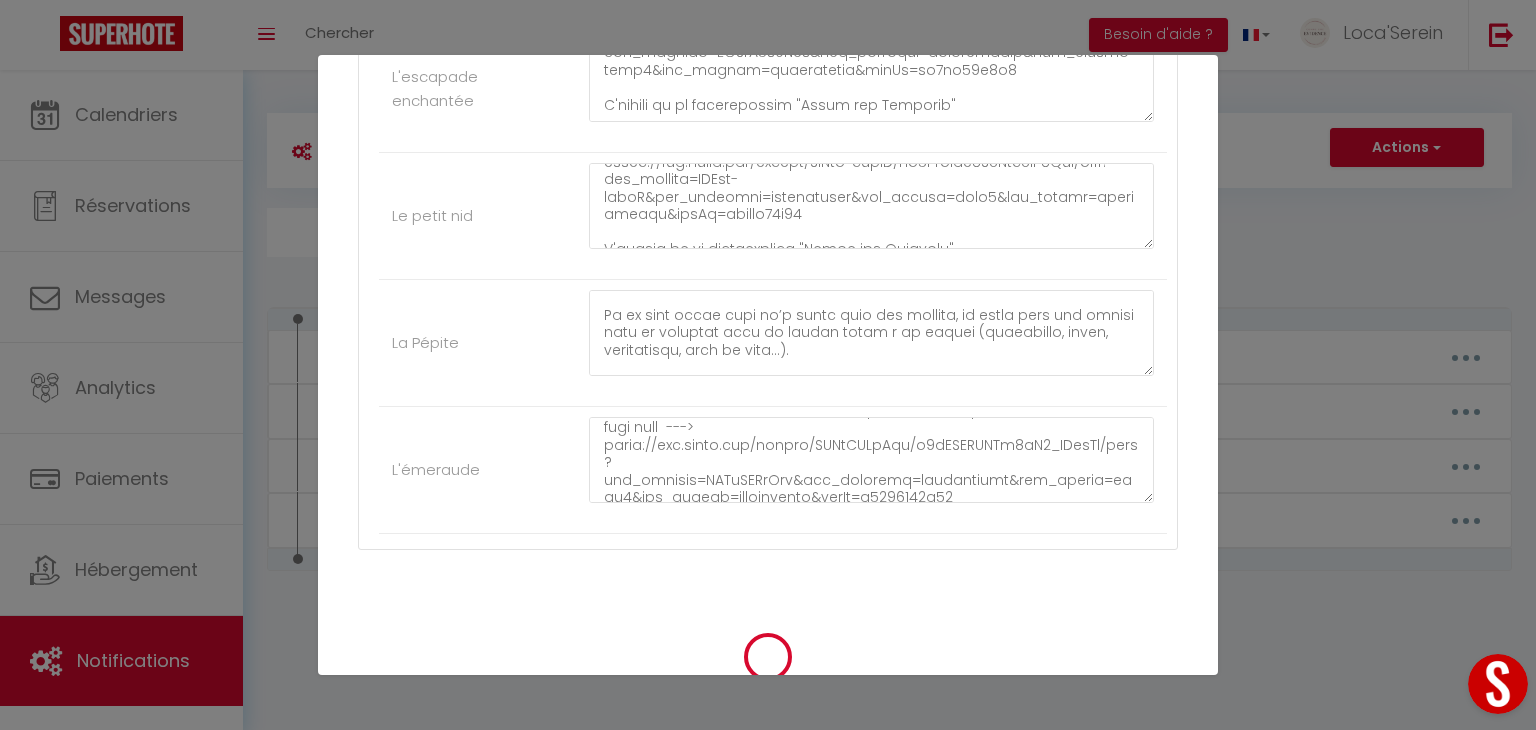 type 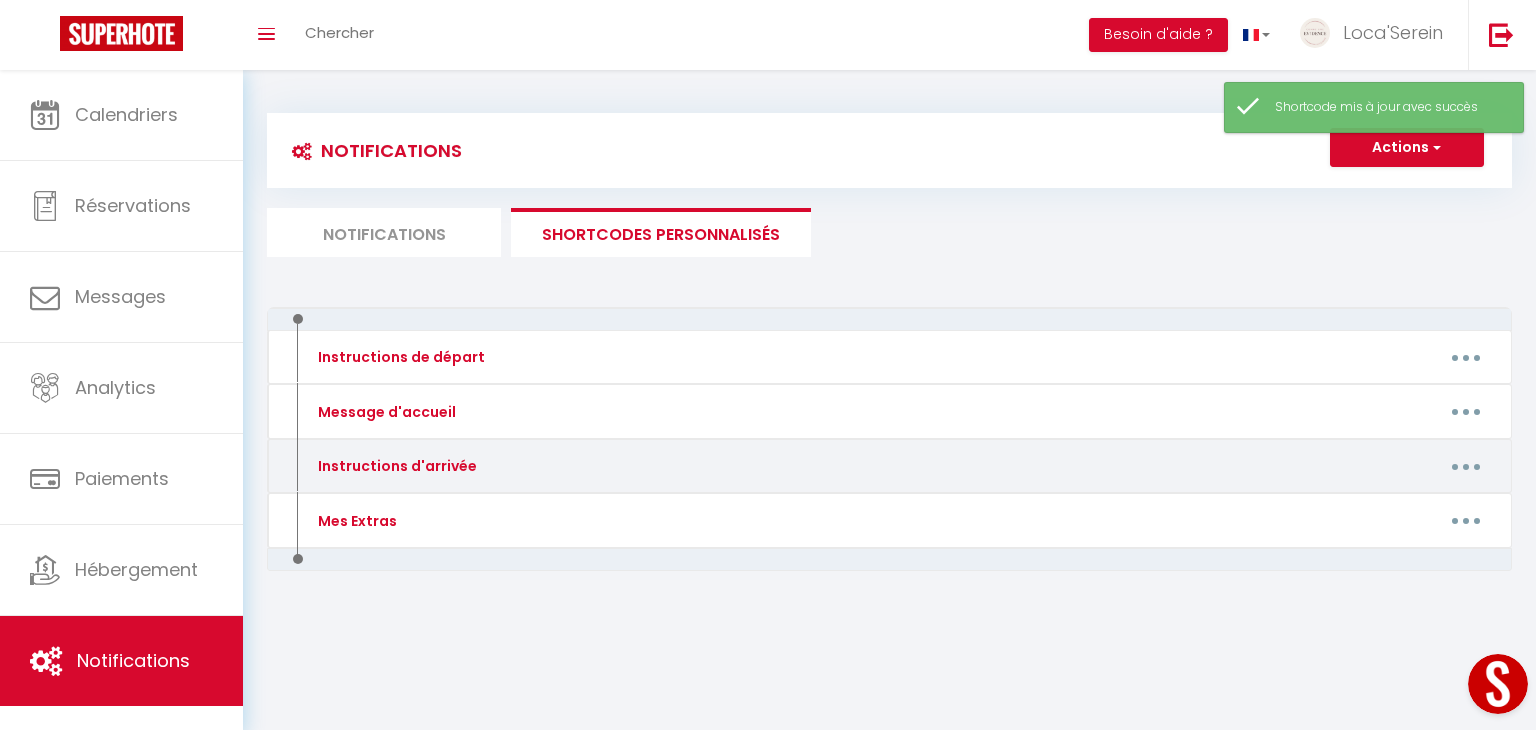 click at bounding box center (1466, 466) 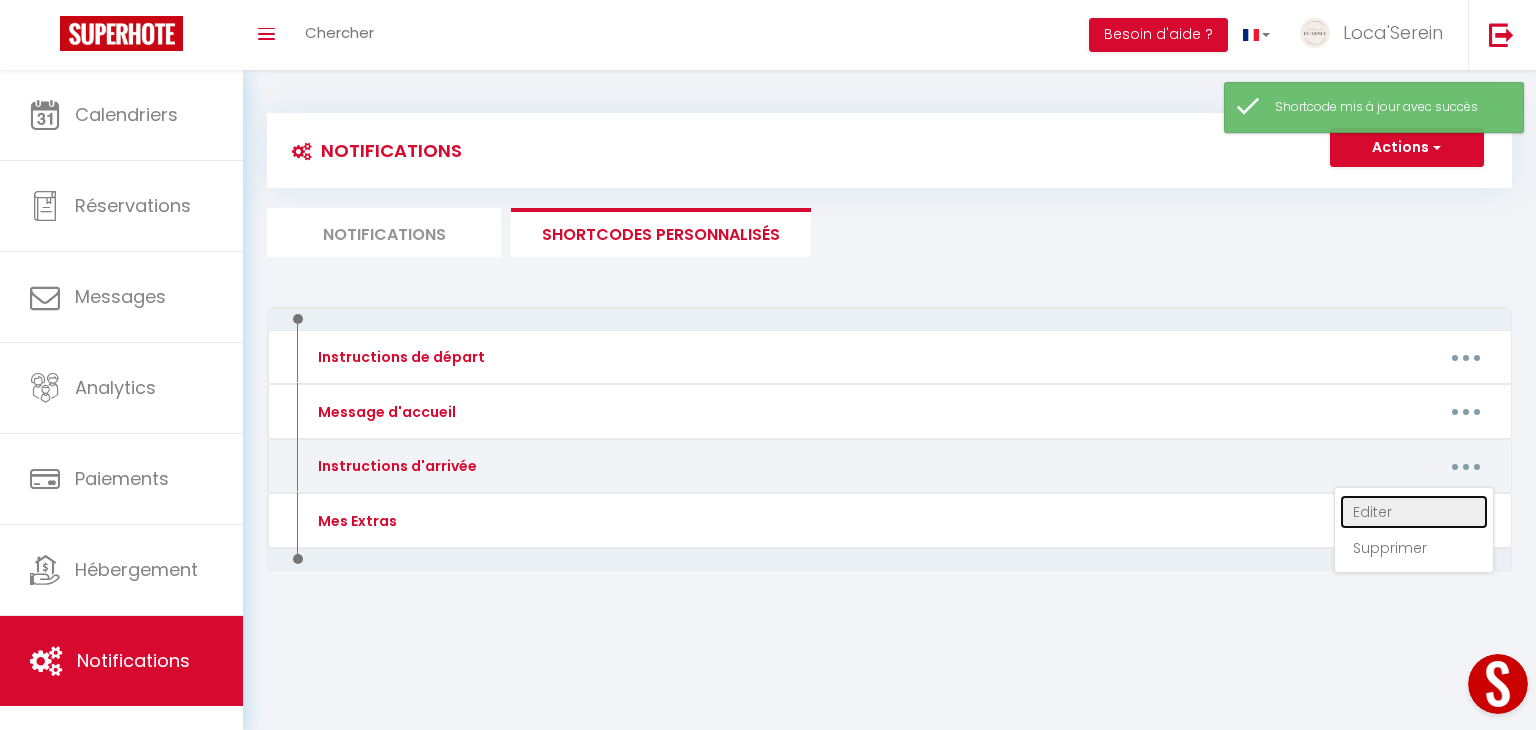 click on "Editer" at bounding box center (1414, 512) 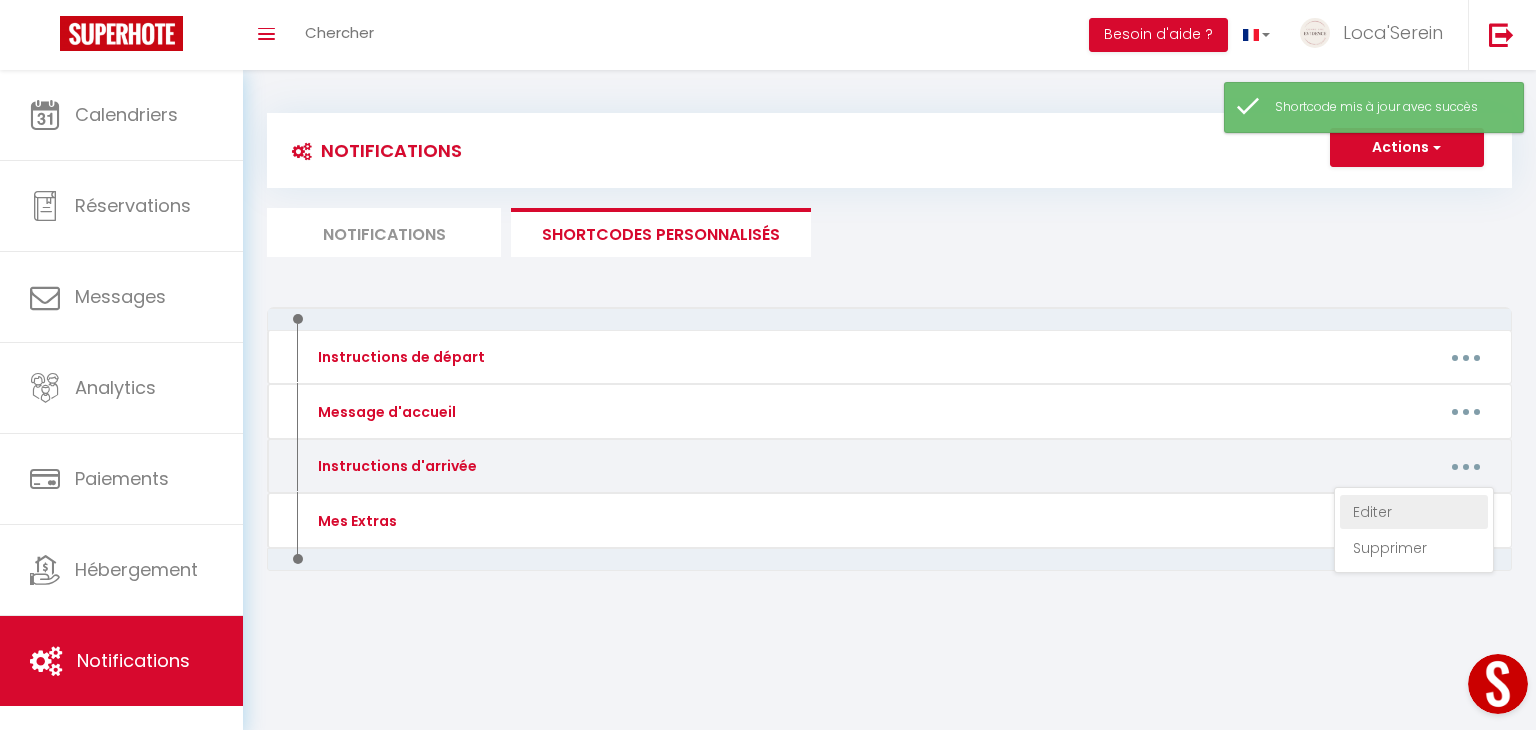 scroll, scrollTop: 0, scrollLeft: 0, axis: both 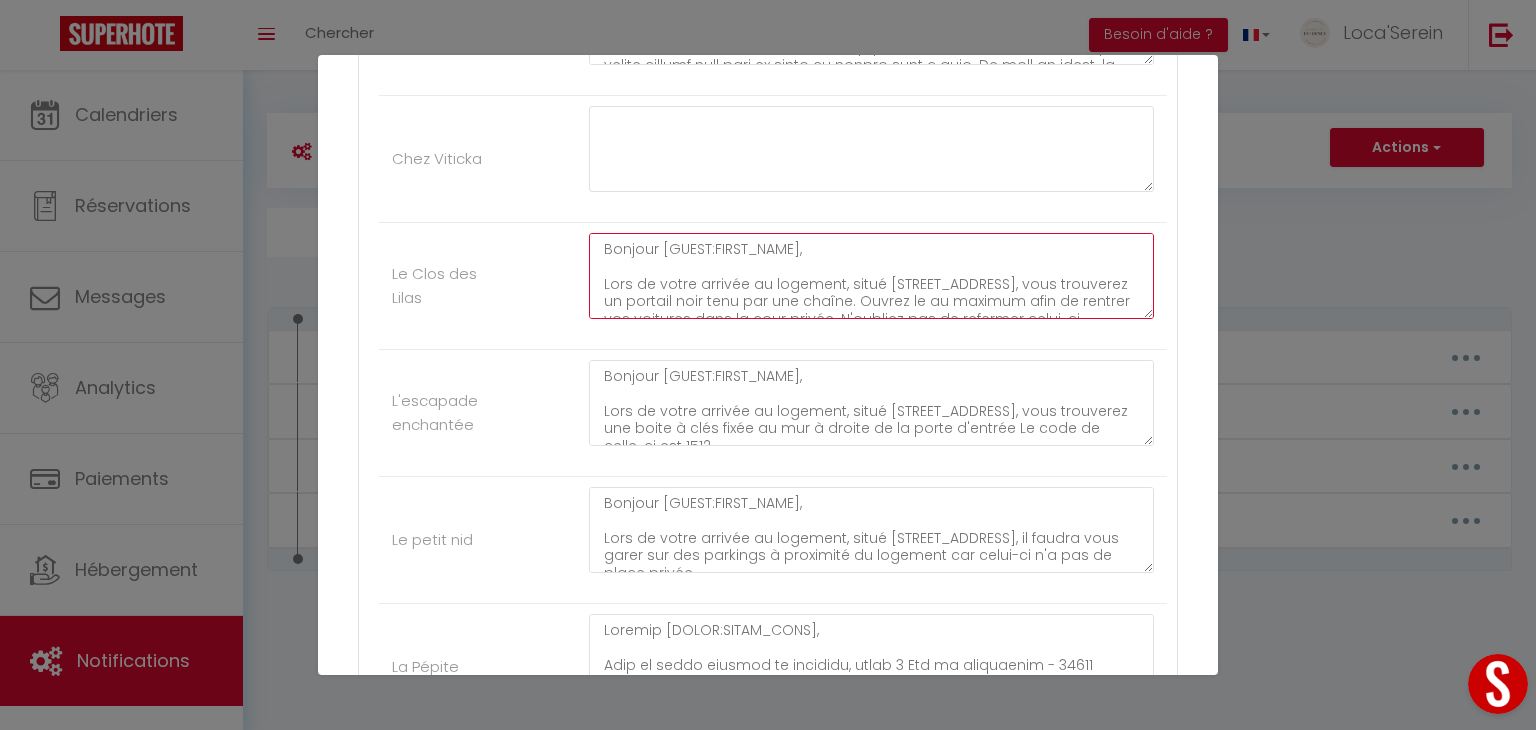 click on "Bonjour [GUEST:FIRST_NAME],
Lors de votre arrivée au logement, situé 63 rue des Tilleuls - 01150 Chazey-sur-Ain, vous trouverez un portail noir tenu par une chaîne. Ouvrez le au maximum afin de rentrer vos voitures dans la cour privée. N'oubliez pas de refermer celui-ci.
Une fois dans la cour vous aurez accès à la terrasse et au jardin.
La clé du logement se trouvera dans une boite à clés fixée au mur à gauche de la porte d'entrée Le code de celle-ci est 8575.
Le wifi est via un répéteur et il n'y a pas la fibre mais vous aurez accès à internet.
La télécommande de la climatisation est accrochée à l'étagère de la télévision.
Concernant les poubelles, il serait très aimable lors de votre séjour, de les sortir dans le container prévu à cet effet qui sera disposé dans la rue devant le logement.
Nous vous souhaitons un agréable séjour et nous restons à disposition pour tout complément d'information.
L'équipe de la conciergerie "Comme une Evidence"" at bounding box center (871, 276) 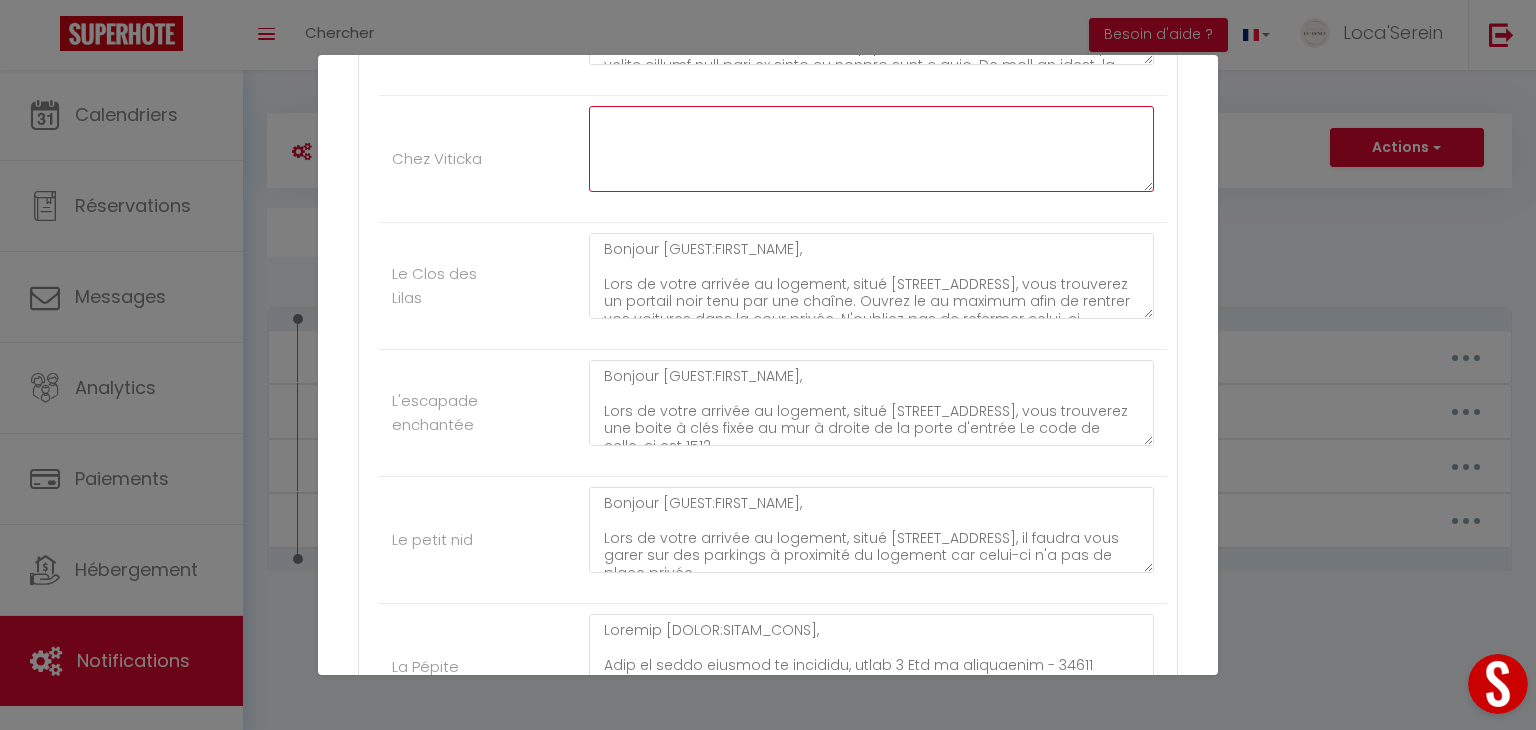 click at bounding box center [871, 149] 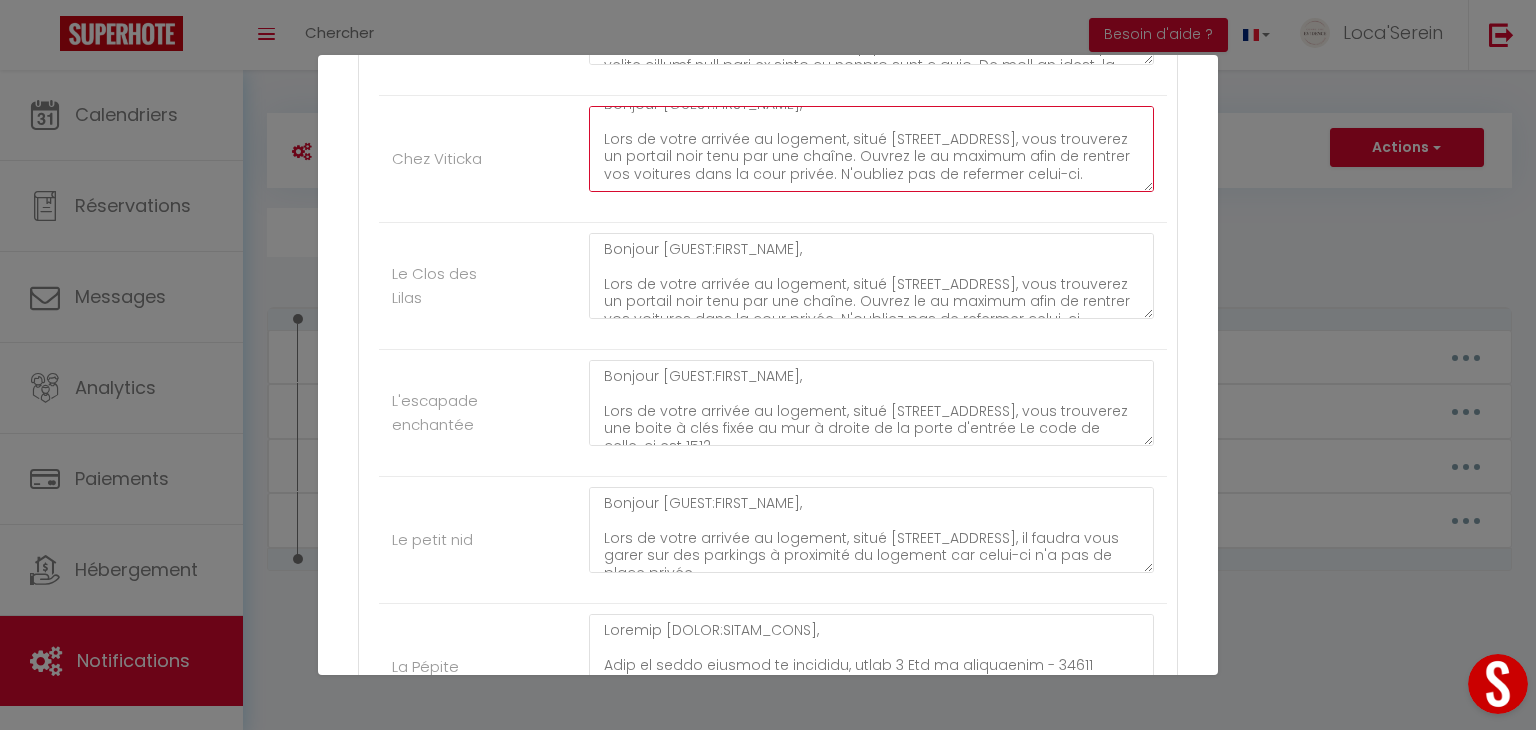 scroll, scrollTop: 0, scrollLeft: 0, axis: both 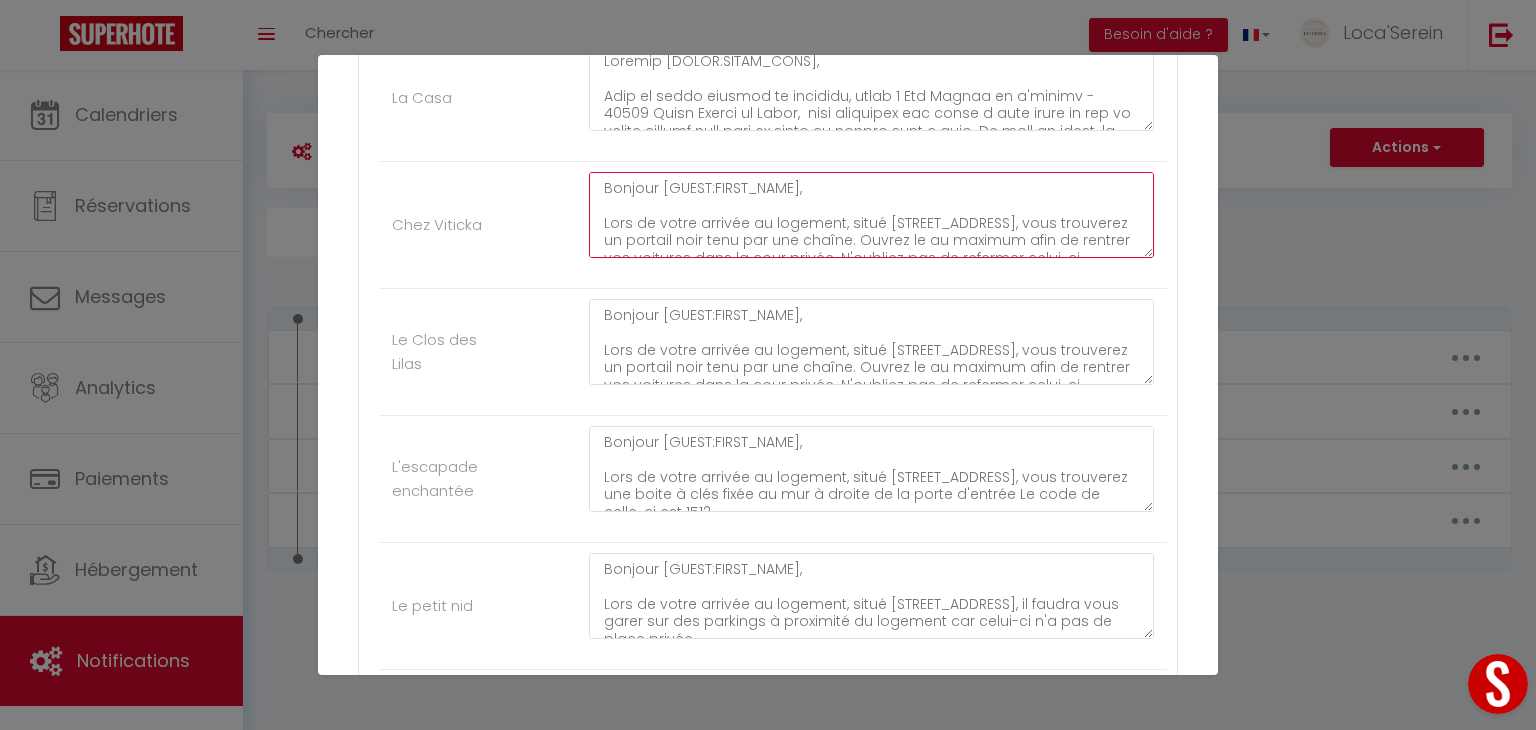 drag, startPoint x: 1003, startPoint y: 215, endPoint x: 880, endPoint y: 213, distance: 123.01626 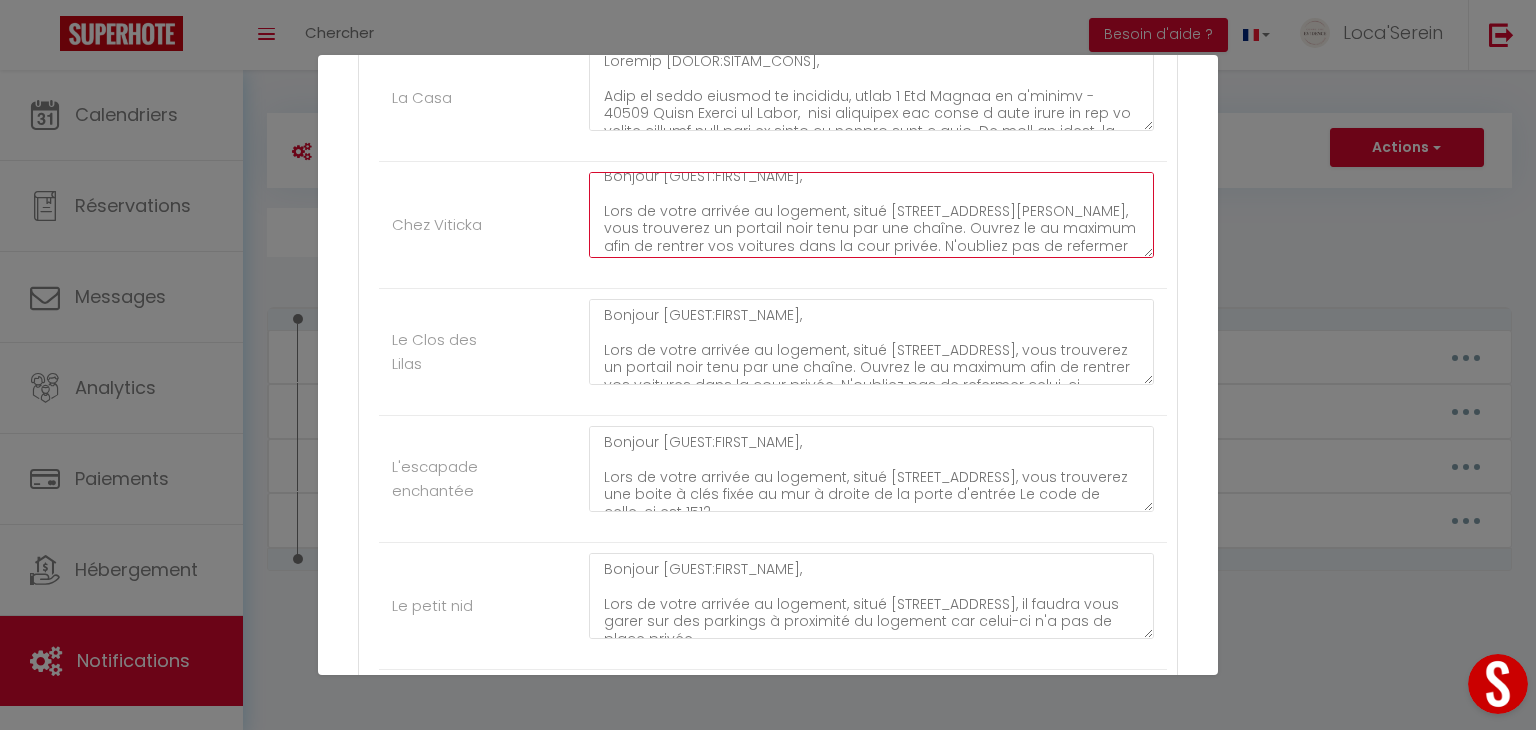 scroll, scrollTop: 39, scrollLeft: 0, axis: vertical 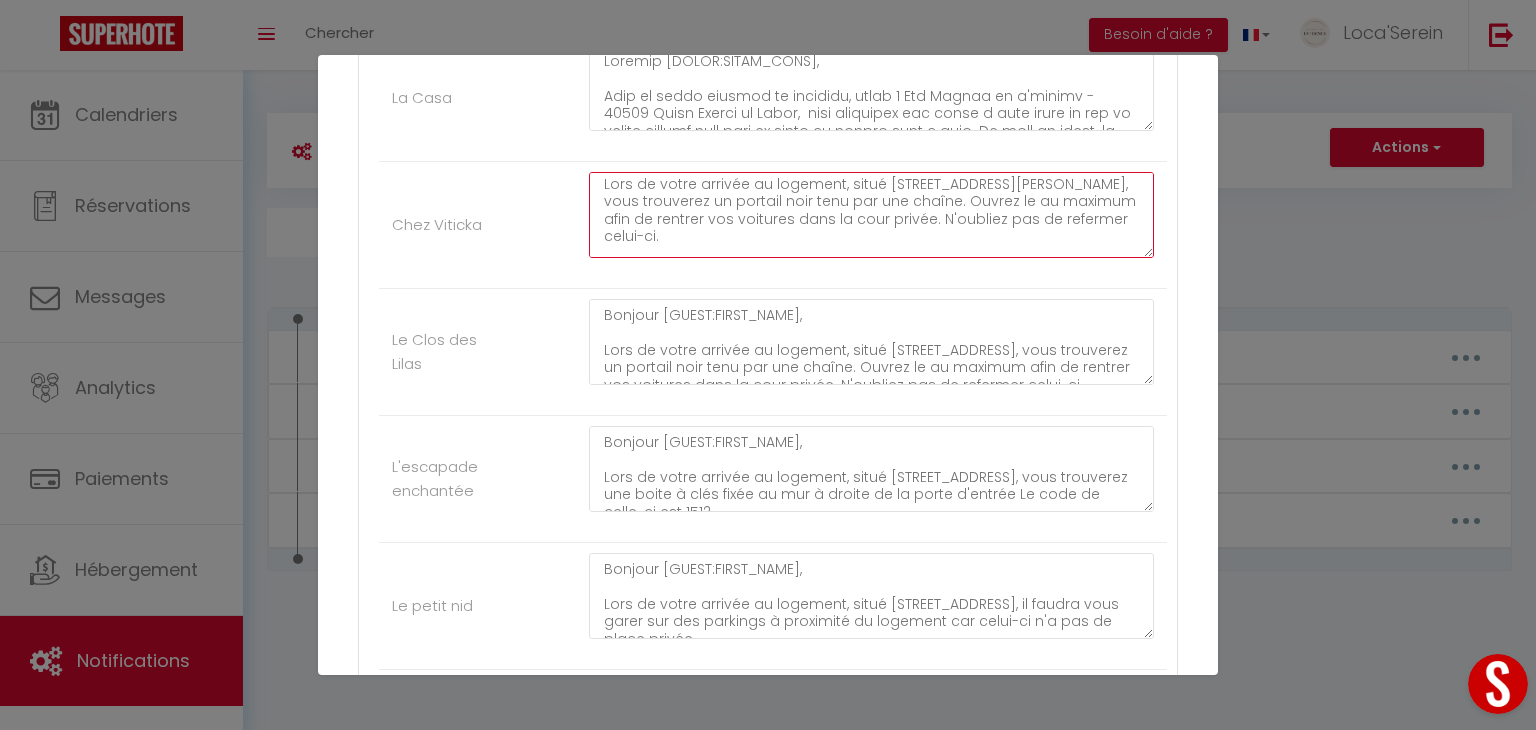 drag, startPoint x: 712, startPoint y: 232, endPoint x: 603, endPoint y: 199, distance: 113.88591 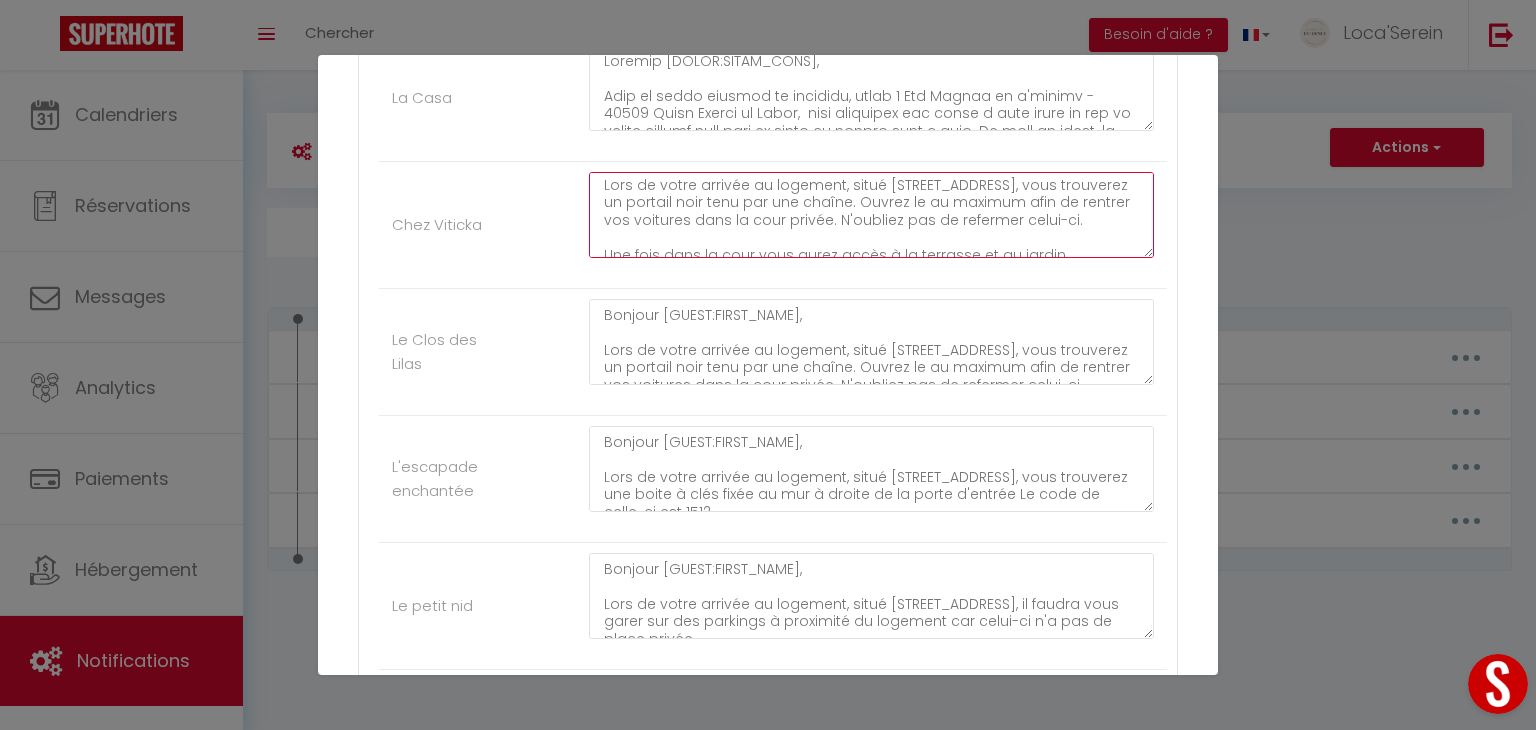 scroll, scrollTop: 24, scrollLeft: 0, axis: vertical 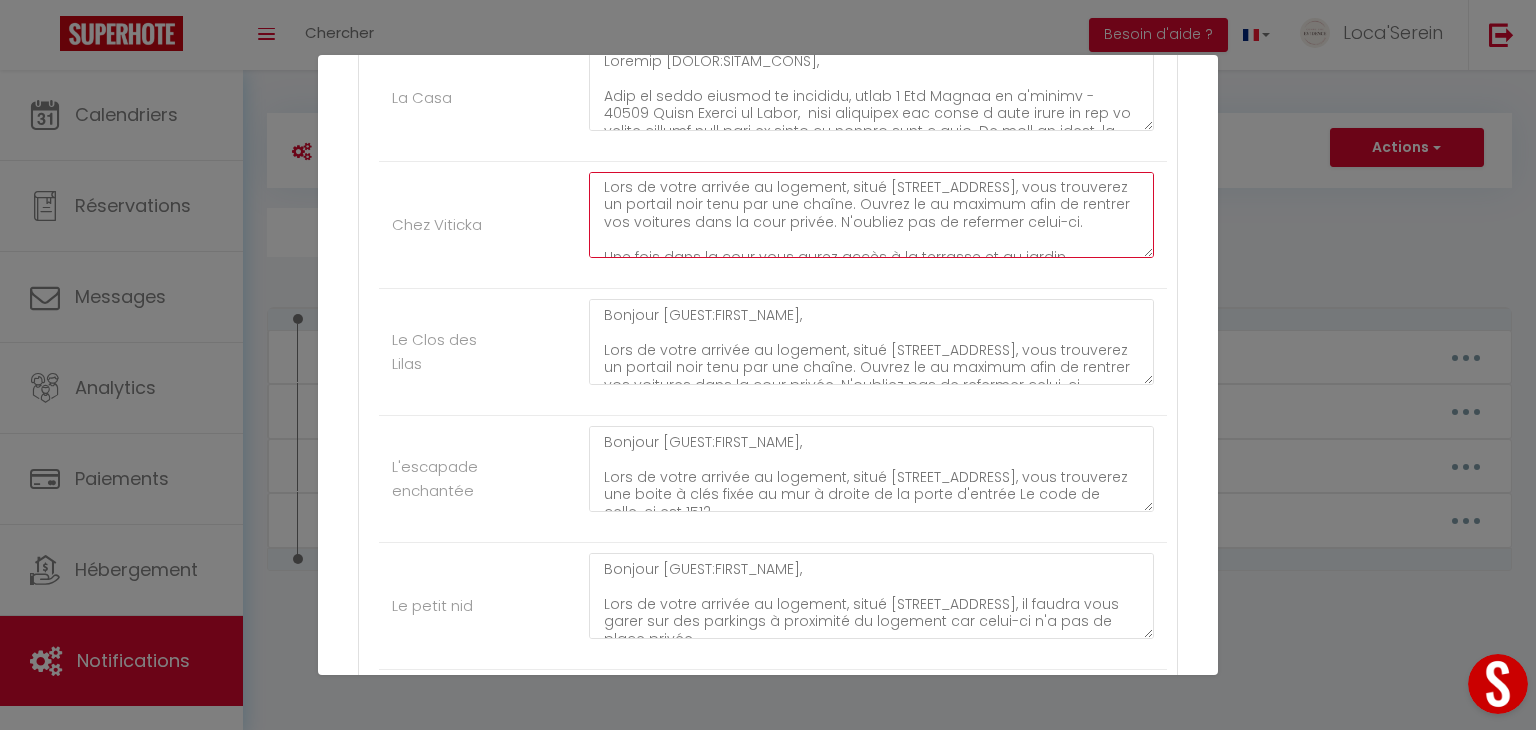 drag, startPoint x: 731, startPoint y: 241, endPoint x: 694, endPoint y: 198, distance: 56.727417 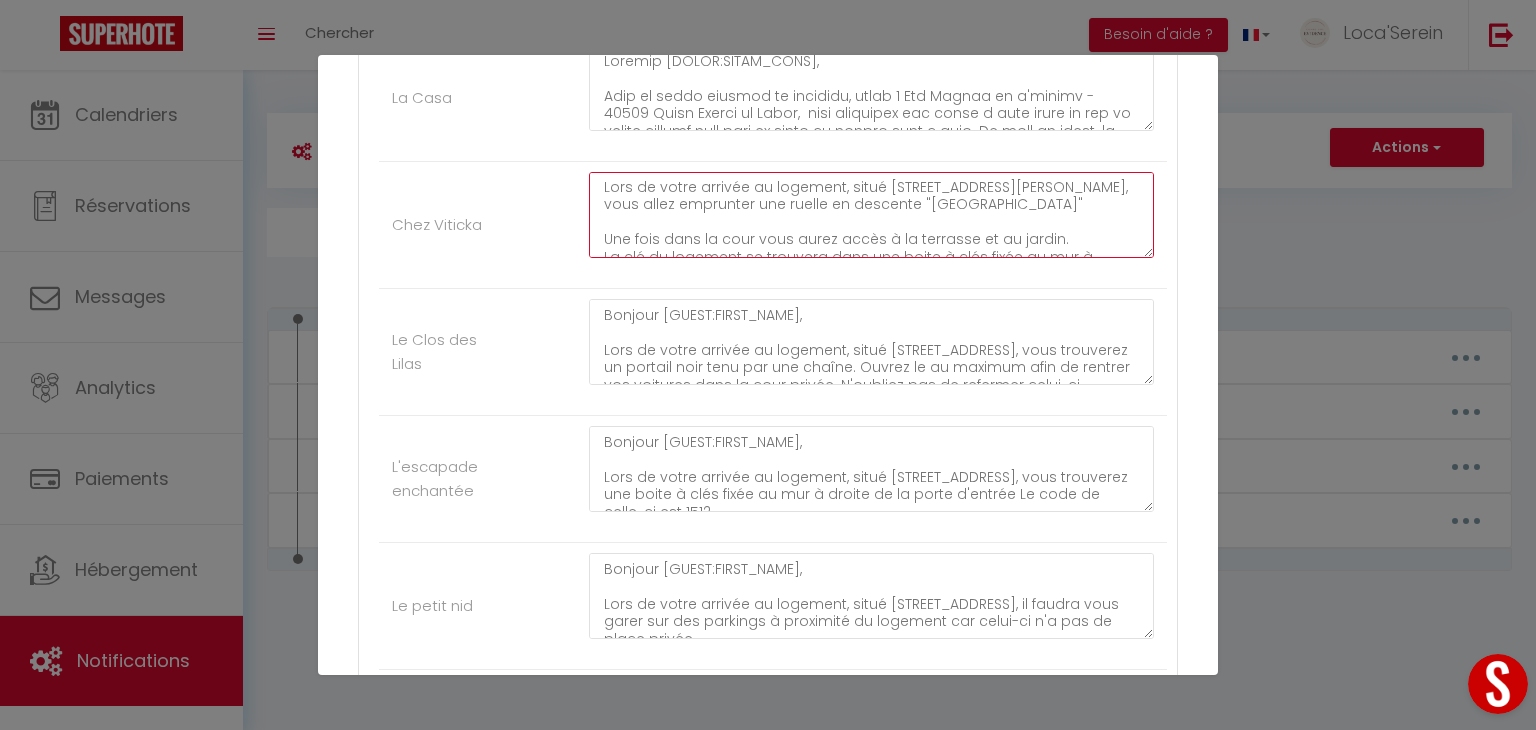 click on "Bonjour [GUEST:FIRST_NAME],
Lors de votre arrivée au logement, situé 471 rue Philibert le Beau - 01150 Saint-Vulbas, vous allez emprunter une ruelle en descente "rue de l'orangerie"
Une fois dans la cour vous aurez accès à la terrasse et au jardin.
La clé du logement se trouvera dans une boite à clés fixée au mur à gauche de la porte d'entrée Le code de celle-ci est 8575.
Le wifi est via un répéteur et il n'y a pas la fibre mais vous aurez accès à internet.
La télécommande de la climatisation est accrochée à l'étagère de la télévision.
Concernant les poubelles, il serait très aimable lors de votre séjour, de les sortir dans le container prévu à cet effet qui sera disposé dans la rue devant le logement.
Nous vous souhaitons un agréable séjour et nous restons à disposition pour tout complément d'information.
L'équipe de la conciergerie "Comme une Evidence"" at bounding box center [871, 215] 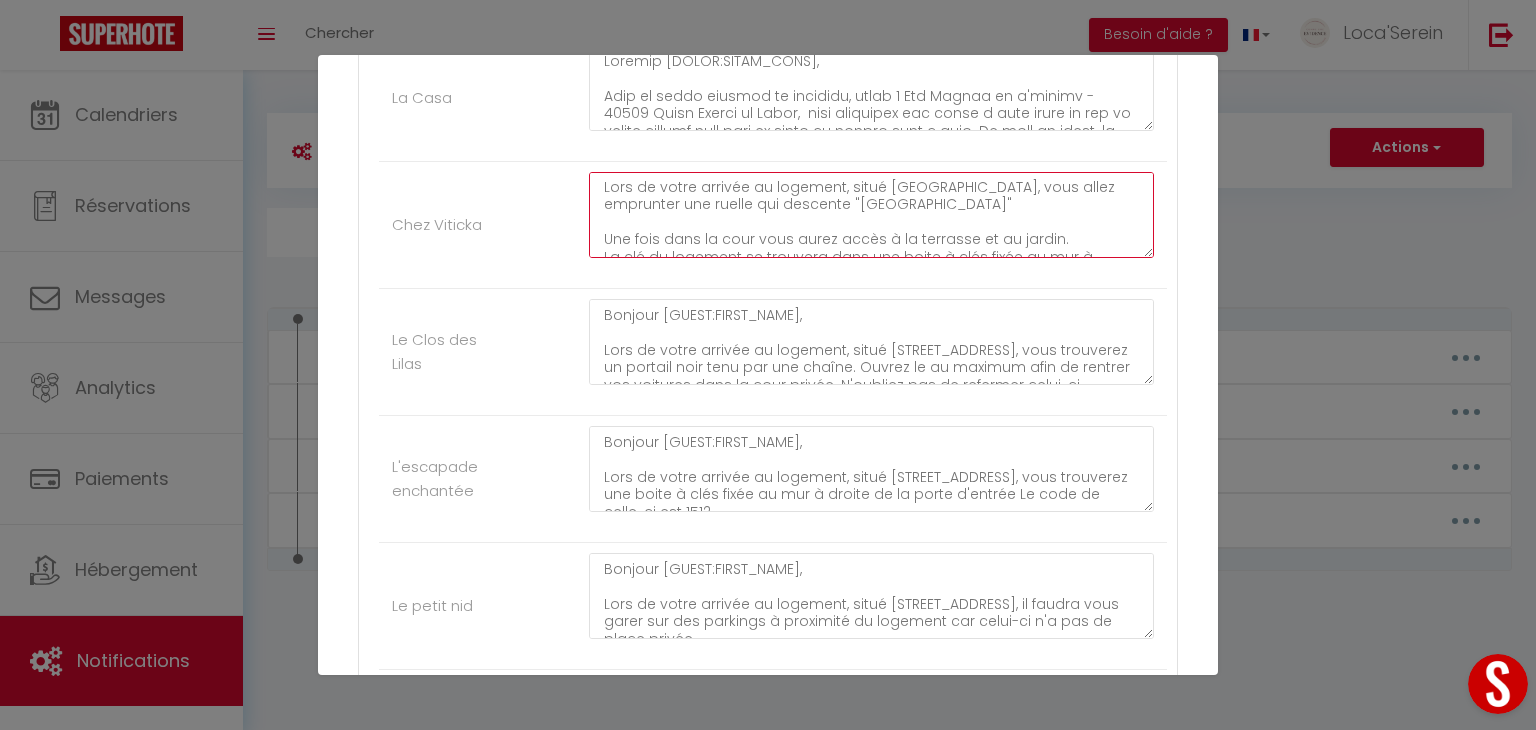 click on "Bonjour [GUEST:FIRST_NAME],
Lors de votre arrivée au logement, situé 471 rue Philibert le Beau - 01150 Saint-Vulbas, vous allez emprunter une ruelle qui descente "rue de l'orangerie"
Une fois dans la cour vous aurez accès à la terrasse et au jardin.
La clé du logement se trouvera dans une boite à clés fixée au mur à gauche de la porte d'entrée Le code de celle-ci est 8575.
Le wifi est via un répéteur et il n'y a pas la fibre mais vous aurez accès à internet.
La télécommande de la climatisation est accrochée à l'étagère de la télévision.
Concernant les poubelles, il serait très aimable lors de votre séjour, de les sortir dans le container prévu à cet effet qui sera disposé dans la rue devant le logement.
Nous vous souhaitons un agréable séjour et nous restons à disposition pour tout complément d'information.
L'équipe de la conciergerie "Comme une Evidence"" at bounding box center (871, 215) 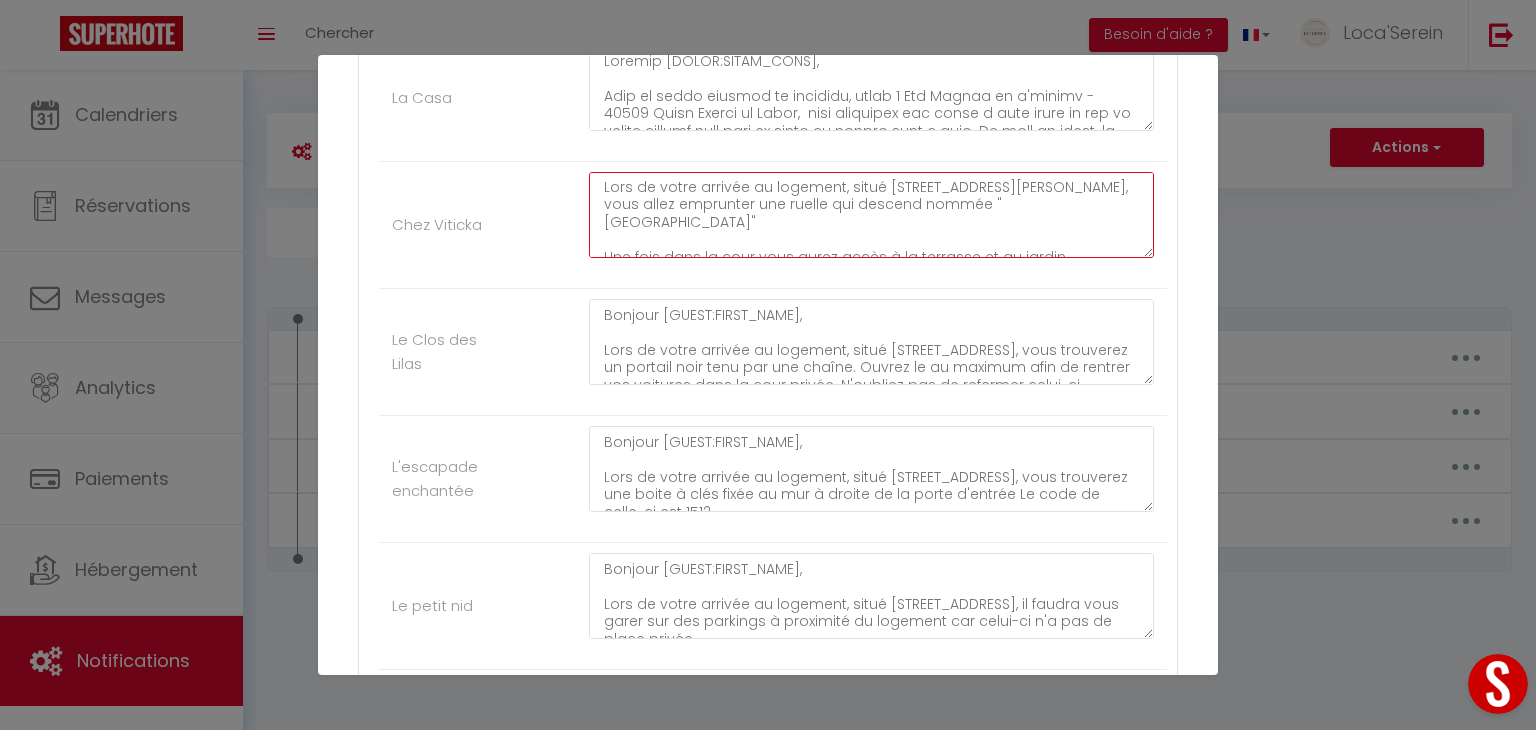 click on "Bonjour [GUEST:FIRST_NAME],
Lors de votre arrivée au logement, situé 471 rue Philibert le Beau - 01150 Saint-Vulbas, vous allez emprunter une ruelle qui descend nommée "rue de l'orangerie"
Une fois dans la cour vous aurez accès à la terrasse et au jardin.
La clé du logement se trouvera dans une boite à clés fixée au mur à gauche de la porte d'entrée Le code de celle-ci est 8575.
Le wifi est via un répéteur et il n'y a pas la fibre mais vous aurez accès à internet.
La télécommande de la climatisation est accrochée à l'étagère de la télévision.
Concernant les poubelles, il serait très aimable lors de votre séjour, de les sortir dans le container prévu à cet effet qui sera disposé dans la rue devant le logement.
Nous vous souhaitons un agréable séjour et nous restons à disposition pour tout complément d'information.
L'équipe de la conciergerie "Comme une Evidence"" at bounding box center [871, 215] 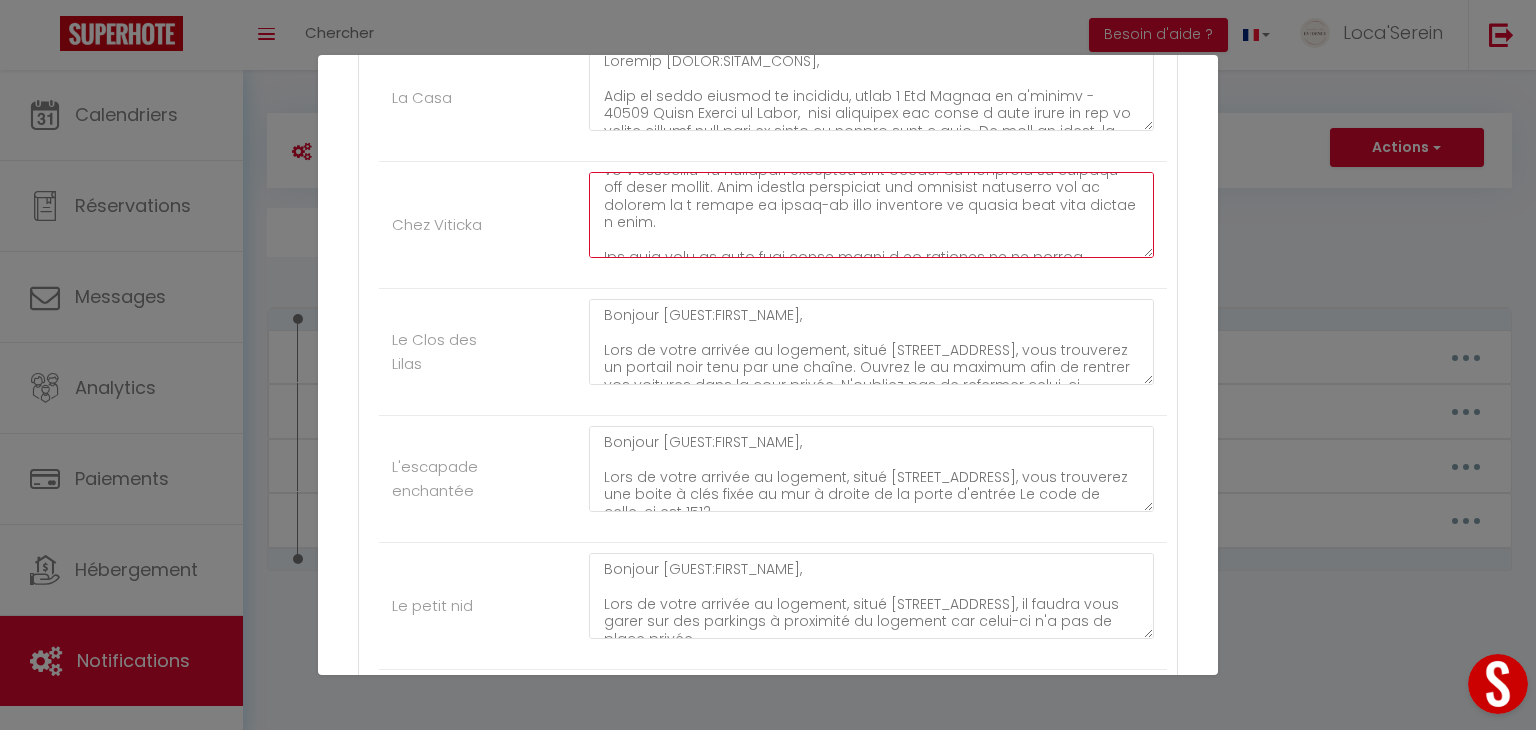 scroll, scrollTop: 88, scrollLeft: 0, axis: vertical 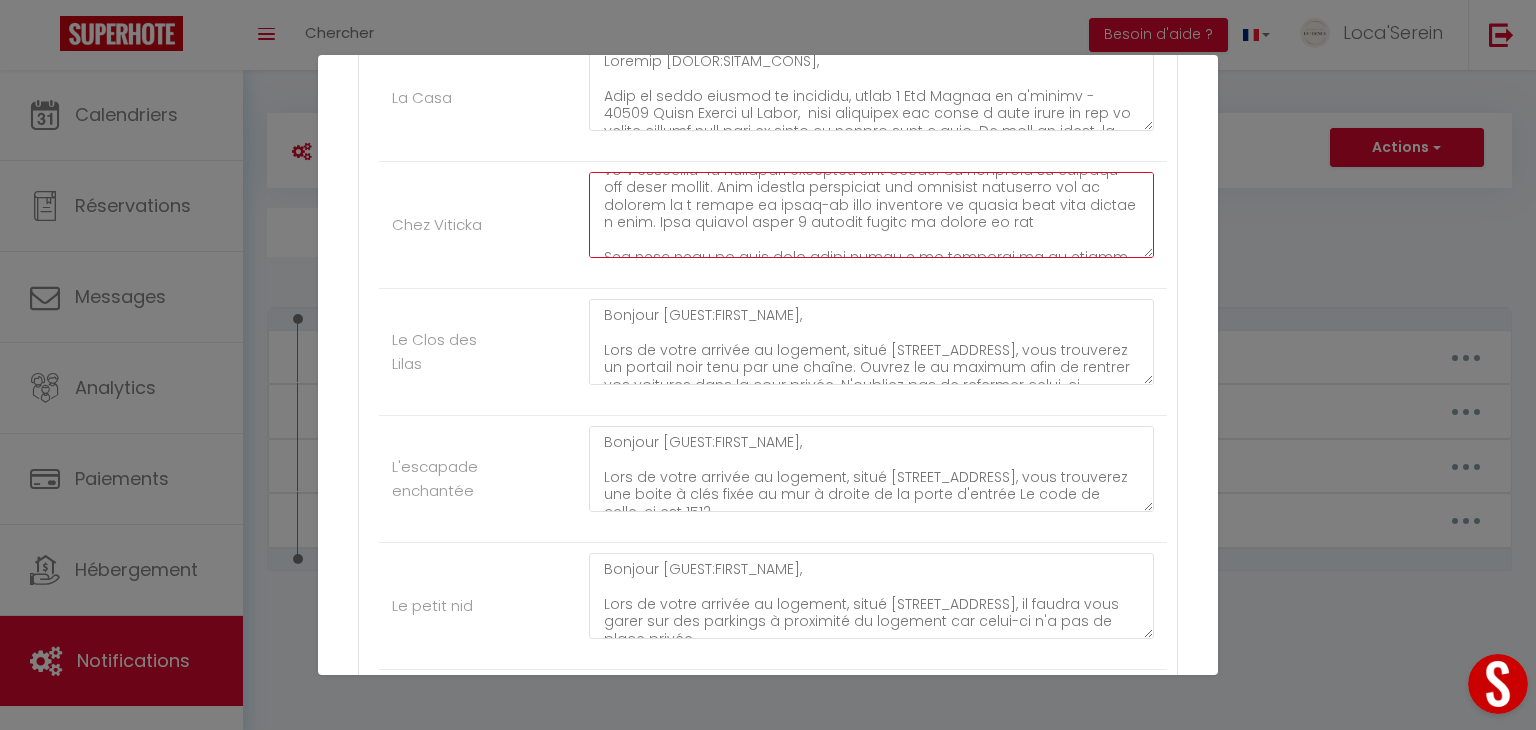 click at bounding box center (871, 215) 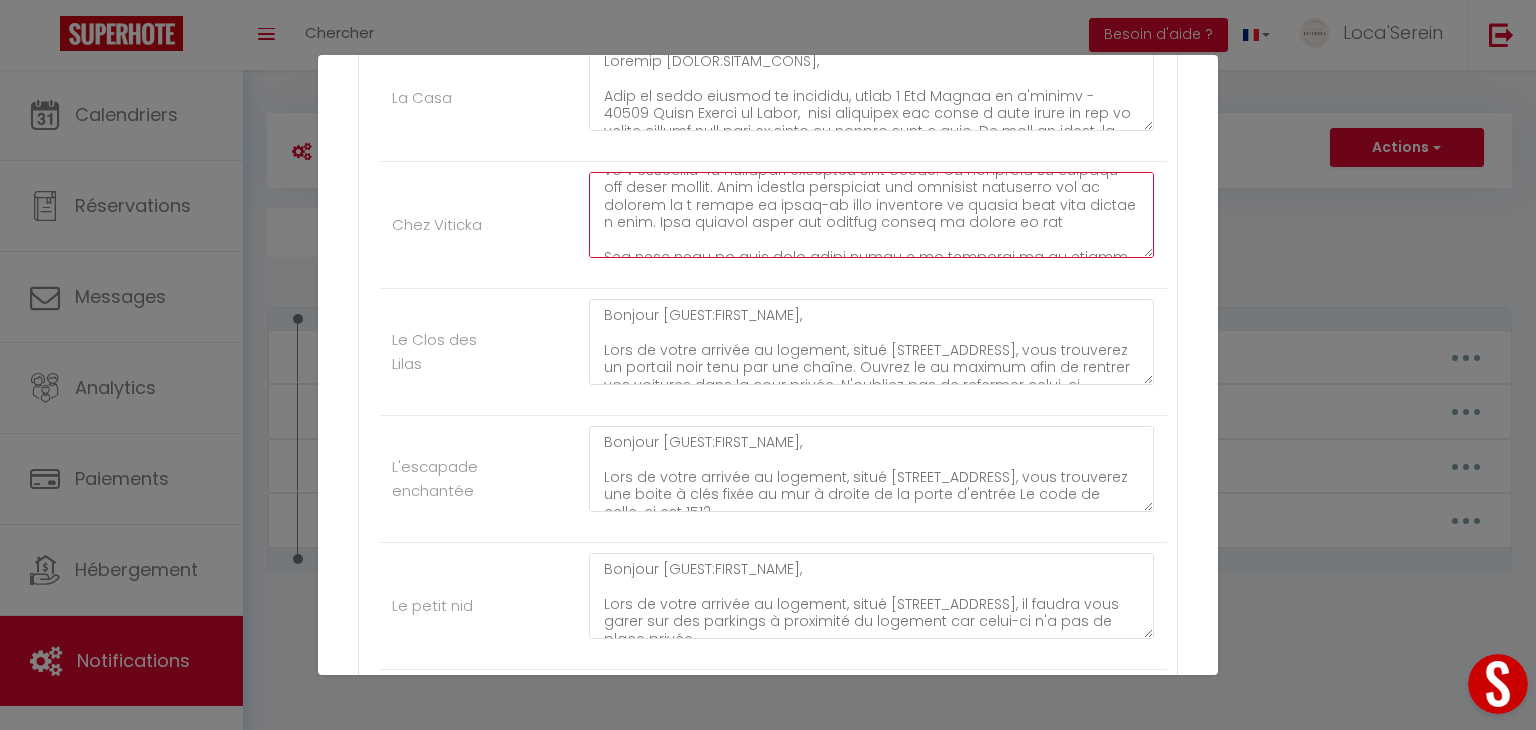 click at bounding box center (871, 215) 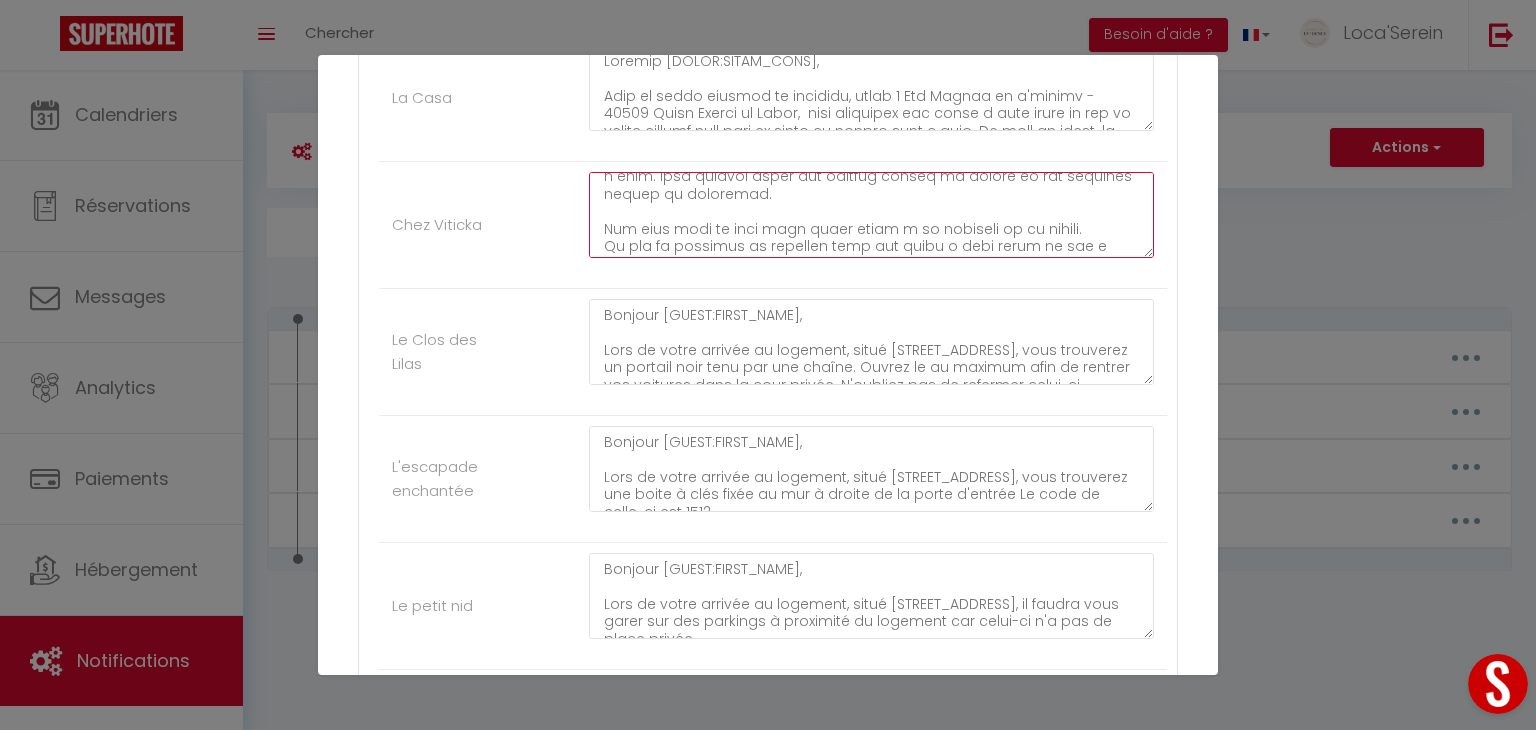 scroll, scrollTop: 135, scrollLeft: 0, axis: vertical 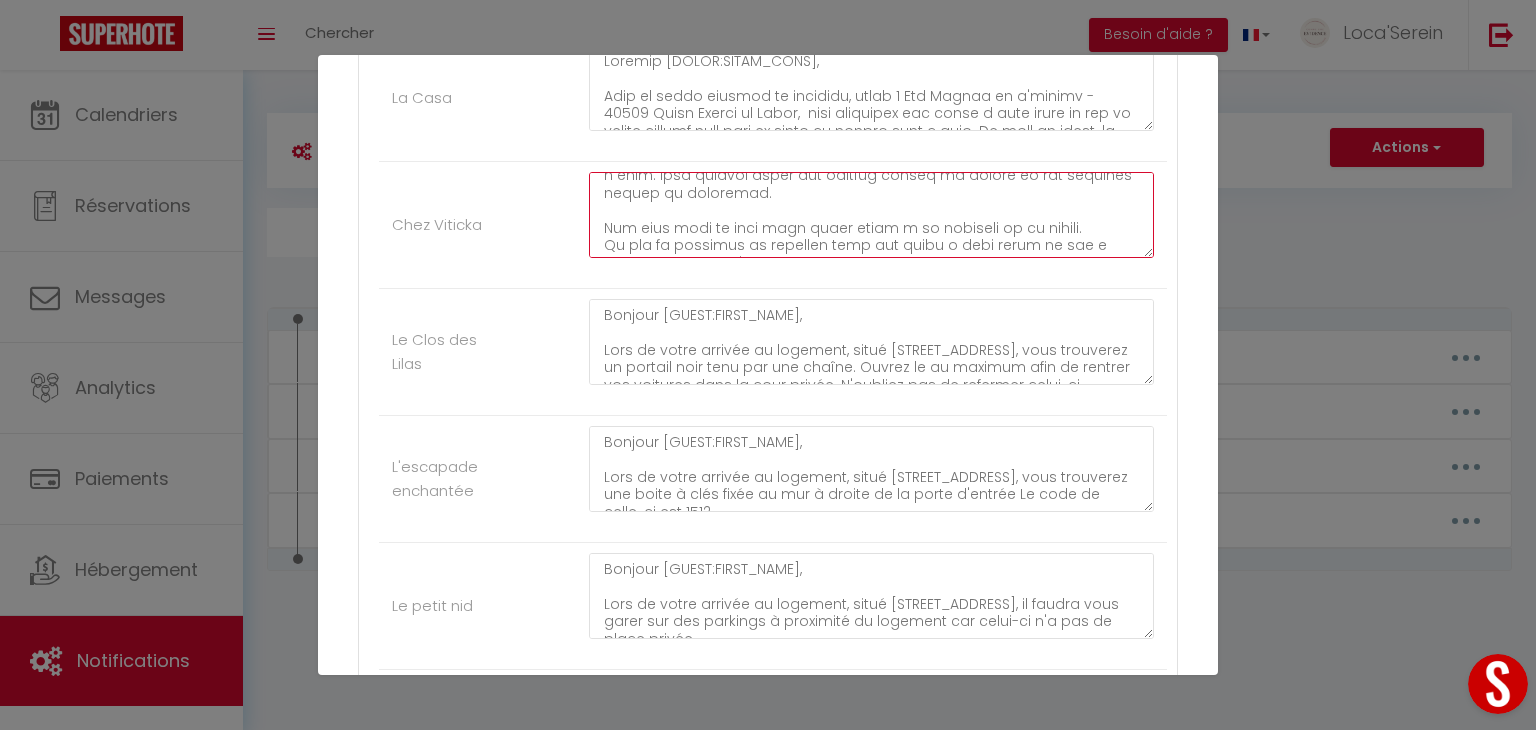 drag, startPoint x: 667, startPoint y: 219, endPoint x: 1049, endPoint y: 224, distance: 382.0327 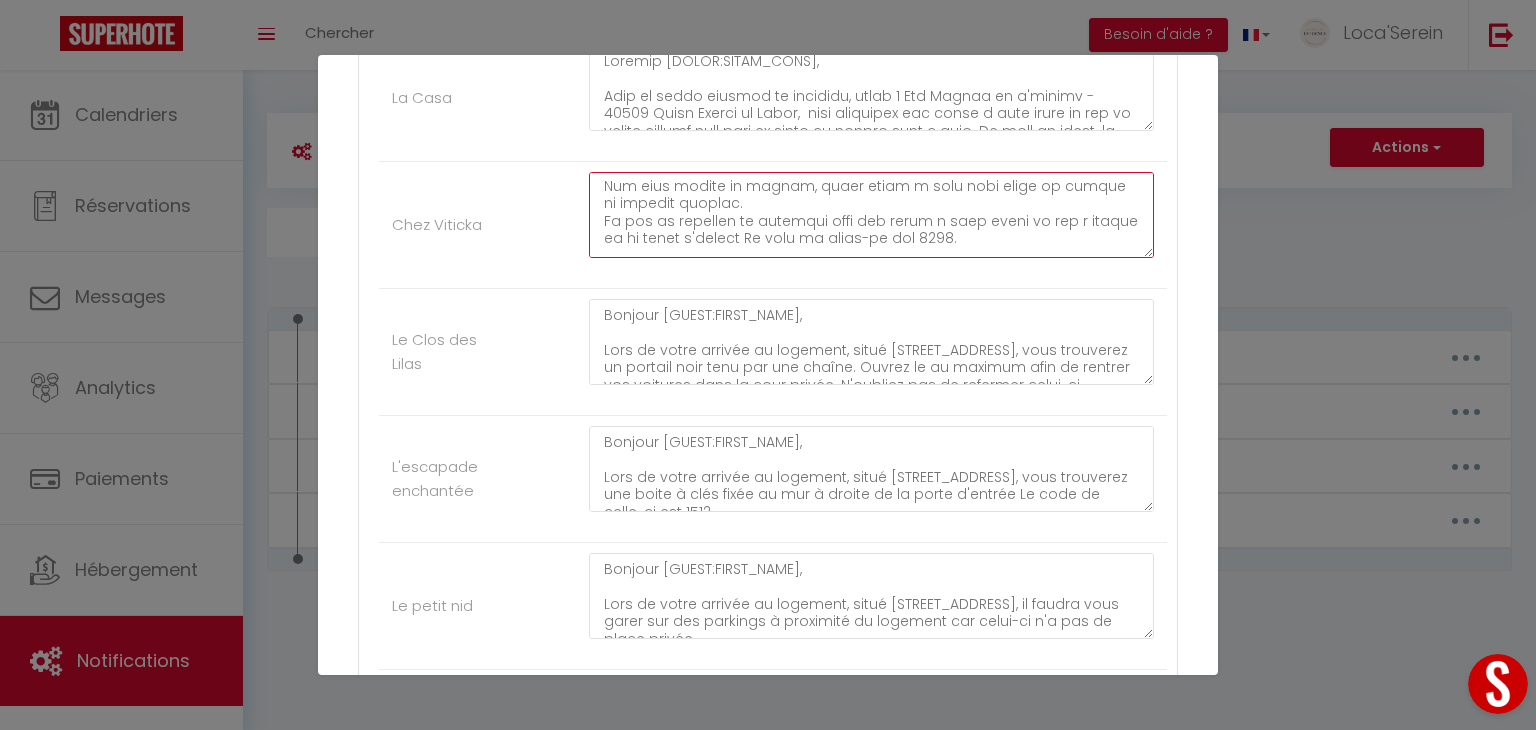 scroll, scrollTop: 178, scrollLeft: 0, axis: vertical 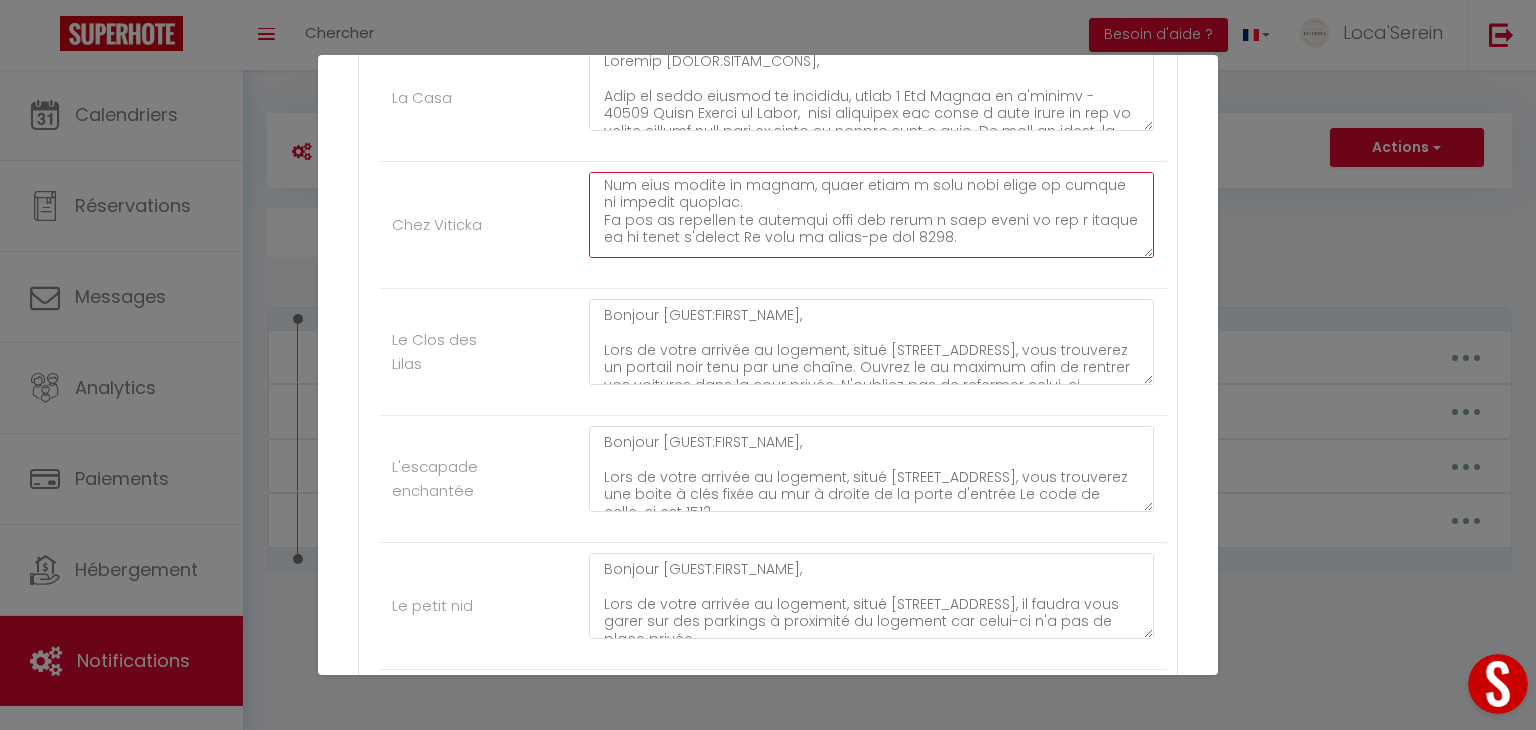 drag, startPoint x: 739, startPoint y: 230, endPoint x: 608, endPoint y: 216, distance: 131.74597 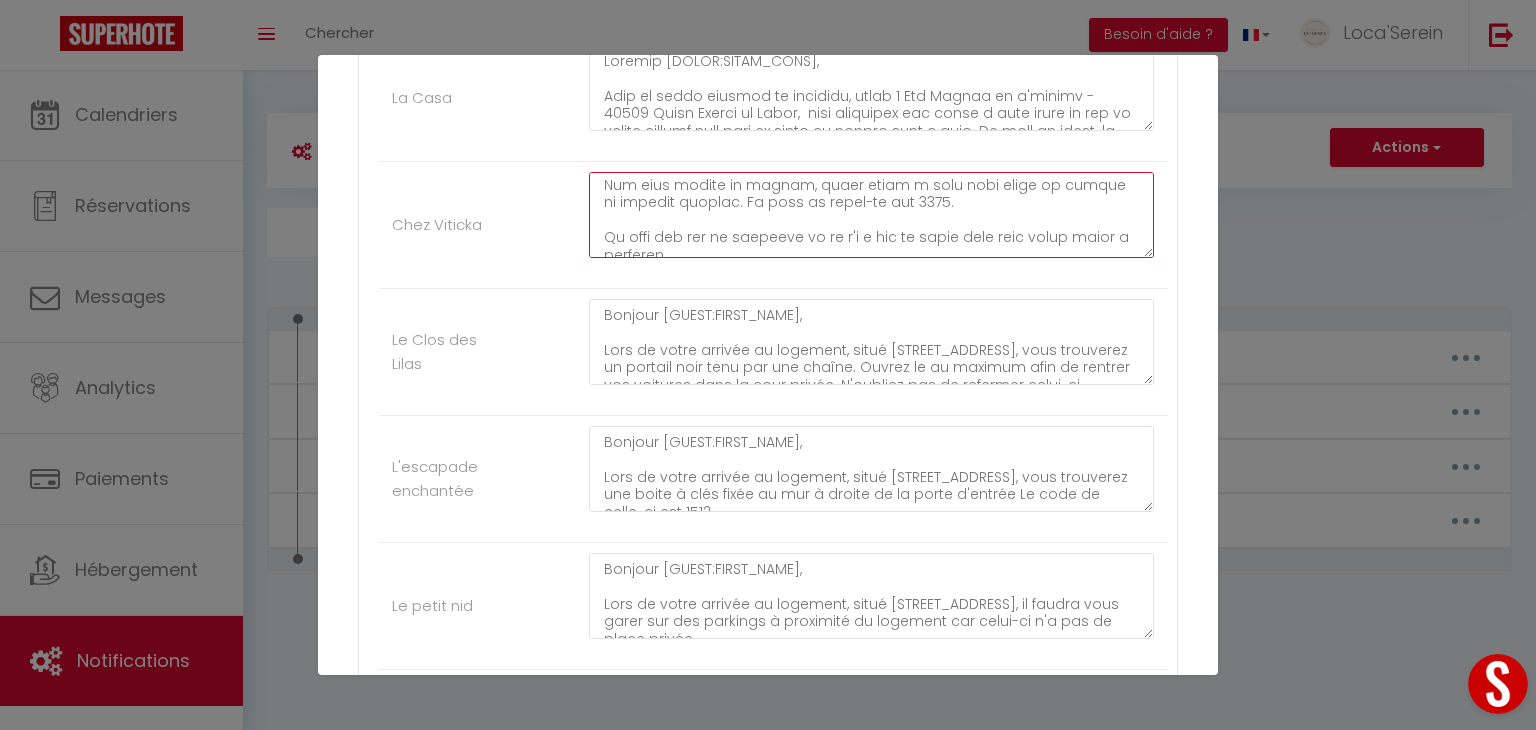 click at bounding box center [871, 215] 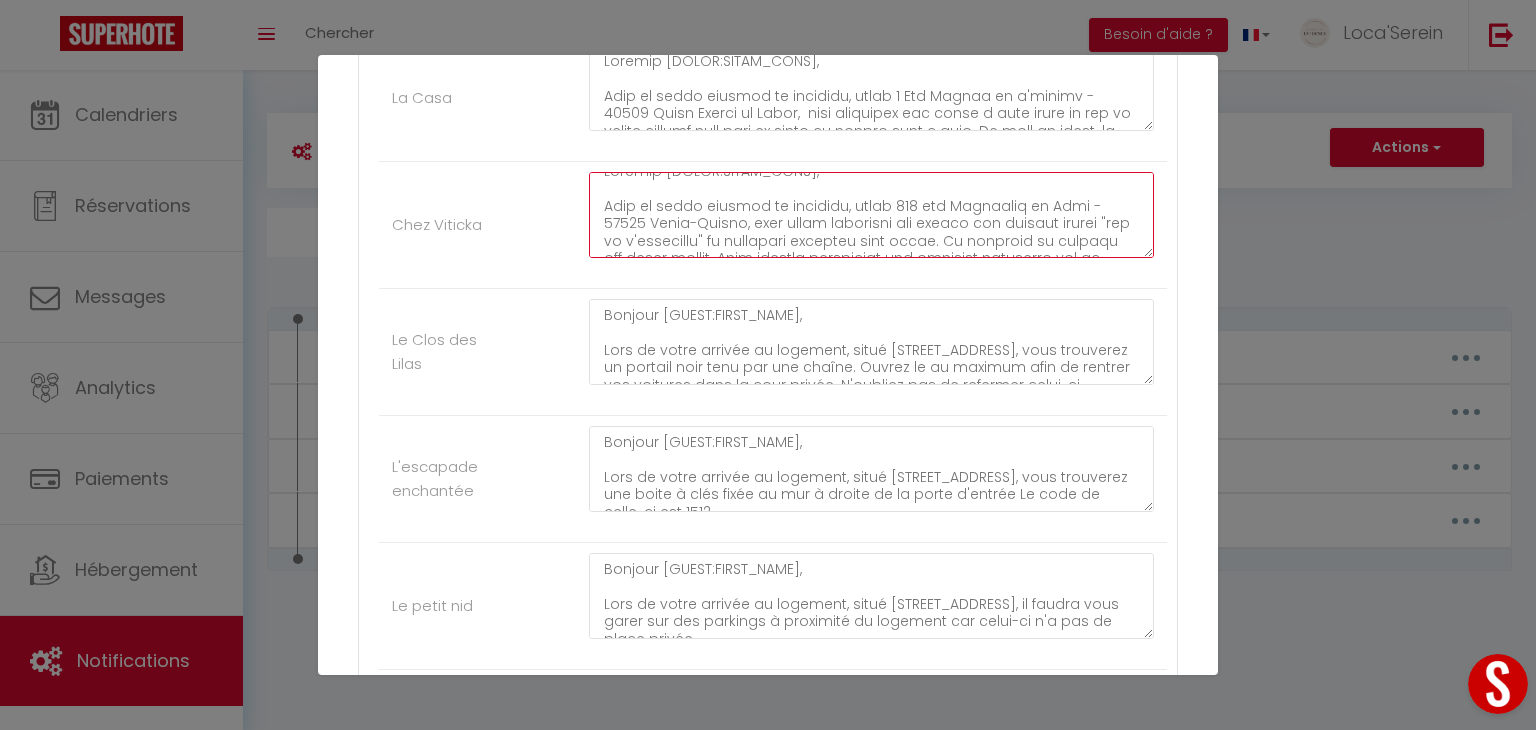 scroll, scrollTop: 18, scrollLeft: 0, axis: vertical 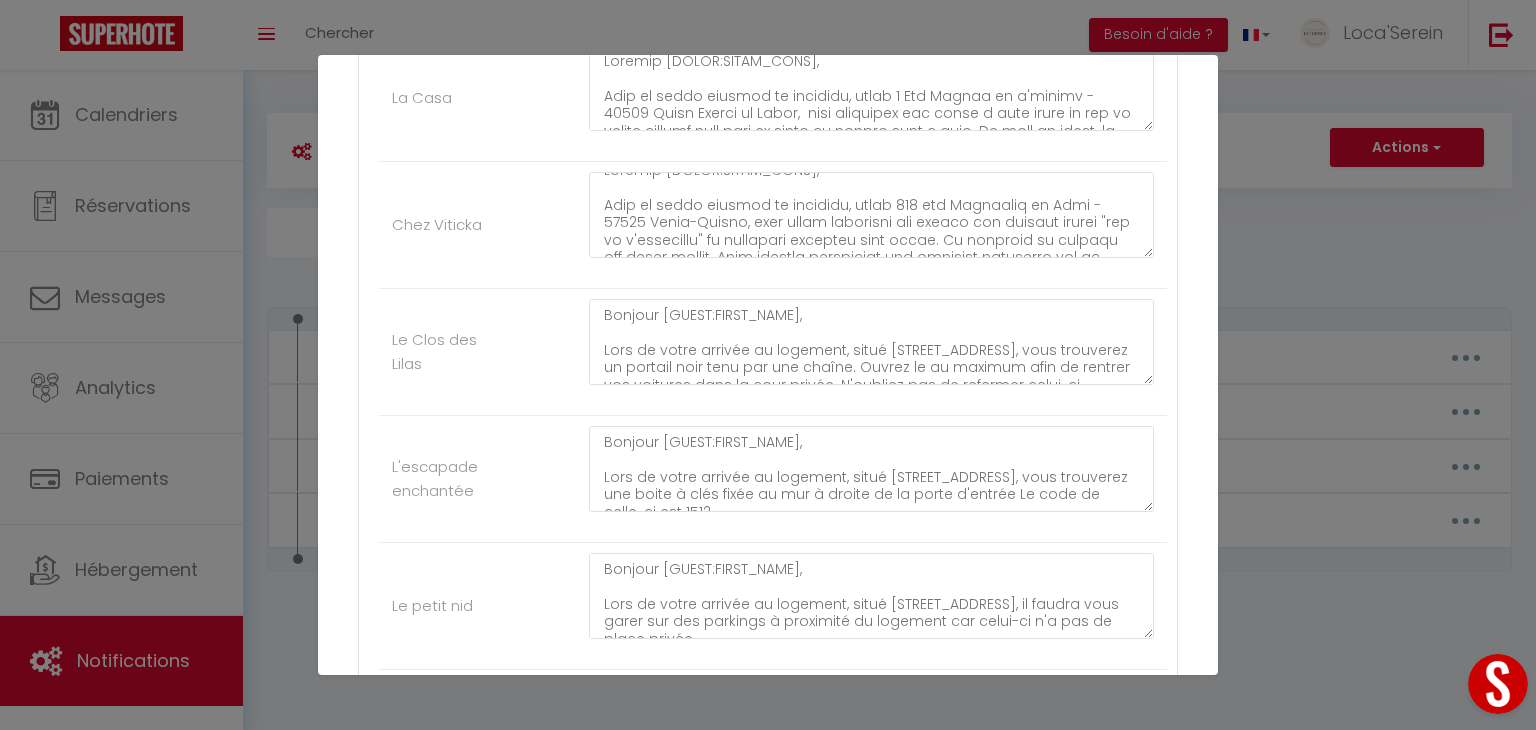 click on "Mettre à jour le code court personnalisé   ×   Nom   *     Instructions d'arrivée   Contenu   *     Bonjour   Pour cet hébergement     Afficher les shortcodes   Autres   Le Studio Cosy     Bonjour [GUEST:FIRST_NAME],
Lors de votre arrivée au logement, situé 3 places des Boules - 01150 Lagnieu, vous pourrez vous garer sur un parking public situé en face de celui-ci. Vous trouverez une boite à clés fixée au mur à côté de la porte d’entrée. Le code de celui-ci est 0824 .
L'entrée du logement est située sous une terrasse de la maison et vous pourrez y accéder par des pavés au sol facilement reconnaissables.
Concernant les poubelles, il serait très aimable lors de votre séjour, de les sortir pour qu'elles puissent être récupérées aux jours indiqués sur la feuille plastifiée dans l'appartement.
Nous vous souhaitons un agréable séjour et nous restons à disposition pour tout complément d'information.
L'équipe de la conciergerie "Comme une Evidence" Le Westy 1     Le Westy 2" at bounding box center (768, 365) 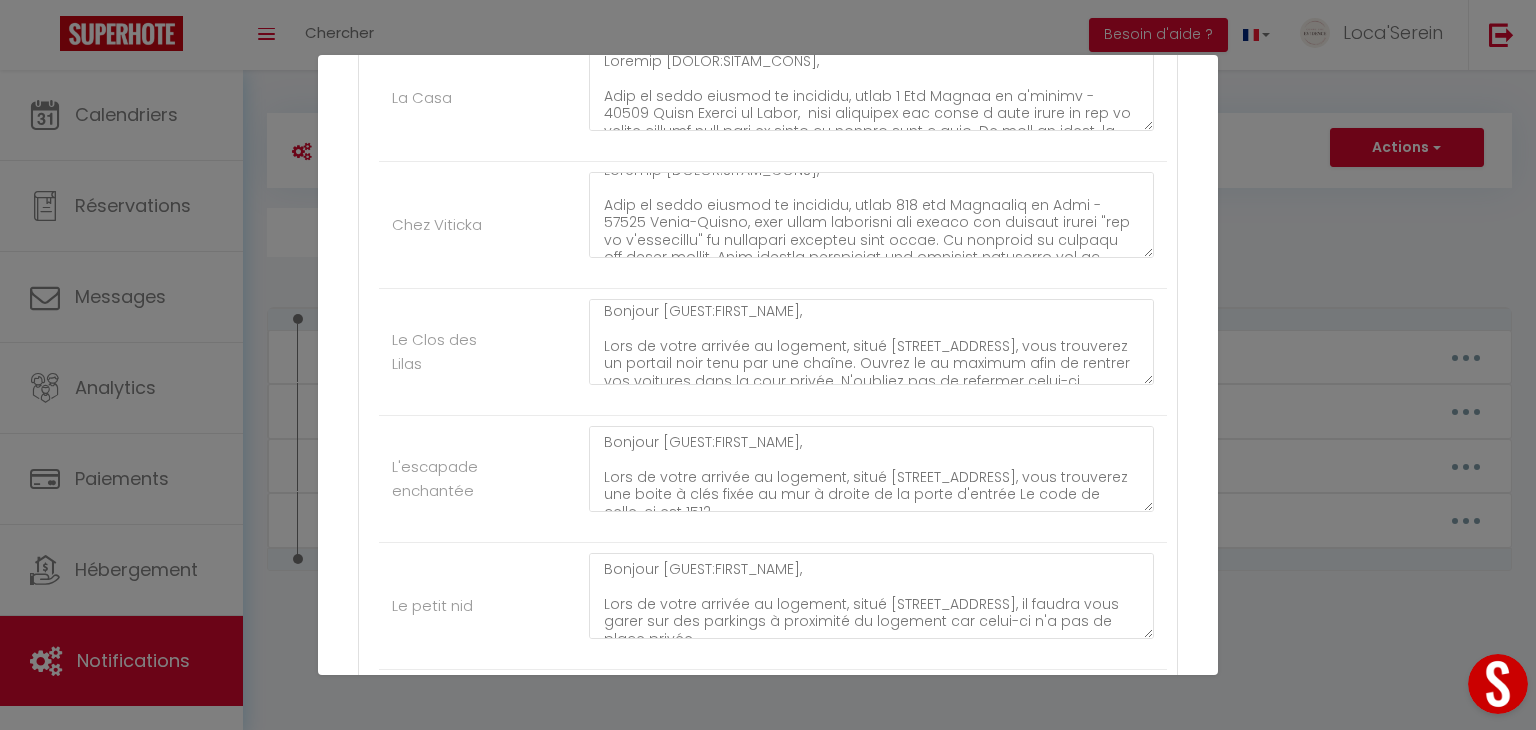 scroll, scrollTop: 5, scrollLeft: 0, axis: vertical 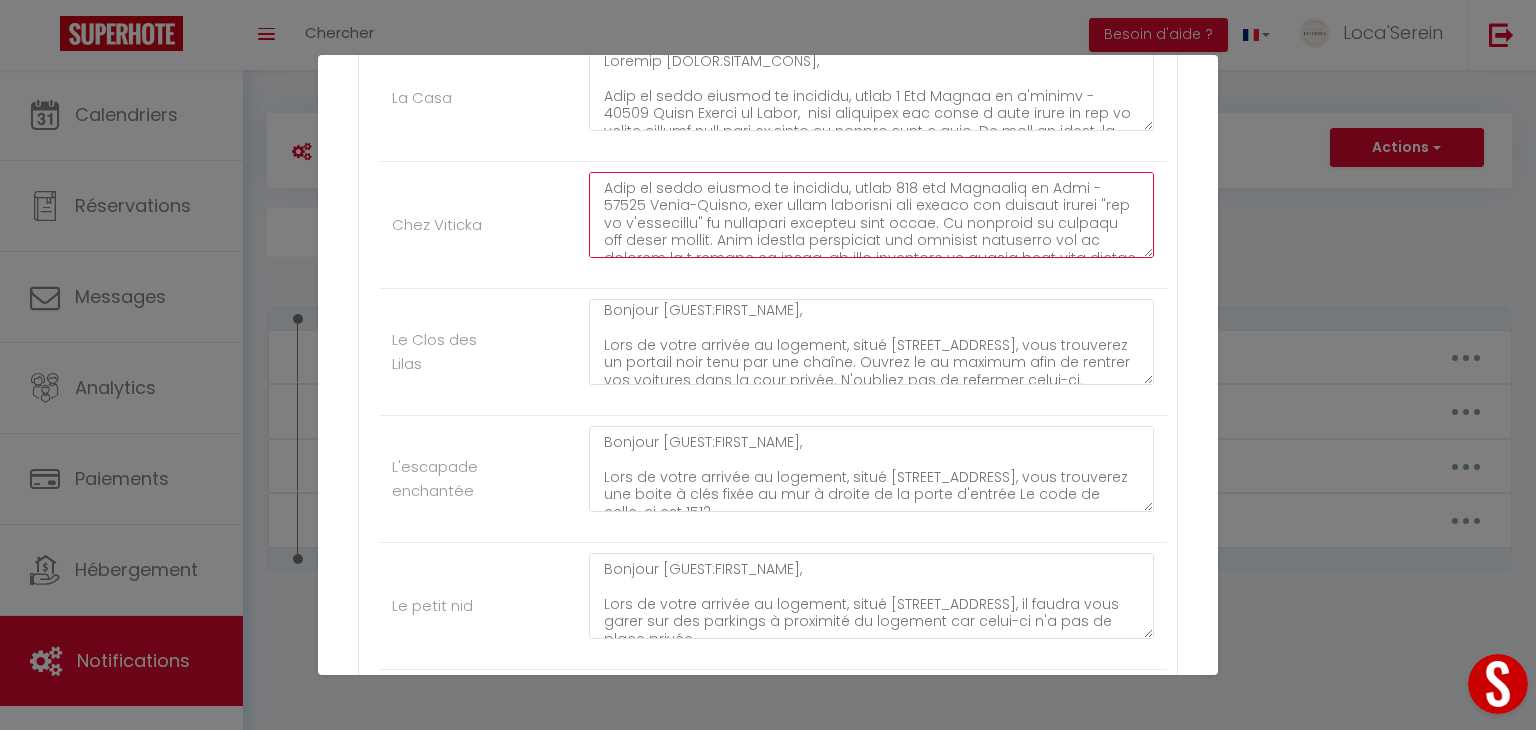 click at bounding box center (871, 215) 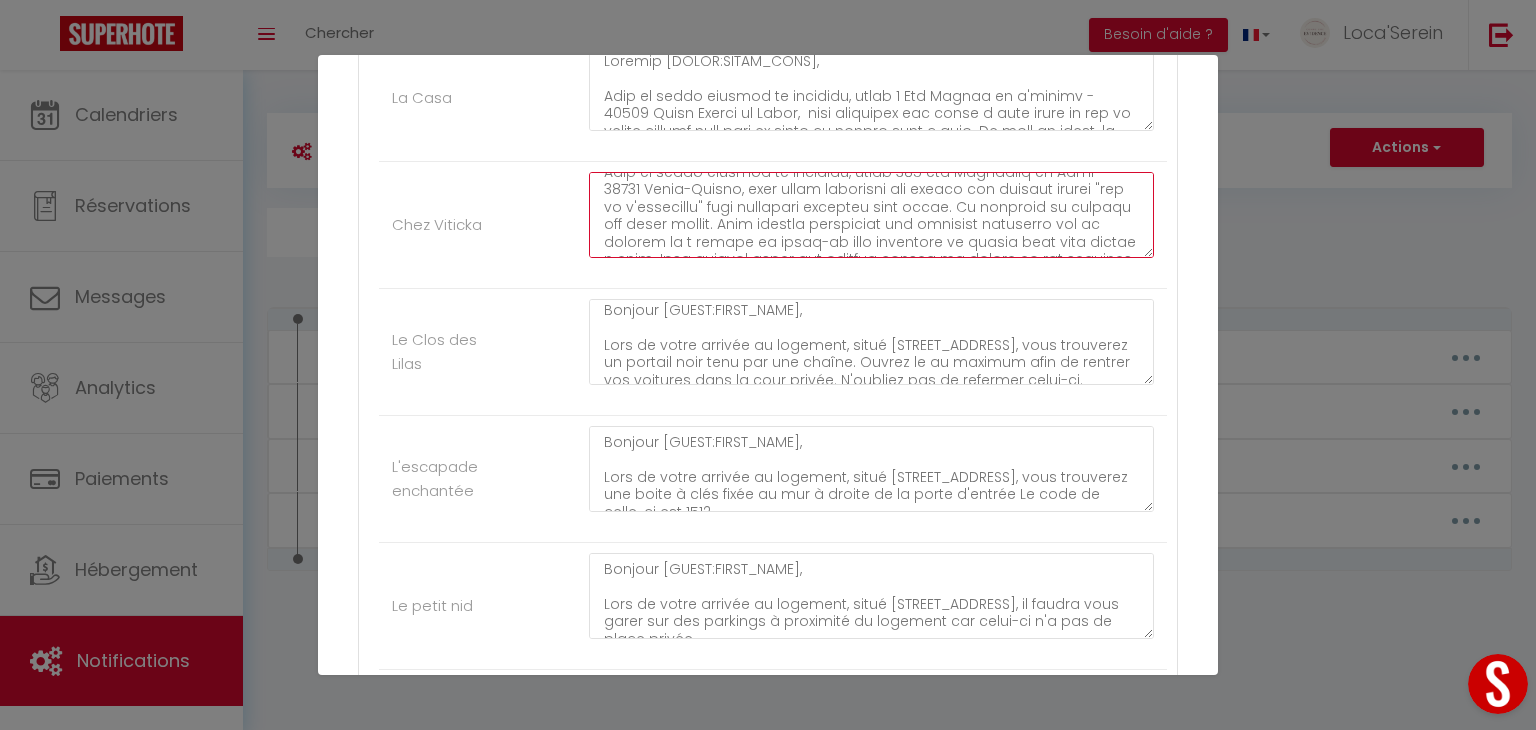 scroll, scrollTop: 52, scrollLeft: 0, axis: vertical 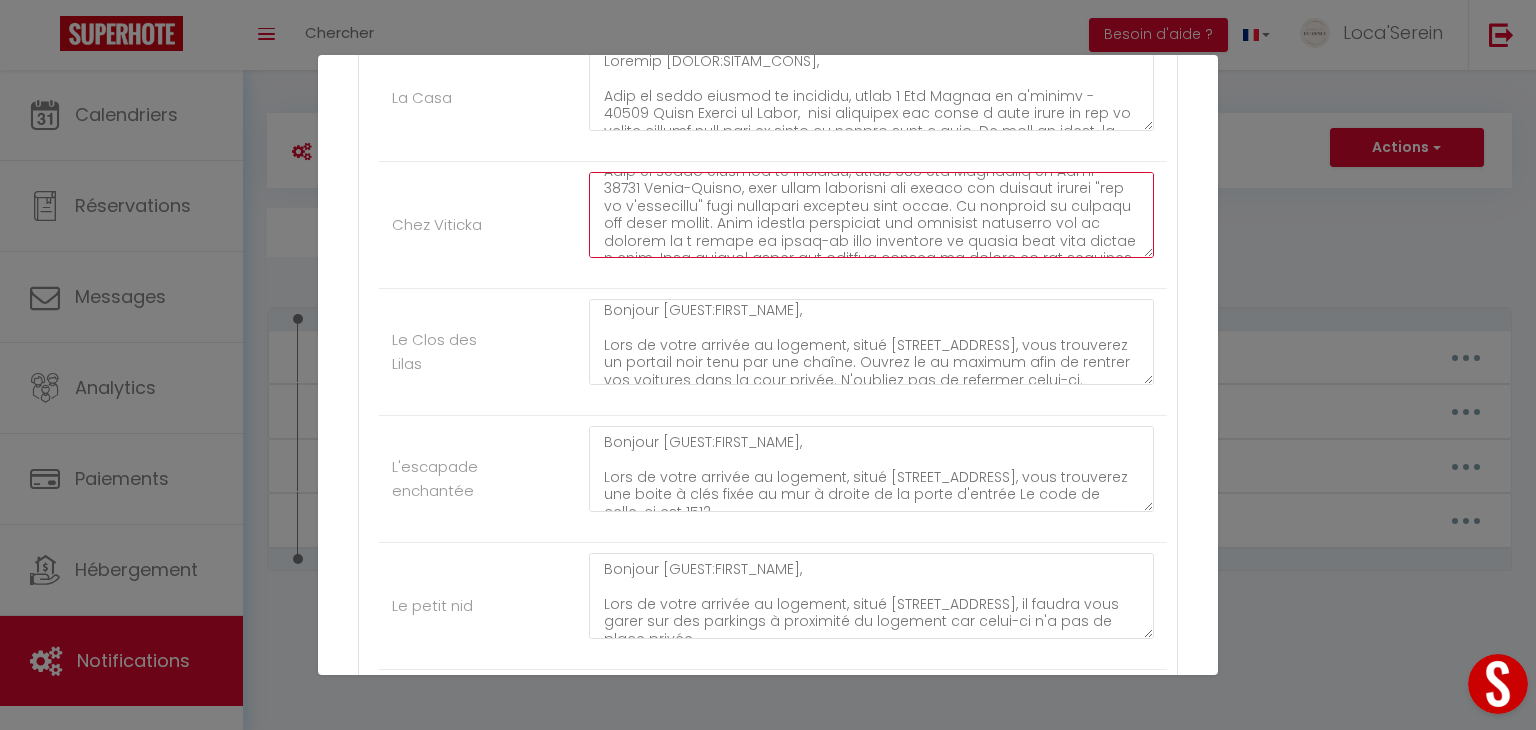 click at bounding box center (871, 215) 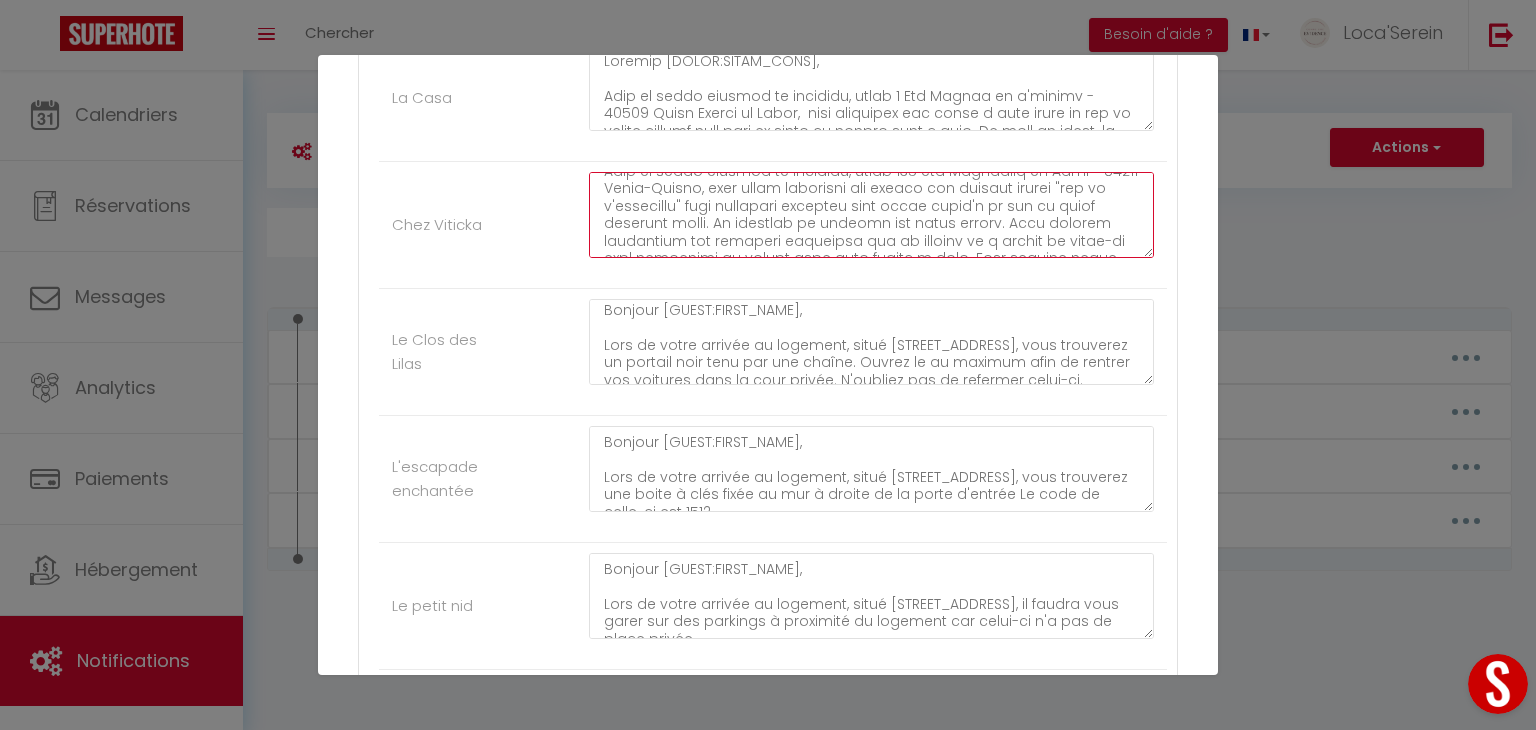click at bounding box center (871, 215) 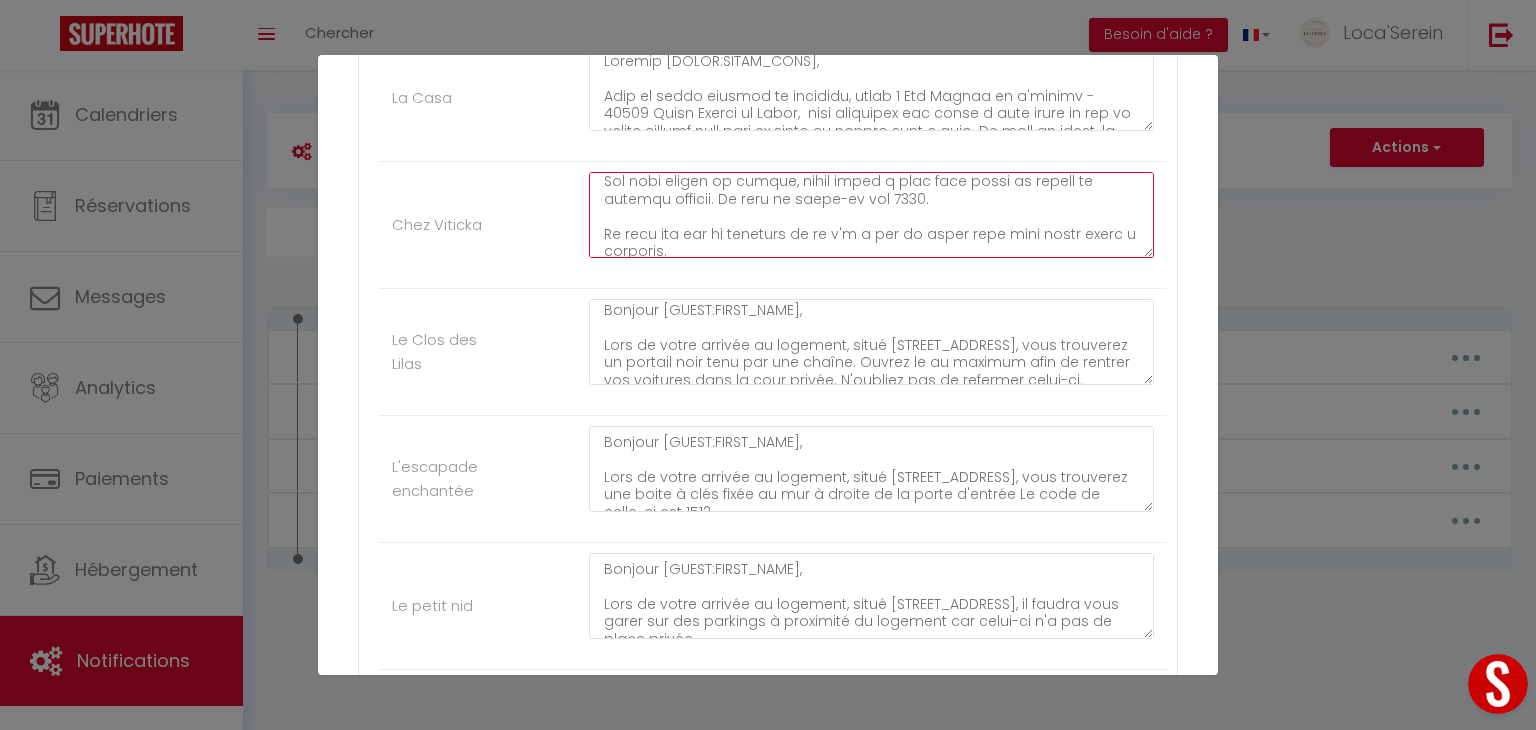 scroll, scrollTop: 200, scrollLeft: 0, axis: vertical 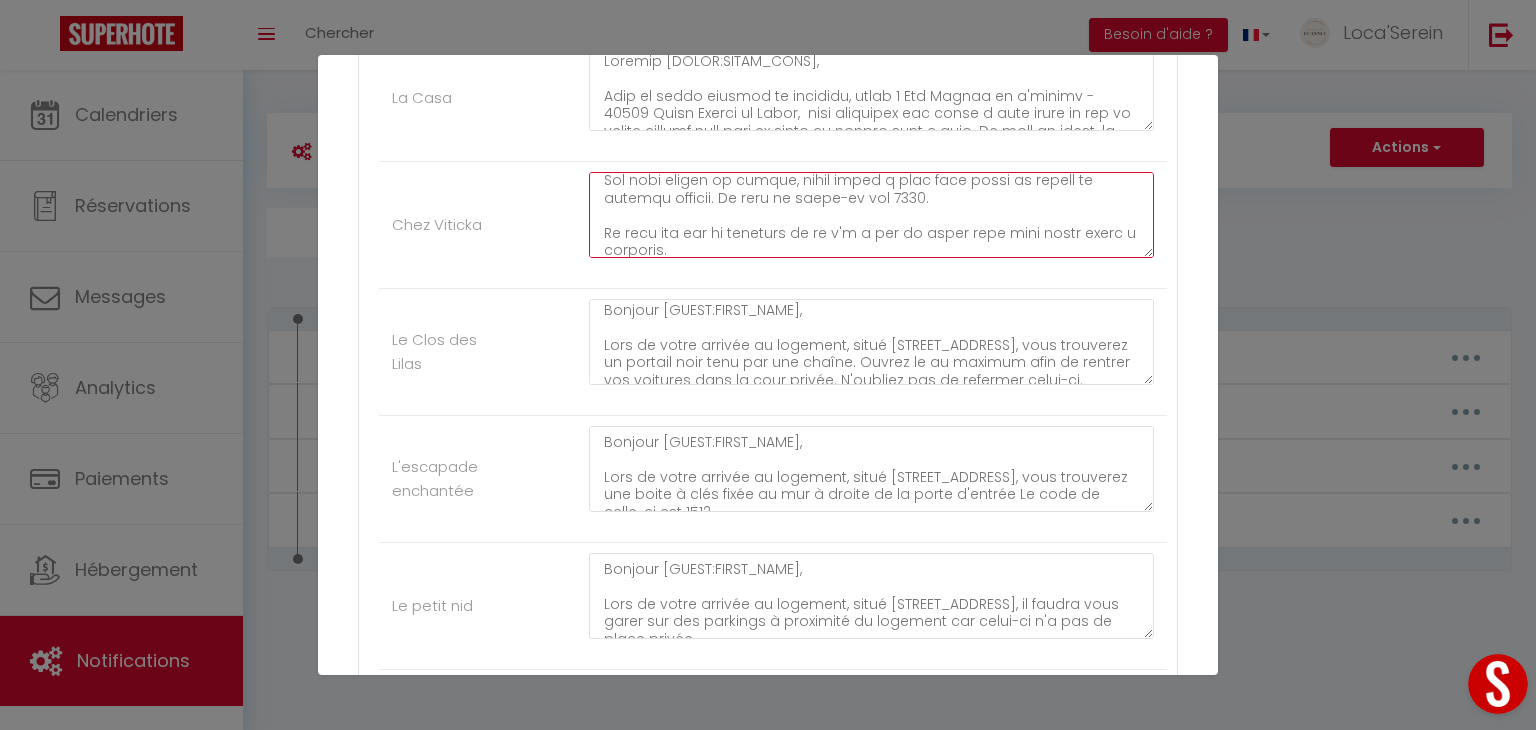drag, startPoint x: 667, startPoint y: 230, endPoint x: 603, endPoint y: 201, distance: 70.26379 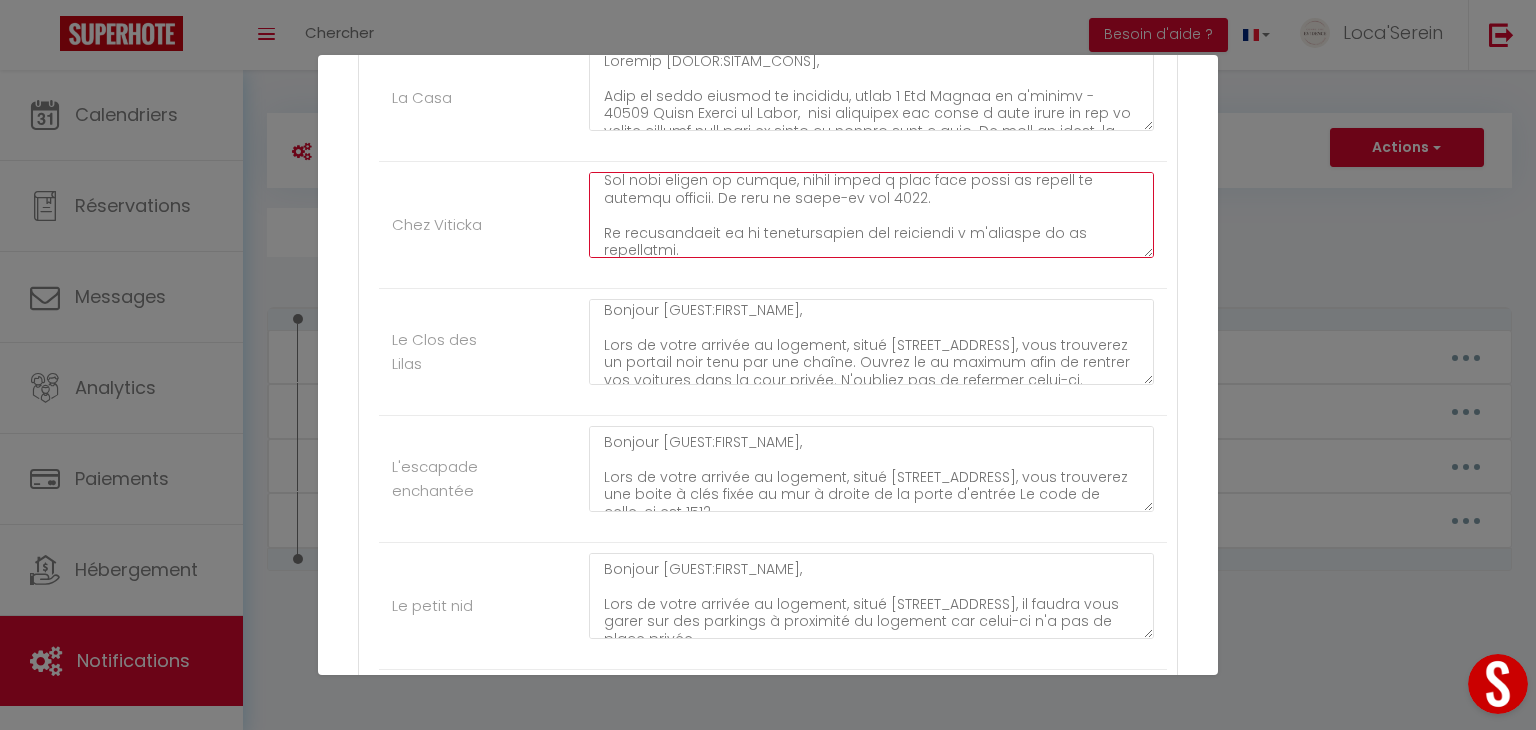 scroll, scrollTop: 197, scrollLeft: 0, axis: vertical 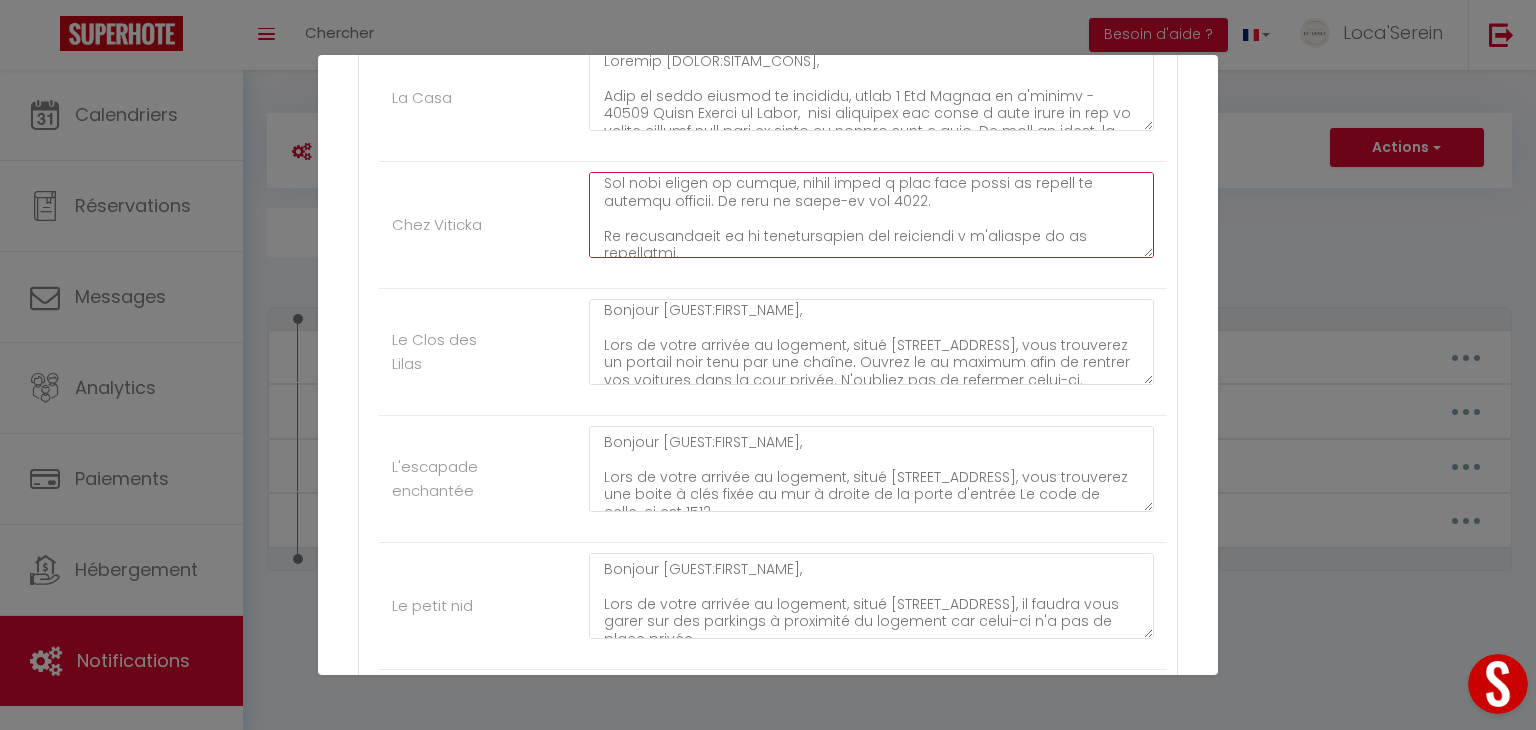 drag, startPoint x: 695, startPoint y: 237, endPoint x: 599, endPoint y: 209, distance: 100 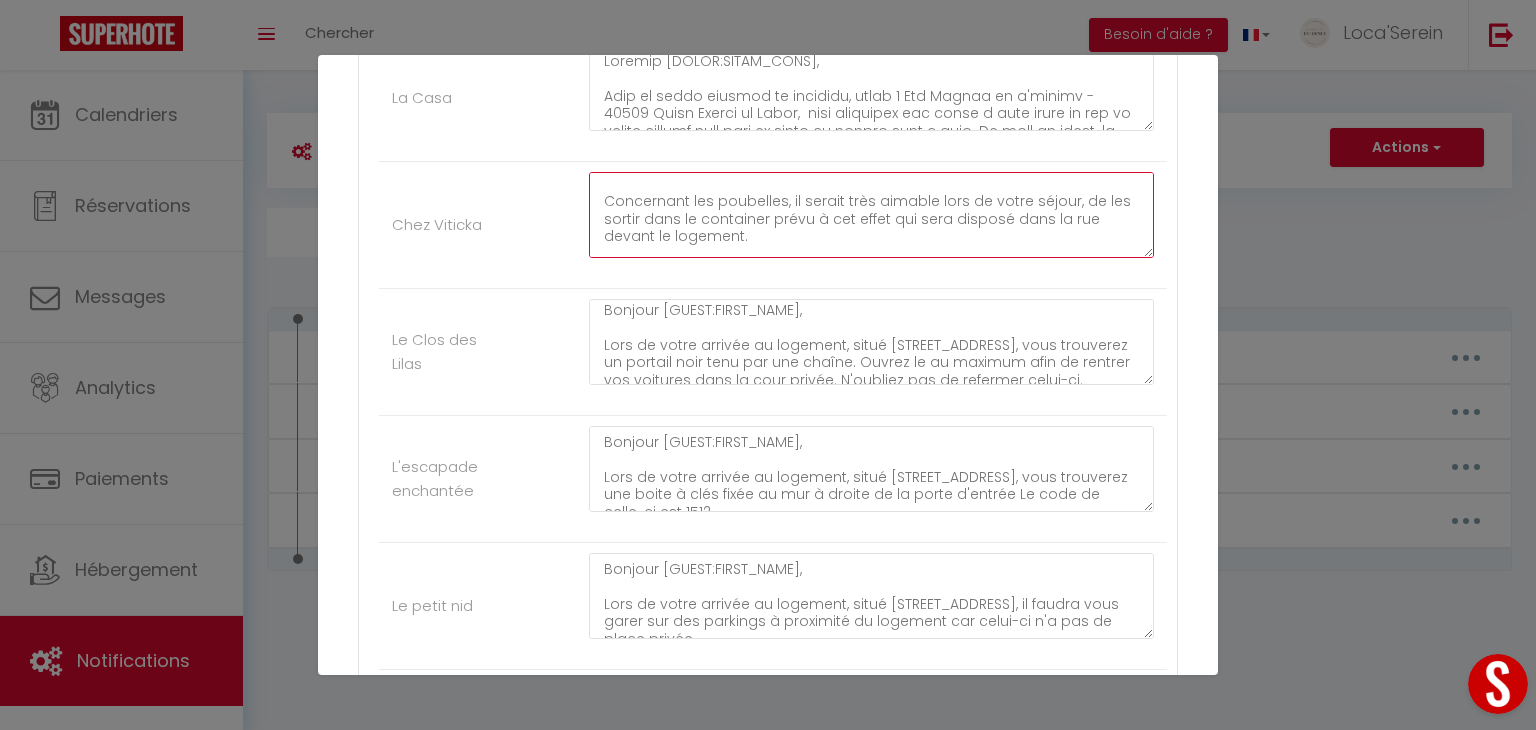 scroll, scrollTop: 215, scrollLeft: 0, axis: vertical 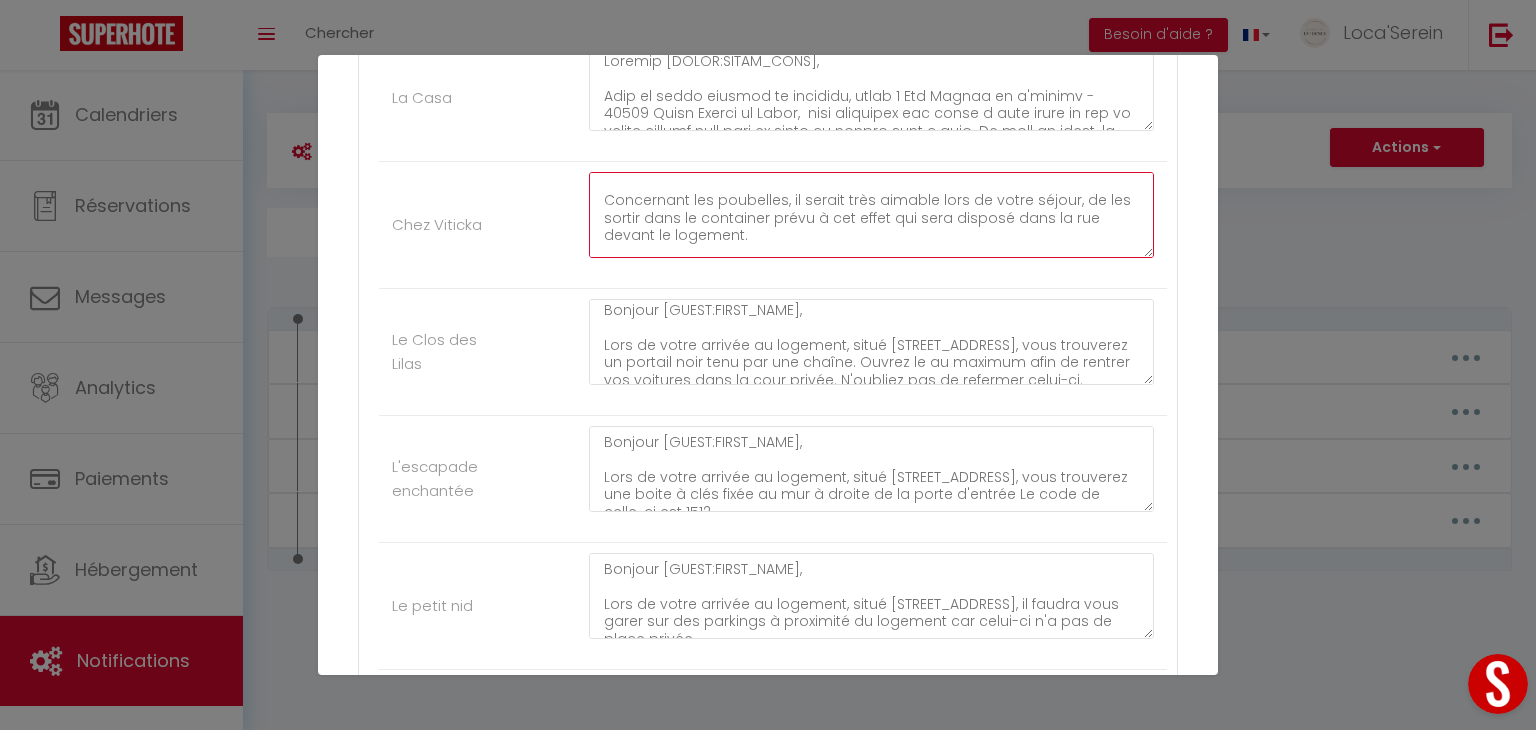 drag, startPoint x: 1004, startPoint y: 208, endPoint x: 1117, endPoint y: 229, distance: 114.93476 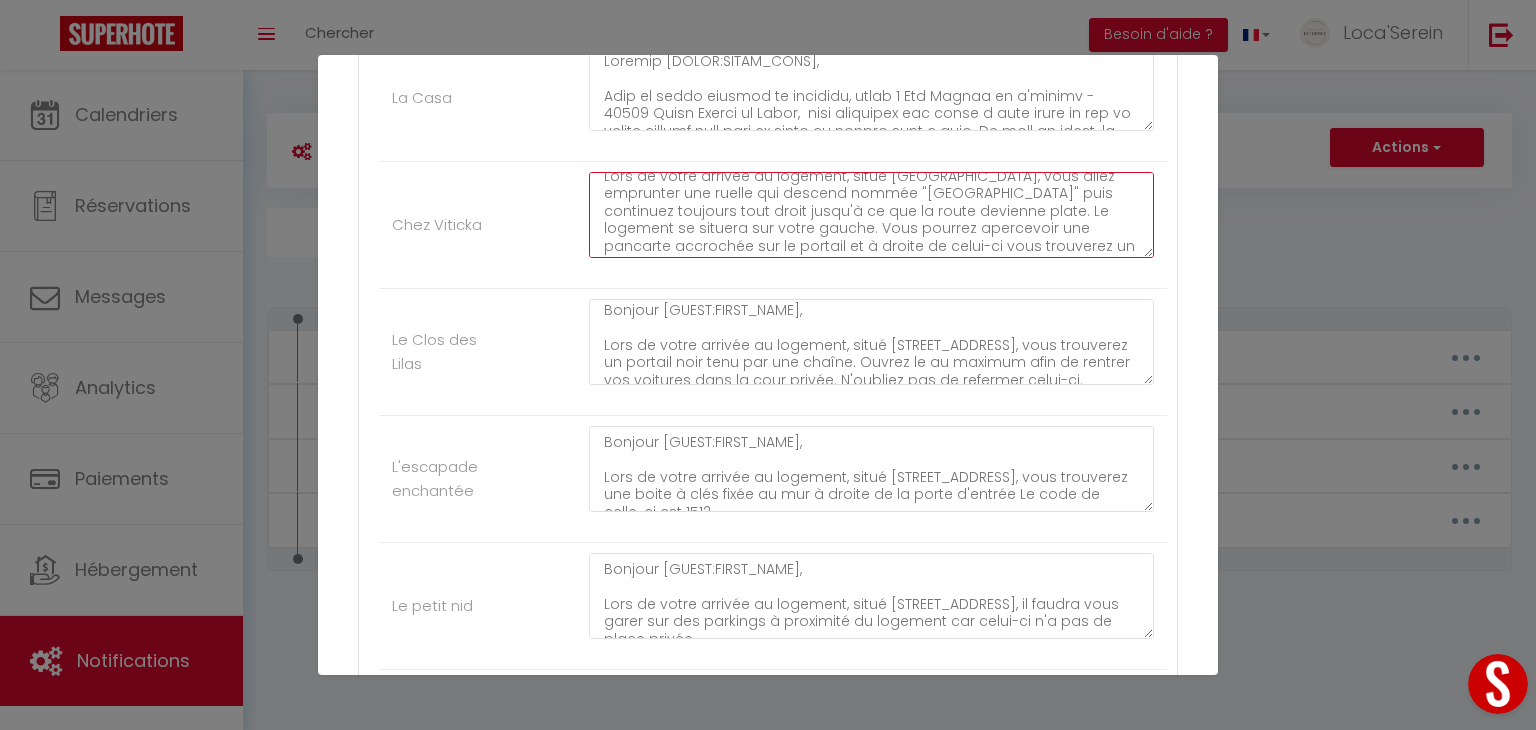 scroll, scrollTop: 48, scrollLeft: 0, axis: vertical 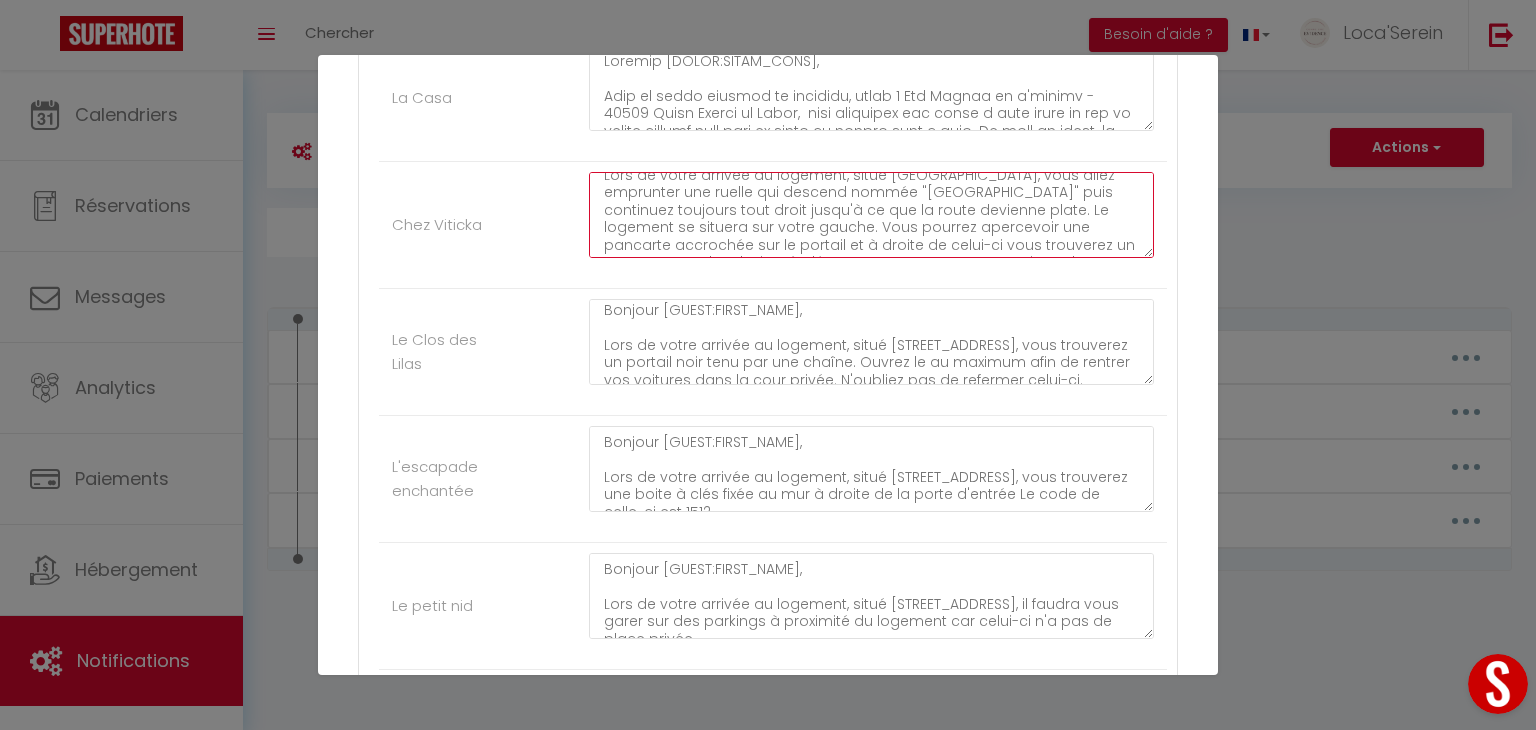 click on "Bonjour [GUEST:FIRST_NAME],
Lors de votre arrivée au logement, situé 471 rue Philibert le Beau - 01150 Saint-Vulbas, vous allez emprunter une ruelle qui descend nommée "rue de l'orangerie" puis continuez toujours tout droit jusqu'à ce que la route devienne plate. Le logement se situera sur votre gauche. Vous pourrez apercevoir une pancarte accrochée sur le portail et à droite de celui-ci vous trouverez un garage avec deux boites à clés. Vous pourrez garer une voiture devant ce garage et une deuxième devant le portillon.
Une fois devant le garage, votre boite à clés sera celle de gauche de couleur blanche. Le code de celle-ci est 4801.
Concernant les poubelles, il serait très aimable lors de votre séjour, de les sortir dans le container prévu à cet effet qui sera disposé au fond de la terrasse.
Nous vous souhaitons un agréable séjour et nous restons à disposition pour tout complément d'information.
L'équipe de la conciergerie "Comme une Evidence"" at bounding box center [871, 215] 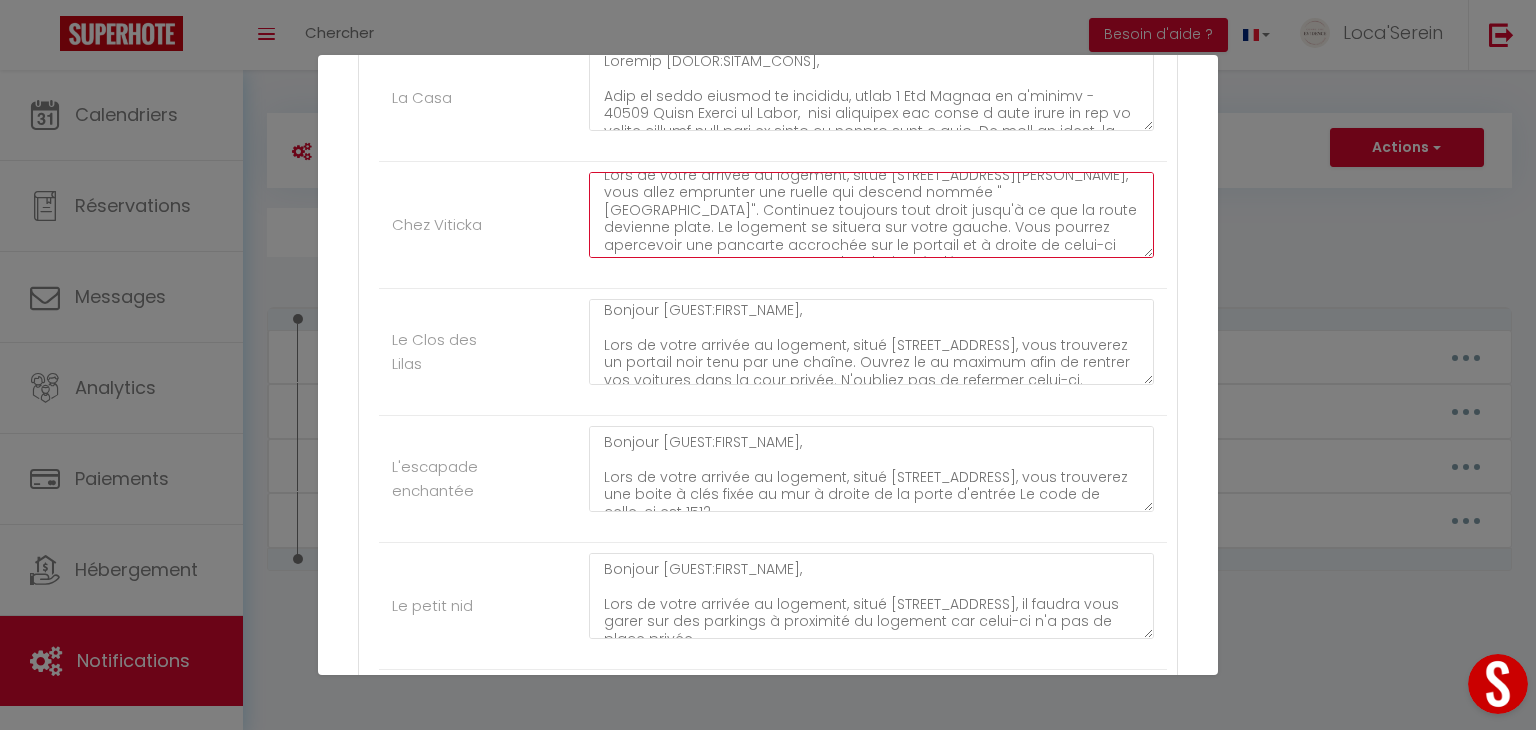 click on "Bonjour [GUEST:FIRST_NAME],
Lors de votre arrivée au logement, situé 471 rue Philibert le Beau - 01150 Saint-Vulbas, vous allez emprunter une ruelle qui descend nommée "rue de l'orangerie". Continuez toujours tout droit jusqu'à ce que la route devienne plate. Le logement se situera sur votre gauche. Vous pourrez apercevoir une pancarte accrochée sur le portail et à droite de celui-ci vous trouverez un garage avec deux boites à clés. Vous pourrez garer une voiture devant ce garage et une deuxième devant le portillon.
Une fois devant le garage, votre boite à clés sera celle de gauche de couleur blanche. Le code de celle-ci est 4801.
Concernant les poubelles, il serait très aimable lors de votre séjour, de les sortir dans le container prévu à cet effet qui sera disposé au fond de la terrasse.
Nous vous souhaitons un agréable séjour et nous restons à disposition pour tout complément d'information.
L'équipe de la conciergerie "Comme une Evidence"" at bounding box center [871, 215] 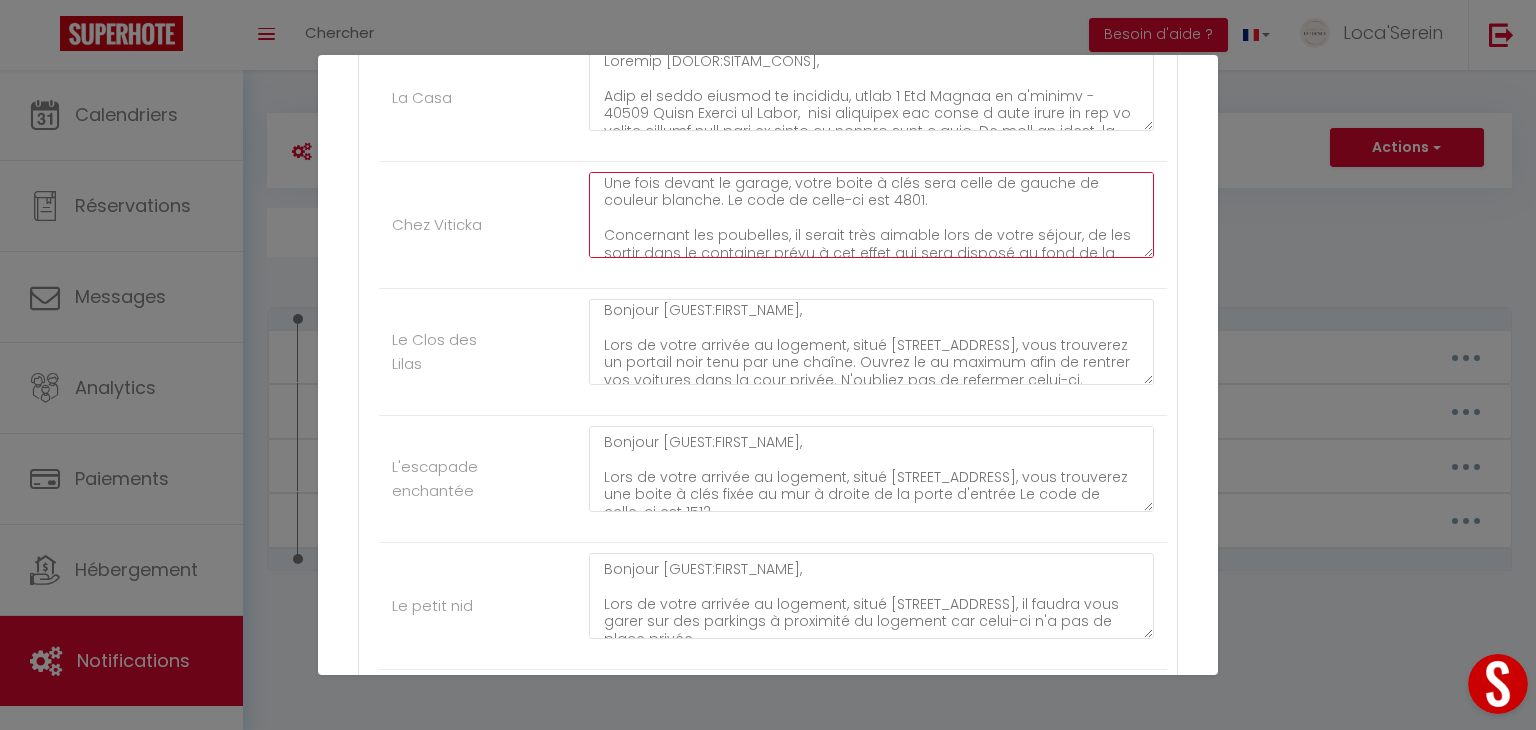 scroll, scrollTop: 174, scrollLeft: 0, axis: vertical 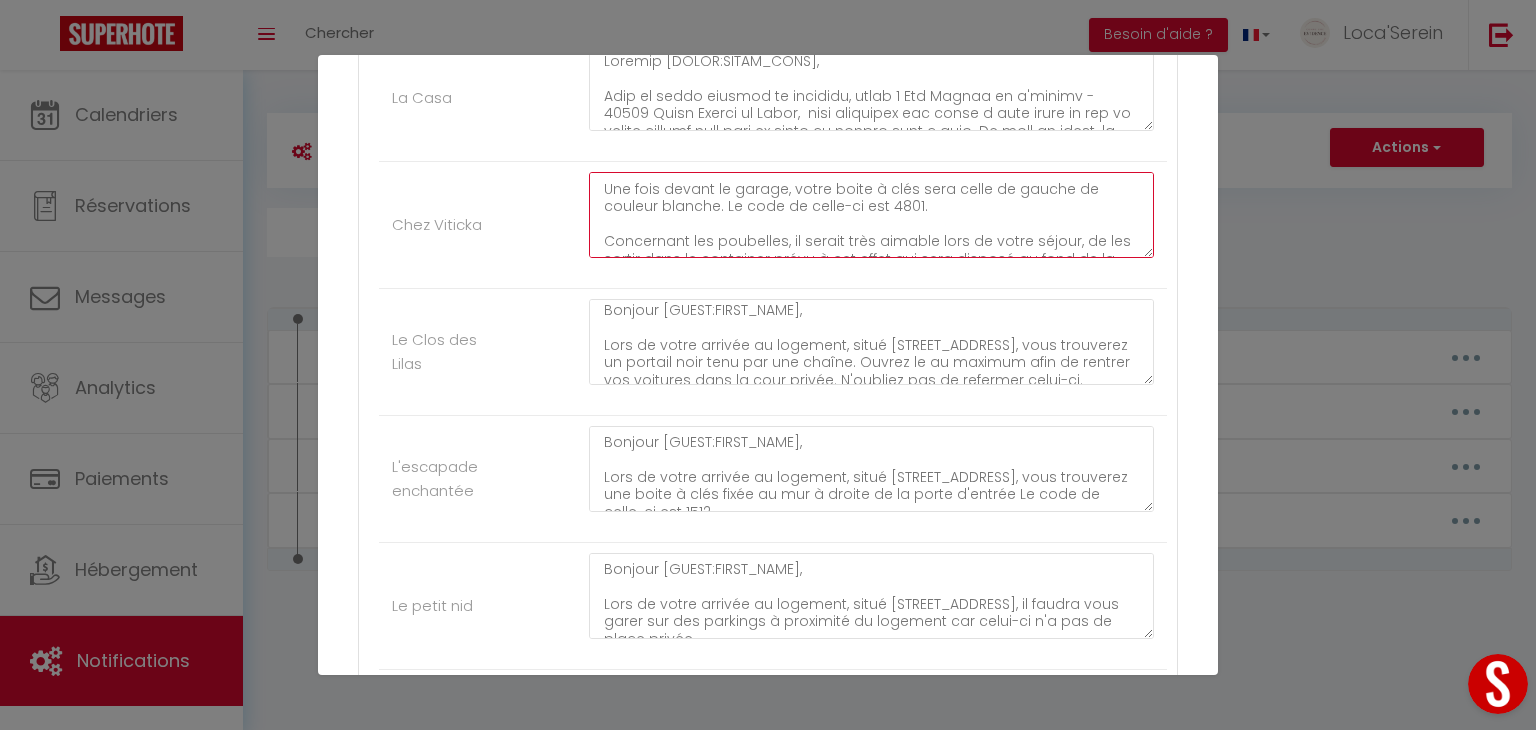 click on "Bonjour [GUEST:FIRST_NAME],
Lors de votre arrivée au logement, situé 471 rue Philibert le Beau - 01150 Saint-Vulbas, vous allez emprunter une ruelle qui descend nommée "rue de l'orangerie". Continuez toujours tout droit jusqu'à ce que la route devienne plate. Le logement se situera sur votre gauche. Vous pourrez apercevoir une pancarte accrochée sur le portail et à droite de celui-ci vous trouverez un garage avec deux boites à clés. Vous pourrez garer une voiture devant ce garage et une deuxième devant le portillon.
Une fois devant le garage, votre boite à clés sera celle de gauche de couleur blanche. Le code de celle-ci est 4801.
Concernant les poubelles, il serait très aimable lors de votre séjour, de les sortir dans le container prévu à cet effet qui sera disposé au fond de la terrasse.
Nous vous souhaitons un agréable séjour et nous restons à disposition pour tout complément d'information.
L'équipe de la conciergerie "Comme une Evidence"" at bounding box center (871, 215) 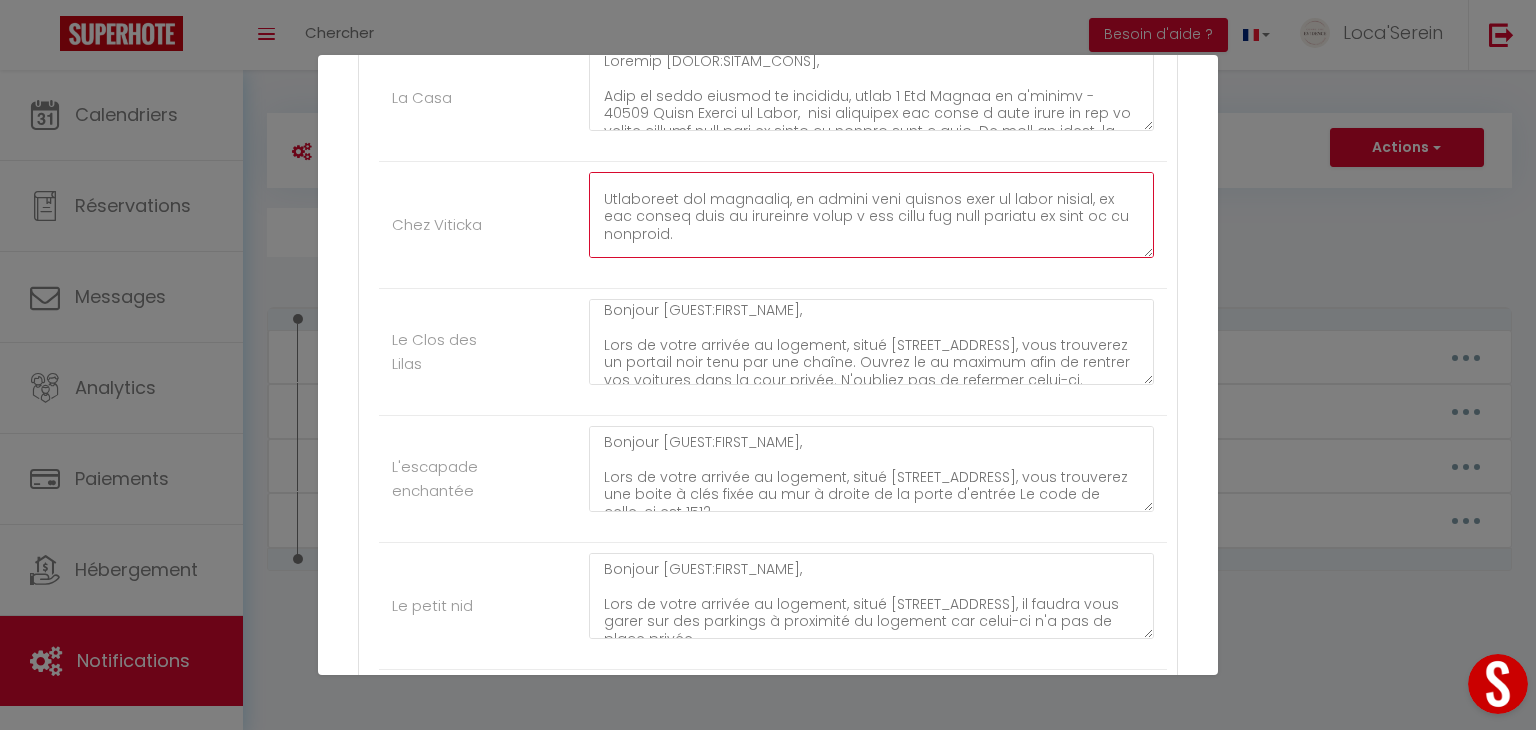 scroll, scrollTop: 420, scrollLeft: 0, axis: vertical 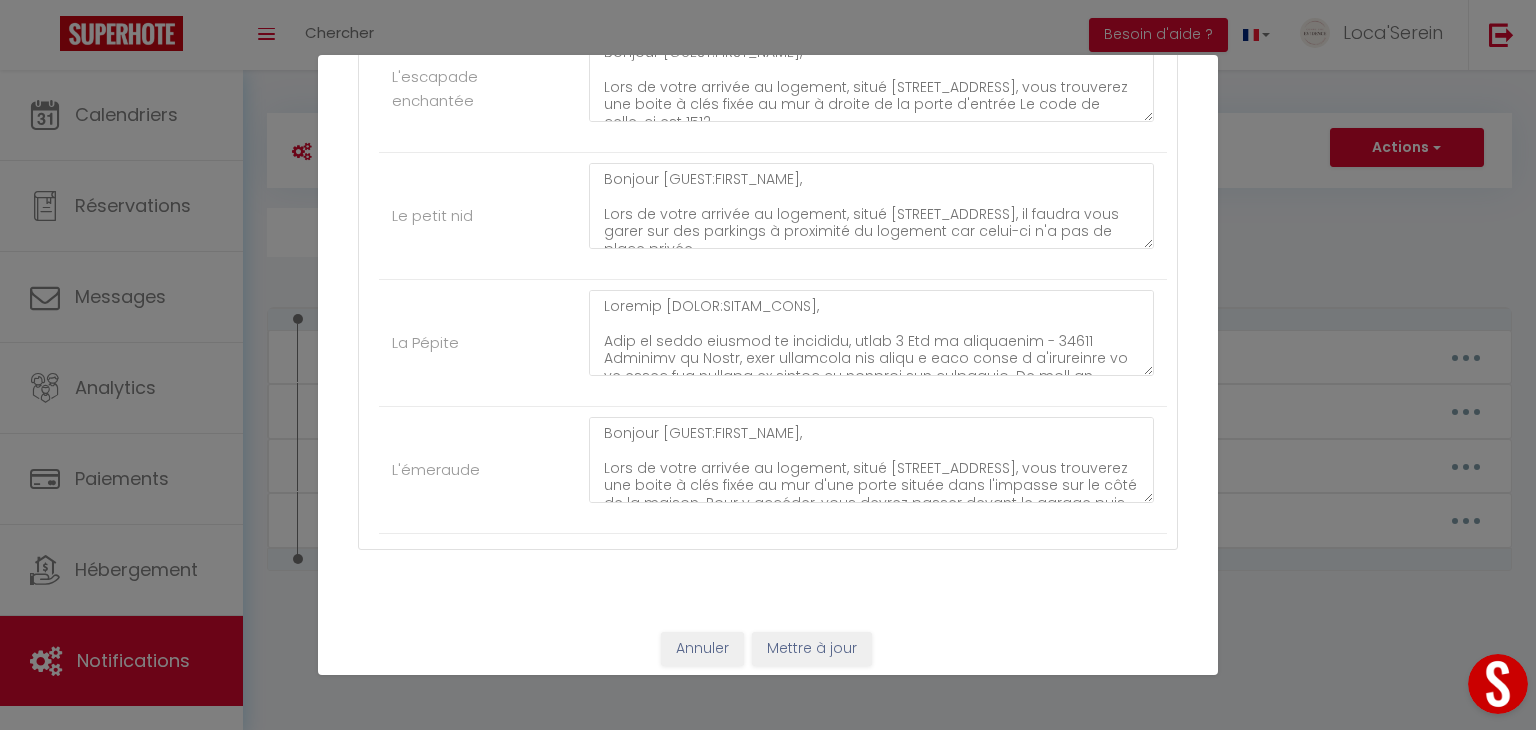 type on "Bonjour [GUEST:FIRST_NAME],
Lors de votre arrivée au logement, situé 471 rue Philibert le Beau - 01150 Saint-Vulbas, vous allez emprunter une ruelle qui descend nommée "rue de l'orangerie". Continuez toujours tout droit jusqu'à ce que la route devienne plate. Le logement se situera sur votre gauche. Vous pourrez apercevoir une pancarte accrochée sur le portail et à droite de celui-ci vous trouverez un garage avec deux boites à clés. Vous pourrez garer une voiture devant ce garage et une deuxième devant le portillon.
Une fois devant le garage, votre boite à clés sera celle de gauche de couleur blanche. Le code de celle-ci est 4801.
Vous trouverez 2 clés : 1 pour le portillon et 1 pour la maison. Pensez à toujours fermer le portillon derrière vous à cause du mobilier extérieur et du barbecue.
Concernant le barbecue vous trouverez la bouteille de gaz de celui-ci dans la maison afin de la protéger des intempéries et des fortes chaleurs.
Concernant les poubelles, il serait très aimable lors de votre séjou..." 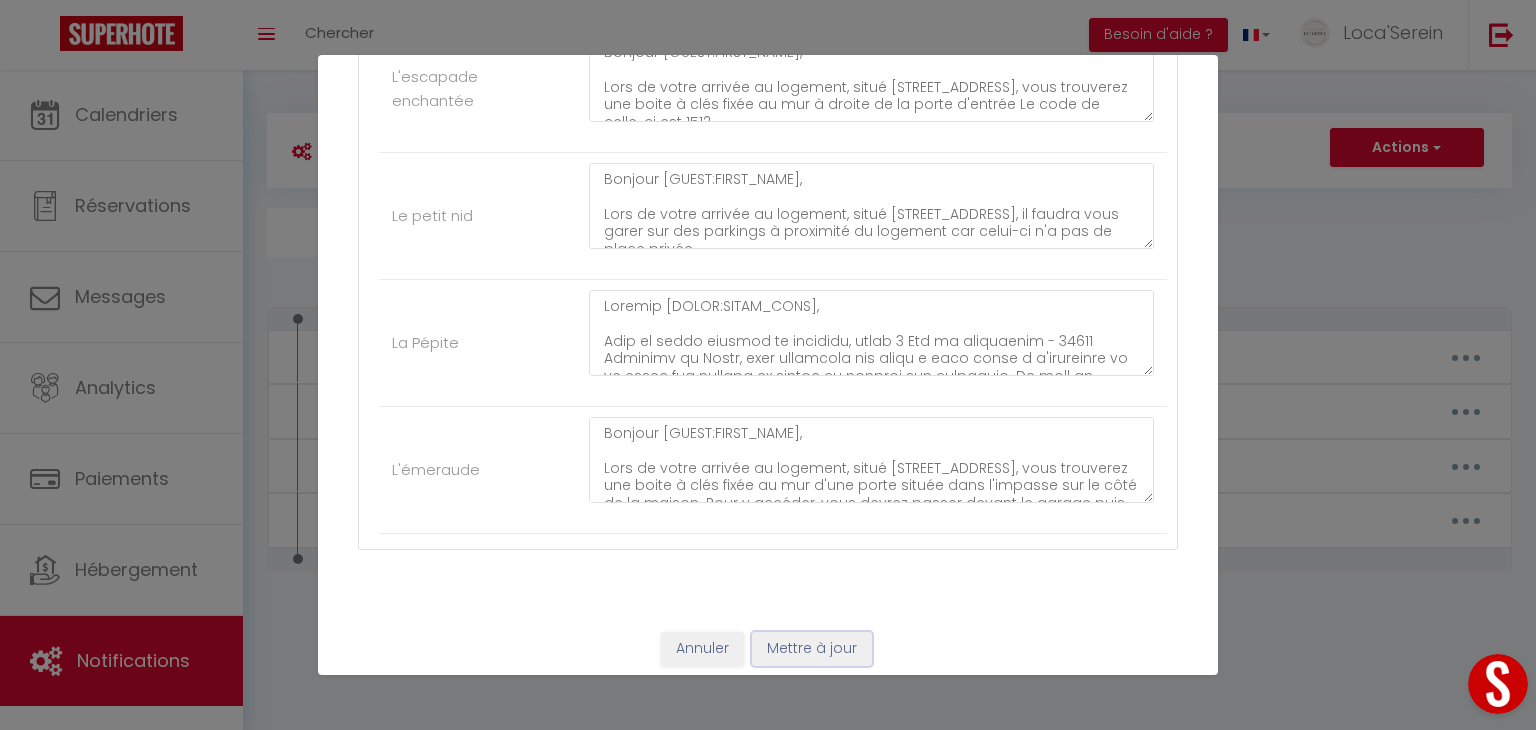 click on "Mettre à jour" at bounding box center (812, 649) 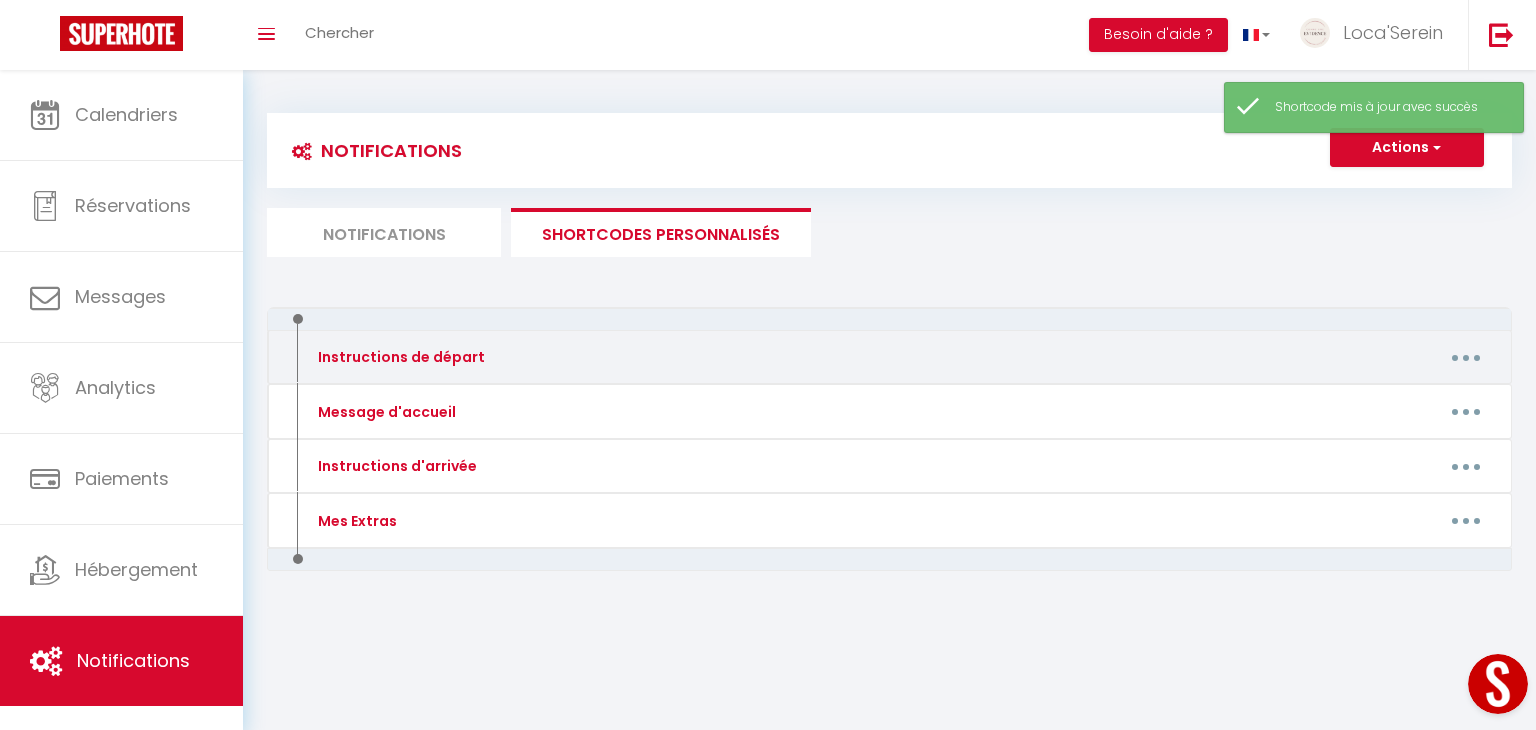 click at bounding box center (1466, 358) 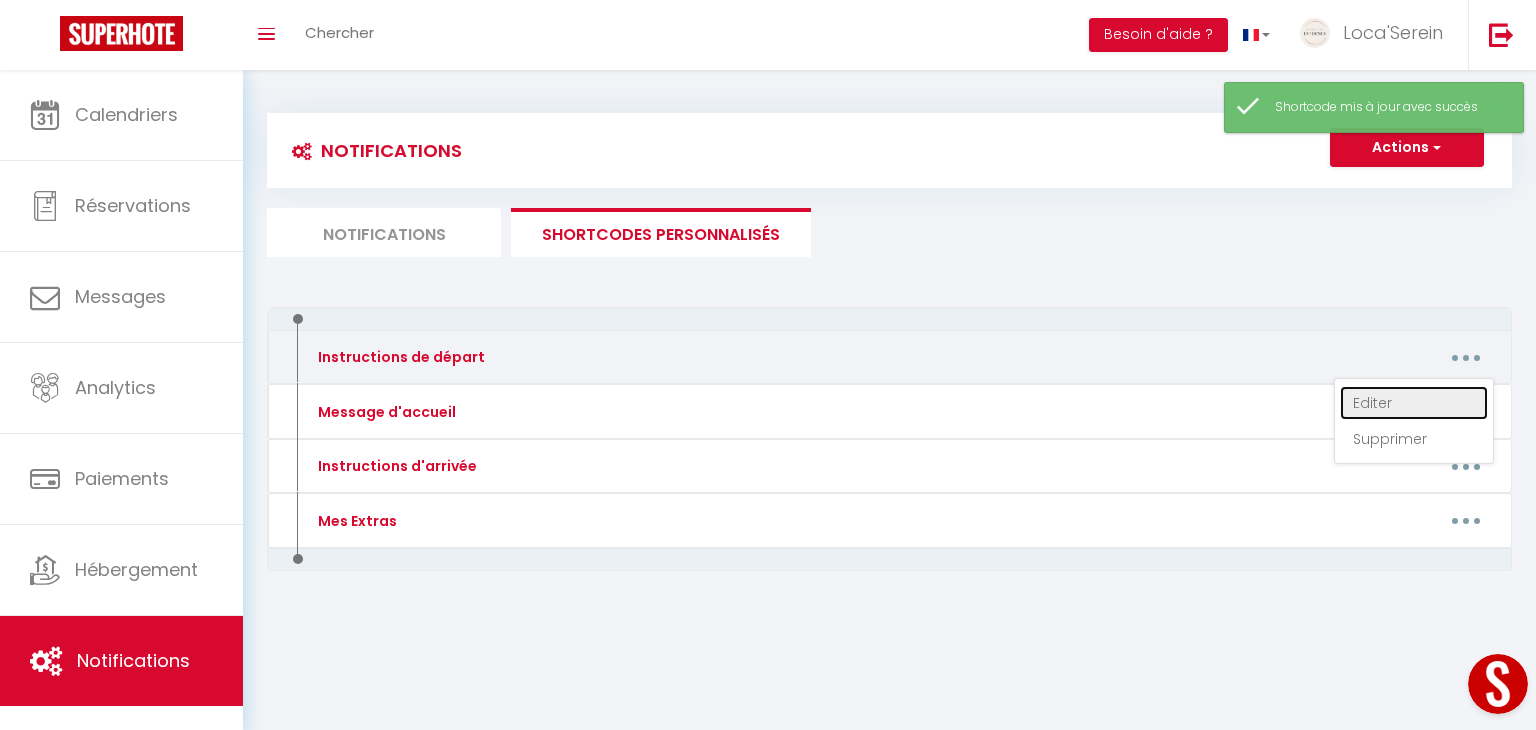 click on "Editer" at bounding box center (1414, 403) 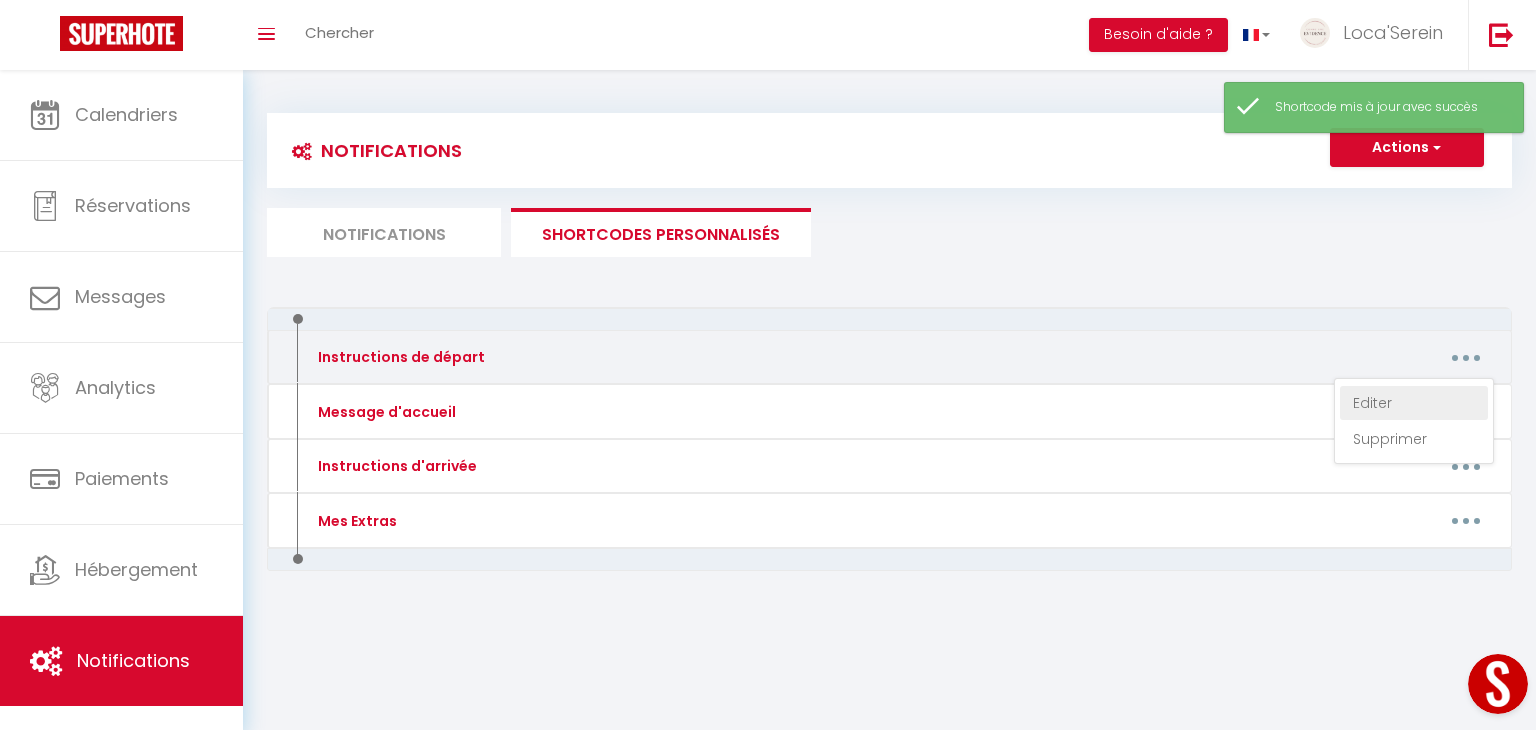 type on "Instructions de départ" 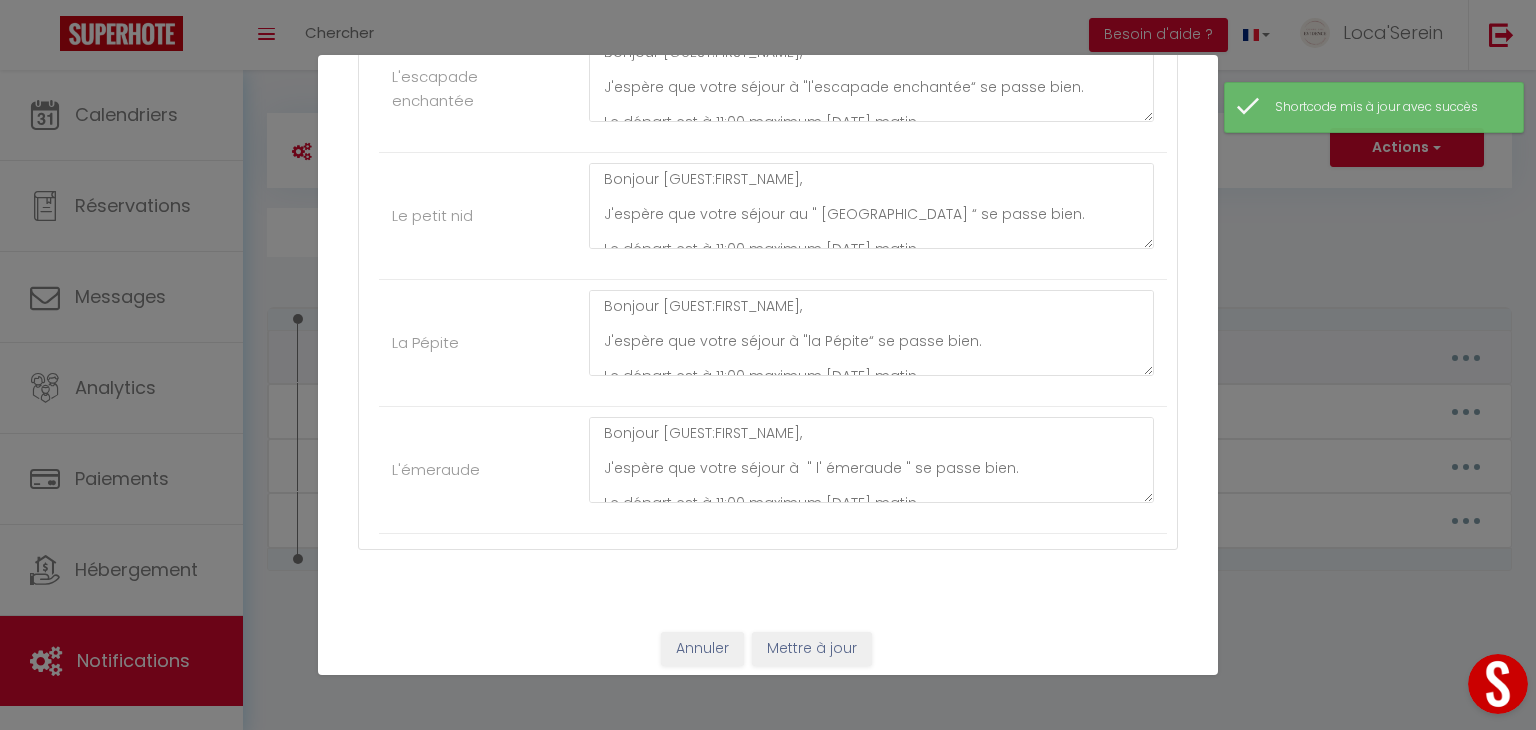 scroll, scrollTop: 0, scrollLeft: 0, axis: both 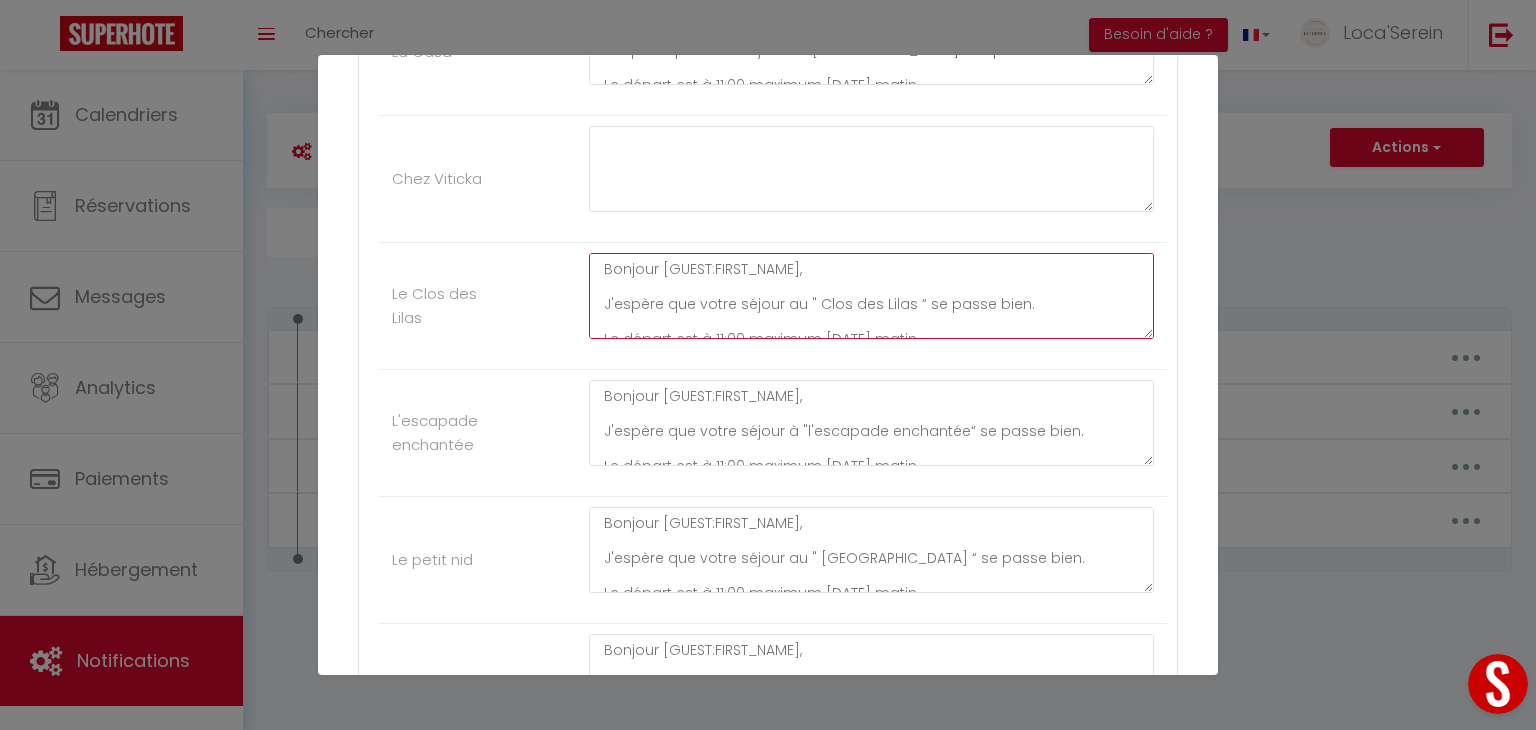 click on "Bonjour [GUEST:FIRST_NAME],
J'espère que votre séjour au " Clos des Lilas “ se passe bien.
Le départ est à 11:00 maximum demain matin.
Afin de préparer au mieux votre sortie du logement, voici quelques instructions:
1 - Faire la vaisselle, la ranger, jeter les poubelles dans le bac prévu à cet effet.
2 - Eteindre les lumières, le chauffage / climatisation.
3 - Fermer les volets.
4 - A 11h00 maximum, fermer à clé l'appartement.
5 - Remettre les clés dans la boite à clés. Merci de brouiller les chiffres de celle-ci juste avant votre départ.
Nous vous souhaitons un bon retour et nous espérons vous revoir bientôt !
Belle suite de journée et à très vite.
L'équipe de la conciergerie "Comme une Evidence"" at bounding box center [871, 296] 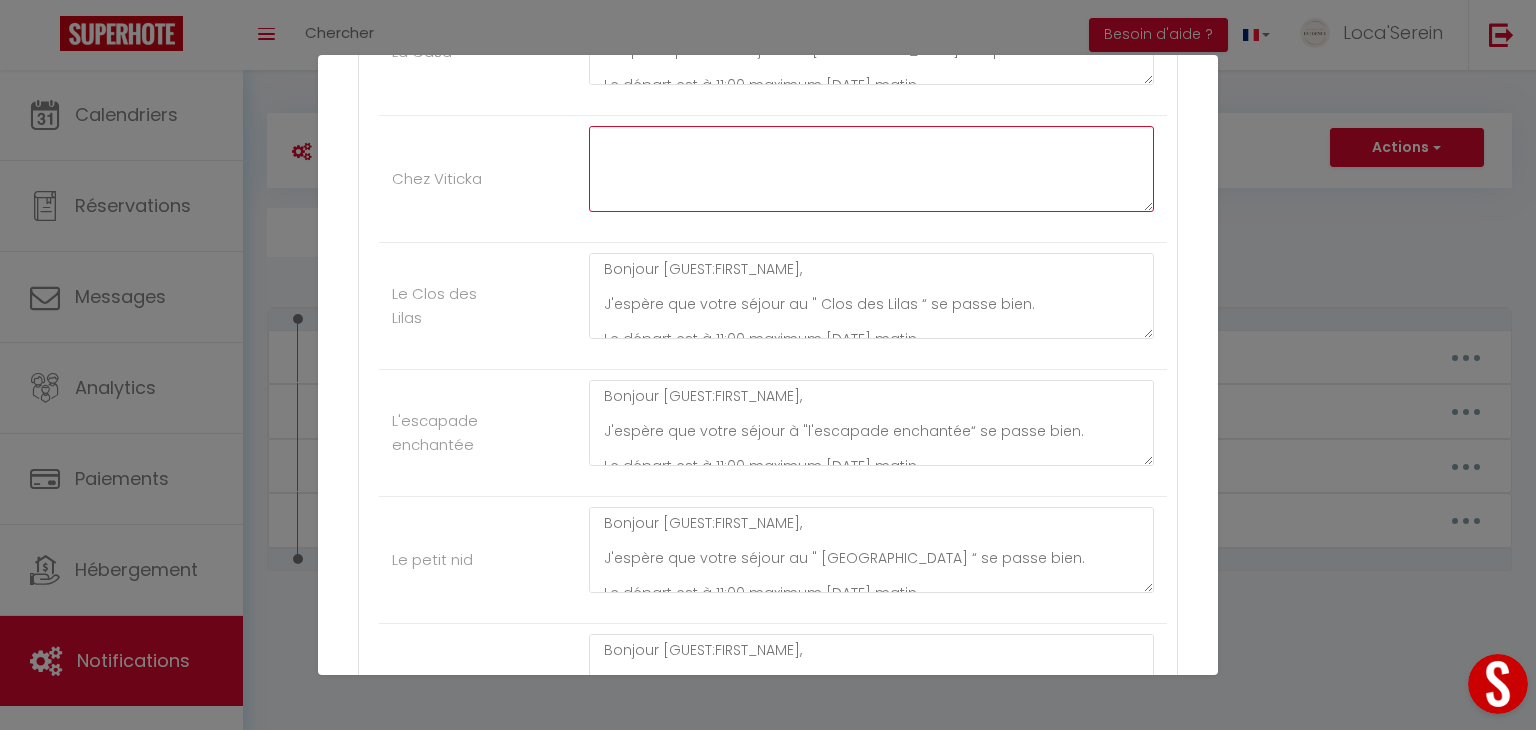 click at bounding box center [871, 169] 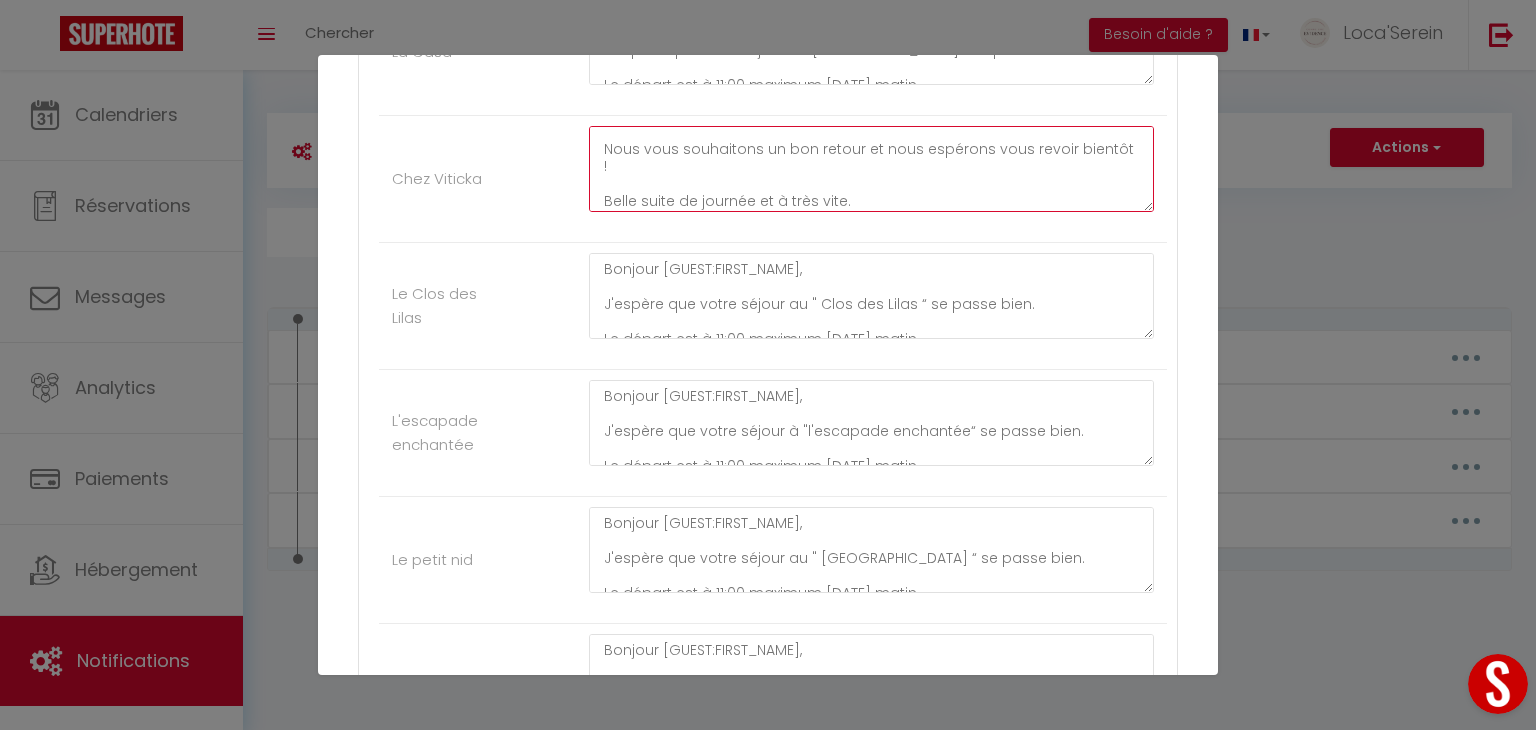 scroll, scrollTop: 0, scrollLeft: 0, axis: both 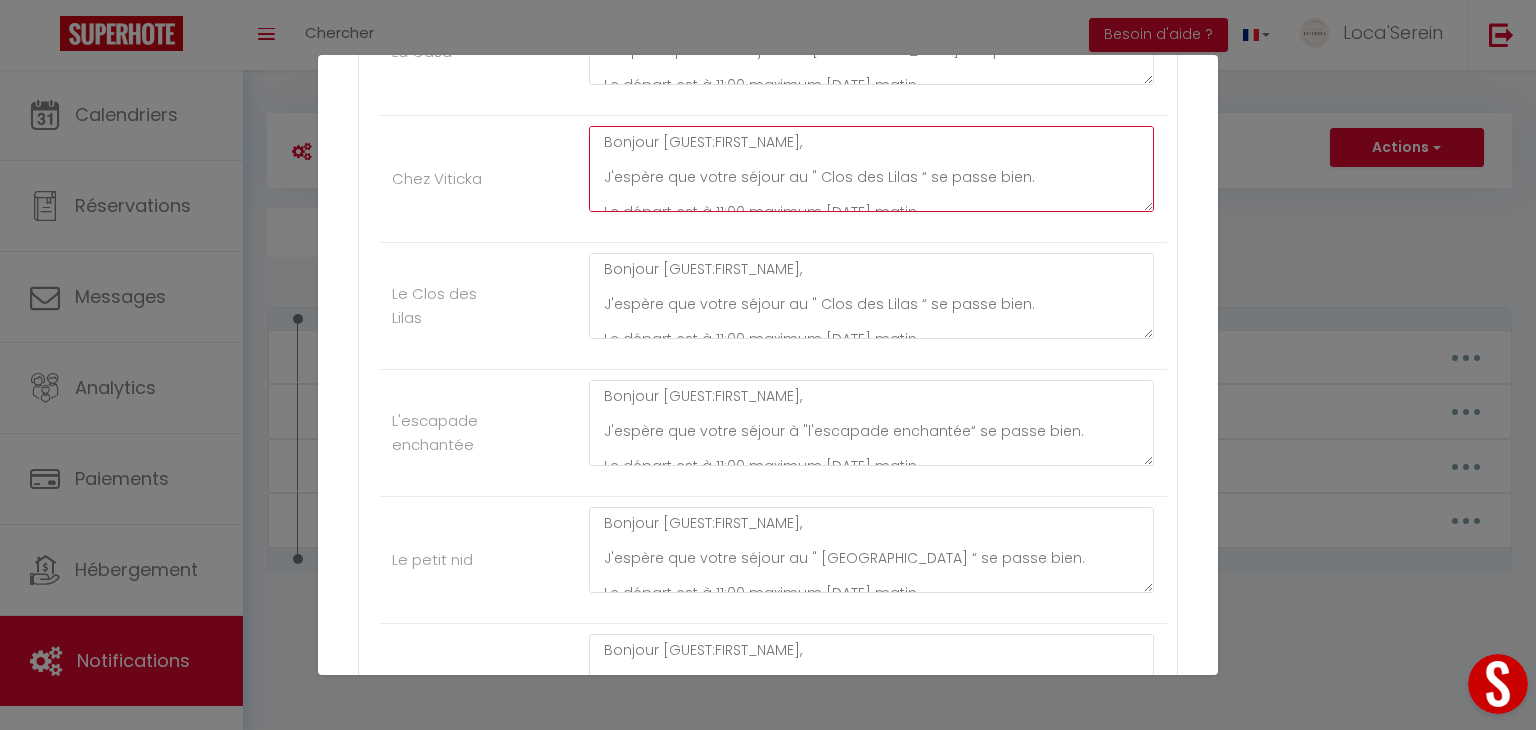 click on "Bonjour [GUEST:FIRST_NAME],
J'espère que votre séjour au " Clos des Lilas “ se passe bien.
Le départ est à 11:00 maximum demain matin.
Afin de préparer au mieux votre sortie du logement, voici quelques instructions:
1 - Faire la vaisselle, la ranger, jeter les poubelles dans le bac prévu à cet effet.
2 - Eteindre les lumières, le chauffage / climatisation.
3 - Fermer les volets.
4 - A 11h00 maximum, fermer à clé l'appartement.
5 - Remettre les clés dans la boite à clés. Merci de brouiller les chiffres de celle-ci juste avant votre départ.
Nous vous souhaitons un bon retour et nous espérons vous revoir bientôt !
Belle suite de journée et à très vite.
L'équipe de la conciergerie "Comme une Evidence"" at bounding box center [871, 169] 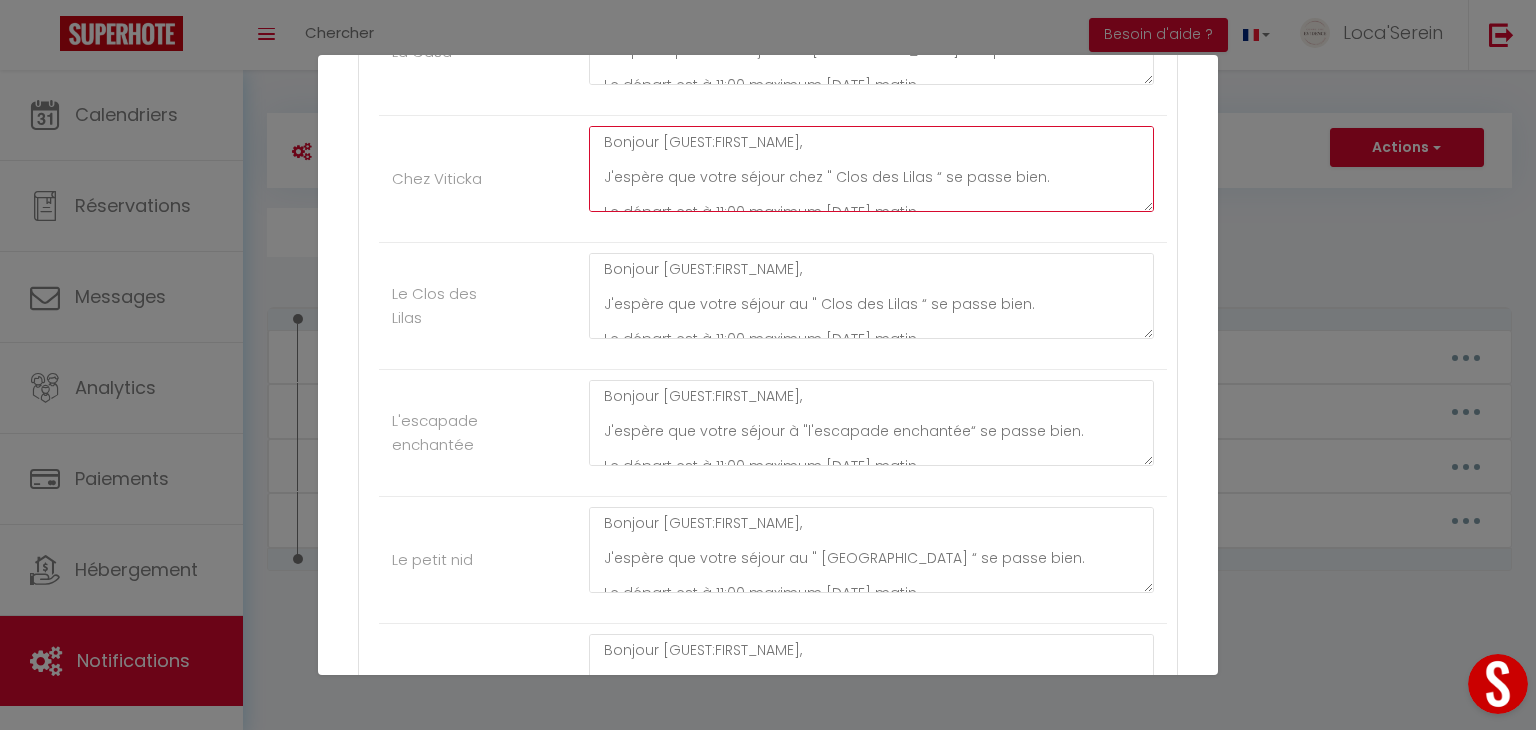 click on "Bonjour [GUEST:FIRST_NAME],
J'espère que votre séjour chez " Clos des Lilas “ se passe bien.
Le départ est à 11:00 maximum demain matin.
Afin de préparer au mieux votre sortie du logement, voici quelques instructions:
1 - Faire la vaisselle, la ranger, jeter les poubelles dans le bac prévu à cet effet.
2 - Eteindre les lumières, le chauffage / climatisation.
3 - Fermer les volets.
4 - A 11h00 maximum, fermer à clé l'appartement.
5 - Remettre les clés dans la boite à clés. Merci de brouiller les chiffres de celle-ci juste avant votre départ.
Nous vous souhaitons un bon retour et nous espérons vous revoir bientôt !
Belle suite de journée et à très vite.
L'équipe de la conciergerie "Comme une Evidence"" at bounding box center [871, 169] 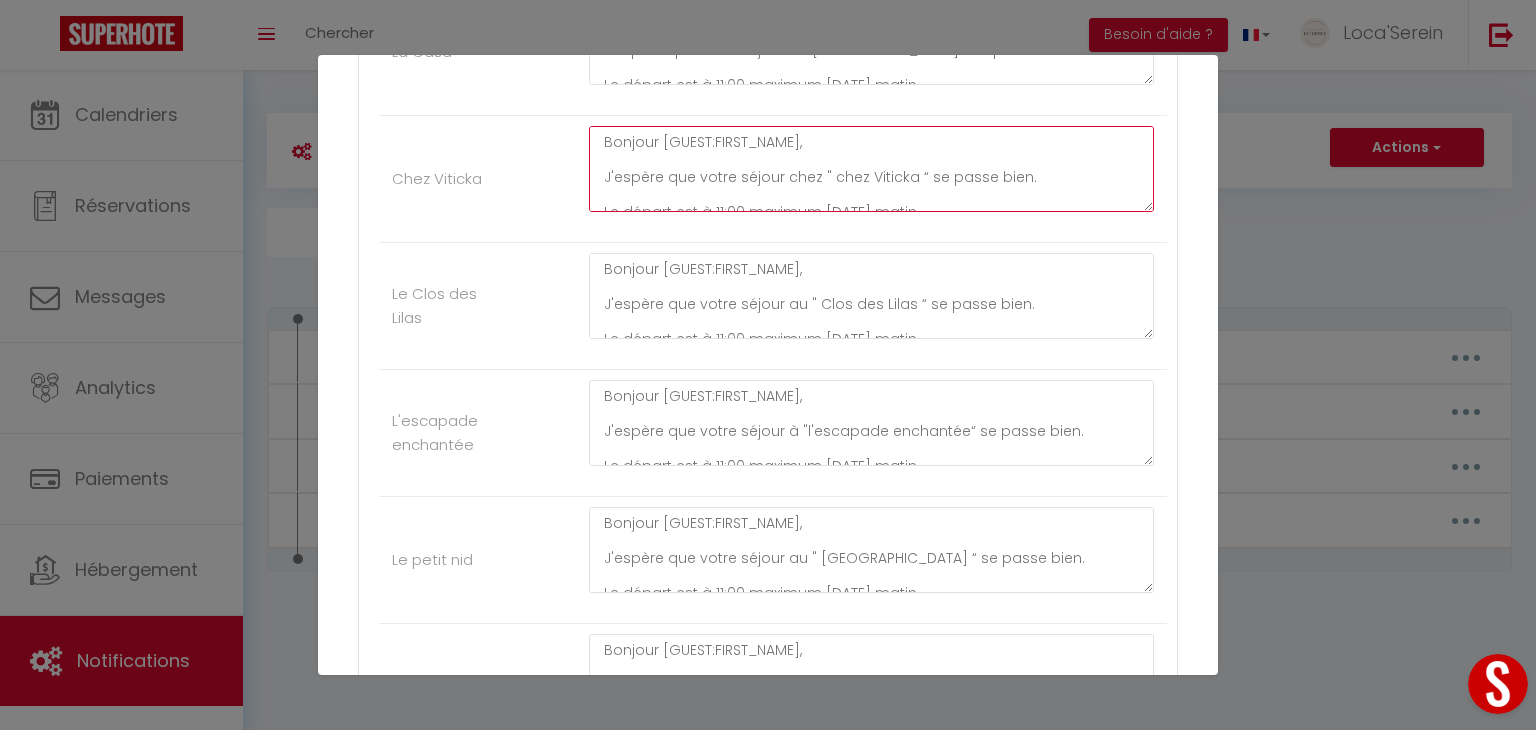 click on "Bonjour [GUEST:FIRST_NAME],
J'espère que votre séjour chez " chez Viticka “ se passe bien.
Le départ est à 11:00 maximum demain matin.
Afin de préparer au mieux votre sortie du logement, voici quelques instructions:
1 - Faire la vaisselle, la ranger, jeter les poubelles dans le bac prévu à cet effet.
2 - Eteindre les lumières, le chauffage / climatisation.
3 - Fermer les volets.
4 - A 11h00 maximum, fermer à clé l'appartement.
5 - Remettre les clés dans la boite à clés. Merci de brouiller les chiffres de celle-ci juste avant votre départ.
Nous vous souhaitons un bon retour et nous espérons vous revoir bientôt !
Belle suite de journée et à très vite.
L'équipe de la conciergerie "Comme une Evidence"" at bounding box center [871, 169] 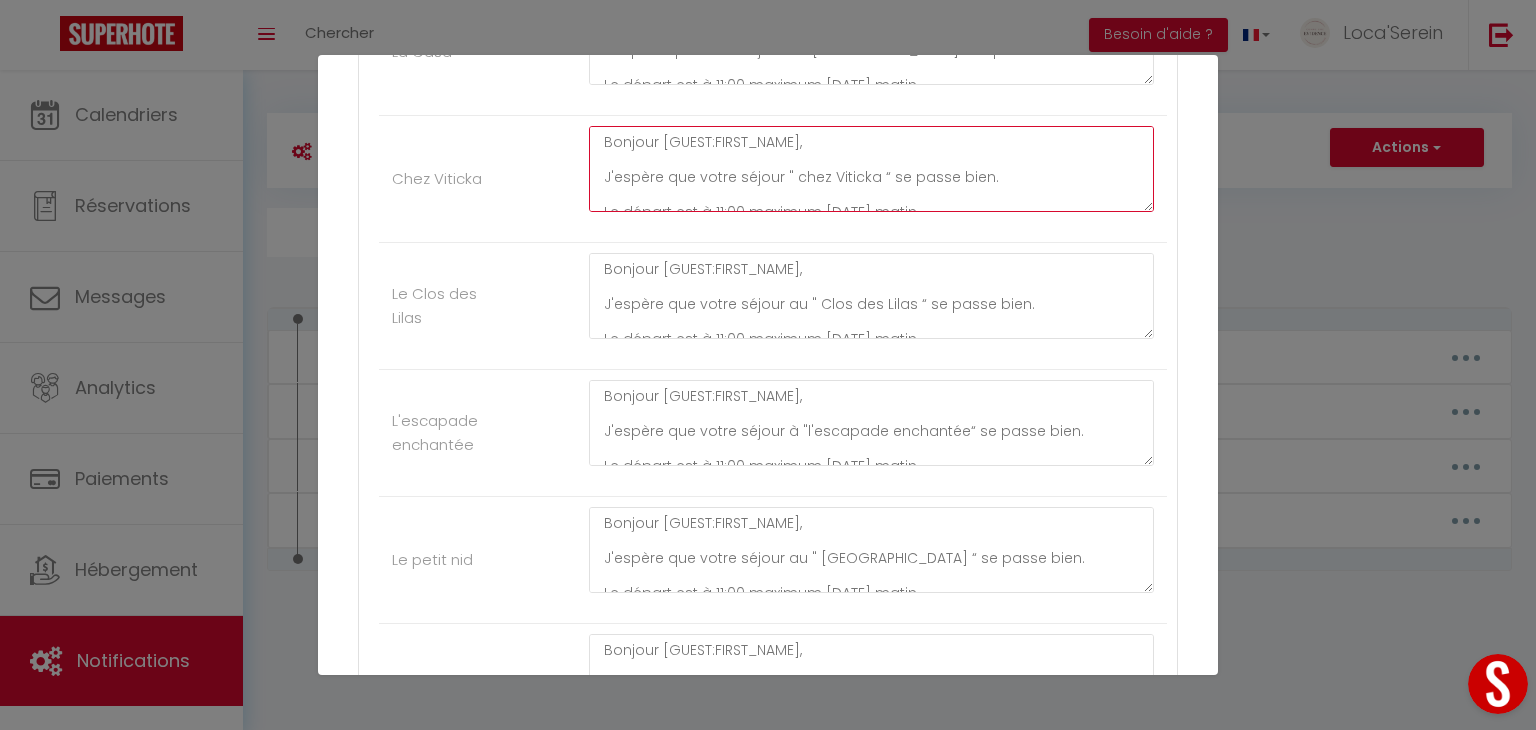 click on "Bonjour [GUEST:FIRST_NAME],
J'espère que votre séjour " chez Viticka “ se passe bien.
Le départ est à 11:00 maximum demain matin.
Afin de préparer au mieux votre sortie du logement, voici quelques instructions:
1 - Faire la vaisselle, la ranger, jeter les poubelles dans le bac prévu à cet effet.
2 - Eteindre les lumières, le chauffage / climatisation.
3 - Fermer les volets.
4 - A 11h00 maximum, fermer à clé l'appartement.
5 - Remettre les clés dans la boite à clés. Merci de brouiller les chiffres de celle-ci juste avant votre départ.
Nous vous souhaitons un bon retour et nous espérons vous revoir bientôt !
Belle suite de journée et à très vite.
L'équipe de la conciergerie "Comme une Evidence"" at bounding box center (871, 169) 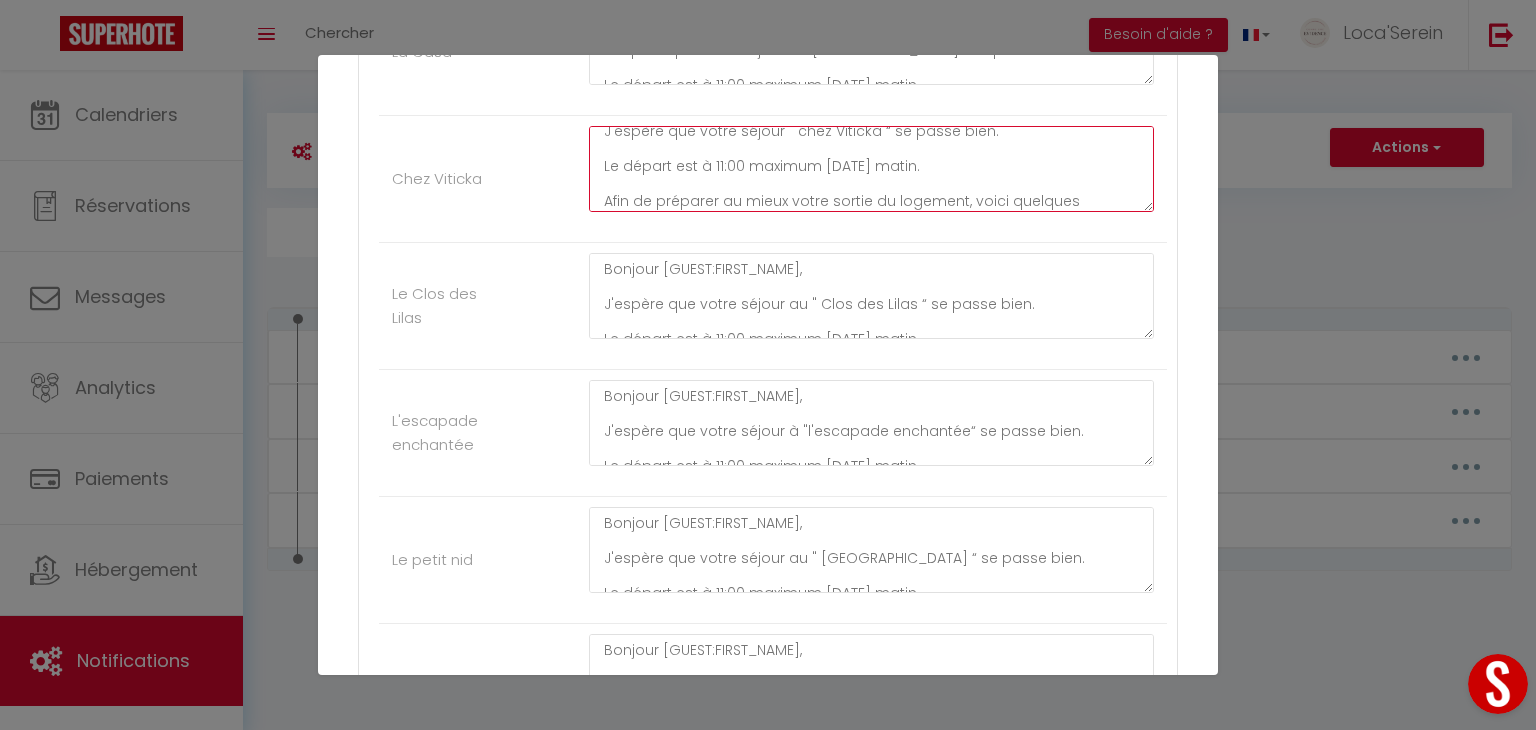 scroll, scrollTop: 47, scrollLeft: 0, axis: vertical 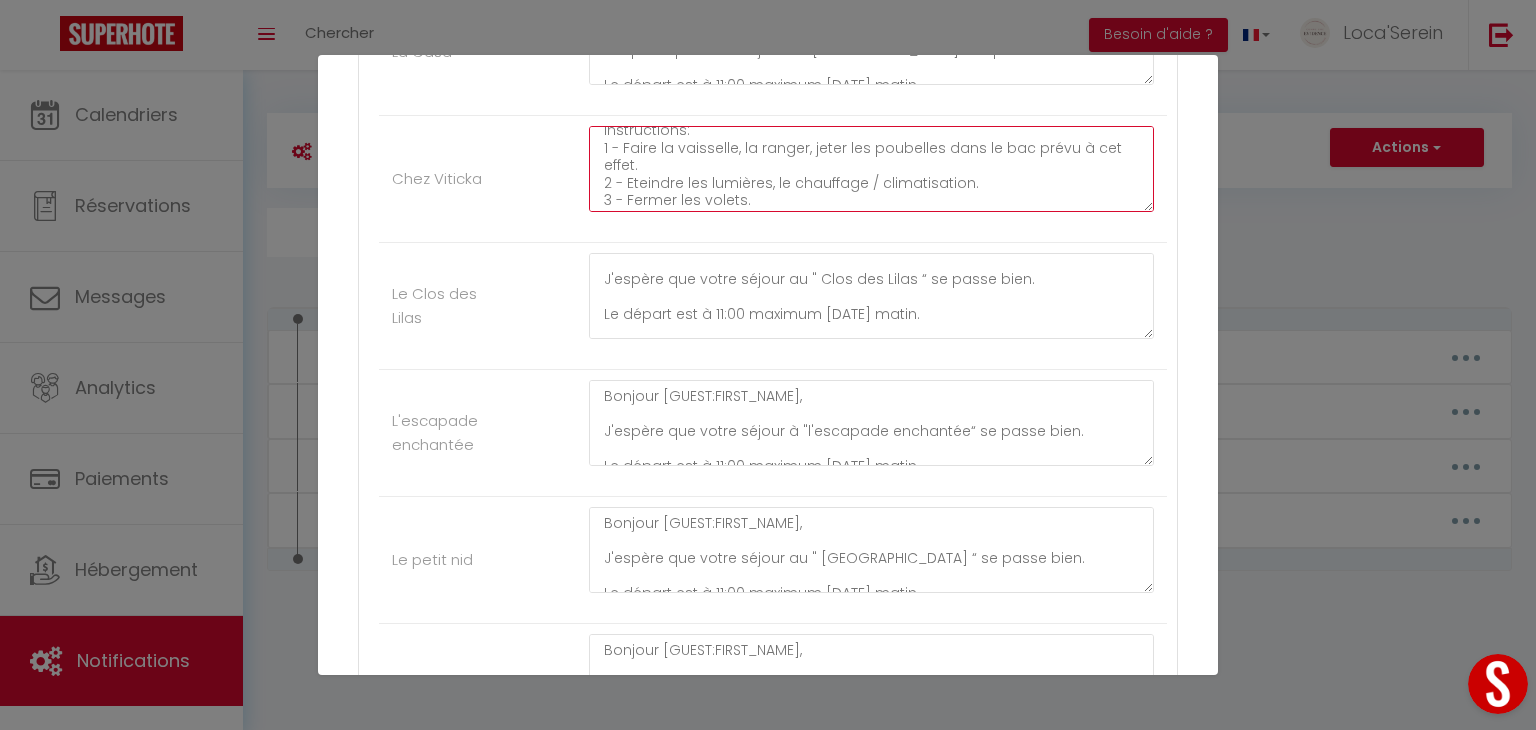 drag, startPoint x: 965, startPoint y: 178, endPoint x: 867, endPoint y: 170, distance: 98.32599 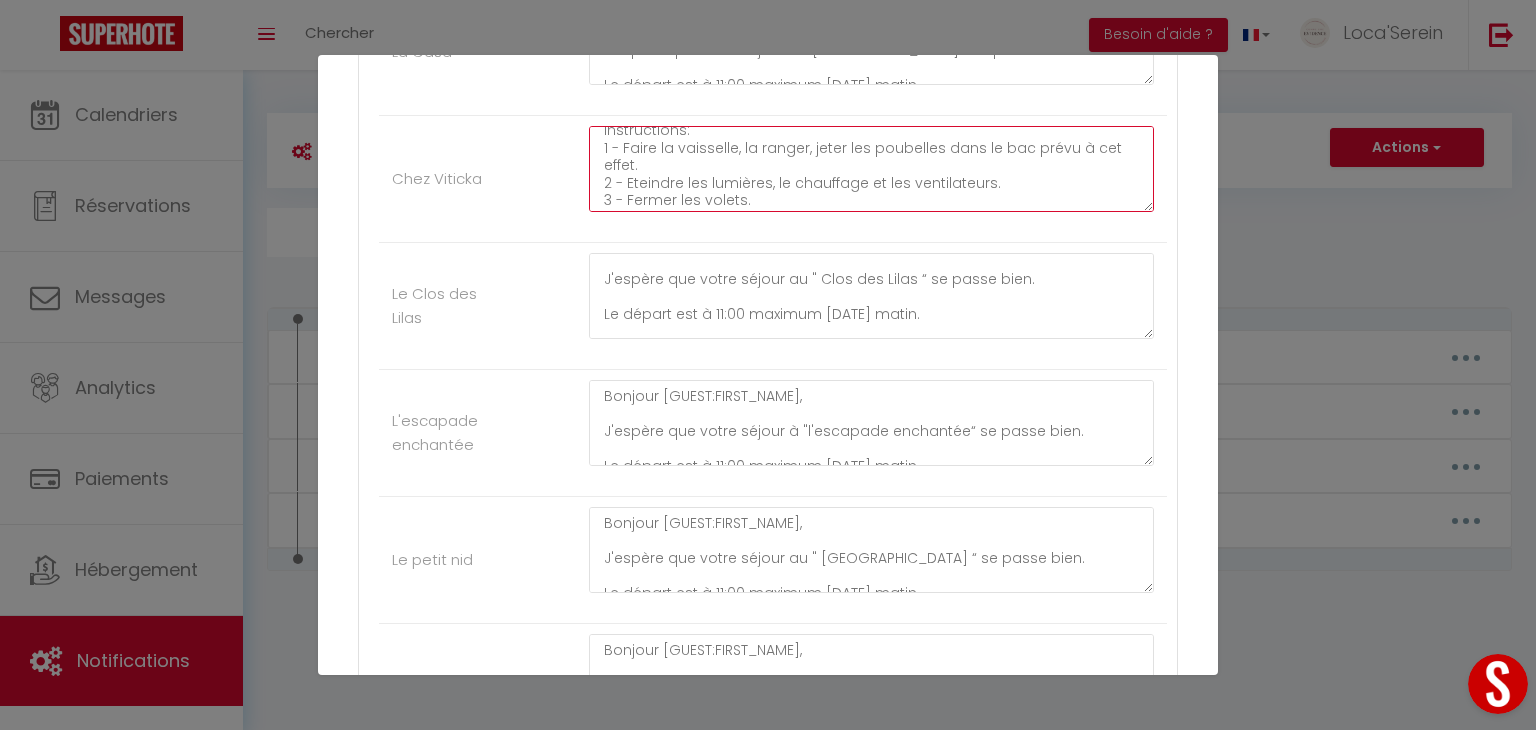 click on "Bonjour [GUEST:FIRST_NAME],
J'espère que votre séjour " chez Viticka “ se passe bien.
Le départ est à 11:00 maximum demain matin.
Afin de préparer au mieux votre sortie du logement, voici quelques instructions:
1 - Faire la vaisselle, la ranger, jeter les poubelles dans le bac prévu à cet effet.
2 - Eteindre les lumières, le chauffage et les ventilateurs.
3 - Fermer les volets.
4 - A 11h00 maximum, fermer à clé l'appartement.
5 - Remettre les clés dans la boite à clés. Merci de brouiller les chiffres de celle-ci juste avant votre départ.
Nous vous souhaitons un bon retour et nous espérons vous revoir bientôt !
Belle suite de journée et à très vite.
L'équipe de la conciergerie "Comme une Evidence"" at bounding box center [871, 169] 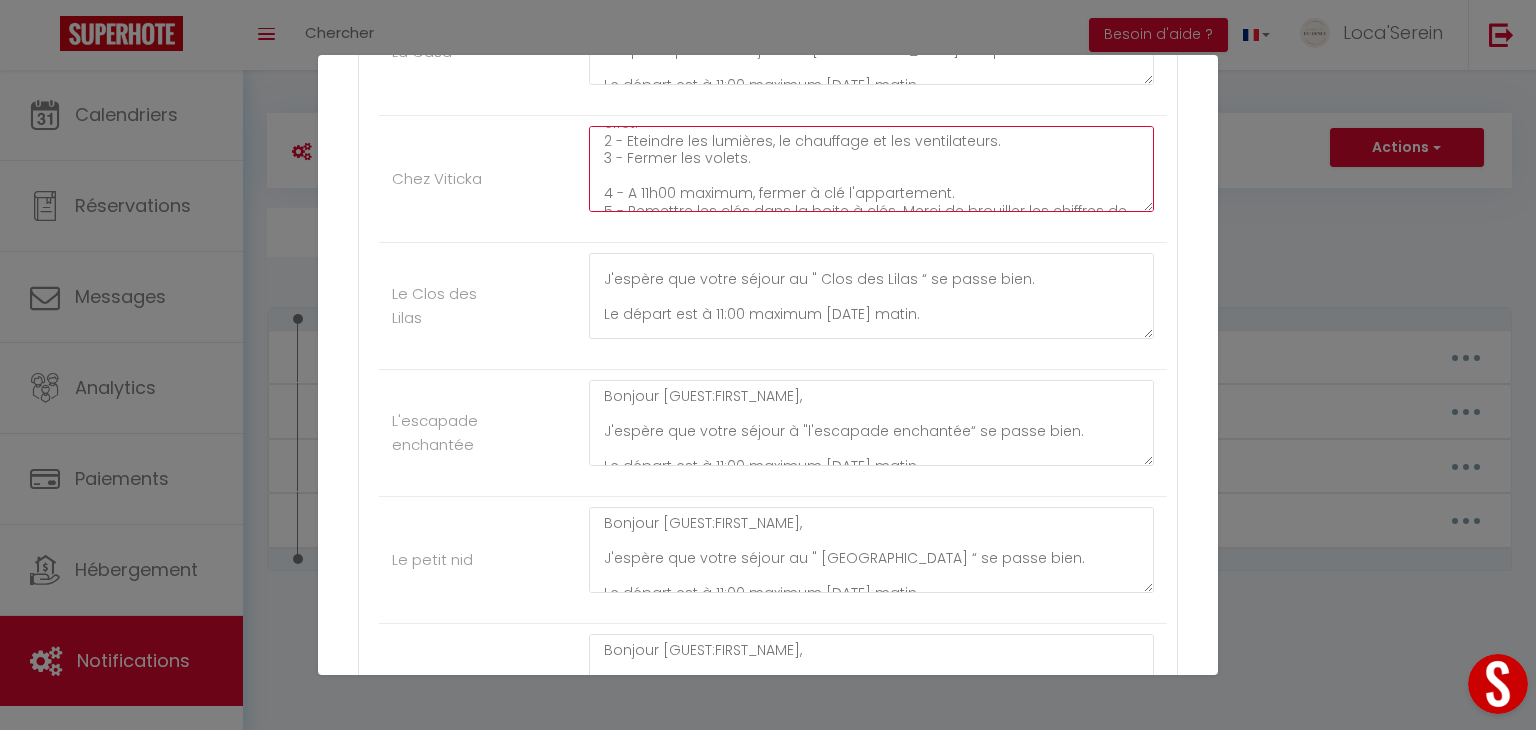 scroll, scrollTop: 215, scrollLeft: 0, axis: vertical 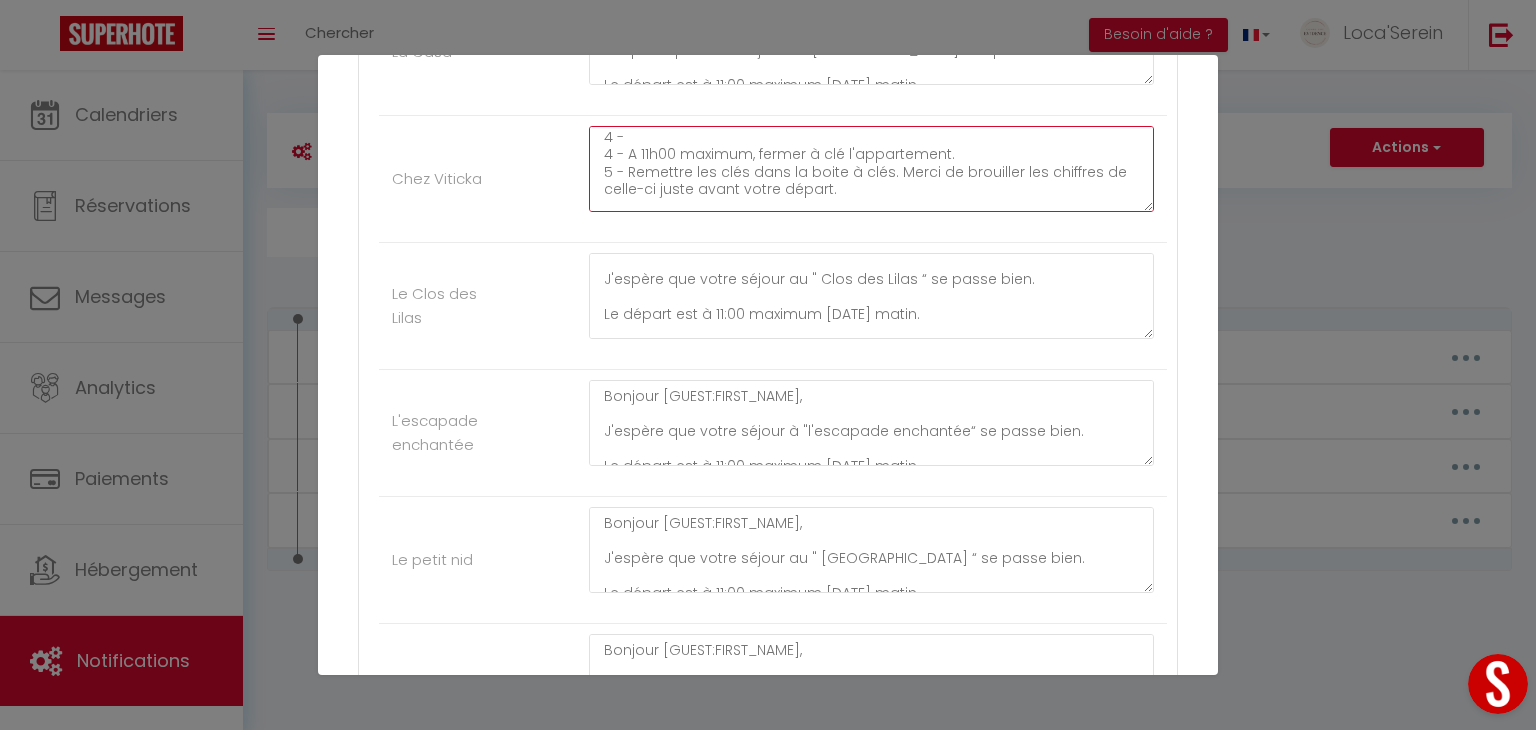 click on "Bonjour [GUEST:FIRST_NAME],
J'espère que votre séjour " chez Viticka “ se passe bien.
Le départ est à 11:00 maximum demain matin.
Afin de préparer au mieux votre sortie du logement, voici quelques instructions:
1 - Faire la vaisselle, la ranger, jeter les poubelles dans le bac prévu à cet effet.
2 - Eteindre les lumières, le chauffage et les ventilateurs.
3 - Fermer les volets.
4 -
4 - A 11h00 maximum, fermer à clé l'appartement.
5 - Remettre les clés dans la boite à clés. Merci de brouiller les chiffres de celle-ci juste avant votre départ.
Nous vous souhaitons un bon retour et nous espérons vous revoir bientôt !
Belle suite de journée et à très vite.
L'équipe de la conciergerie "Comme une Evidence"" at bounding box center (871, 169) 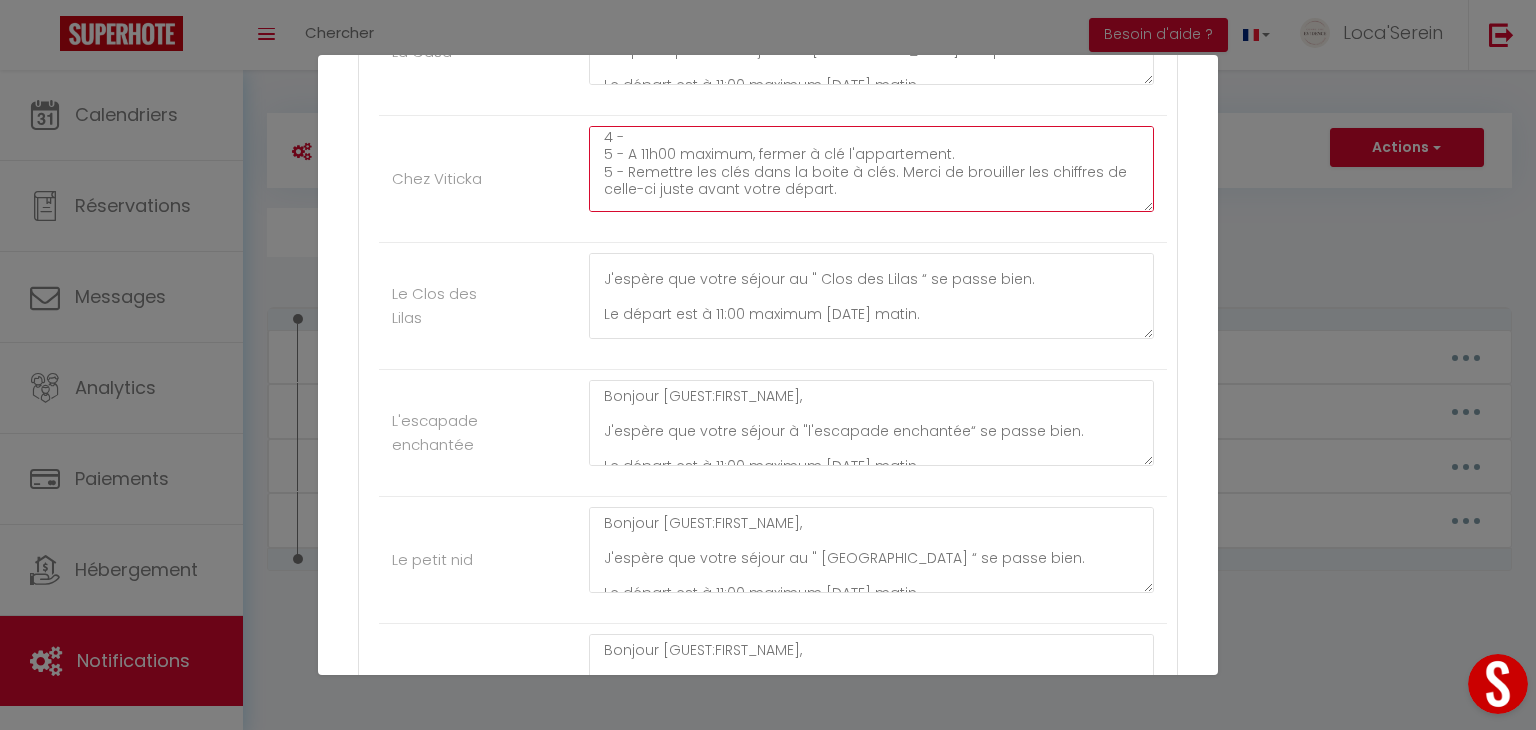 click on "Bonjour [GUEST:FIRST_NAME],
J'espère que votre séjour " chez Viticka “ se passe bien.
Le départ est à 11:00 maximum demain matin.
Afin de préparer au mieux votre sortie du logement, voici quelques instructions:
1 - Faire la vaisselle, la ranger, jeter les poubelles dans le bac prévu à cet effet.
2 - Eteindre les lumières, le chauffage et les ventilateurs.
3 - Fermer les volets.
4 -
5 - A 11h00 maximum, fermer à clé l'appartement.
5 - Remettre les clés dans la boite à clés. Merci de brouiller les chiffres de celle-ci juste avant votre départ.
Nous vous souhaitons un bon retour et nous espérons vous revoir bientôt !
Belle suite de journée et à très vite.
L'équipe de la conciergerie "Comme une Evidence"" at bounding box center [871, 169] 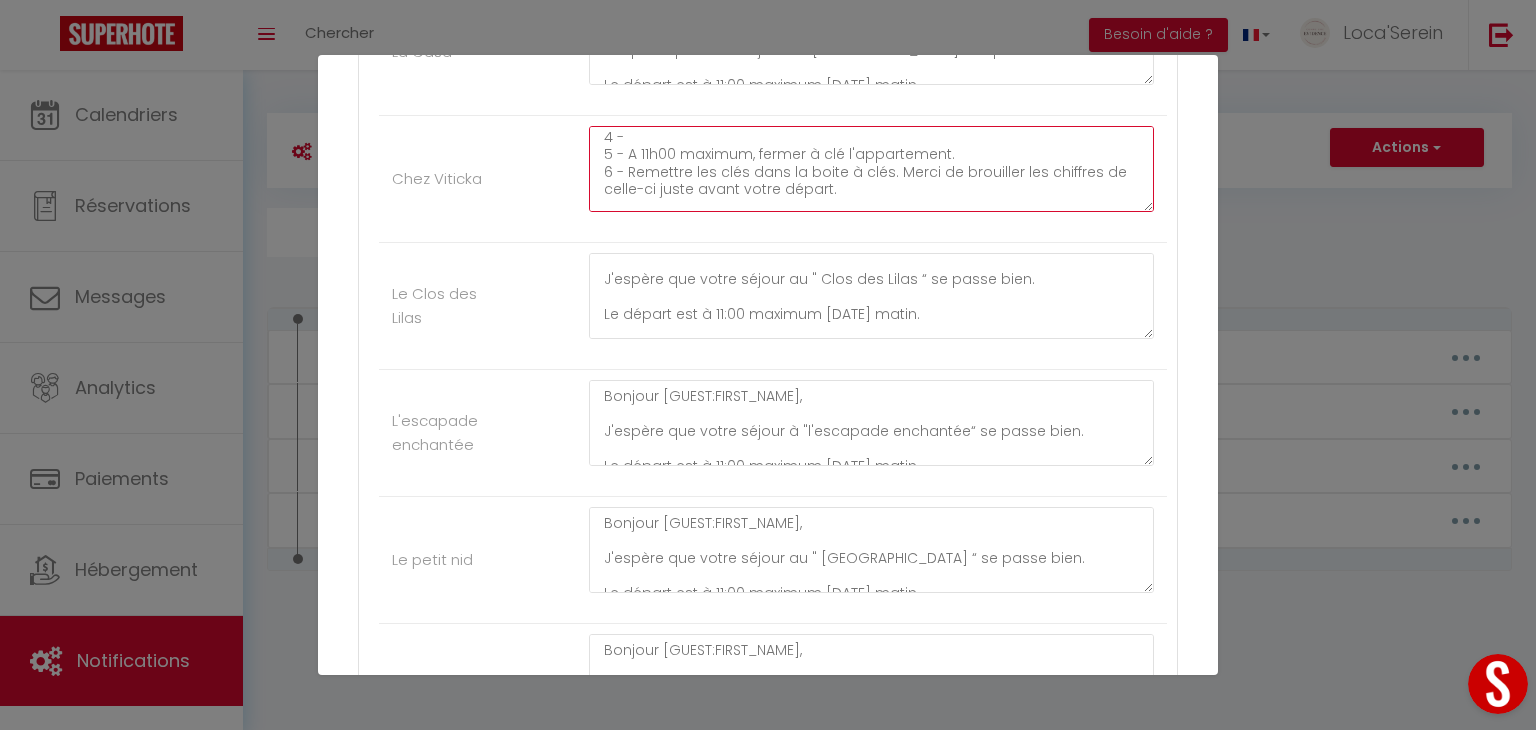click on "Bonjour [GUEST:FIRST_NAME],
J'espère que votre séjour " chez Viticka “ se passe bien.
Le départ est à 11:00 maximum demain matin.
Afin de préparer au mieux votre sortie du logement, voici quelques instructions:
1 - Faire la vaisselle, la ranger, jeter les poubelles dans le bac prévu à cet effet.
2 - Eteindre les lumières, le chauffage et les ventilateurs.
3 - Fermer les volets.
4 -
5 - A 11h00 maximum, fermer à clé l'appartement.
6 - Remettre les clés dans la boite à clés. Merci de brouiller les chiffres de celle-ci juste avant votre départ.
Nous vous souhaitons un bon retour et nous espérons vous revoir bientôt !
Belle suite de journée et à très vite.
L'équipe de la conciergerie "Comme une Evidence"" at bounding box center [871, 169] 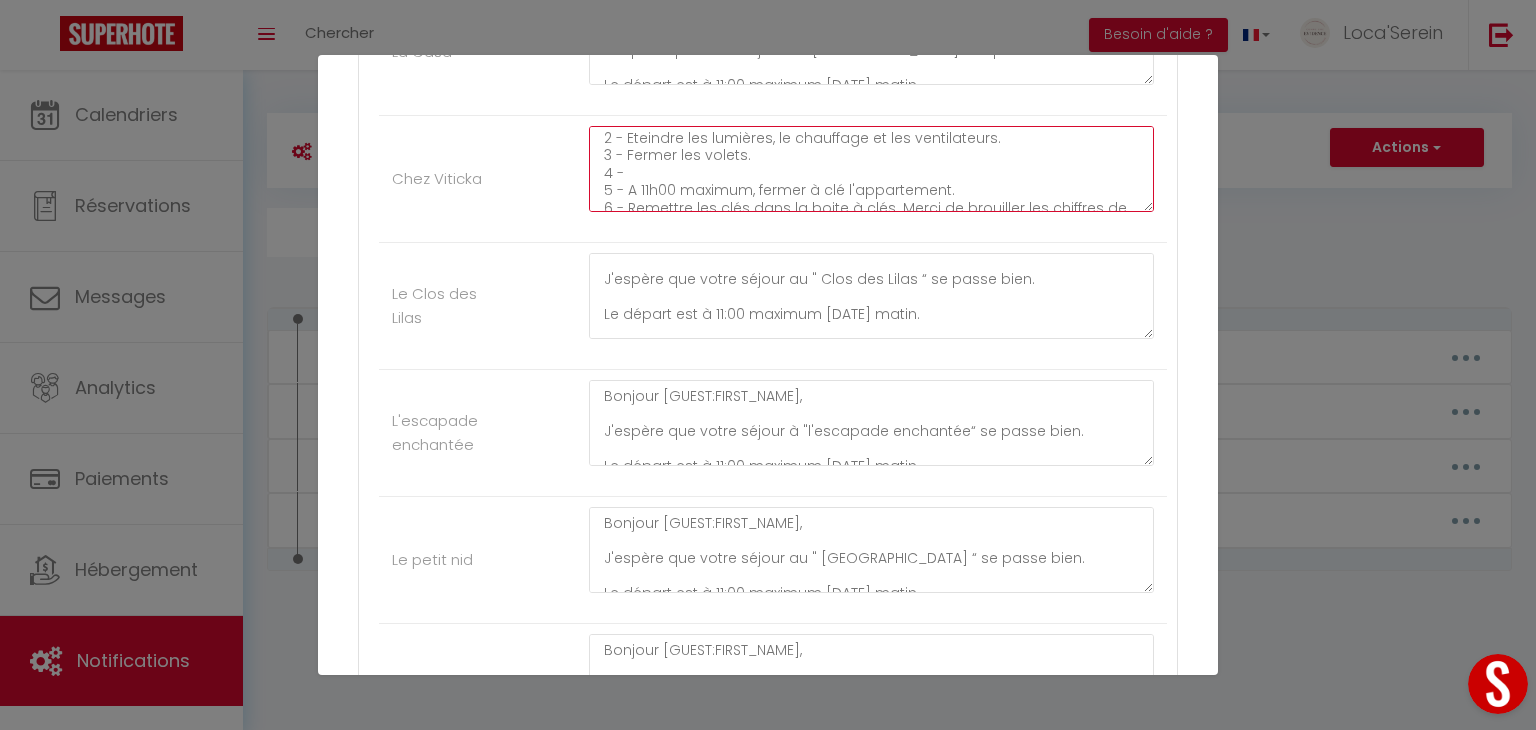 click on "Bonjour [GUEST:FIRST_NAME],
J'espère que votre séjour " chez Viticka “ se passe bien.
Le départ est à 11:00 maximum demain matin.
Afin de préparer au mieux votre sortie du logement, voici quelques instructions:
1 - Faire la vaisselle, la ranger, jeter les poubelles dans le bac prévu à cet effet.
2 - Eteindre les lumières, le chauffage et les ventilateurs.
3 - Fermer les volets.
4 -
5 - A 11h00 maximum, fermer à clé l'appartement.
6 - Remettre les clés dans la boite à clés. Merci de brouiller les chiffres de celle-ci juste avant votre départ.
Nous vous souhaitons un bon retour et nous espérons vous revoir bientôt !
Belle suite de journée et à très vite.
L'équipe de la conciergerie "Comme une Evidence"" at bounding box center (871, 169) 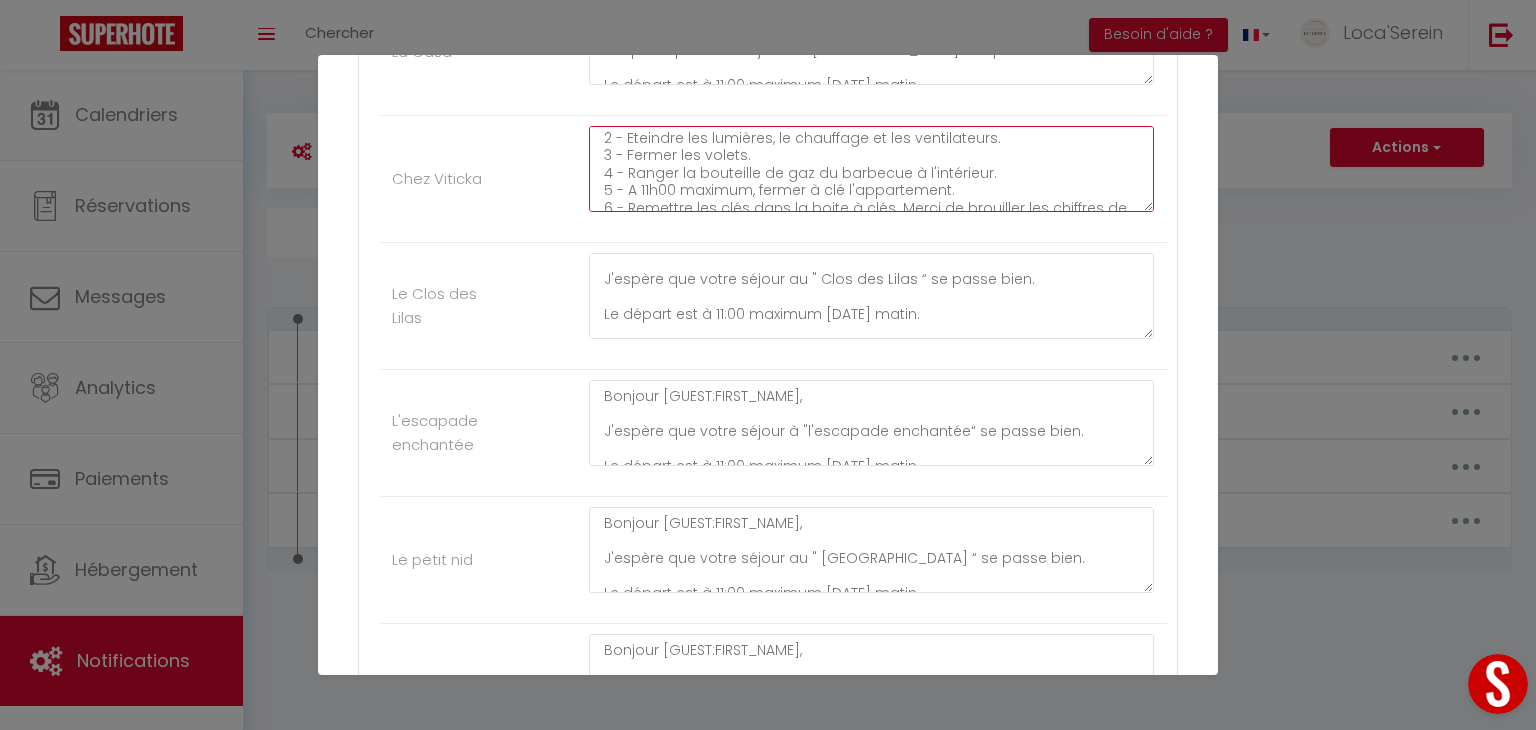click on "Bonjour [GUEST:FIRST_NAME],
J'espère que votre séjour " chez Viticka “ se passe bien.
Le départ est à 11:00 maximum demain matin.
Afin de préparer au mieux votre sortie du logement, voici quelques instructions:
1 - Faire la vaisselle, la ranger, jeter les poubelles dans le bac prévu à cet effet.
2 - Eteindre les lumières, le chauffage et les ventilateurs.
3 - Fermer les volets.
4 - Ranger la bouteille de gaz du barbecue à l'intérieur.
5 - A 11h00 maximum, fermer à clé l'appartement.
6 - Remettre les clés dans la boite à clés. Merci de brouiller les chiffres de celle-ci juste avant votre départ.
Nous vous souhaitons un bon retour et nous espérons vous revoir bientôt !
Belle suite de journée et à très vite.
L'équipe de la conciergerie "Comme une Evidence"" at bounding box center [871, 169] 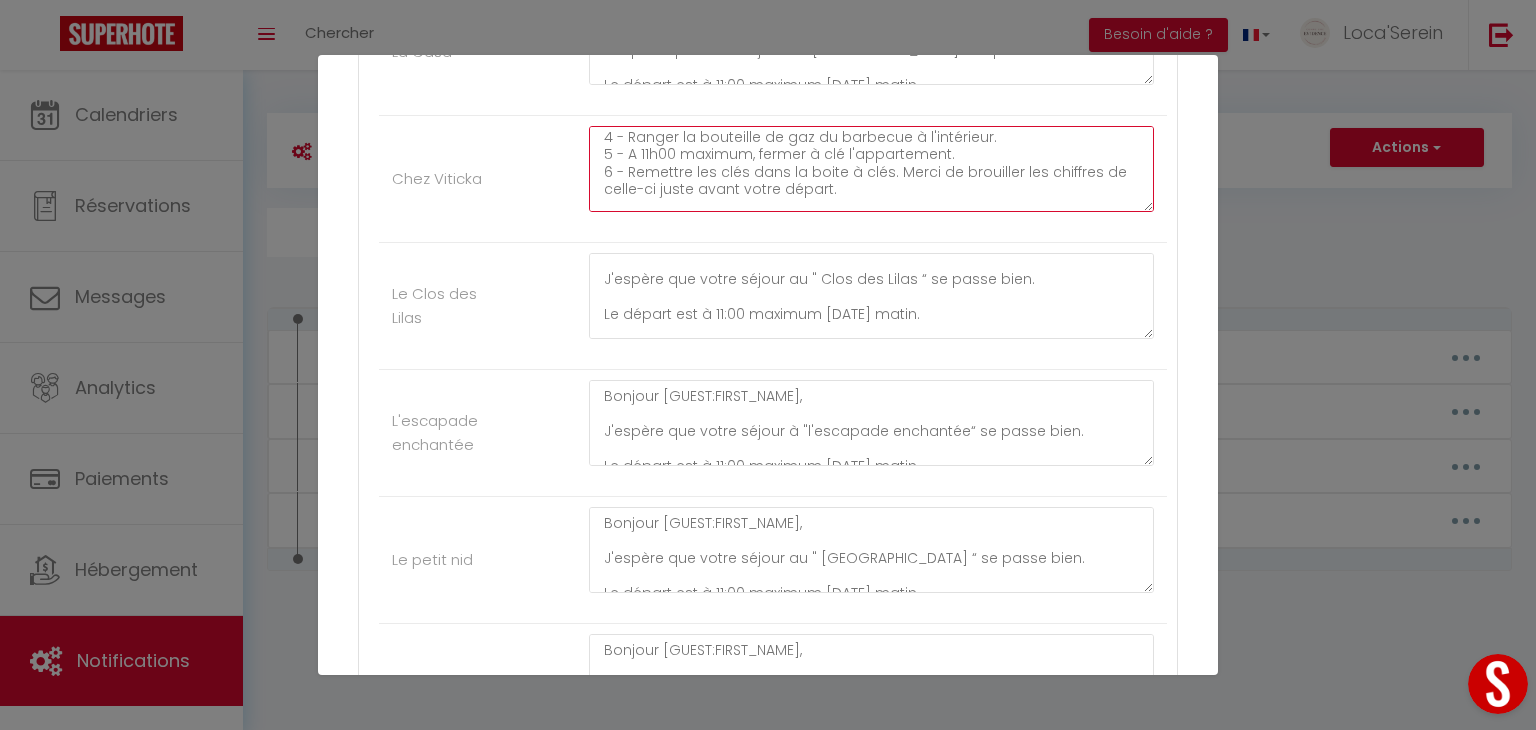 scroll, scrollTop: 219, scrollLeft: 0, axis: vertical 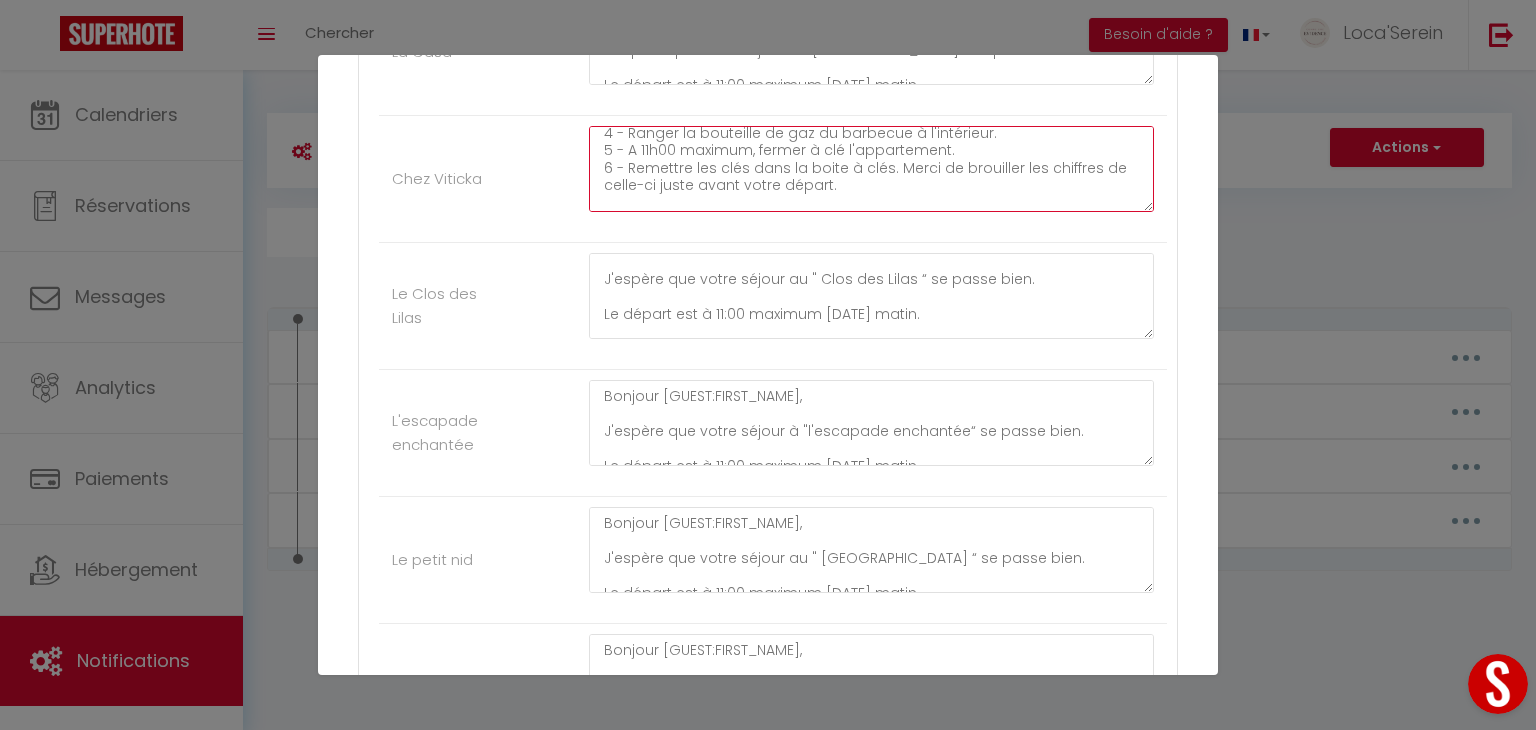click on "Bonjour [GUEST:FIRST_NAME],
J'espère que votre séjour " chez Viticka “ se passe bien.
Le départ est à 11:00 maximum demain matin.
Afin de préparer au mieux votre sortie du logement, voici quelques instructions:
1 - Faire la vaisselle, la ranger, jeter les poubelles dans le bac prévu à cet effet.
2 - Eteindre les lumières, le chauffage et les ventilateurs.
3 - Fermer les volets.
4 - Ranger la bouteille de gaz du barbecue à l'intérieur.
5 - A 11h00 maximum, fermer à clé l'appartement.
6 - Remettre les clés dans la boite à clés. Merci de brouiller les chiffres de celle-ci juste avant votre départ.
Nous vous souhaitons un bon retour et nous espérons vous revoir bientôt !
Belle suite de journée et à très vite.
L'équipe de la conciergerie "Comme une Evidence"" at bounding box center [871, 169] 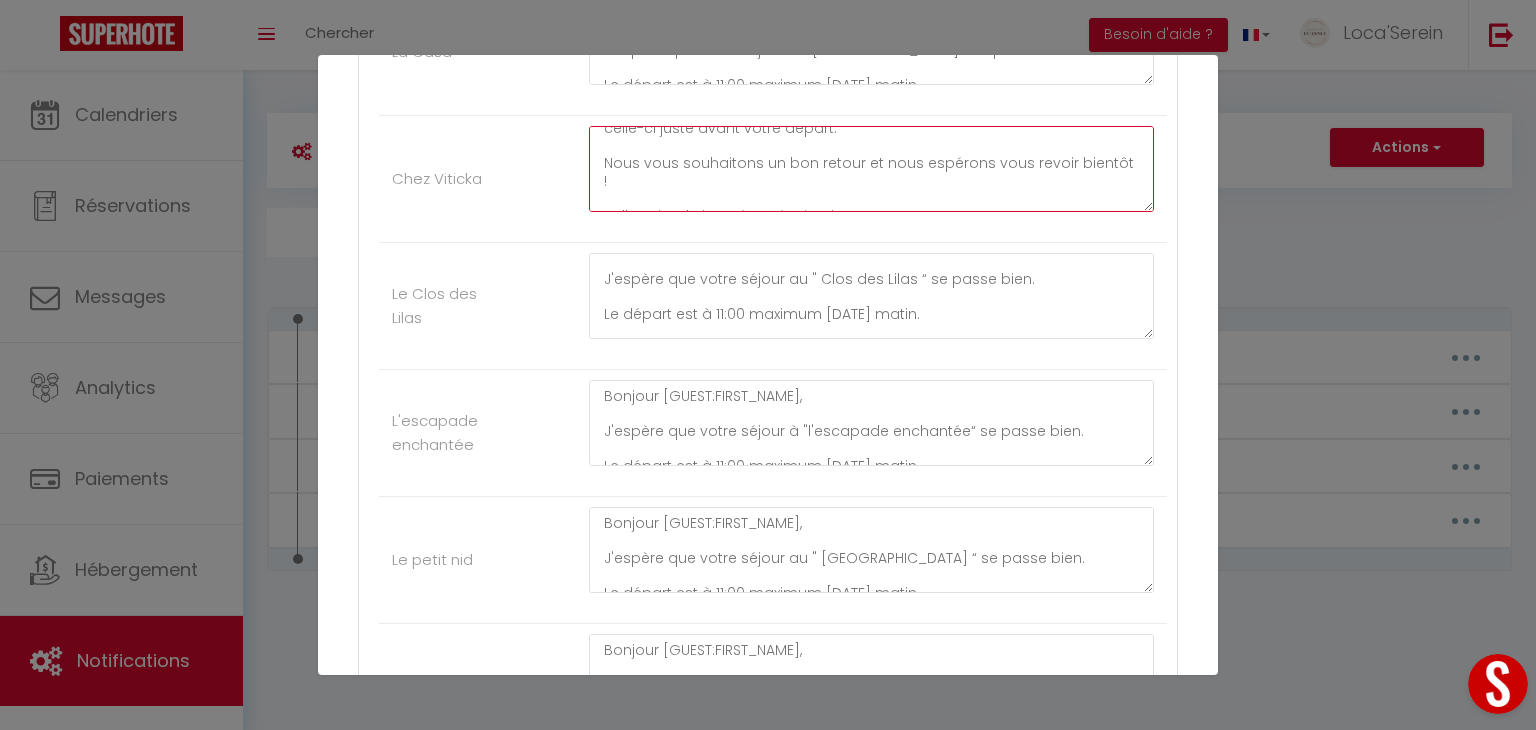 scroll, scrollTop: 297, scrollLeft: 0, axis: vertical 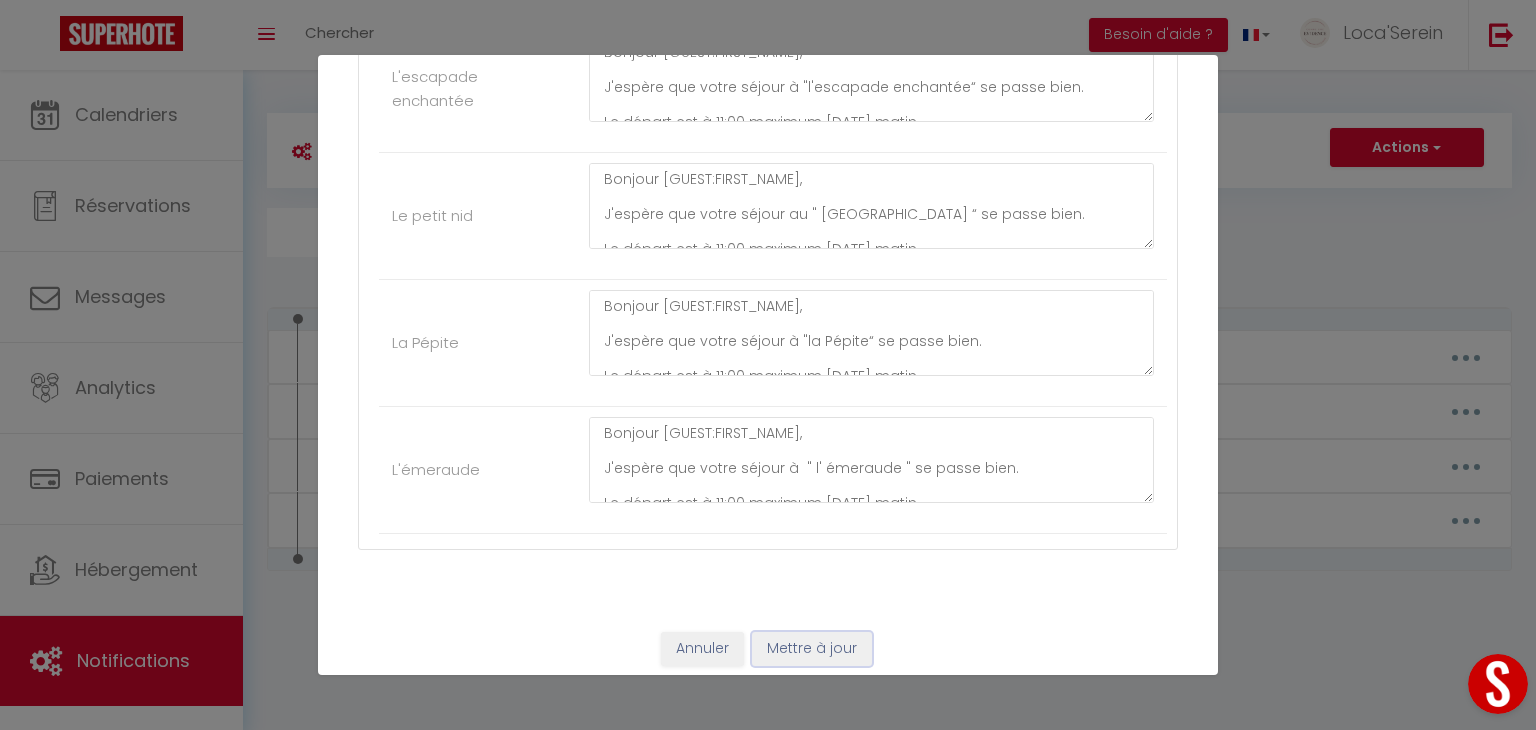 click on "Mettre à jour" at bounding box center (812, 649) 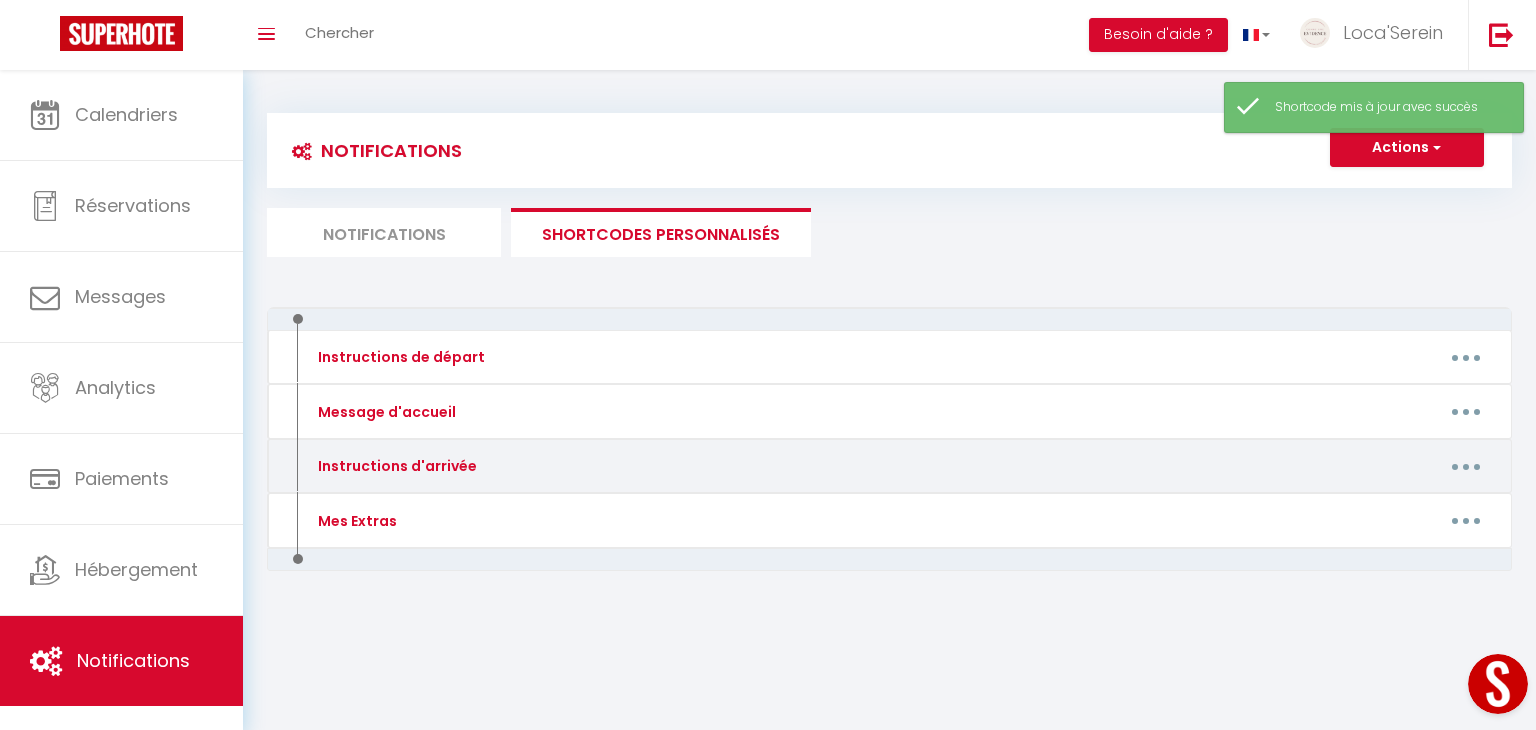 click at bounding box center (1466, 466) 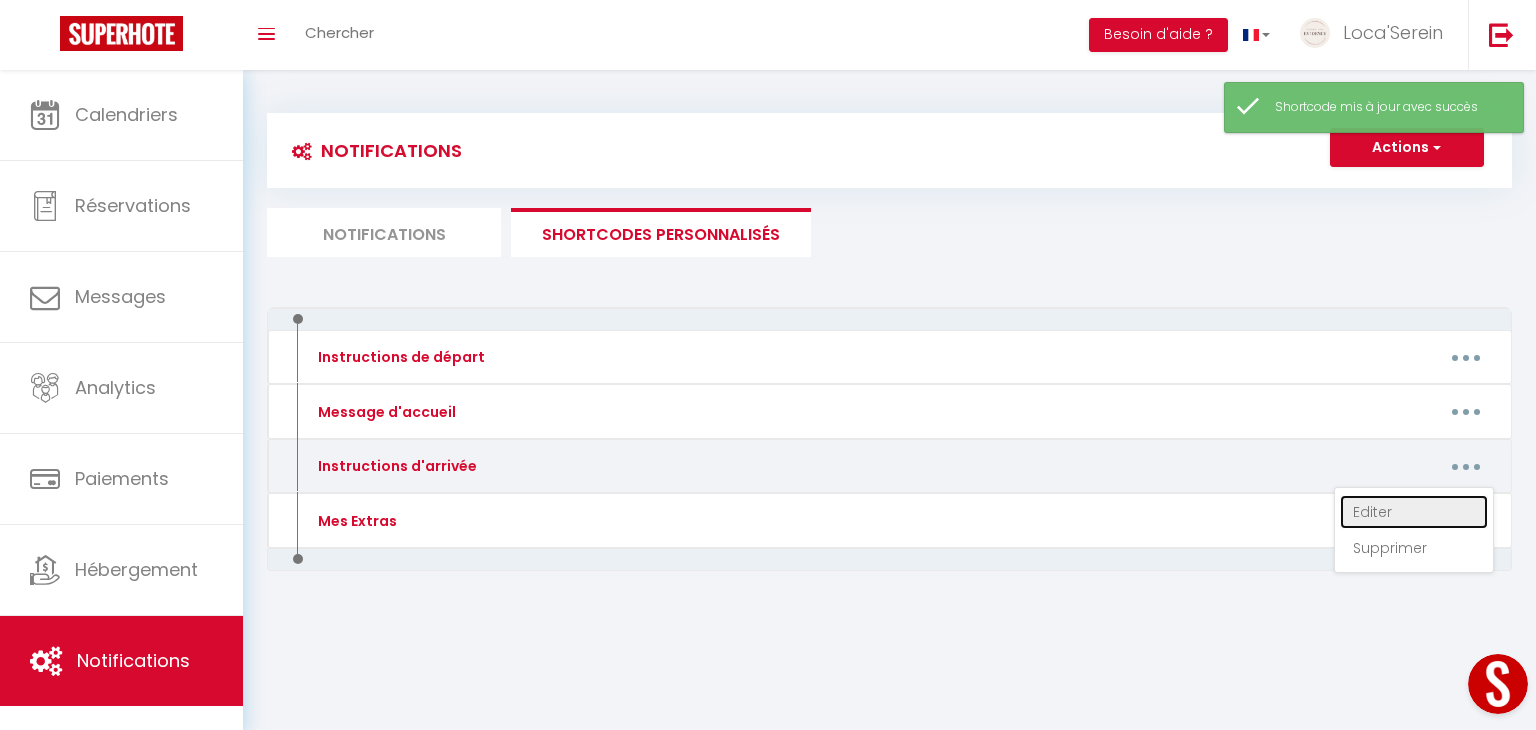 click on "Editer" at bounding box center (1414, 512) 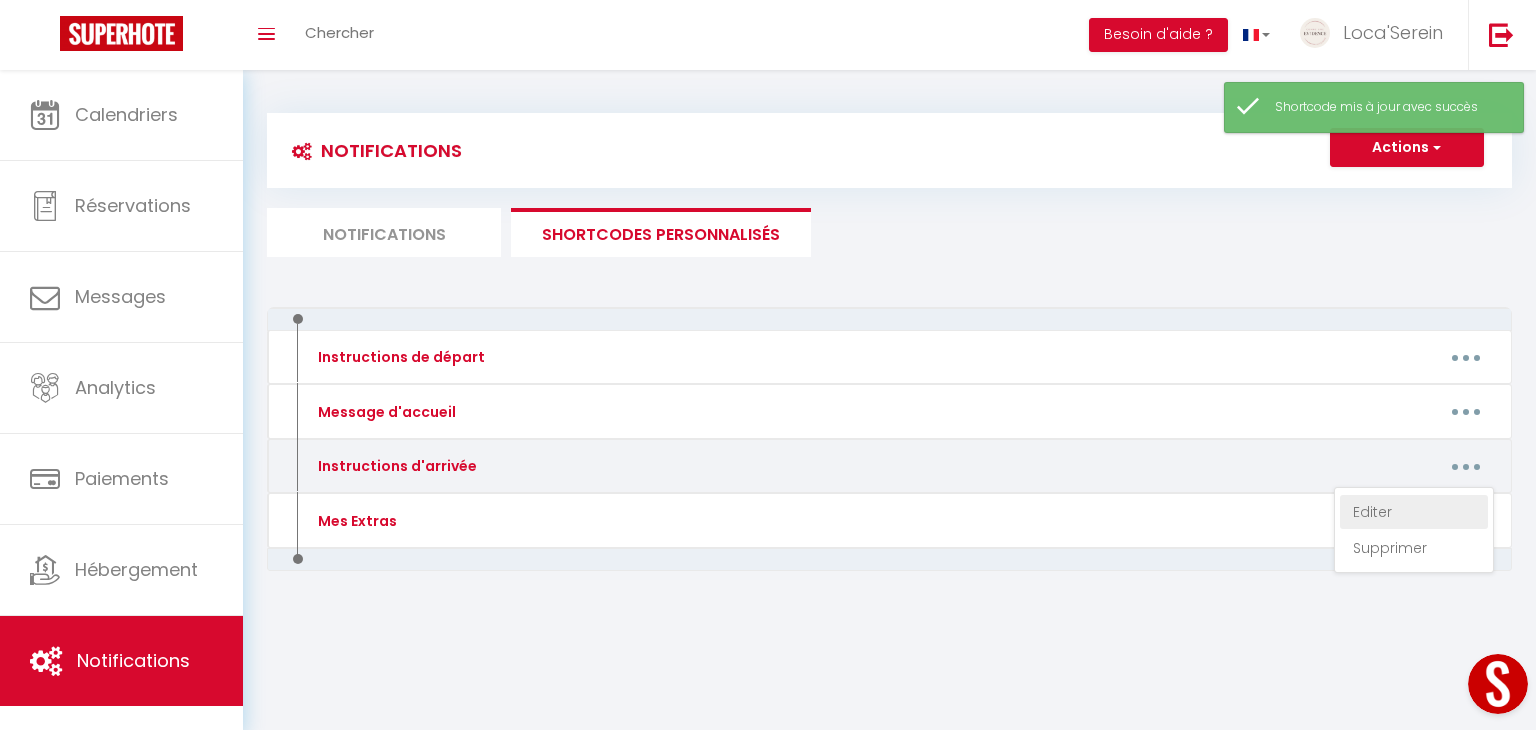 scroll, scrollTop: 0, scrollLeft: 0, axis: both 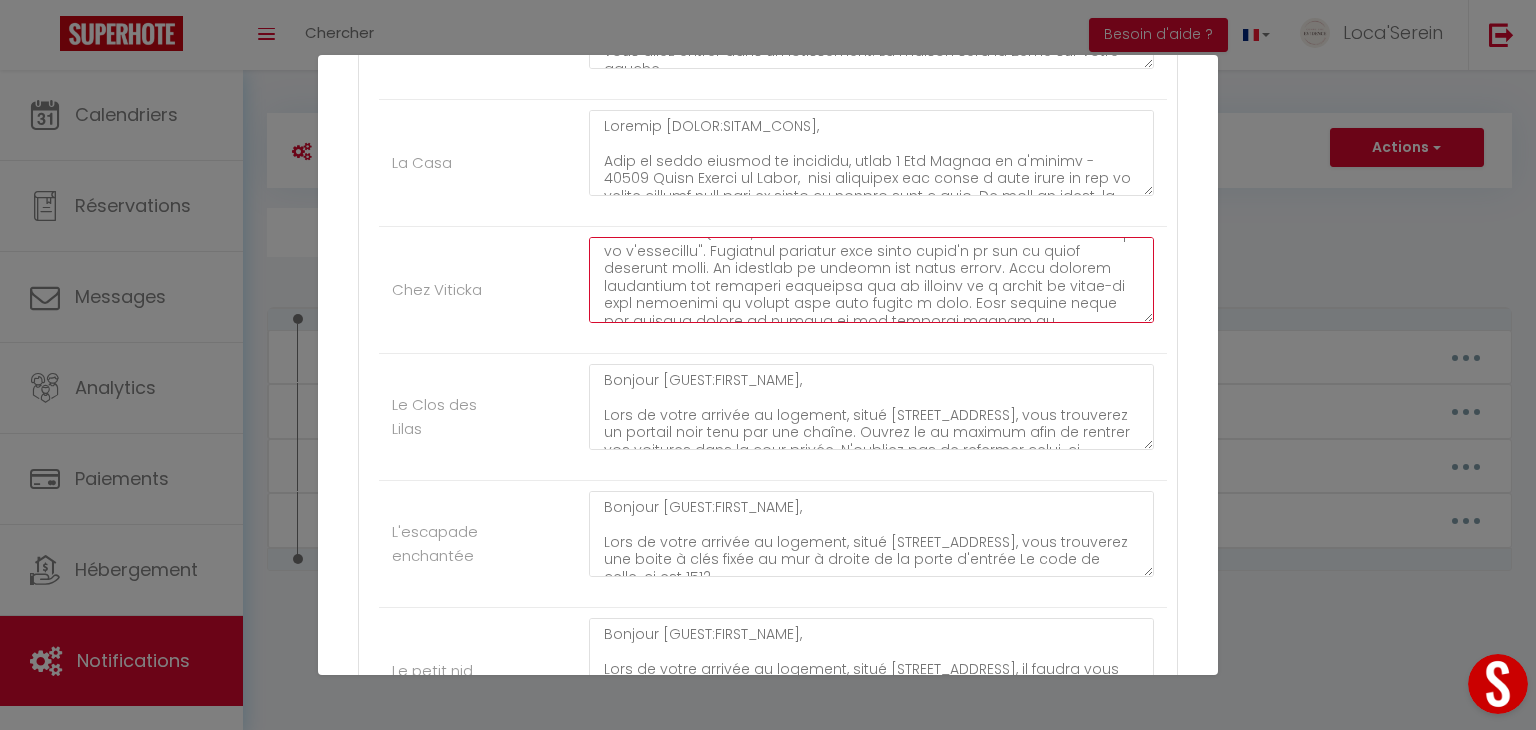 click at bounding box center (871, 280) 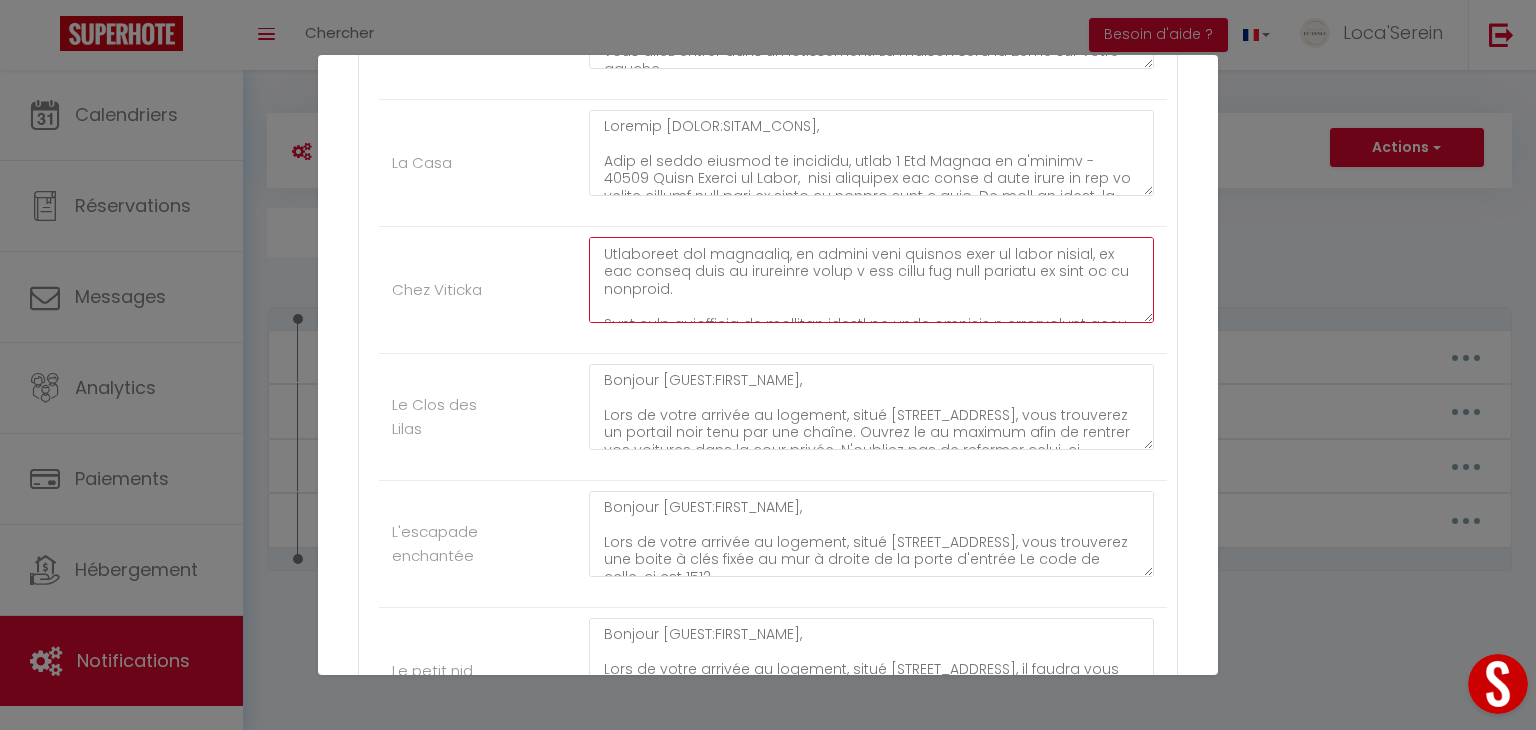 scroll, scrollTop: 420, scrollLeft: 0, axis: vertical 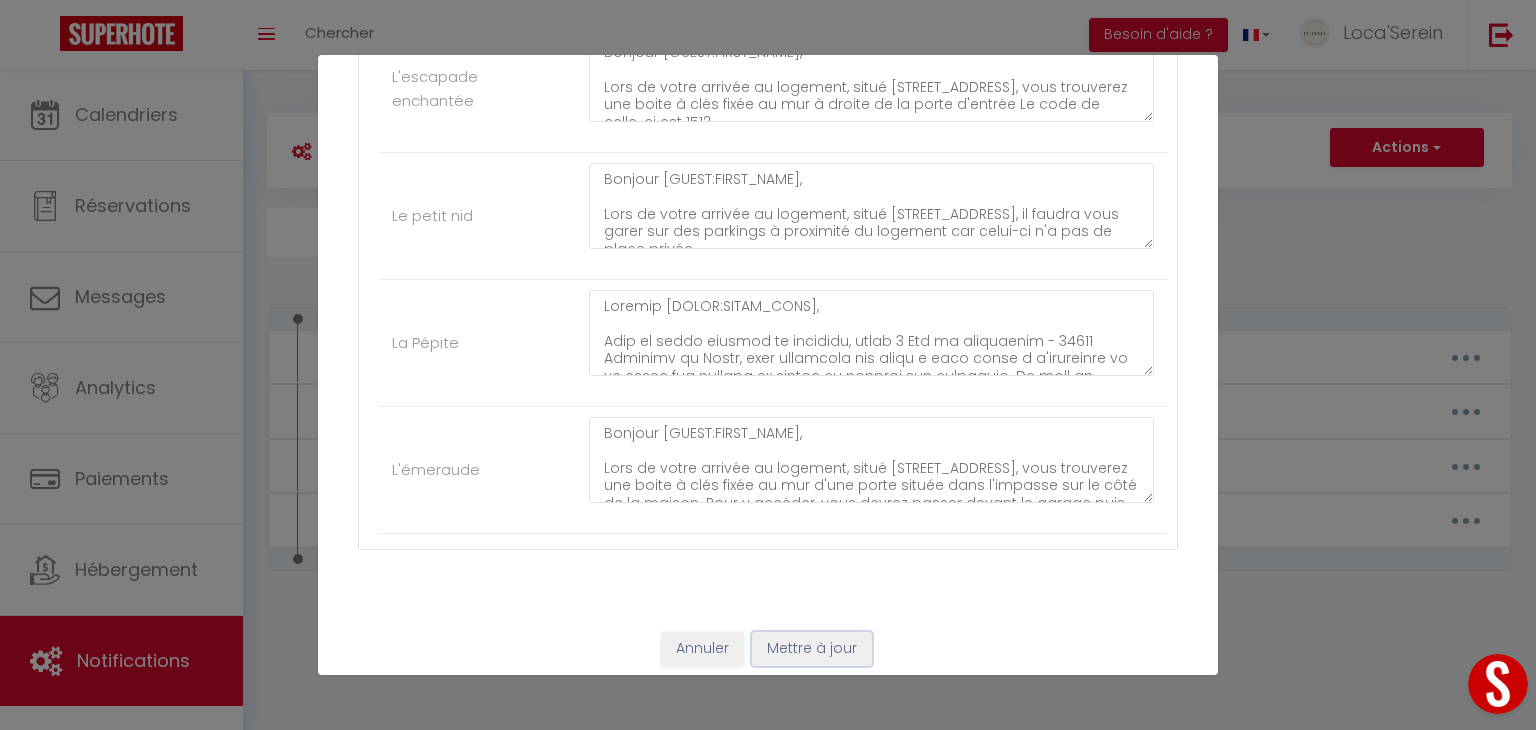 click on "Mettre à jour" at bounding box center (812, 649) 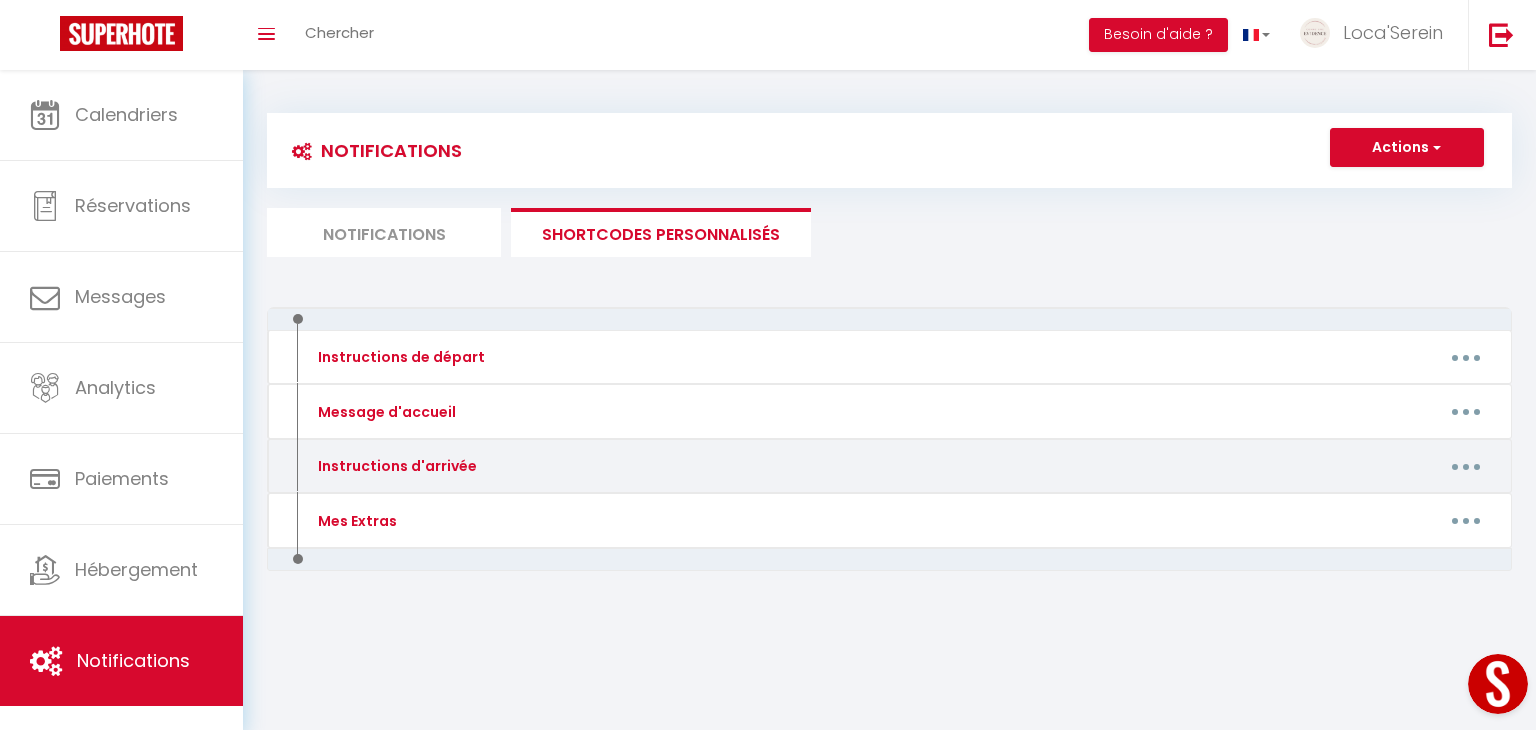 click at bounding box center (1466, 466) 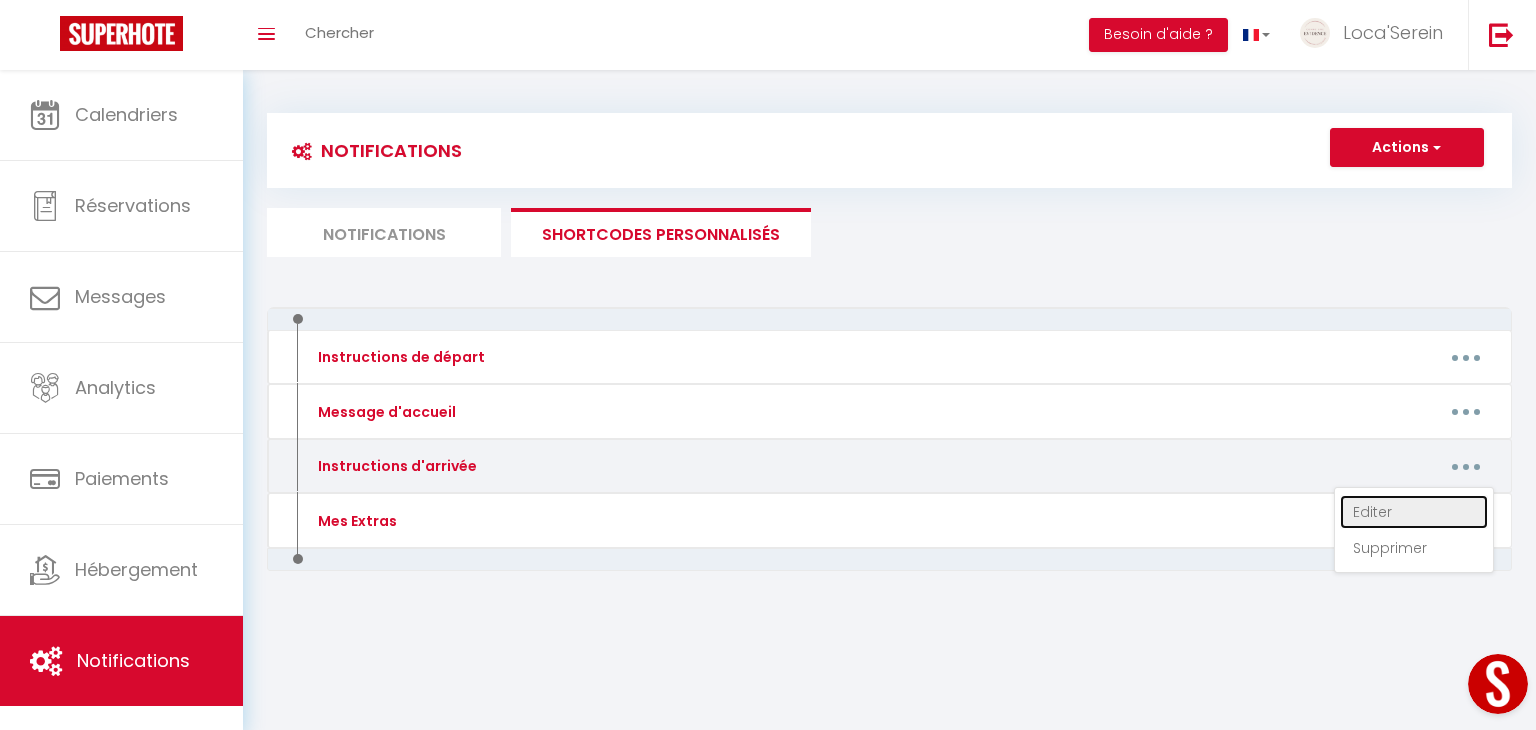 click on "Editer" at bounding box center [1414, 512] 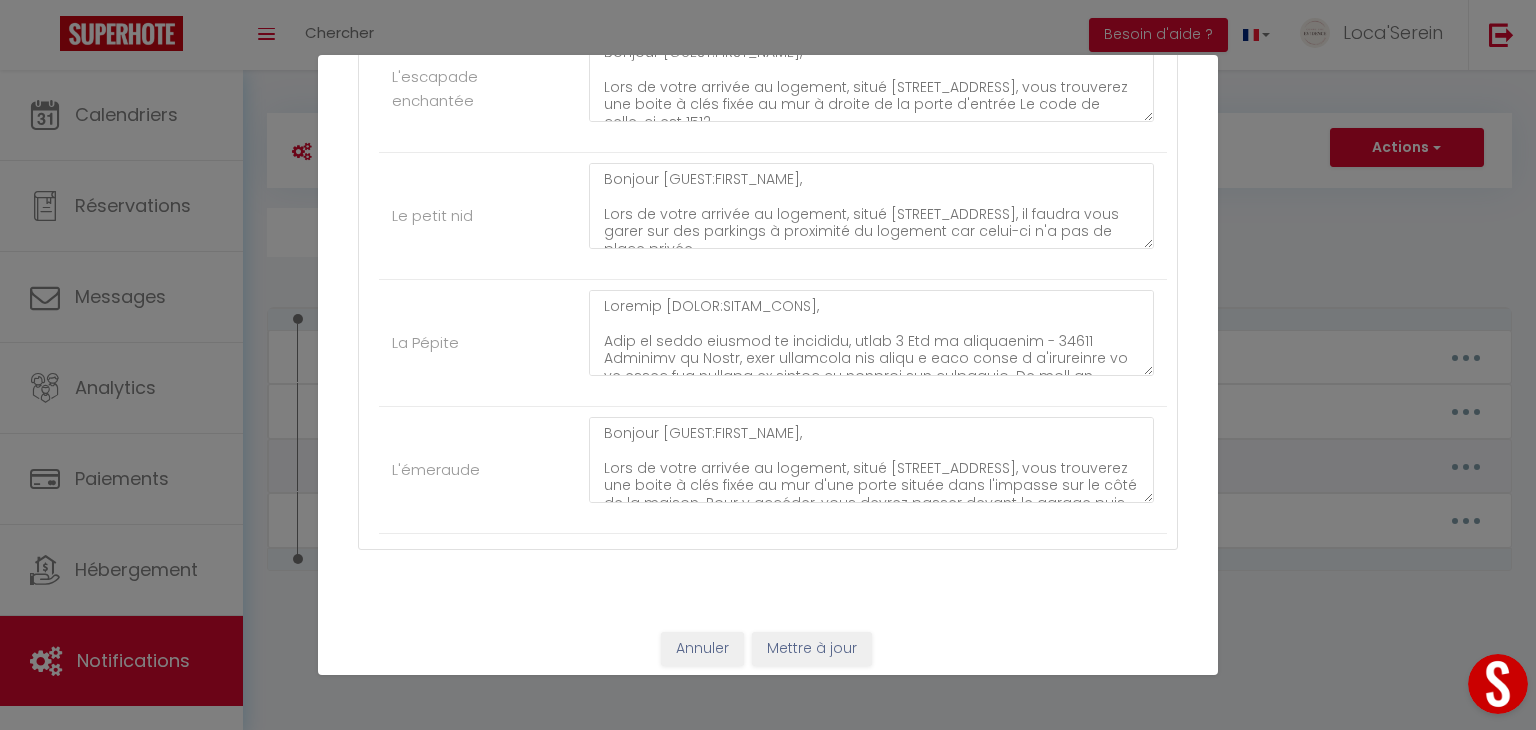 scroll, scrollTop: 0, scrollLeft: 0, axis: both 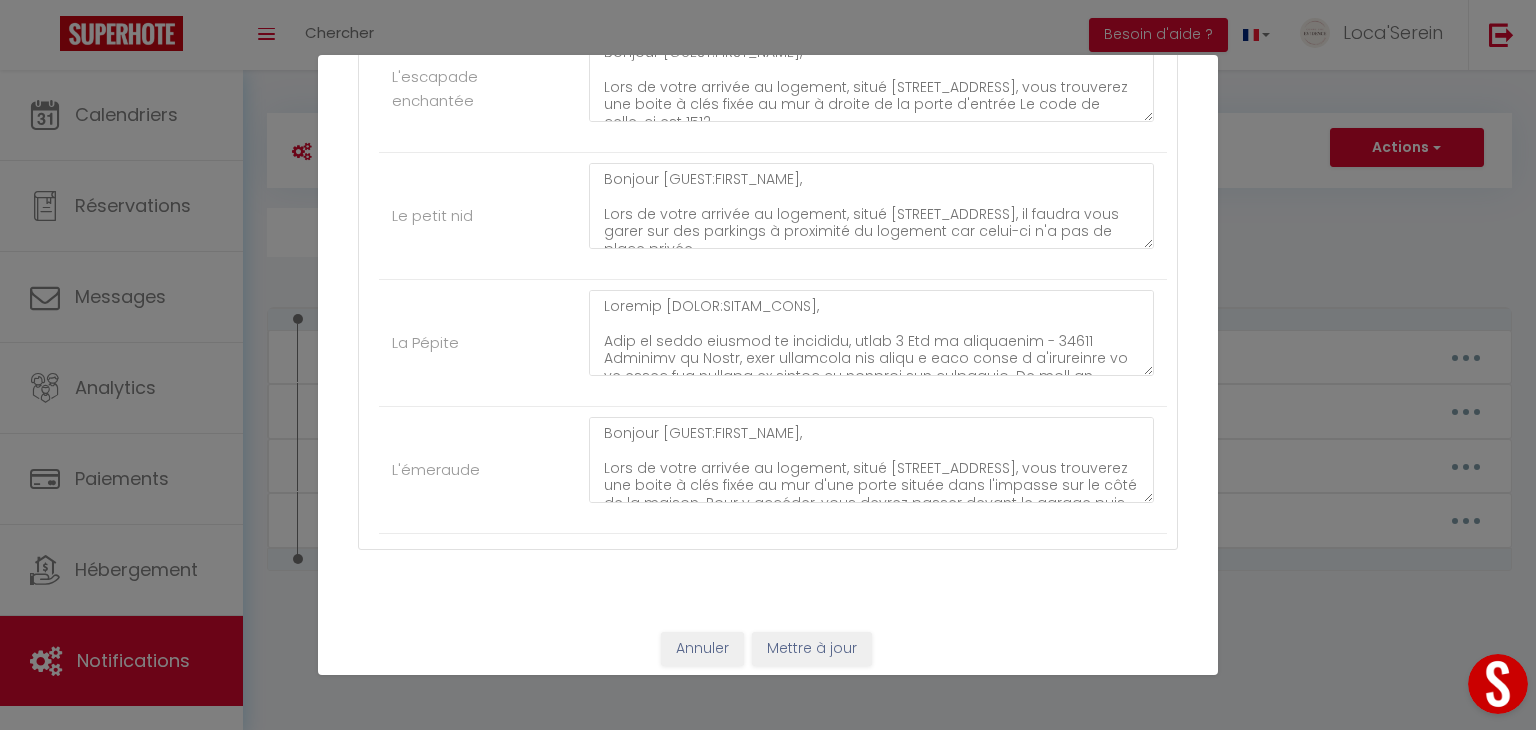click on "La Pépite" at bounding box center [444, 343] 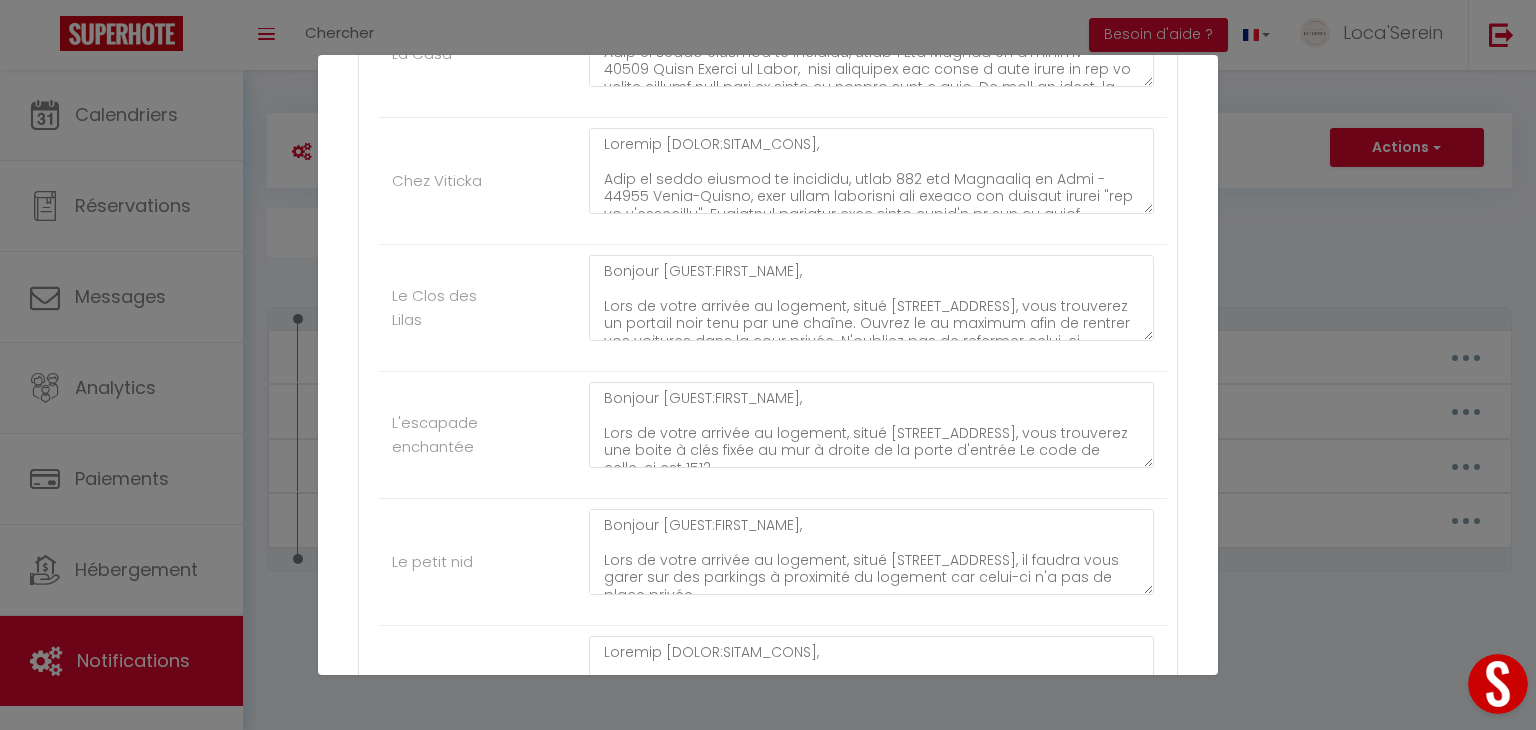 scroll, scrollTop: 1240, scrollLeft: 0, axis: vertical 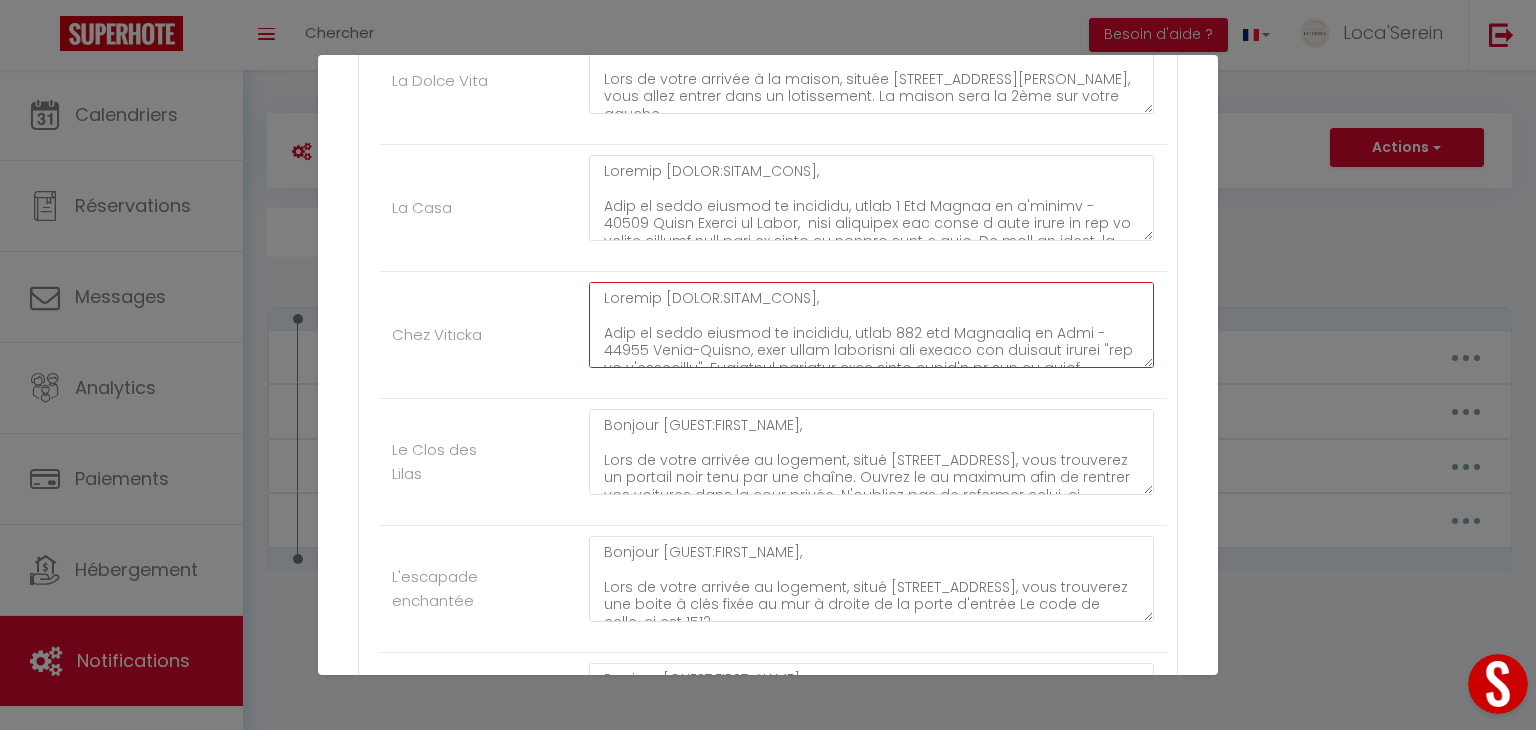 click at bounding box center [871, 325] 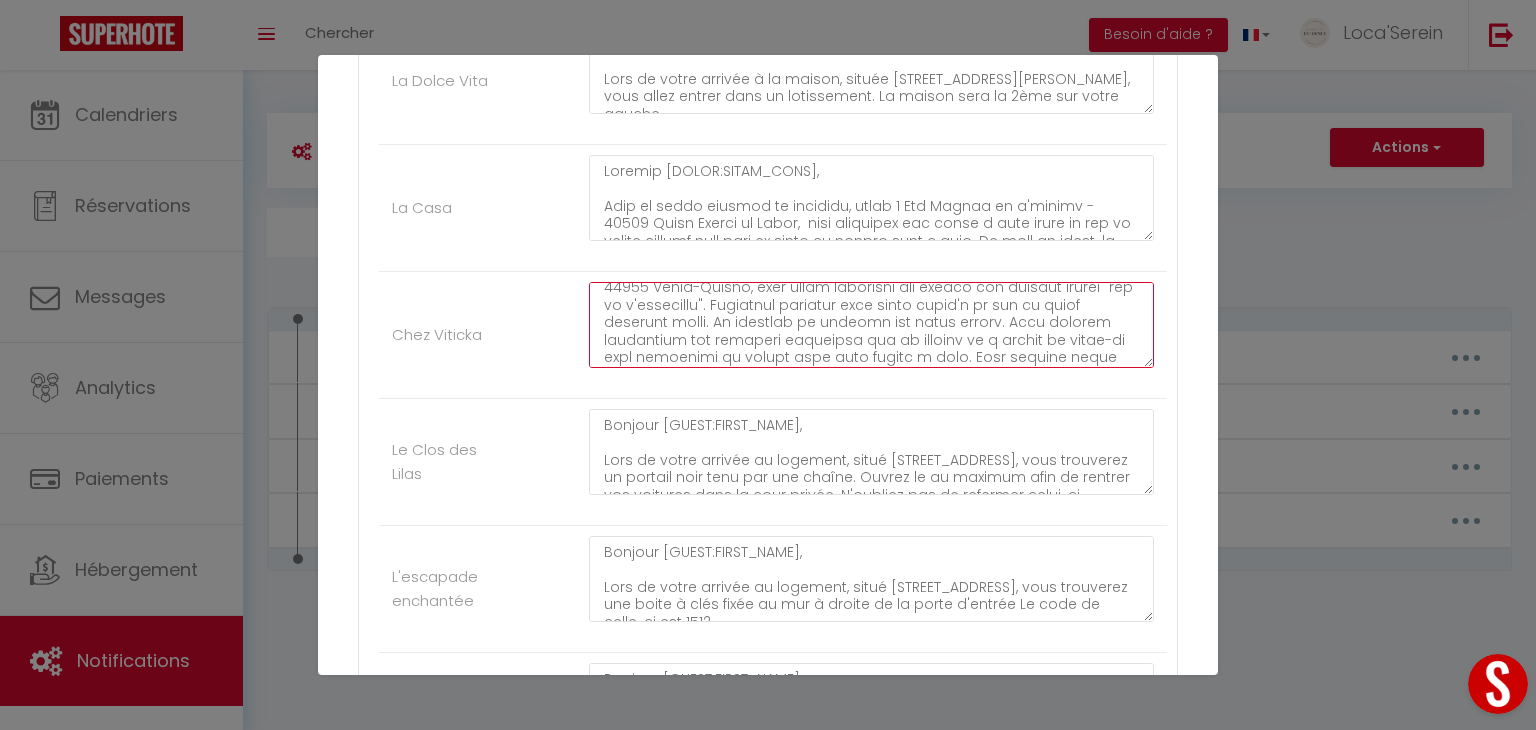 scroll, scrollTop: 66, scrollLeft: 0, axis: vertical 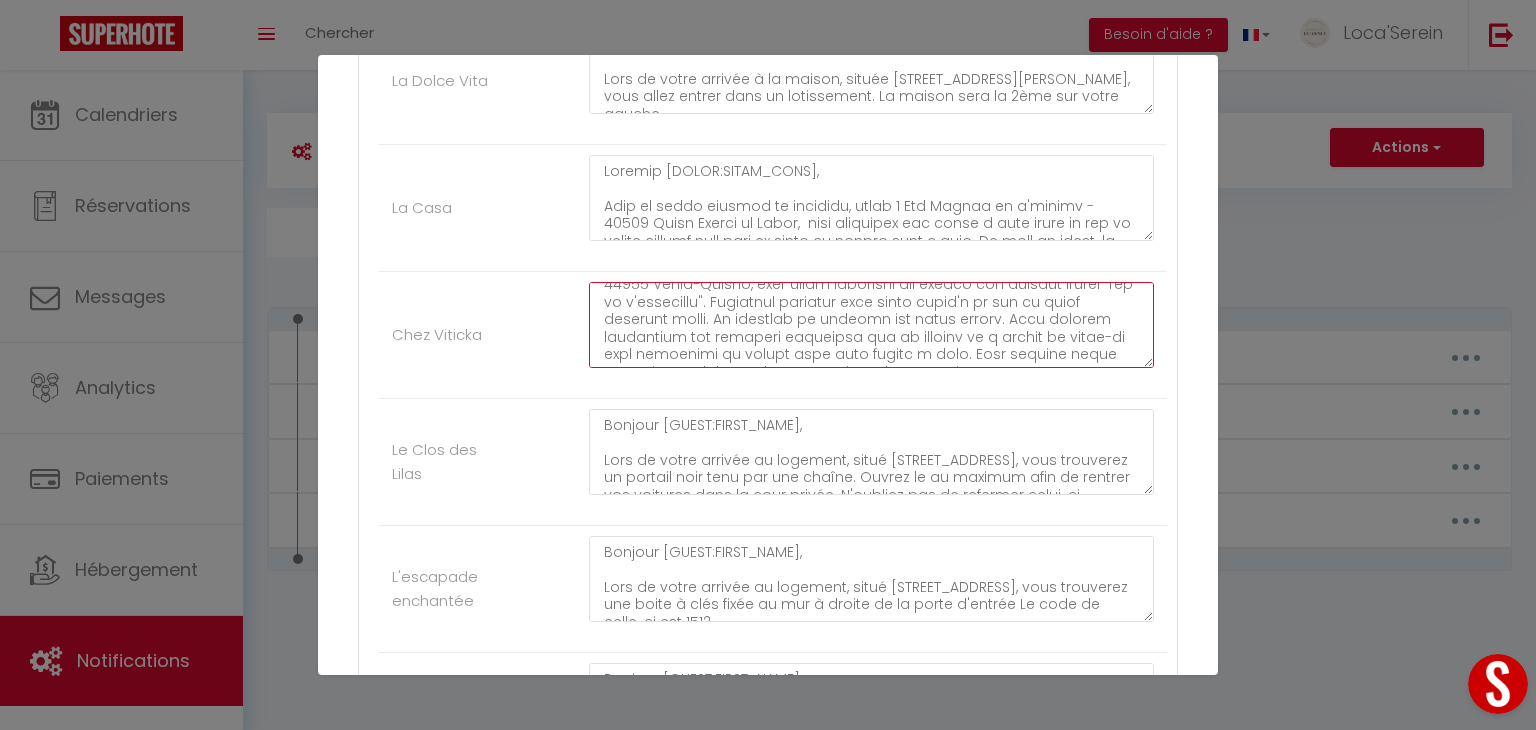 click at bounding box center [871, 325] 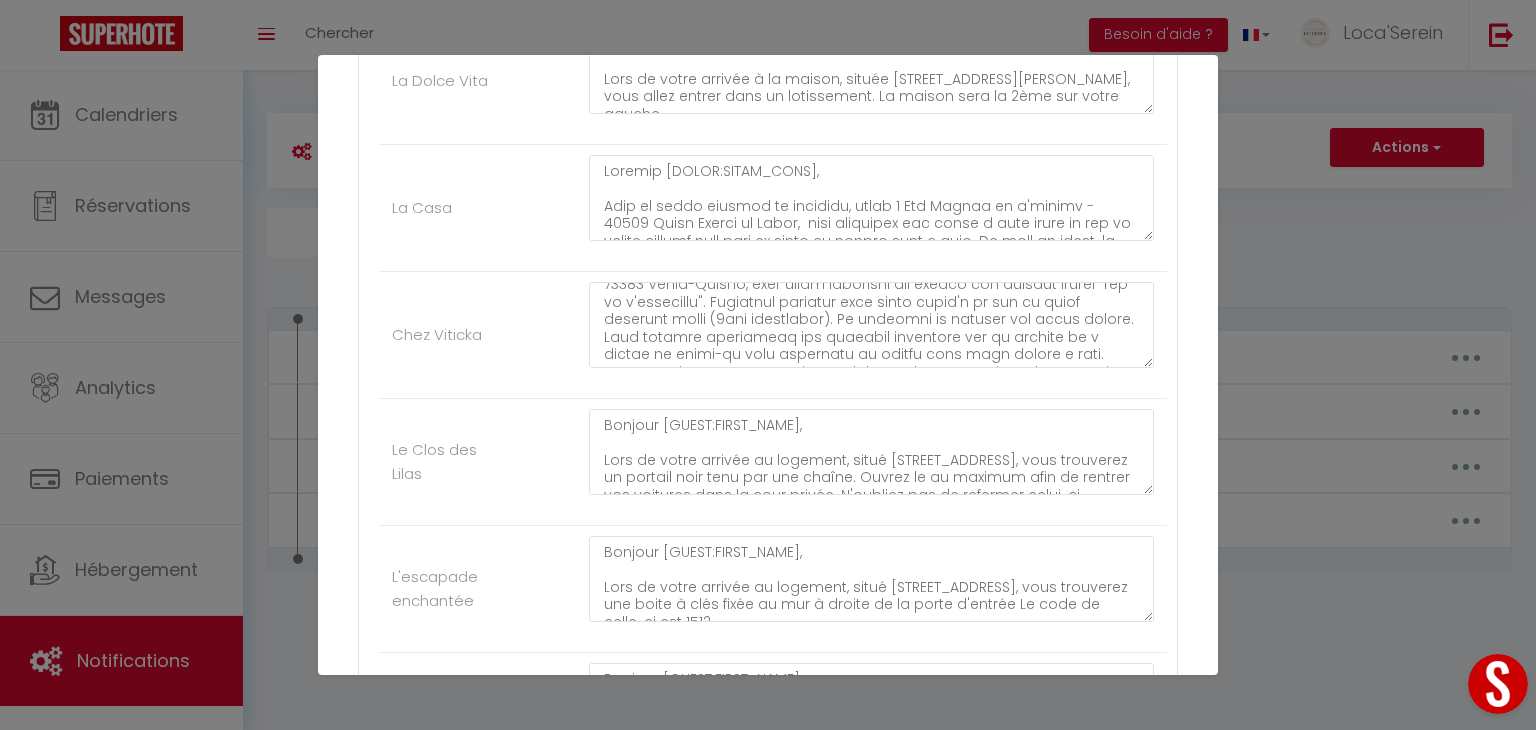 click on "Chez Viticka" at bounding box center (773, 335) 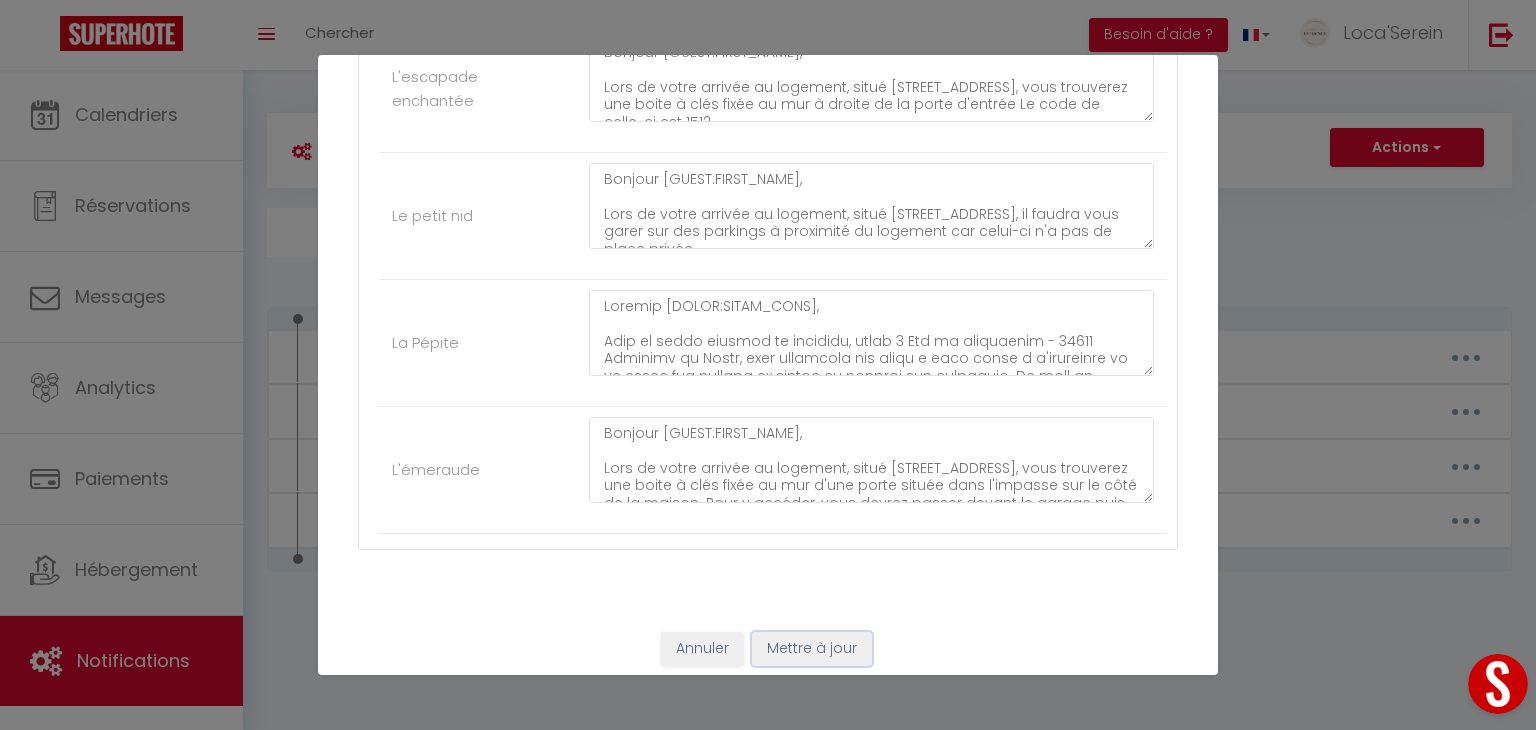 click on "Mettre à jour" at bounding box center (812, 649) 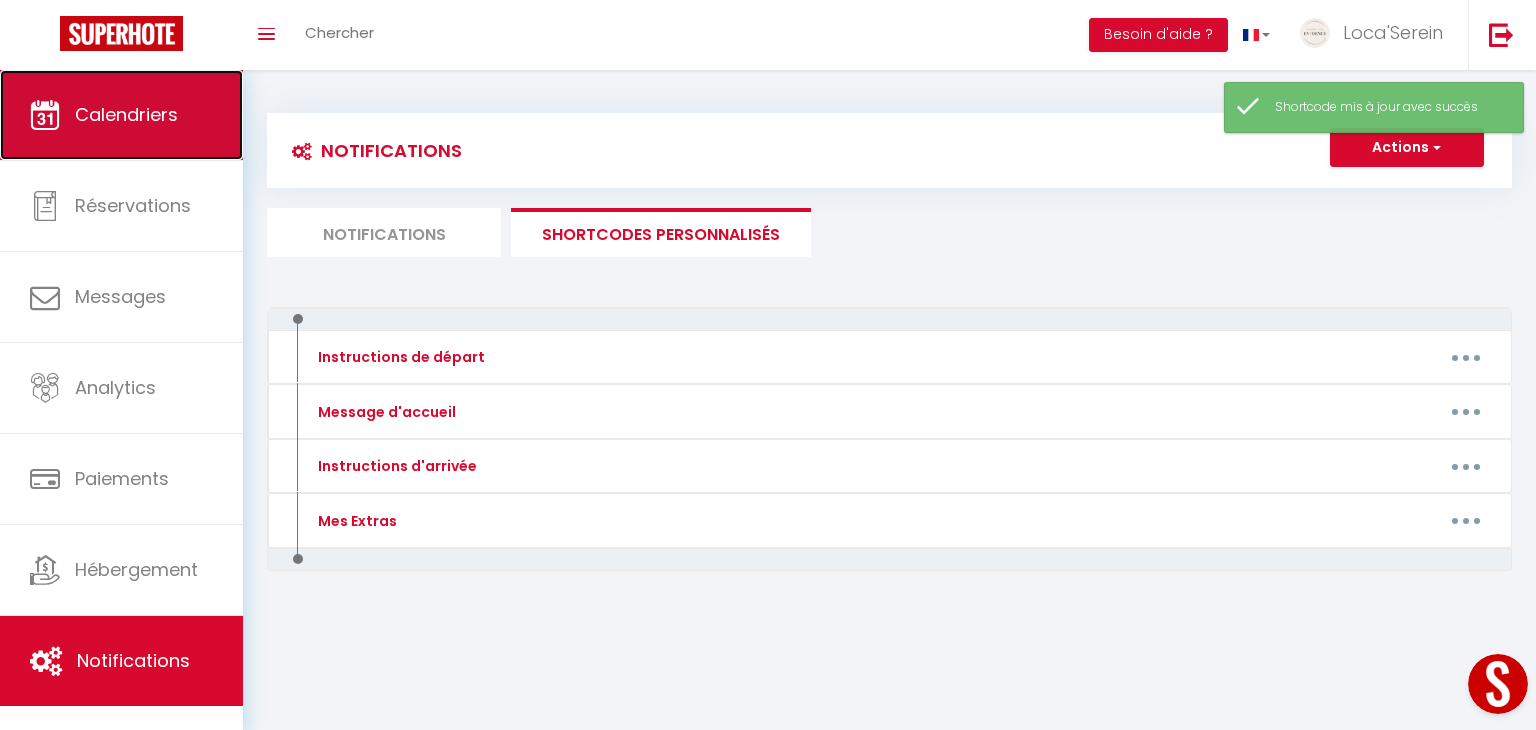 click on "Calendriers" at bounding box center (126, 114) 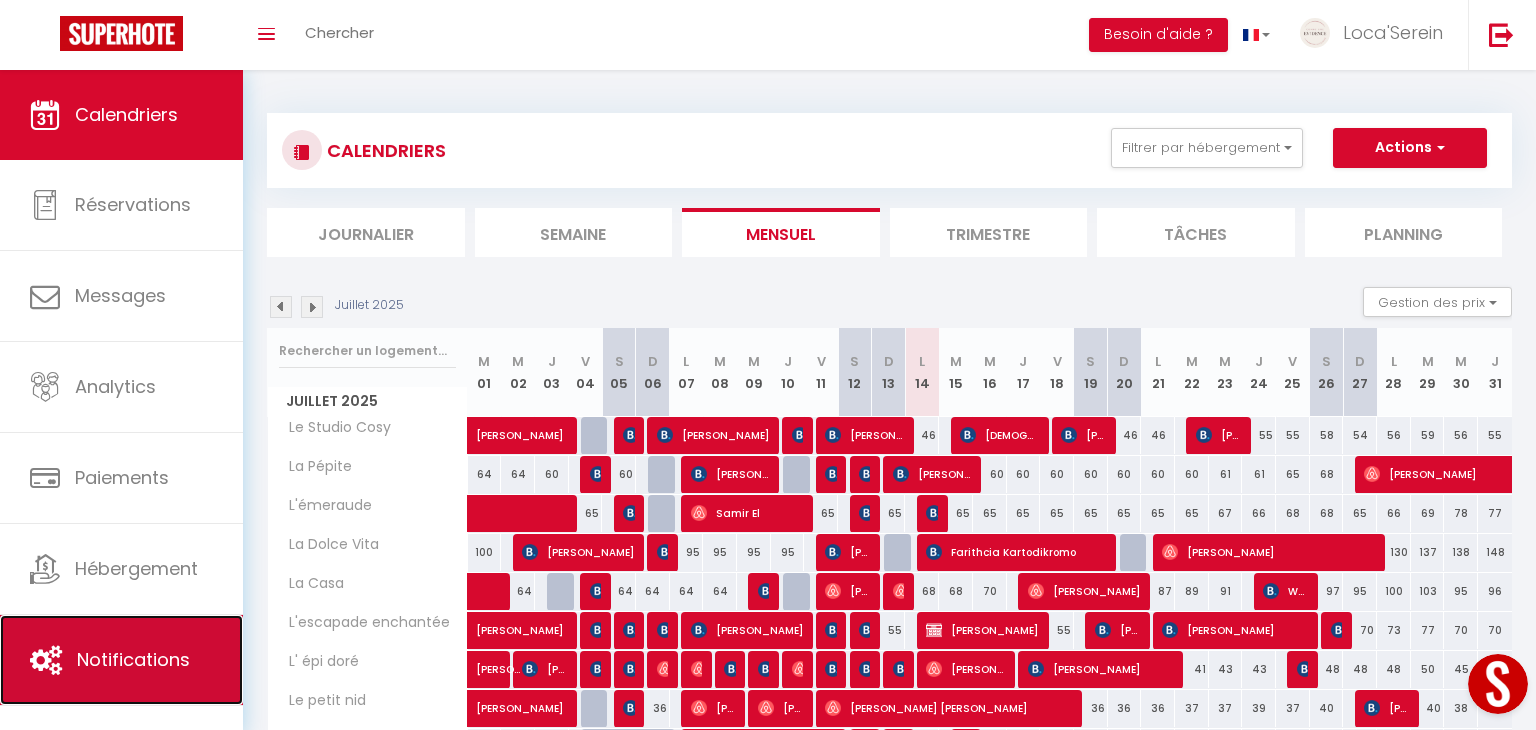 click on "Notifications" at bounding box center (121, 660) 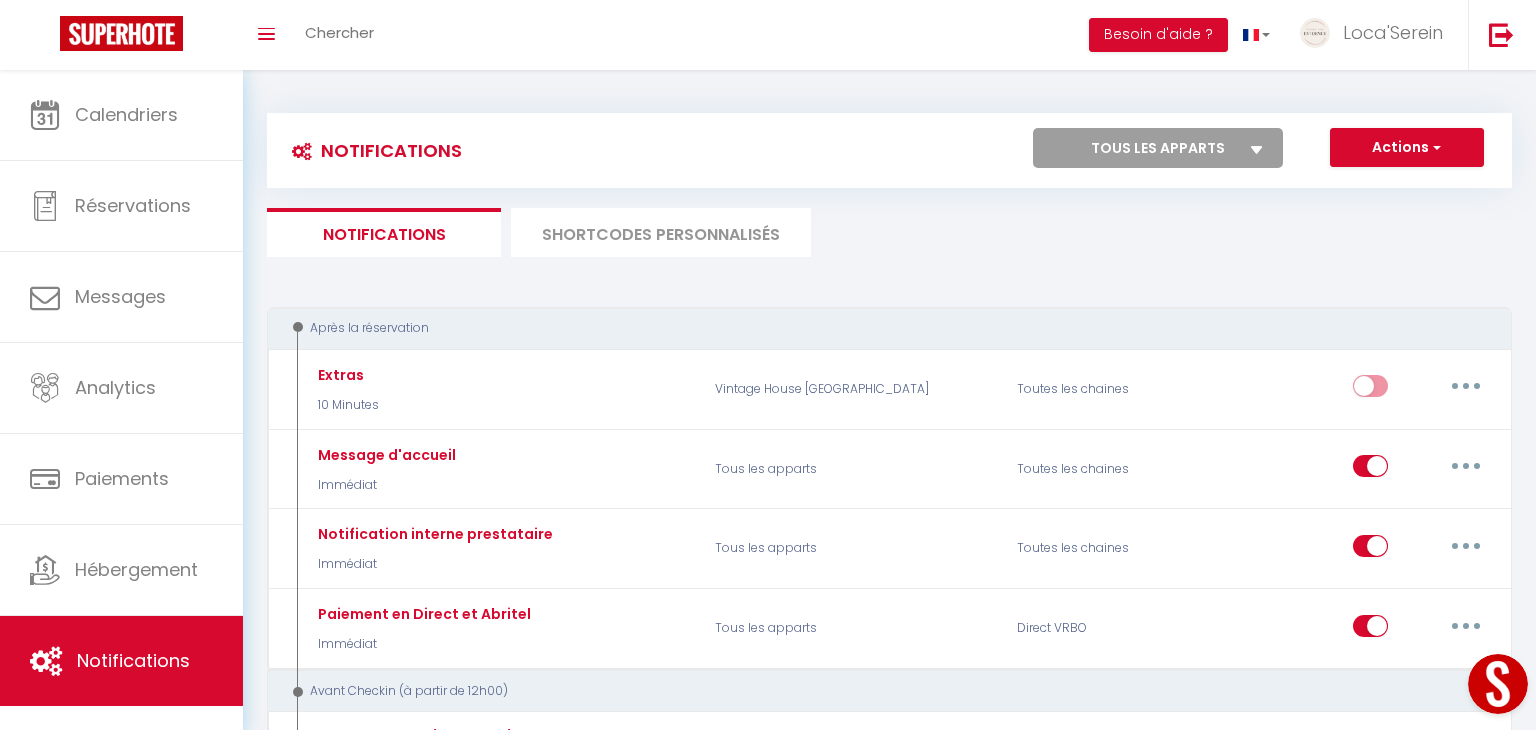 click on "SHORTCODES PERSONNALISÉS" at bounding box center (661, 232) 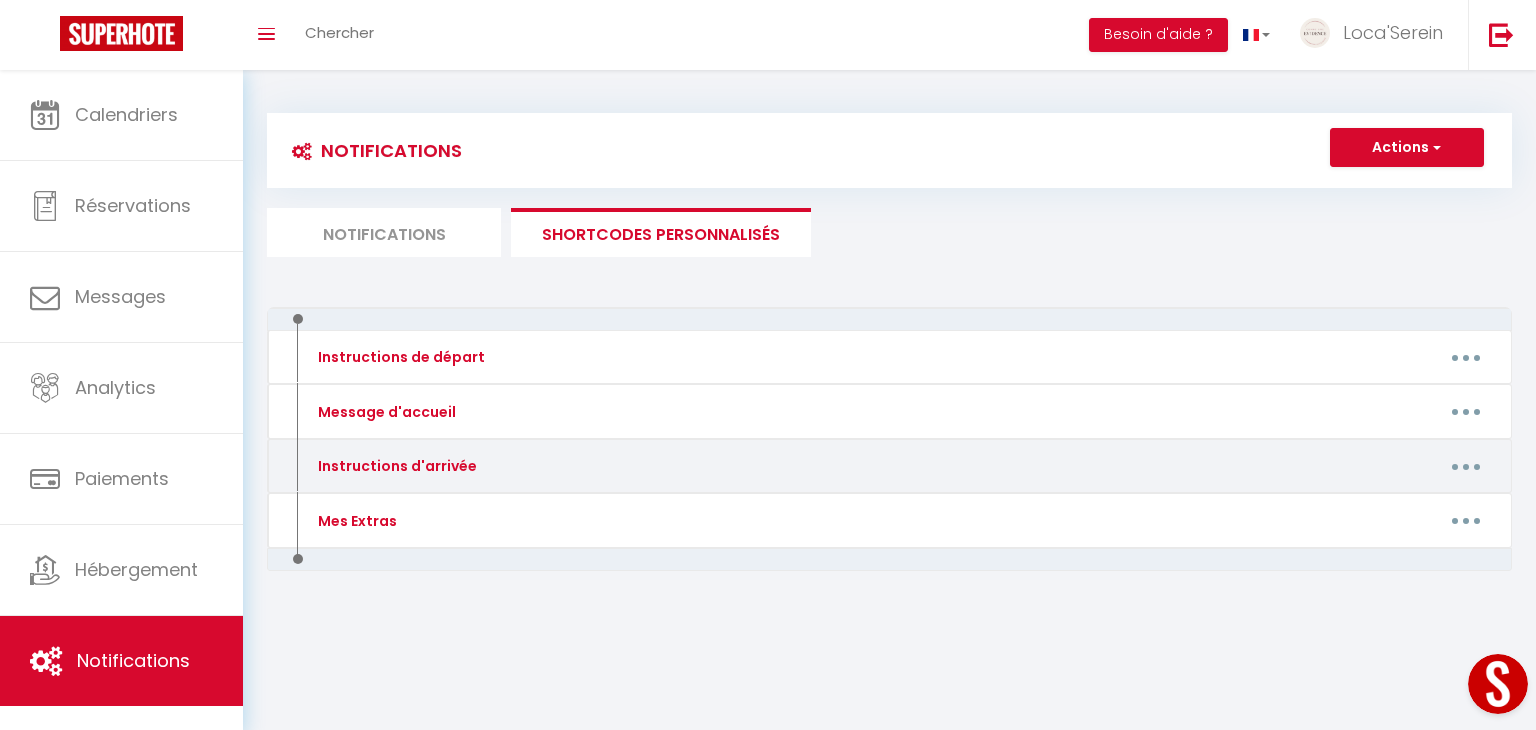 click at bounding box center [1466, 466] 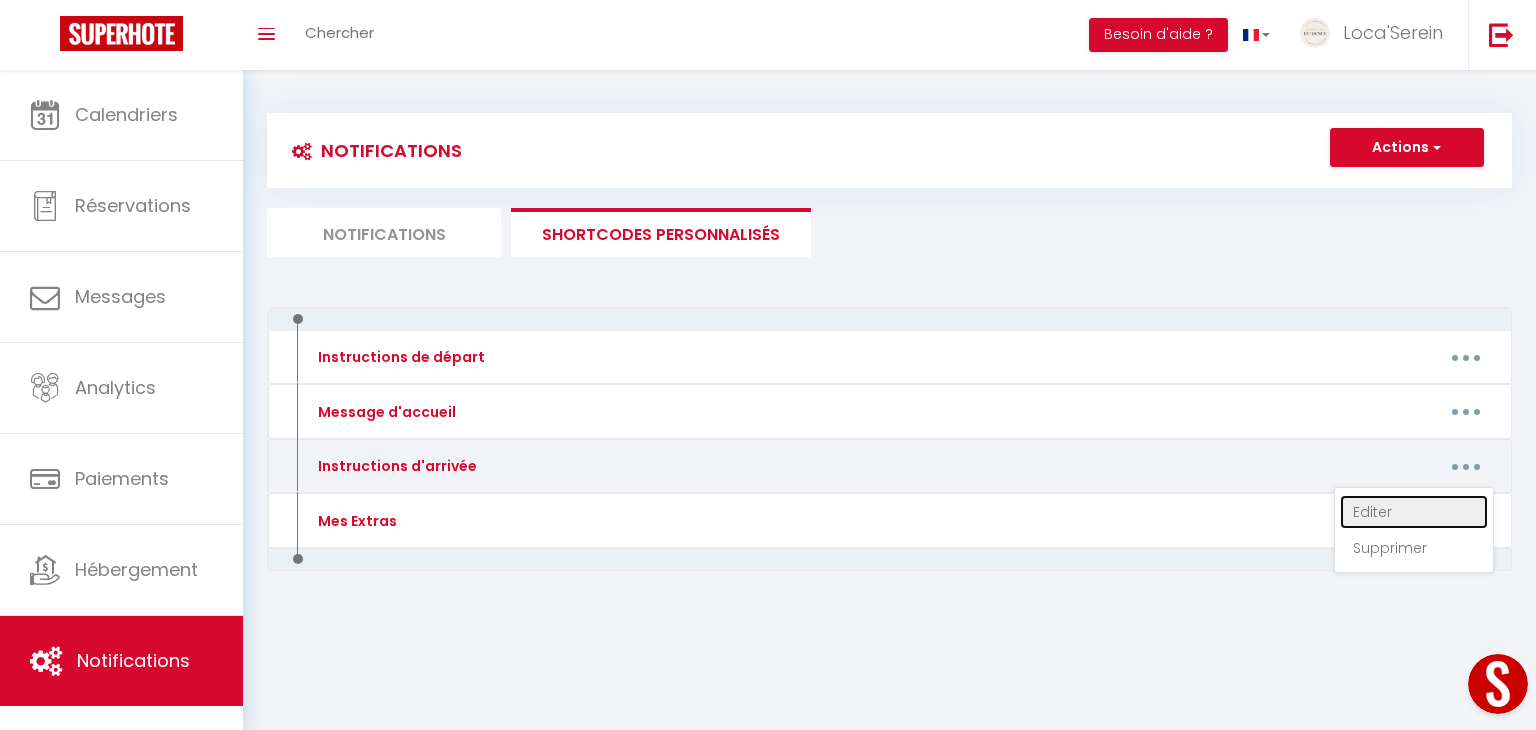 click on "Editer" at bounding box center [1414, 512] 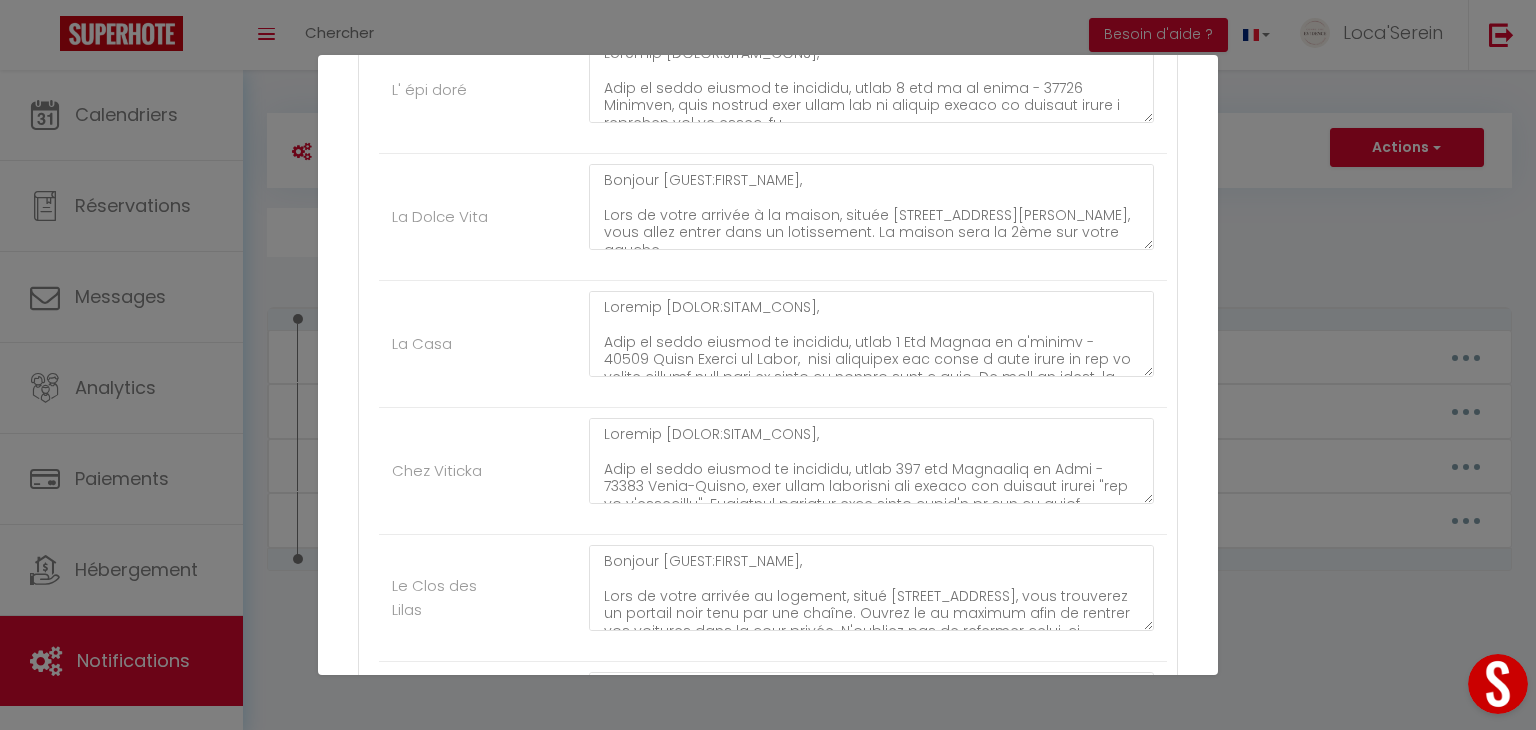 scroll, scrollTop: 1123, scrollLeft: 0, axis: vertical 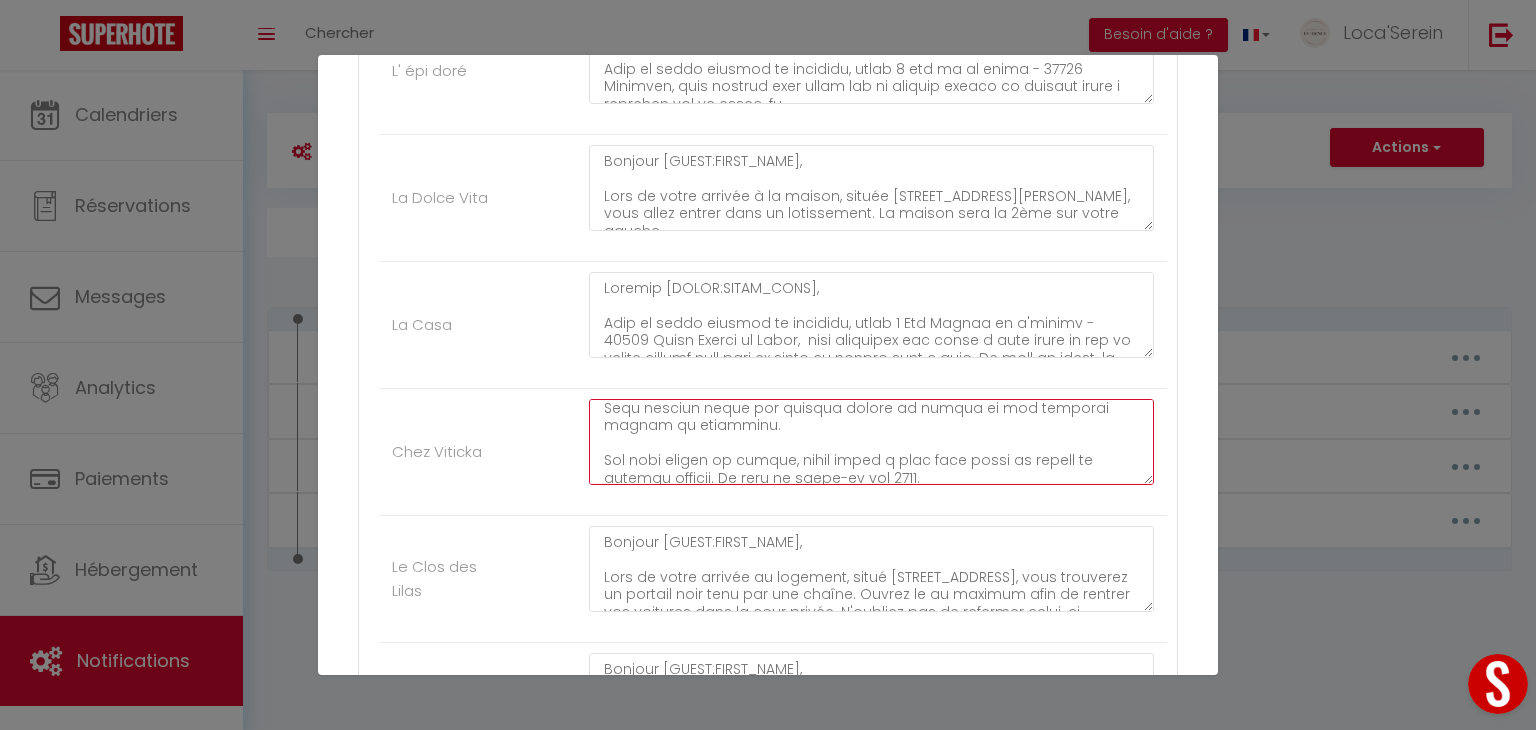 click at bounding box center [871, 442] 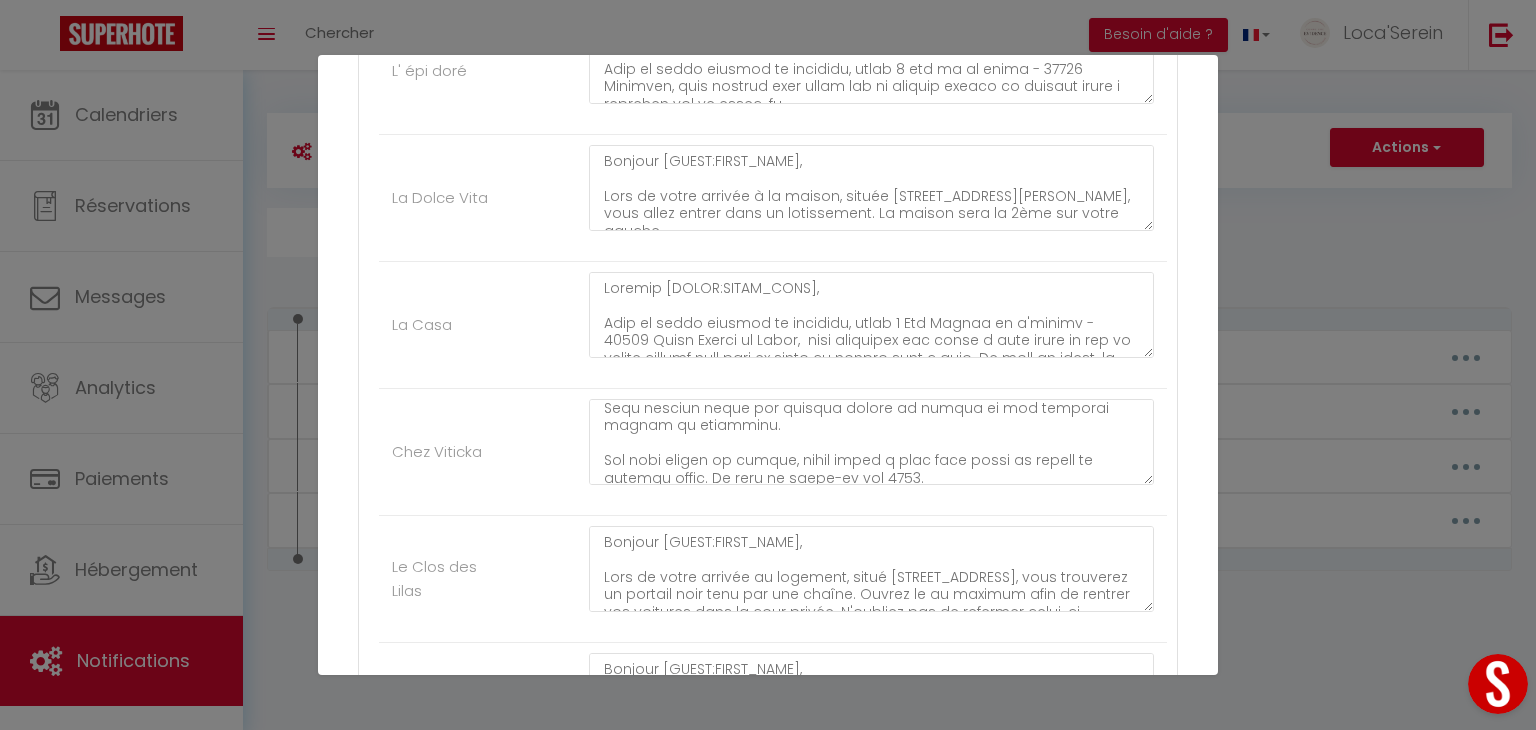 click on "Chez Viticka" at bounding box center [773, 452] 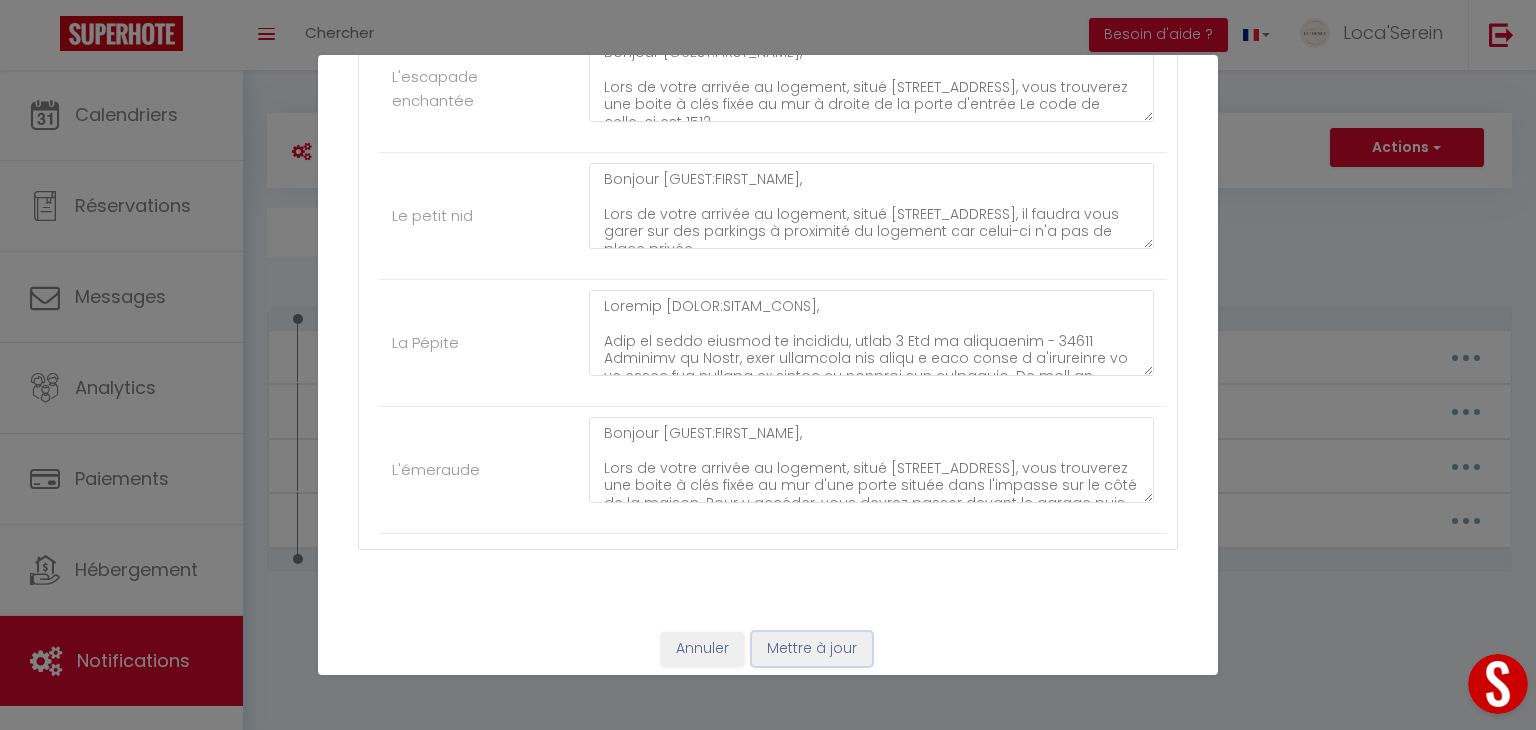 click on "Mettre à jour" at bounding box center (812, 649) 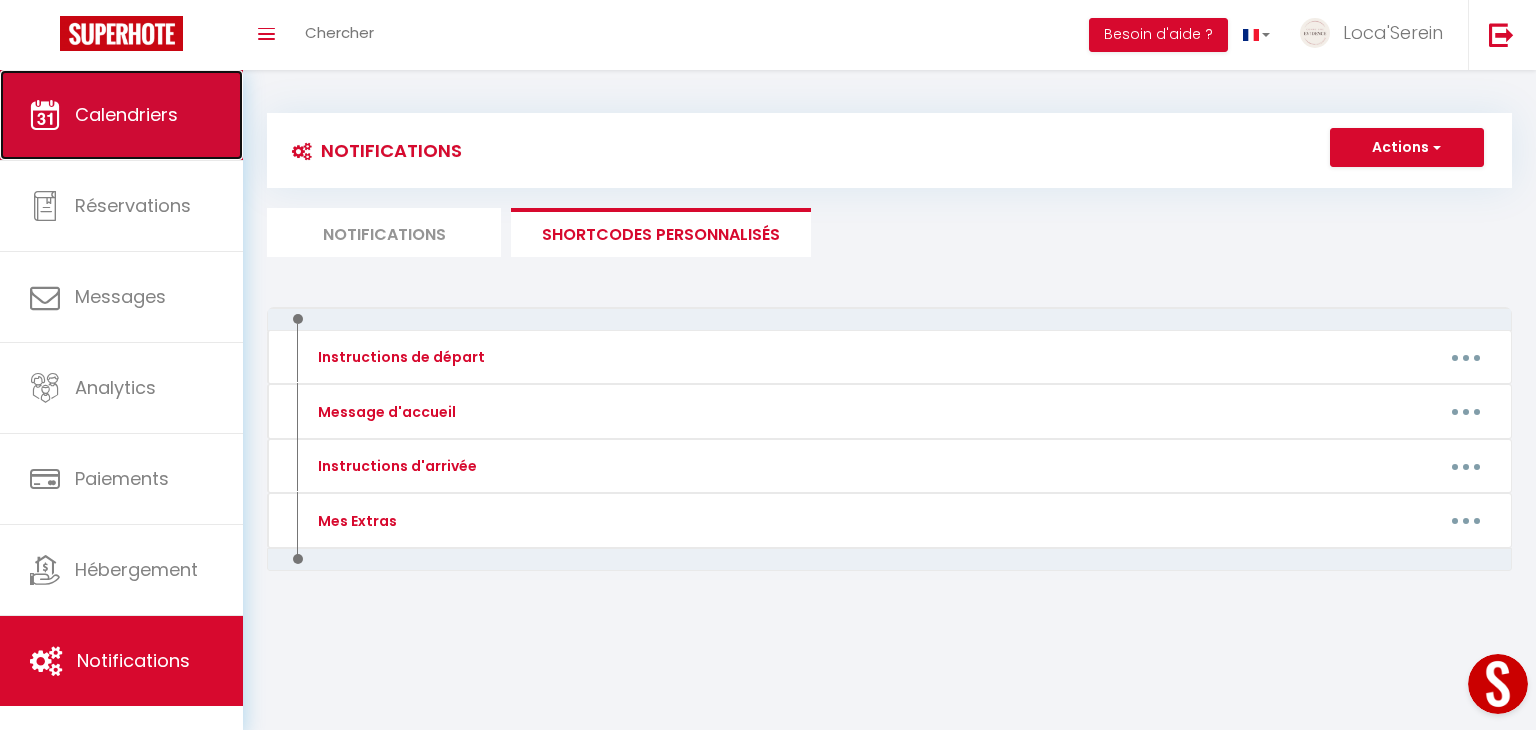 click on "Calendriers" at bounding box center [126, 114] 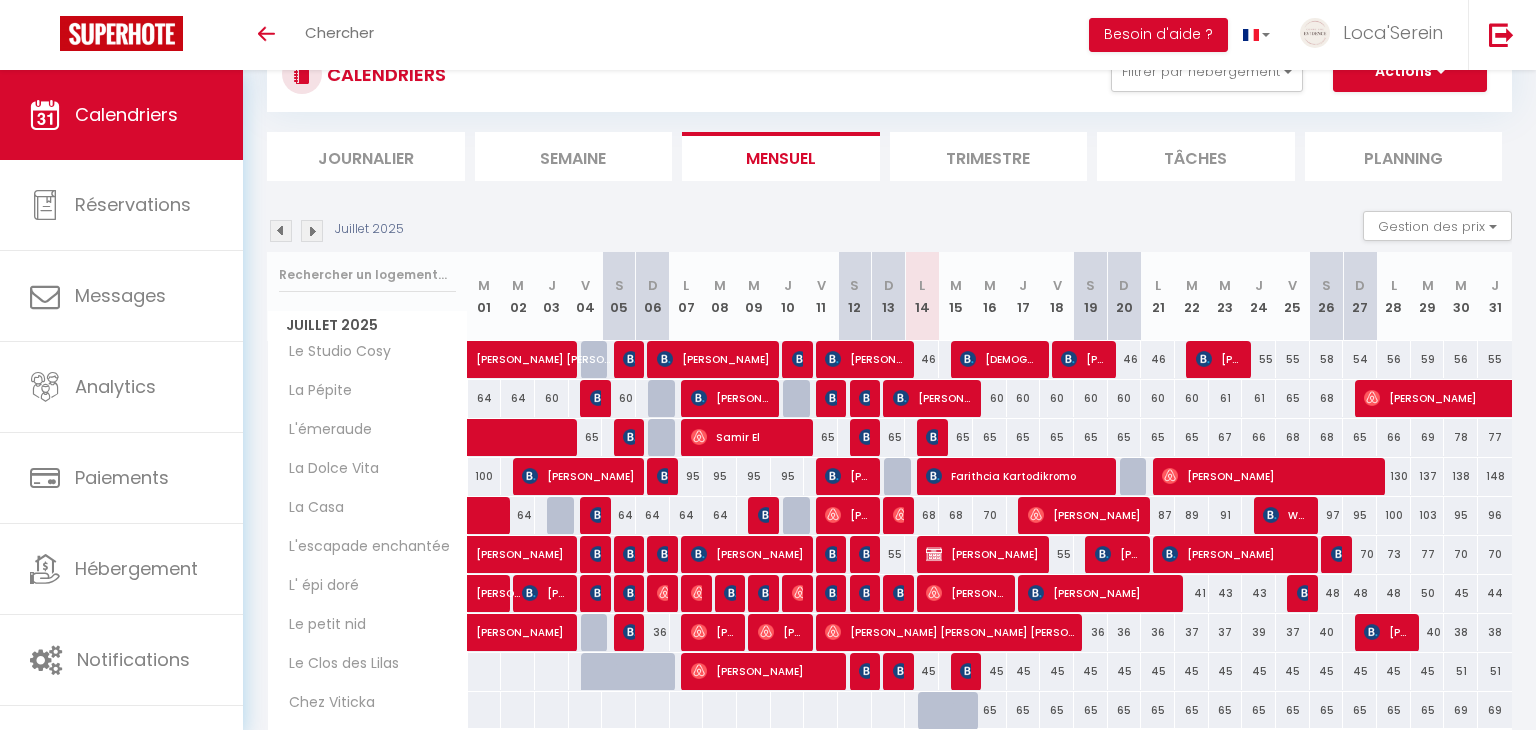 scroll, scrollTop: 0, scrollLeft: 0, axis: both 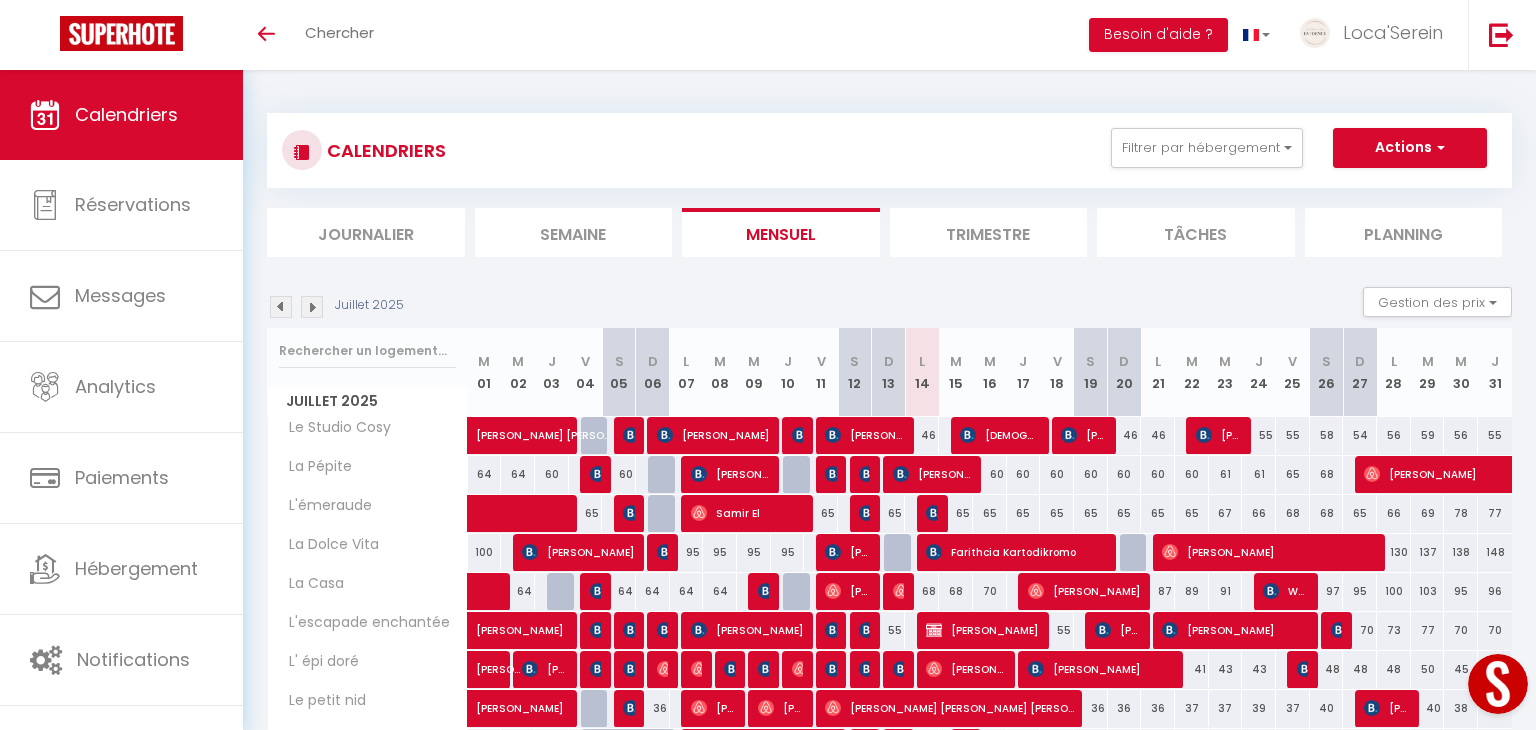 click on "Calendriers" at bounding box center (126, 114) 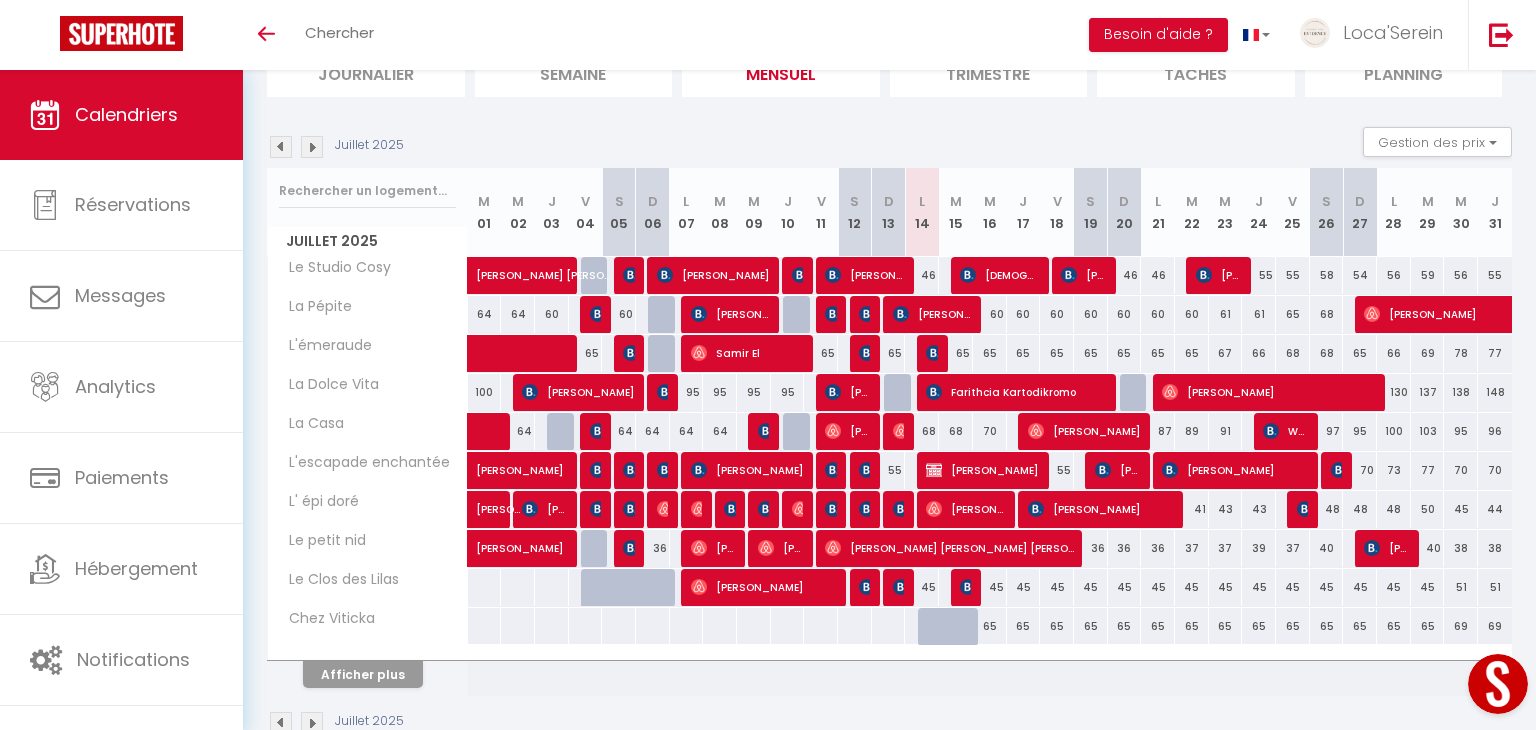 scroll, scrollTop: 167, scrollLeft: 0, axis: vertical 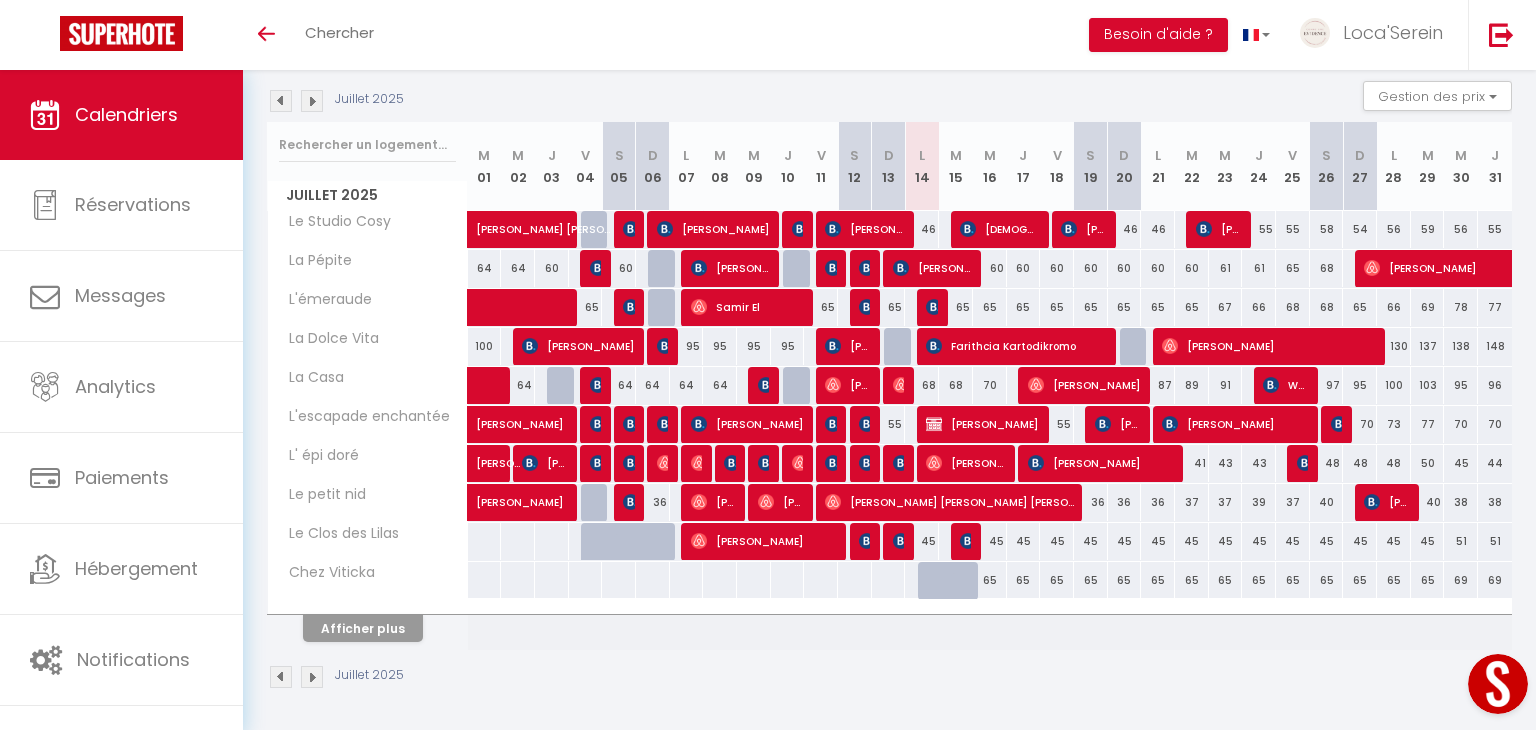 click at bounding box center [312, 101] 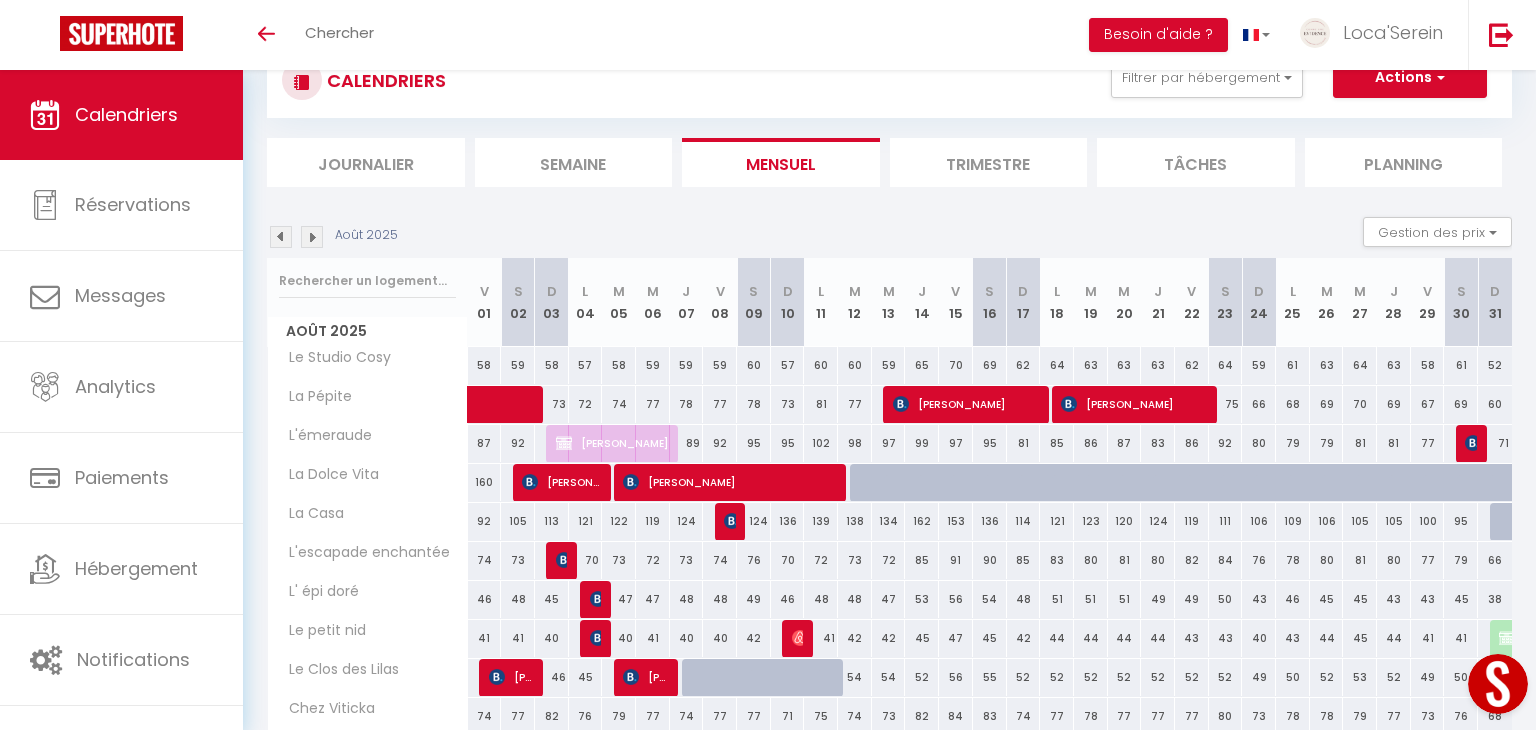 scroll, scrollTop: 206, scrollLeft: 0, axis: vertical 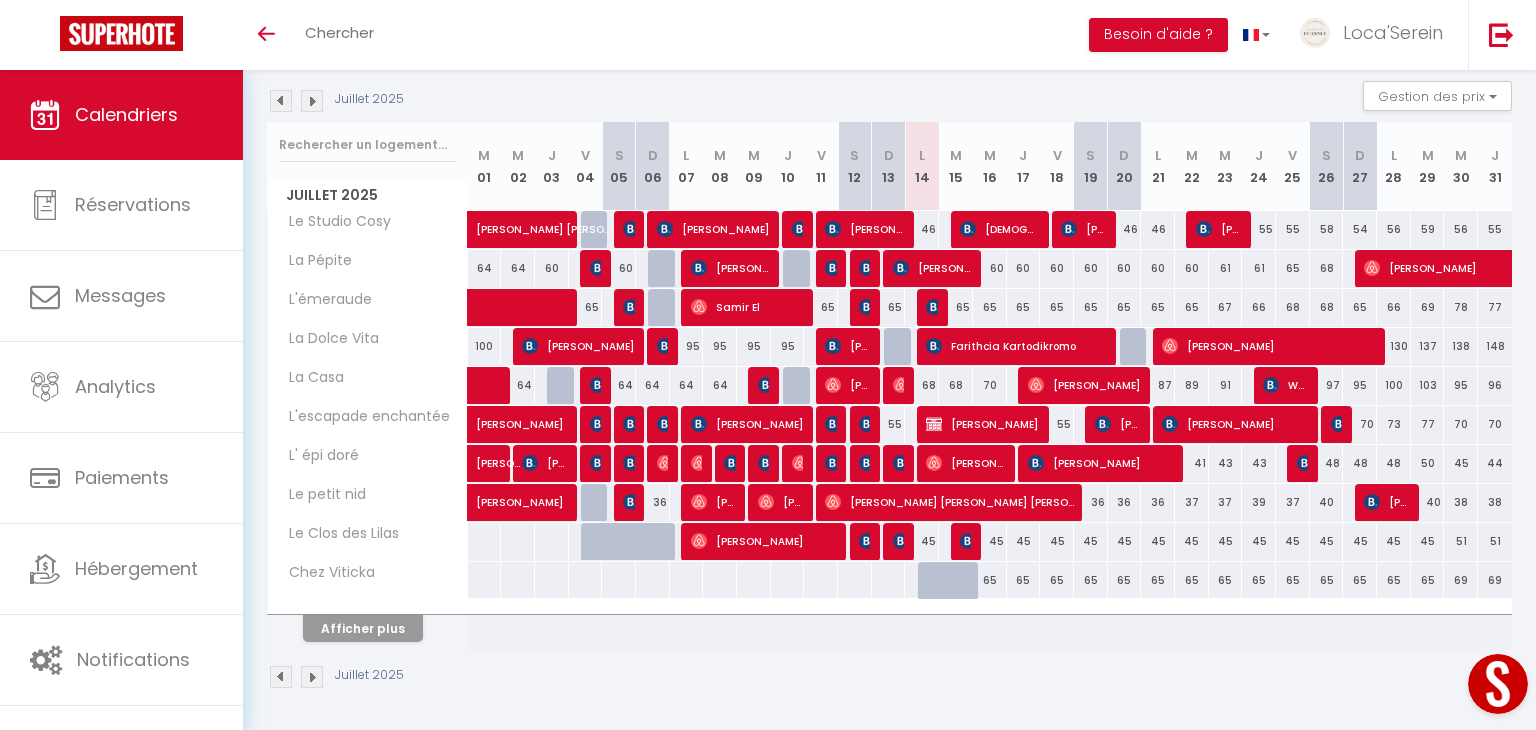 click at bounding box center (312, 101) 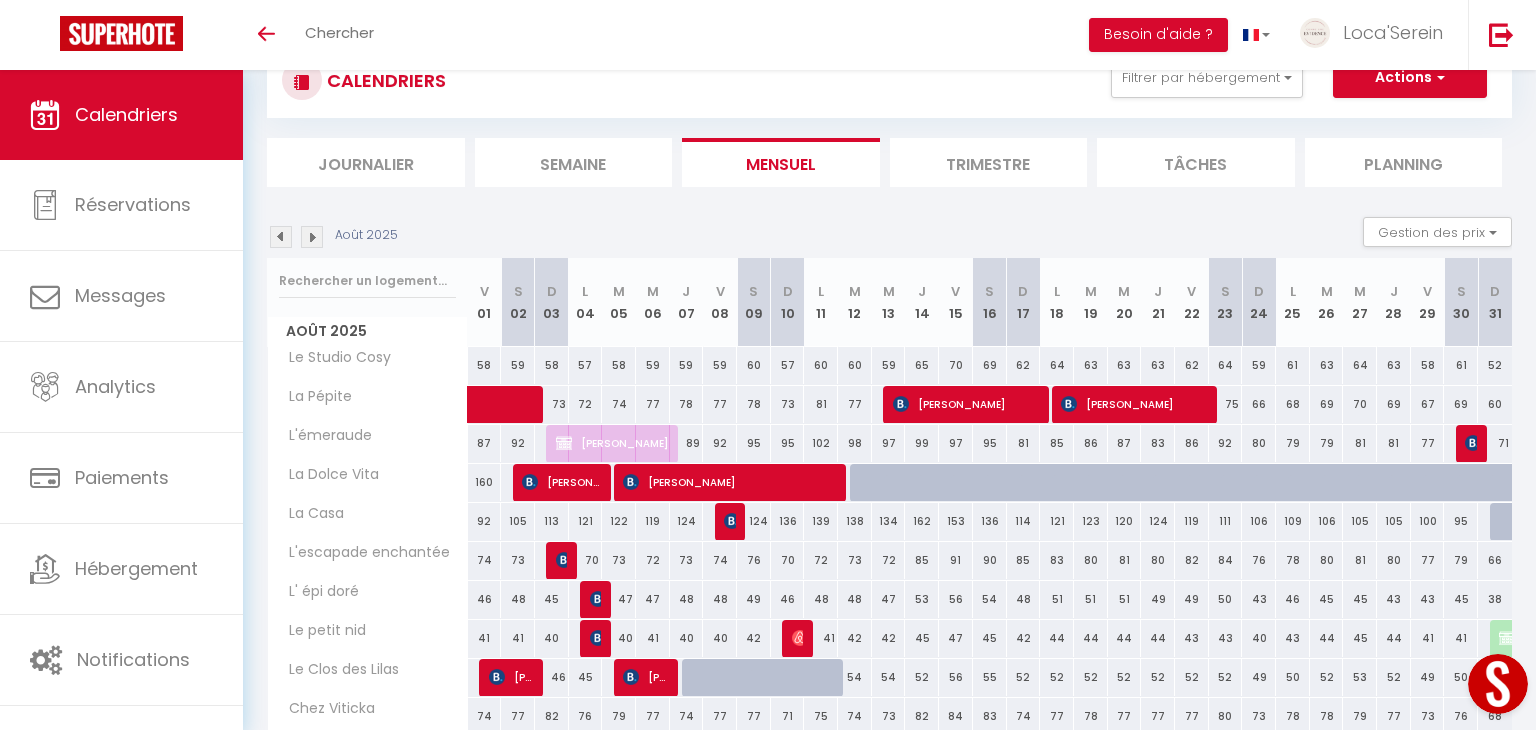scroll, scrollTop: 206, scrollLeft: 0, axis: vertical 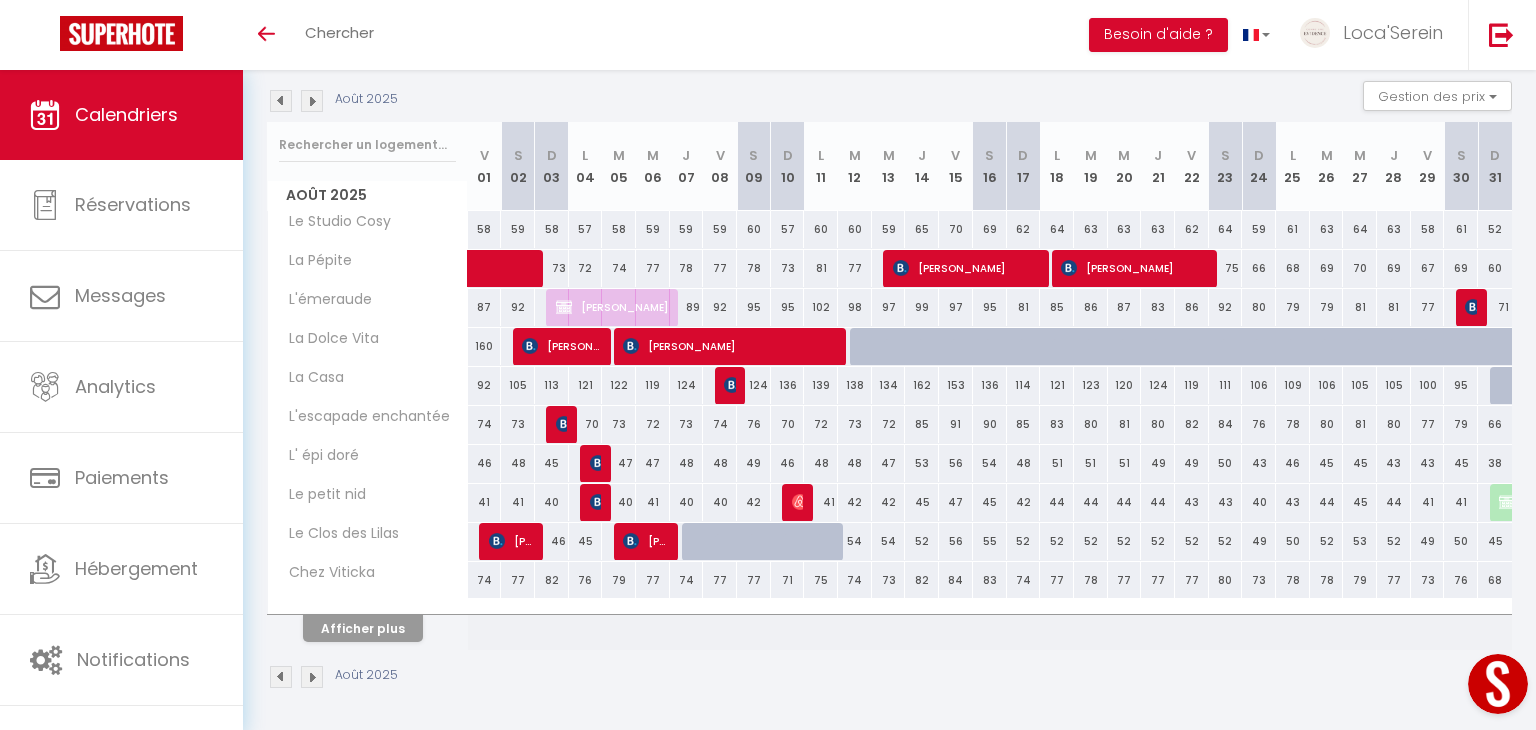 click at bounding box center [281, 101] 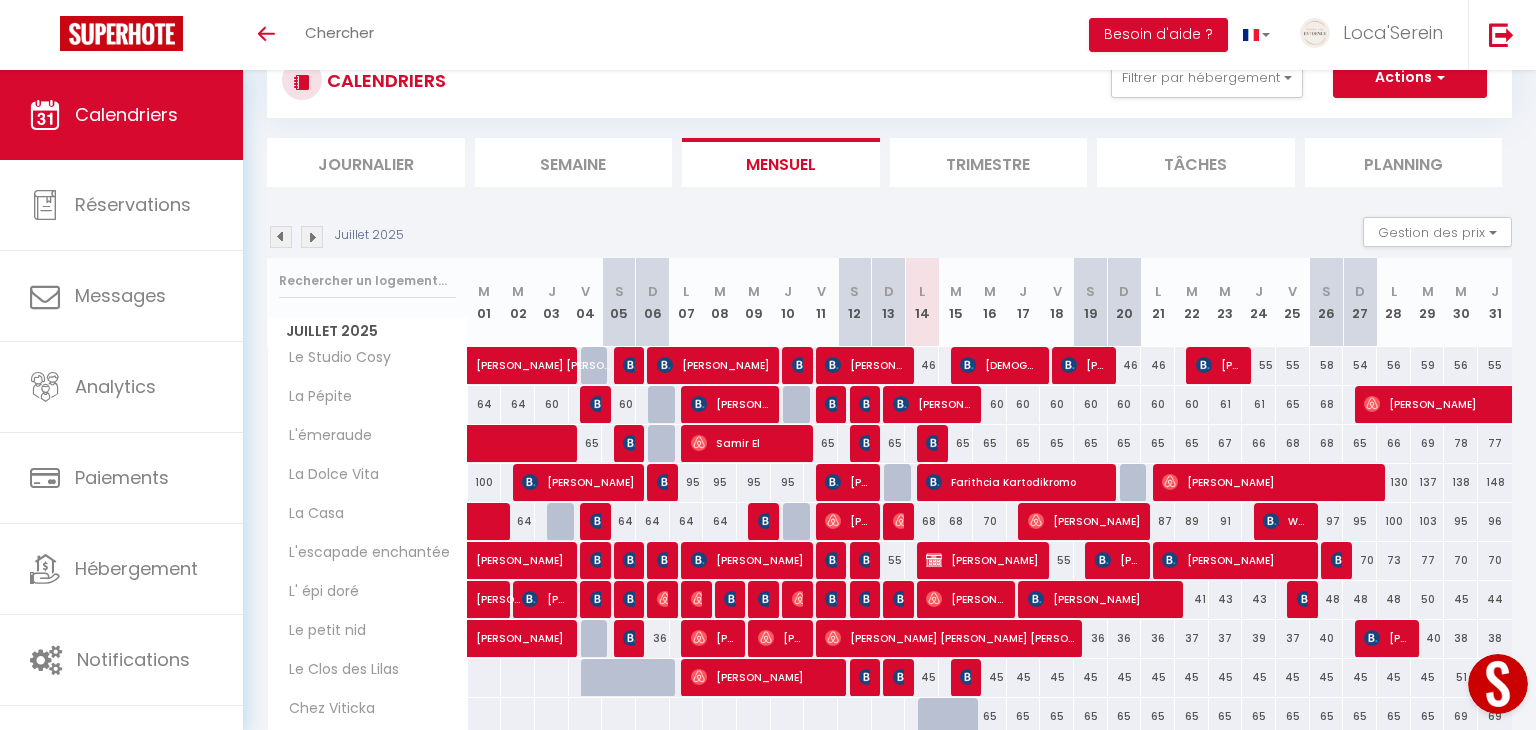 scroll, scrollTop: 206, scrollLeft: 0, axis: vertical 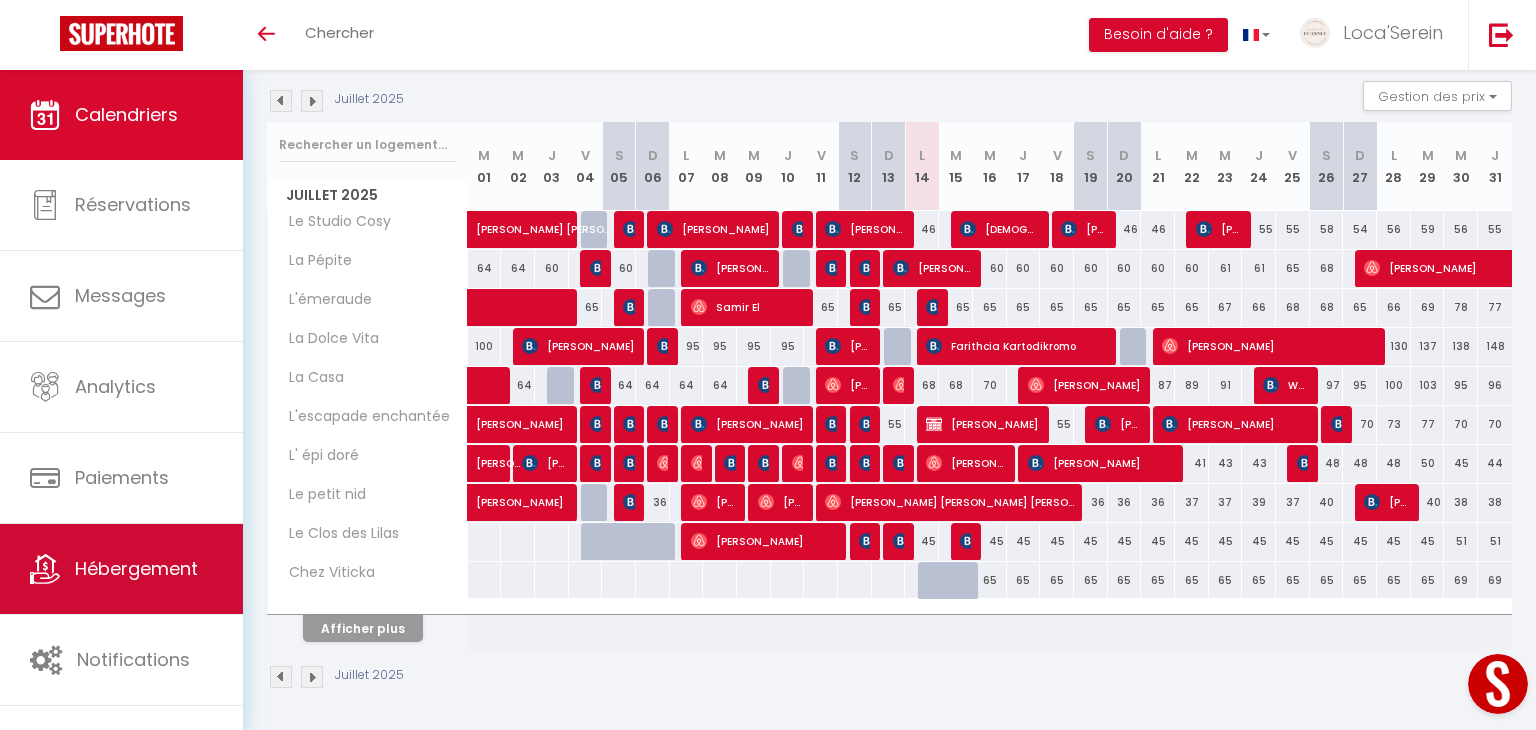 click on "Hébergement" at bounding box center (121, 569) 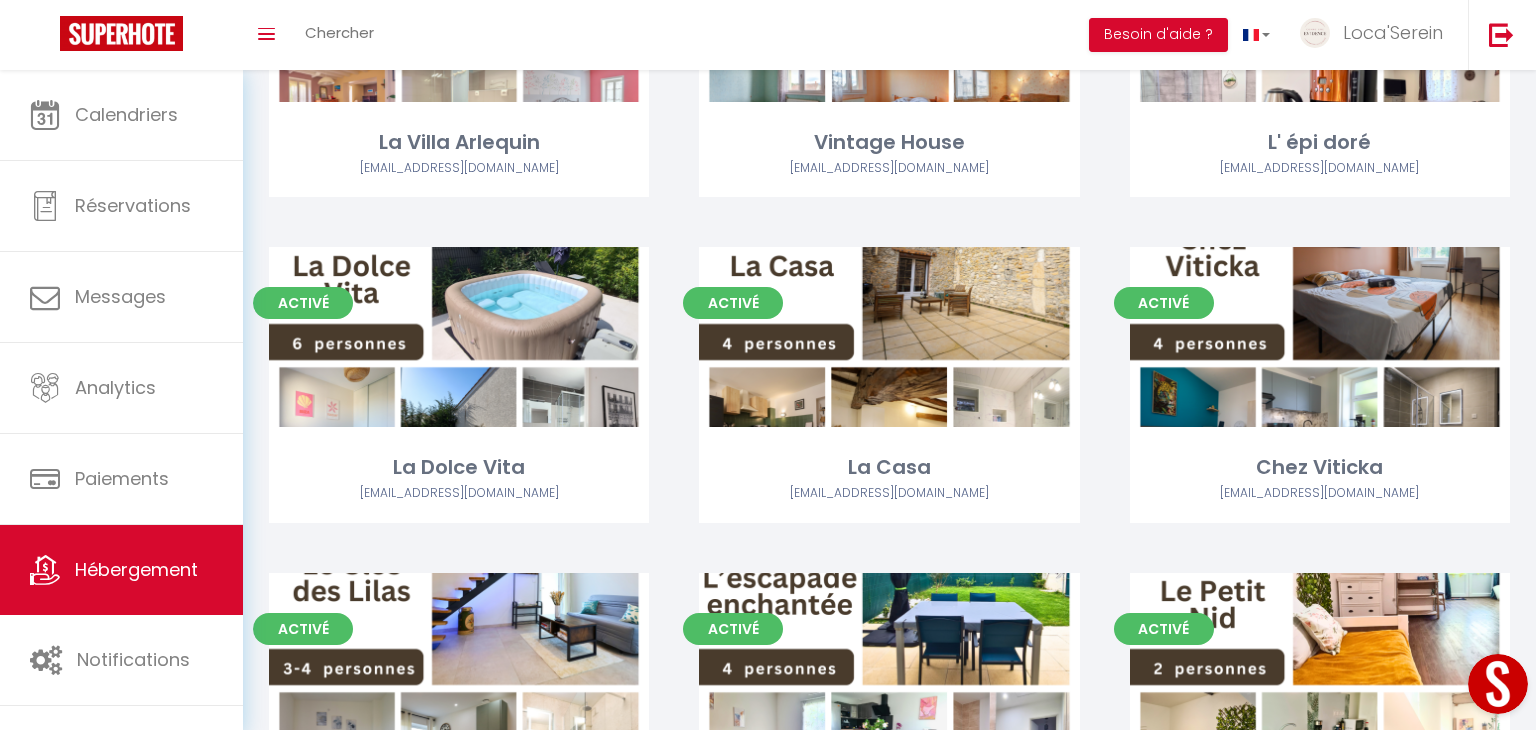 scroll, scrollTop: 627, scrollLeft: 0, axis: vertical 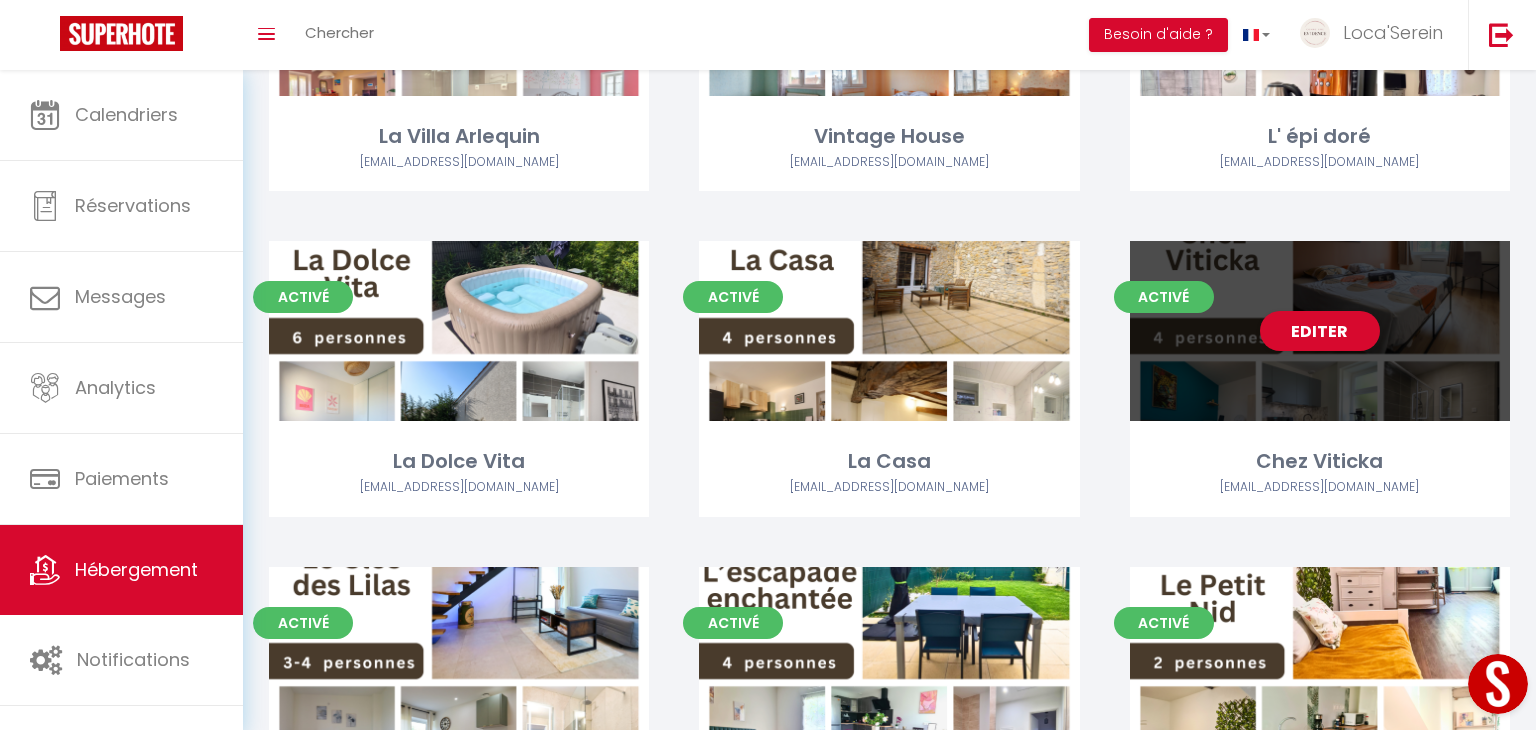 click on "Editer" at bounding box center (1320, 331) 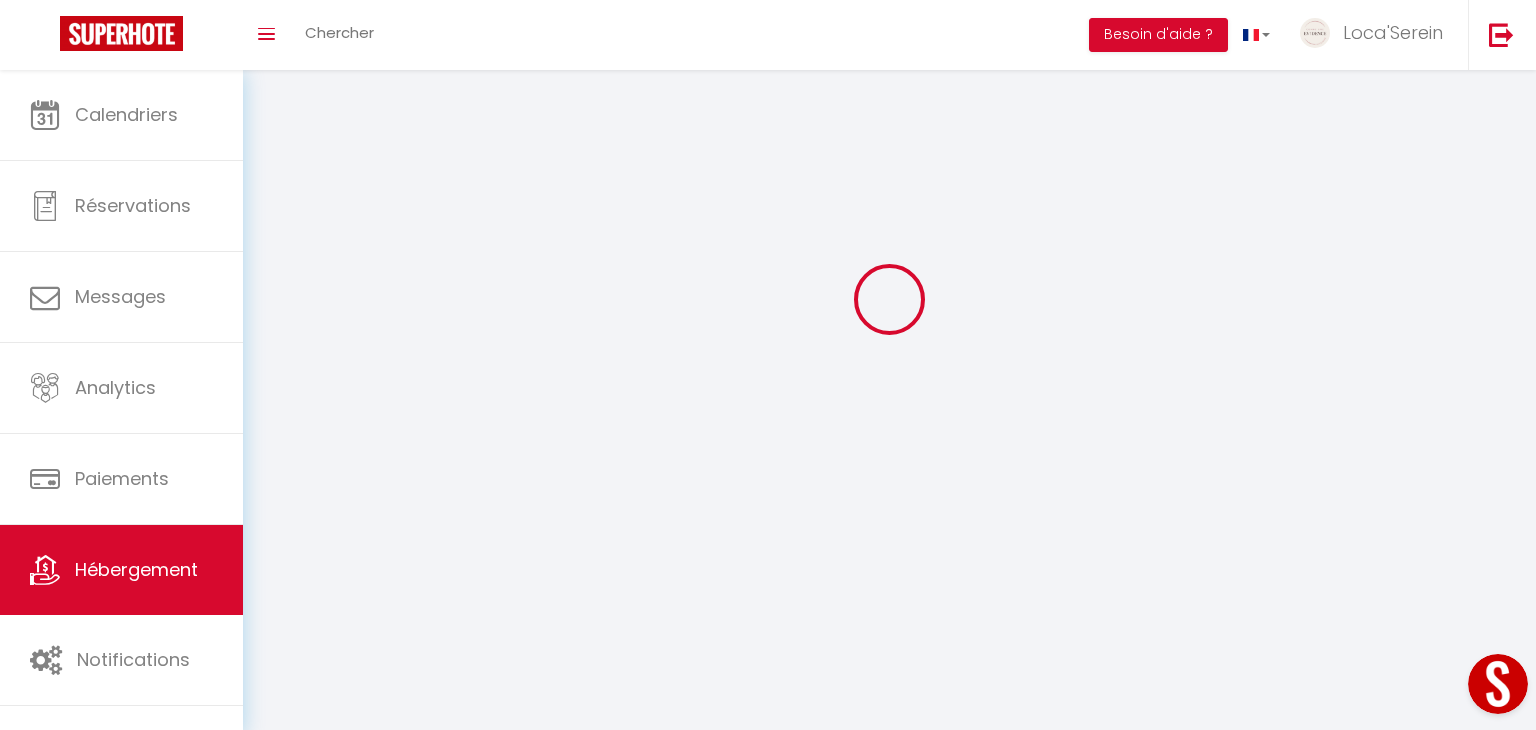 select 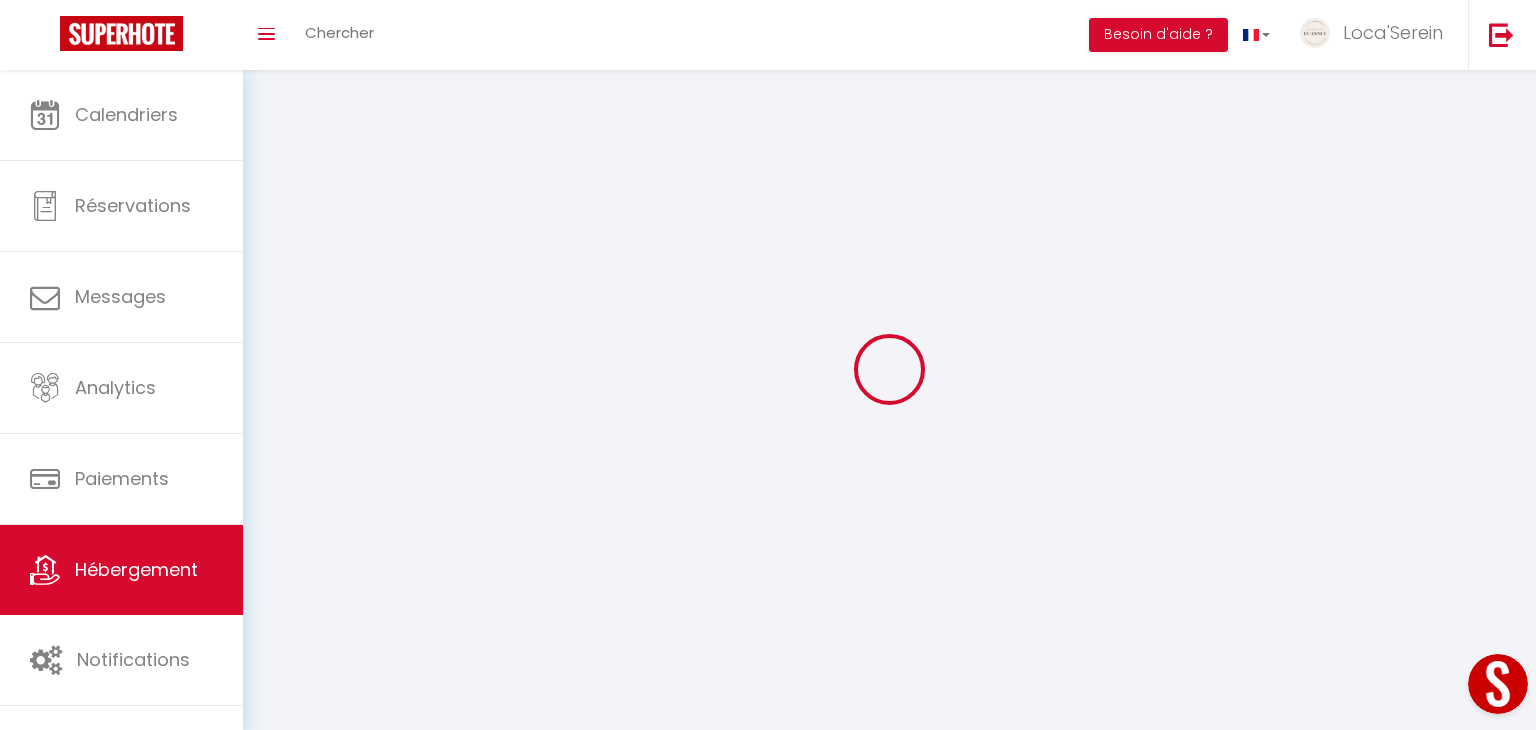 select 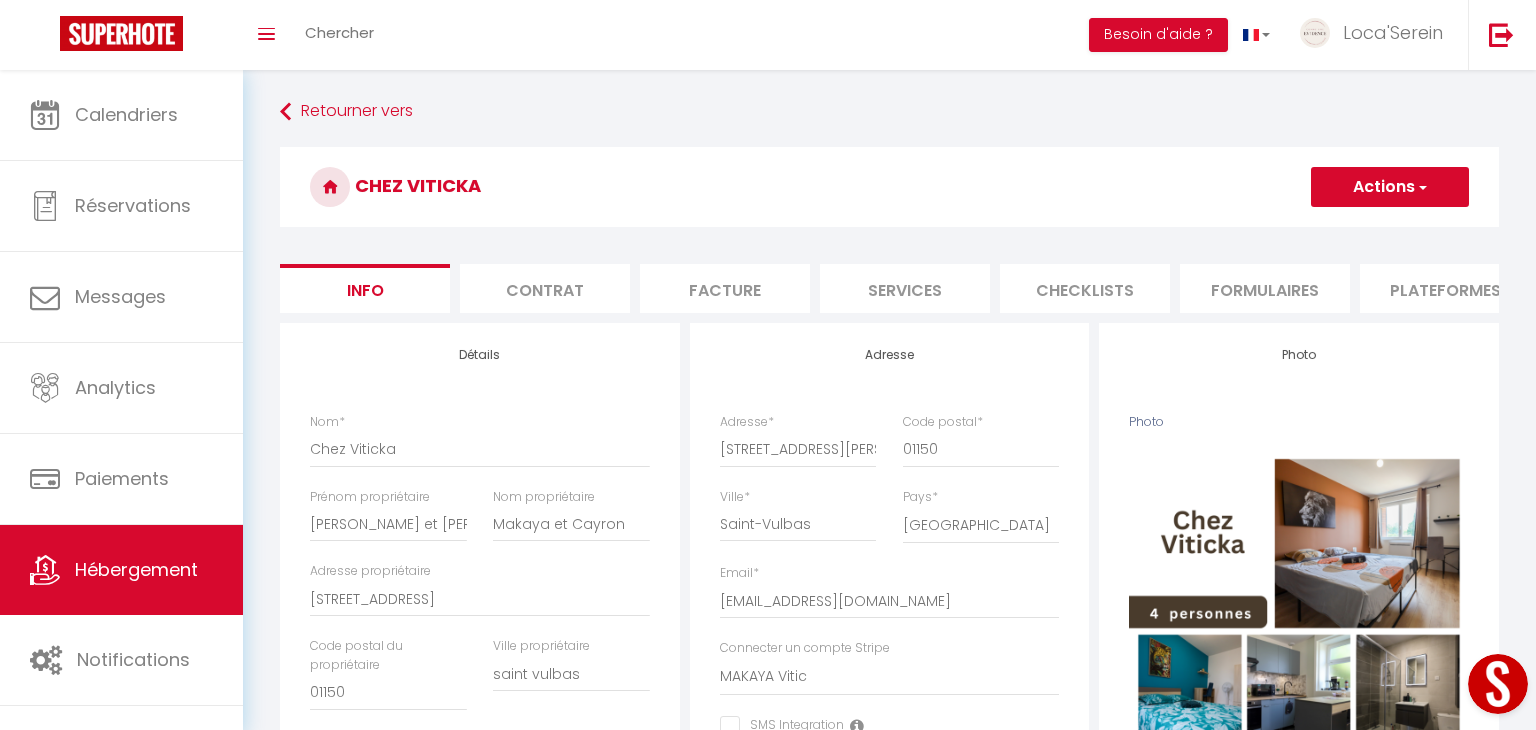 click on "Checklists" at bounding box center [1085, 288] 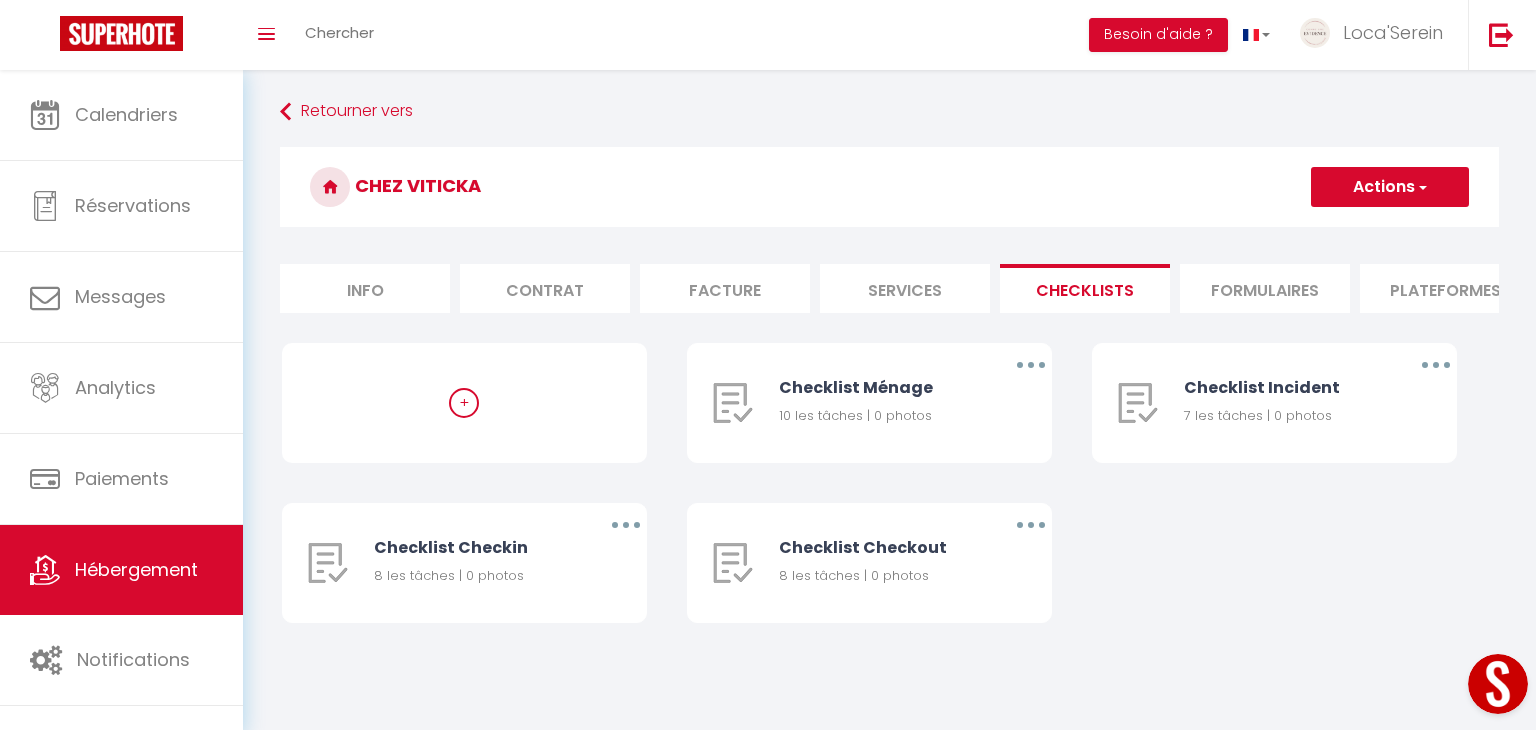 click on "Services" at bounding box center (905, 288) 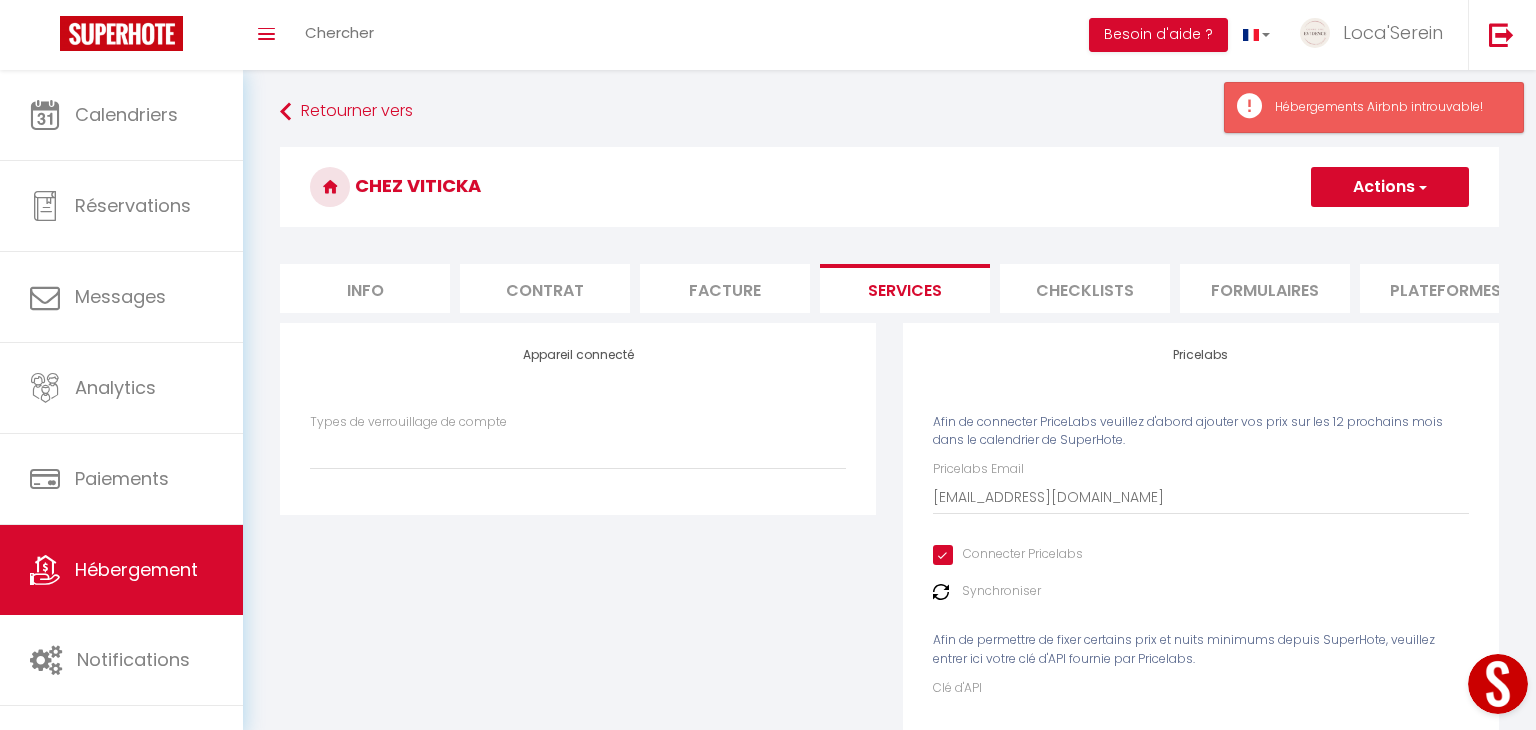 click at bounding box center [941, 592] 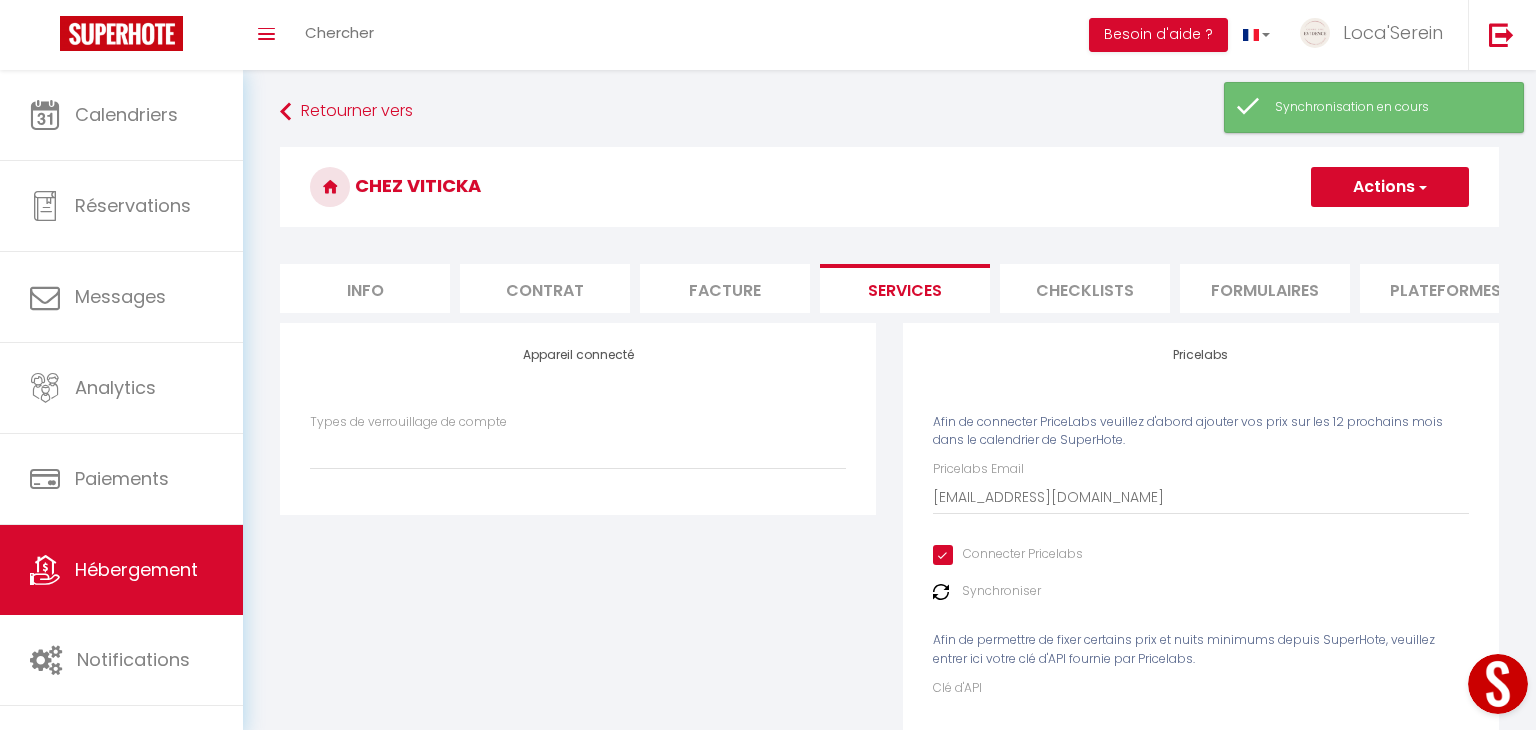 click at bounding box center (941, 592) 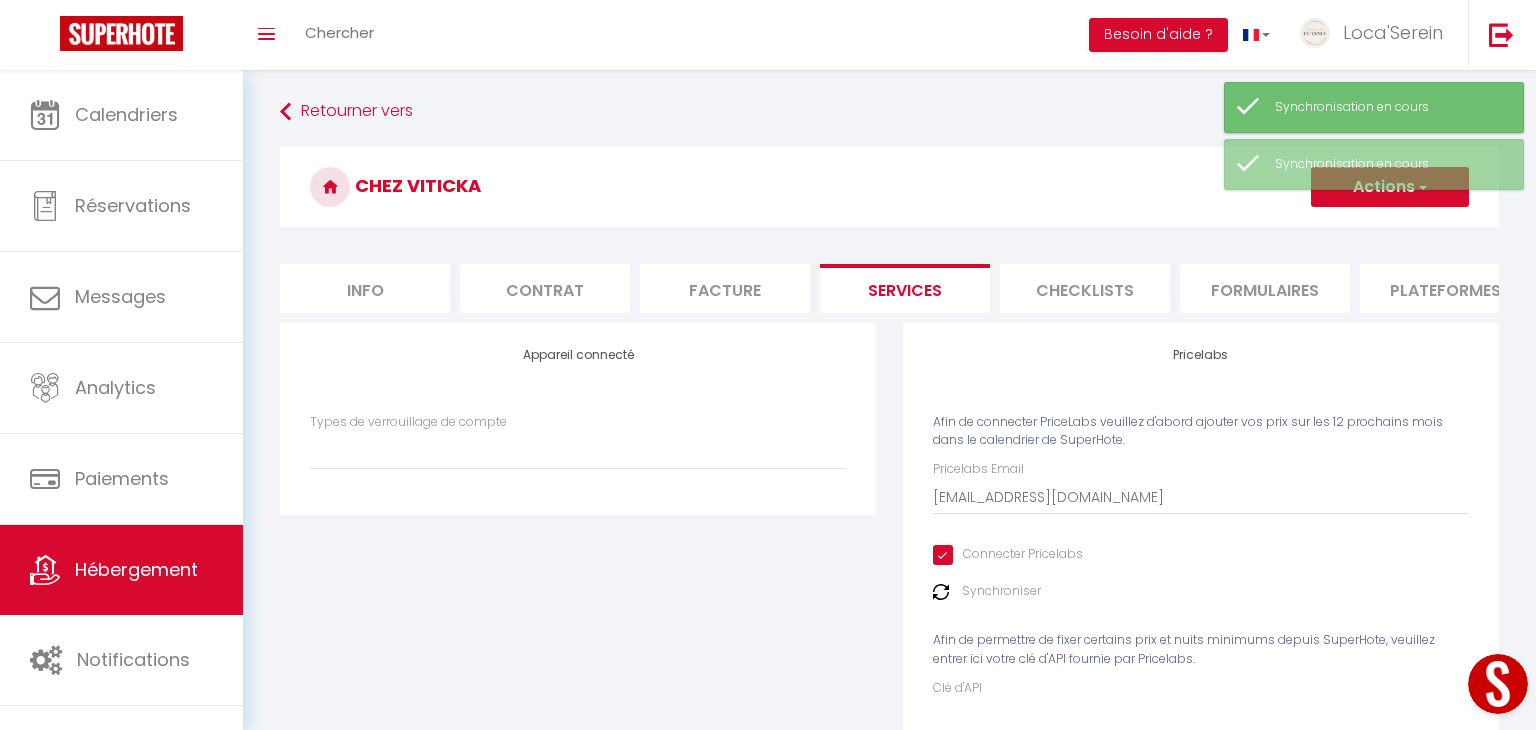 click on "Info" at bounding box center [365, 288] 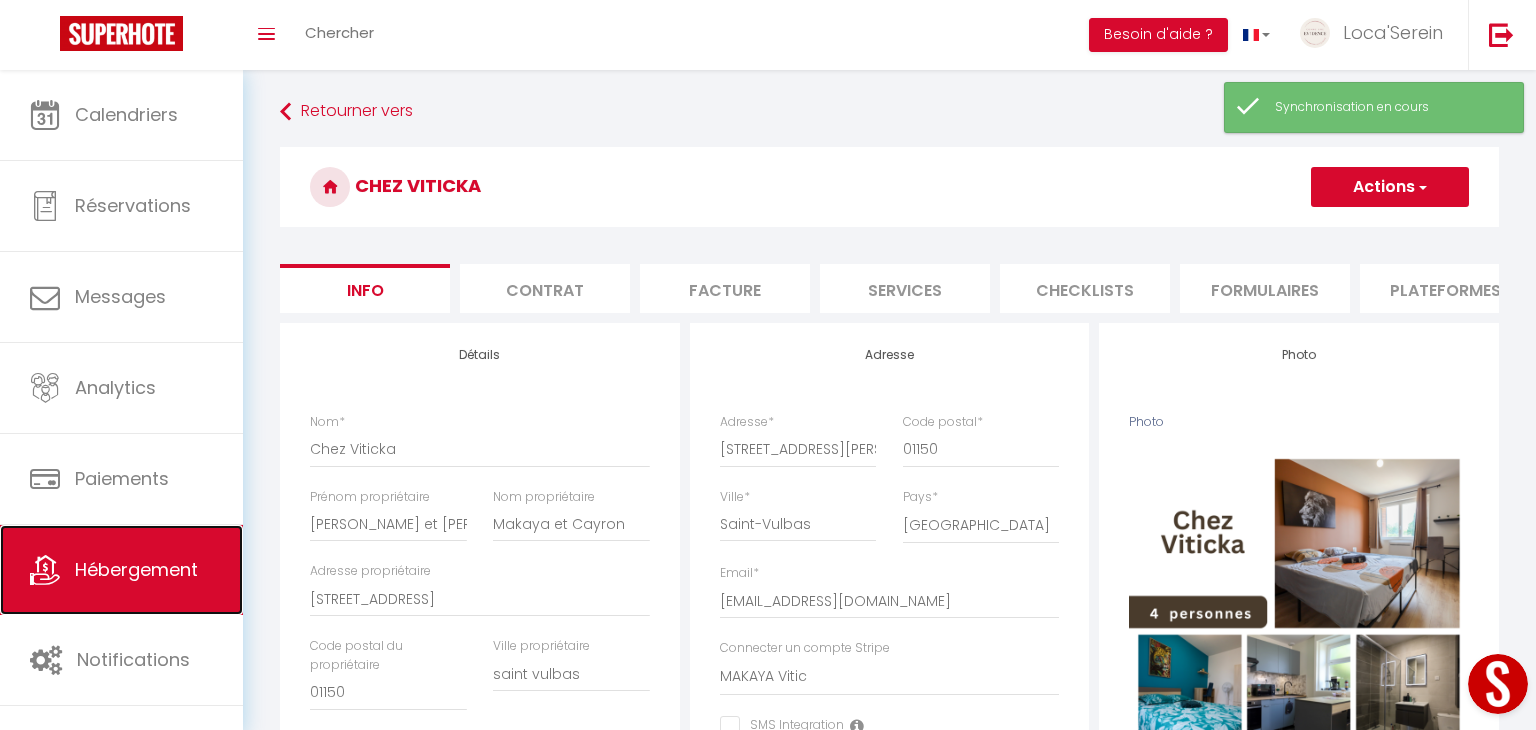 click on "Hébergement" at bounding box center (136, 569) 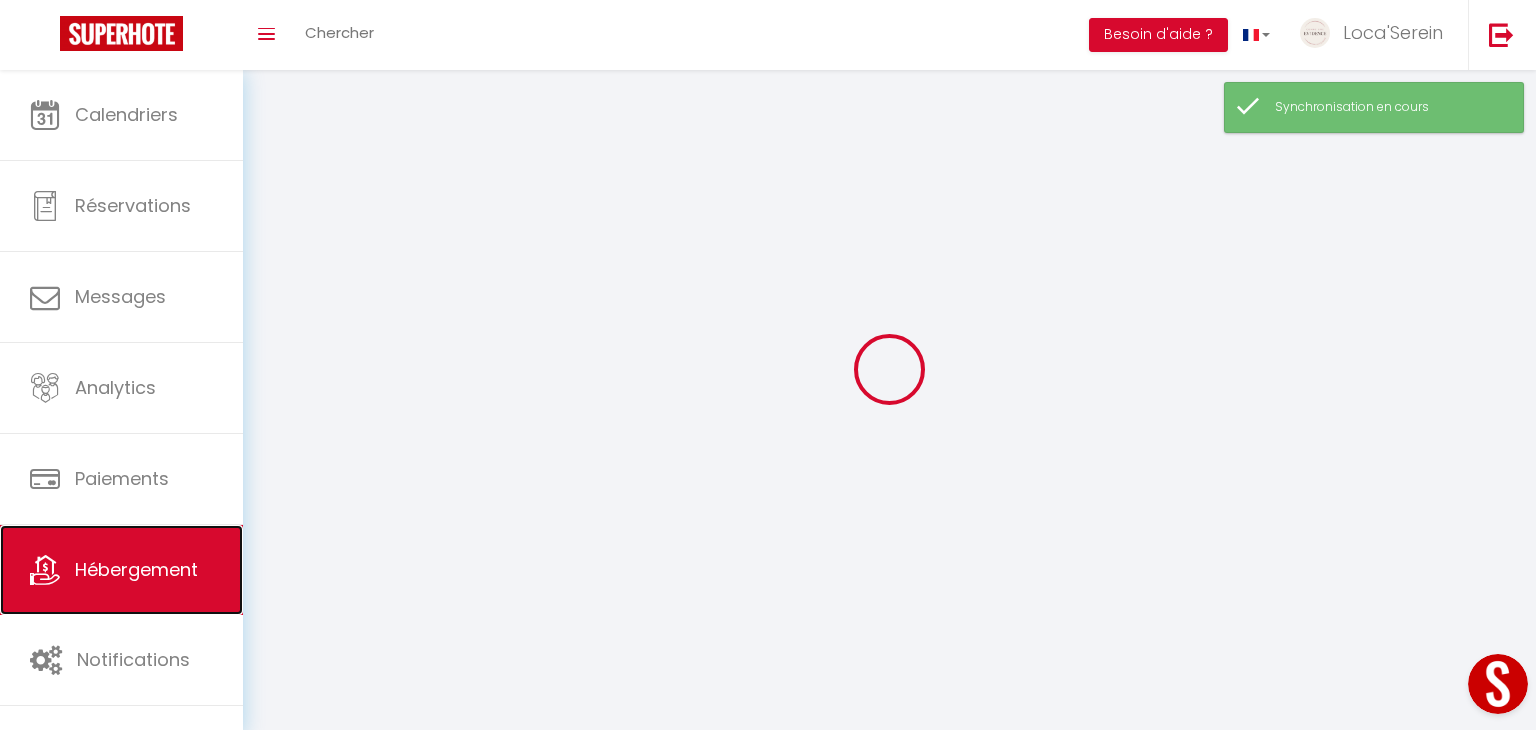 click on "Hébergement" at bounding box center (136, 569) 